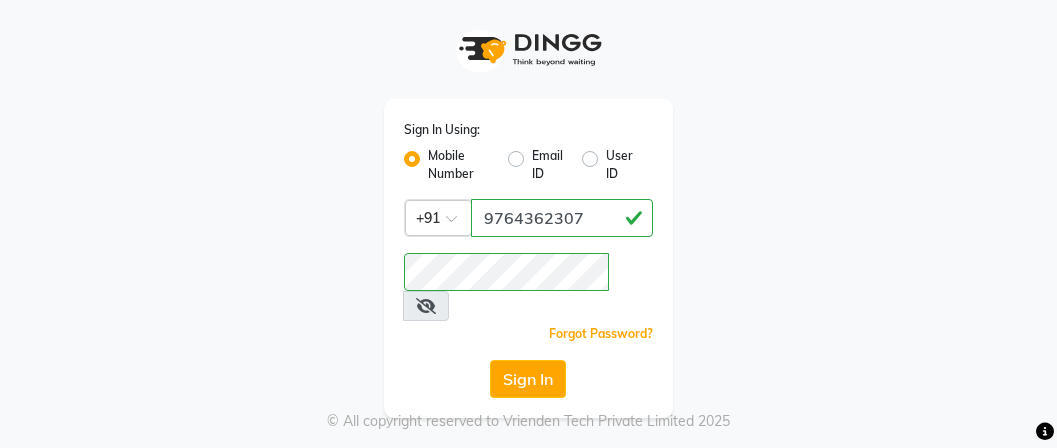 scroll, scrollTop: 0, scrollLeft: 0, axis: both 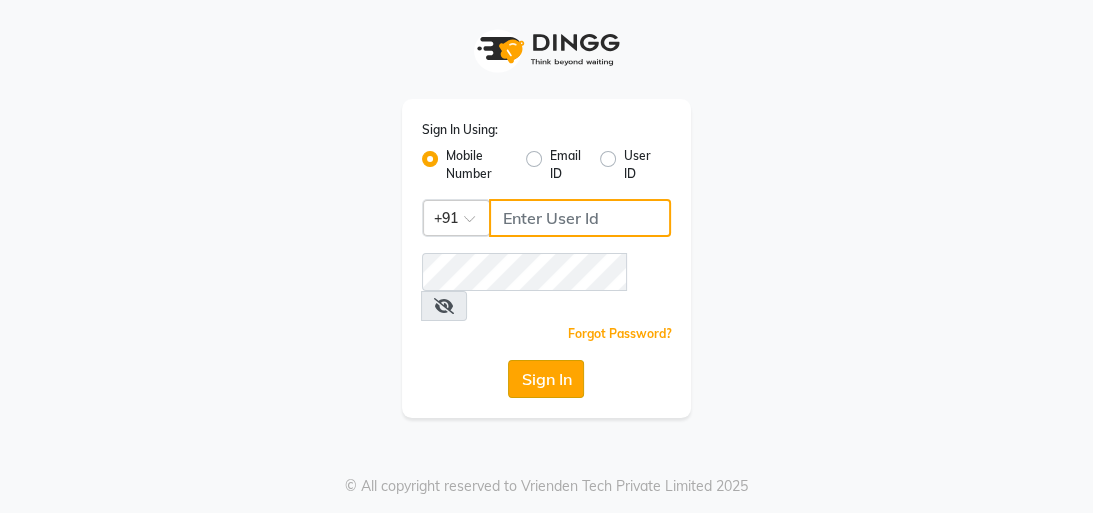type on "9764362307" 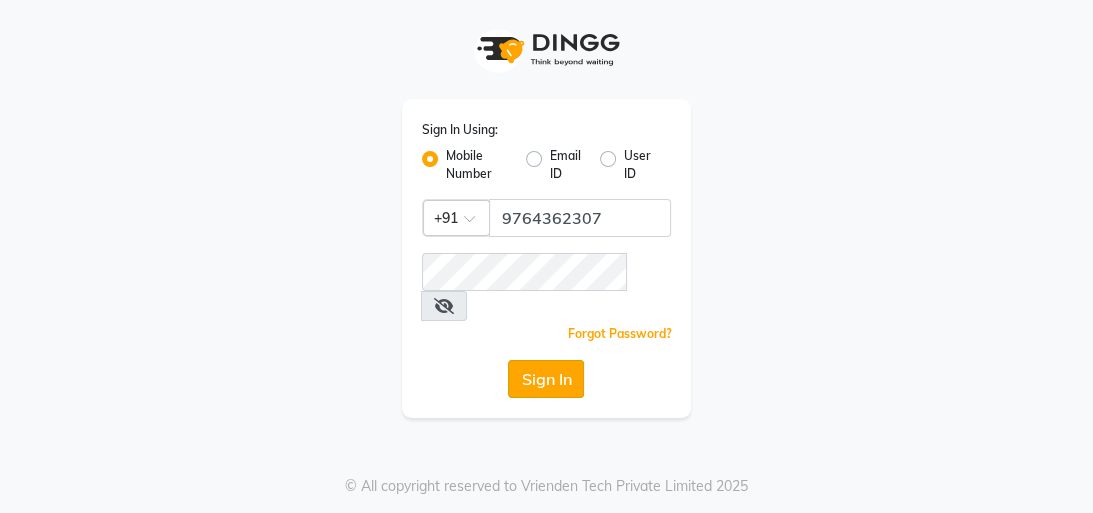 click on "Sign In" 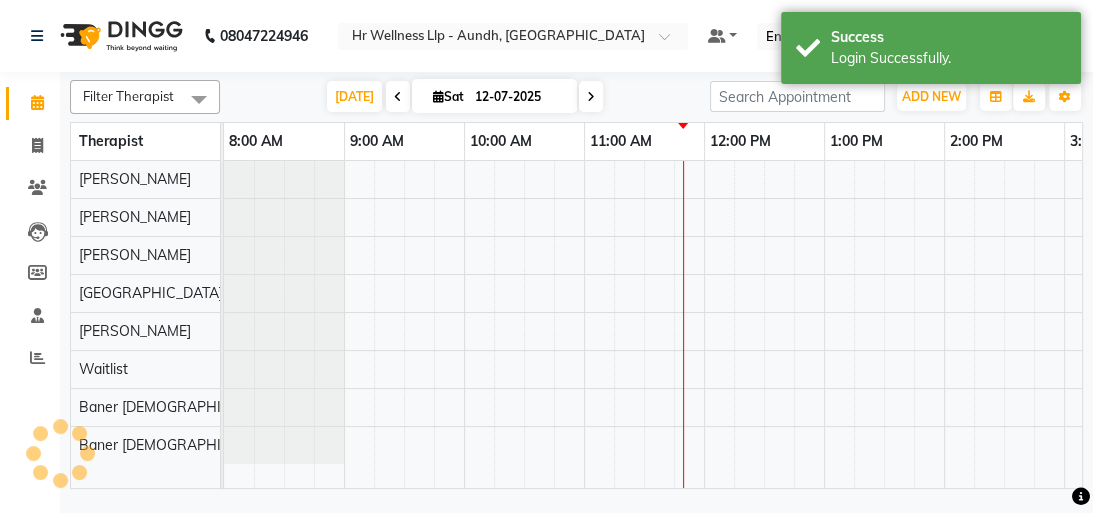 scroll, scrollTop: 0, scrollLeft: 0, axis: both 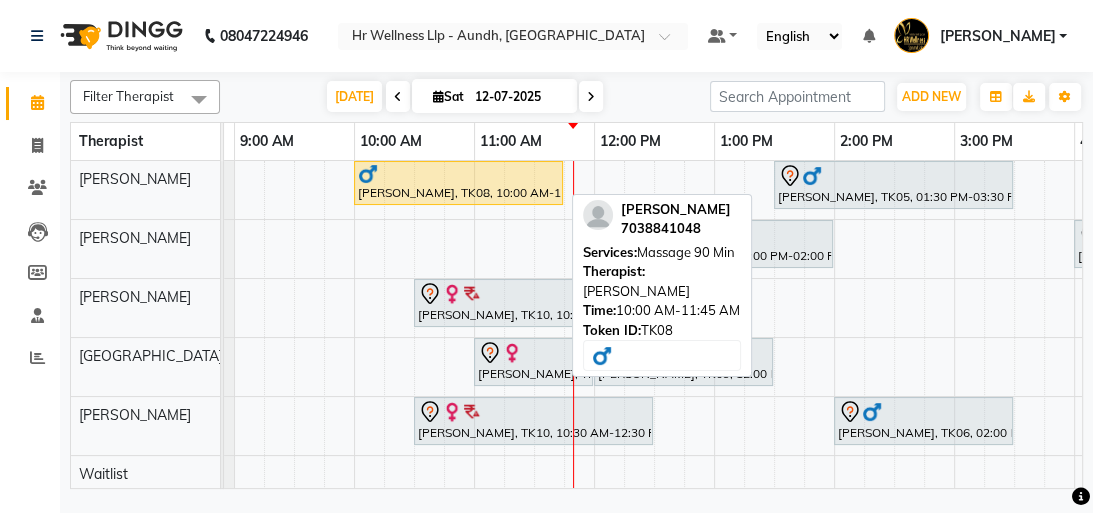 click on "[PERSON_NAME], TK08, 10:00 AM-11:45 AM, Massage 90 Min" at bounding box center [458, 183] 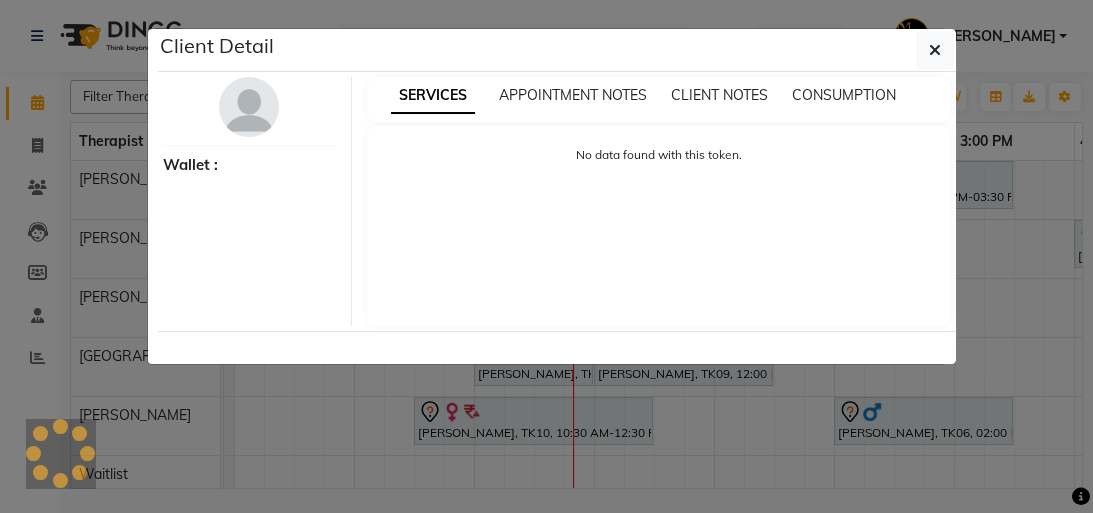 select on "1" 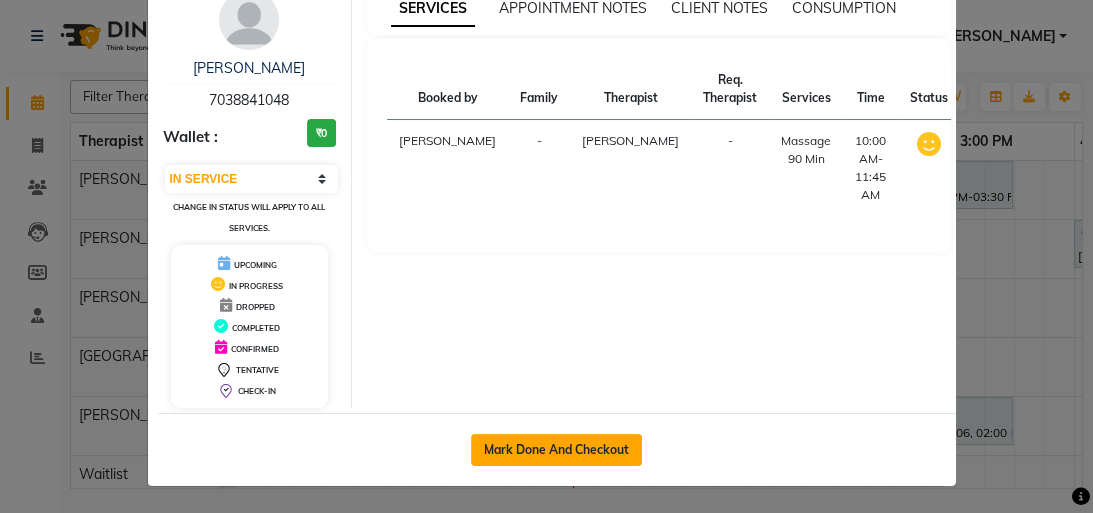 click on "Mark Done And Checkout" 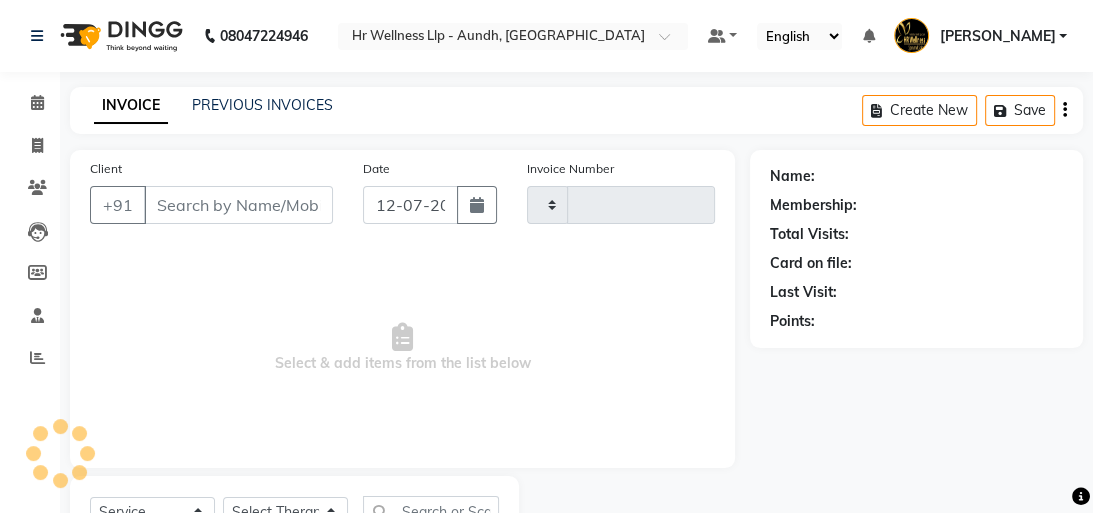 type on "0817" 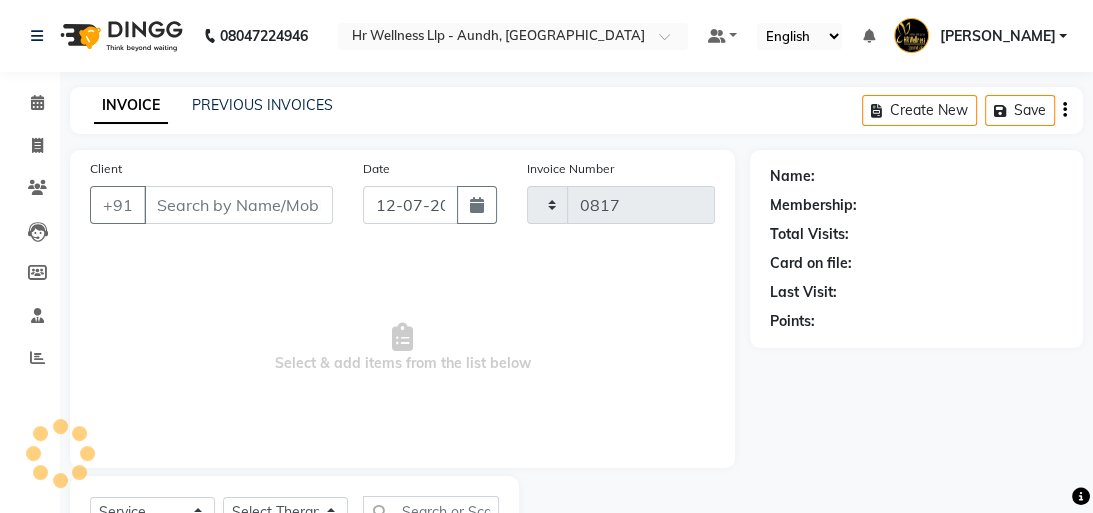 select on "4288" 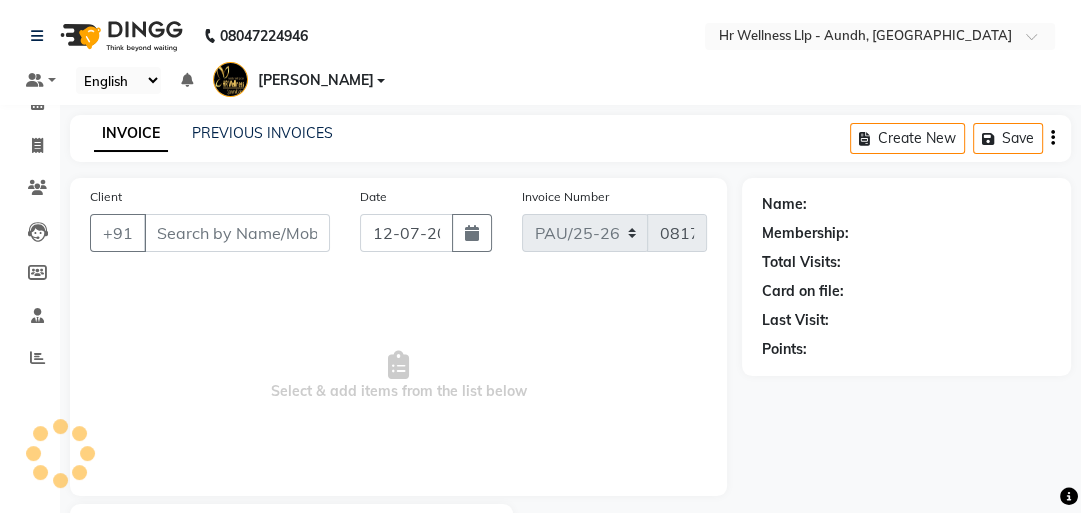 type on "7038841048" 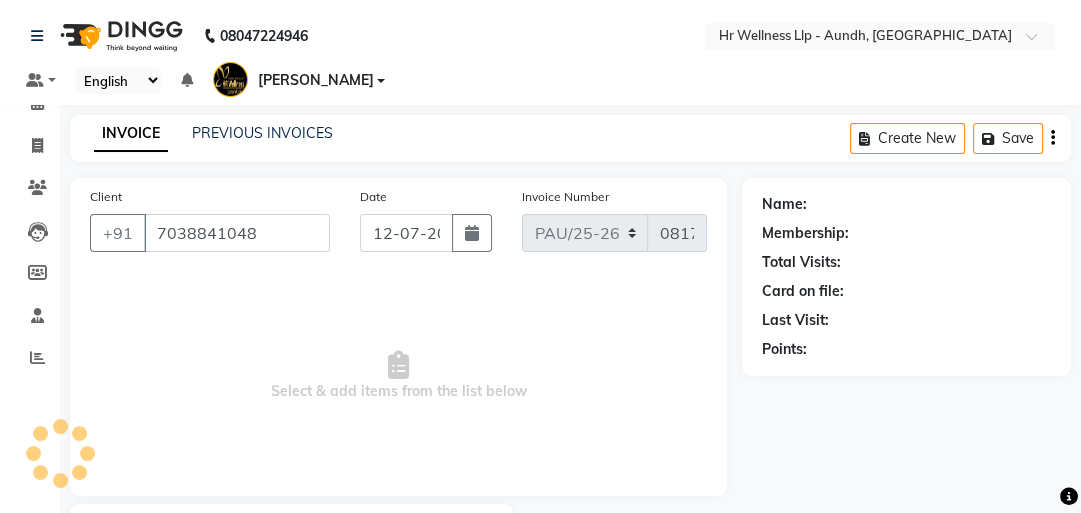 select on "77660" 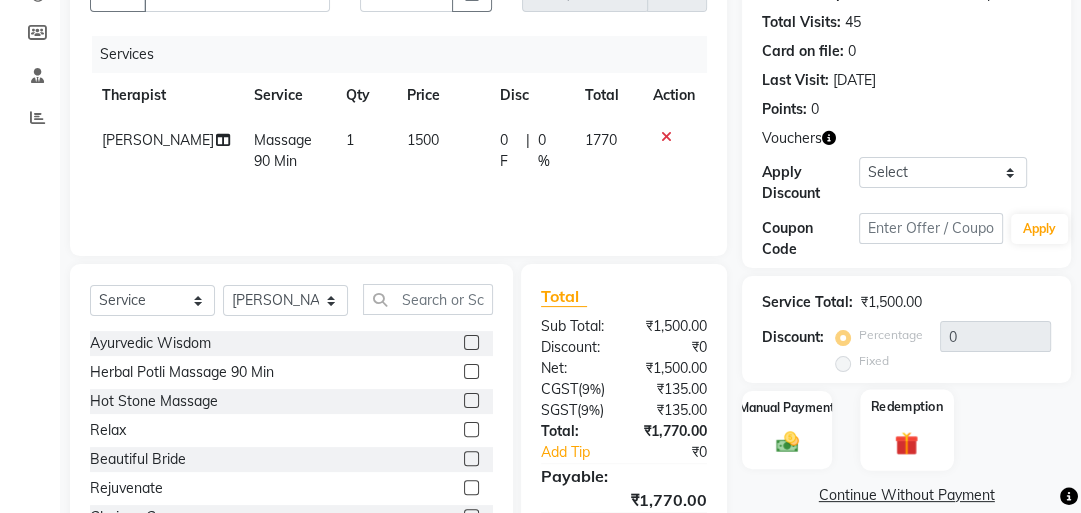 click on "Redemption" 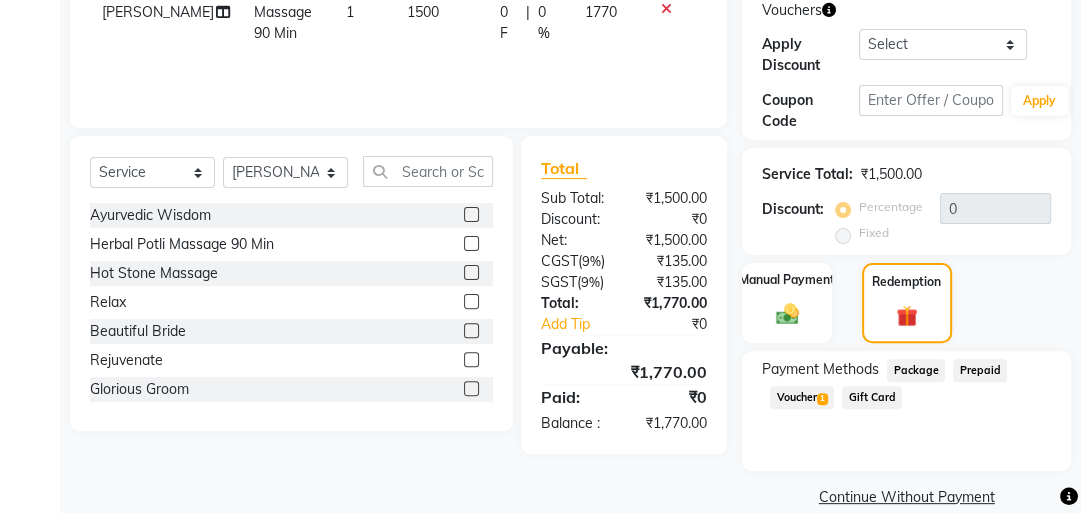 click on "Voucher  1" 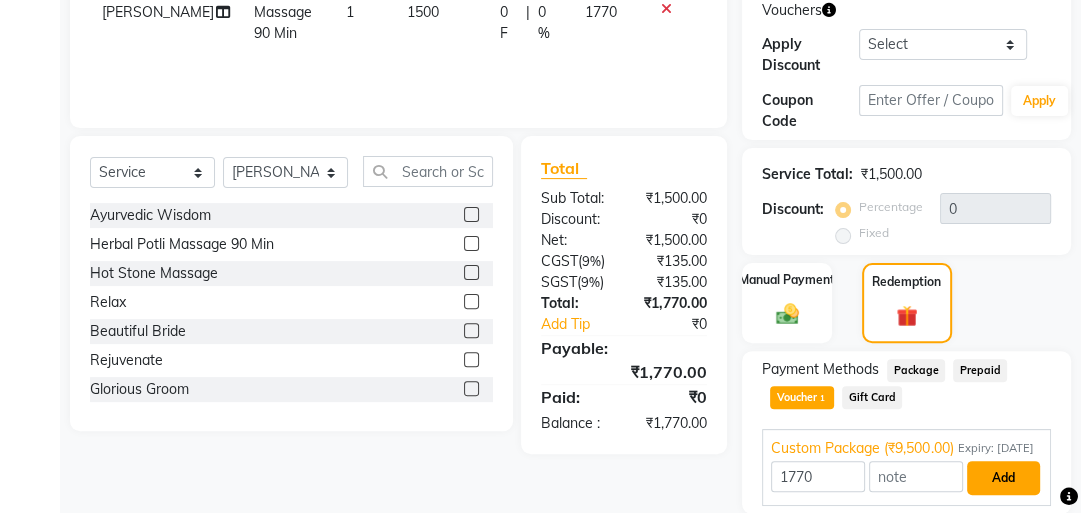 click on "Add" at bounding box center [1003, 478] 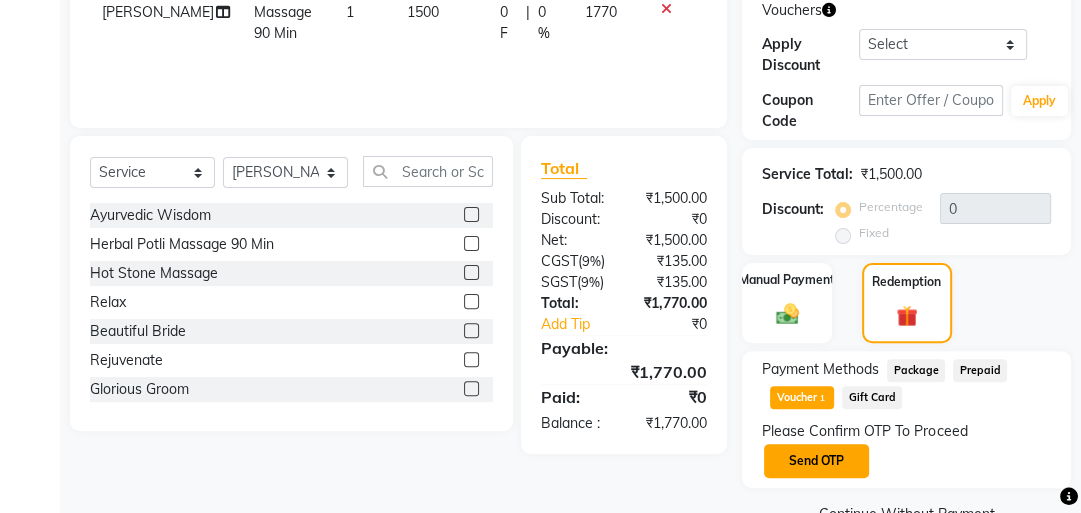 click on "Send OTP" 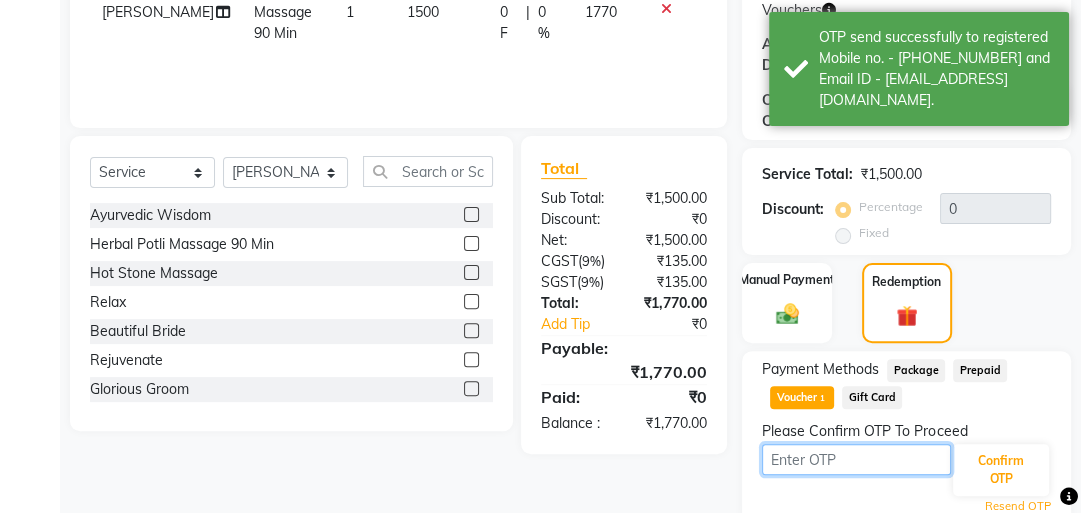 click at bounding box center [856, 459] 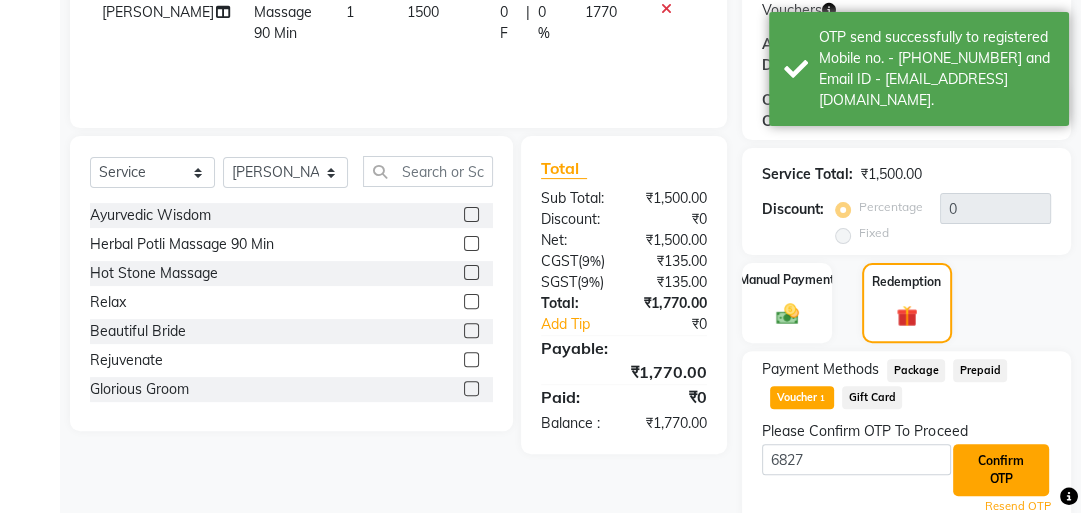 click on "Confirm OTP" 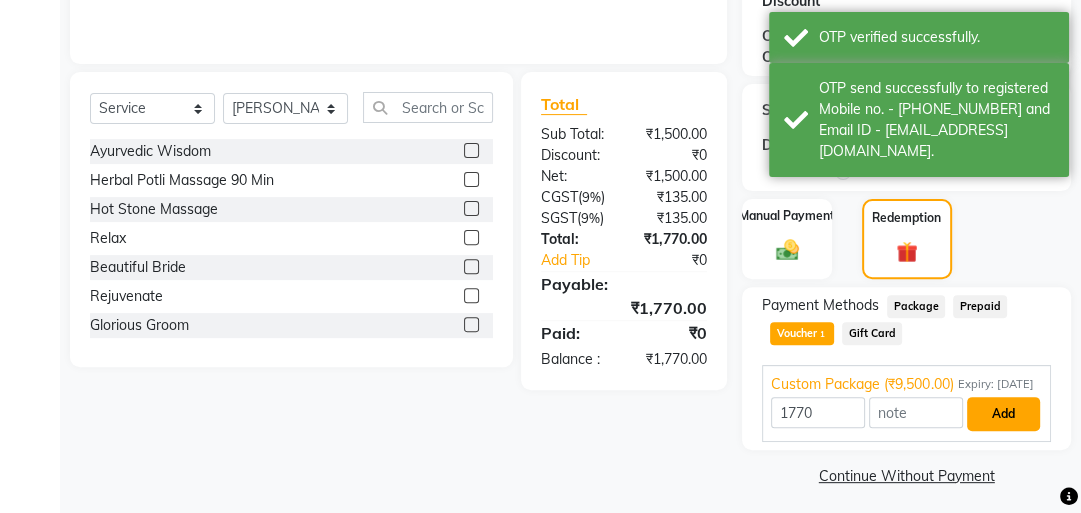 click on "Add" at bounding box center (1003, 414) 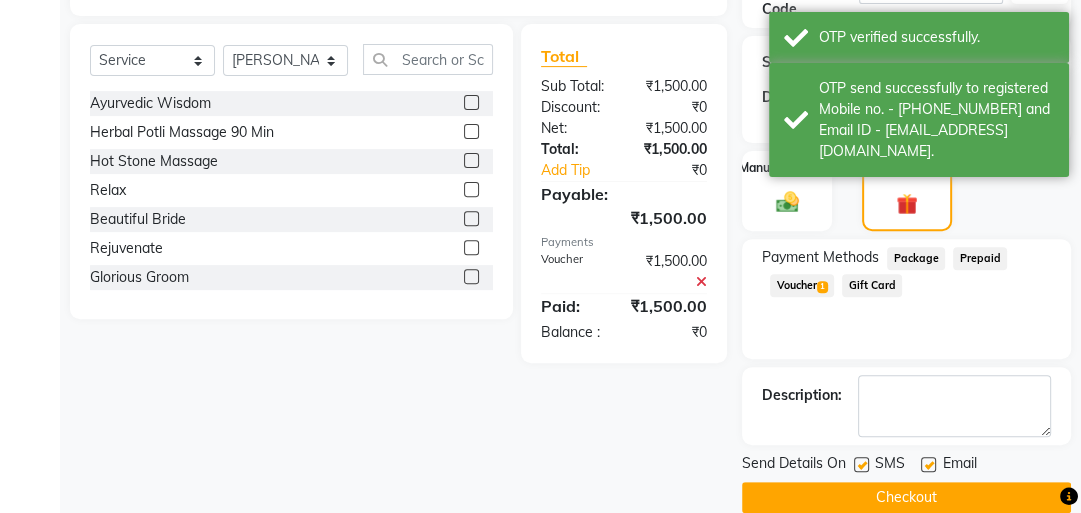 click 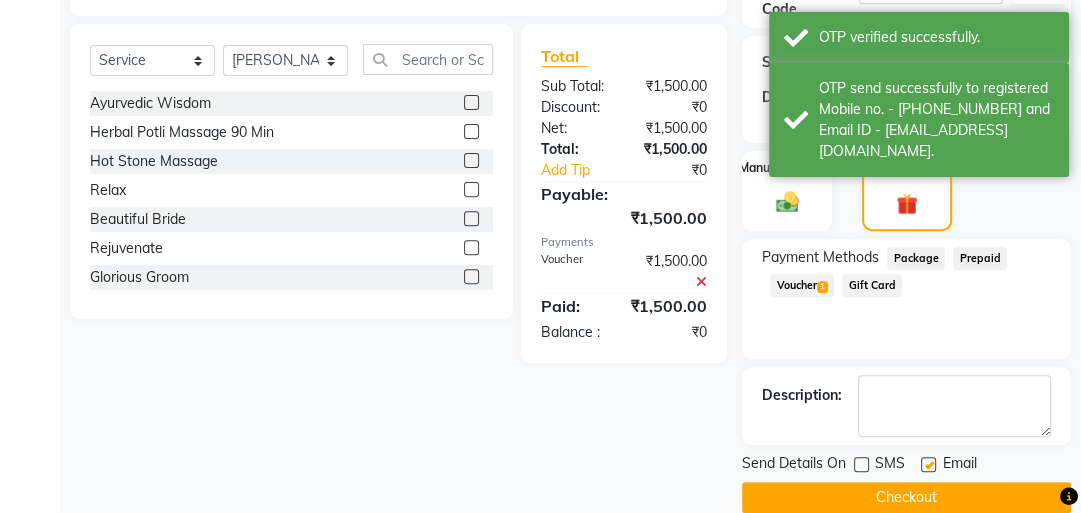 click 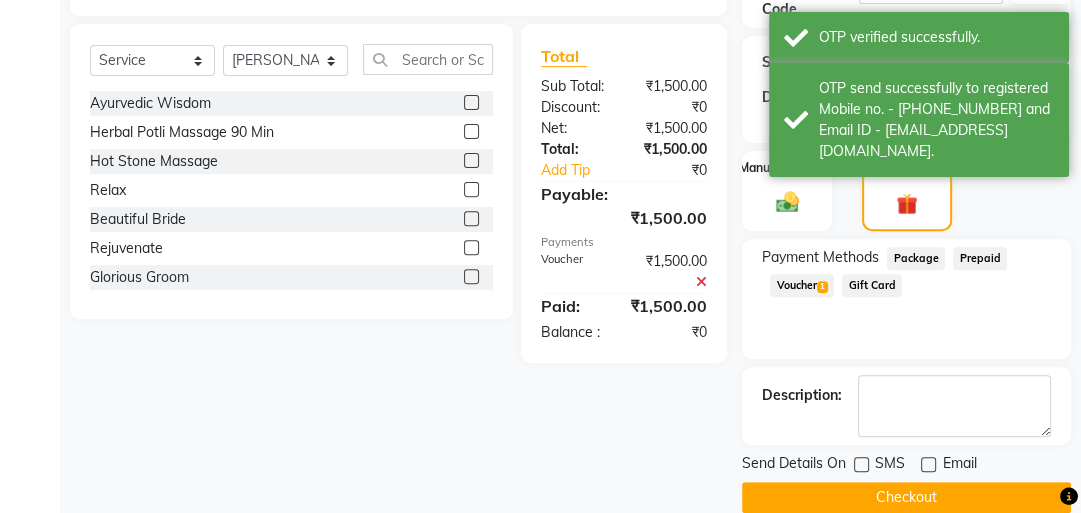 click on "Checkout" 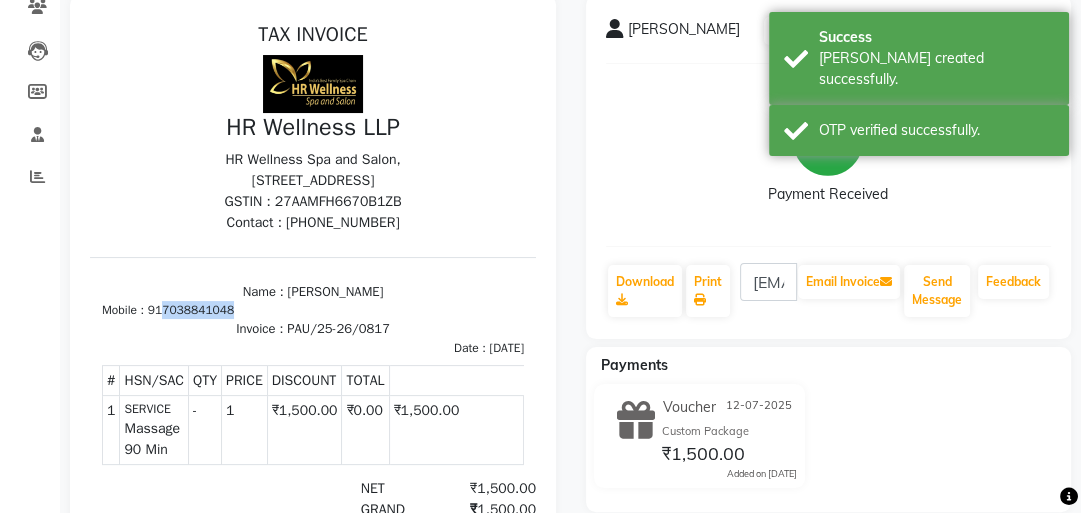 copy on "7038841048" 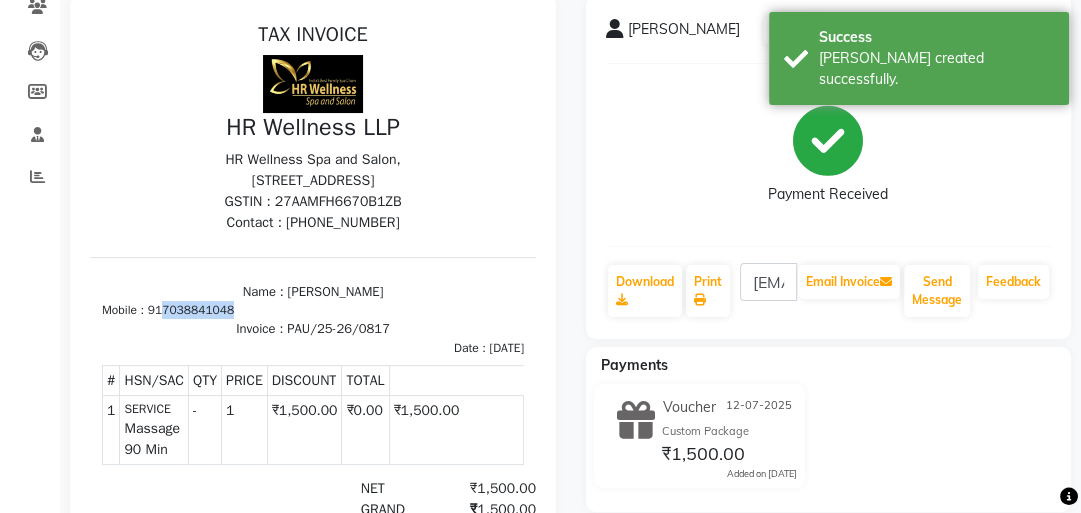 drag, startPoint x: 166, startPoint y: 330, endPoint x: 243, endPoint y: 336, distance: 77.23341 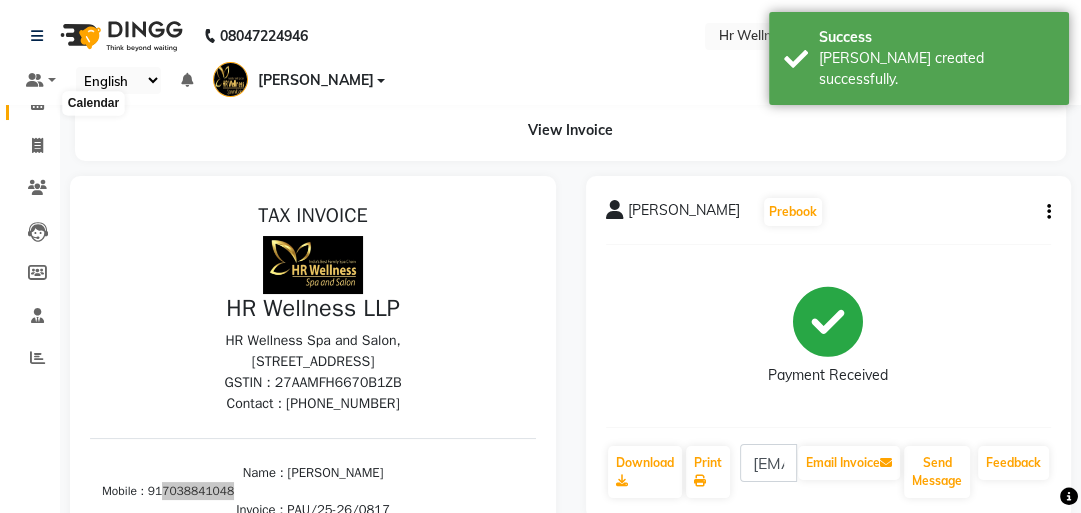 click 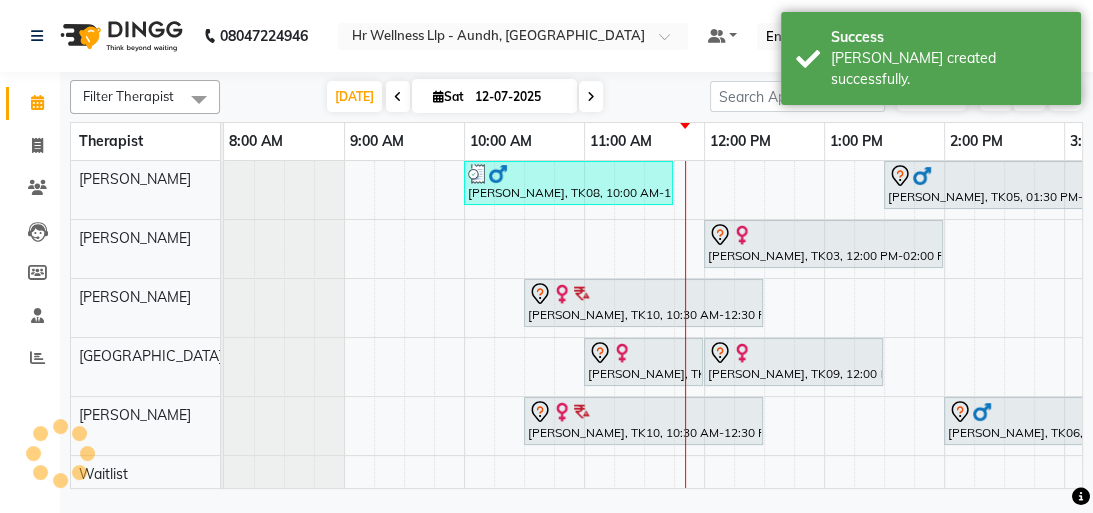 click at bounding box center [438, 96] 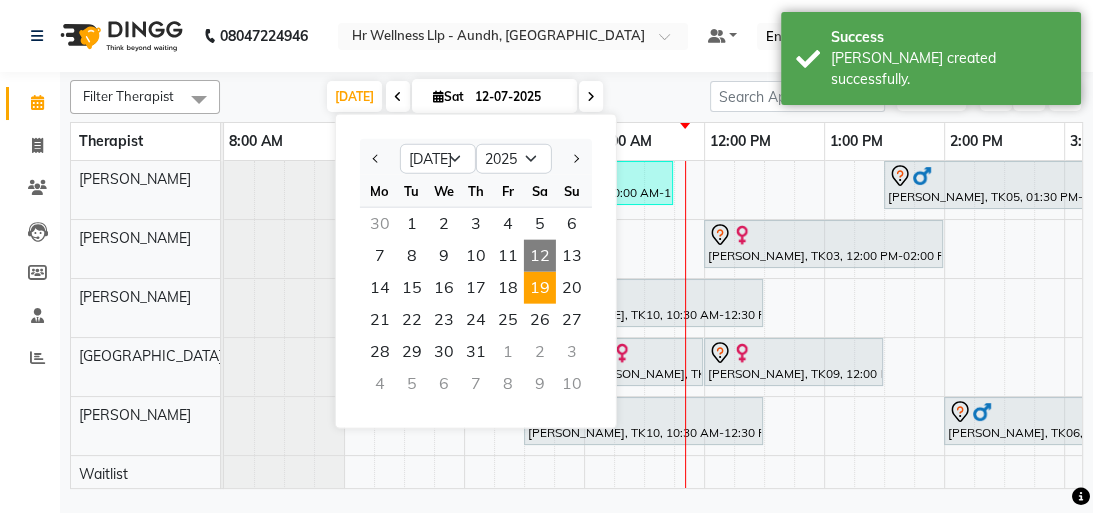 click on "19" at bounding box center [540, 288] 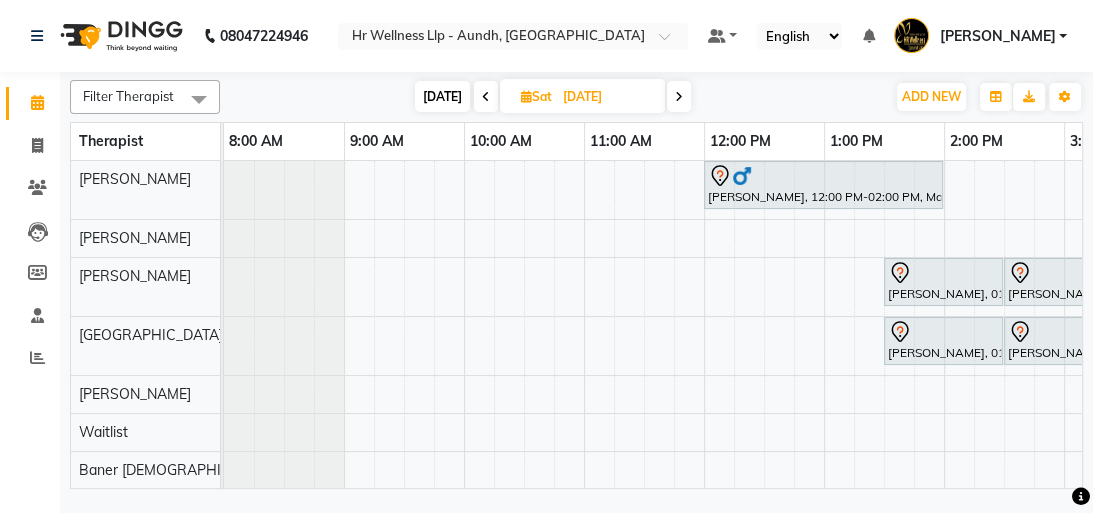click on "[DATE]" at bounding box center [442, 96] 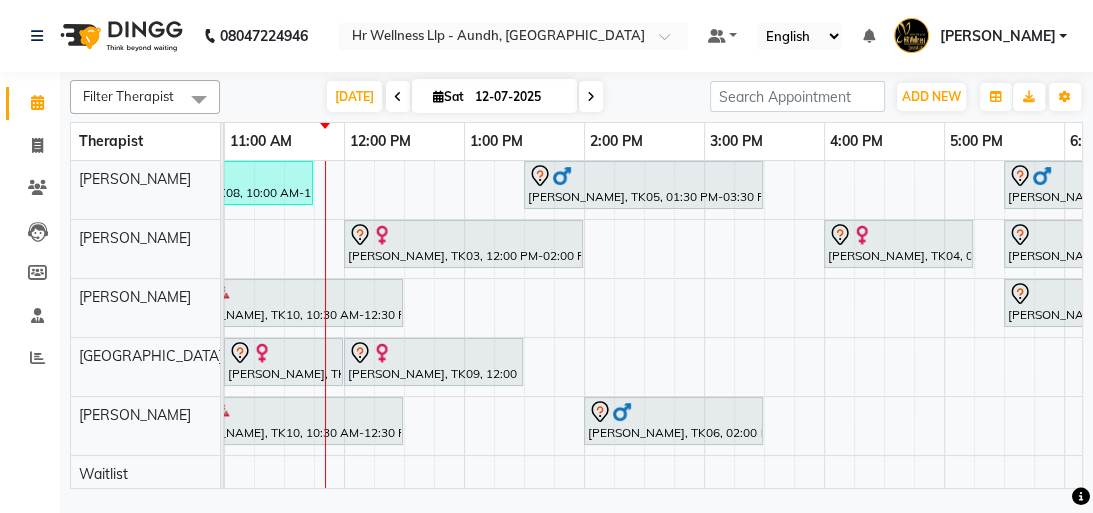 click at bounding box center [438, 96] 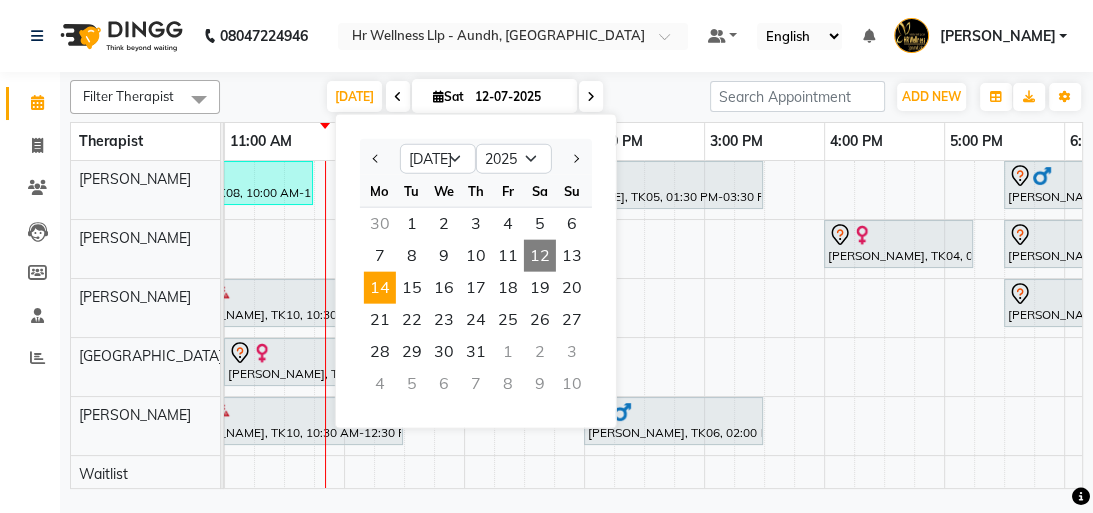 click on "14" at bounding box center [380, 288] 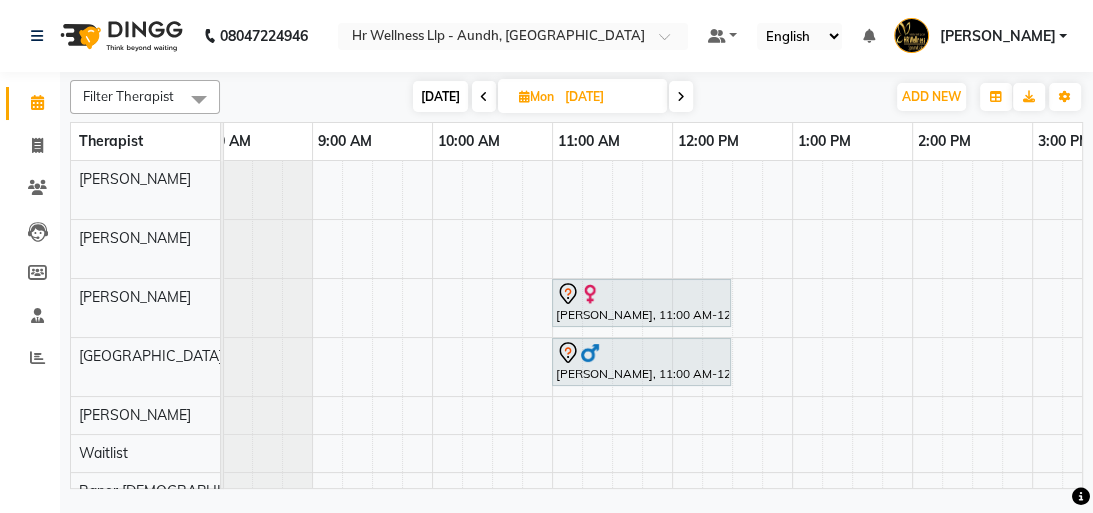 click on "[DATE]" at bounding box center [440, 96] 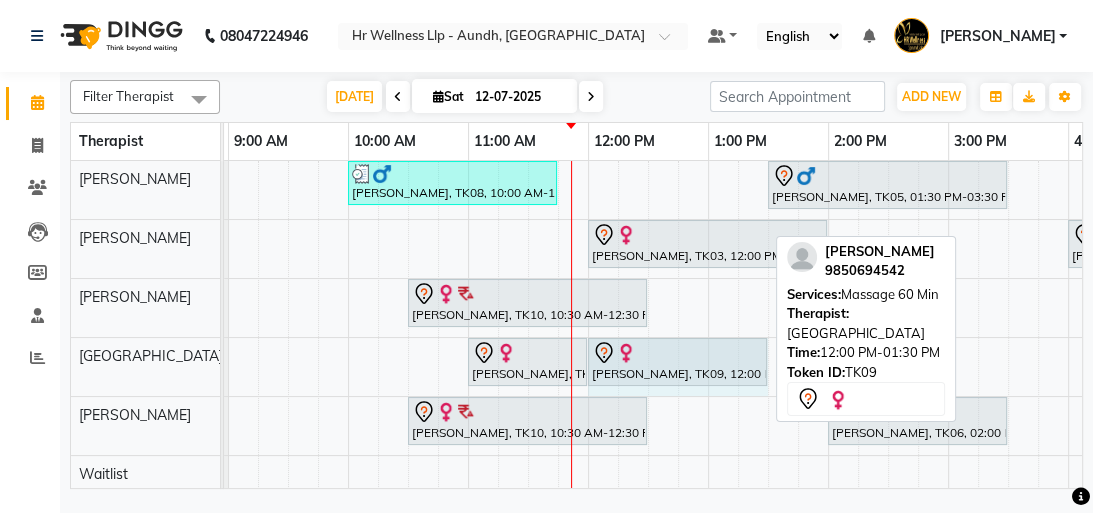 drag, startPoint x: 762, startPoint y: 349, endPoint x: 744, endPoint y: 353, distance: 18.439089 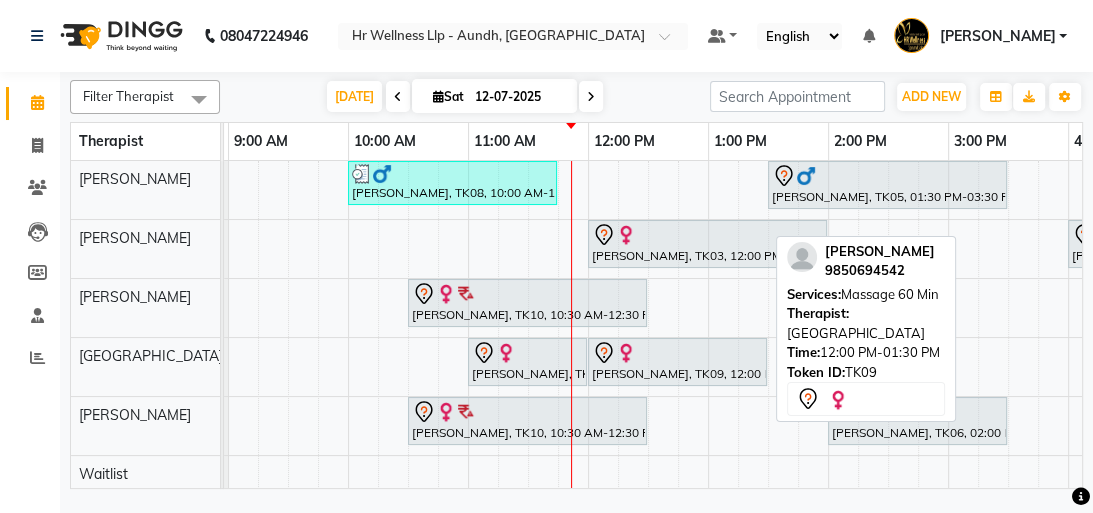 click at bounding box center [677, 353] 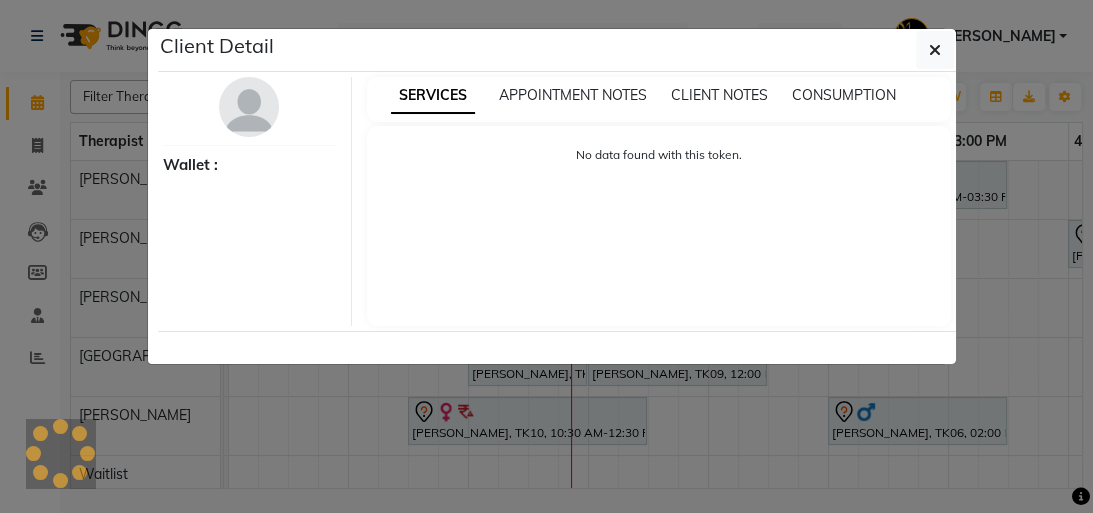 select on "7" 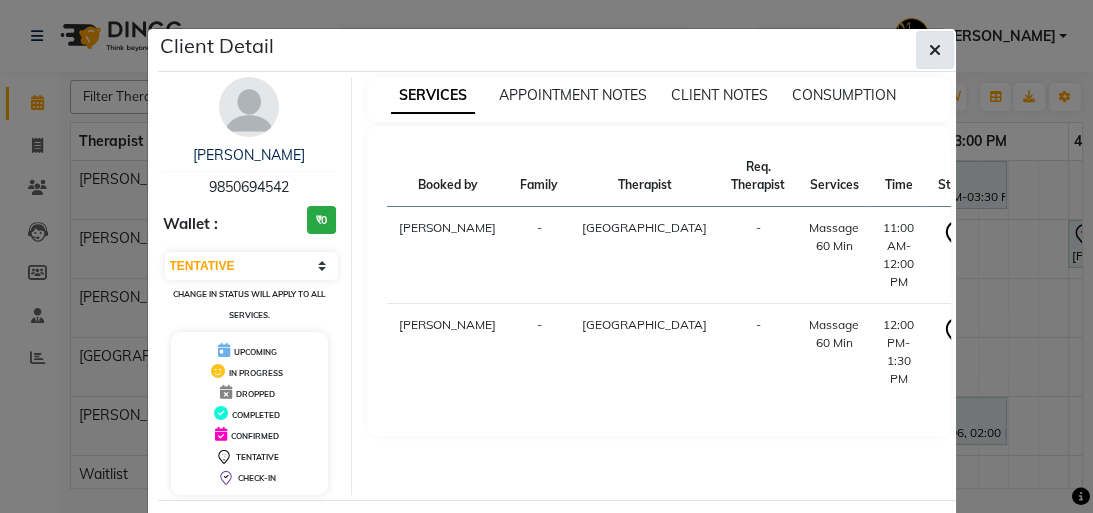 click 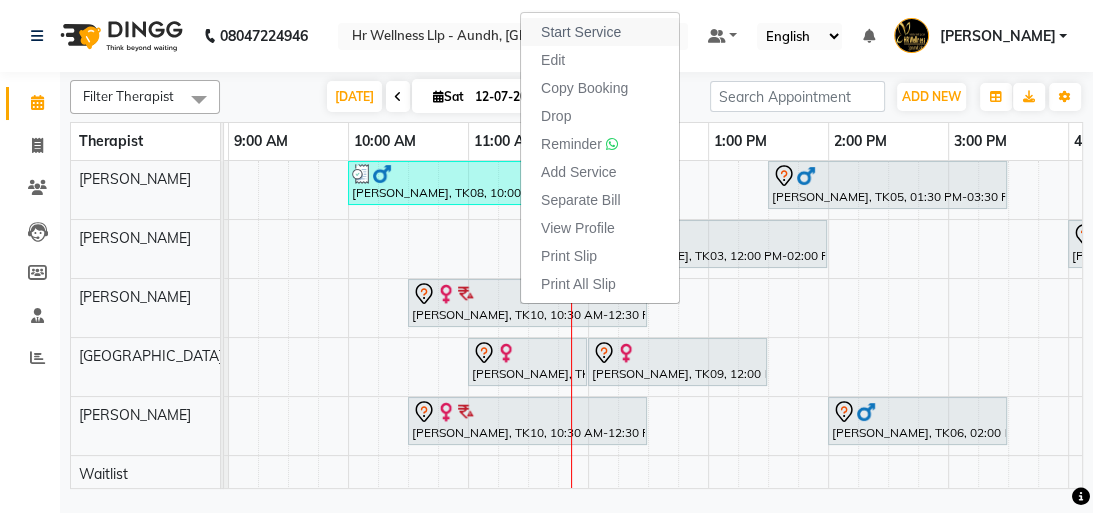 click on "Start Service" at bounding box center (581, 32) 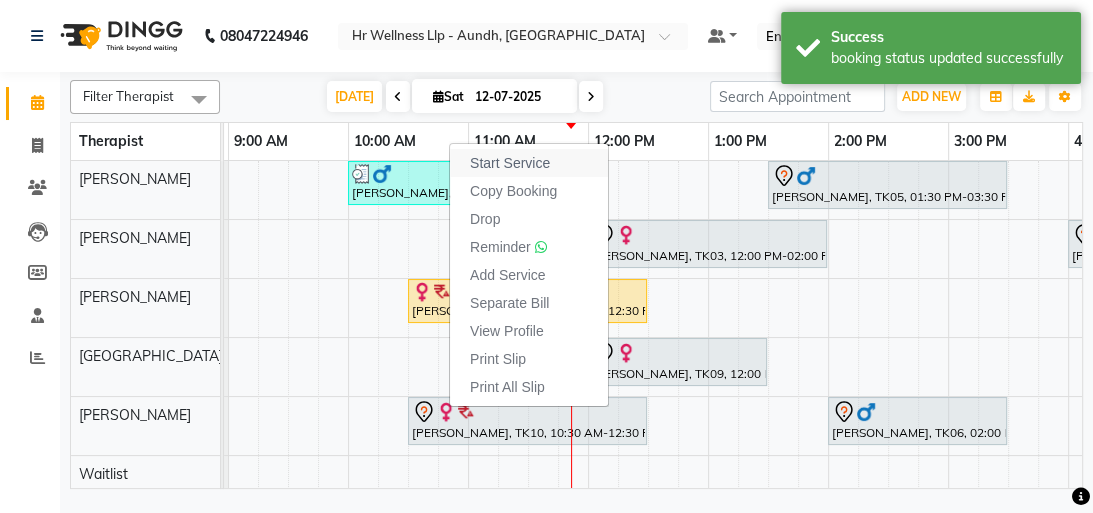 click on "Start Service" at bounding box center [510, 163] 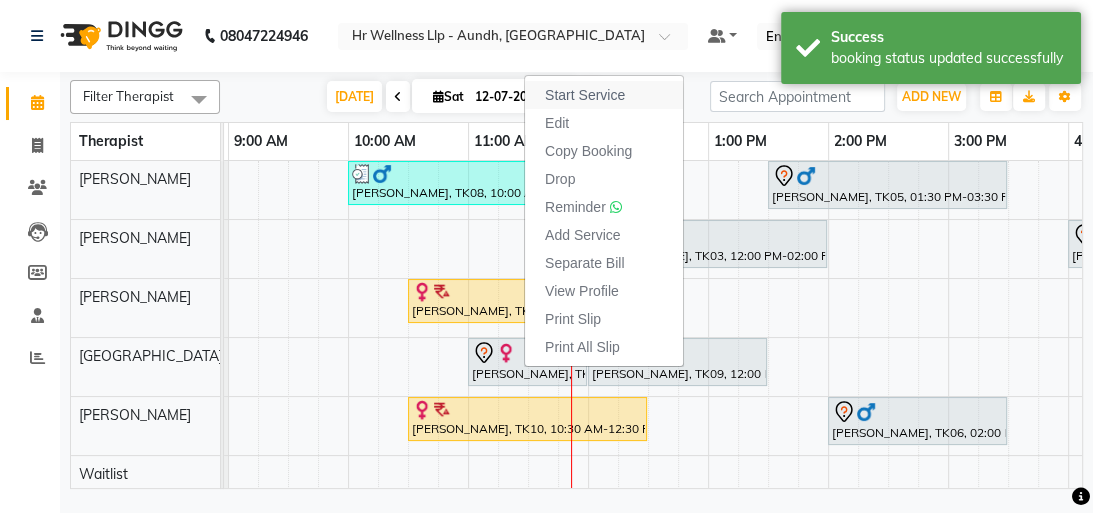 click on "Start Service" at bounding box center [585, 95] 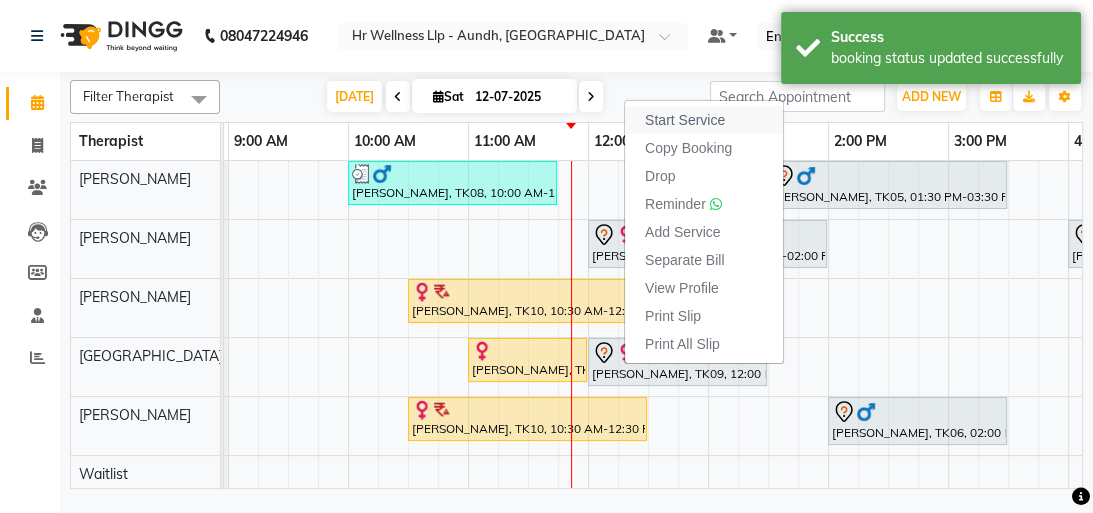click on "Start Service" at bounding box center [685, 120] 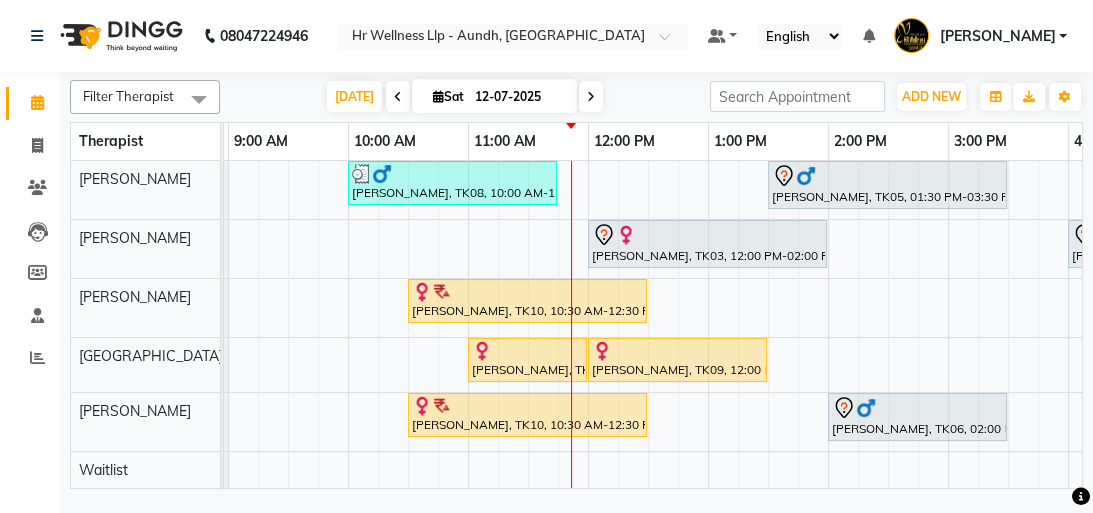 scroll, scrollTop: 0, scrollLeft: 295, axis: horizontal 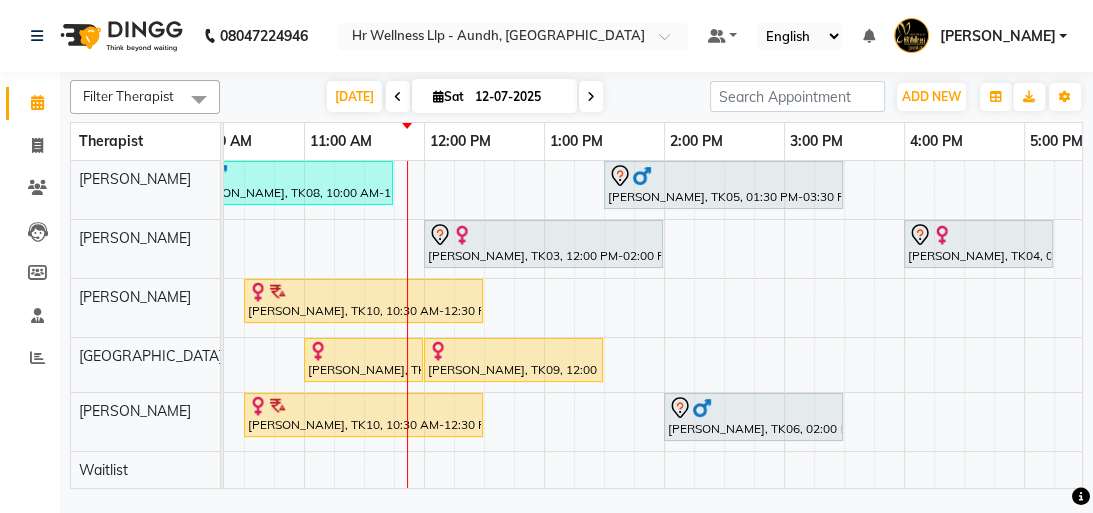 click at bounding box center (591, 97) 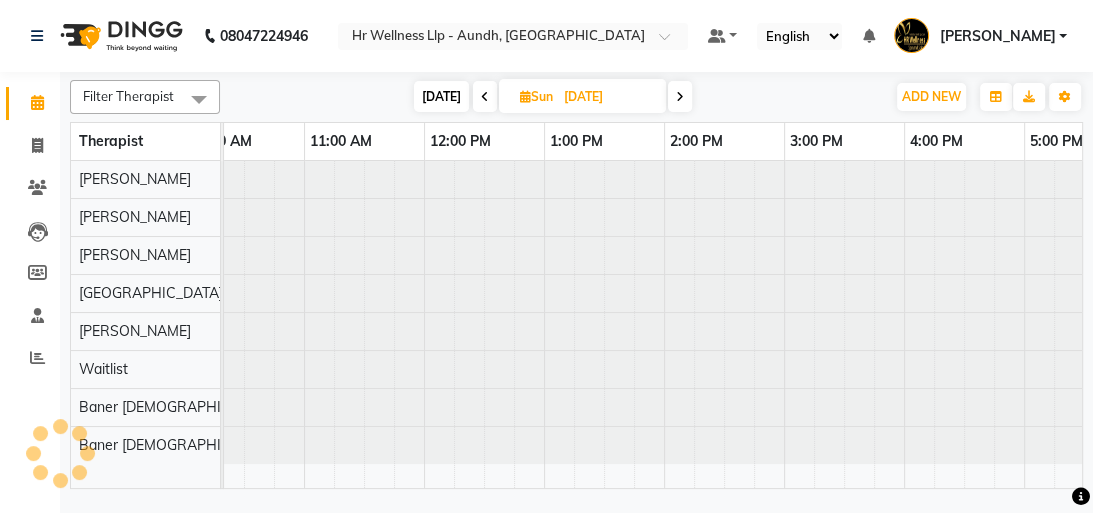 scroll, scrollTop: 0, scrollLeft: 0, axis: both 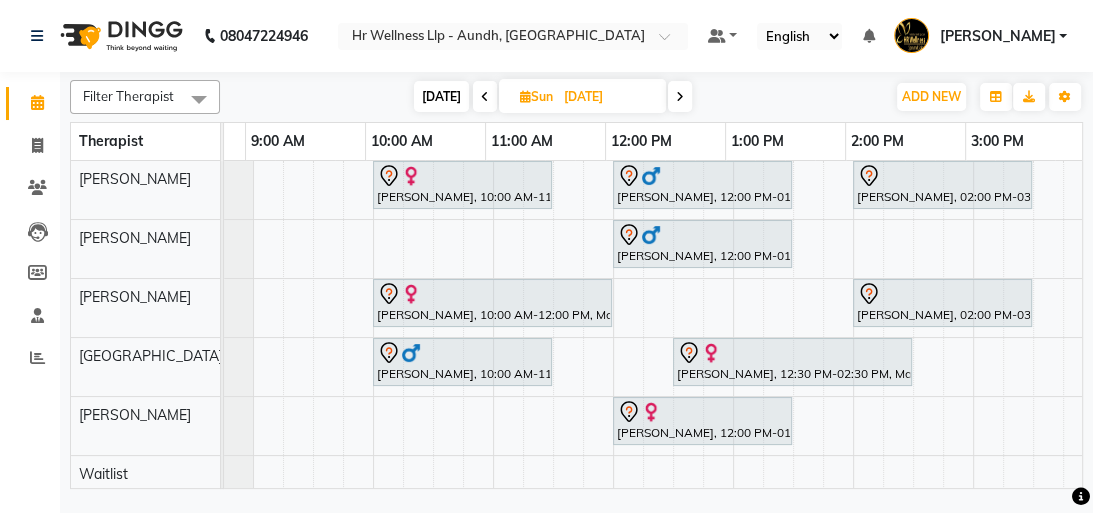 click on "[DATE]" at bounding box center [441, 96] 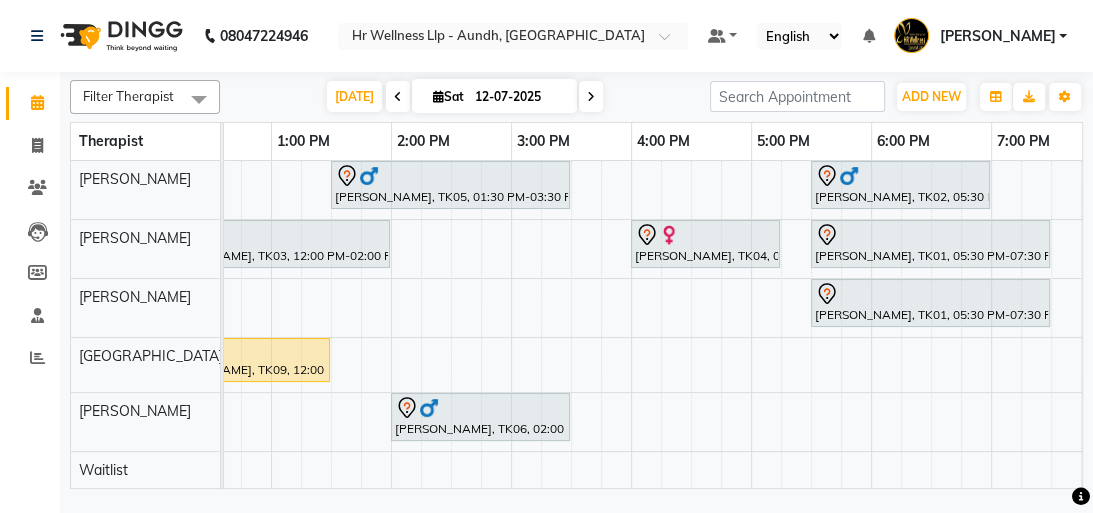 scroll, scrollTop: 0, scrollLeft: 364, axis: horizontal 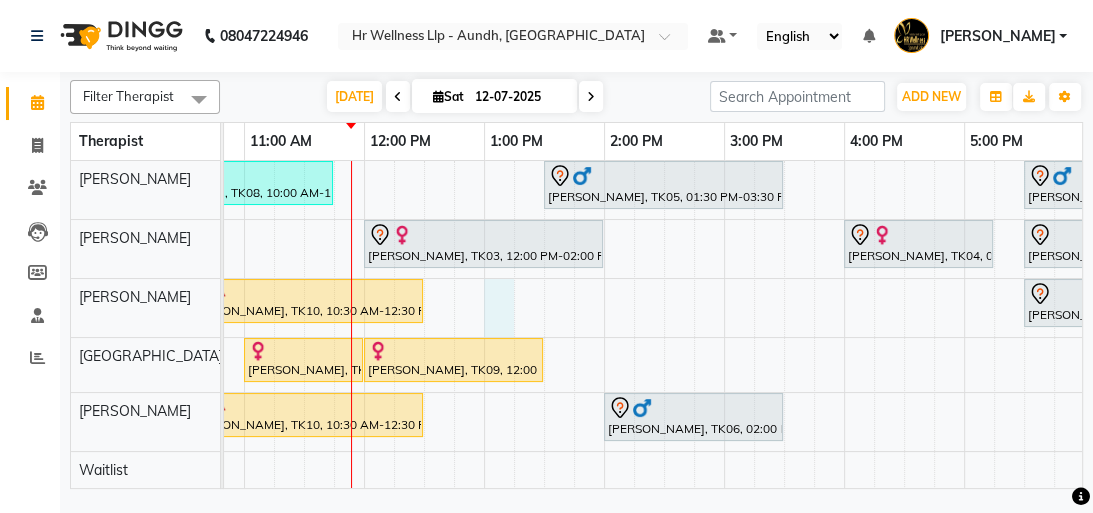 click on "[PERSON_NAME], TK08, 10:00 AM-11:45 AM, Massage 90 Min             Nitin Bhanagay, TK05, 01:30 PM-03:30 PM, Swedish Massage with Wintergreen, Bayleaf & Clove 90 Min             [PERSON_NAME], TK02, 05:30 PM-07:00 PM, Massage 60 Min             [PERSON_NAME], TK03, 12:00 PM-02:00 PM, Massage 90 Min             [PERSON_NAME], TK04, 04:00 PM-05:15 PM, Shirodhara 60 Min             [PERSON_NAME], TK01, 05:30 PM-07:30 PM, Massage 90 Min     [PERSON_NAME], TK10, 10:30 AM-12:30 PM, Massage 90 Min             [PERSON_NAME], TK01, 05:30 PM-07:30 PM, Massage 90 Min     [PERSON_NAME], TK09, 11:00 AM-12:00 PM, Massage 60 Min     [PERSON_NAME], TK09, 12:00 PM-01:30 PM, Massage 60 Min     [PERSON_NAME], TK10, 10:30 AM-12:30 PM, Massage 90 Min             [PERSON_NAME], TK06, 02:00 PM-03:30 PM, Swedish Massage with Wintergreen, Bayleaf & Clove 60 Min" at bounding box center (664, 363) 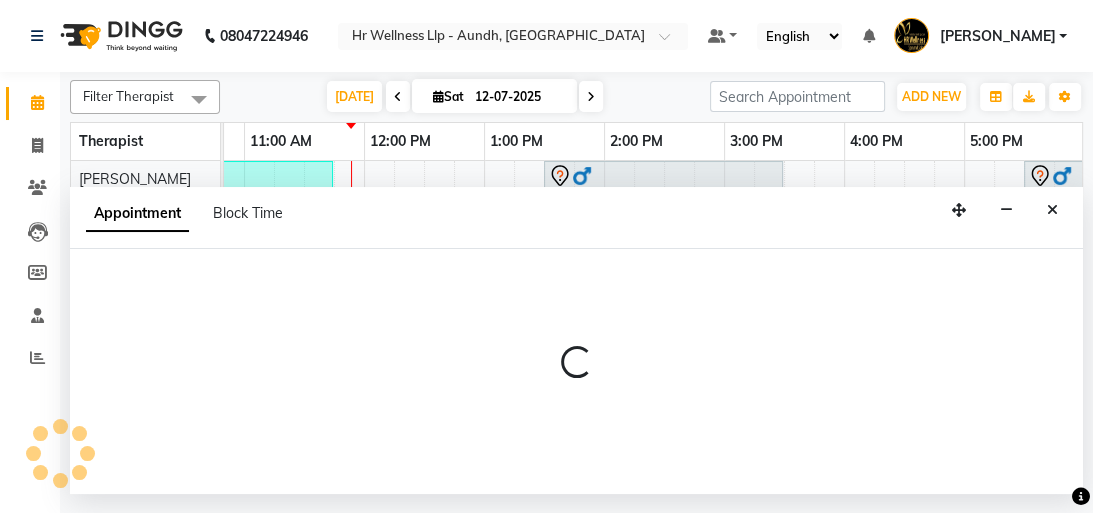 select on "77661" 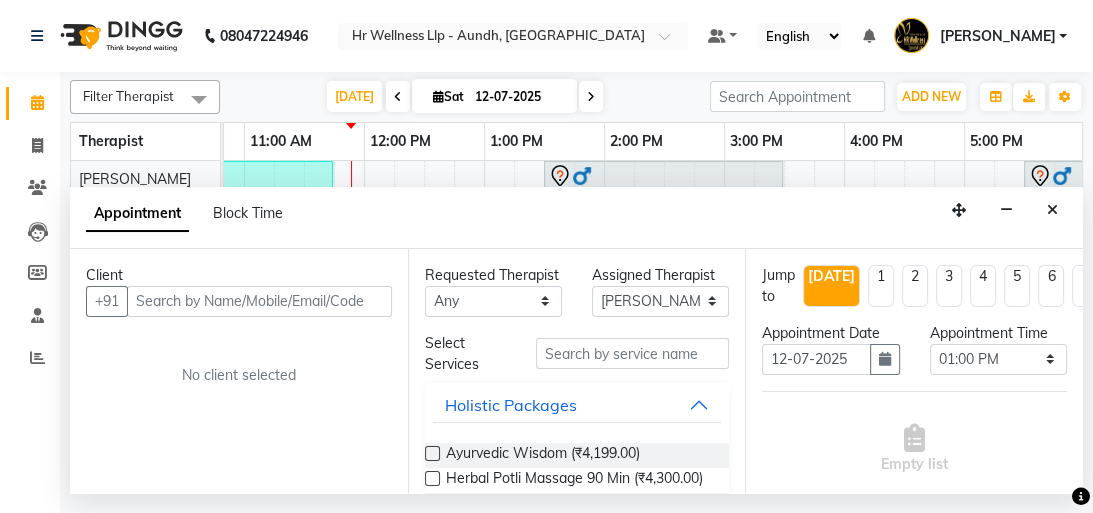 click at bounding box center [259, 301] 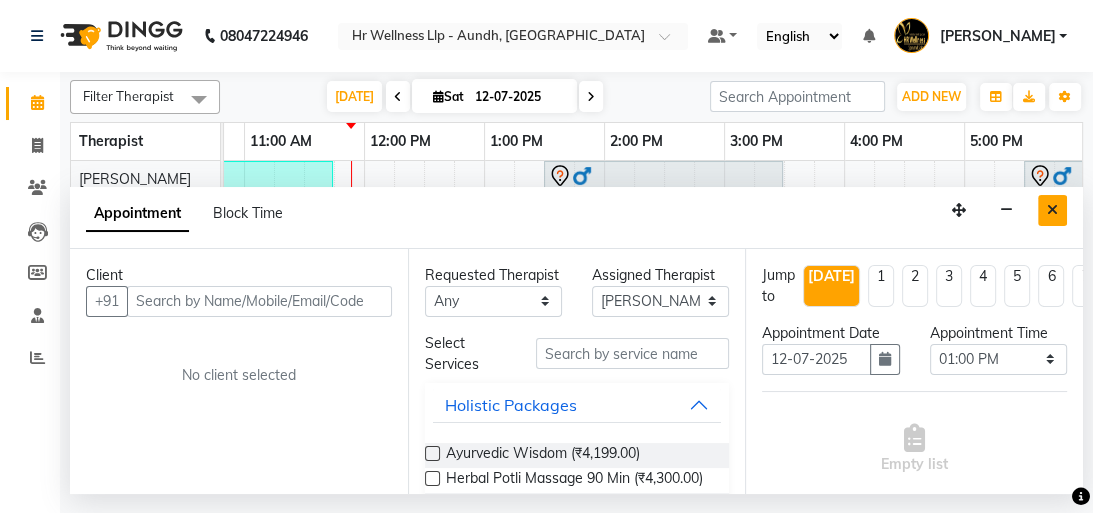 click at bounding box center (1052, 210) 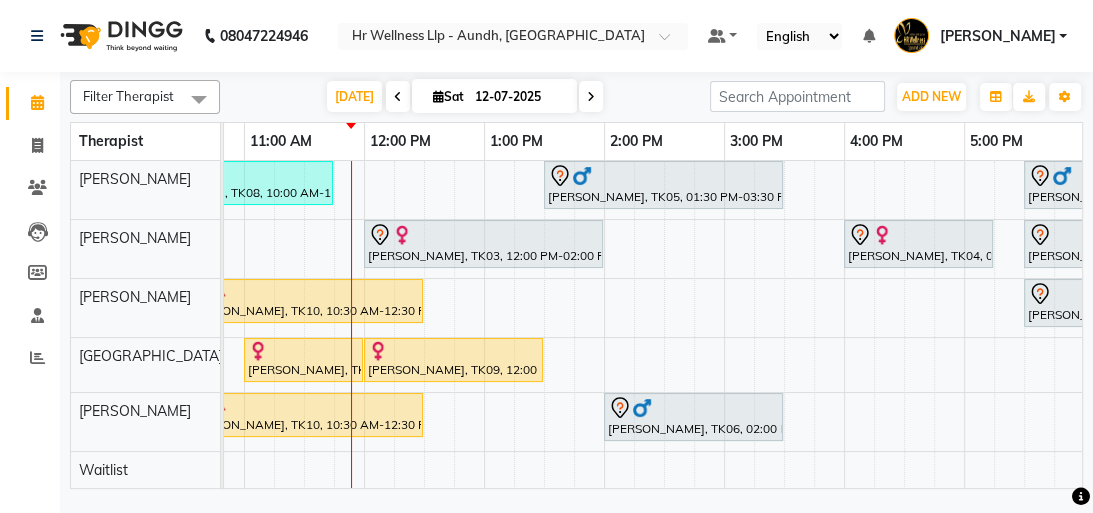 scroll, scrollTop: 80, scrollLeft: 340, axis: both 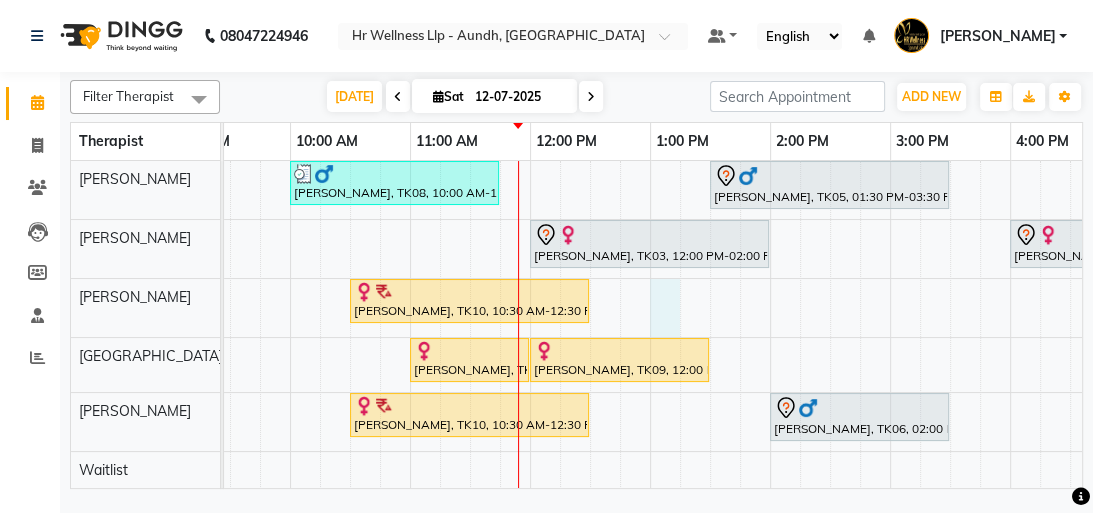 click on "[PERSON_NAME], TK08, 10:00 AM-11:45 AM, Massage 90 Min             Nitin Bhanagay, TK05, 01:30 PM-03:30 PM, Swedish Massage with Wintergreen, Bayleaf & Clove 90 Min             [PERSON_NAME], TK02, 05:30 PM-07:00 PM, Massage 60 Min             [PERSON_NAME], TK03, 12:00 PM-02:00 PM, Massage 90 Min             [PERSON_NAME], TK04, 04:00 PM-05:15 PM, Shirodhara 60 Min             [PERSON_NAME], TK01, 05:30 PM-07:30 PM, Massage 90 Min     [PERSON_NAME], TK10, 10:30 AM-12:30 PM, Massage 90 Min             [PERSON_NAME], TK01, 05:30 PM-07:30 PM, Massage 90 Min     [PERSON_NAME], TK09, 11:00 AM-12:00 PM, Massage 60 Min     [PERSON_NAME], TK09, 12:00 PM-01:30 PM, Massage 60 Min     [PERSON_NAME], TK10, 10:30 AM-12:30 PM, Massage 90 Min             [PERSON_NAME], TK06, 02:00 PM-03:30 PM, Swedish Massage with Wintergreen, Bayleaf & Clove 60 Min" at bounding box center [830, 363] 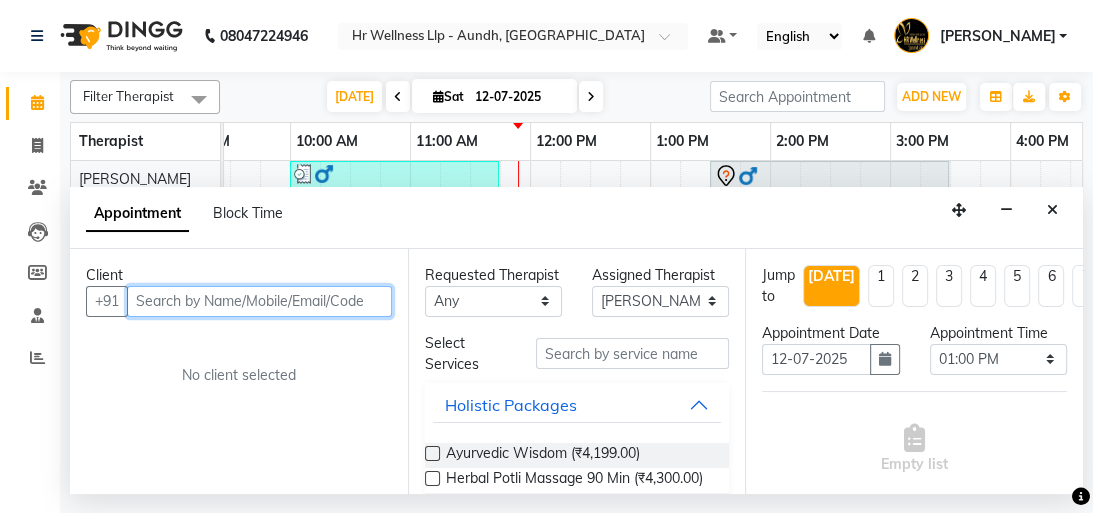 click at bounding box center (259, 301) 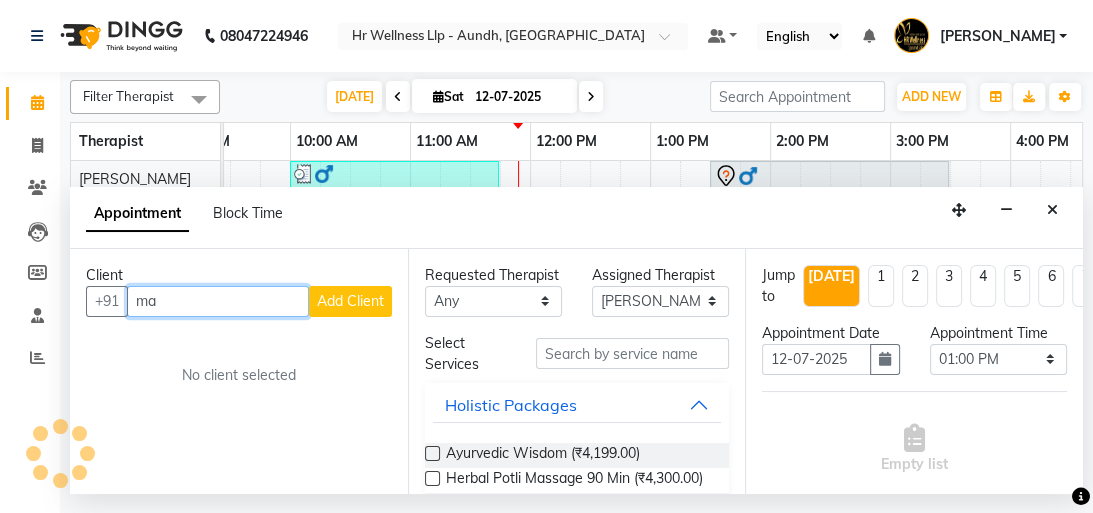 type on "m" 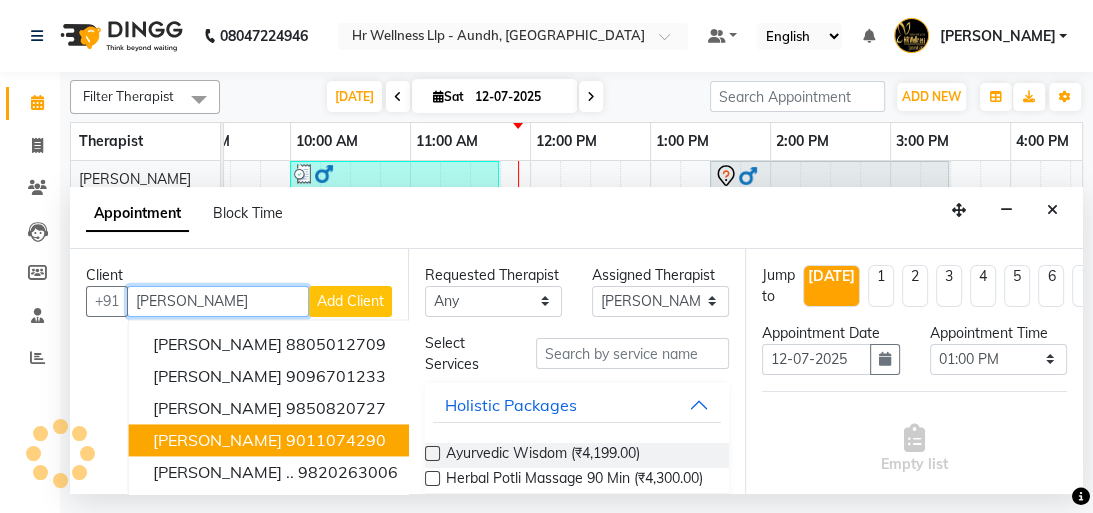 click on "[PERSON_NAME]" at bounding box center (217, 440) 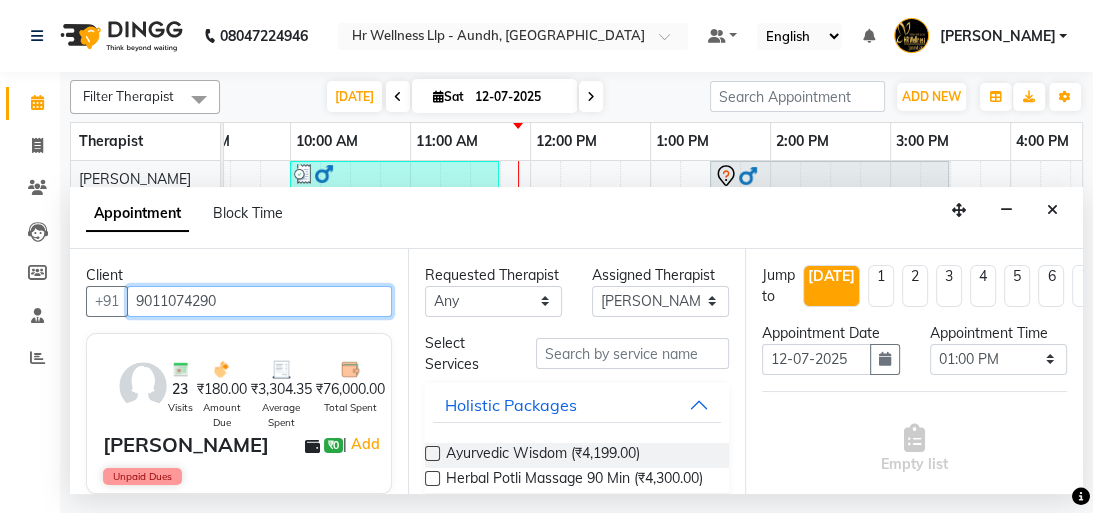type on "9011074290" 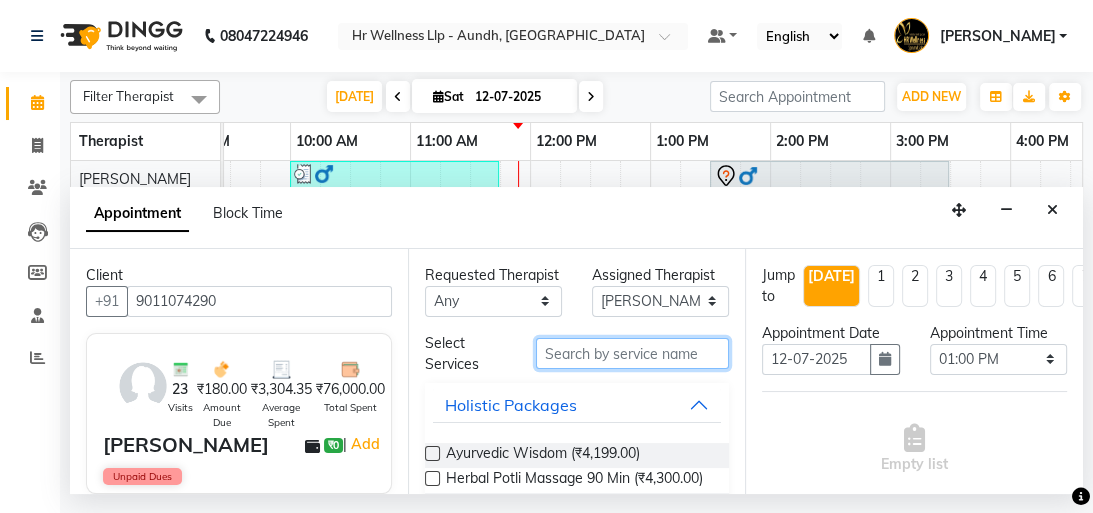 click at bounding box center [632, 353] 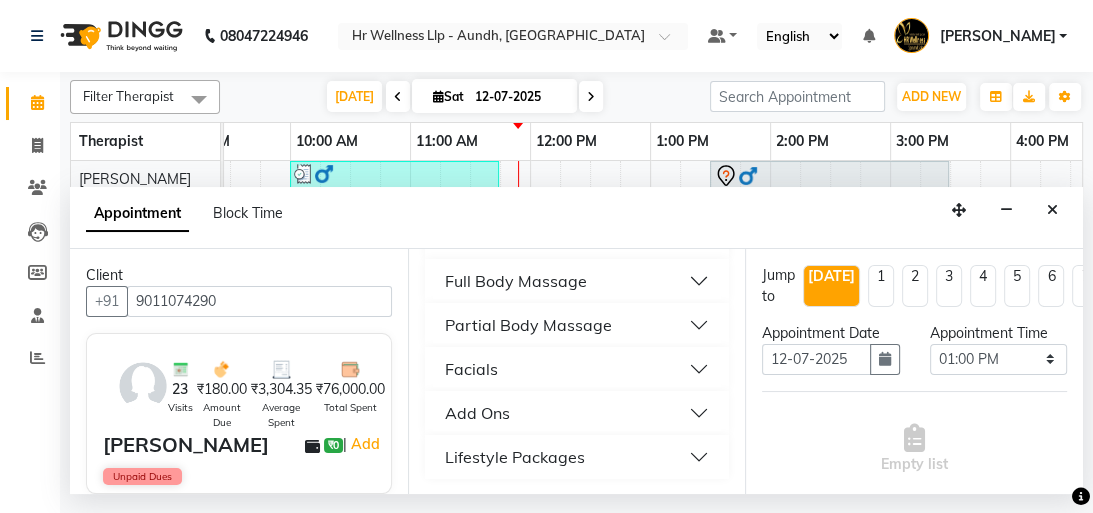 type on "ma" 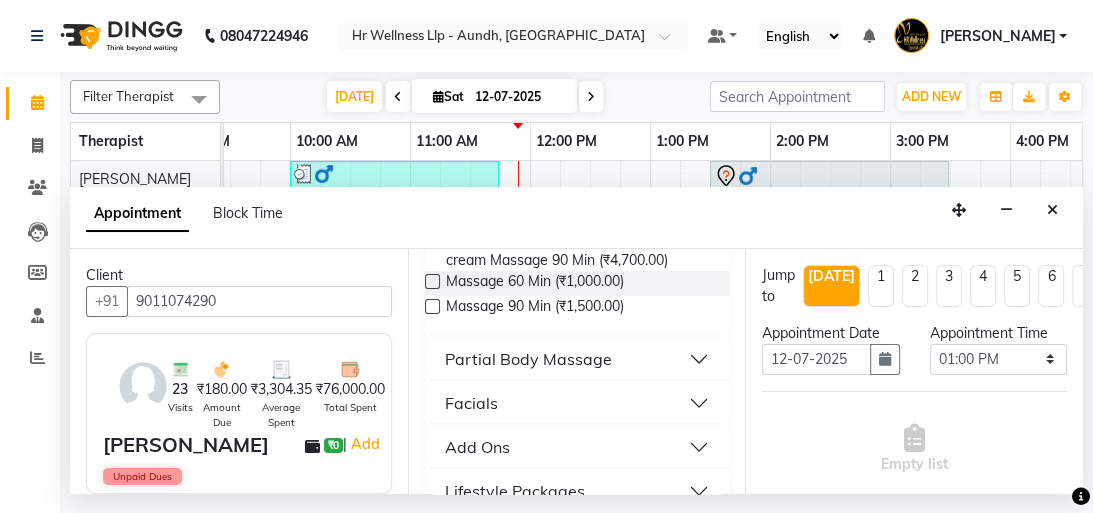 click at bounding box center [432, 281] 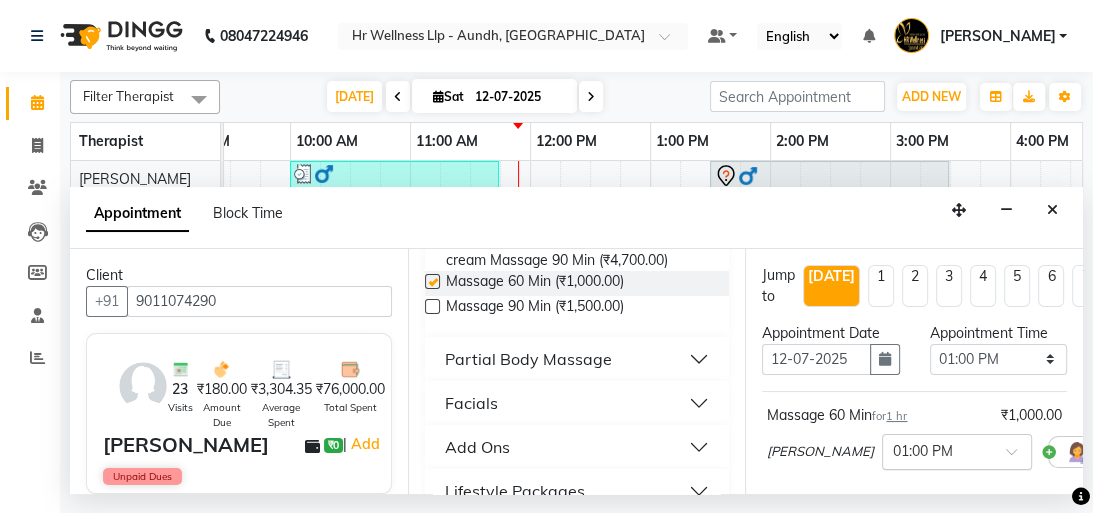 checkbox on "false" 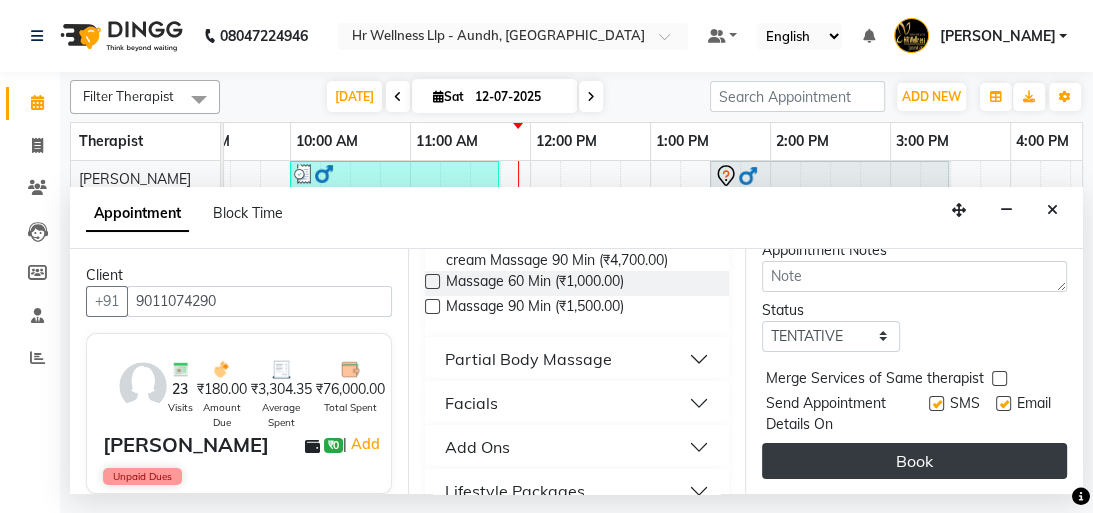 click on "Book" at bounding box center [914, 461] 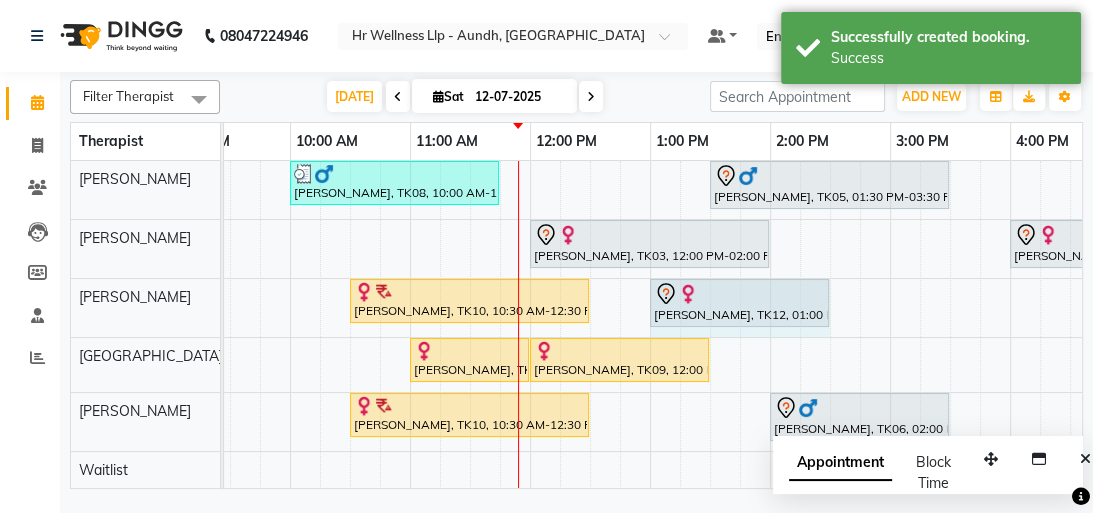 drag, startPoint x: 768, startPoint y: 285, endPoint x: 807, endPoint y: 298, distance: 41.109608 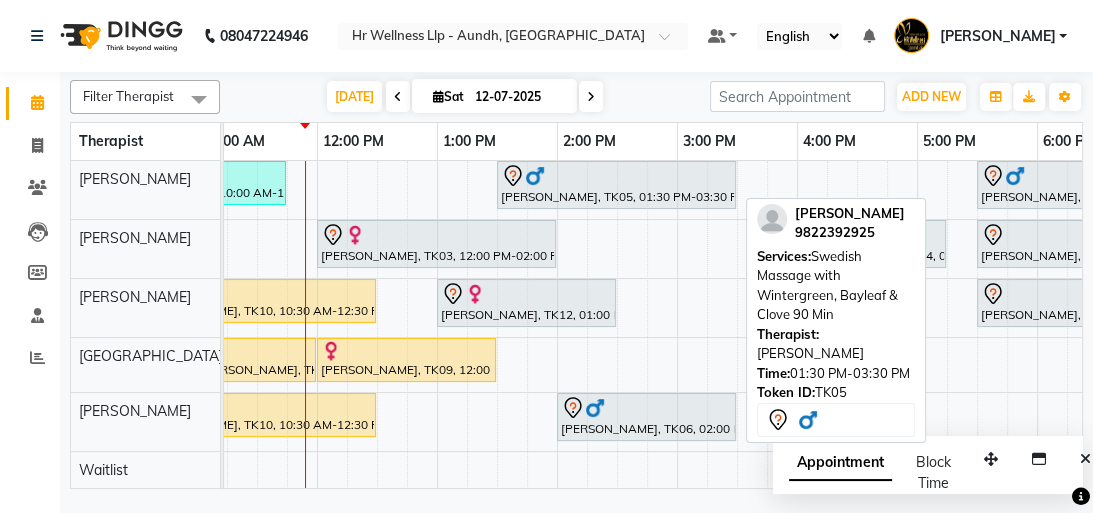 scroll, scrollTop: 0, scrollLeft: 460, axis: horizontal 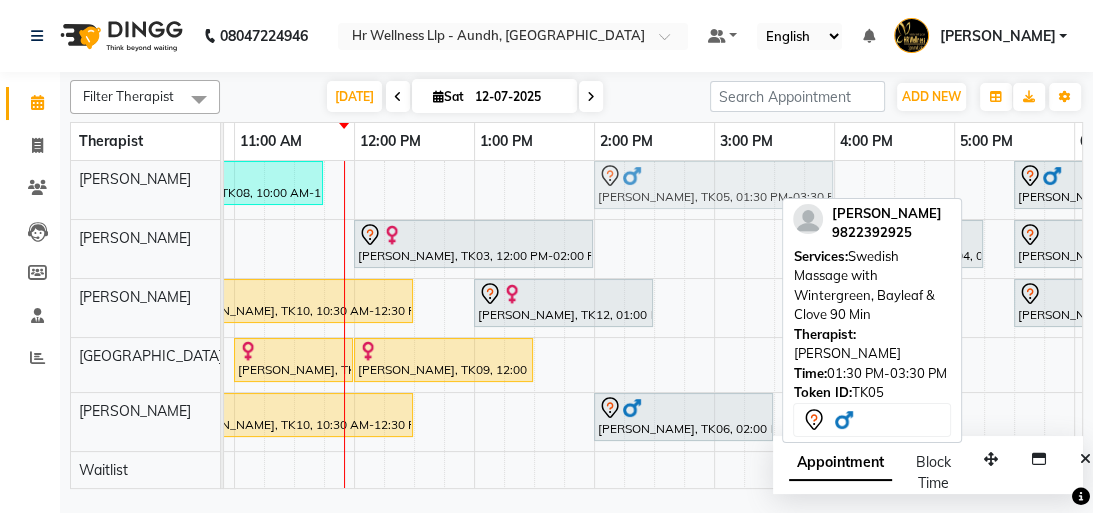 drag, startPoint x: 621, startPoint y: 171, endPoint x: 669, endPoint y: 184, distance: 49.729267 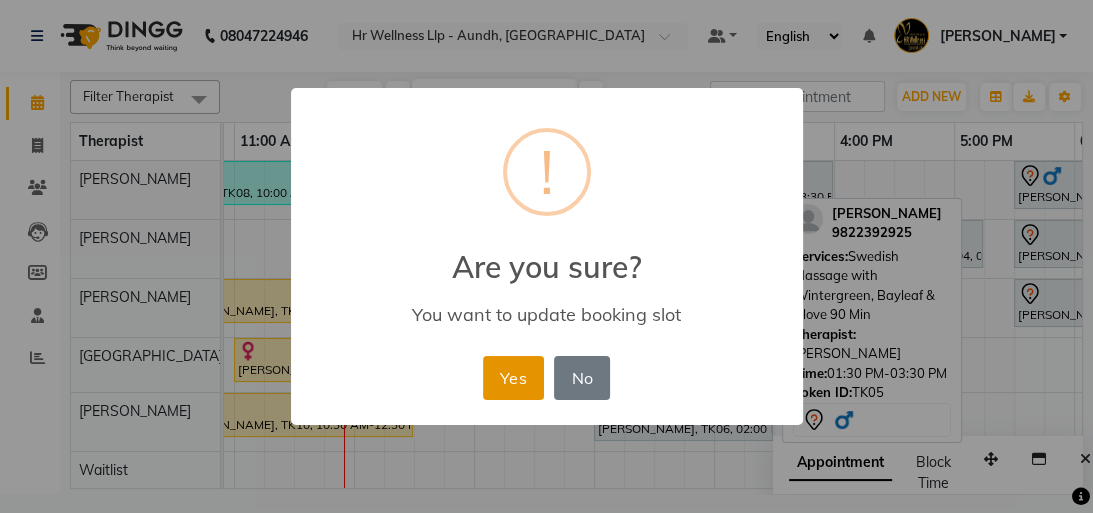 click on "Yes" at bounding box center [513, 378] 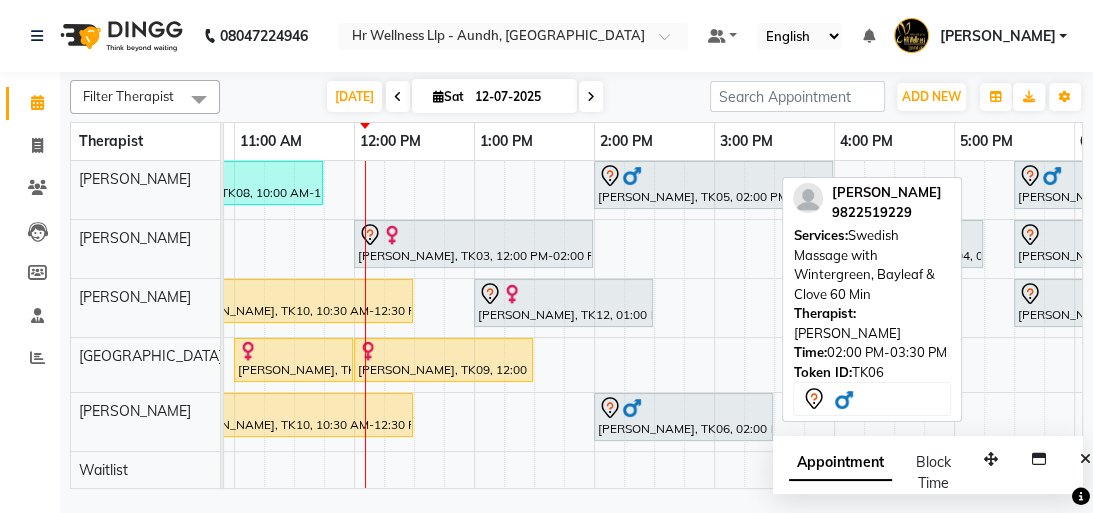scroll, scrollTop: 0, scrollLeft: 439, axis: horizontal 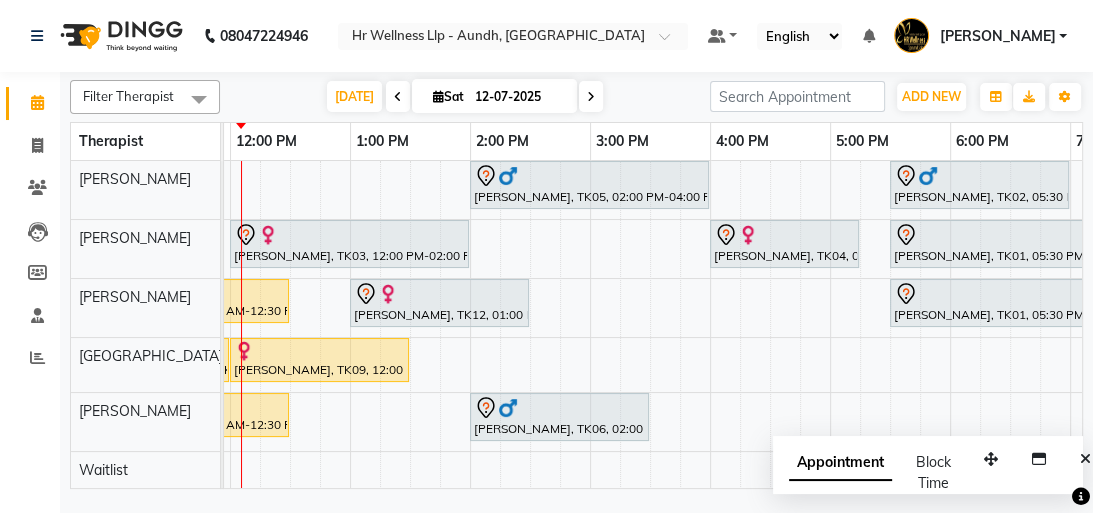 click on "Sat" at bounding box center [448, 96] 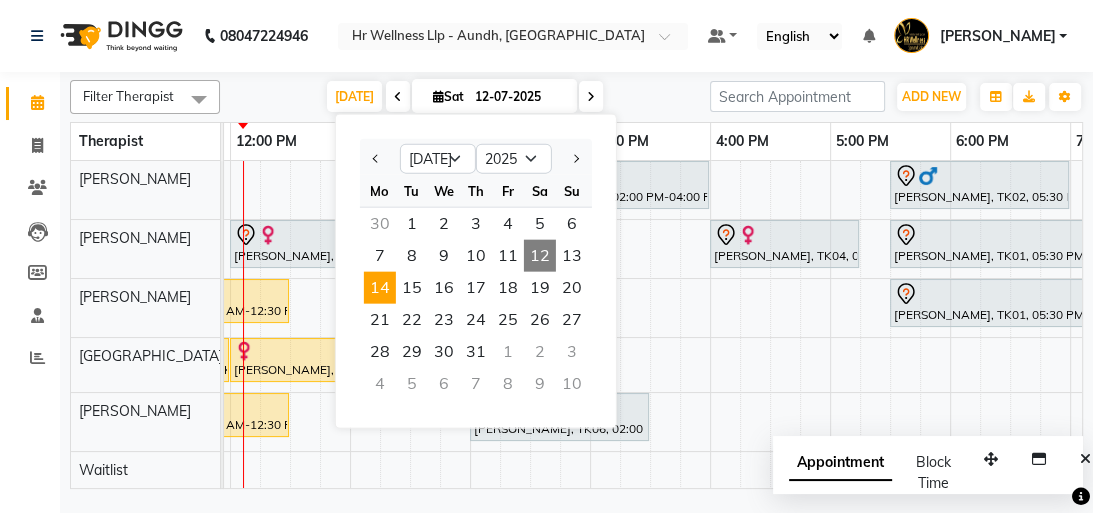 click on "14" at bounding box center [380, 288] 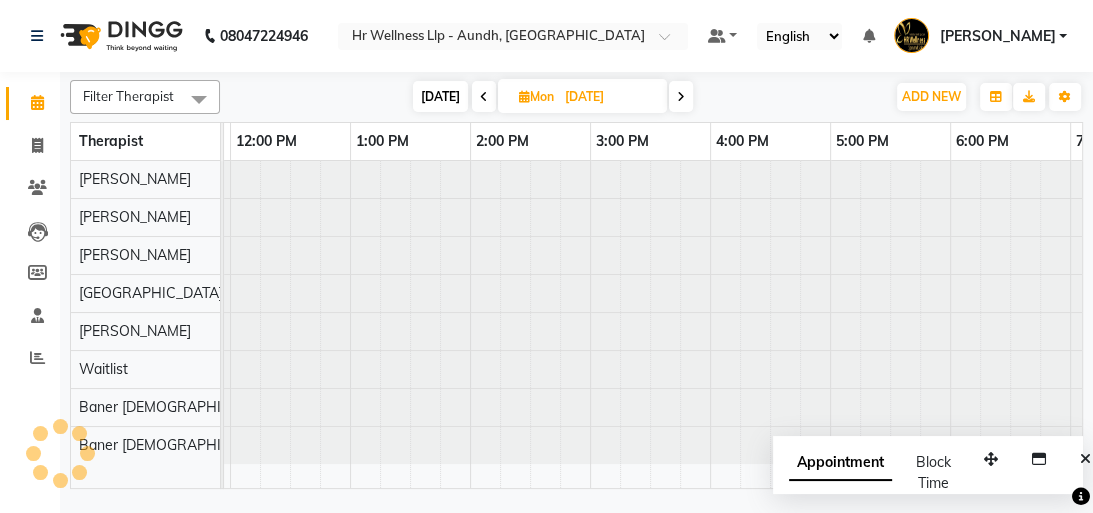 scroll, scrollTop: 0, scrollLeft: 0, axis: both 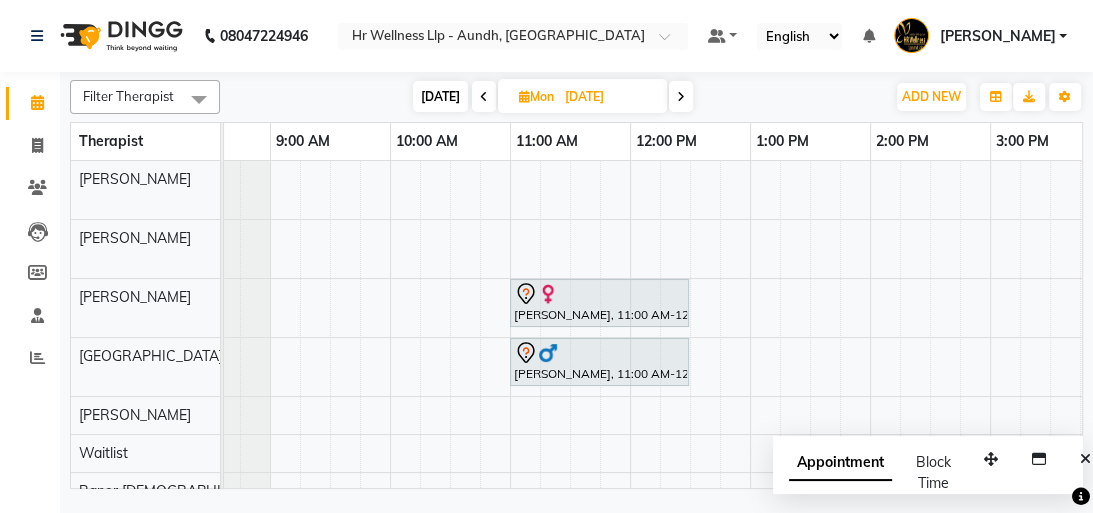 click on "[DATE]" at bounding box center (440, 96) 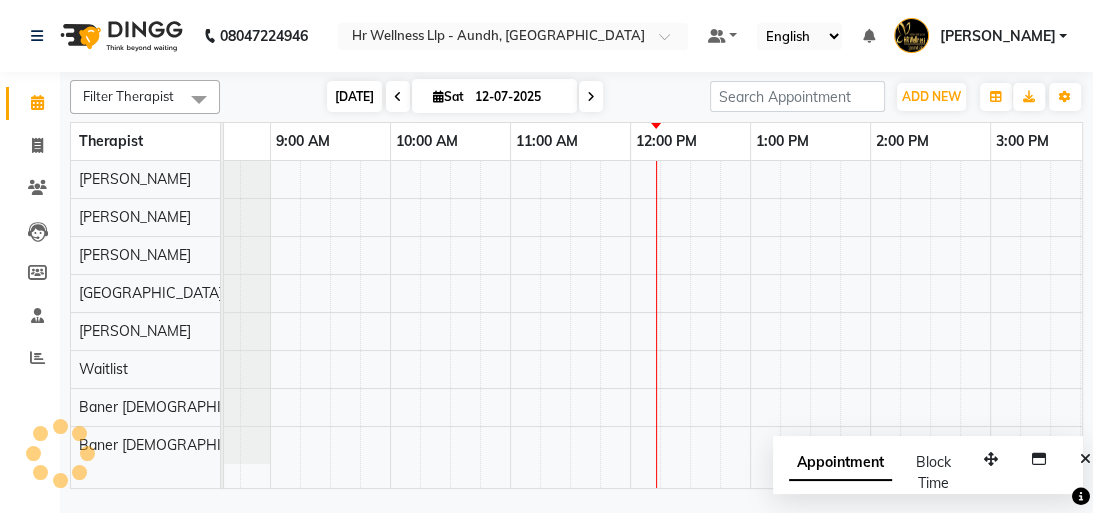 scroll, scrollTop: 0, scrollLeft: 480, axis: horizontal 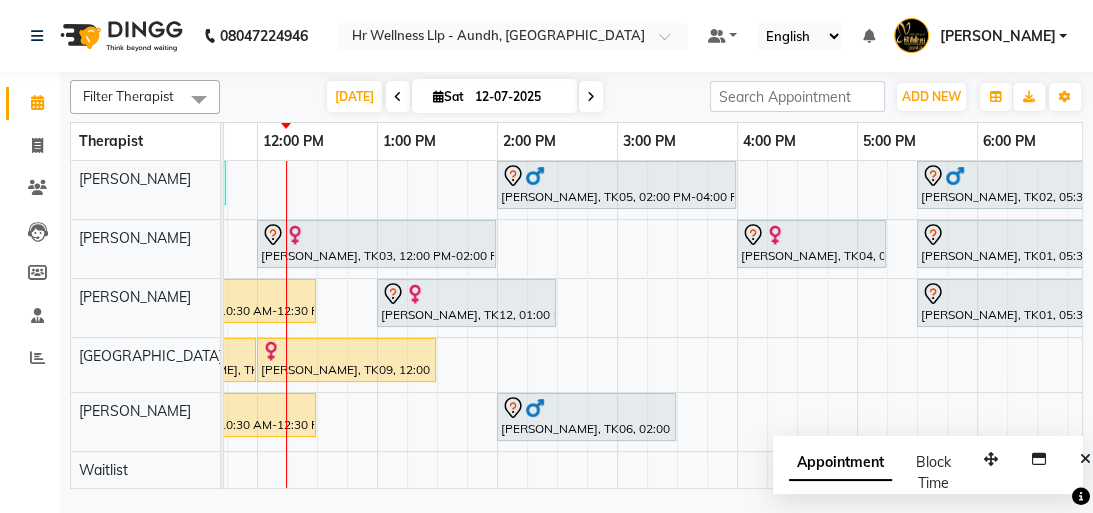 click at bounding box center [591, 96] 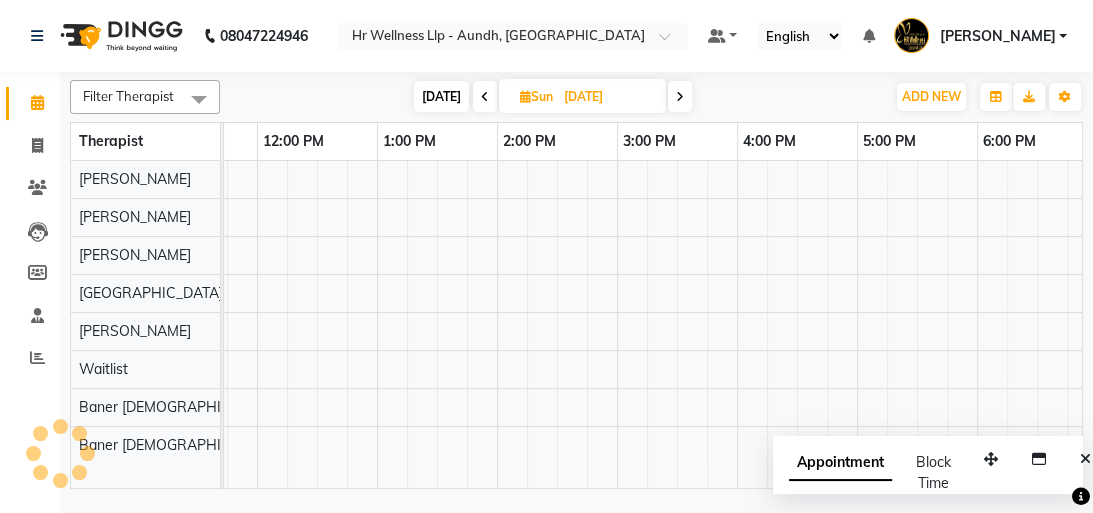 scroll, scrollTop: 0, scrollLeft: 480, axis: horizontal 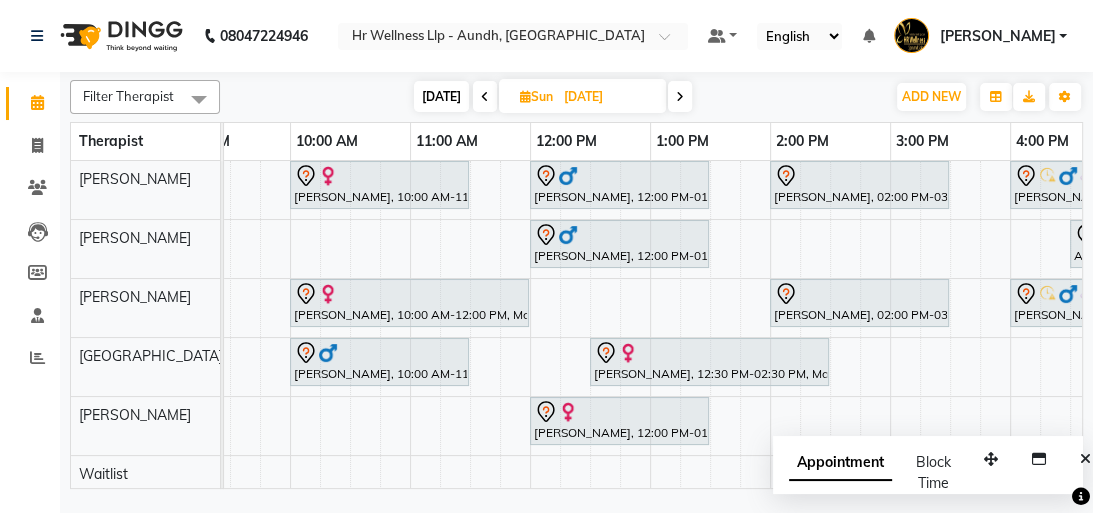 click at bounding box center [485, 96] 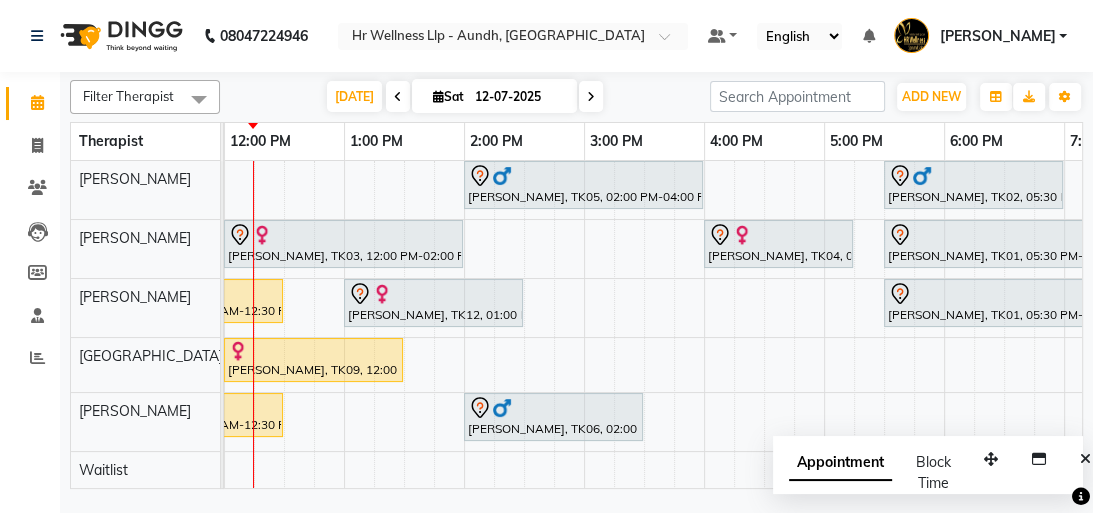 click at bounding box center [398, 97] 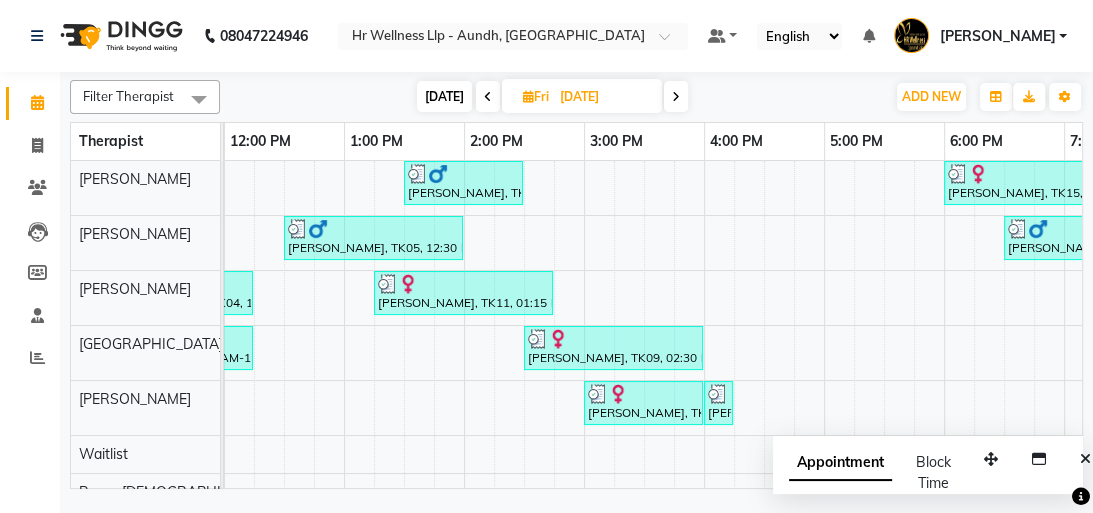 click on "[DATE]" at bounding box center [444, 96] 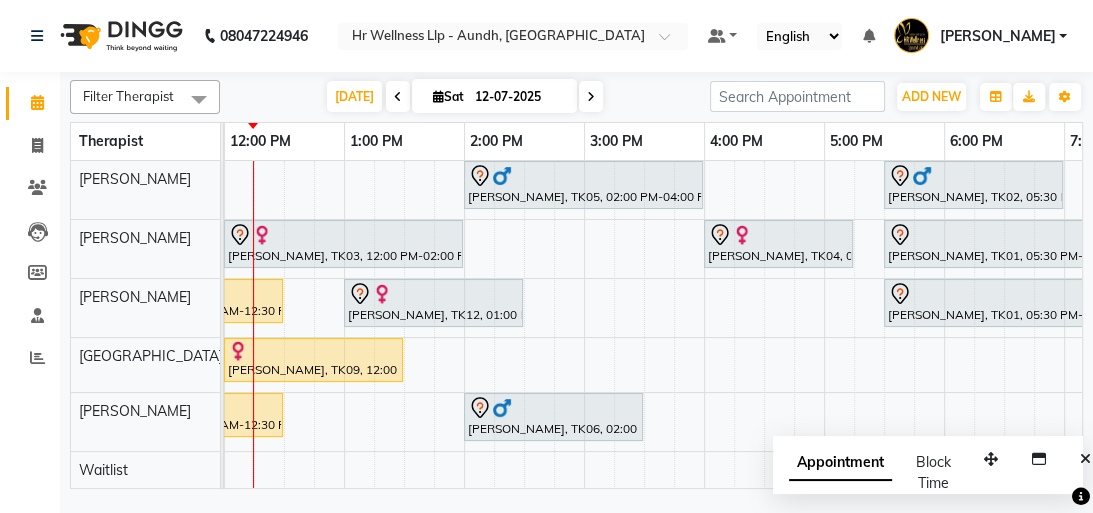 click at bounding box center (591, 96) 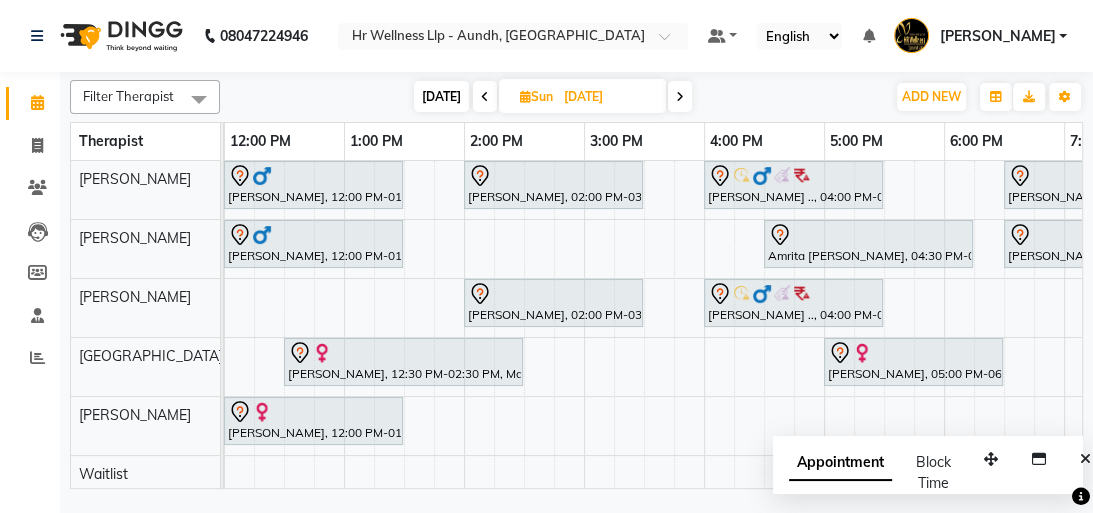 click at bounding box center [680, 96] 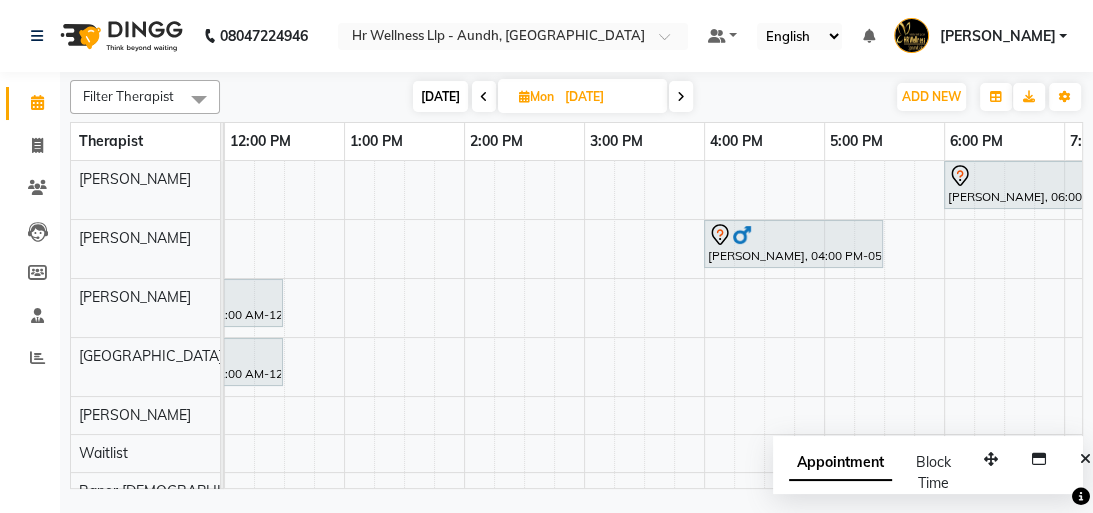 click at bounding box center [484, 96] 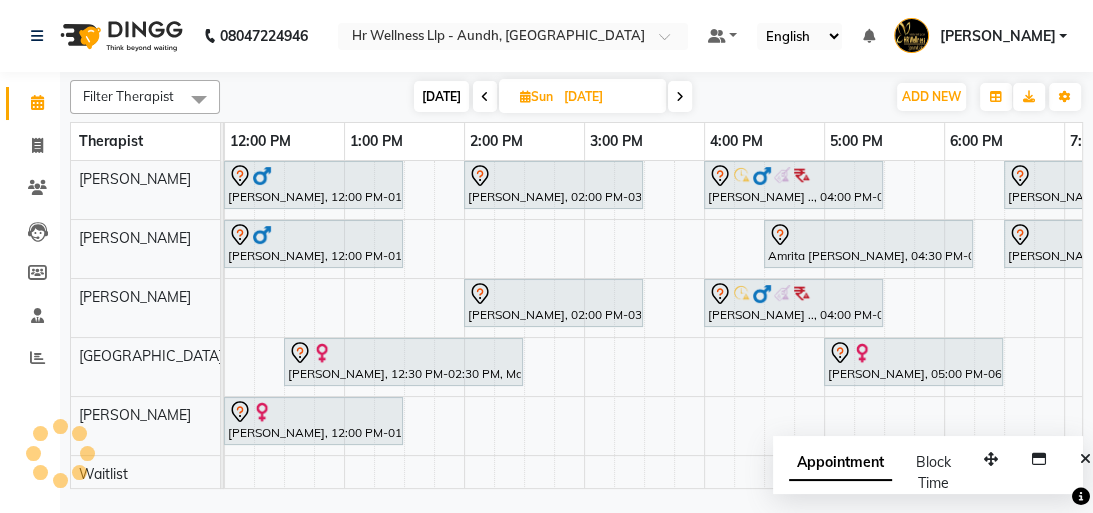 click at bounding box center (485, 96) 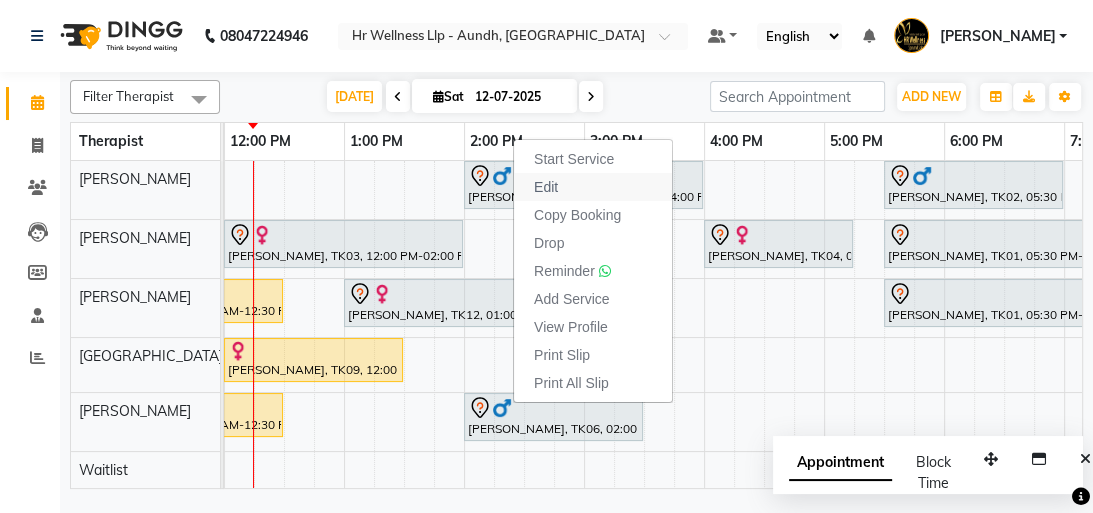 click on "Edit" at bounding box center (546, 187) 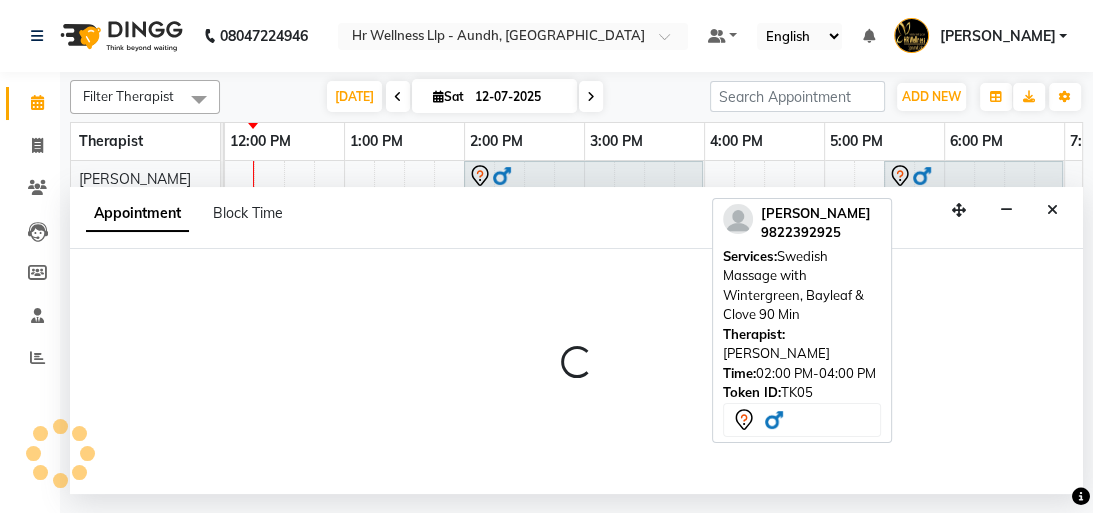 select on "tentative" 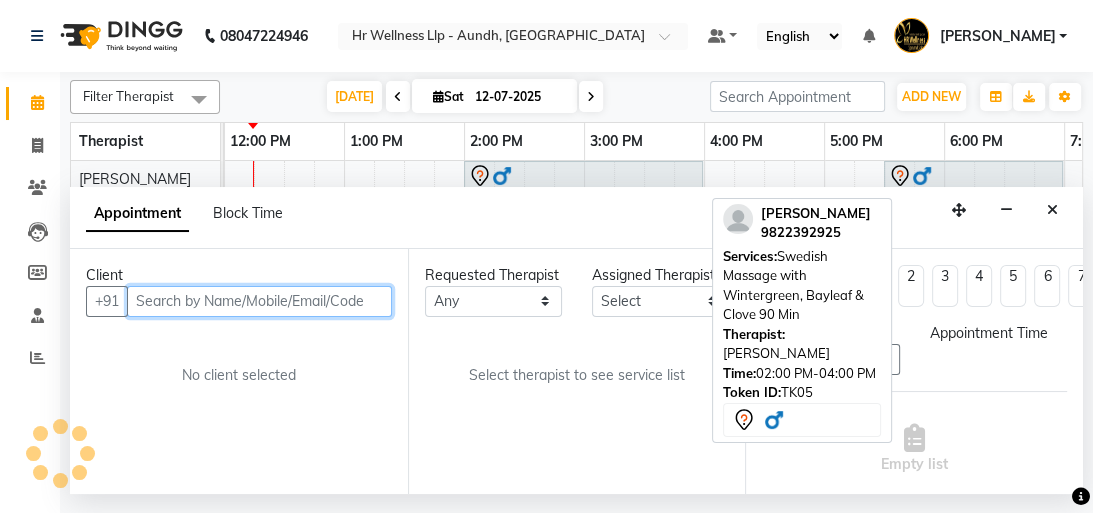 type on "12-07-2025" 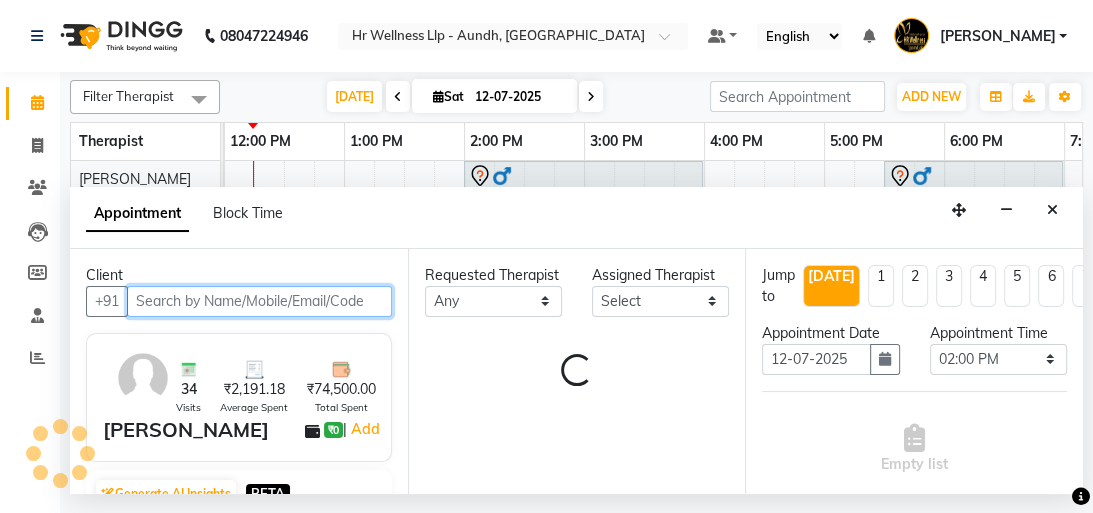 select on "77663" 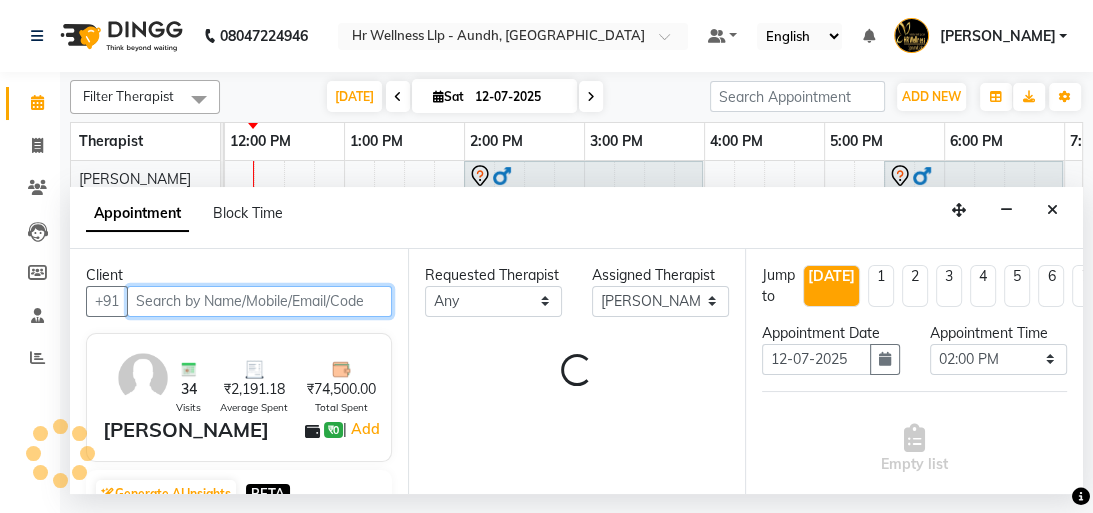 select on "1894" 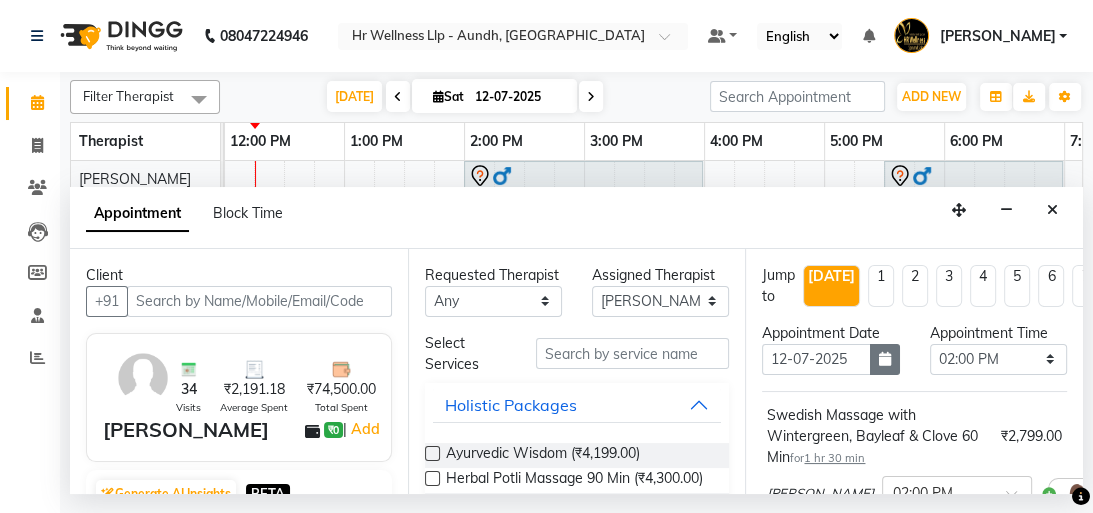 click at bounding box center [885, 359] 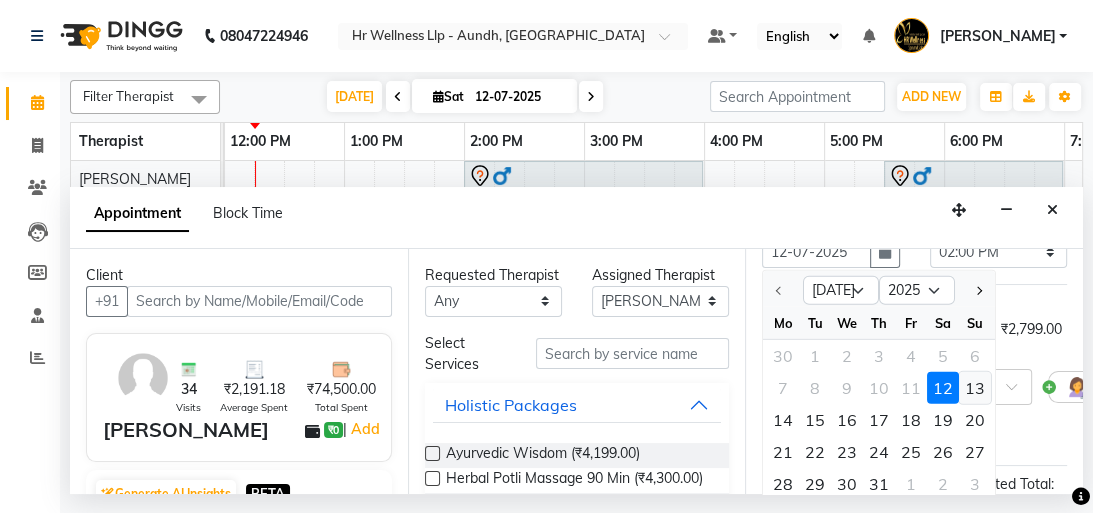 click on "13" at bounding box center (975, 387) 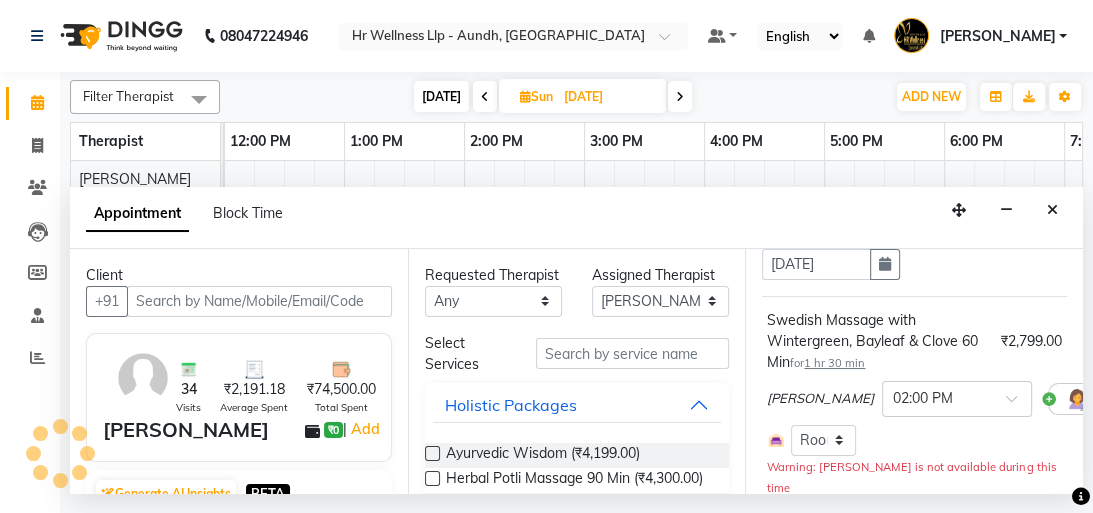 select on "840" 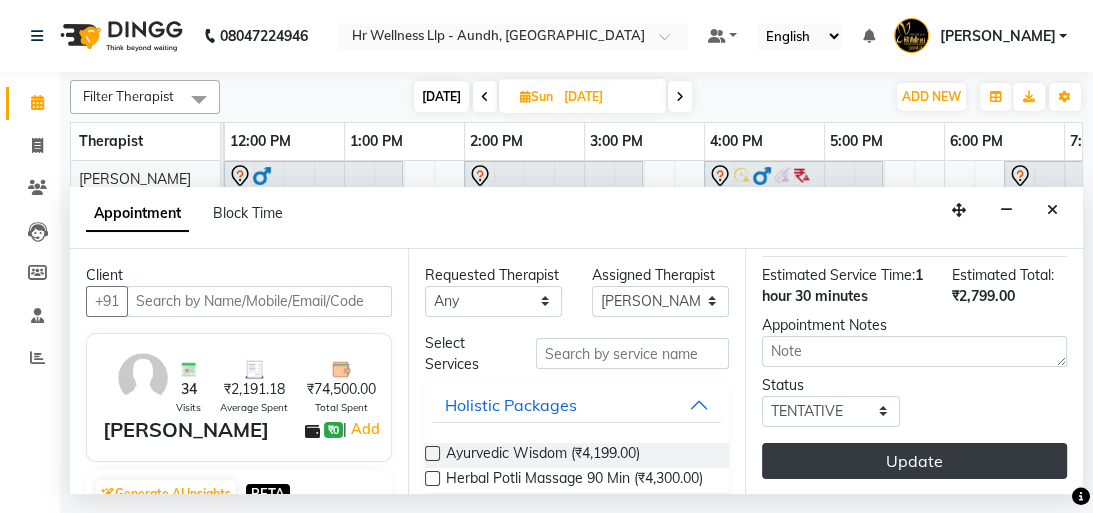 click on "Update" at bounding box center (914, 461) 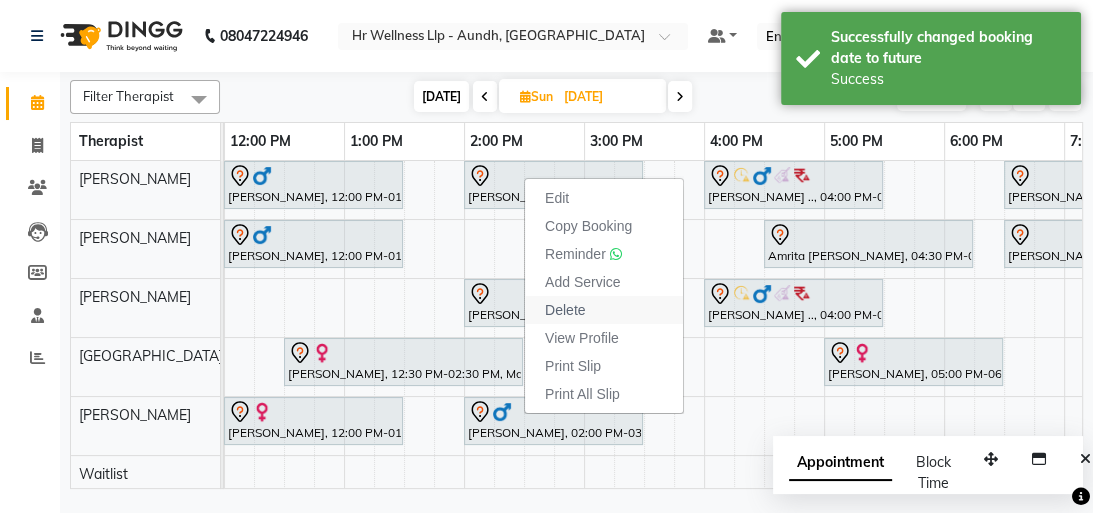 click on "Delete" at bounding box center [565, 310] 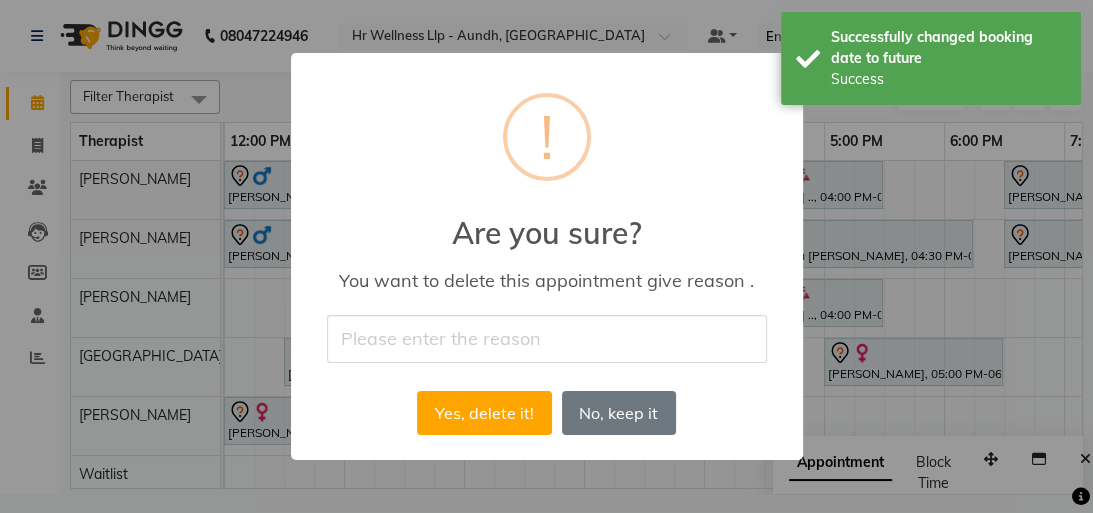 click at bounding box center [547, 338] 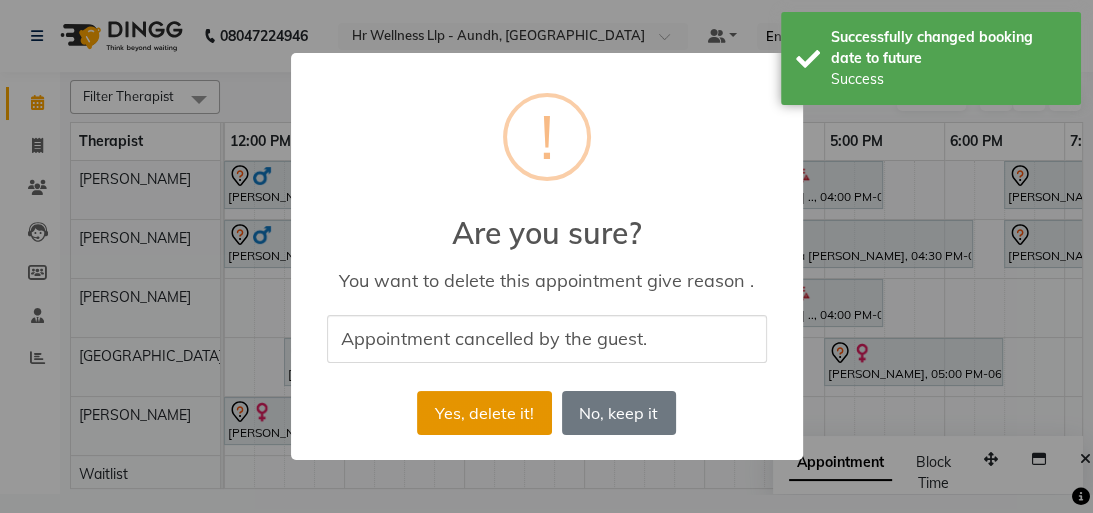 click on "Yes, delete it!" at bounding box center [484, 413] 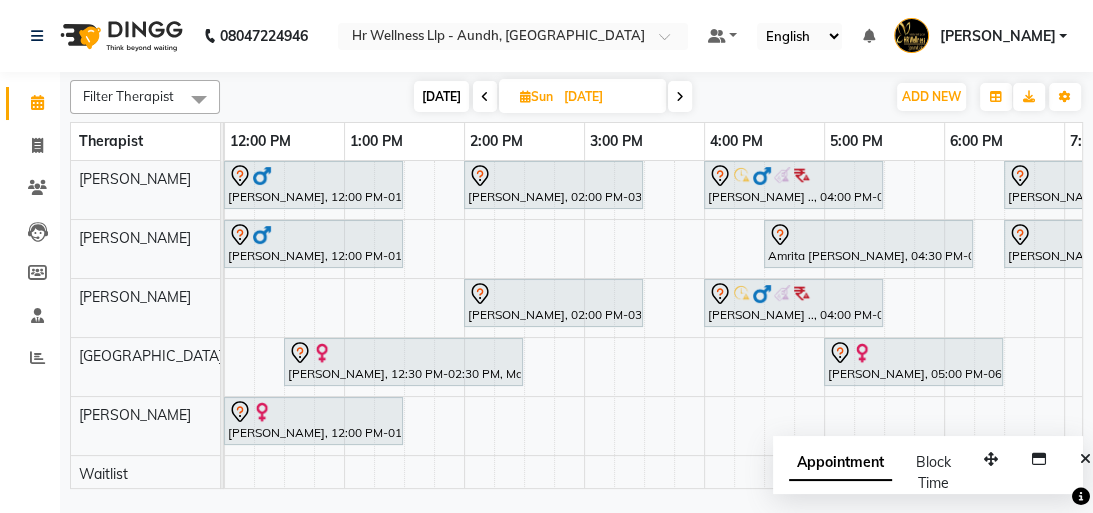 click on "[DATE]" at bounding box center [441, 96] 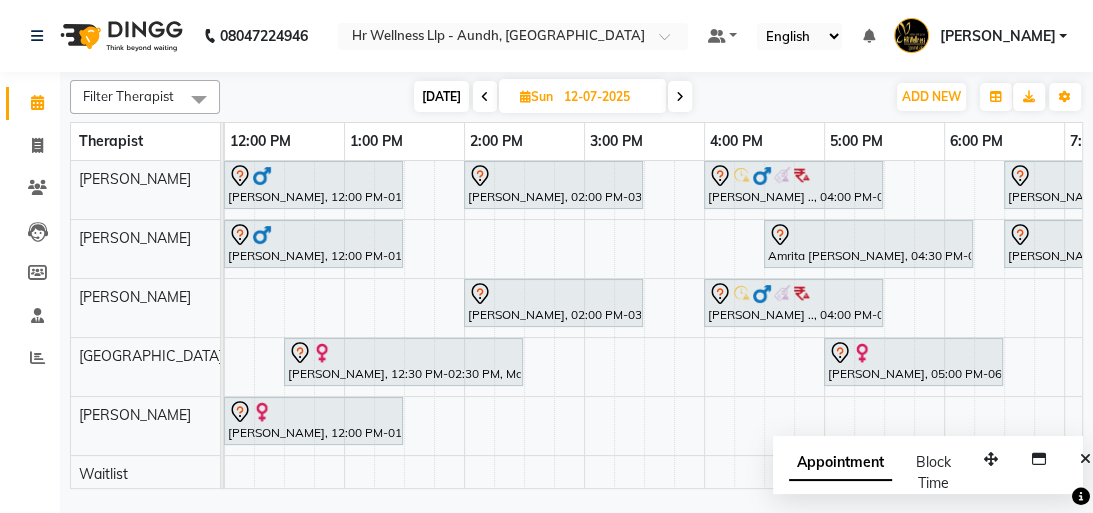 scroll, scrollTop: 0, scrollLeft: 480, axis: horizontal 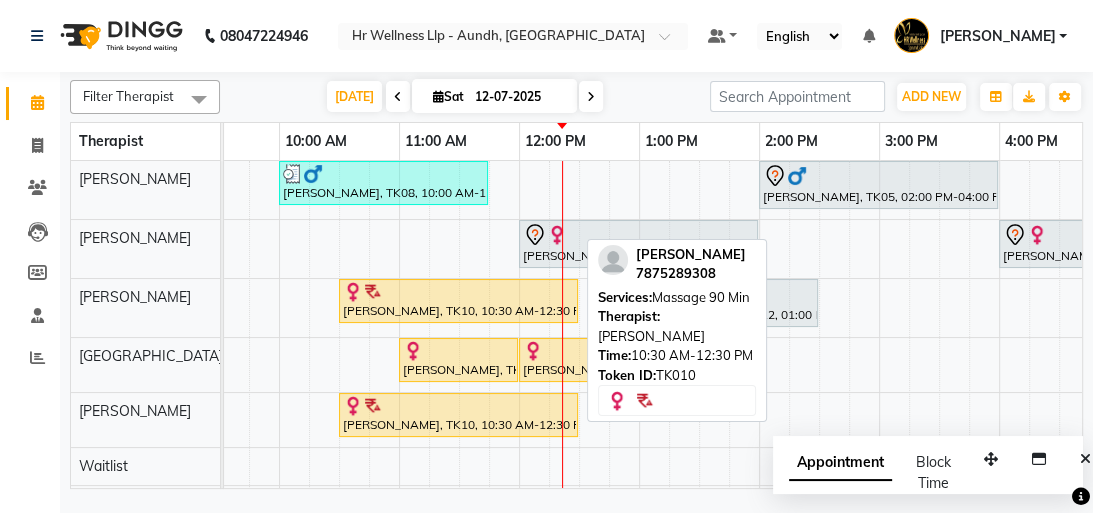 click on "[PERSON_NAME], TK10, 10:30 AM-12:30 PM, Massage 90 Min" at bounding box center (458, 301) 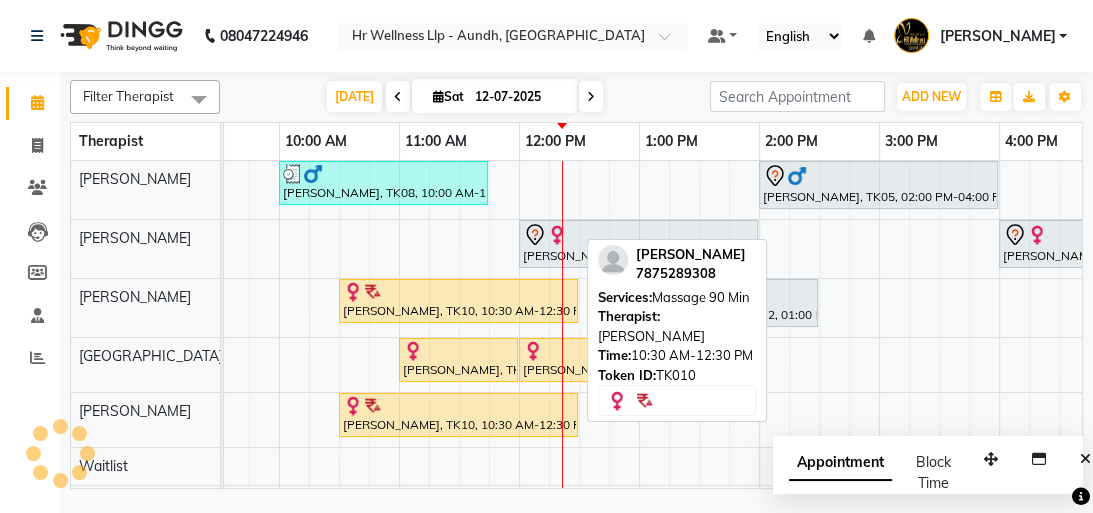 click on "[PERSON_NAME], TK10, 10:30 AM-12:30 PM, Massage 90 Min" at bounding box center [458, 301] 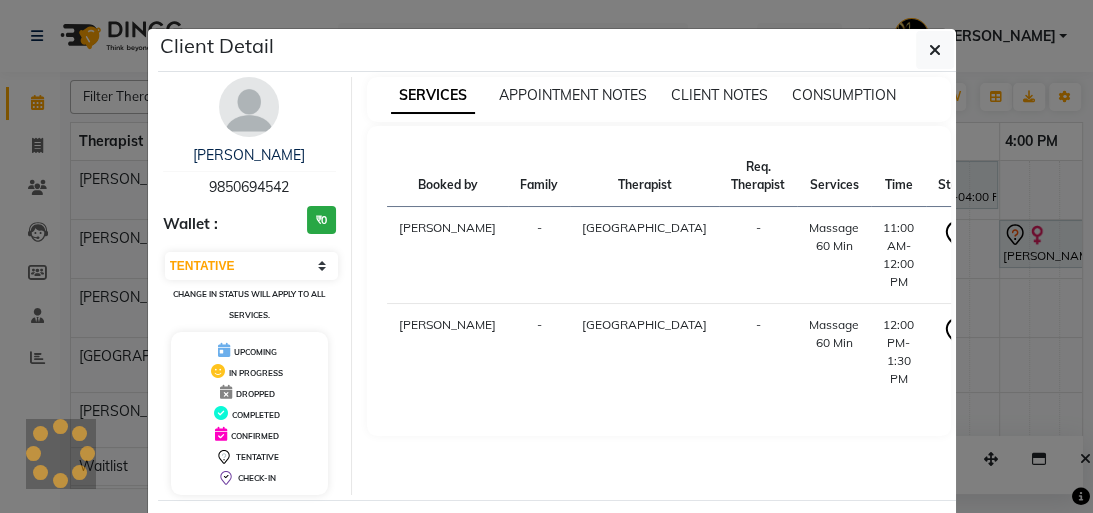 select on "1" 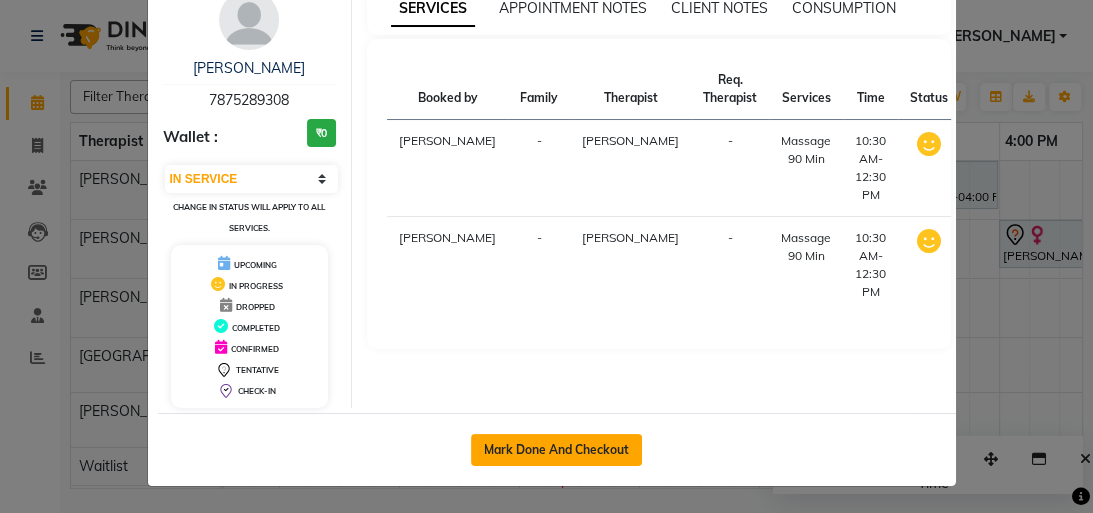 click on "Mark Done And Checkout" 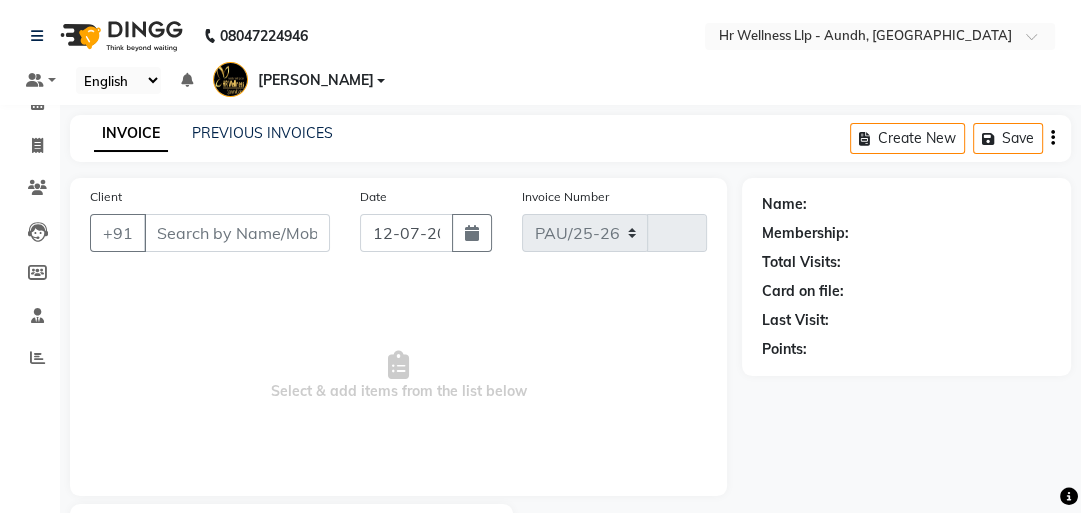 select on "4288" 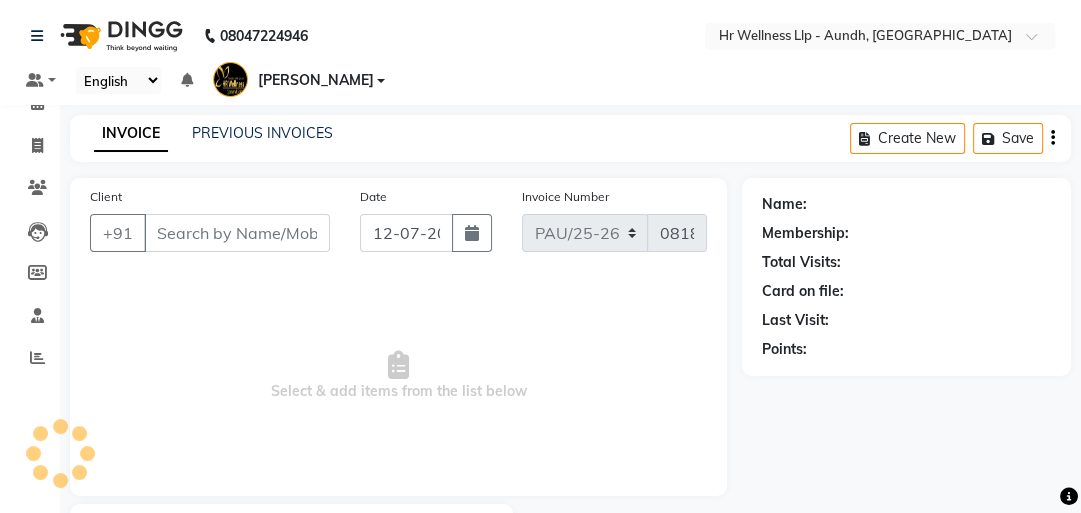 type on "7875289308" 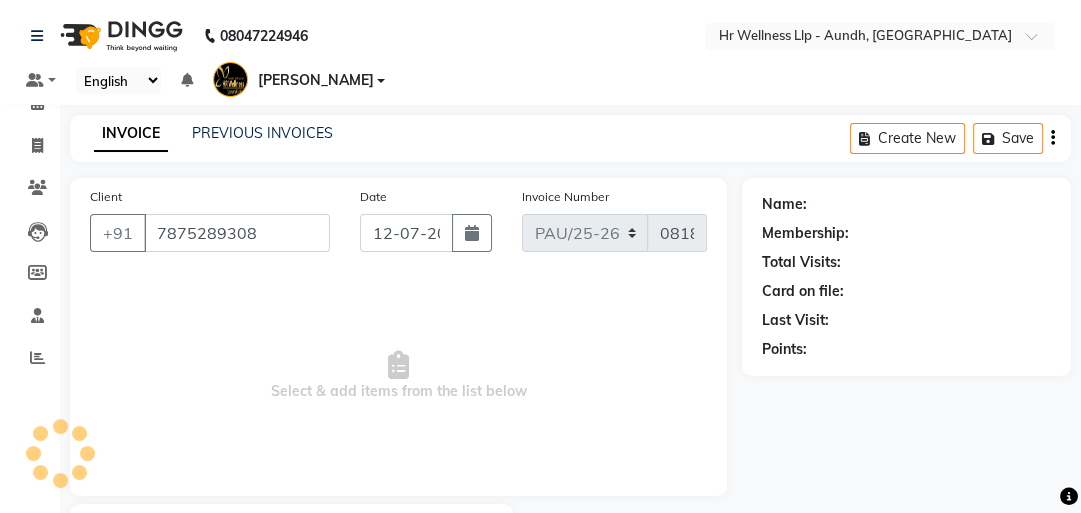 select on "77663" 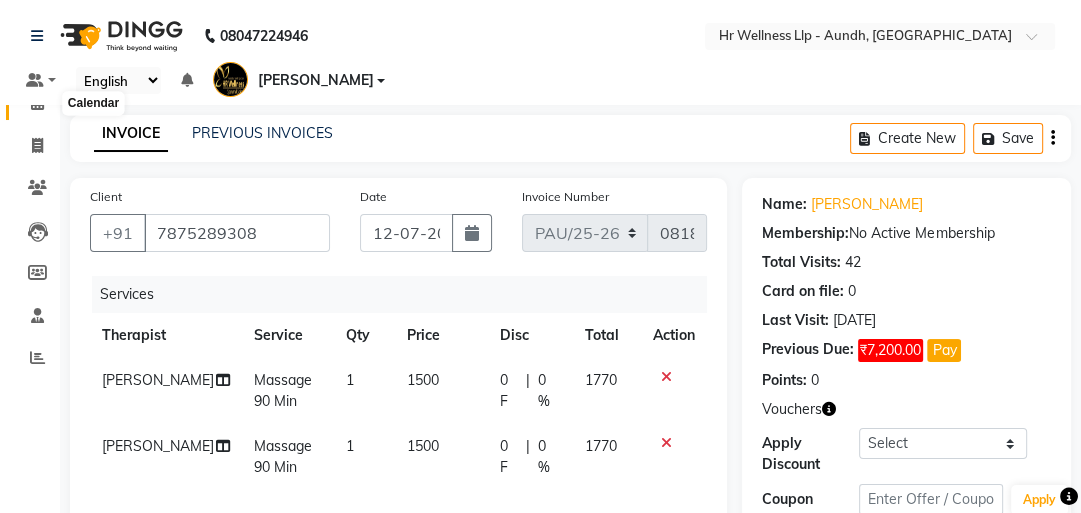 click 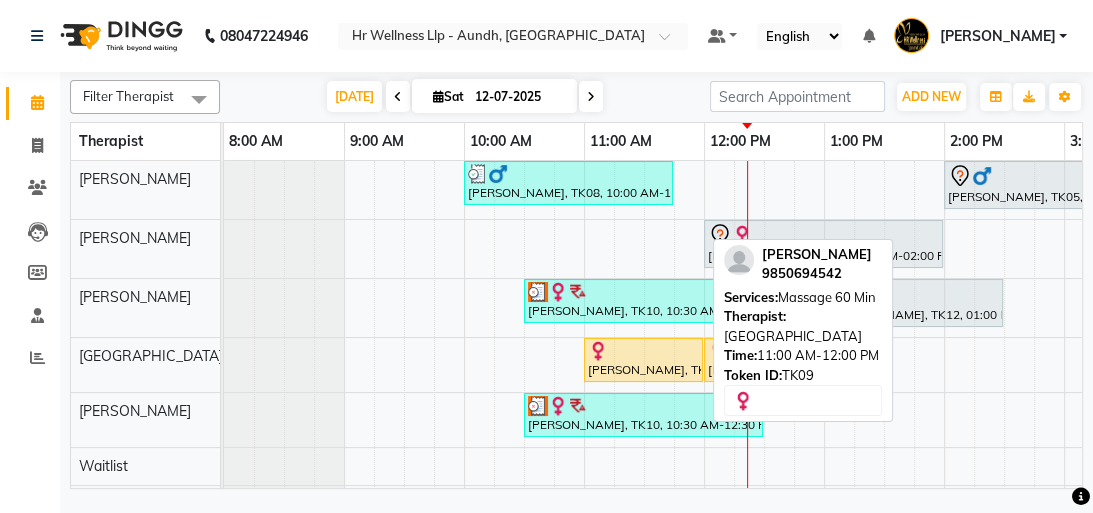 click on "[PERSON_NAME], TK09, 11:00 AM-12:00 PM, Massage 60 Min" at bounding box center [643, 360] 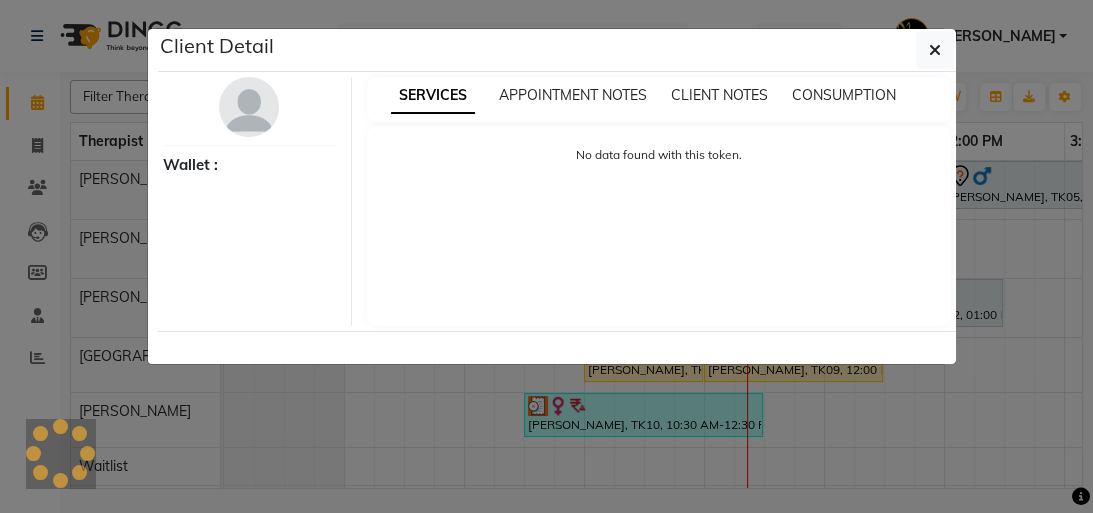 select on "1" 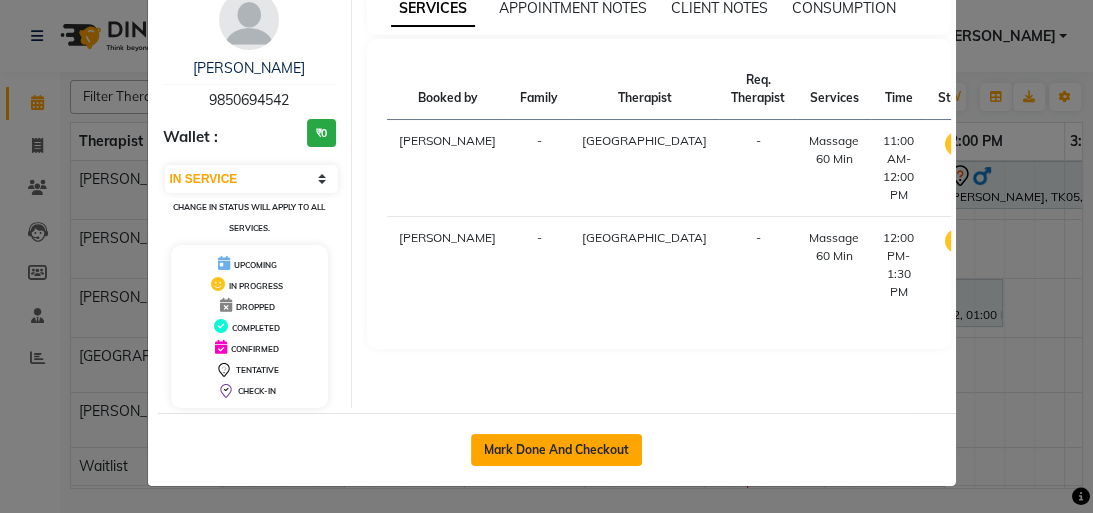 click on "Mark Done And Checkout" 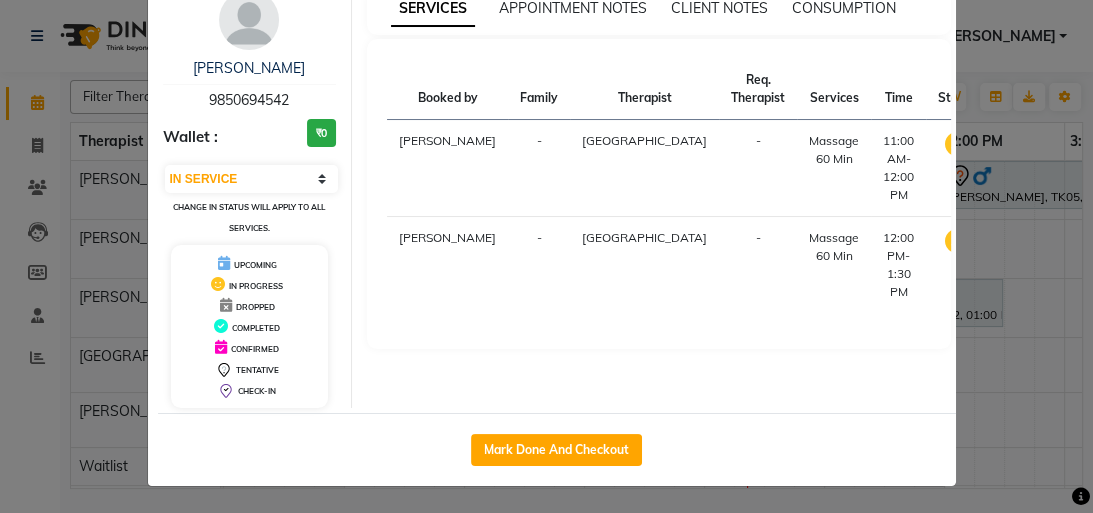 select on "service" 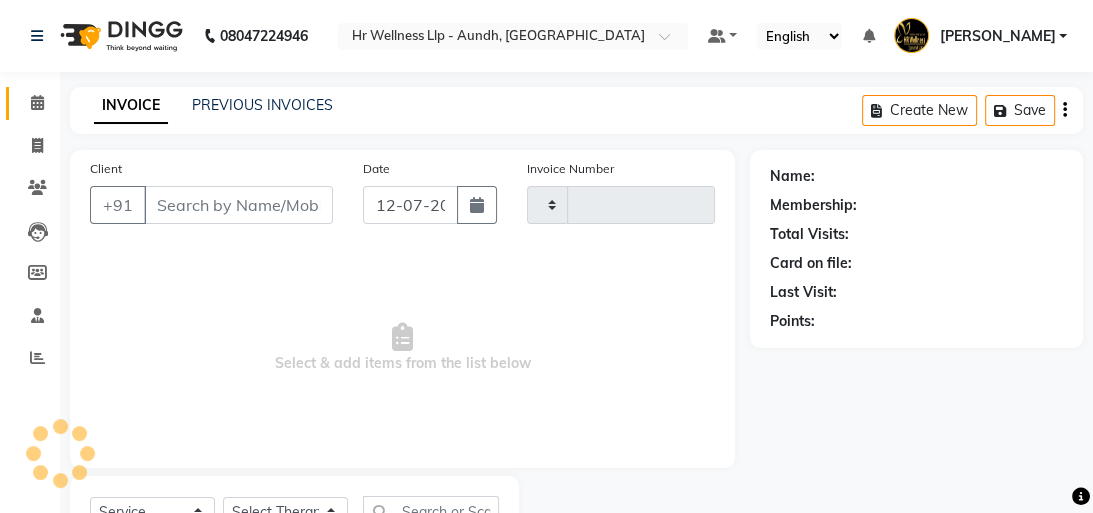 type on "0818" 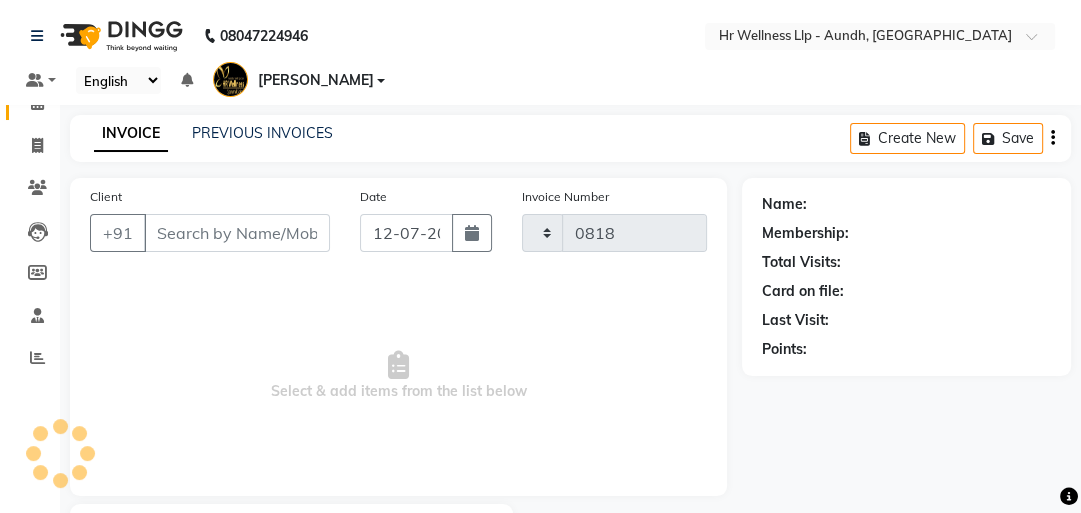 select on "4288" 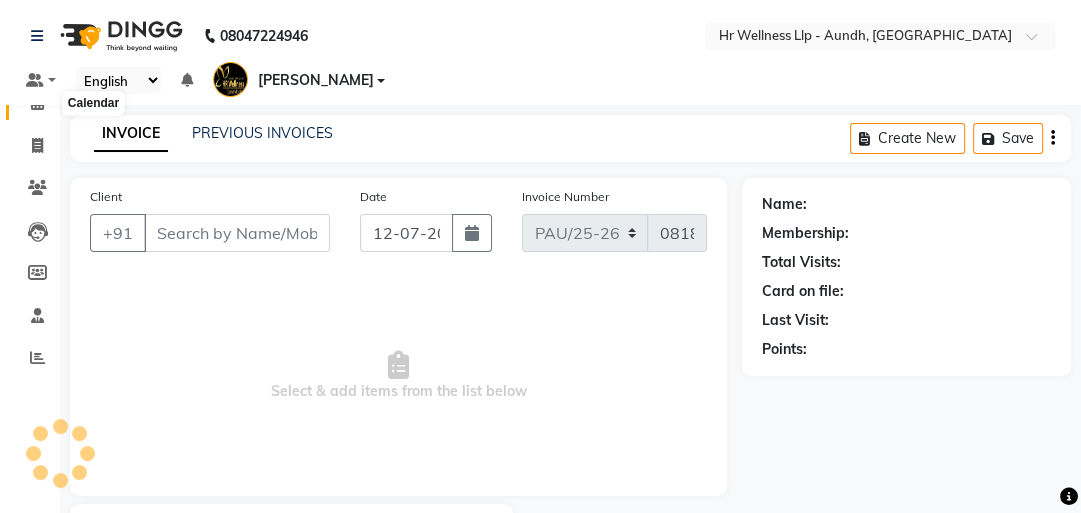 click 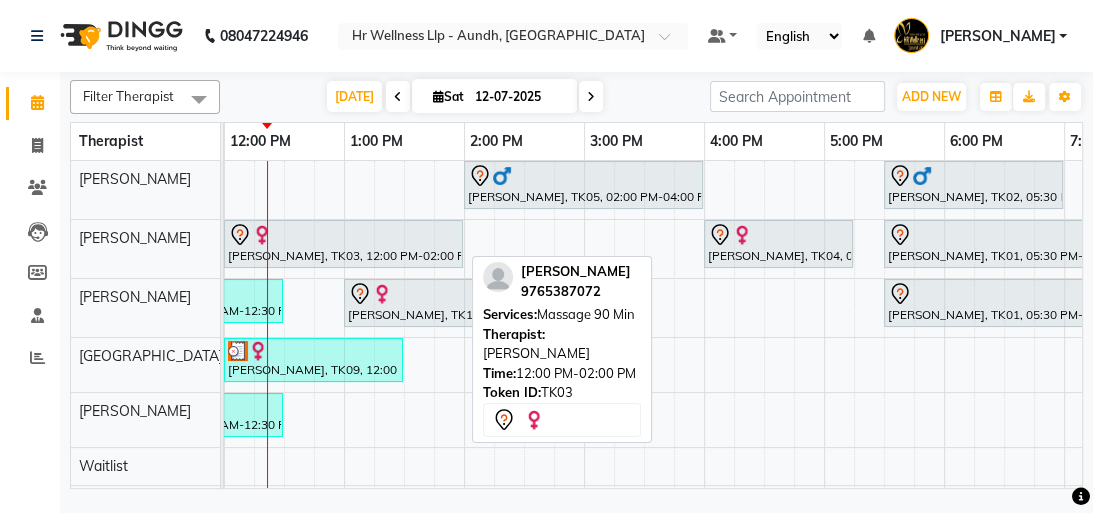 scroll, scrollTop: 0, scrollLeft: 408, axis: horizontal 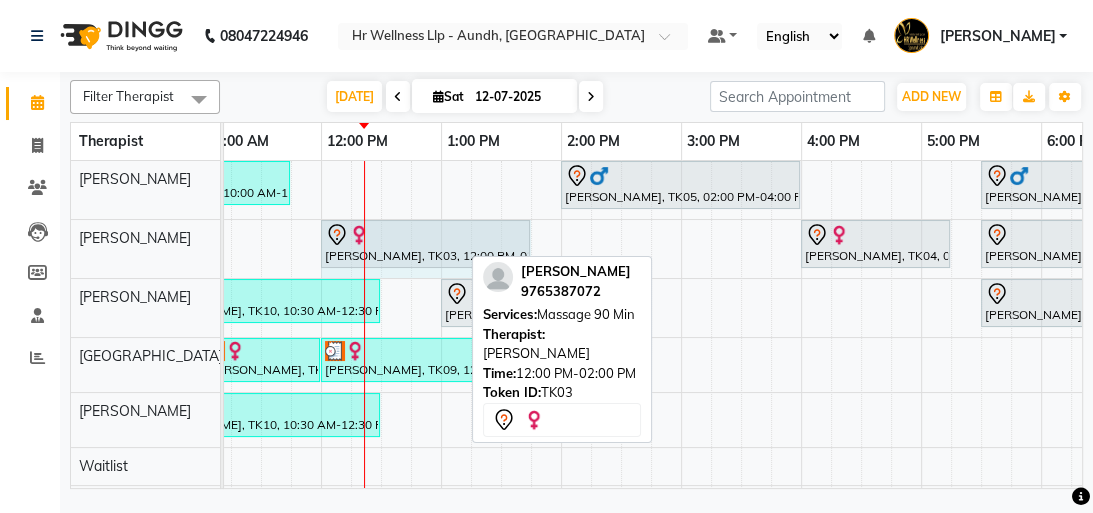 drag, startPoint x: 558, startPoint y: 237, endPoint x: 513, endPoint y: 236, distance: 45.01111 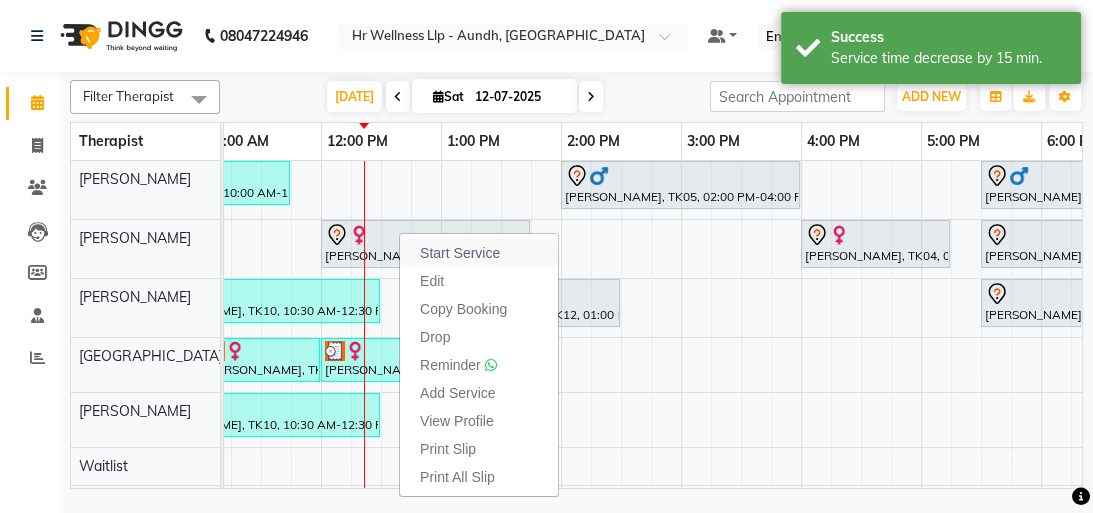 click on "Start Service" at bounding box center [460, 253] 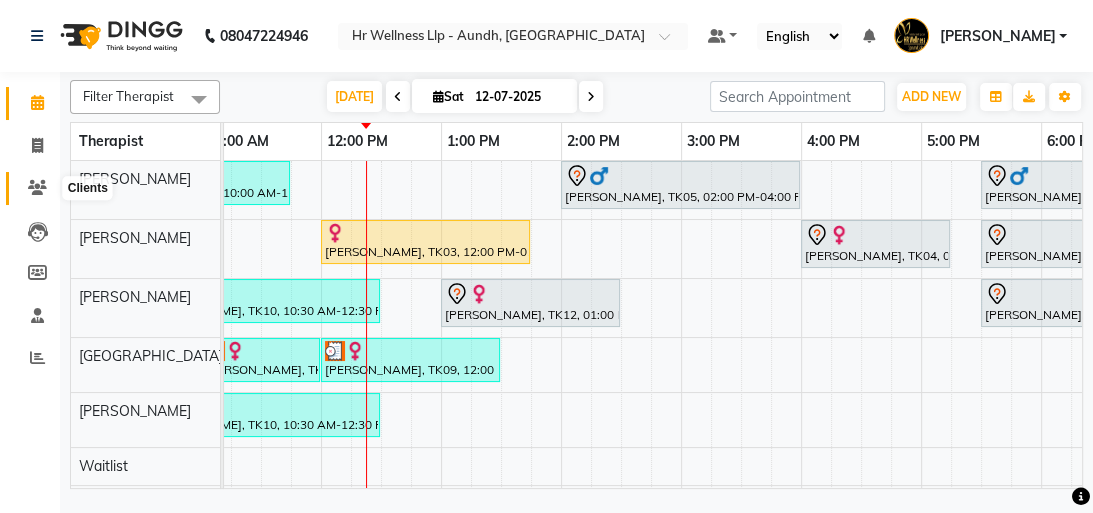 click 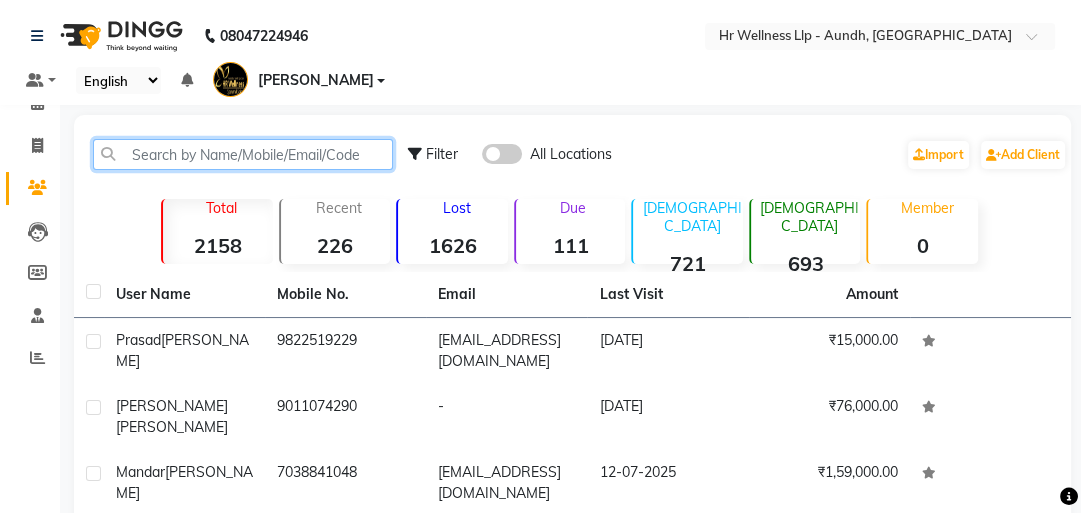 click 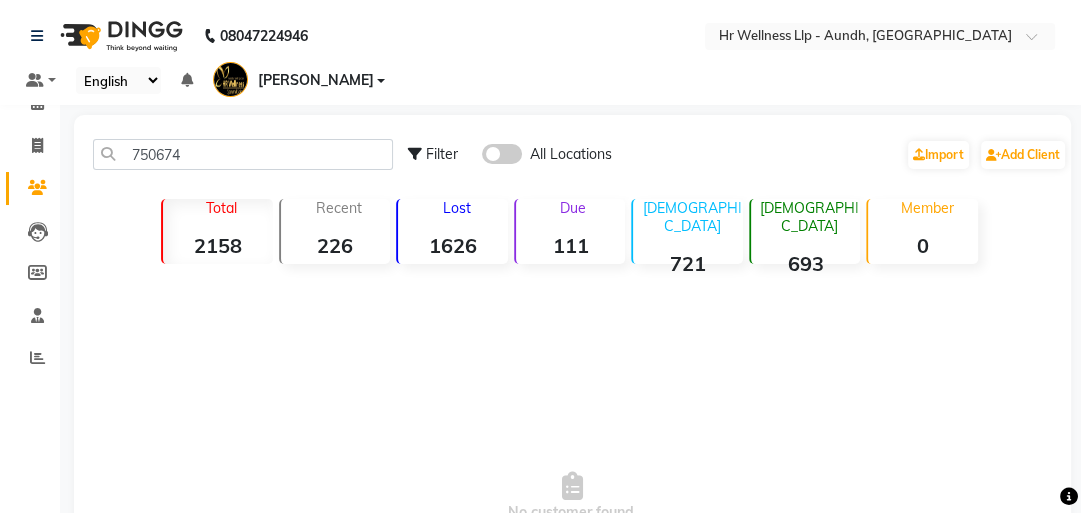 click 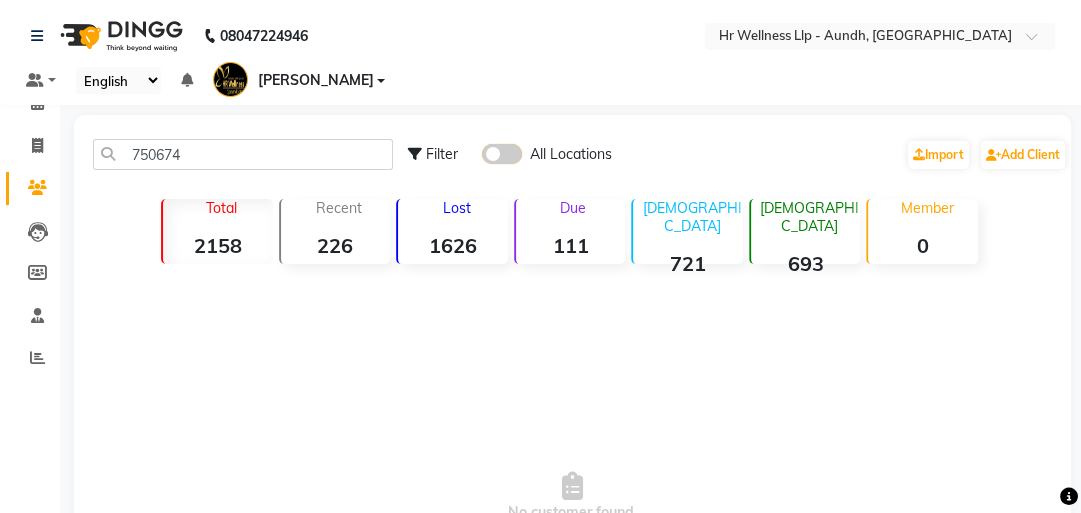 click 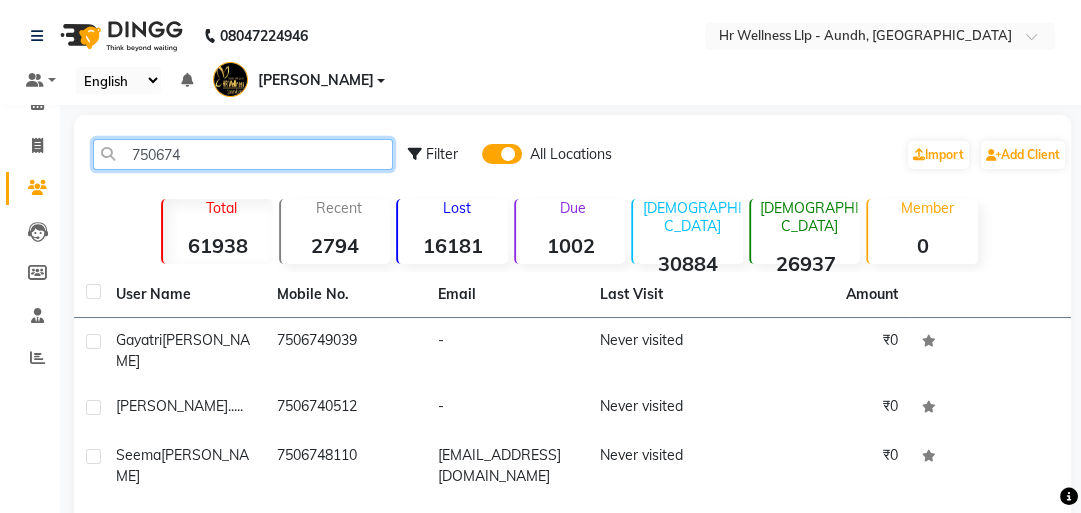click on "750674" 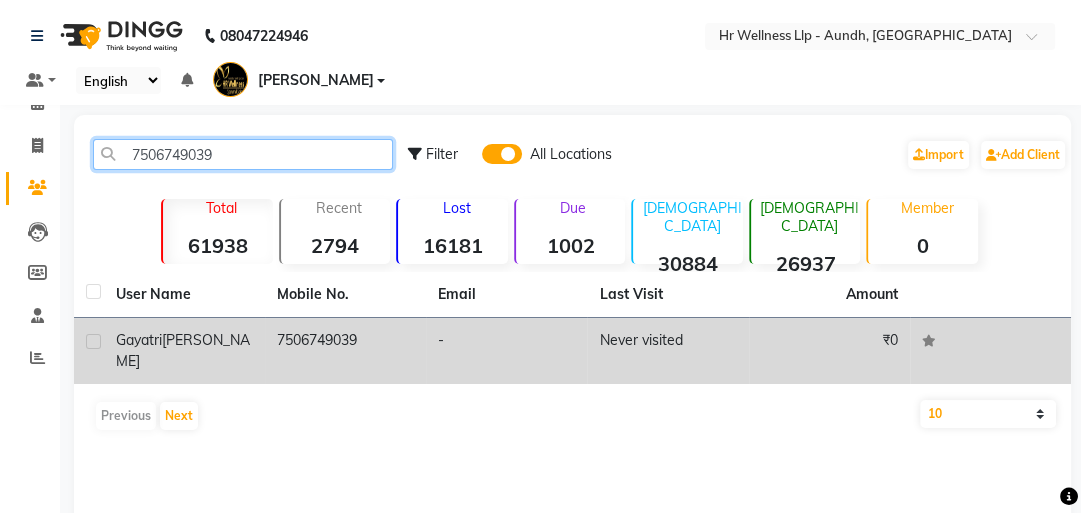 type on "7506749039" 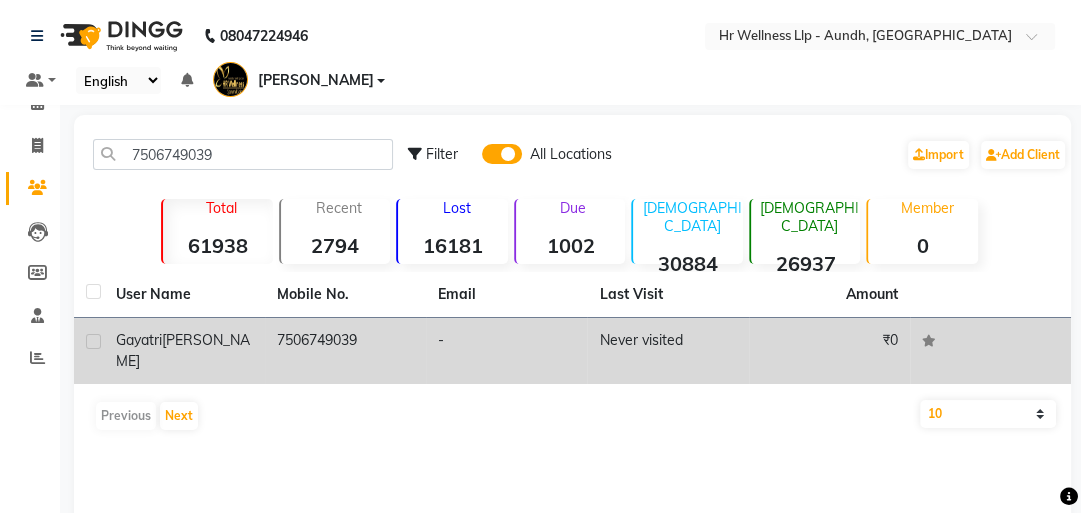 click on "7506749039" 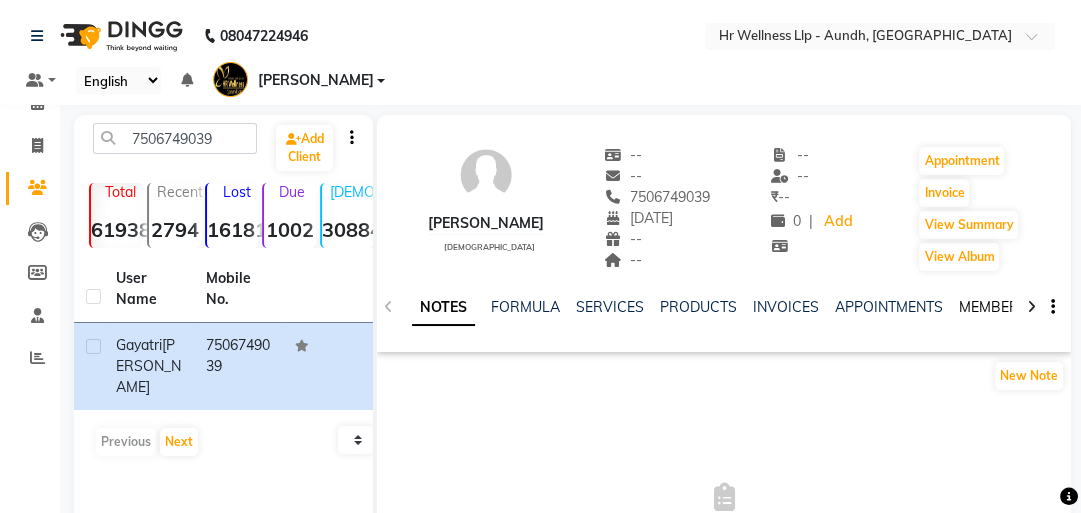 click on "MEMBERSHIP" 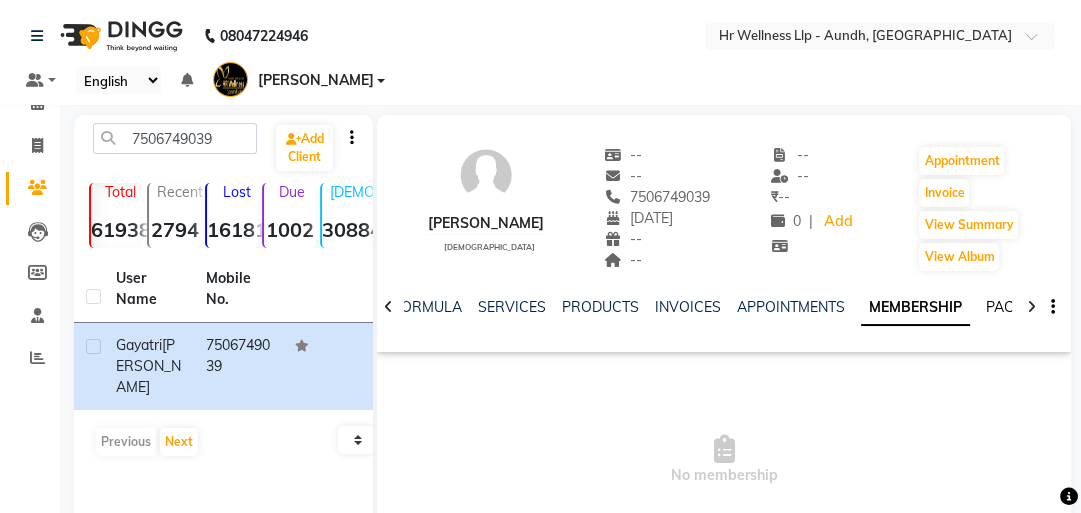 click on "PACKAGES" 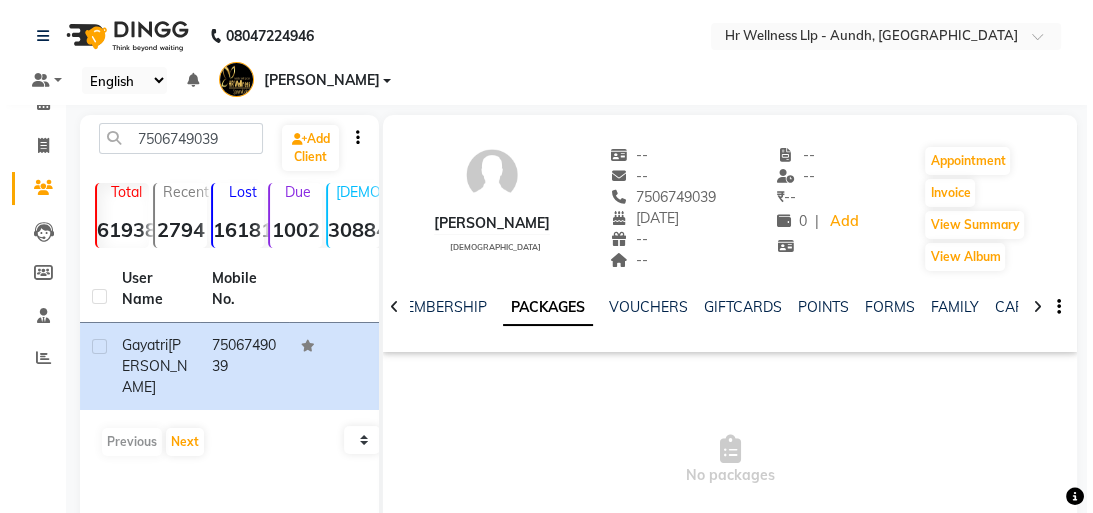 scroll, scrollTop: 0, scrollLeft: 458, axis: horizontal 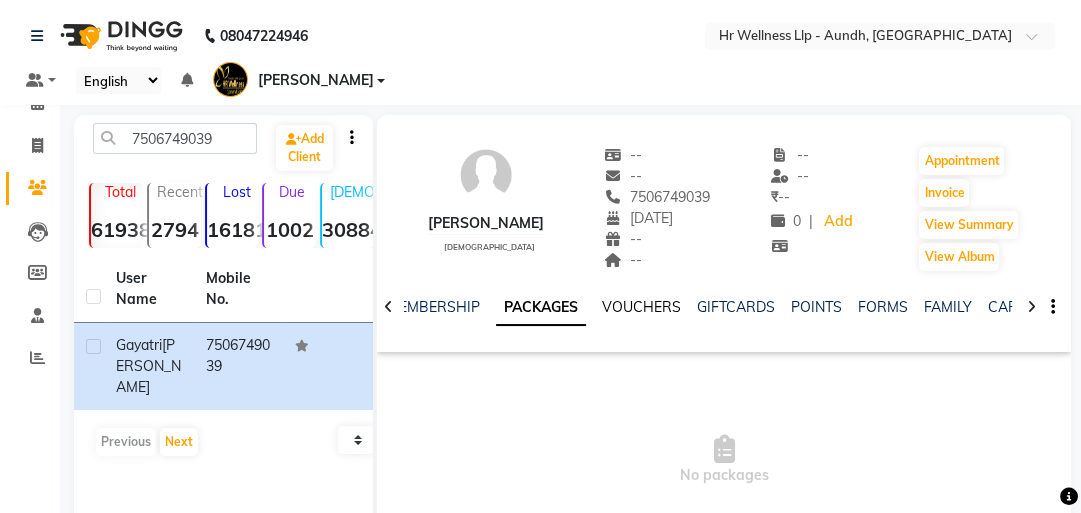 click on "NOTES FORMULA SERVICES PRODUCTS INVOICES APPOINTMENTS MEMBERSHIP PACKAGES VOUCHERS GIFTCARDS POINTS FORMS FAMILY CARDS WALLET" 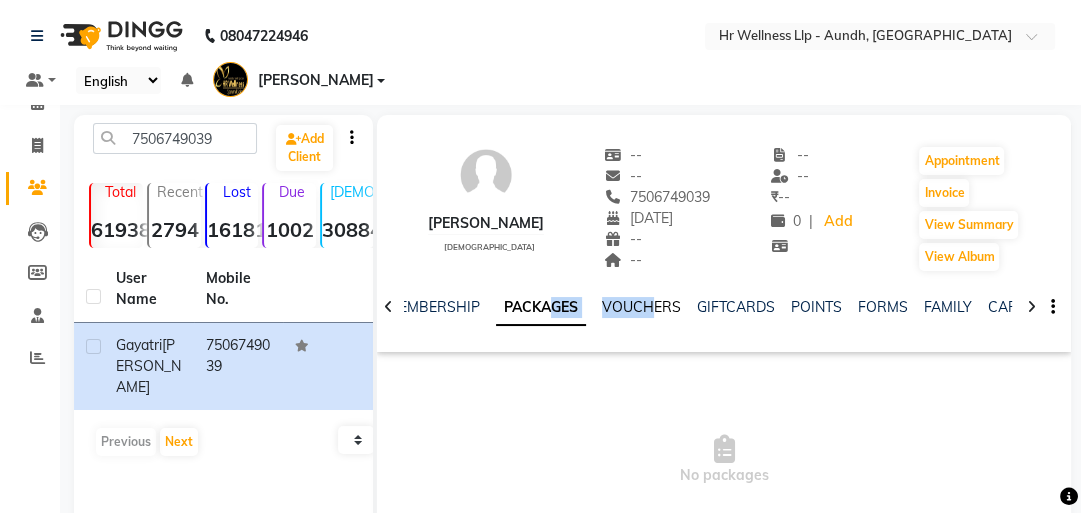 click on "VOUCHERS" 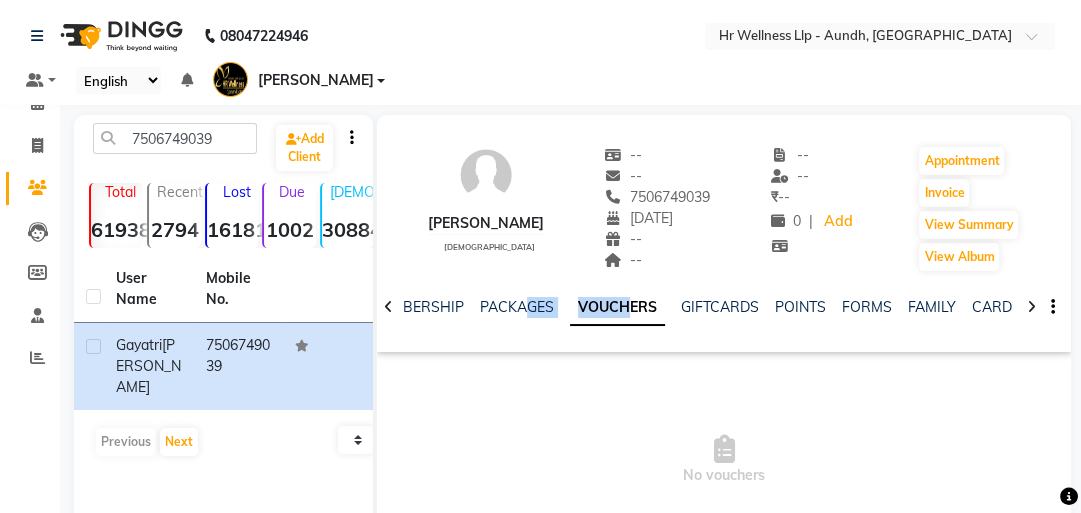 click on "VOUCHERS" 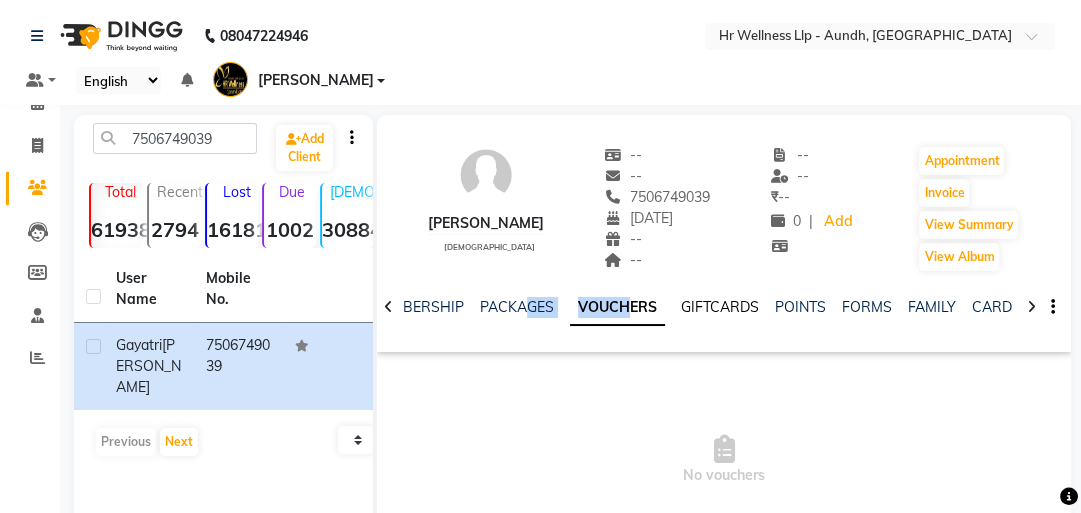 click on "GIFTCARDS" 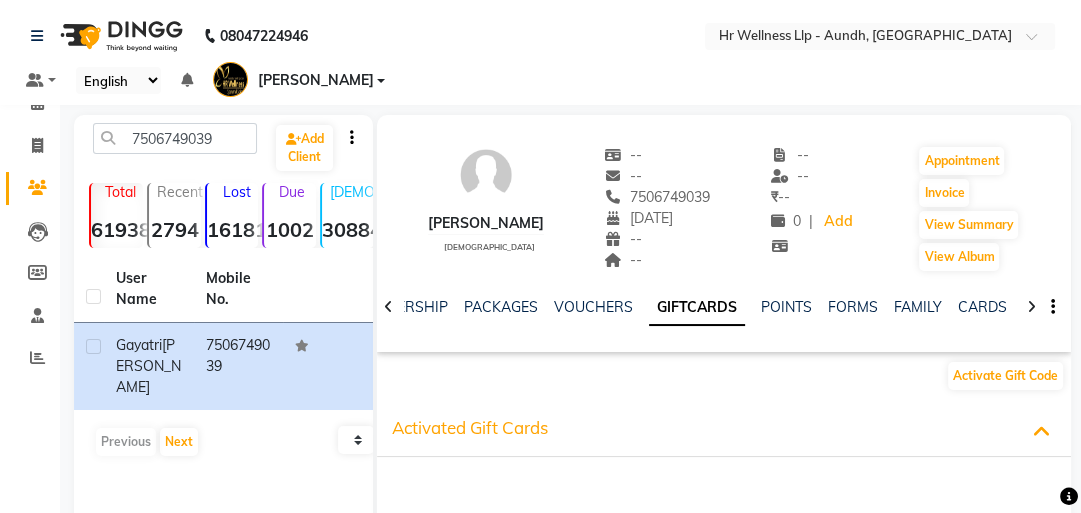 click on "VOUCHERS" 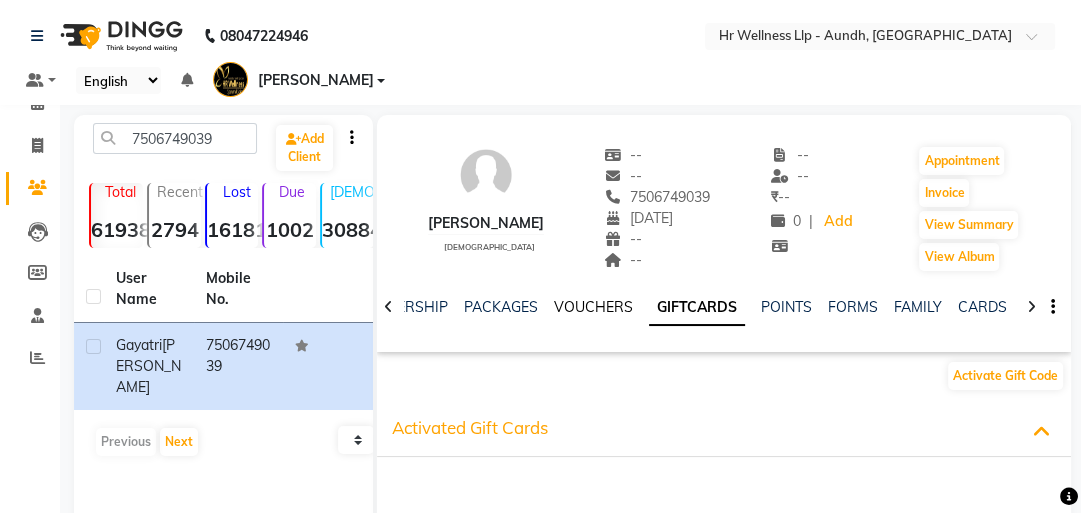 click on "VOUCHERS" 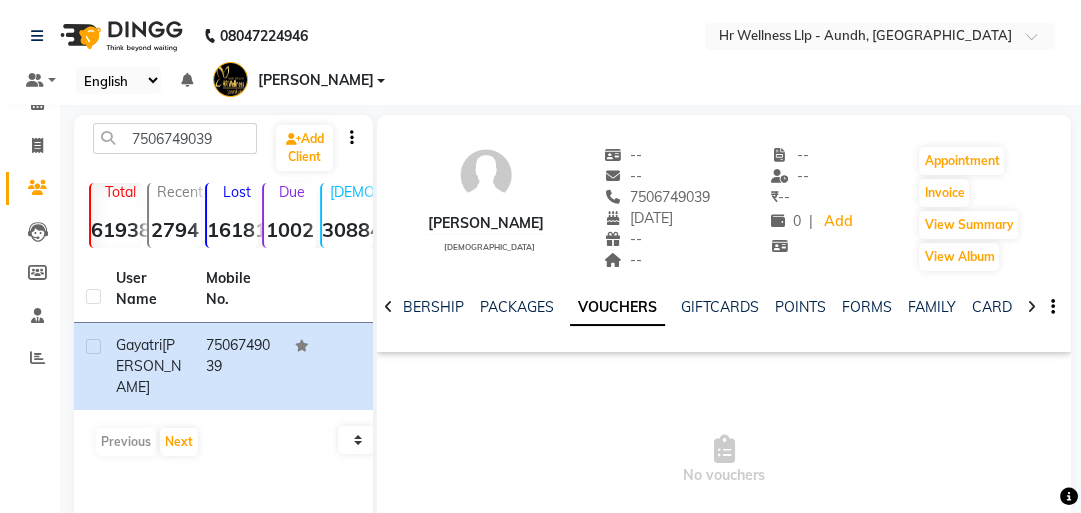click on "VOUCHERS" 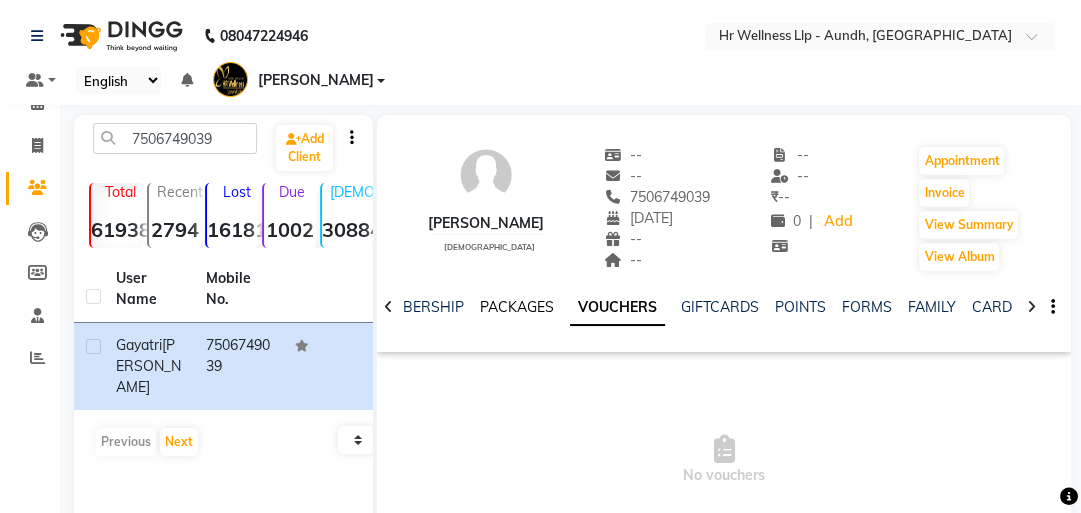 click on "PACKAGES" 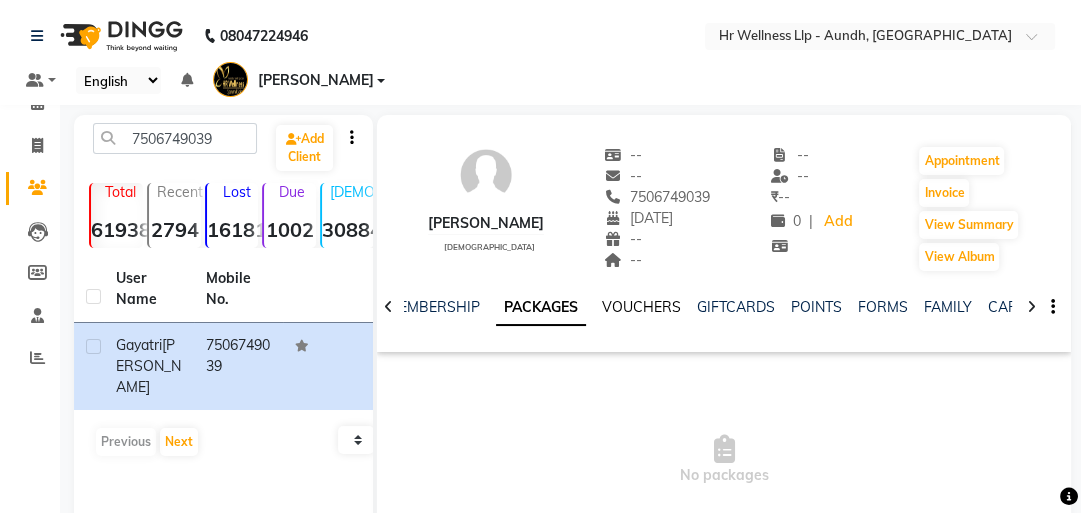 click on "VOUCHERS" 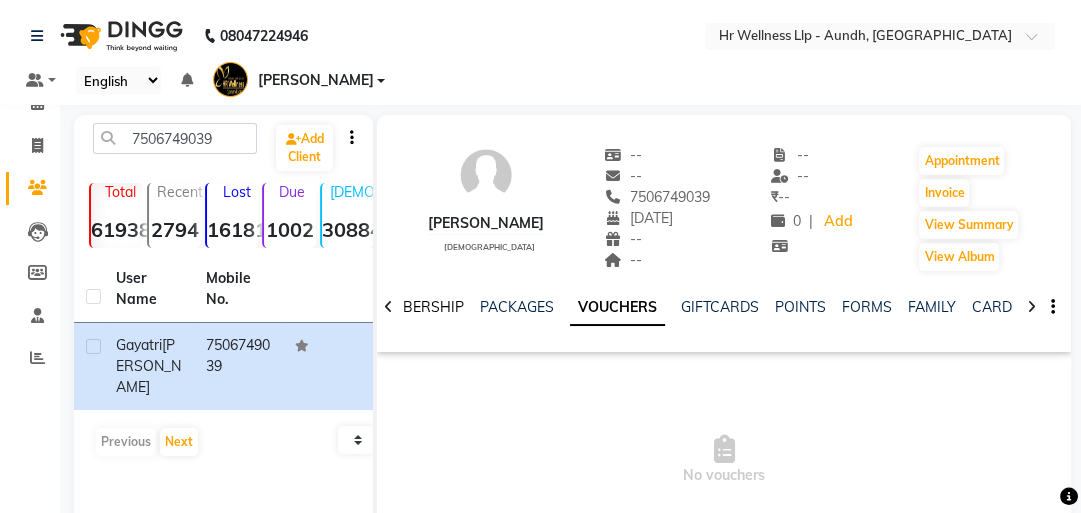 click on "MEMBERSHIP" 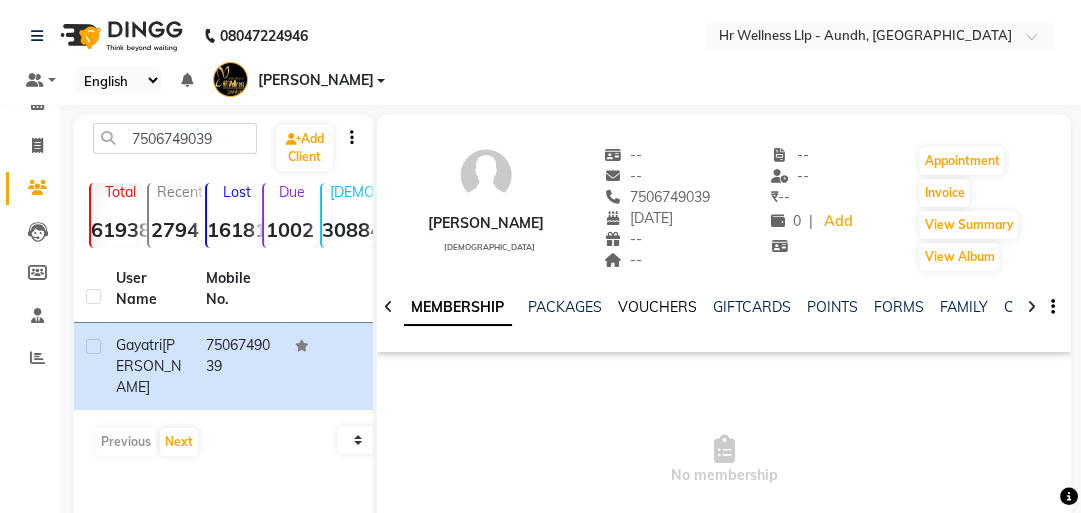click on "VOUCHERS" 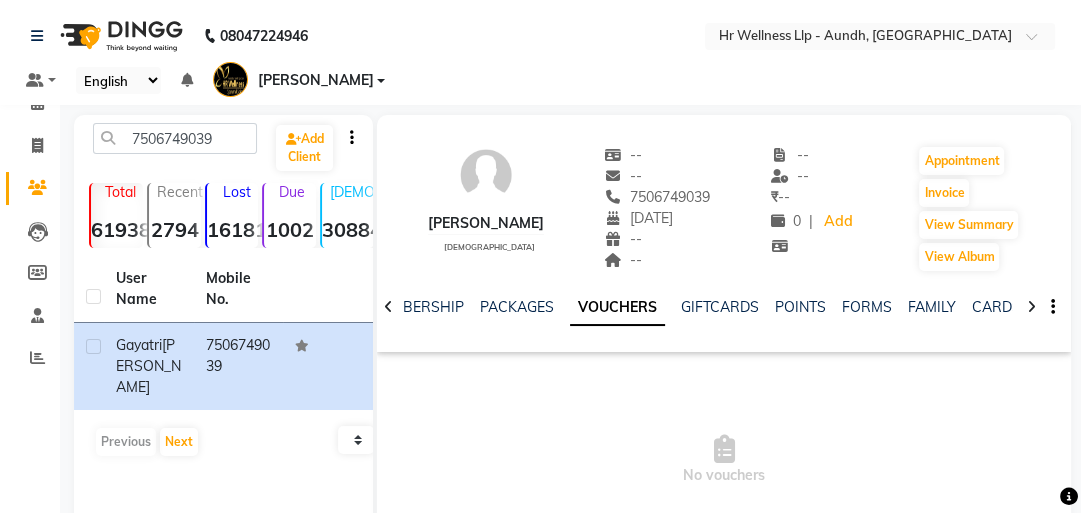 click 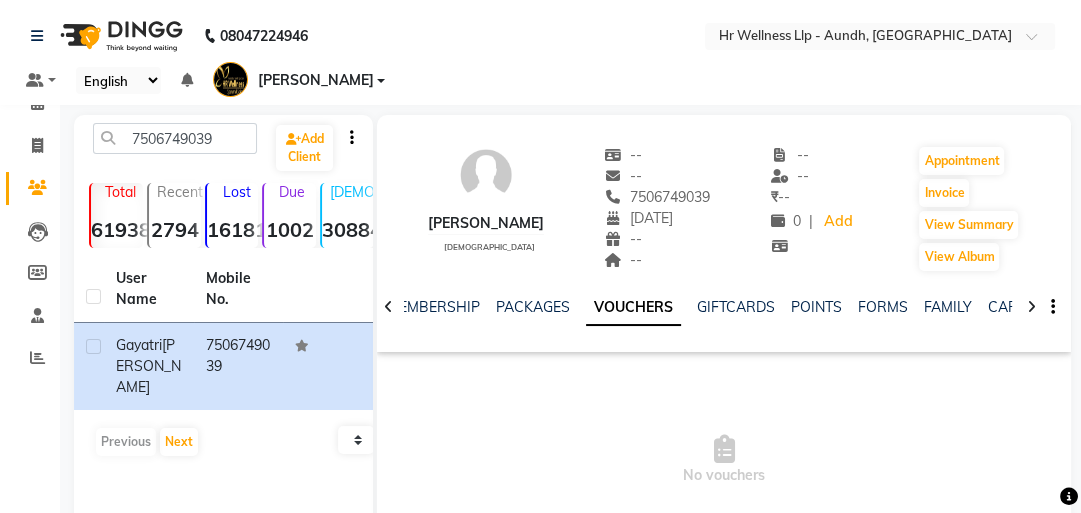 click 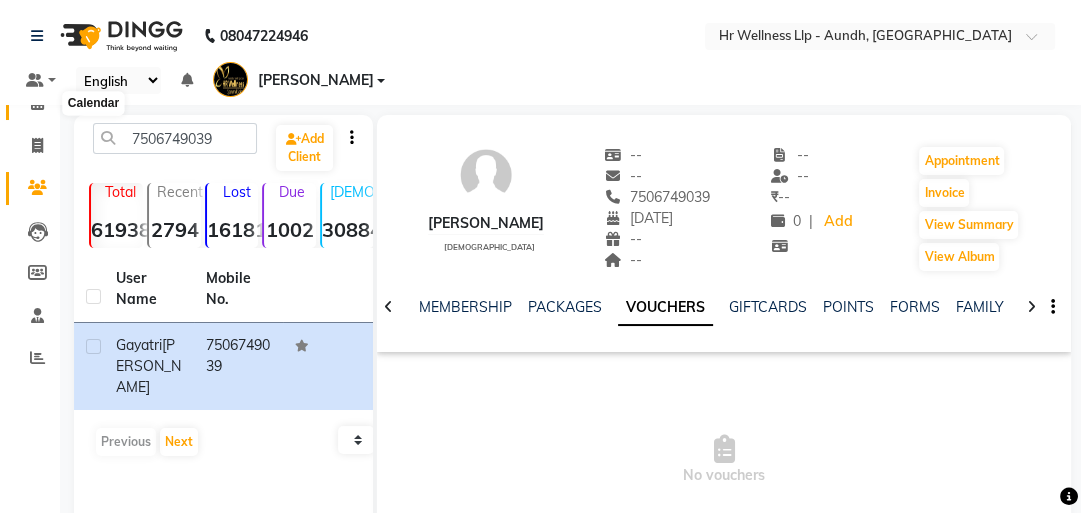 click 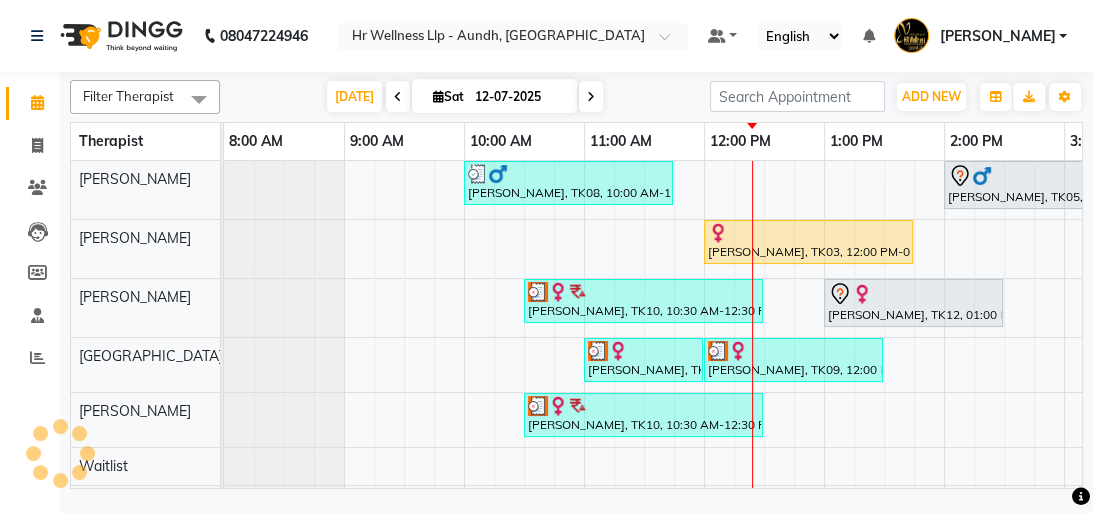 scroll, scrollTop: 0, scrollLeft: 480, axis: horizontal 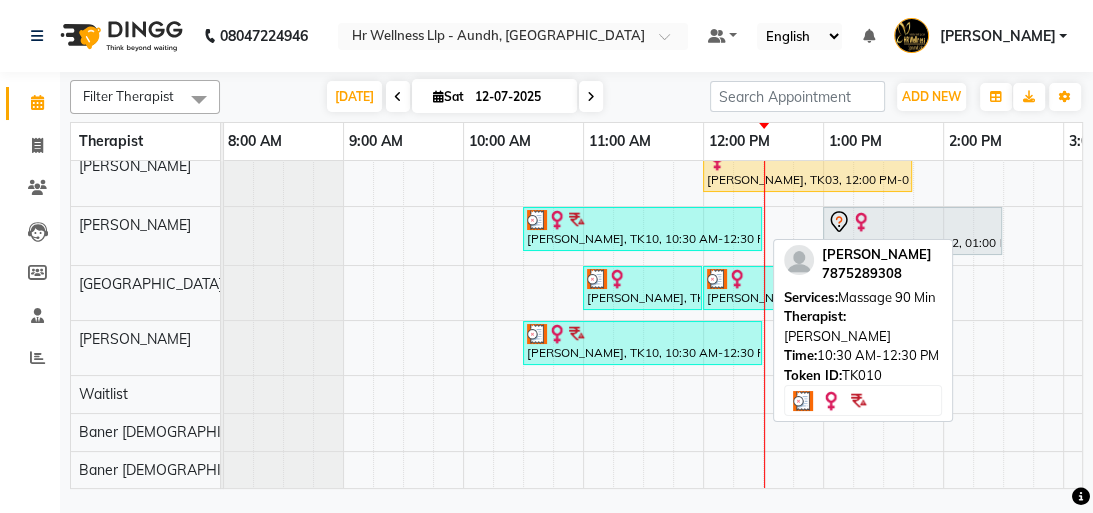 click on "[PERSON_NAME], TK10, 10:30 AM-12:30 PM, Massage 90 Min" at bounding box center [642, 343] 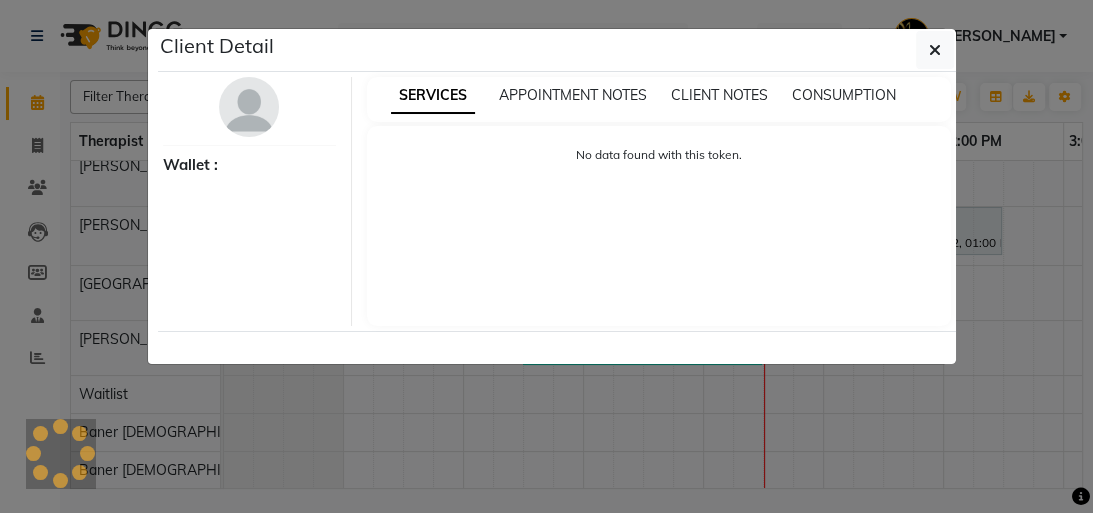 select on "3" 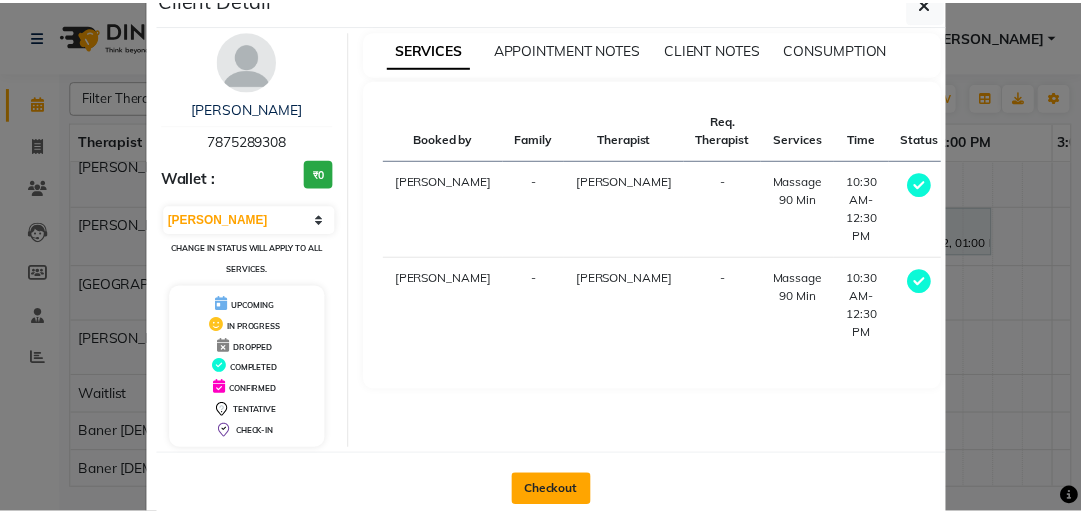 scroll, scrollTop: 87, scrollLeft: 0, axis: vertical 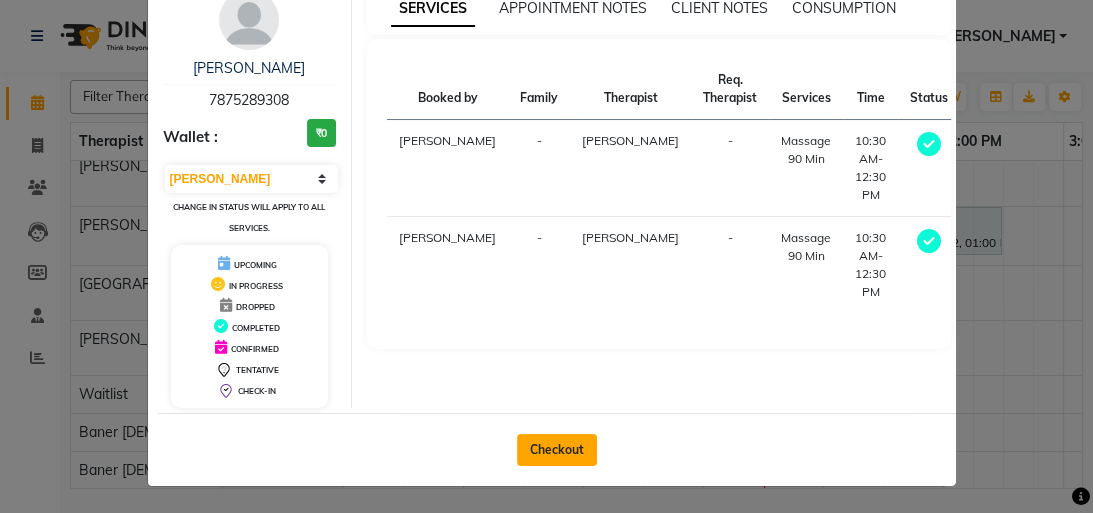 click on "Checkout" 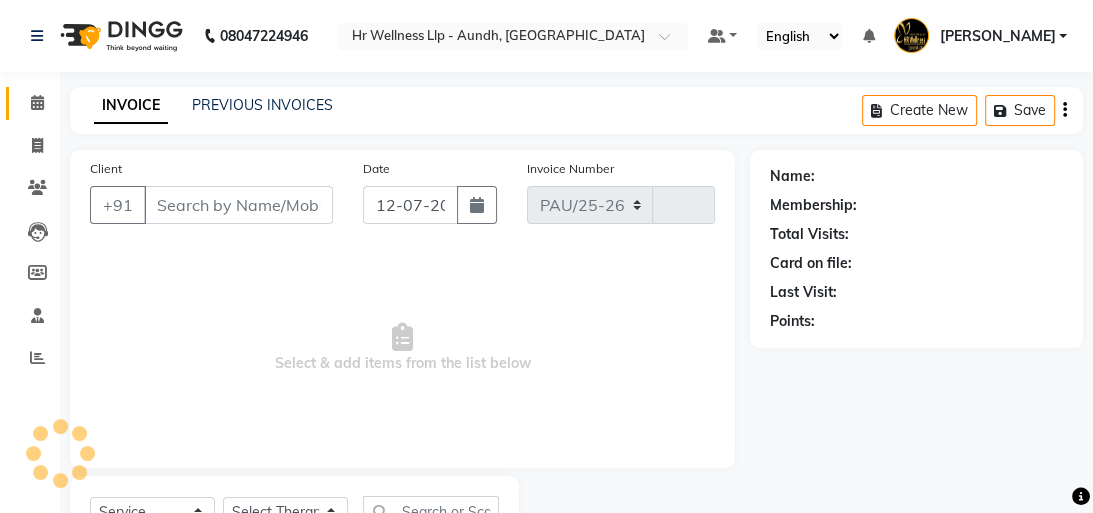 select on "4288" 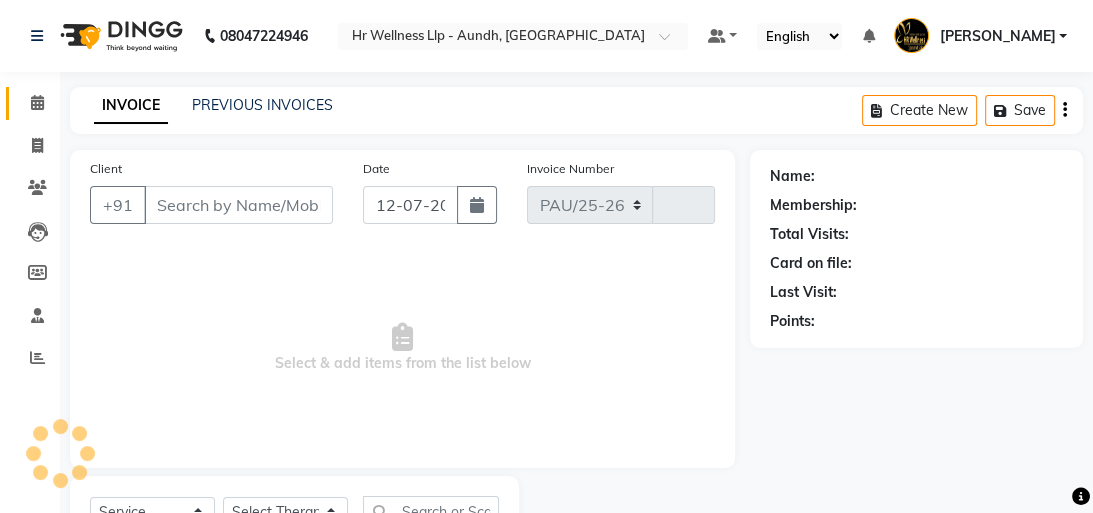 type on "0818" 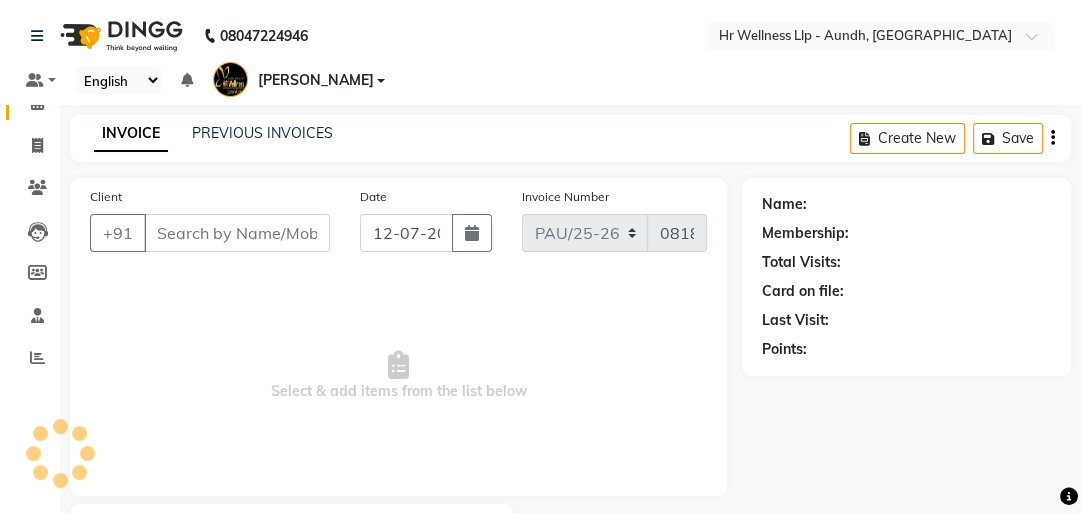 type on "7875289308" 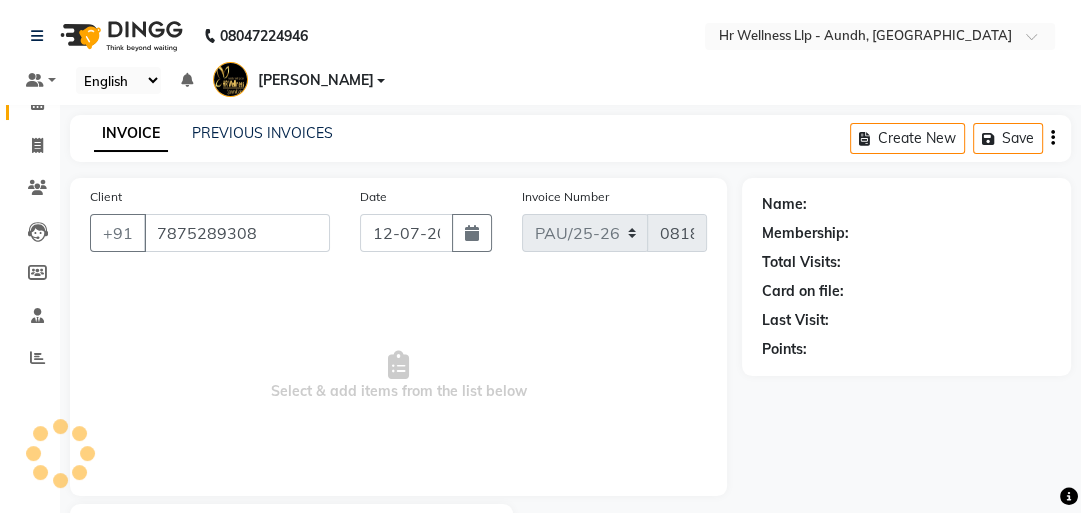 select on "77663" 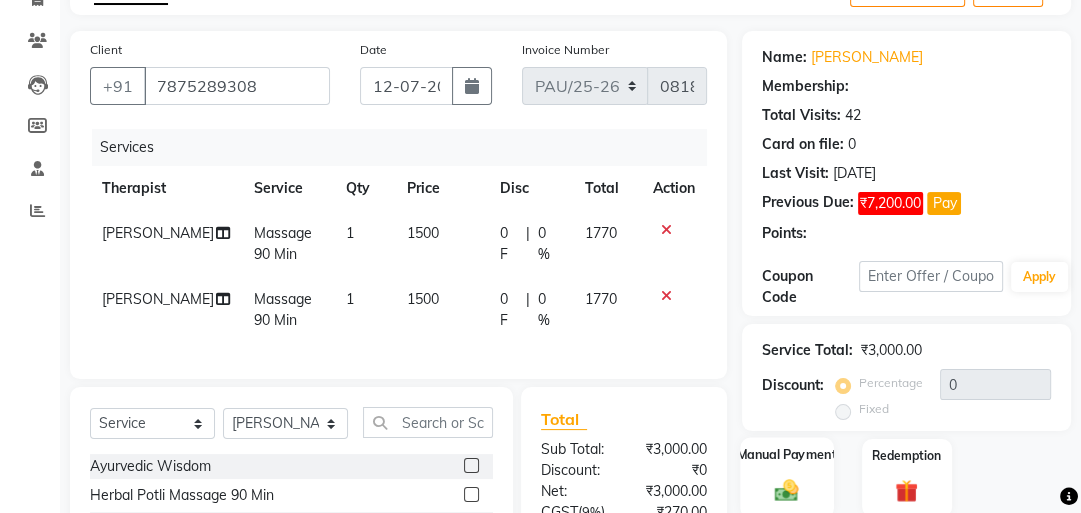 scroll, scrollTop: 160, scrollLeft: 0, axis: vertical 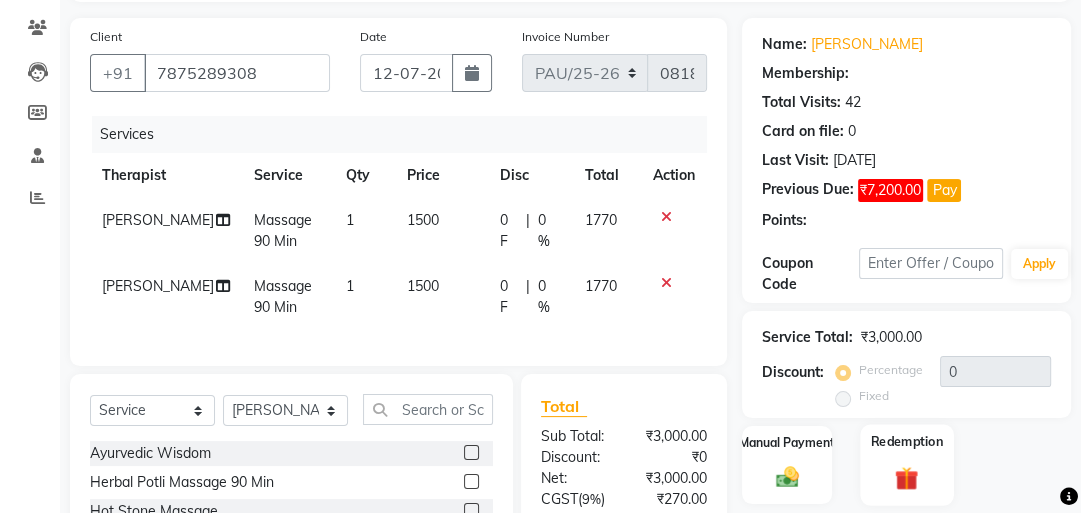 click 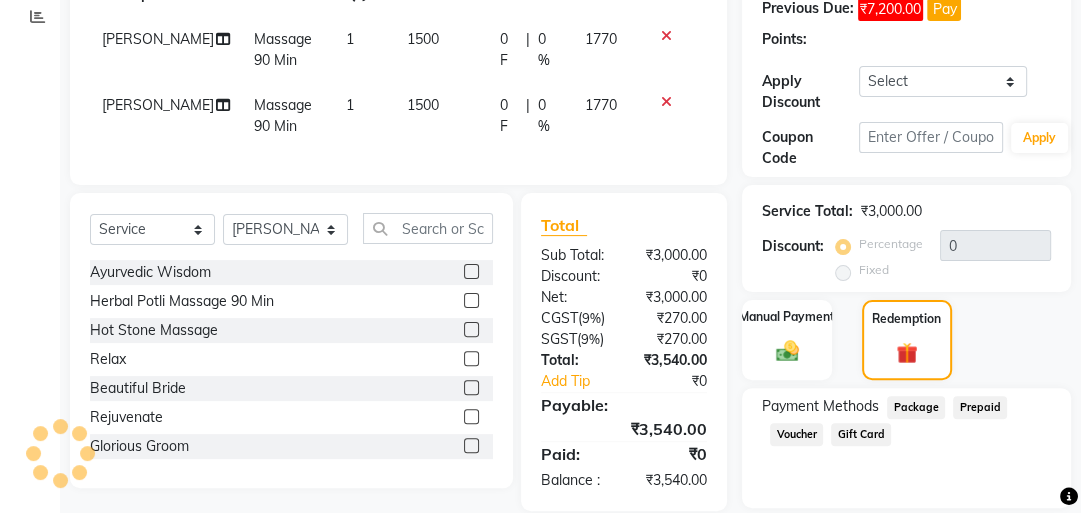 scroll, scrollTop: 353, scrollLeft: 0, axis: vertical 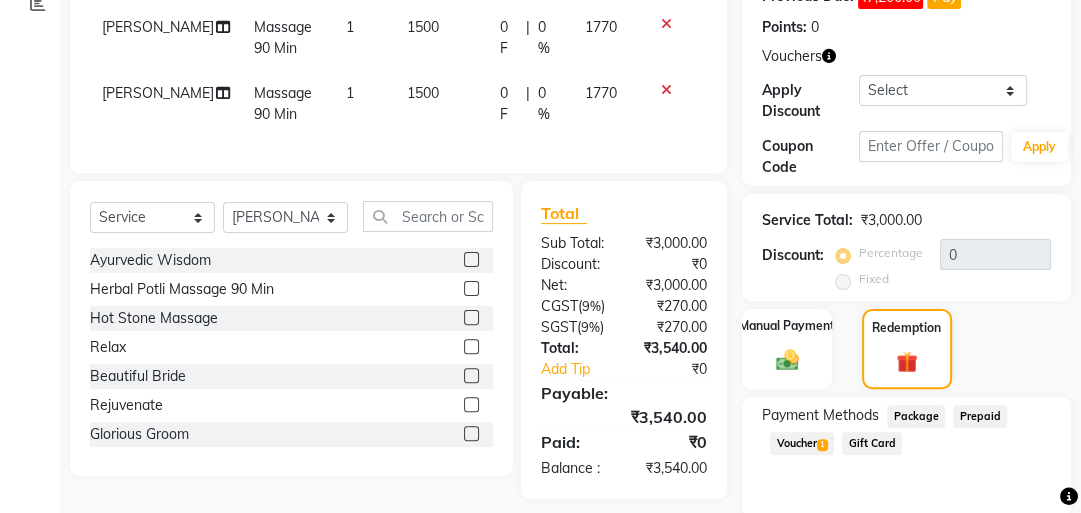 click on "Voucher  1" 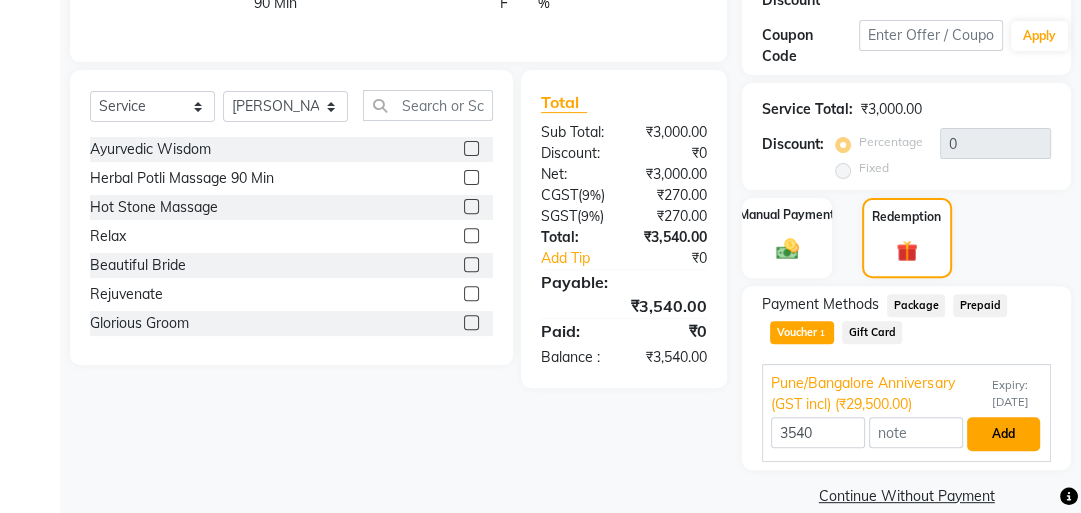 click on "Add" at bounding box center (1003, 434) 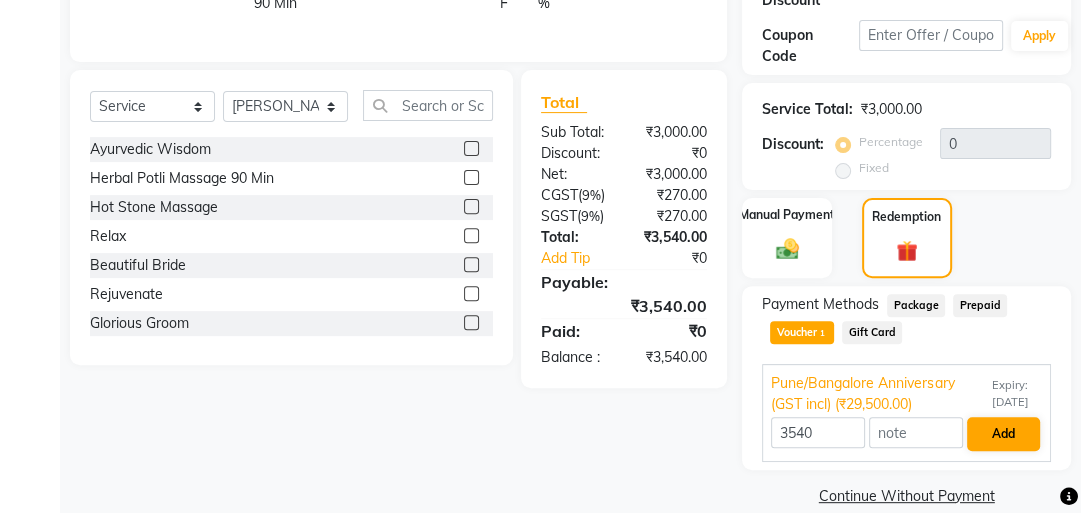 scroll, scrollTop: 417, scrollLeft: 0, axis: vertical 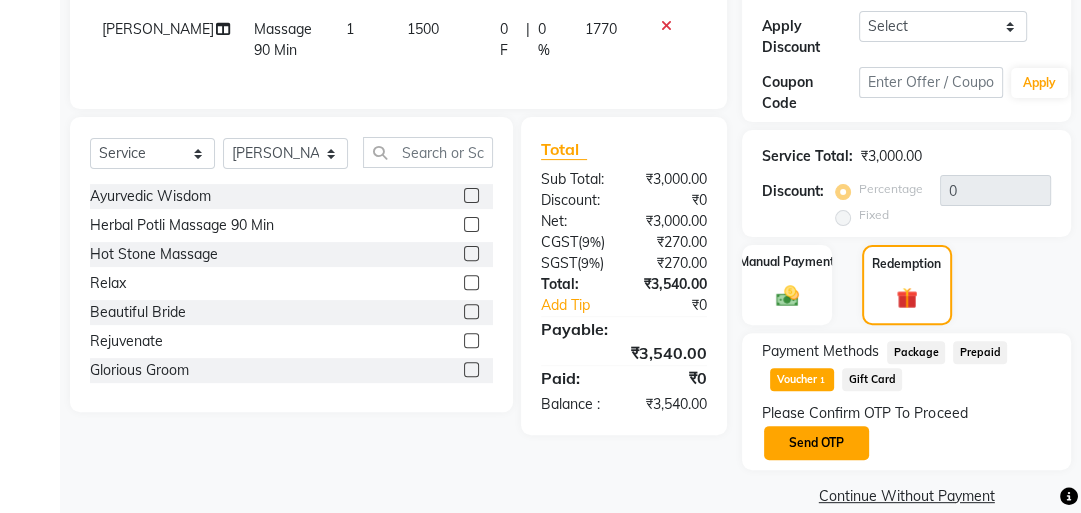 click on "Send OTP" 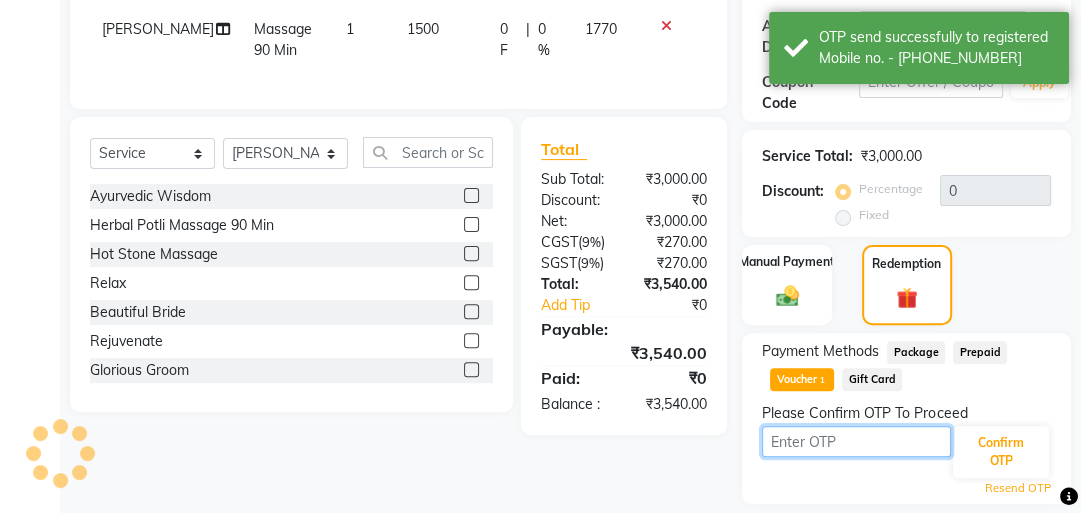 click at bounding box center (856, 441) 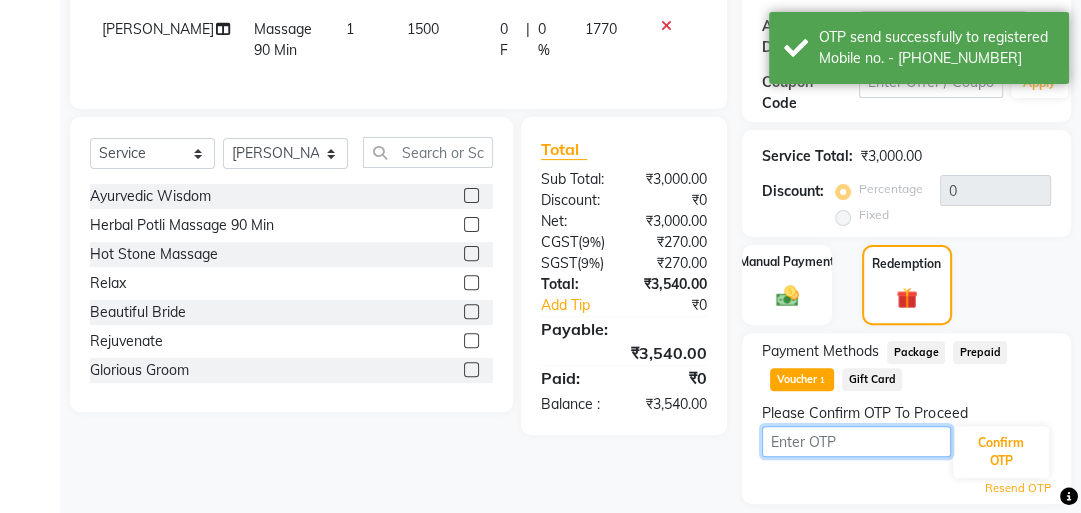 click at bounding box center (856, 441) 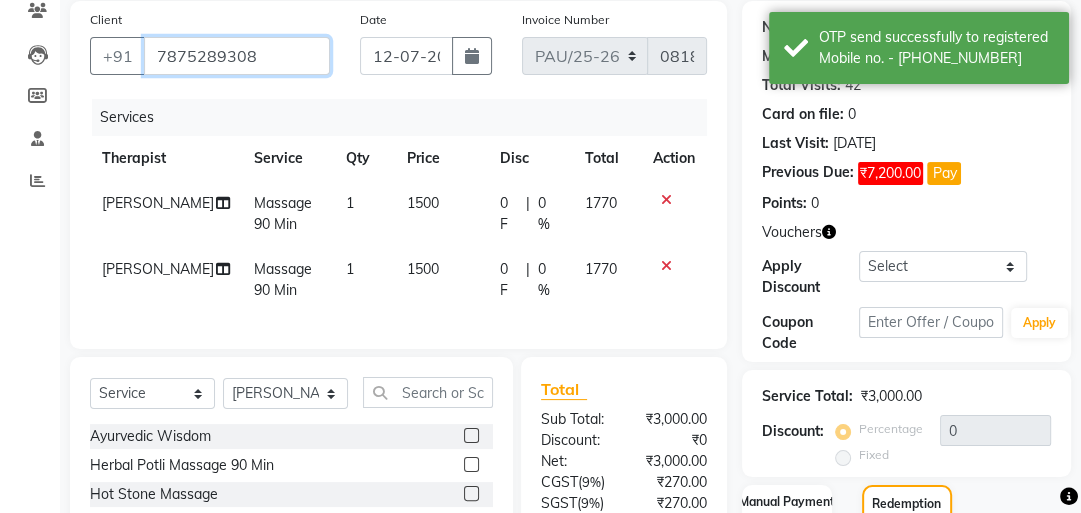 drag, startPoint x: 157, startPoint y: 28, endPoint x: 268, endPoint y: 41, distance: 111.75867 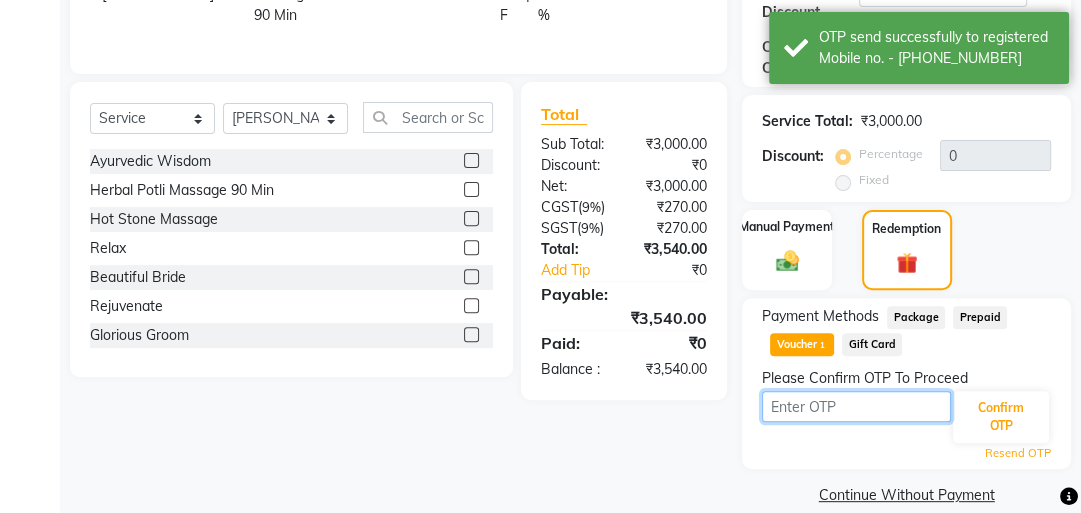 click at bounding box center (856, 406) 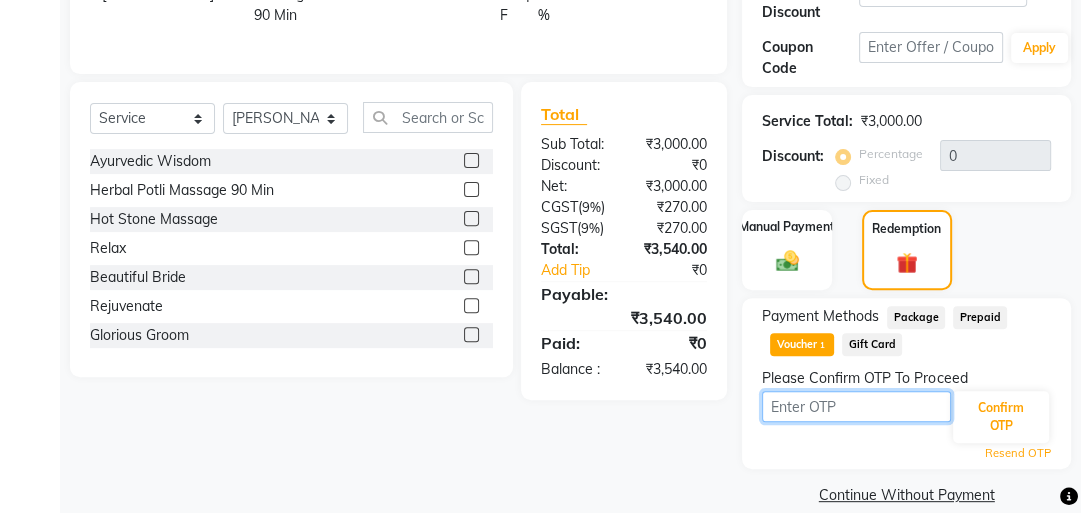 click at bounding box center [856, 406] 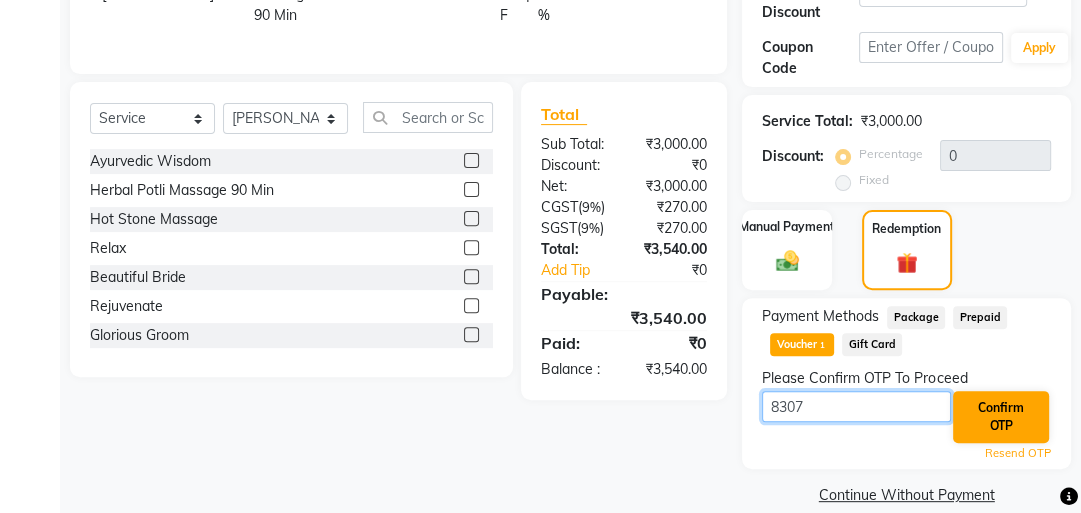 type on "8307" 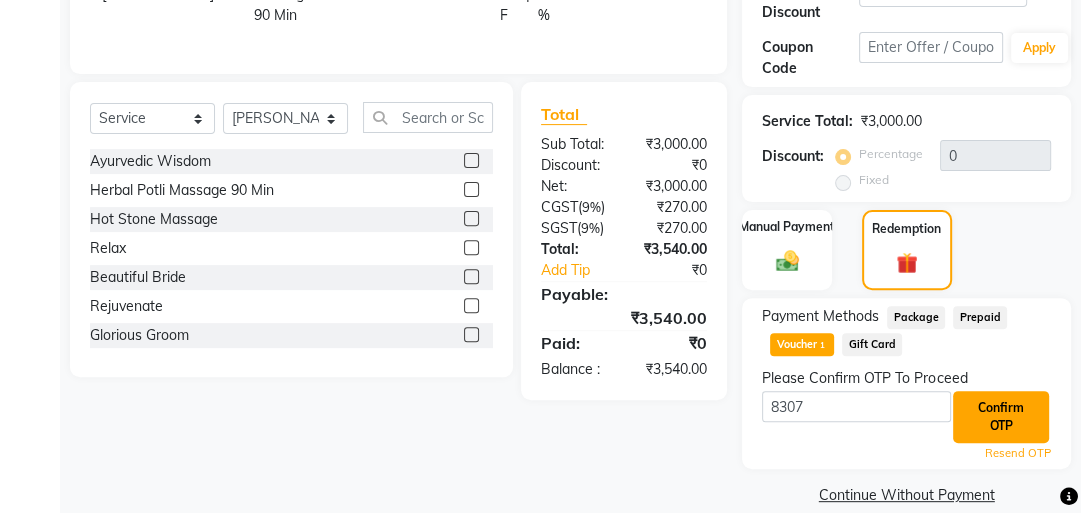 click on "Confirm OTP" 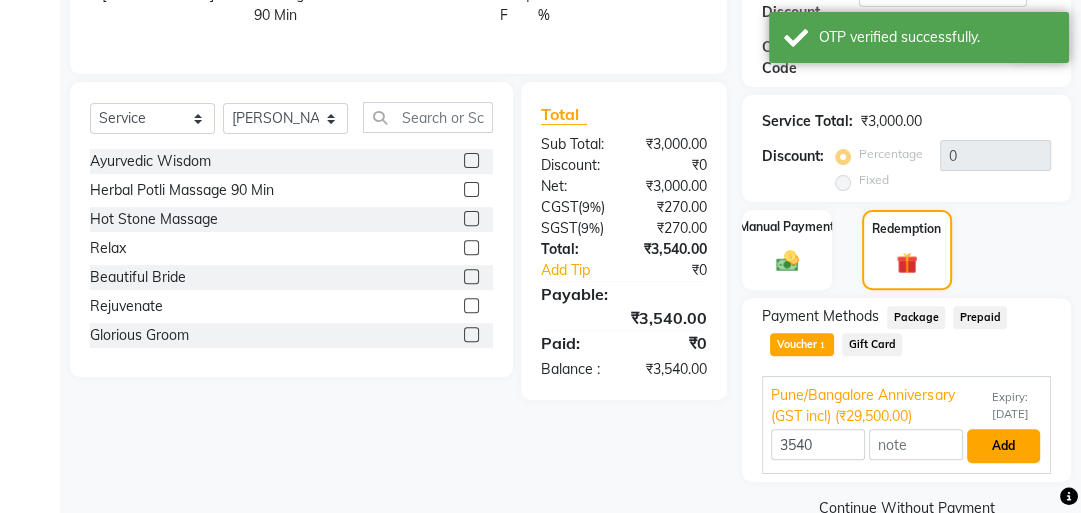 click on "Add" at bounding box center [1003, 446] 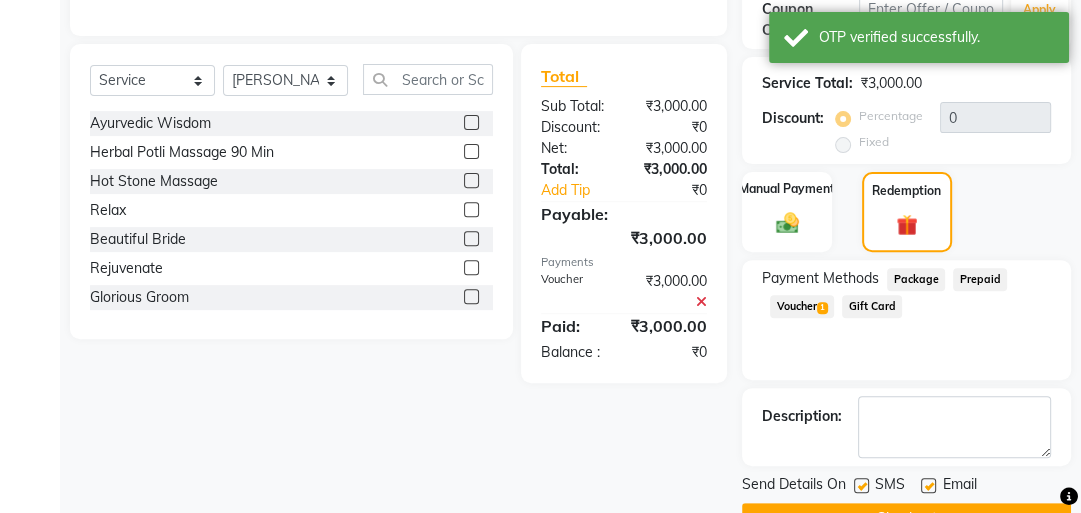 scroll, scrollTop: 511, scrollLeft: 0, axis: vertical 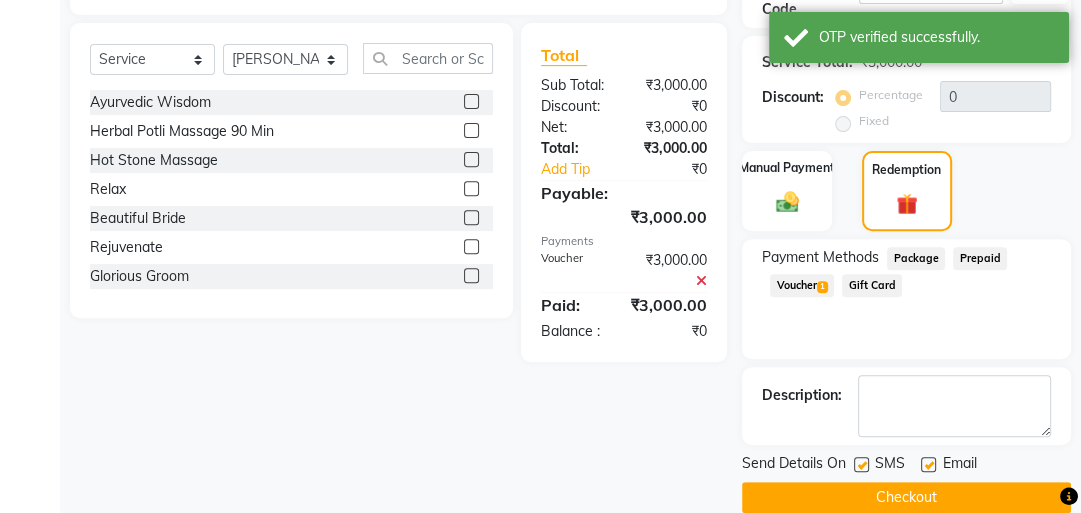 click 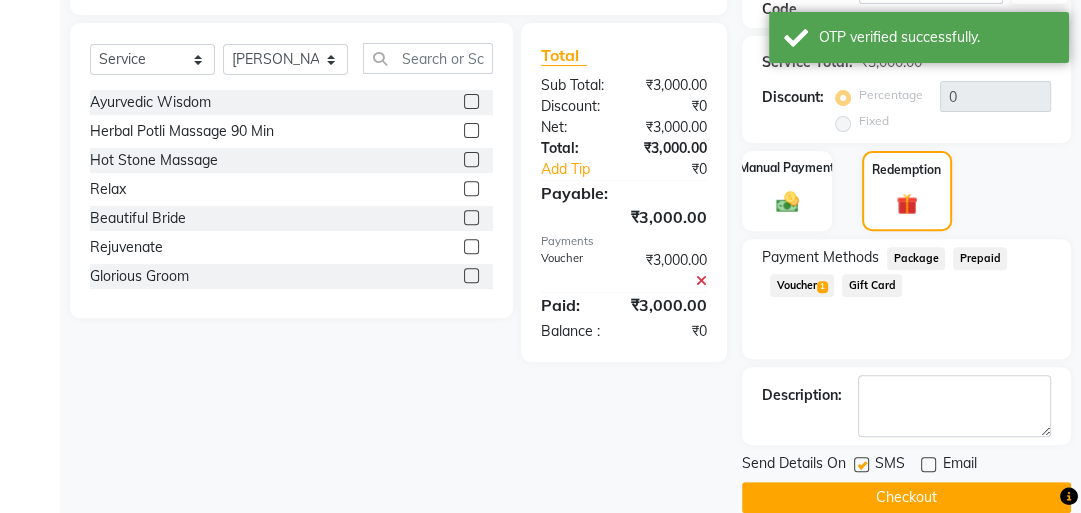 click 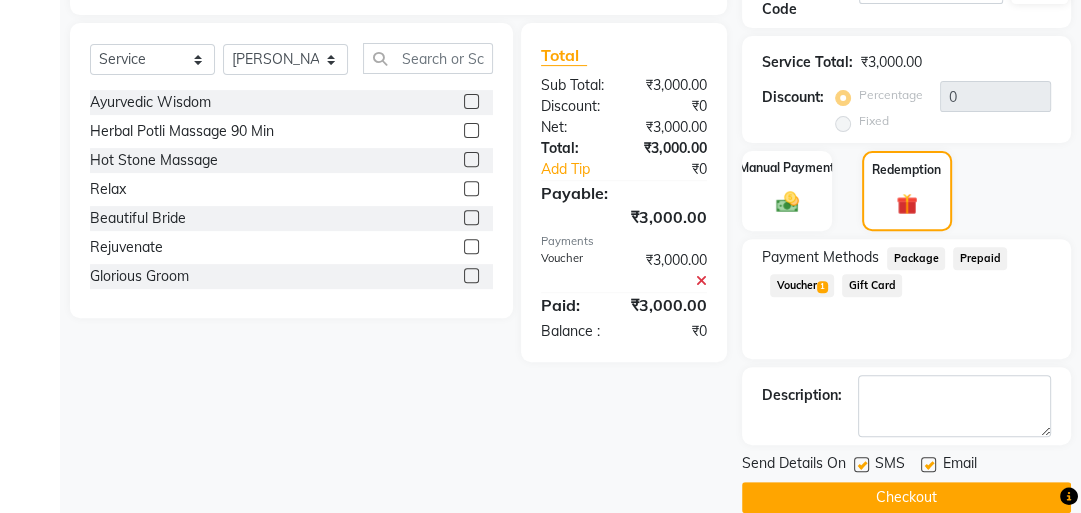 click on "Checkout" 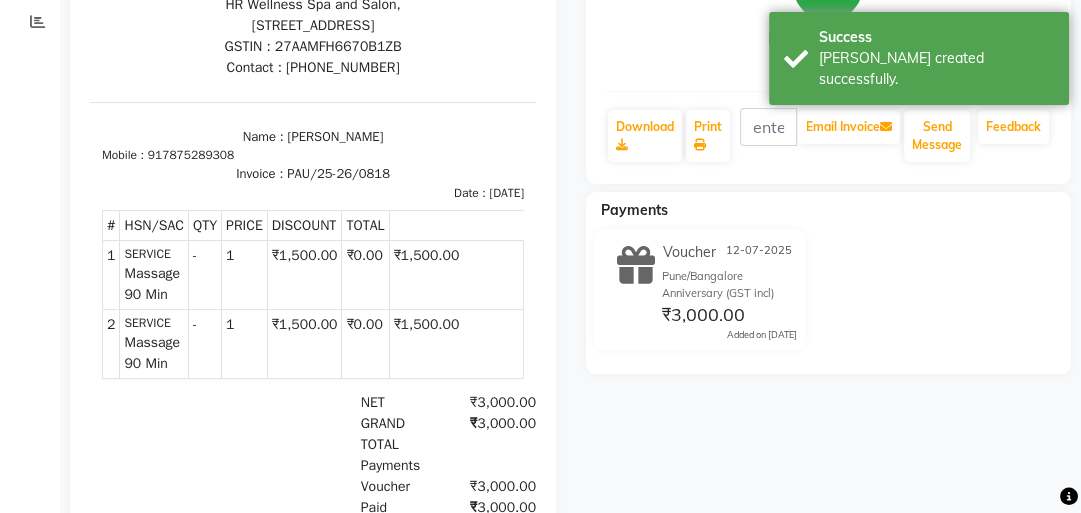 scroll, scrollTop: 304, scrollLeft: 0, axis: vertical 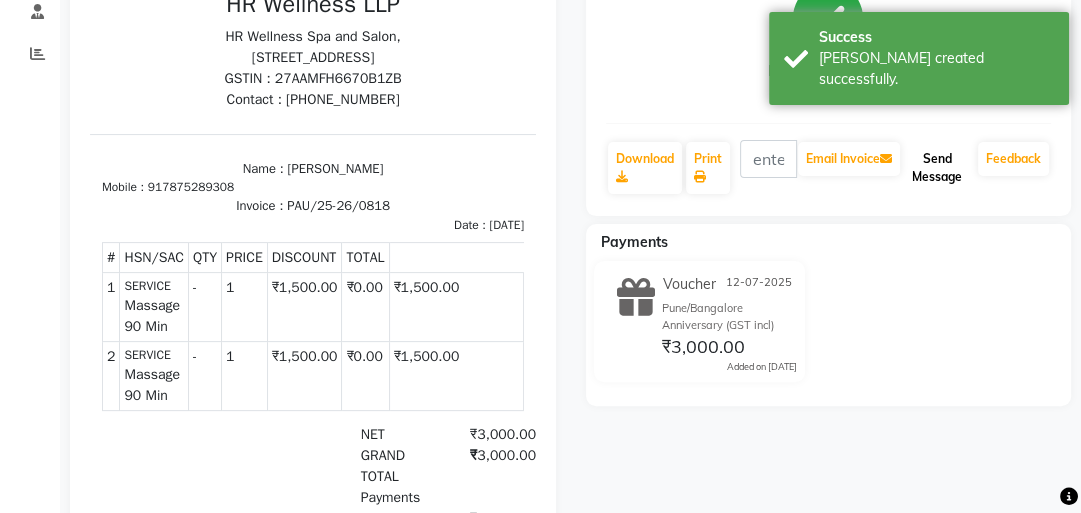 click on "Send Message" 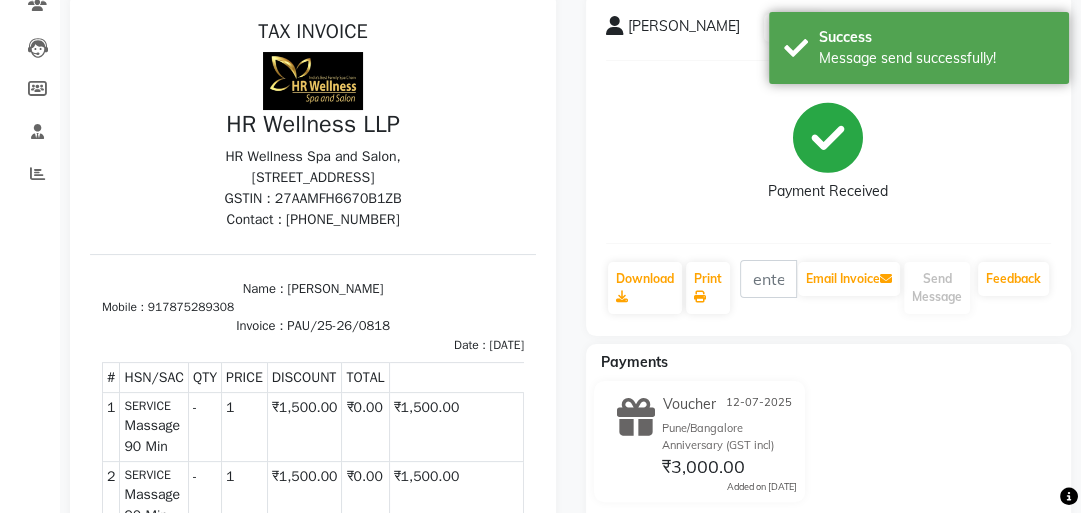 scroll, scrollTop: 240, scrollLeft: 0, axis: vertical 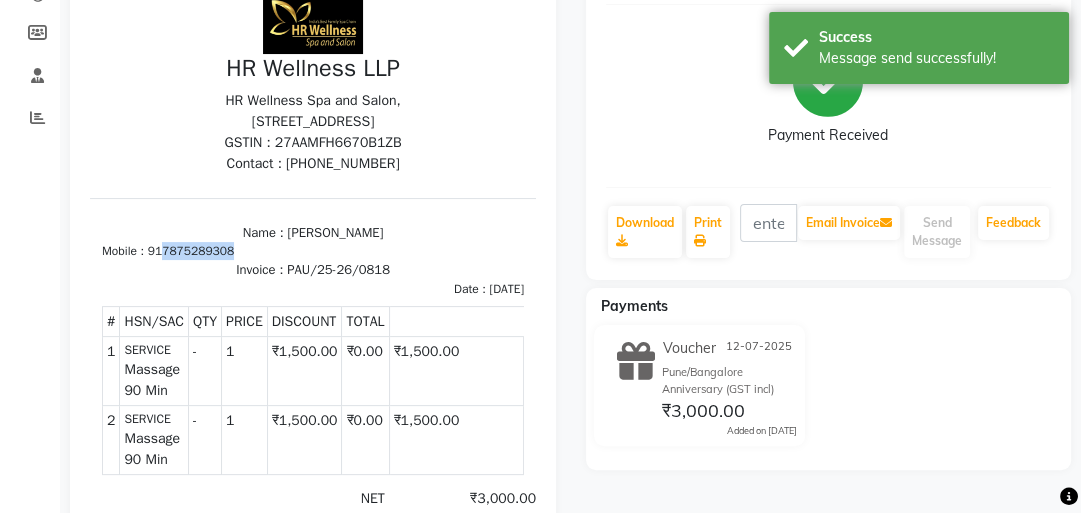 drag, startPoint x: 165, startPoint y: 268, endPoint x: 237, endPoint y: 269, distance: 72.00694 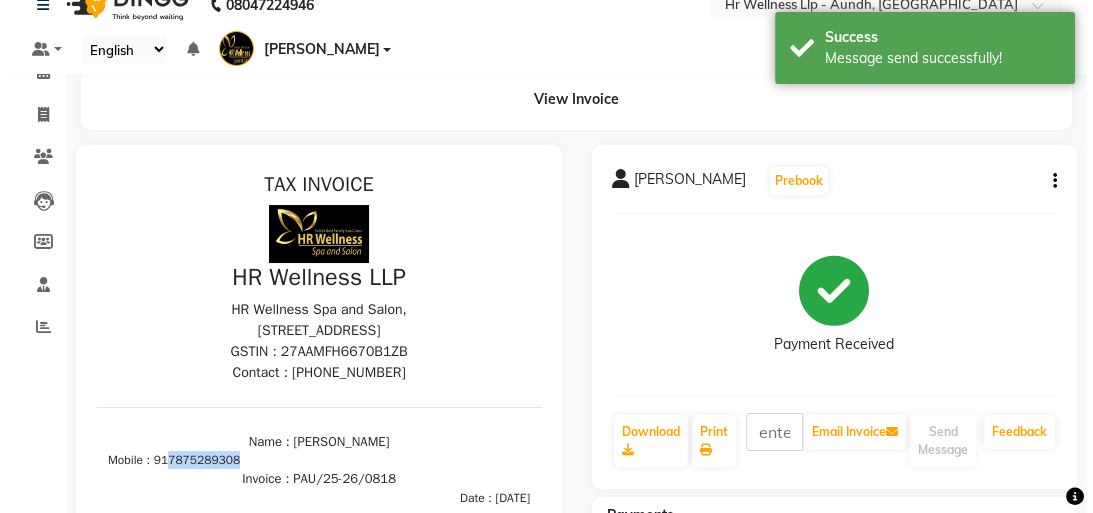 scroll, scrollTop: 0, scrollLeft: 0, axis: both 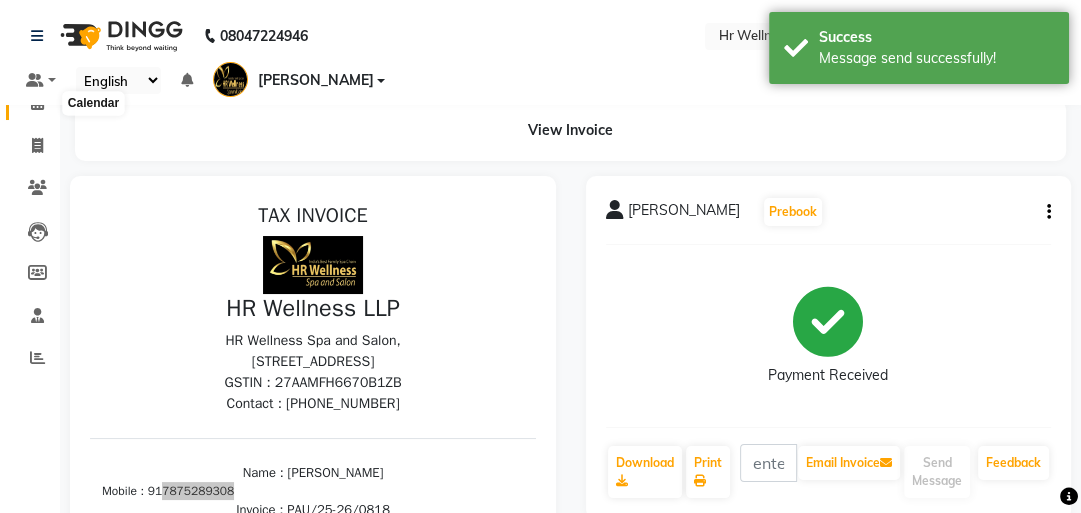 click 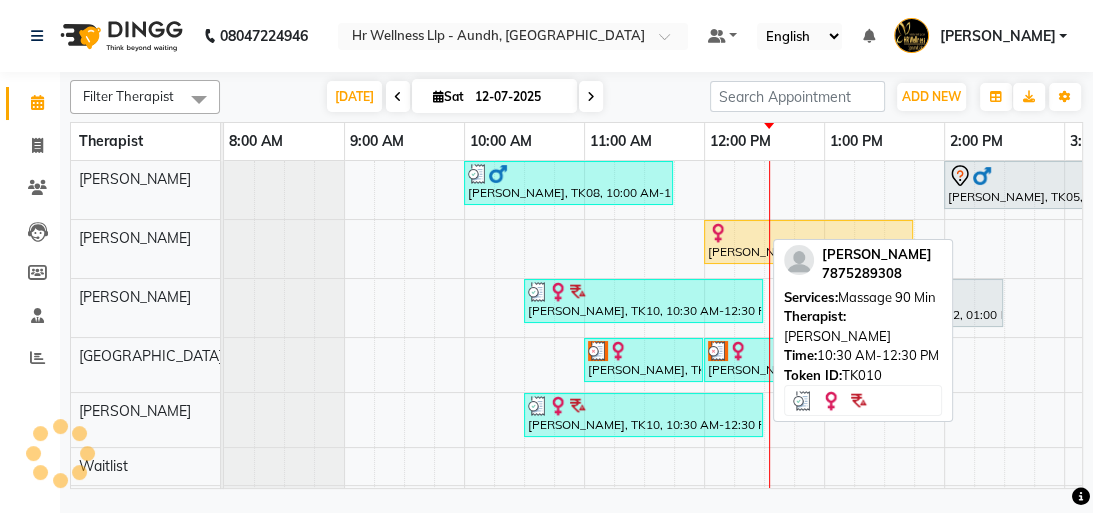 scroll, scrollTop: 0, scrollLeft: 106, axis: horizontal 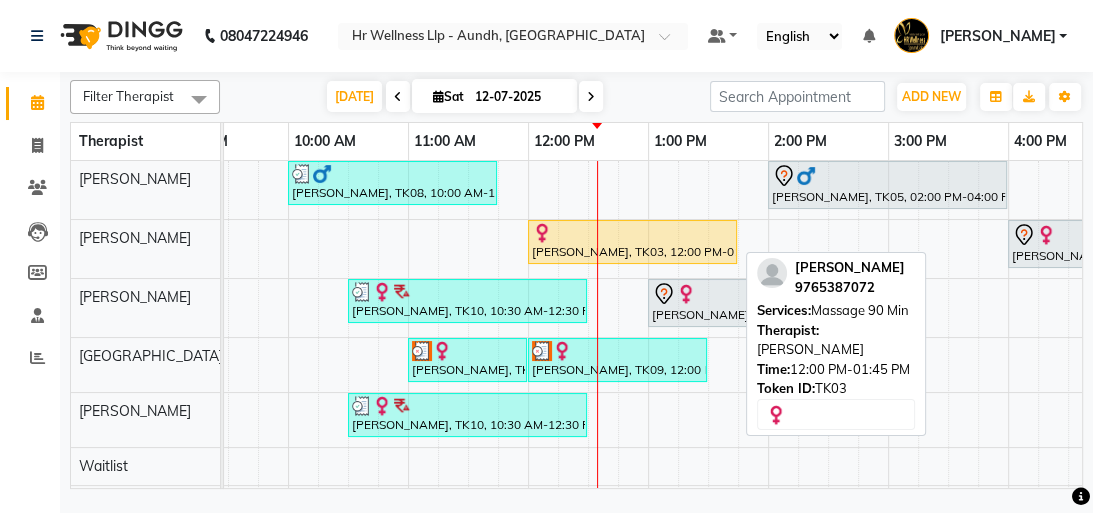 click on "[PERSON_NAME], TK03, 12:00 PM-01:45 PM, Massage 90 Min" at bounding box center (632, 242) 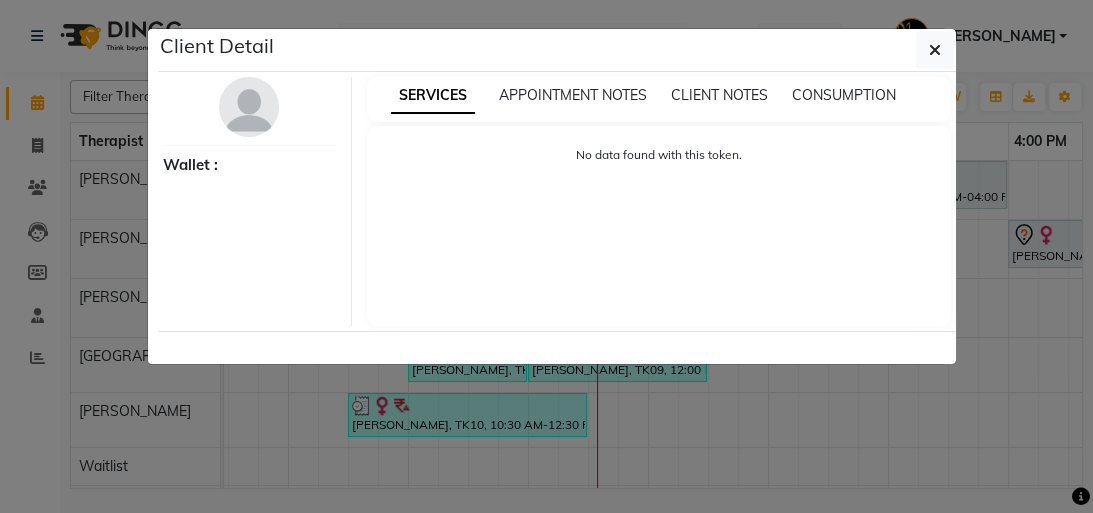 select on "1" 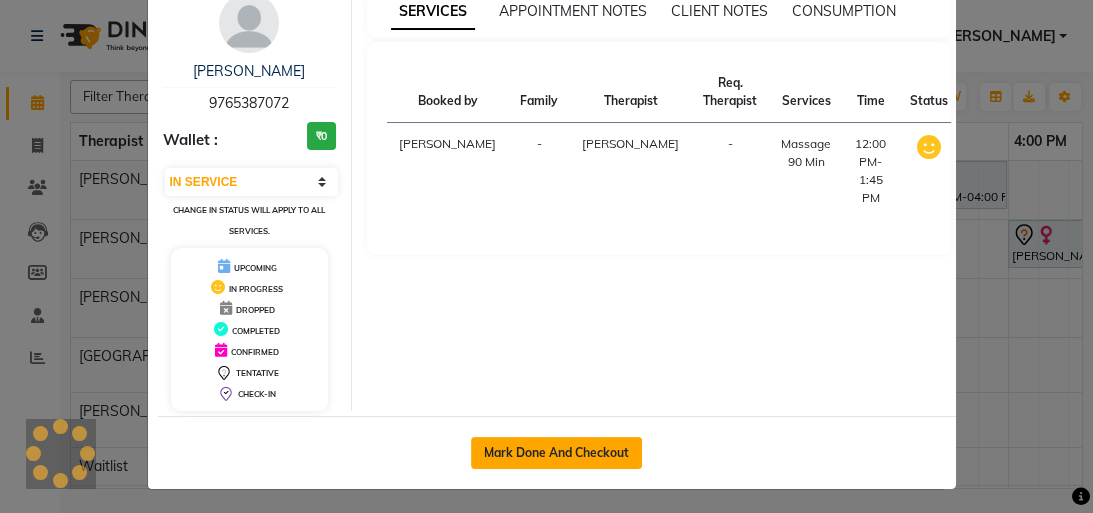 scroll, scrollTop: 87, scrollLeft: 0, axis: vertical 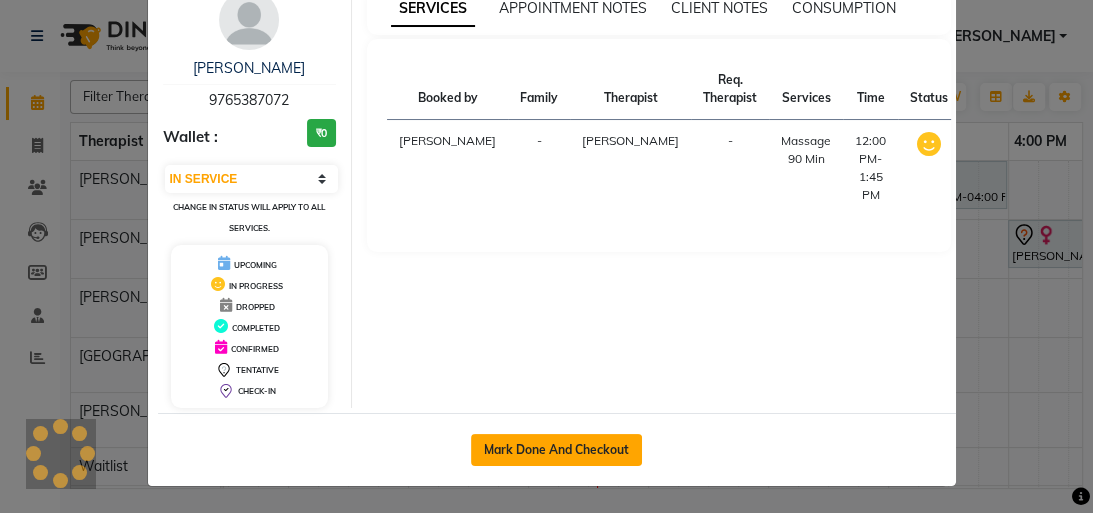 click on "Mark Done And Checkout" 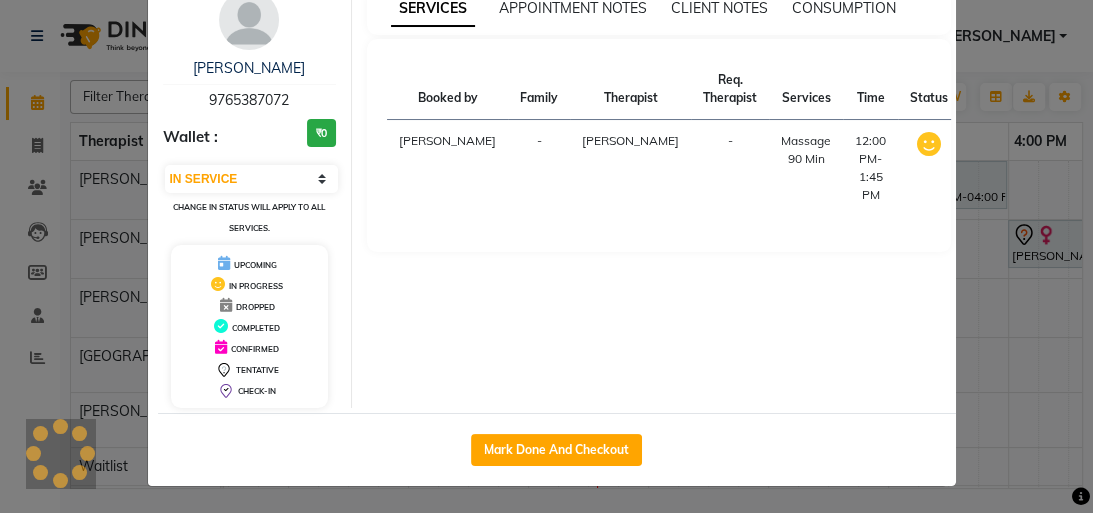 select on "service" 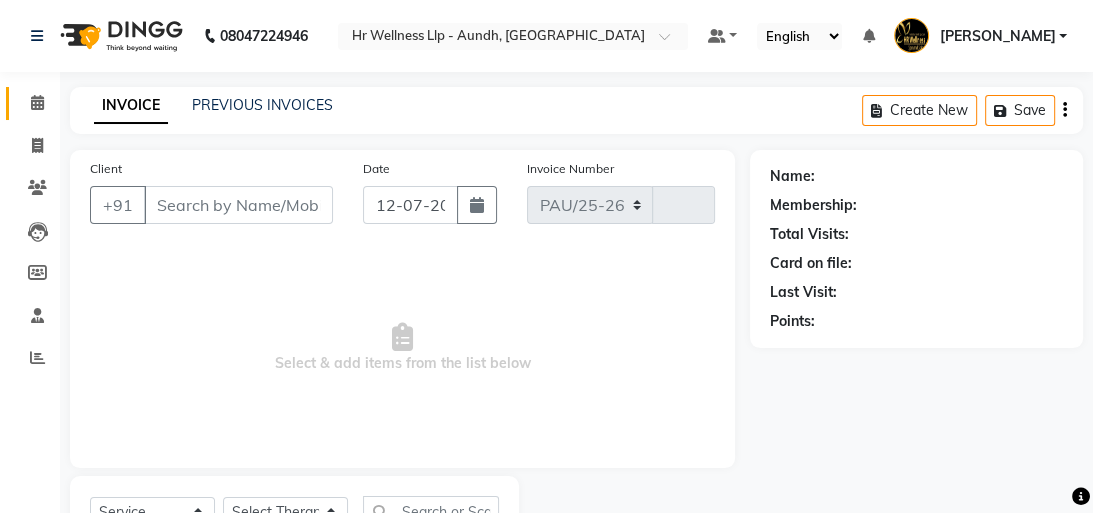 select on "4288" 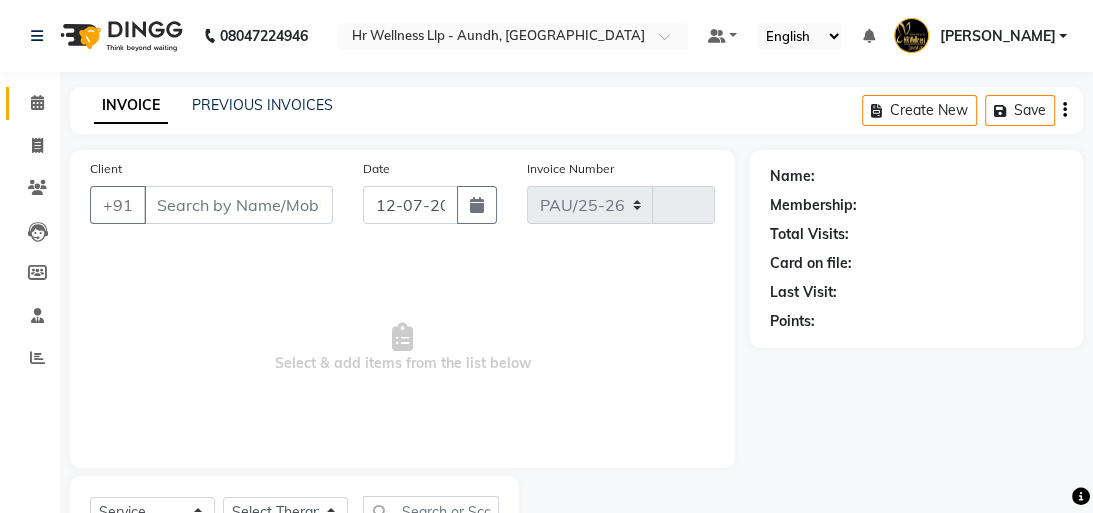 type on "0819" 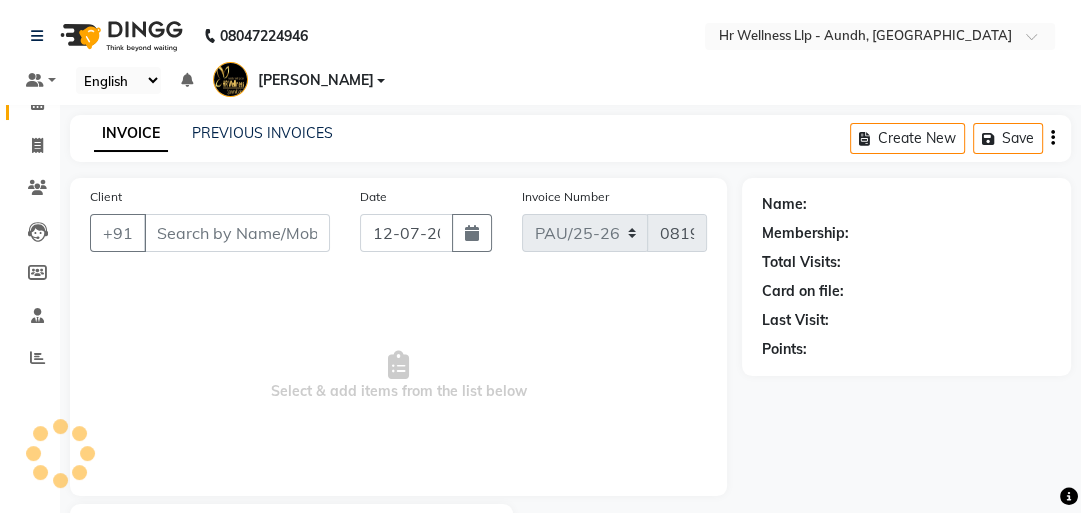 click 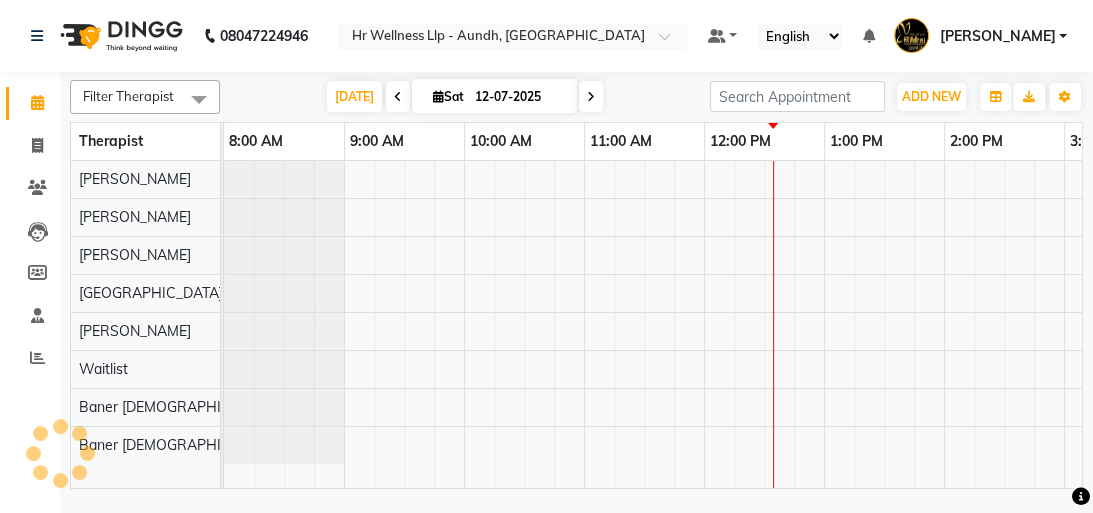 scroll, scrollTop: 0, scrollLeft: 0, axis: both 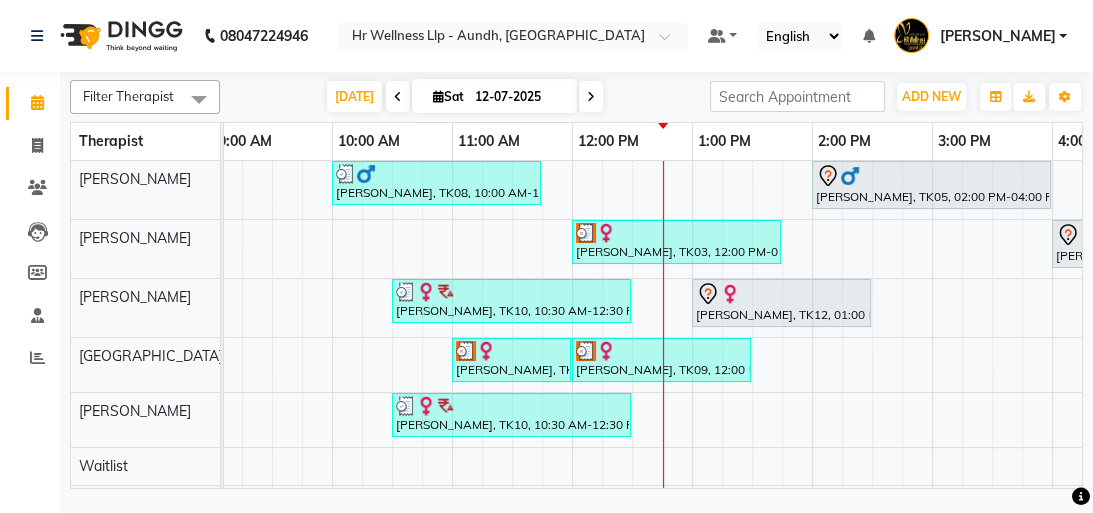 click at bounding box center [438, 96] 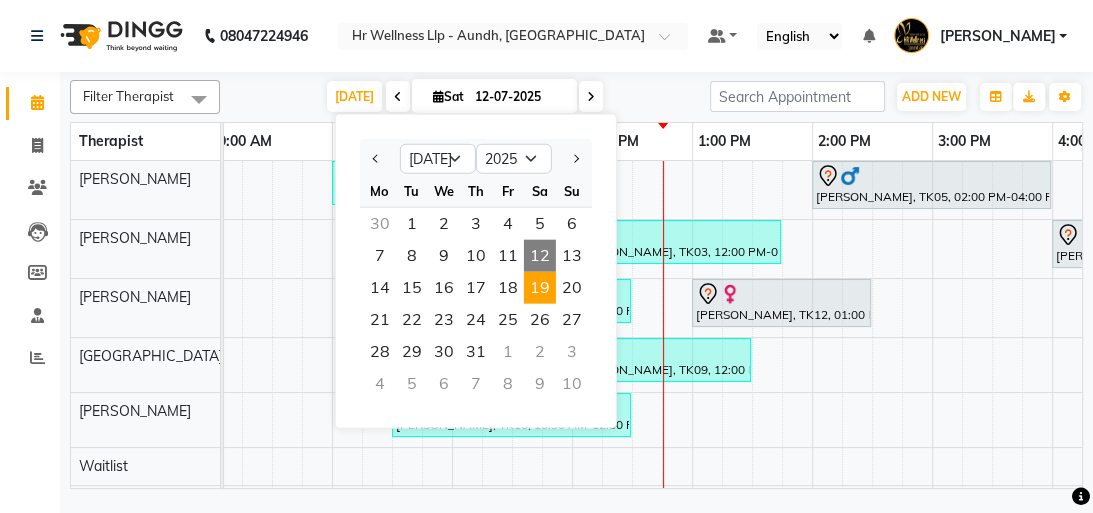 click on "19" at bounding box center (540, 288) 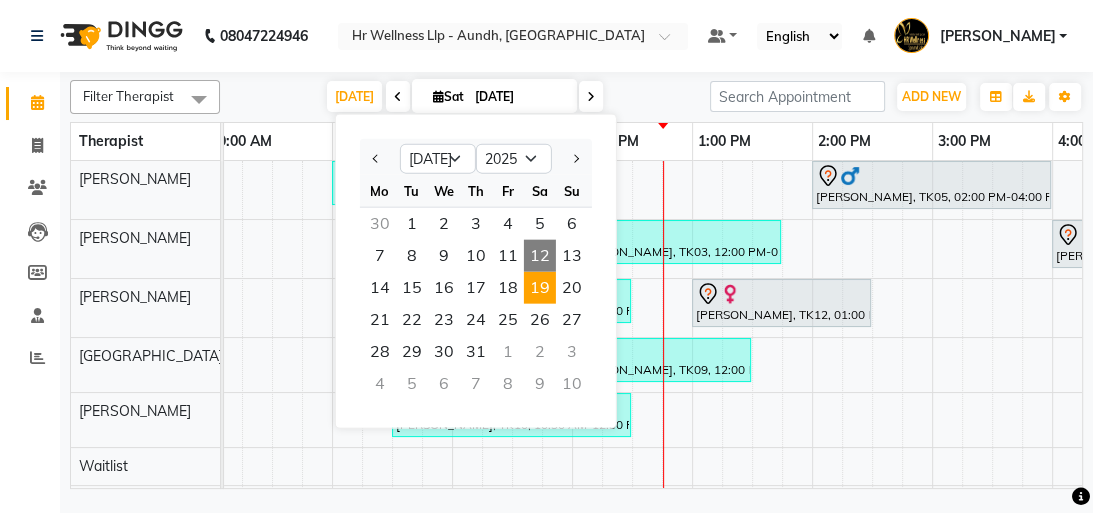 scroll, scrollTop: 0, scrollLeft: 0, axis: both 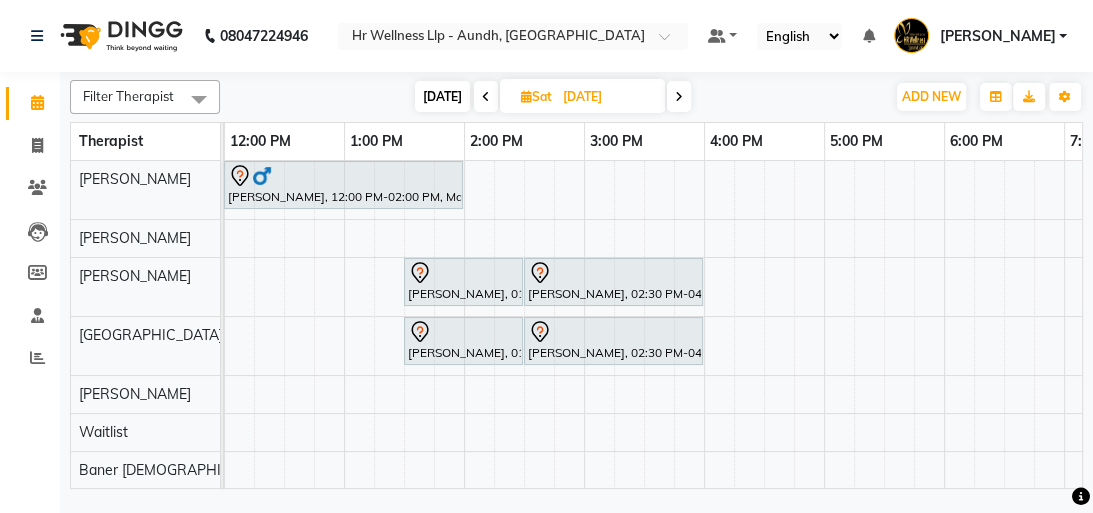 click at bounding box center (486, 96) 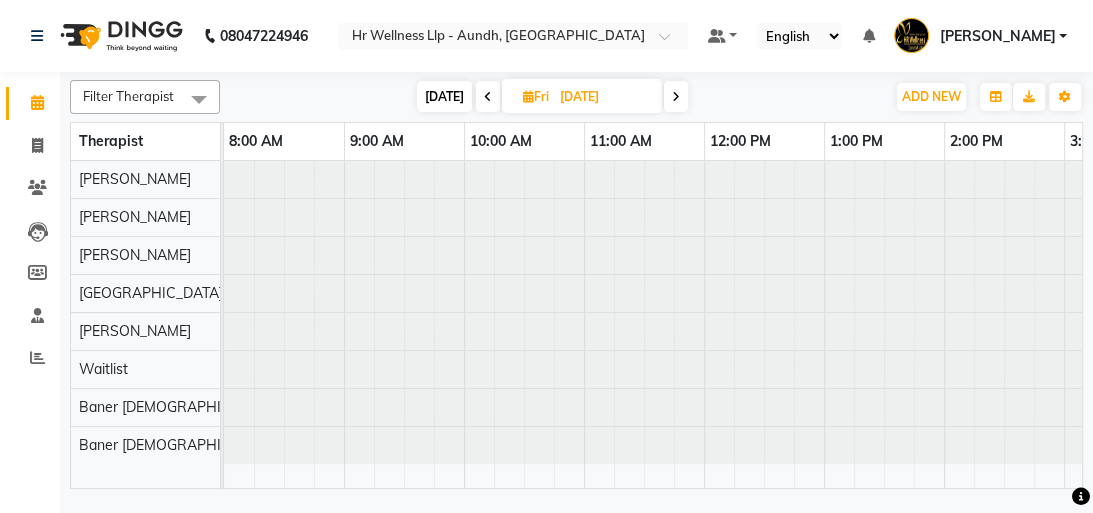 scroll, scrollTop: 0, scrollLeft: 480, axis: horizontal 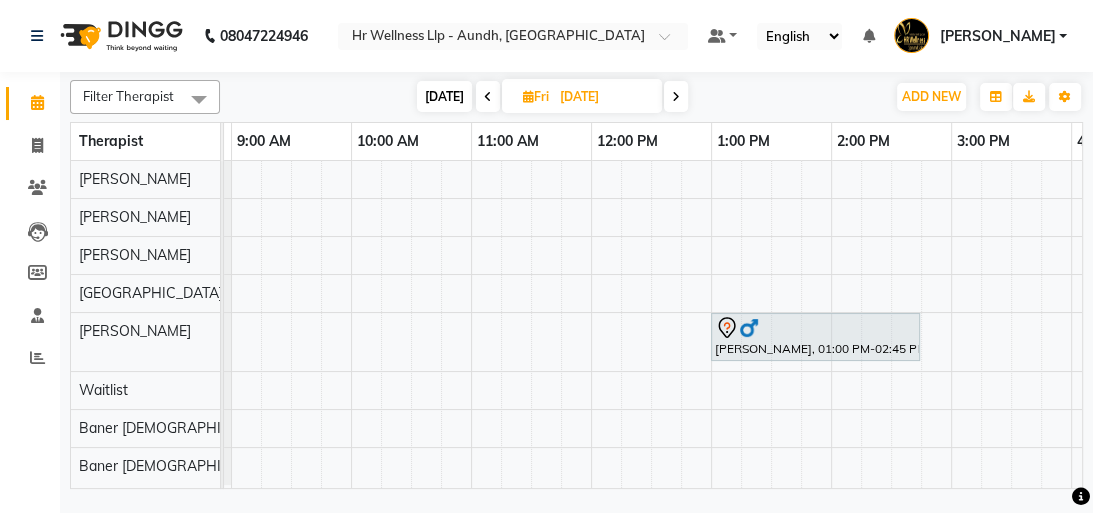 click on "Fri" at bounding box center (536, 96) 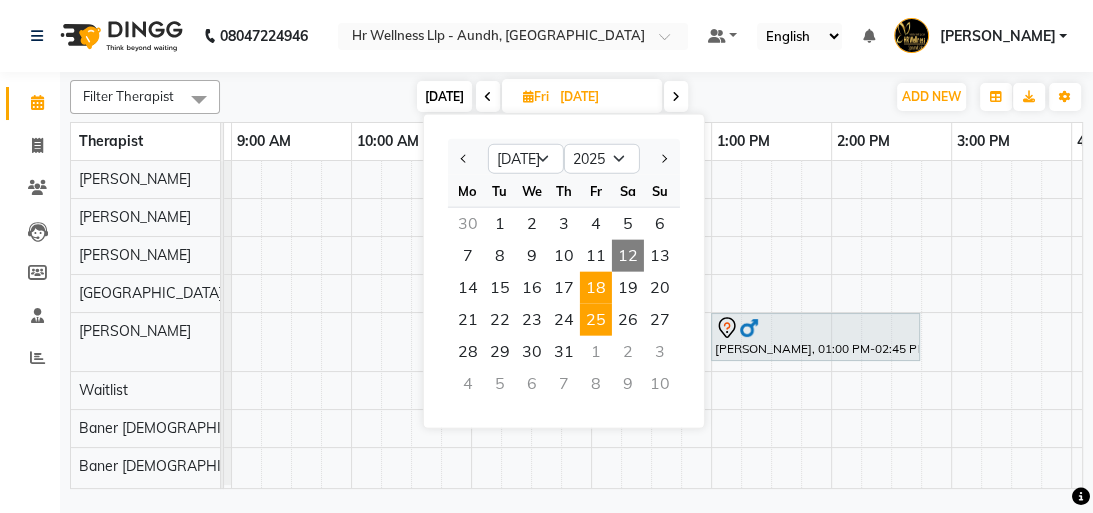 click on "25" at bounding box center [596, 320] 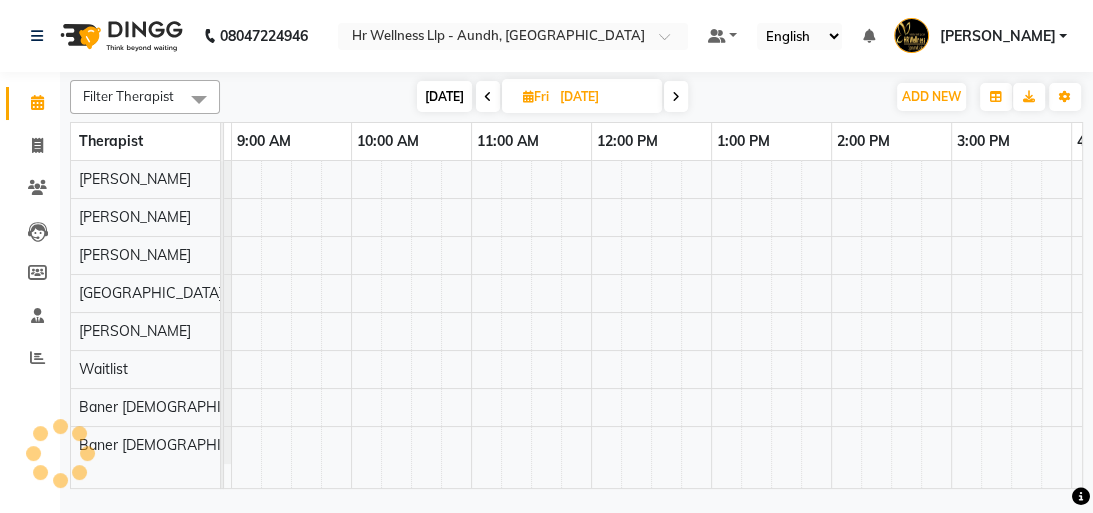 scroll, scrollTop: 0, scrollLeft: 480, axis: horizontal 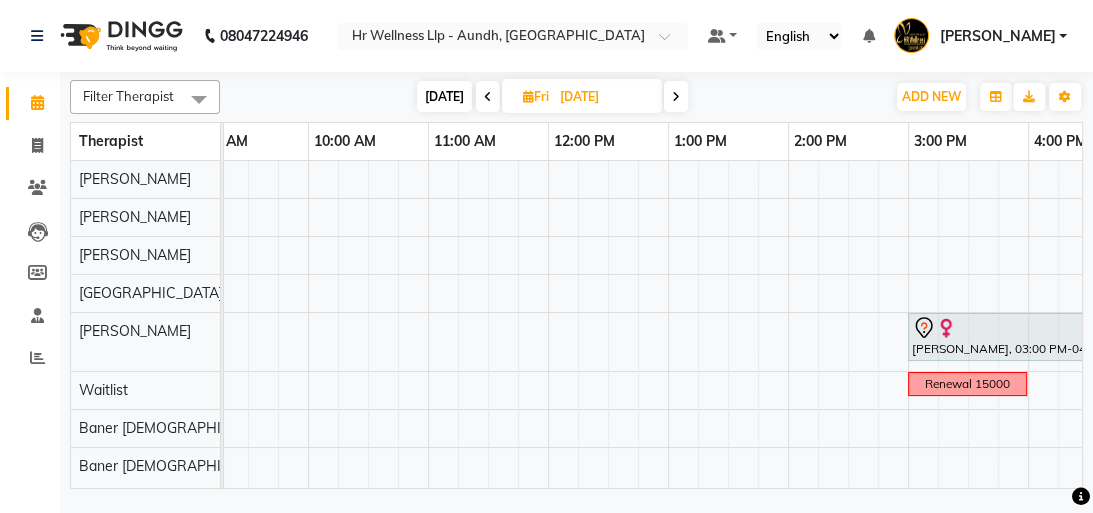 click at bounding box center (488, 96) 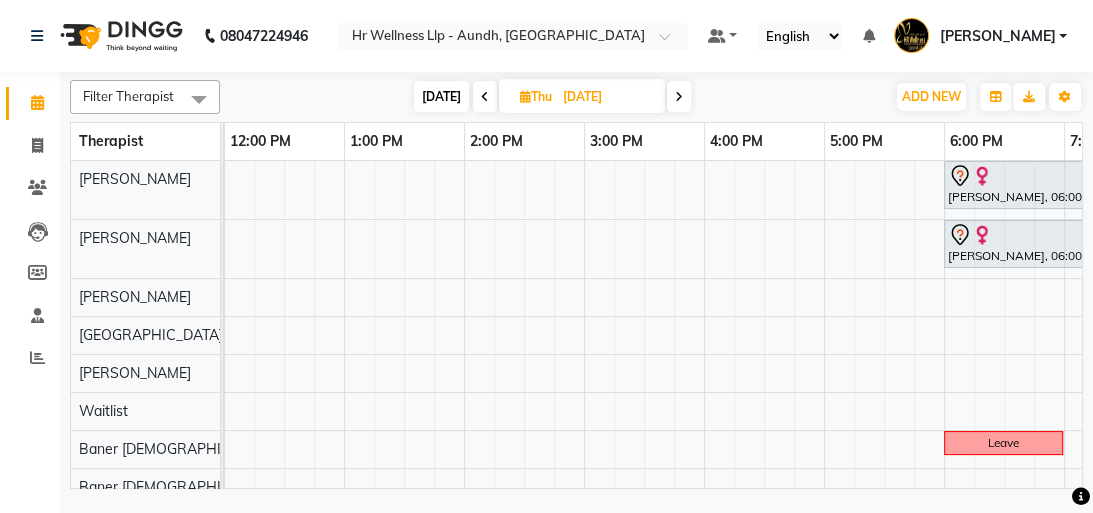 click on "[DATE]" at bounding box center [441, 96] 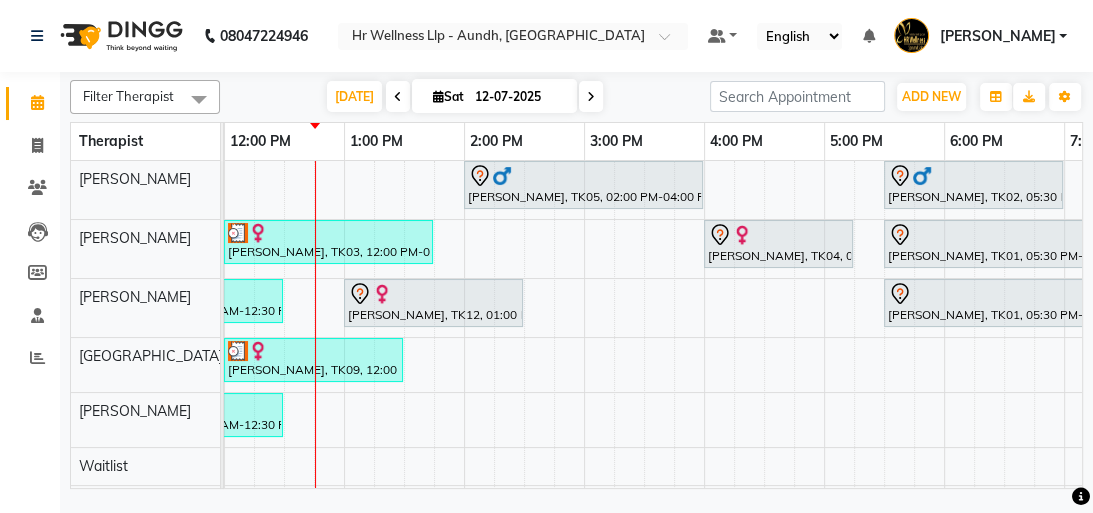 click at bounding box center (591, 97) 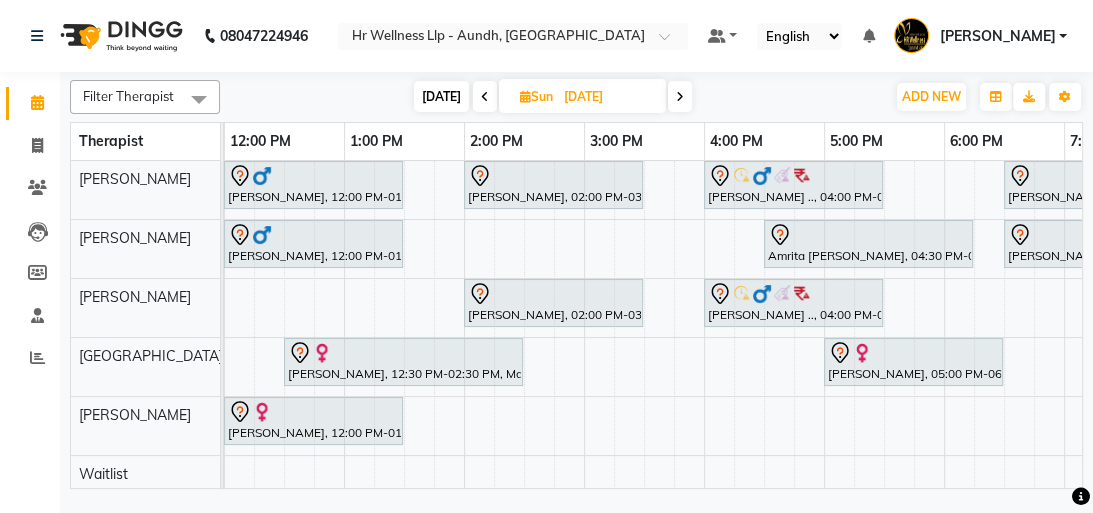 click at bounding box center [680, 96] 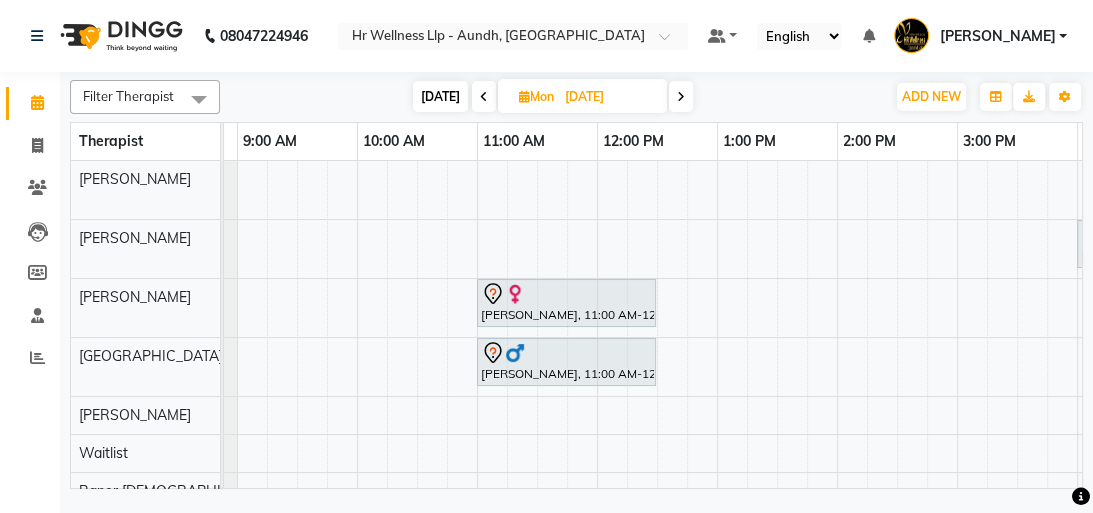 click at bounding box center [681, 96] 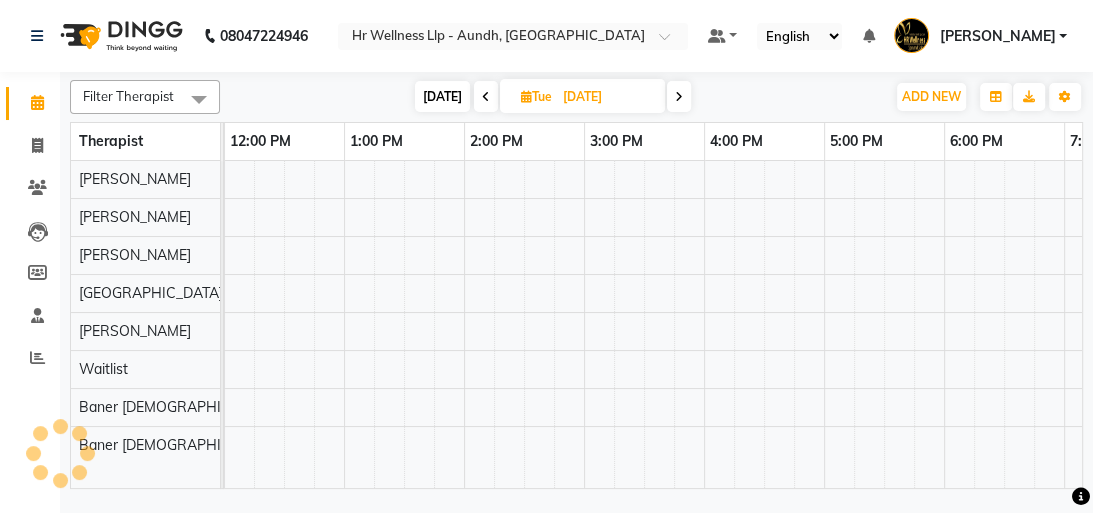 click at bounding box center (679, 97) 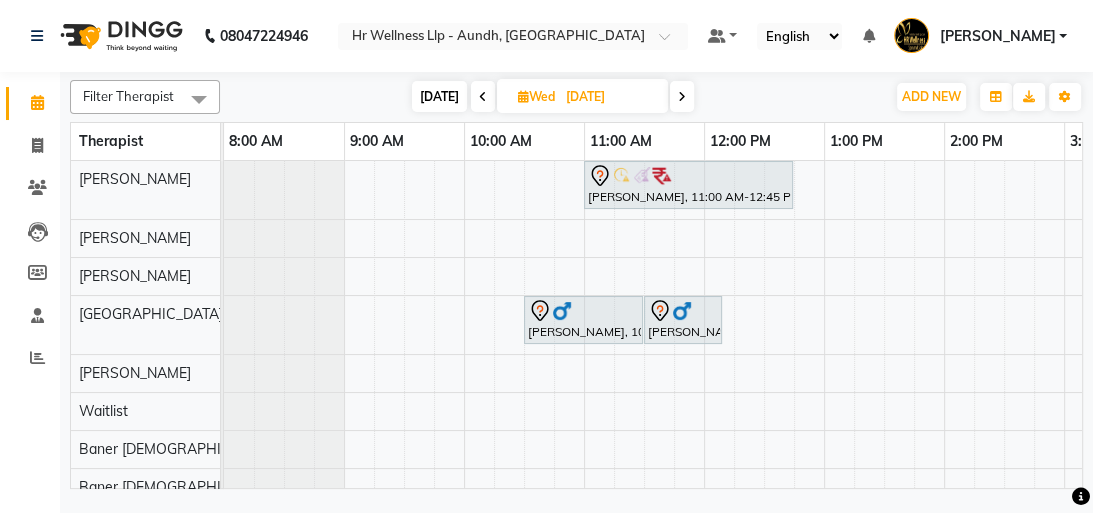 click on "[DATE]" at bounding box center [439, 96] 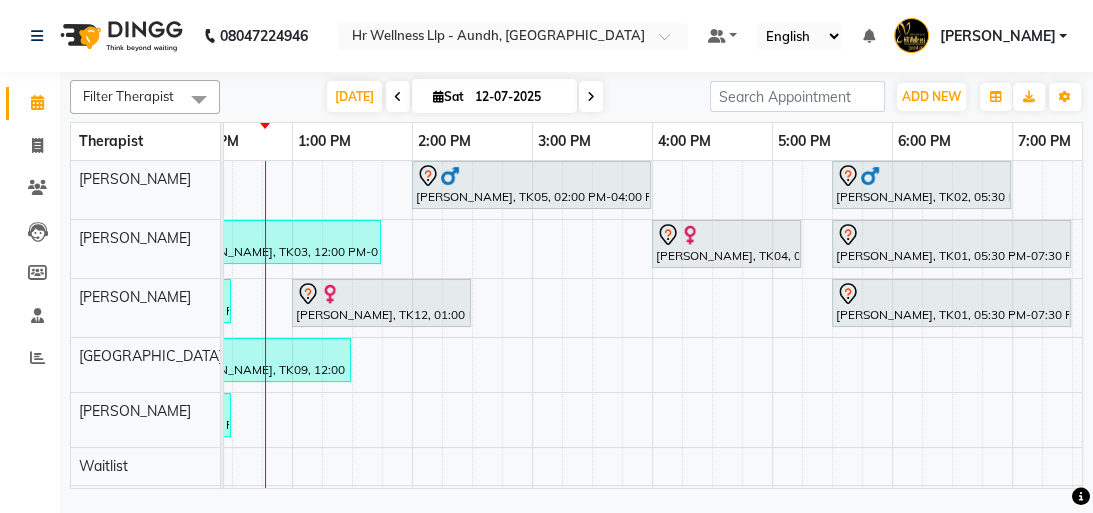 click at bounding box center (591, 96) 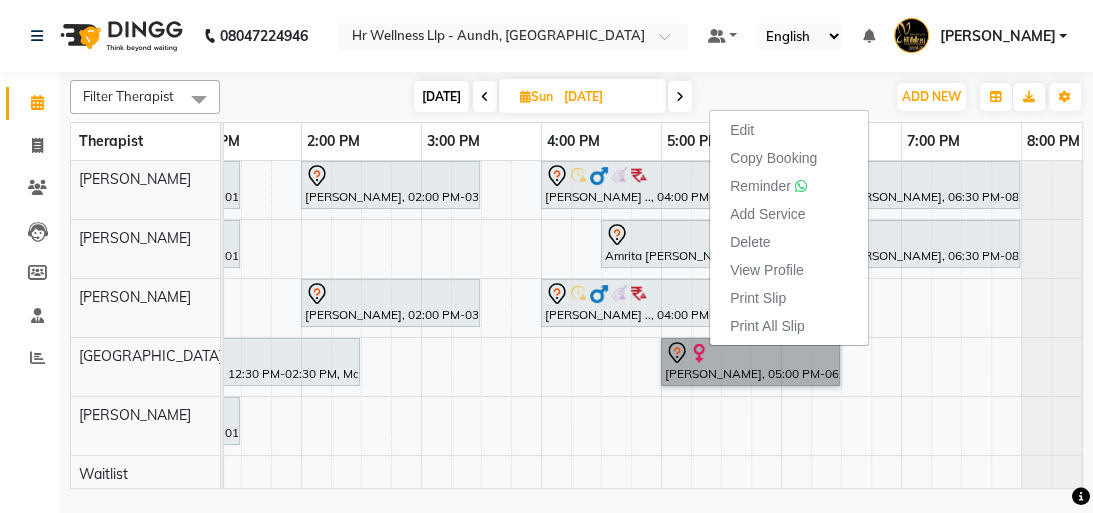 click at bounding box center [556, 365] 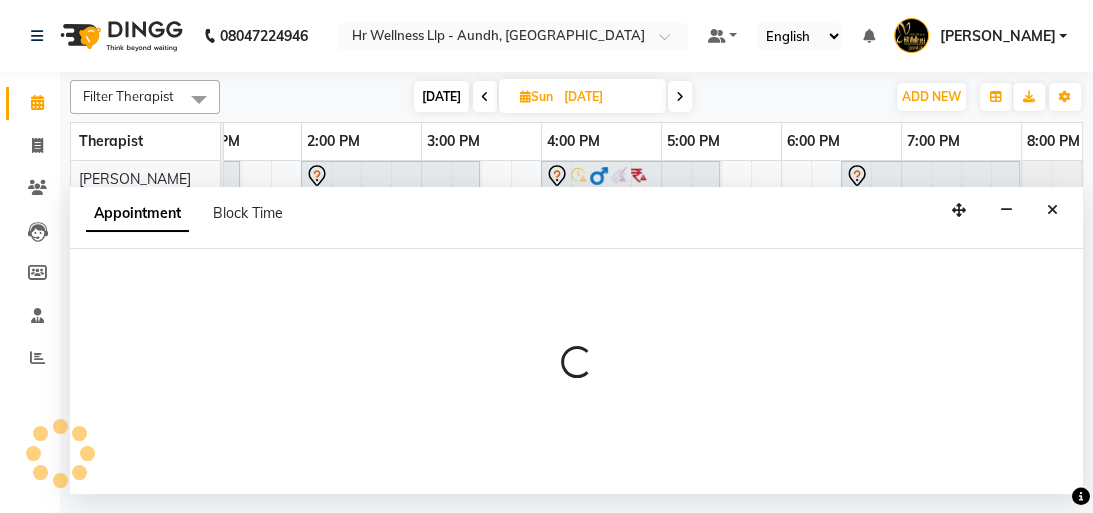 select on "77662" 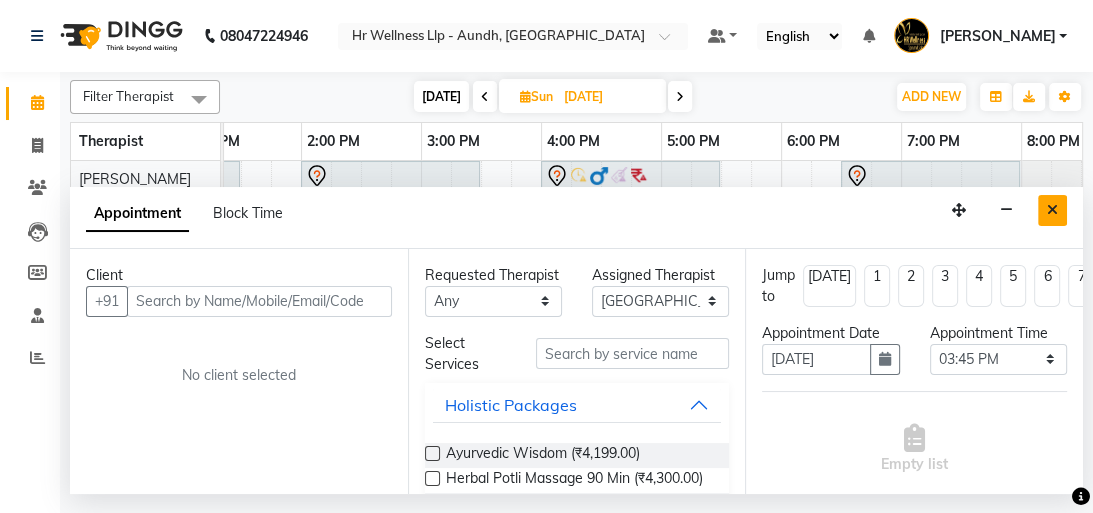 click at bounding box center [1052, 210] 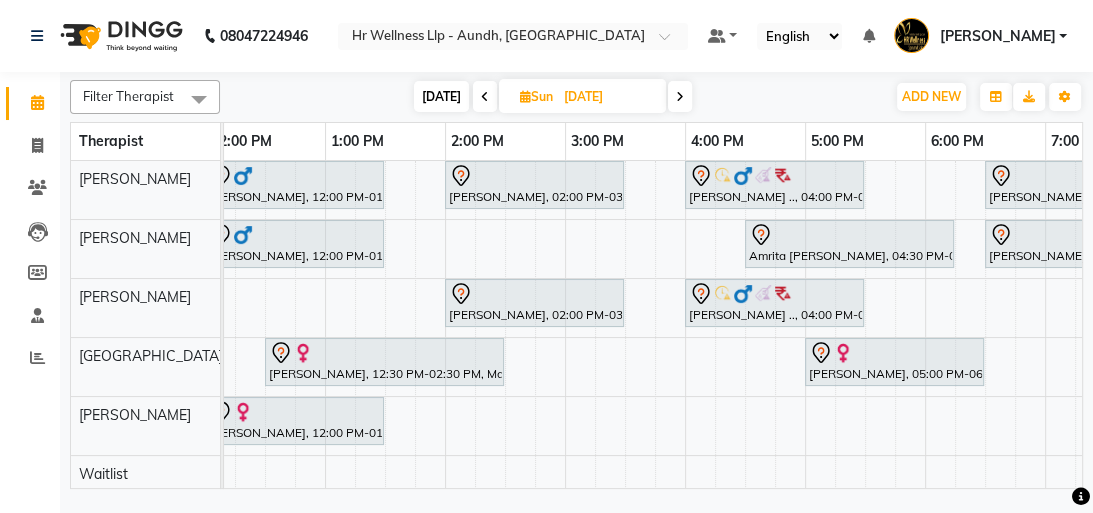 click on "[DATE]" at bounding box center (441, 96) 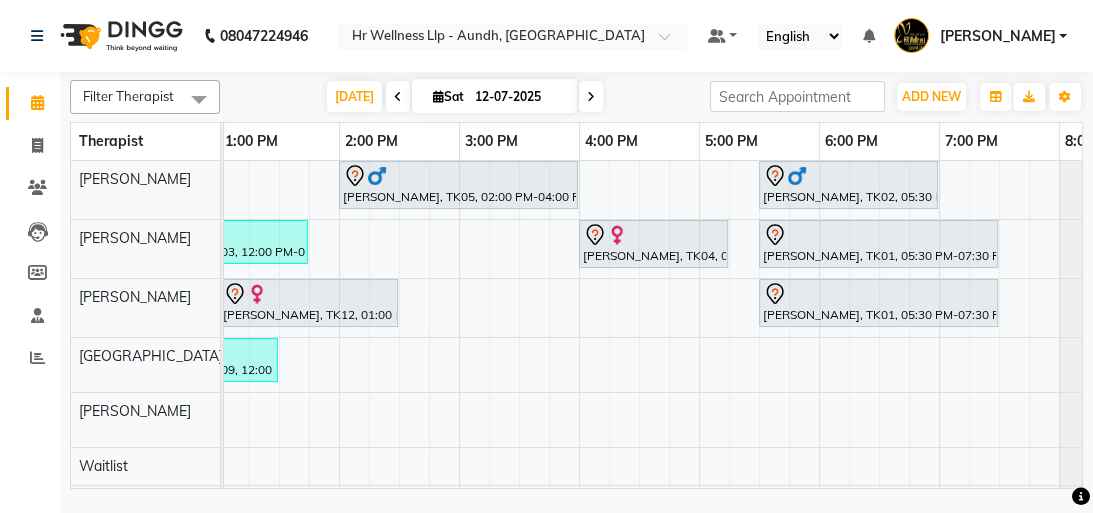 click at bounding box center (591, 96) 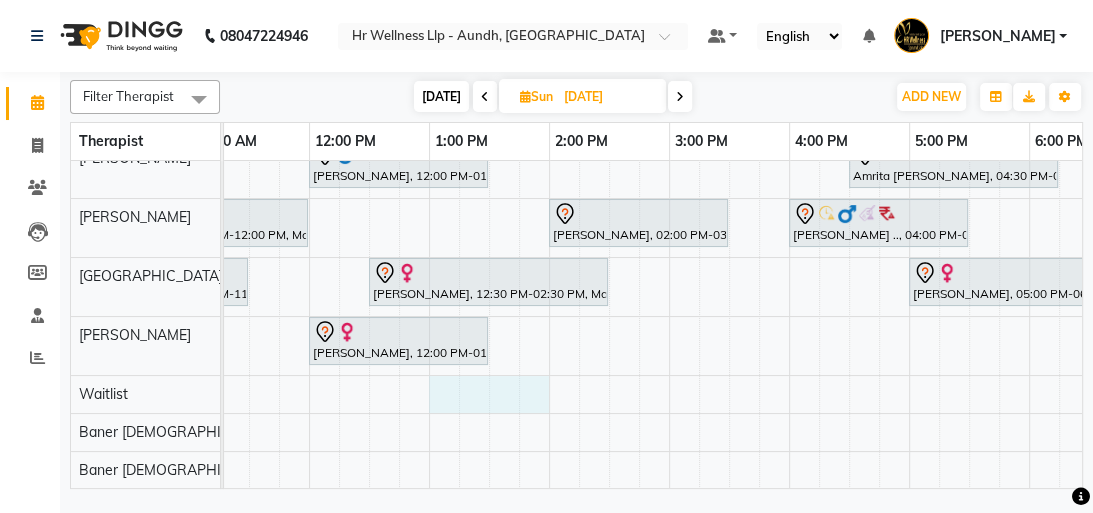 drag, startPoint x: 437, startPoint y: 376, endPoint x: 533, endPoint y: 376, distance: 96 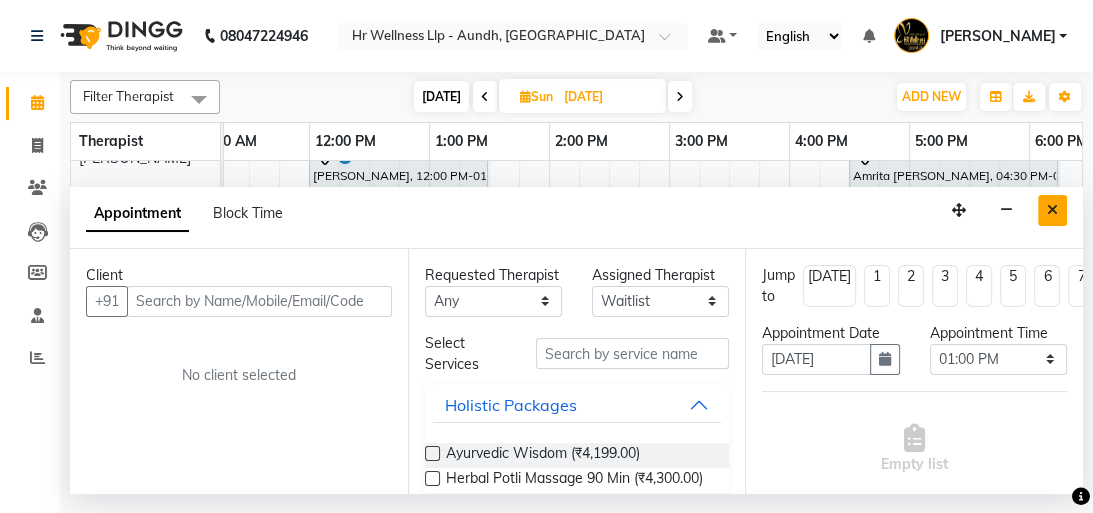 click at bounding box center (1052, 210) 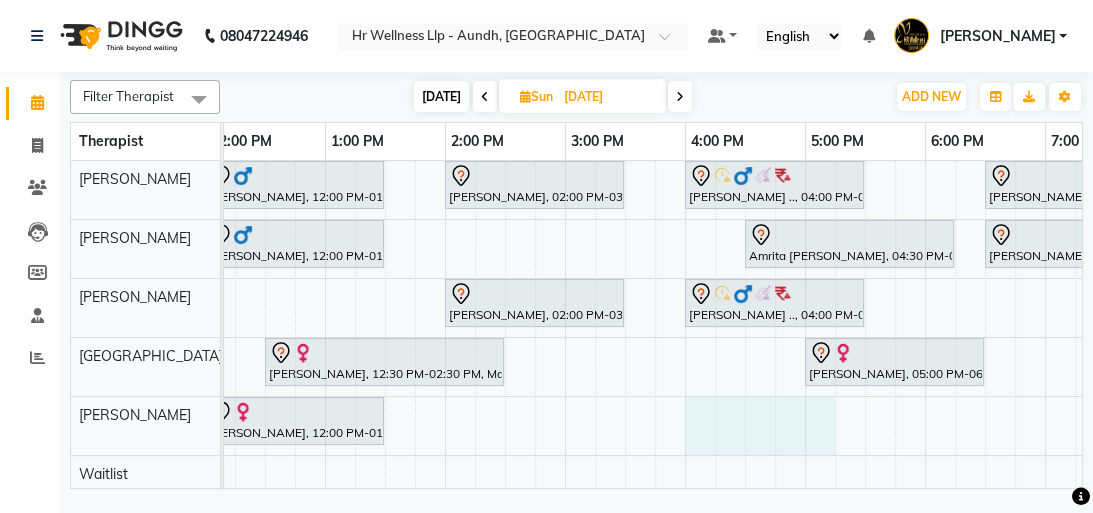 drag, startPoint x: 699, startPoint y: 419, endPoint x: 808, endPoint y: 428, distance: 109.370926 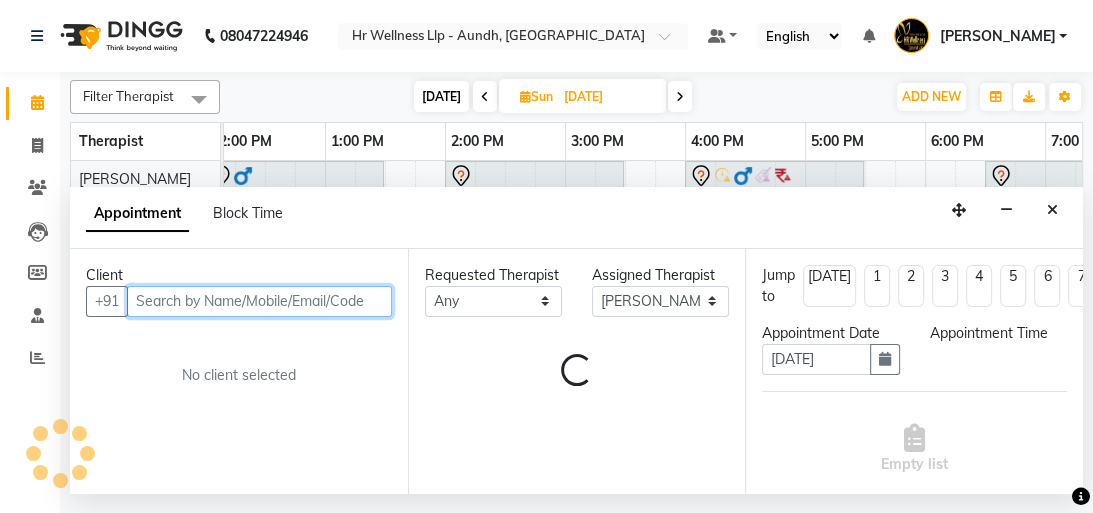 select on "960" 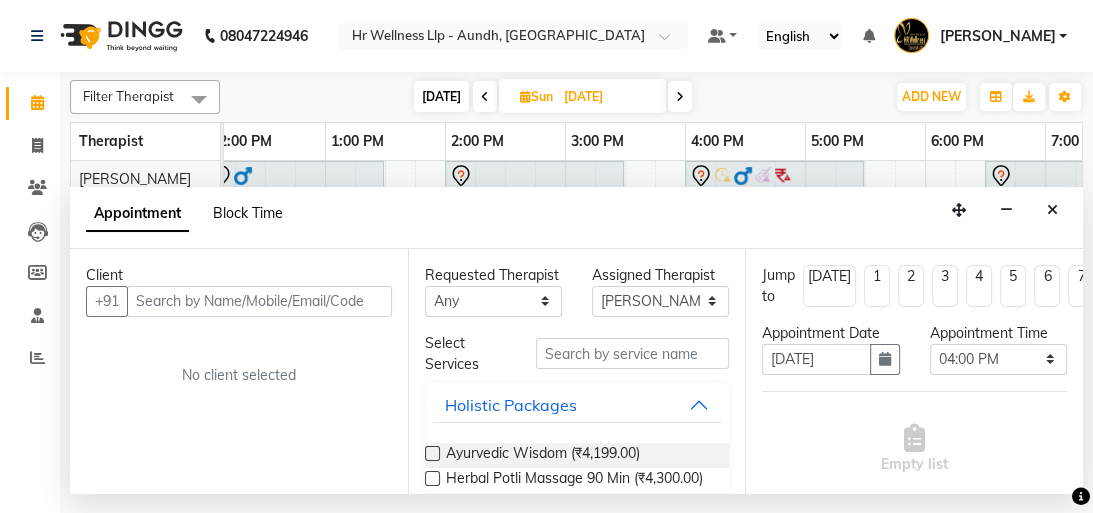 click on "Block Time" at bounding box center [248, 213] 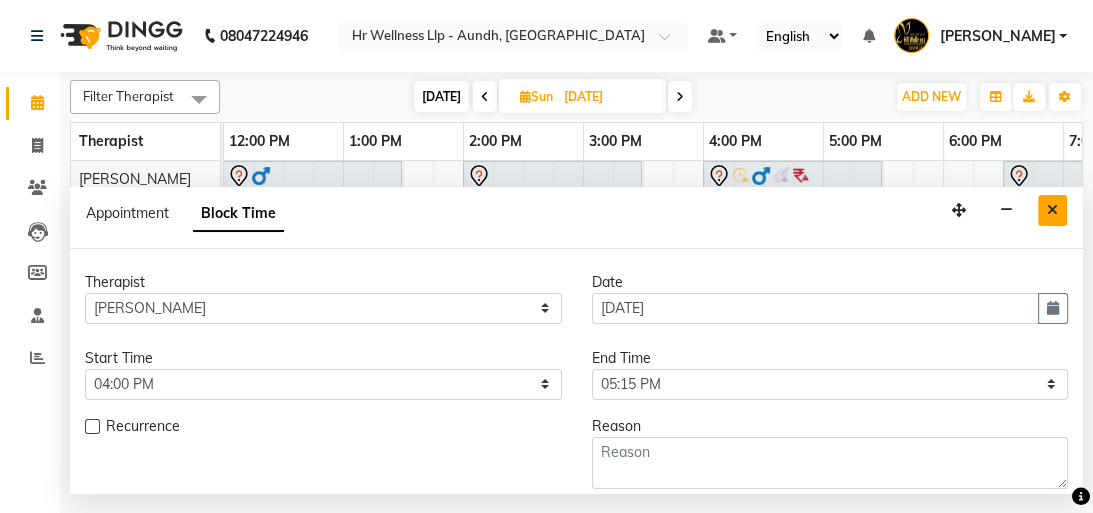 click at bounding box center (1052, 210) 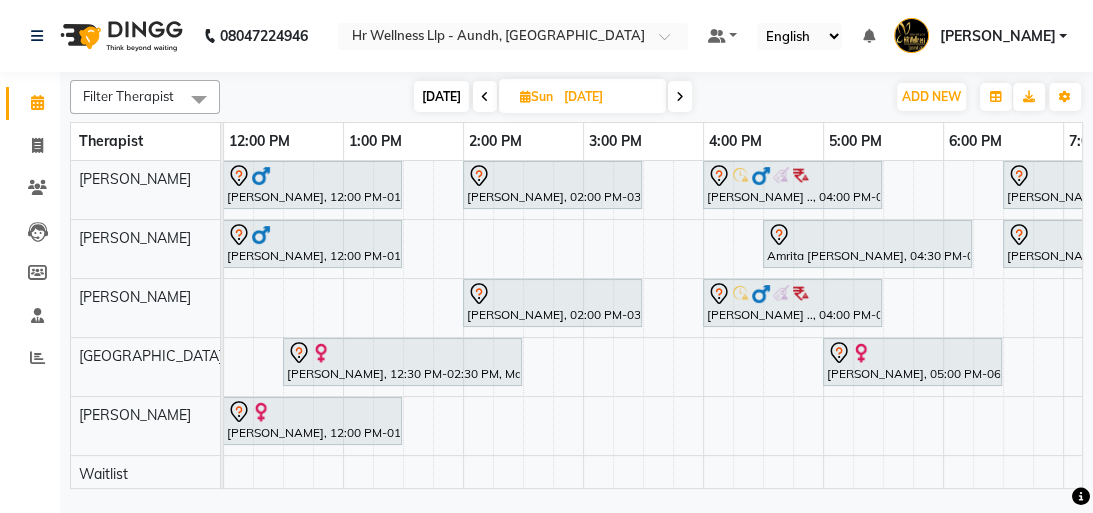 click on "[DATE]" at bounding box center [441, 96] 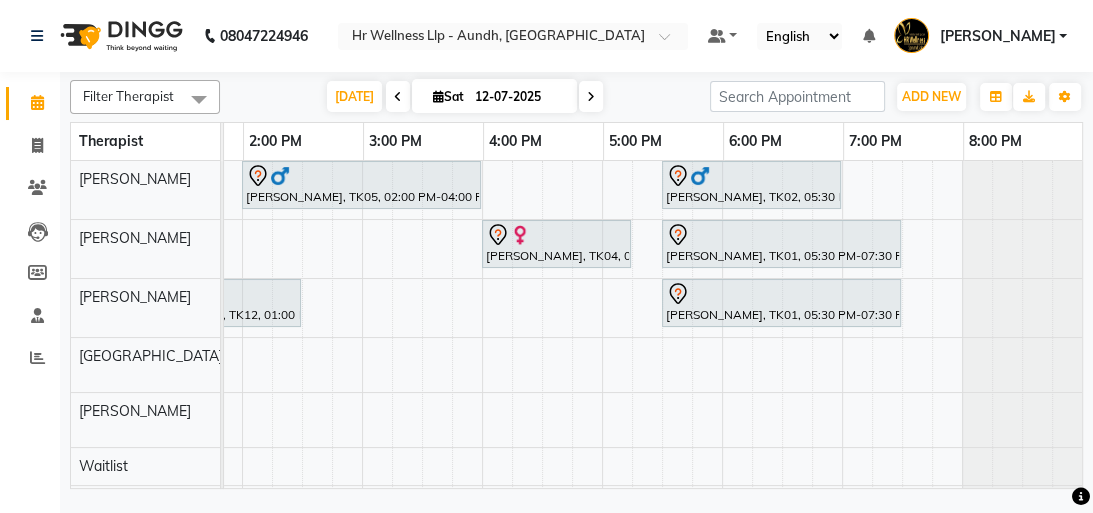 scroll, scrollTop: 0, scrollLeft: 462, axis: horizontal 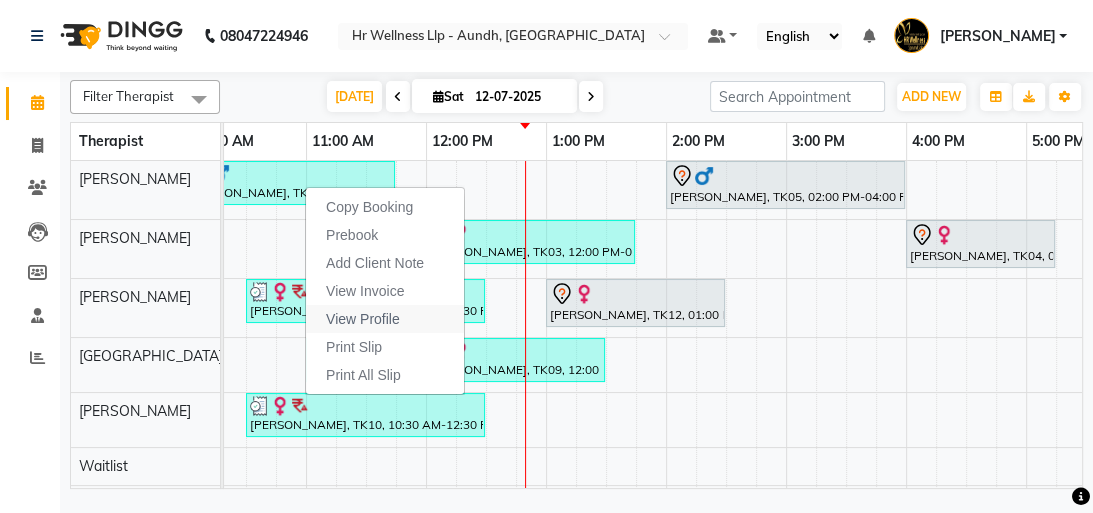 click on "View Profile" at bounding box center (363, 319) 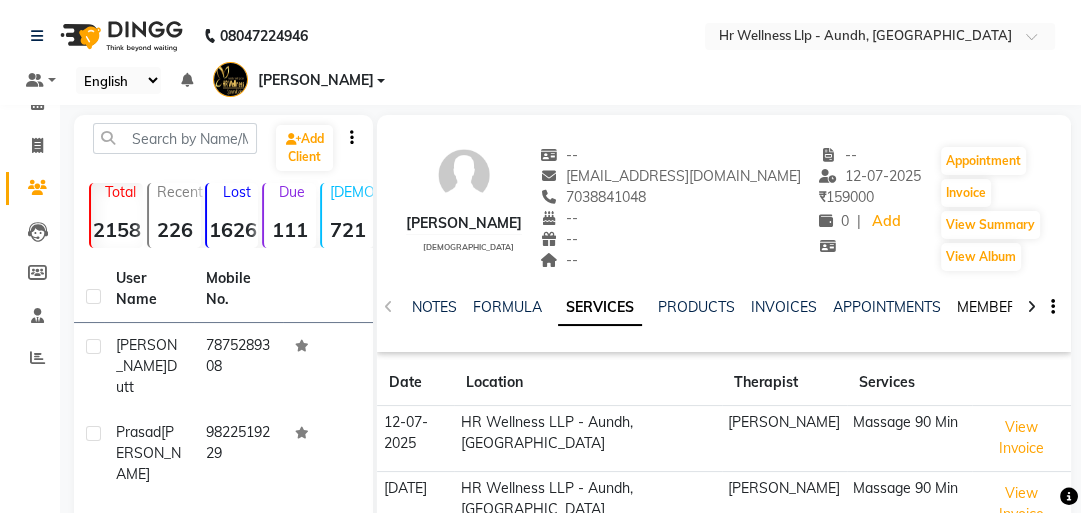 click on "MEMBERSHIP" 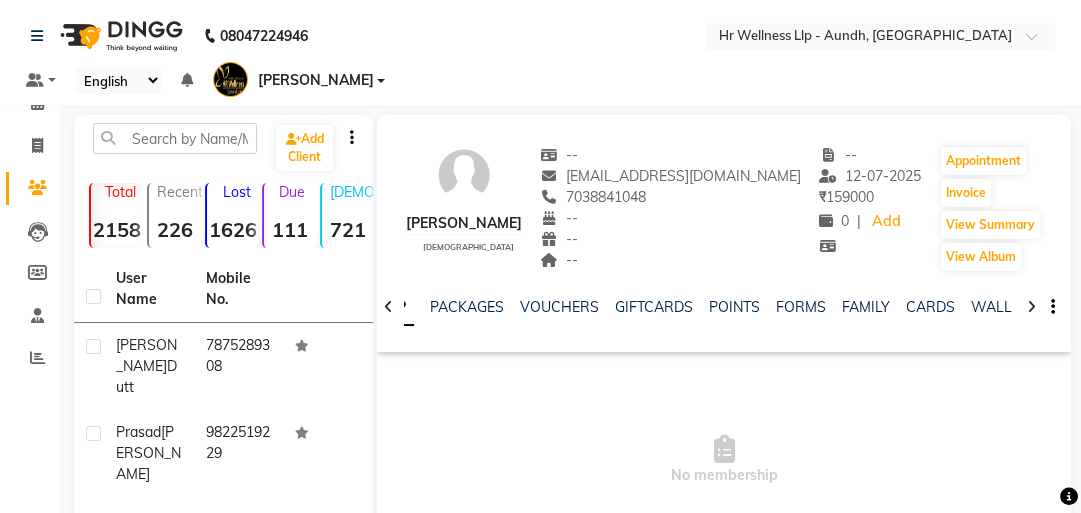 scroll, scrollTop: 0, scrollLeft: 553, axis: horizontal 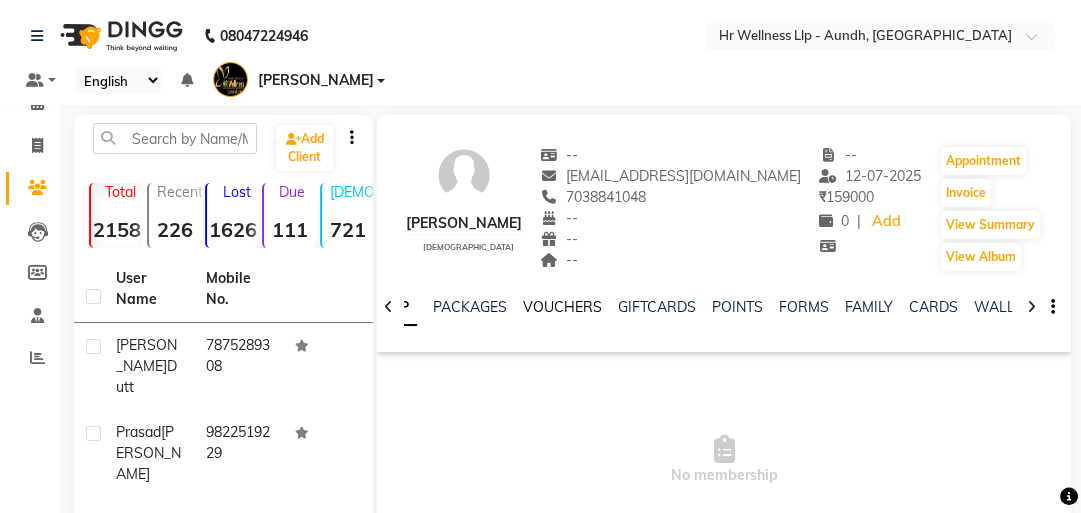 click on "VOUCHERS" 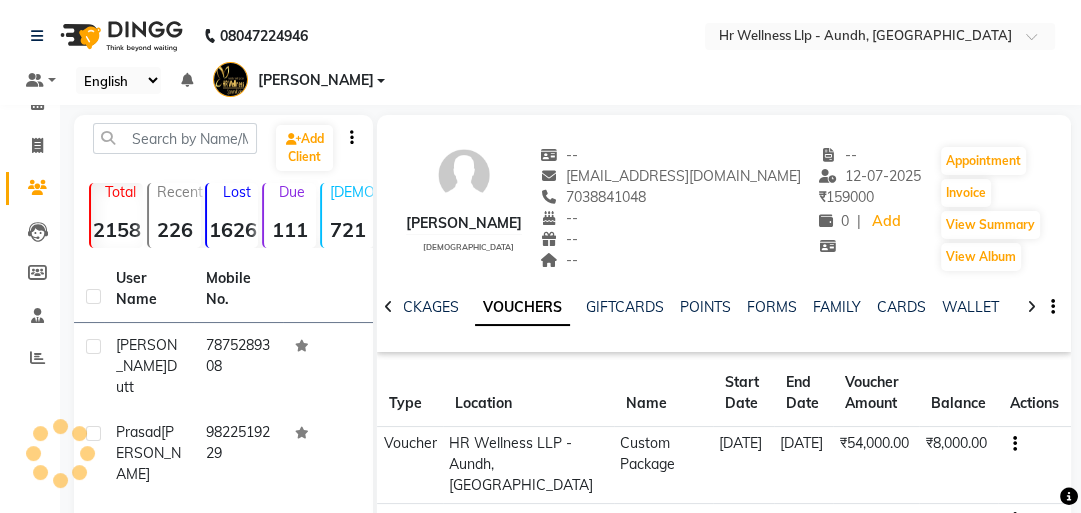 scroll, scrollTop: 0, scrollLeft: 542, axis: horizontal 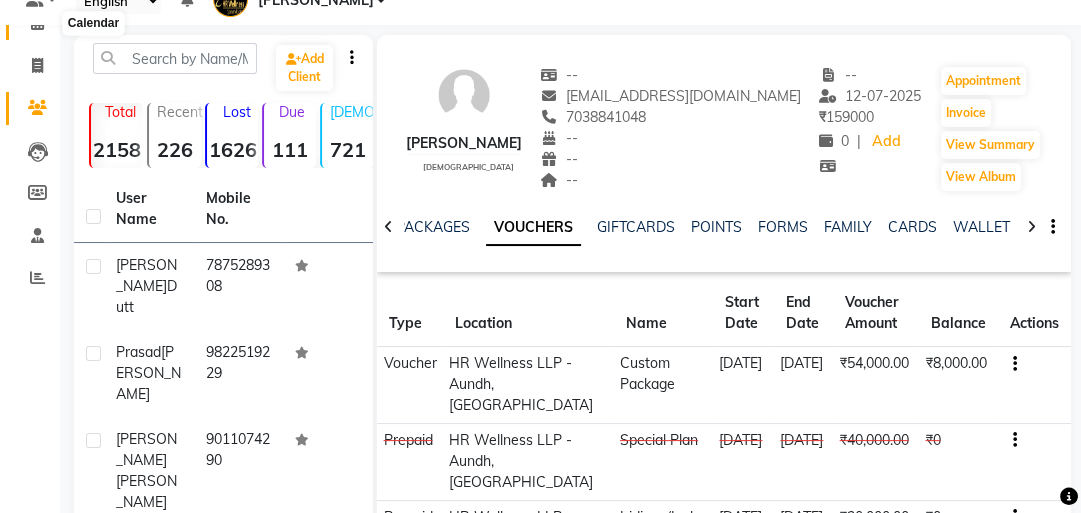 click 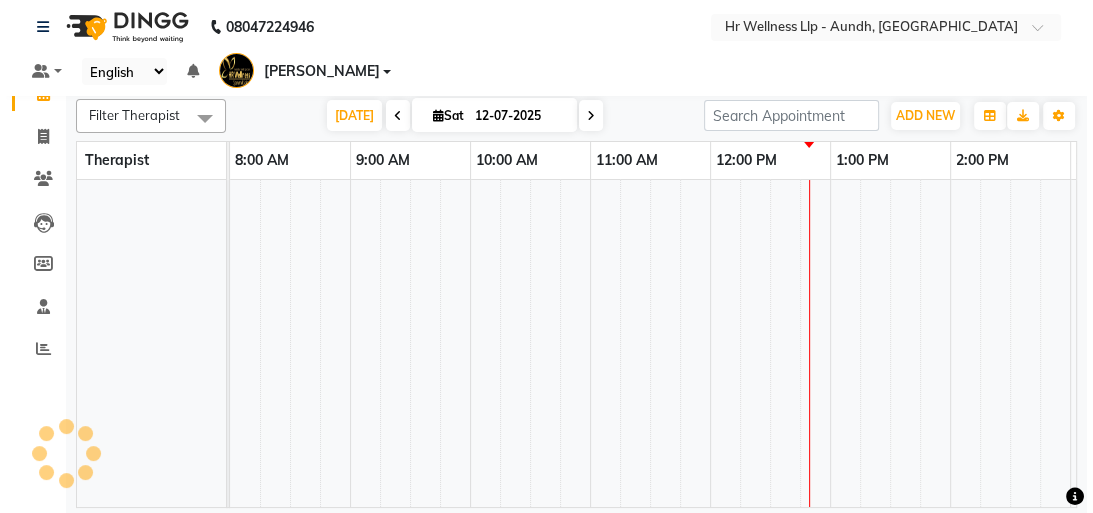 scroll, scrollTop: 0, scrollLeft: 0, axis: both 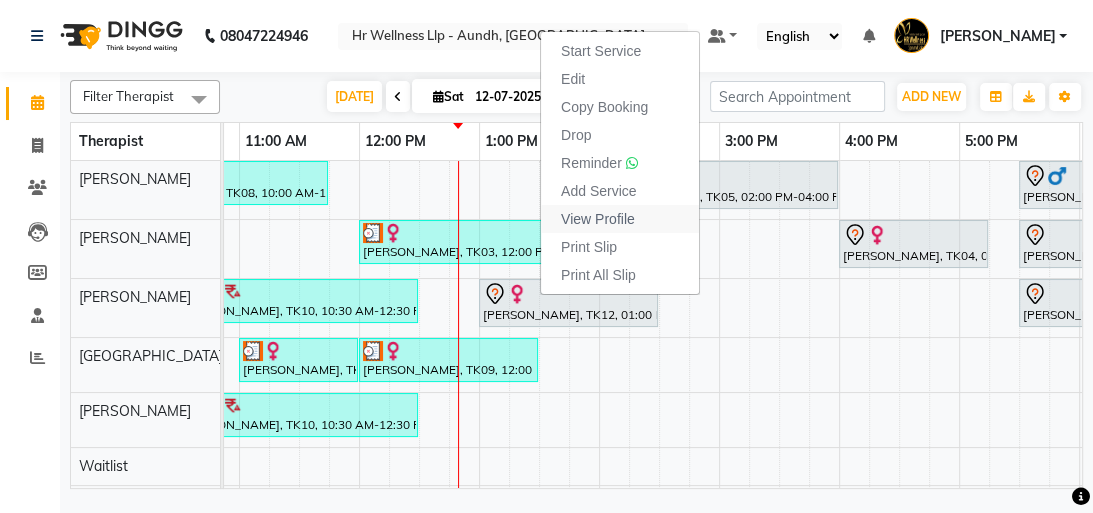 click on "View Profile" at bounding box center (598, 219) 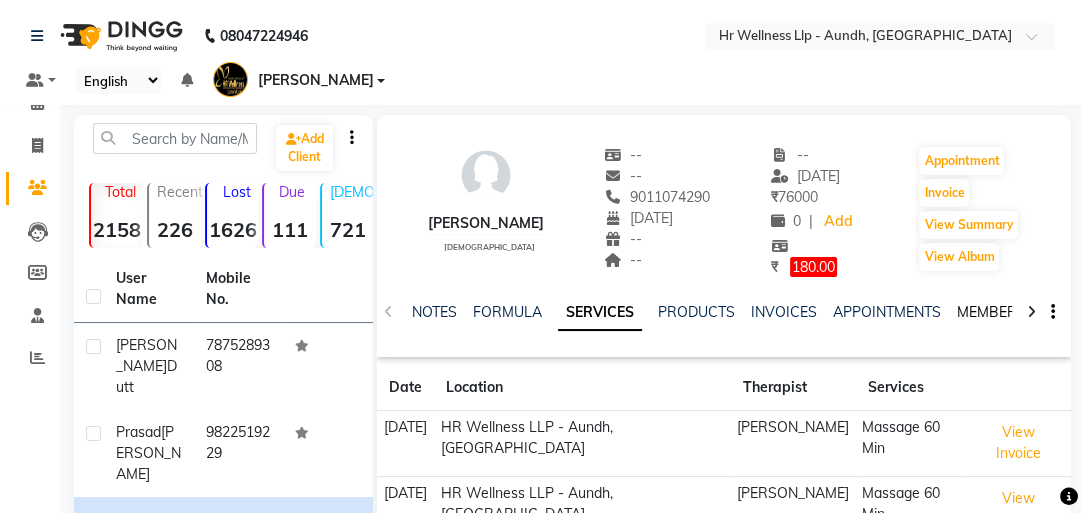 click on "MEMBERSHIP" 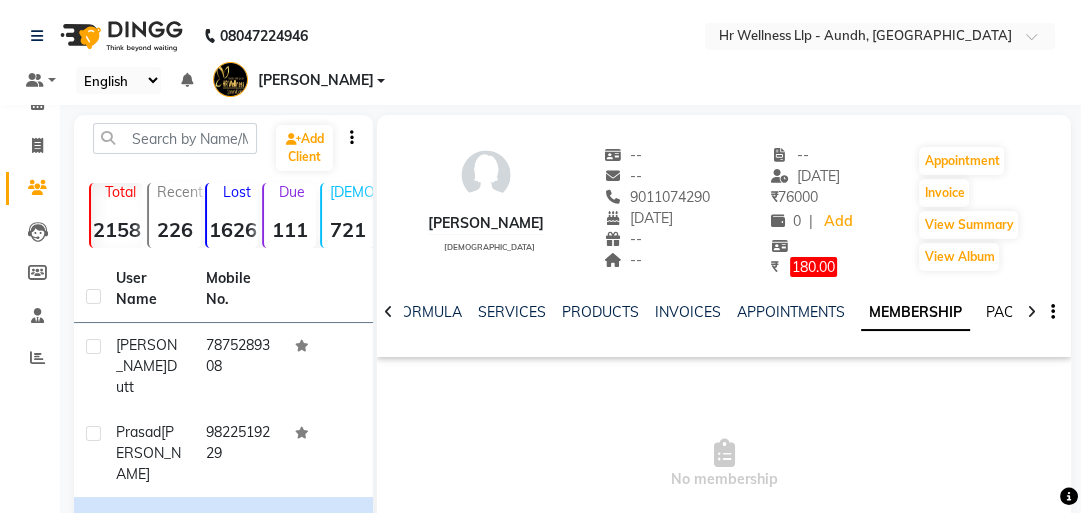 click on "PACKAGES" 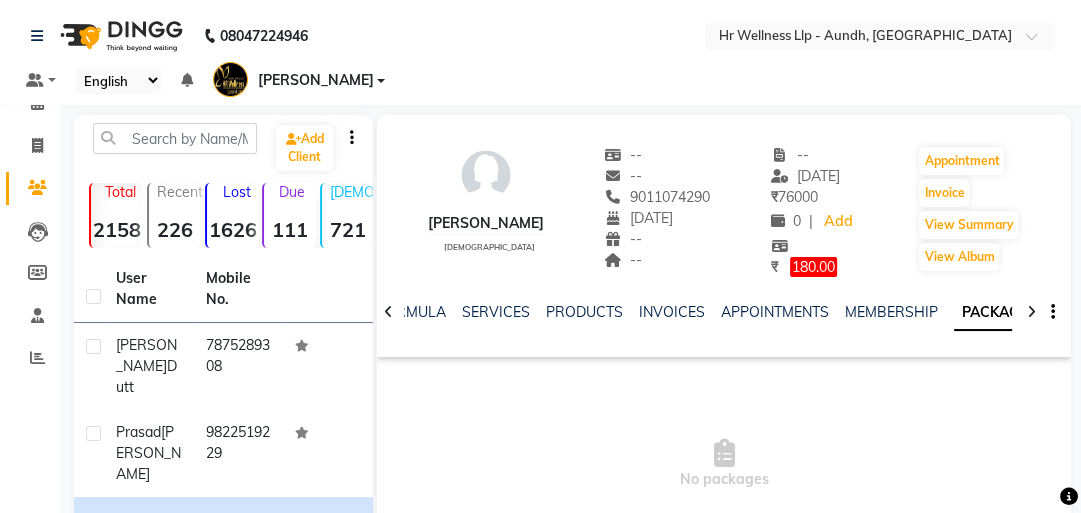 click 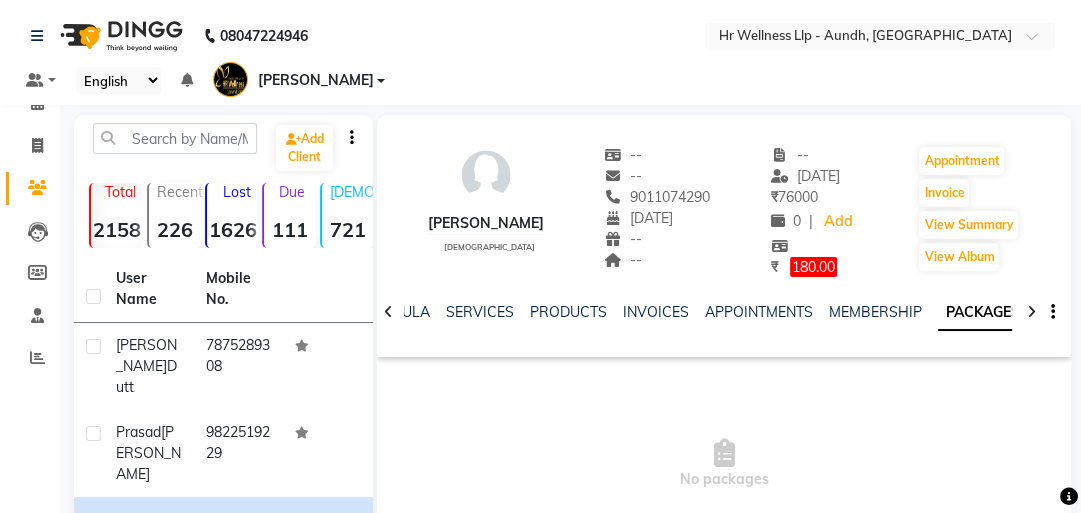 click 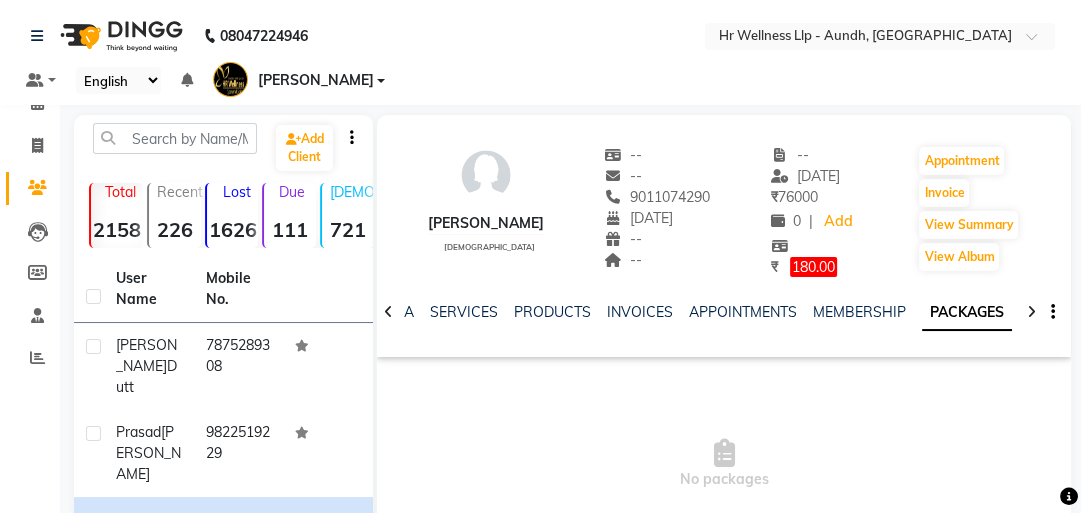 click 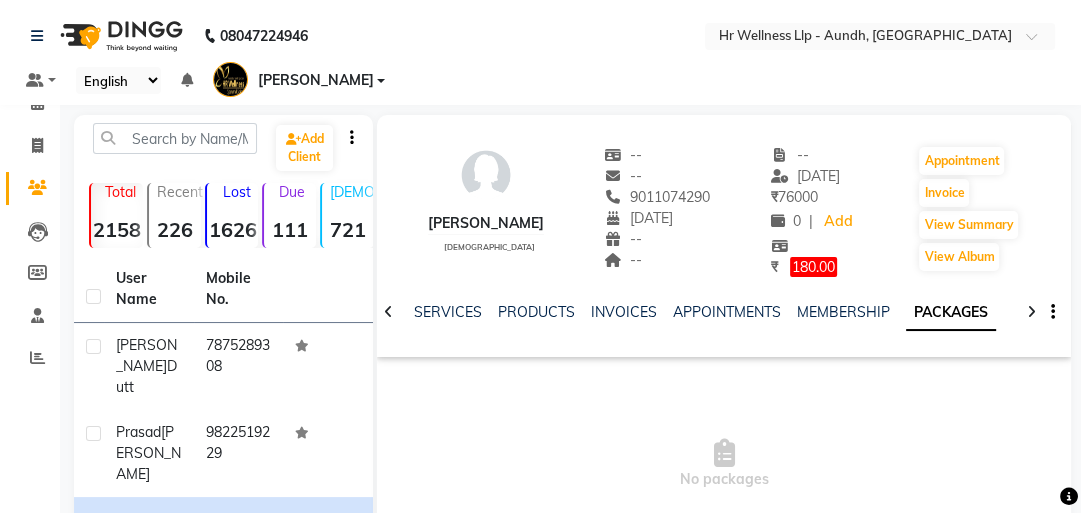 click 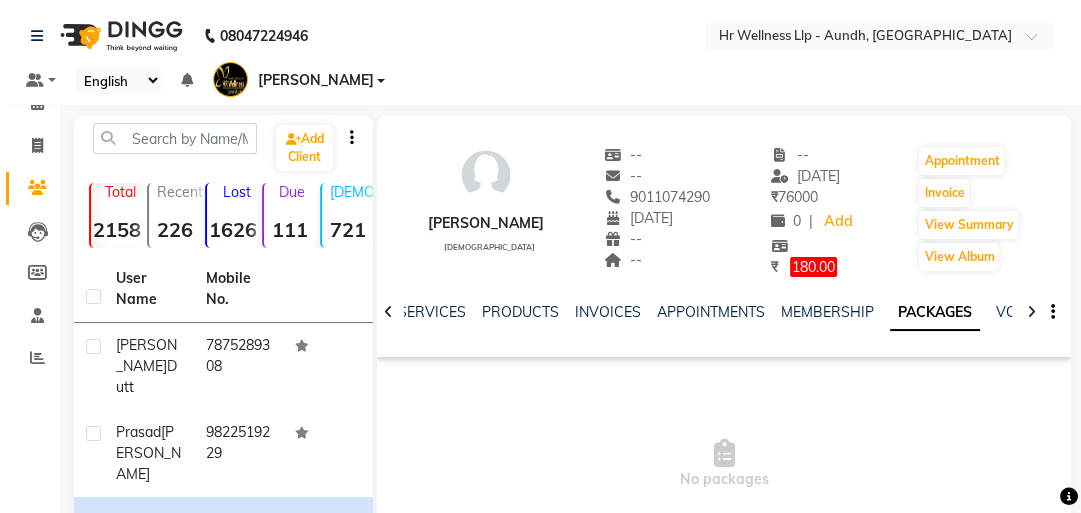 click 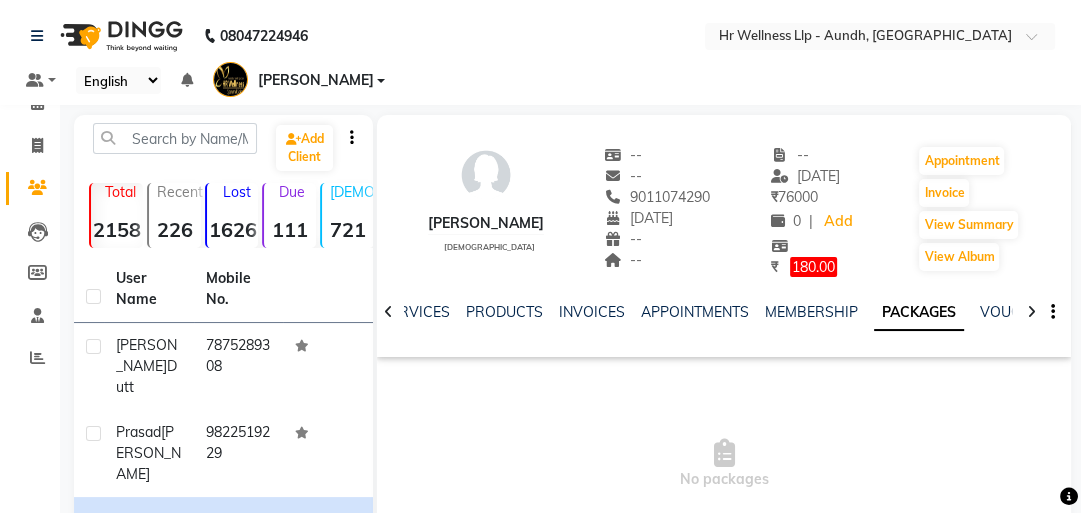 click 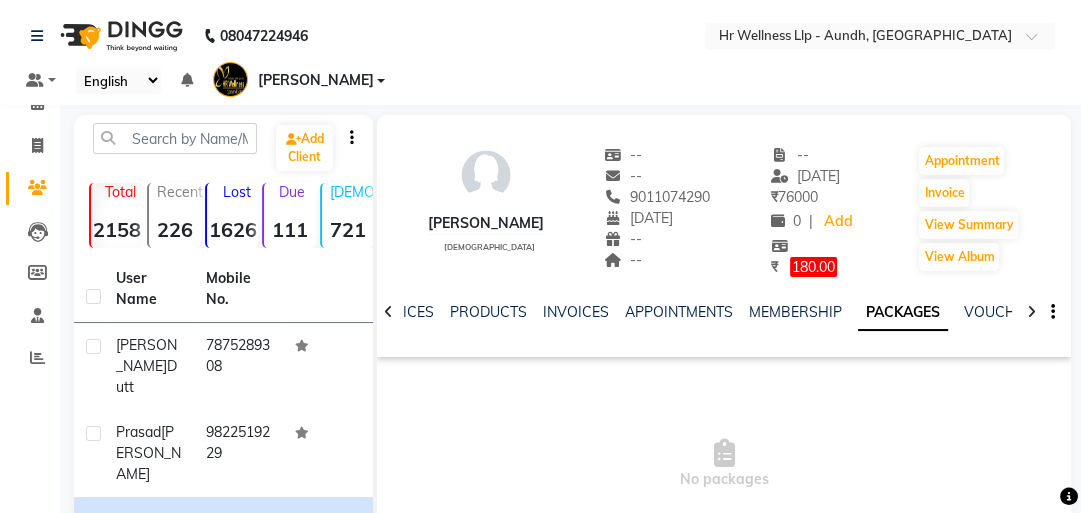 click 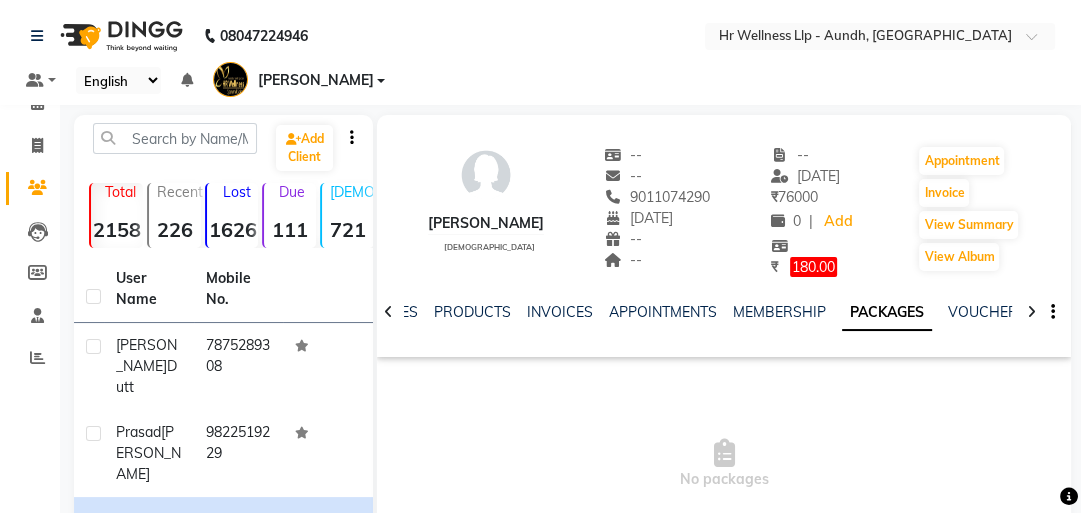 click 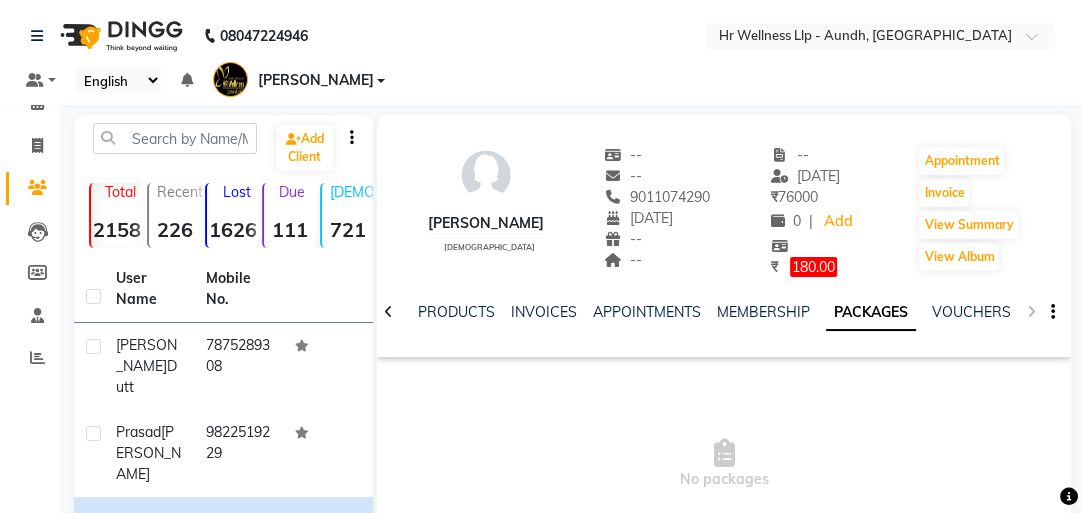 click on "NOTES FORMULA SERVICES PRODUCTS INVOICES APPOINTMENTS MEMBERSHIP PACKAGES VOUCHERS GIFTCARDS POINTS FORMS FAMILY CARDS WALLET" 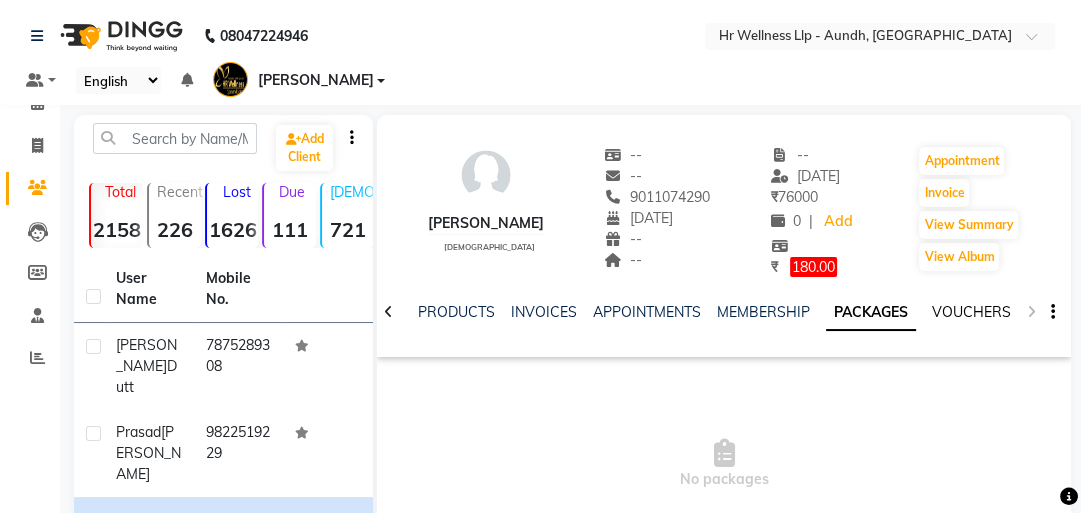 click on "VOUCHERS" 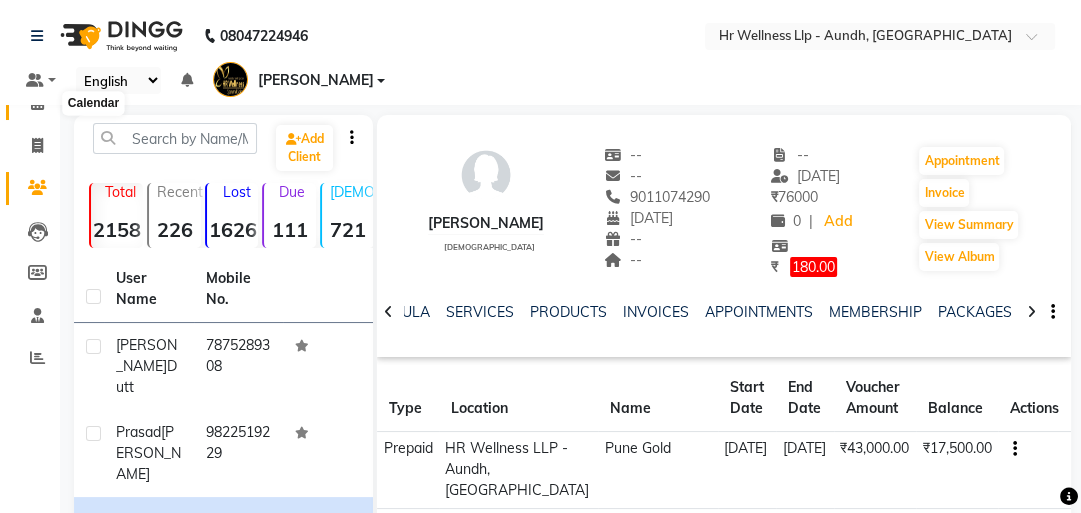 click 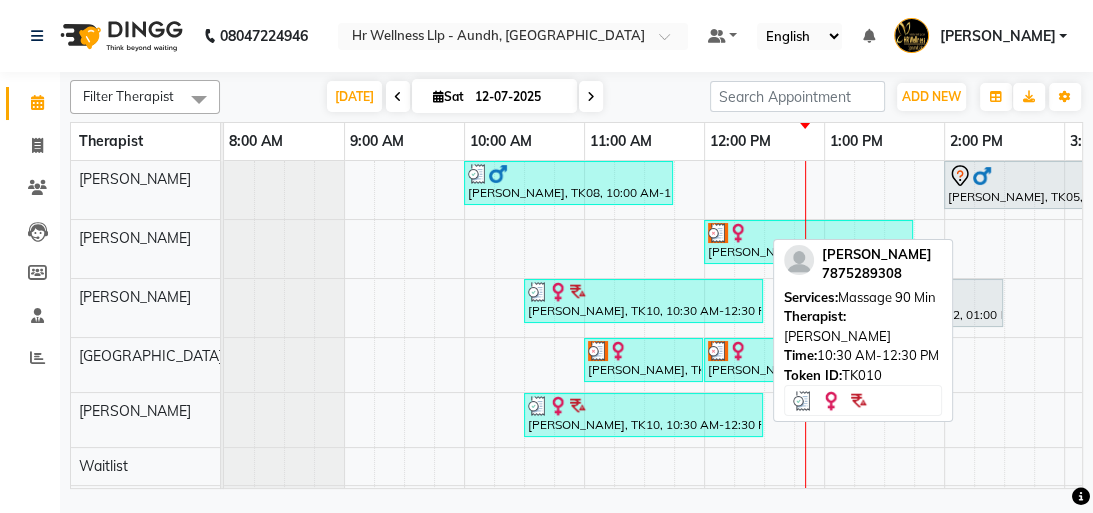 scroll, scrollTop: 0, scrollLeft: 341, axis: horizontal 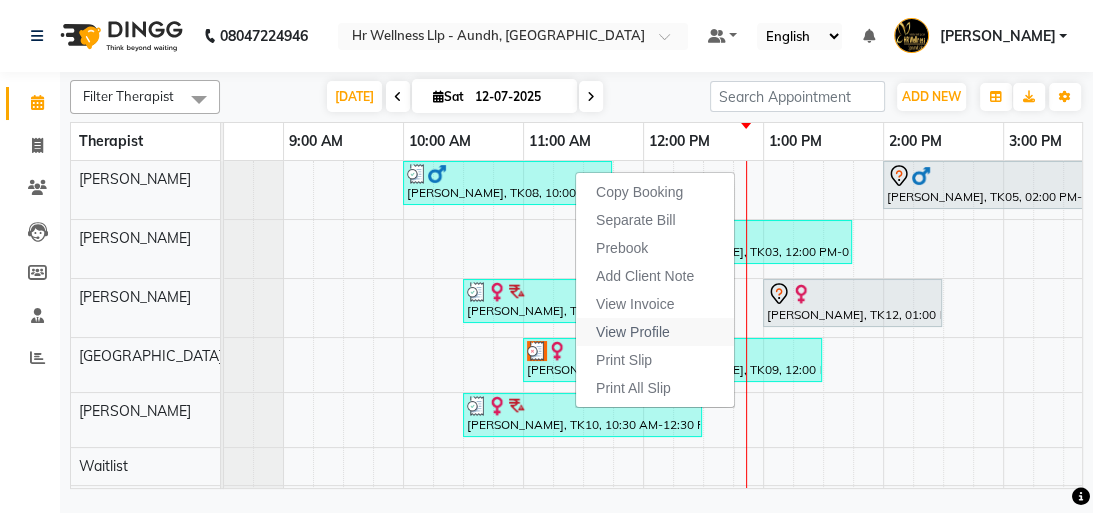 click on "View Profile" at bounding box center [633, 332] 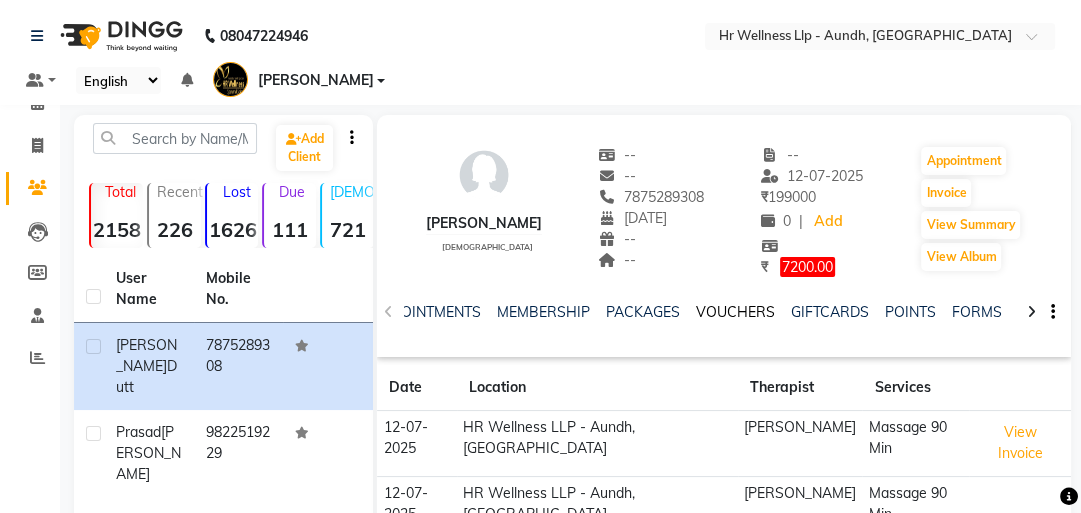 click on "VOUCHERS" 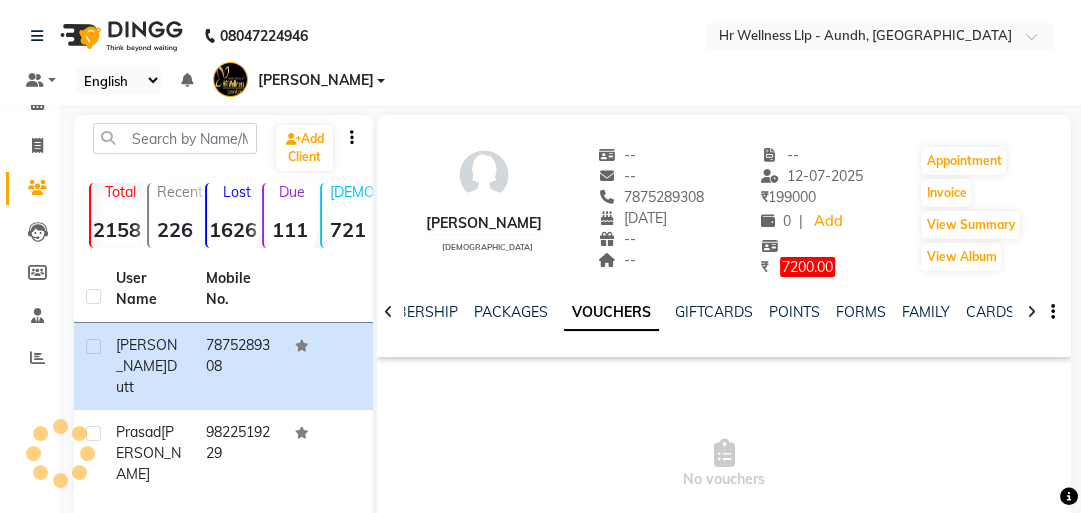 scroll, scrollTop: 0, scrollLeft: 464, axis: horizontal 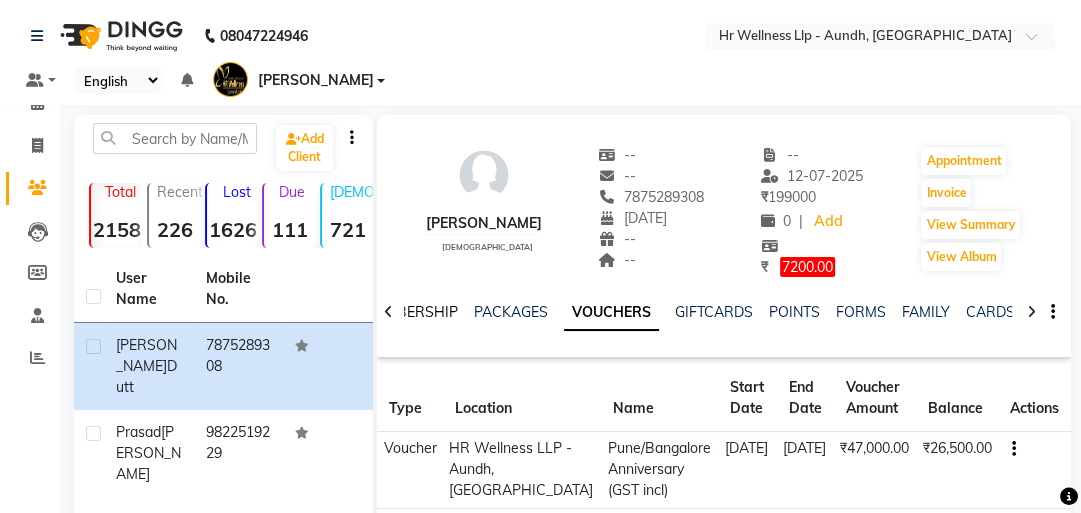 click on "MEMBERSHIP" 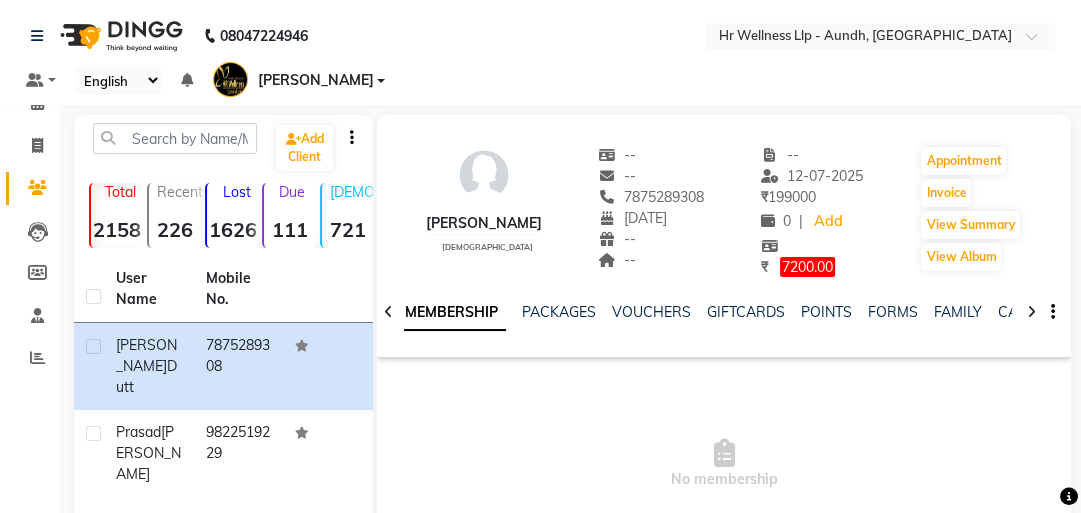 click 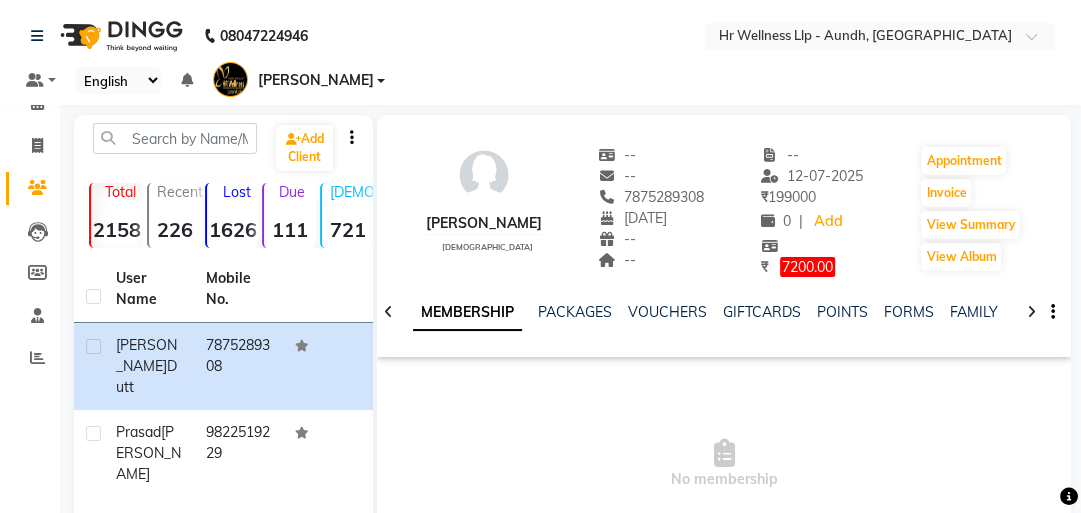 click 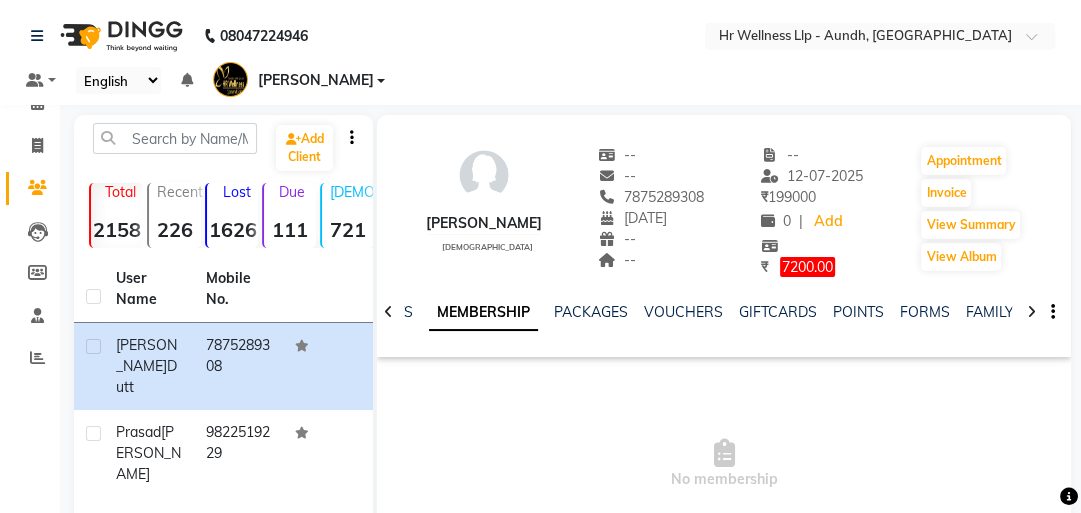 click 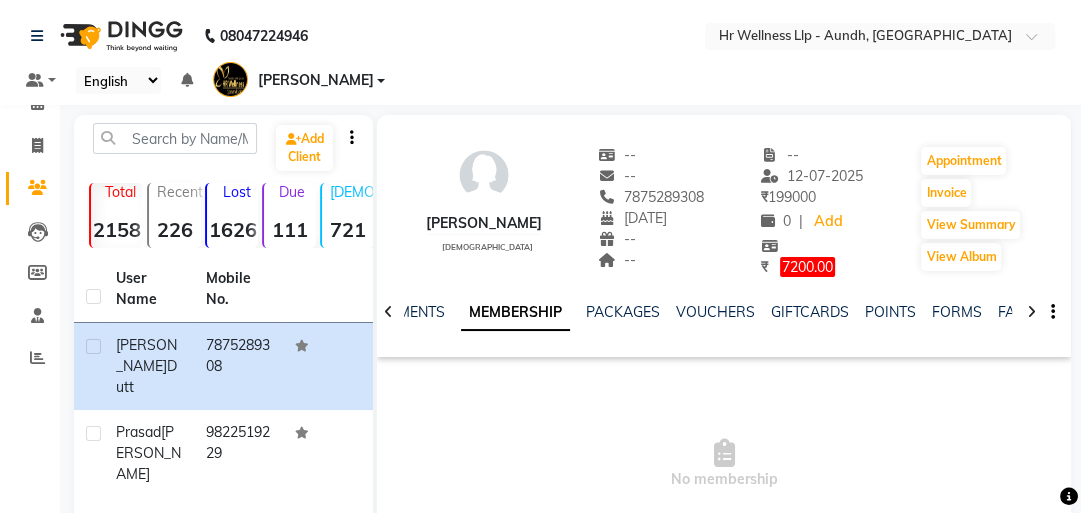 click 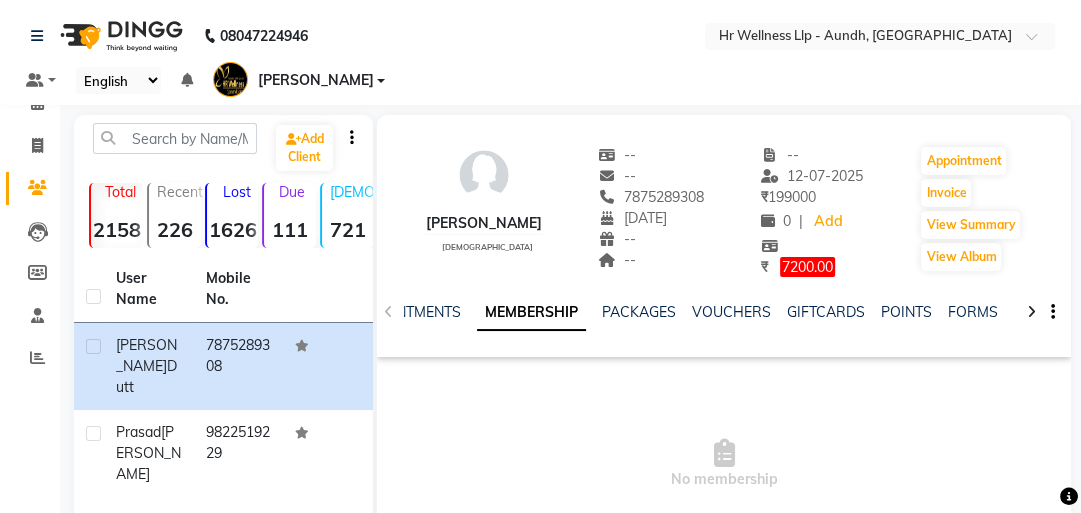 click on "NOTES FORMULA SERVICES PRODUCTS INVOICES APPOINTMENTS MEMBERSHIP PACKAGES VOUCHERS GIFTCARDS POINTS FORMS FAMILY CARDS WALLET" 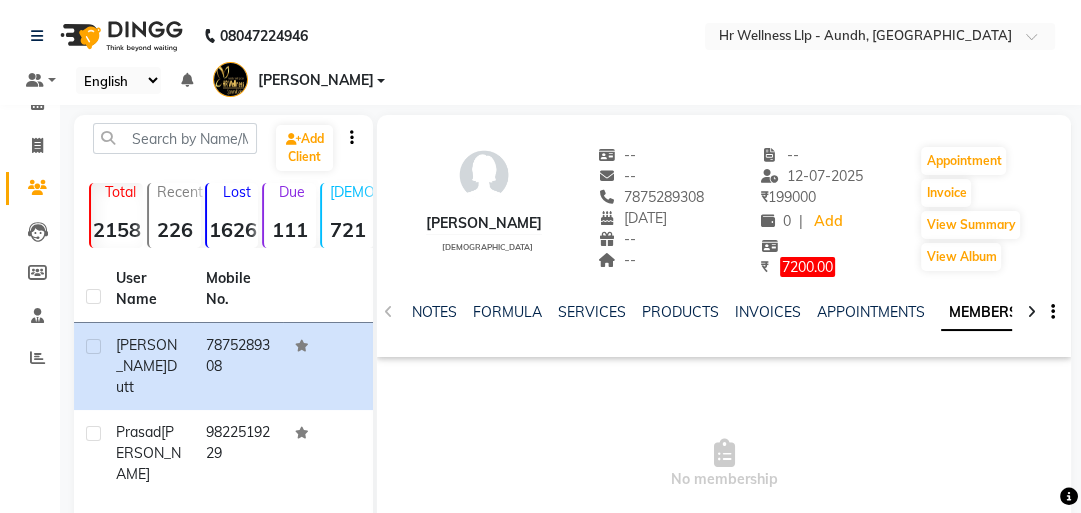 scroll, scrollTop: 0, scrollLeft: 0, axis: both 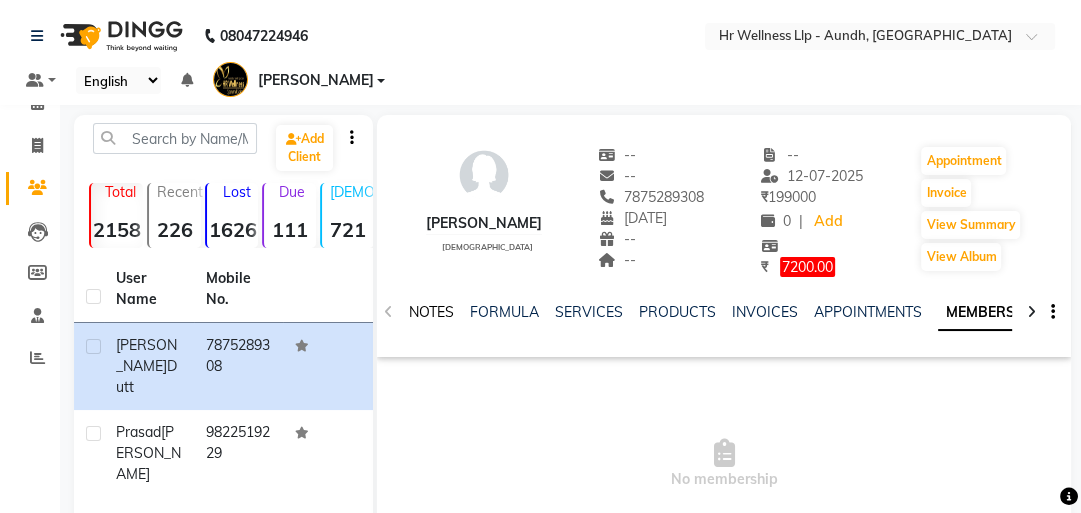 click on "NOTES" 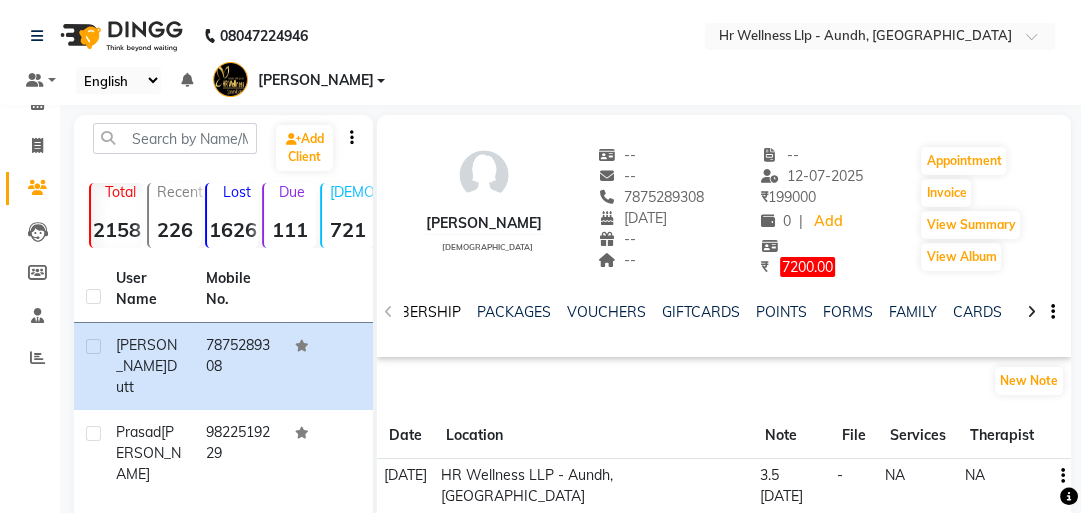 scroll, scrollTop: 0, scrollLeft: 659, axis: horizontal 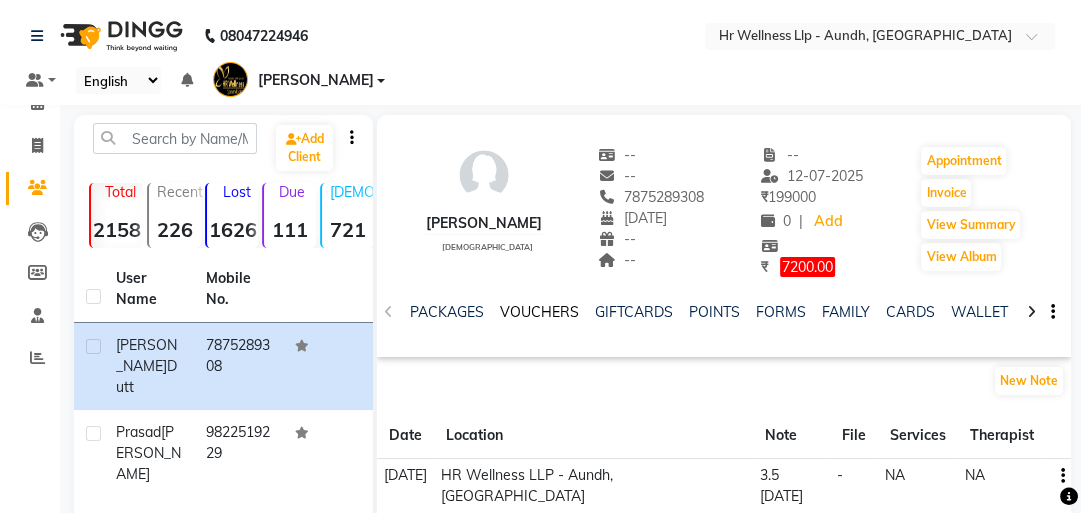 click on "VOUCHERS" 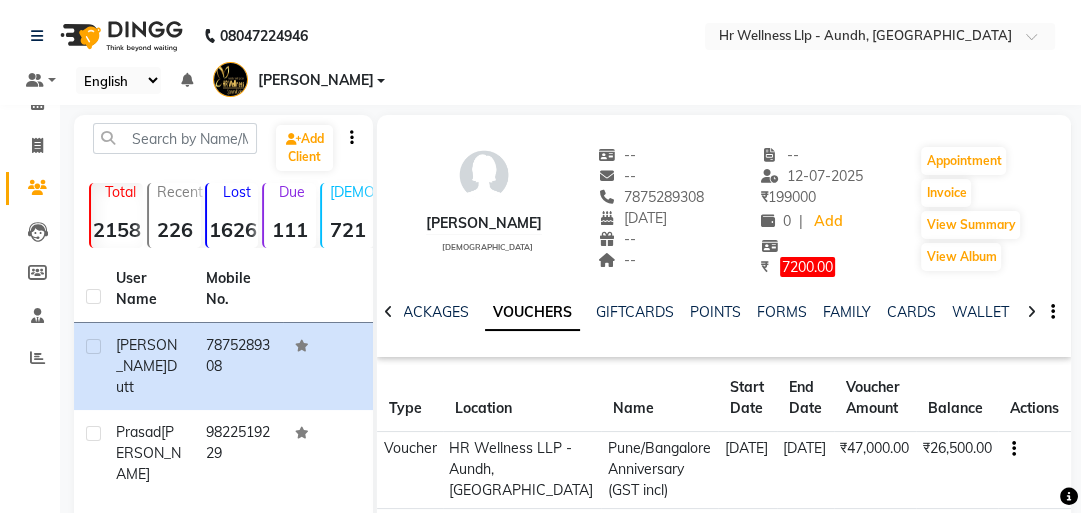 scroll, scrollTop: 0, scrollLeft: 542, axis: horizontal 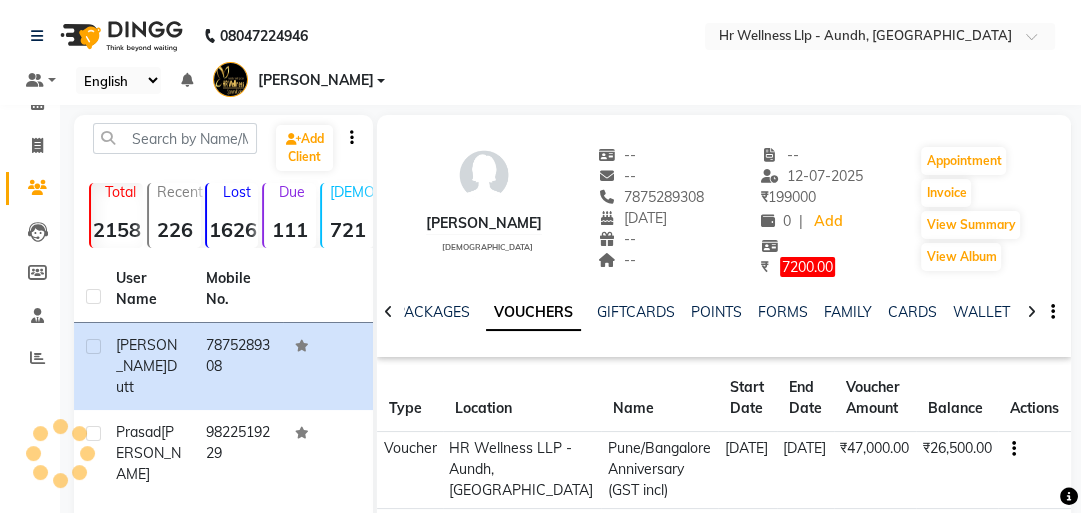 copy on "7875289308" 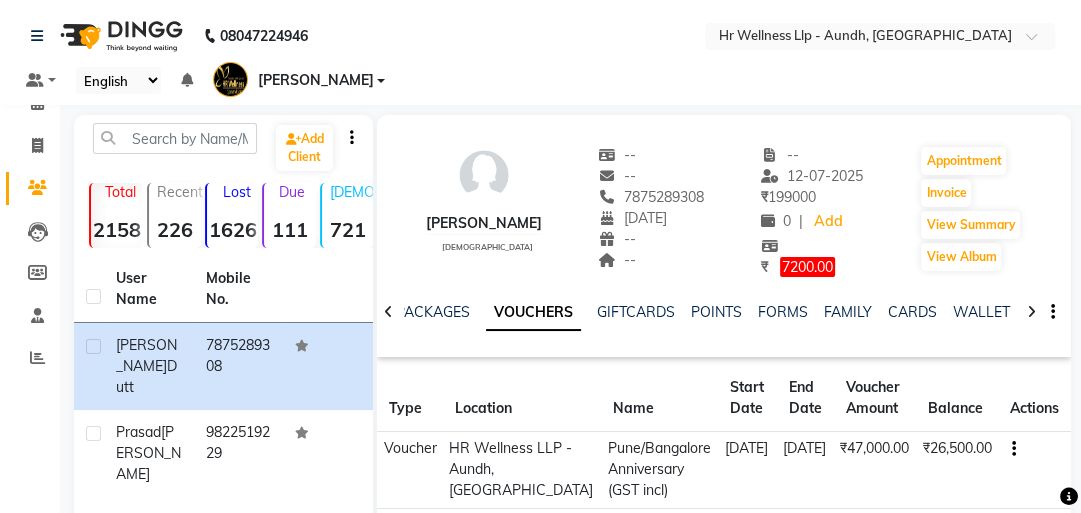 drag, startPoint x: 607, startPoint y: 168, endPoint x: 696, endPoint y: 164, distance: 89.08984 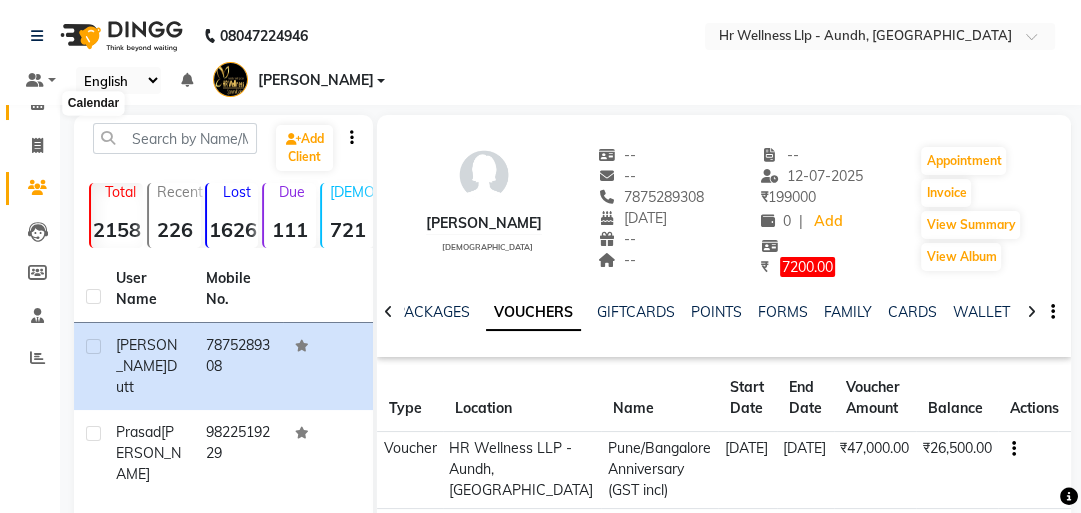 click 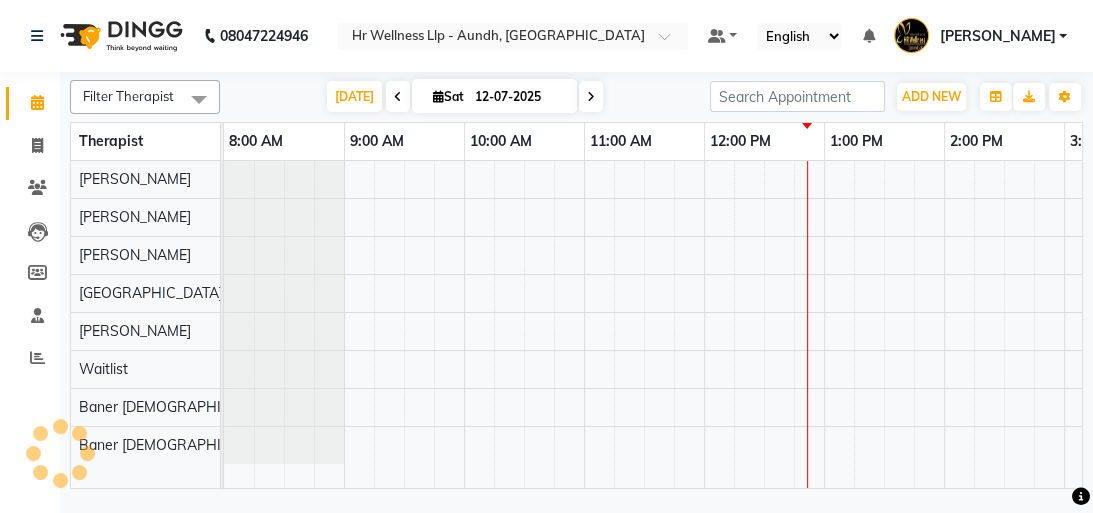 scroll, scrollTop: 0, scrollLeft: 0, axis: both 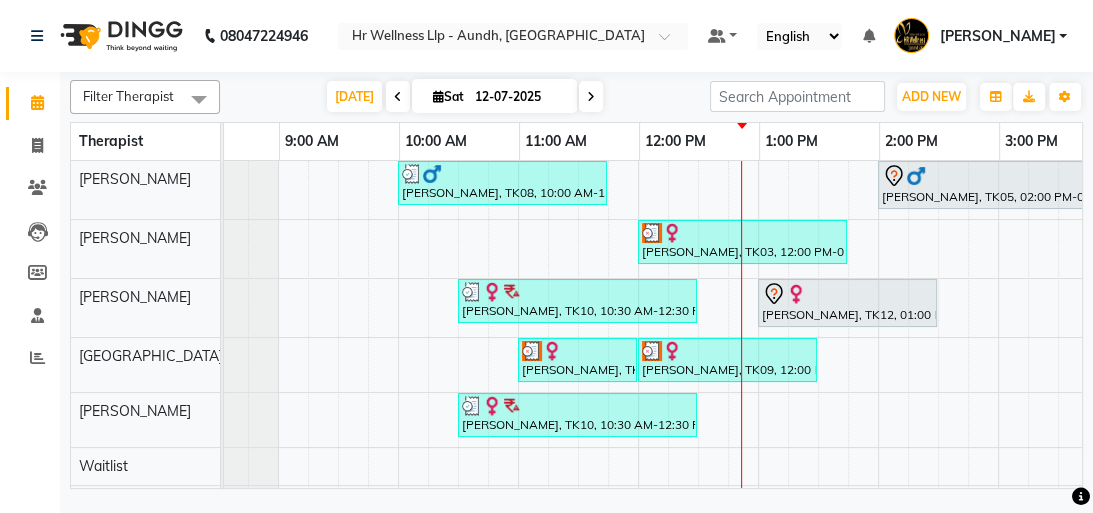 click on "Sat" at bounding box center (448, 96) 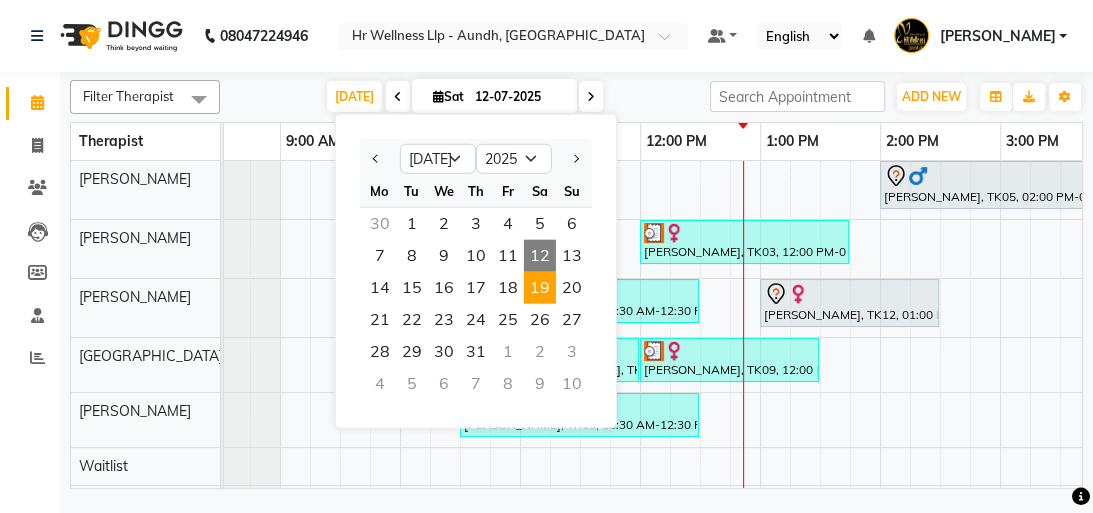 click on "19" at bounding box center [540, 288] 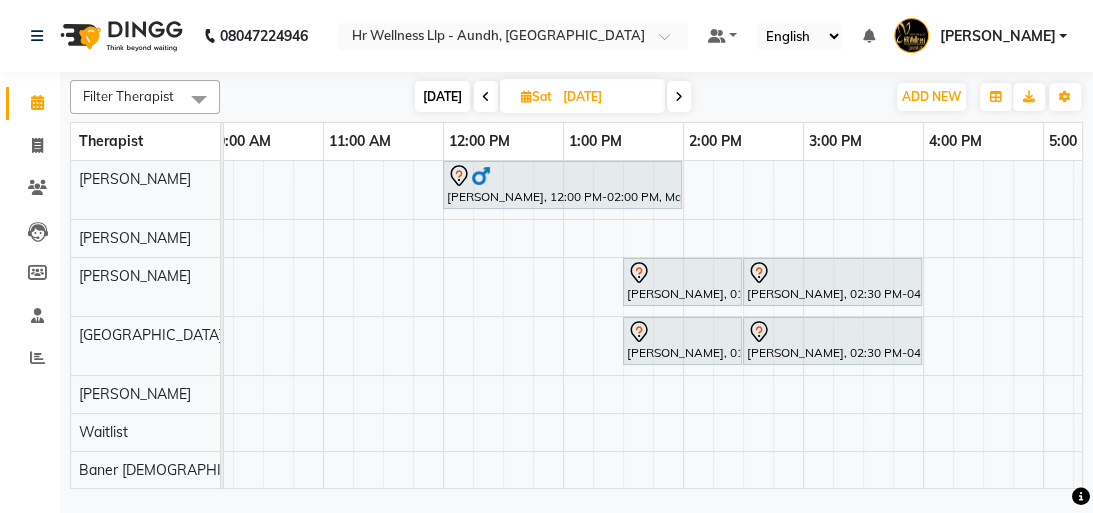 click at bounding box center [679, 96] 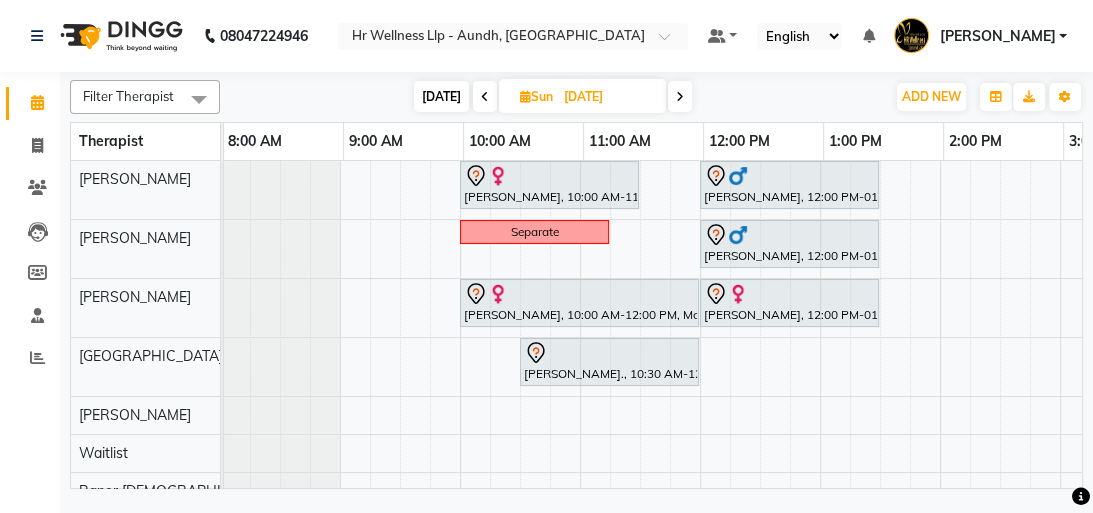 click at bounding box center (485, 97) 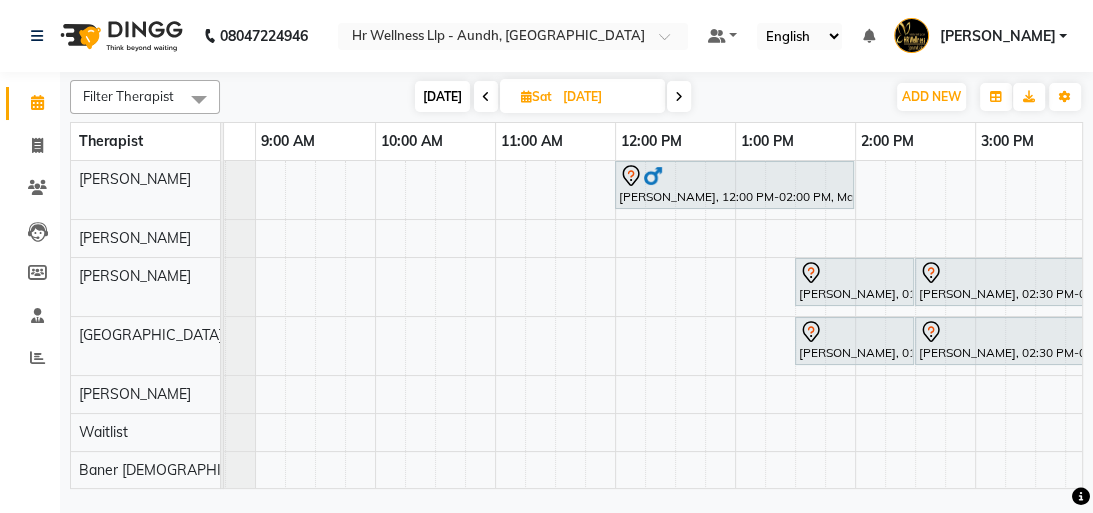 click on "[PERSON_NAME], 12:00 PM-02:00 PM, Massage 90 [PERSON_NAME], 01:30 PM-02:30 PM, Massage 60 [PERSON_NAME], 02:30 PM-04:00 PM, Massage 60 Min             [PERSON_NAME], 01:30 PM-02:30 PM, Massage 60 [PERSON_NAME], 02:30 PM-04:00 PM, Massage 60 Min" at bounding box center [915, 344] 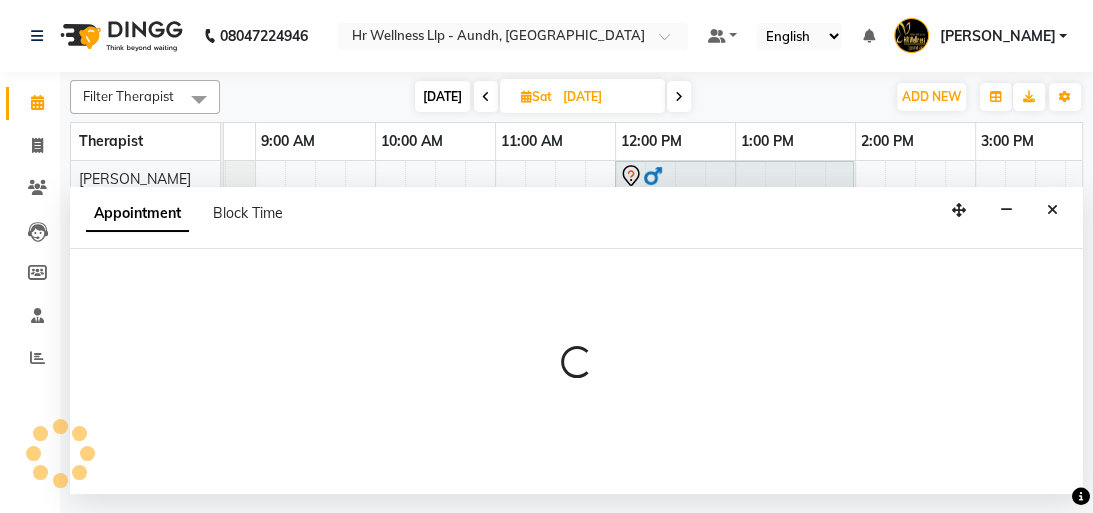 select on "77661" 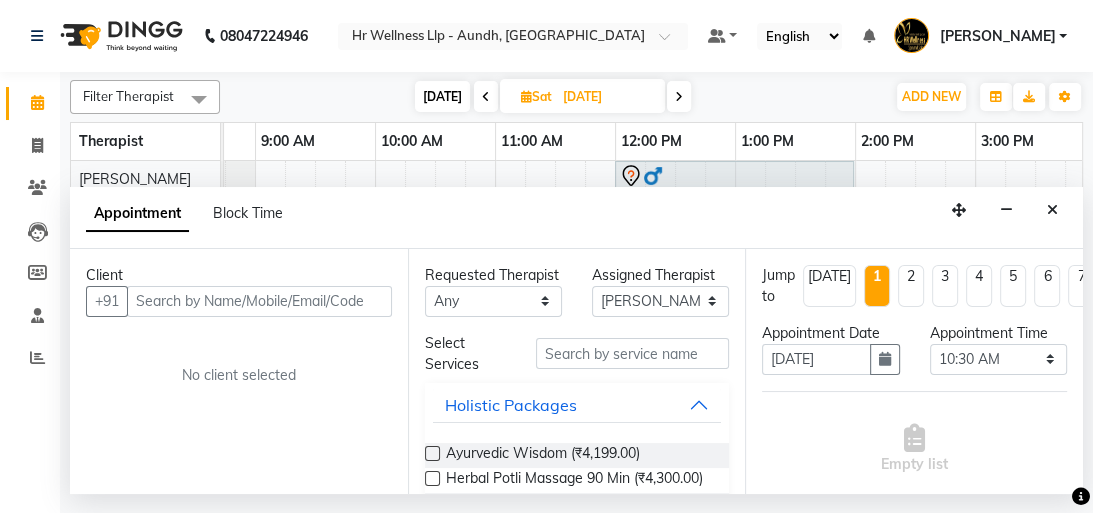 click at bounding box center [259, 301] 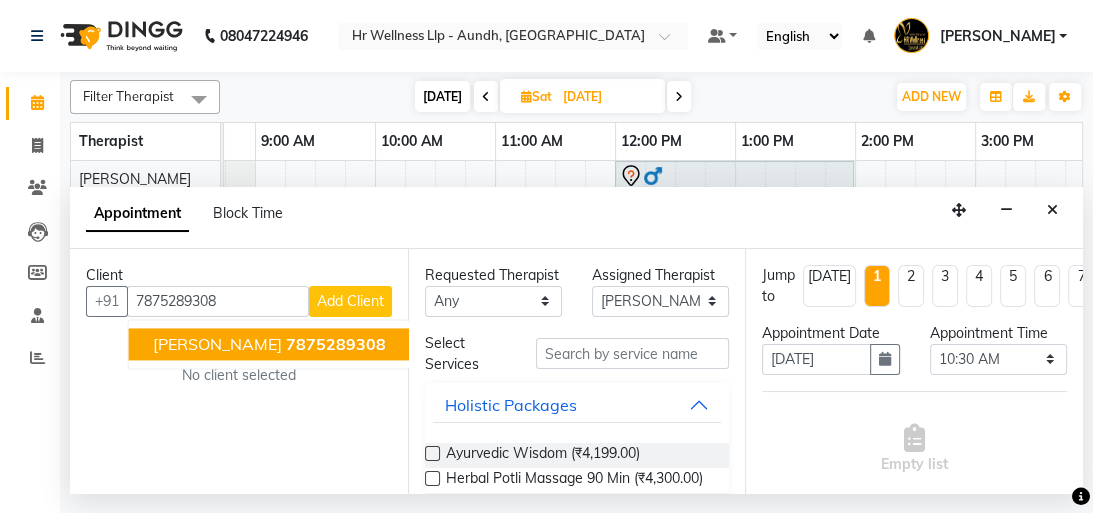 click on "7875289308" 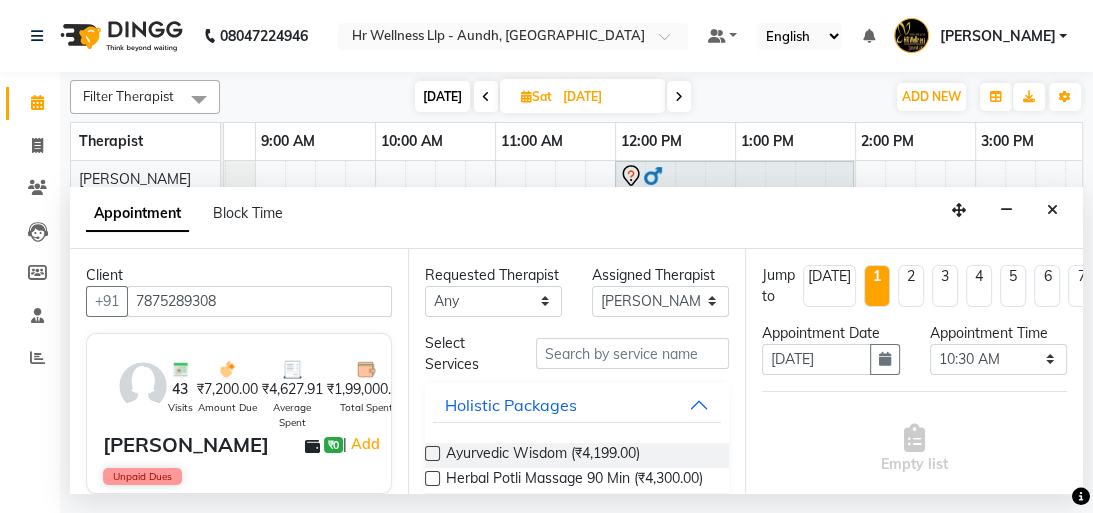 type on "7875289308" 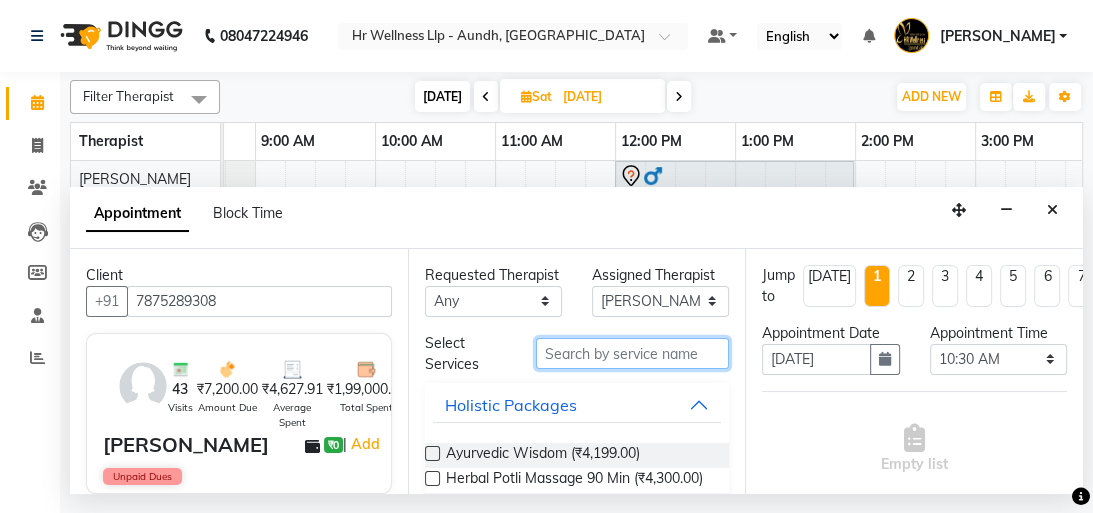 click at bounding box center [632, 353] 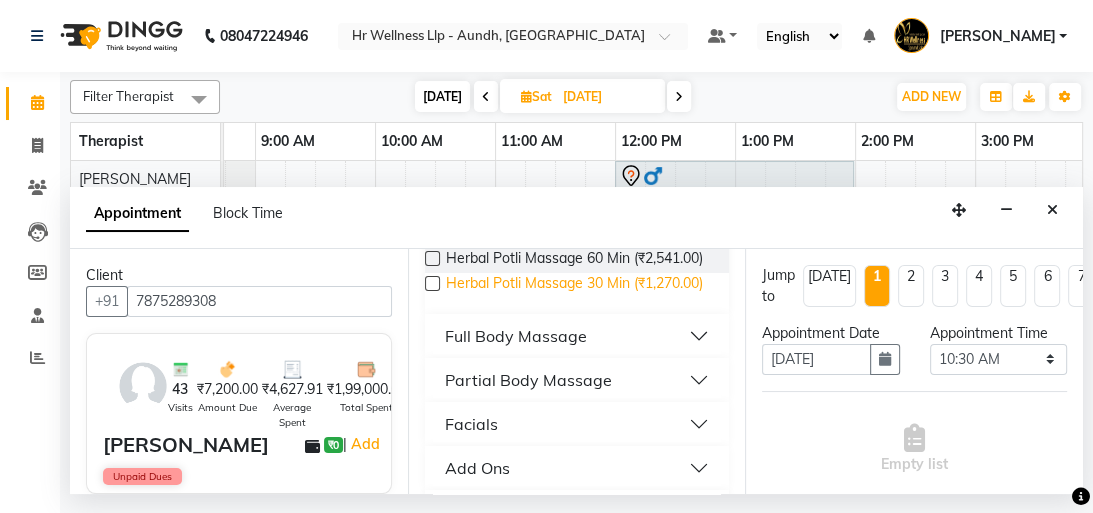 scroll, scrollTop: 320, scrollLeft: 0, axis: vertical 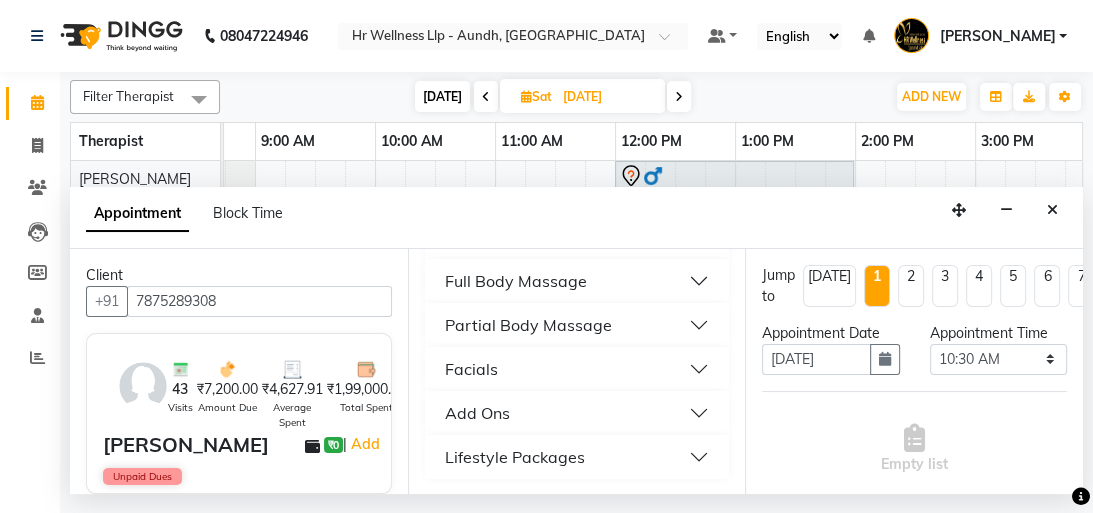 type on "ma" 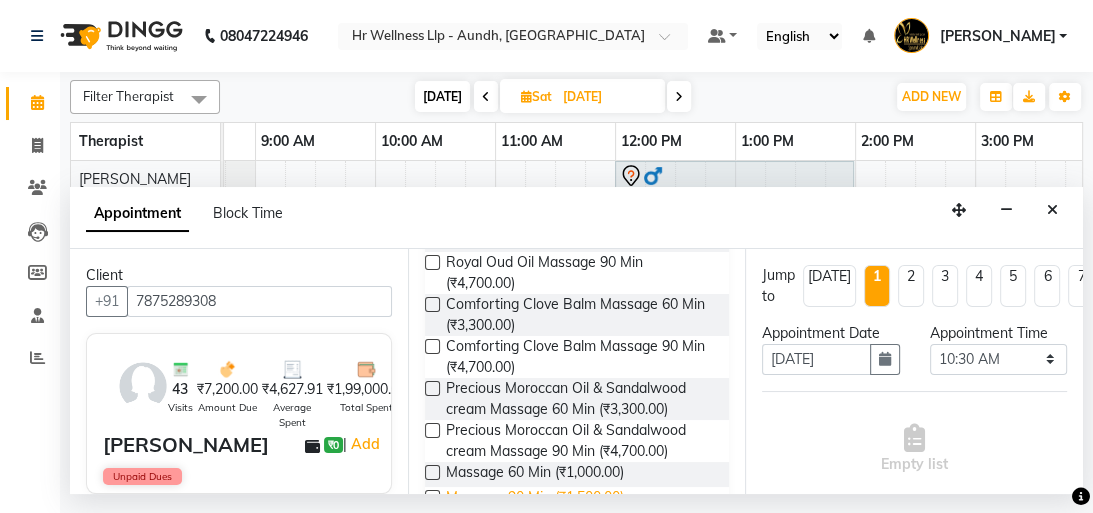 scroll, scrollTop: 1200, scrollLeft: 0, axis: vertical 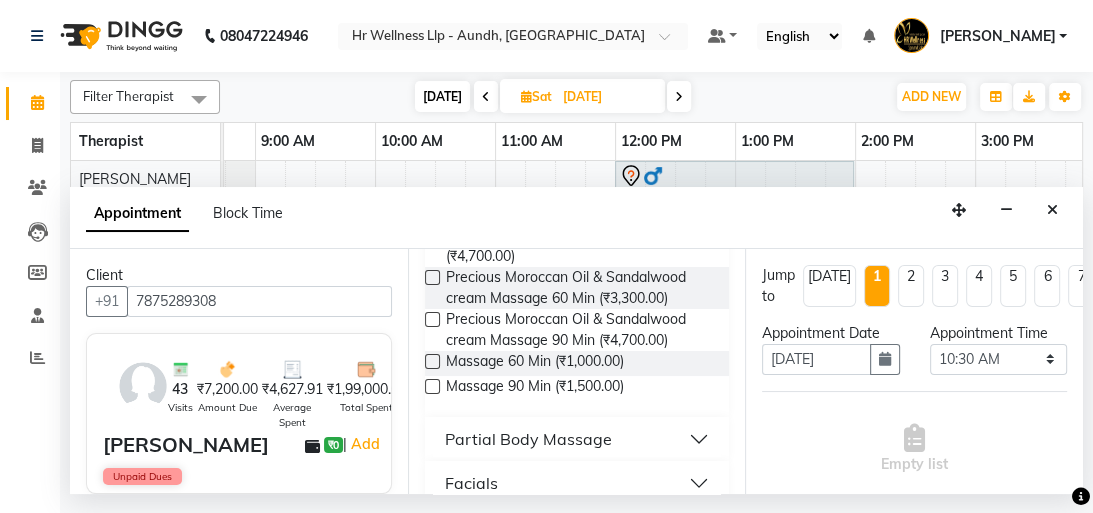 click at bounding box center [432, 386] 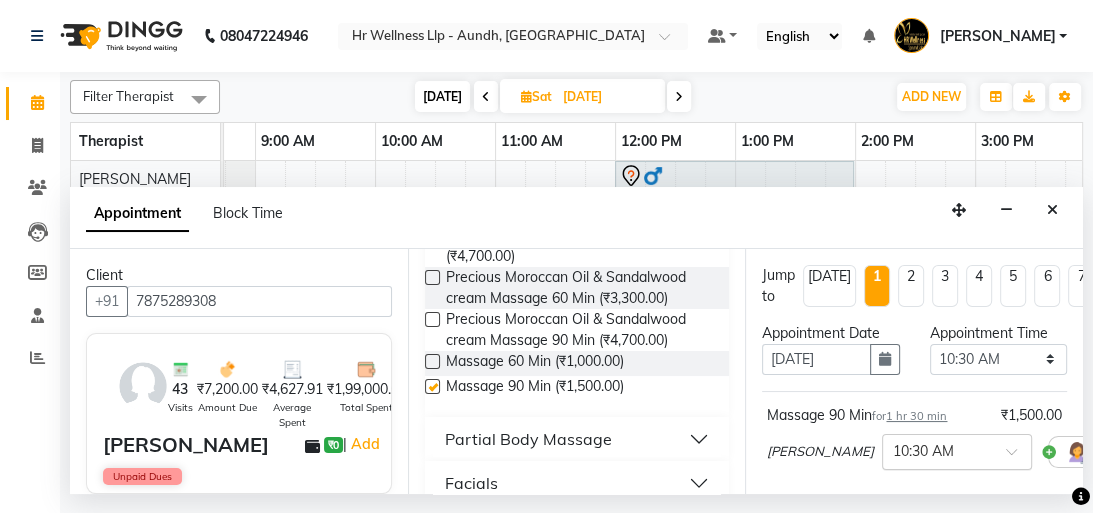 checkbox on "false" 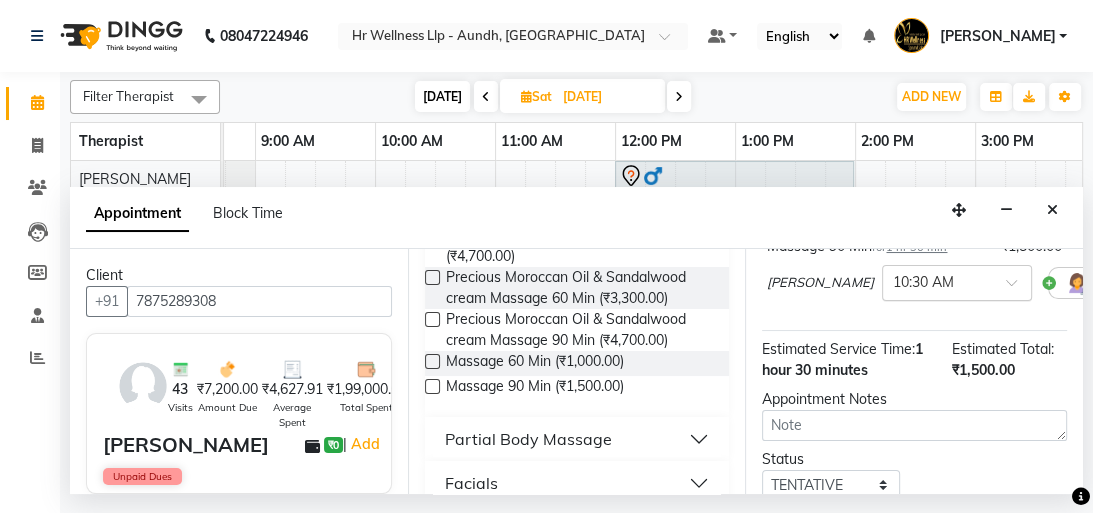 click at bounding box center [1018, 288] 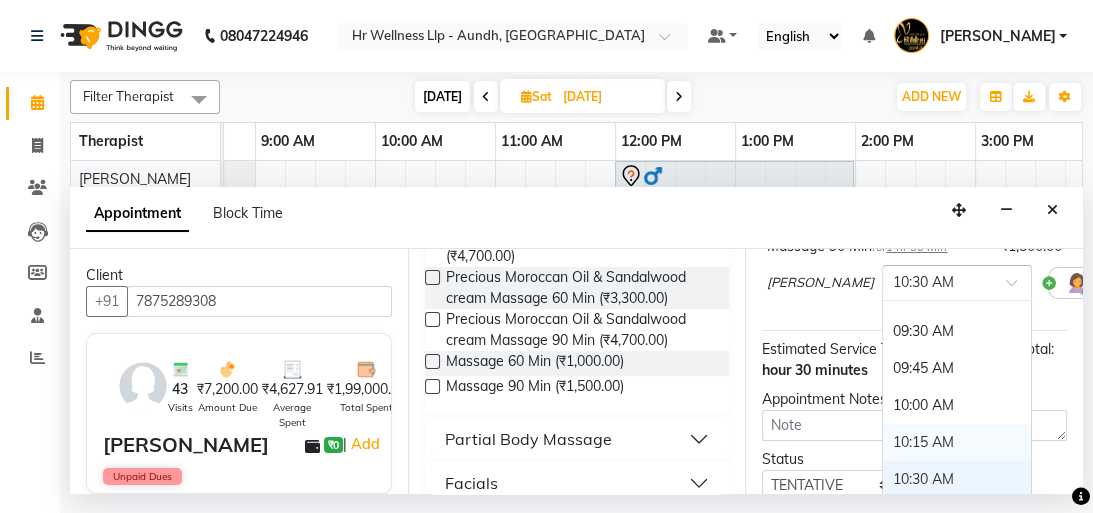 click on "10:15 AM" at bounding box center [957, 442] 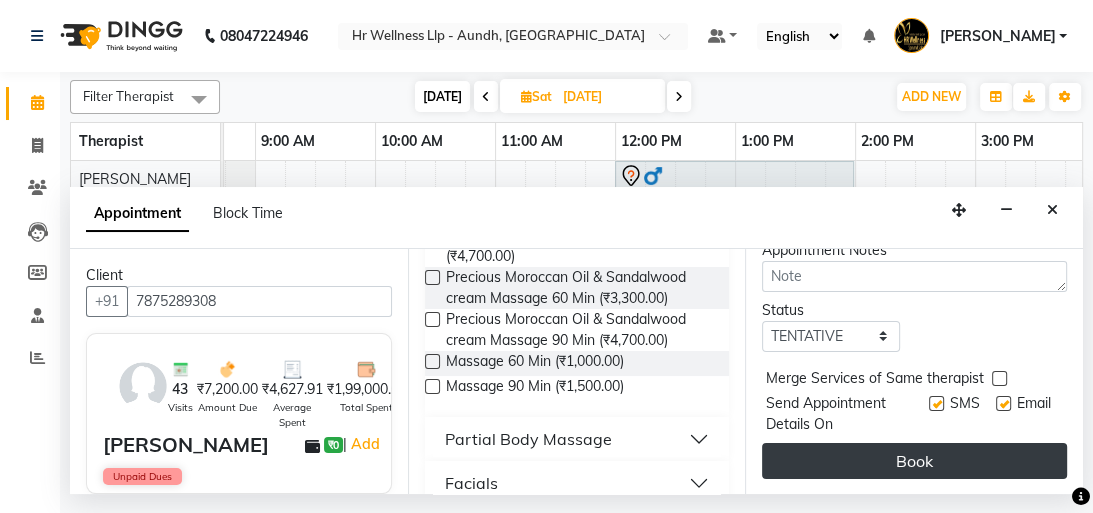 click on "Book" at bounding box center (914, 461) 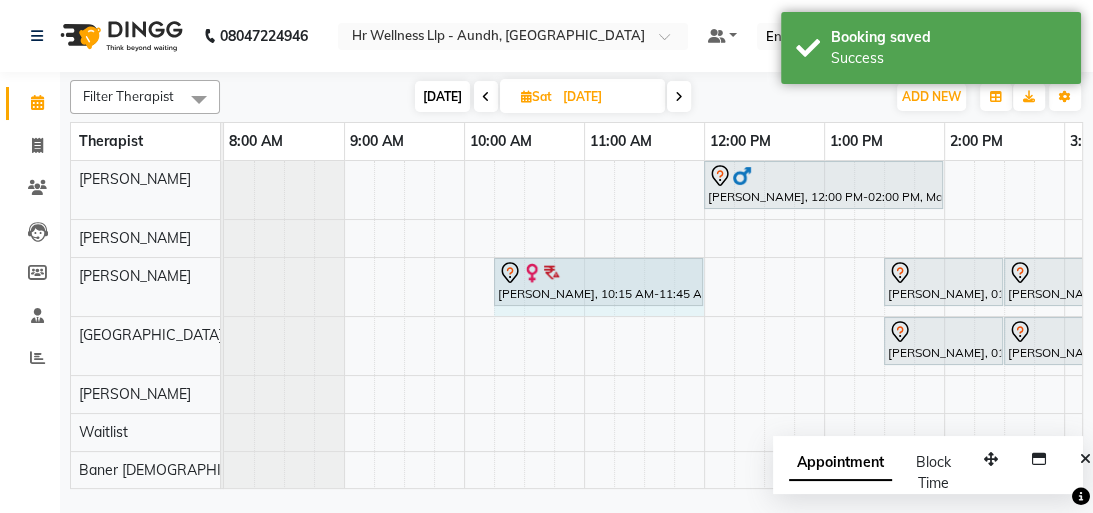 drag, startPoint x: 671, startPoint y: 275, endPoint x: 692, endPoint y: 276, distance: 21.023796 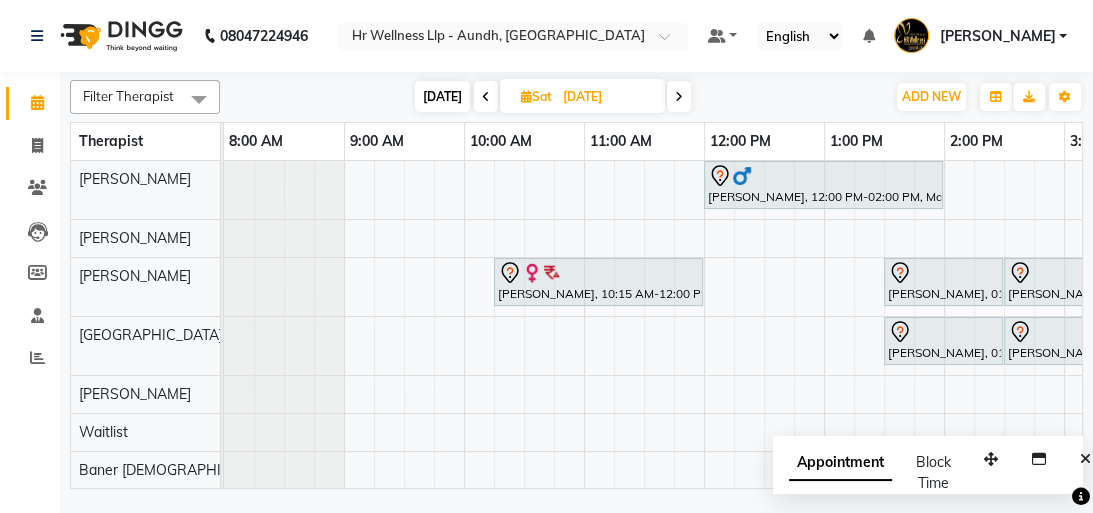 click on "[DATE]" at bounding box center (442, 96) 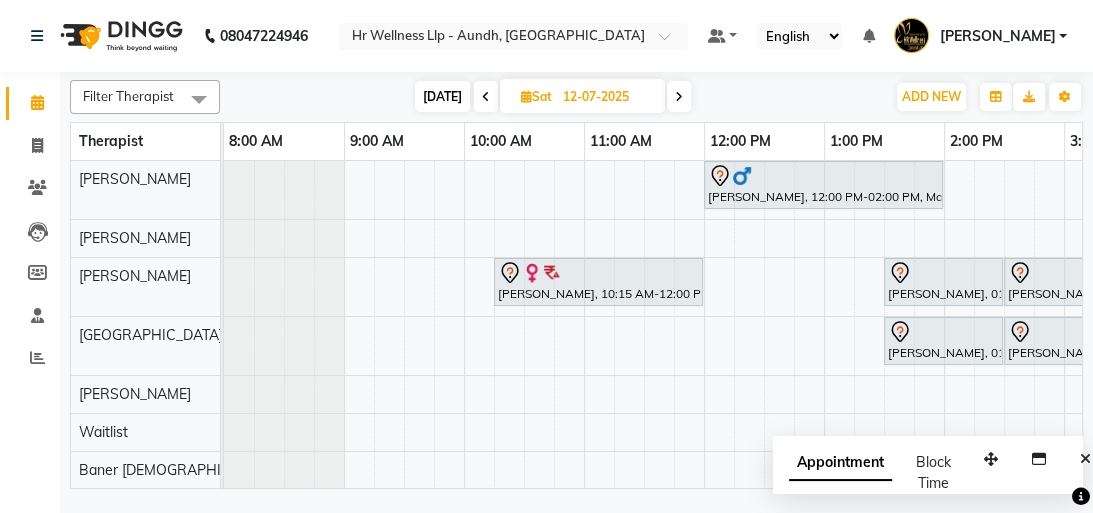 scroll, scrollTop: 0, scrollLeft: 0, axis: both 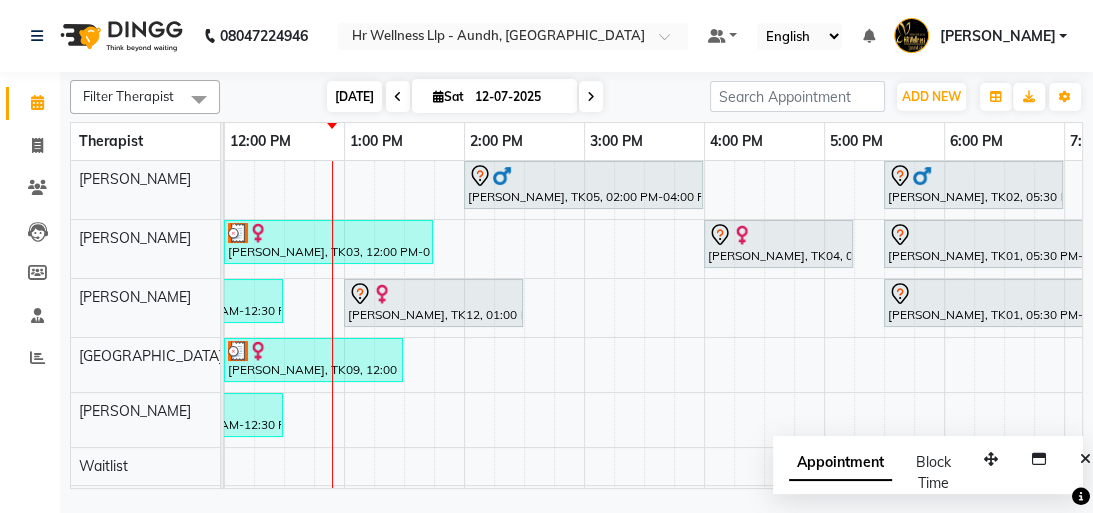 click on "[DATE]" at bounding box center (354, 96) 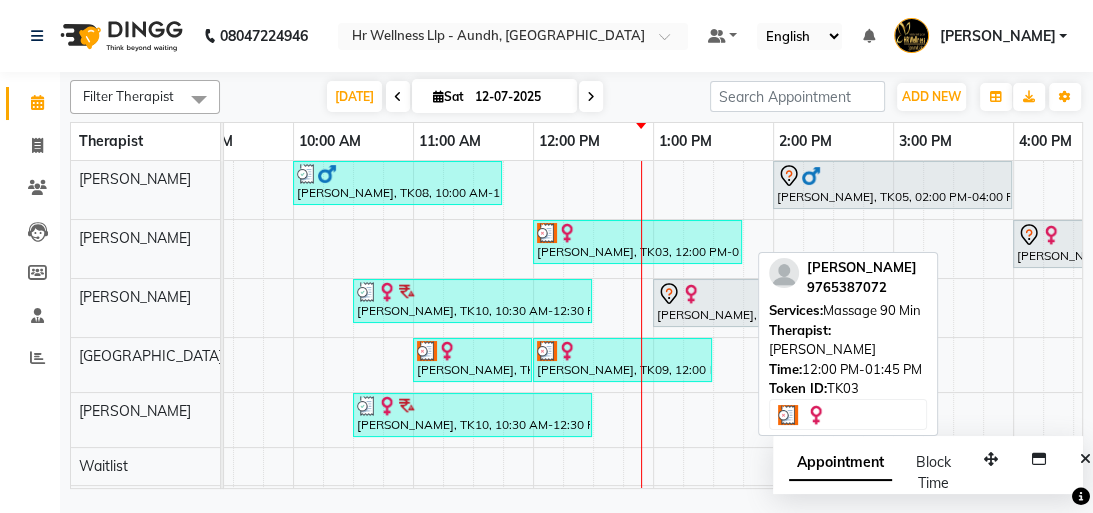 click at bounding box center [637, 233] 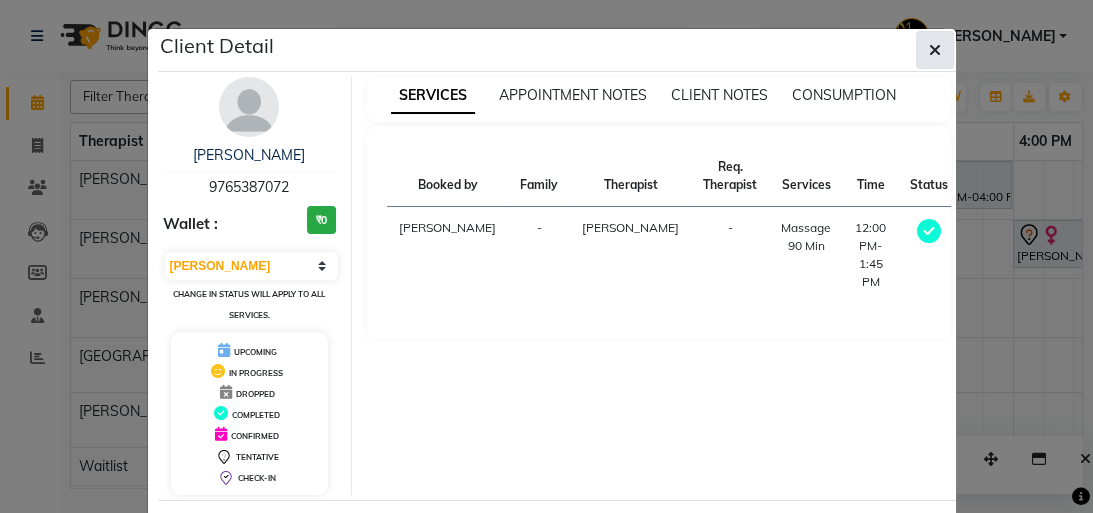 click 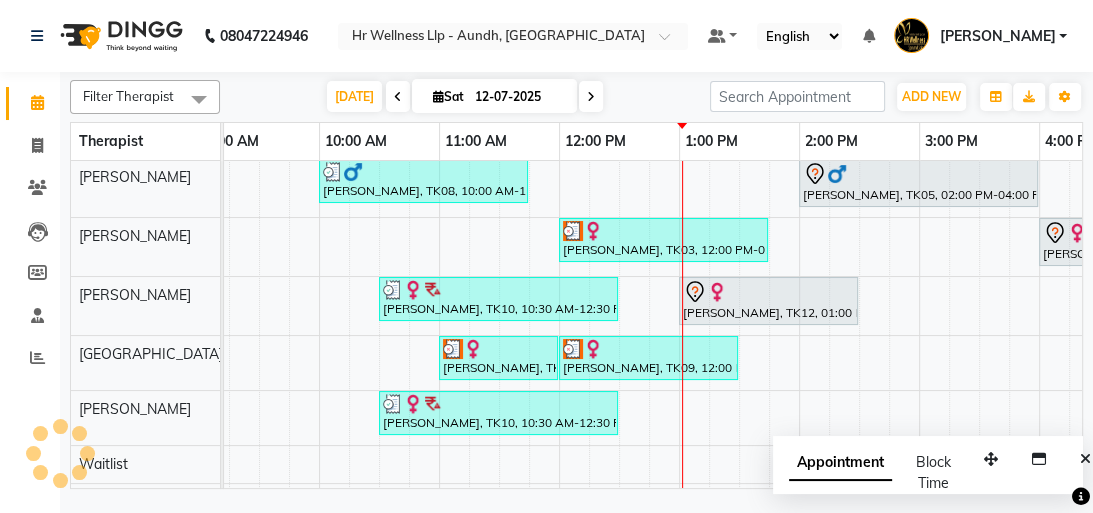 scroll, scrollTop: 2, scrollLeft: 180, axis: both 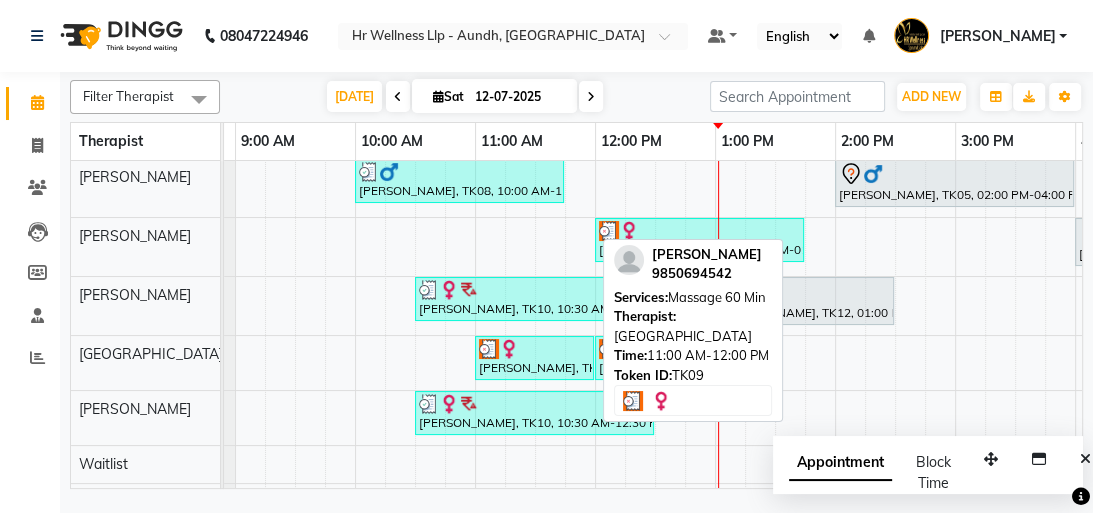 click on "[PERSON_NAME], TK09, 11:00 AM-12:00 PM, Massage 60 Min" at bounding box center [534, 358] 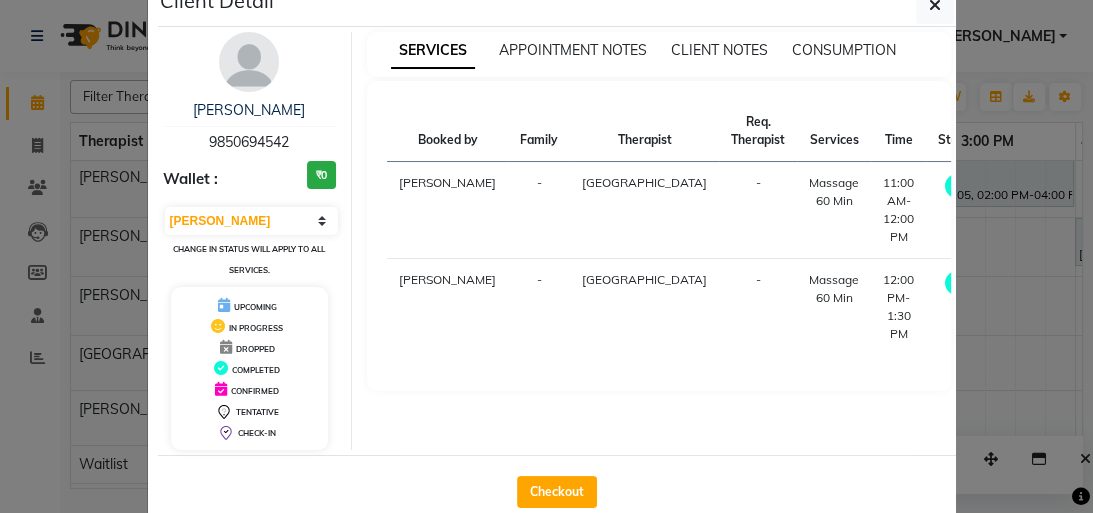 scroll, scrollTop: 87, scrollLeft: 0, axis: vertical 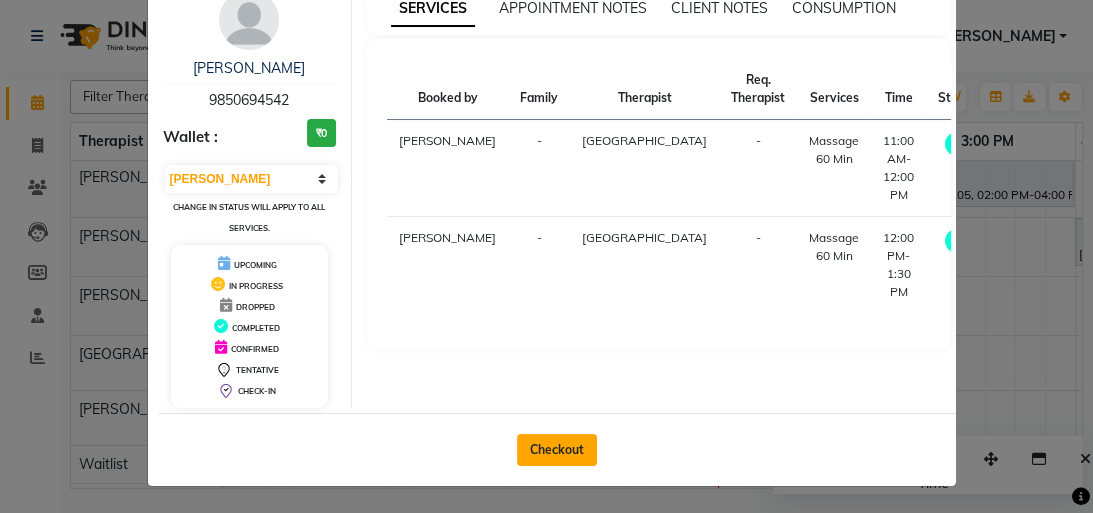 click on "Checkout" 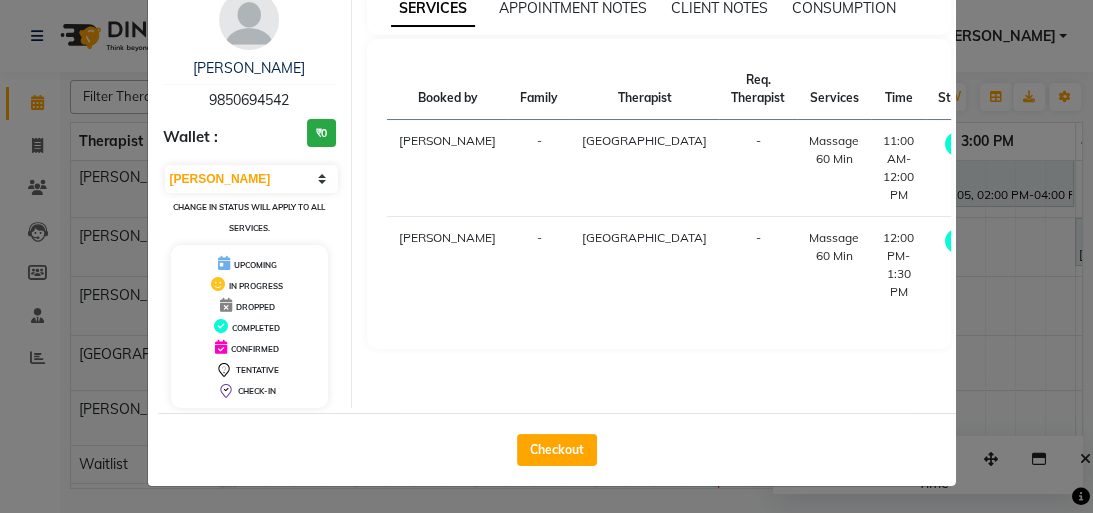 select on "service" 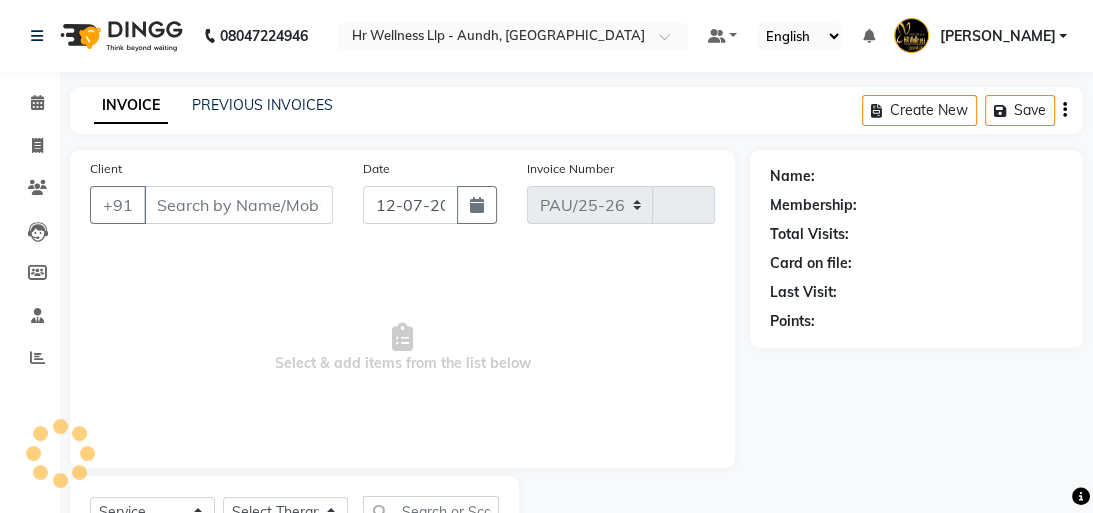 select on "4288" 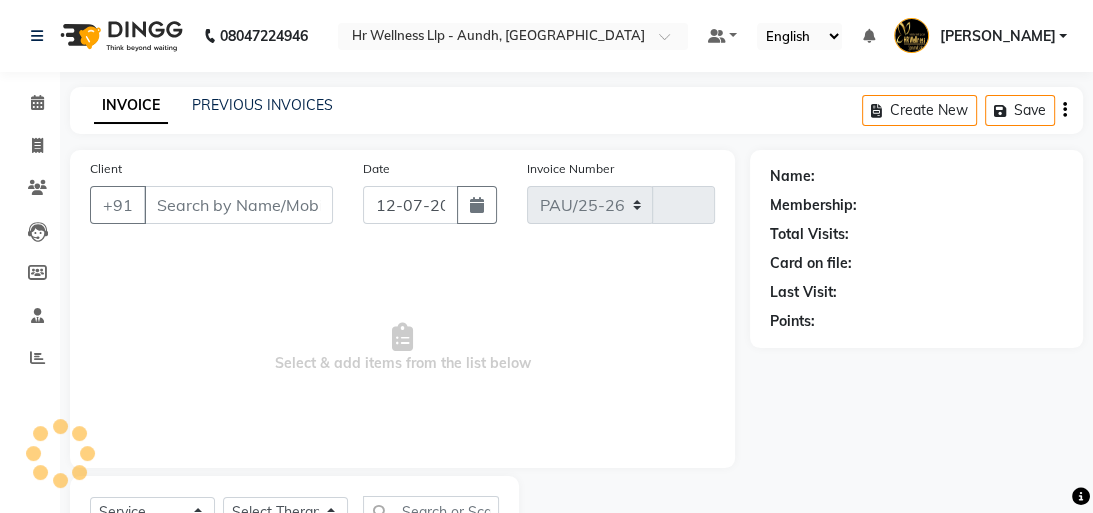 type on "0819" 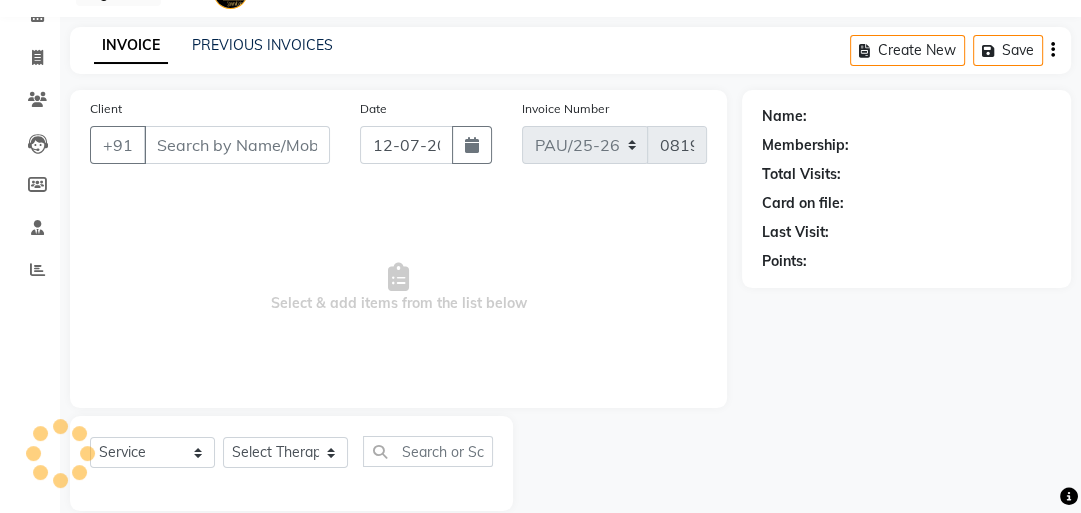 type on "9850694542" 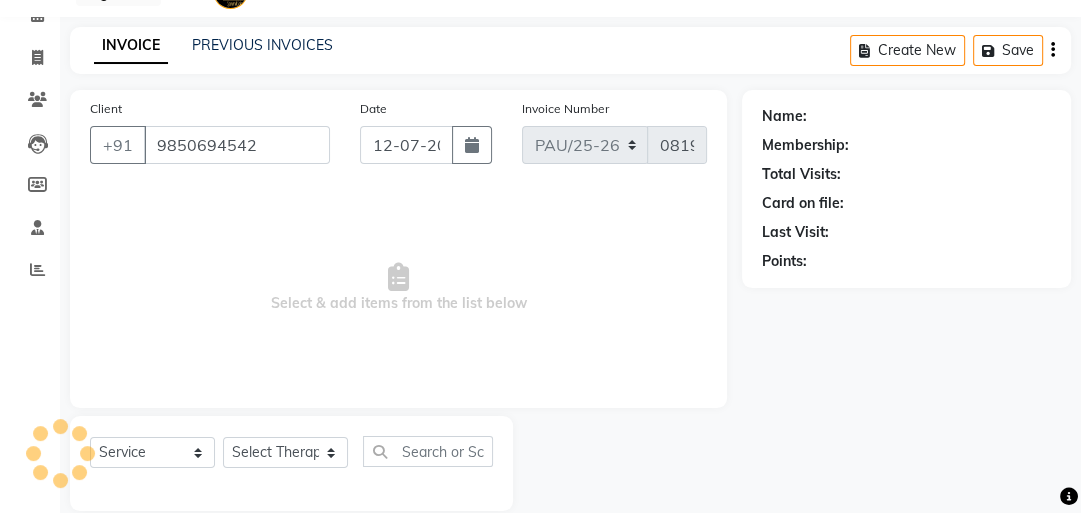 select on "77662" 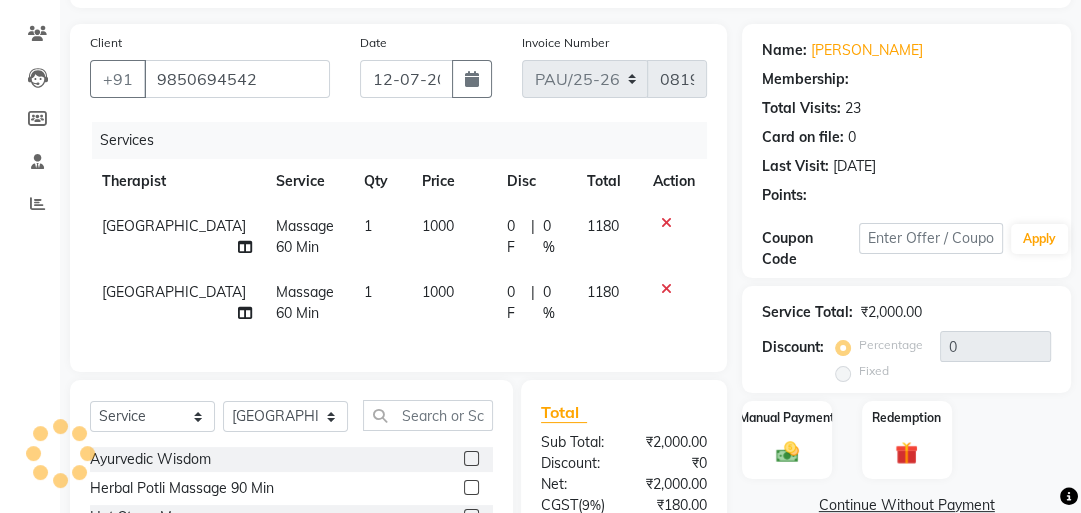 scroll, scrollTop: 248, scrollLeft: 0, axis: vertical 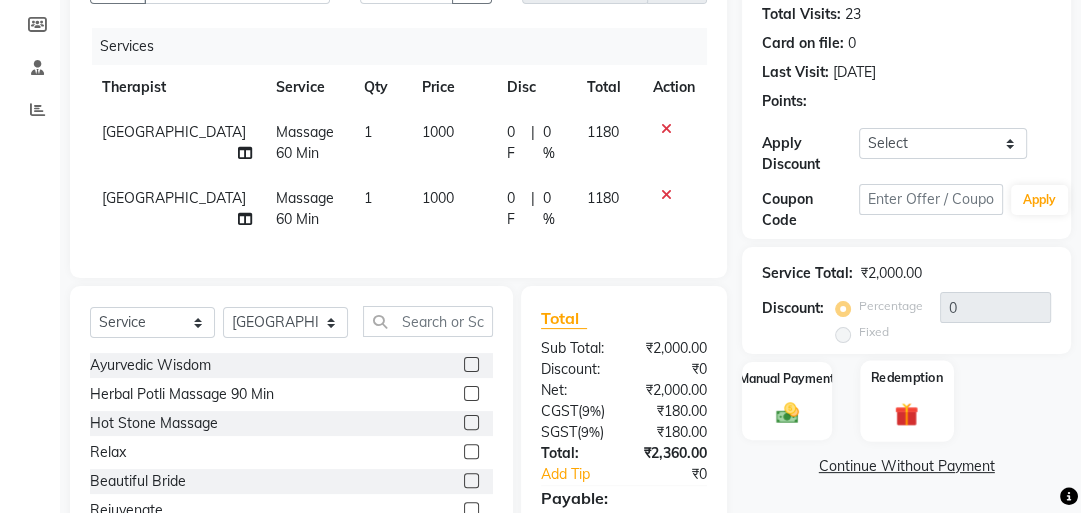 click 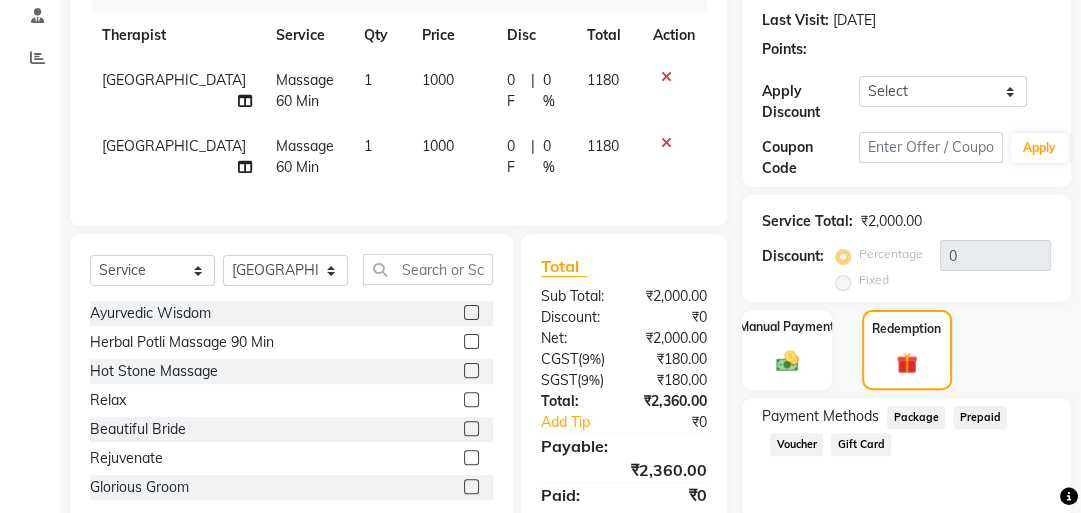 scroll, scrollTop: 353, scrollLeft: 0, axis: vertical 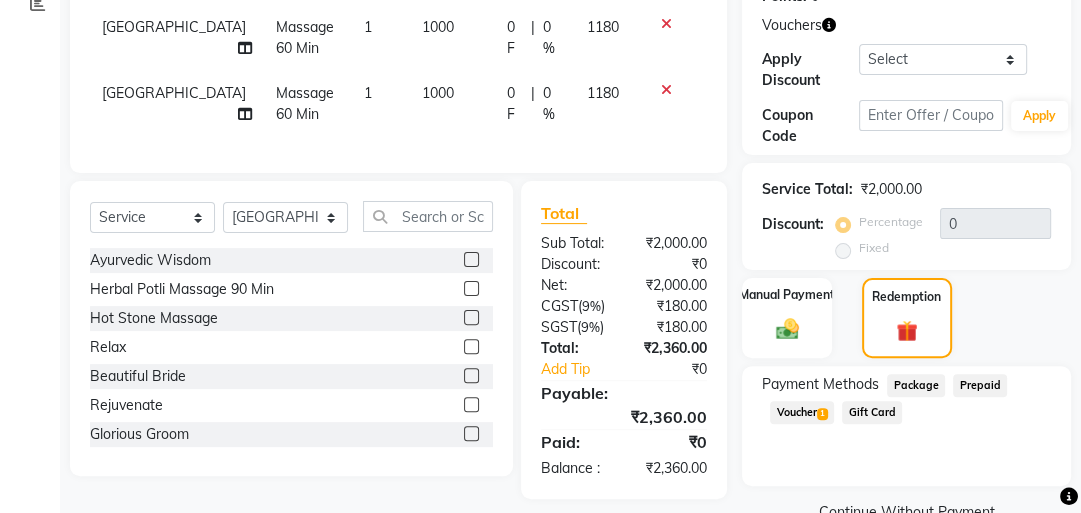 click on "Voucher  1" 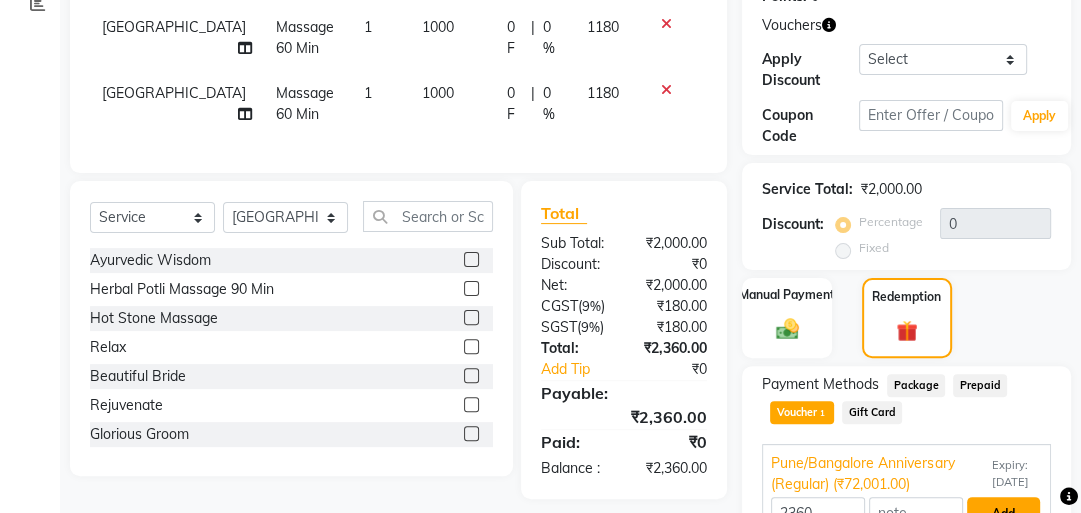 click on "Add" at bounding box center [1003, 514] 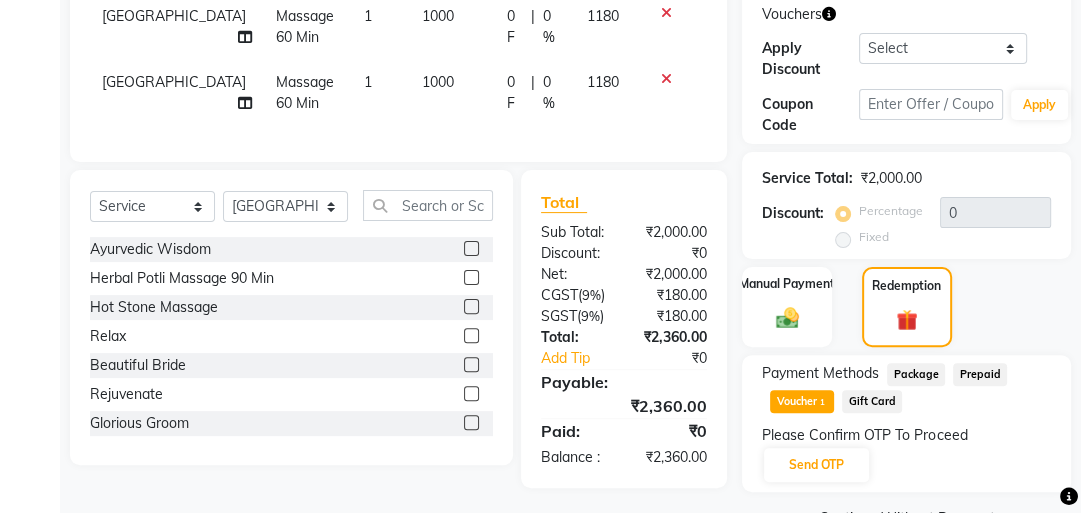 scroll, scrollTop: 386, scrollLeft: 0, axis: vertical 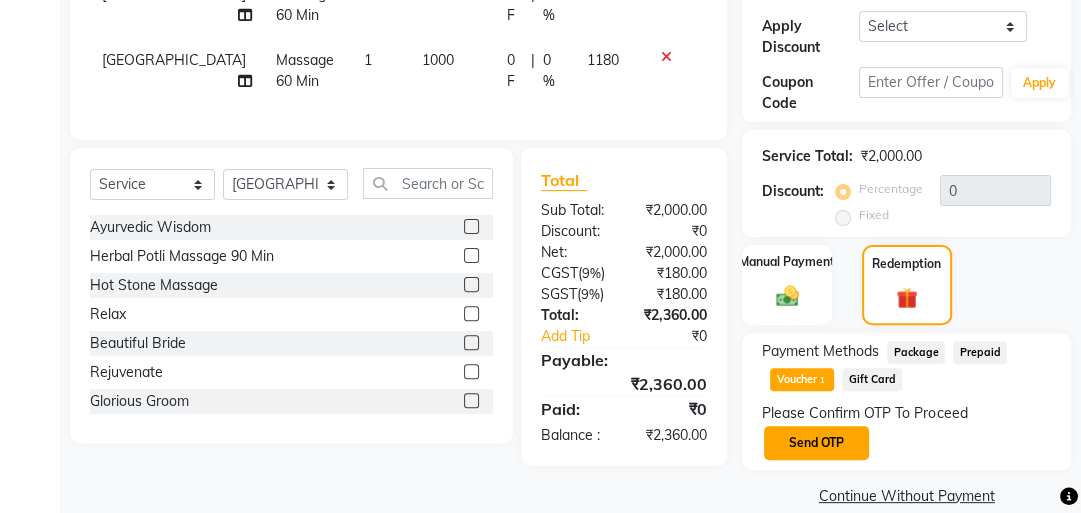 click on "Send OTP" 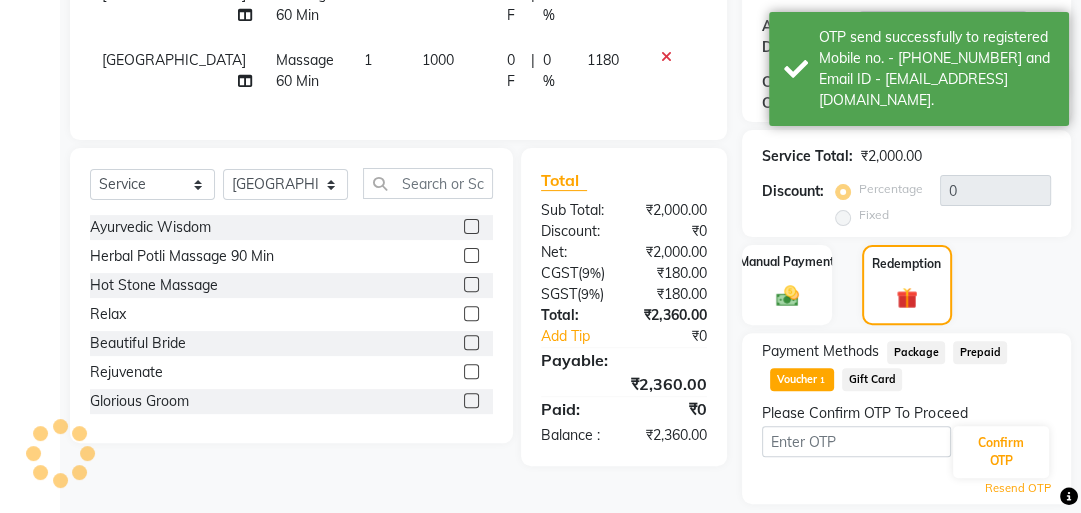 click at bounding box center (856, 441) 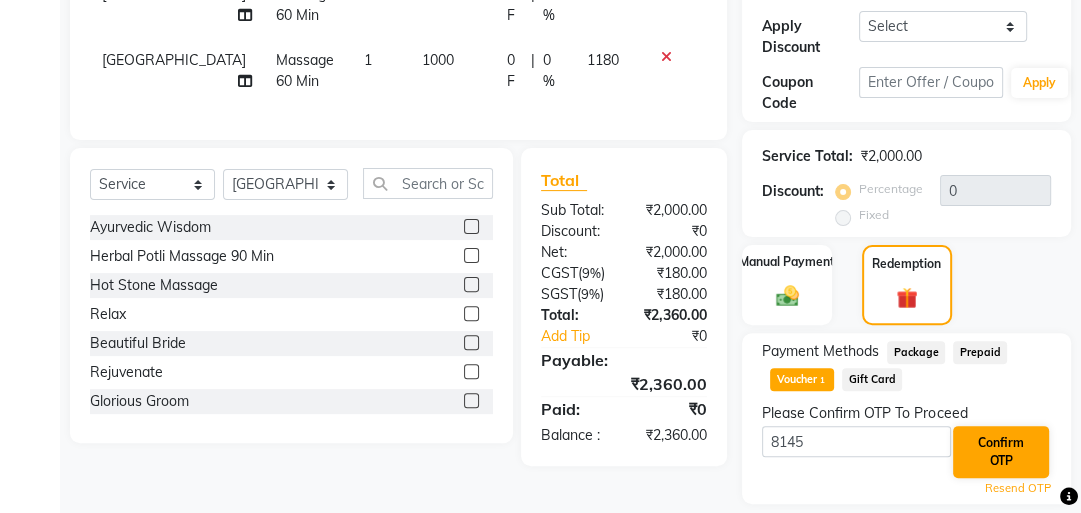 type on "8145" 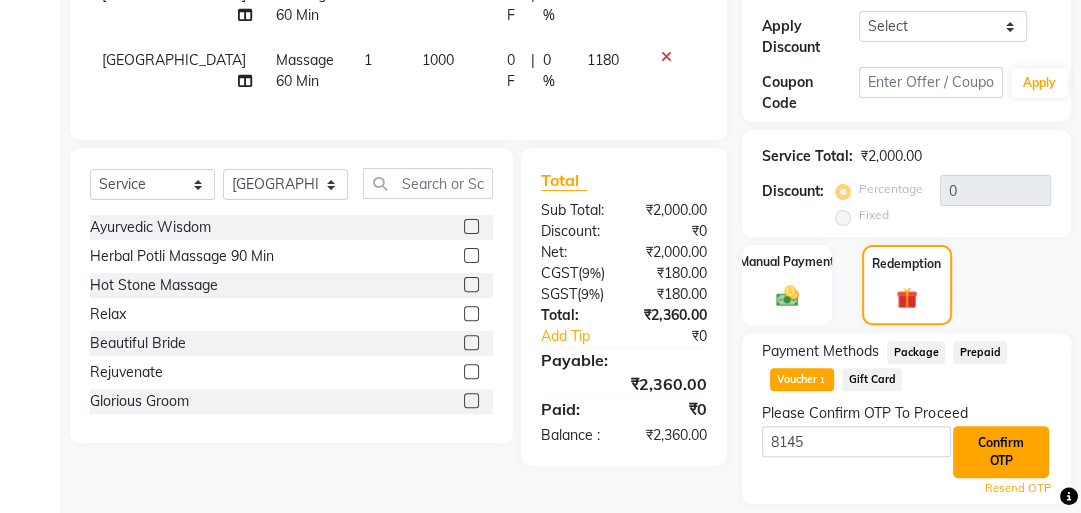 click on "Confirm OTP" 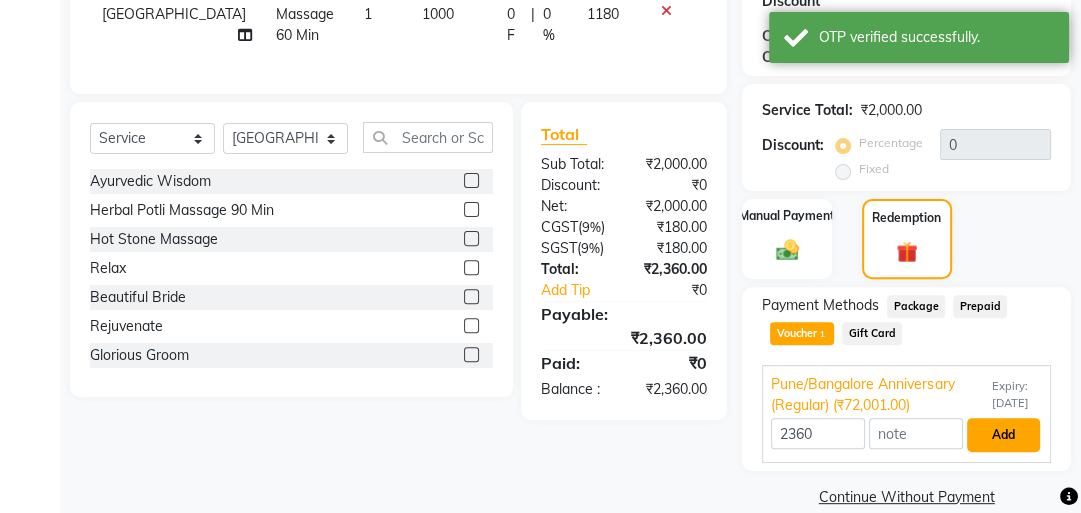 click on "Add" at bounding box center (1003, 435) 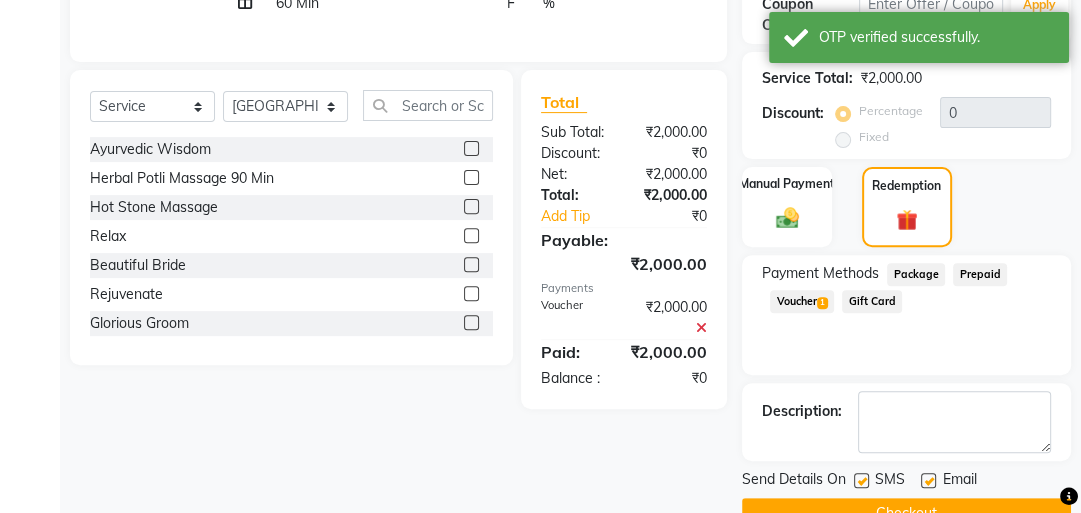 scroll, scrollTop: 480, scrollLeft: 0, axis: vertical 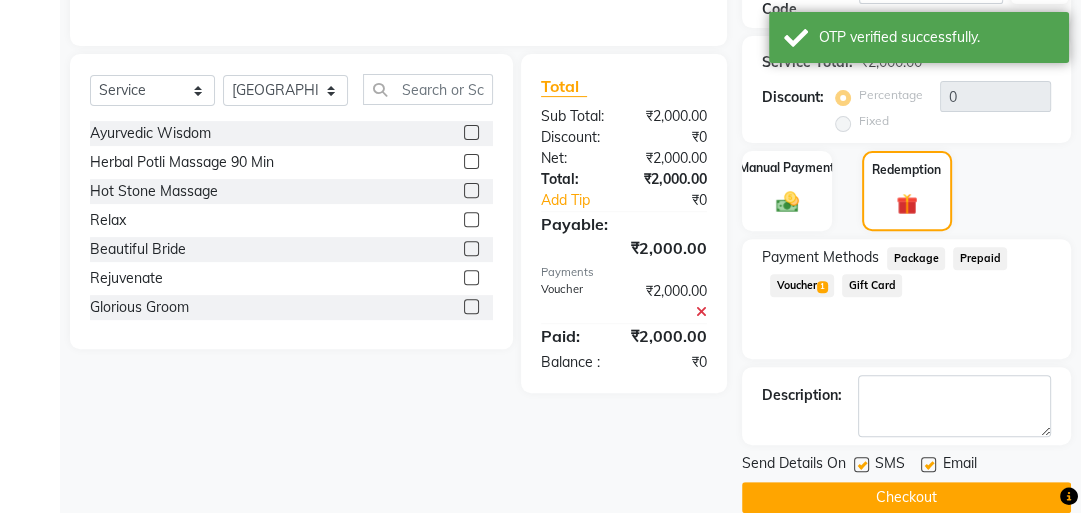 click on "Checkout" 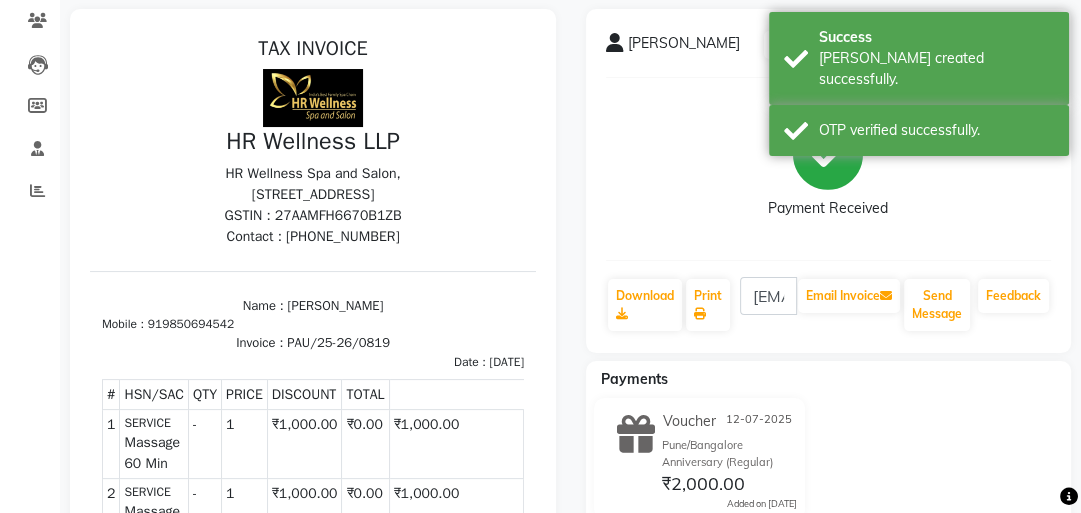 scroll, scrollTop: 160, scrollLeft: 0, axis: vertical 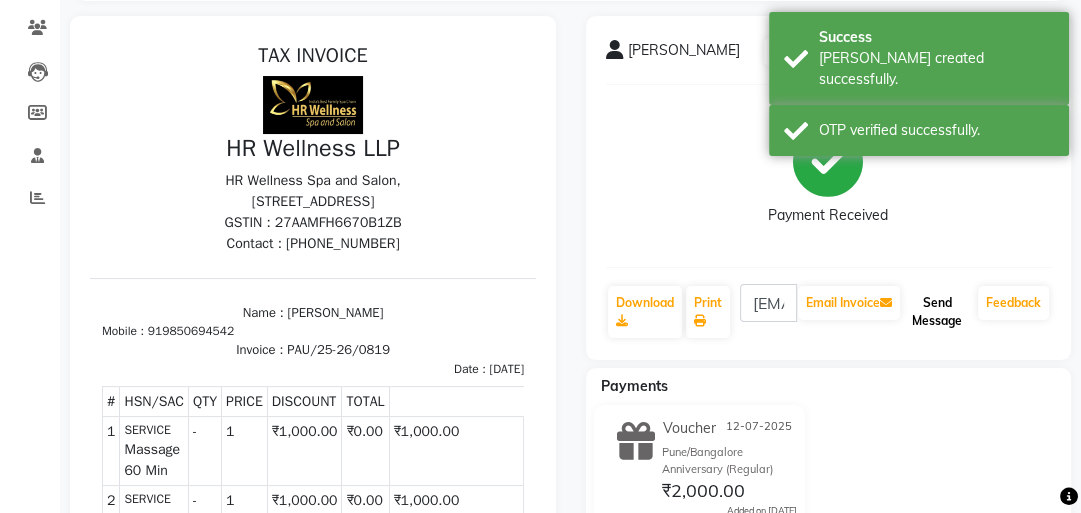 click on "Send Message" 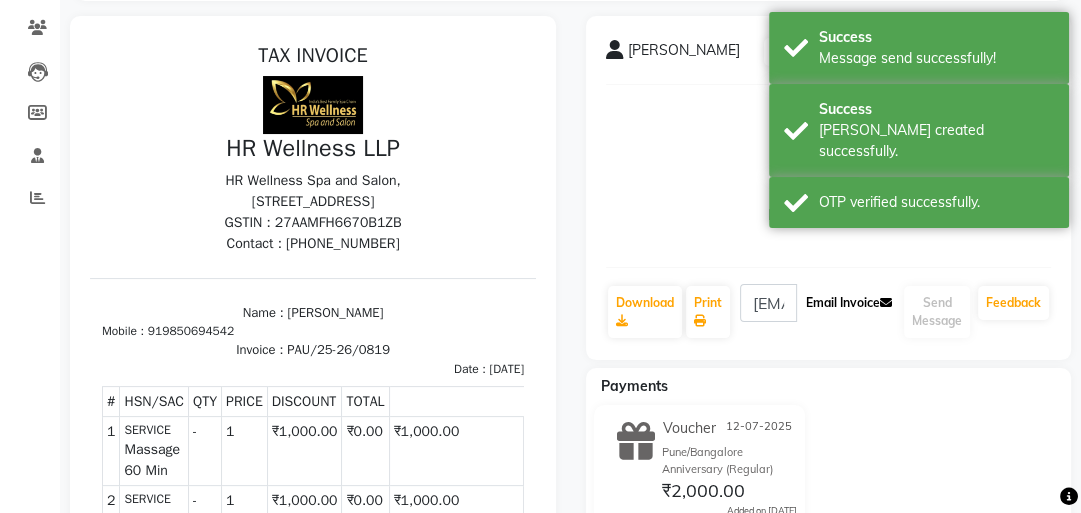 click on "Email Invoice" 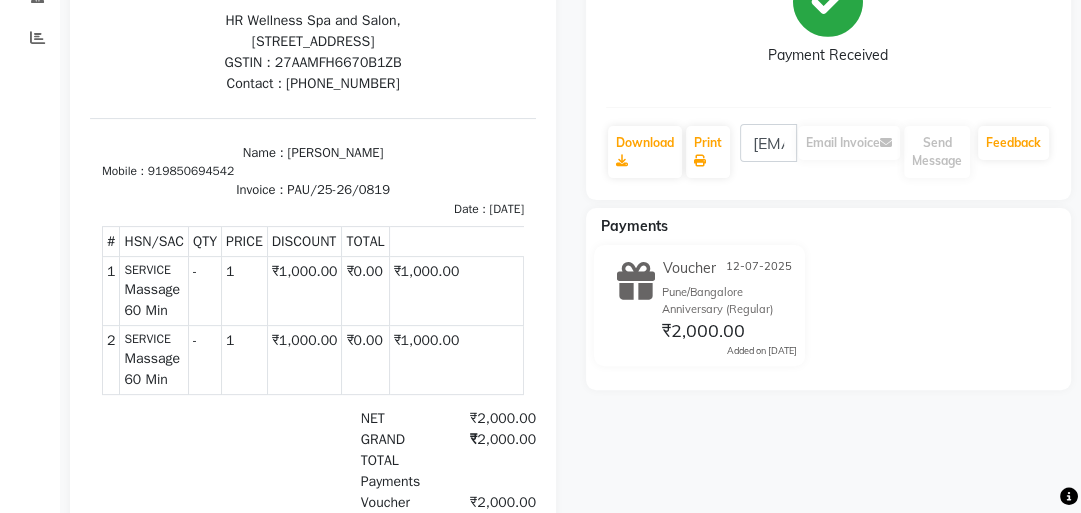 scroll, scrollTop: 224, scrollLeft: 0, axis: vertical 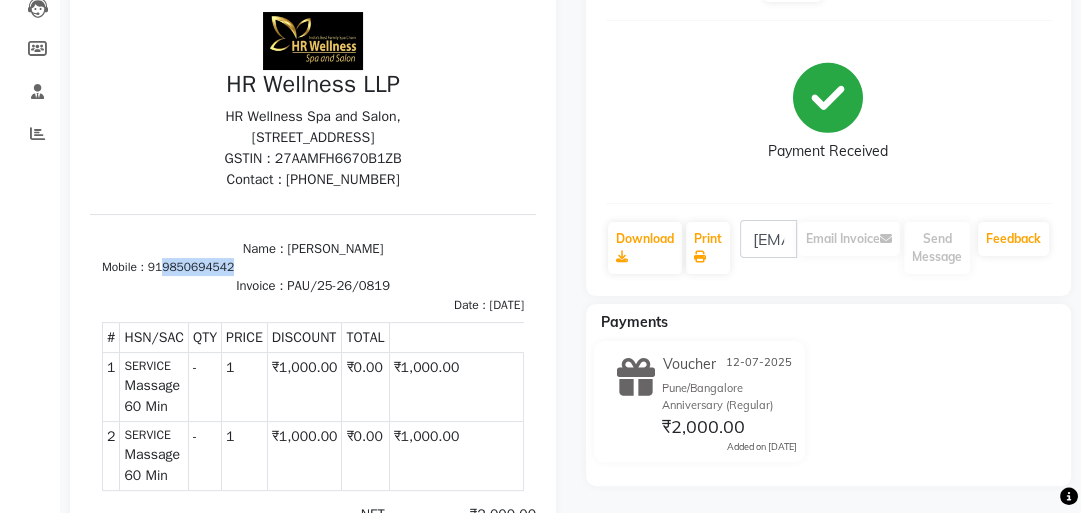 copy on "9850694542" 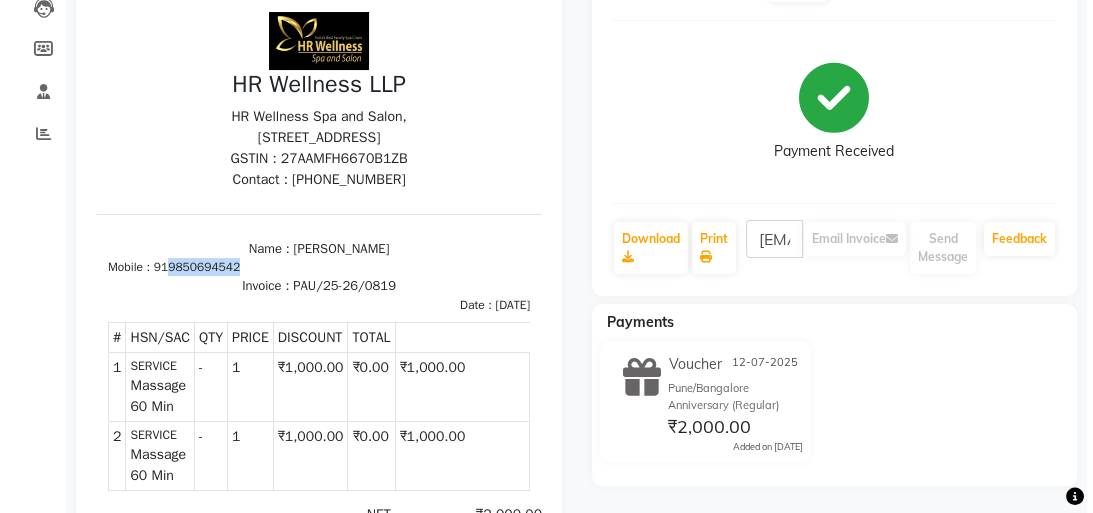scroll, scrollTop: 0, scrollLeft: 0, axis: both 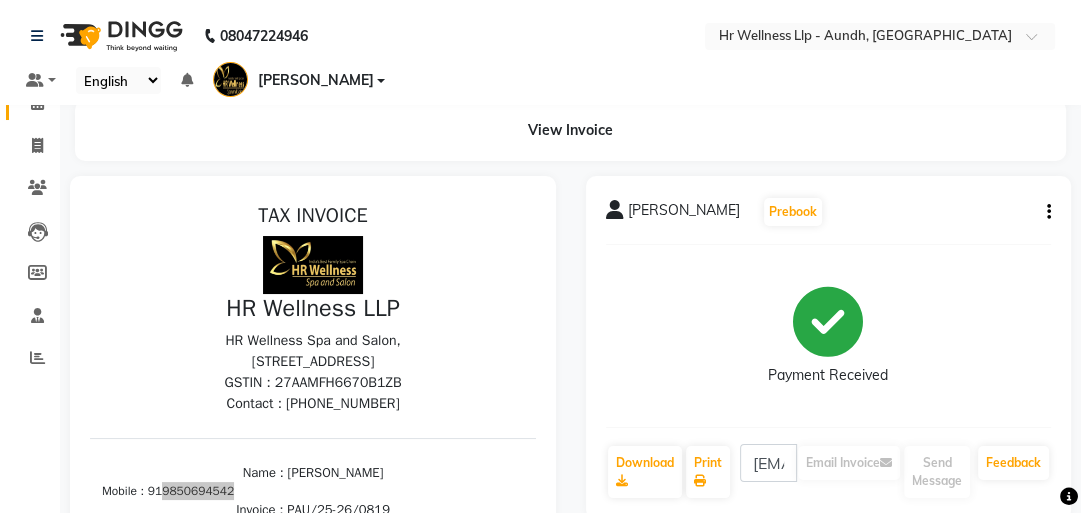 click on "Calendar" 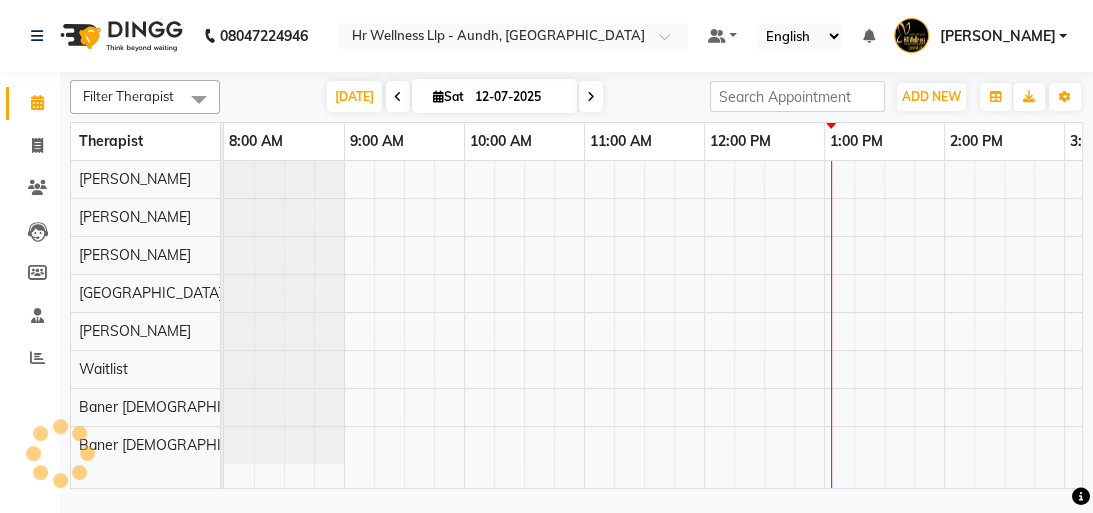 scroll, scrollTop: 0, scrollLeft: 0, axis: both 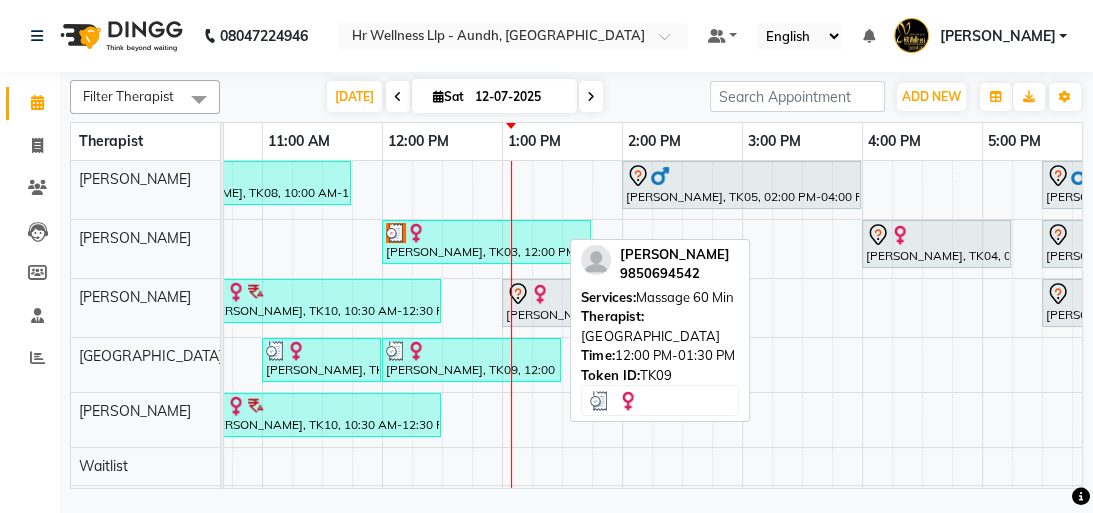 click on "[PERSON_NAME], TK09, 12:00 PM-01:30 PM, Massage 60 Min" at bounding box center [471, 360] 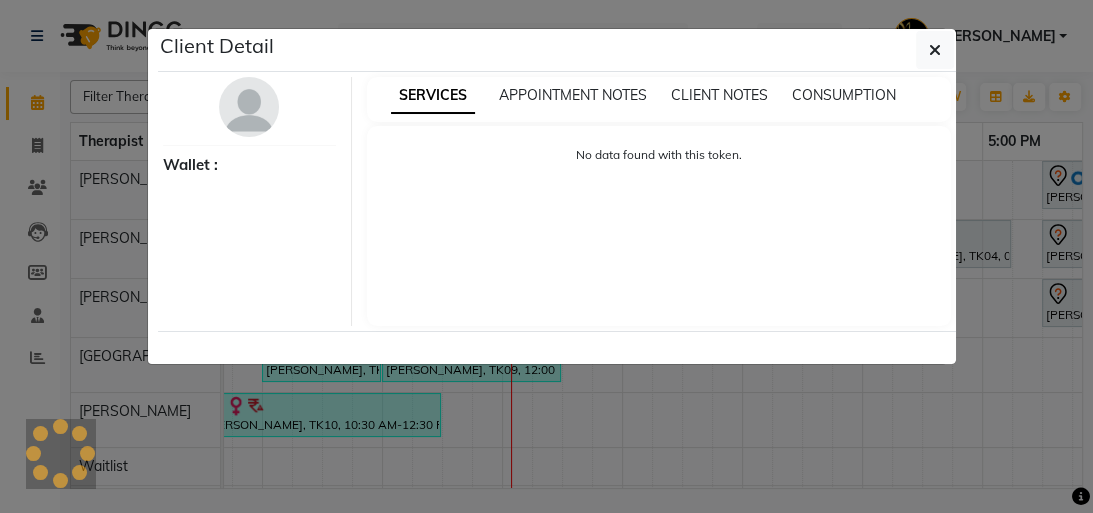 select on "3" 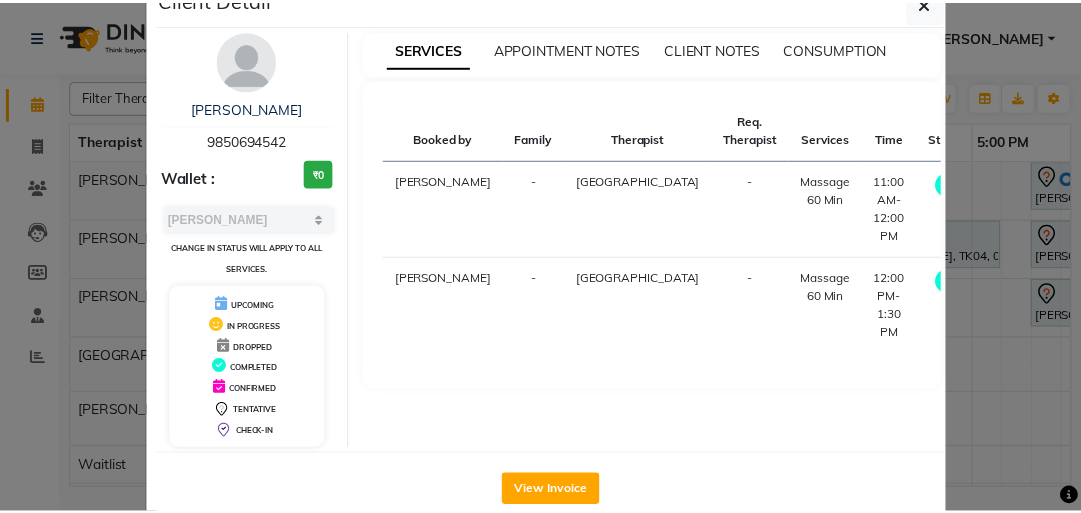 scroll, scrollTop: 87, scrollLeft: 0, axis: vertical 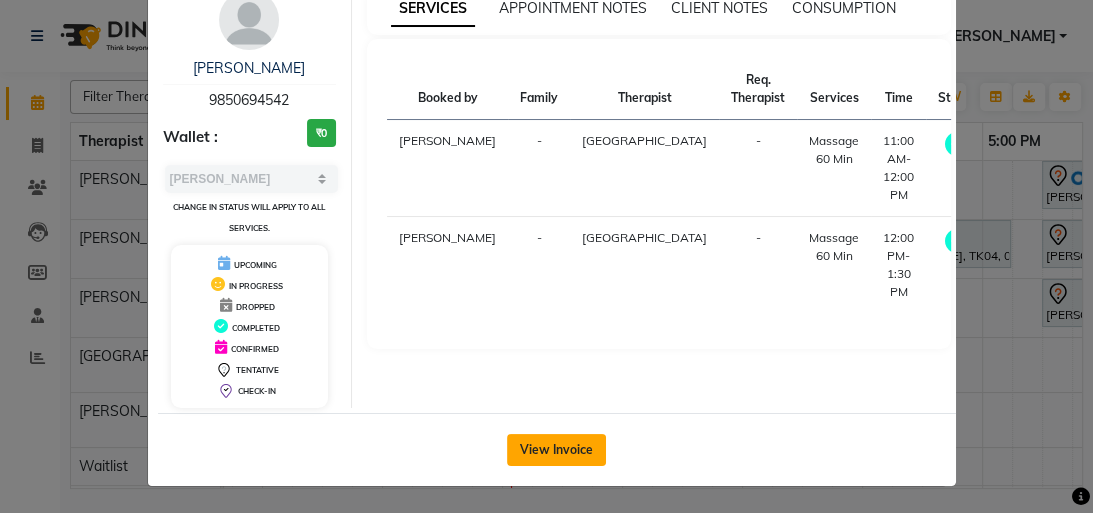 click on "View Invoice" 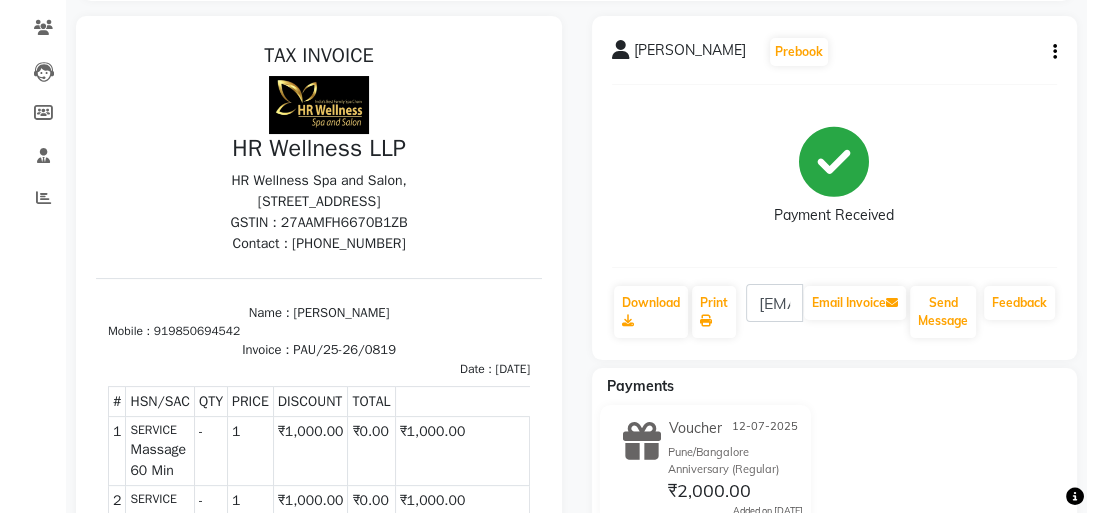 scroll, scrollTop: 0, scrollLeft: 0, axis: both 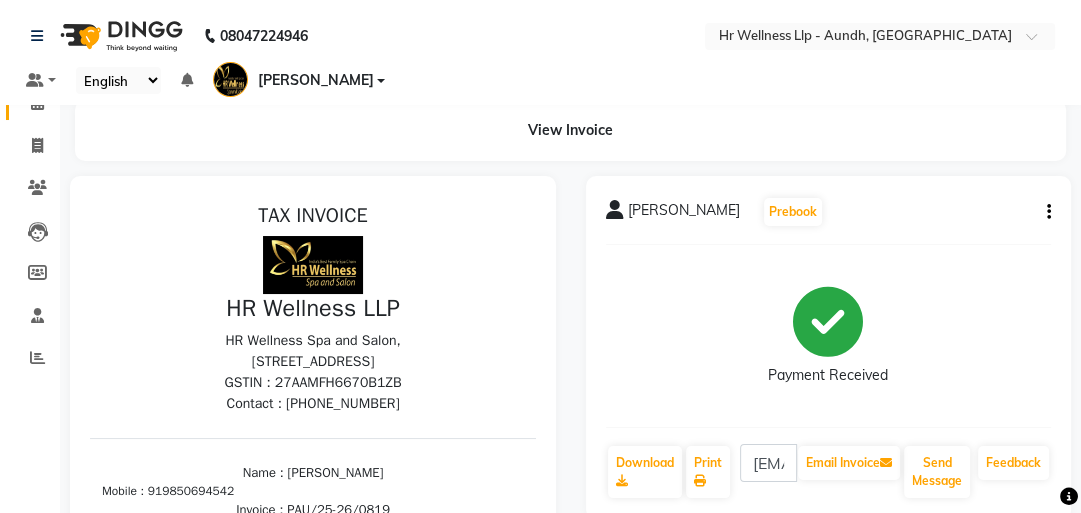 click 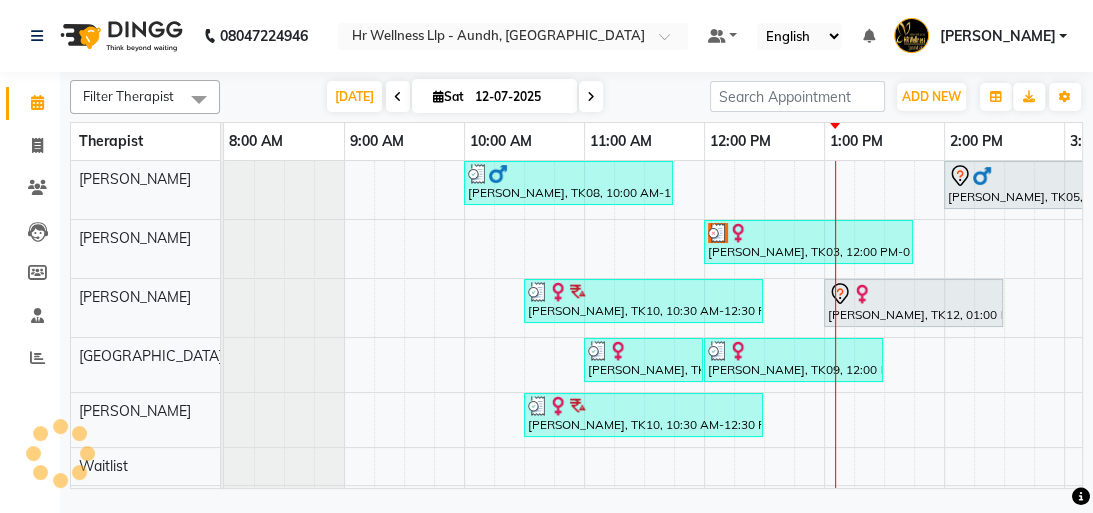 scroll, scrollTop: 0, scrollLeft: 0, axis: both 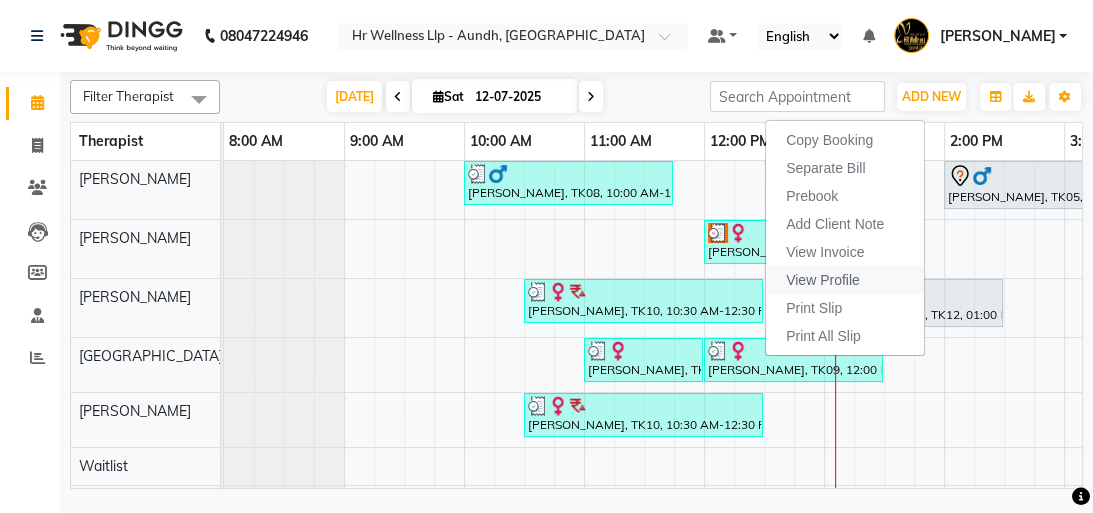 click on "View Profile" at bounding box center (823, 280) 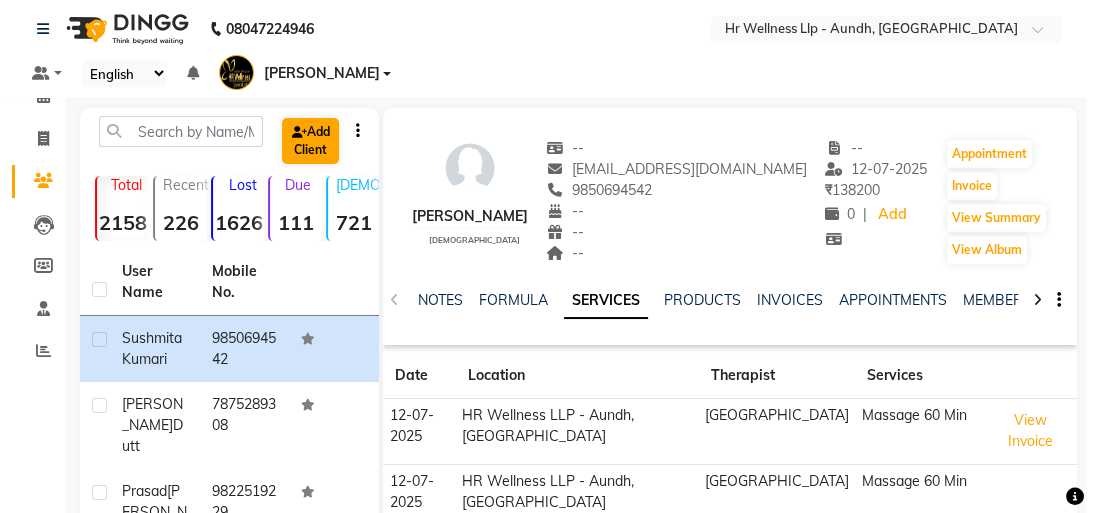 scroll, scrollTop: 0, scrollLeft: 0, axis: both 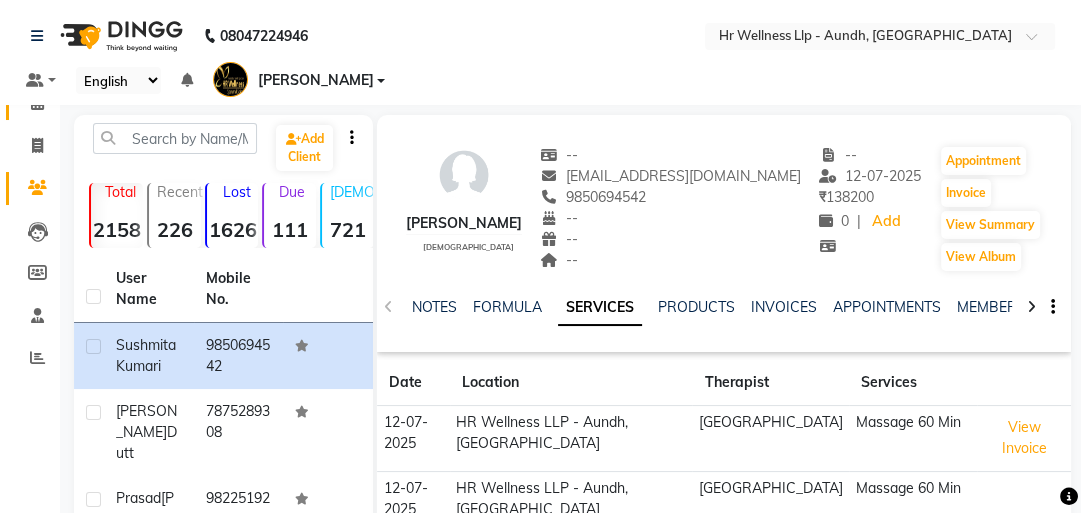 click 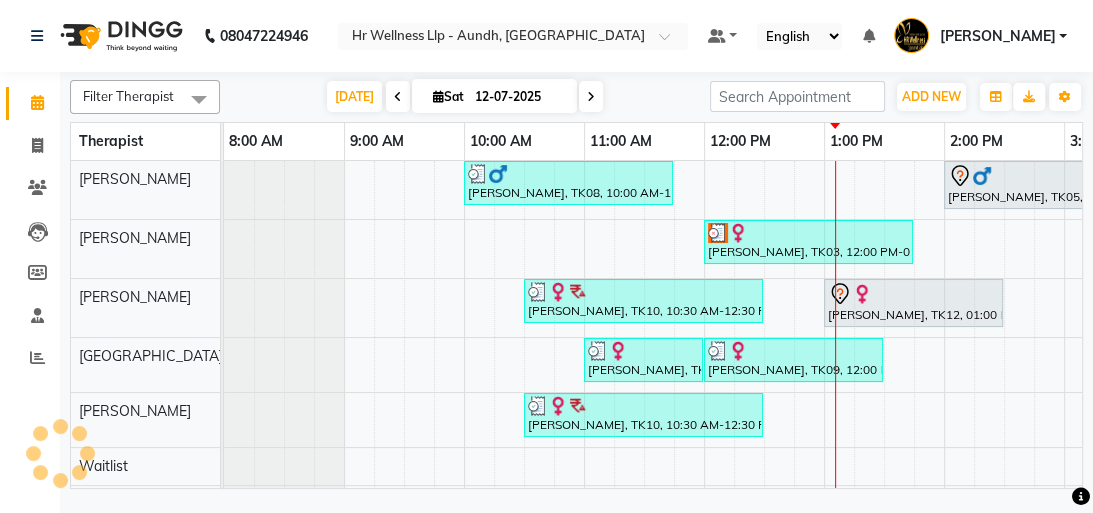scroll, scrollTop: 0, scrollLeft: 0, axis: both 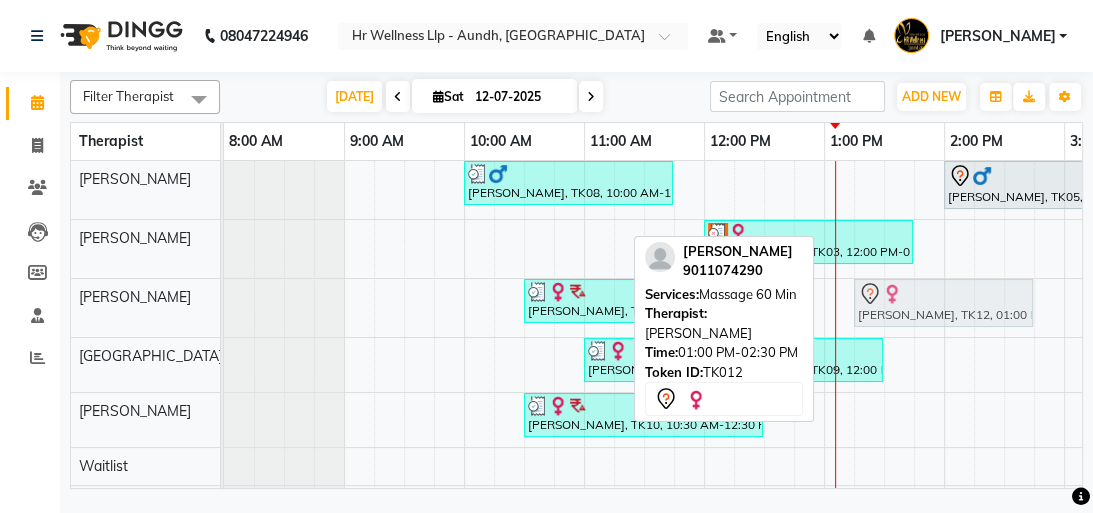 click on "[PERSON_NAME], TK10, 10:30 AM-12:30 PM, Massage 90 Min             [PERSON_NAME], TK12, 01:00 PM-02:30 PM, Massage 60 Min             [PERSON_NAME], TK01, 05:30 PM-07:30 PM, Massage 90 Min             [PERSON_NAME], TK12, 01:00 PM-02:30 PM, Massage 60 Min" at bounding box center (224, 308) 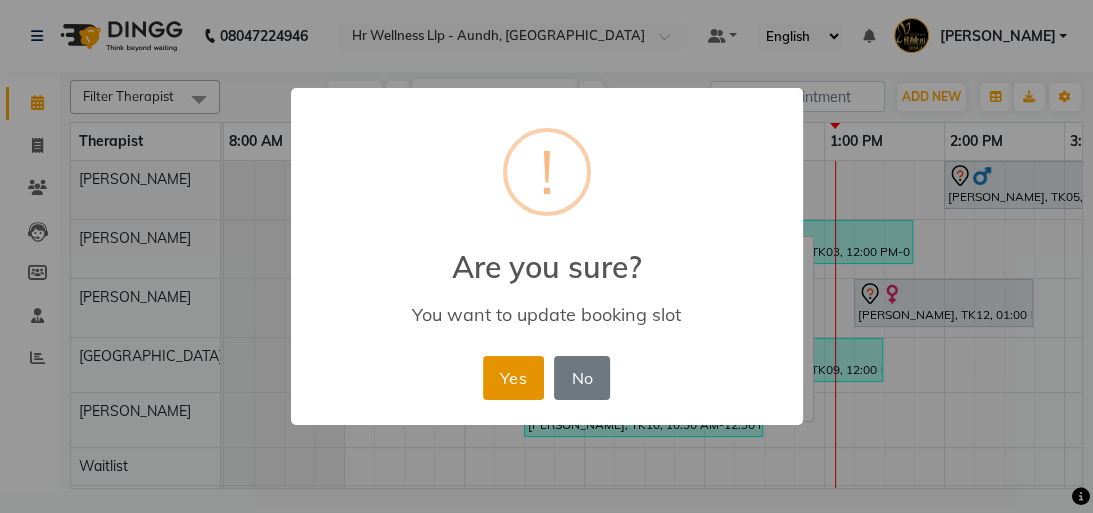 click on "Yes" at bounding box center [513, 378] 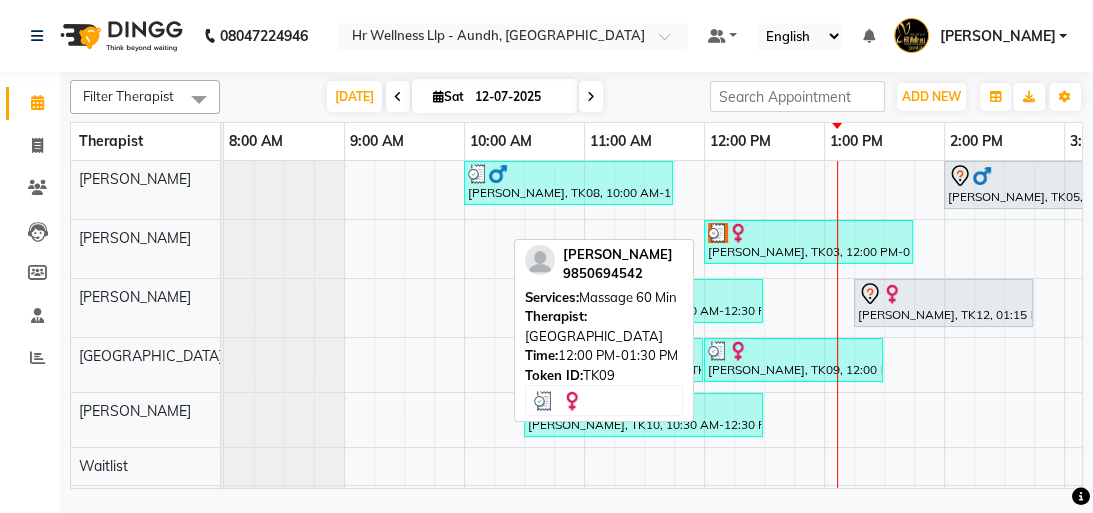 scroll, scrollTop: 0, scrollLeft: 161, axis: horizontal 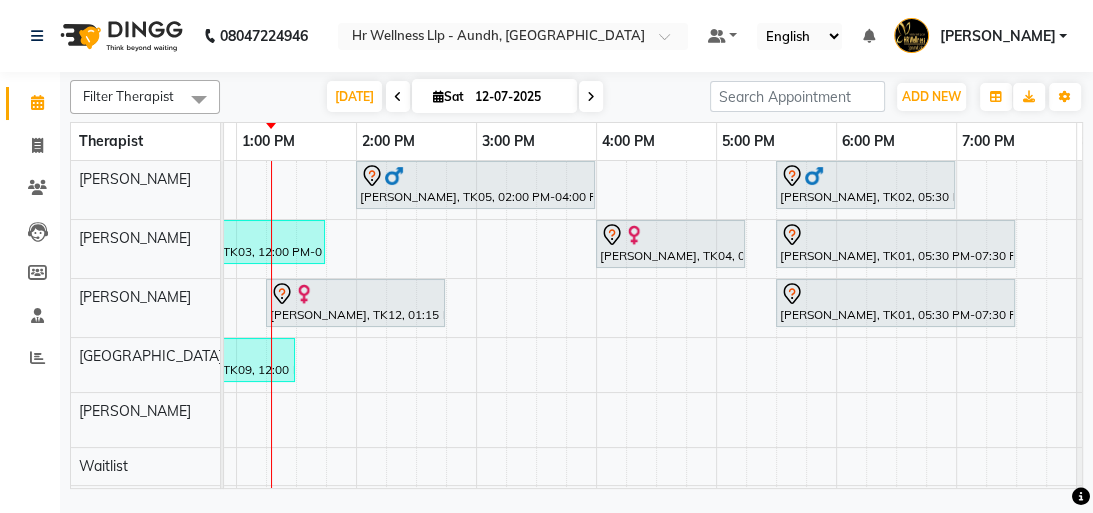 click at bounding box center (438, 96) 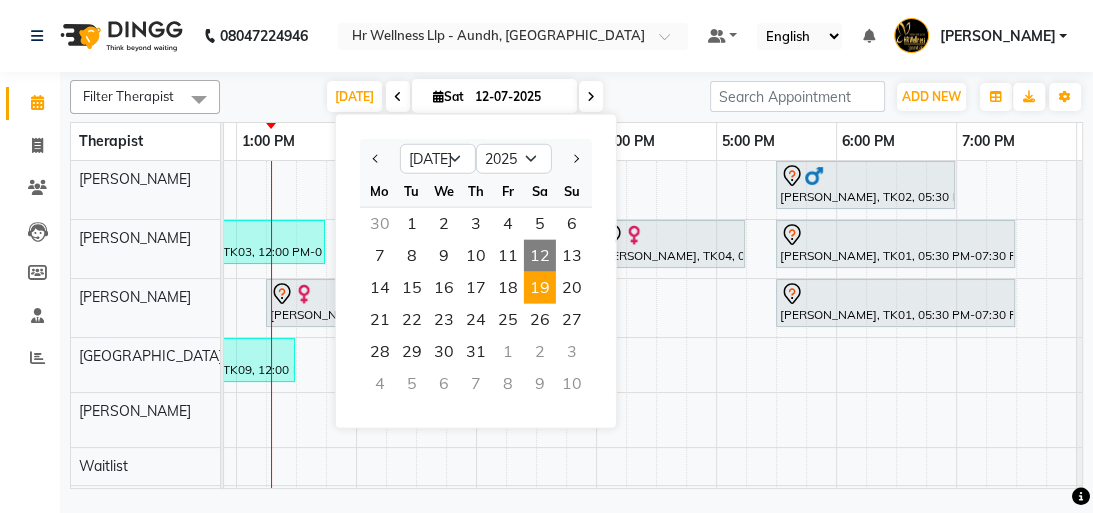 click on "19" at bounding box center [540, 288] 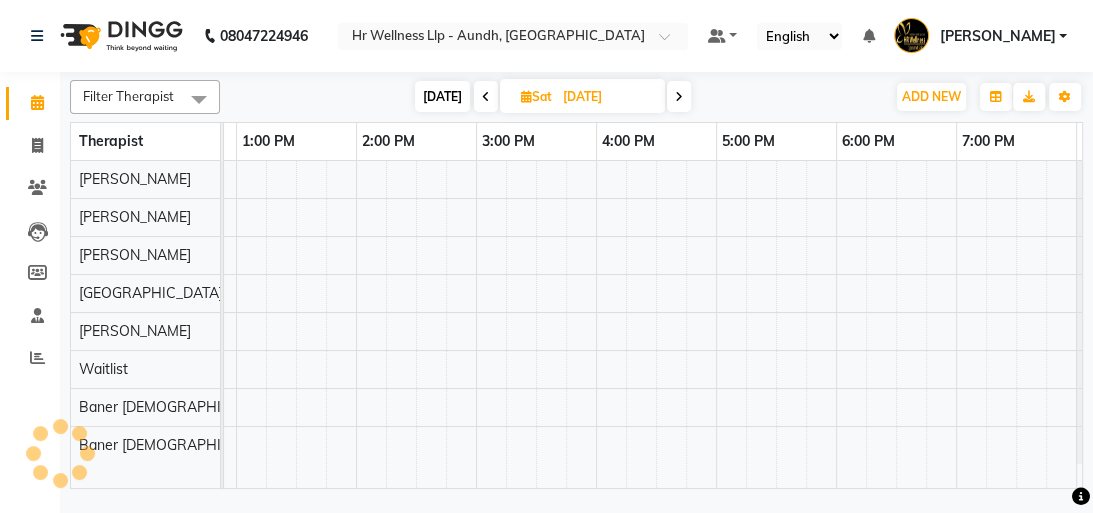 scroll, scrollTop: 0, scrollLeft: 0, axis: both 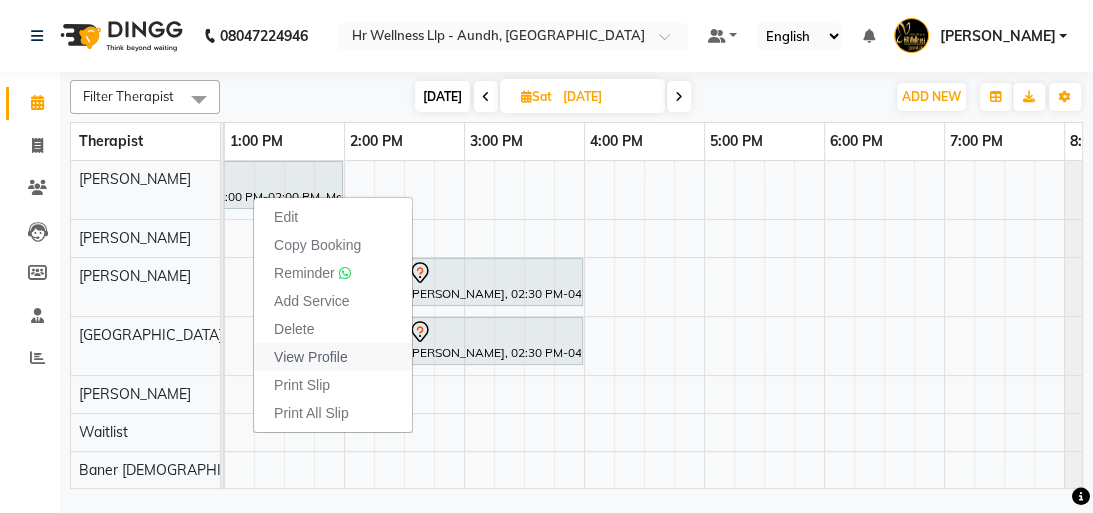 click on "View Profile" at bounding box center (311, 357) 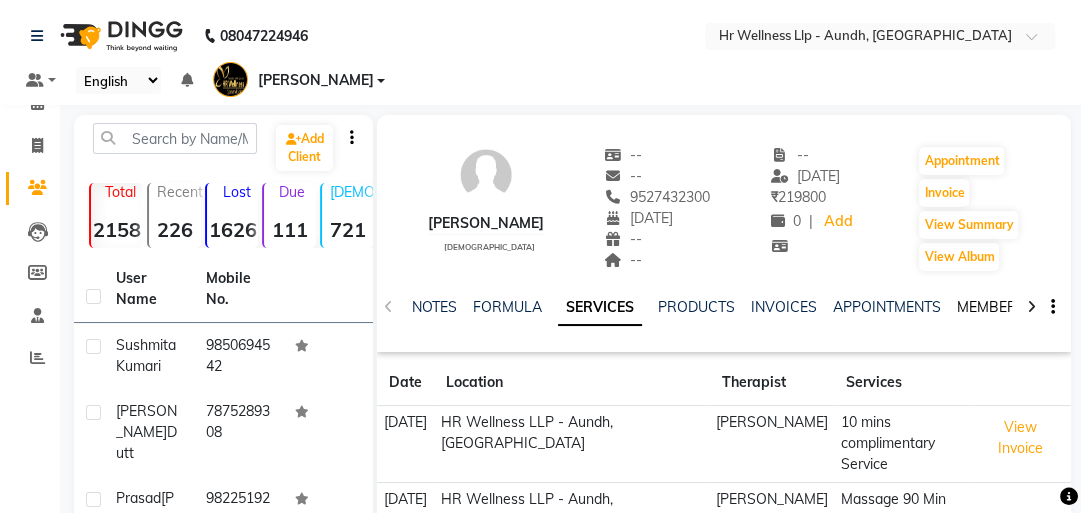 click on "MEMBERSHIP" 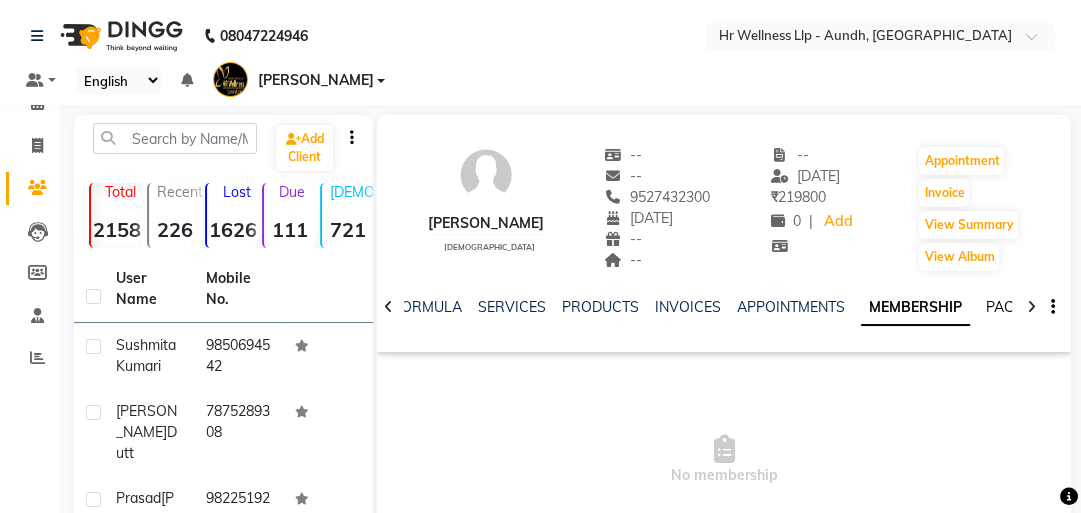 click on "PACKAGES" 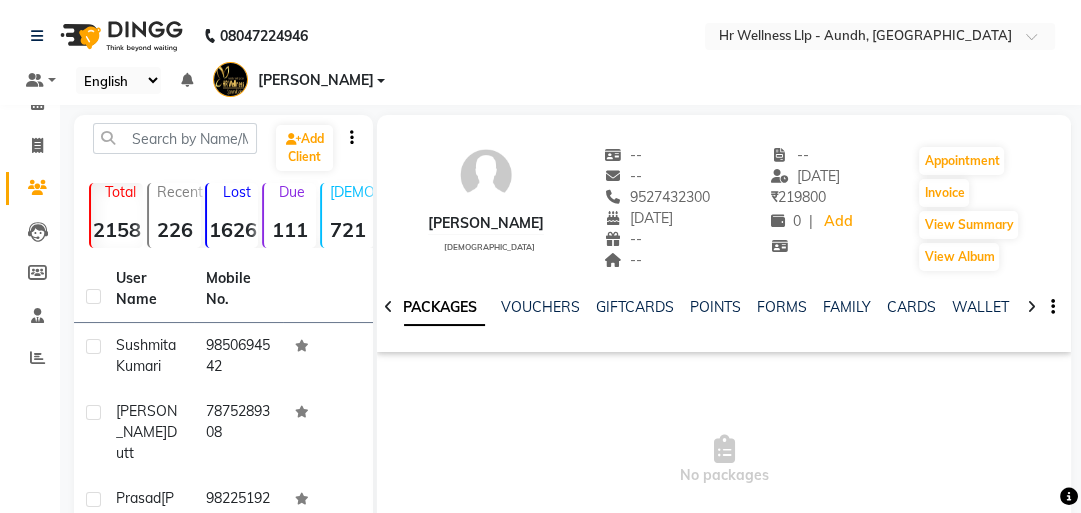 scroll, scrollTop: 0, scrollLeft: 558, axis: horizontal 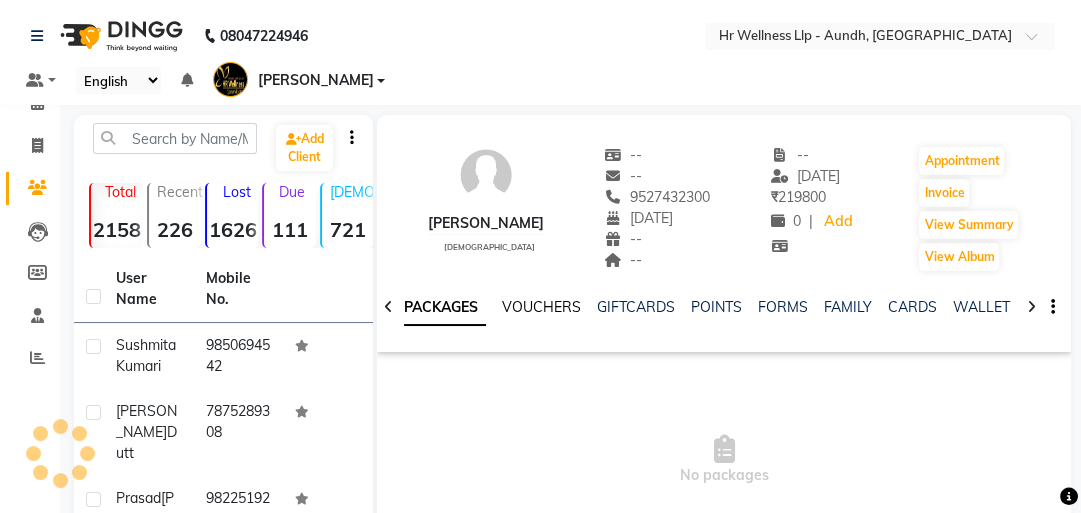 click on "VOUCHERS" 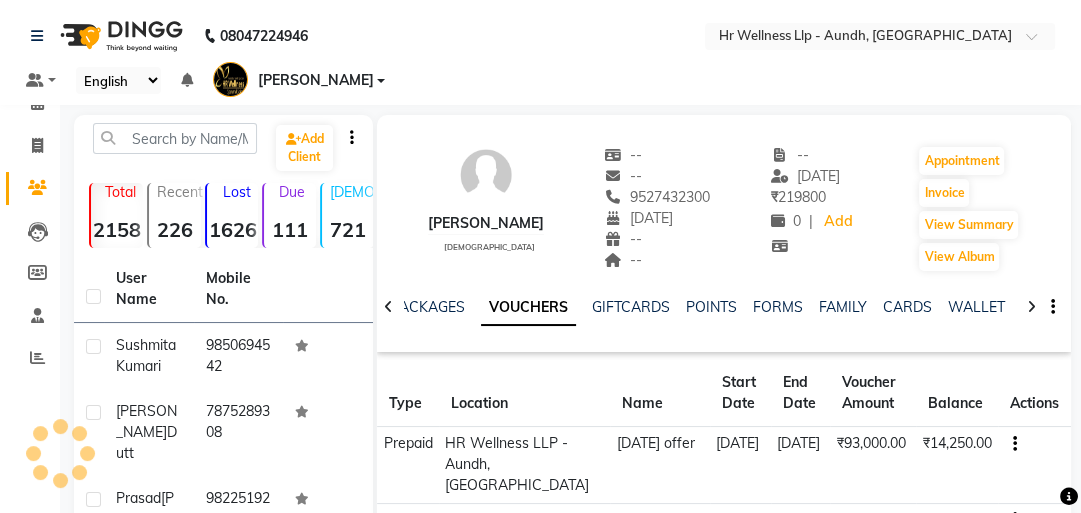 scroll, scrollTop: 0, scrollLeft: 542, axis: horizontal 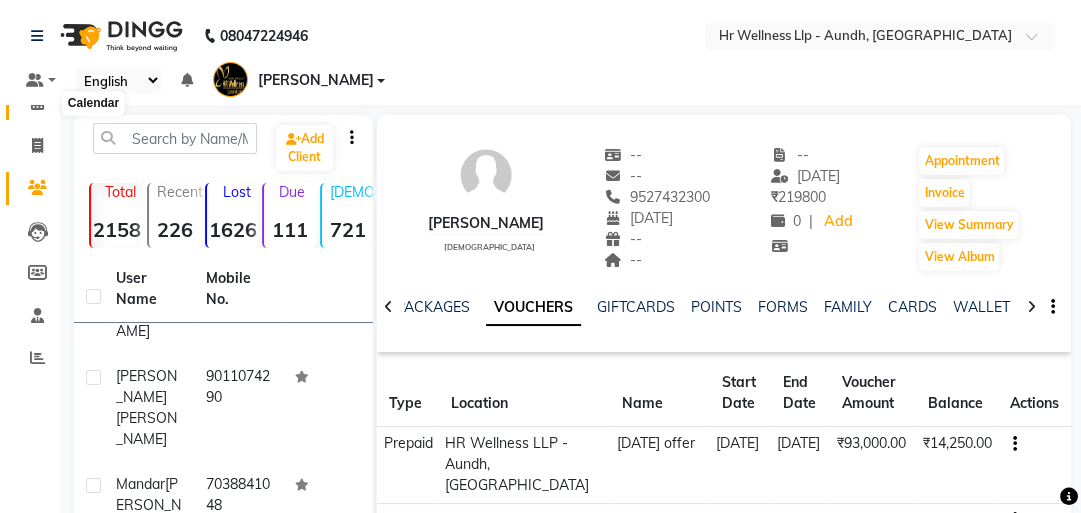 click 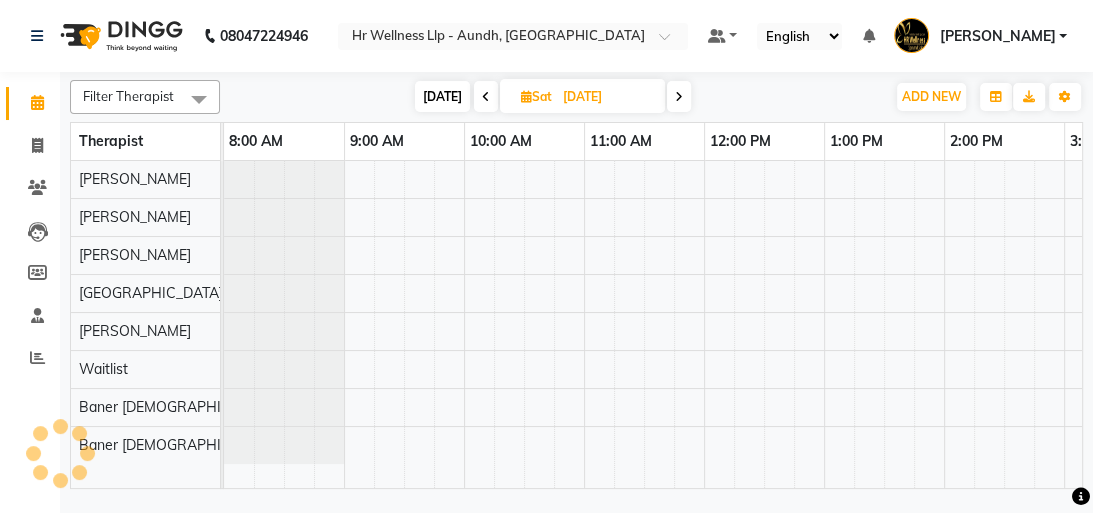 scroll, scrollTop: 0, scrollLeft: 0, axis: both 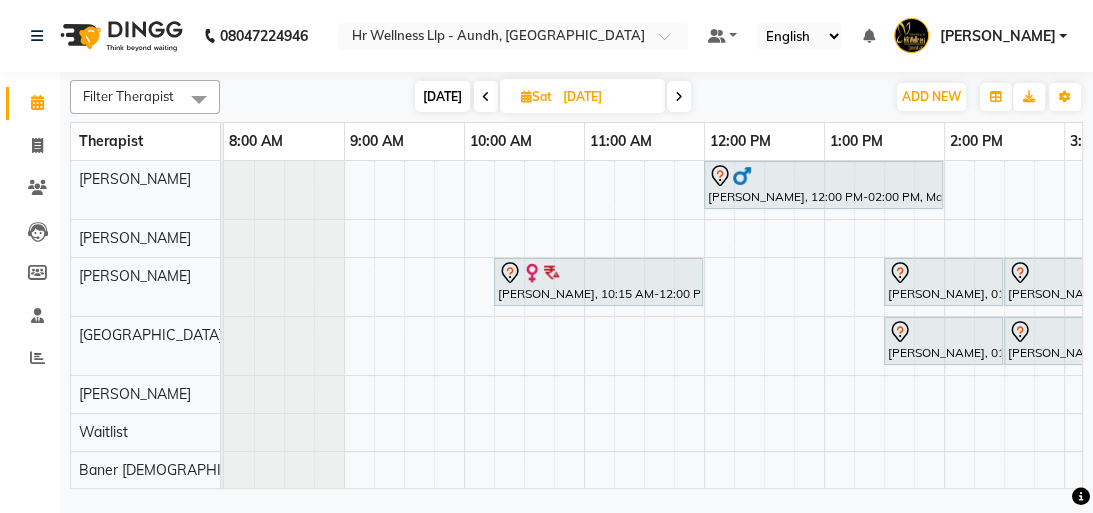 click on "[DATE]" at bounding box center (442, 96) 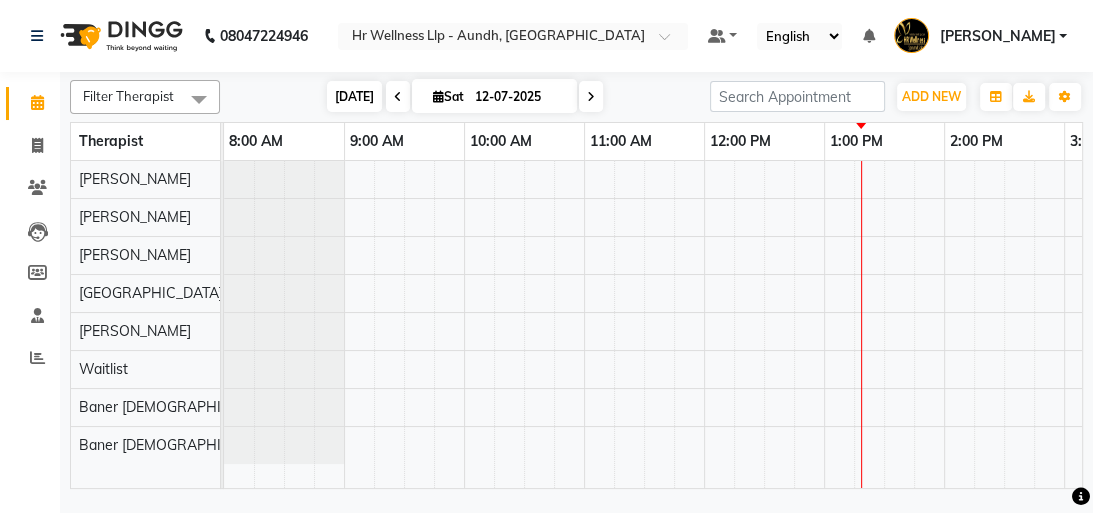 click at bounding box center [438, 96] 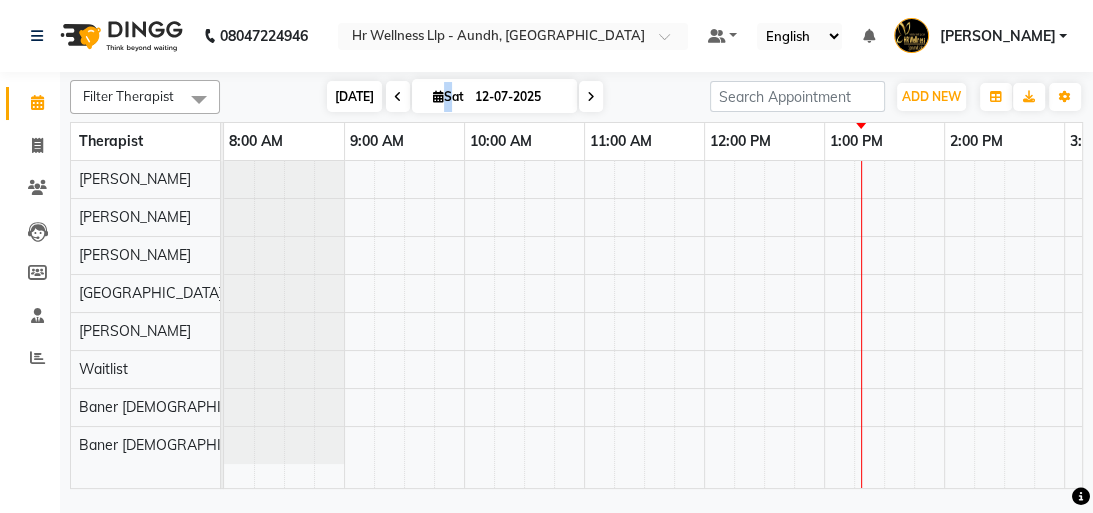 scroll, scrollTop: 0, scrollLeft: 600, axis: horizontal 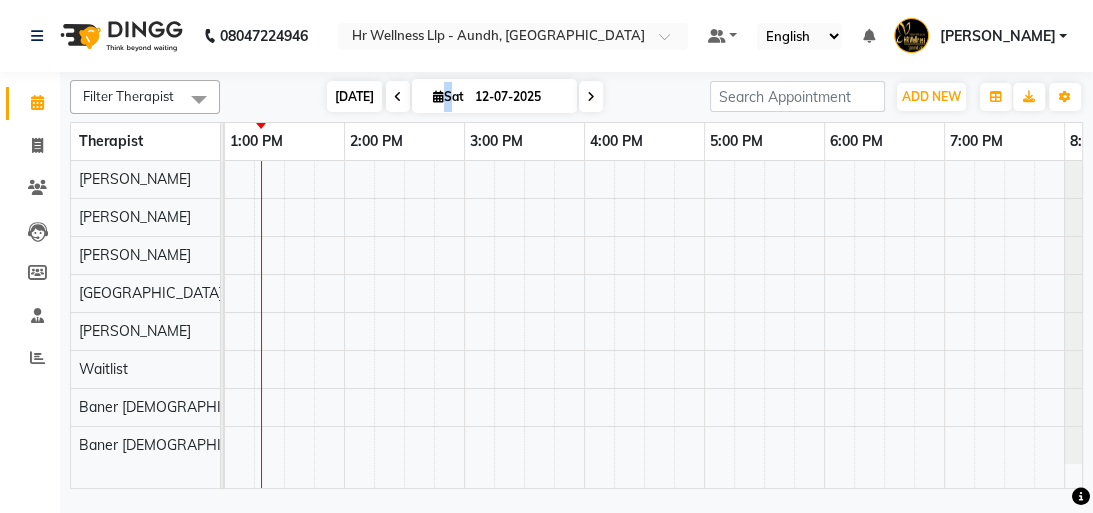 select on "7" 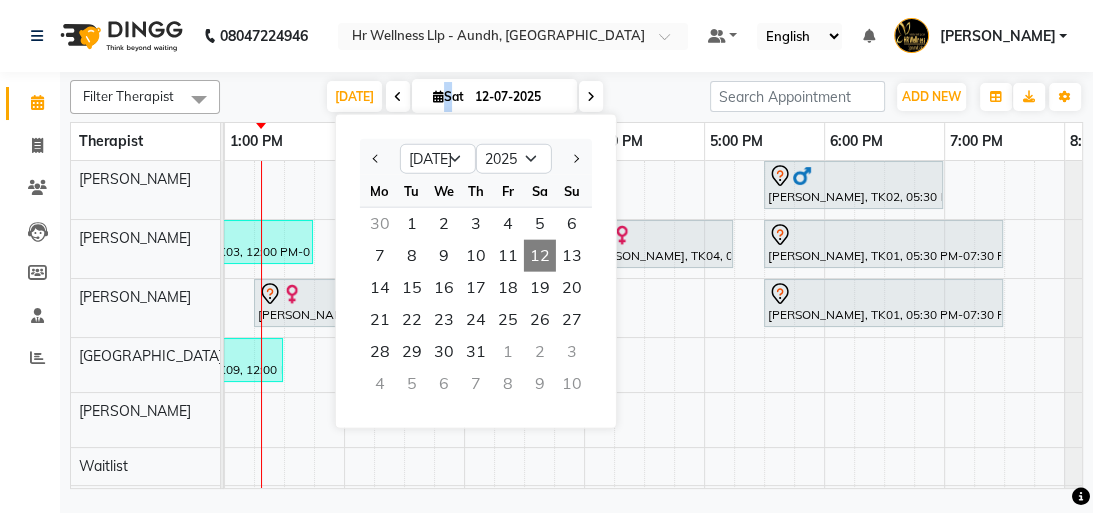 scroll, scrollTop: 0, scrollLeft: 0, axis: both 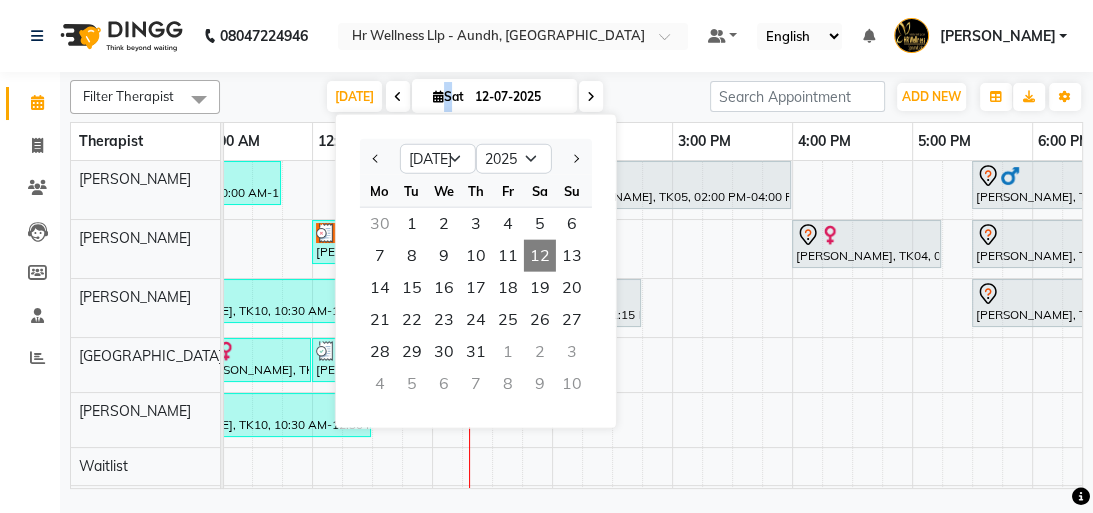 click on "[PERSON_NAME], TK08, 10:00 AM-11:45 AM, Massage 90 Min             Nitin Bhanagay, TK05, 02:00 PM-04:00 PM, Swedish Massage with Wintergreen, Bayleaf & Clove 90 Min             [PERSON_NAME], TK02, 05:30 PM-07:00 PM, Massage 60 Min     [PERSON_NAME], TK03, 12:00 PM-01:45 PM, Massage 90 Min             [PERSON_NAME], TK04, 04:00 PM-05:15 PM, Shirodhara 60 Min             [PERSON_NAME], TK01, 05:30 PM-07:30 PM, Massage 90 Min     [PERSON_NAME], TK10, 10:30 AM-12:30 PM, Massage 90 Min             [PERSON_NAME], TK12, 01:15 PM-02:45 PM, Massage 60 Min             [PERSON_NAME], TK01, 05:30 PM-07:30 PM, Massage 90 Min     [PERSON_NAME], TK09, 11:00 AM-12:00 PM, Massage 60 Min     [PERSON_NAME], TK09, 12:00 PM-01:30 PM, Massage 60 Min     [PERSON_NAME], TK10, 10:30 AM-12:30 PM, Massage 90 Min" at bounding box center [612, 361] 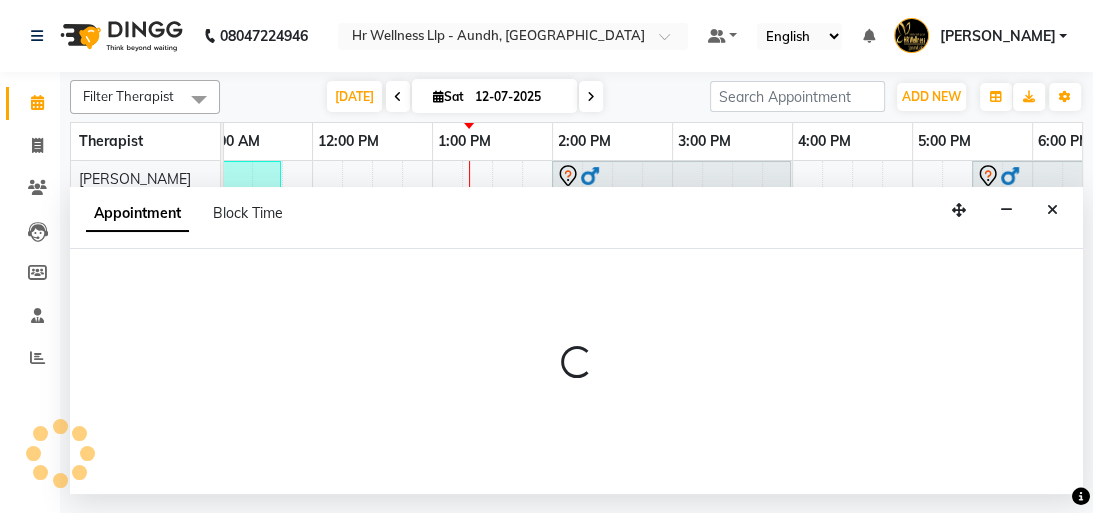 select on "77661" 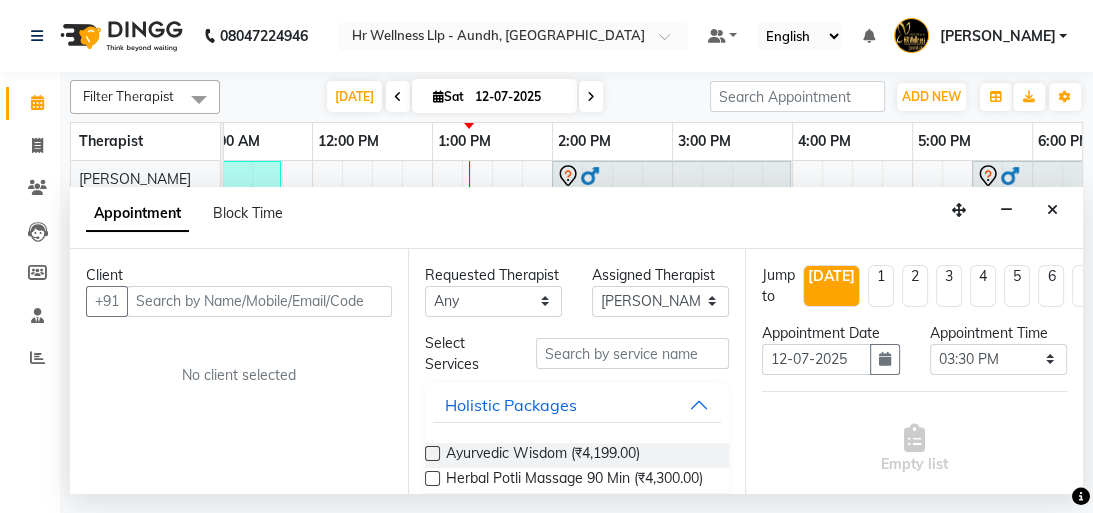 drag, startPoint x: 1063, startPoint y: 208, endPoint x: 1047, endPoint y: 216, distance: 17.888544 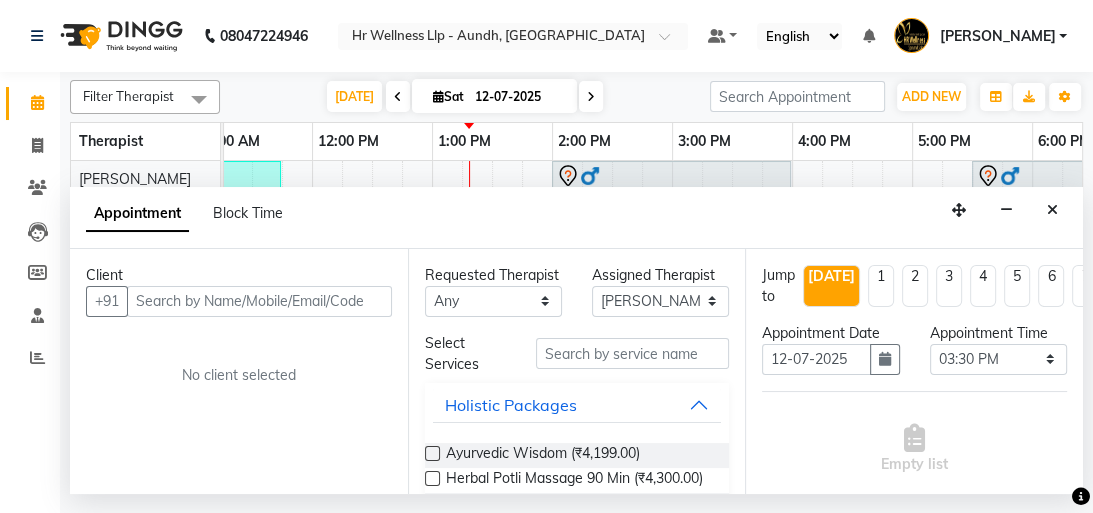 click at bounding box center (1052, 210) 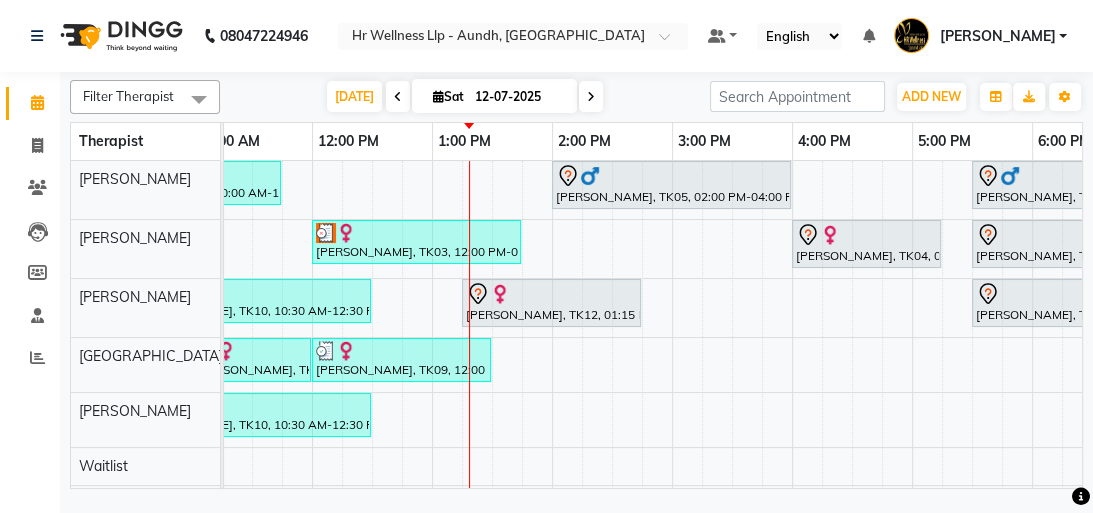 scroll, scrollTop: 0, scrollLeft: 712, axis: horizontal 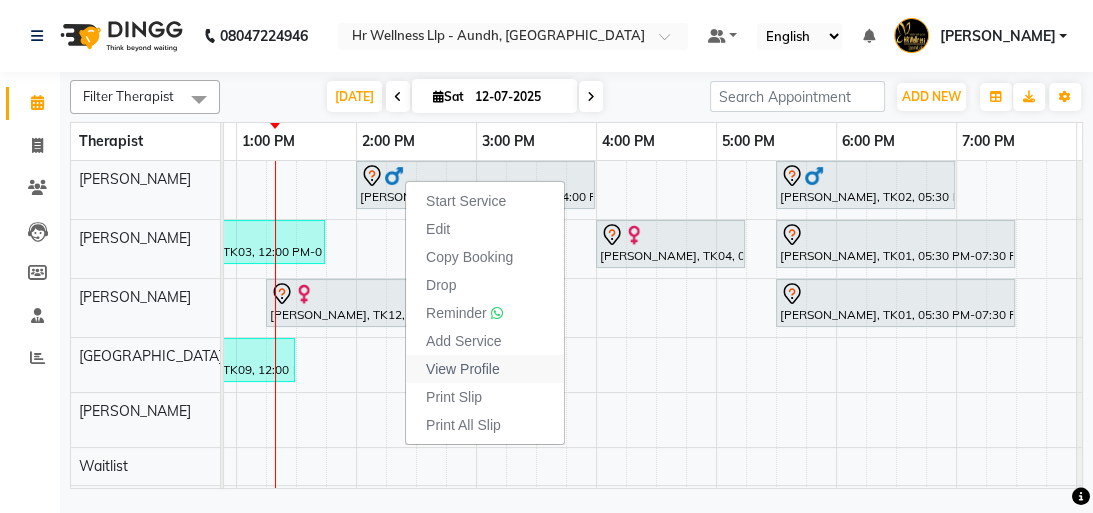 click on "View Profile" at bounding box center [463, 369] 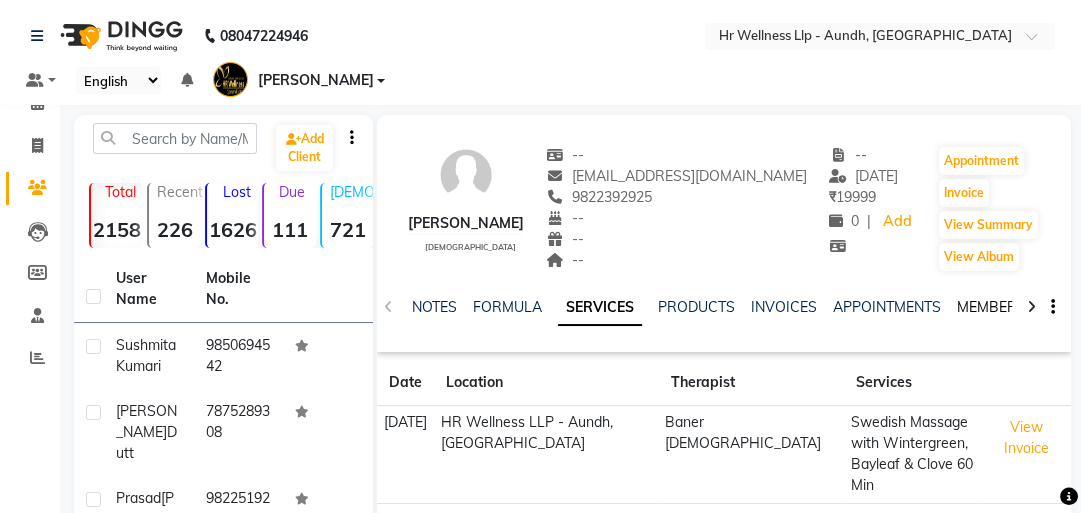 click on "MEMBERSHIP" 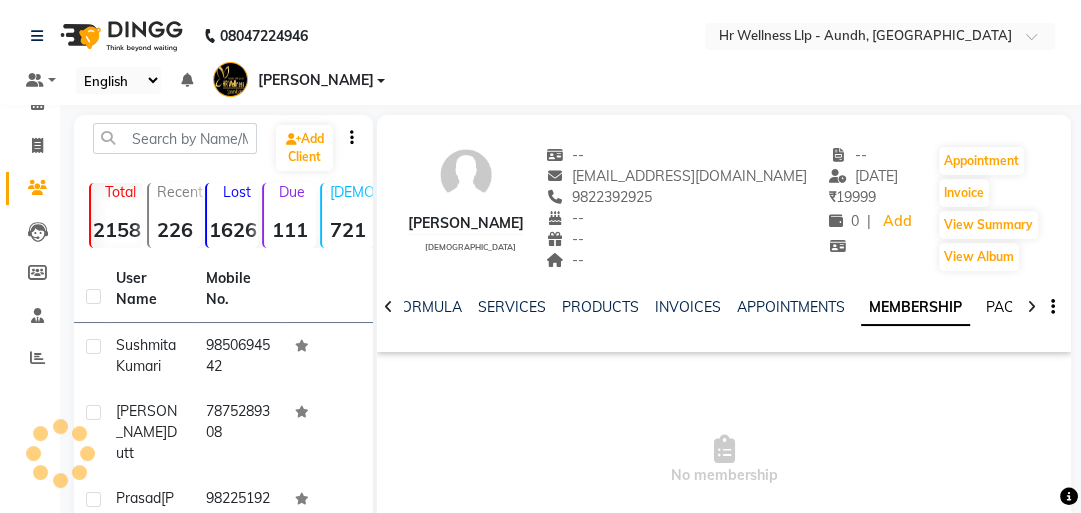 click on "PACKAGES" 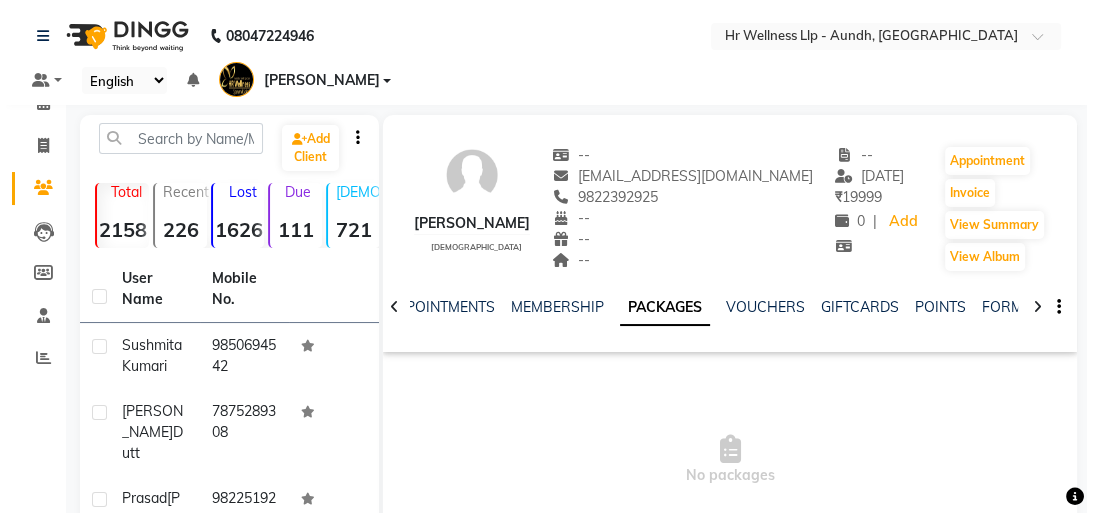 scroll, scrollTop: 0, scrollLeft: 343, axis: horizontal 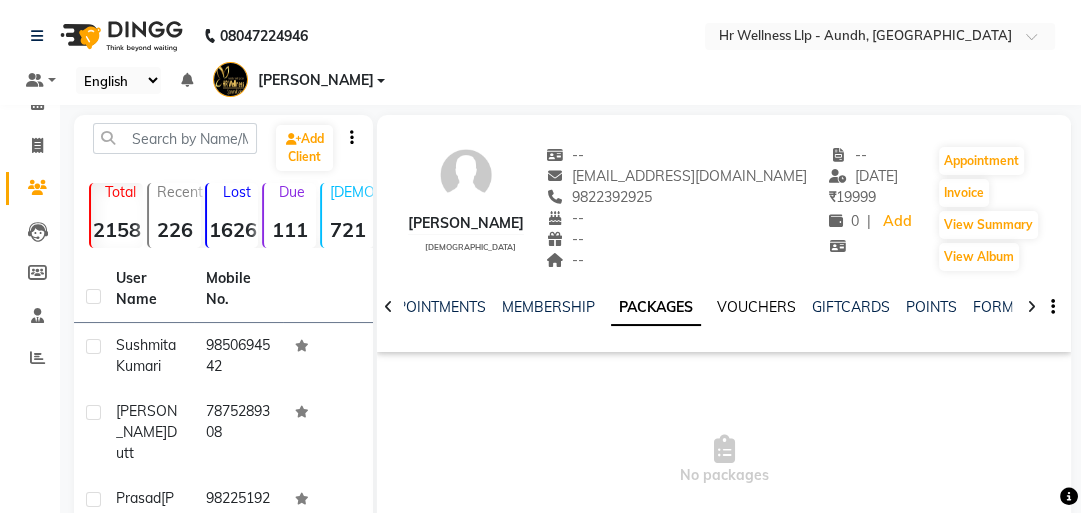 click on "VOUCHERS" 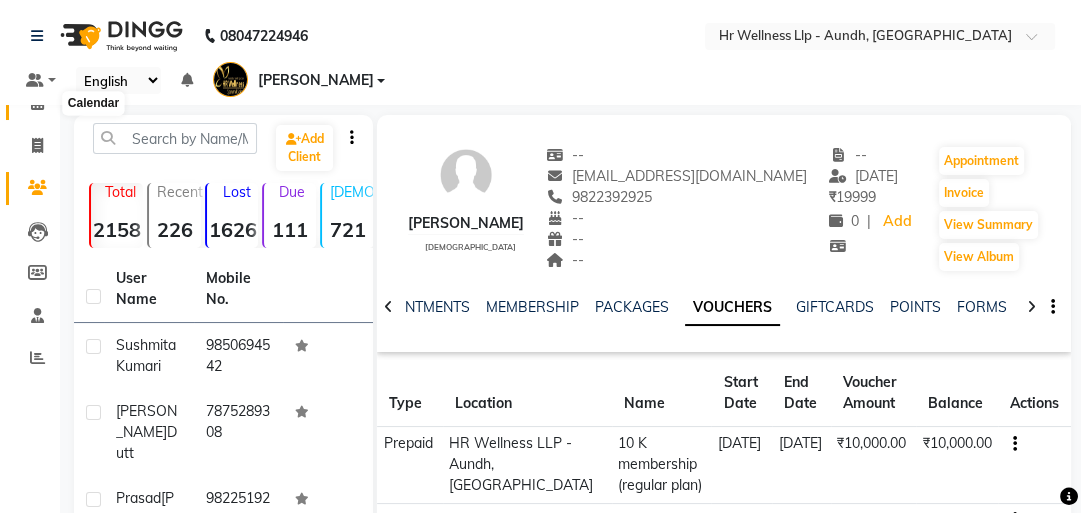 click 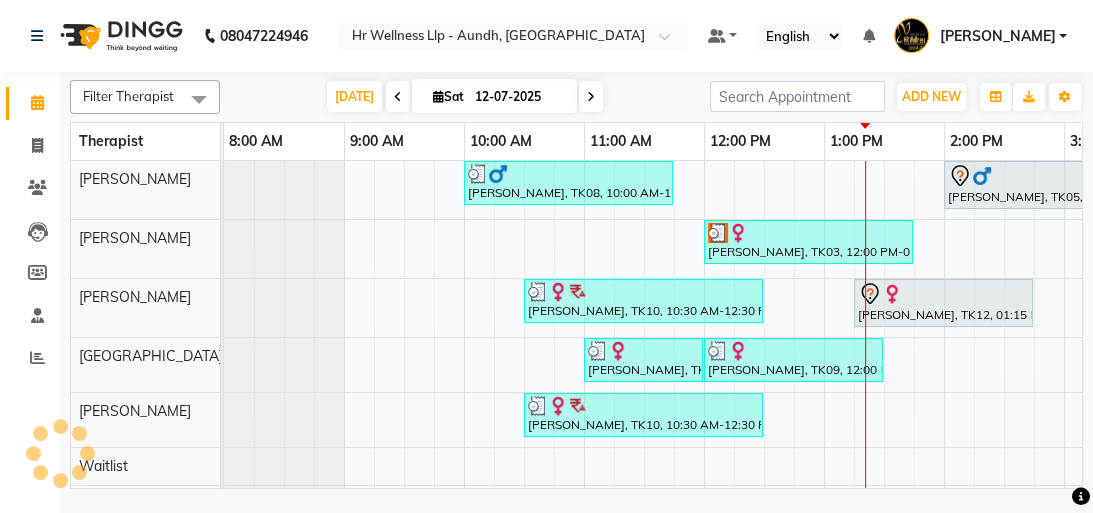 scroll, scrollTop: 0, scrollLeft: 0, axis: both 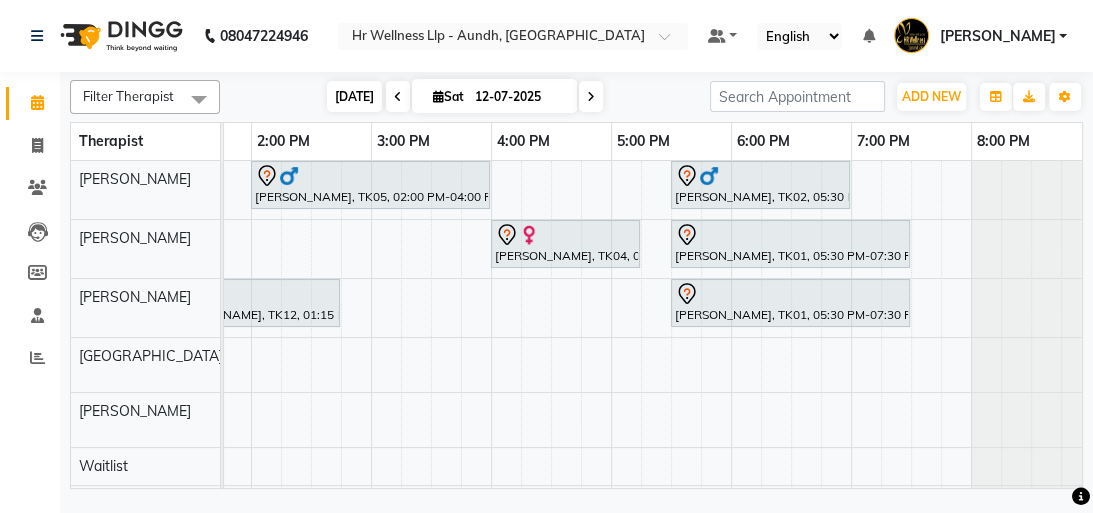 click on "[DATE]" at bounding box center [354, 96] 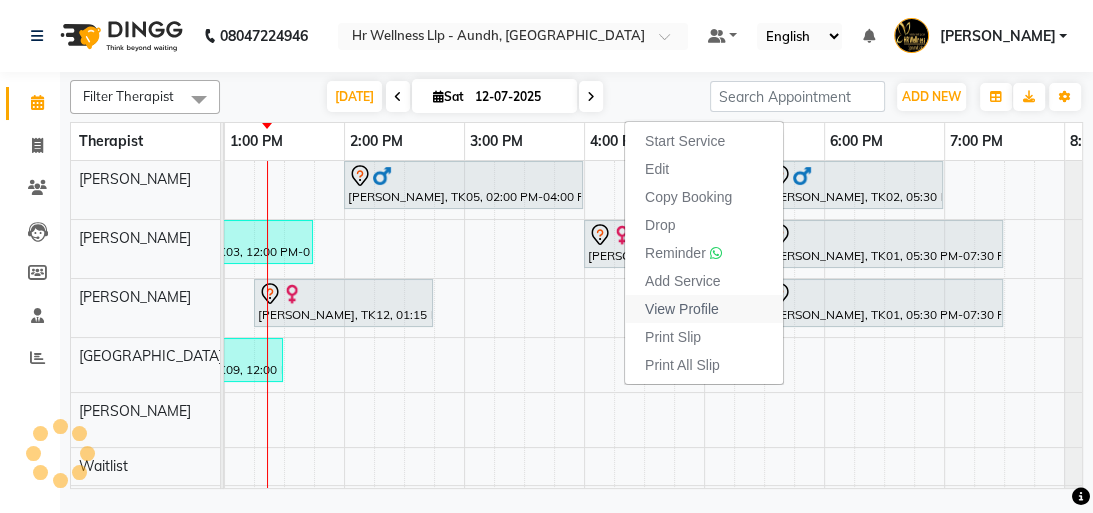 click on "View Profile" at bounding box center [682, 309] 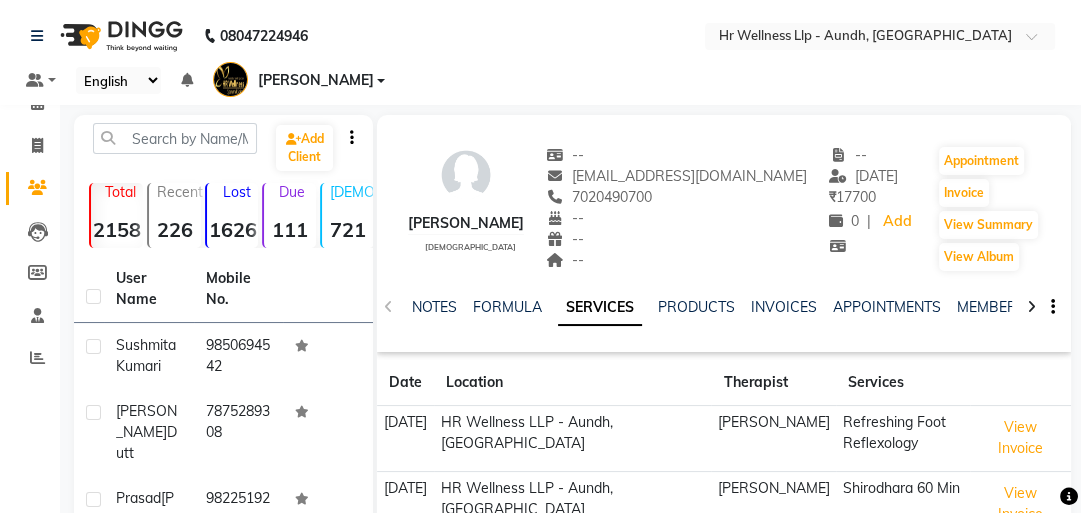 click on "APPOINTMENTS" 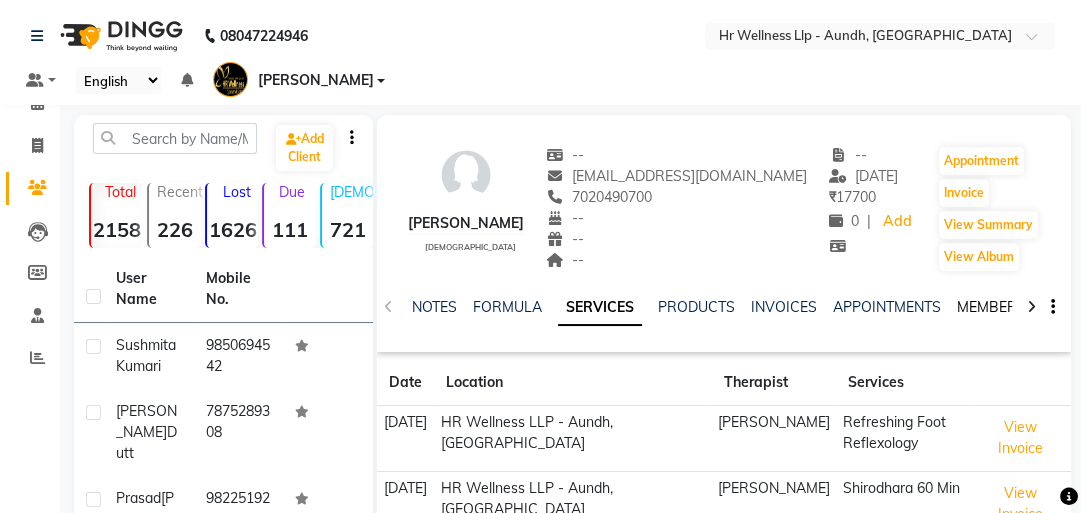 click on "MEMBERSHIP" 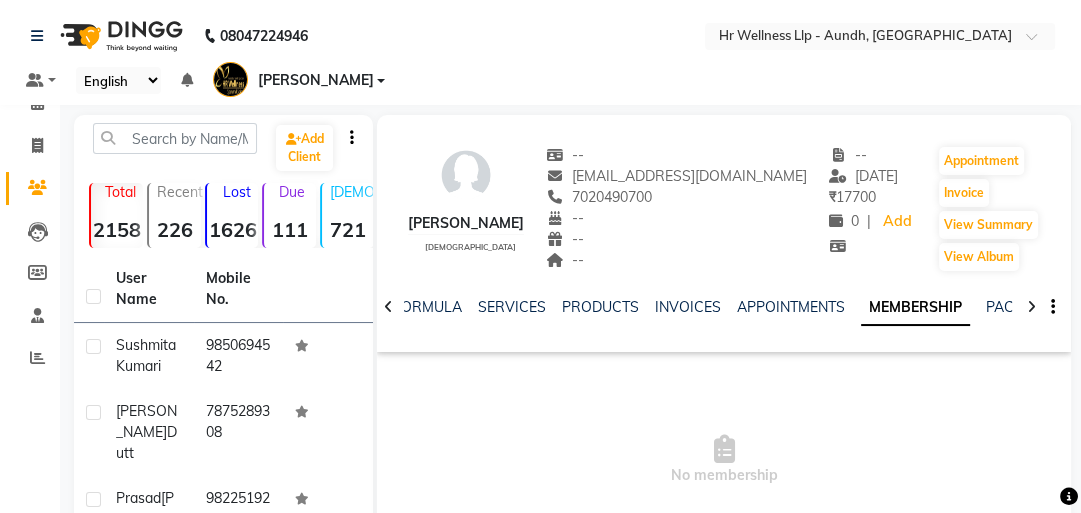 click 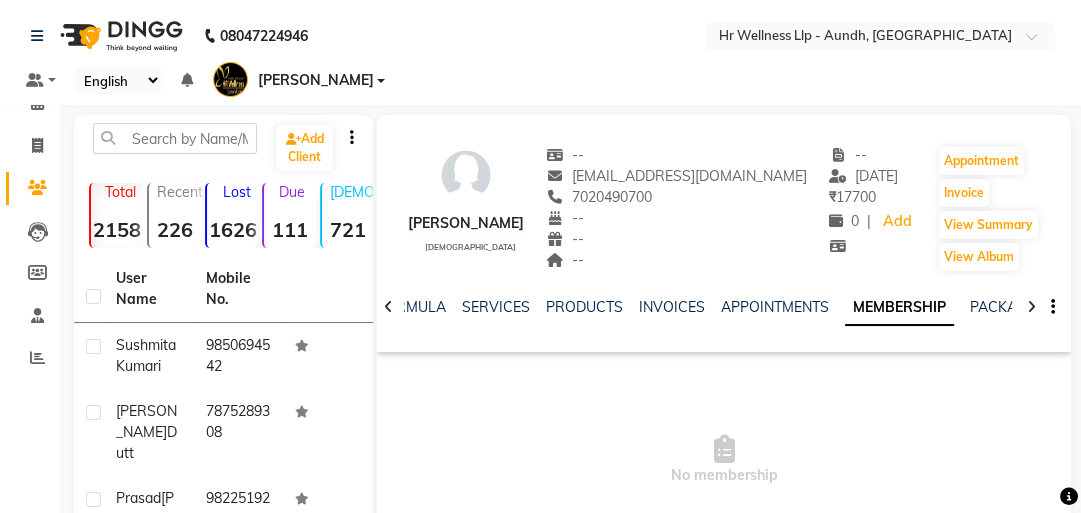 click 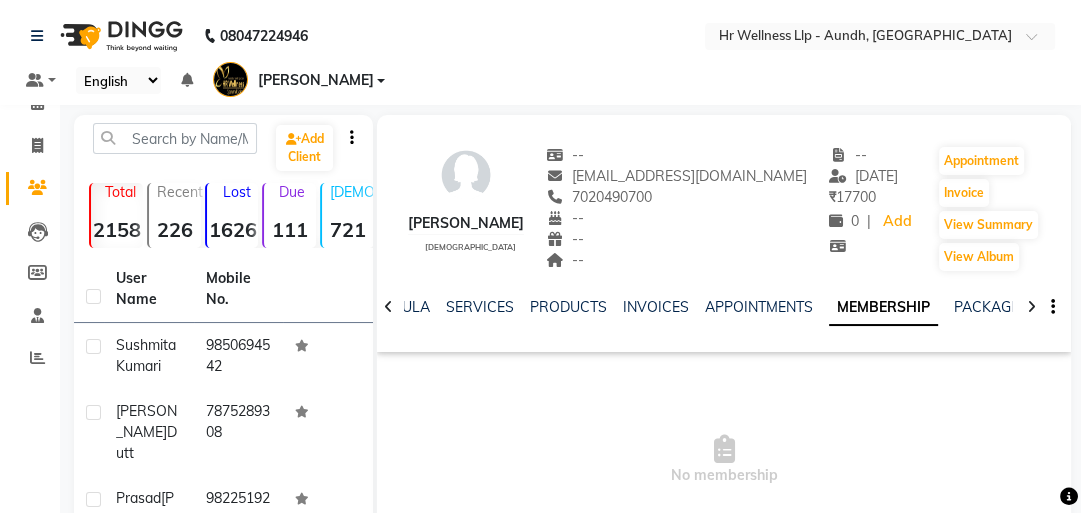 click 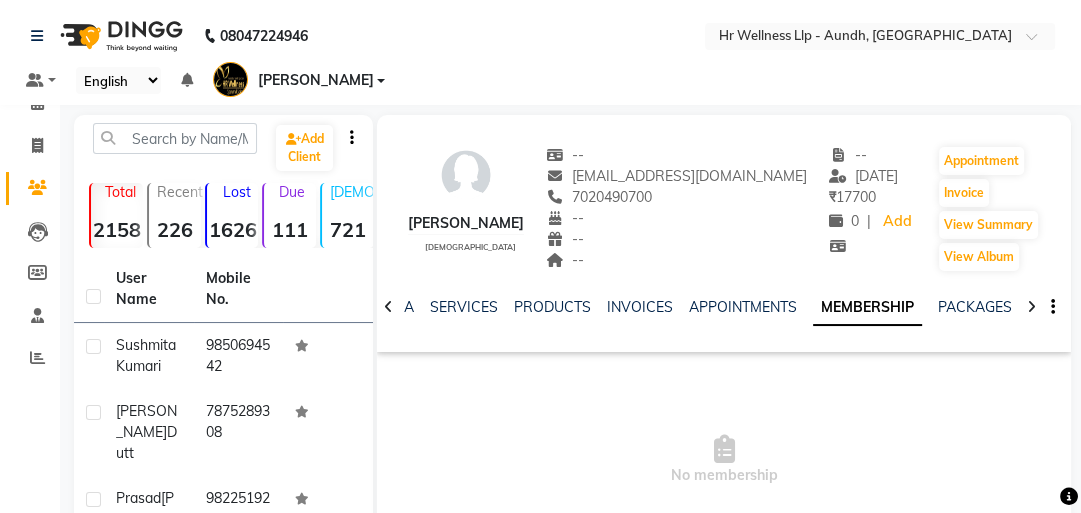 click 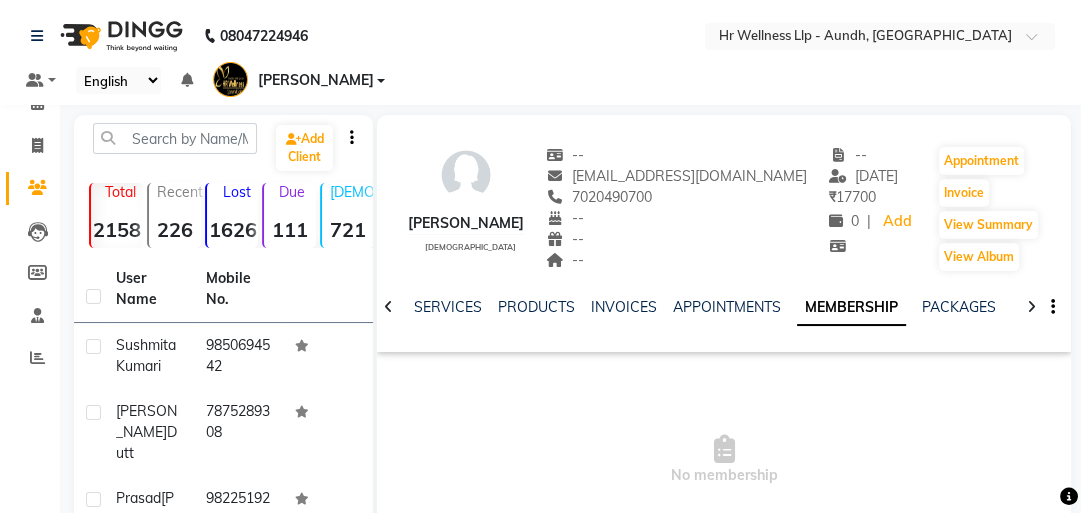 click 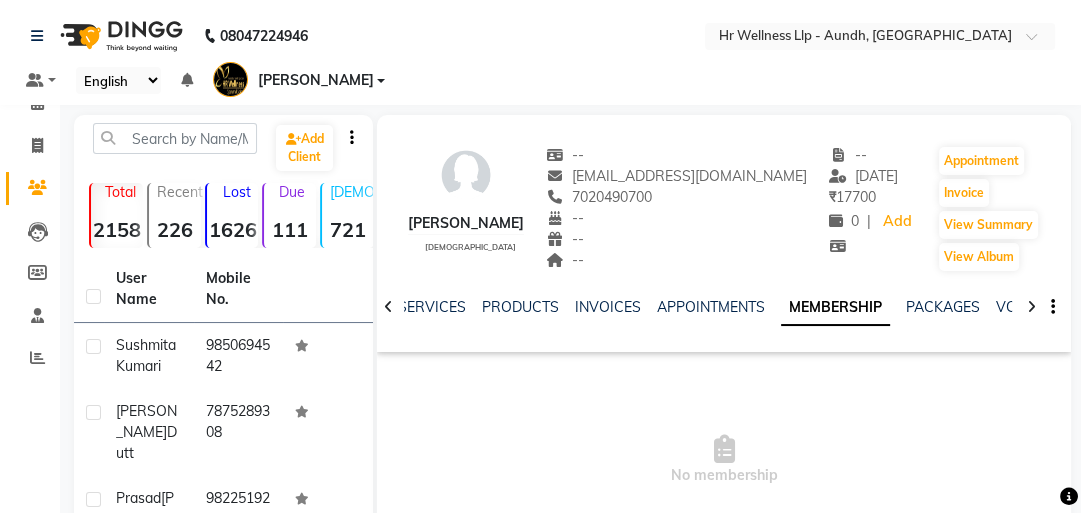 click 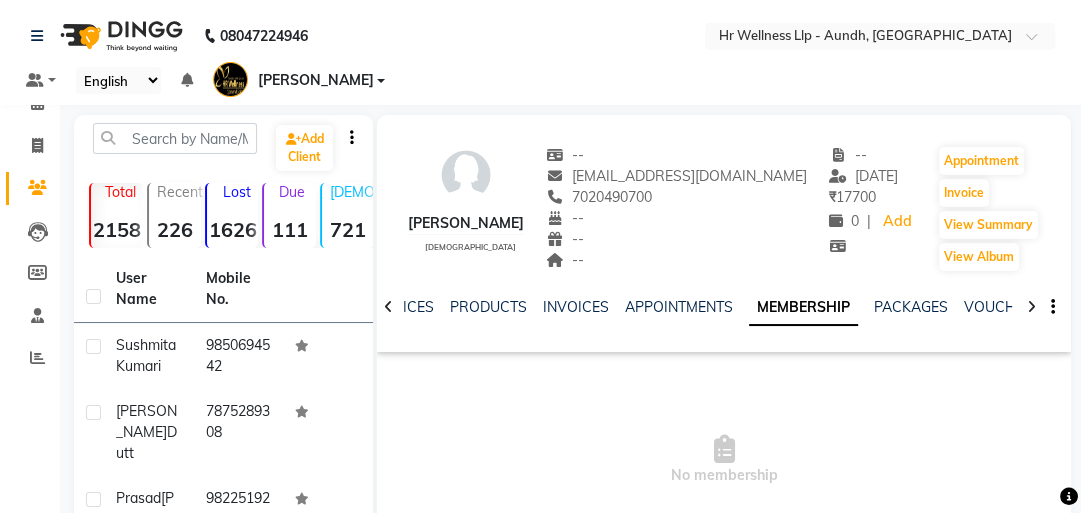 click 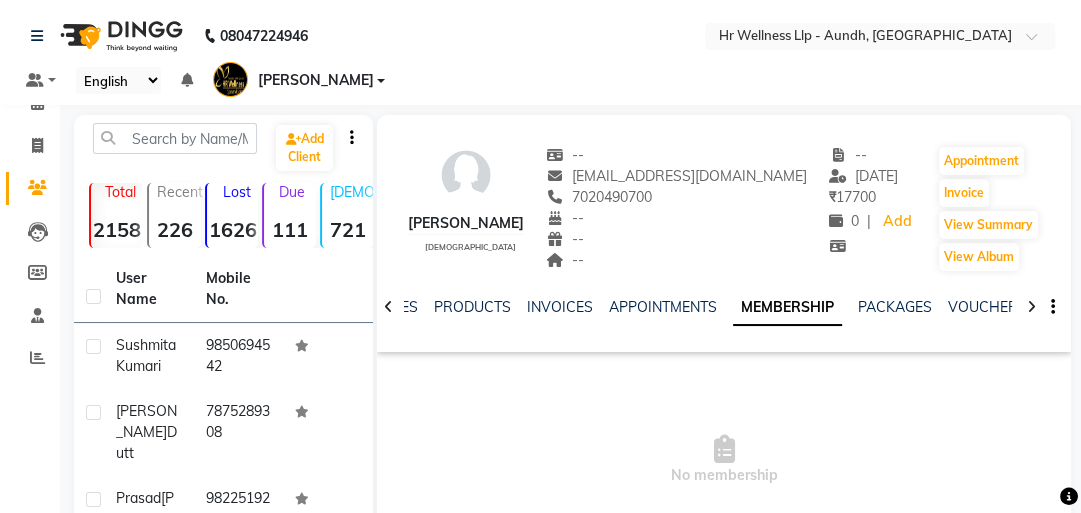 click 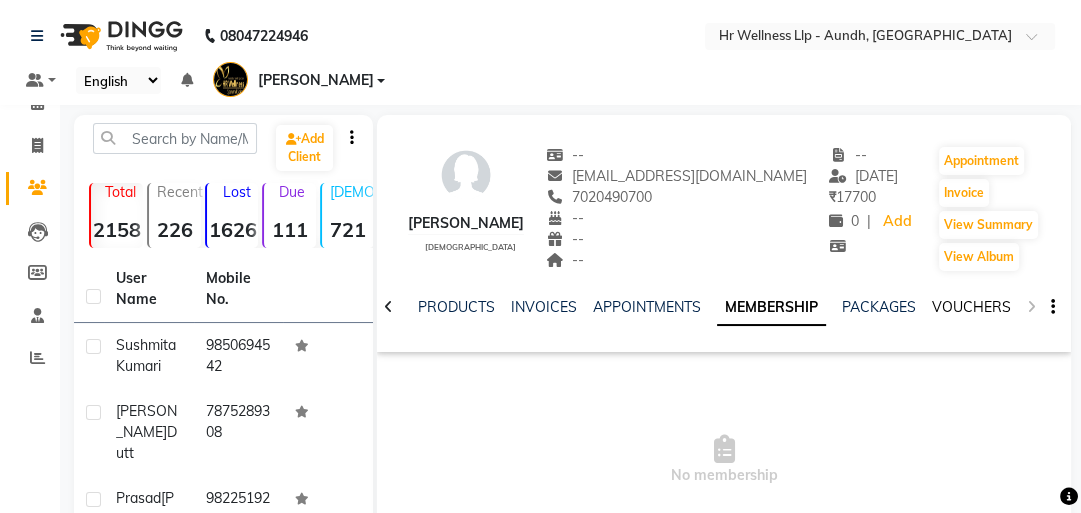 click on "VOUCHERS" 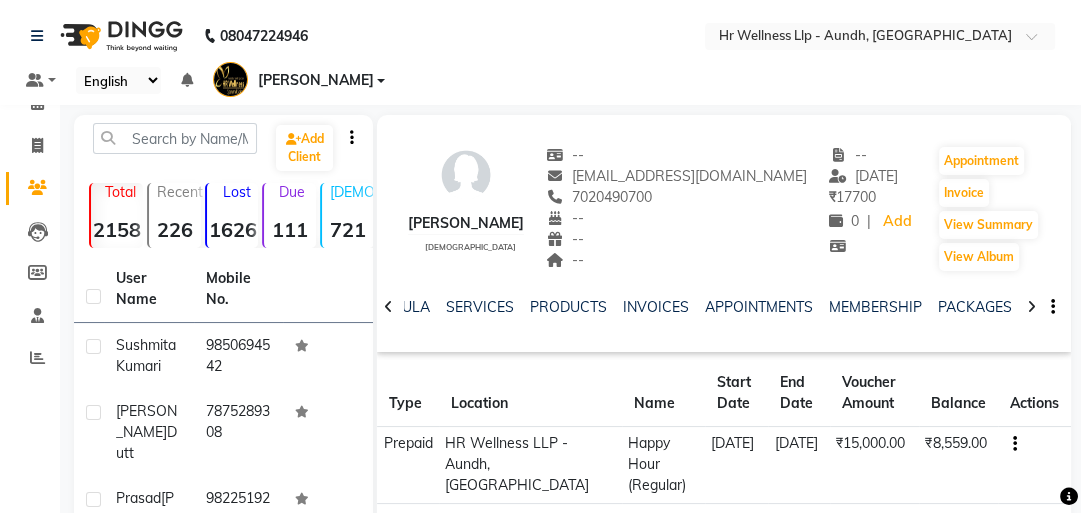 drag, startPoint x: 569, startPoint y: 164, endPoint x: 652, endPoint y: 187, distance: 86.127815 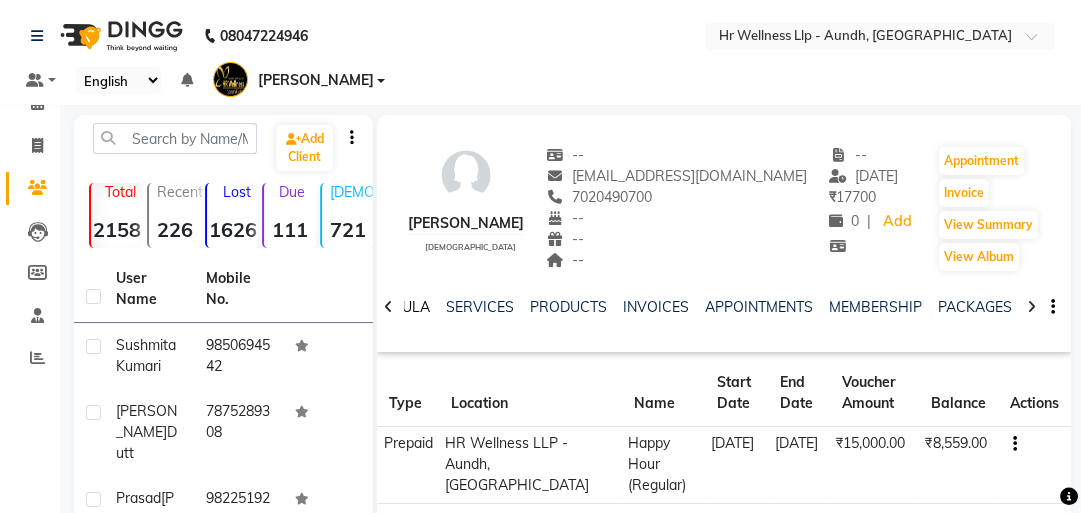 click on "FORMULA" 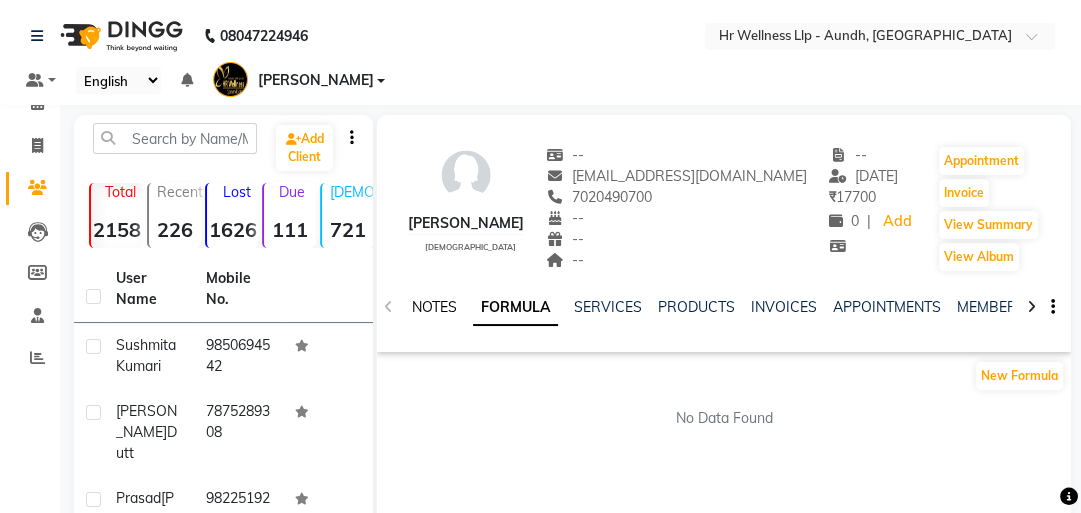click on "NOTES" 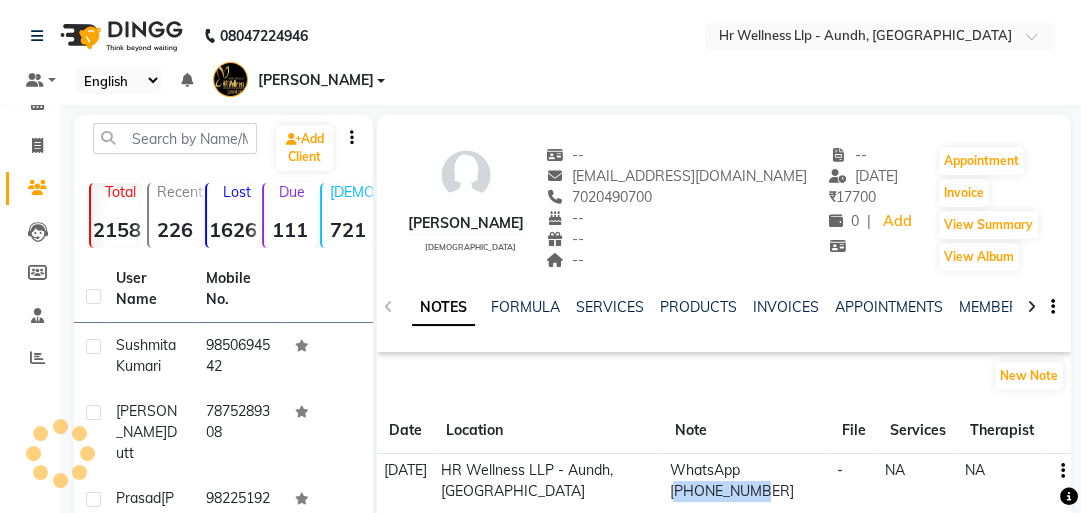 copy on "9850888303" 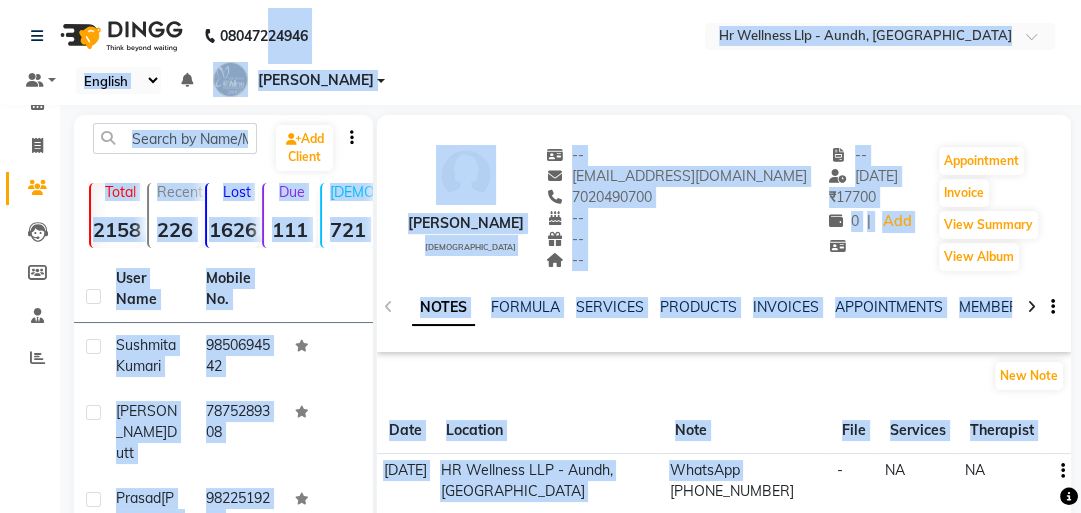 drag, startPoint x: 680, startPoint y: 463, endPoint x: 268, endPoint y: -50, distance: 657.96124 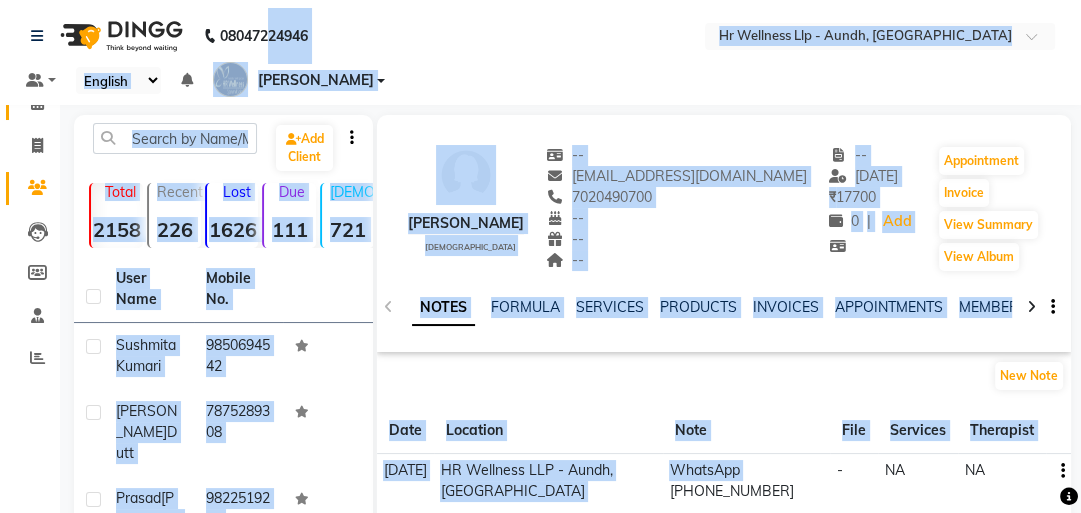 click on "Calendar" 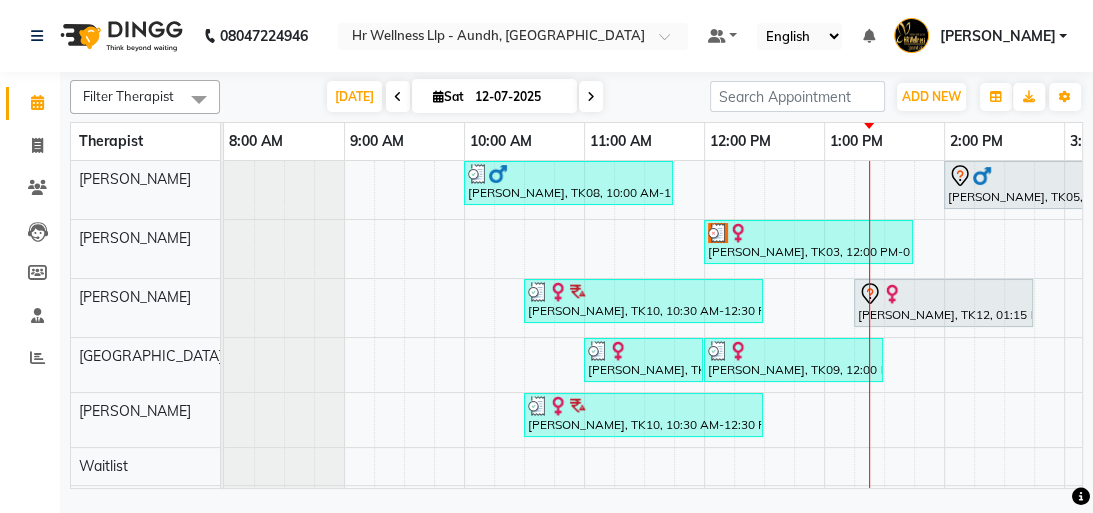 click on "08047224946 Select Location × Hr Wellness Llp - Aundh, Aundh Default Panel My Panel English ENGLISH Español العربية मराठी हिंदी ગુજરાતી தமிழ் 中文 Notifications nothing to show [PERSON_NAME] Manage Profile Change Password Sign out  Version:3.15.4  ☀ HR Wellness LLP - Aundh, Aundh  Calendar  Invoice  Clients  Leads   Members  Staff  Reports Completed InProgress Upcoming Dropped Tentative Check-In Confirm Bookings Segments Page Builder Filter Therapist Select All Baner [DEMOGRAPHIC_DATA] Baner [DEMOGRAPHIC_DATA] Chandni [PERSON_NAME] [PERSON_NAME] Waitlist [DATE]  [DATE] Toggle Dropdown Add Appointment Add Invoice Add Expense Add Attendance Add Client Toggle Dropdown Add Appointment Add Invoice Add Expense Add Attendance Add Client ADD NEW Toggle Dropdown Add Appointment Add Invoice Add Expense Add Attendance Add Client Filter Therapist Select All Baner [DEMOGRAPHIC_DATA] Baner [DEMOGRAPHIC_DATA] Chandni [PERSON_NAME] [PERSON_NAME] Waitlist Group By  Staff View   Room View  View as Vertical  List" at bounding box center (546, 256) 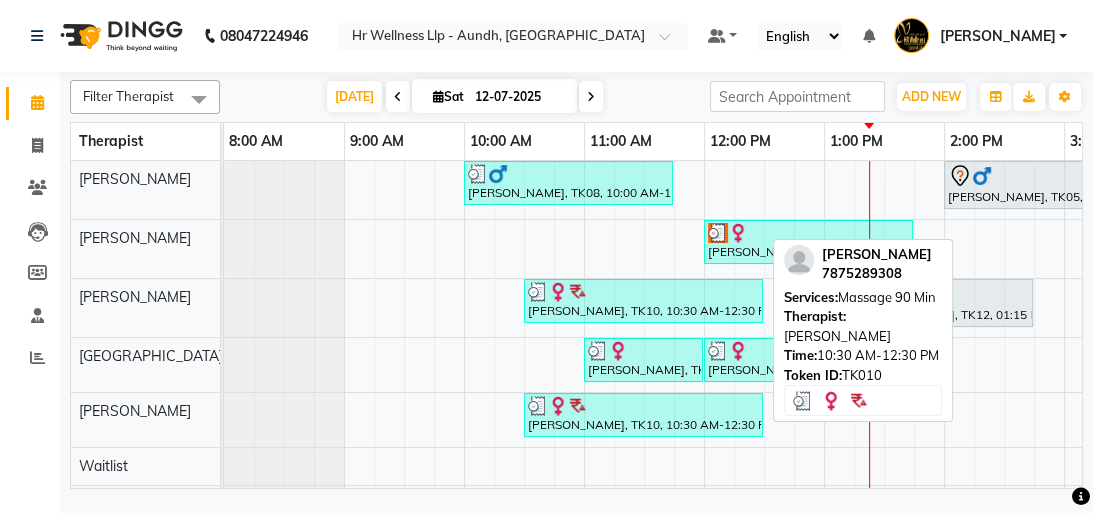 scroll, scrollTop: 17, scrollLeft: 0, axis: vertical 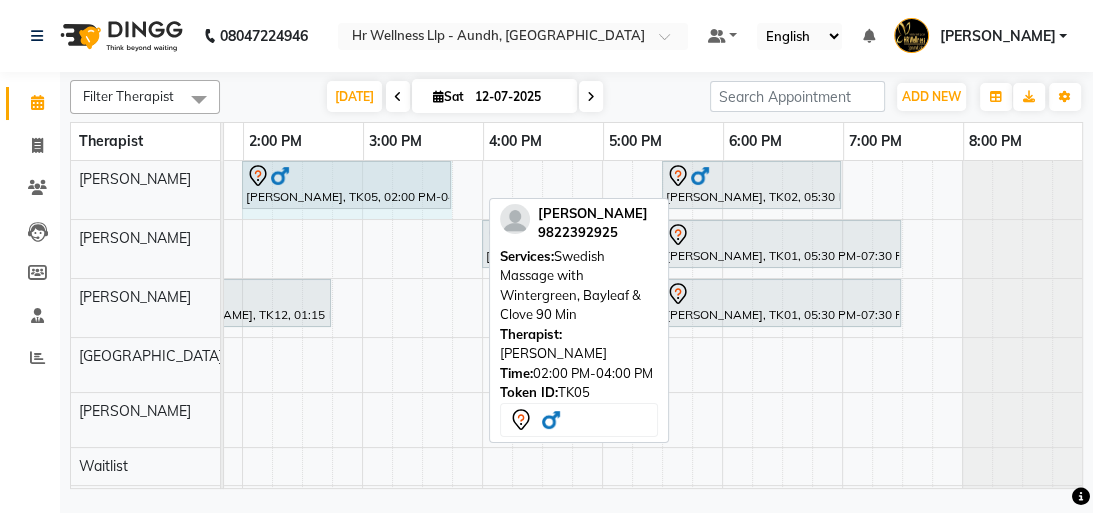 click on "[PERSON_NAME], TK08, 10:00 AM-11:45 AM, Massage 90 Min             Nitin Bhanagay, TK05, 02:00 PM-04:00 PM, Swedish Massage with Wintergreen, Bayleaf & Clove 90 Min             [PERSON_NAME], TK02, 05:30 PM-07:00 PM, Massage 60 Min             [GEOGRAPHIC_DATA], TK05, 02:00 PM-04:00 PM, Swedish Massage with Wintergreen, Bayleaf & Clove 90 Min" at bounding box center [-478, 190] 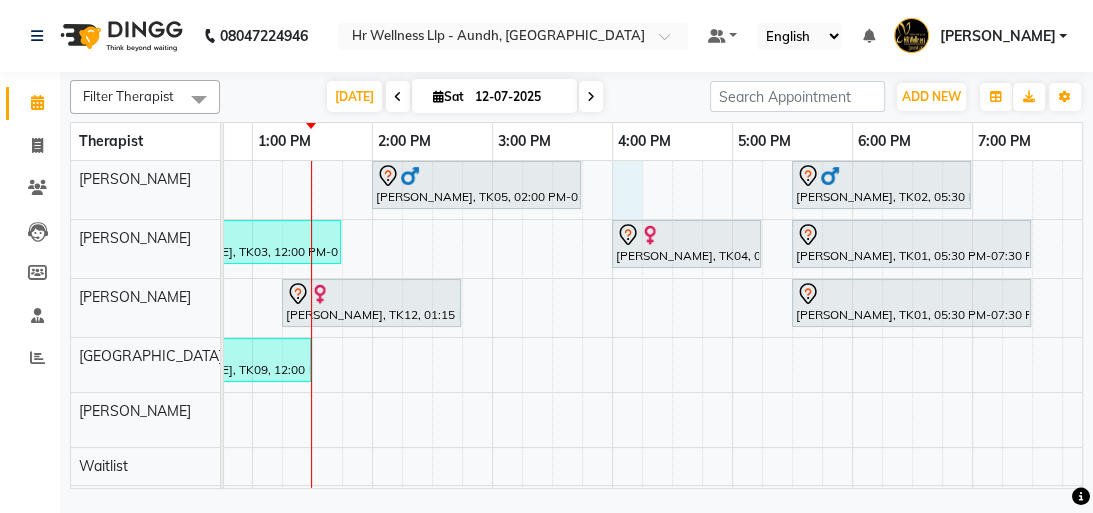 click on "[PERSON_NAME], TK08, 10:00 AM-11:45 AM, Massage 90 Min             Nitin Bhanagay, TK05, 02:00 PM-03:45 PM, Swedish Massage with Wintergreen, Bayleaf & Clove 90 Min             [PERSON_NAME], TK02, 05:30 PM-07:00 PM, Massage 60 Min     [PERSON_NAME], TK03, 12:00 PM-01:45 PM, Massage 90 Min             [PERSON_NAME], TK04, 04:00 PM-05:15 PM, Shirodhara 60 Min             [PERSON_NAME], TK01, 05:30 PM-07:30 PM, Massage 90 Min     [PERSON_NAME], TK10, 10:30 AM-12:30 PM, Massage 90 Min             [PERSON_NAME], TK12, 01:15 PM-02:45 PM, Massage 60 Min             [PERSON_NAME], TK01, 05:30 PM-07:30 PM, Massage 90 Min     [PERSON_NAME], TK09, 11:00 AM-12:00 PM, Massage 60 Min     [PERSON_NAME], TK09, 12:00 PM-01:30 PM, Massage 60 Min     [PERSON_NAME], TK10, 10:30 AM-12:30 PM, Massage 90 Min" at bounding box center (432, 361) 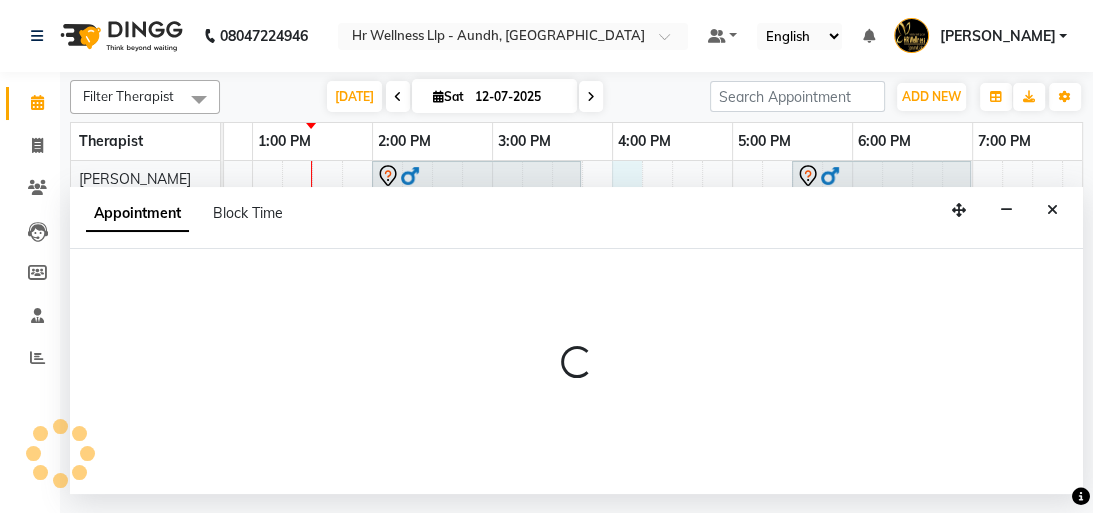 select on "77660" 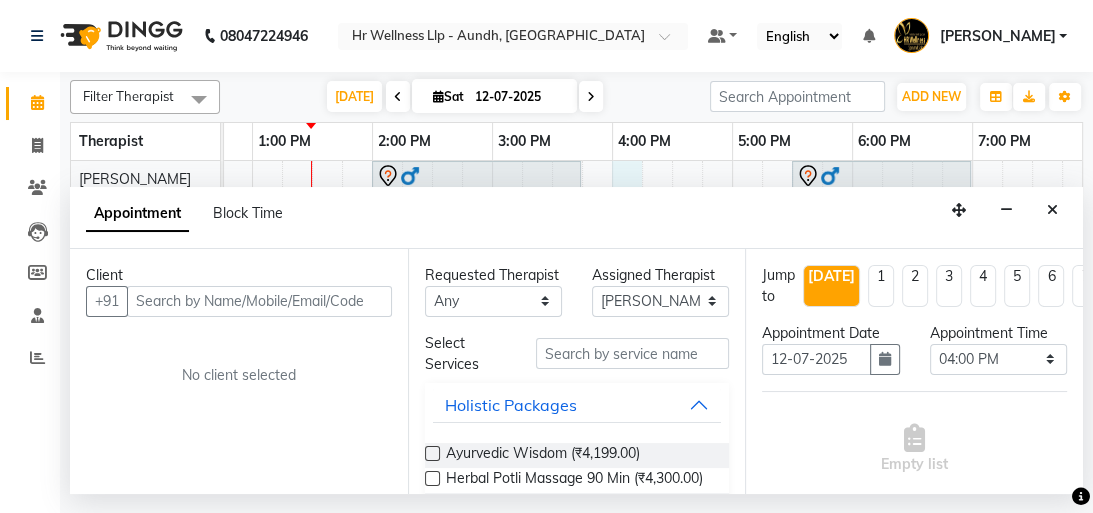 click at bounding box center [259, 301] 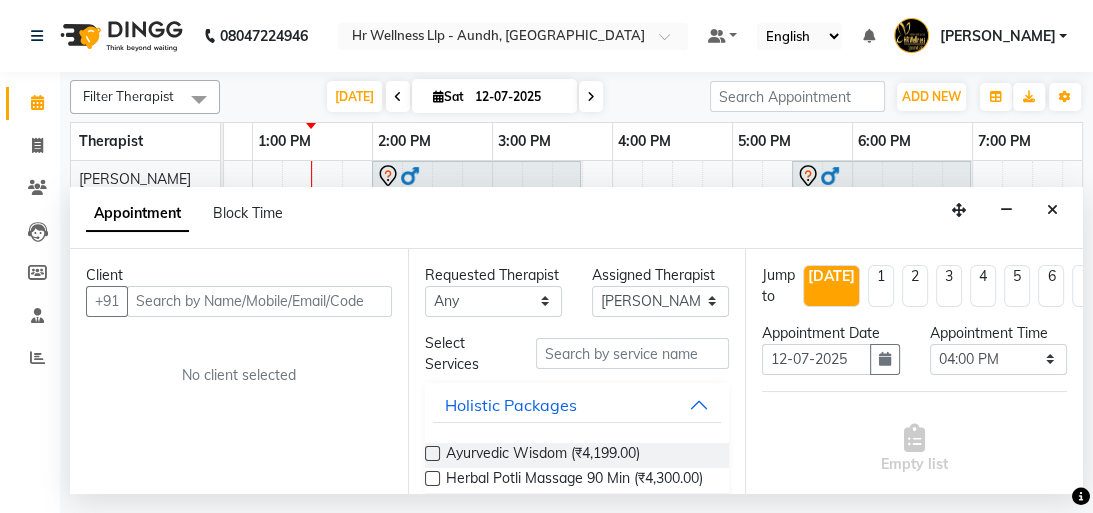 type on "s" 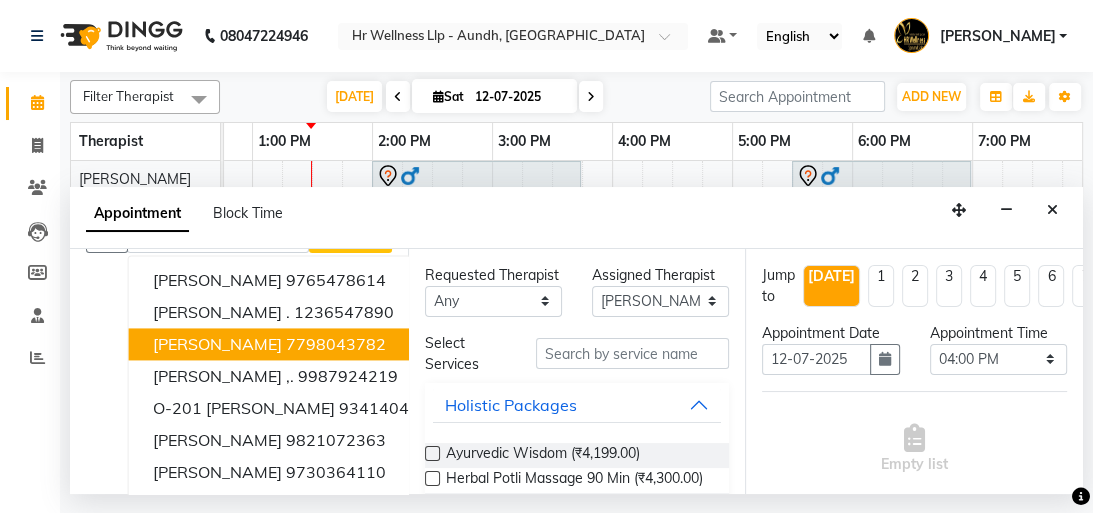 scroll, scrollTop: 172, scrollLeft: 0, axis: vertical 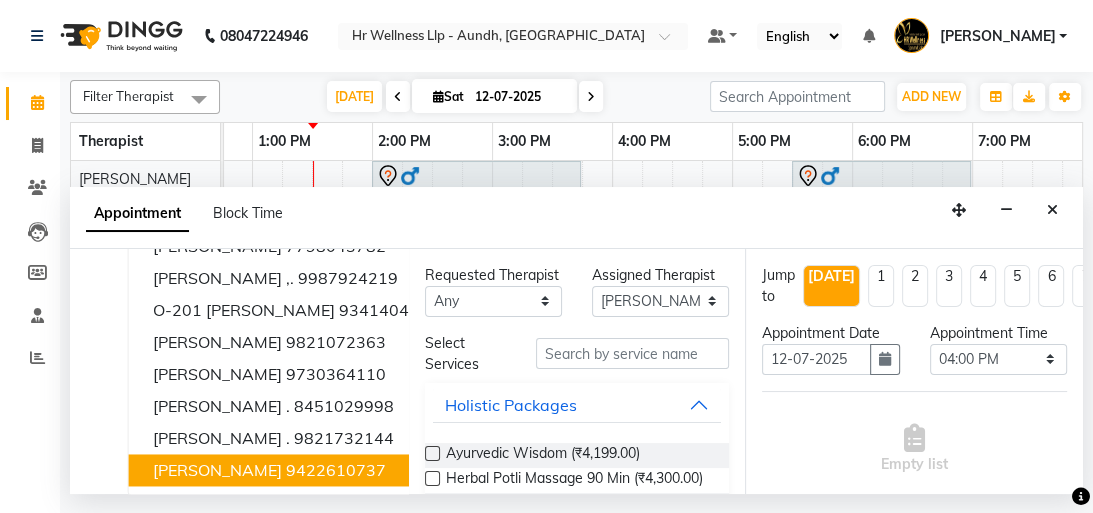 click on "[PERSON_NAME]" at bounding box center [217, 470] 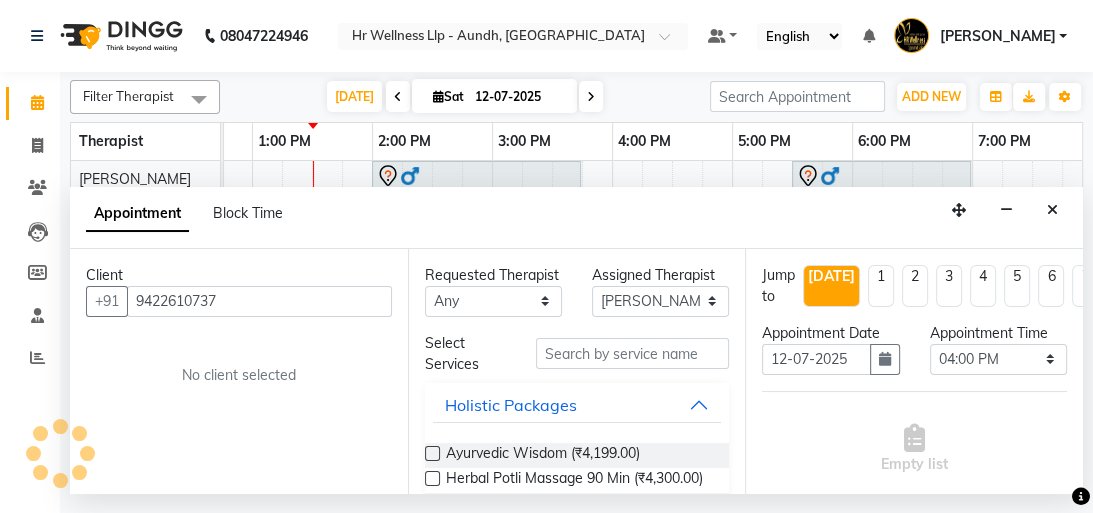 scroll, scrollTop: 0, scrollLeft: 0, axis: both 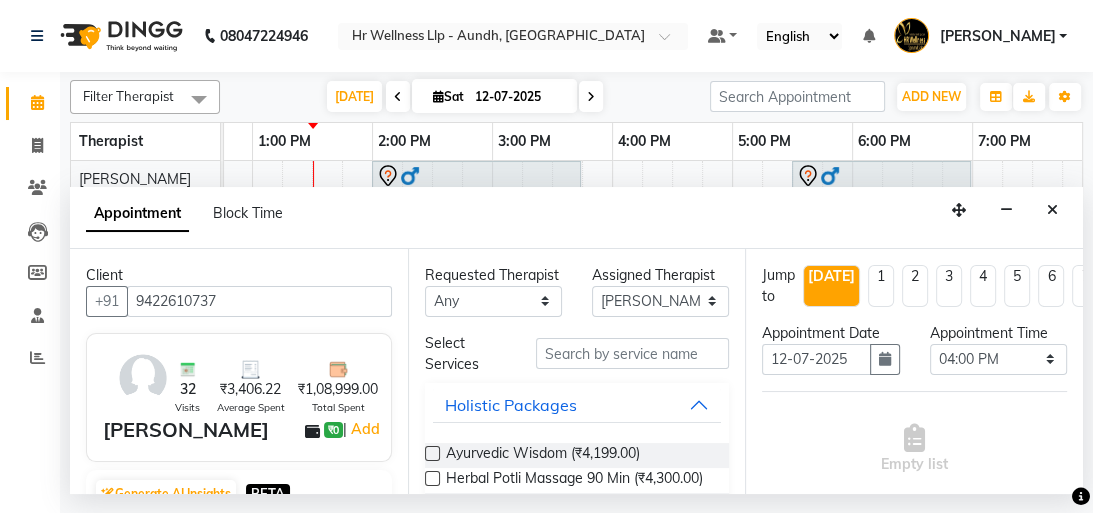 type on "9422610737" 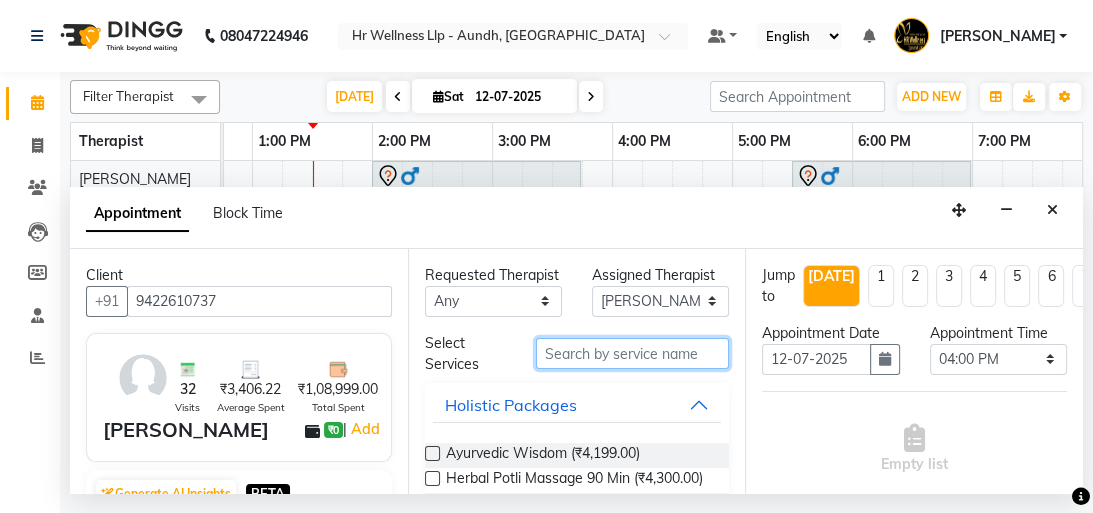 click at bounding box center [632, 353] 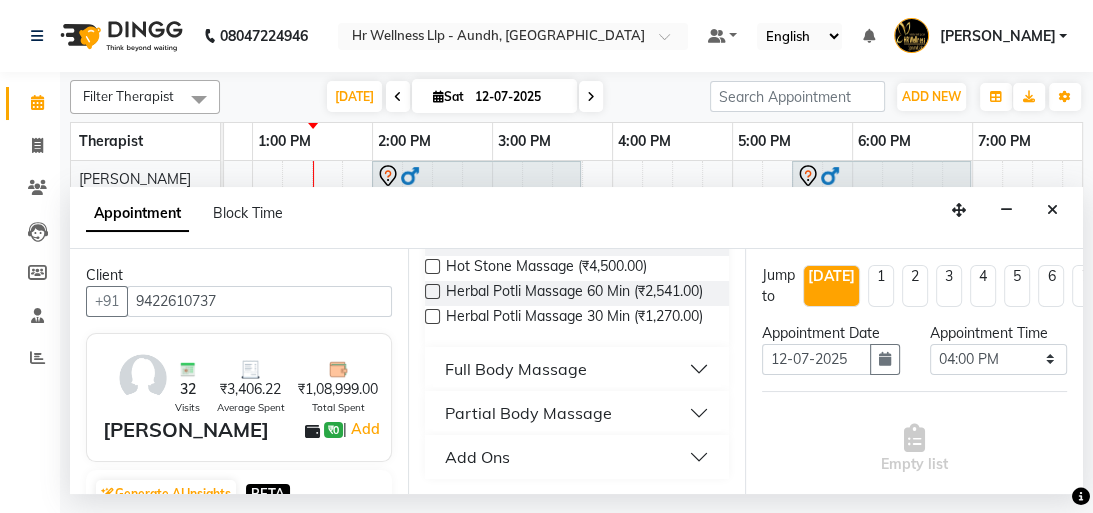 scroll, scrollTop: 284, scrollLeft: 0, axis: vertical 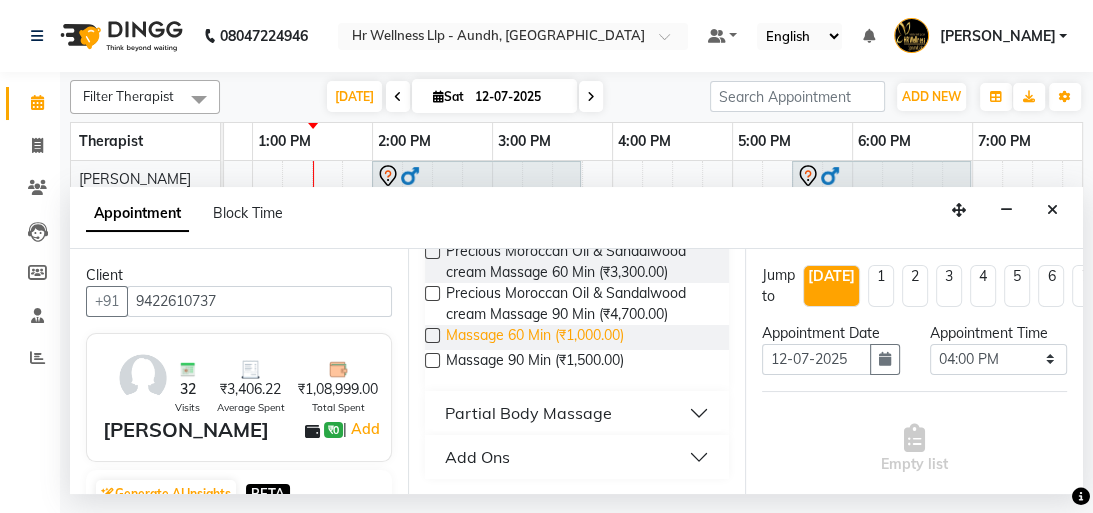 click on "Massage 60 Min (₹1,000.00)" at bounding box center [535, 337] 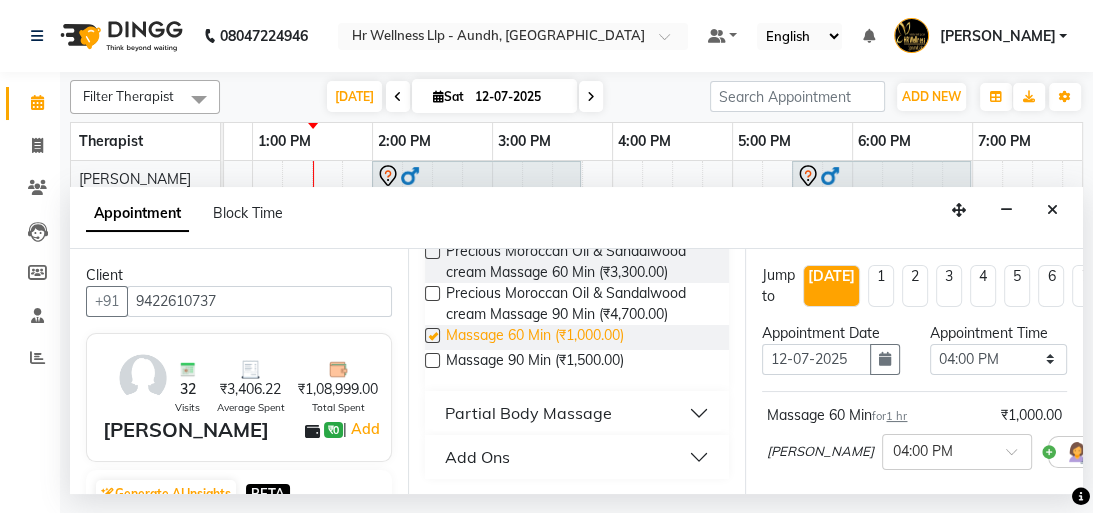 checkbox on "false" 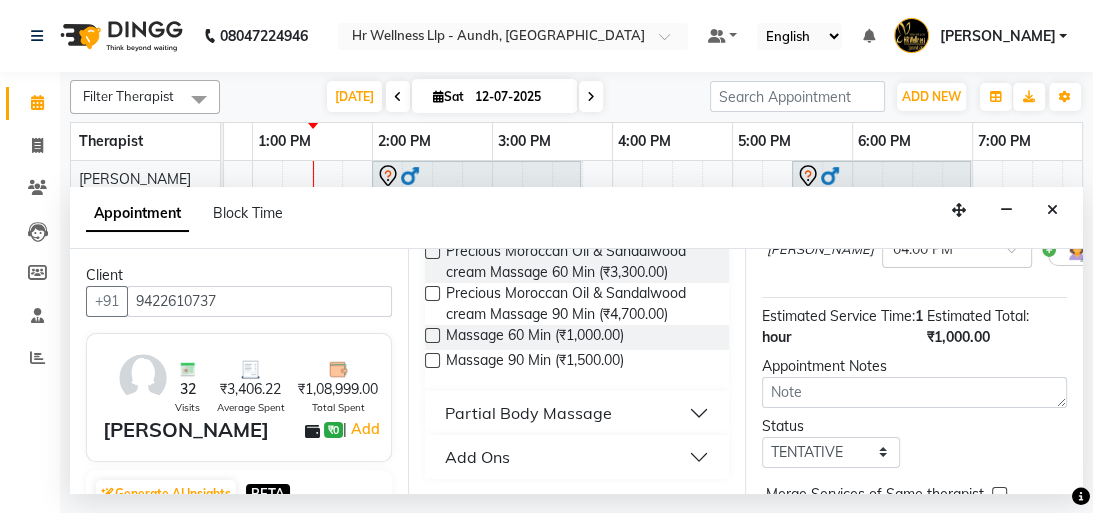 scroll, scrollTop: 329, scrollLeft: 0, axis: vertical 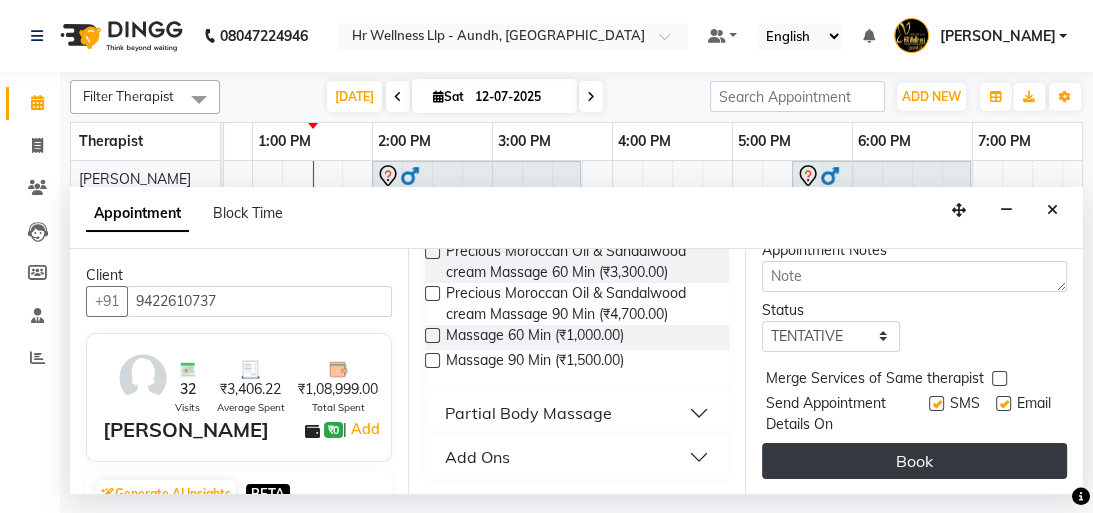 click on "Book" at bounding box center [914, 461] 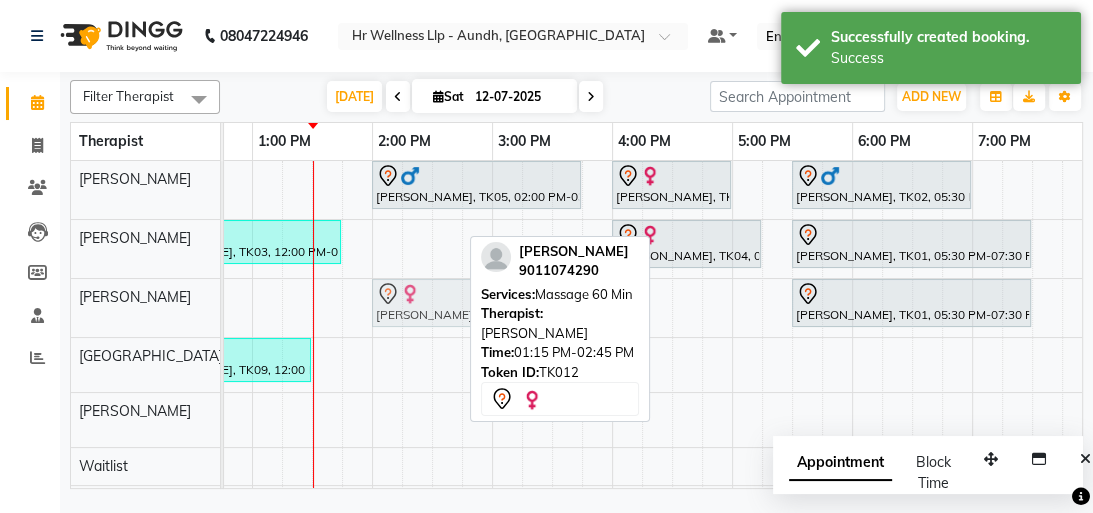 drag, startPoint x: 336, startPoint y: 299, endPoint x: 411, endPoint y: 306, distance: 75.32596 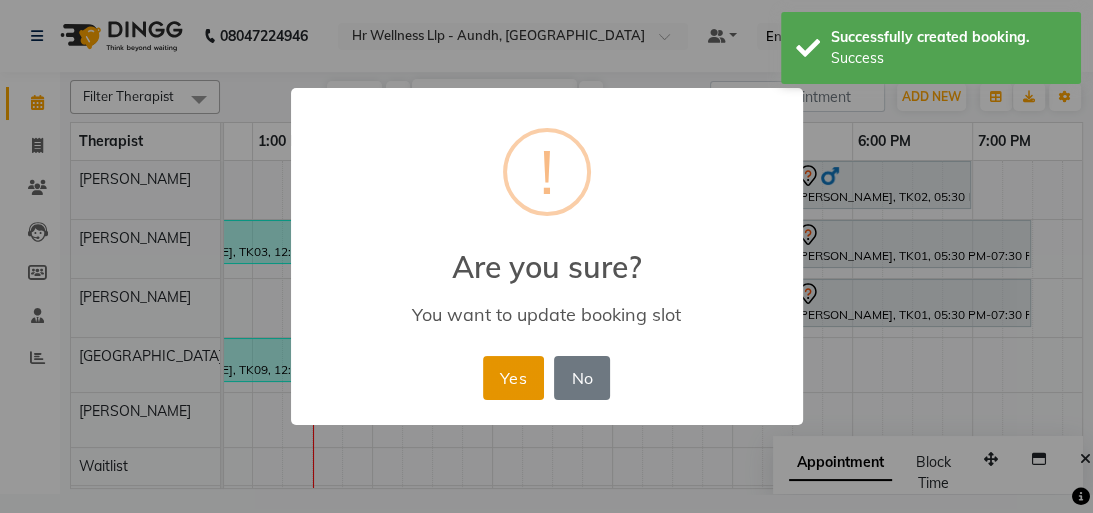 click on "Yes" at bounding box center (513, 378) 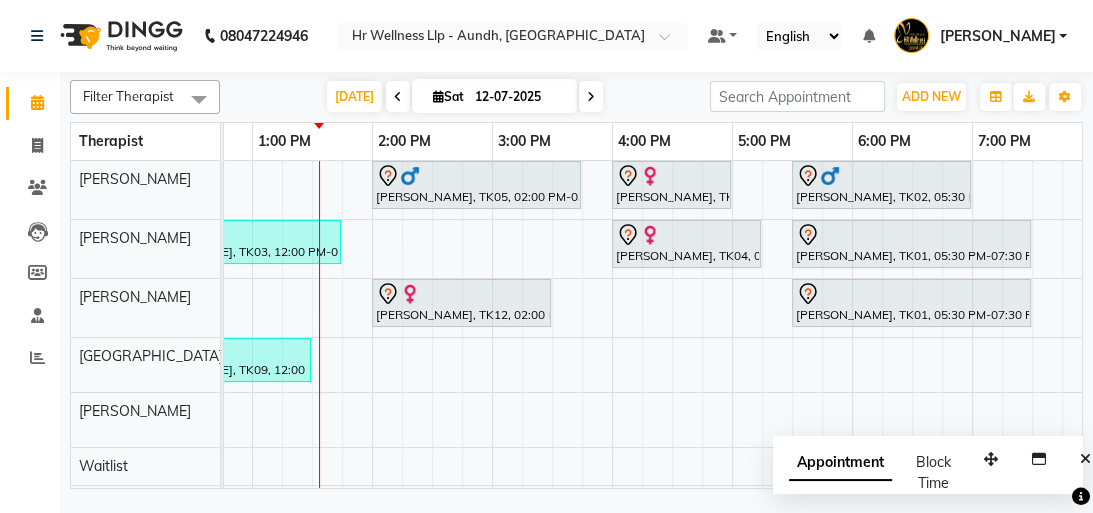scroll, scrollTop: 0, scrollLeft: 548, axis: horizontal 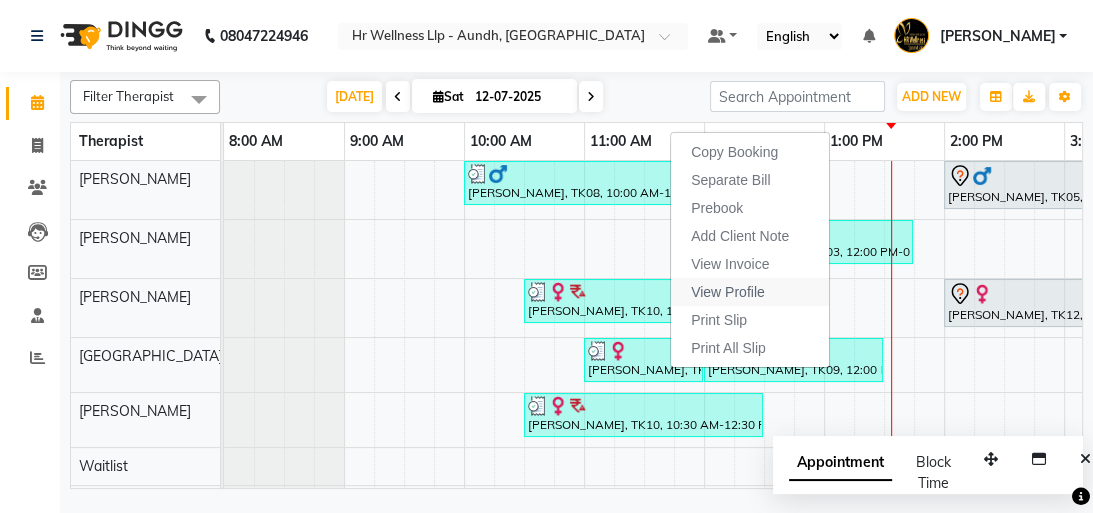 click on "View Profile" at bounding box center (728, 292) 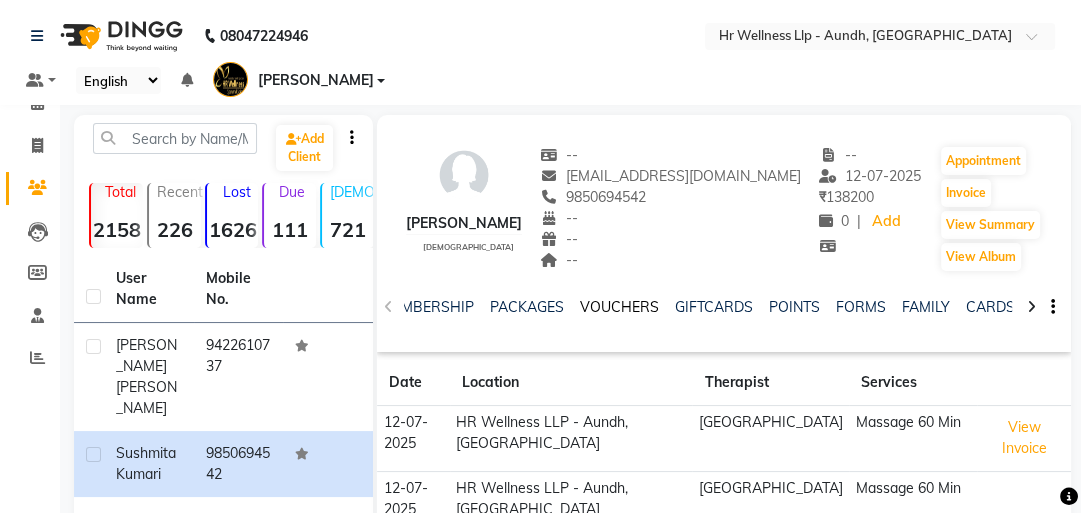 click on "VOUCHERS" 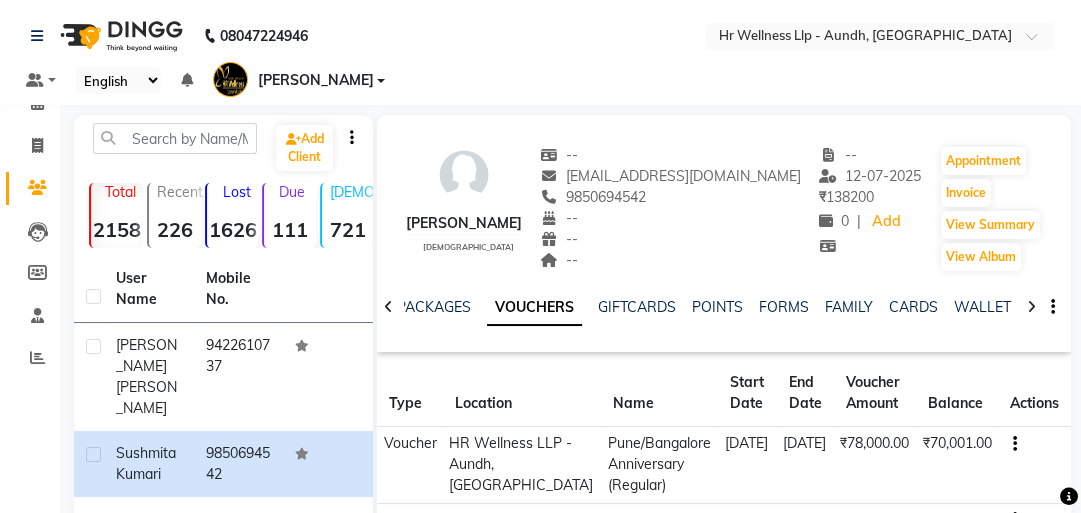 scroll, scrollTop: 0, scrollLeft: 540, axis: horizontal 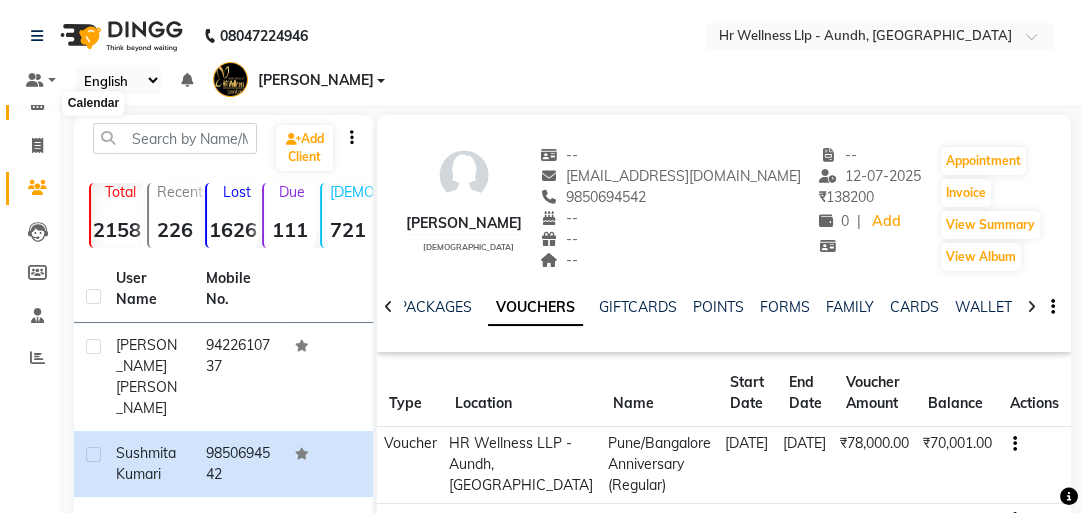 click 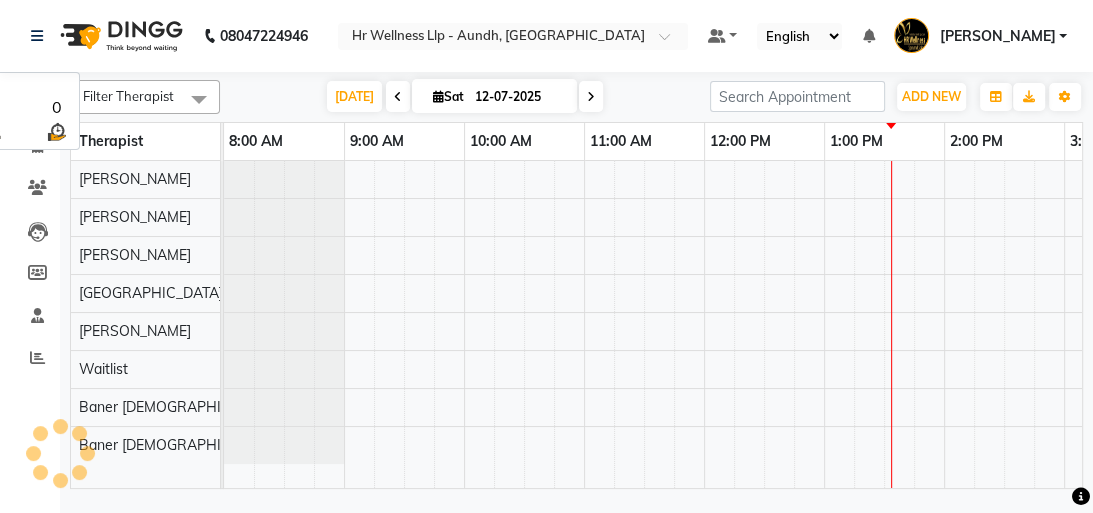scroll, scrollTop: 0, scrollLeft: 0, axis: both 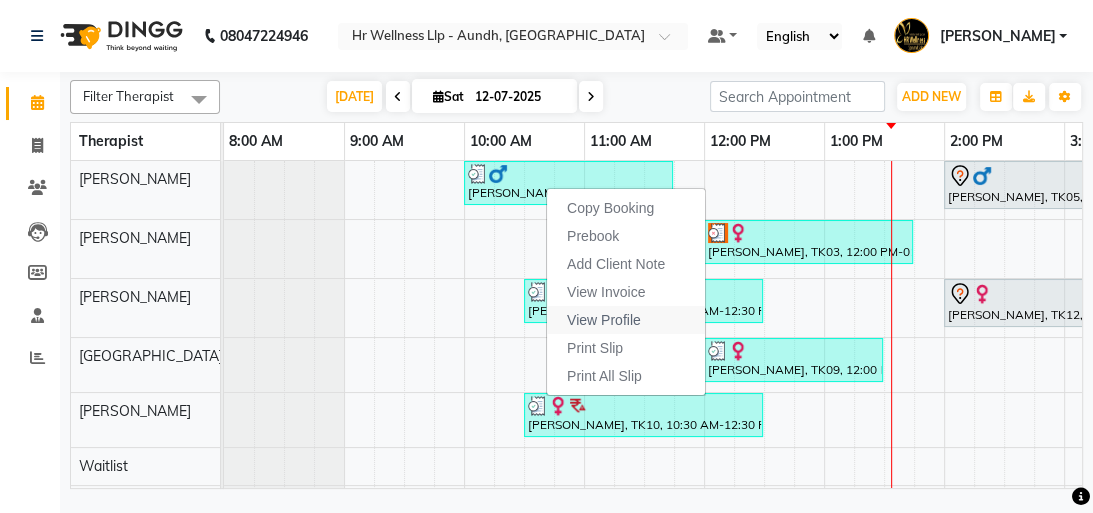 click on "View Profile" at bounding box center [604, 320] 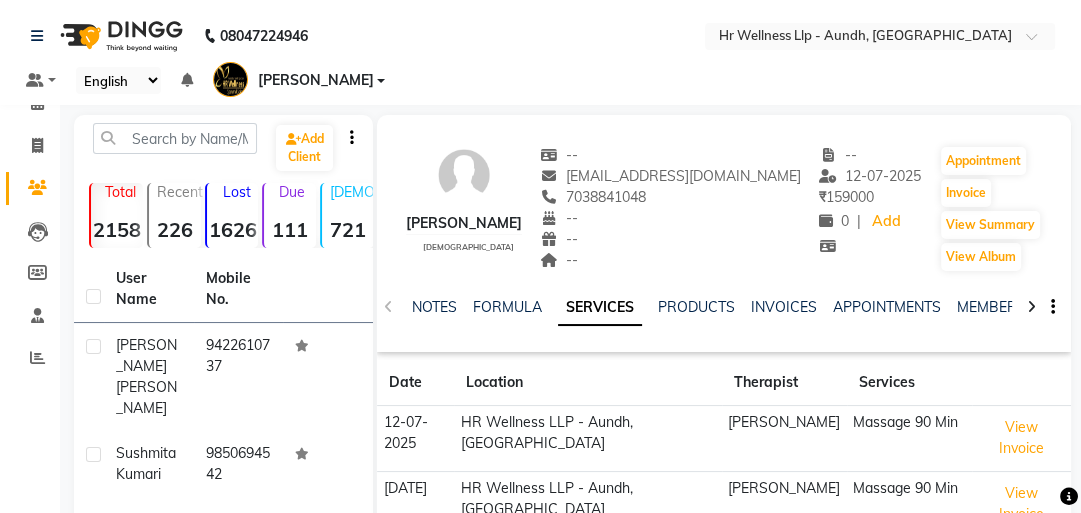 scroll, scrollTop: 0, scrollLeft: 0, axis: both 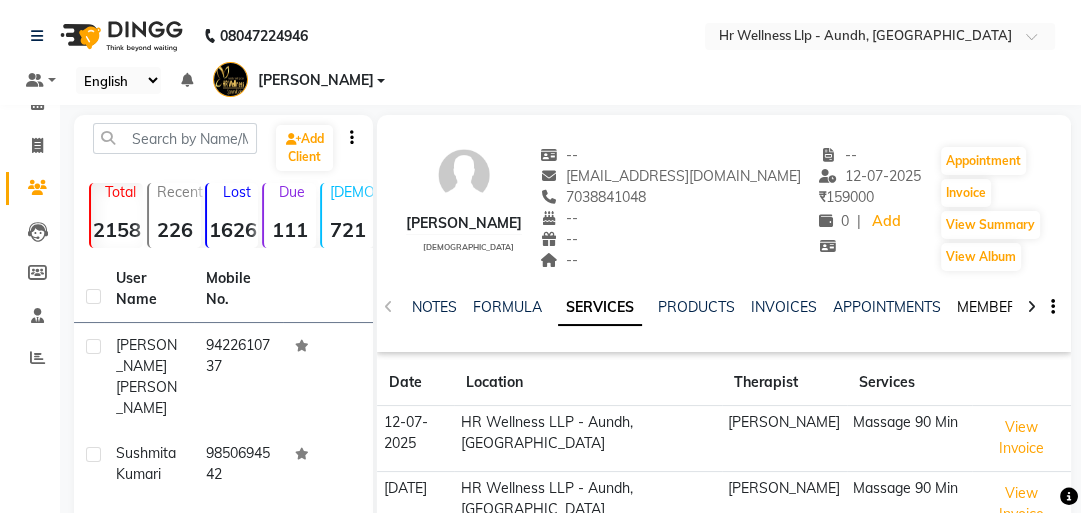 click on "MEMBERSHIP" 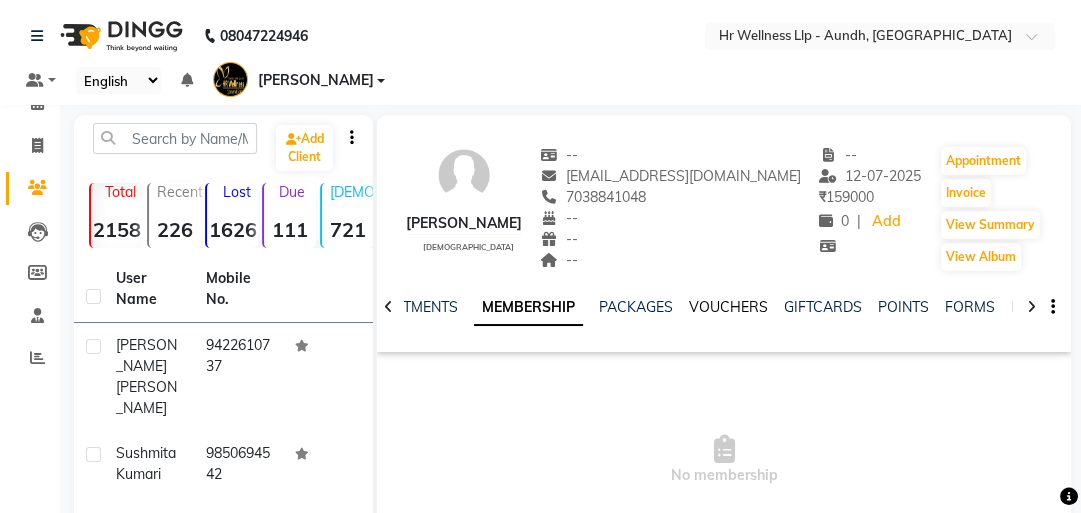 scroll, scrollTop: 0, scrollLeft: 386, axis: horizontal 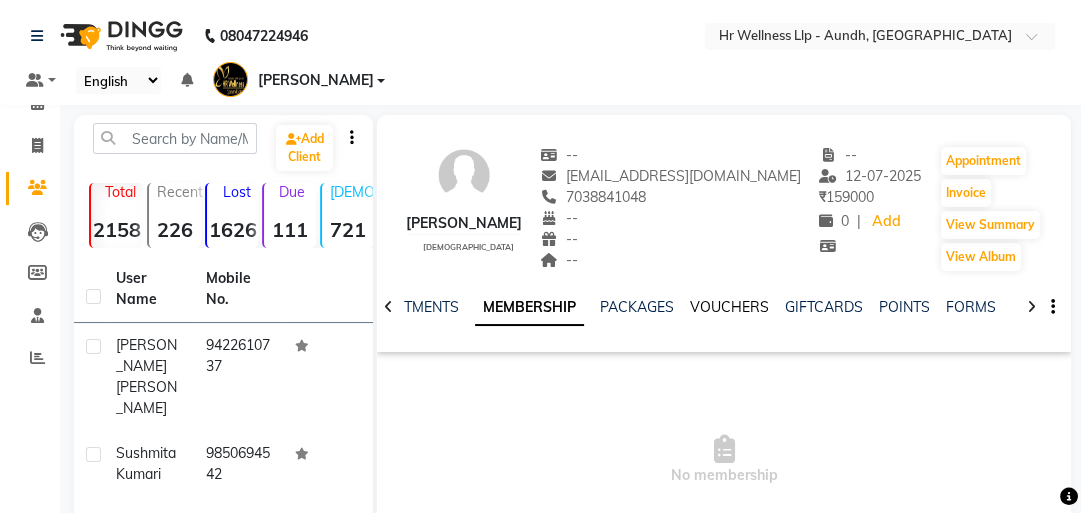 click on "VOUCHERS" 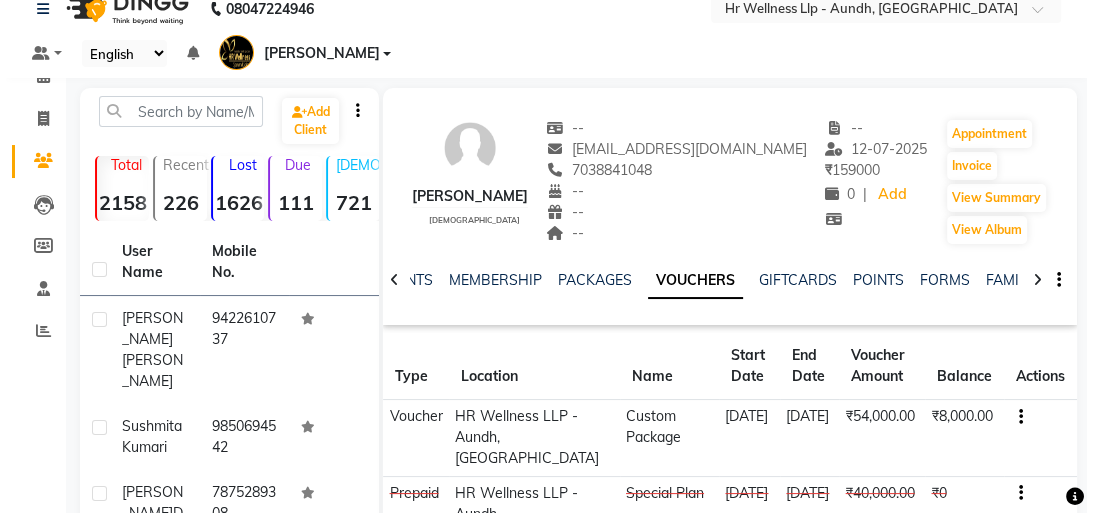 scroll, scrollTop: 0, scrollLeft: 0, axis: both 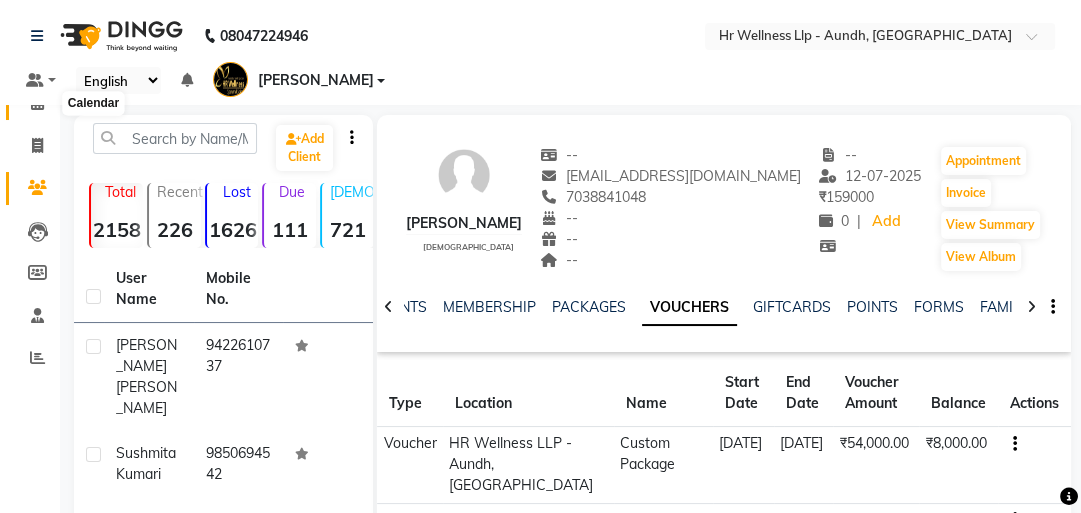 click 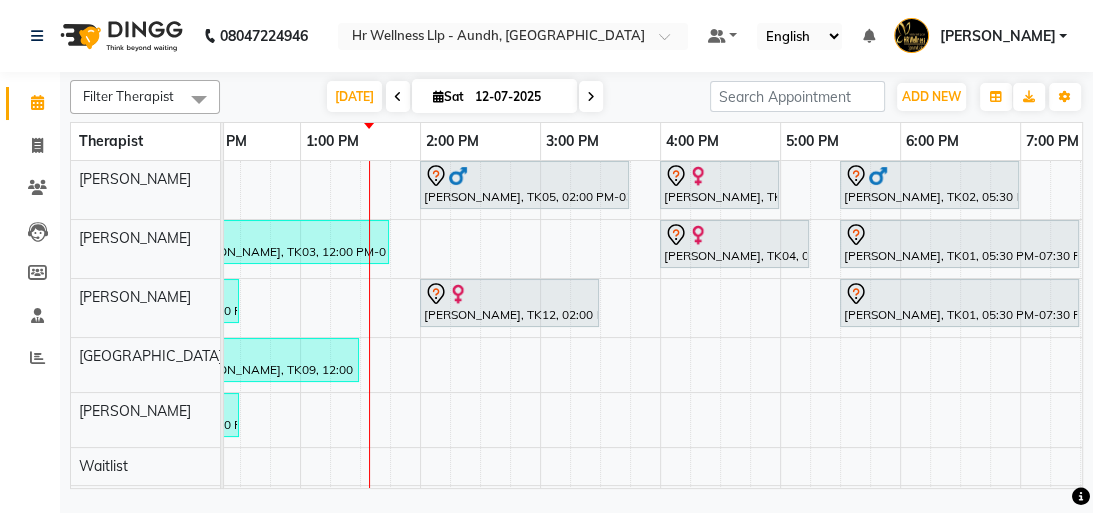 click at bounding box center (398, 96) 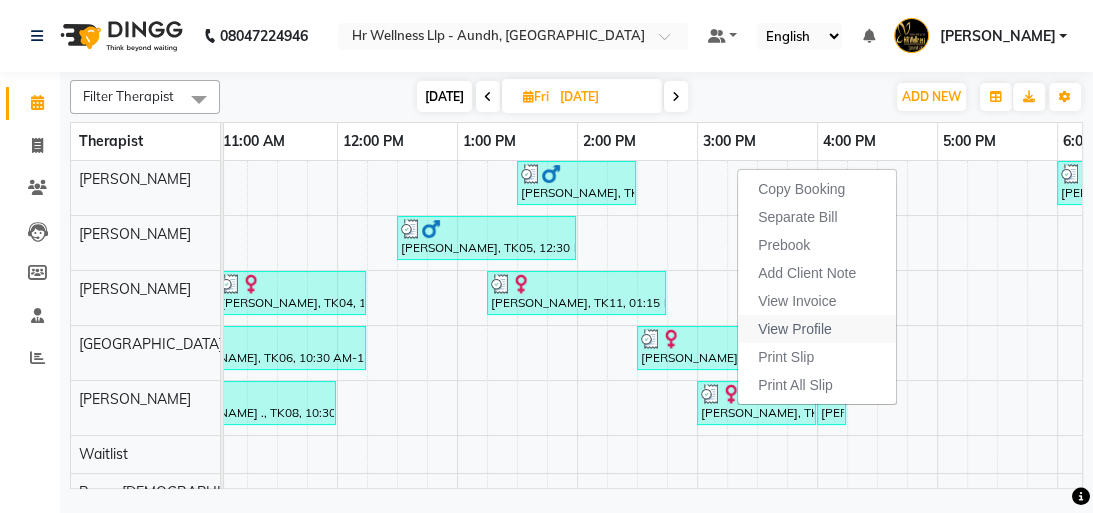 click on "View Profile" at bounding box center (795, 329) 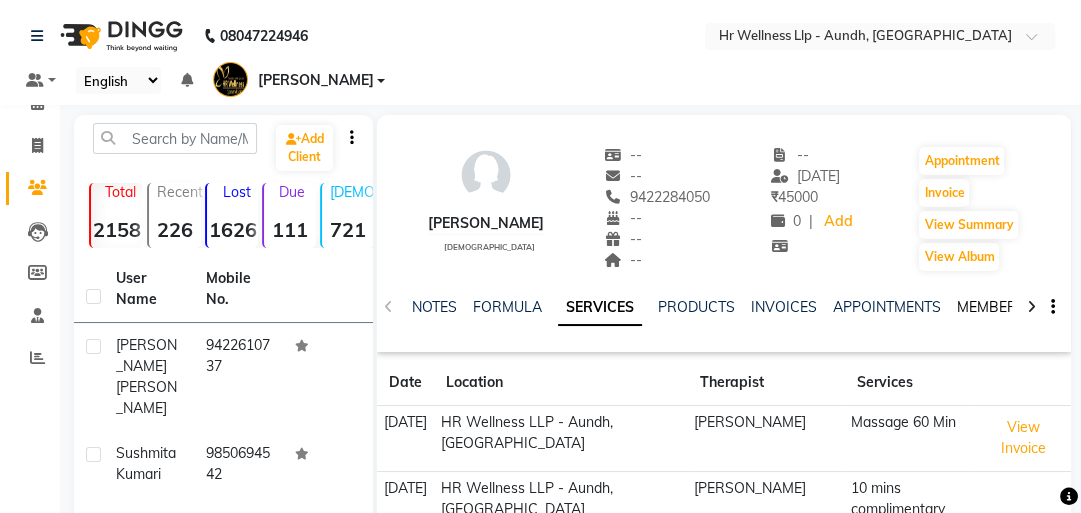click on "MEMBERSHIP" 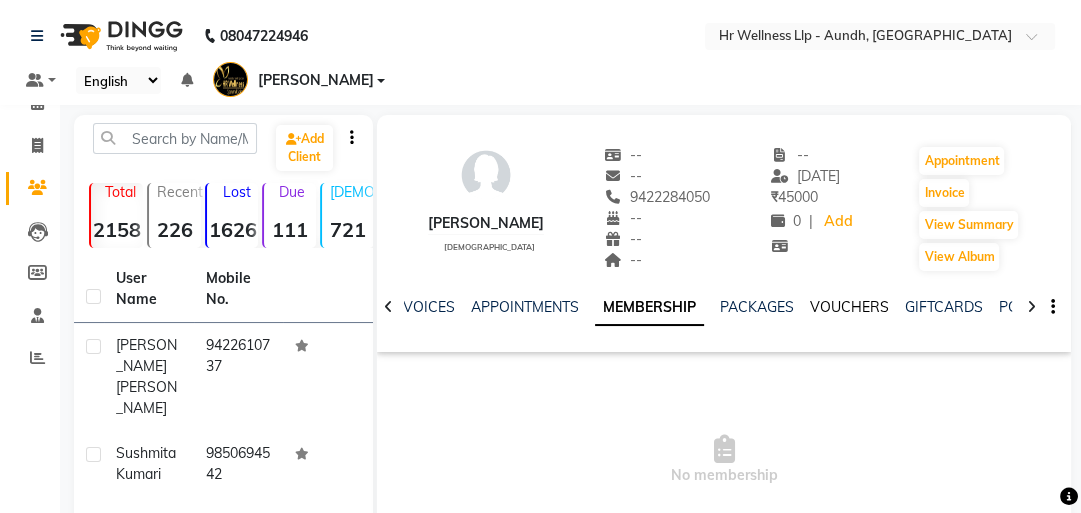 click on "VOUCHERS" 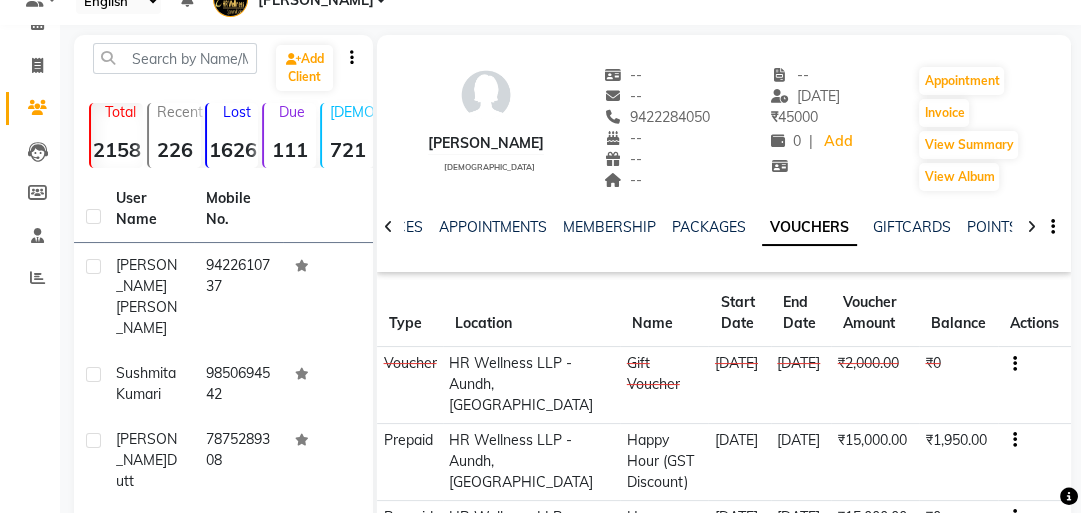 scroll, scrollTop: 0, scrollLeft: 0, axis: both 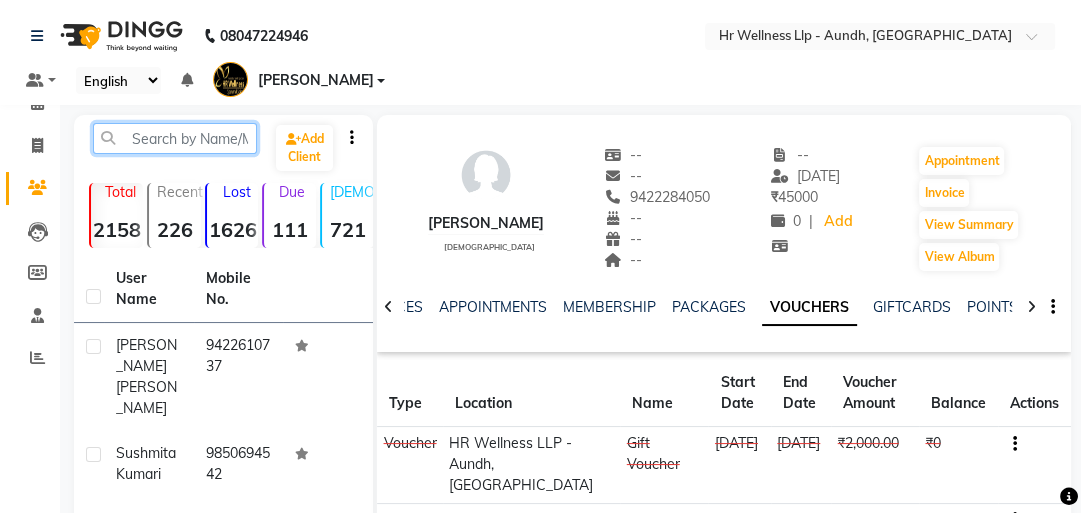 click 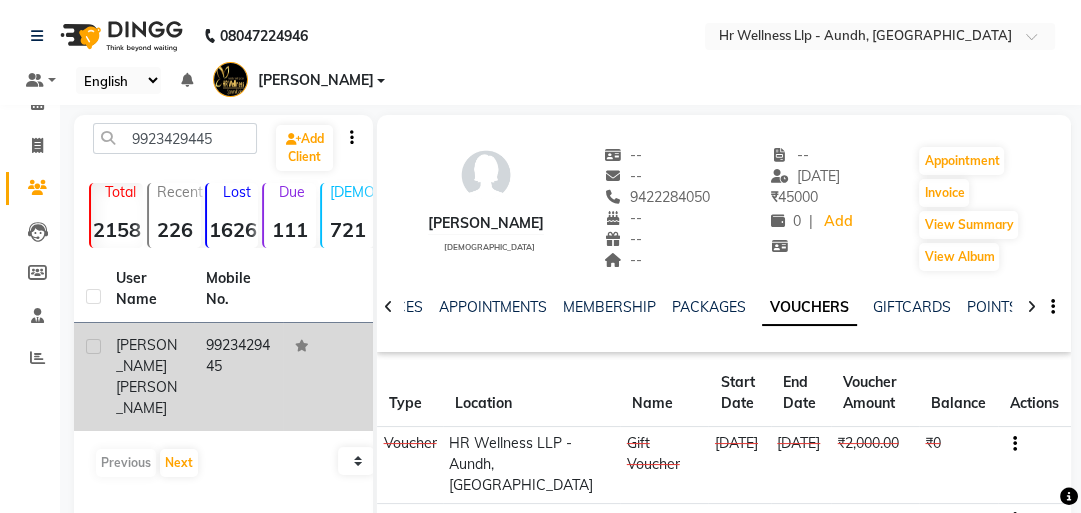 click on "[PERSON_NAME]" 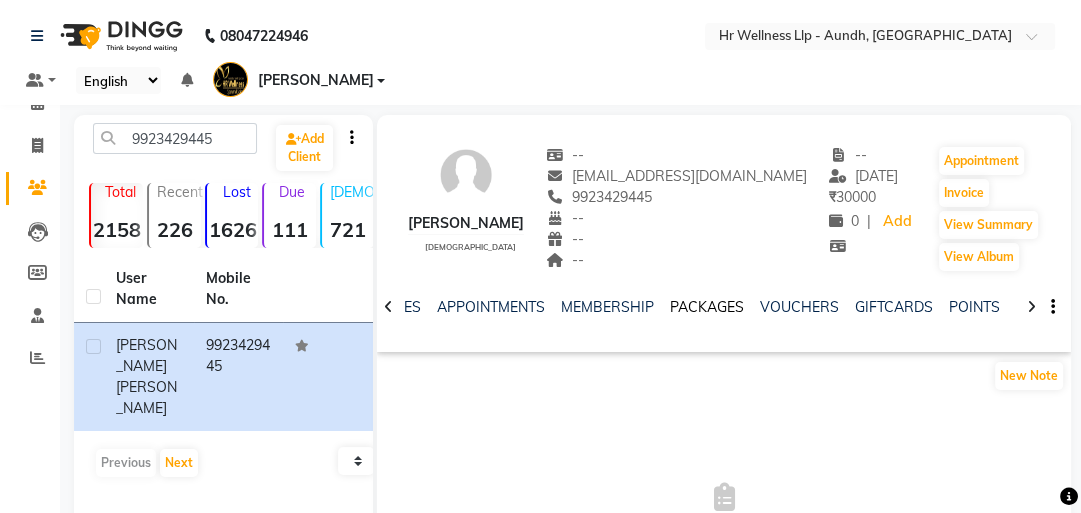 scroll, scrollTop: 0, scrollLeft: 320, axis: horizontal 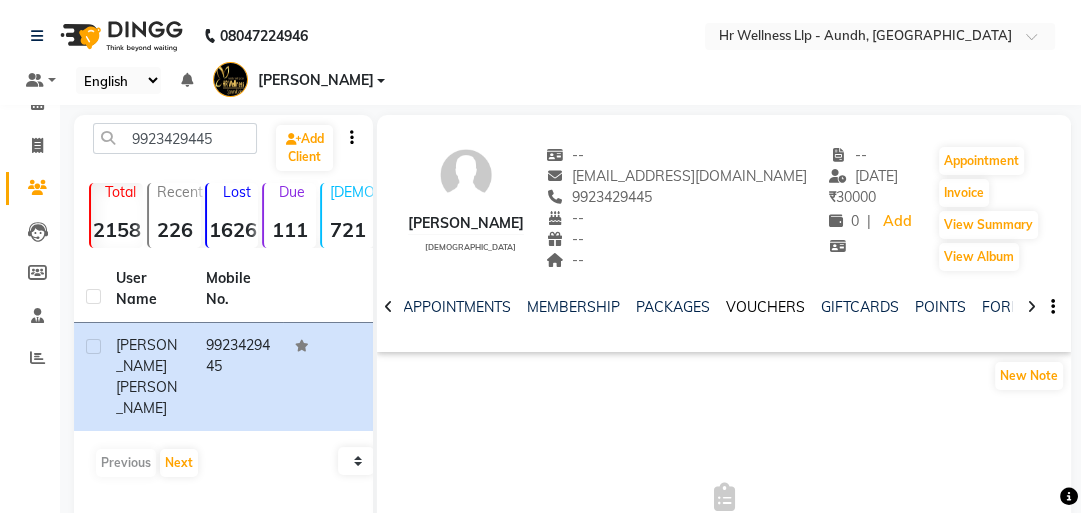 click on "VOUCHERS" 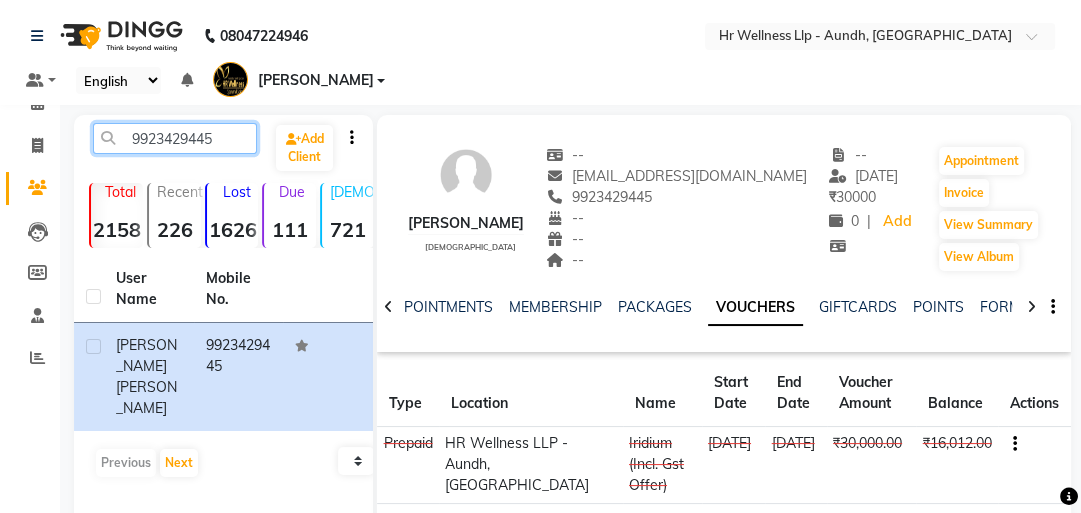 click on "9923429445" 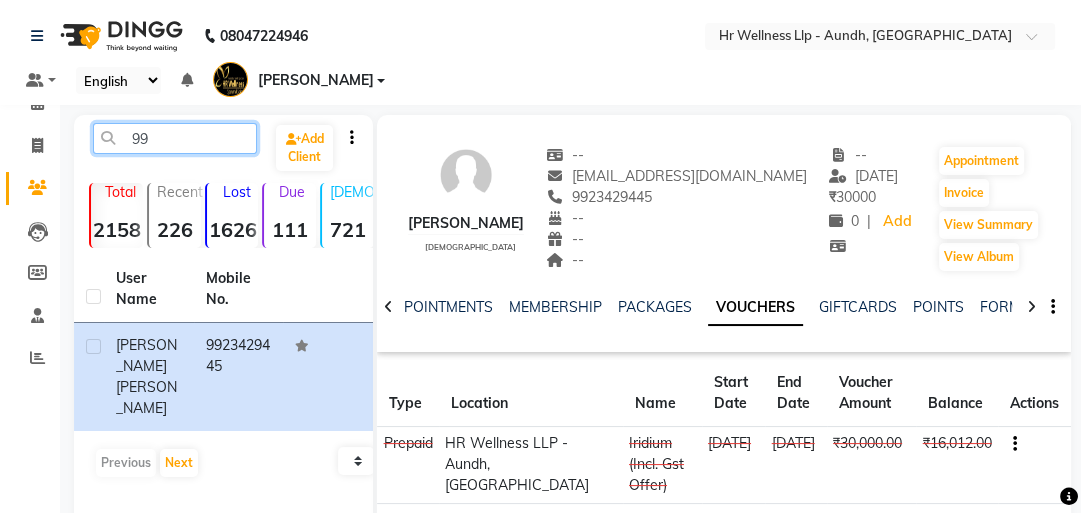 type on "9" 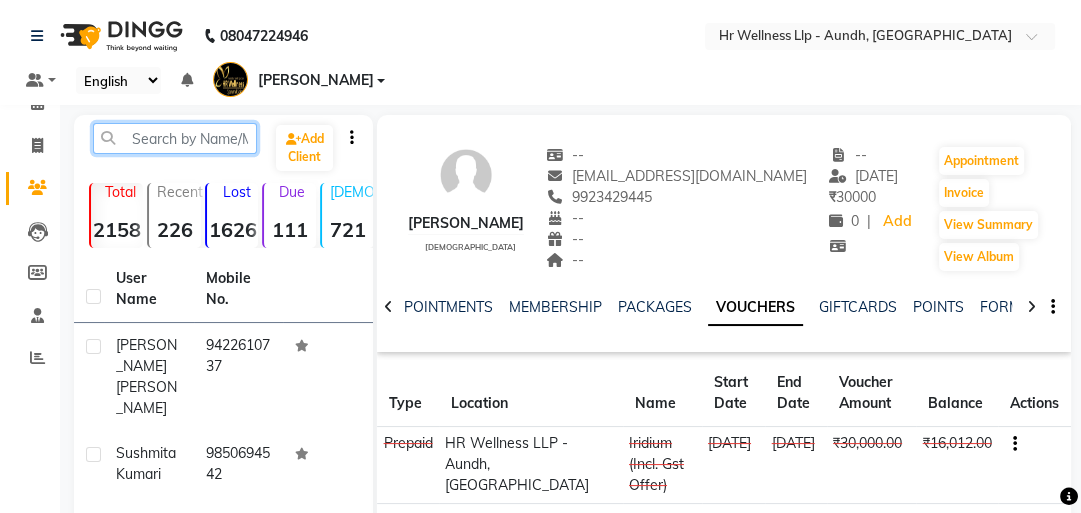 paste on "9860030193" 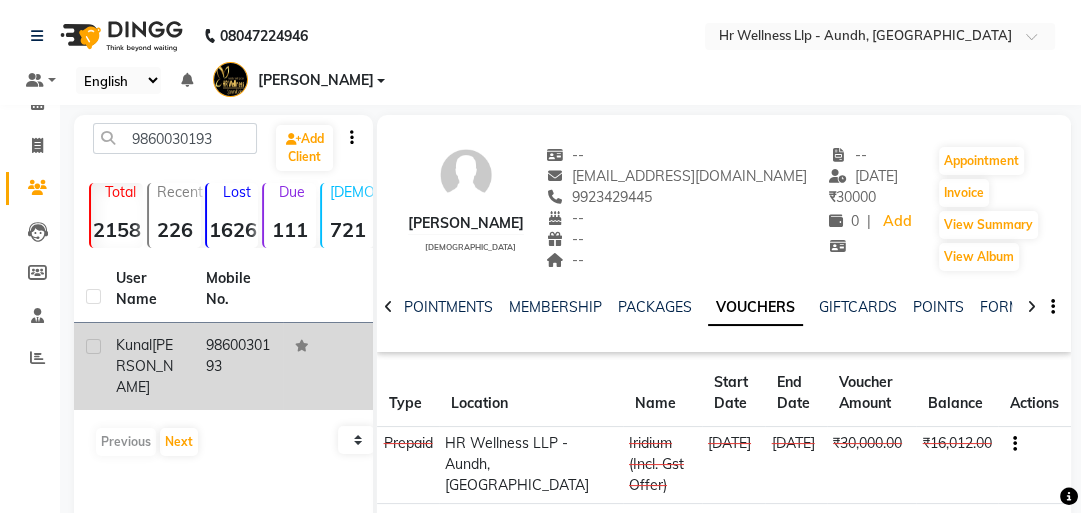click on "[PERSON_NAME]" 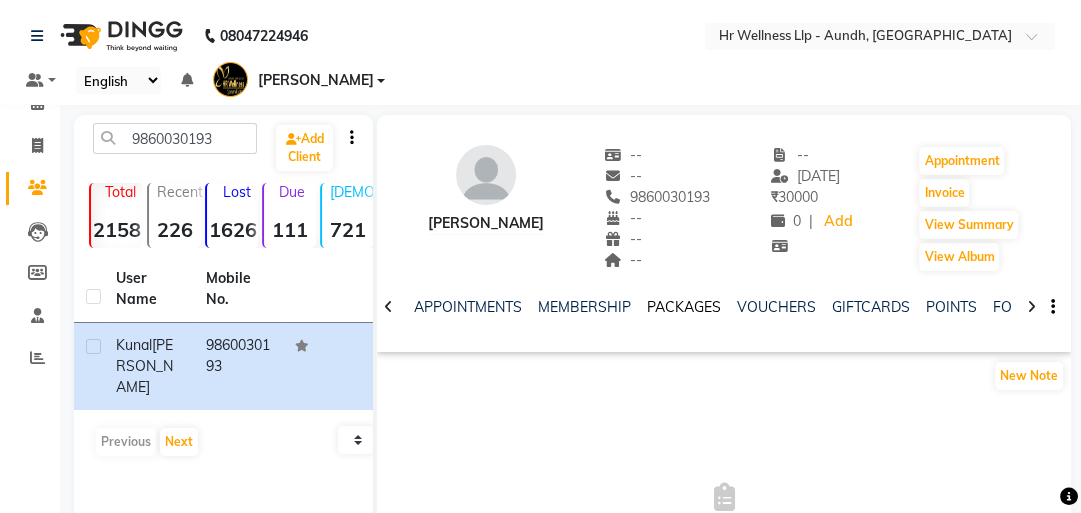 scroll, scrollTop: 0, scrollLeft: 312, axis: horizontal 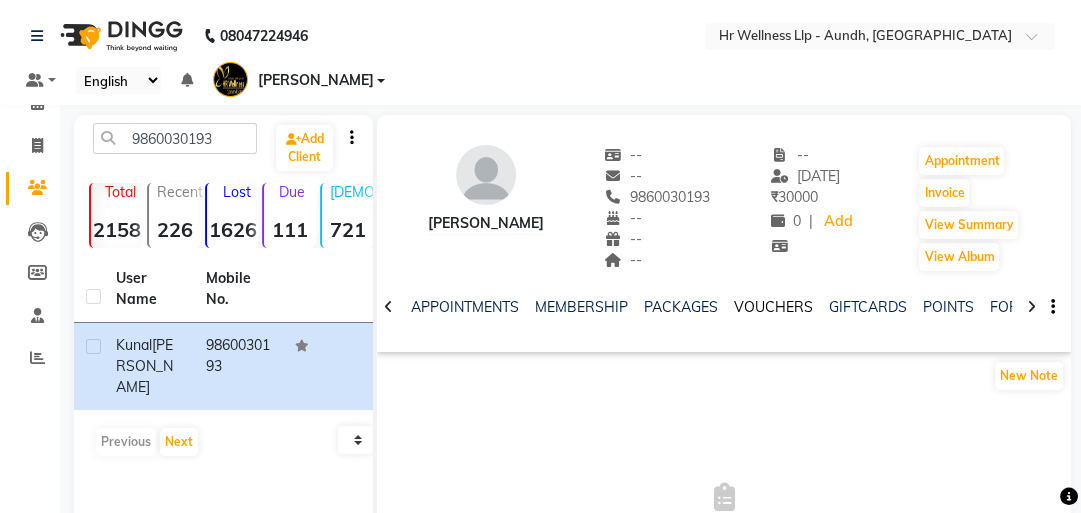 click on "VOUCHERS" 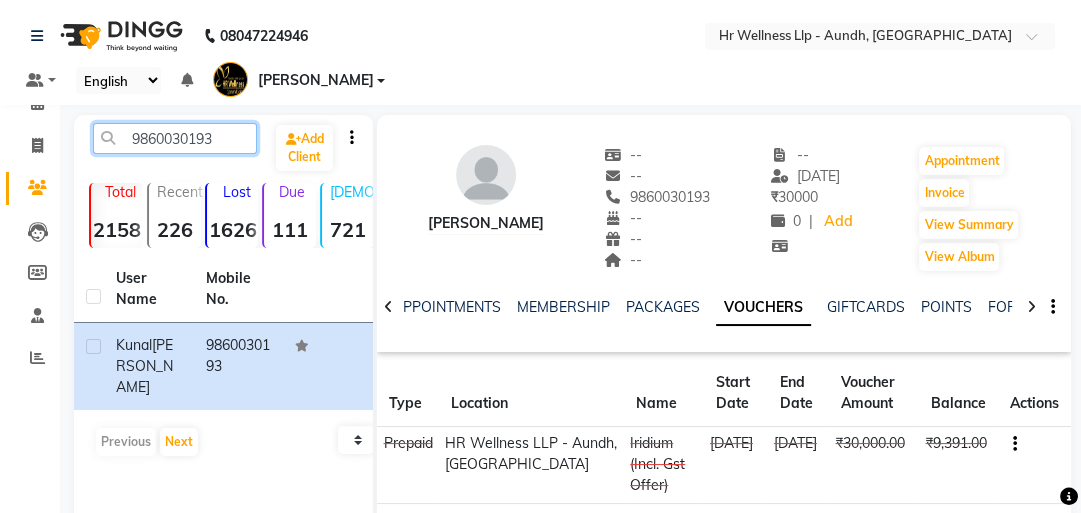 click on "9860030193" 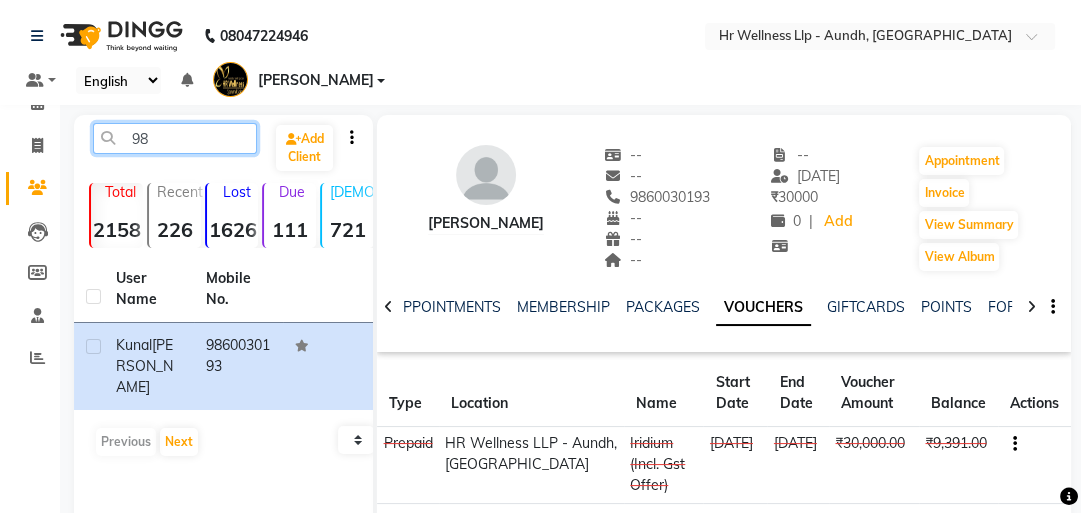 type on "9" 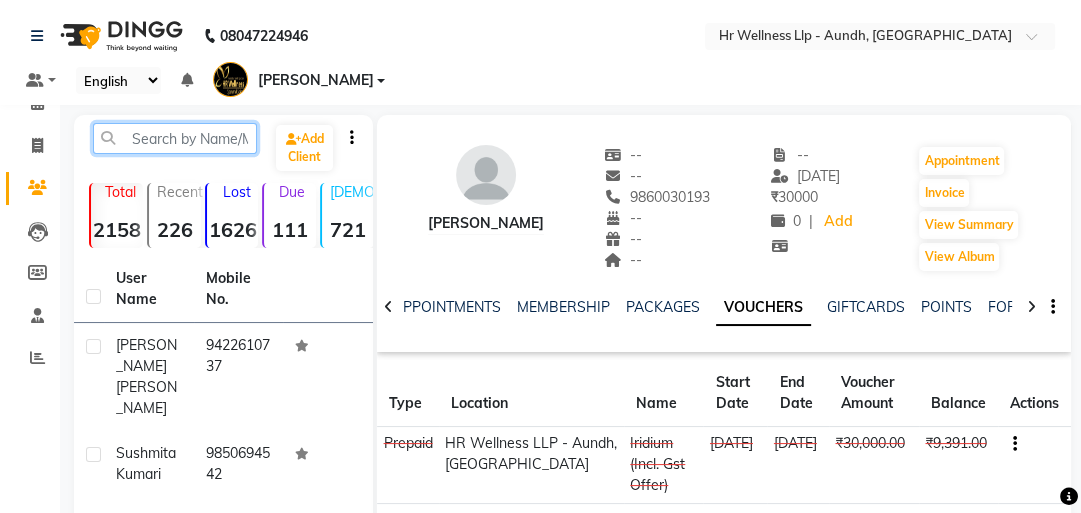 paste on "9822027675" 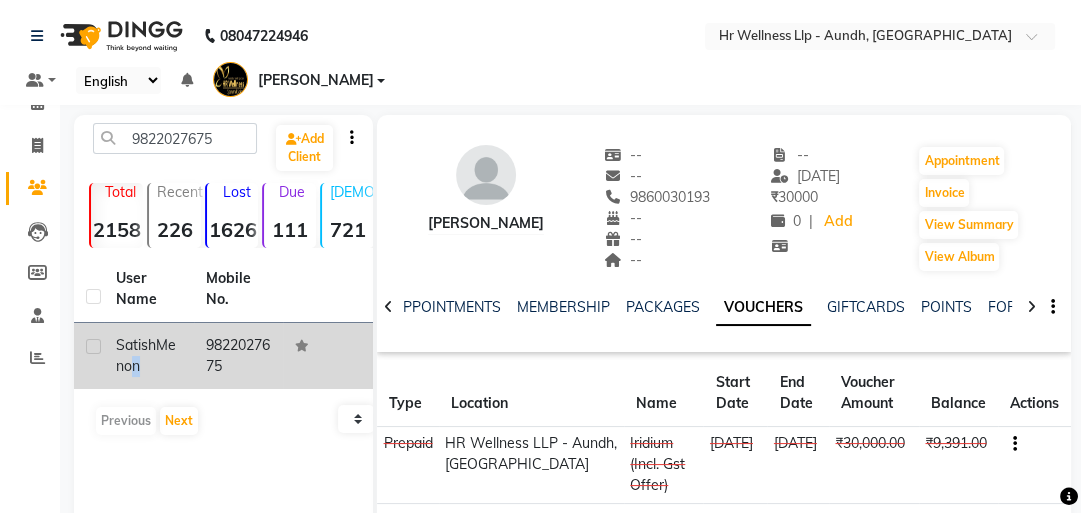 drag, startPoint x: 149, startPoint y: 344, endPoint x: 158, endPoint y: 338, distance: 10.816654 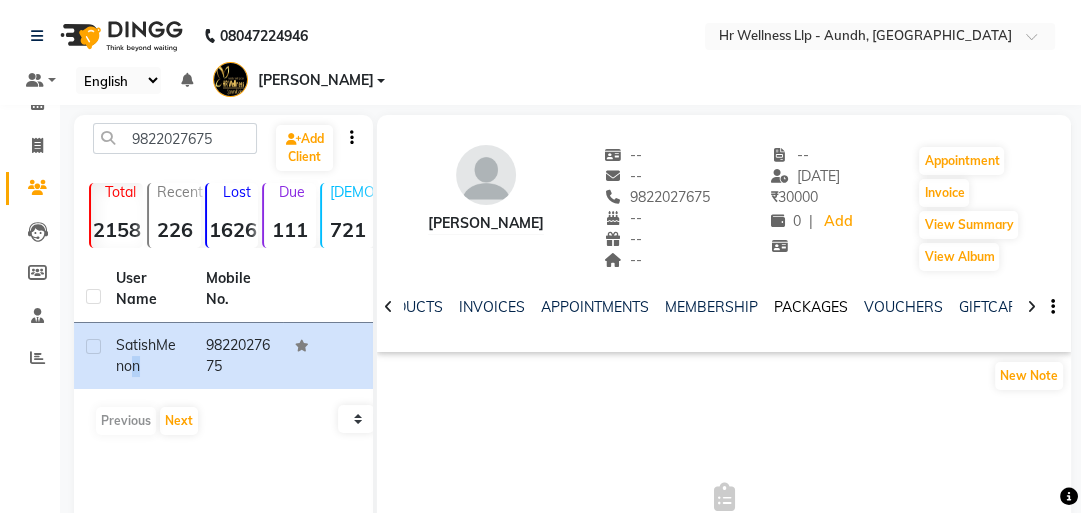 scroll, scrollTop: 0, scrollLeft: 183, axis: horizontal 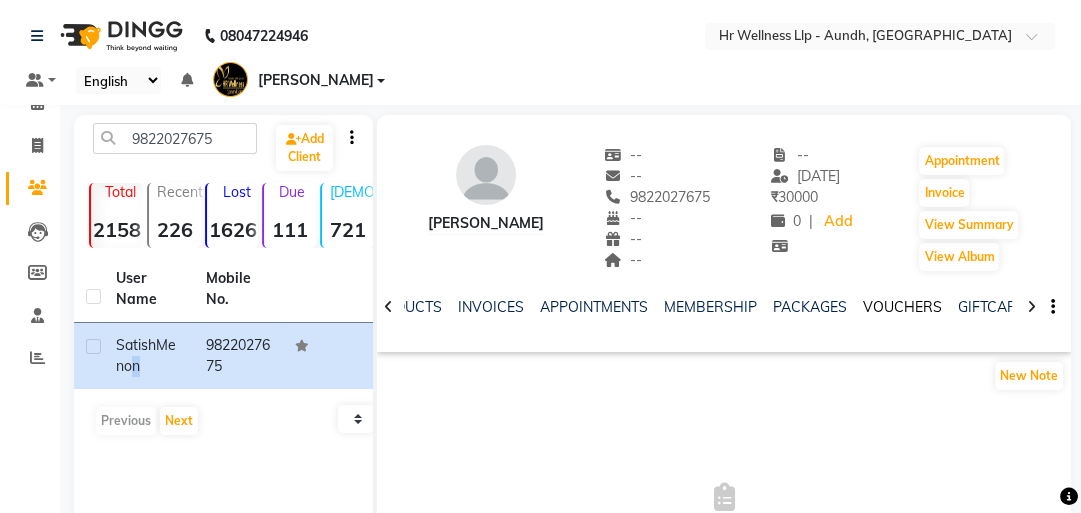 click on "VOUCHERS" 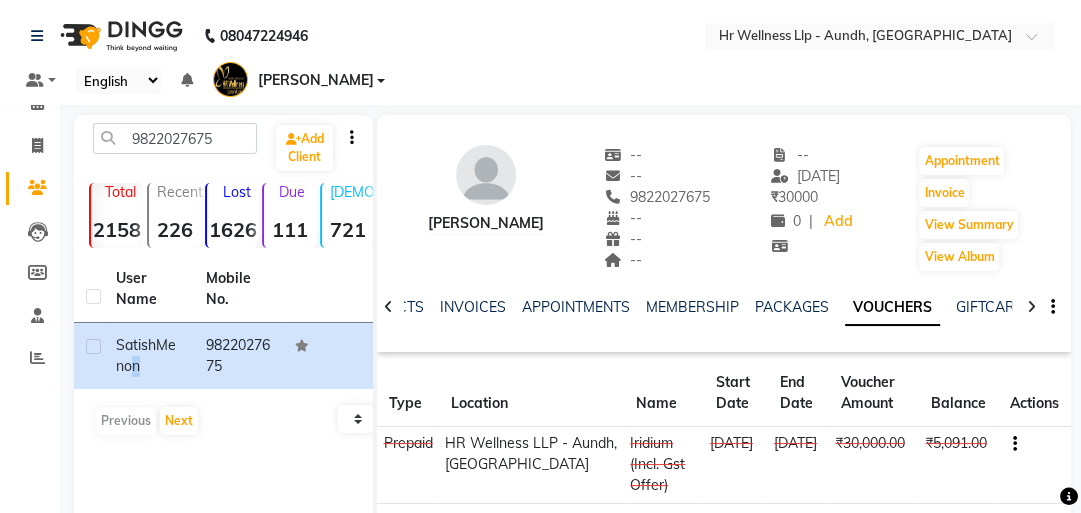 scroll, scrollTop: 80, scrollLeft: 0, axis: vertical 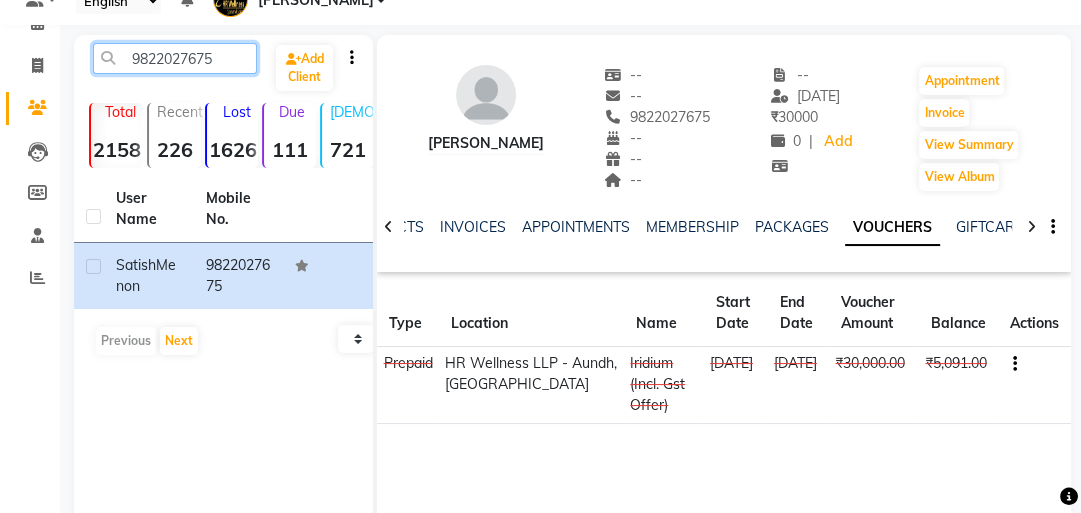 click on "9822027675" 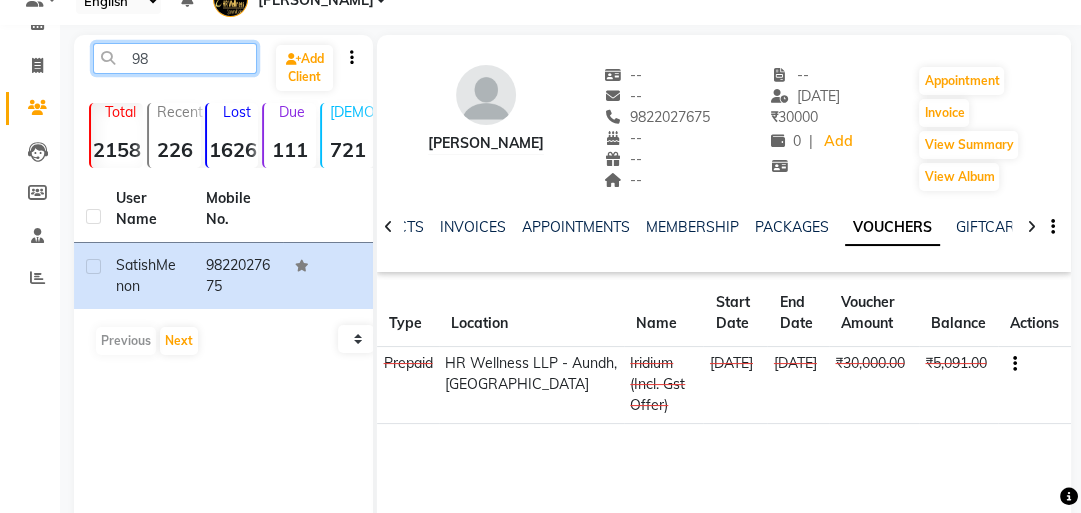 type on "9" 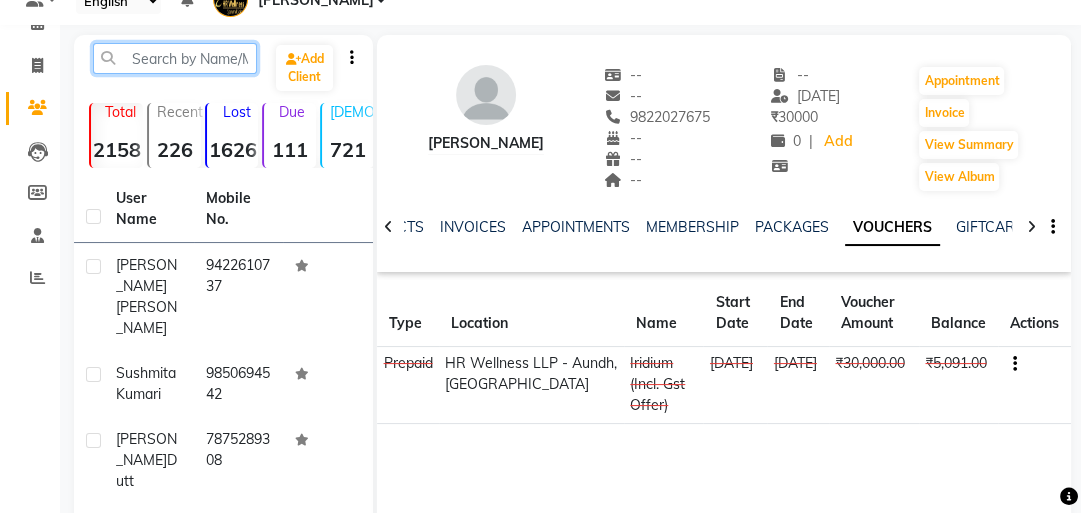 paste on "9326649496" 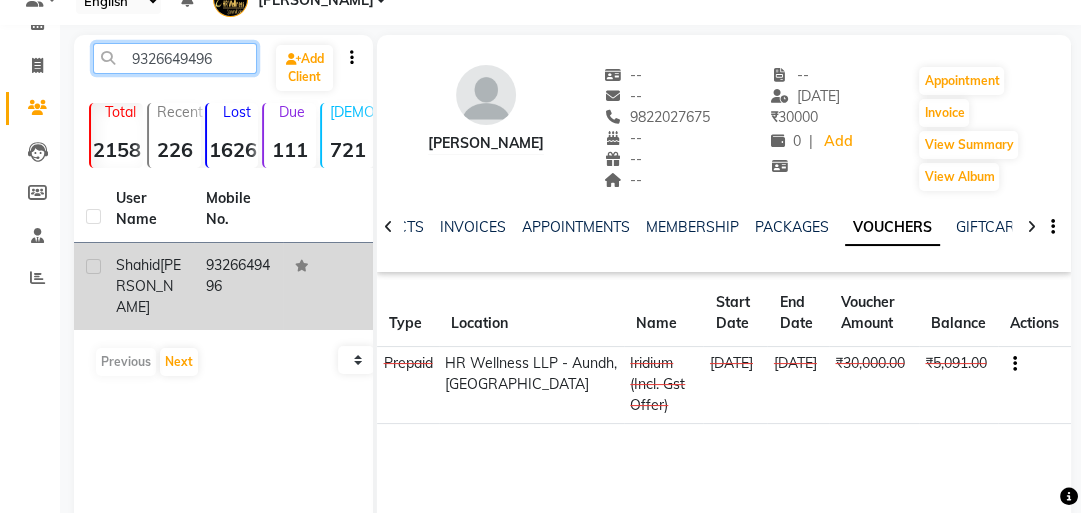 type on "9326649496" 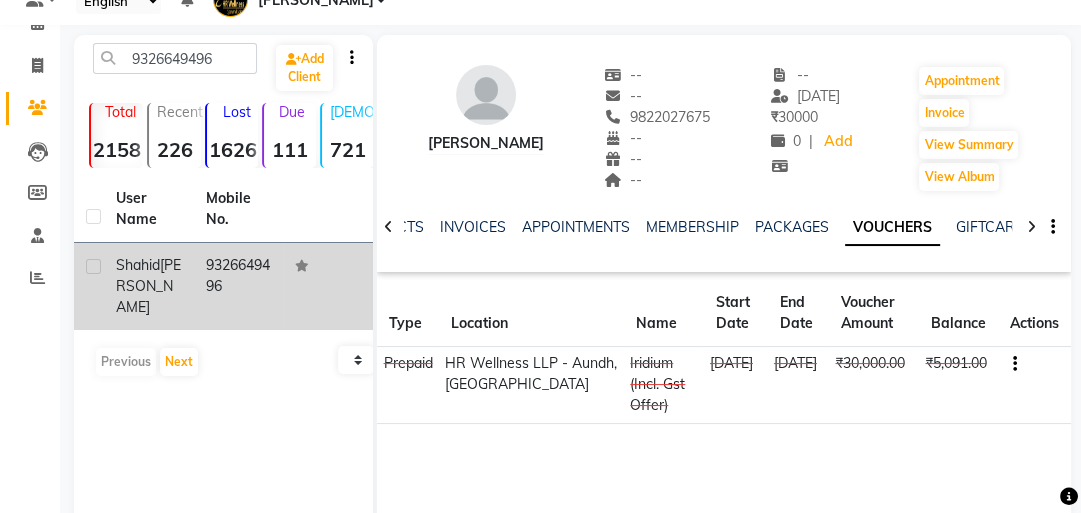click on "Shahid" 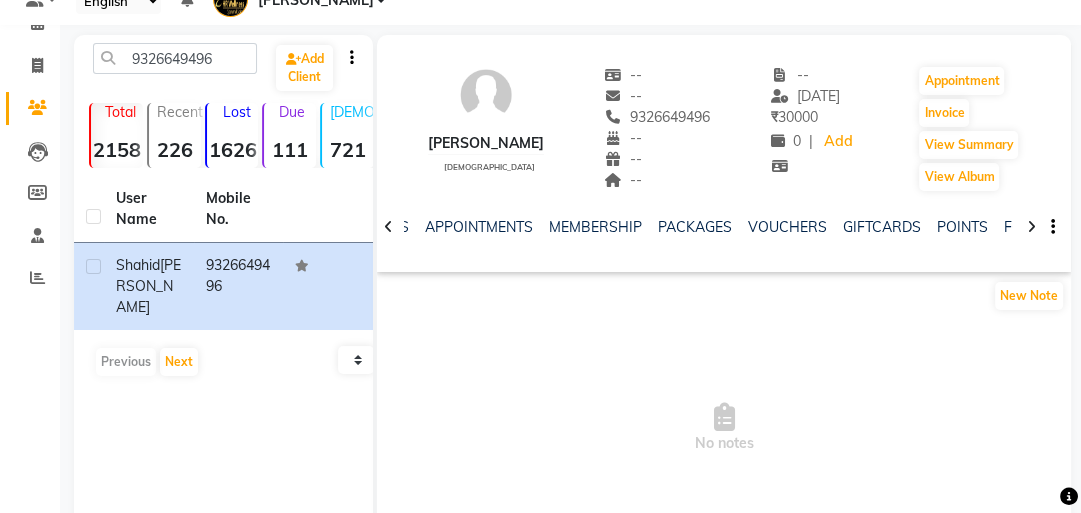 scroll, scrollTop: 0, scrollLeft: 299, axis: horizontal 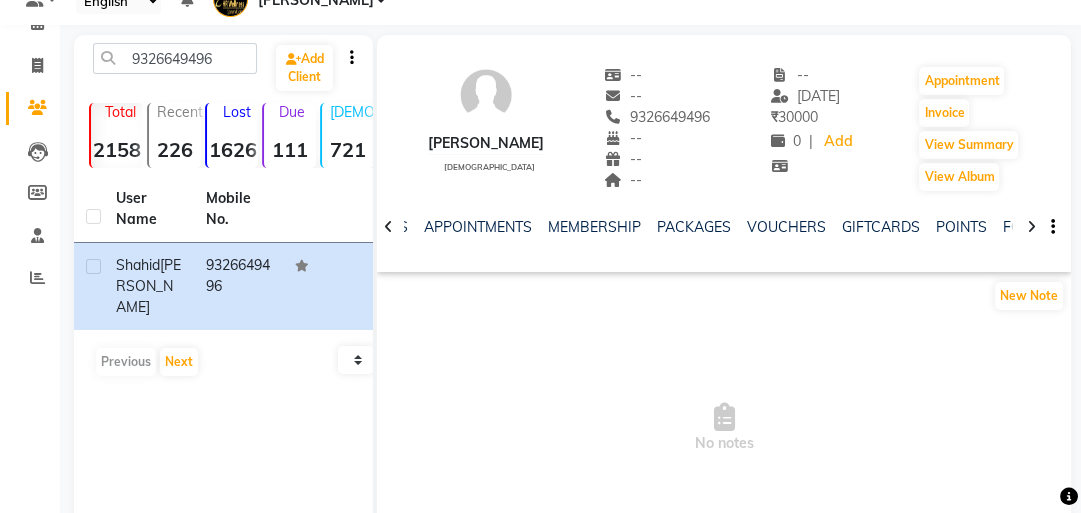 click on "NOTES FORMULA SERVICES PRODUCTS INVOICES APPOINTMENTS MEMBERSHIP PACKAGES VOUCHERS GIFTCARDS POINTS FORMS FAMILY CARDS WALLET" 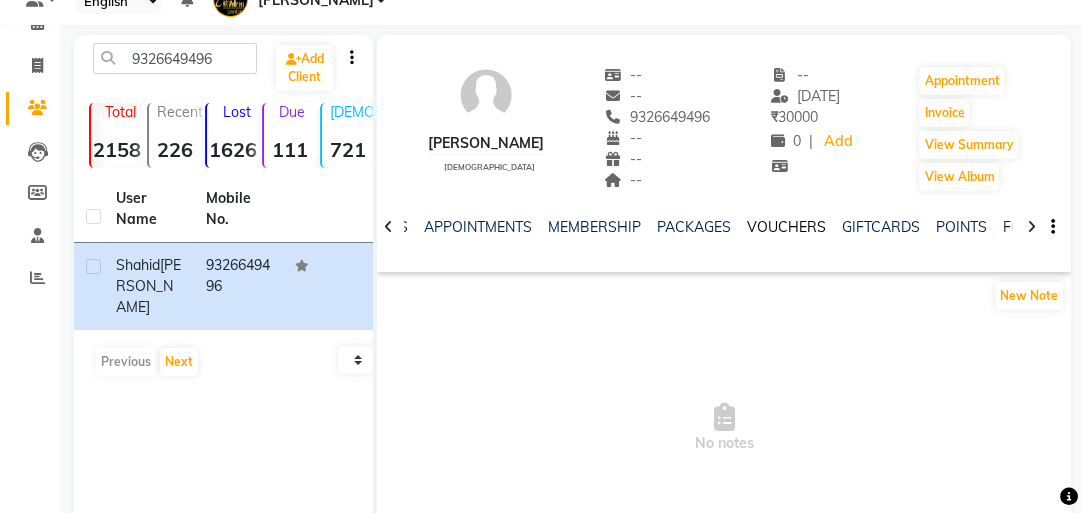 click on "VOUCHERS" 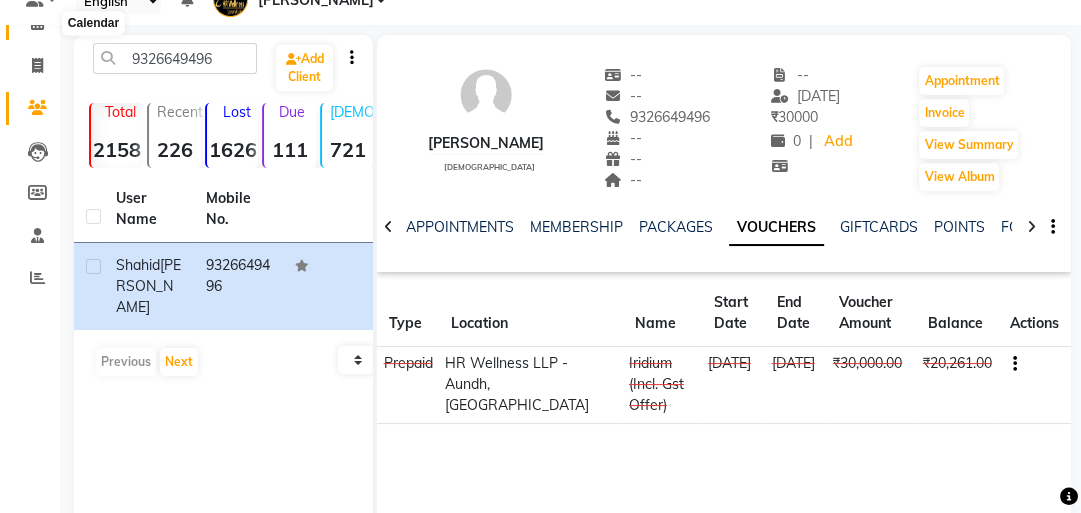 click 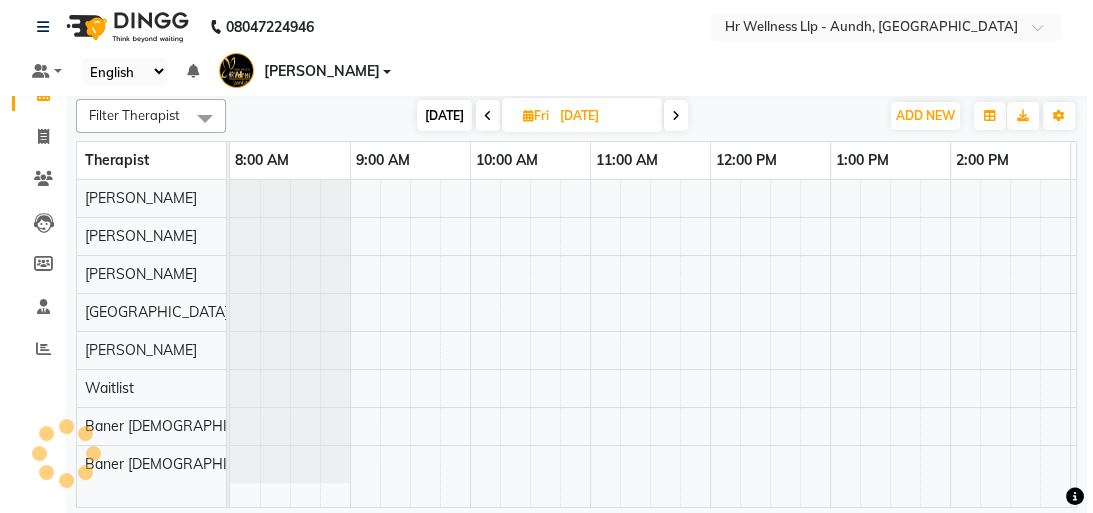 scroll, scrollTop: 0, scrollLeft: 0, axis: both 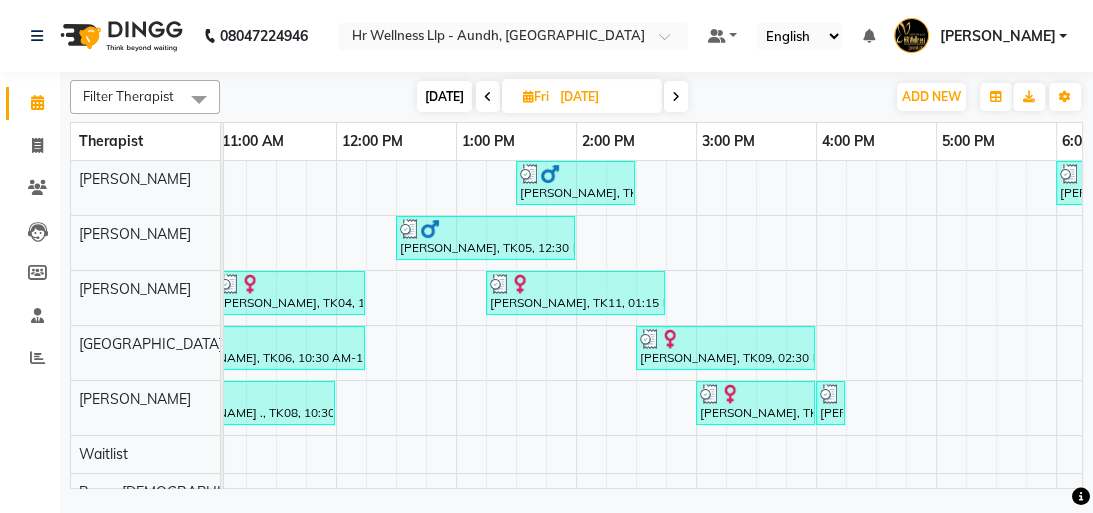 click on "[DATE]" at bounding box center (444, 96) 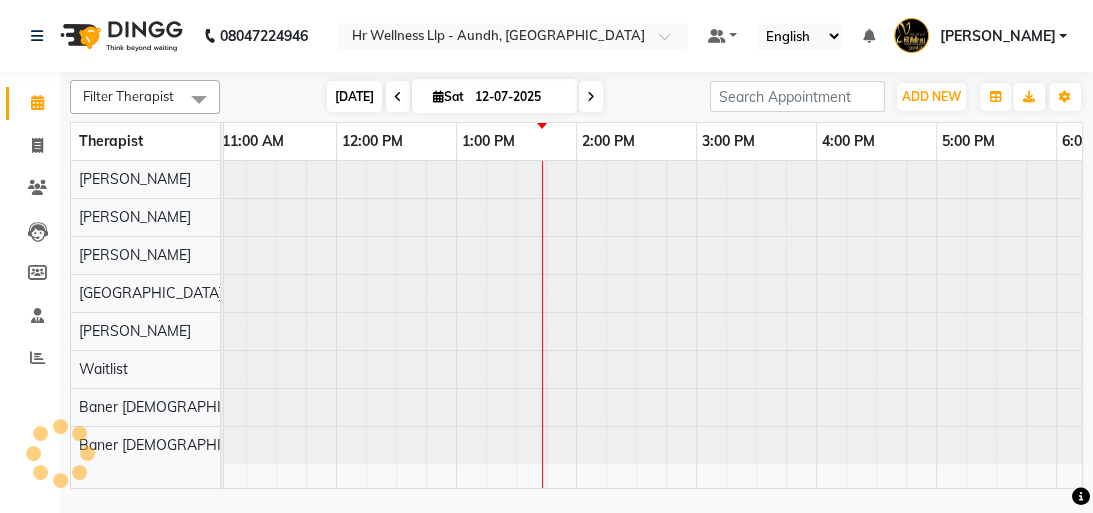 scroll, scrollTop: 0, scrollLeft: 0, axis: both 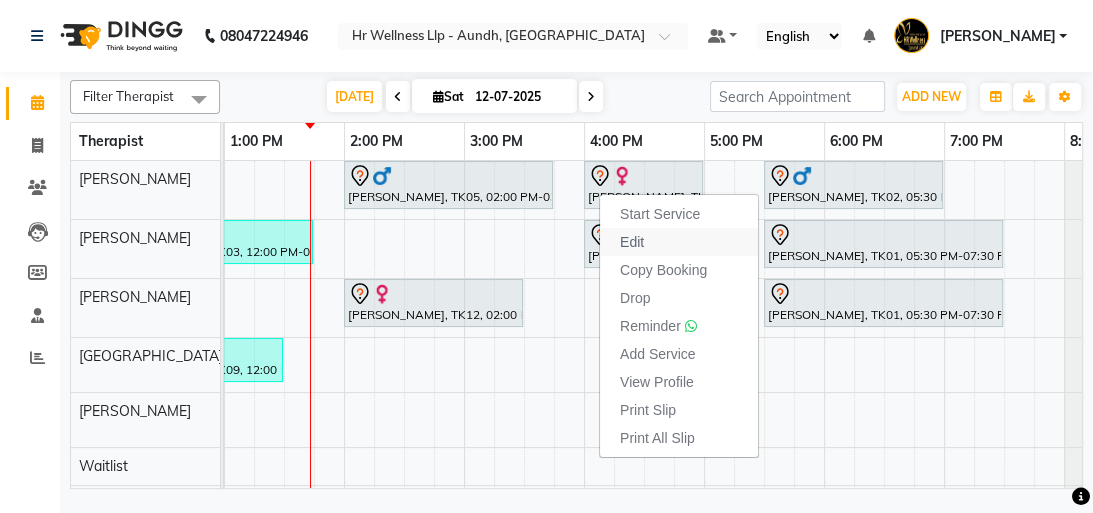 click on "Edit" at bounding box center [632, 242] 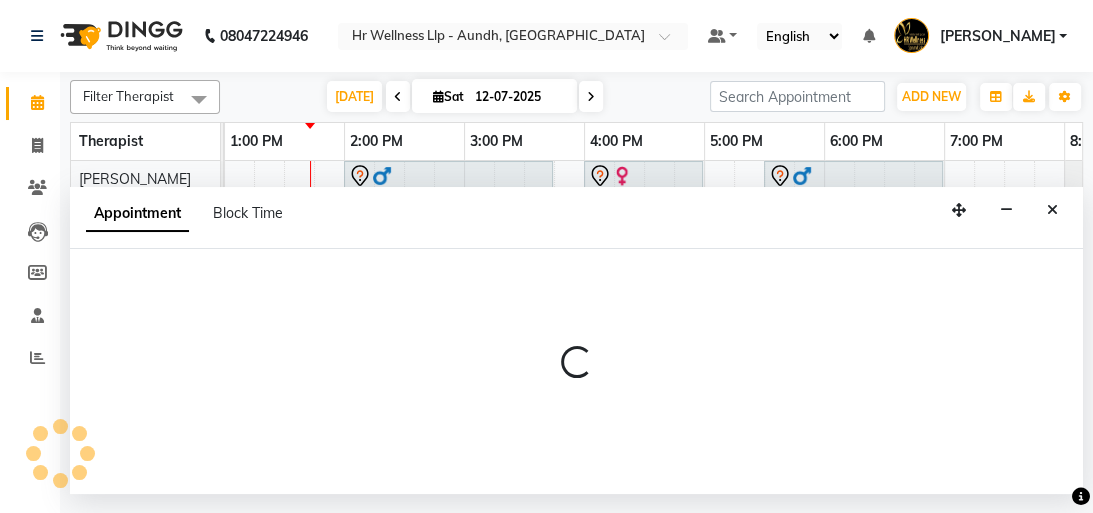 select on "tentative" 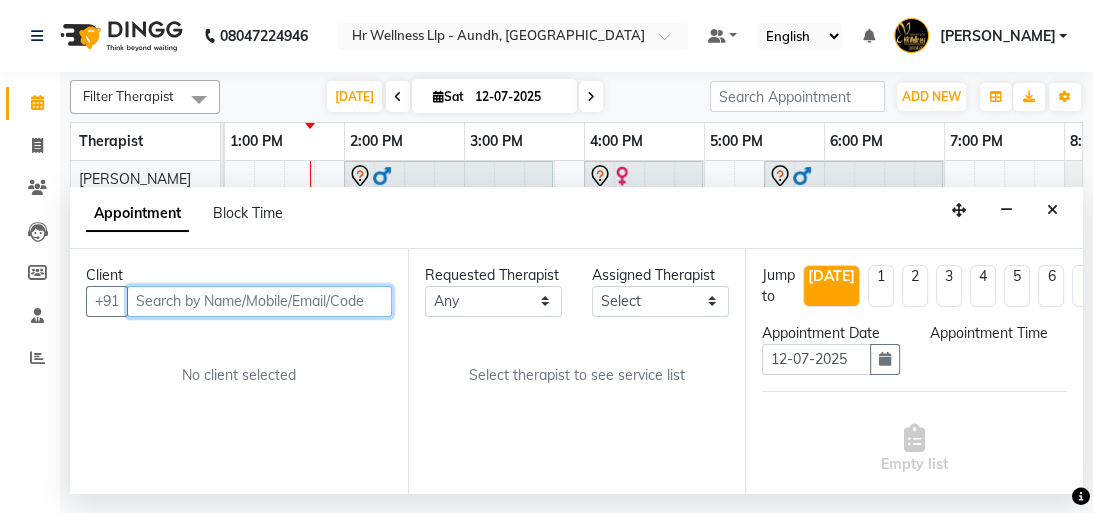 scroll, scrollTop: 0, scrollLeft: 0, axis: both 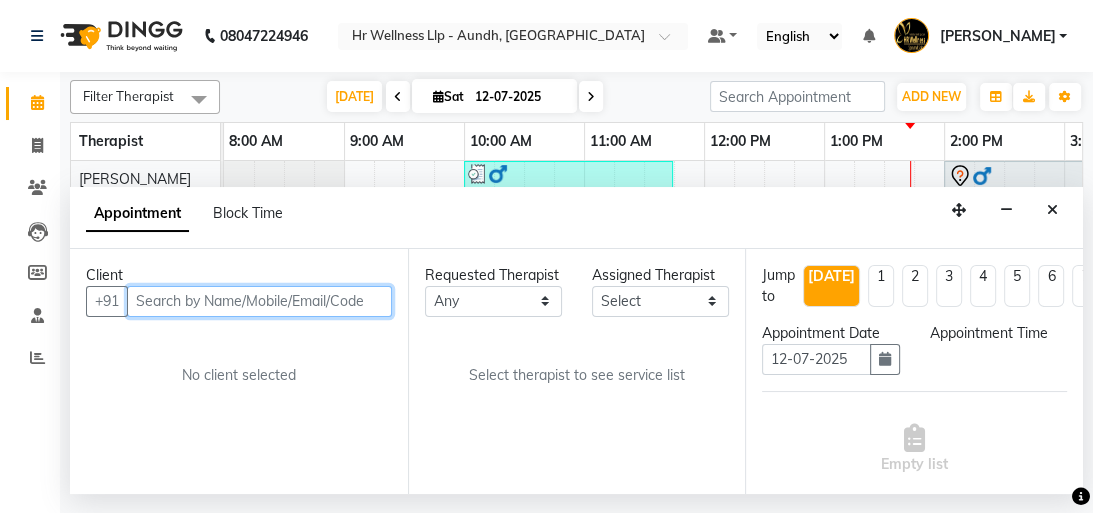 select on "960" 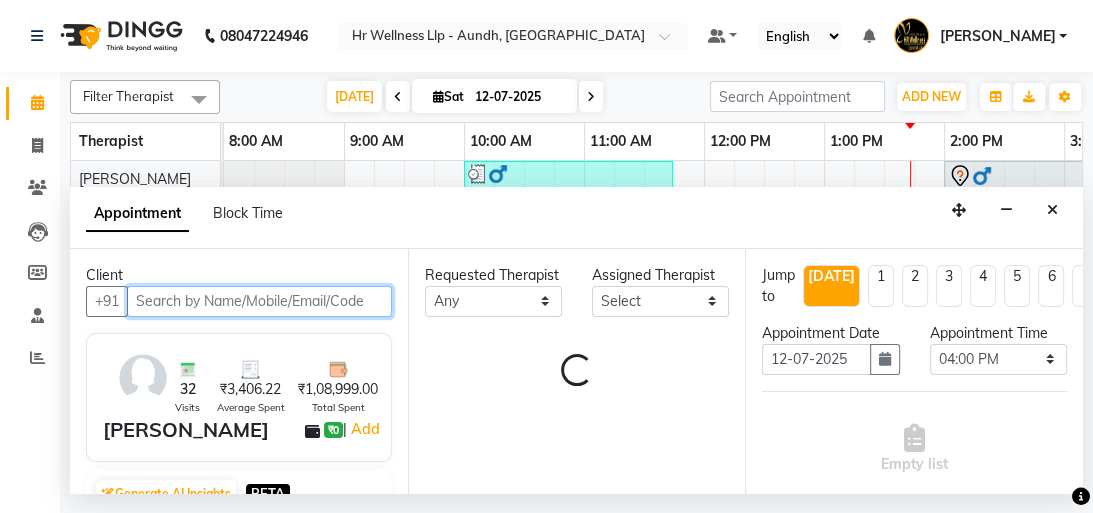 select on "77660" 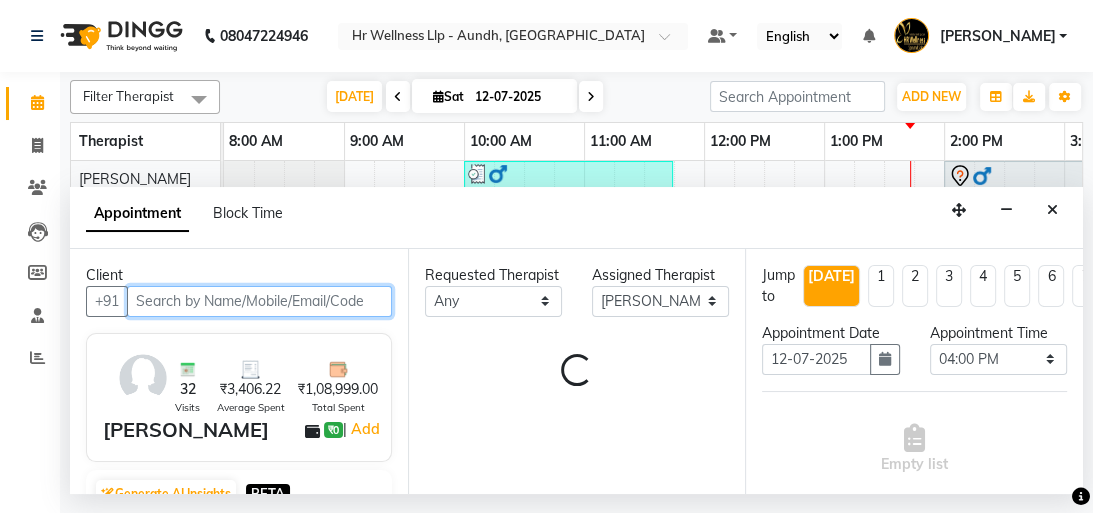 scroll, scrollTop: 0, scrollLeft: 600, axis: horizontal 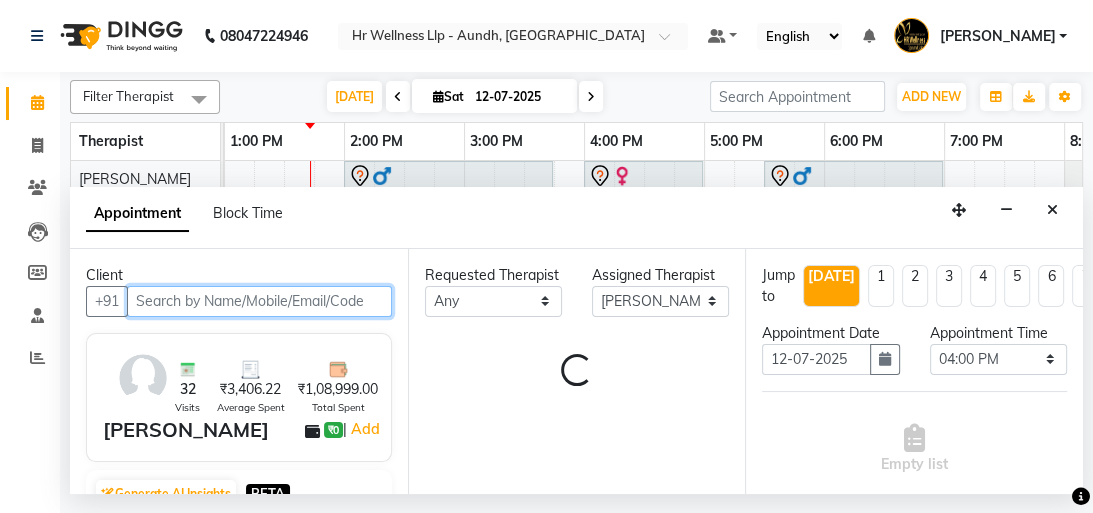 select on "1894" 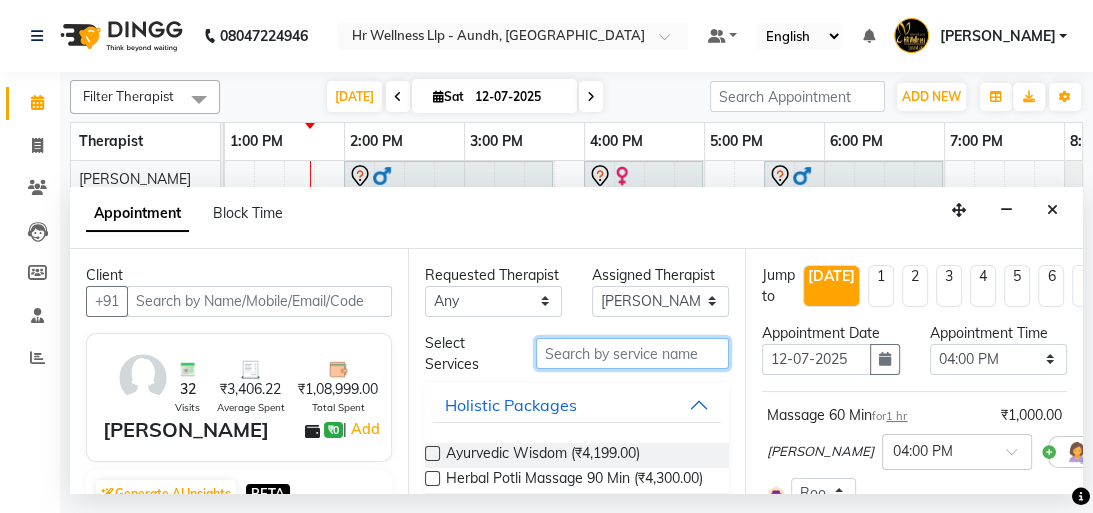 click at bounding box center [632, 353] 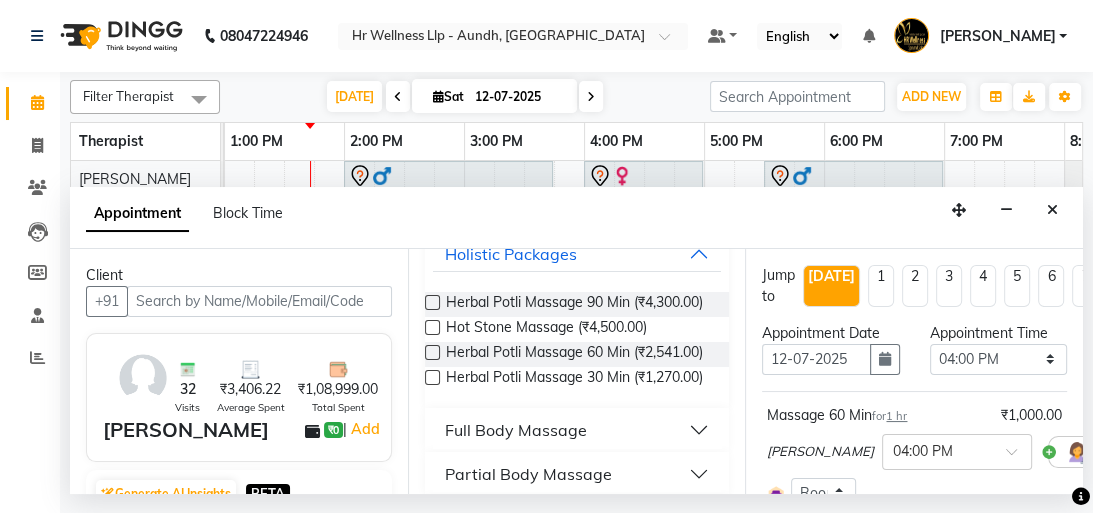 scroll, scrollTop: 284, scrollLeft: 0, axis: vertical 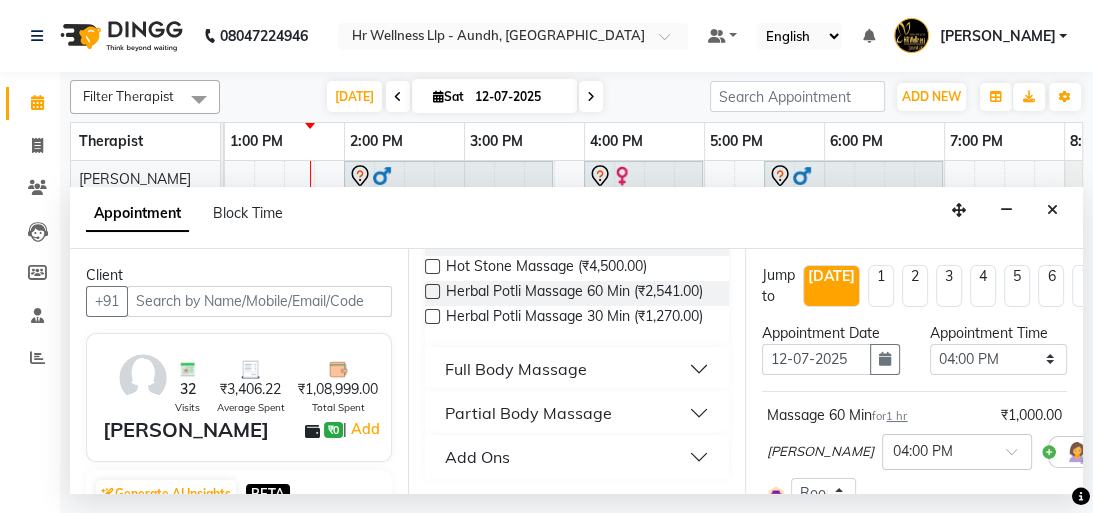 type on "massa" 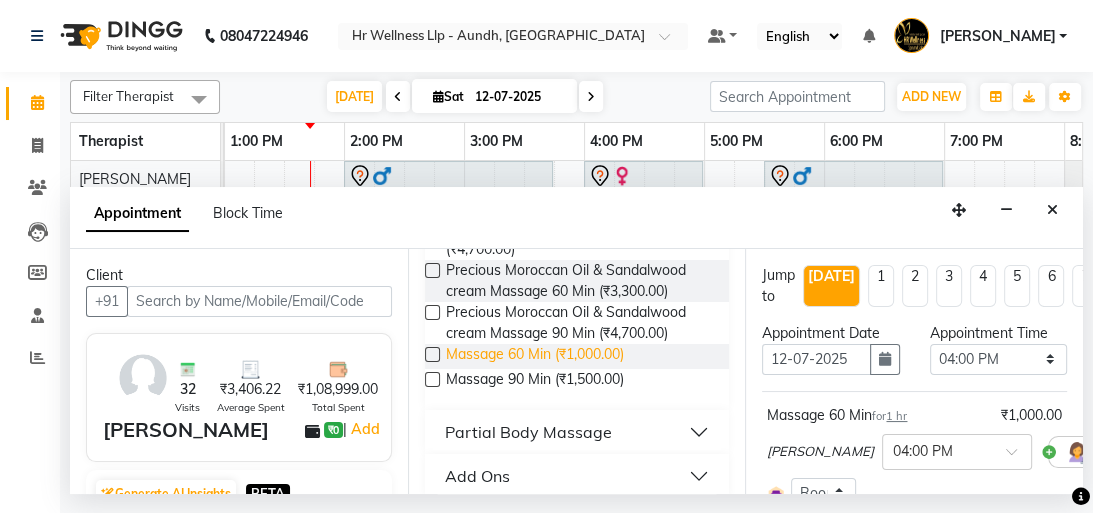 scroll, scrollTop: 1297, scrollLeft: 0, axis: vertical 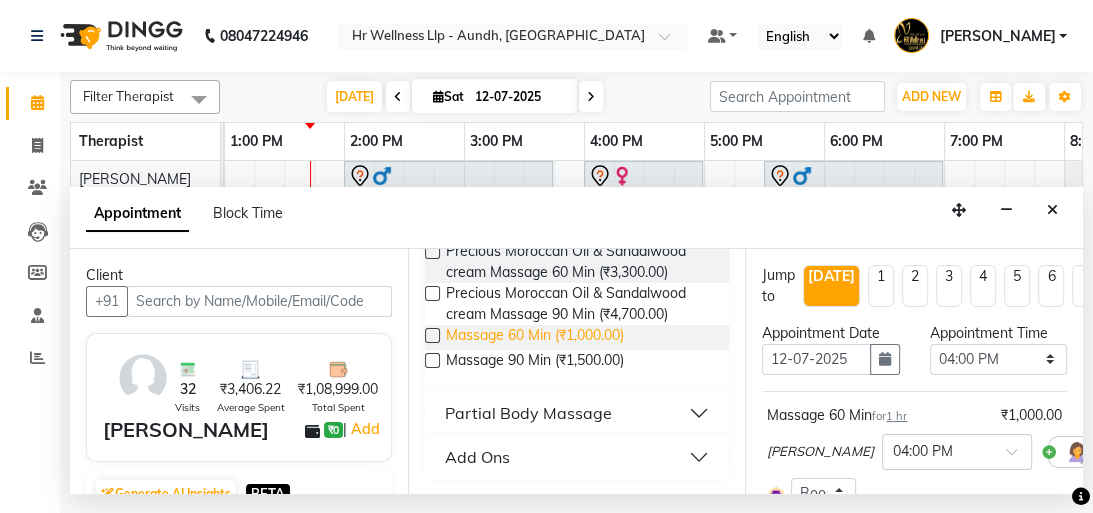 click on "Massage 60 Min (₹1,000.00)" at bounding box center [535, 337] 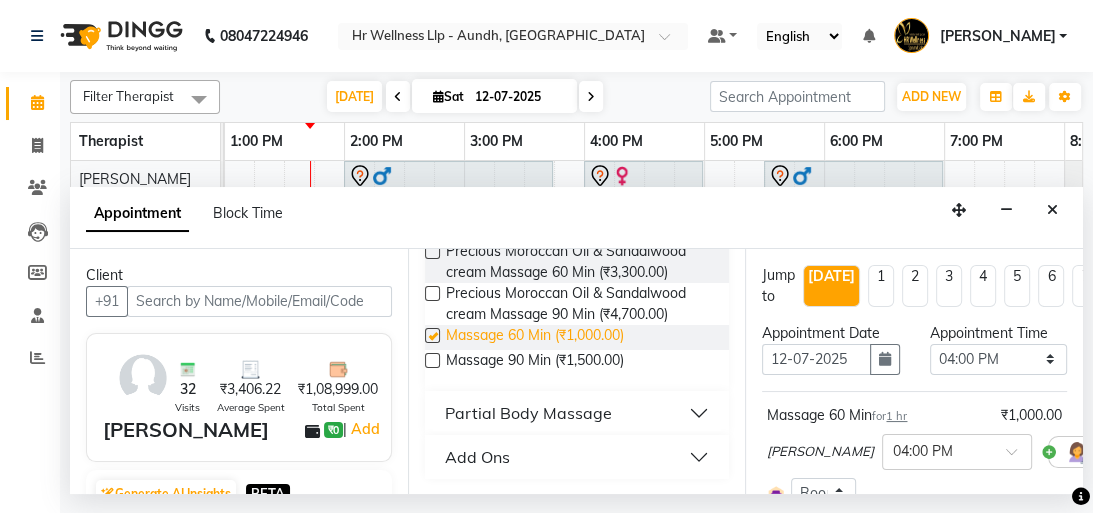 checkbox on "false" 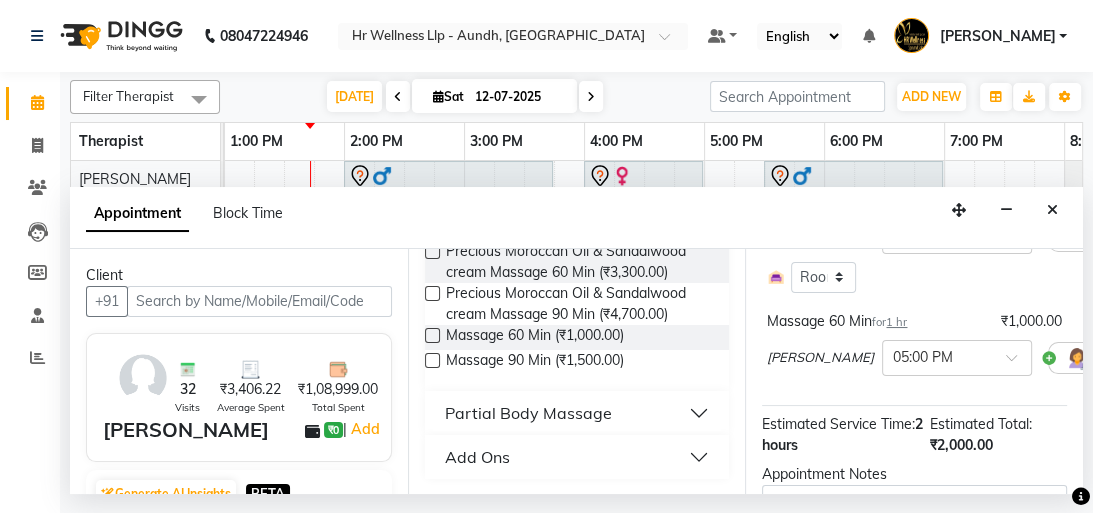 scroll, scrollTop: 136, scrollLeft: 0, axis: vertical 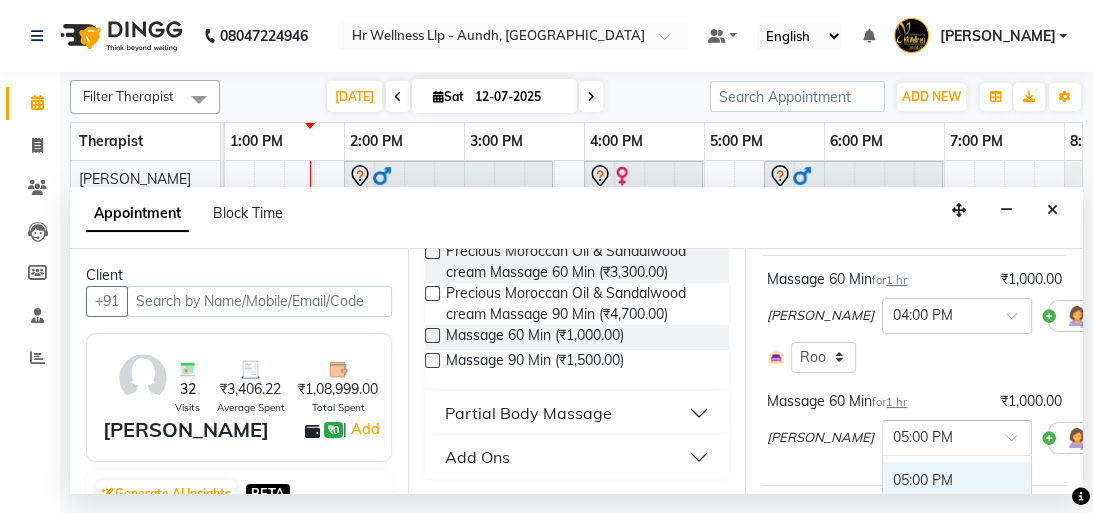click on "× 05:00 PM" at bounding box center (957, 438) 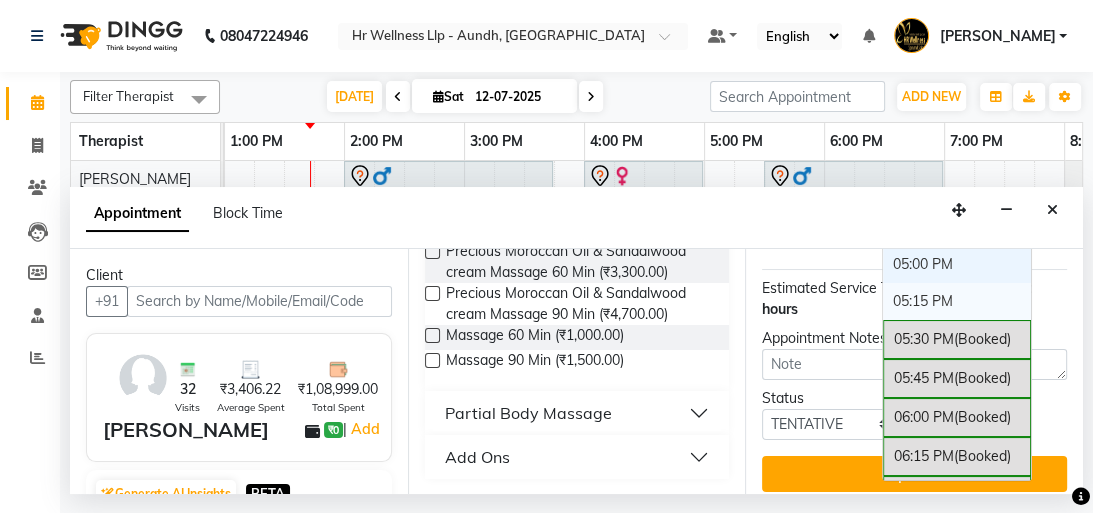 scroll, scrollTop: 376, scrollLeft: 0, axis: vertical 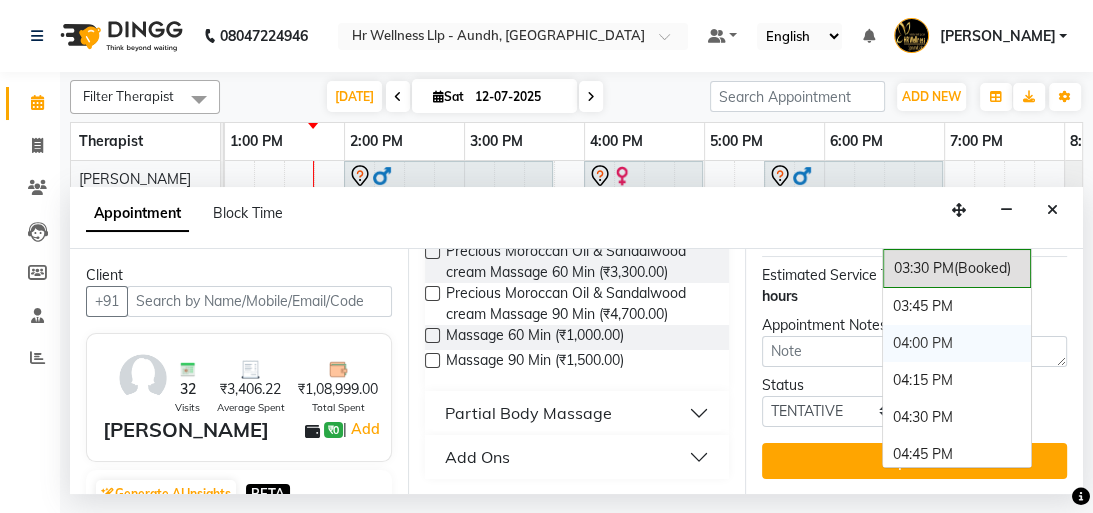 click on "04:00 PM" at bounding box center (957, 343) 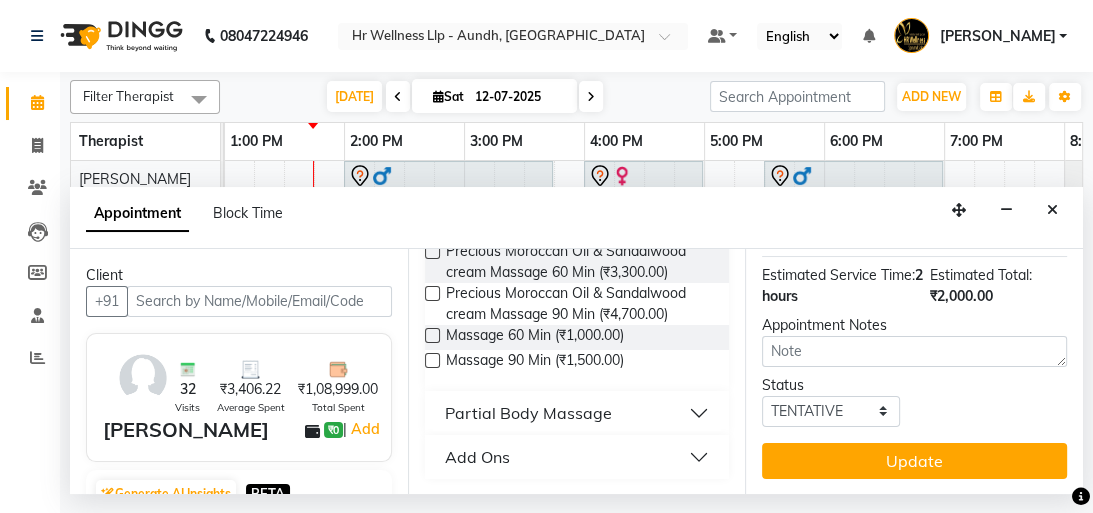 scroll, scrollTop: 397, scrollLeft: 0, axis: vertical 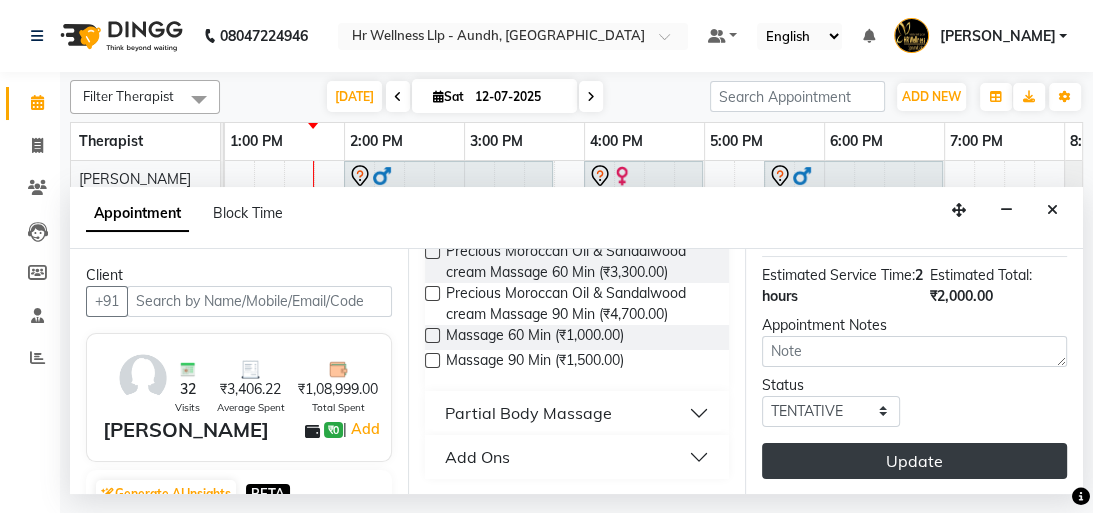 click on "Update" at bounding box center (914, 461) 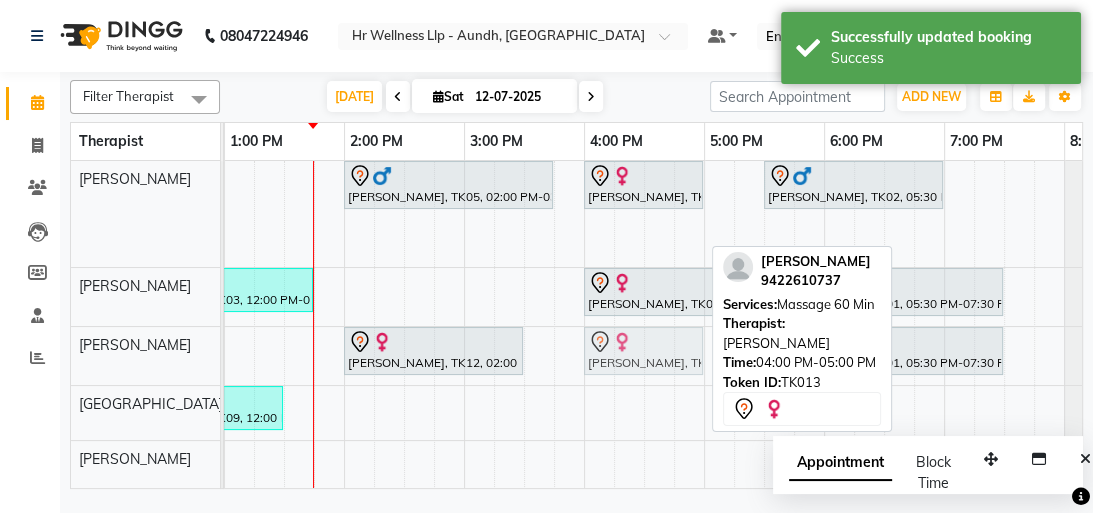 drag, startPoint x: 642, startPoint y: 235, endPoint x: 648, endPoint y: 348, distance: 113.15918 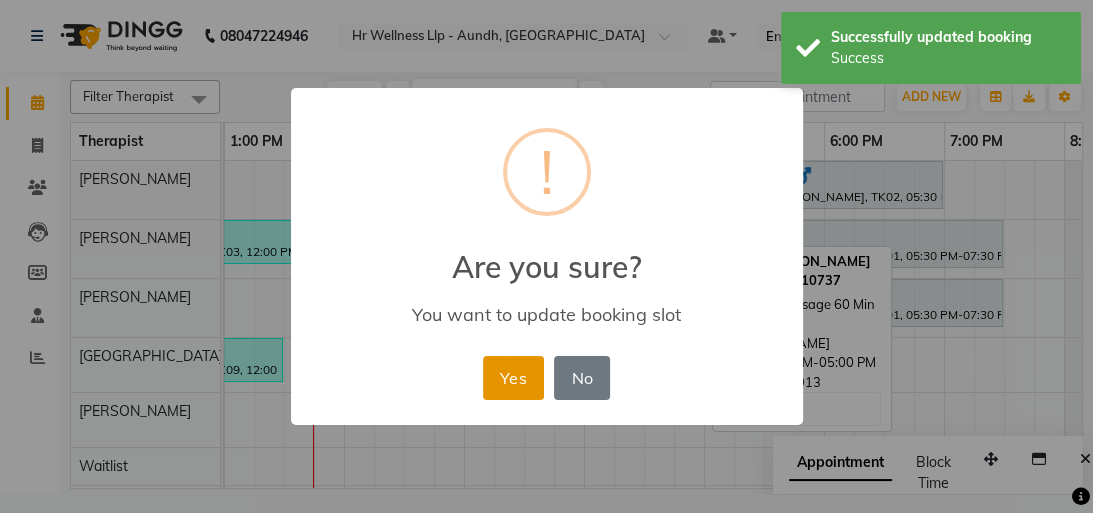 click on "Yes" at bounding box center (513, 378) 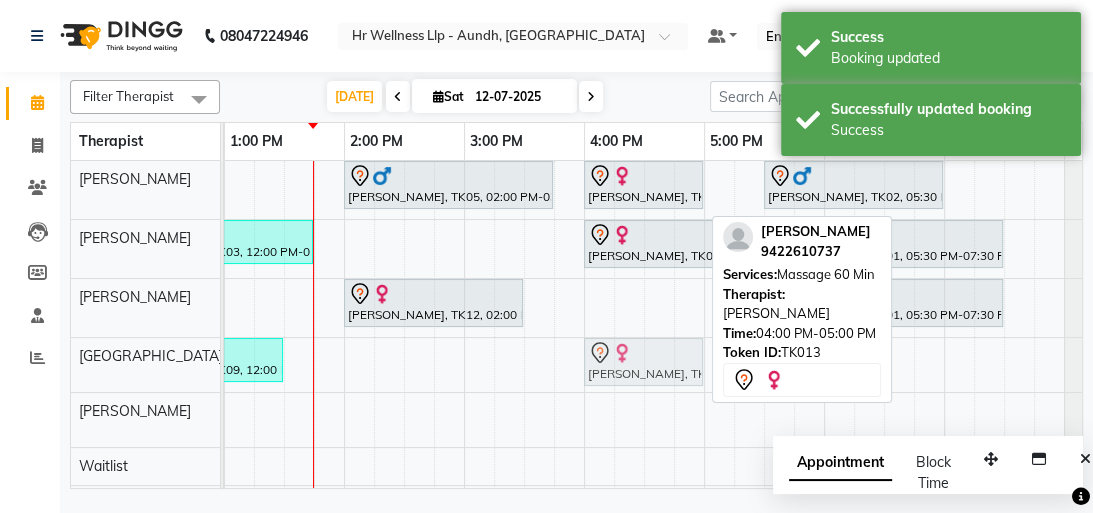 drag, startPoint x: 637, startPoint y: 308, endPoint x: 634, endPoint y: 344, distance: 36.124783 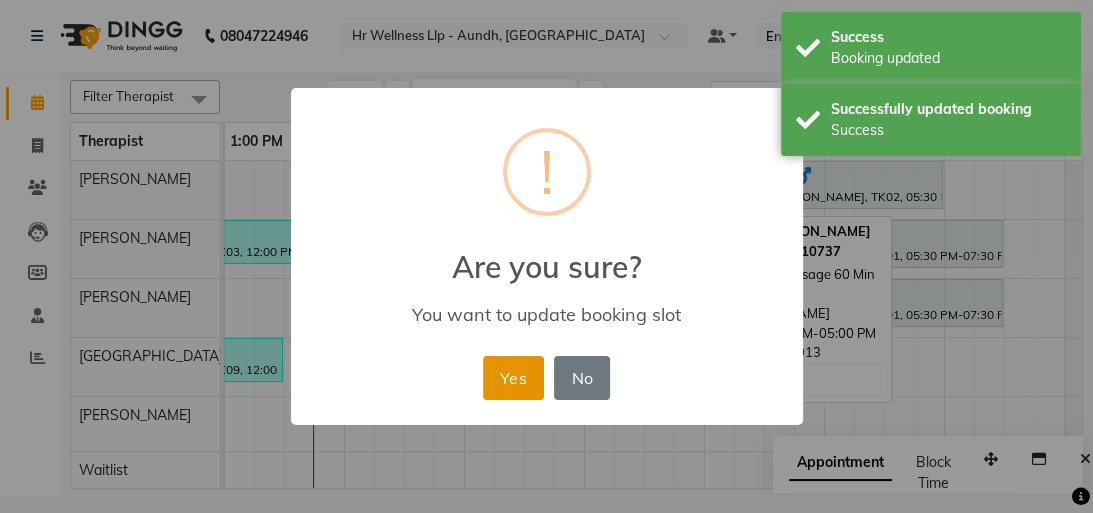 click on "Yes" at bounding box center (513, 378) 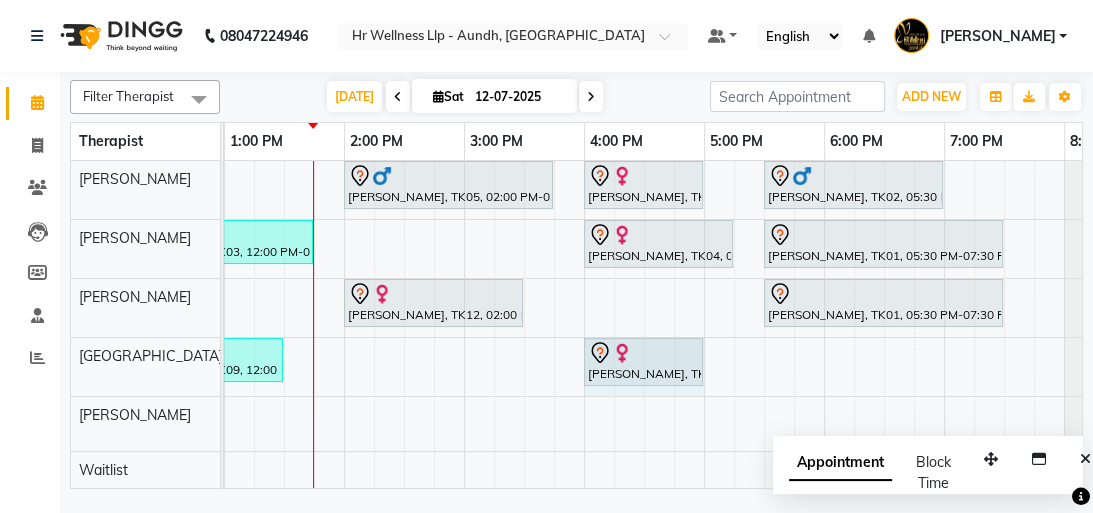 drag, startPoint x: 594, startPoint y: 388, endPoint x: 684, endPoint y: 384, distance: 90.088844 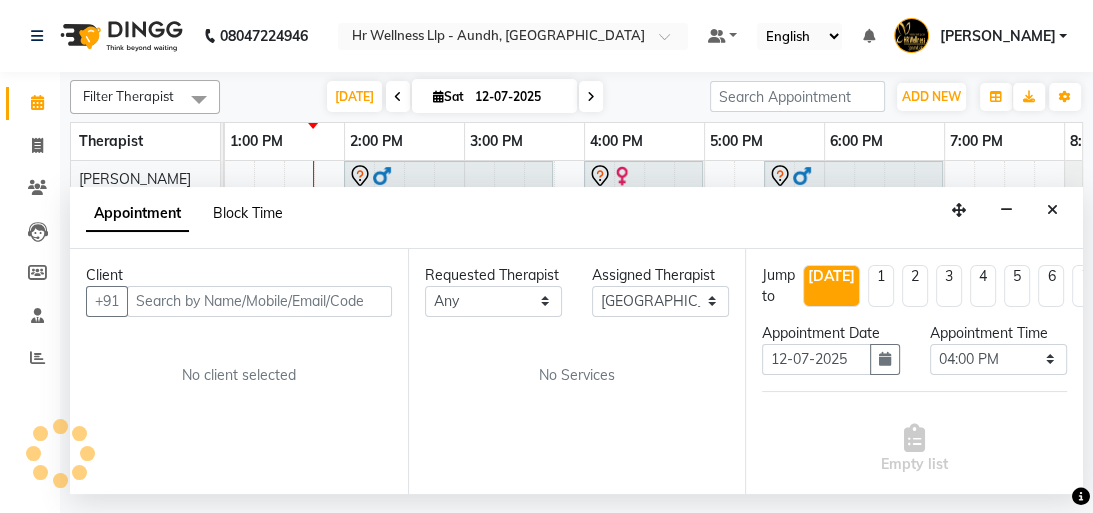 click on "Block Time" at bounding box center (248, 213) 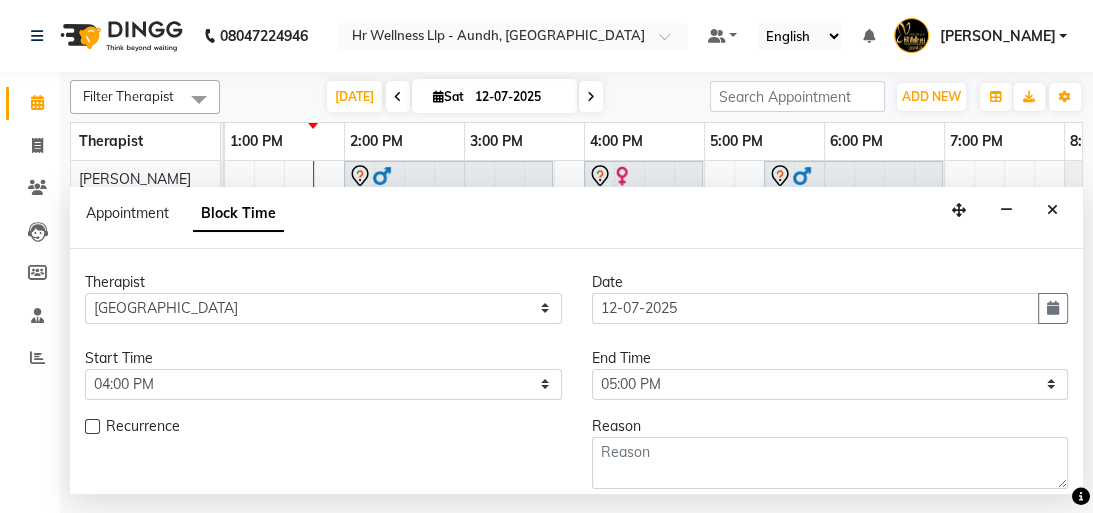 scroll, scrollTop: 0, scrollLeft: 0, axis: both 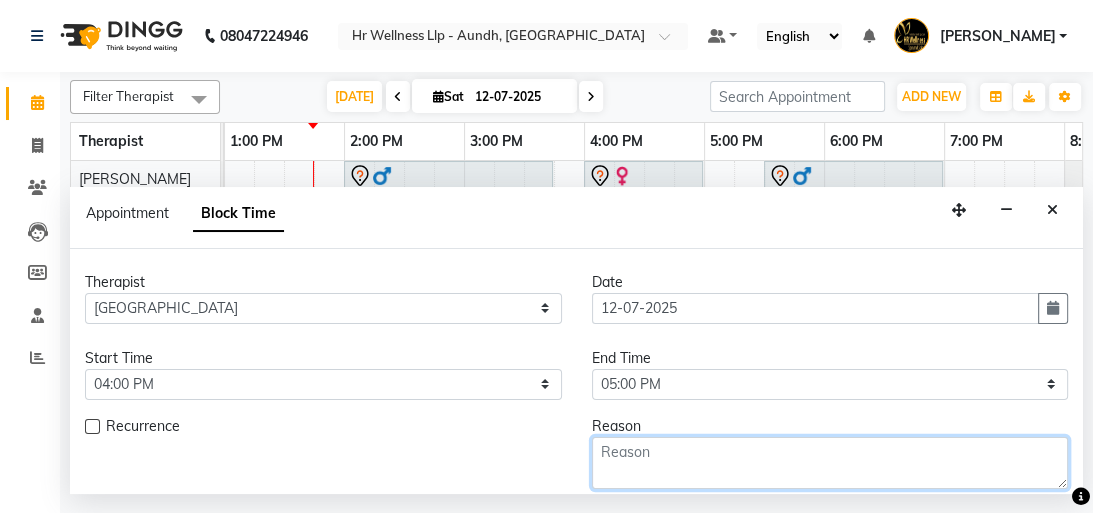 click at bounding box center [830, 463] 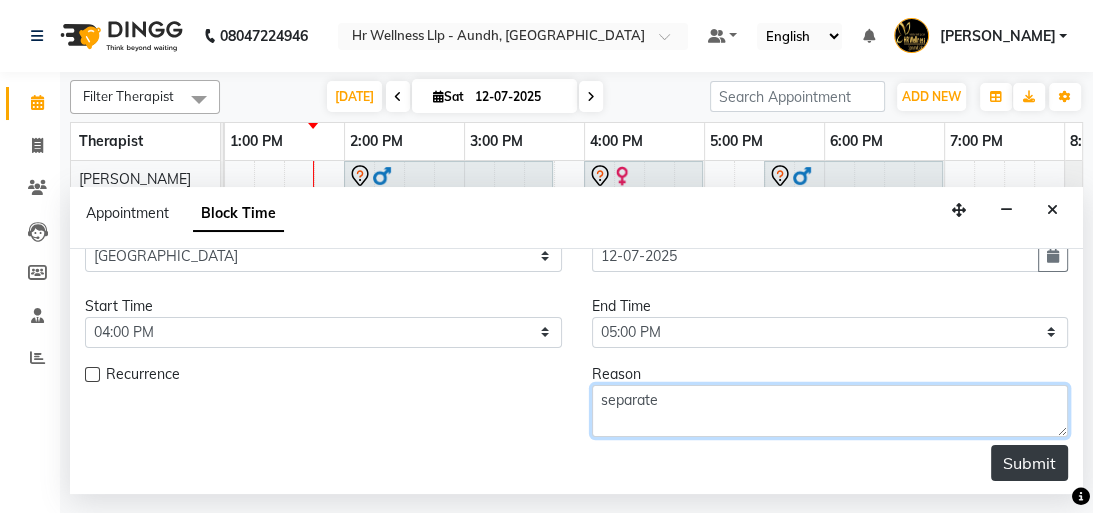 type on "separate" 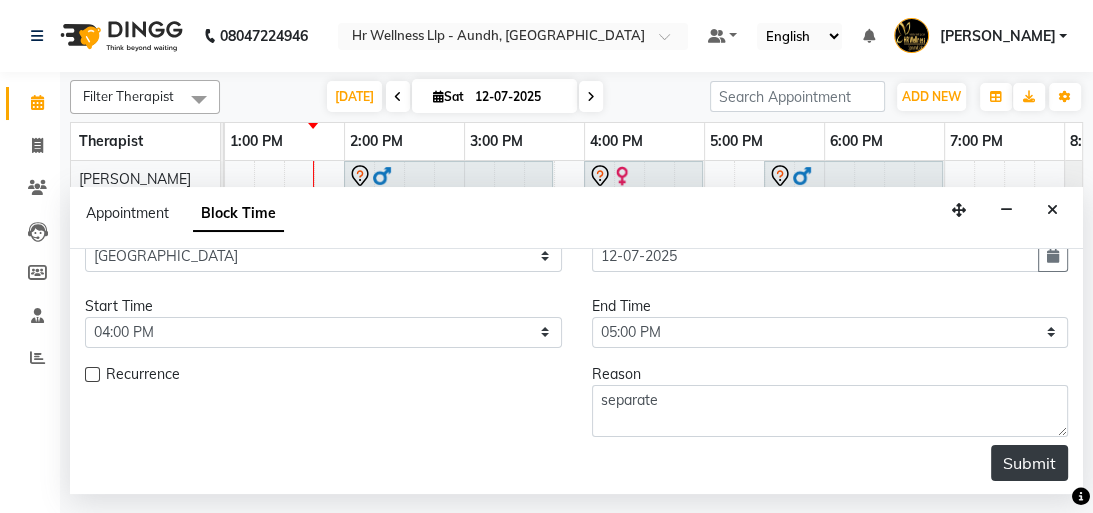 click on "Submit" at bounding box center (1029, 463) 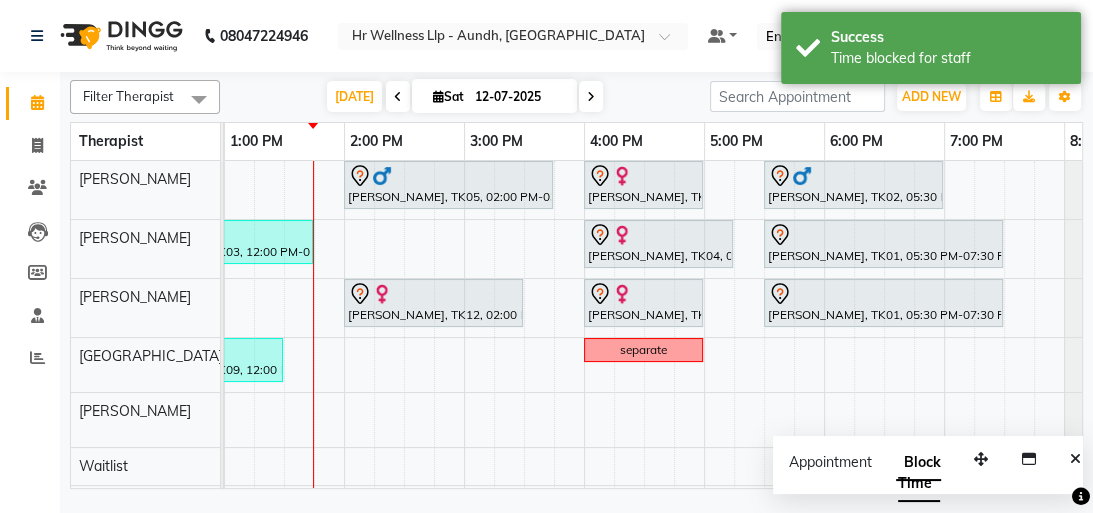 drag, startPoint x: 657, startPoint y: 350, endPoint x: 657, endPoint y: 368, distance: 18 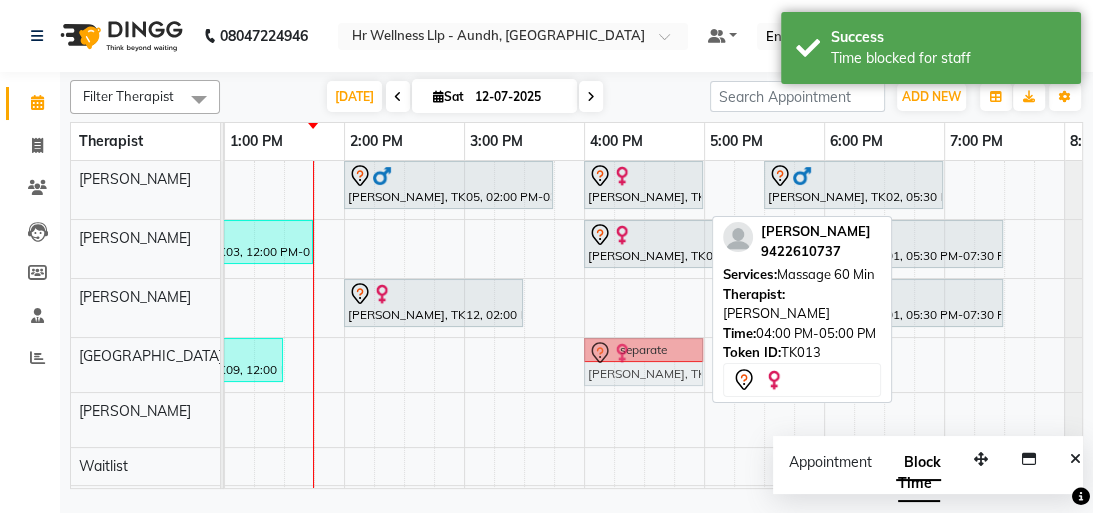 drag, startPoint x: 647, startPoint y: 311, endPoint x: 643, endPoint y: 364, distance: 53.15073 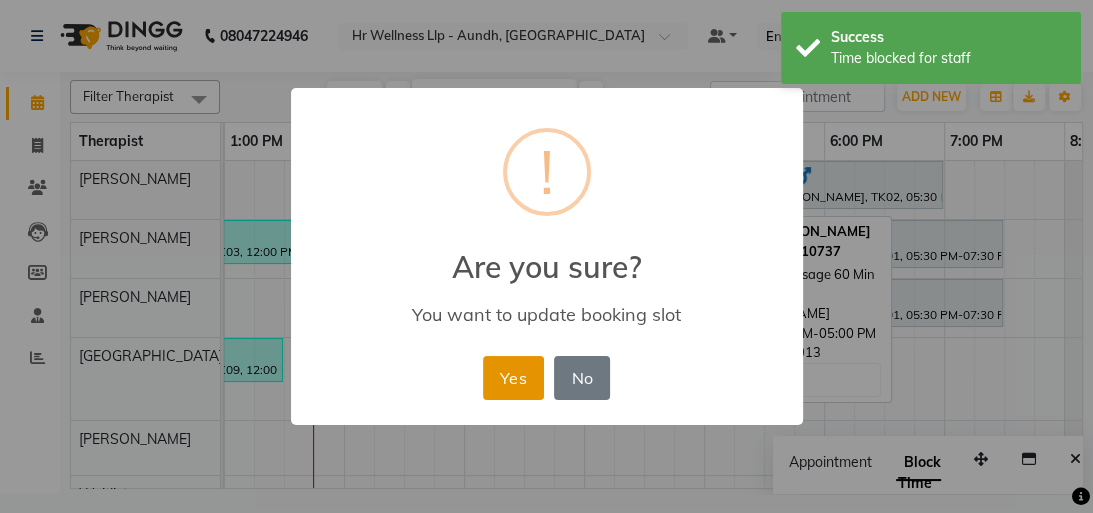 click on "Yes" at bounding box center [513, 378] 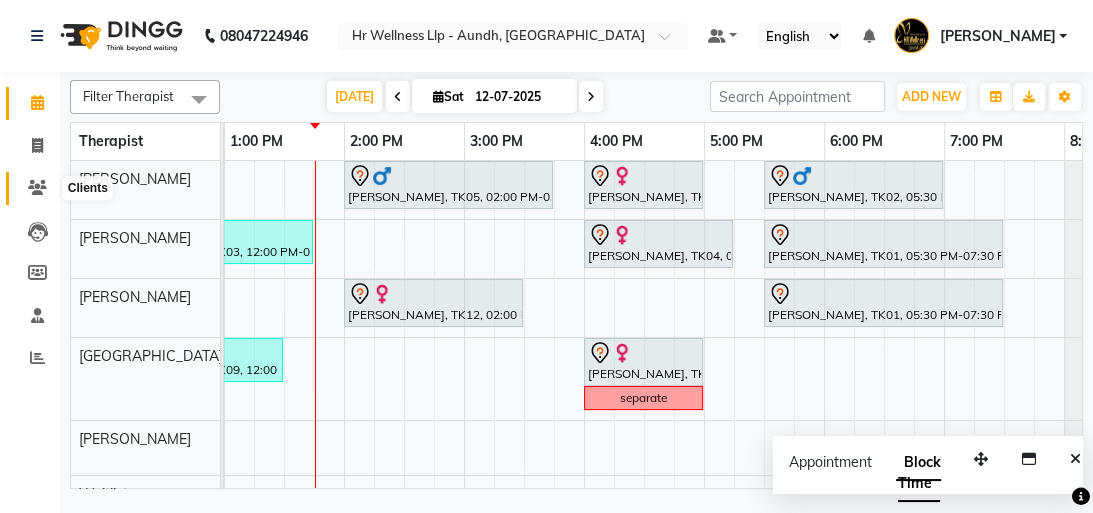 click 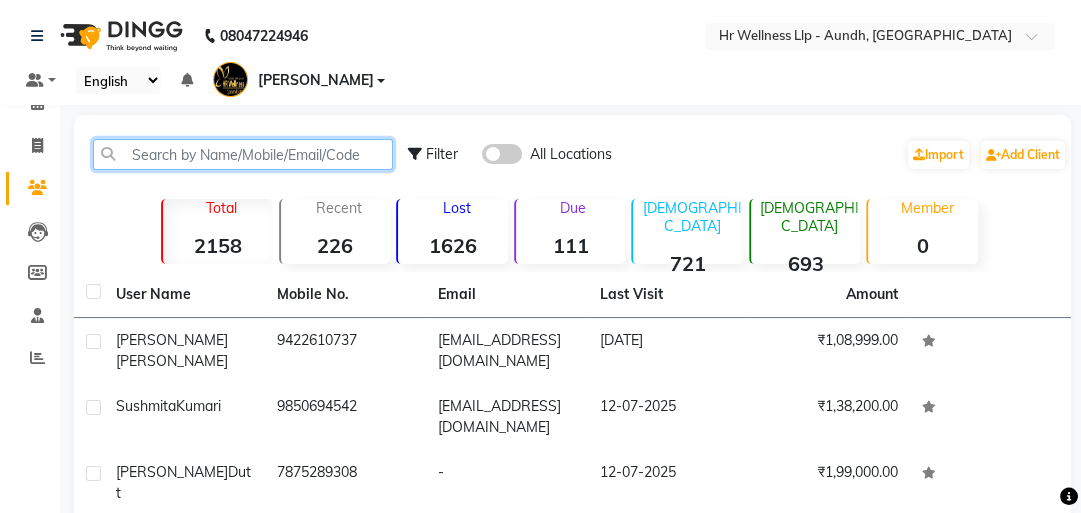 click 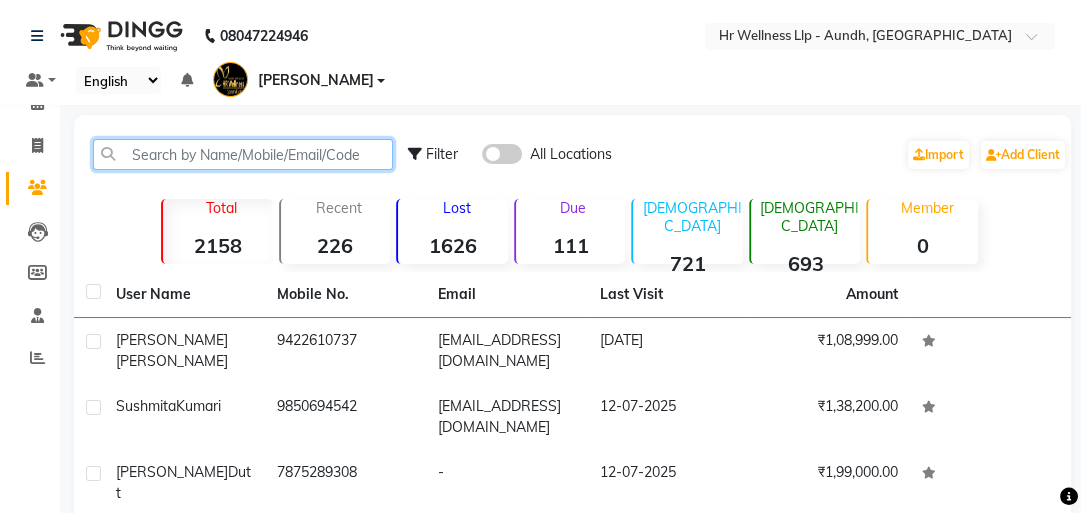 paste on "8390053355" 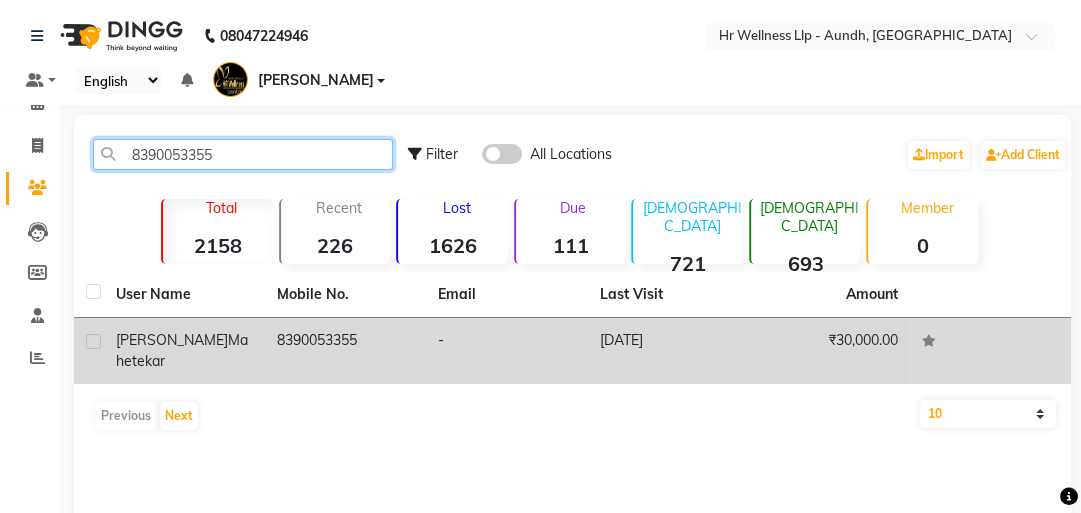 type on "8390053355" 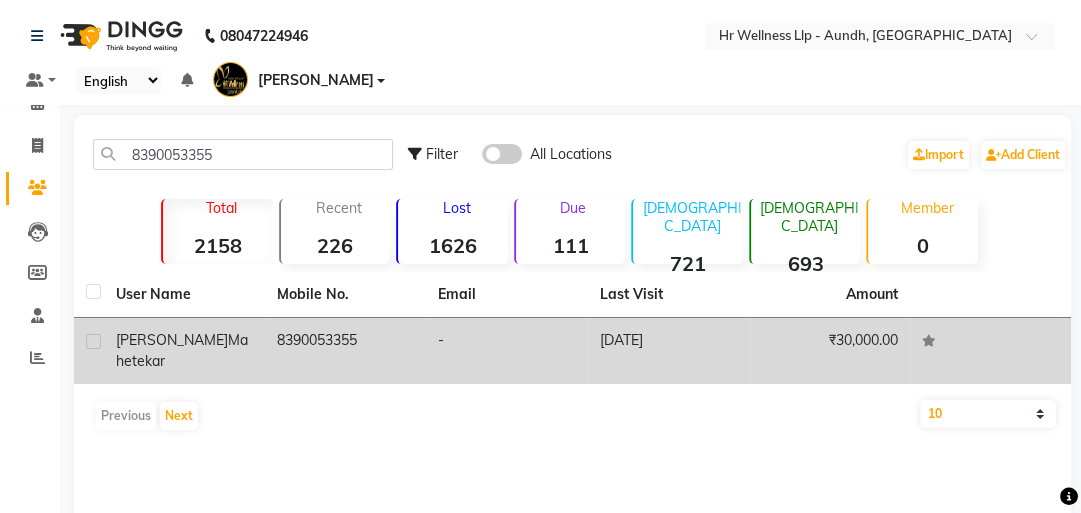 click on "-" 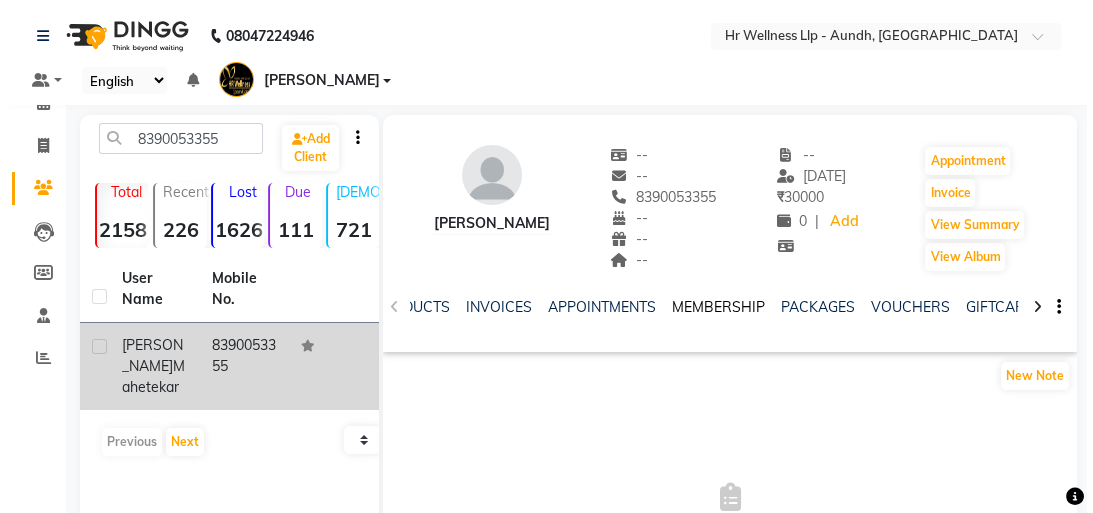 scroll, scrollTop: 0, scrollLeft: 379, axis: horizontal 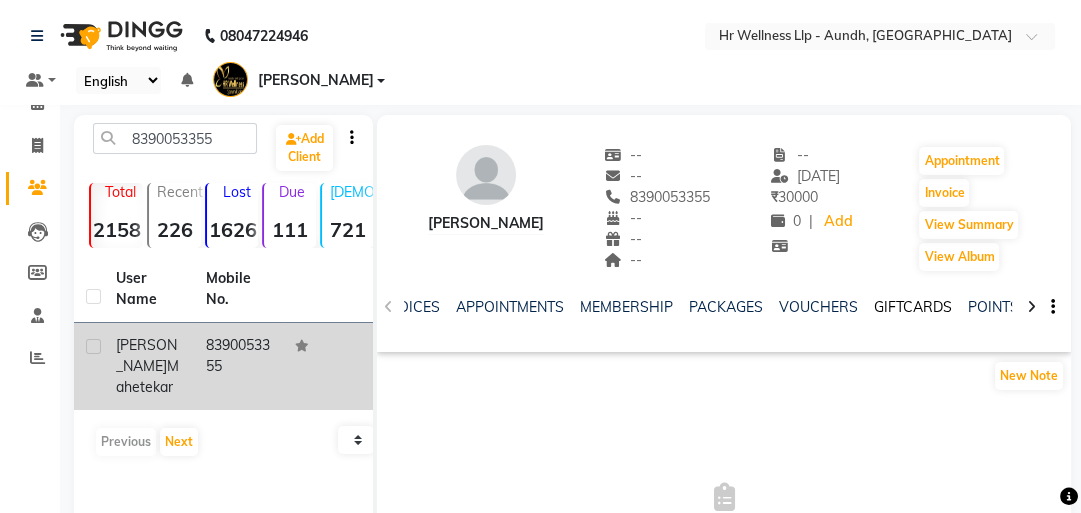 click on "GIFTCARDS" 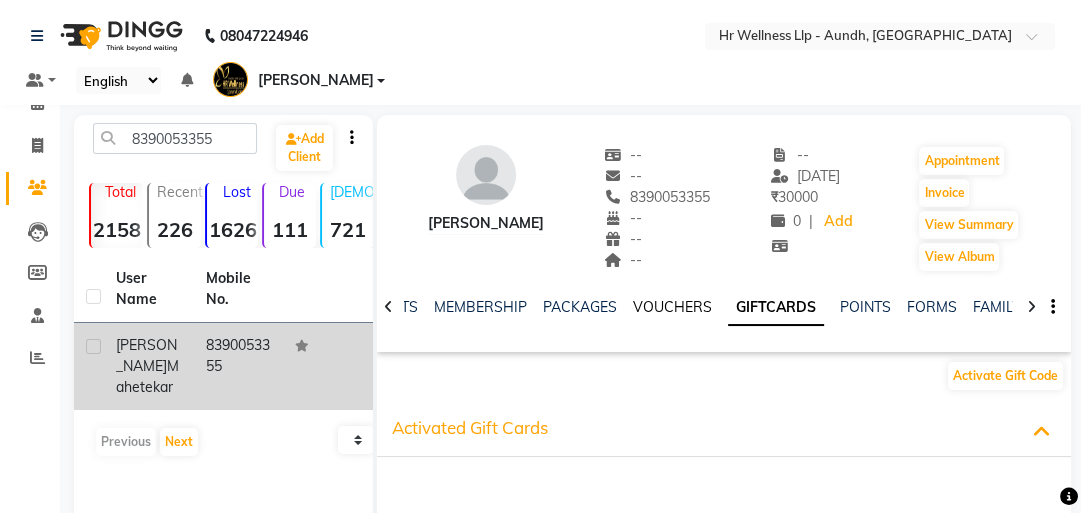 click on "VOUCHERS" 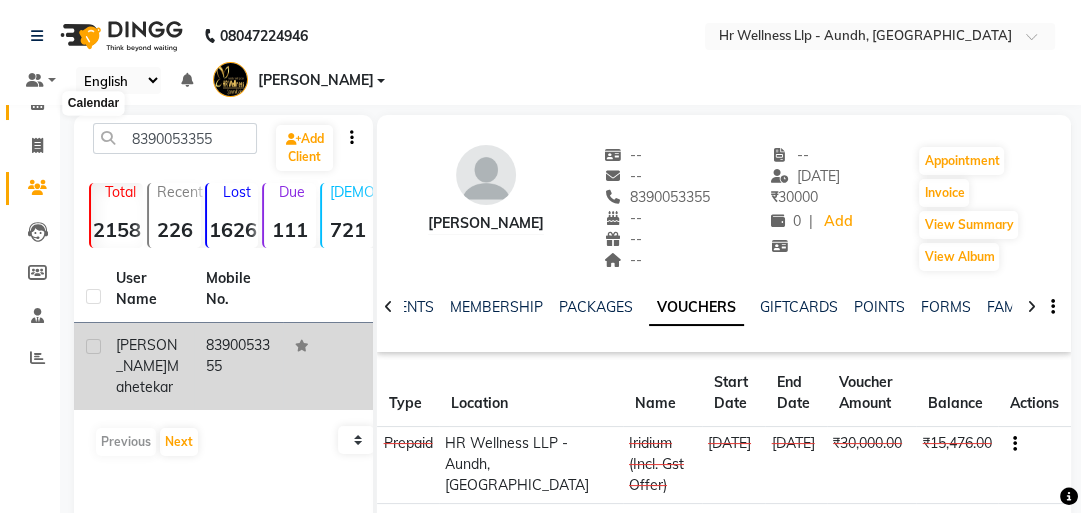click 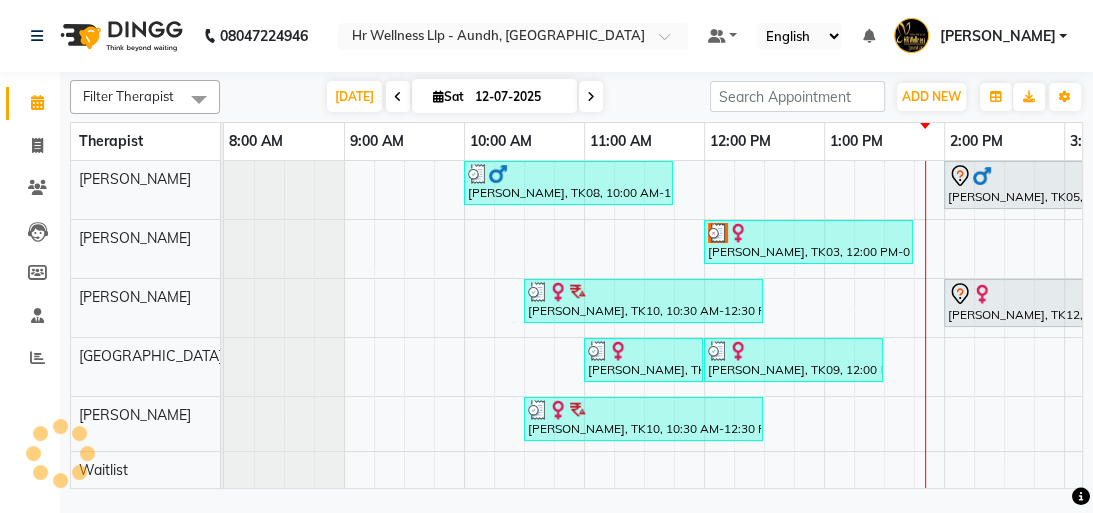 scroll, scrollTop: 0, scrollLeft: 0, axis: both 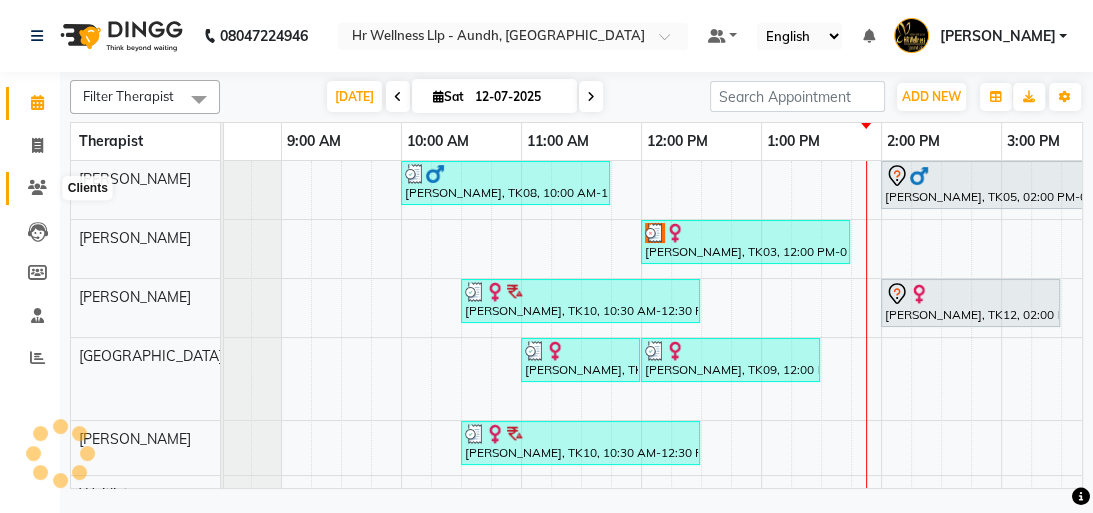 click 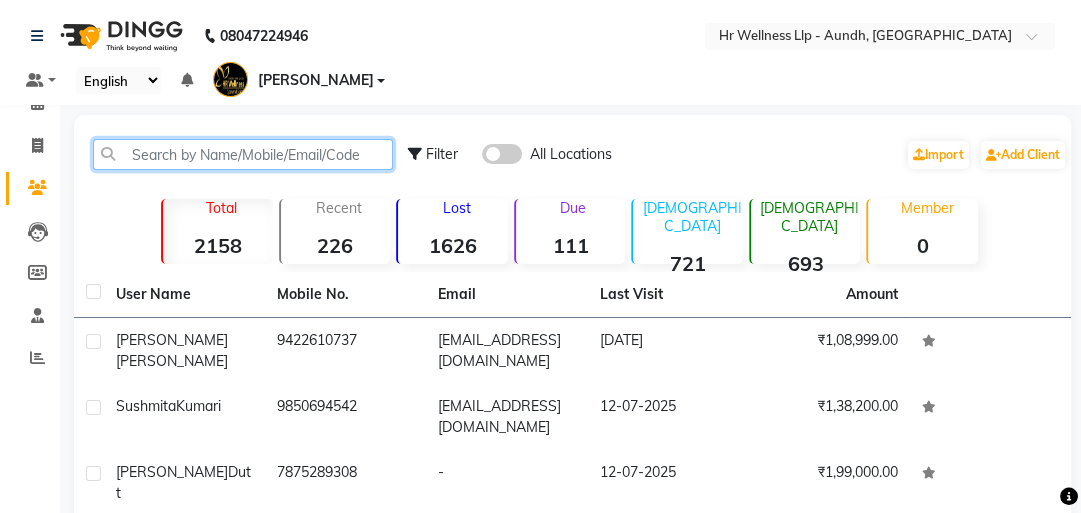 click 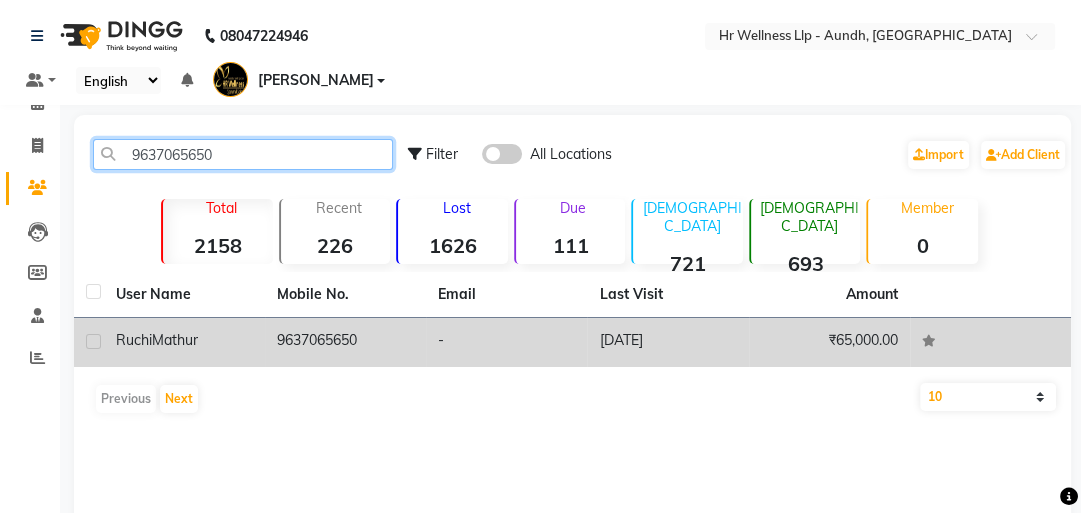 type on "9637065650" 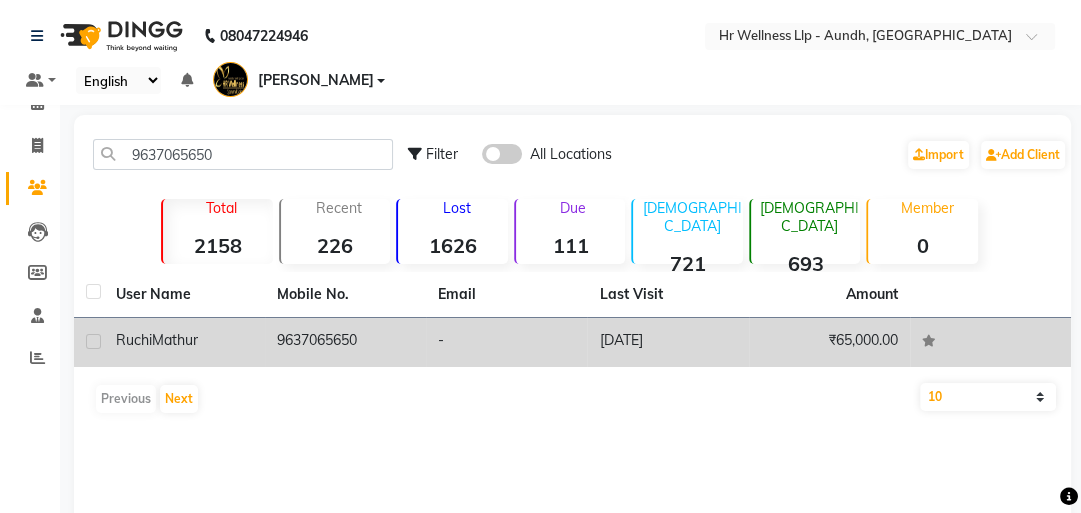 click on "9637065650" 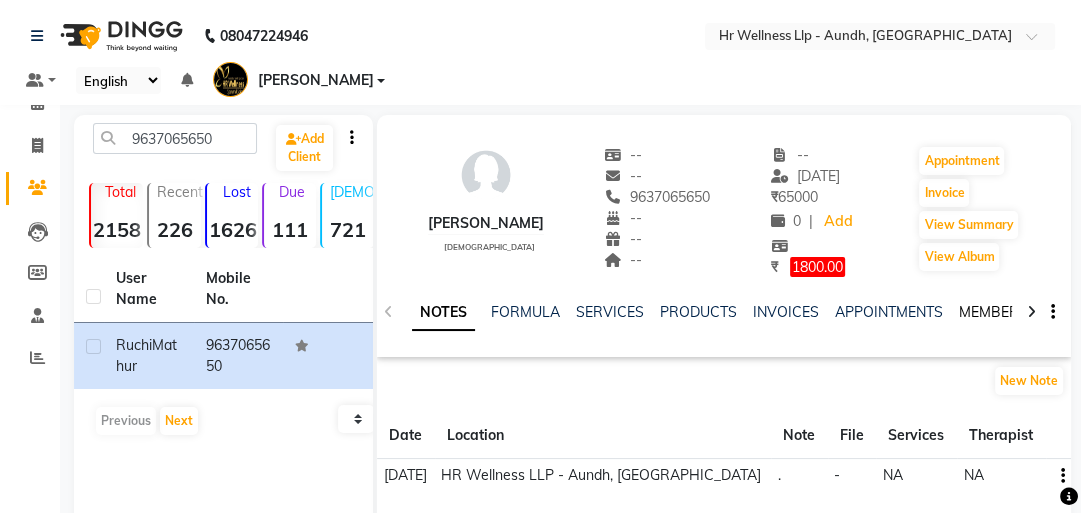 click on "MEMBERSHIP" 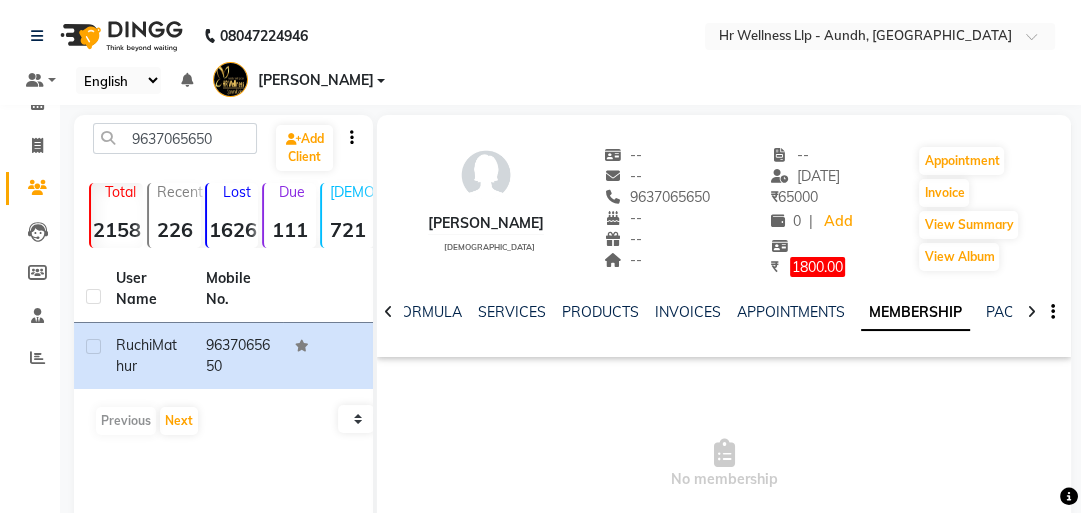 click 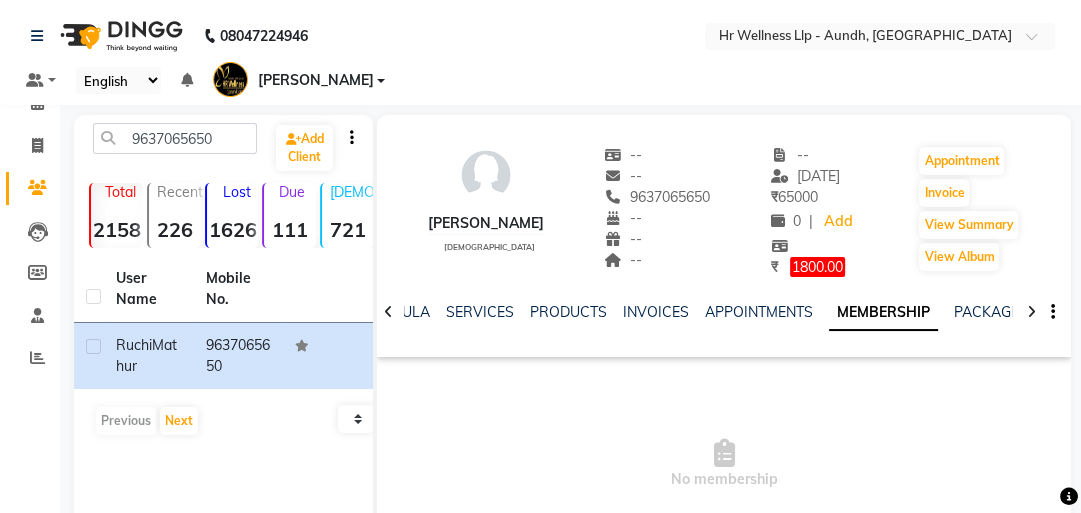 click 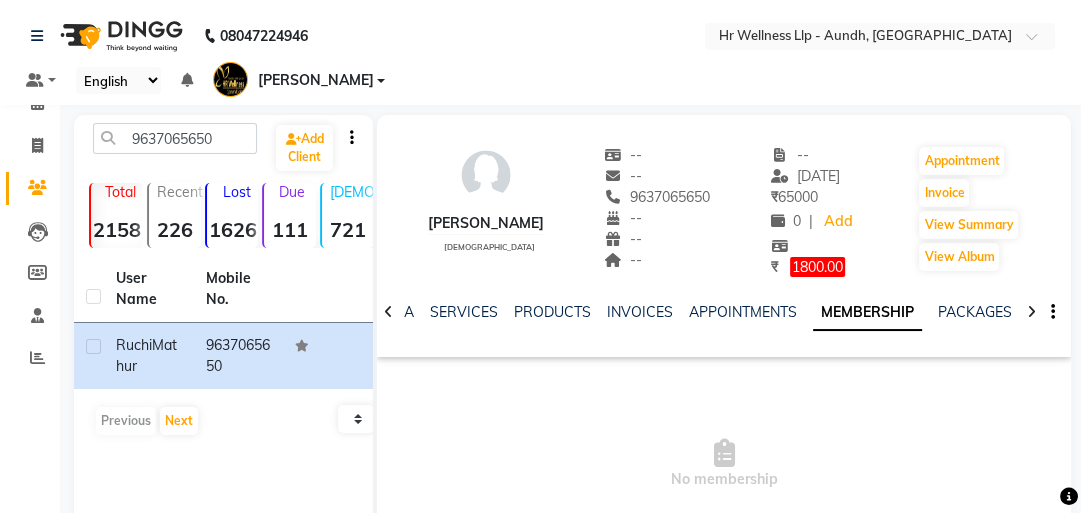 click 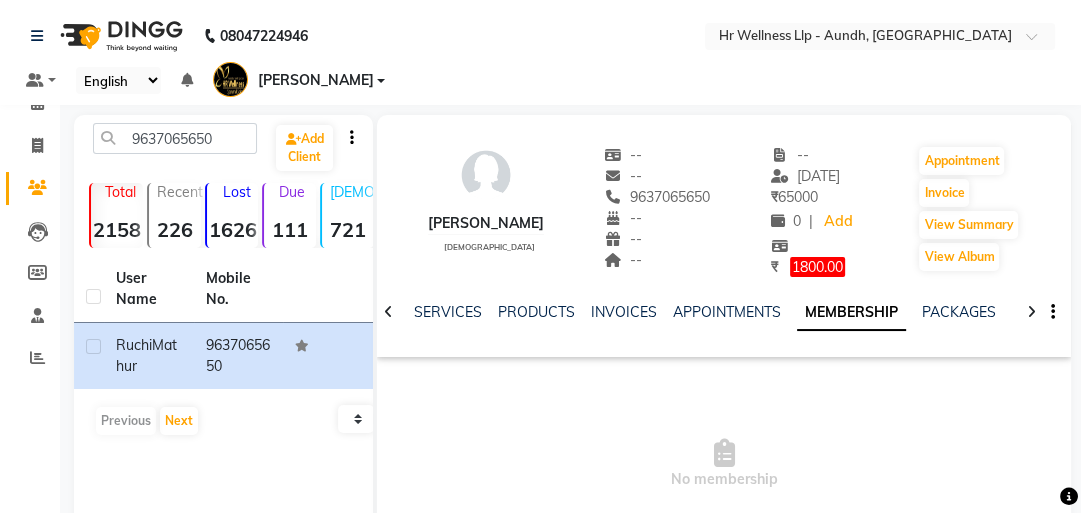click 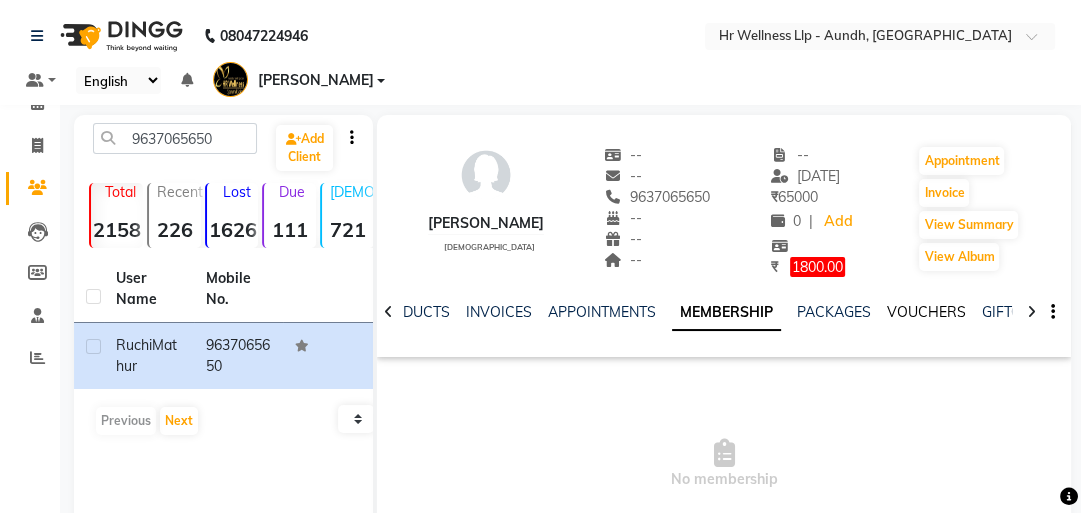 scroll, scrollTop: 0, scrollLeft: 108, axis: horizontal 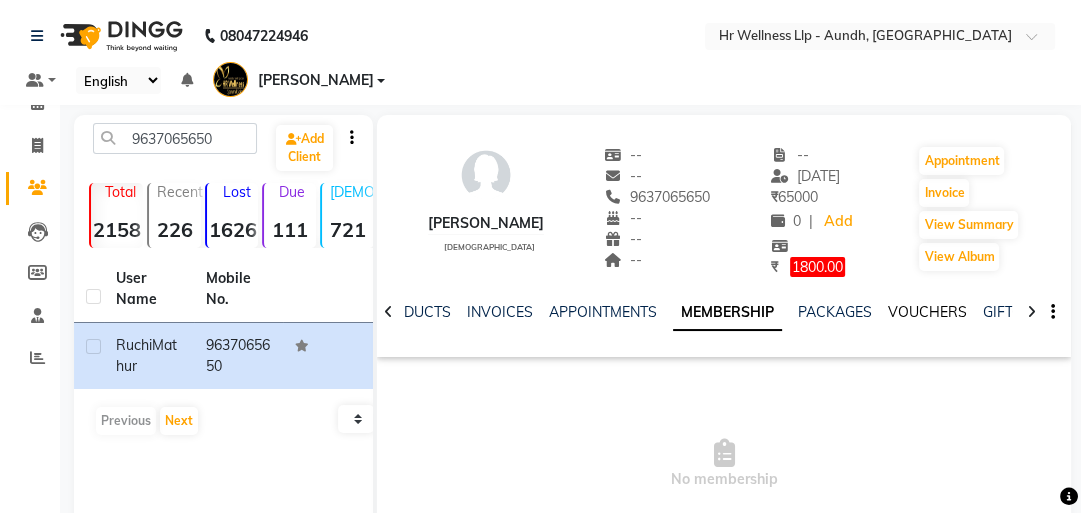 click on "VOUCHERS" 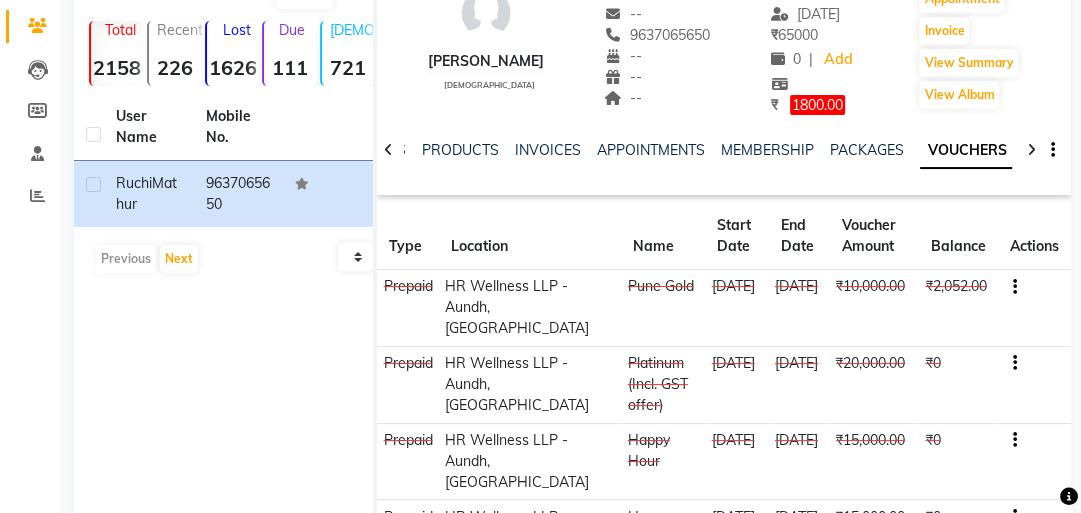 scroll, scrollTop: 161, scrollLeft: 0, axis: vertical 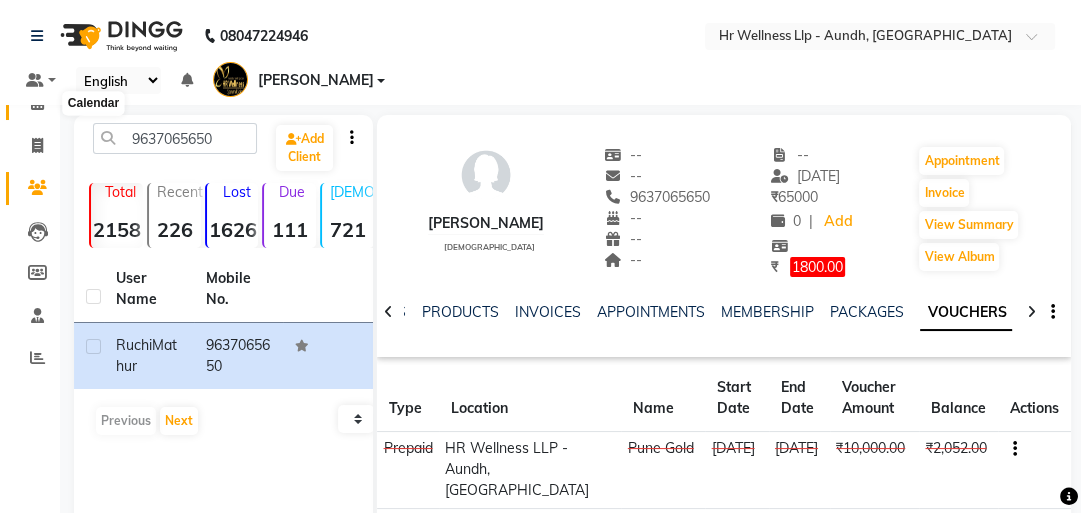 click 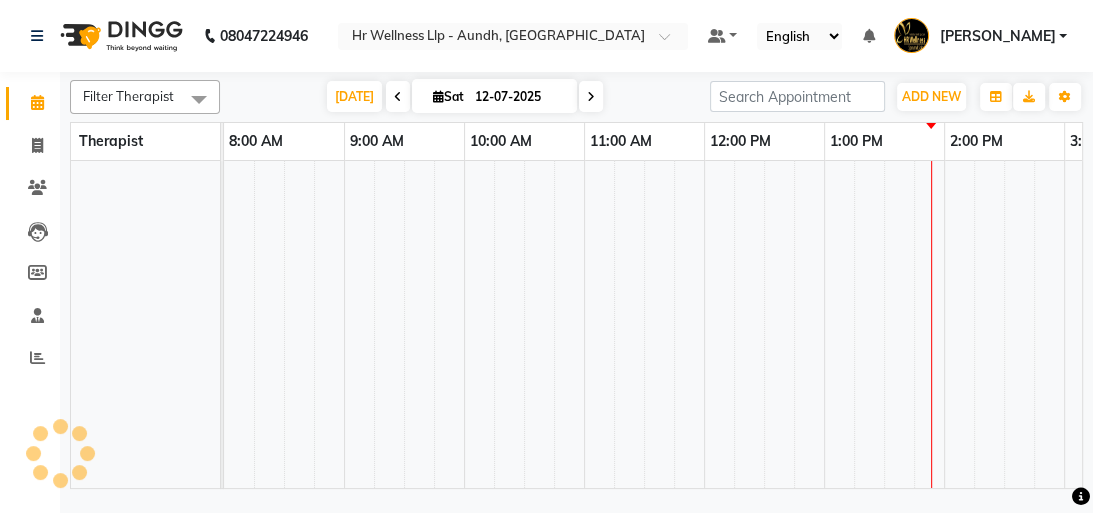 scroll, scrollTop: 0, scrollLeft: 0, axis: both 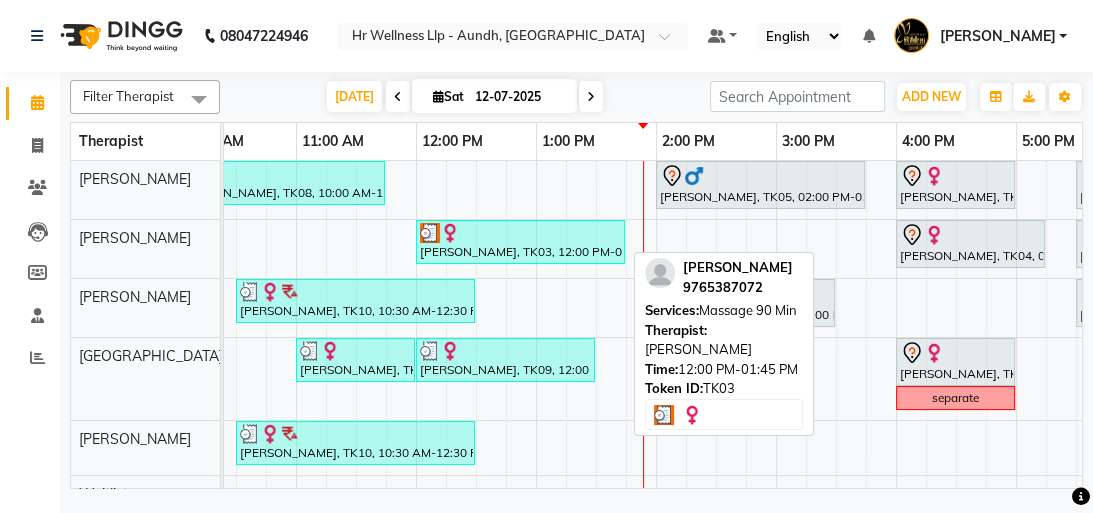 click on "[PERSON_NAME], TK03, 12:00 PM-01:45 PM, Massage 90 Min" at bounding box center [520, 242] 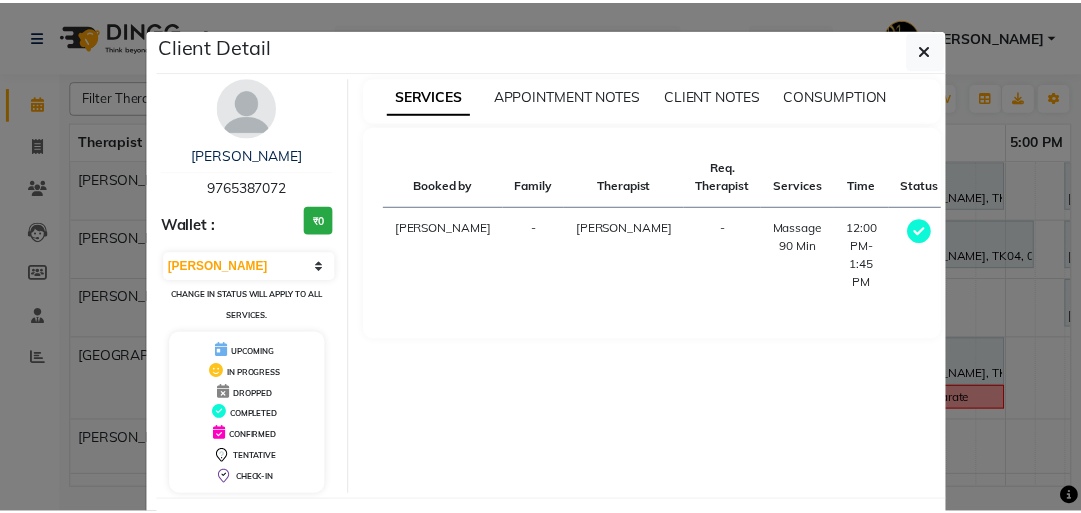 scroll, scrollTop: 87, scrollLeft: 0, axis: vertical 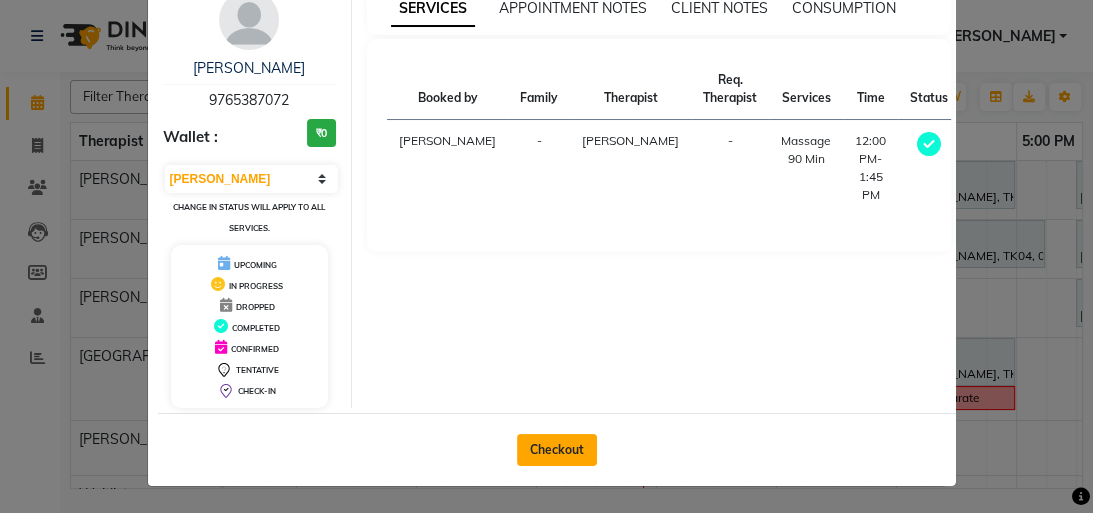 click on "Checkout" 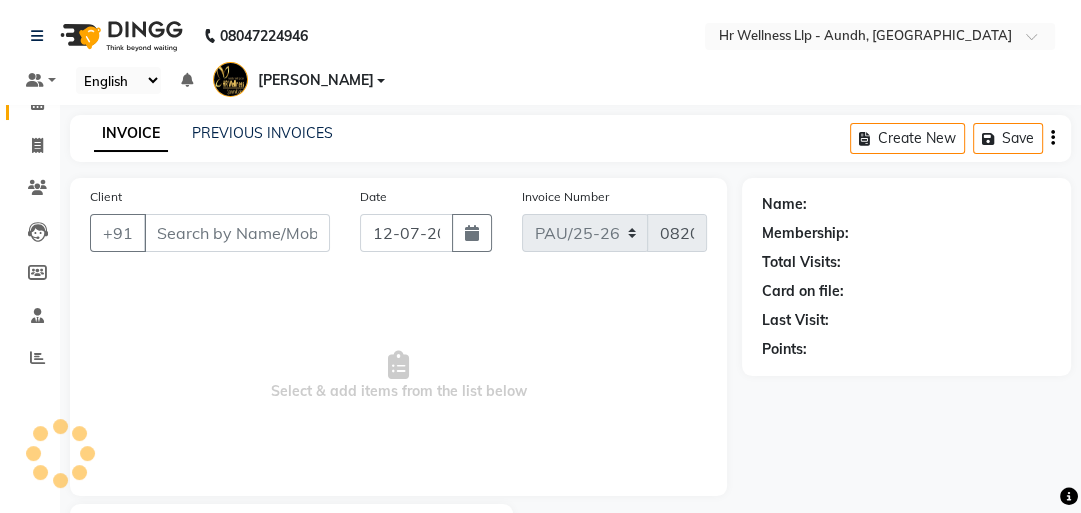 type on "9765387072" 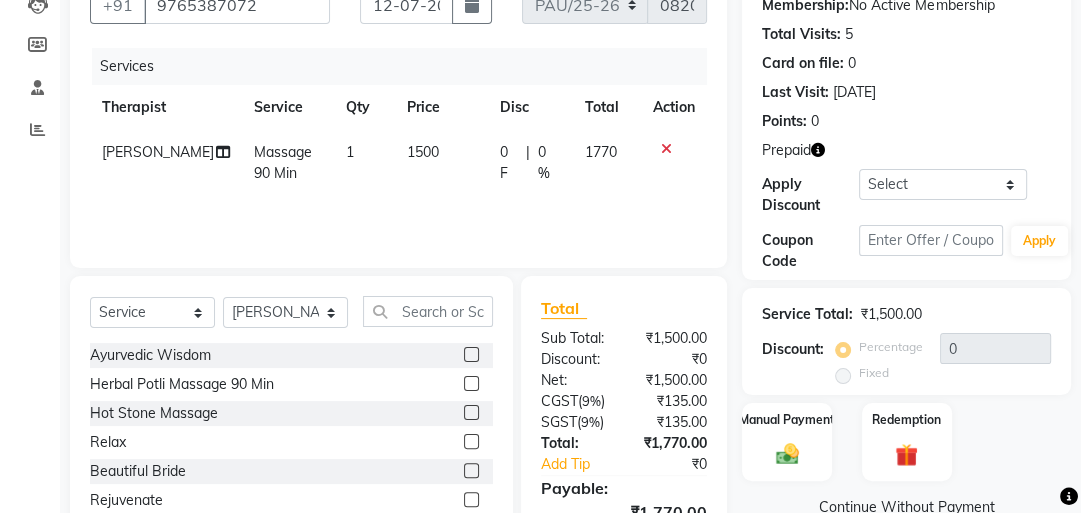 scroll, scrollTop: 312, scrollLeft: 0, axis: vertical 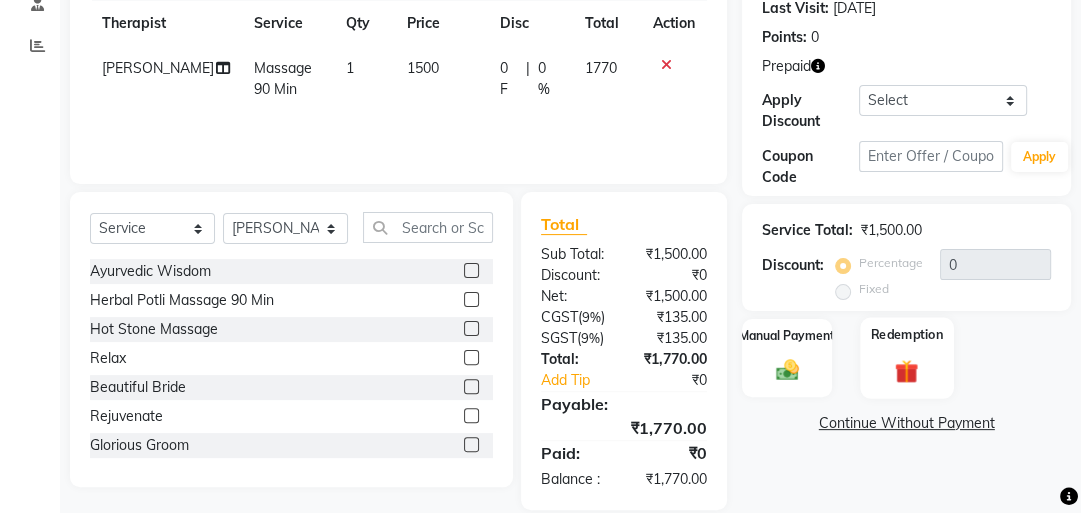 click 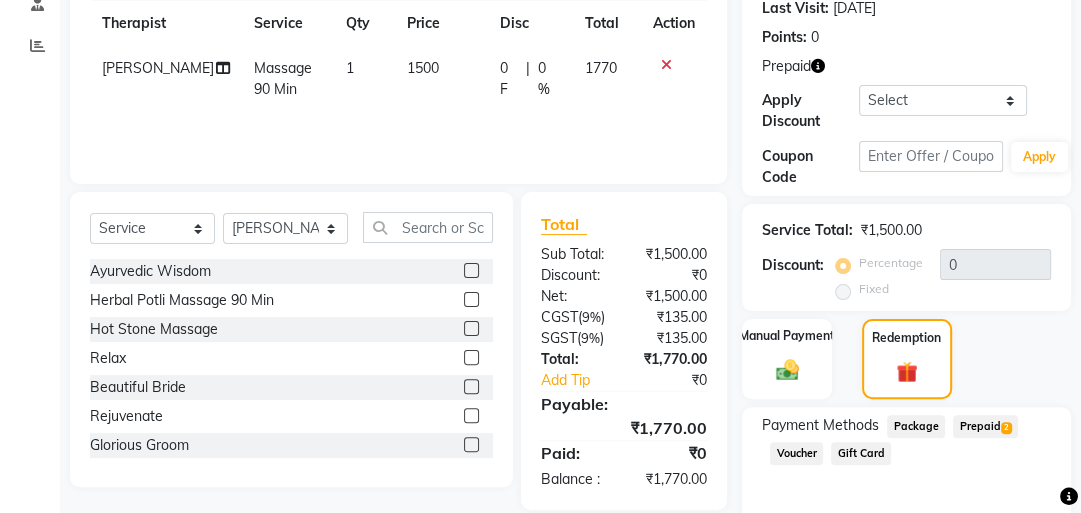 click on "2" 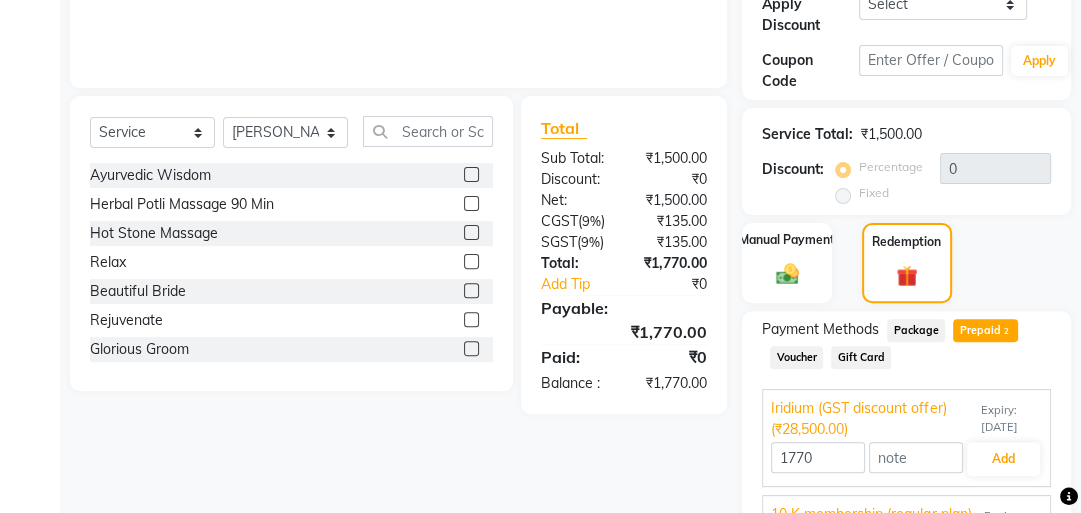 scroll, scrollTop: 500, scrollLeft: 0, axis: vertical 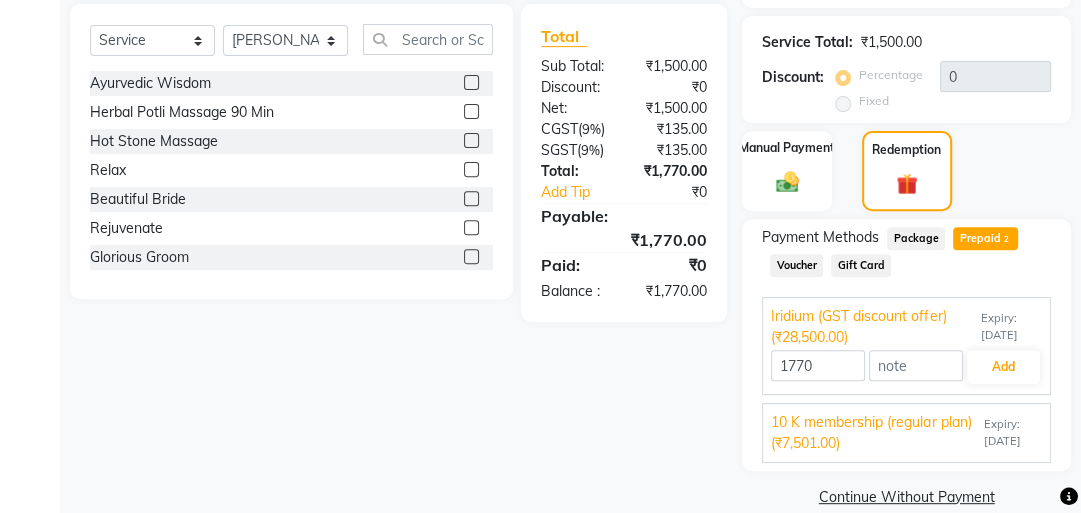 click on "10 K membership (regular plan) (₹7,501.00)" at bounding box center (875, 433) 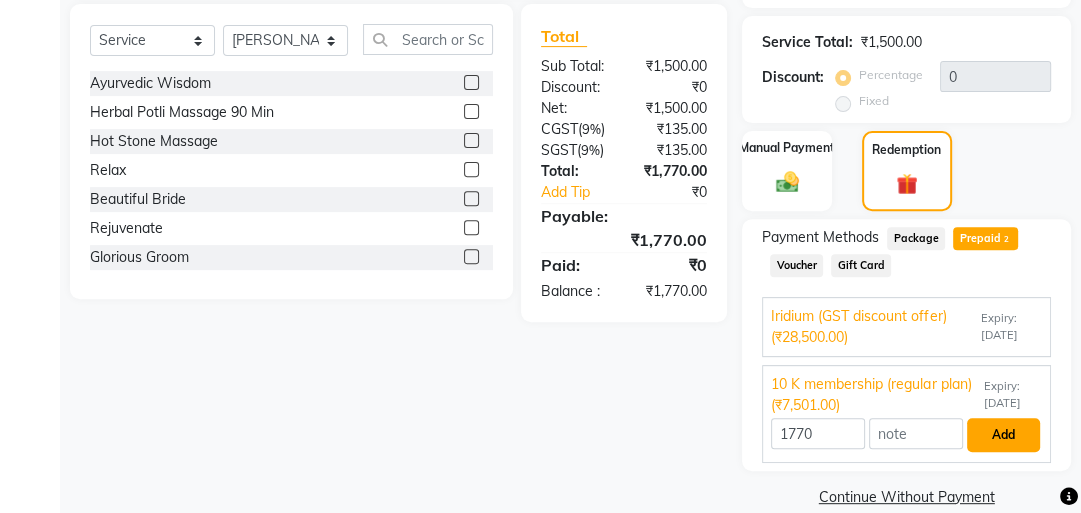 click on "Add" at bounding box center [1003, 435] 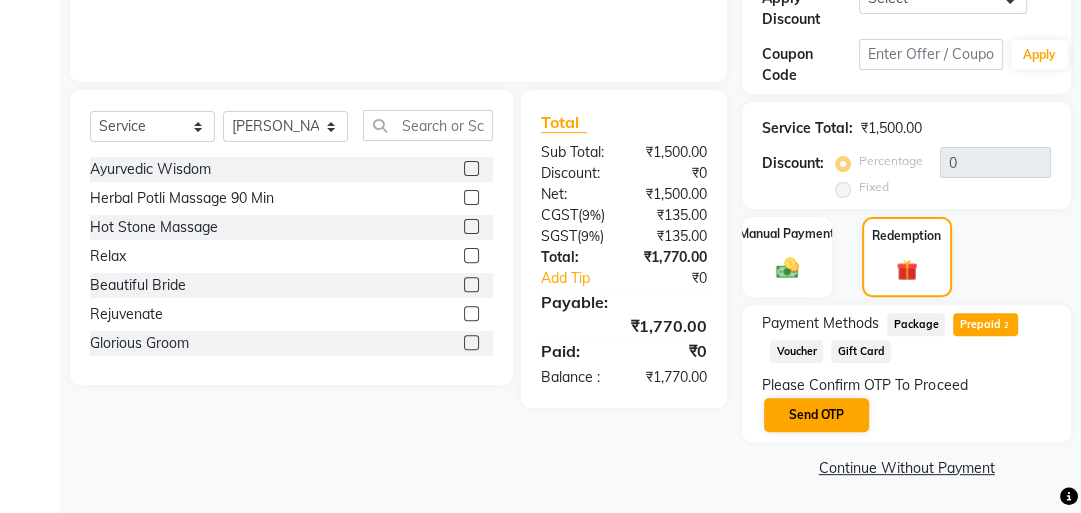 scroll, scrollTop: 386, scrollLeft: 0, axis: vertical 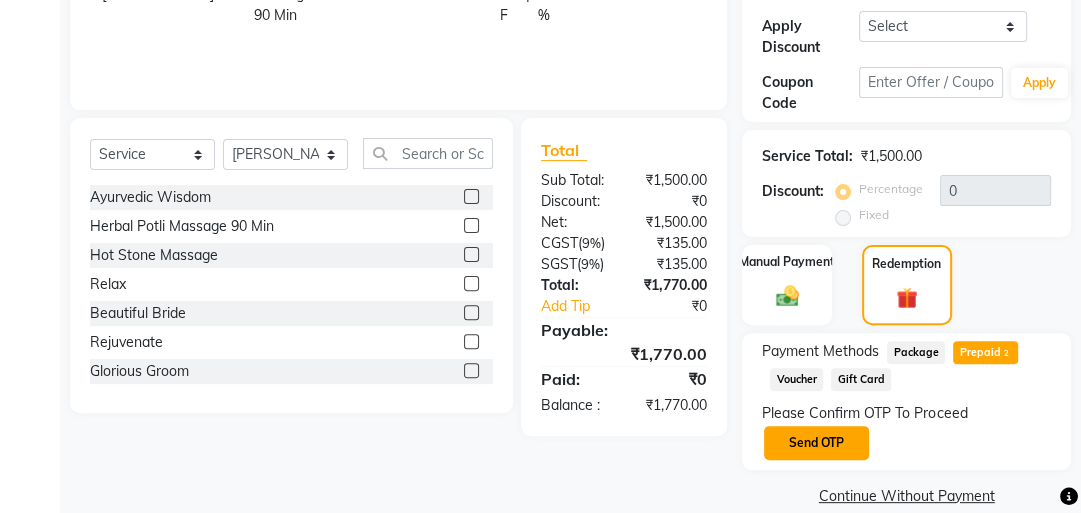 click on "Send OTP" 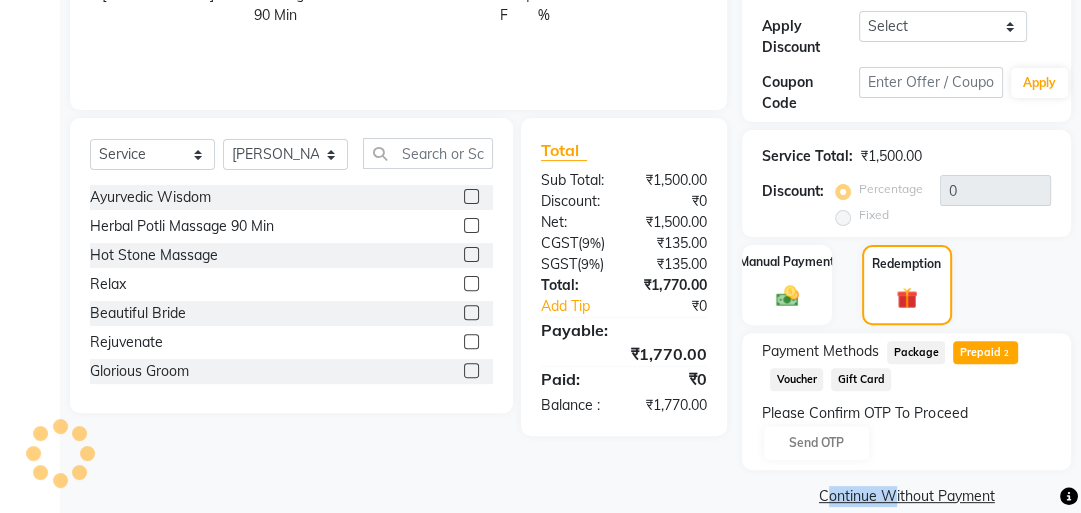 click on "Please Confirm OTP To Proceed Send OTP" 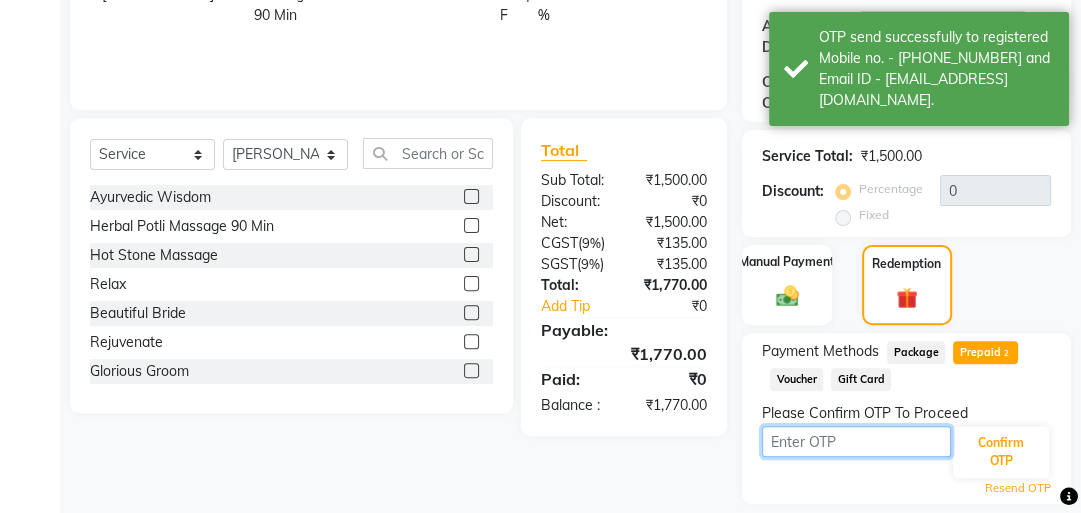 click at bounding box center [856, 441] 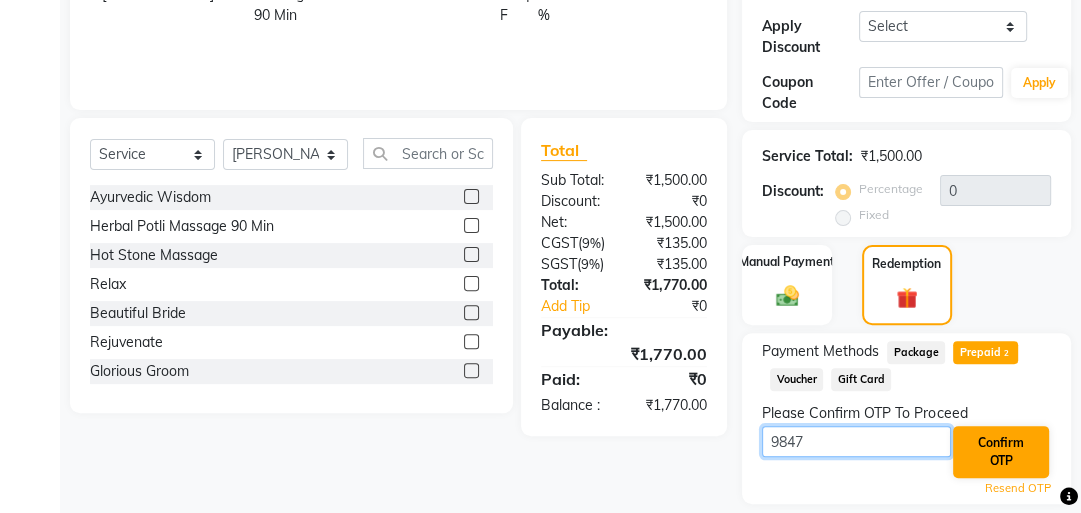 type on "9847" 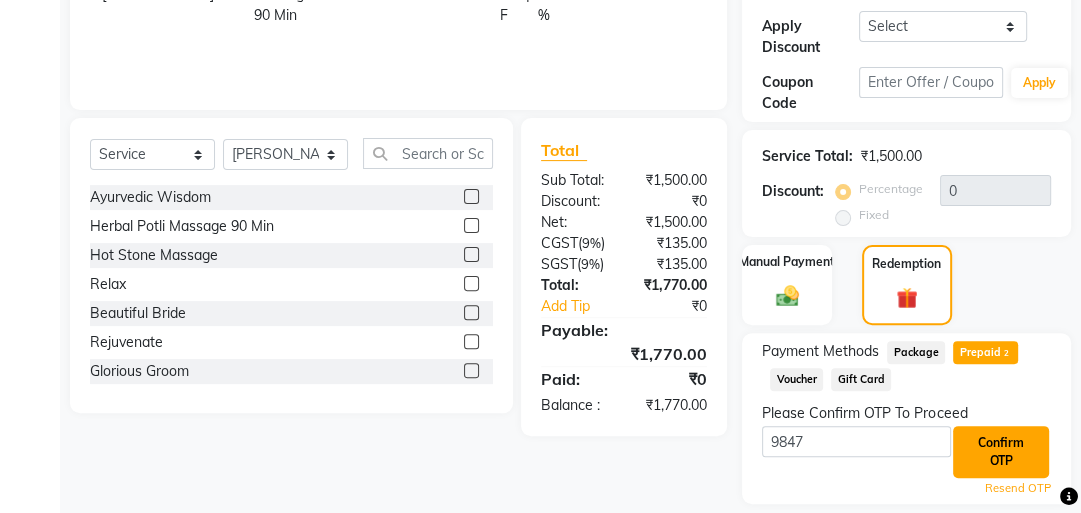 click on "Confirm OTP" 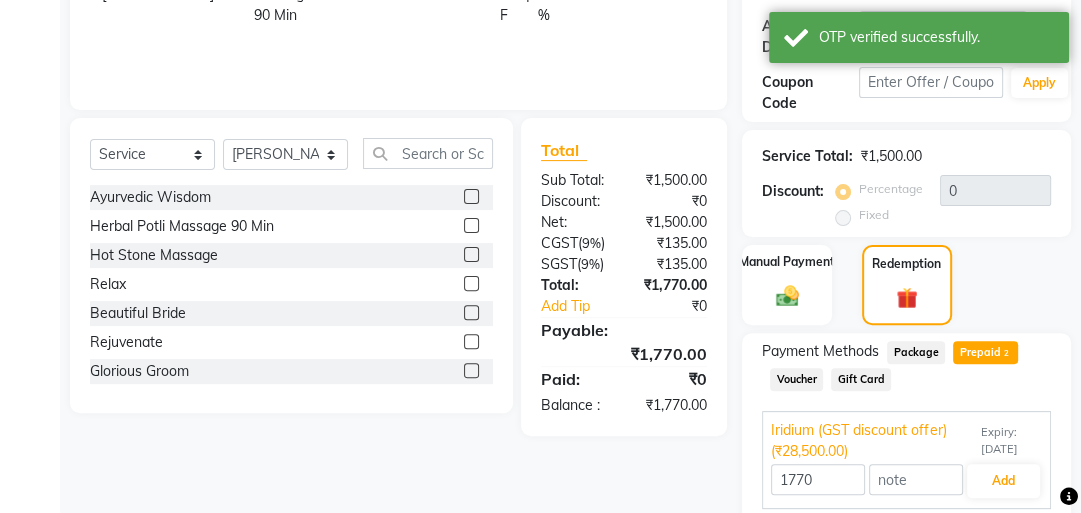 scroll, scrollTop: 500, scrollLeft: 0, axis: vertical 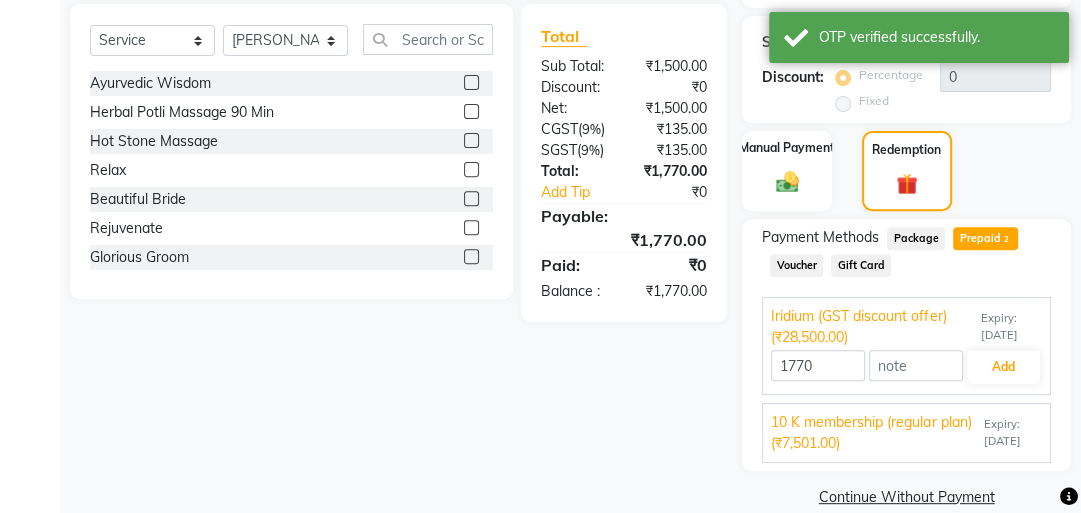 click on "10 K membership (regular plan) (₹7,501.00)" at bounding box center (875, 433) 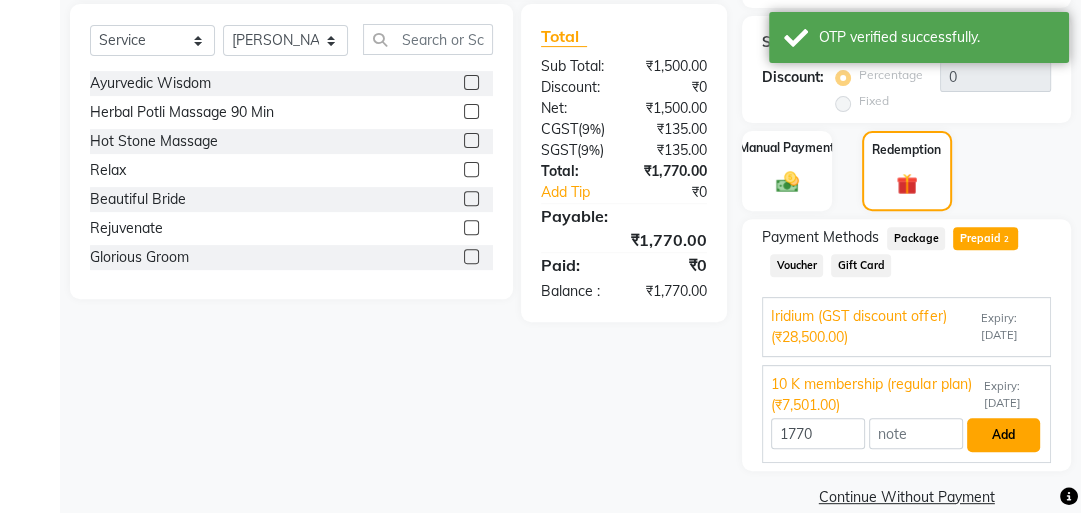 click on "Add" at bounding box center [1003, 435] 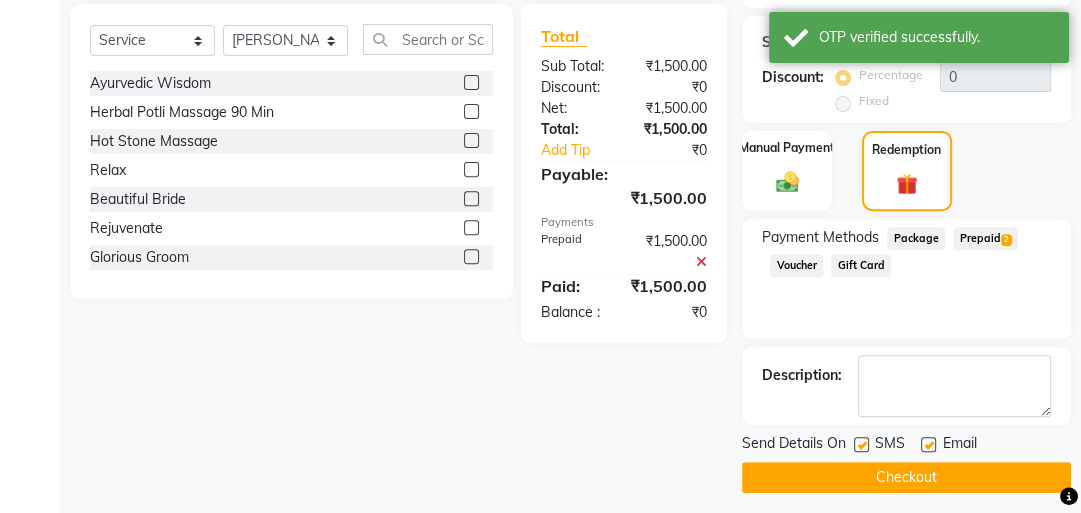 scroll, scrollTop: 480, scrollLeft: 0, axis: vertical 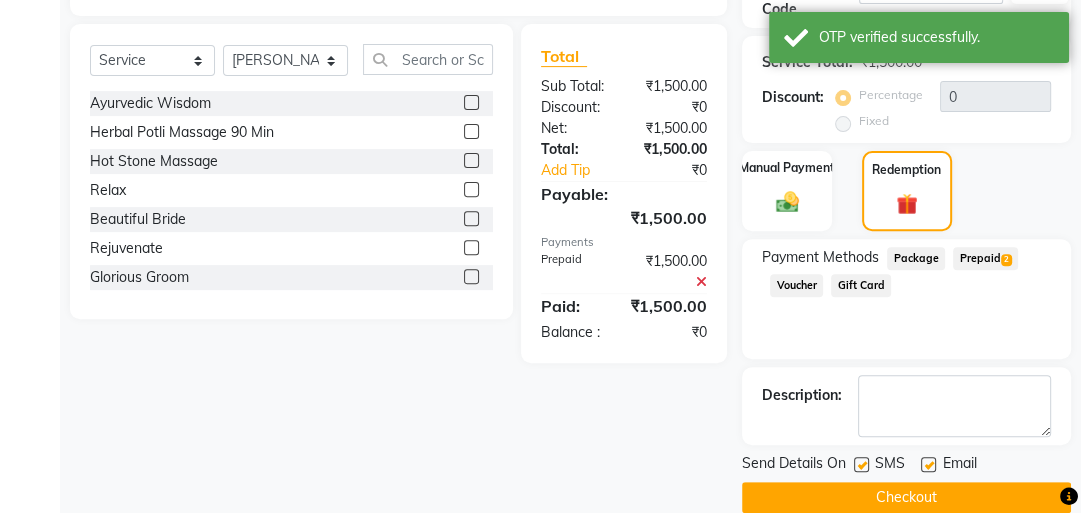 click on "Checkout" 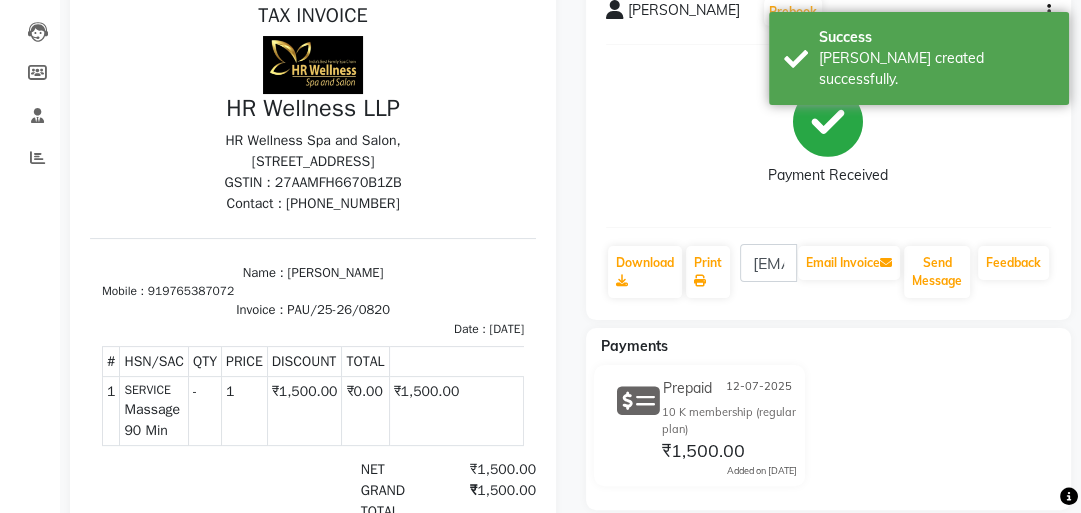 scroll, scrollTop: 117, scrollLeft: 0, axis: vertical 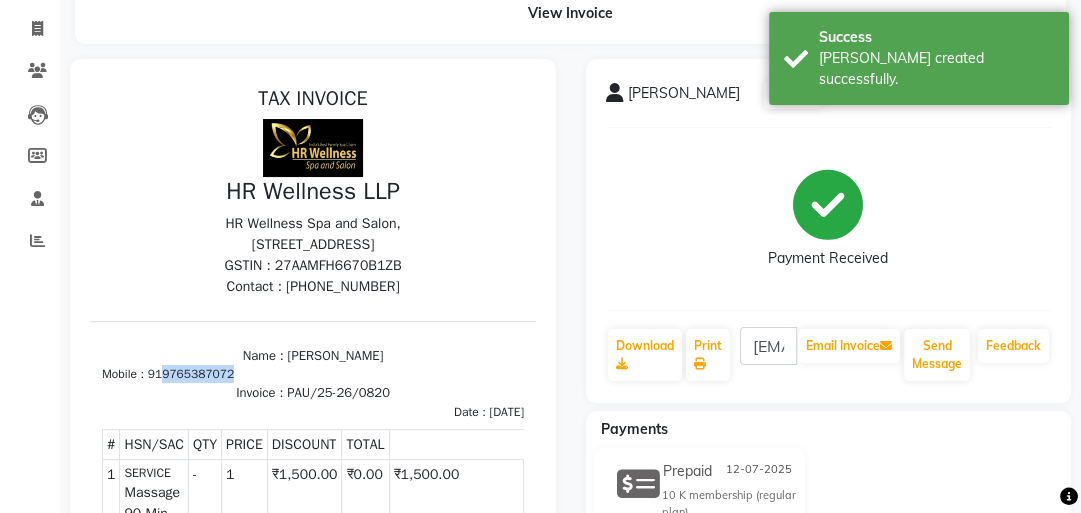 copy on "9765387072" 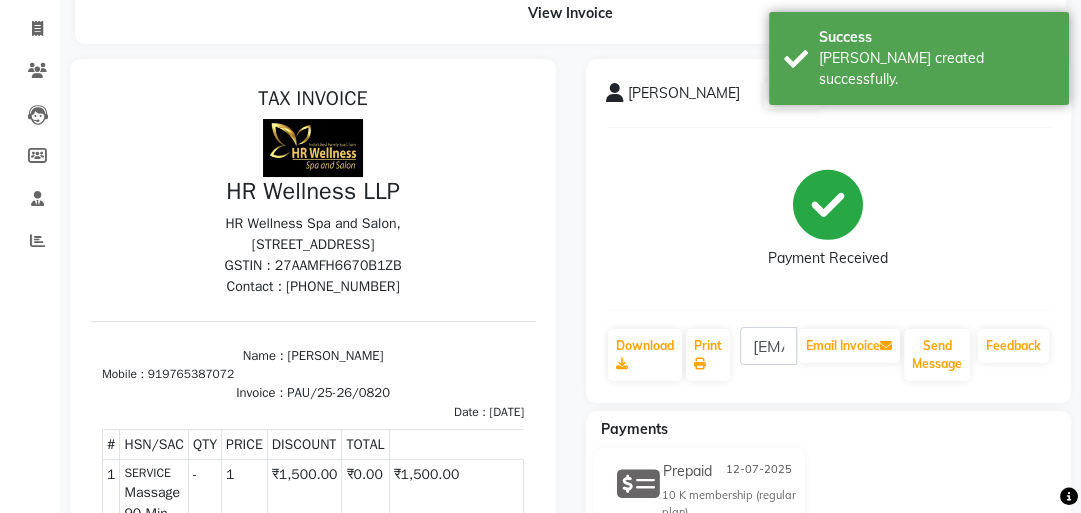 click on "Mobile :
919765387072" at bounding box center [313, 374] 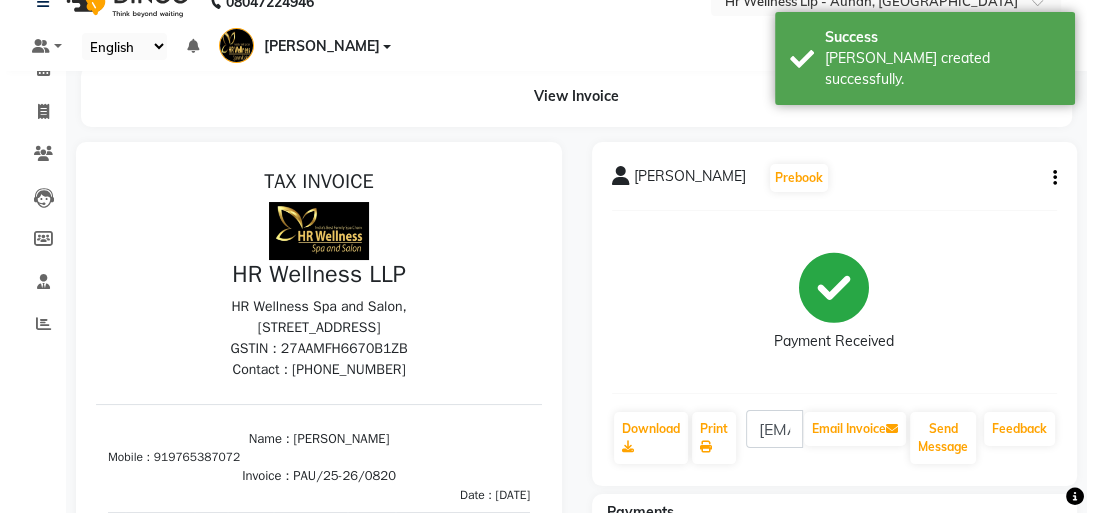 scroll, scrollTop: 0, scrollLeft: 0, axis: both 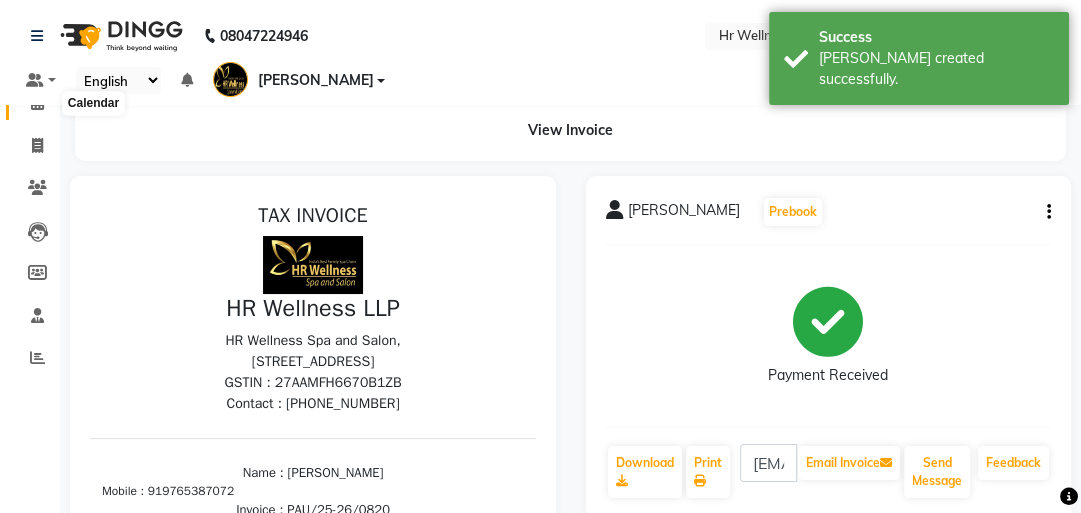 click 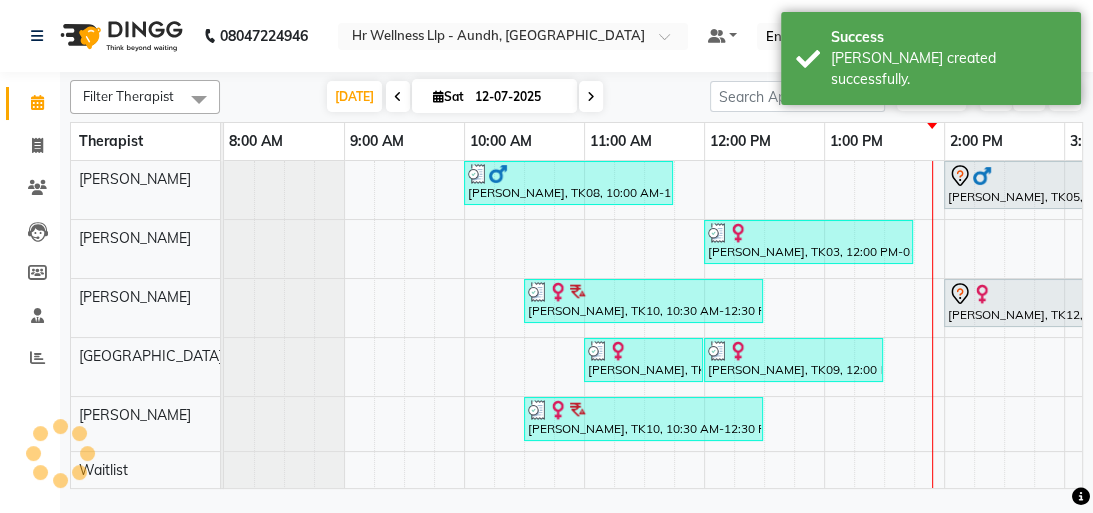scroll, scrollTop: 0, scrollLeft: 0, axis: both 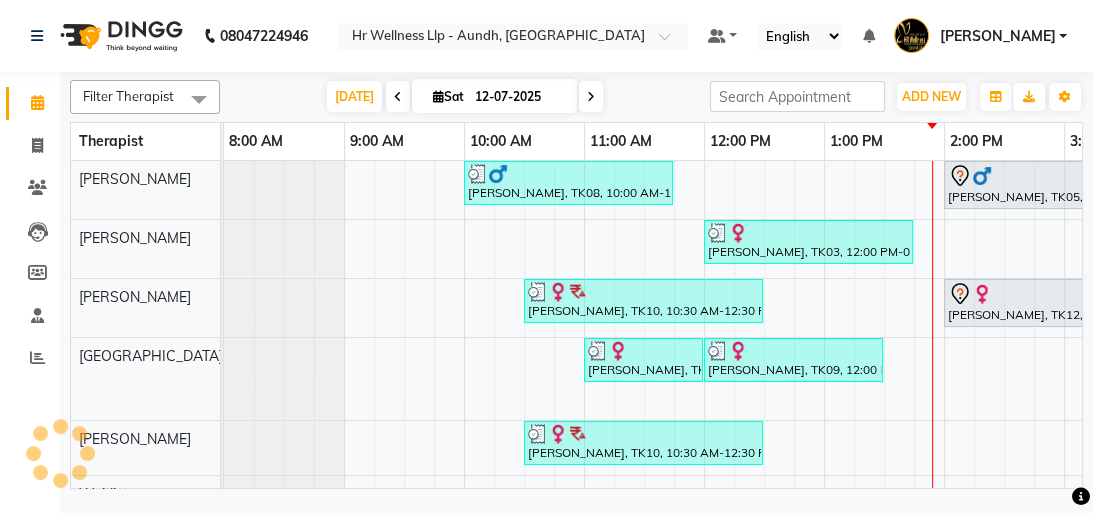 click at bounding box center (438, 96) 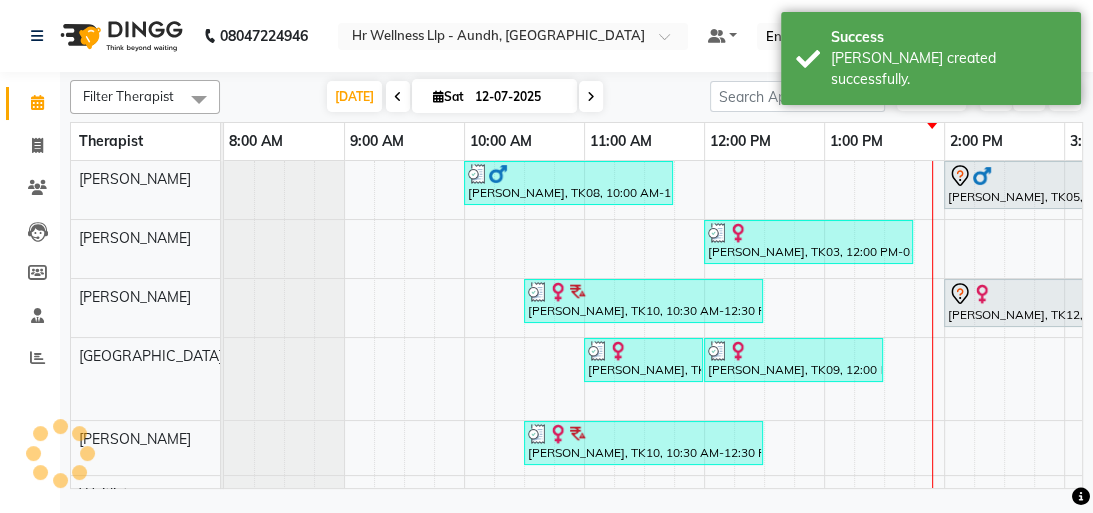 select on "7" 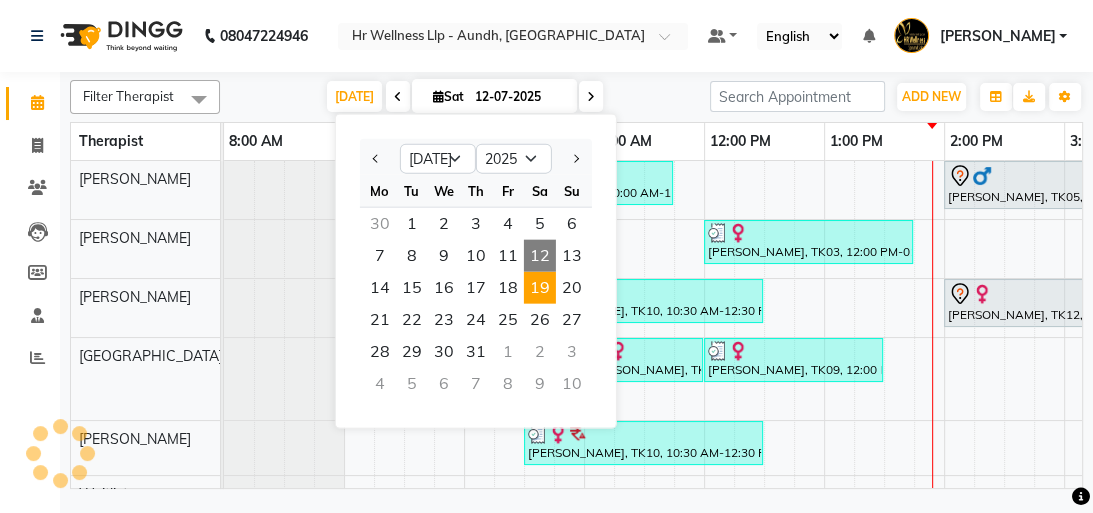 click on "19" at bounding box center (540, 288) 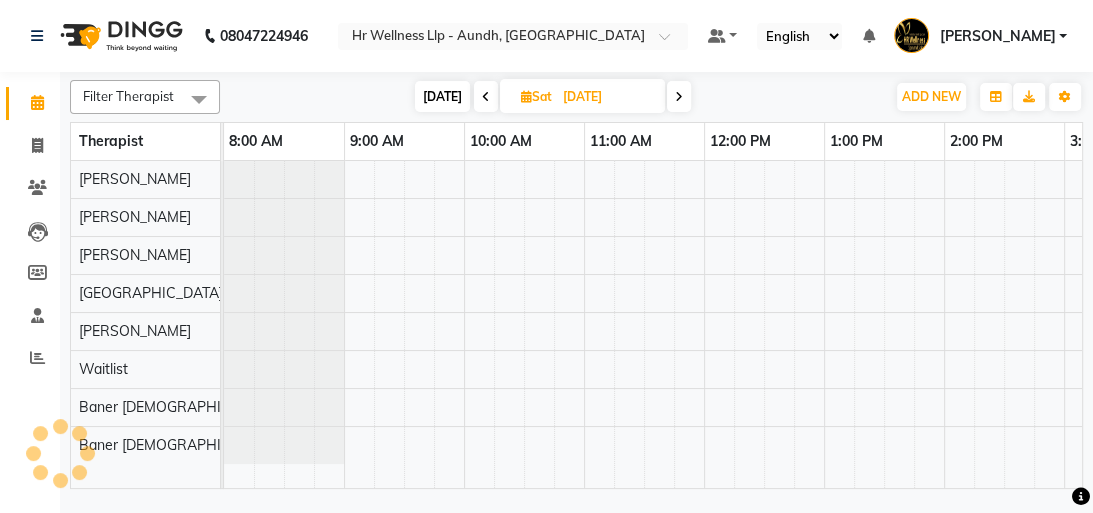 scroll, scrollTop: 0, scrollLeft: 600, axis: horizontal 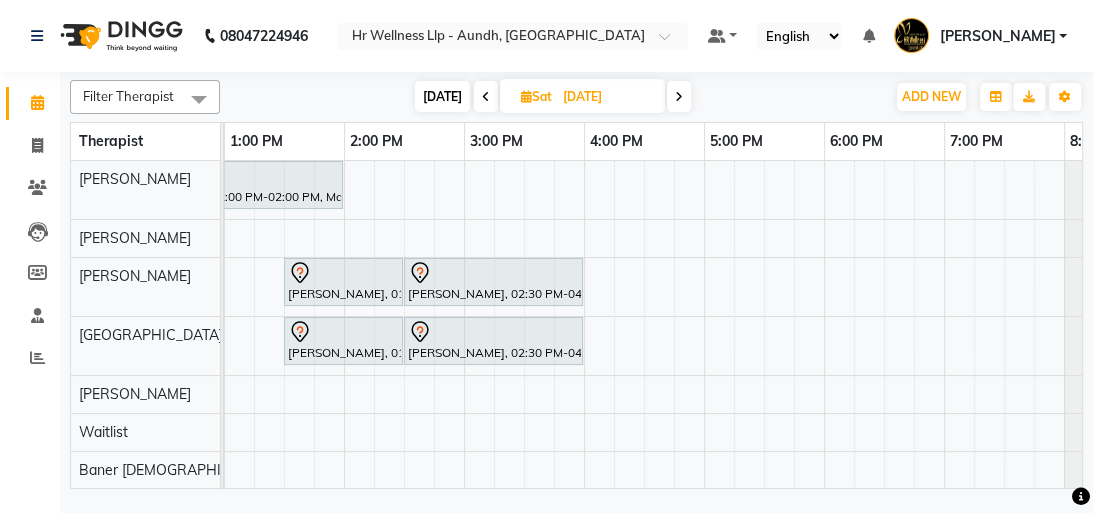 click on "[DATE]" at bounding box center (582, 96) 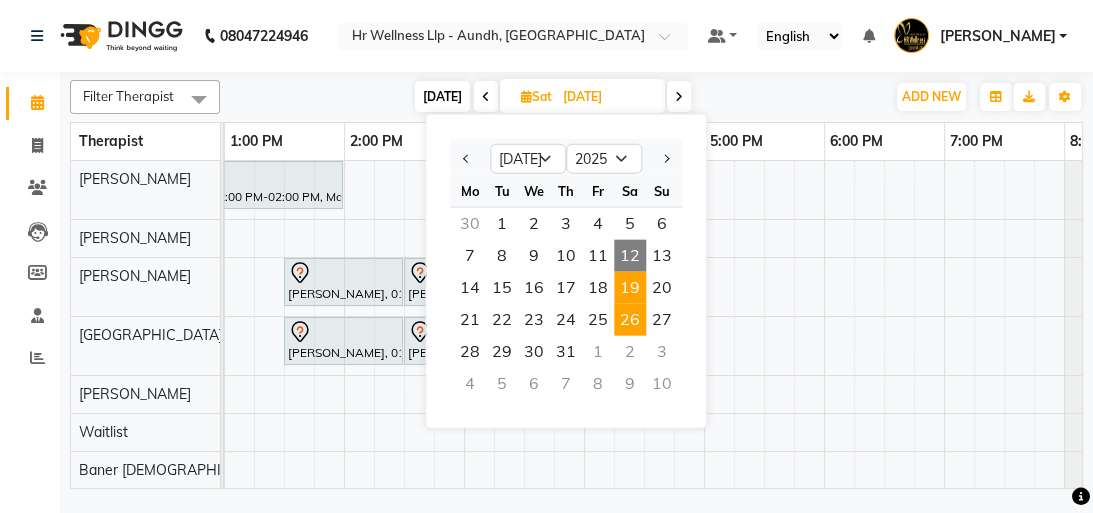 click on "26" at bounding box center (630, 320) 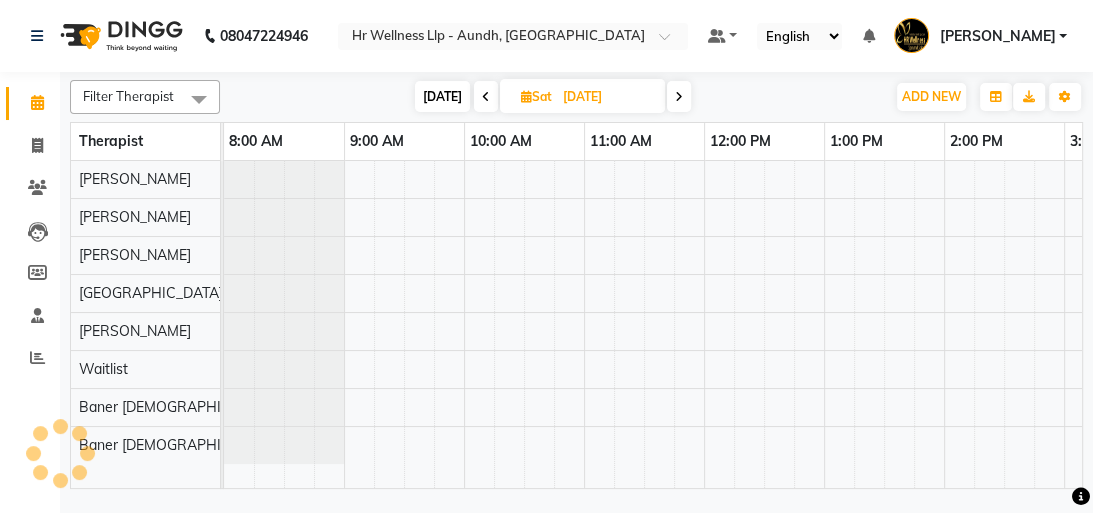 scroll, scrollTop: 0, scrollLeft: 600, axis: horizontal 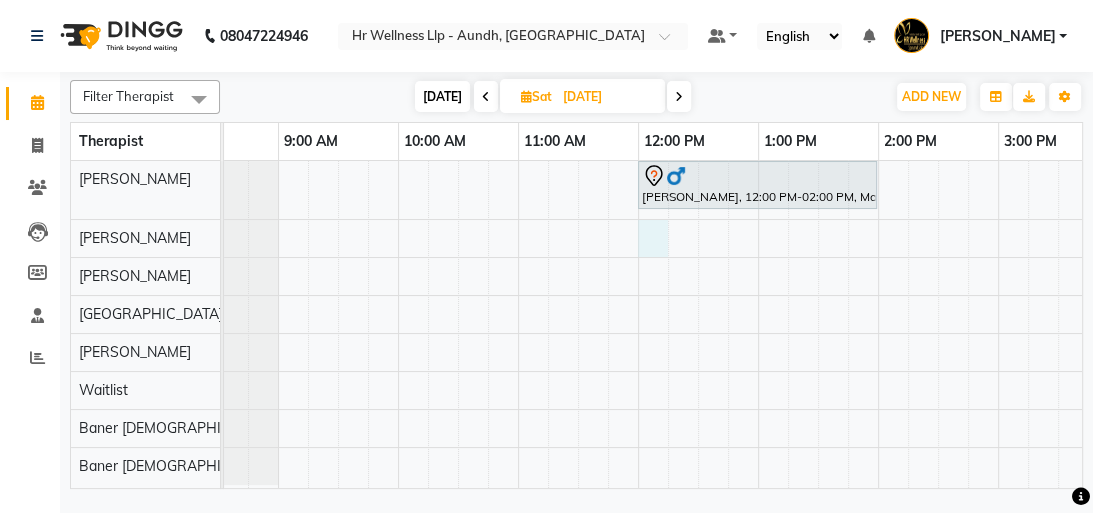 click on "[PERSON_NAME], 12:00 PM-02:00 PM, Massage 90 Min" at bounding box center [938, 325] 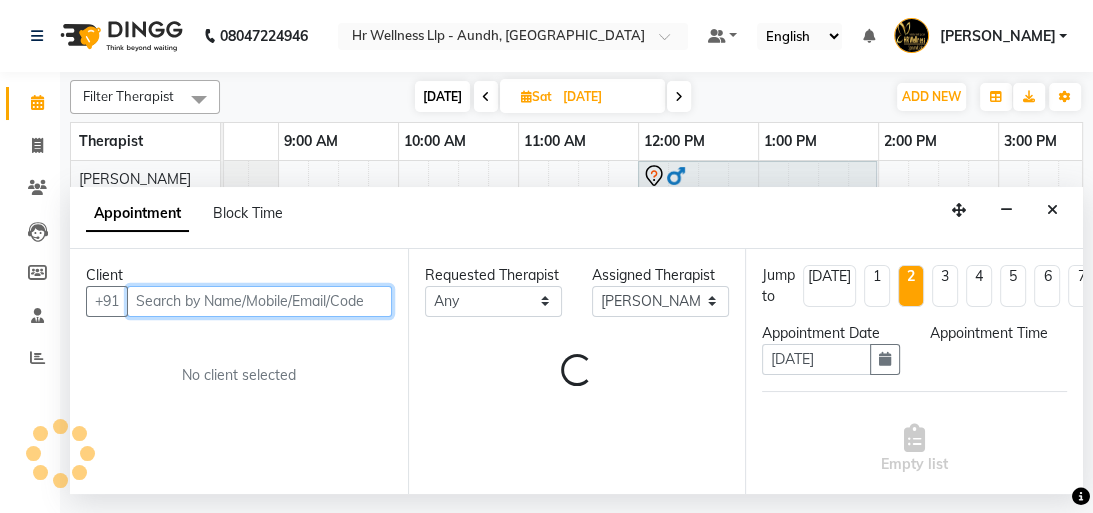 select on "720" 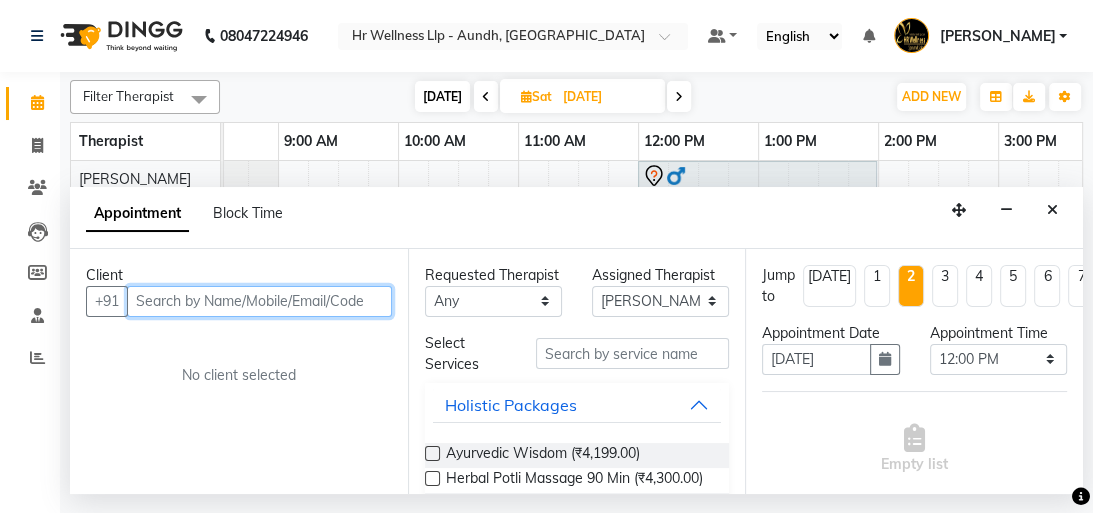 click at bounding box center [259, 301] 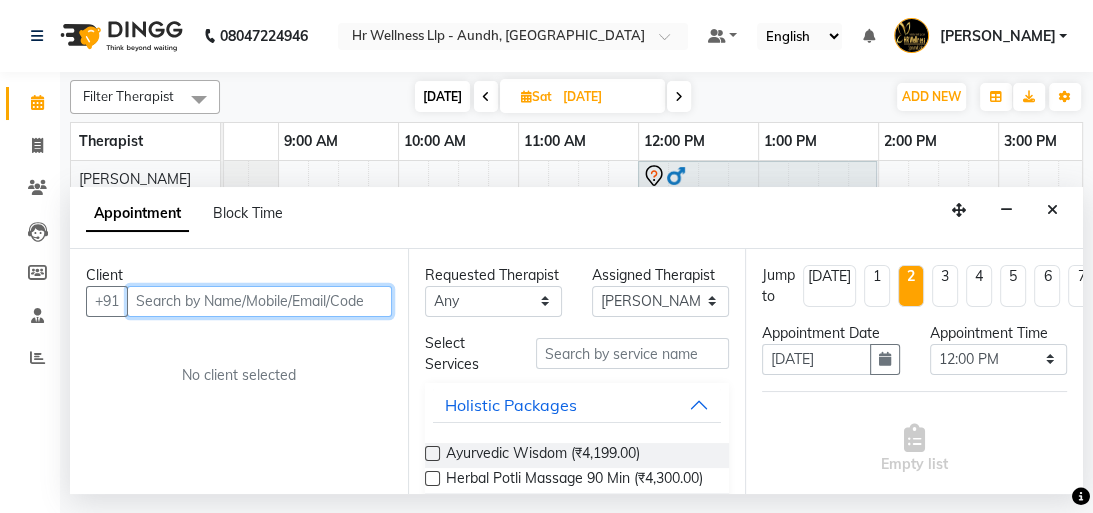paste on "9765387072" 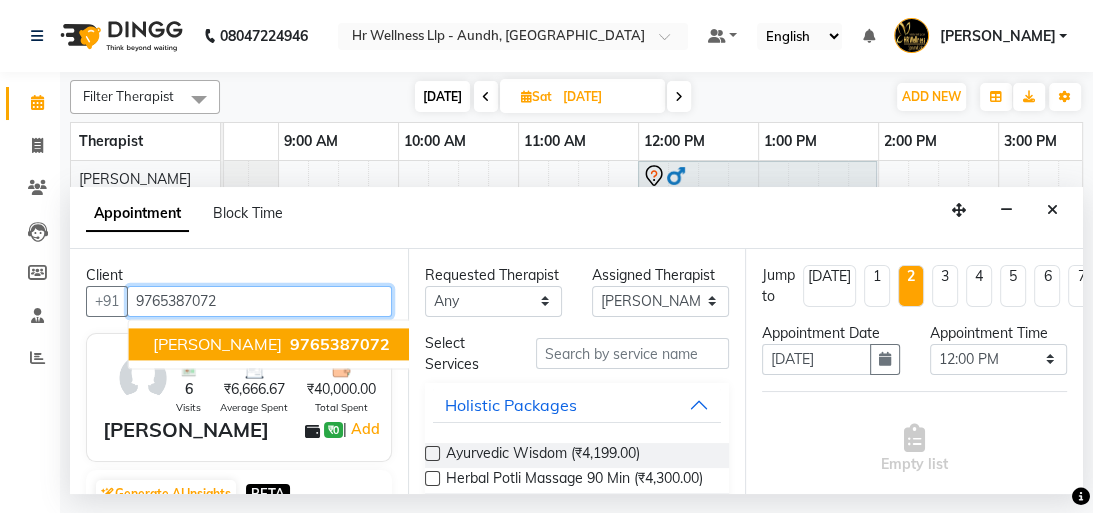 drag, startPoint x: 222, startPoint y: 344, endPoint x: 556, endPoint y: 362, distance: 334.48468 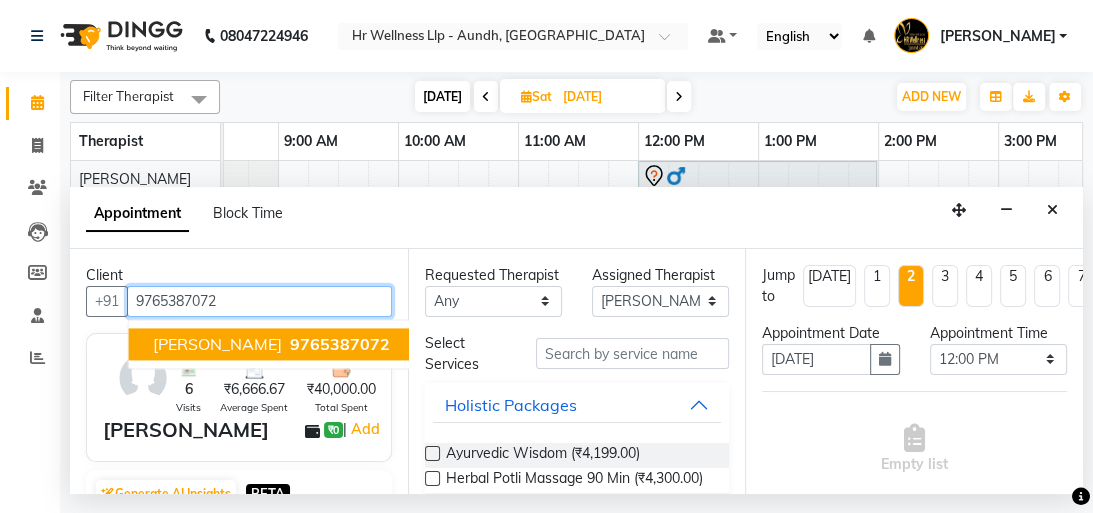 click on "[PERSON_NAME]" at bounding box center [217, 344] 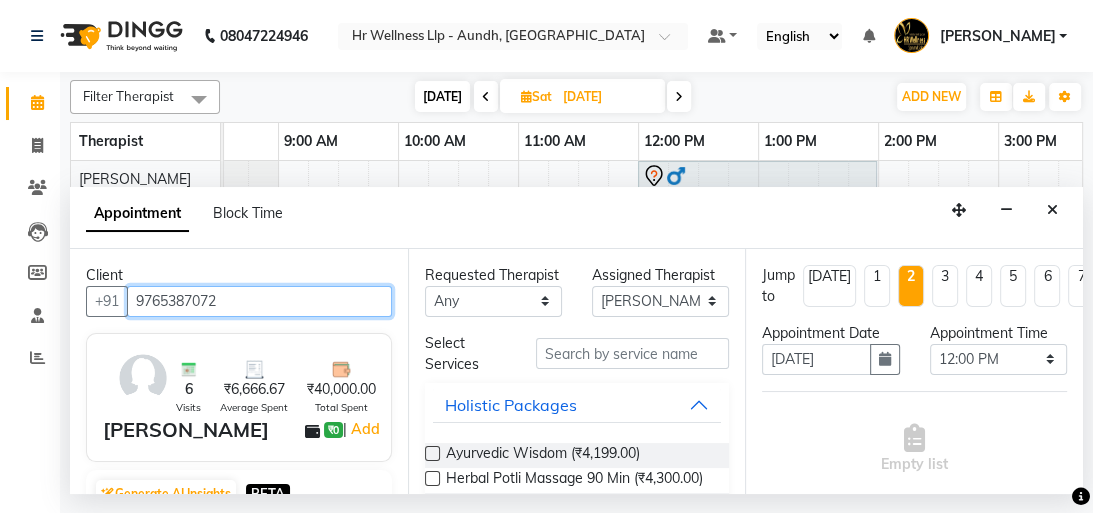 type on "9765387072" 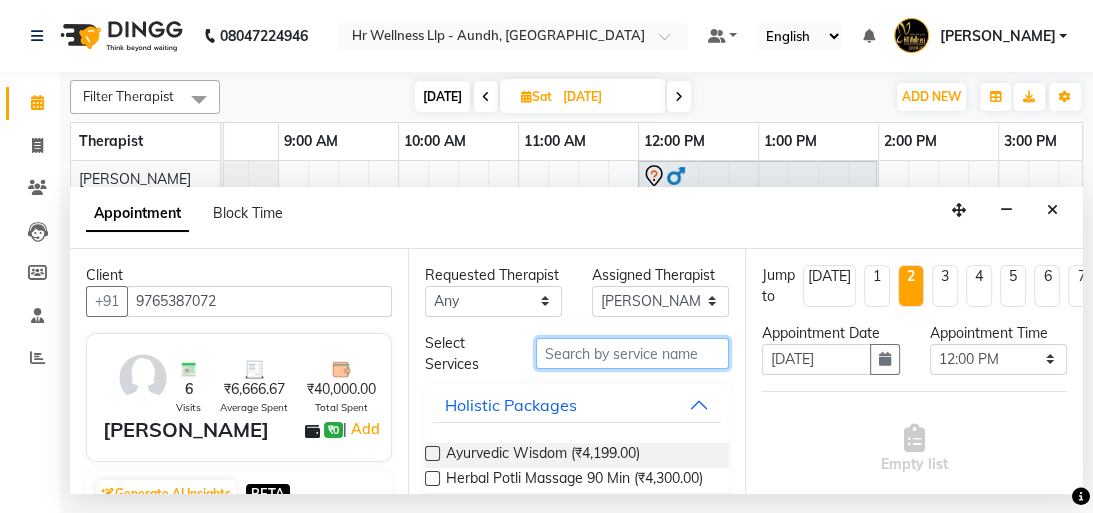 click at bounding box center [632, 353] 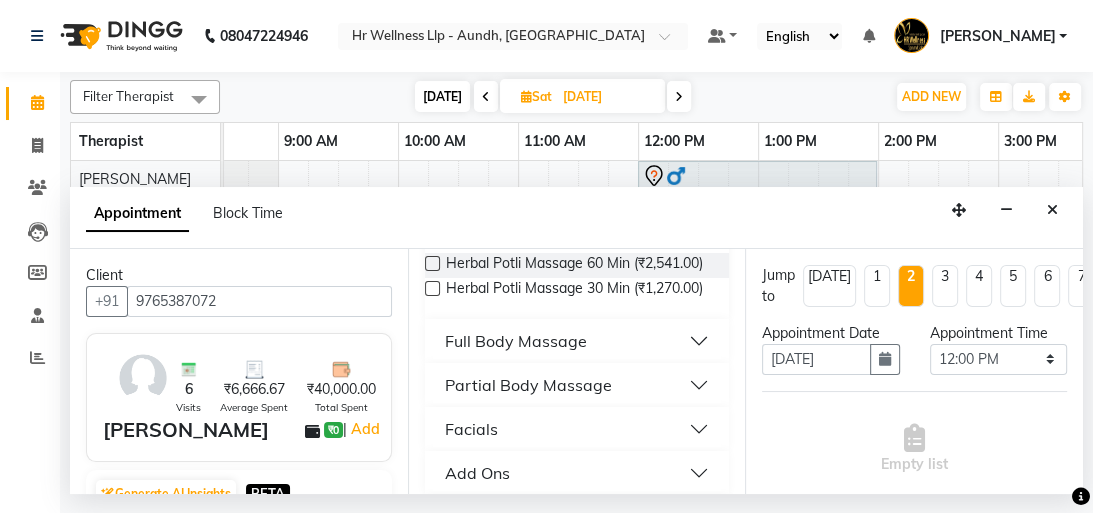type on "ma" 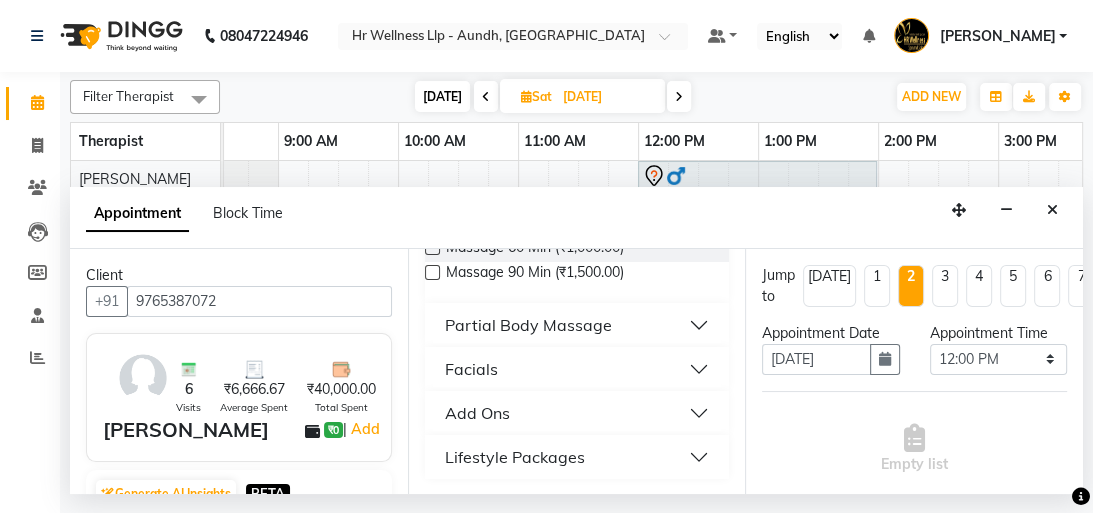 click at bounding box center [432, 272] 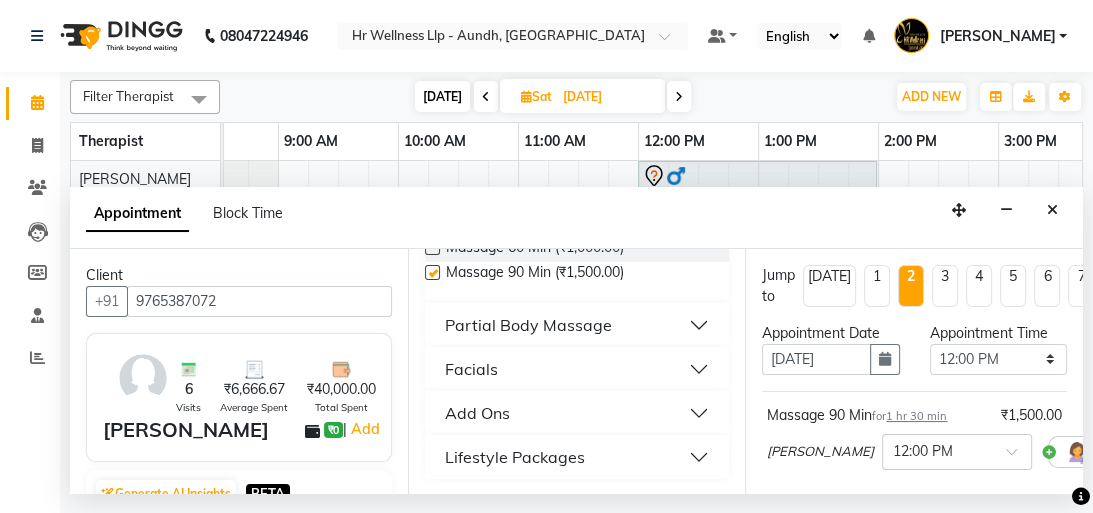 checkbox on "false" 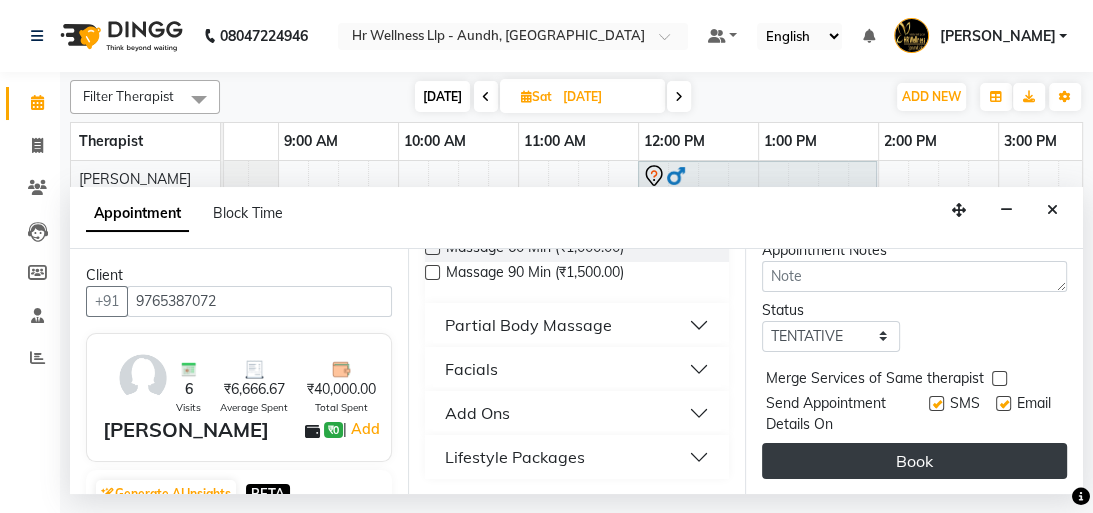 click on "Book" at bounding box center [914, 461] 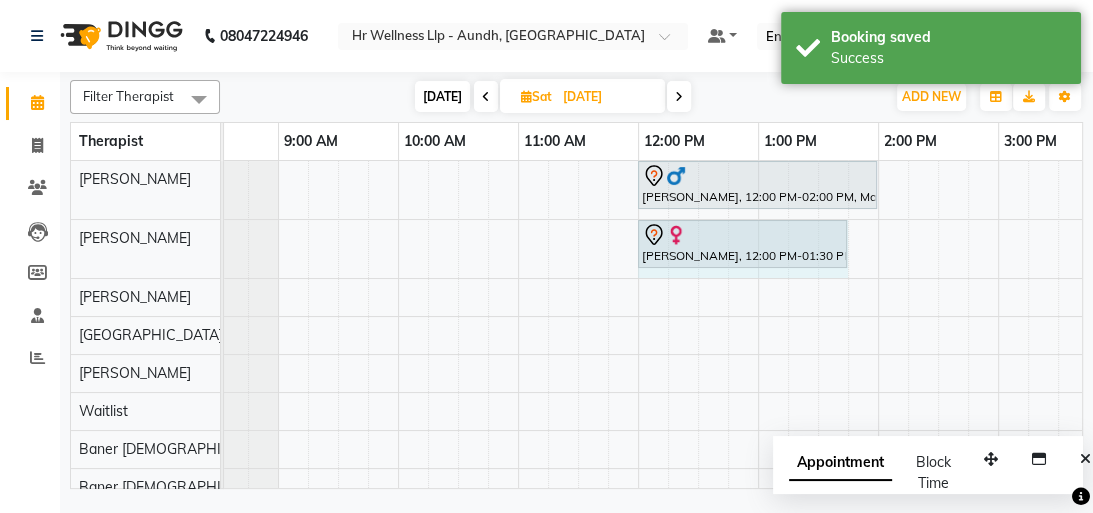 drag, startPoint x: 812, startPoint y: 230, endPoint x: 828, endPoint y: 236, distance: 17.088007 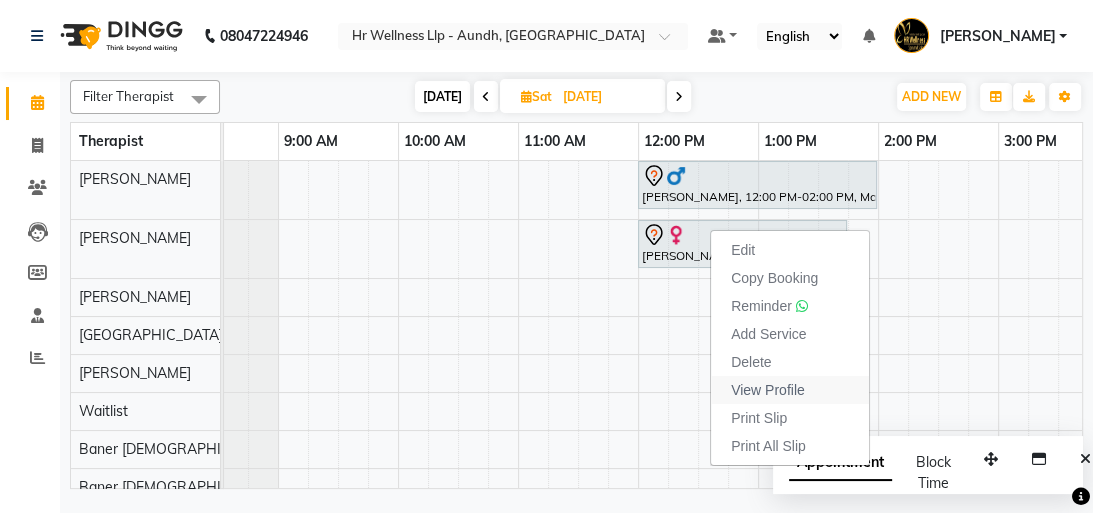 click on "View Profile" at bounding box center (768, 390) 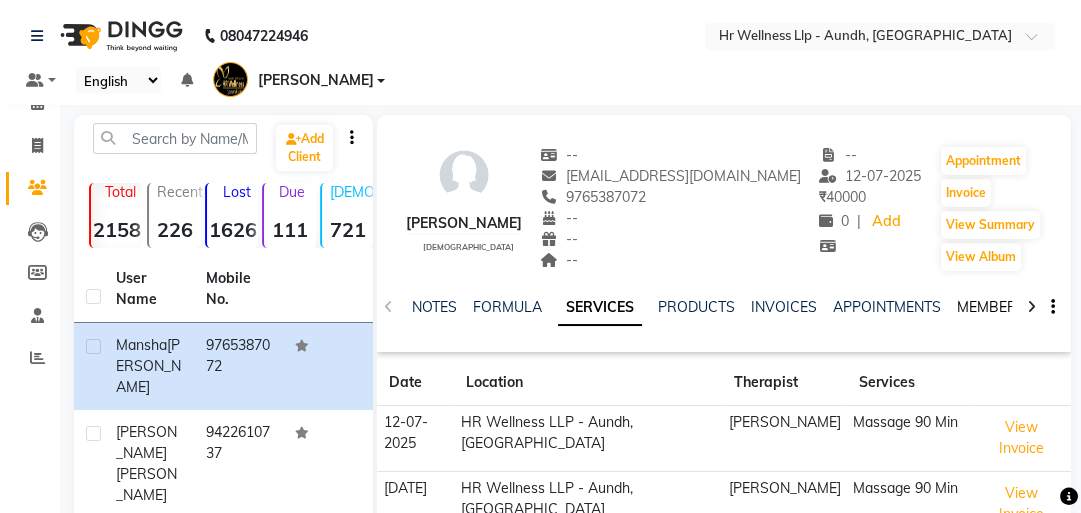 click on "MEMBERSHIP" 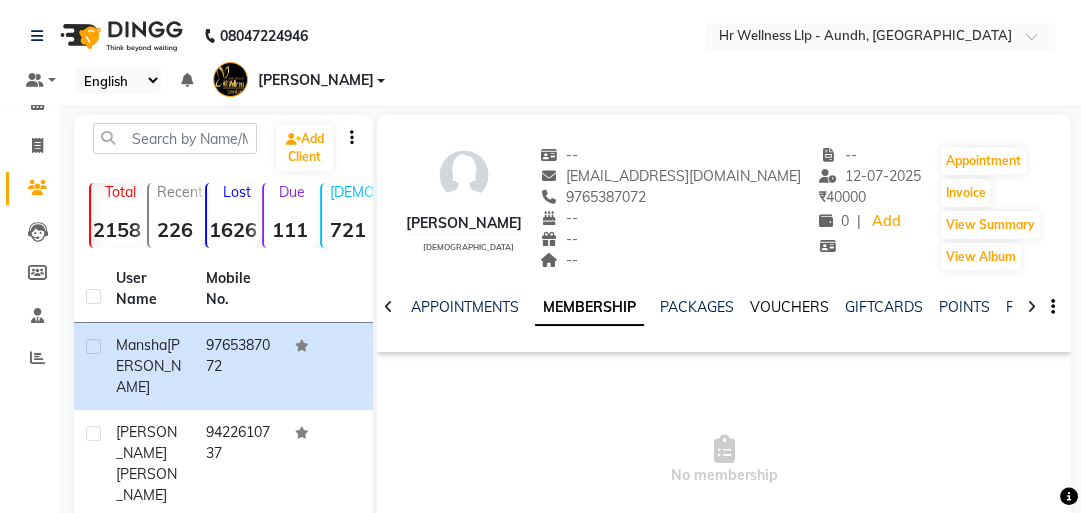 click on "VOUCHERS" 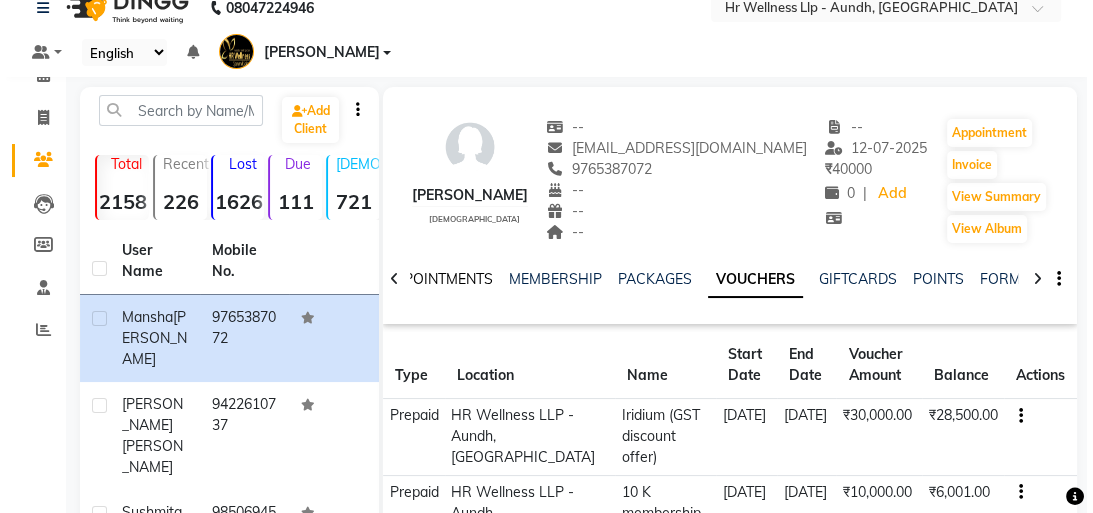 scroll, scrollTop: 0, scrollLeft: 0, axis: both 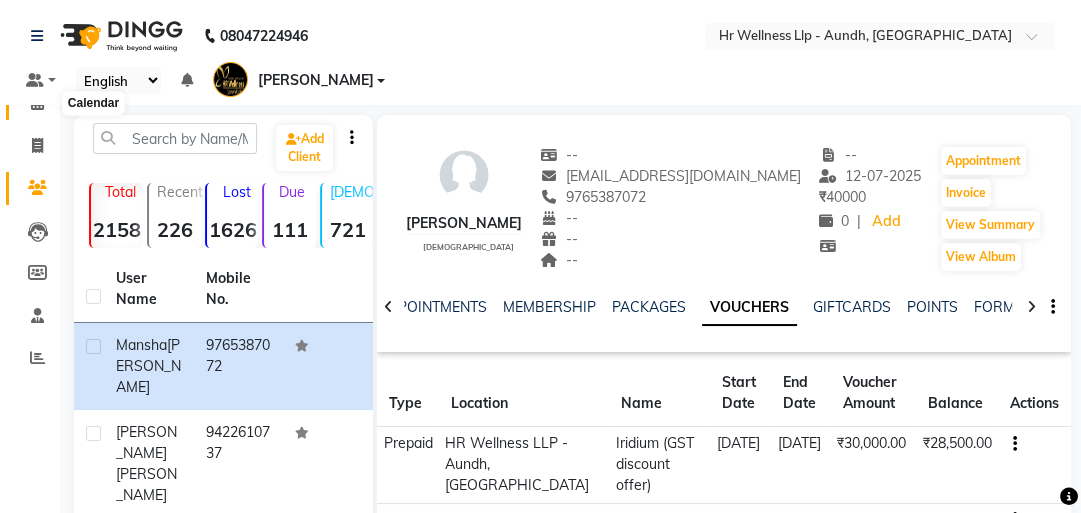 click 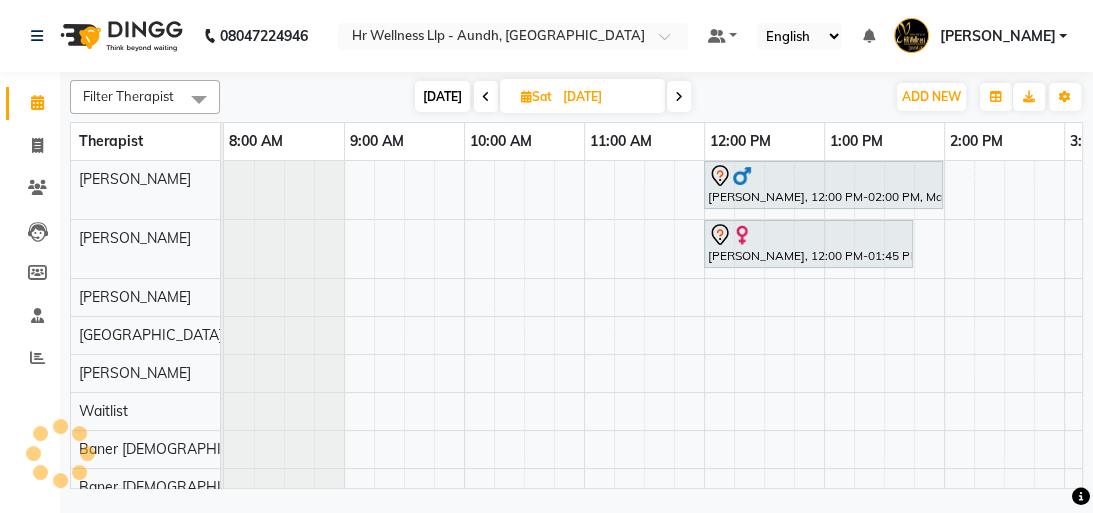 scroll, scrollTop: 0, scrollLeft: 0, axis: both 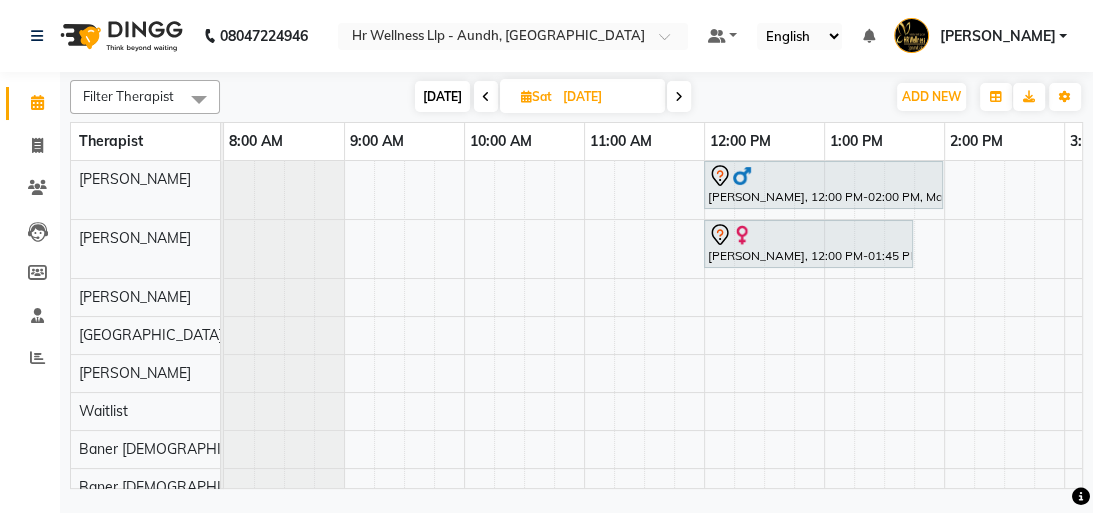 click on "[DATE]" at bounding box center [442, 96] 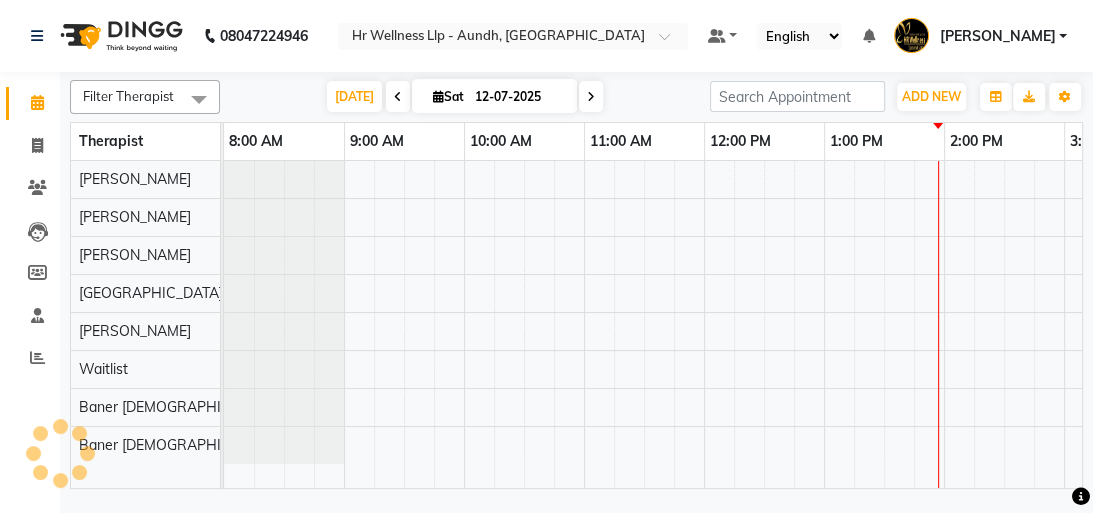 scroll, scrollTop: 0, scrollLeft: 600, axis: horizontal 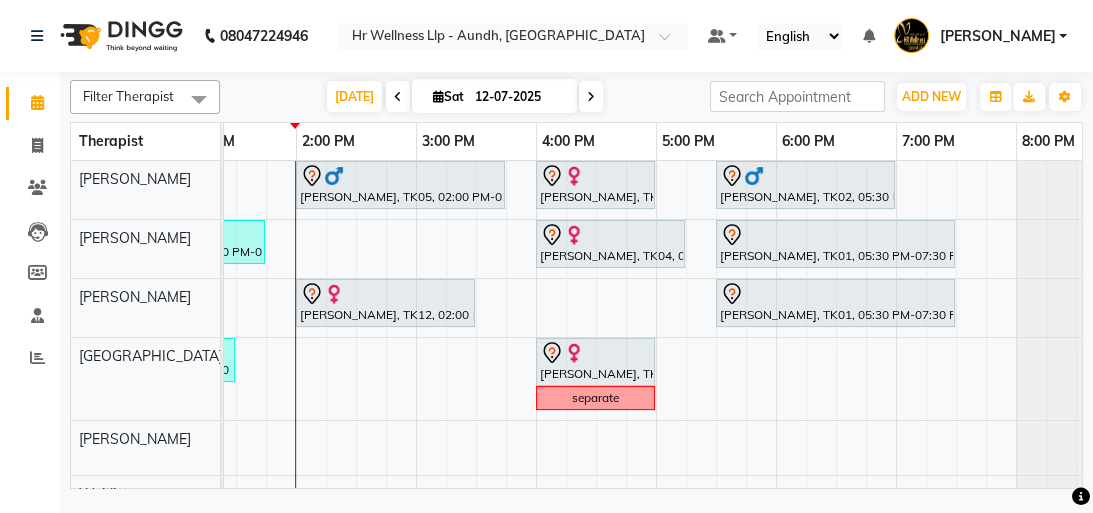 click at bounding box center [438, 96] 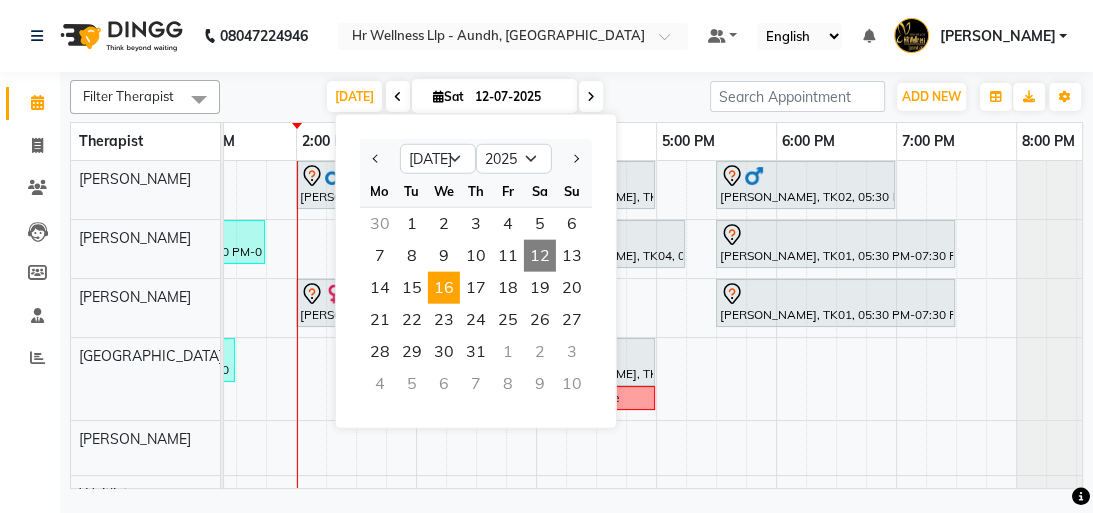 click on "16" at bounding box center [444, 288] 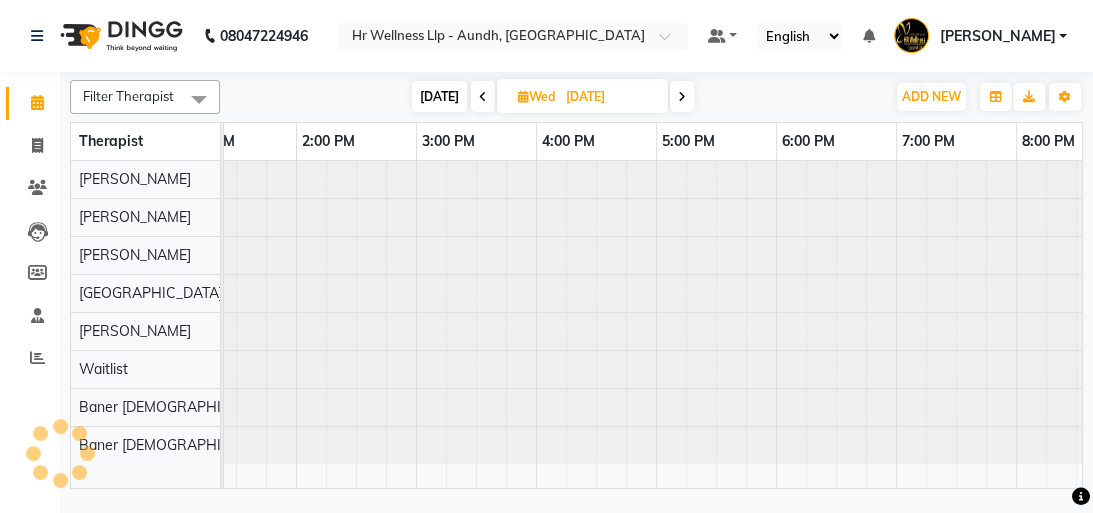 scroll, scrollTop: 0, scrollLeft: 0, axis: both 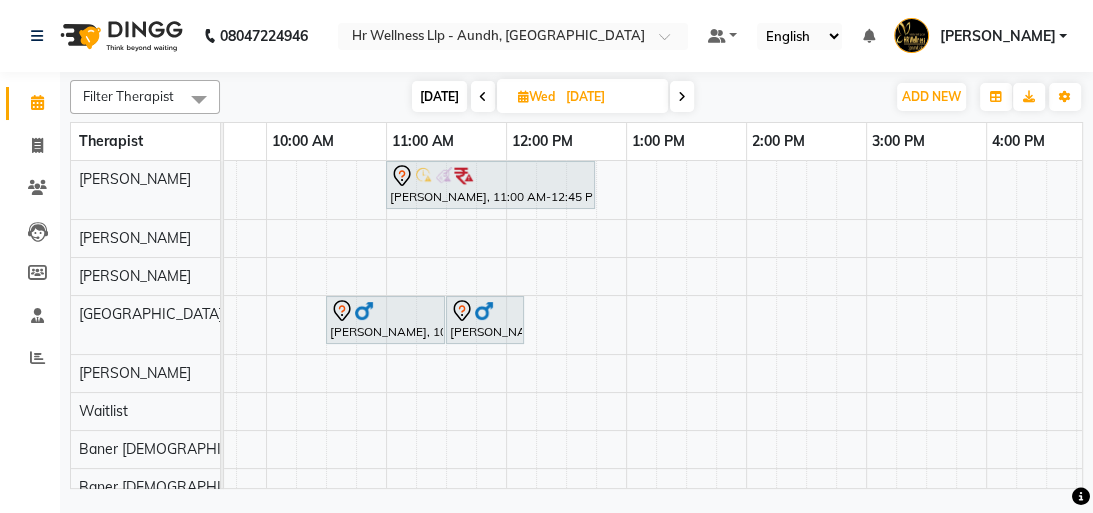 click on "[DATE]" at bounding box center (439, 96) 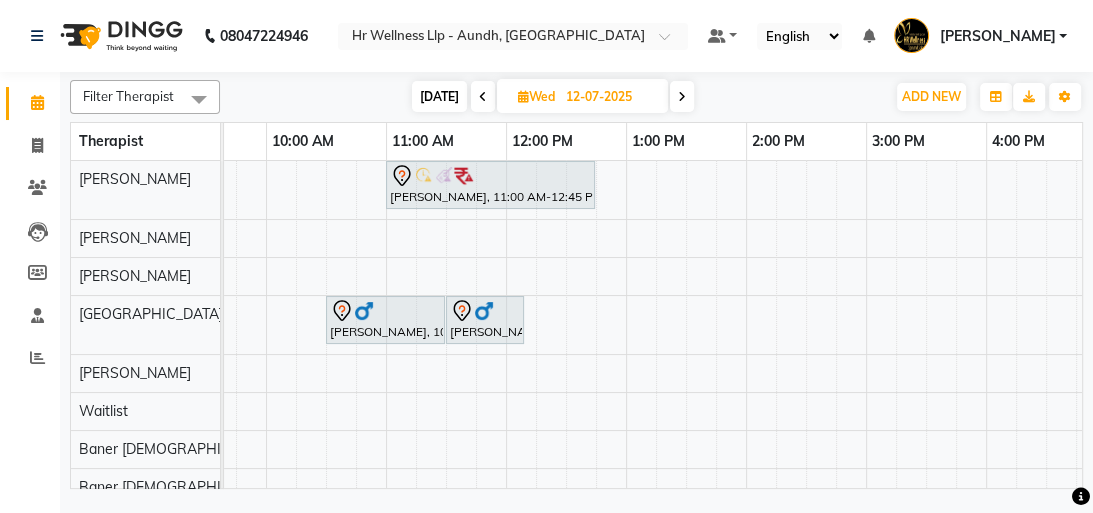 scroll, scrollTop: 0, scrollLeft: 0, axis: both 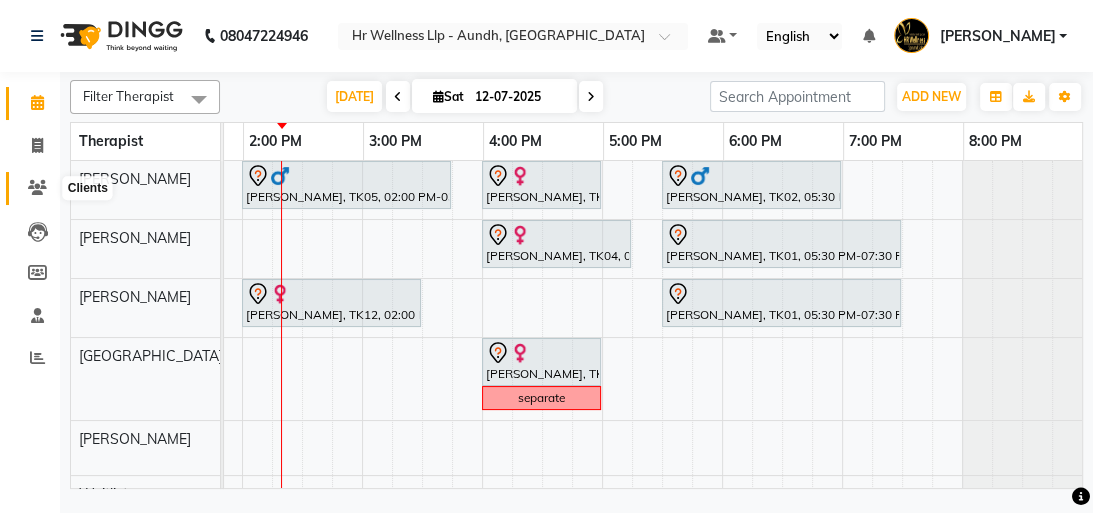 click 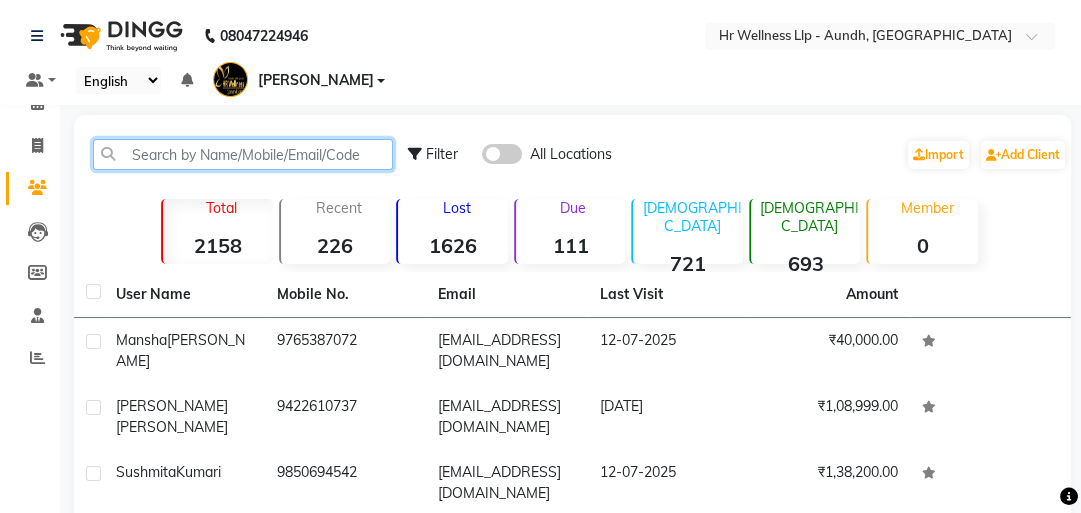 click 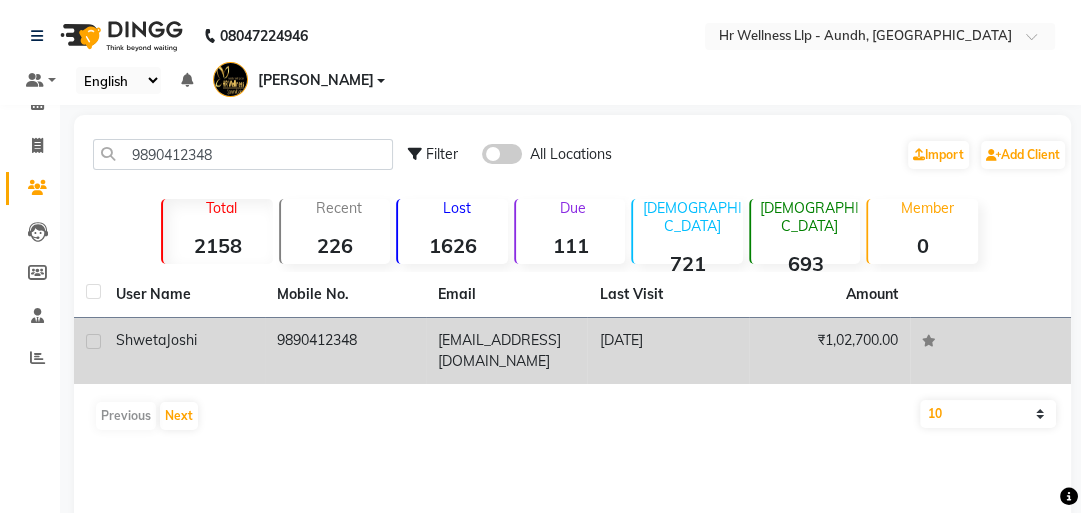 click on "Joshi" 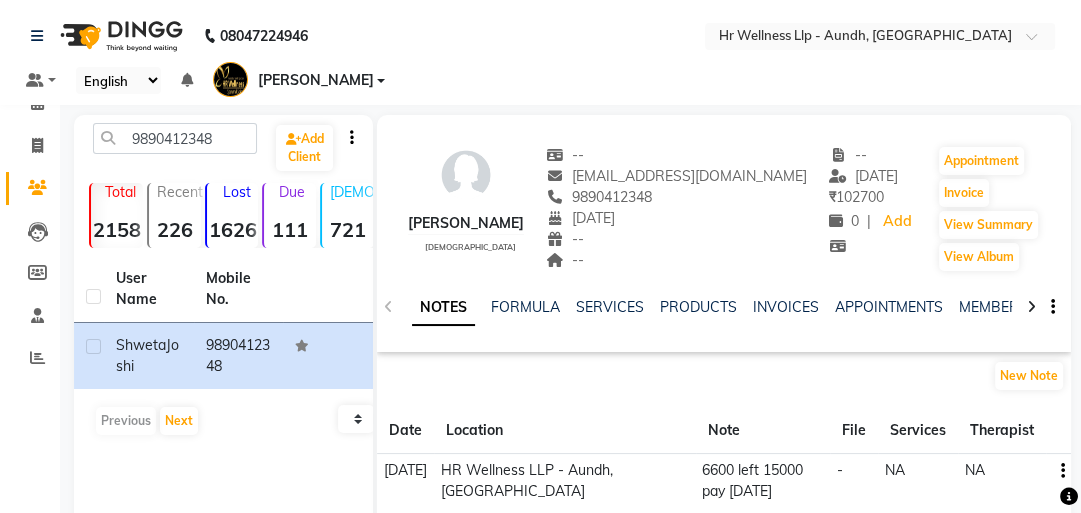 click on "NOTES" 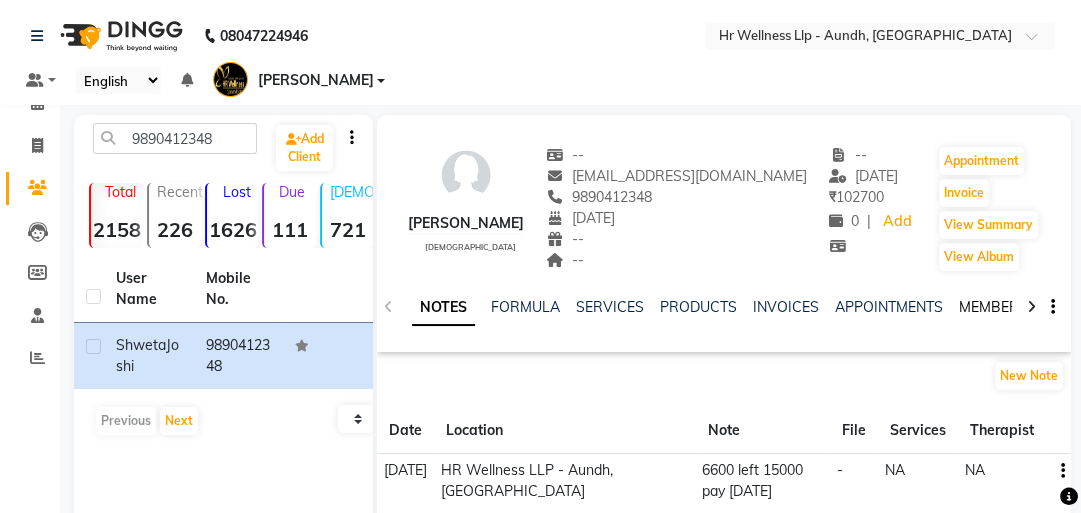 click on "MEMBERSHIP" 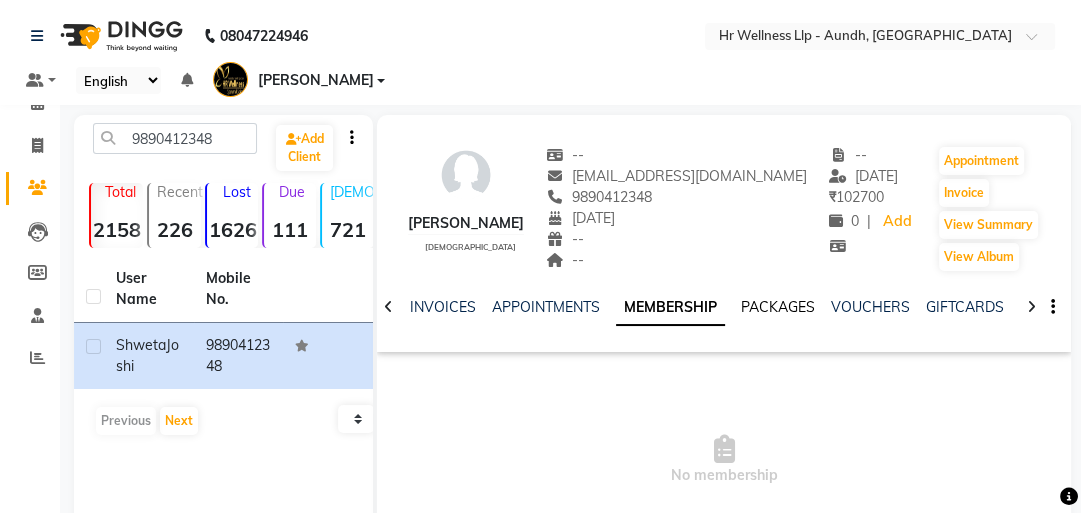 scroll, scrollTop: 0, scrollLeft: 333, axis: horizontal 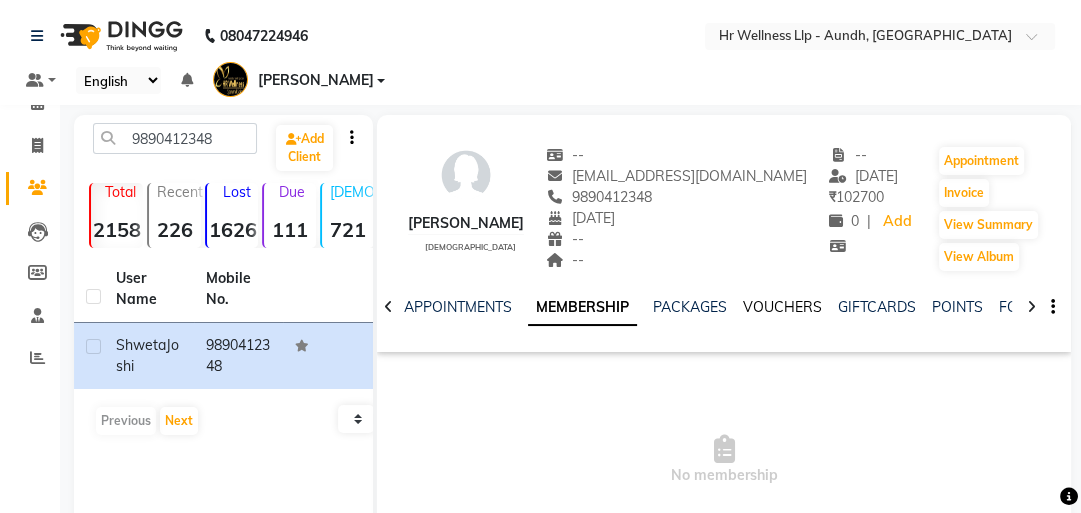 click on "VOUCHERS" 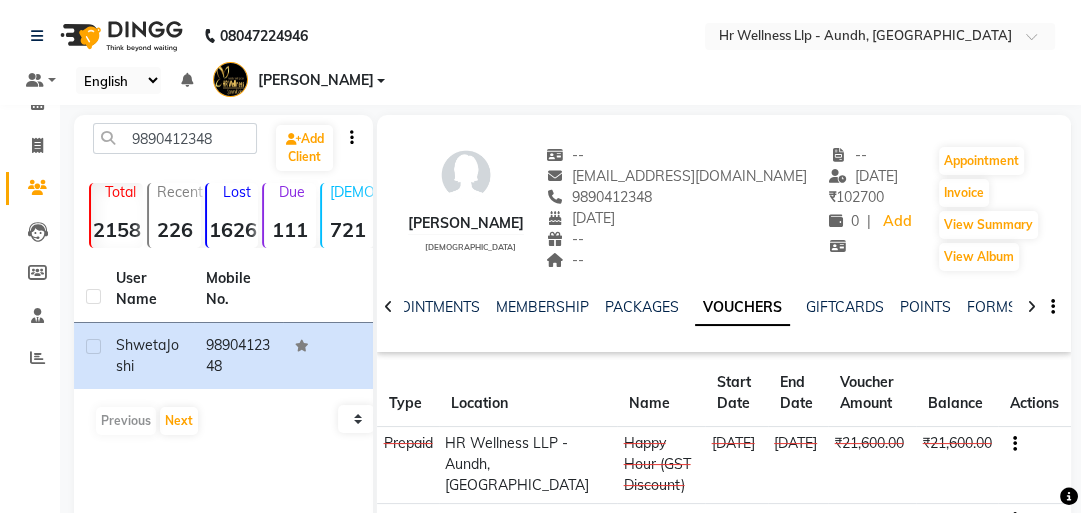 scroll, scrollTop: 0, scrollLeft: 338, axis: horizontal 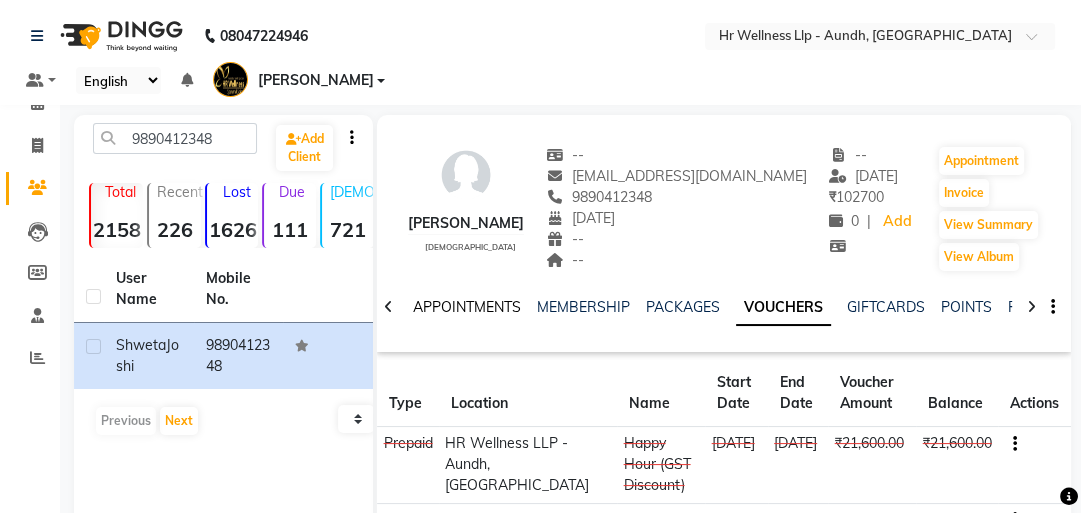 click on "APPOINTMENTS" 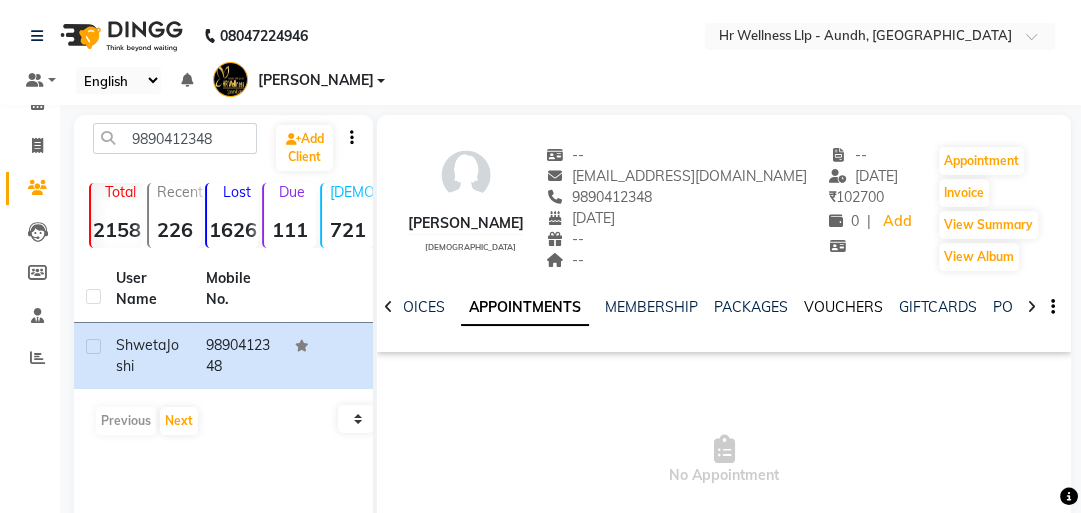 click on "VOUCHERS" 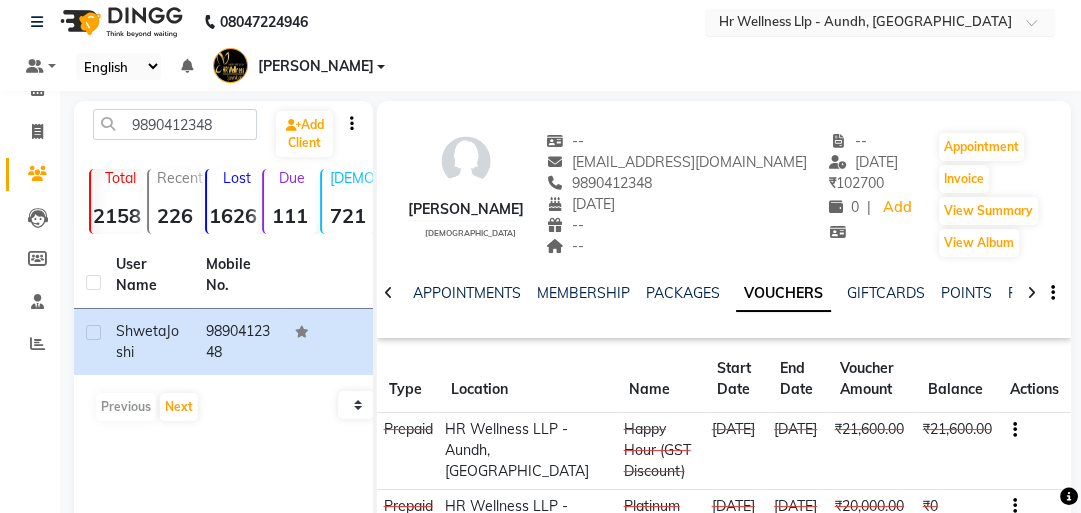 scroll, scrollTop: 0, scrollLeft: 0, axis: both 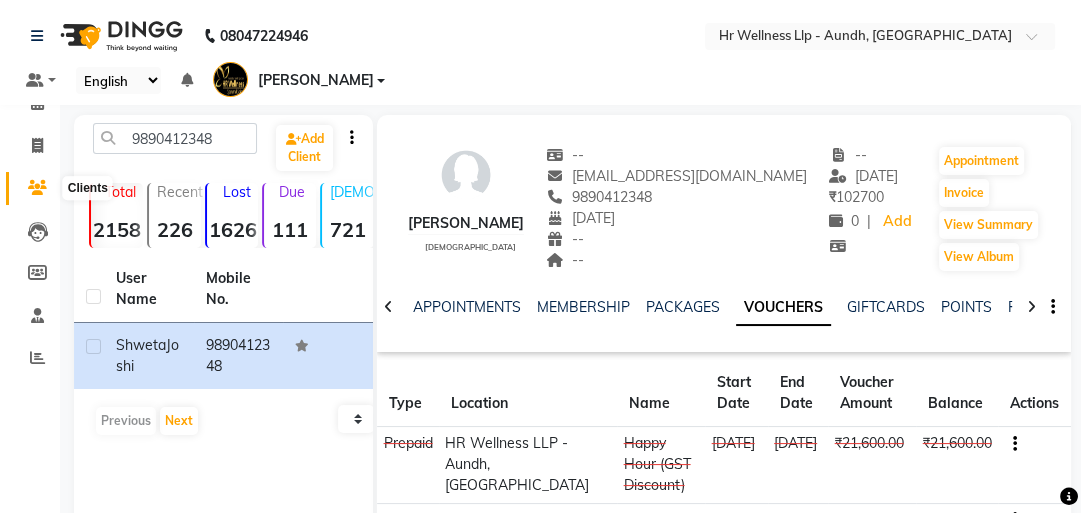 click 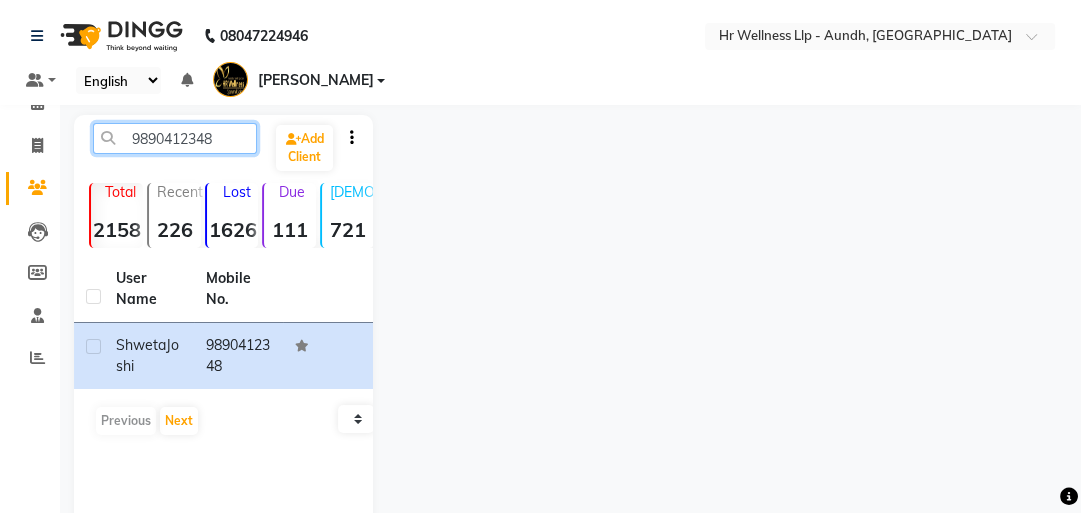 click on "9890412348" 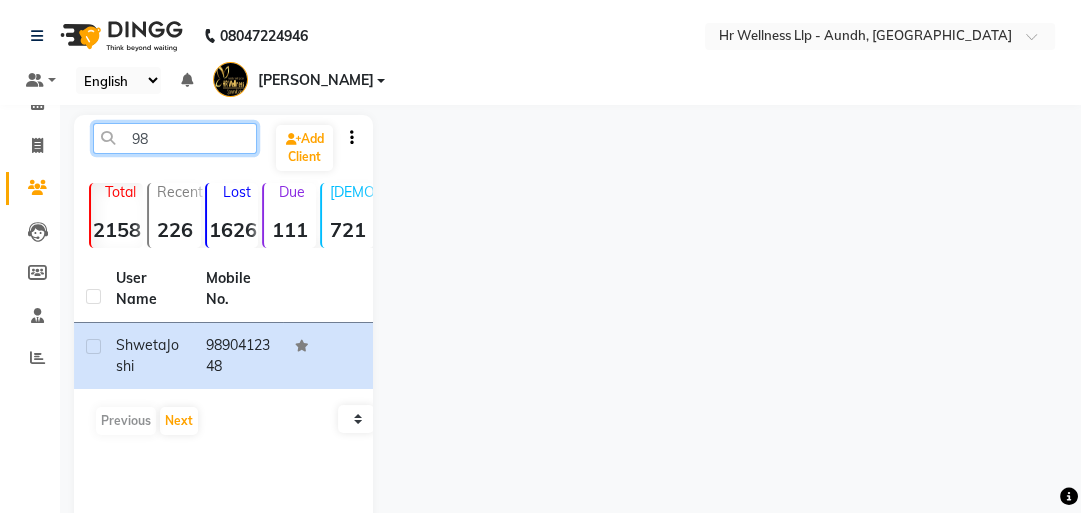 type on "9" 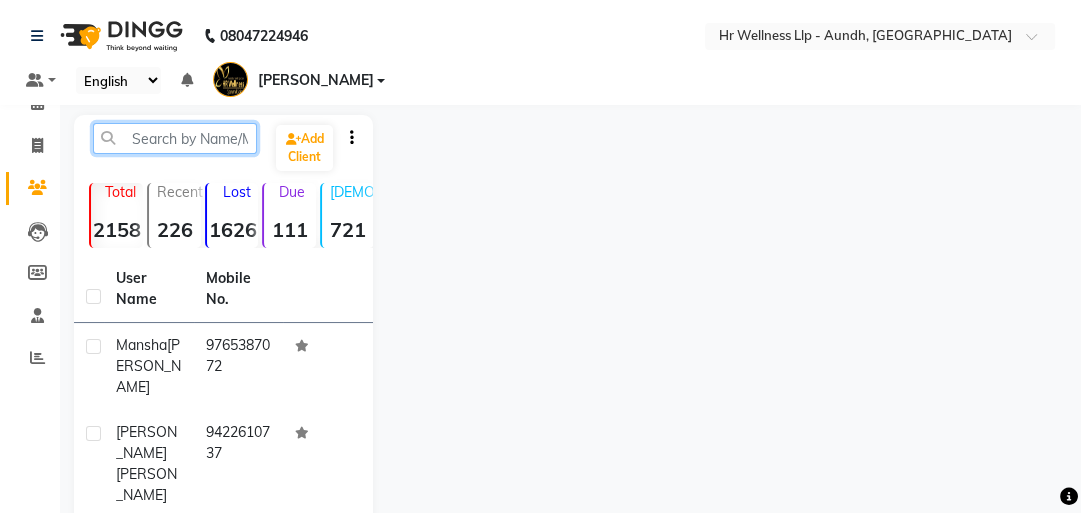paste on "9920688821" 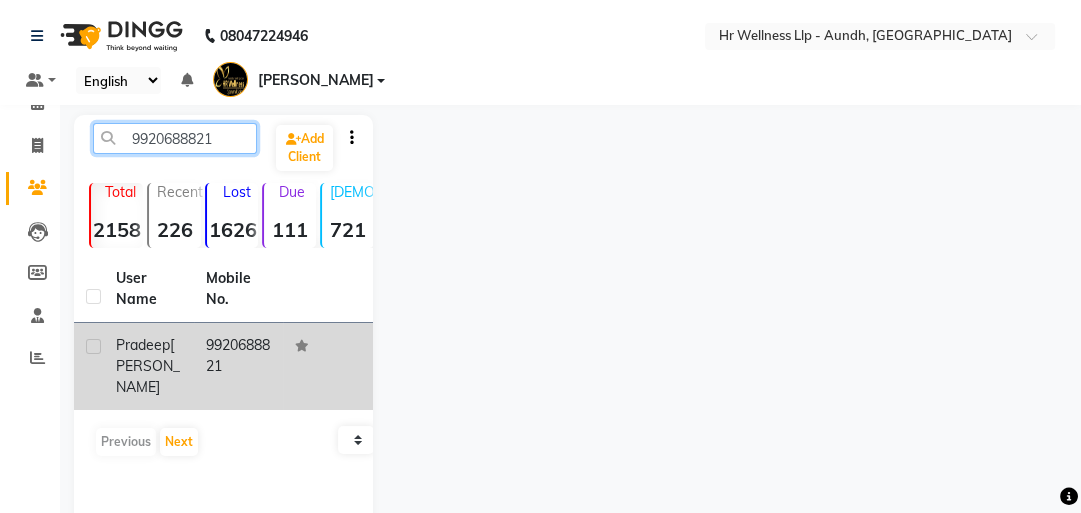 type on "9920688821" 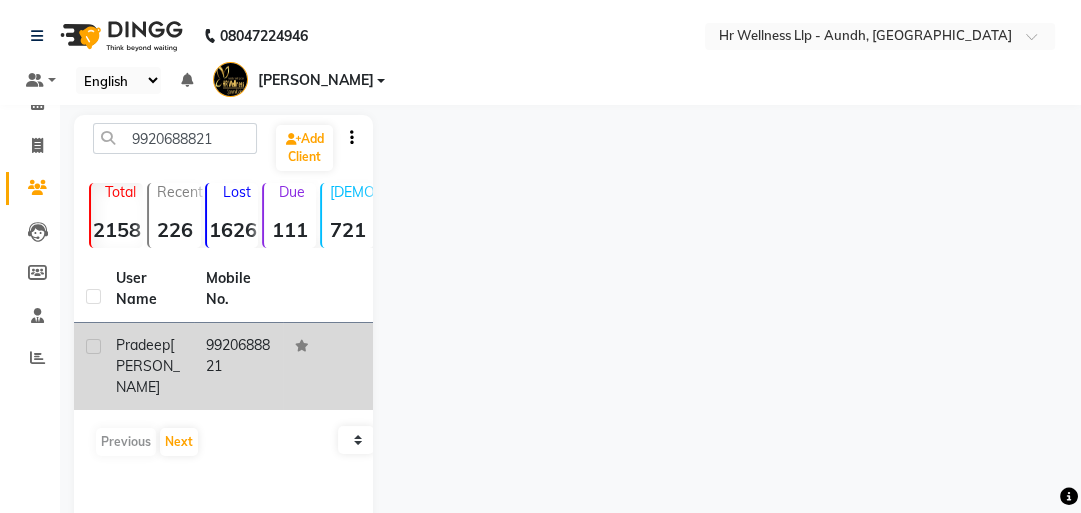 click on "9920688821" 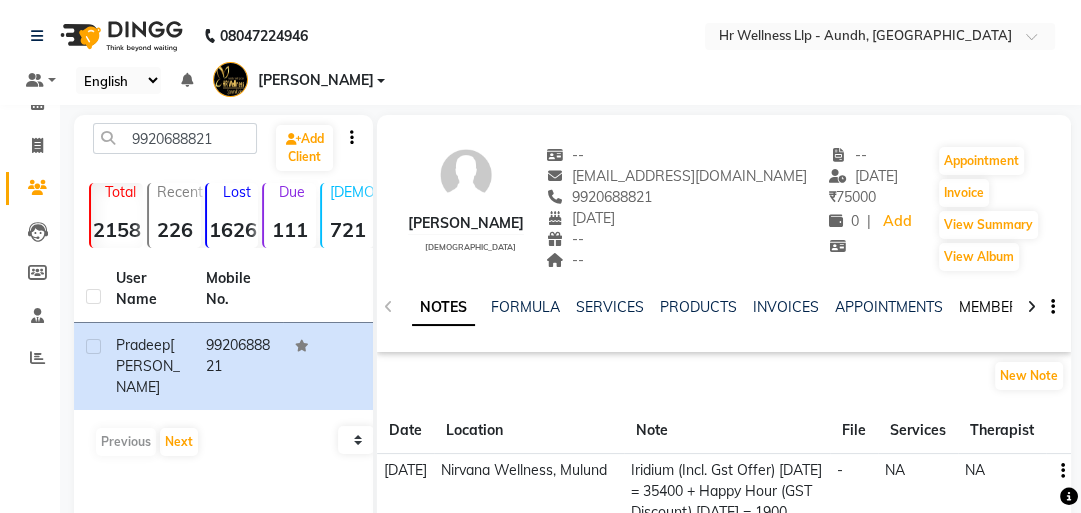 click on "MEMBERSHIP" 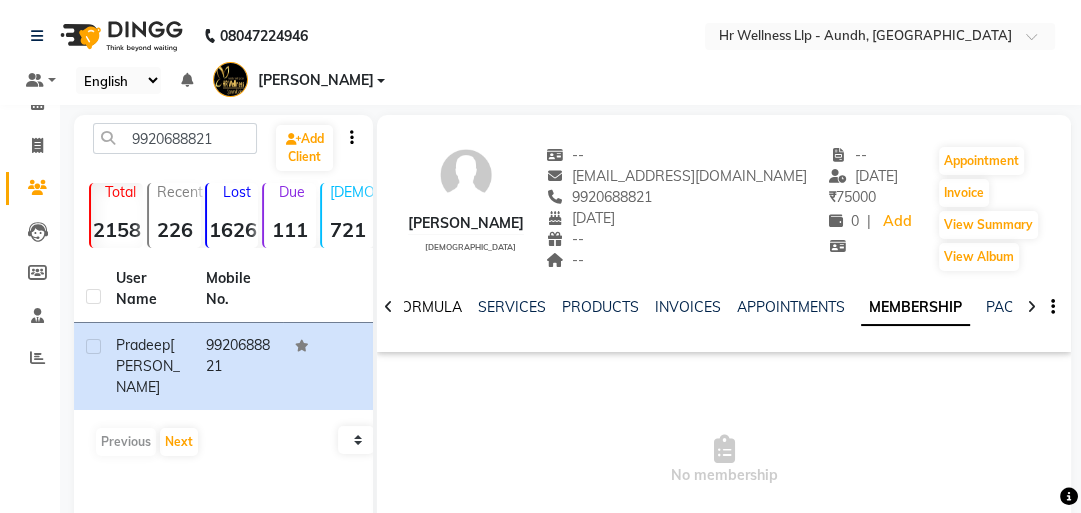 click on "FORMULA" 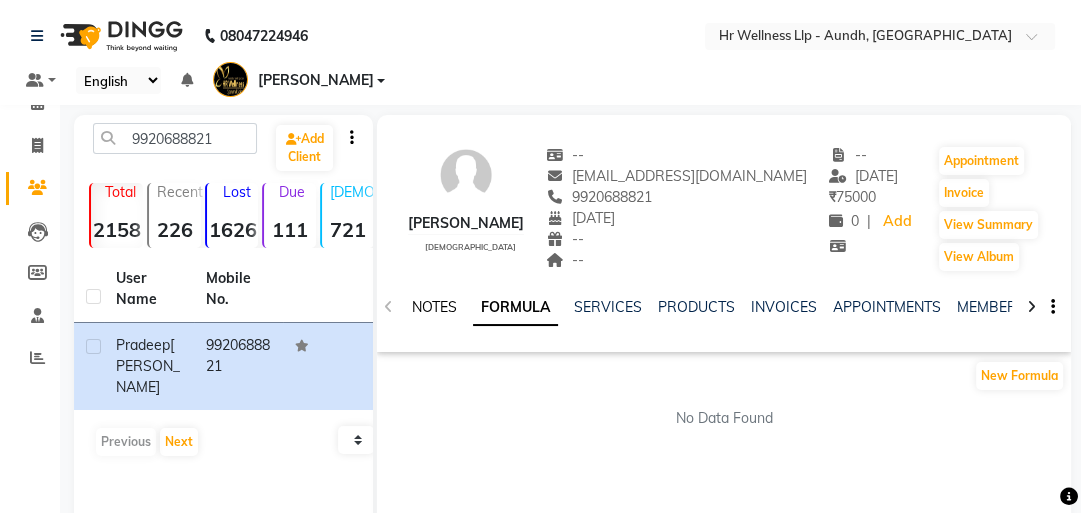 click on "NOTES" 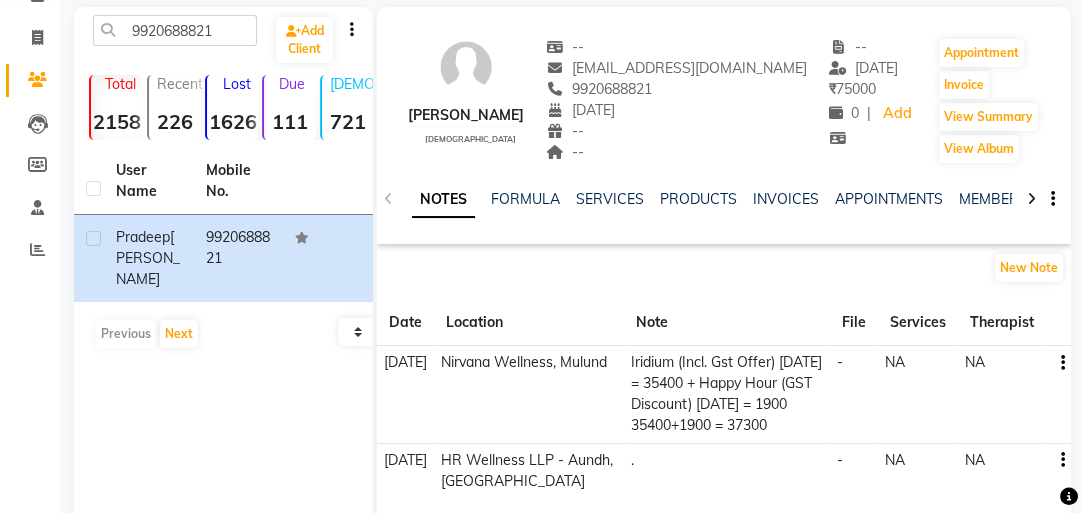 scroll, scrollTop: 80, scrollLeft: 0, axis: vertical 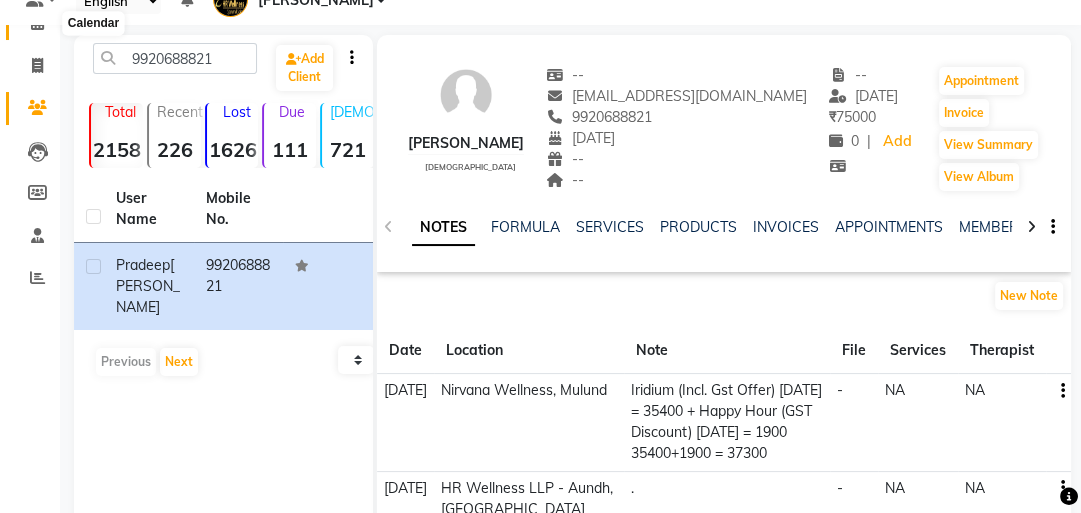 click 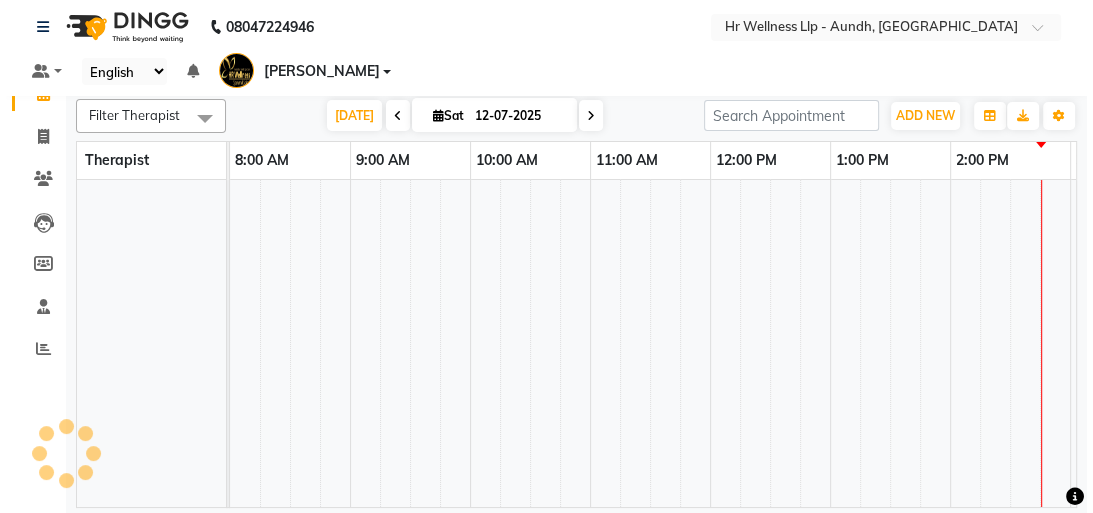 scroll, scrollTop: 0, scrollLeft: 0, axis: both 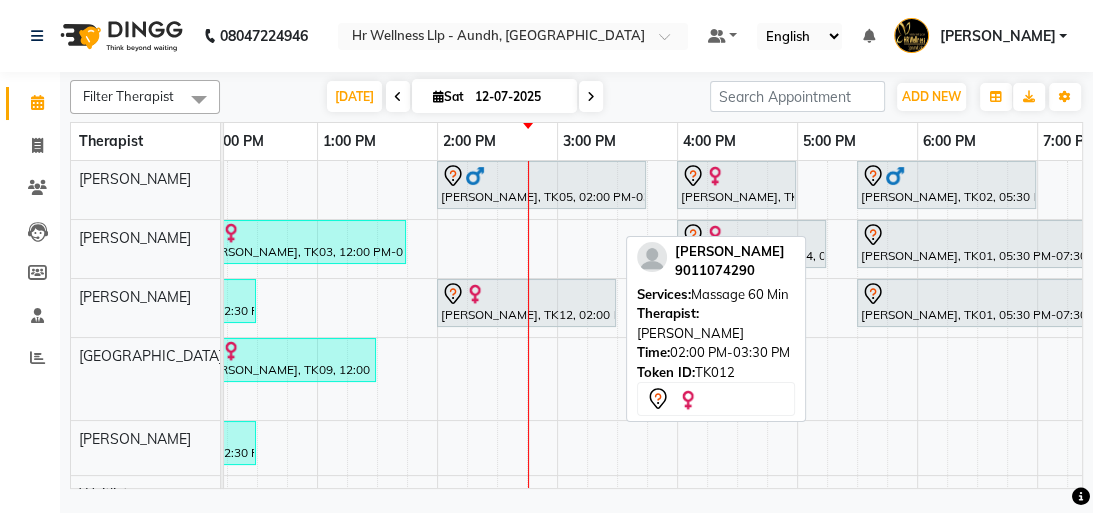 click on "[PERSON_NAME], TK12, 02:00 PM-03:30 PM, Massage 60 Min" at bounding box center [526, 303] 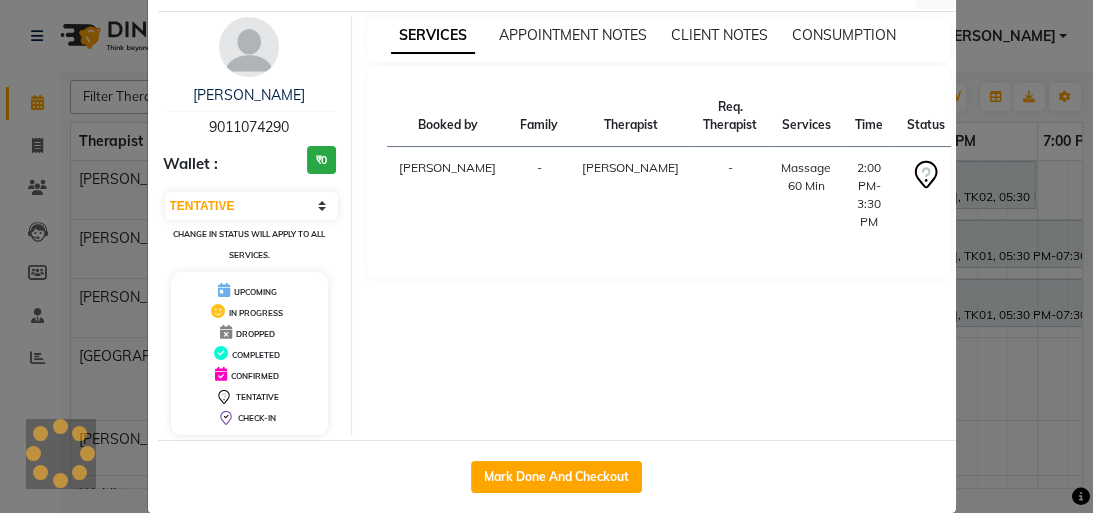 scroll, scrollTop: 87, scrollLeft: 0, axis: vertical 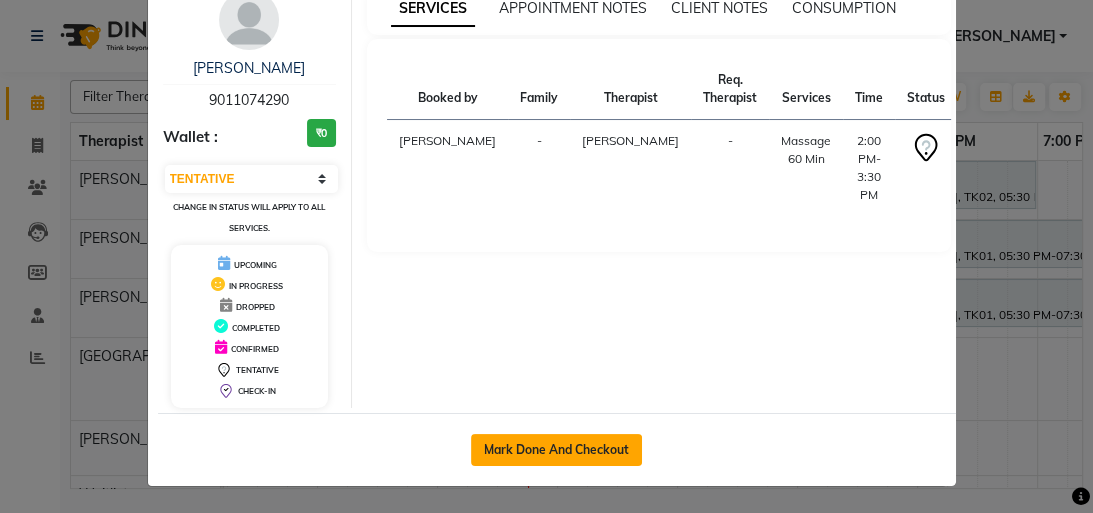 click on "Mark Done And Checkout" 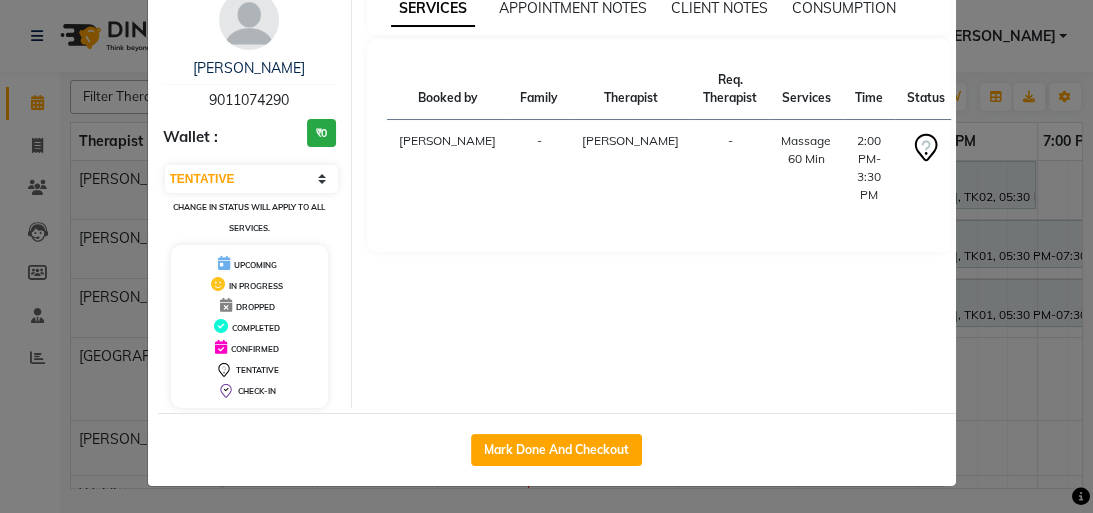 select on "service" 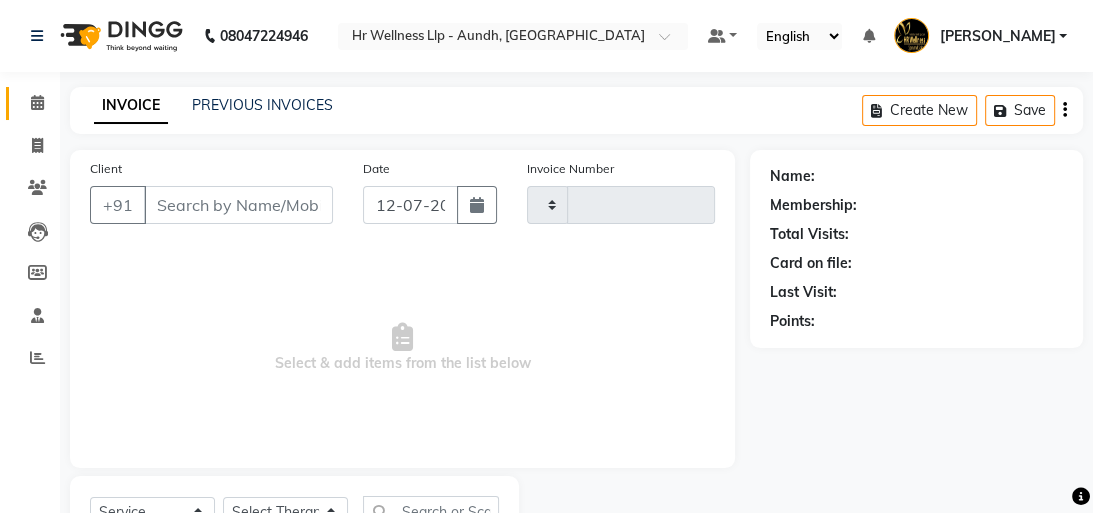 type on "0821" 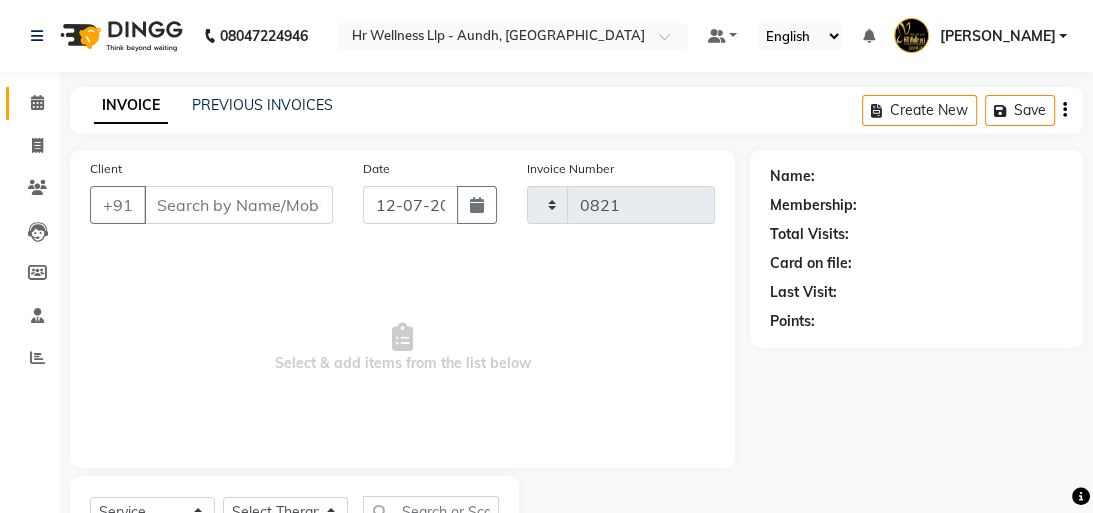 select on "4288" 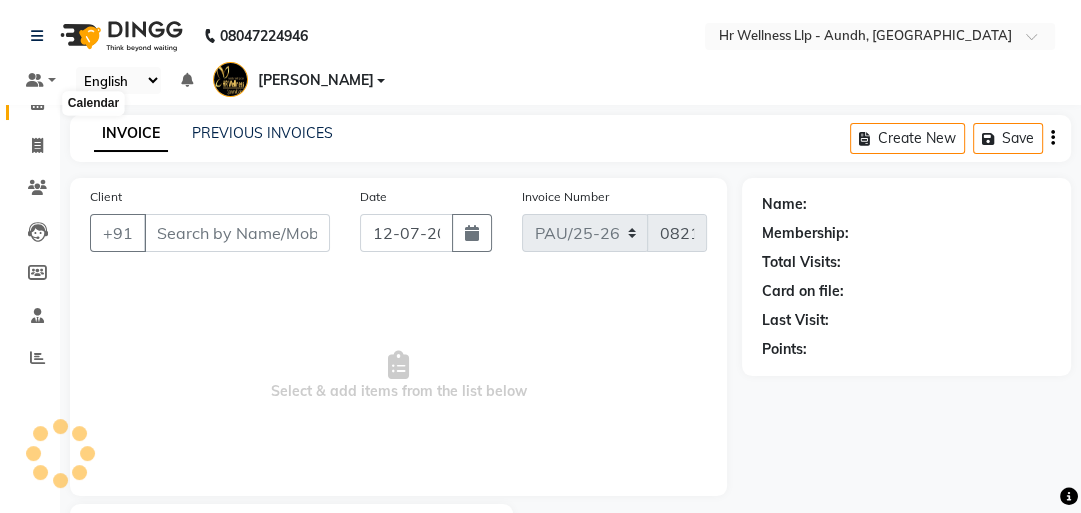 click 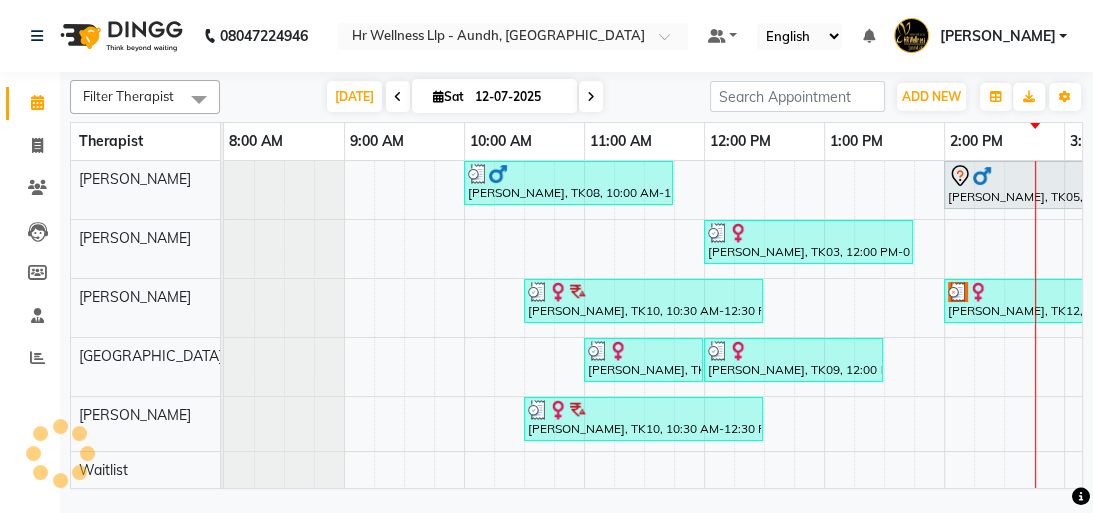 scroll, scrollTop: 0, scrollLeft: 701, axis: horizontal 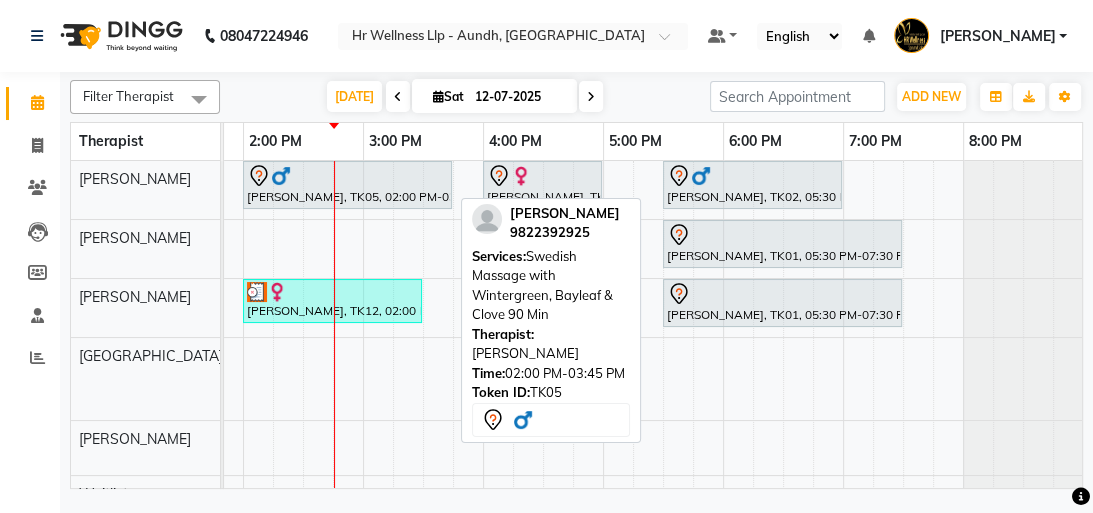 click at bounding box center (281, 176) 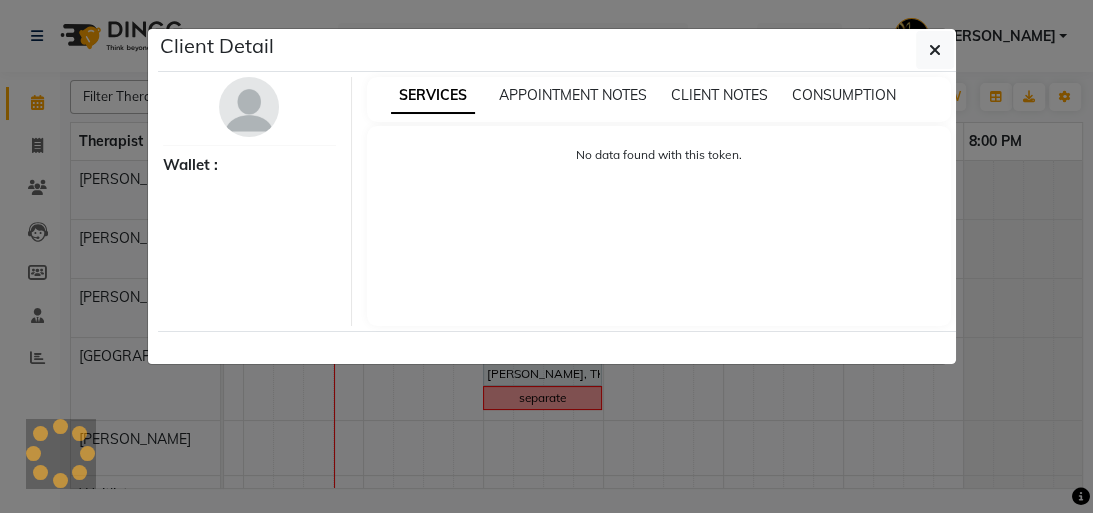 select on "7" 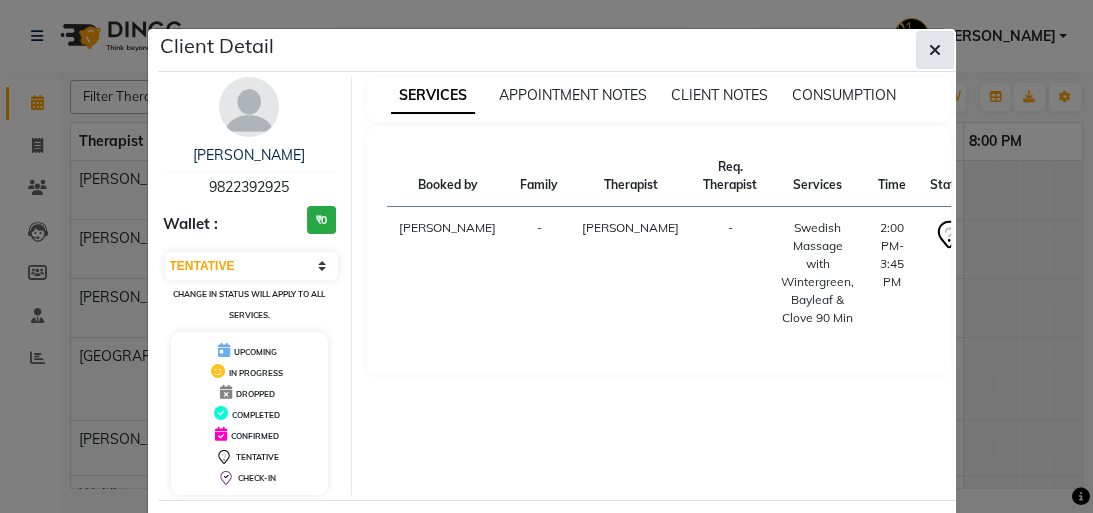 click 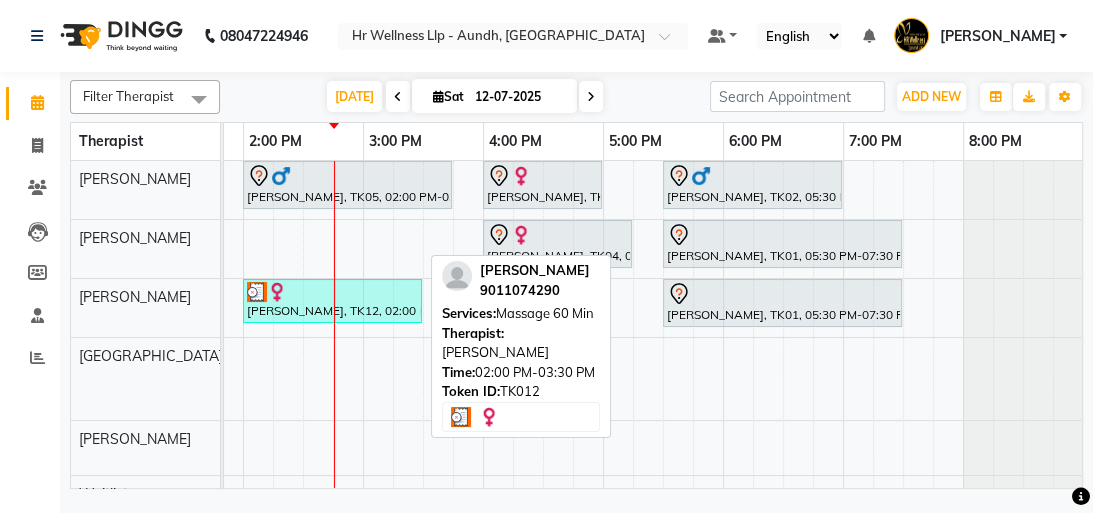scroll, scrollTop: 53, scrollLeft: 701, axis: both 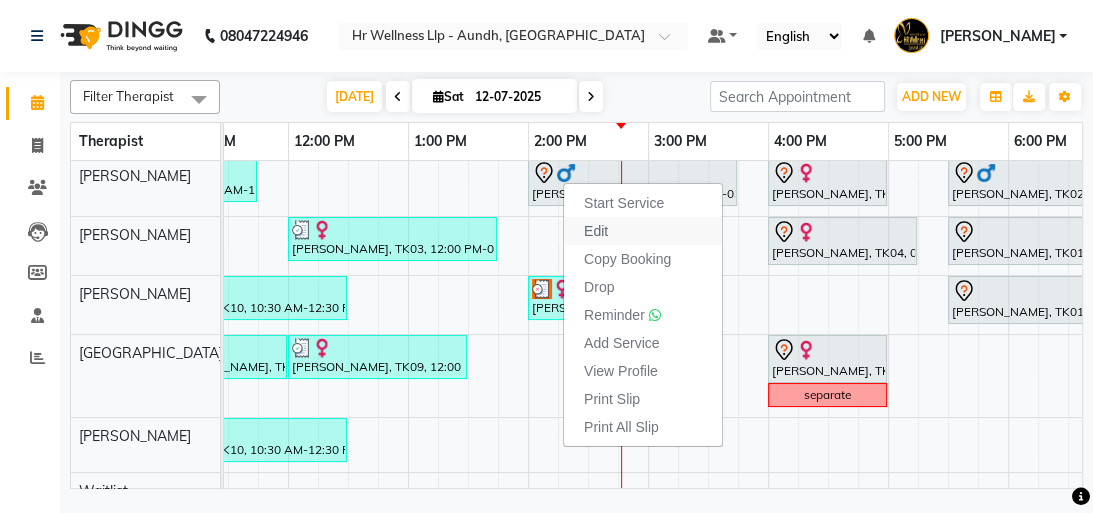 click on "Edit" at bounding box center (596, 231) 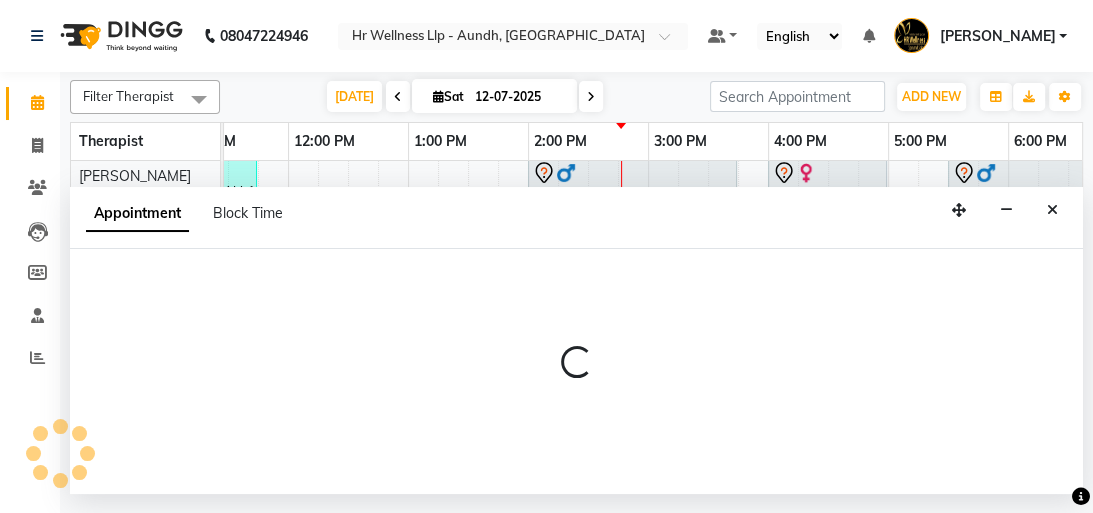 select on "tentative" 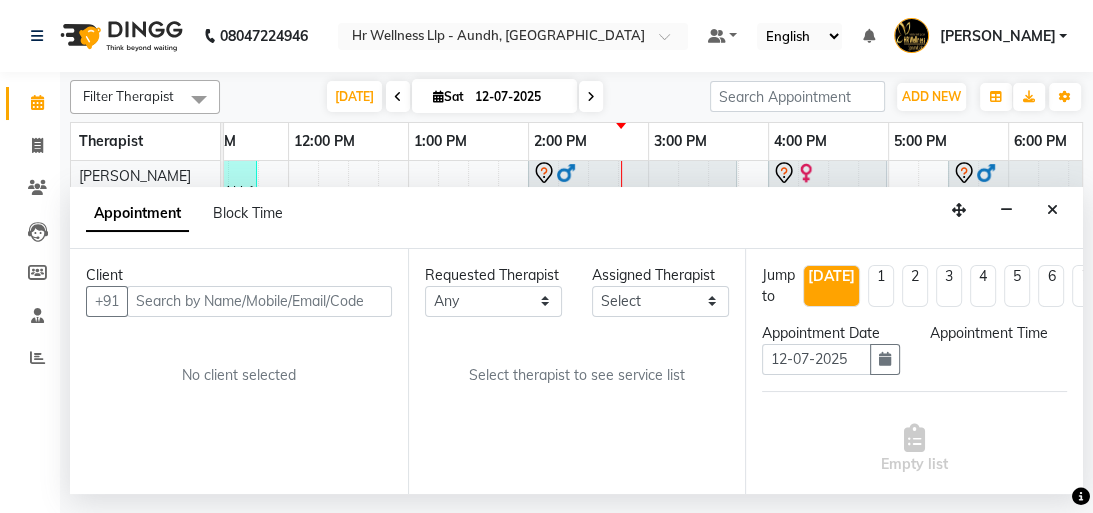 select on "77660" 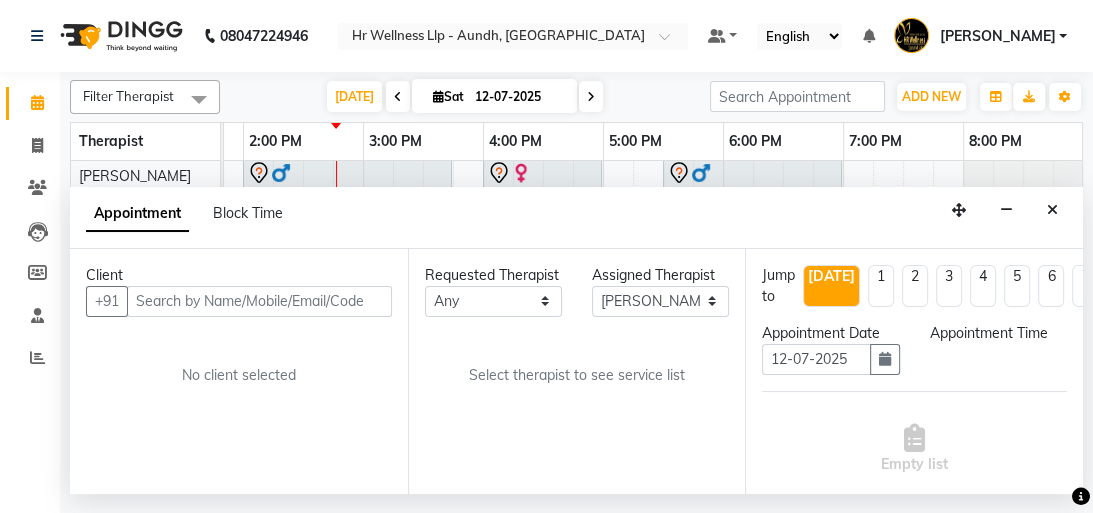 select on "840" 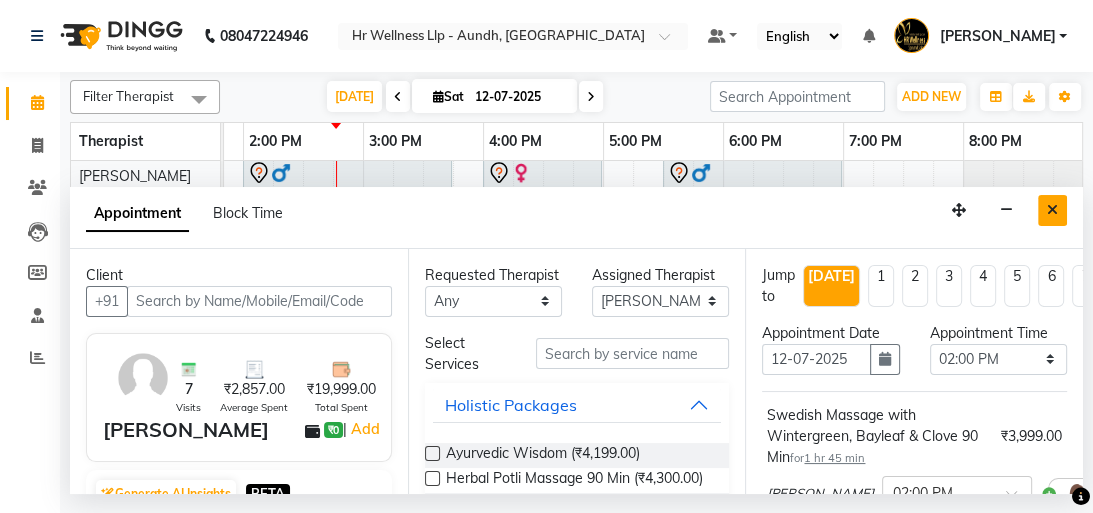 click at bounding box center [1052, 210] 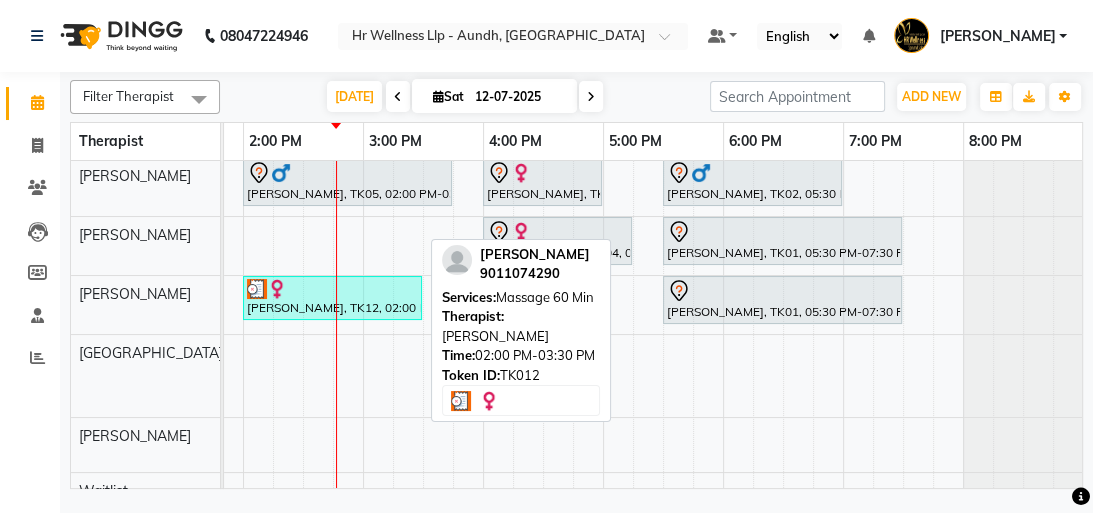 click on "[PERSON_NAME], TK12, 02:00 PM-03:30 PM, Massage 60 Min" at bounding box center (332, 298) 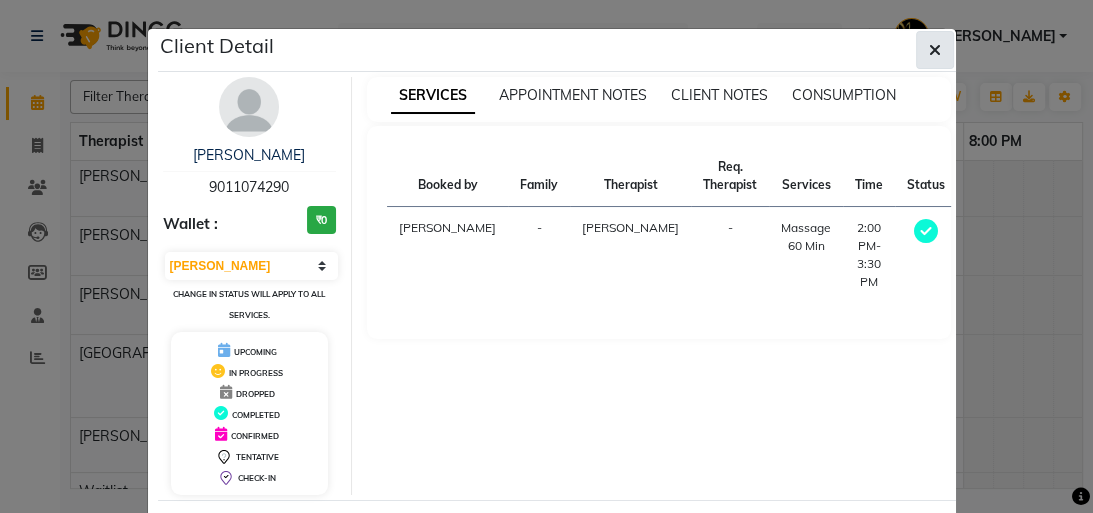 click 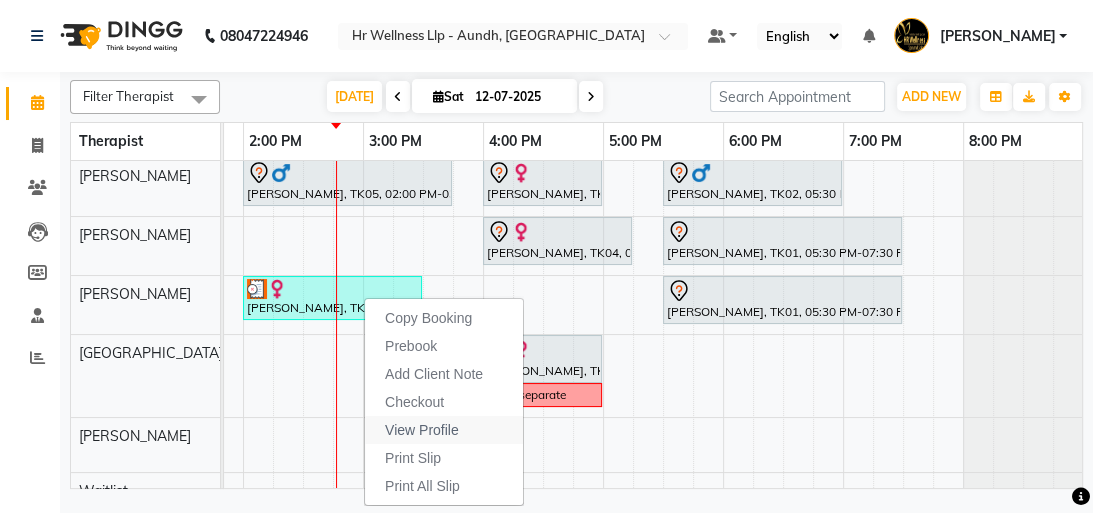 click on "View Profile" at bounding box center (422, 430) 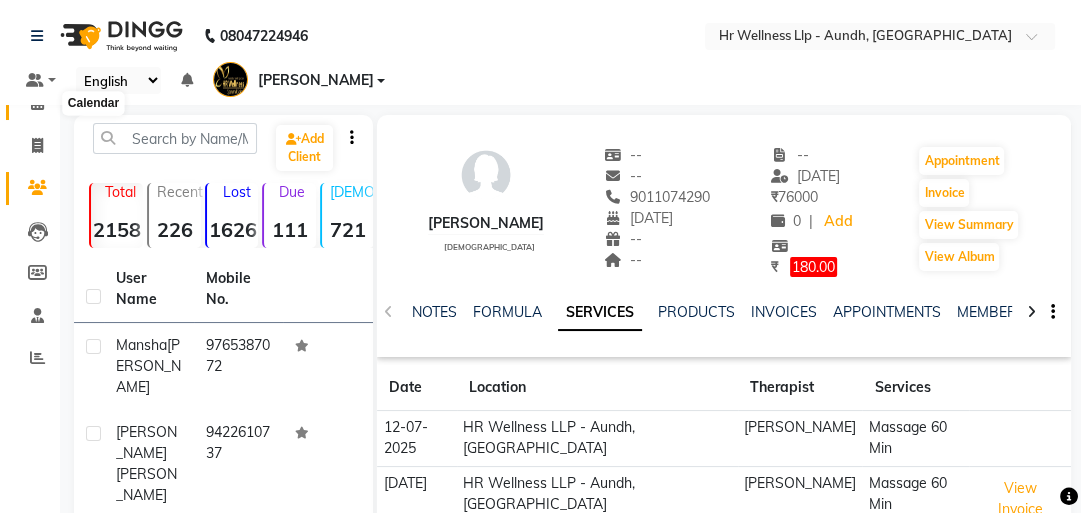 click 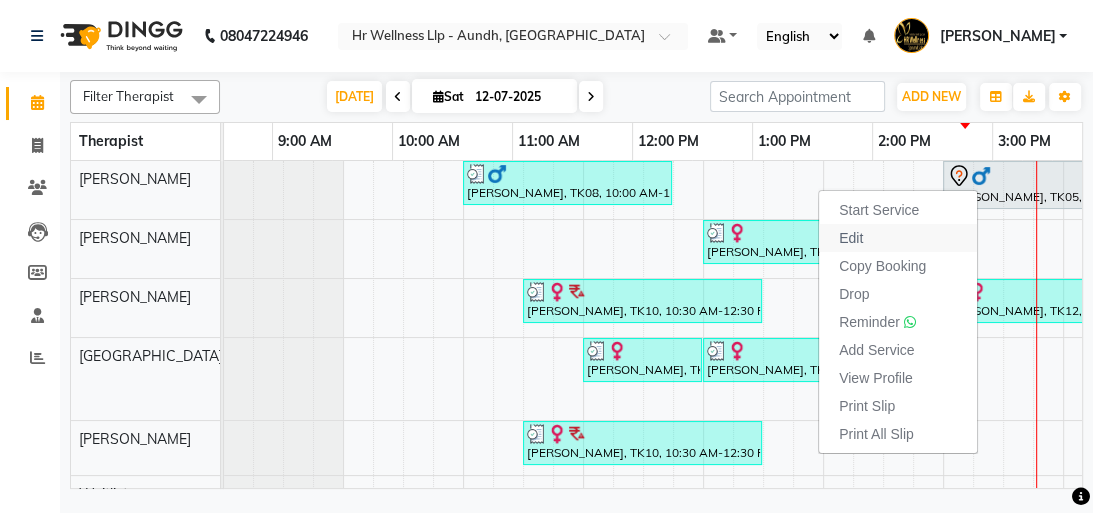 click on "Edit" at bounding box center [851, 238] 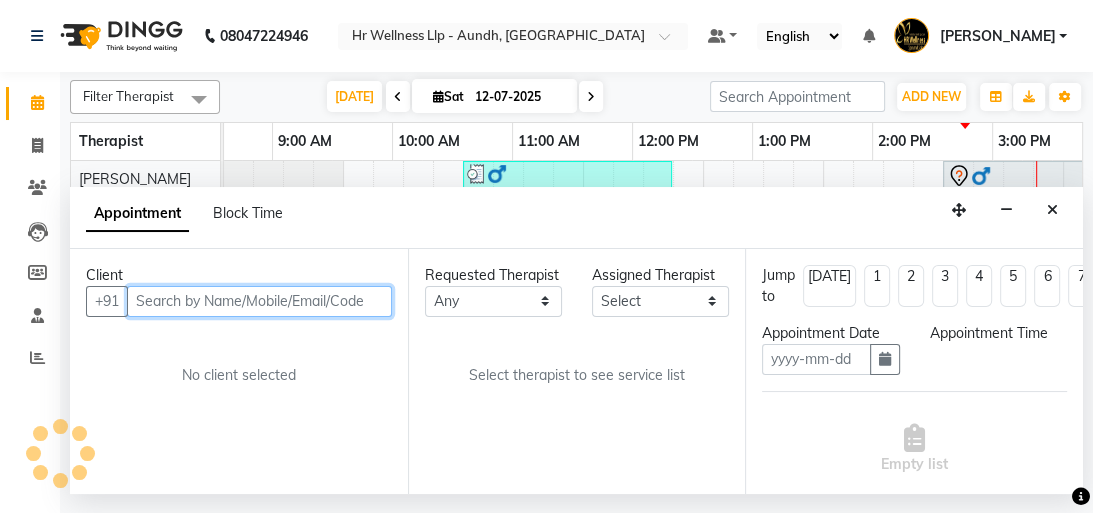type on "12-07-2025" 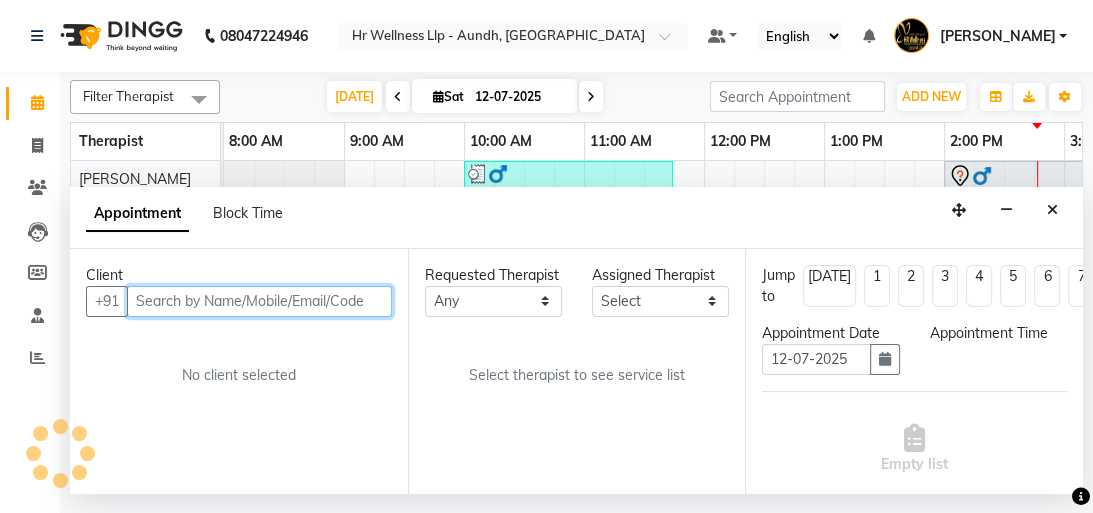select on "77660" 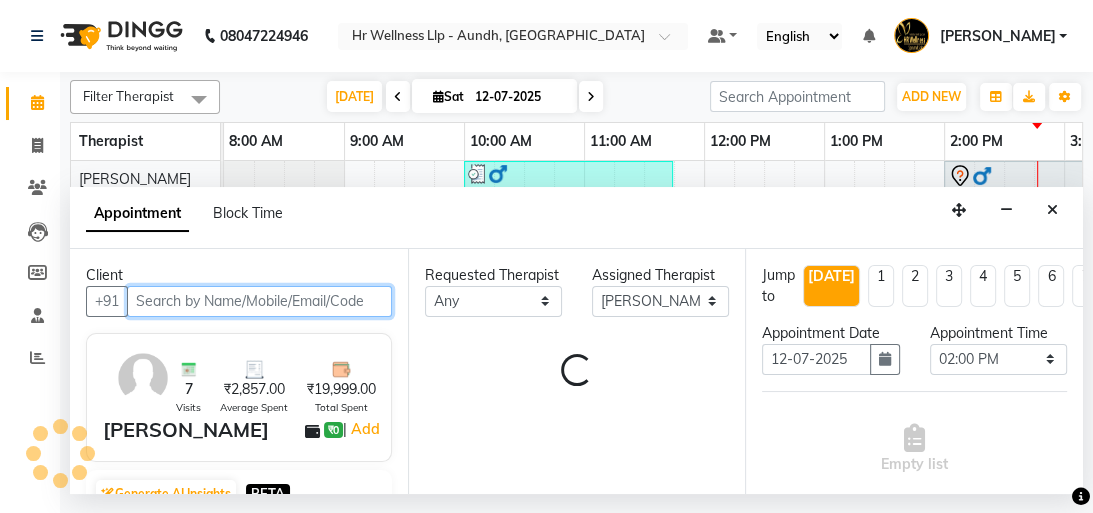 select on "1893" 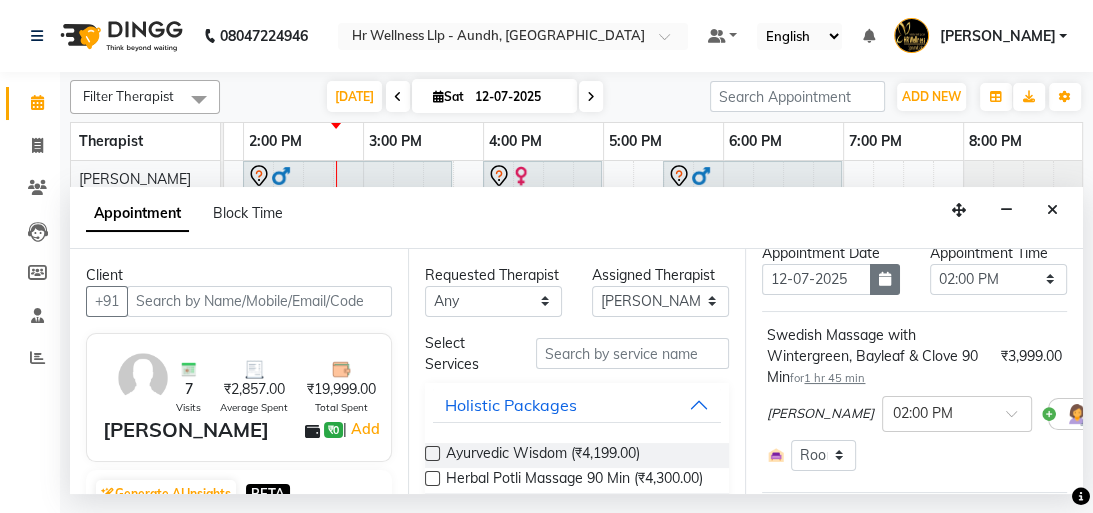 click at bounding box center [885, 279] 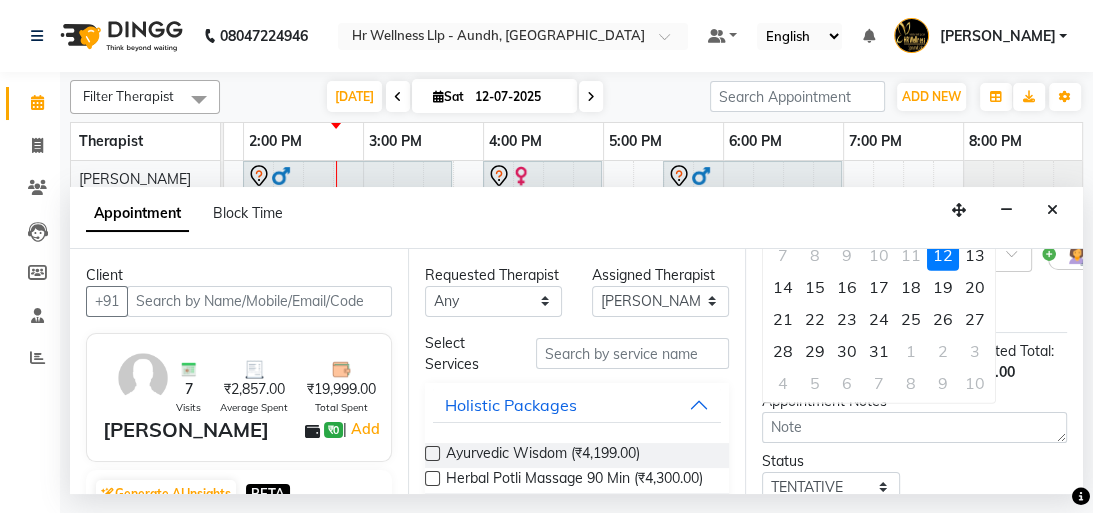 drag, startPoint x: 971, startPoint y: 253, endPoint x: 866, endPoint y: 385, distance: 168.66832 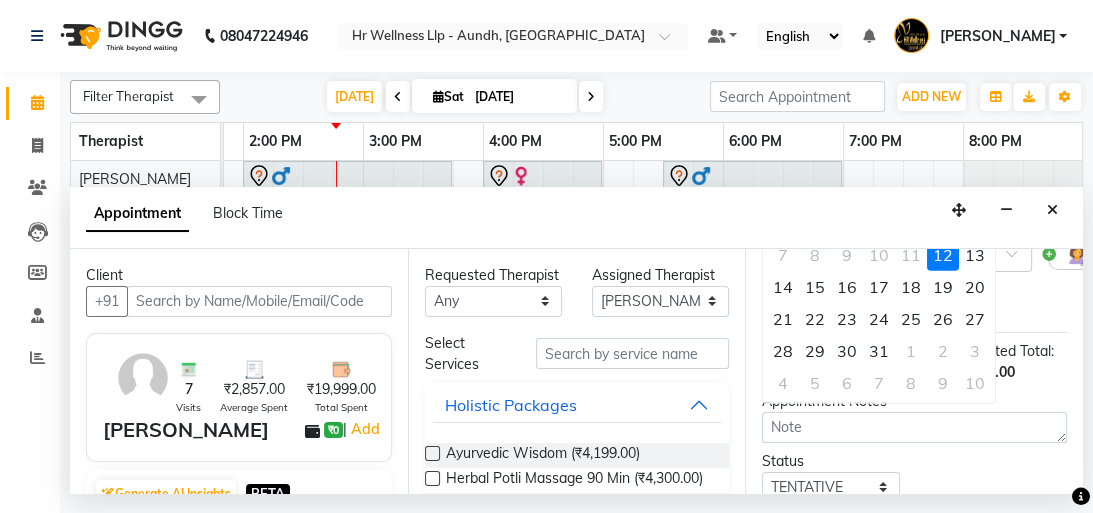 select on "840" 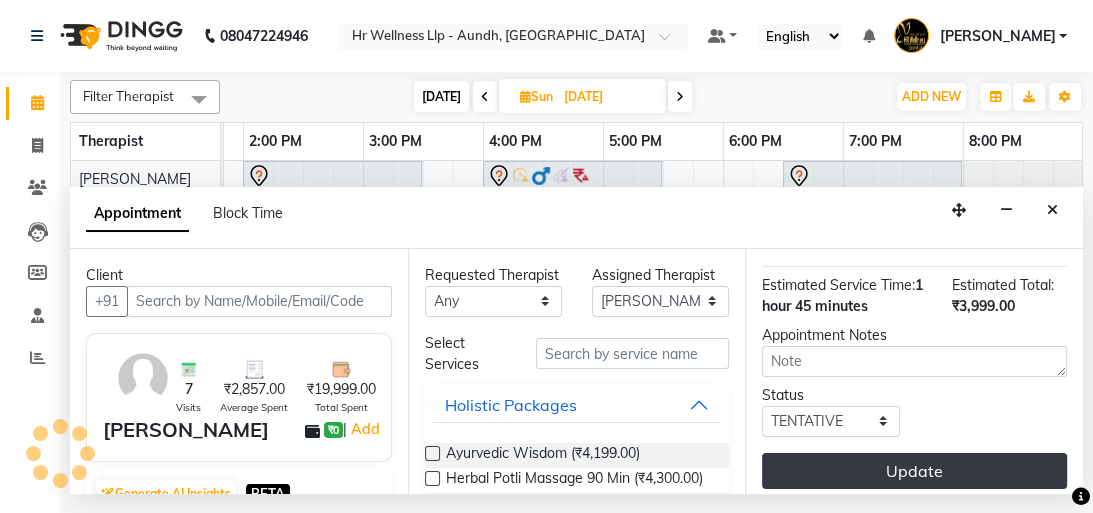 click on "Update" at bounding box center (914, 471) 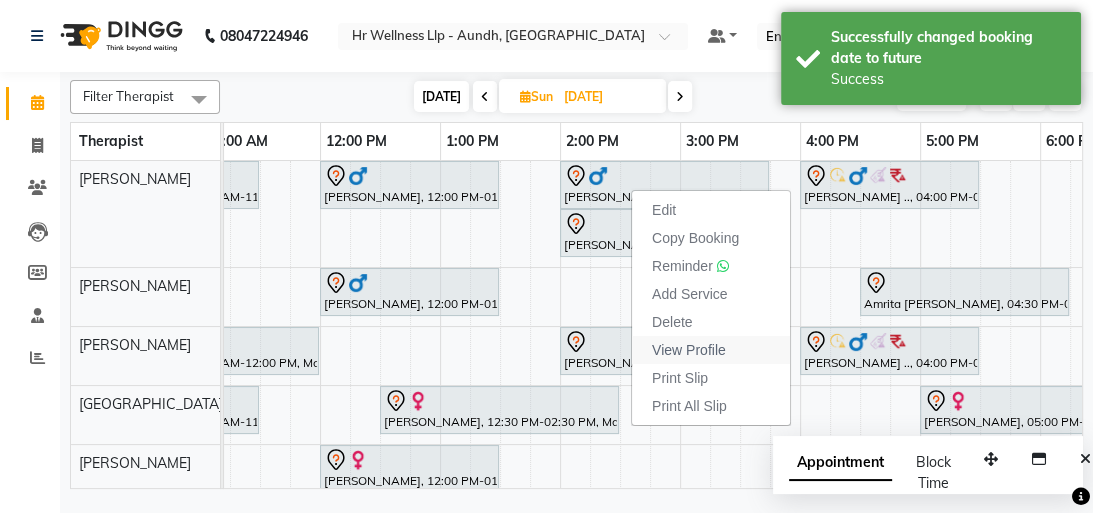 click on "View Profile" at bounding box center (689, 350) 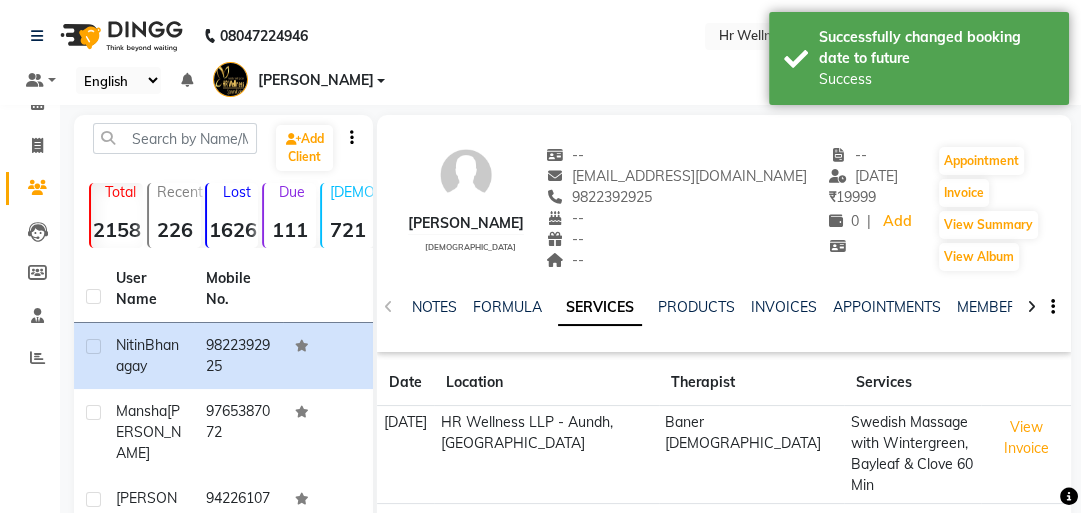 copy on "9822392925" 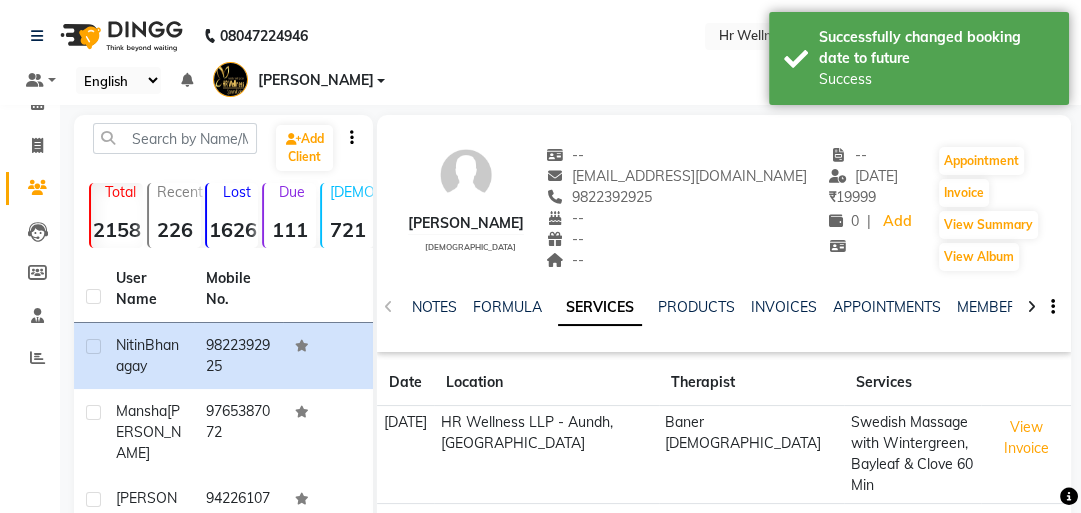 click on "9822392925" 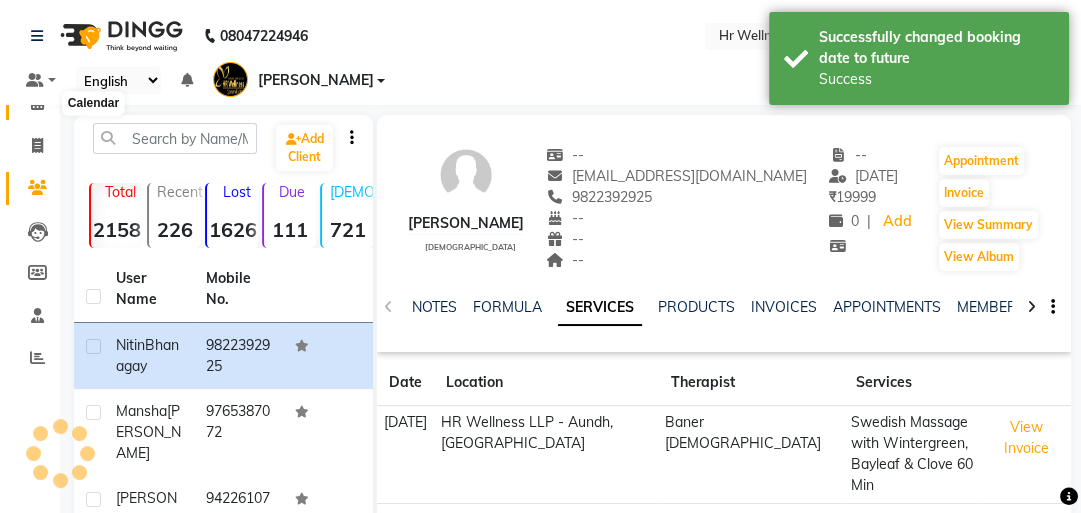click 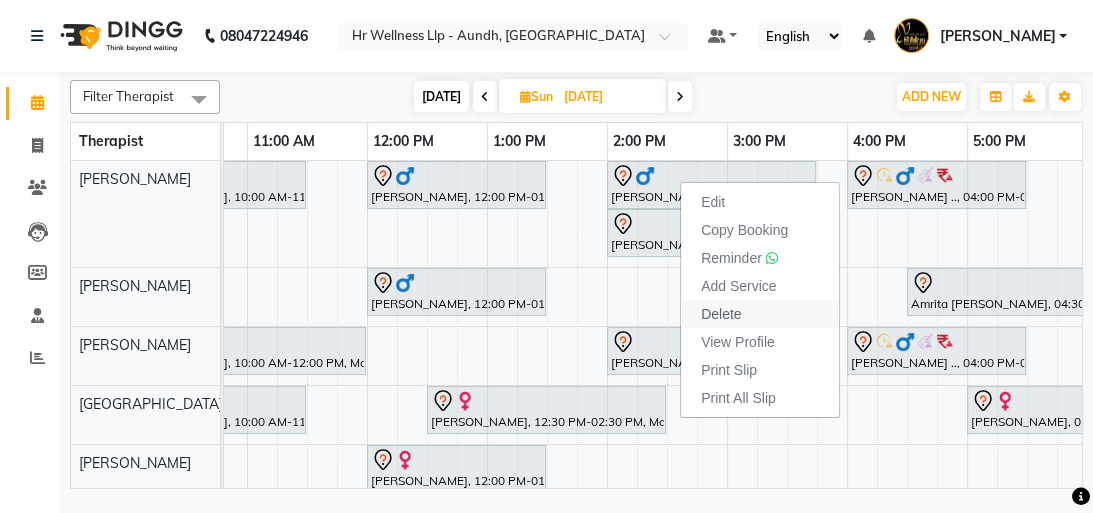 click on "Delete" at bounding box center (721, 314) 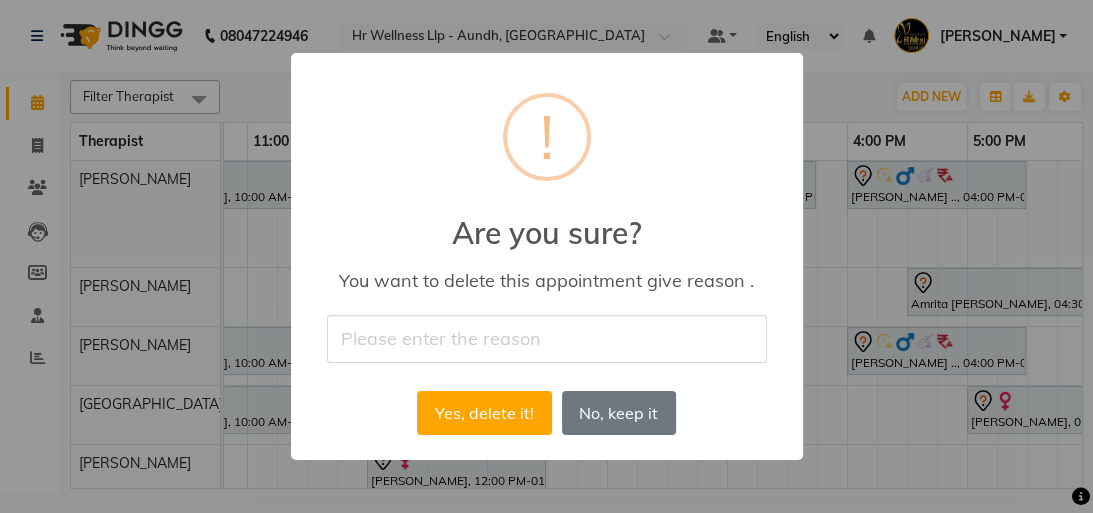 click at bounding box center (547, 338) 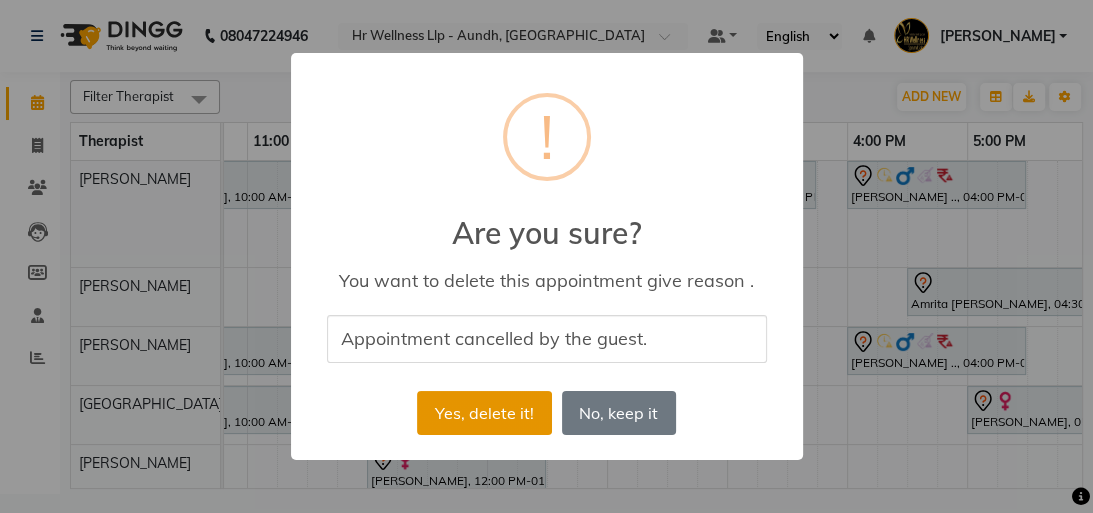 click on "Yes, delete it!" at bounding box center (484, 413) 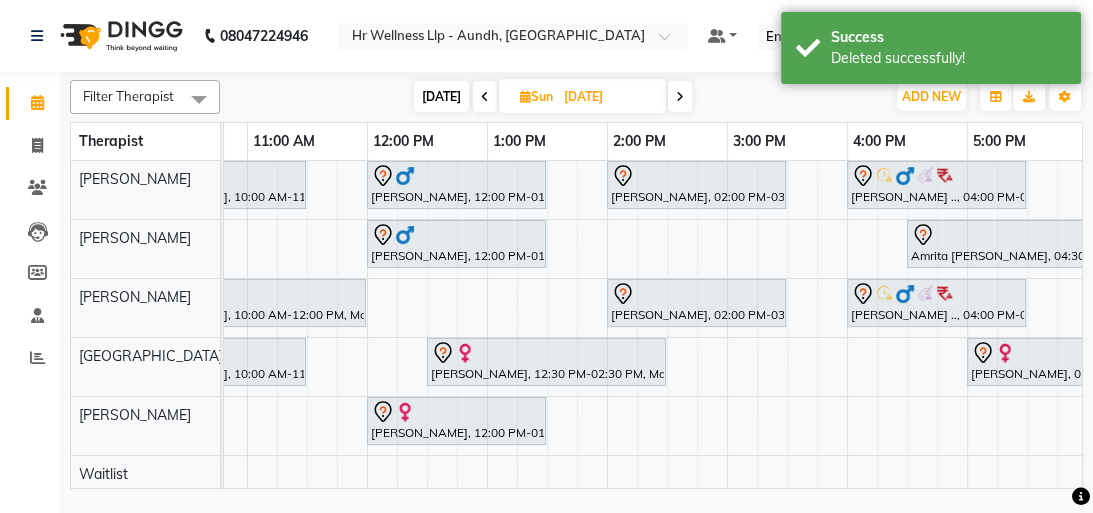 click at bounding box center (485, 96) 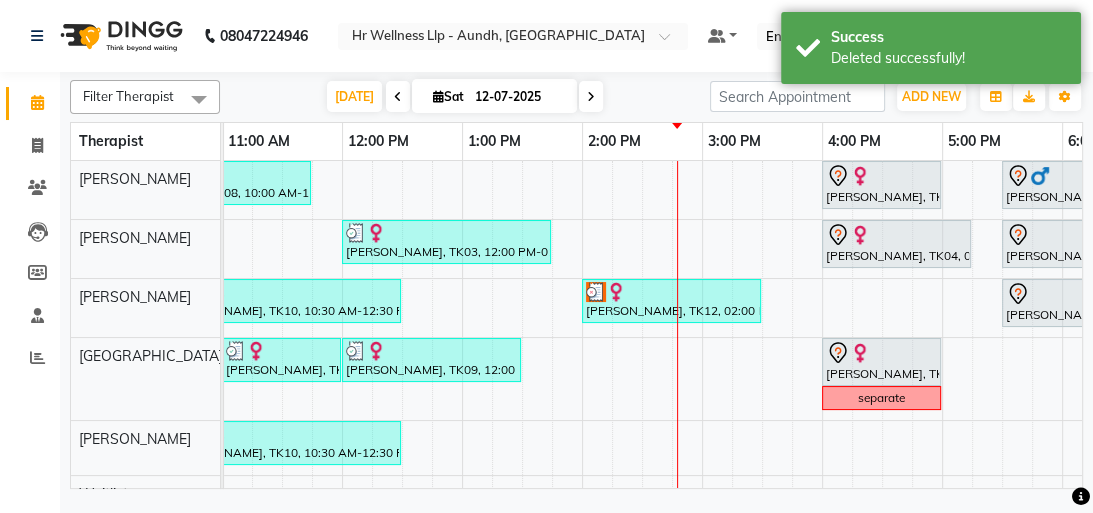 click on "[PERSON_NAME], TK08, 10:00 AM-11:45 AM, Massage 90 Min             [PERSON_NAME], TK13, 04:00 PM-05:00 PM, Massage 60 Min             [PERSON_NAME], TK02, 05:30 PM-07:00 PM, Massage 60 Min     [PERSON_NAME], TK03, 12:00 PM-01:45 PM, Massage 90 [PERSON_NAME], TK04, 04:00 PM-05:15 PM, Shirodhara 60 Min             [PERSON_NAME], TK01, 05:30 PM-07:30 PM, Massage 90 Min     [PERSON_NAME], TK10, 10:30 AM-12:30 PM, Massage 90 Min     [PERSON_NAME], TK12, 02:00 PM-03:30 PM, Massage 60 Min             [PERSON_NAME], TK01, 05:30 PM-07:30 PM, Massage 90 [PERSON_NAME], TK09, 11:00 AM-12:00 PM, Massage 60 Min     [PERSON_NAME], TK09, 12:00 PM-01:30 PM, Massage 60 Min             [PERSON_NAME], TK13, 04:00 PM-05:00 PM, Massage 60 Min  separate      [PERSON_NAME], TK10, 10:30 AM-12:30 PM, Massage 90 Min" at bounding box center (642, 375) 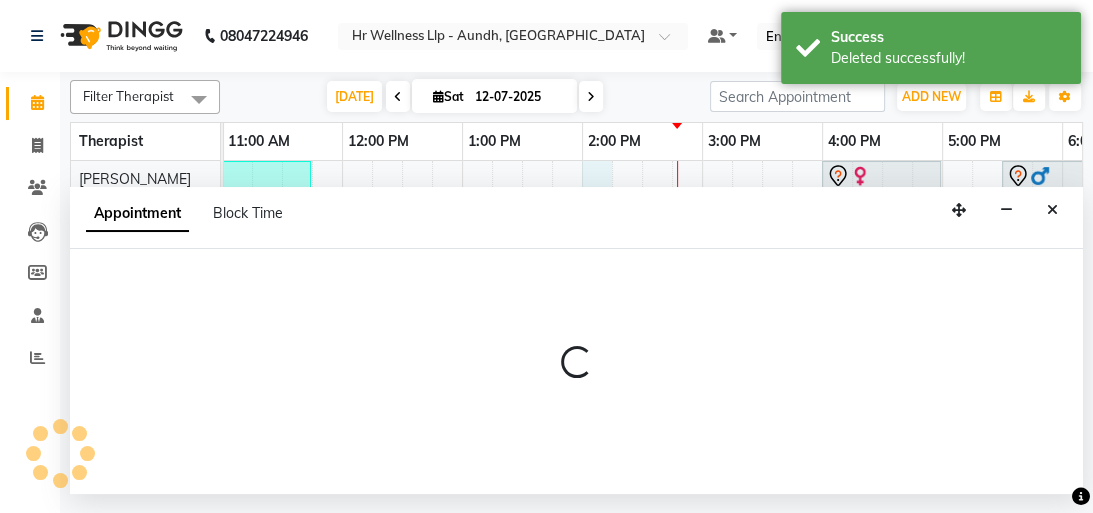 select on "77660" 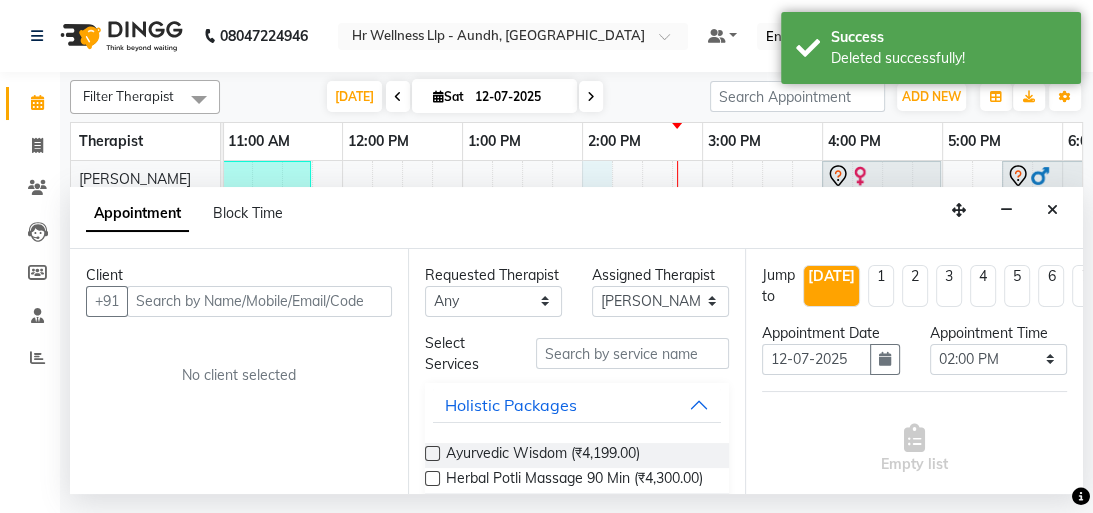 click at bounding box center [259, 301] 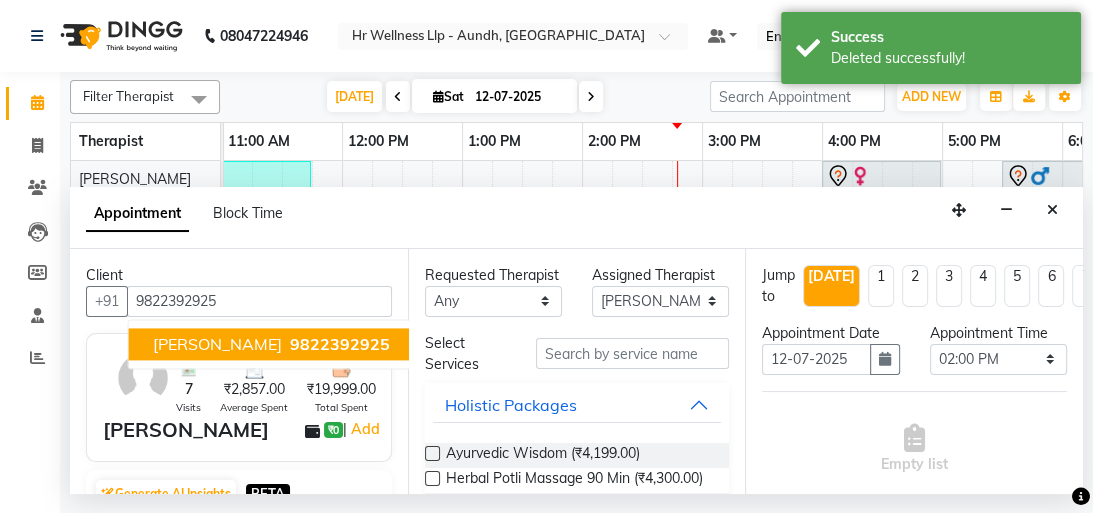 click on "[PERSON_NAME]" at bounding box center [217, 344] 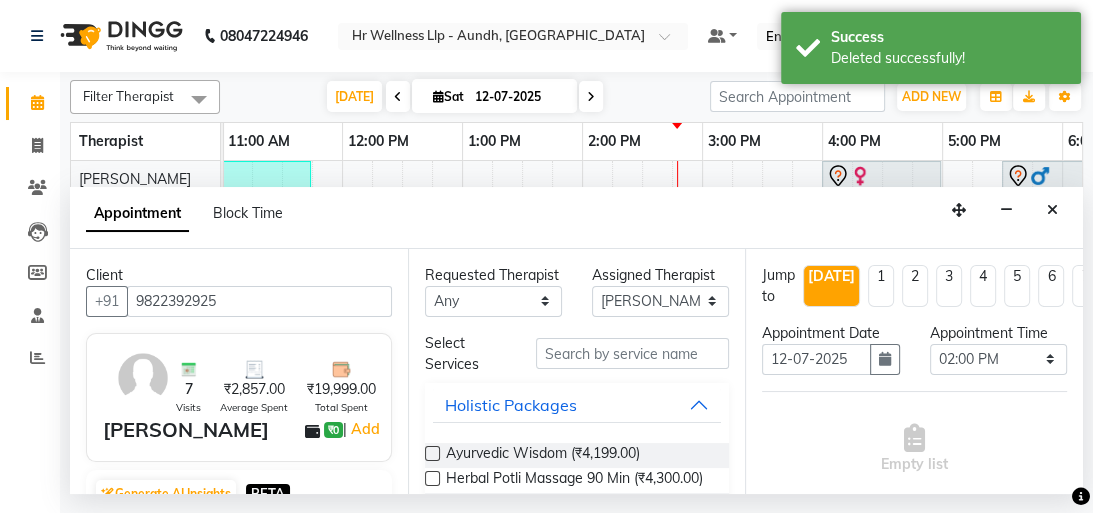 type on "9822392925" 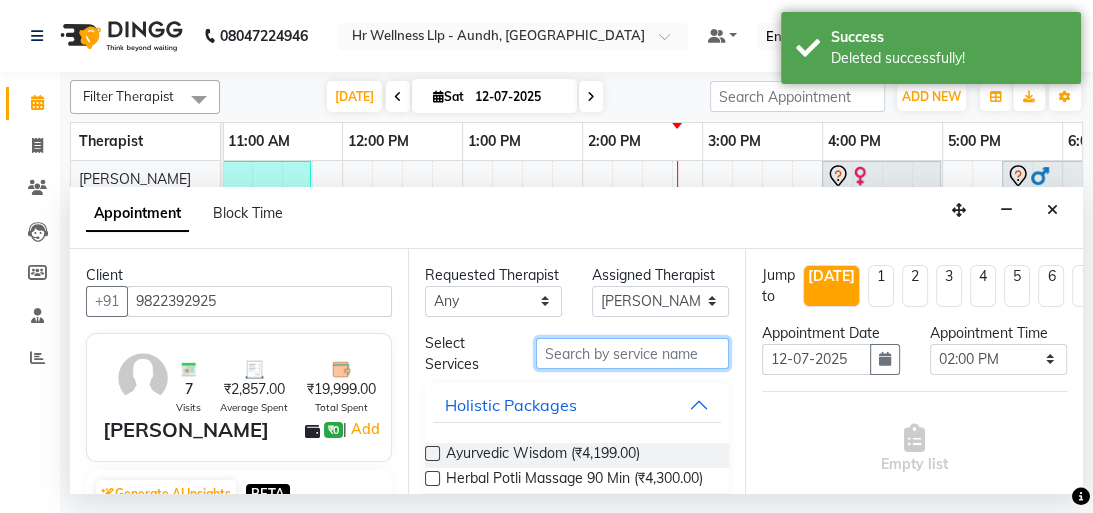 click at bounding box center [632, 353] 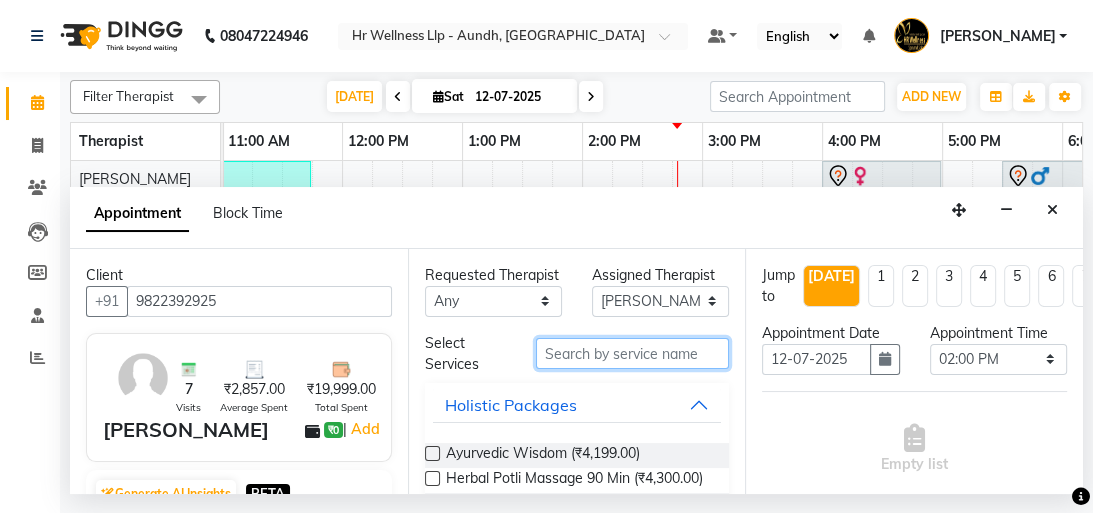 type on "m" 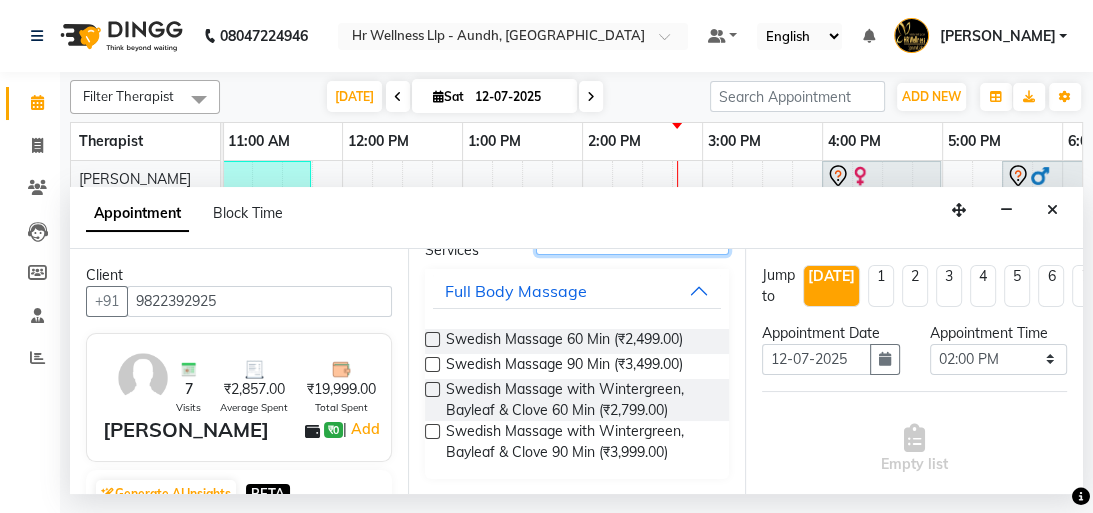 type on "sw" 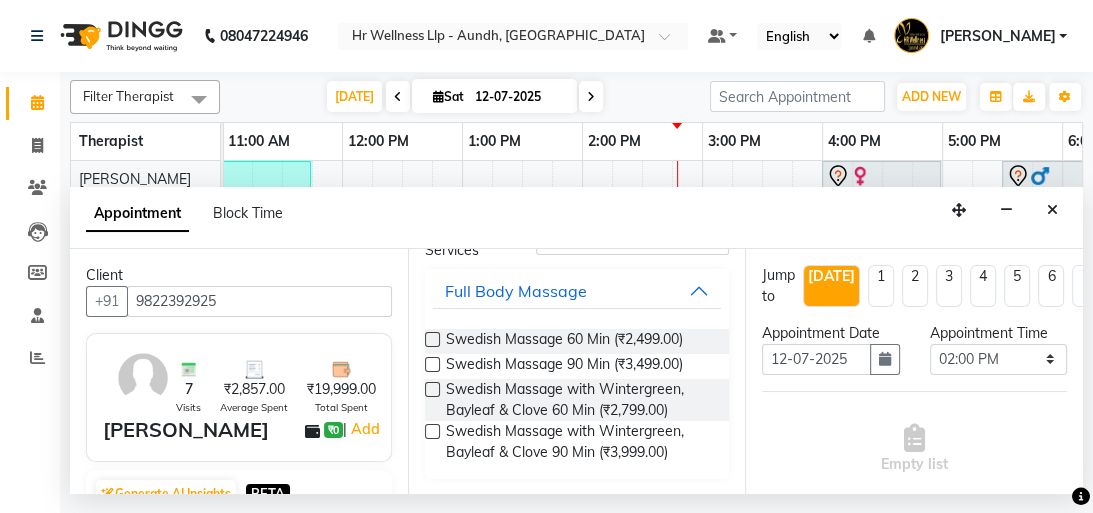 click at bounding box center (432, 364) 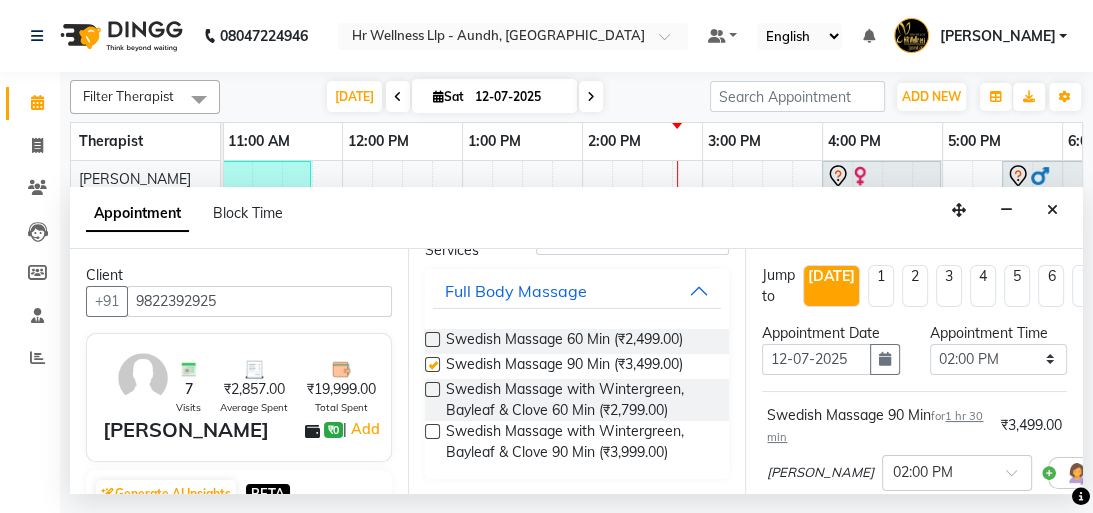 checkbox on "false" 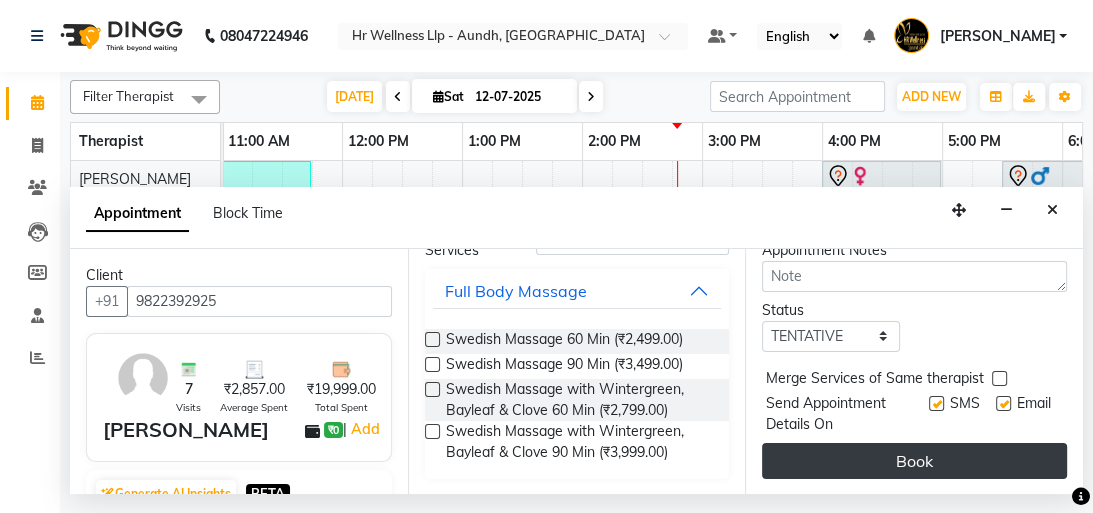 click on "Book" at bounding box center [914, 461] 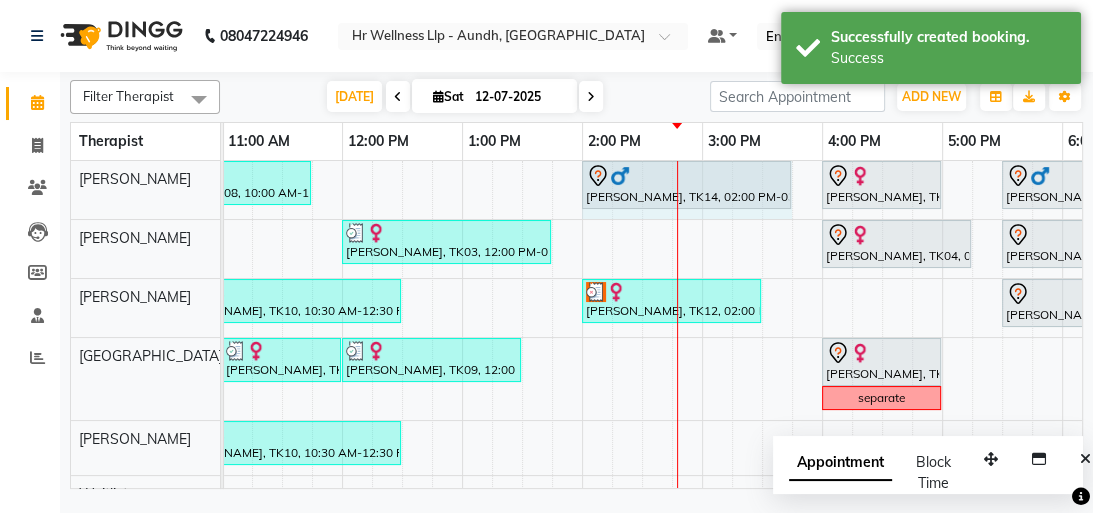 drag, startPoint x: 758, startPoint y: 173, endPoint x: 770, endPoint y: 172, distance: 12.0415945 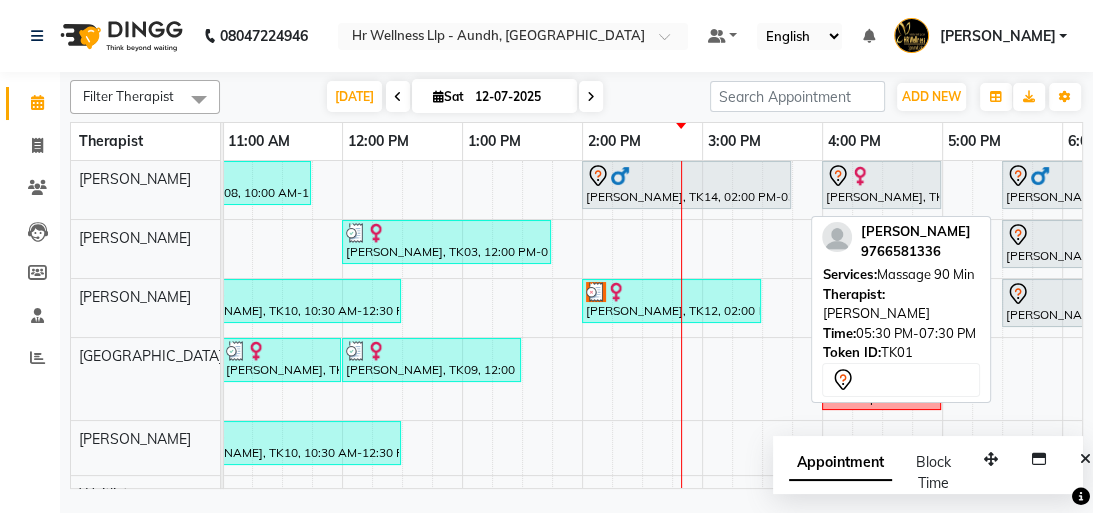 scroll, scrollTop: 0, scrollLeft: 420, axis: horizontal 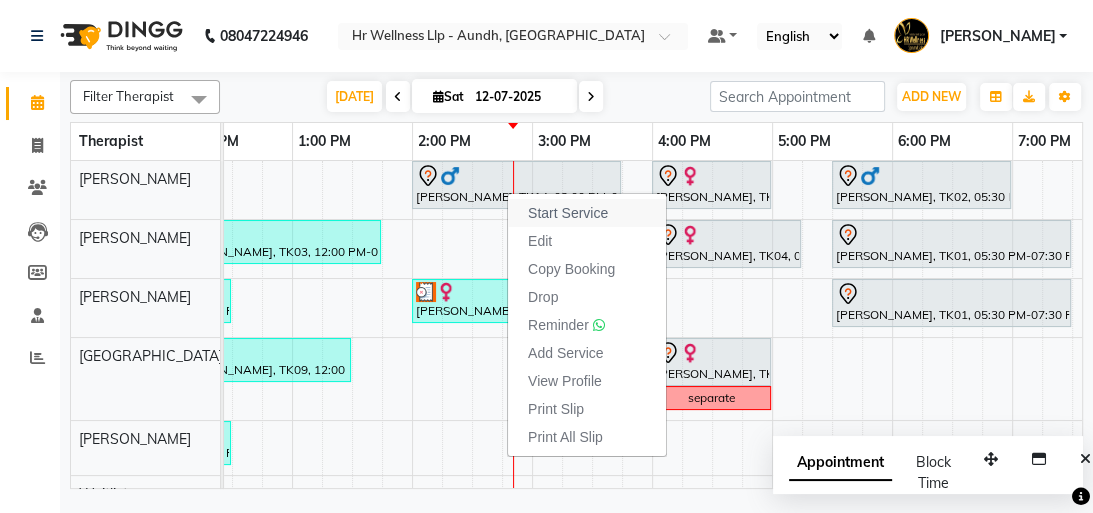 click on "Start Service" at bounding box center (568, 213) 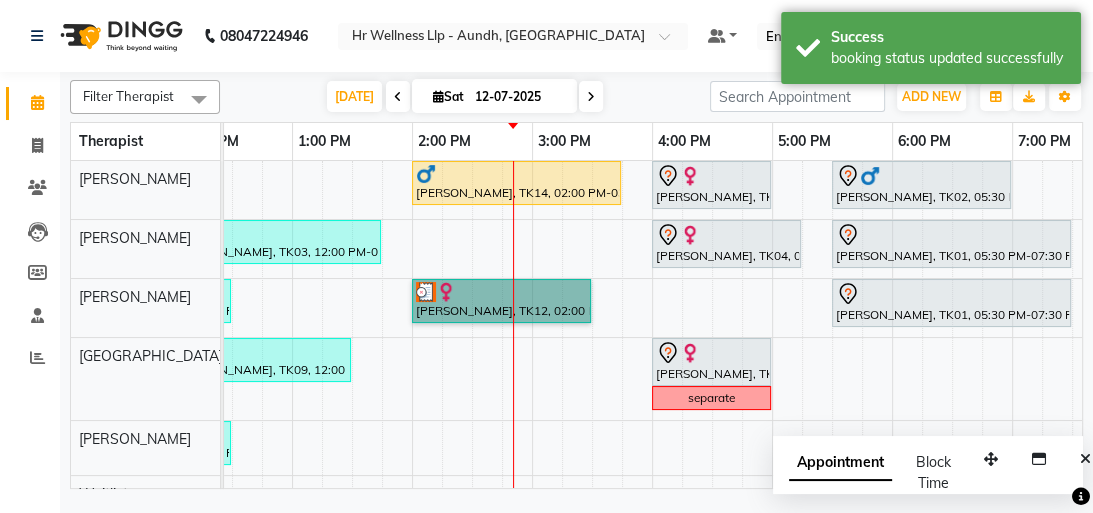 drag, startPoint x: 461, startPoint y: 272, endPoint x: 427, endPoint y: 304, distance: 46.69047 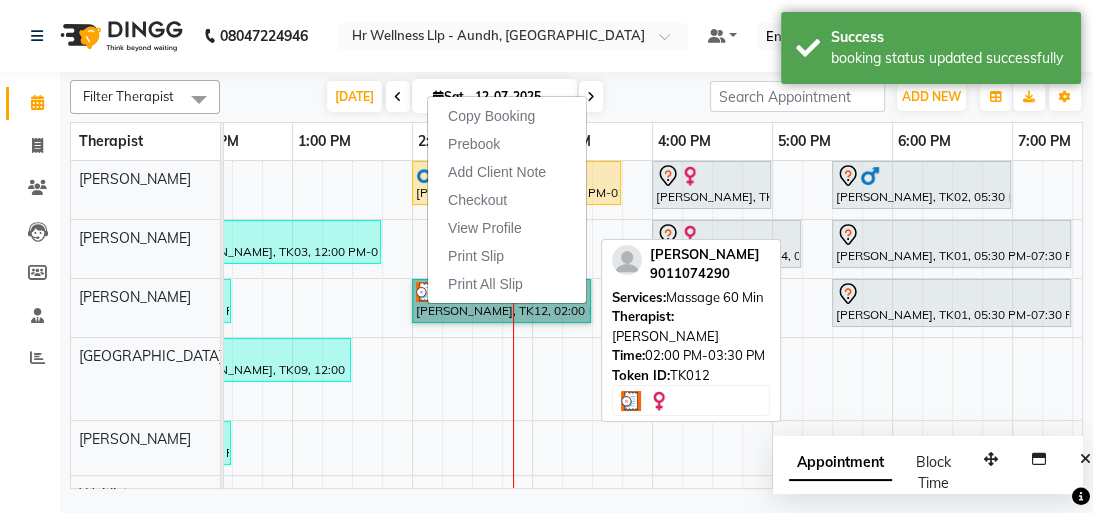 click on "[PERSON_NAME], TK12, 02:00 PM-03:30 PM, Massage 60 Min" at bounding box center (501, 301) 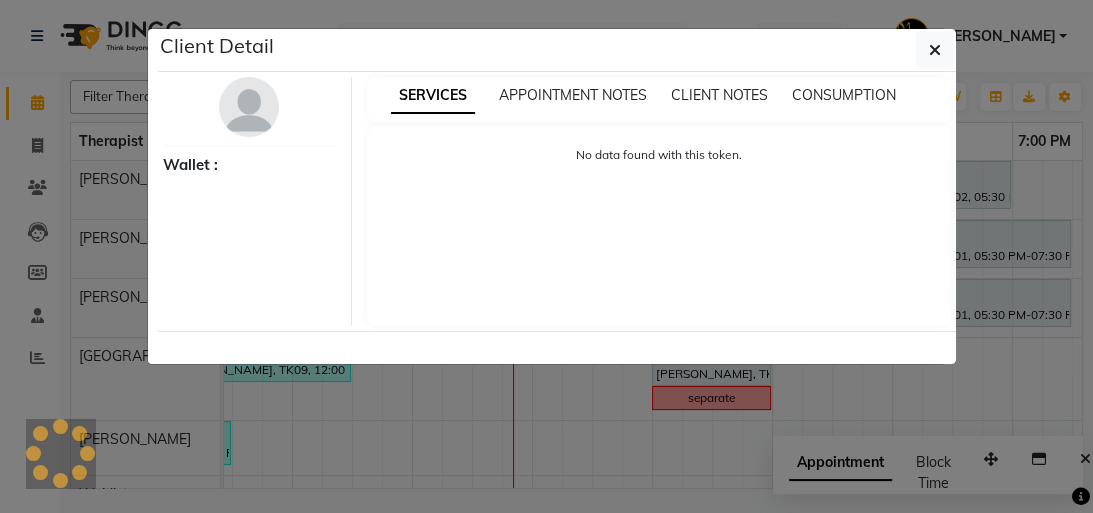select on "3" 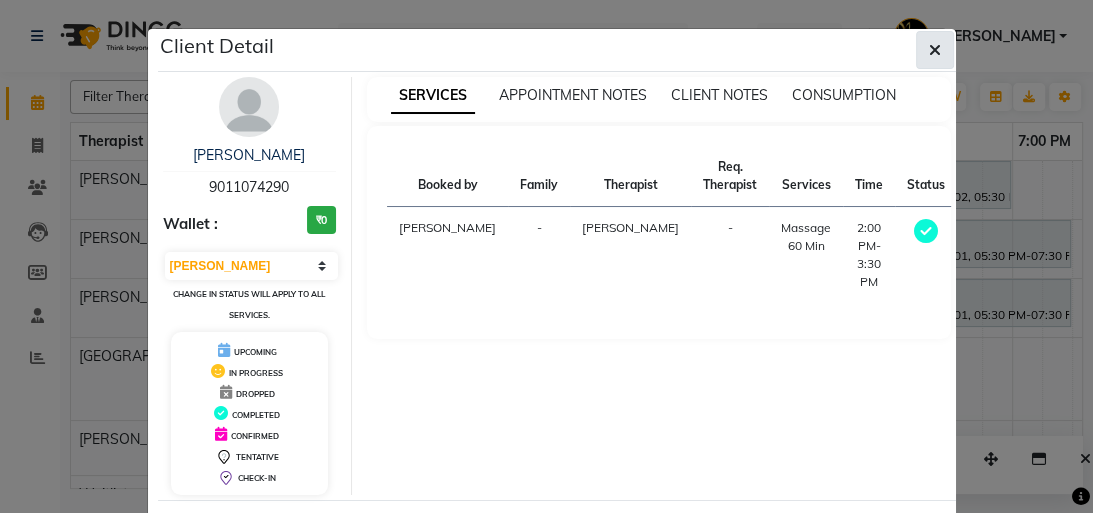 click 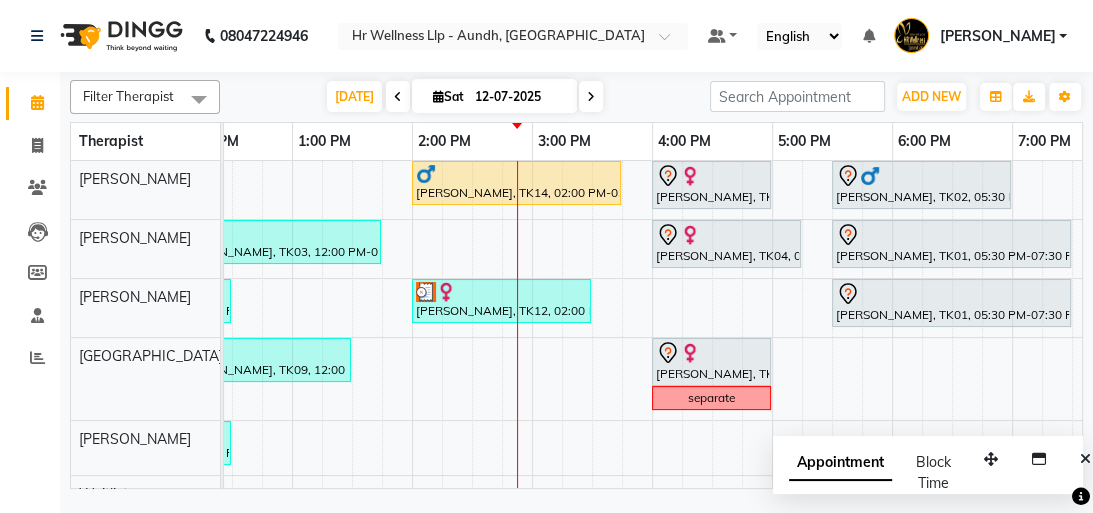 click on "12-07-2025" at bounding box center [519, 97] 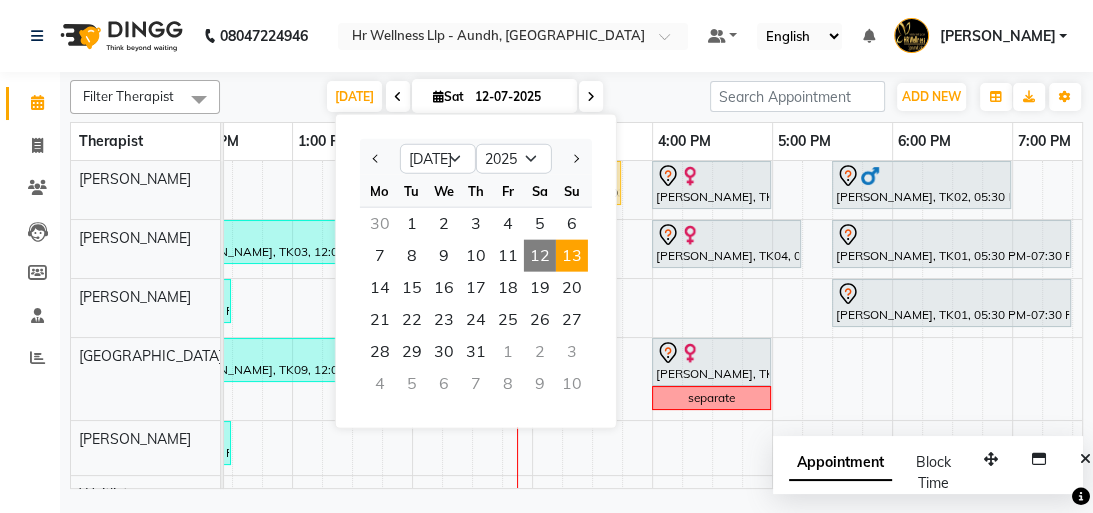 click on "13" at bounding box center (572, 256) 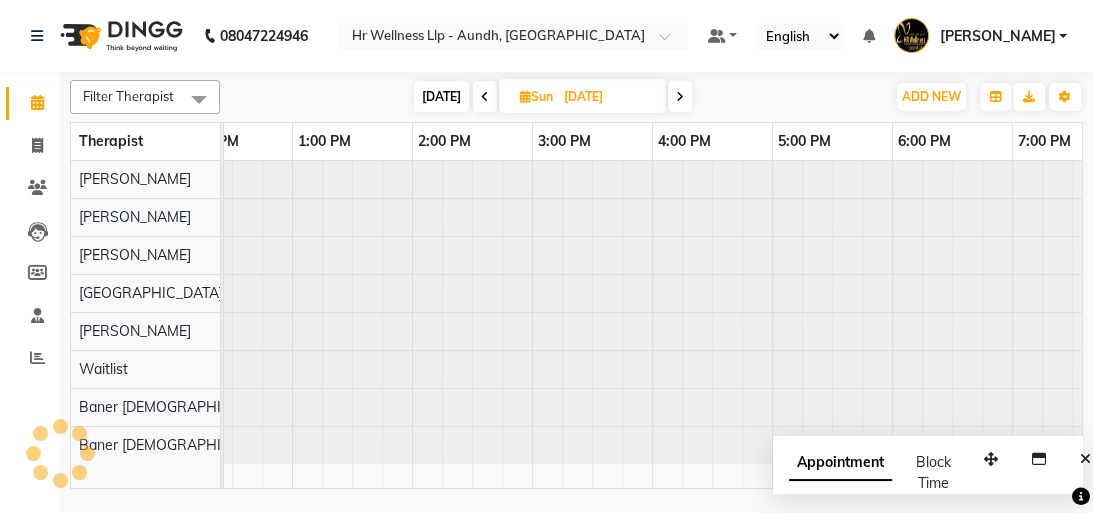 scroll, scrollTop: 0, scrollLeft: 0, axis: both 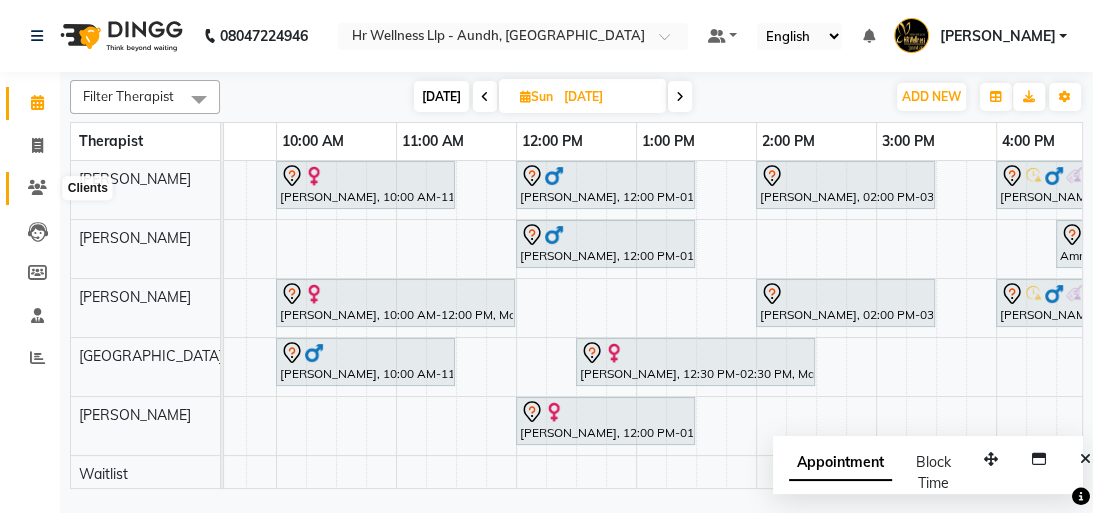 click 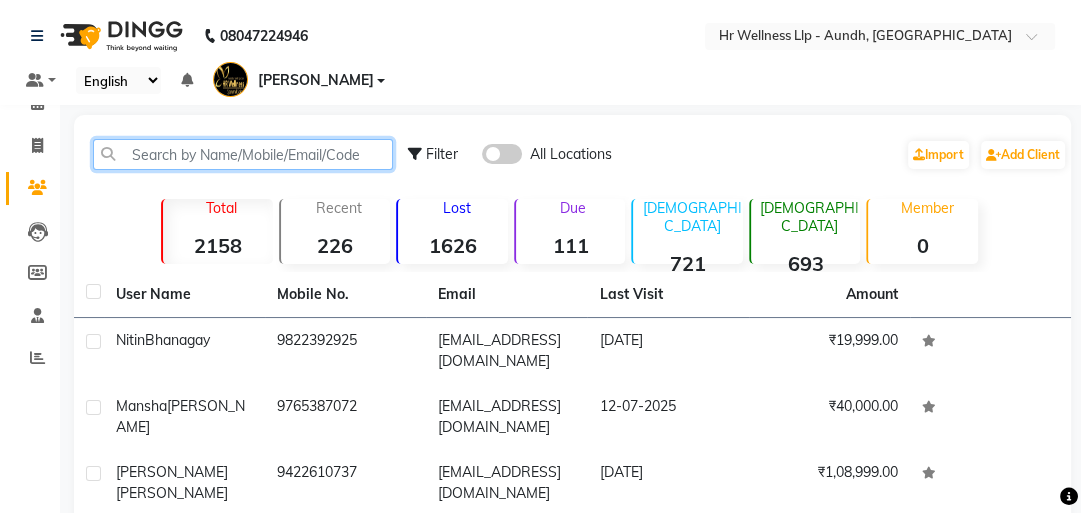 click 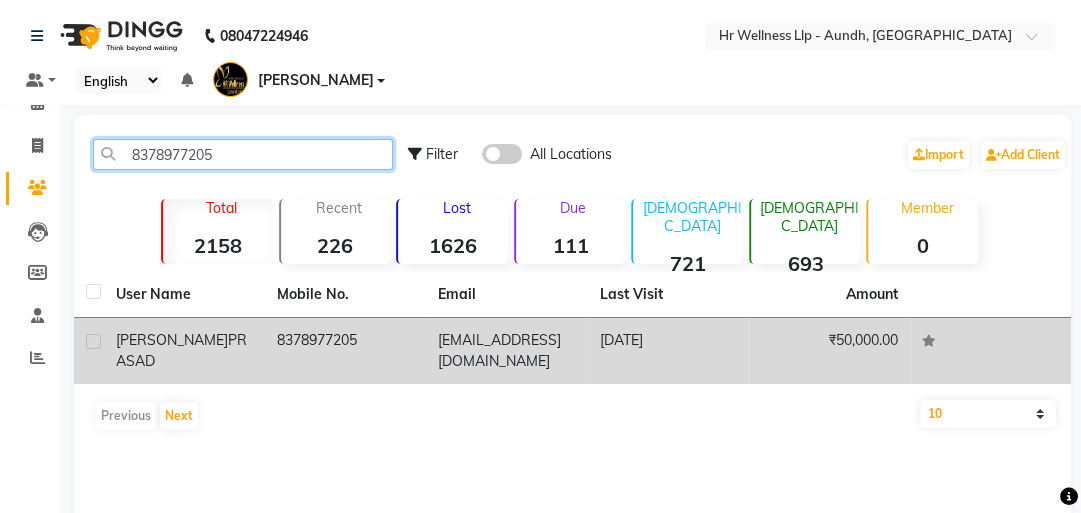 type on "8378977205" 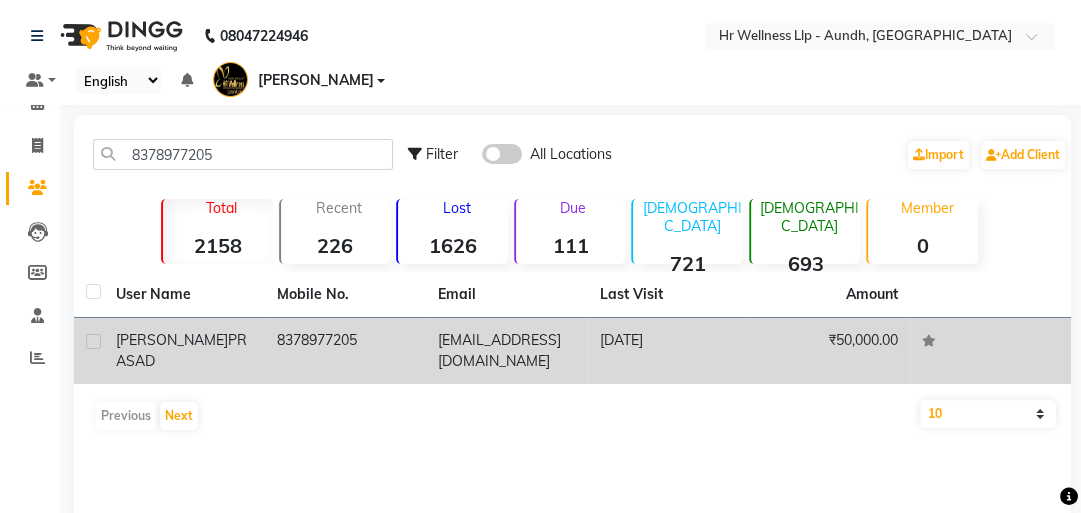 click on "[PERSON_NAME]" 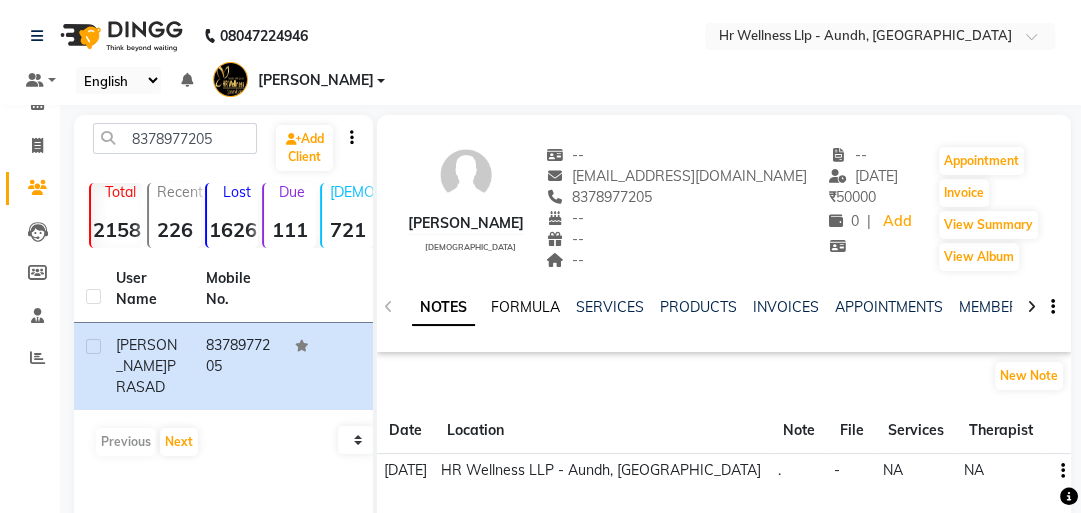 click on "FORMULA" 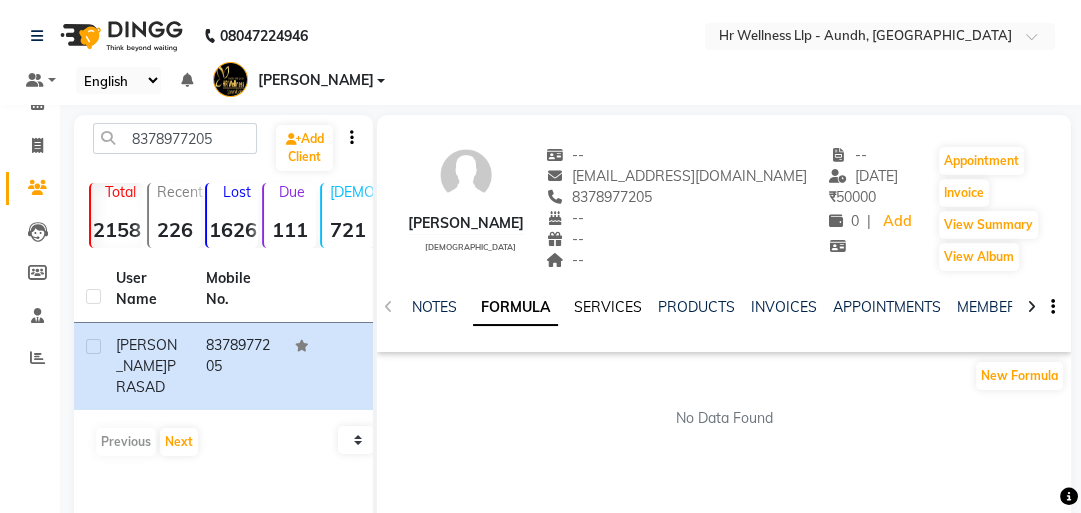 click on "SERVICES" 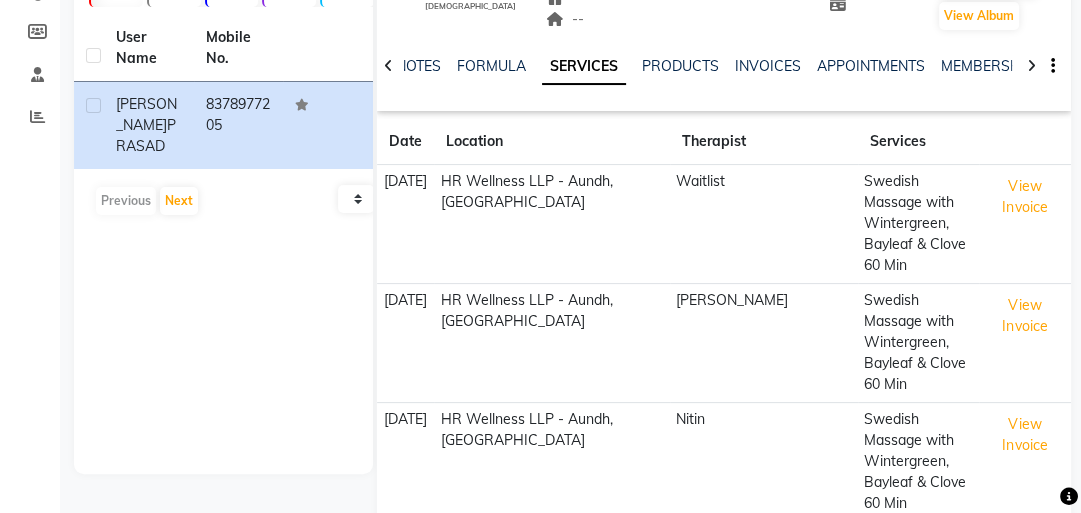 scroll, scrollTop: 39, scrollLeft: 0, axis: vertical 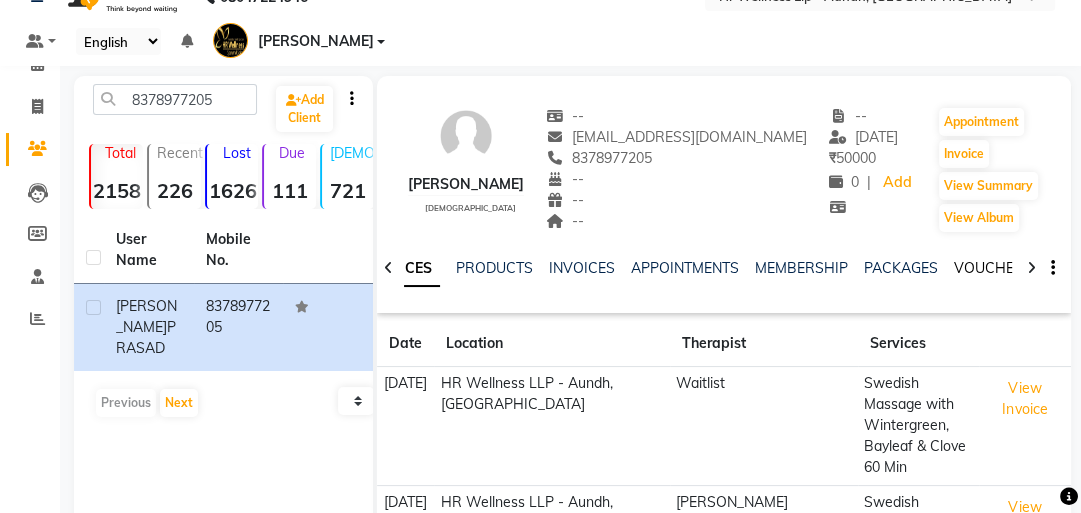 click on "VOUCHERS" 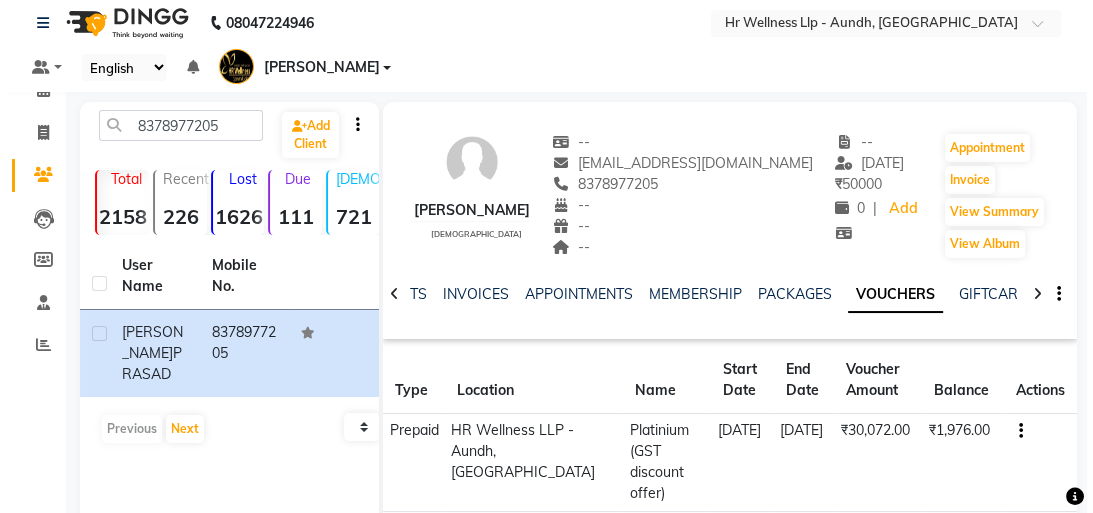 scroll, scrollTop: 0, scrollLeft: 0, axis: both 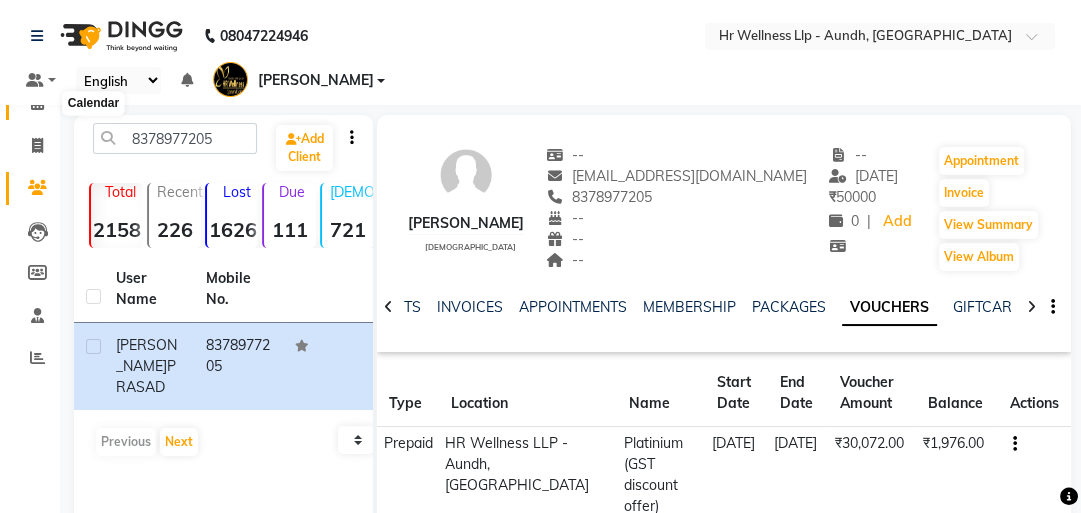 click 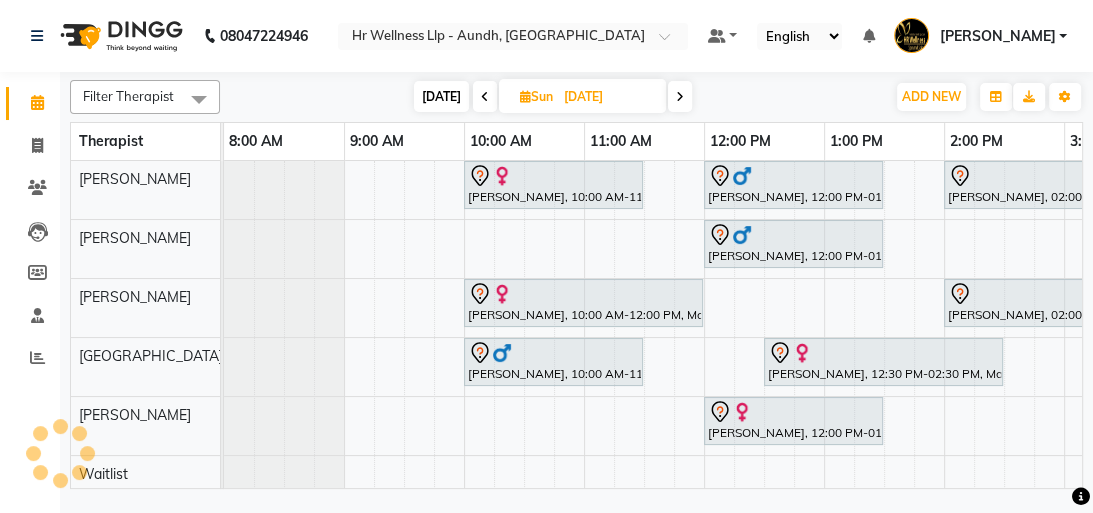 click at bounding box center (680, 96) 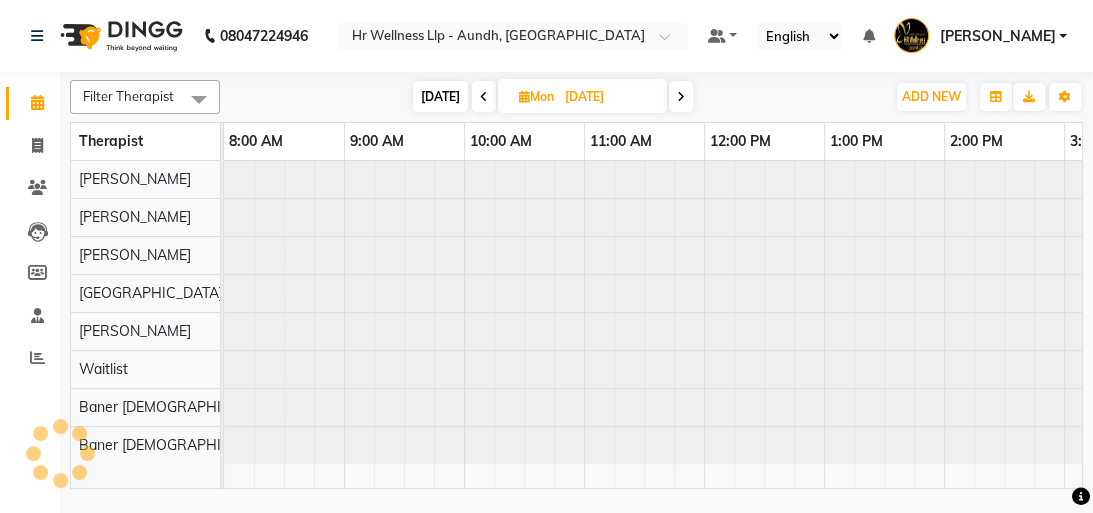 click at bounding box center (681, 96) 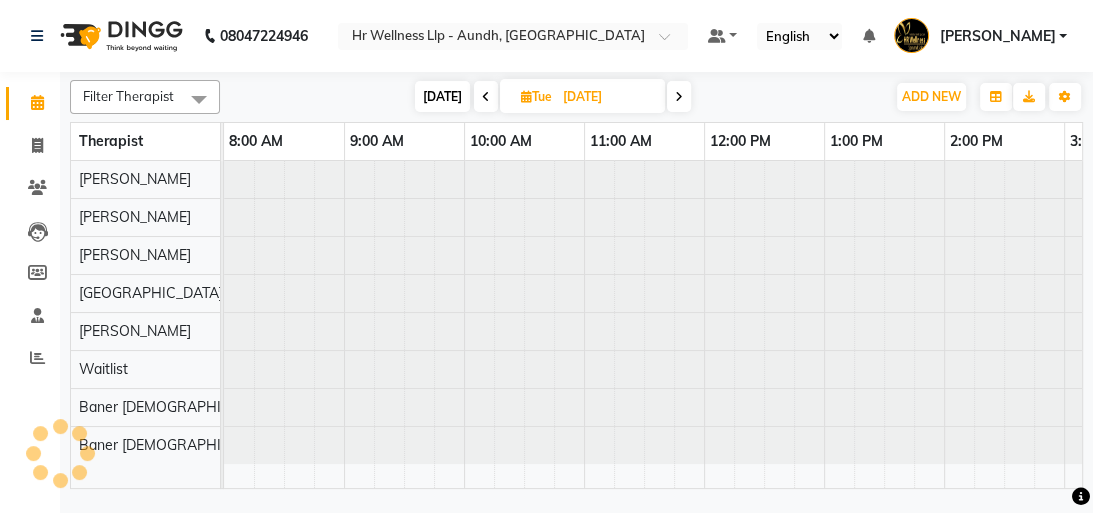 scroll, scrollTop: 0, scrollLeft: 0, axis: both 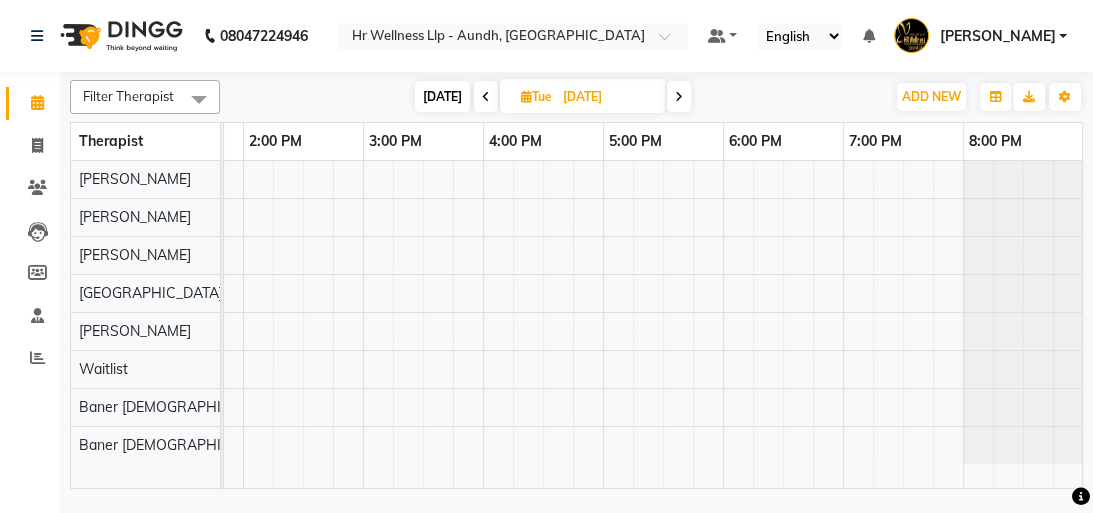 click on "[DATE]" at bounding box center [442, 96] 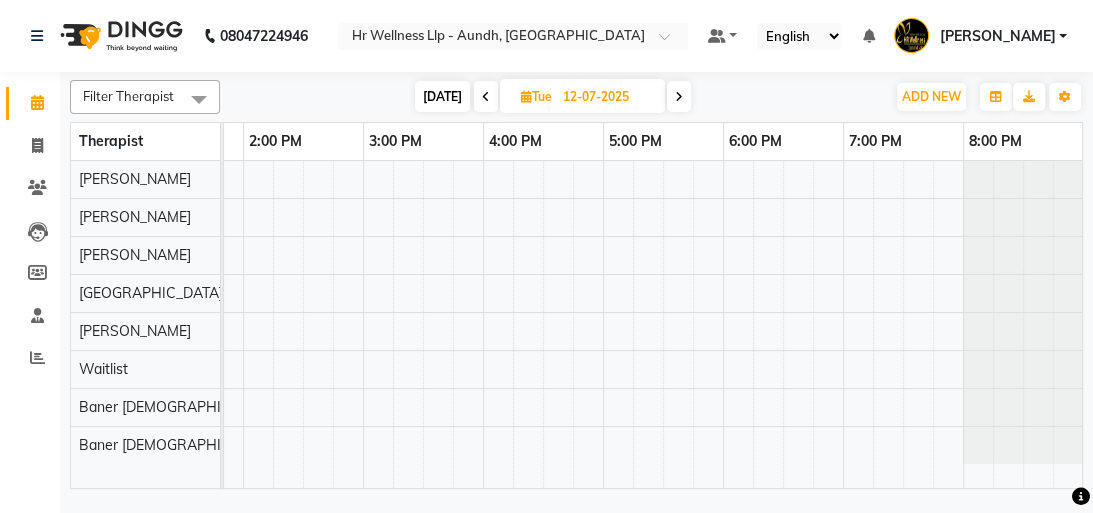 scroll, scrollTop: 0, scrollLeft: 0, axis: both 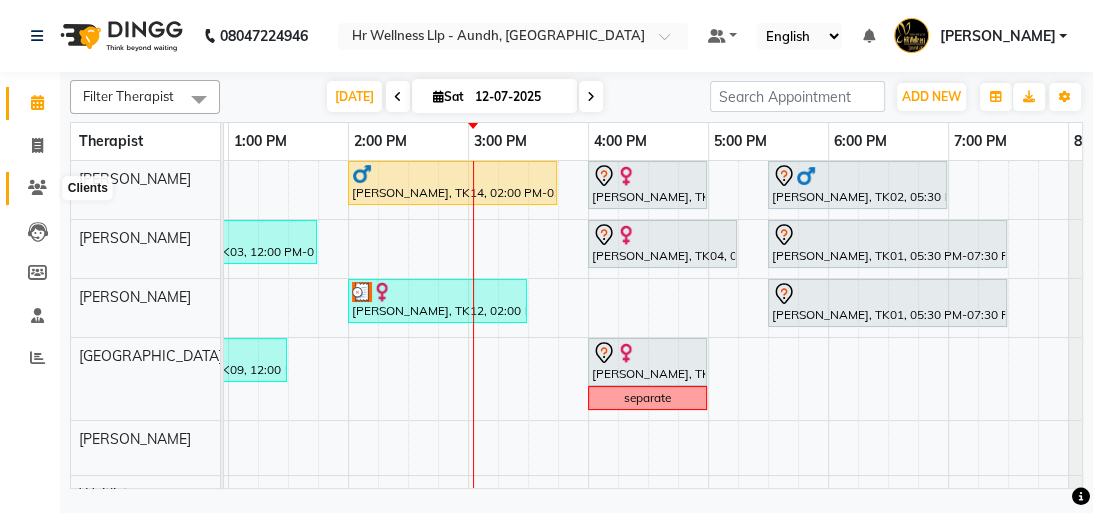 click 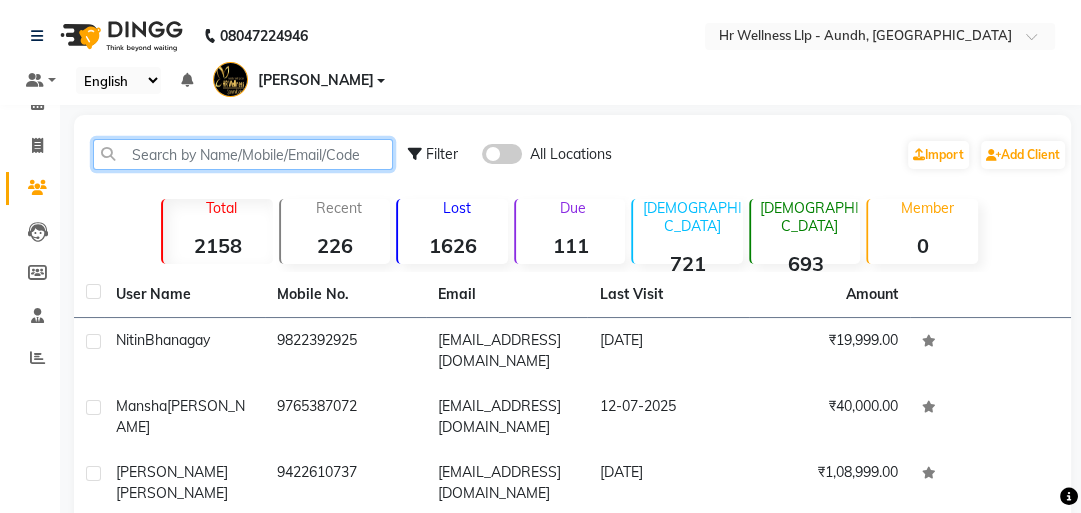 click 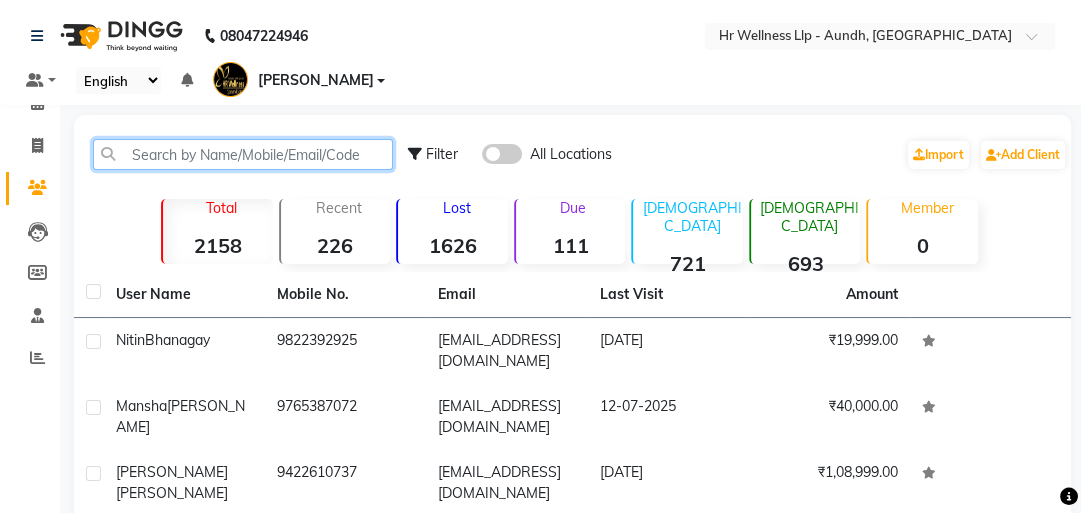 paste on "9881133472" 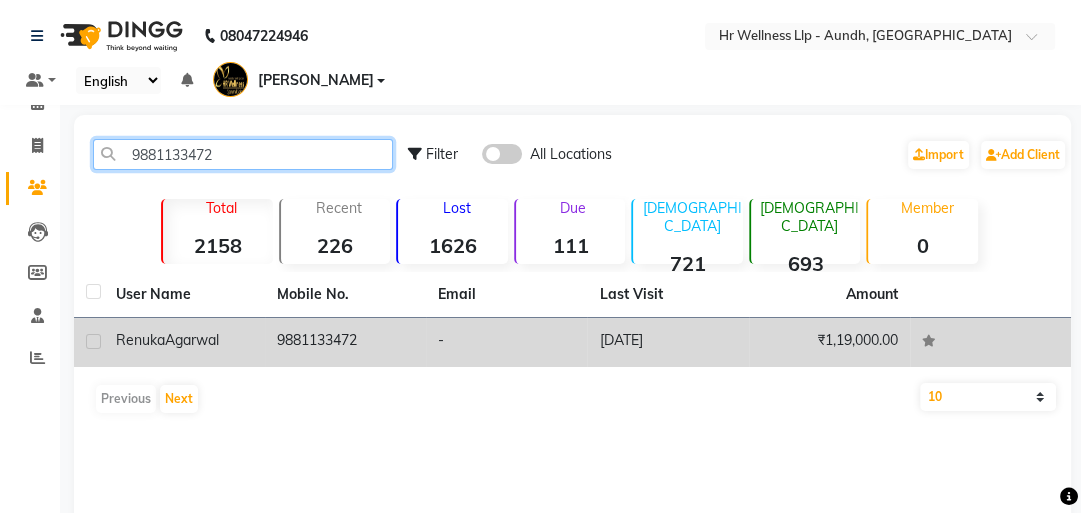 type on "9881133472" 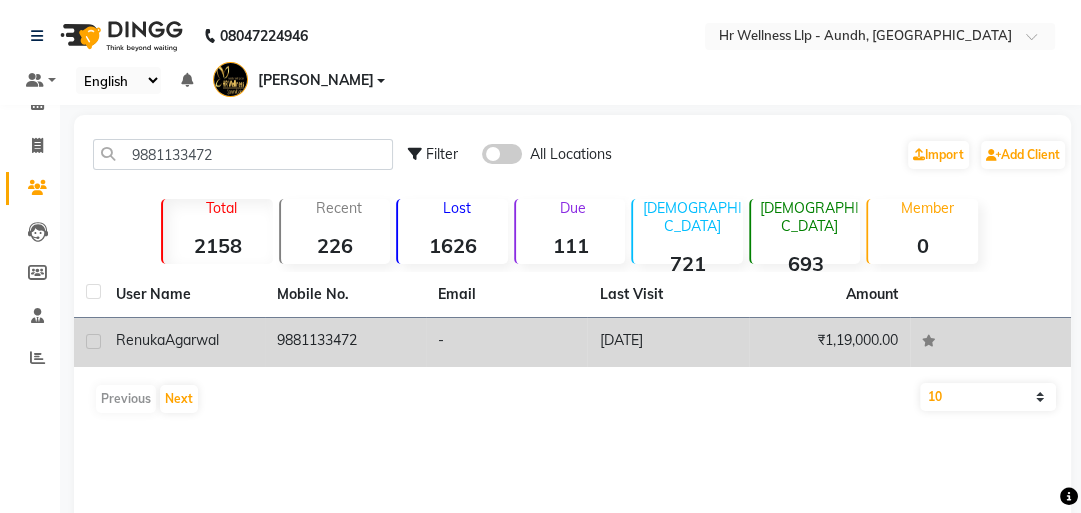 click on "Agarwal" 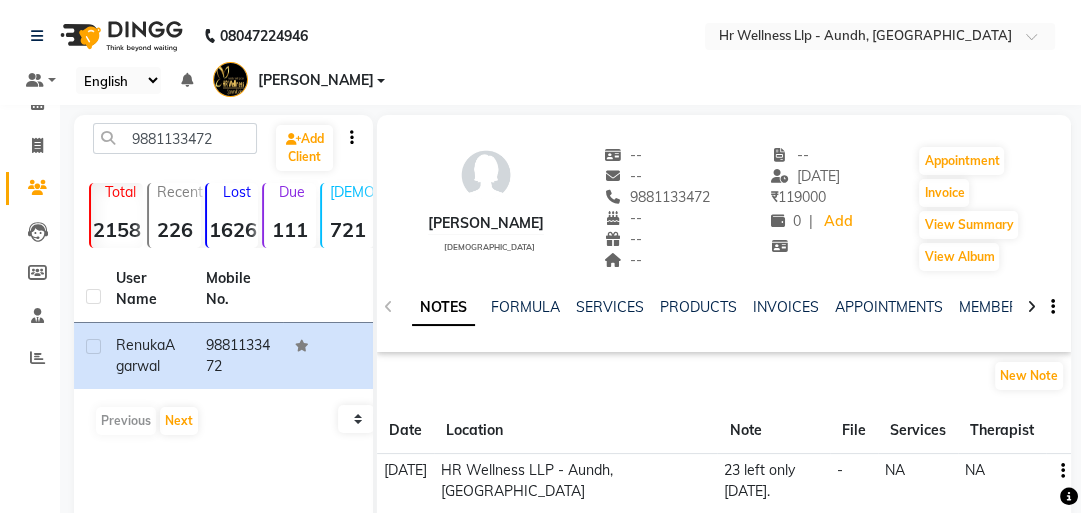drag, startPoint x: 607, startPoint y: 268, endPoint x: 608, endPoint y: 299, distance: 31.016125 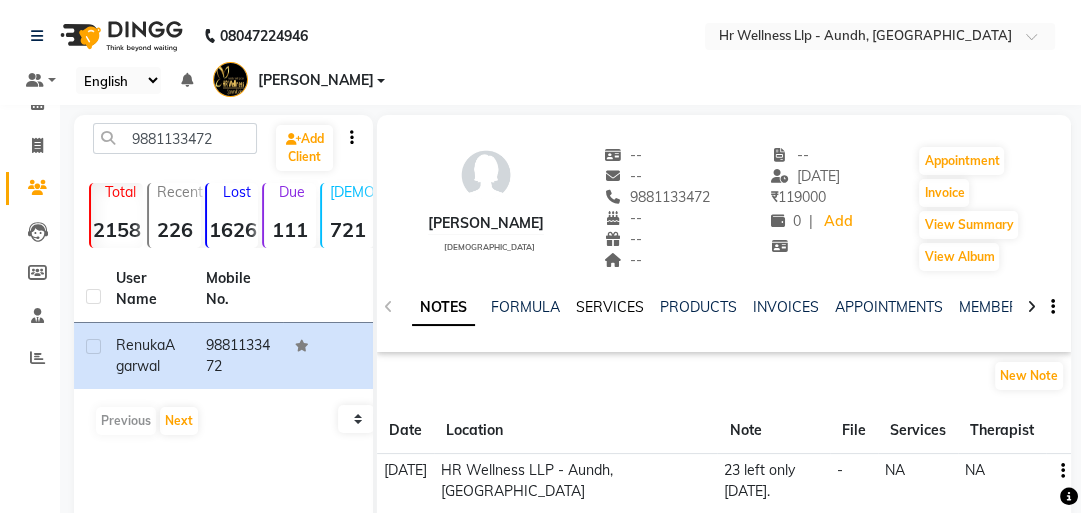 click on "SERVICES" 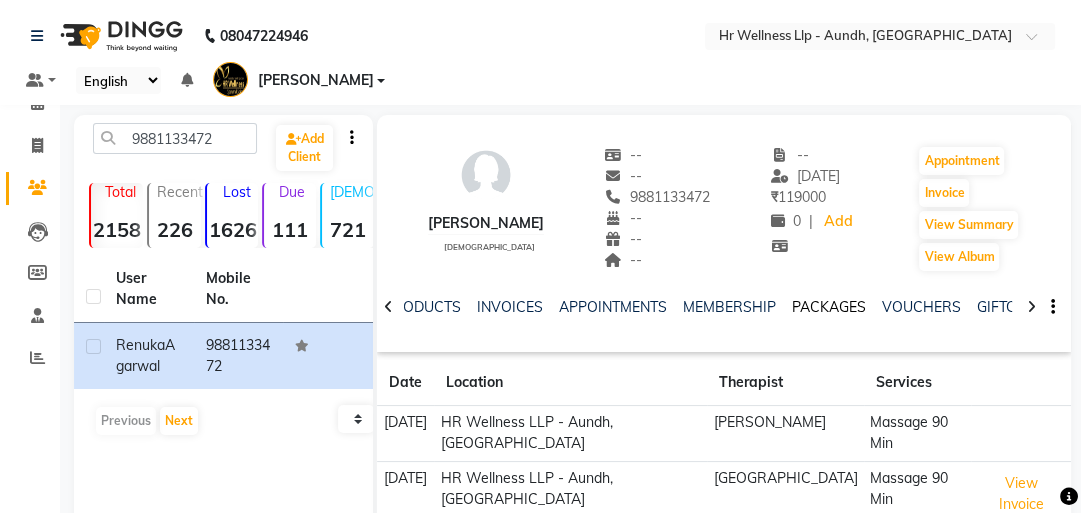 scroll, scrollTop: 0, scrollLeft: 262, axis: horizontal 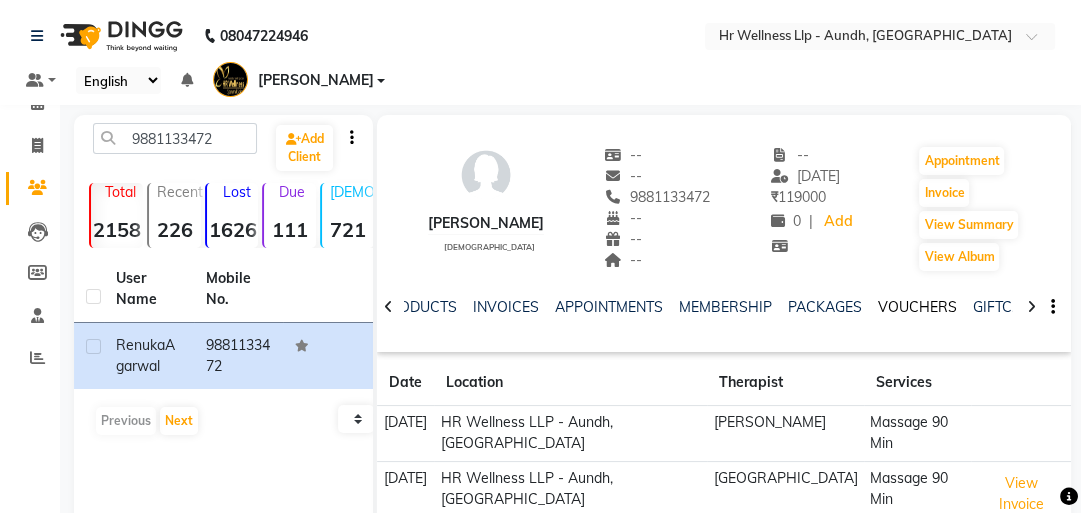 click on "VOUCHERS" 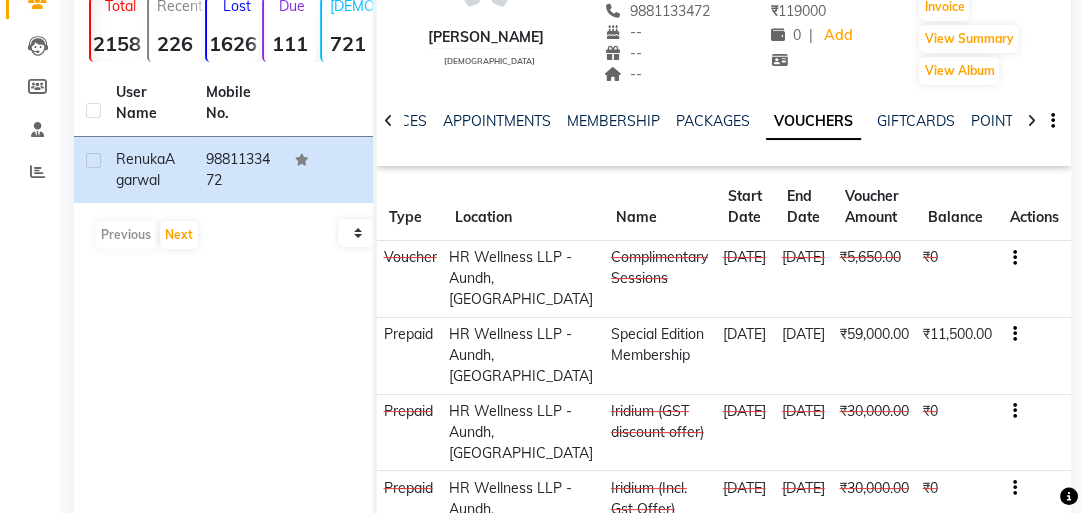 scroll, scrollTop: 158, scrollLeft: 0, axis: vertical 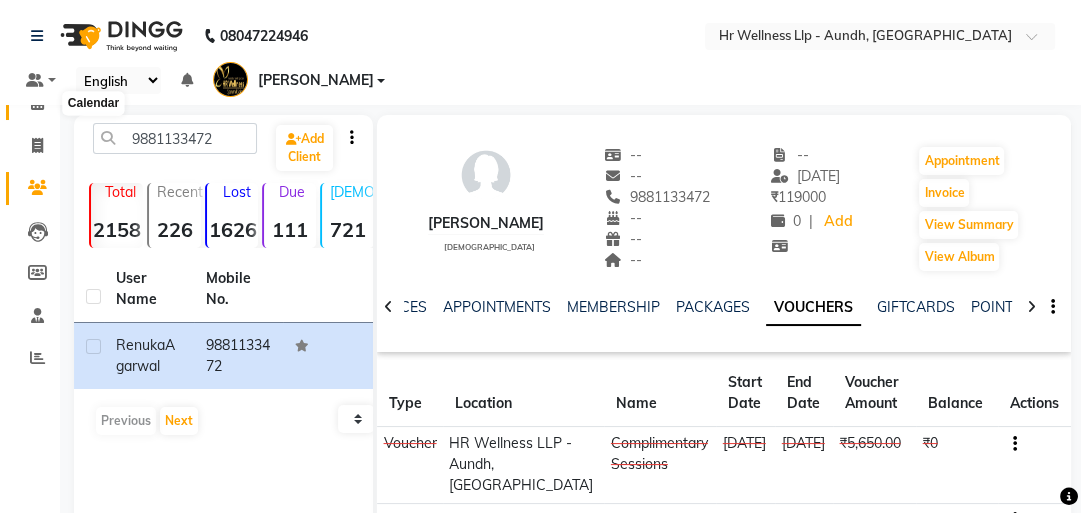 click 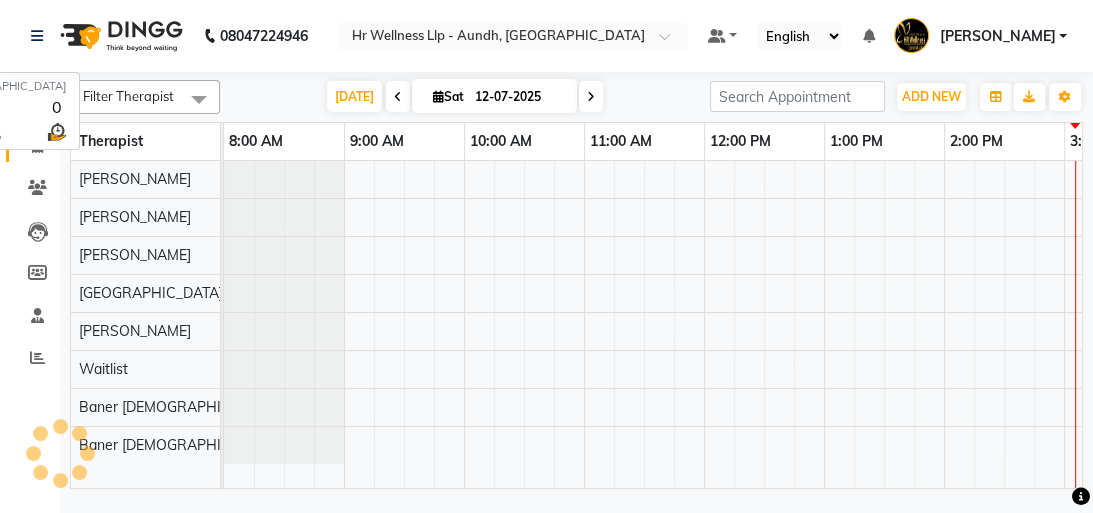scroll, scrollTop: 0, scrollLeft: 0, axis: both 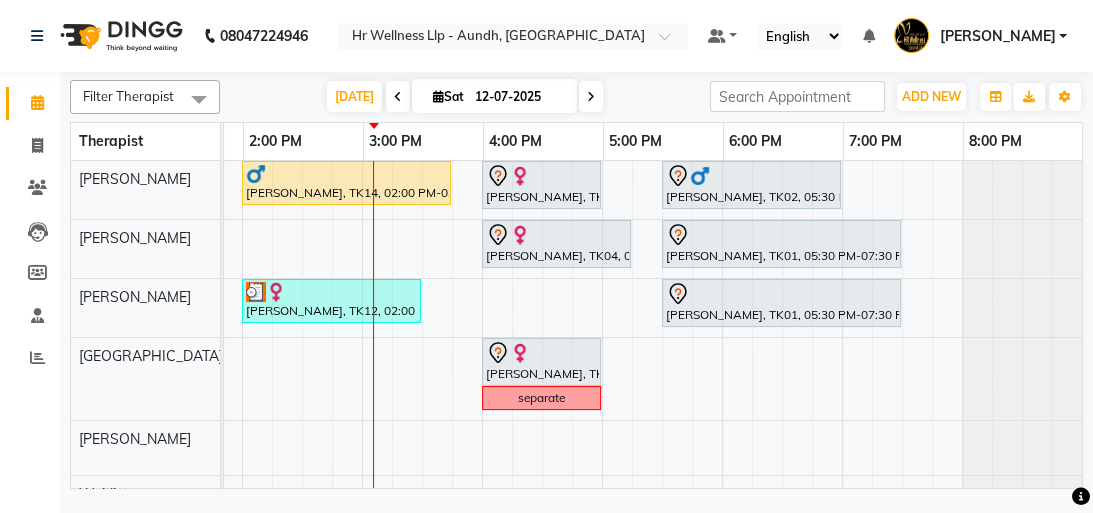 click at bounding box center [591, 97] 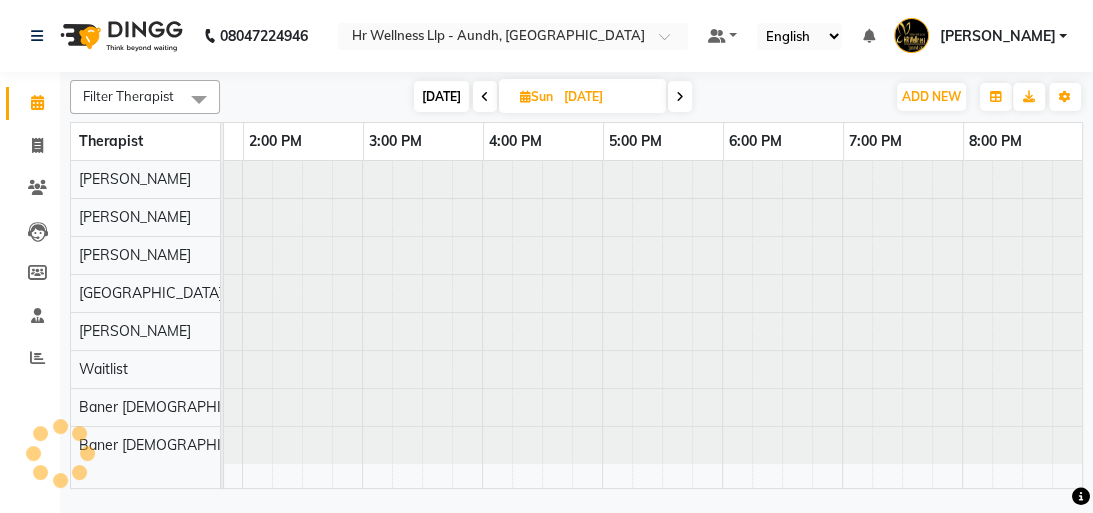 scroll, scrollTop: 0, scrollLeft: 701, axis: horizontal 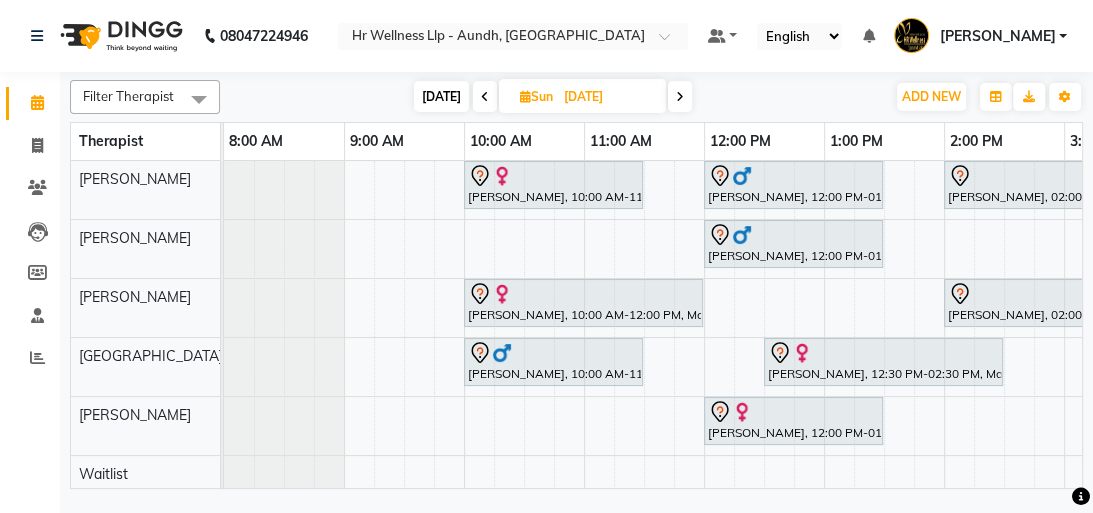 click at bounding box center (680, 97) 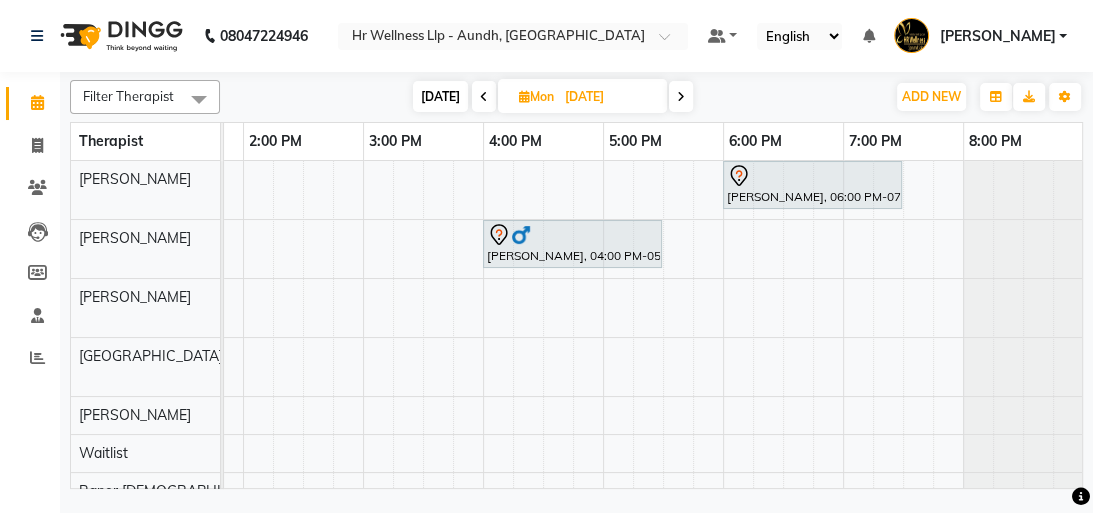 click at bounding box center [681, 97] 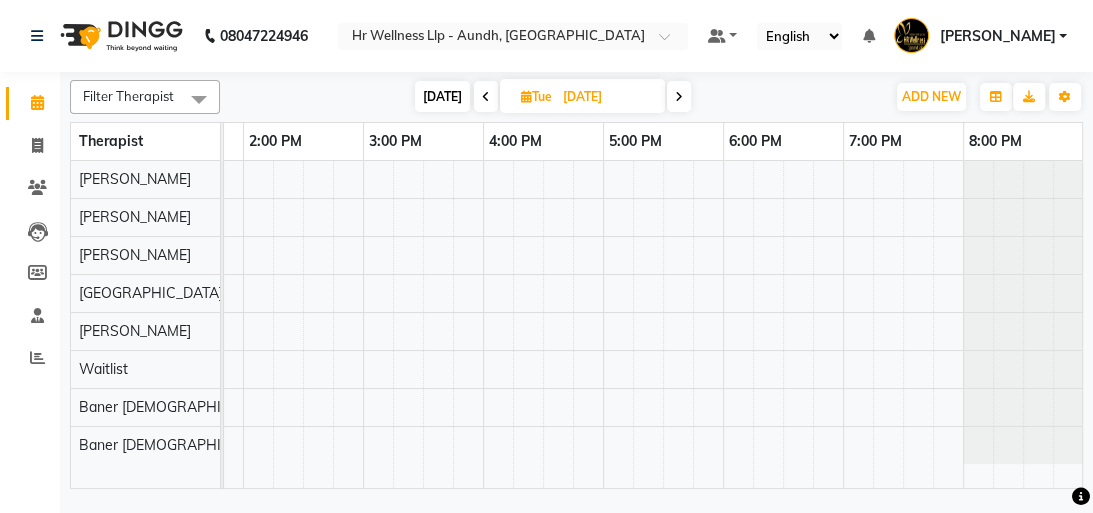 click at bounding box center (679, 97) 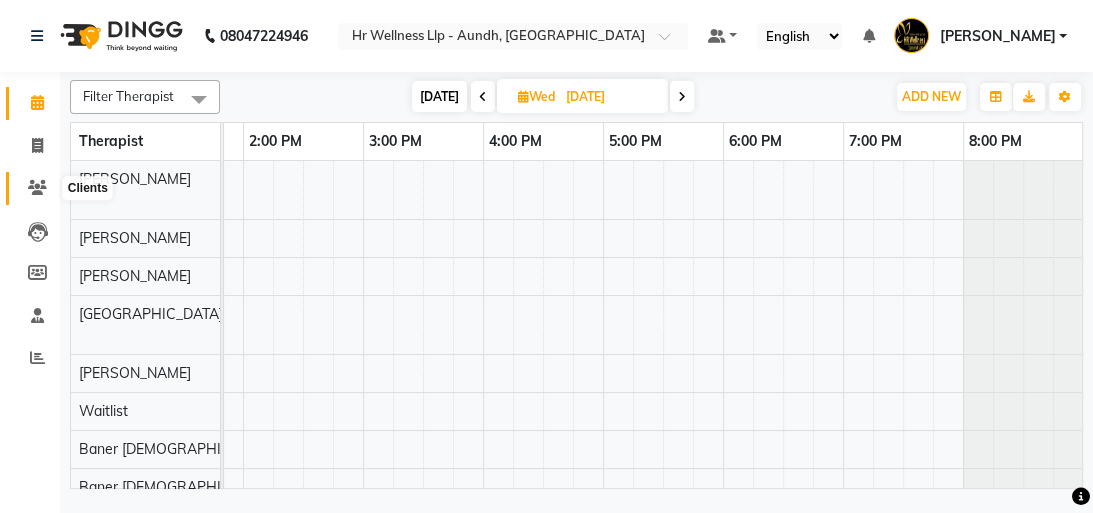 click 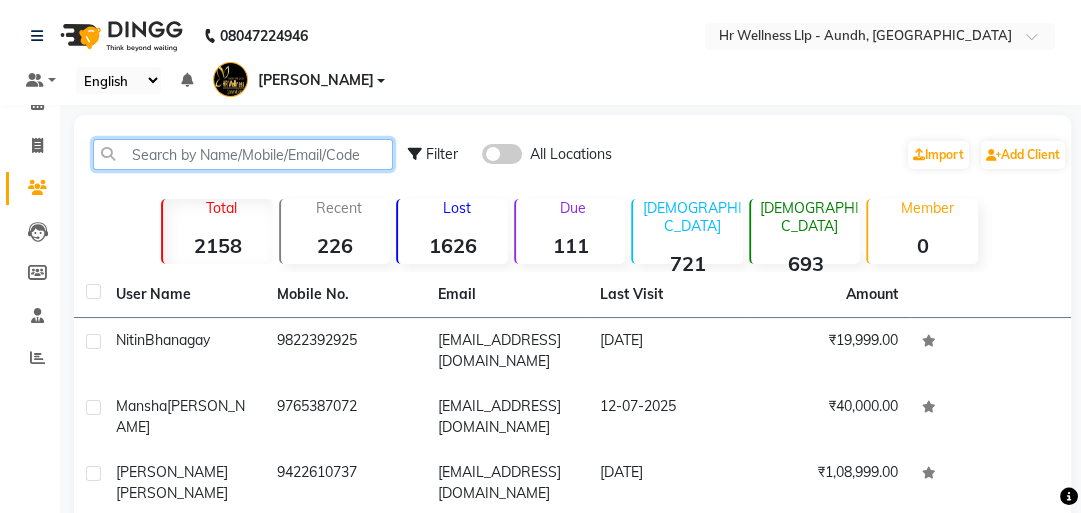 click 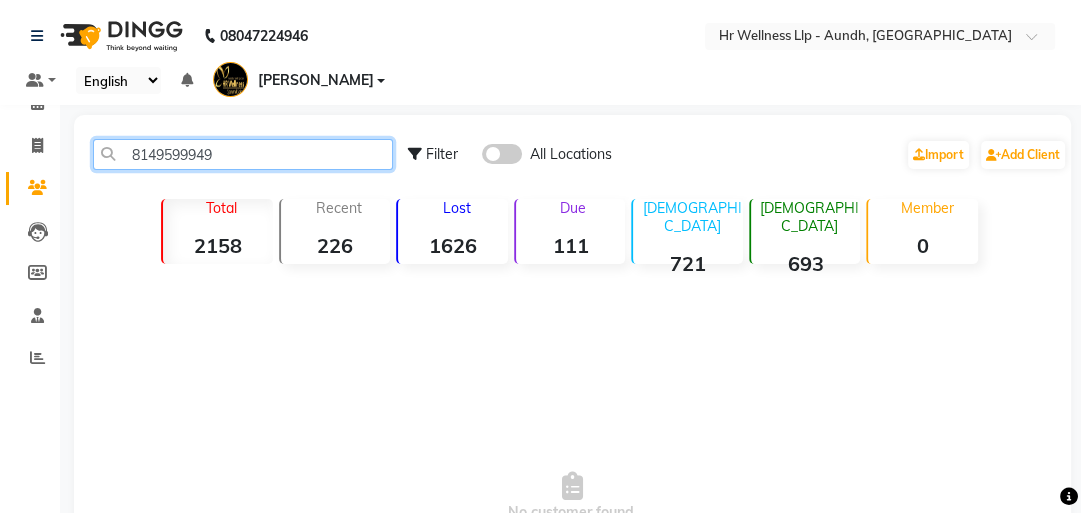 type on "8149599949" 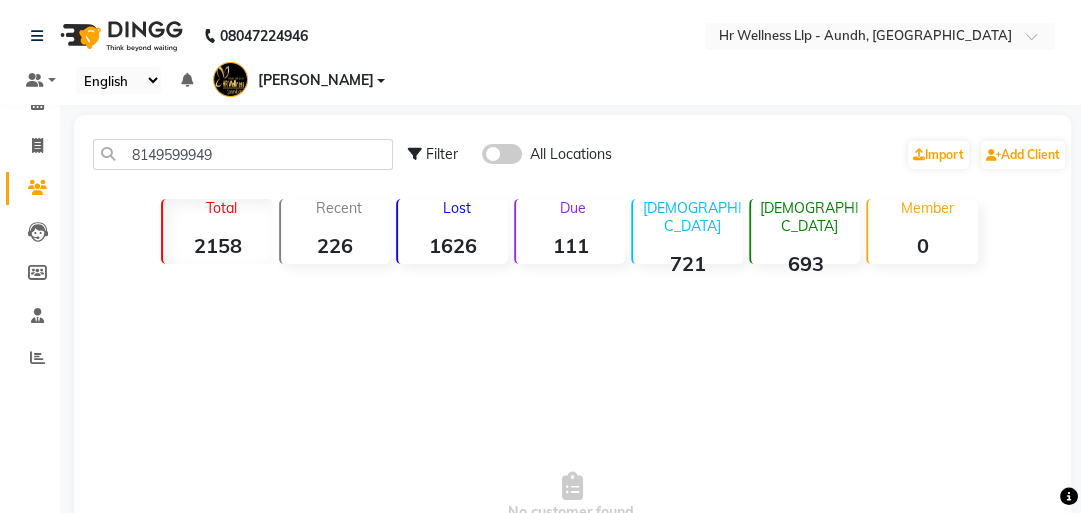 click 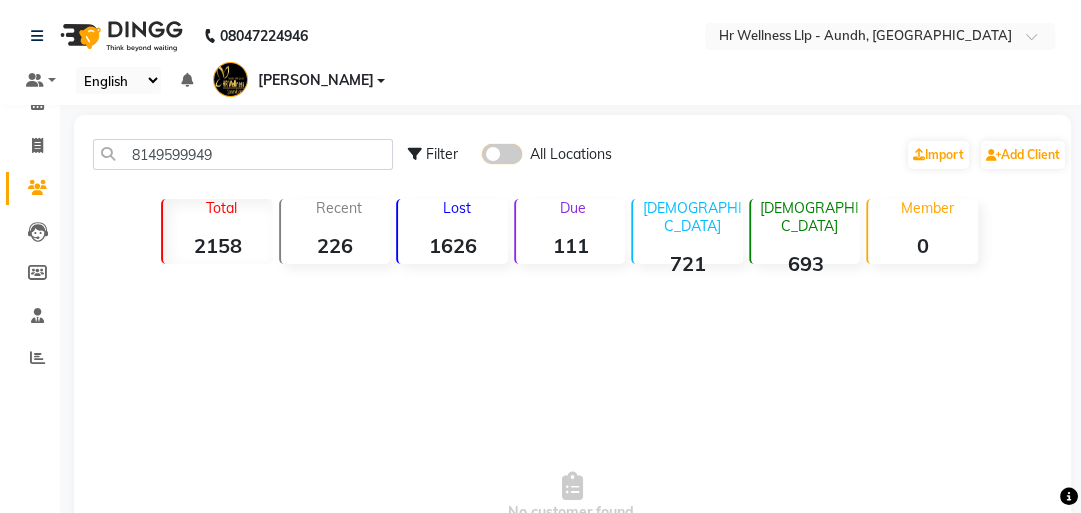click 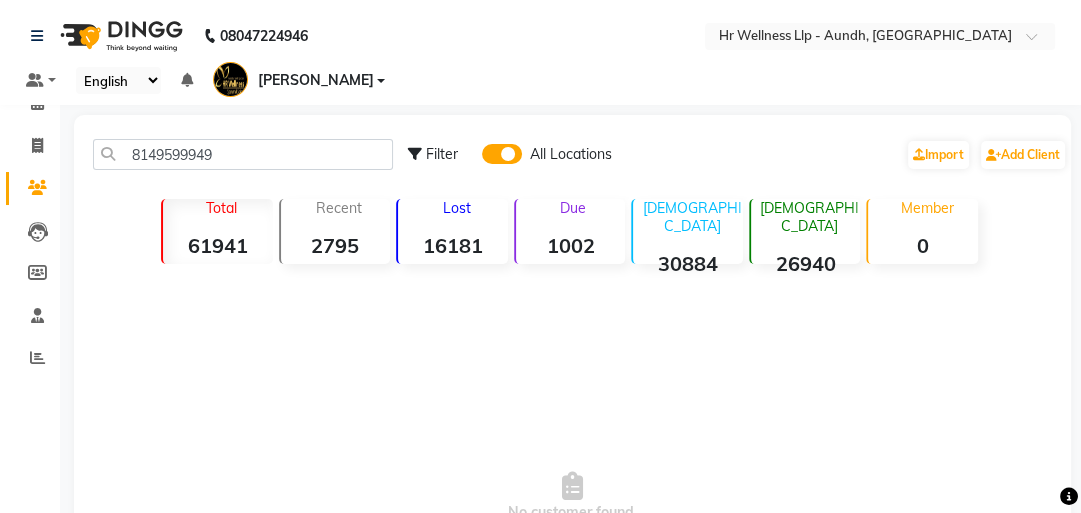 click 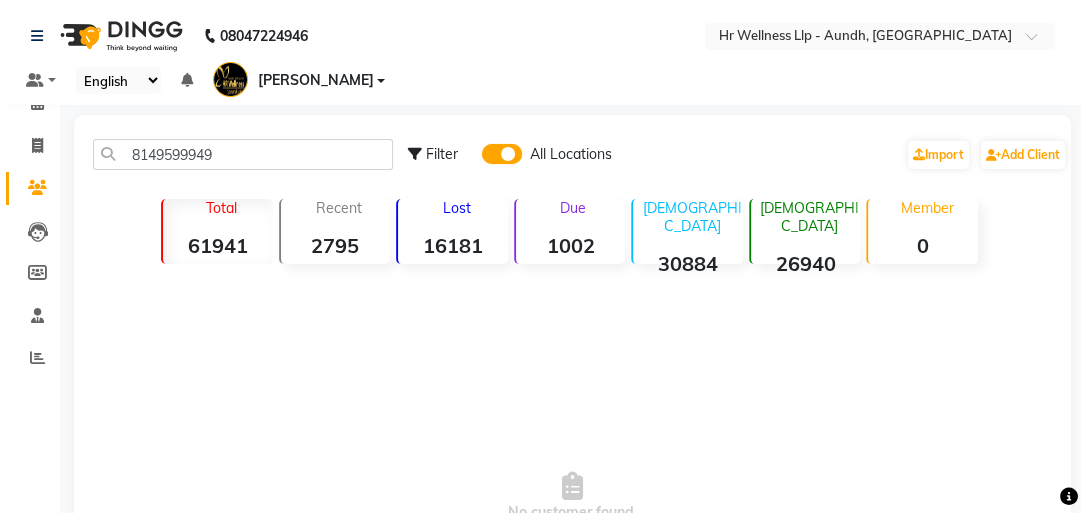 click 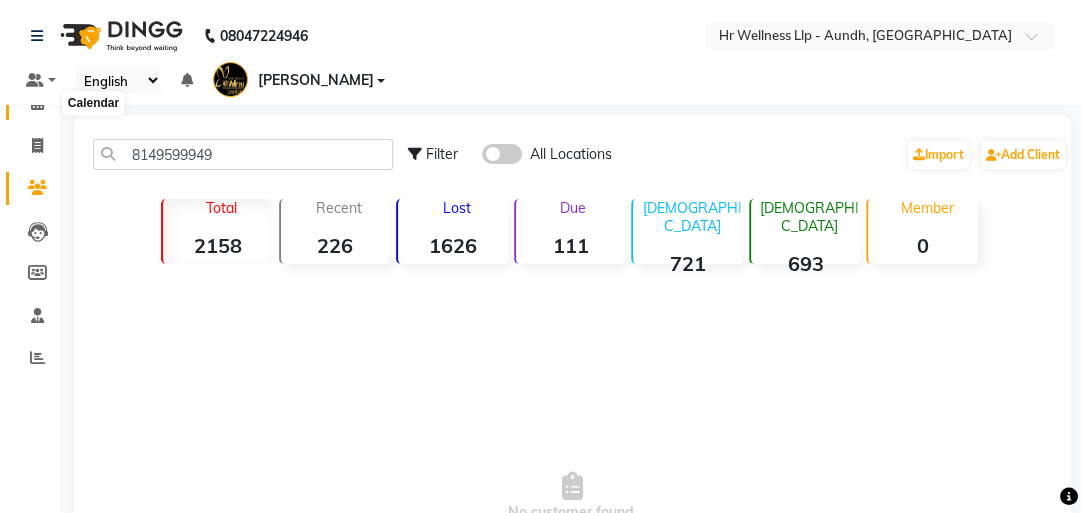 click 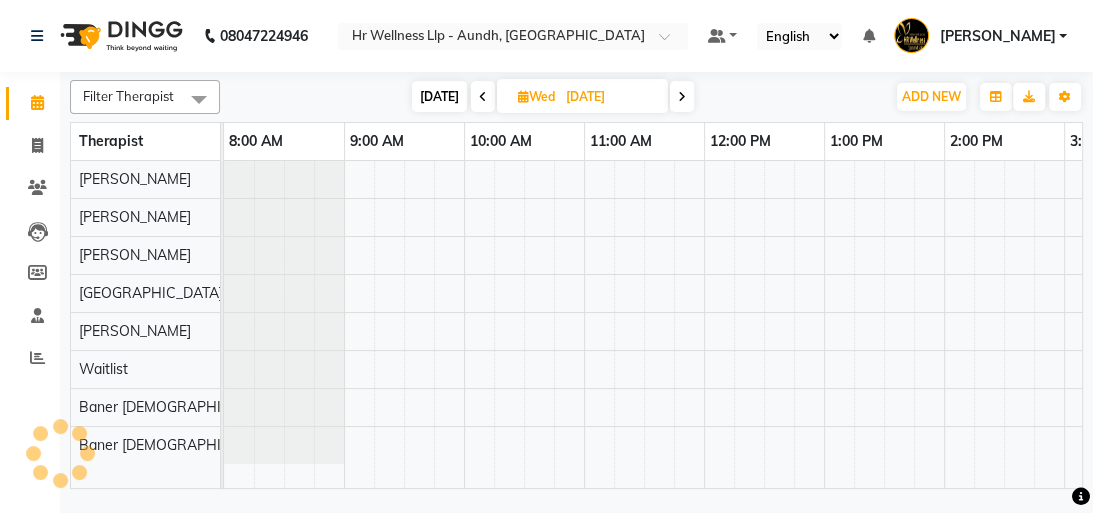 scroll, scrollTop: 0, scrollLeft: 701, axis: horizontal 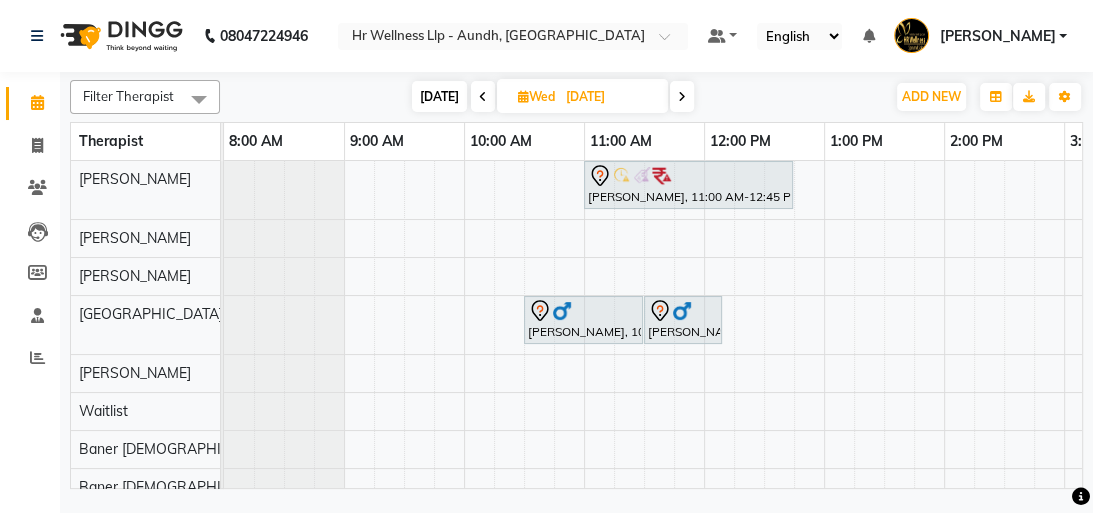 click on "[DATE]" at bounding box center [439, 96] 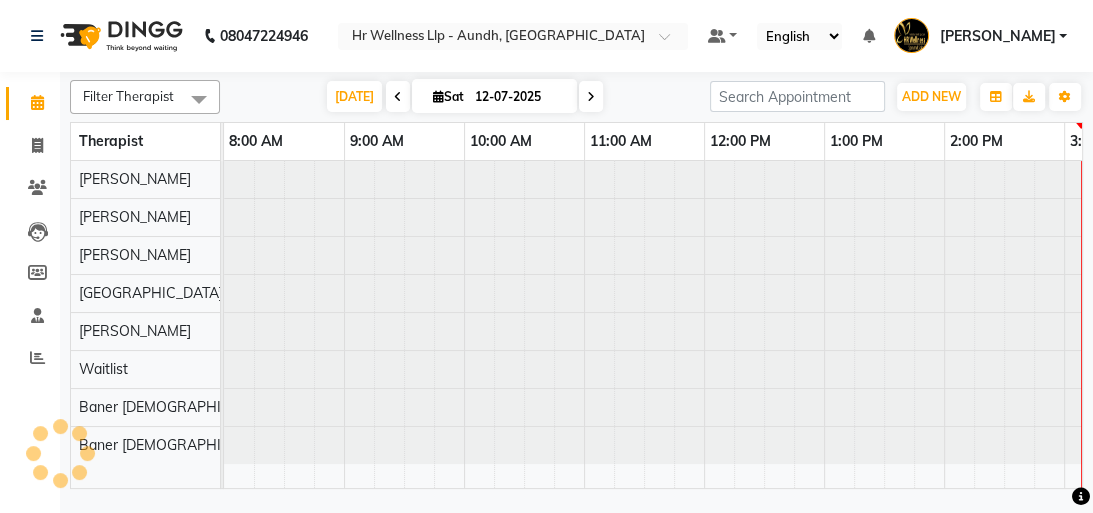 scroll, scrollTop: 0, scrollLeft: 701, axis: horizontal 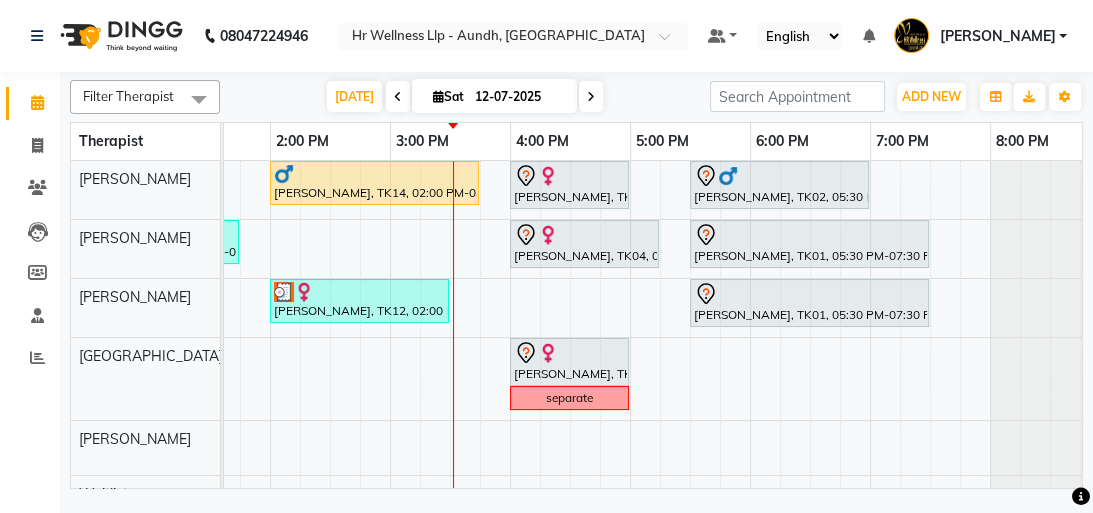 click at bounding box center (591, 97) 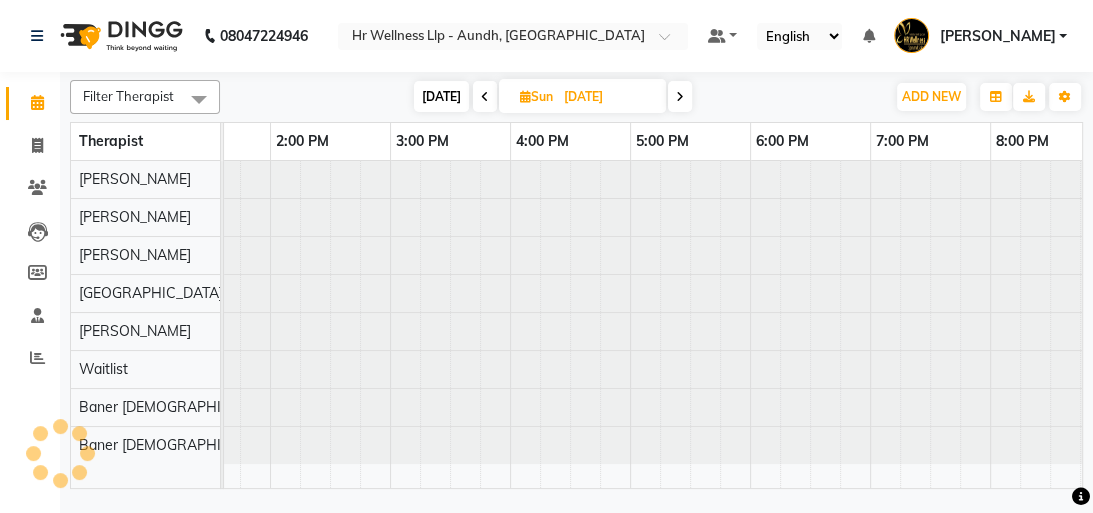 scroll, scrollTop: 0, scrollLeft: 0, axis: both 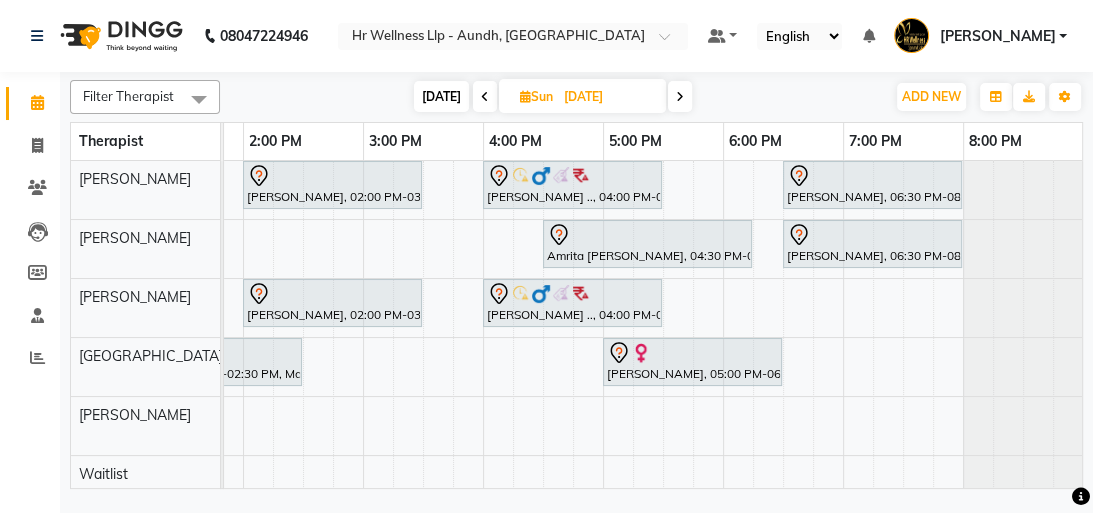 click at bounding box center (680, 96) 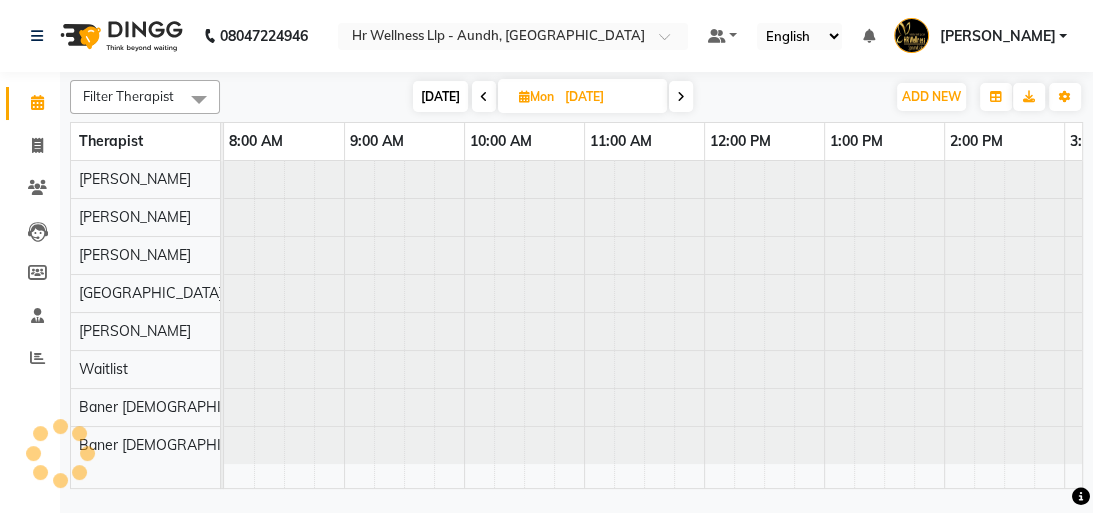 scroll, scrollTop: 0, scrollLeft: 701, axis: horizontal 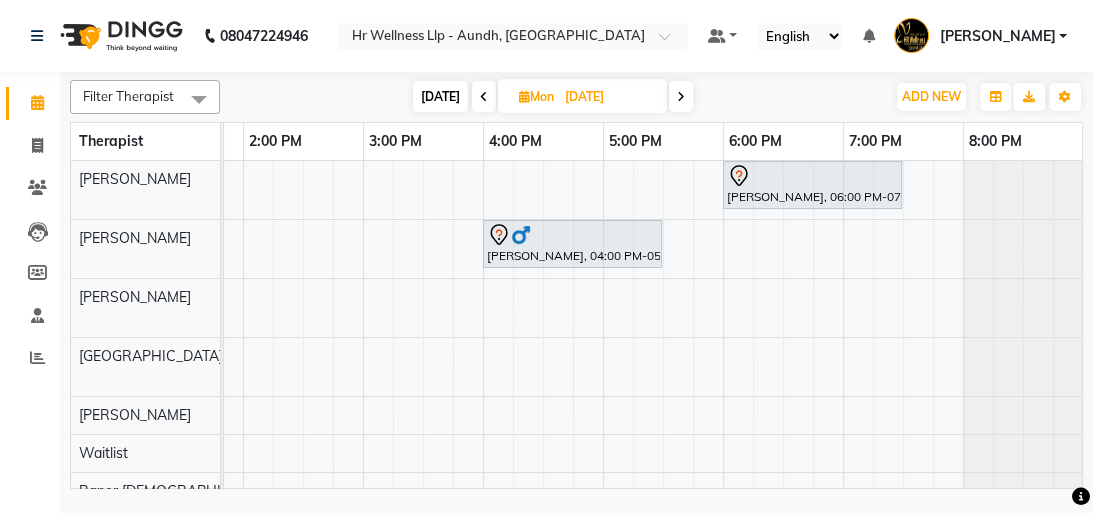 click on "[DATE]" at bounding box center [440, 96] 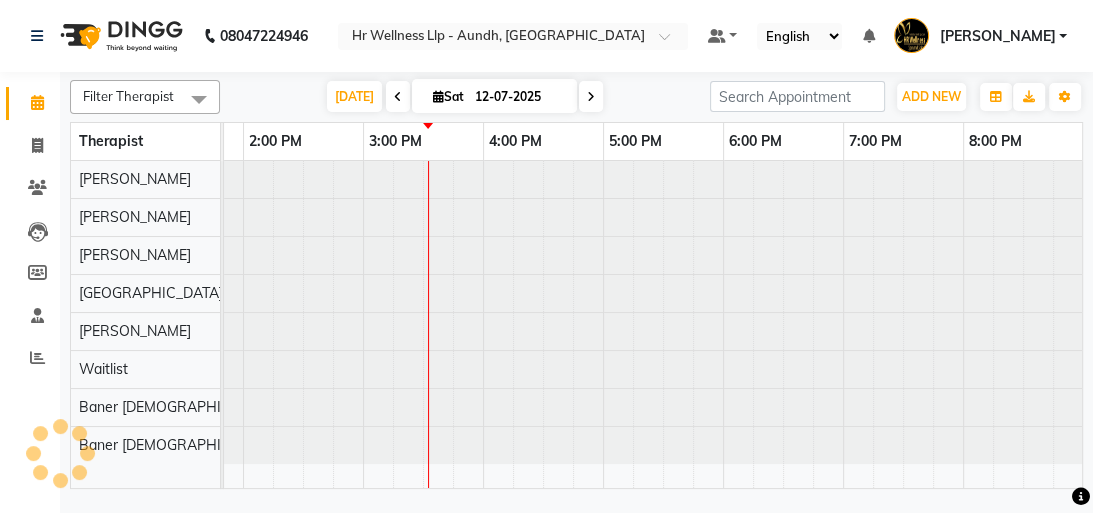 scroll, scrollTop: 0, scrollLeft: 701, axis: horizontal 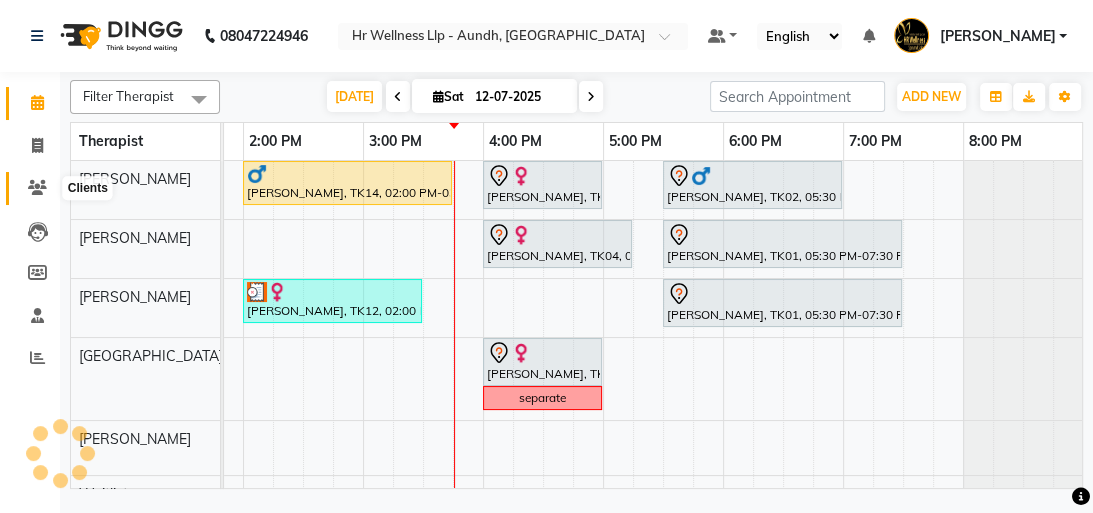 click 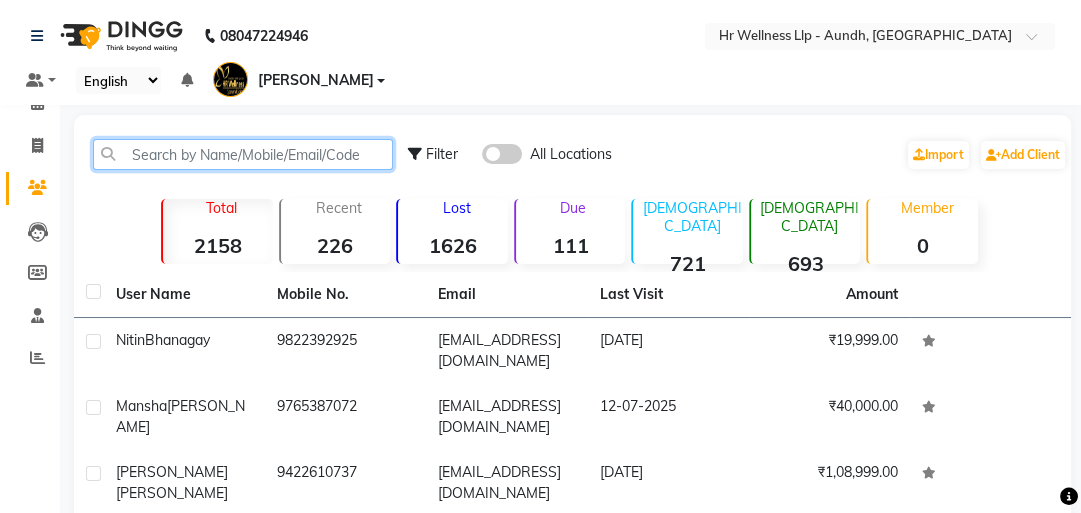 click 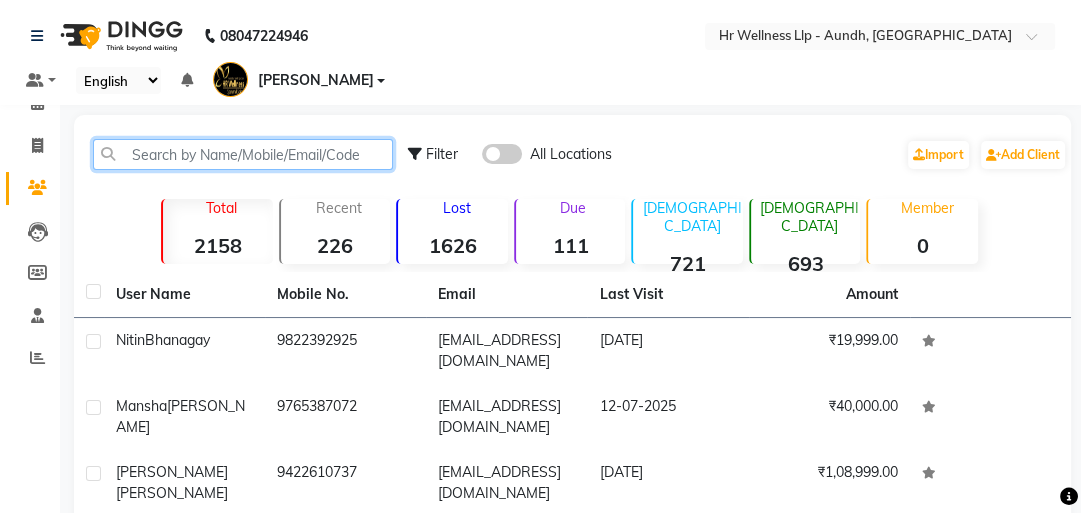 paste on "98230 35014" 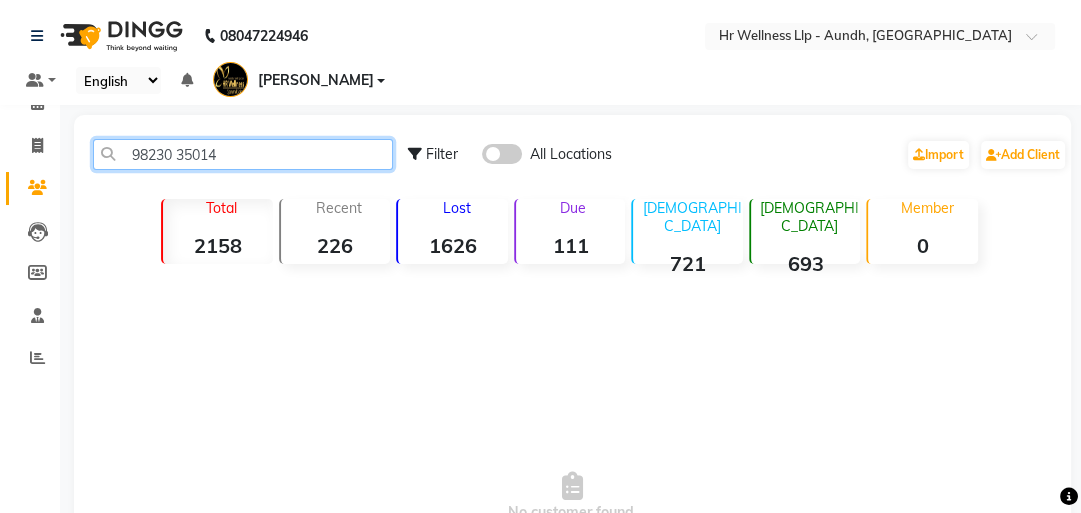 click on "98230 35014" 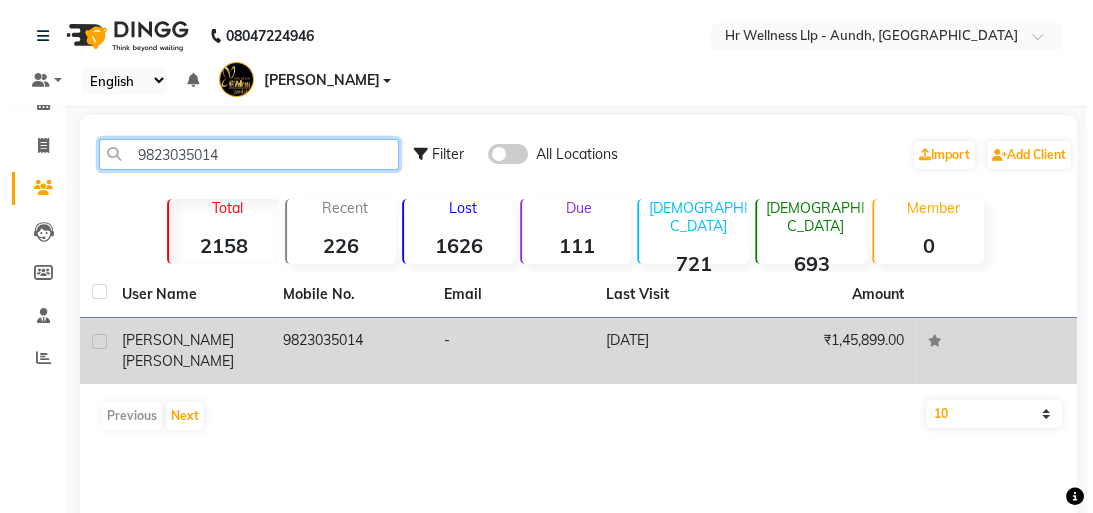 type 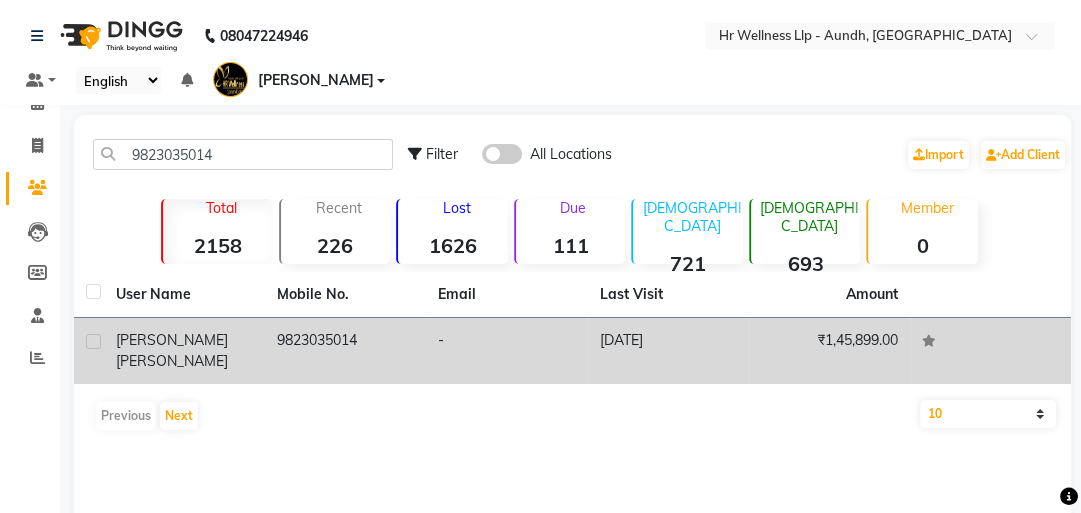 click on "[PERSON_NAME]" 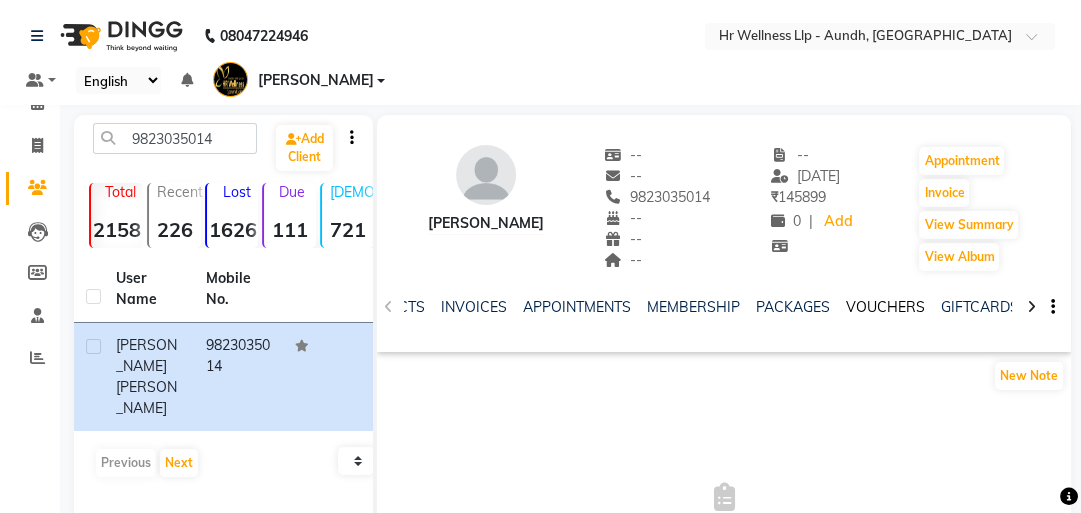 scroll, scrollTop: 0, scrollLeft: 315, axis: horizontal 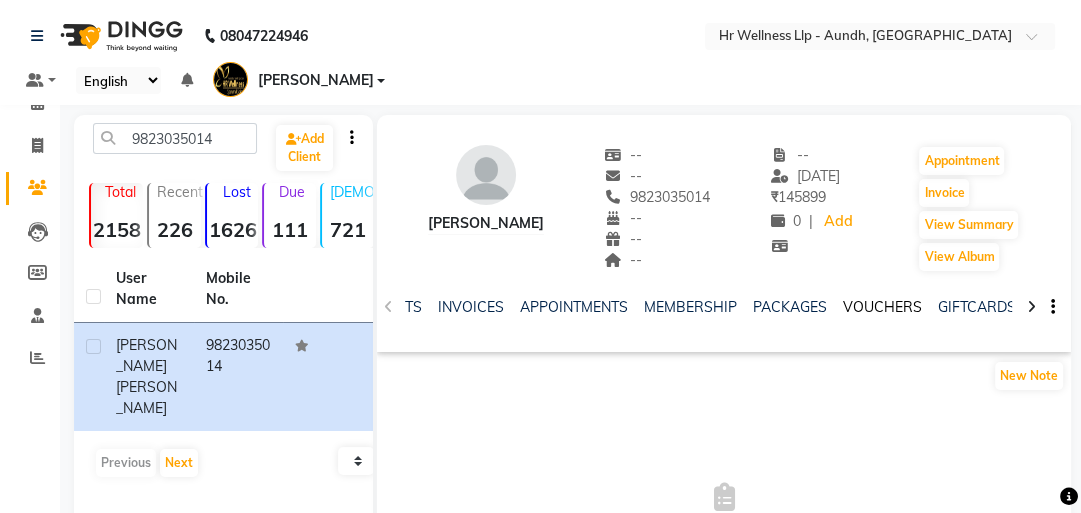 click on "VOUCHERS" 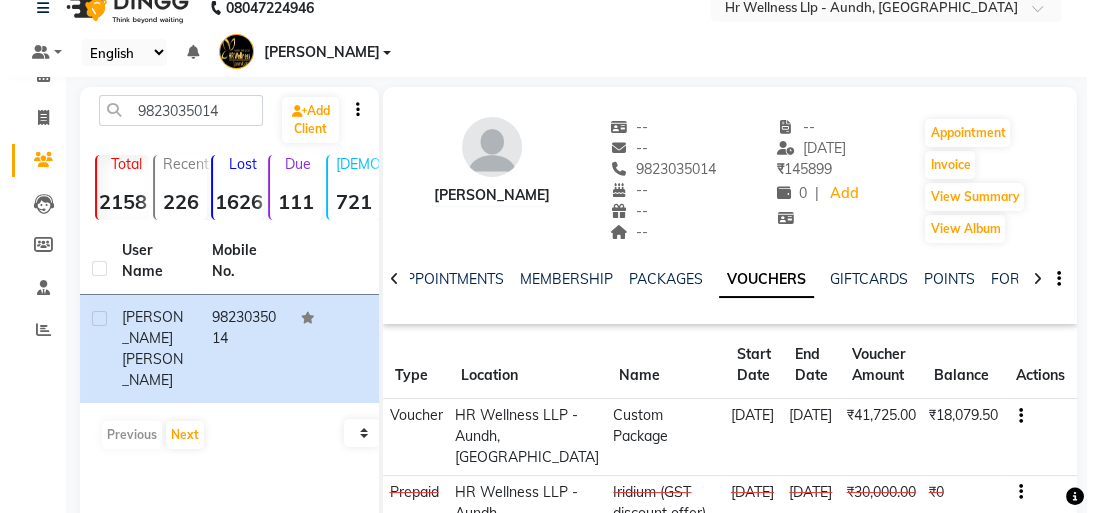 scroll, scrollTop: 0, scrollLeft: 0, axis: both 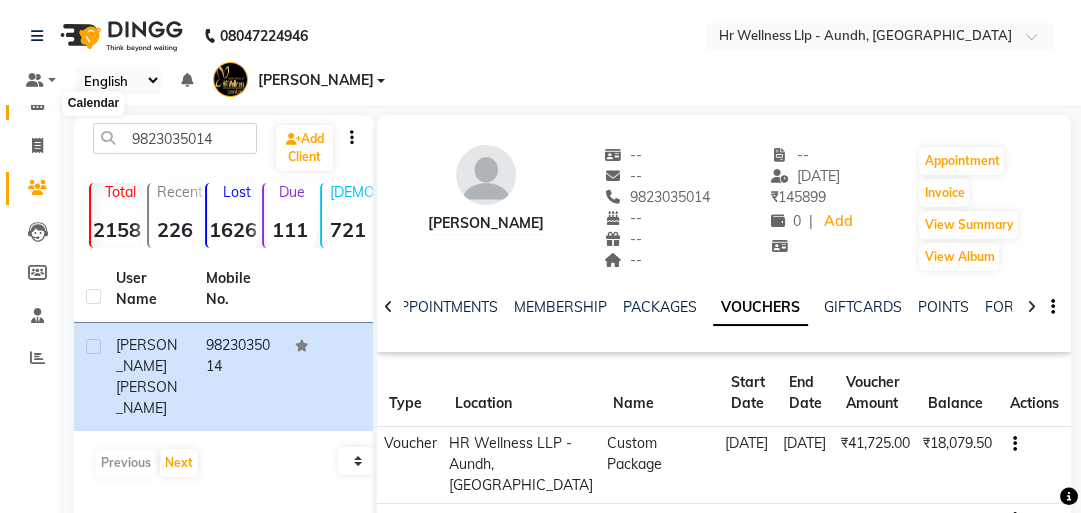 click 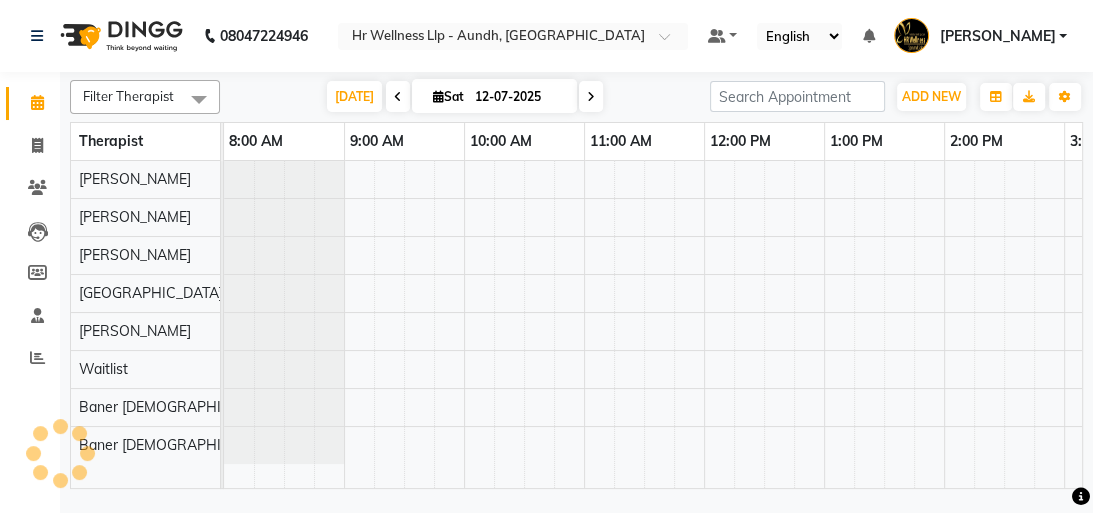 scroll, scrollTop: 0, scrollLeft: 701, axis: horizontal 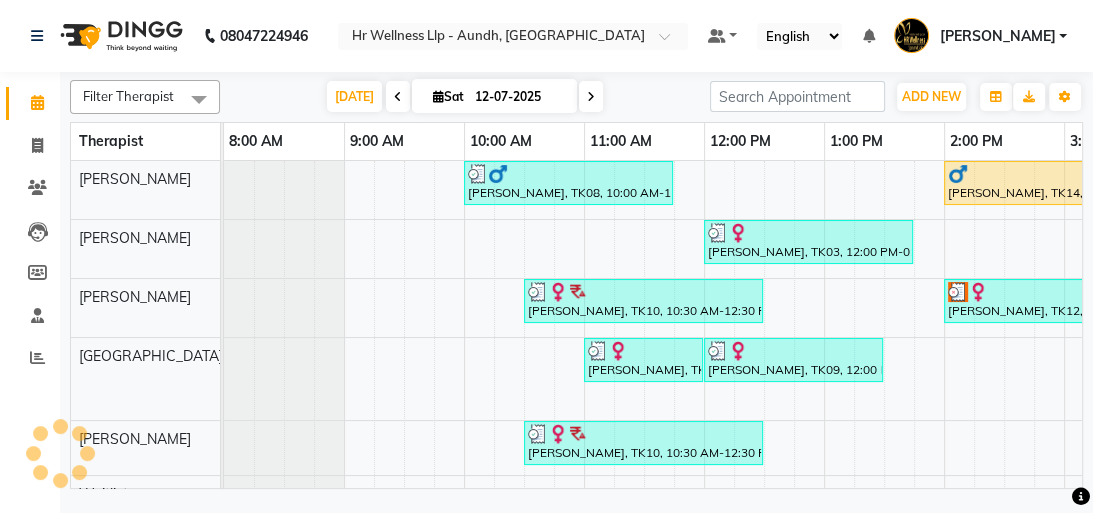 click at bounding box center [591, 96] 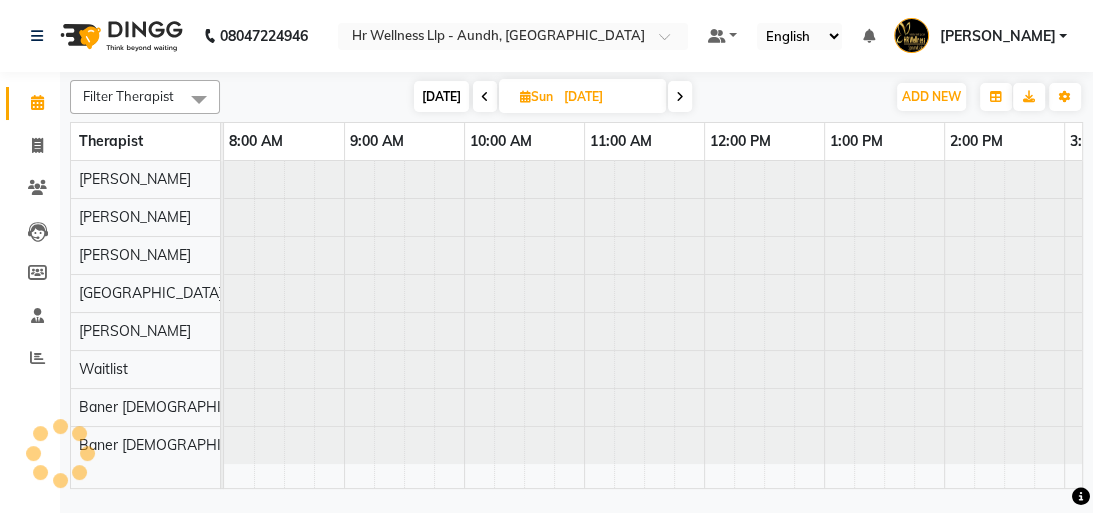 scroll, scrollTop: 0, scrollLeft: 701, axis: horizontal 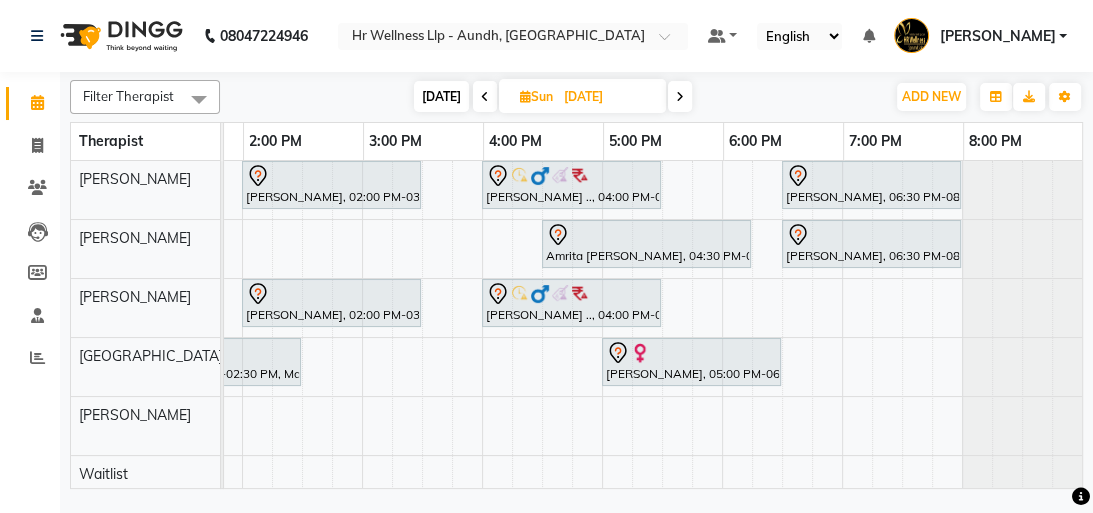 click at bounding box center [680, 96] 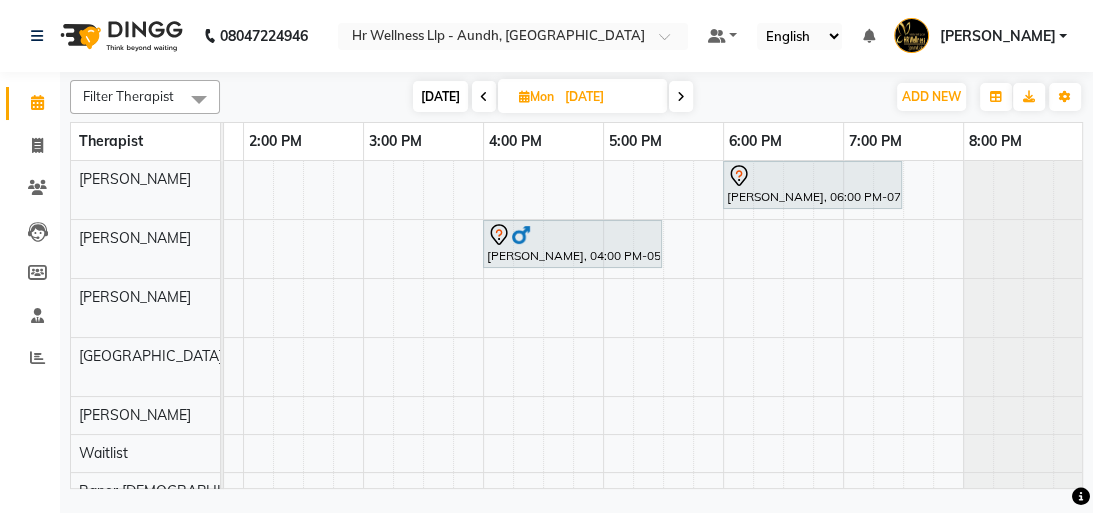 click on "[PERSON_NAME], 06:00 PM-07:30 PM, Swedish Massage with Wintergreen, Bayleaf & Clove 60 Min             [PERSON_NAME], 04:00 PM-05:30 PM, Lightening Facial             [PERSON_NAME], 11:00 AM-12:30 PM, Massage 60 Min             [PERSON_NAME], 11:00 AM-12:30 PM, Swedish Massage with Wintergreen, Bayleaf & Clove 60 Min" at bounding box center (303, 354) 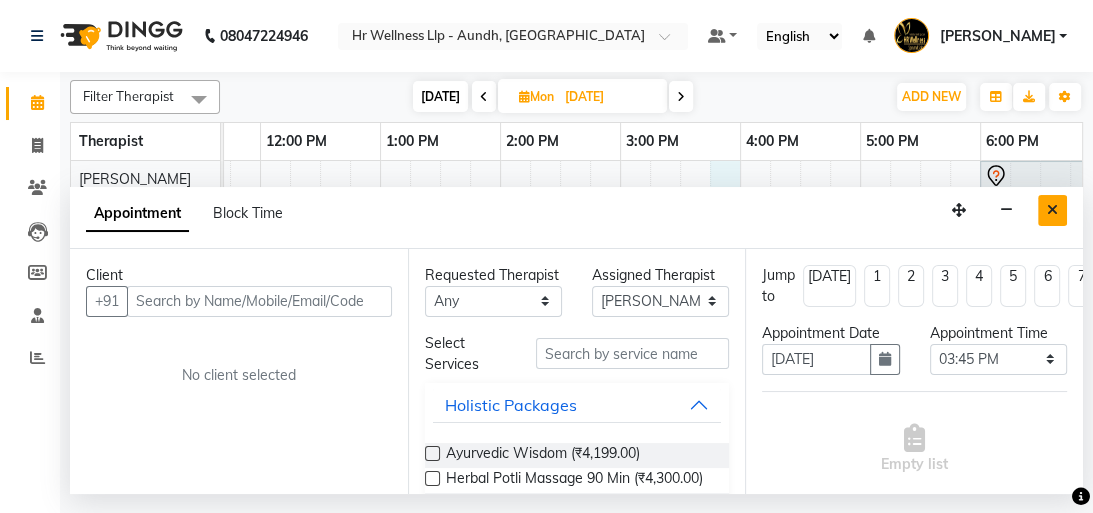 click at bounding box center [1052, 210] 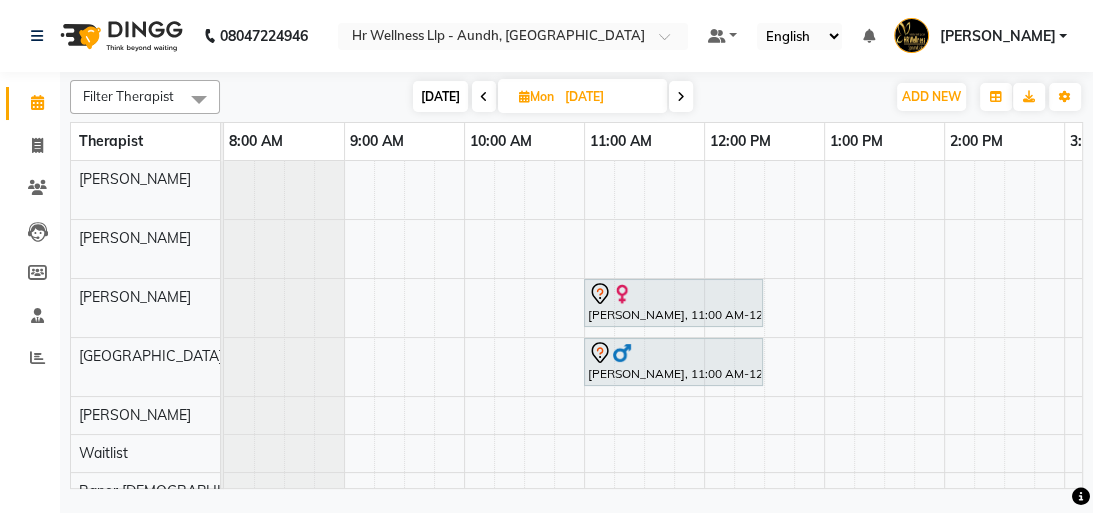 click on "[DATE]" at bounding box center [440, 96] 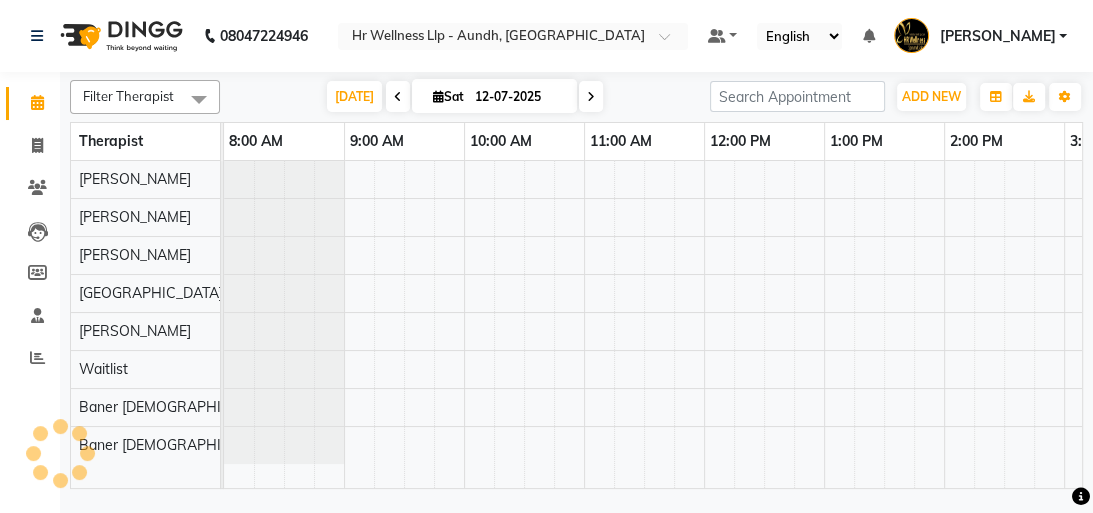 scroll, scrollTop: 0, scrollLeft: 701, axis: horizontal 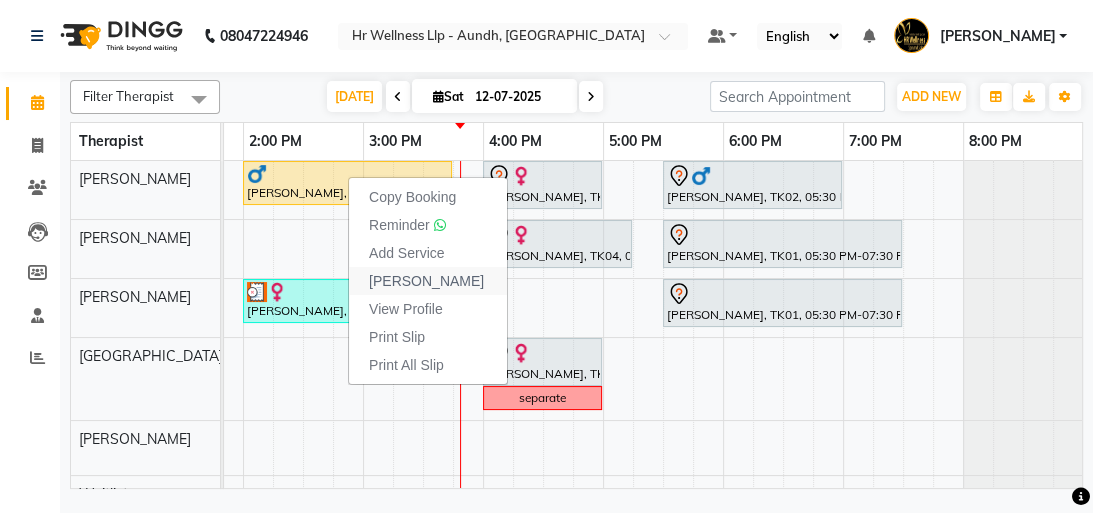 click on "[PERSON_NAME]" at bounding box center [426, 281] 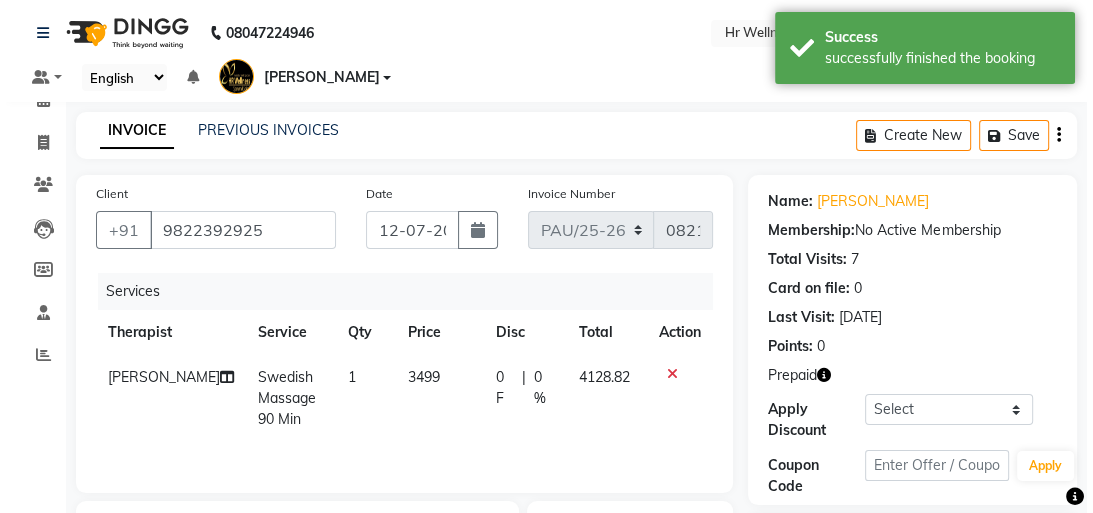 scroll, scrollTop: 0, scrollLeft: 0, axis: both 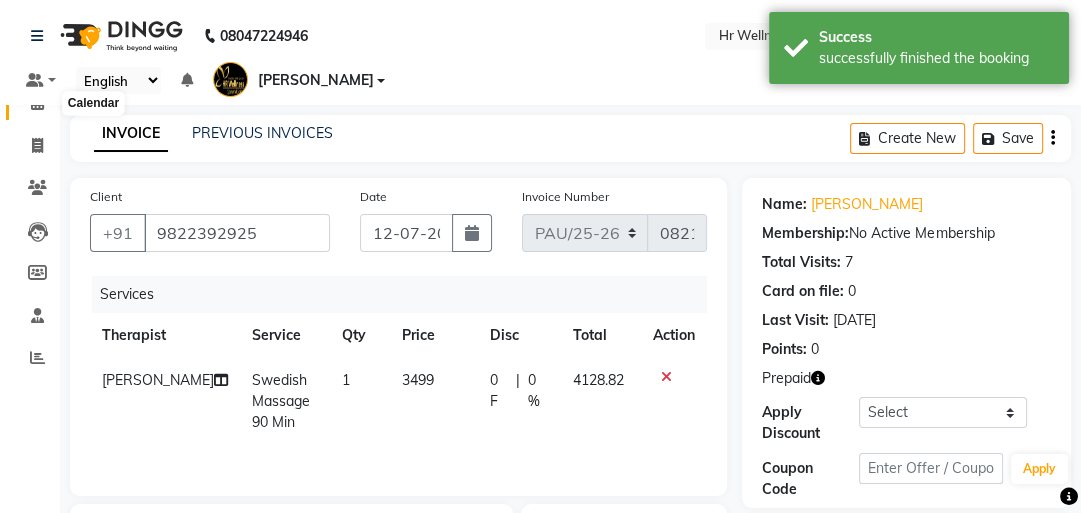 click 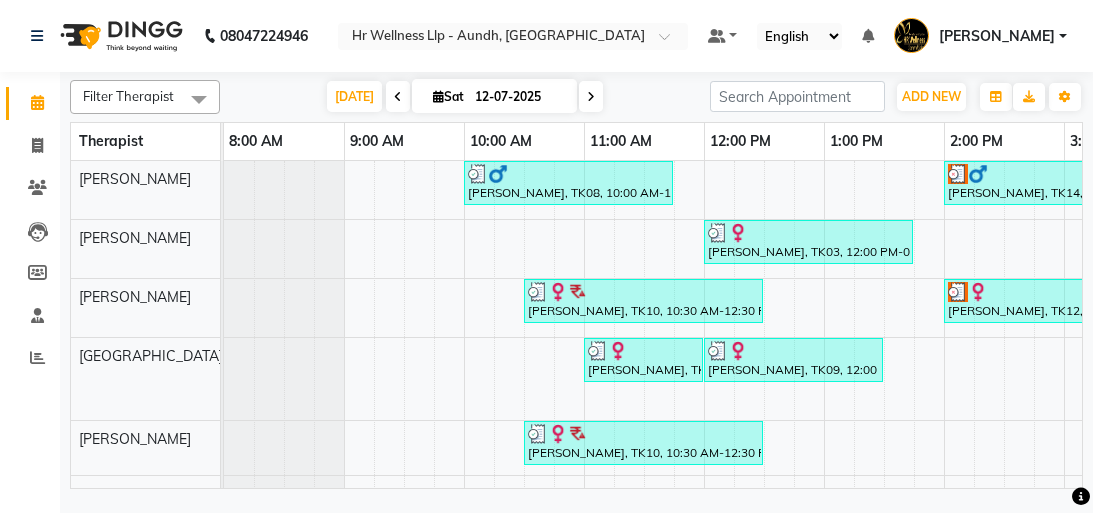 scroll, scrollTop: 0, scrollLeft: 0, axis: both 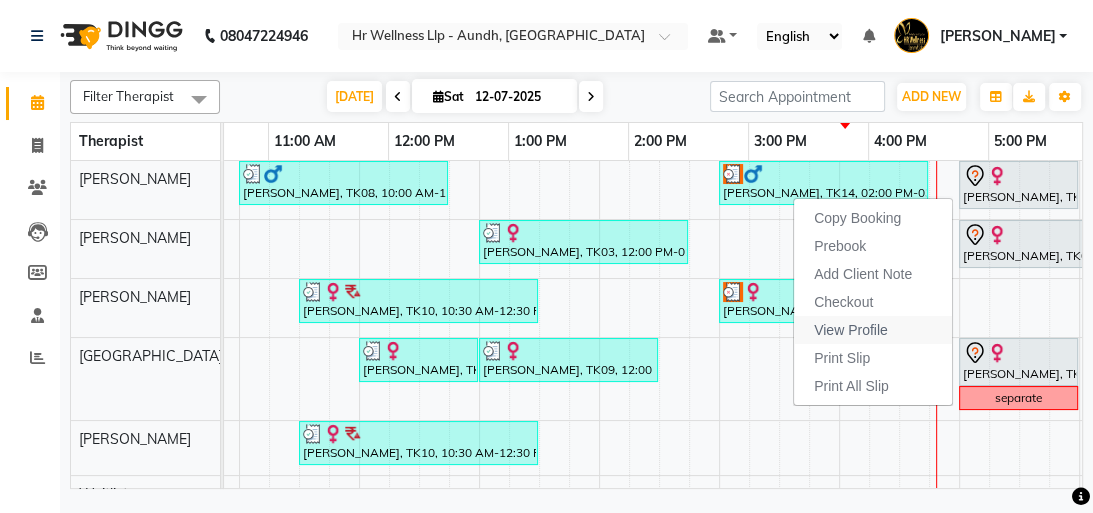click on "View Profile" at bounding box center [851, 330] 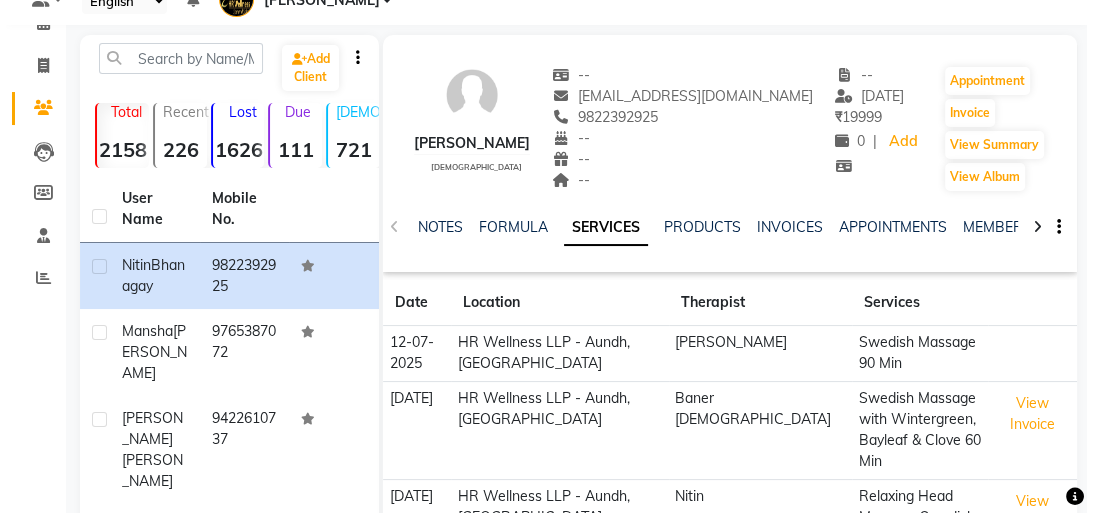 scroll, scrollTop: 160, scrollLeft: 0, axis: vertical 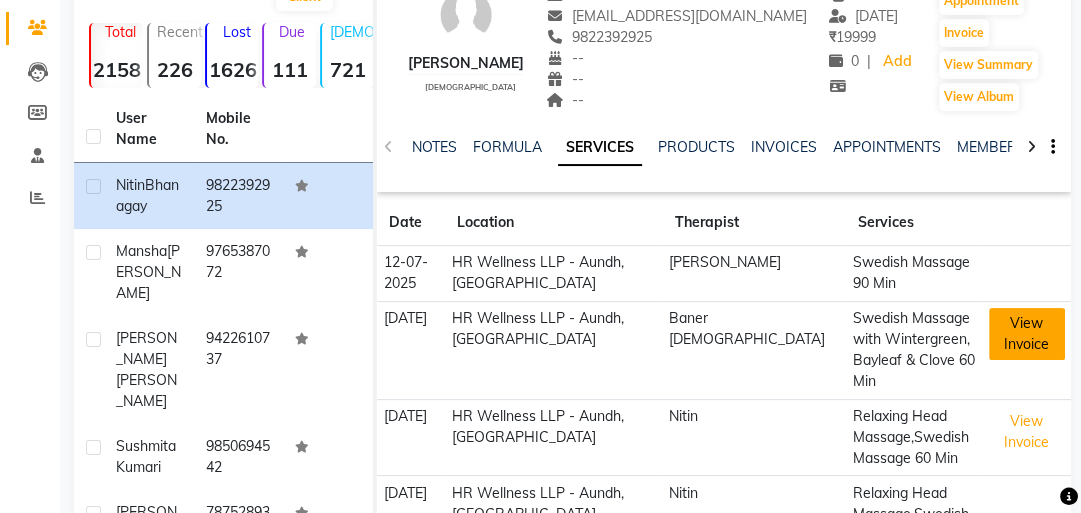 click on "View Invoice" 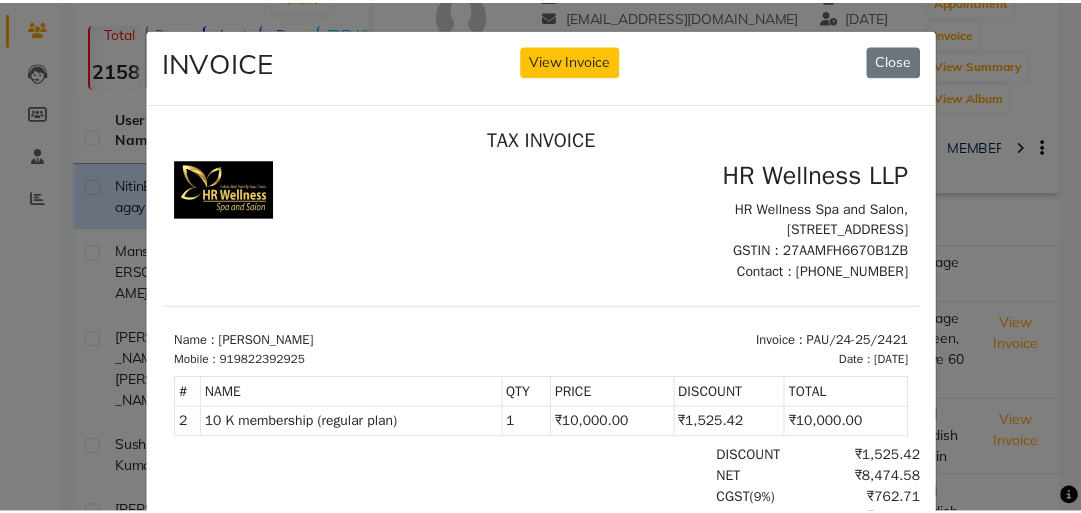 scroll, scrollTop: 16, scrollLeft: 0, axis: vertical 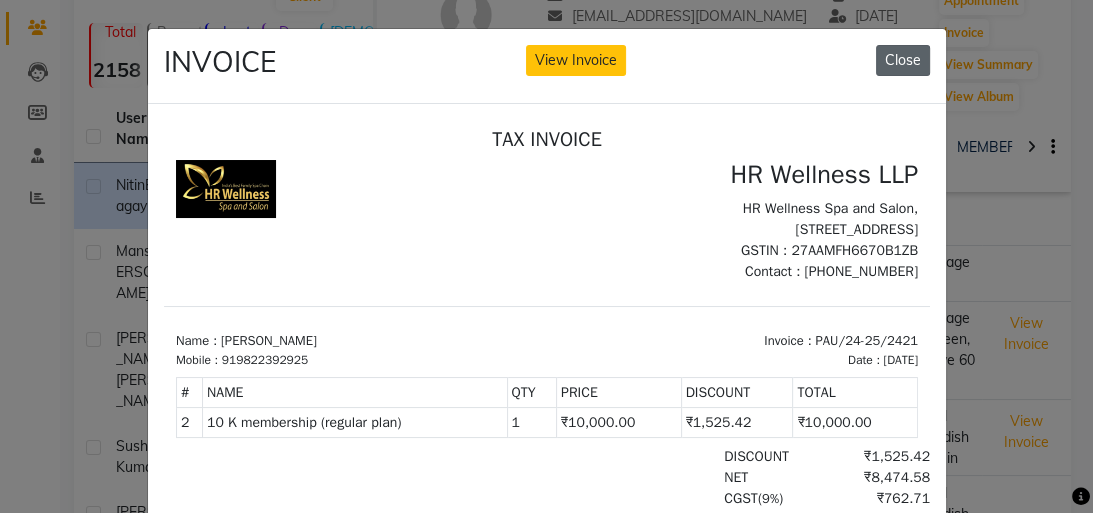 click on "Close" 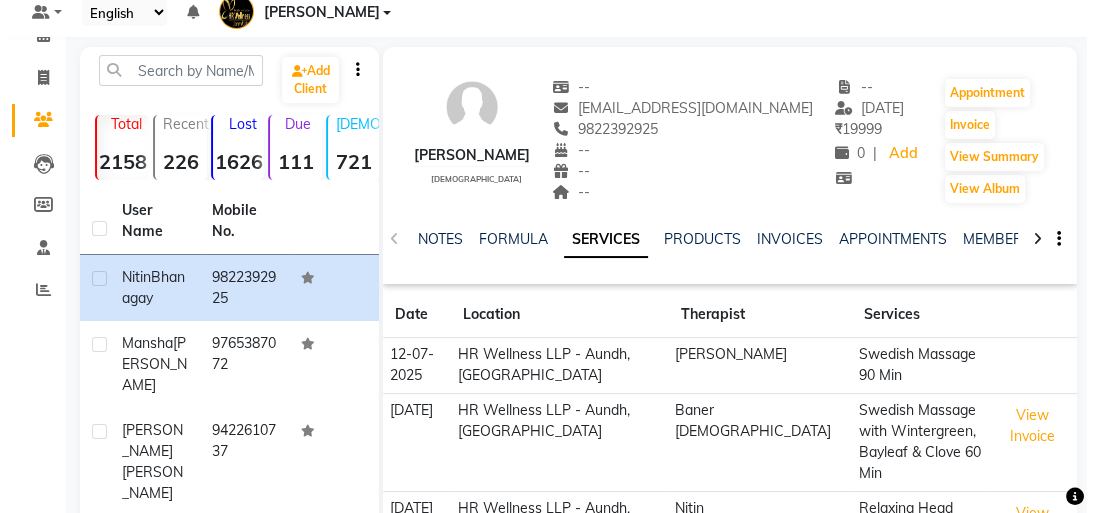 scroll, scrollTop: 0, scrollLeft: 0, axis: both 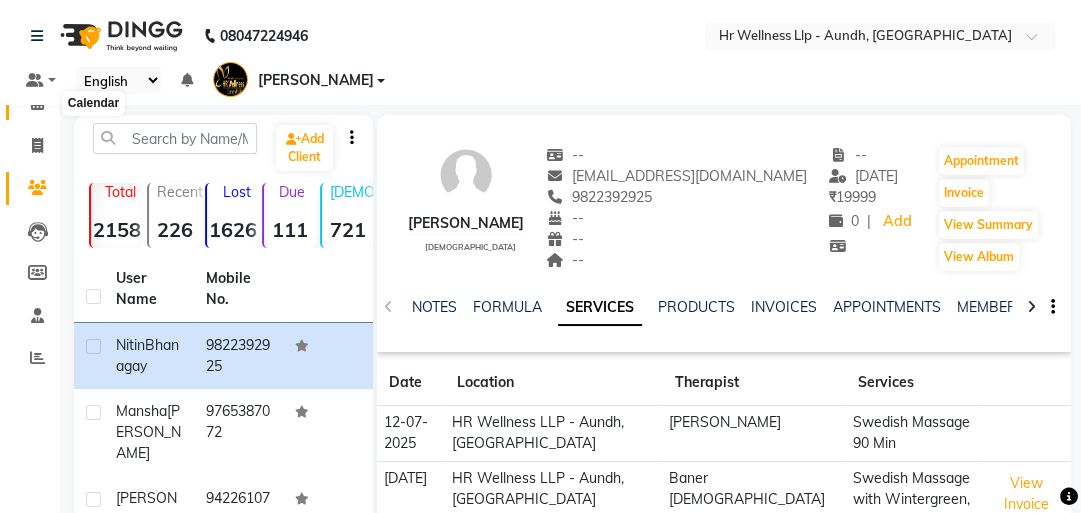 click 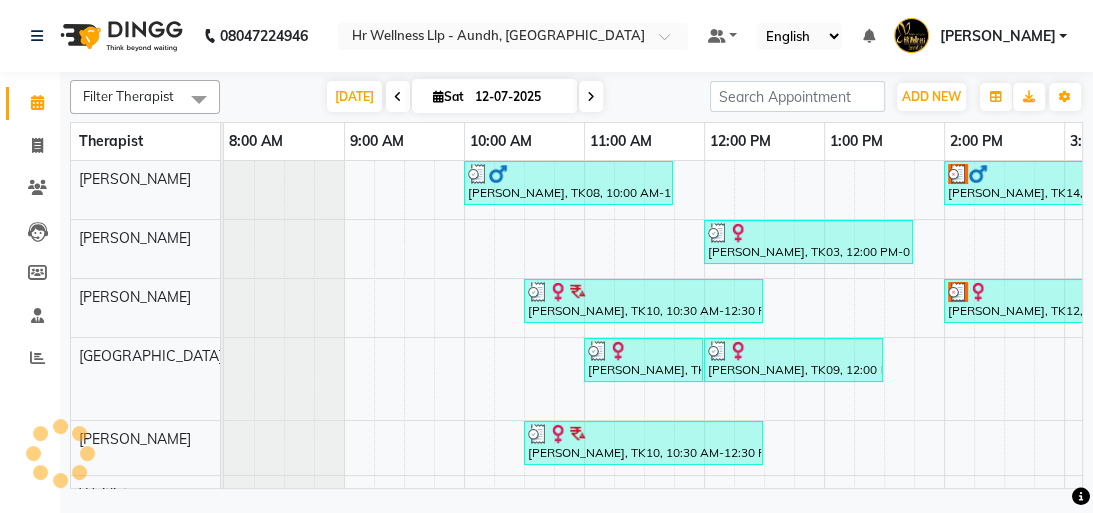 scroll, scrollTop: 0, scrollLeft: 0, axis: both 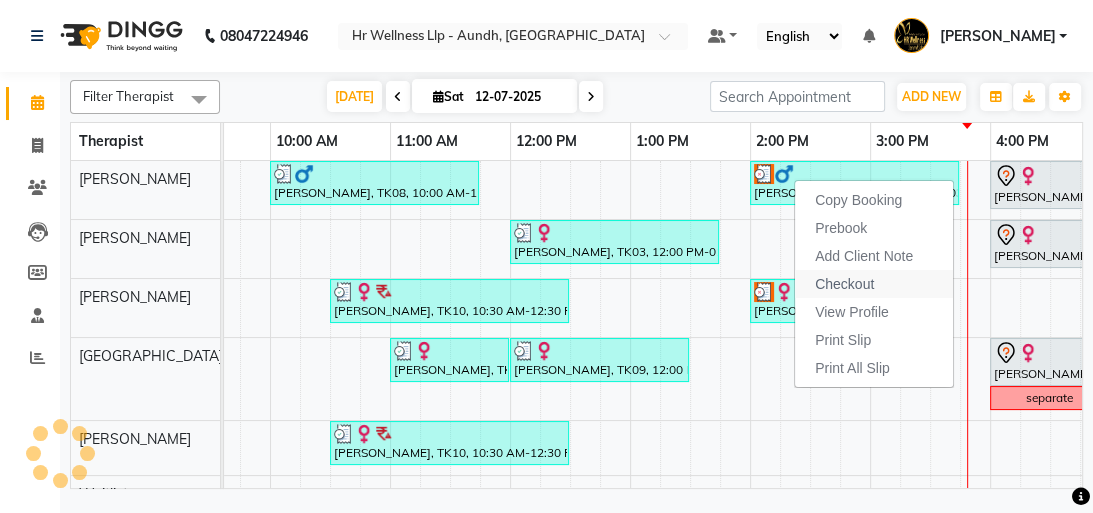 click on "Checkout" at bounding box center [844, 284] 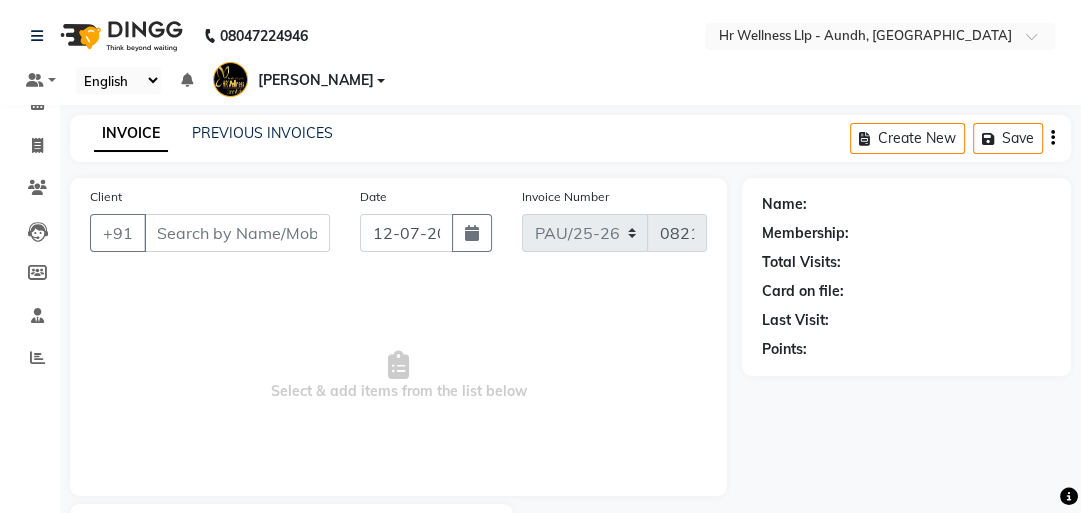 type on "9822392925" 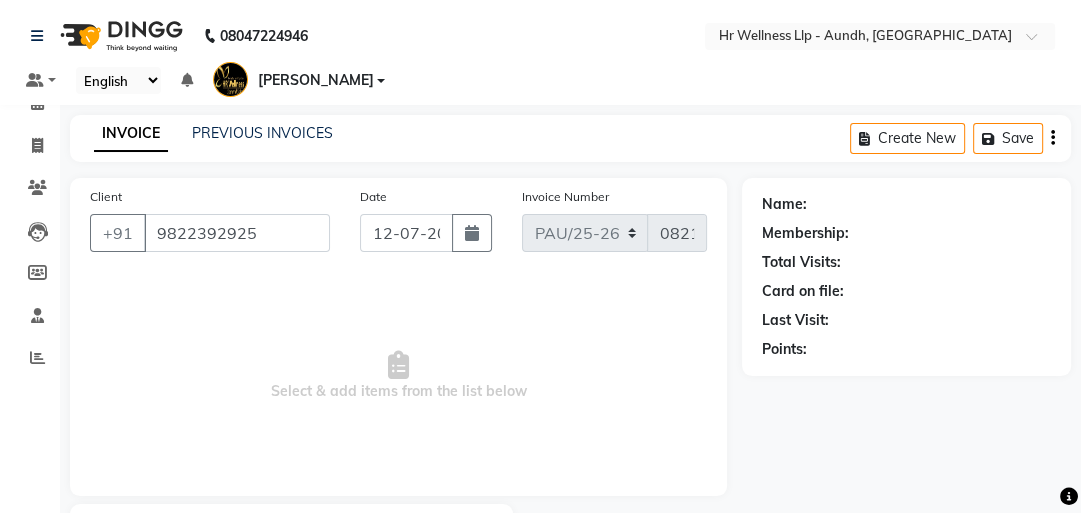 select on "77660" 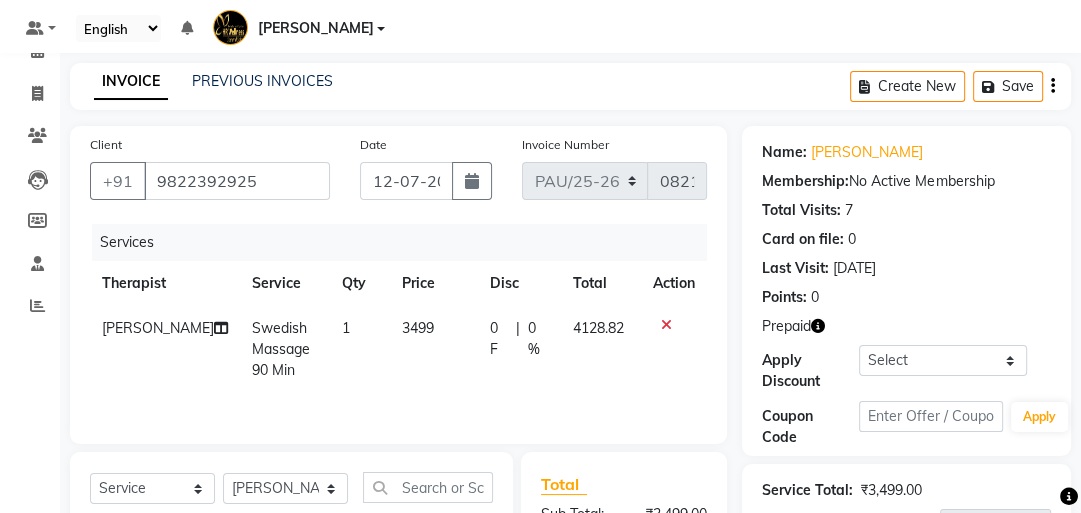 scroll, scrollTop: 80, scrollLeft: 0, axis: vertical 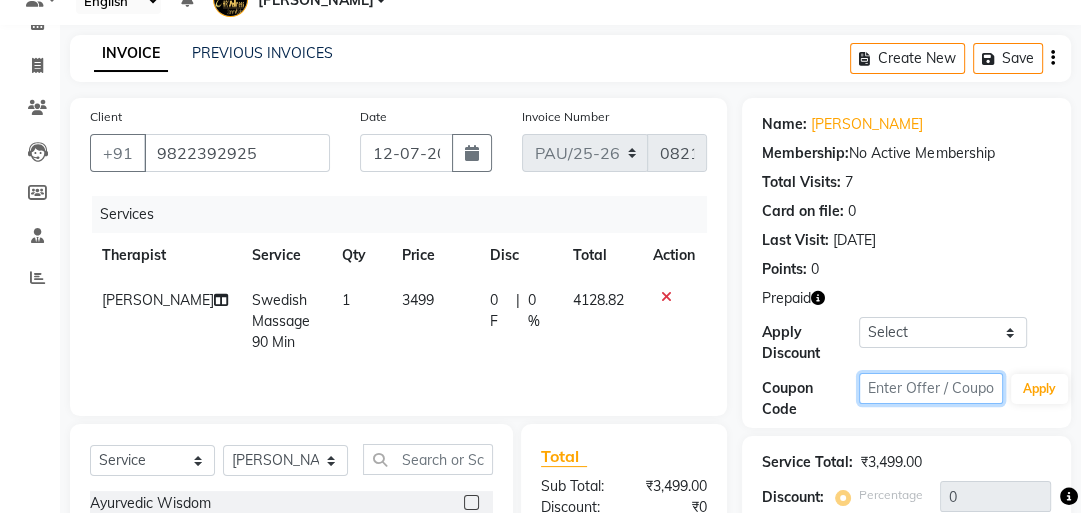 click 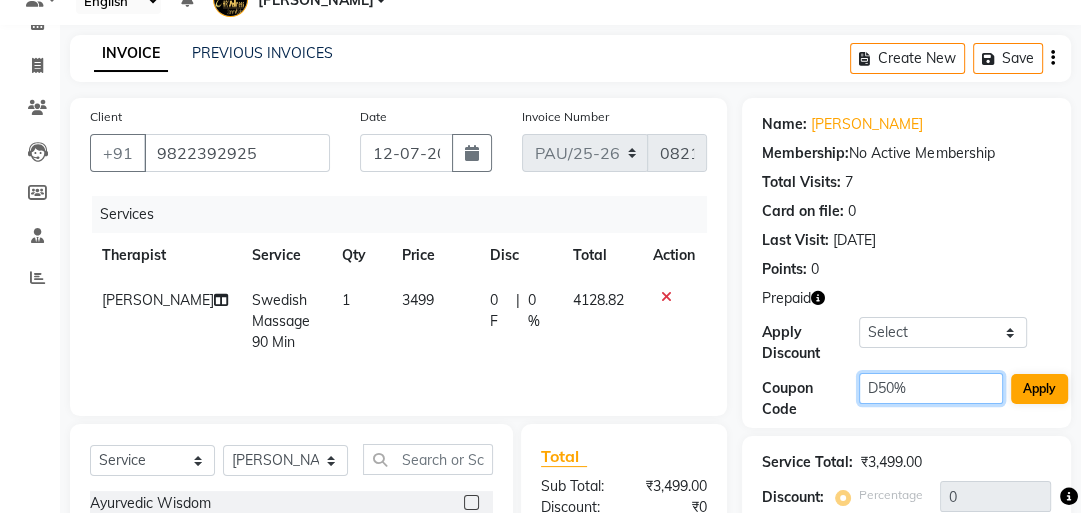 type on "D50%" 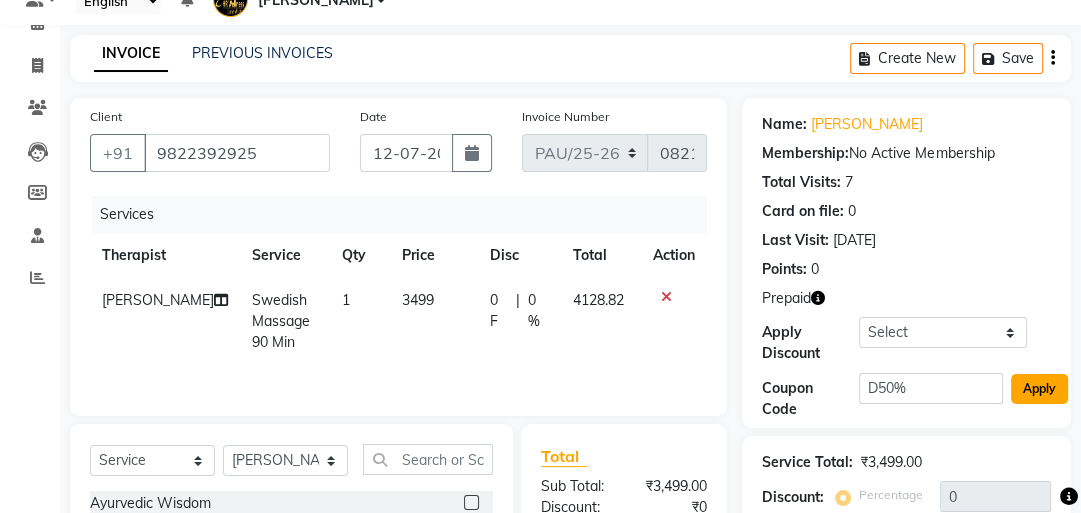 click on "Apply" 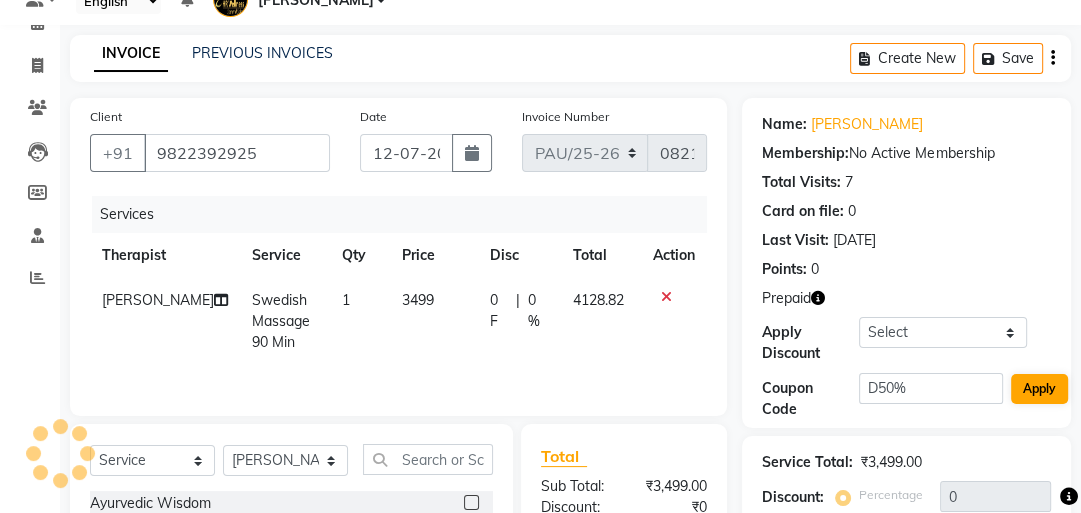 type on "50" 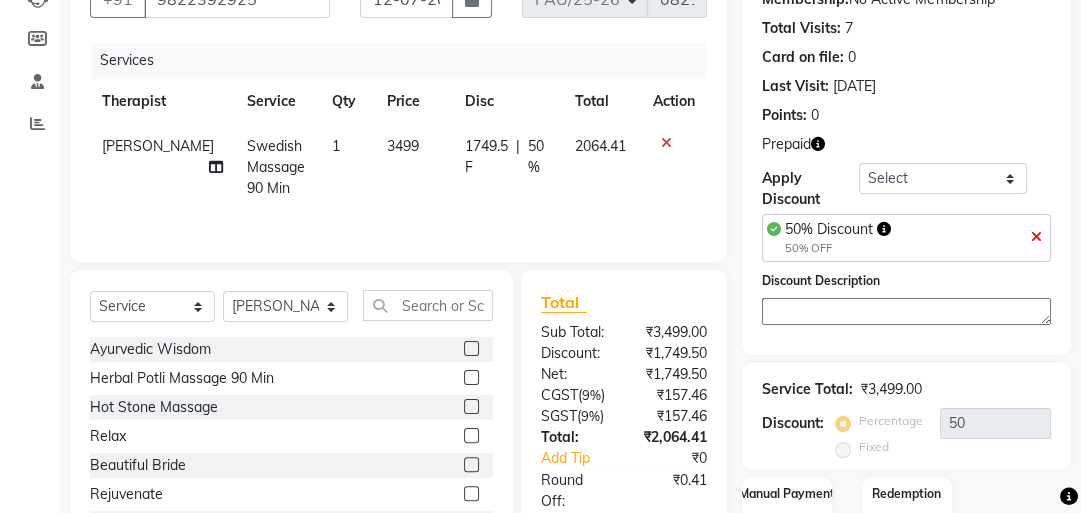 scroll, scrollTop: 320, scrollLeft: 0, axis: vertical 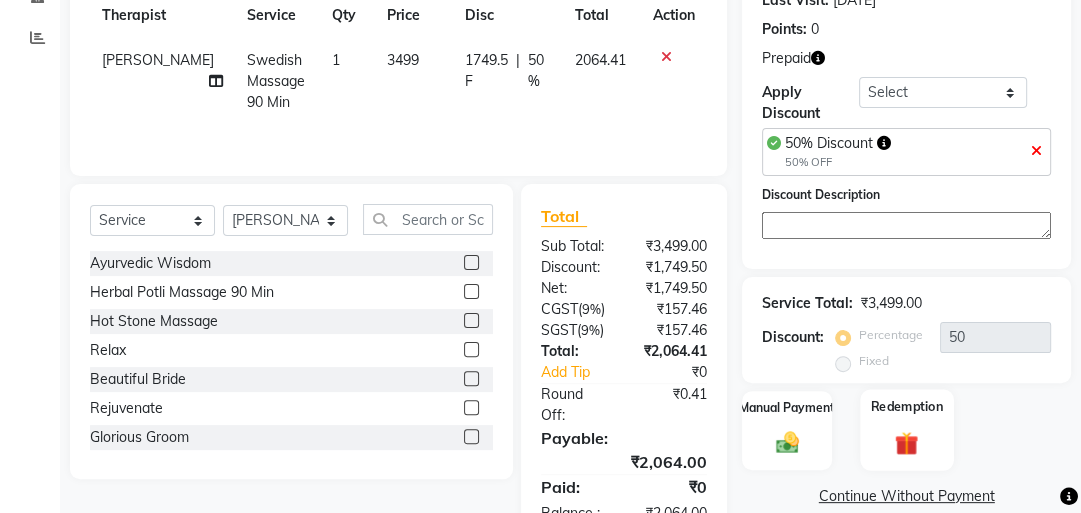 click on "Redemption" 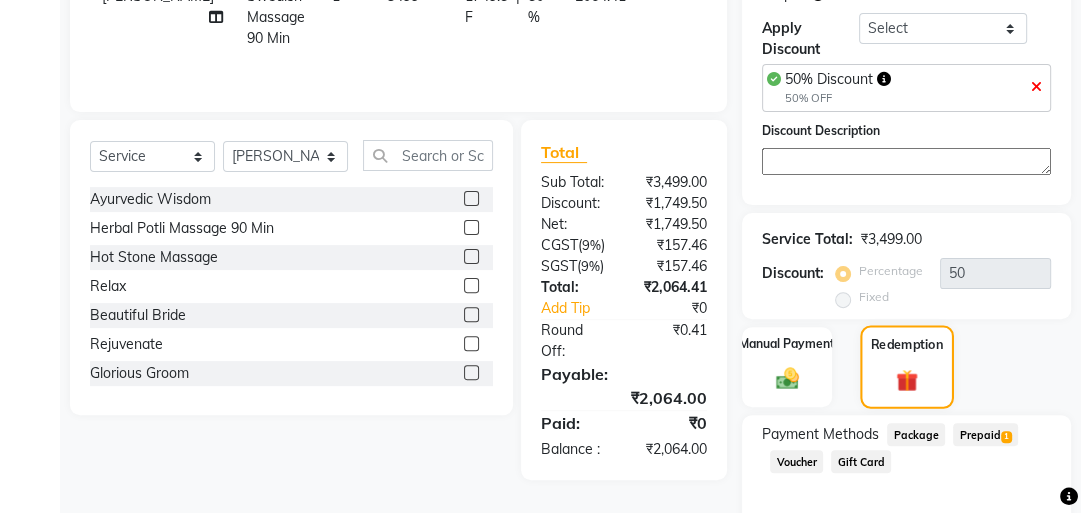 scroll, scrollTop: 448, scrollLeft: 0, axis: vertical 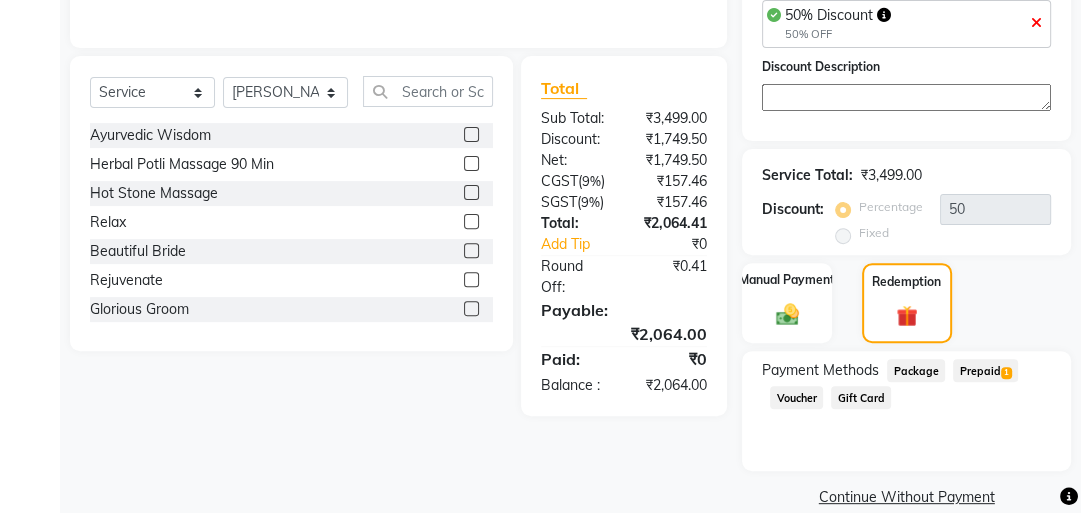 click on "1" 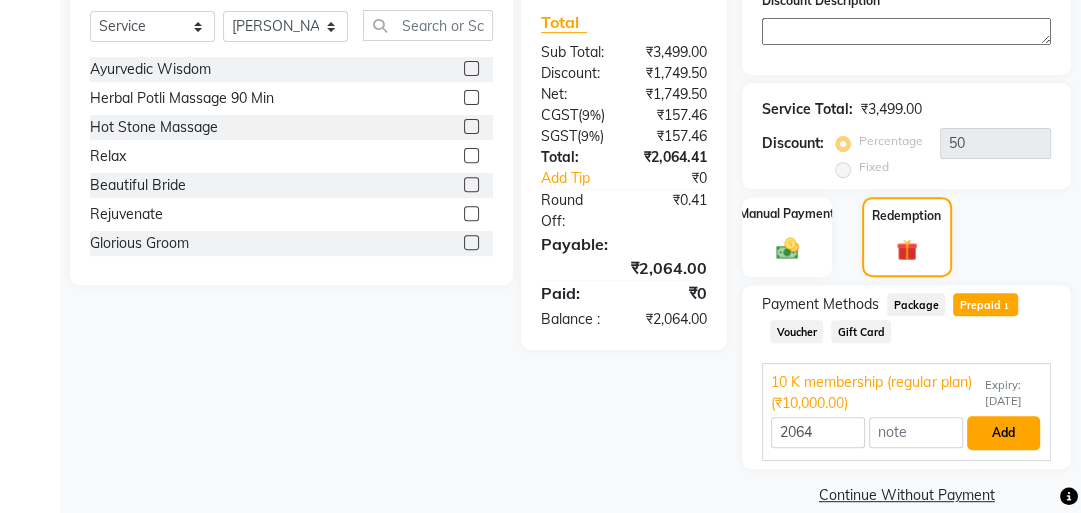 click on "Add" at bounding box center (1003, 433) 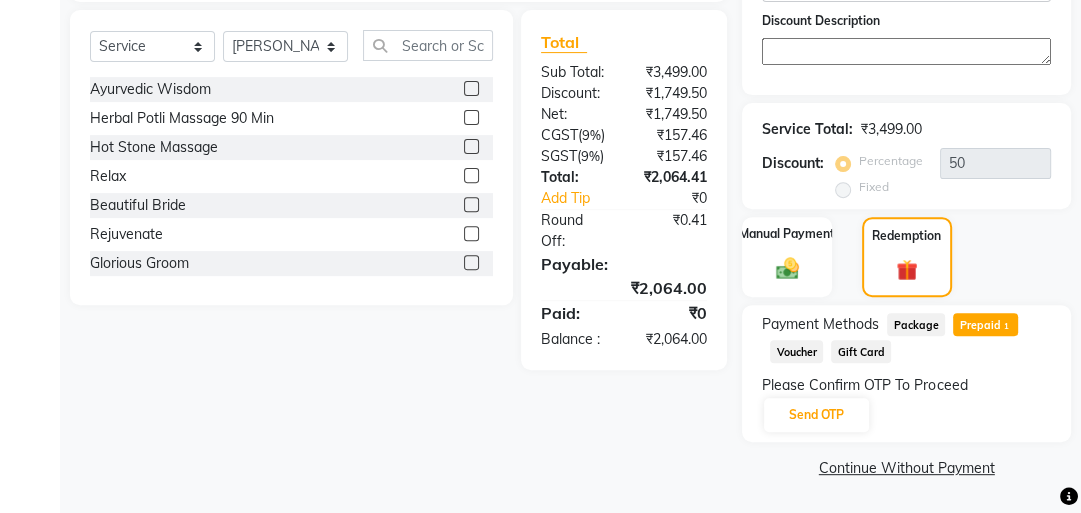 scroll, scrollTop: 467, scrollLeft: 0, axis: vertical 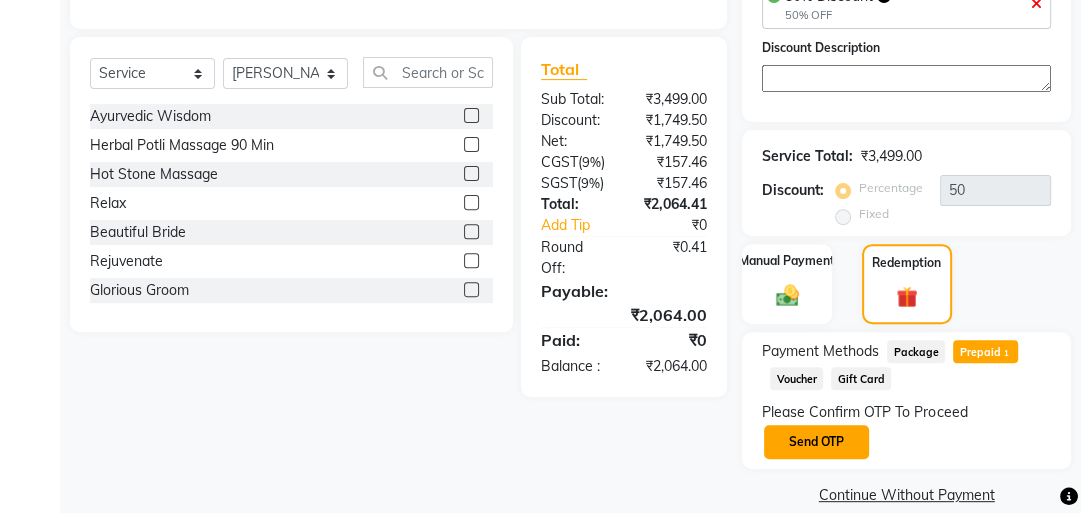 click on "Send OTP" 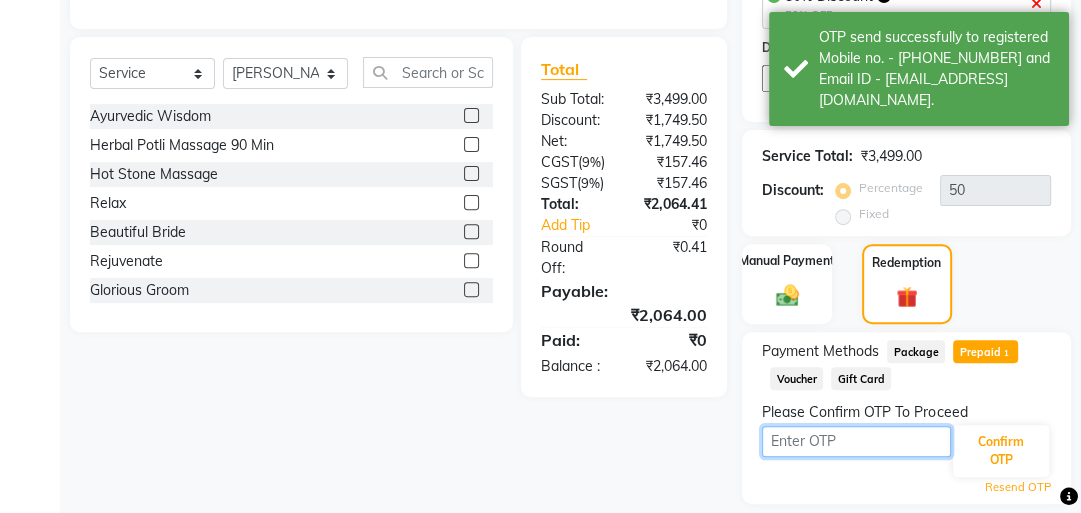 click at bounding box center [856, 441] 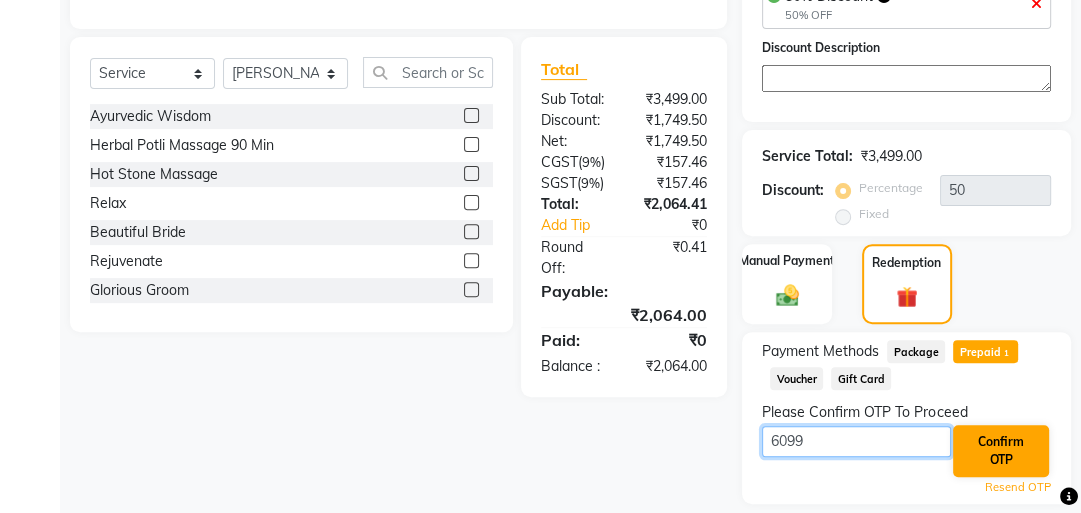 type on "6099" 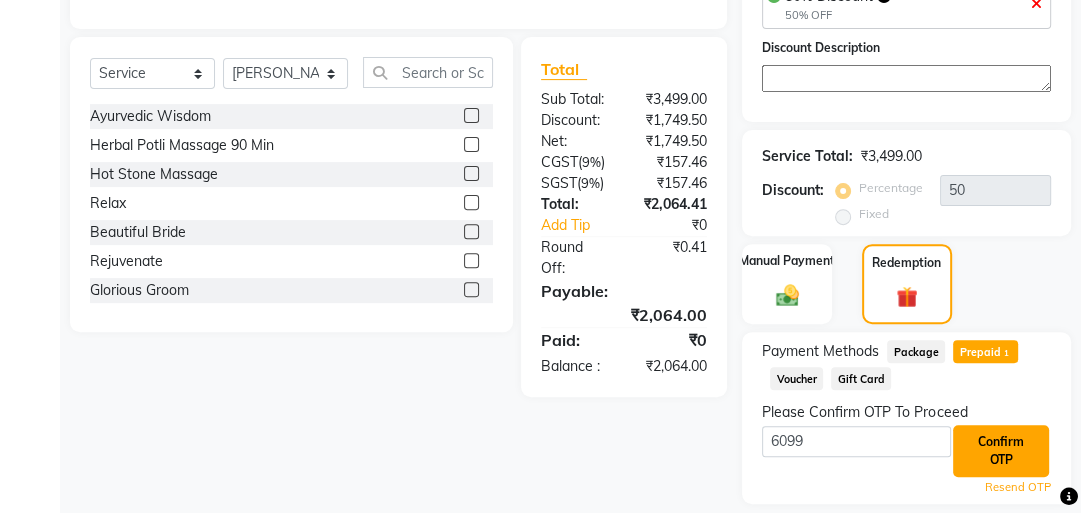 click on "Confirm OTP" 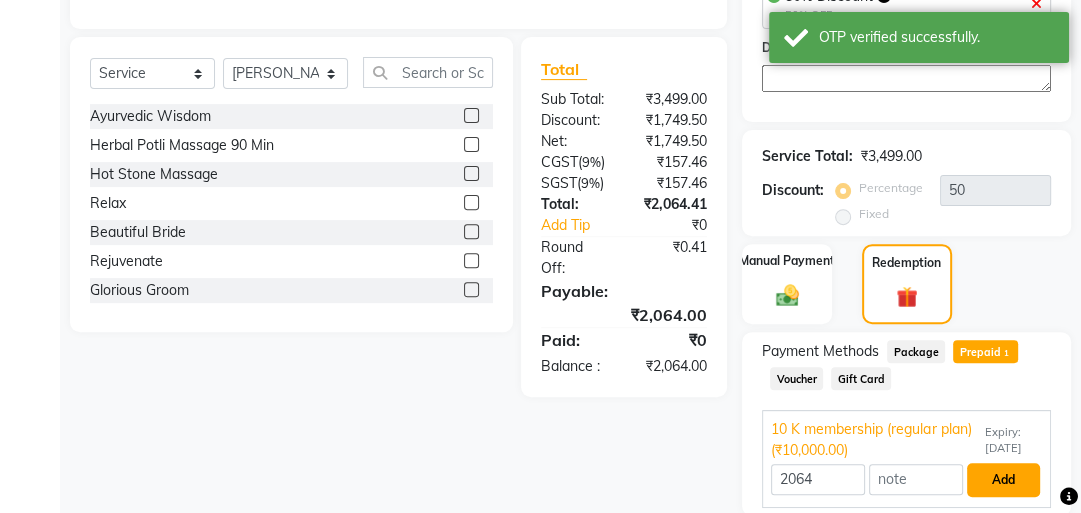 click on "Add" at bounding box center [1003, 480] 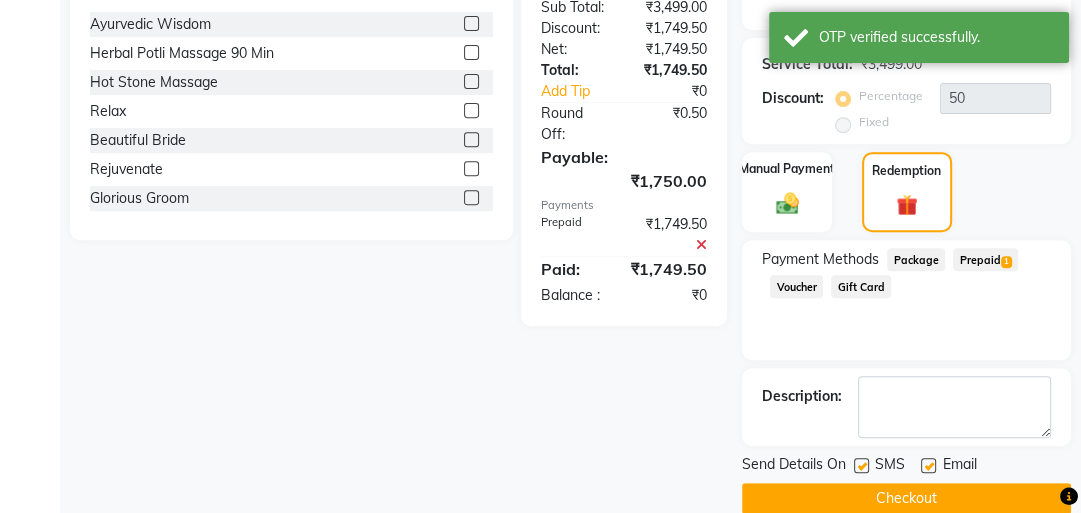 scroll, scrollTop: 560, scrollLeft: 0, axis: vertical 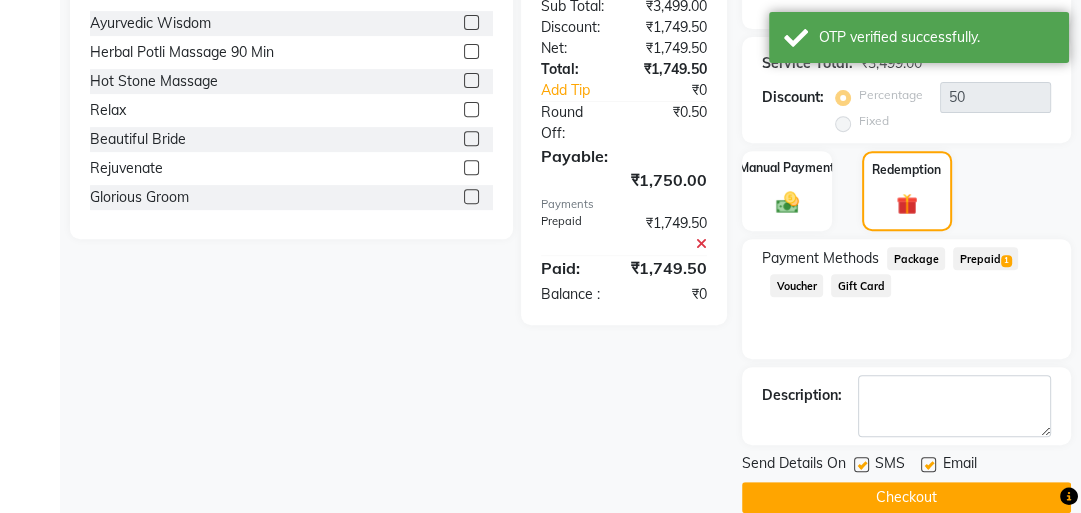 click on "Checkout" 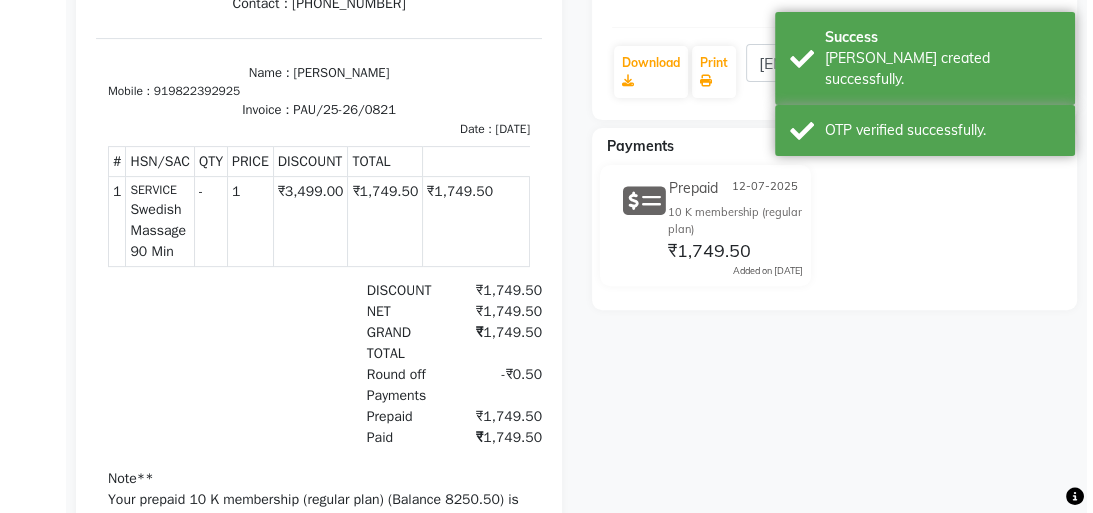 scroll, scrollTop: 0, scrollLeft: 0, axis: both 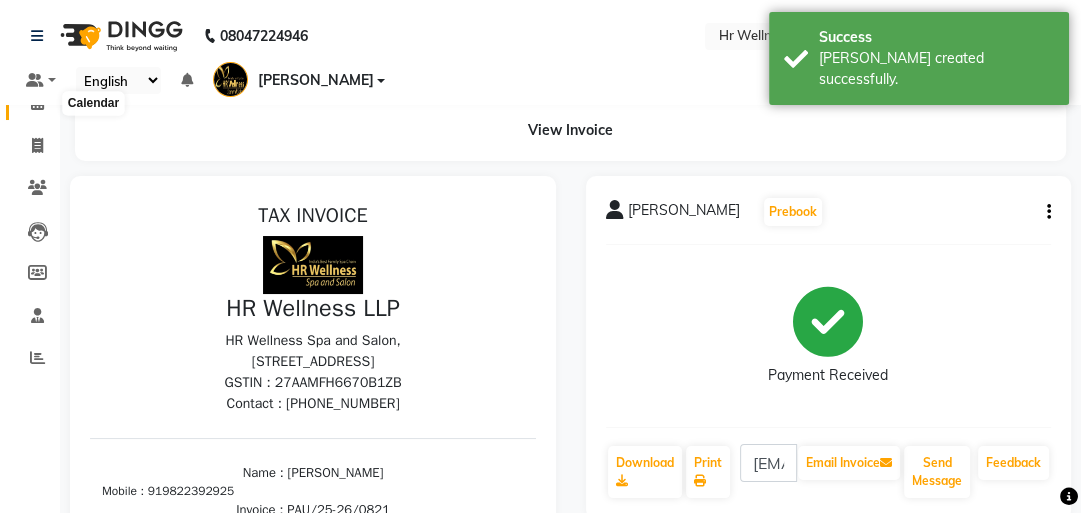 click 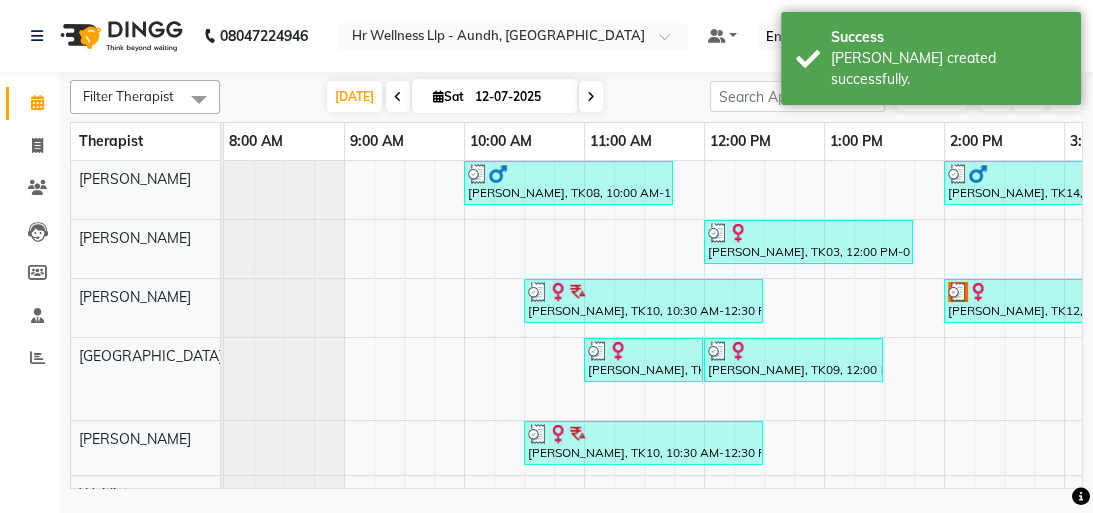 scroll, scrollTop: 0, scrollLeft: 580, axis: horizontal 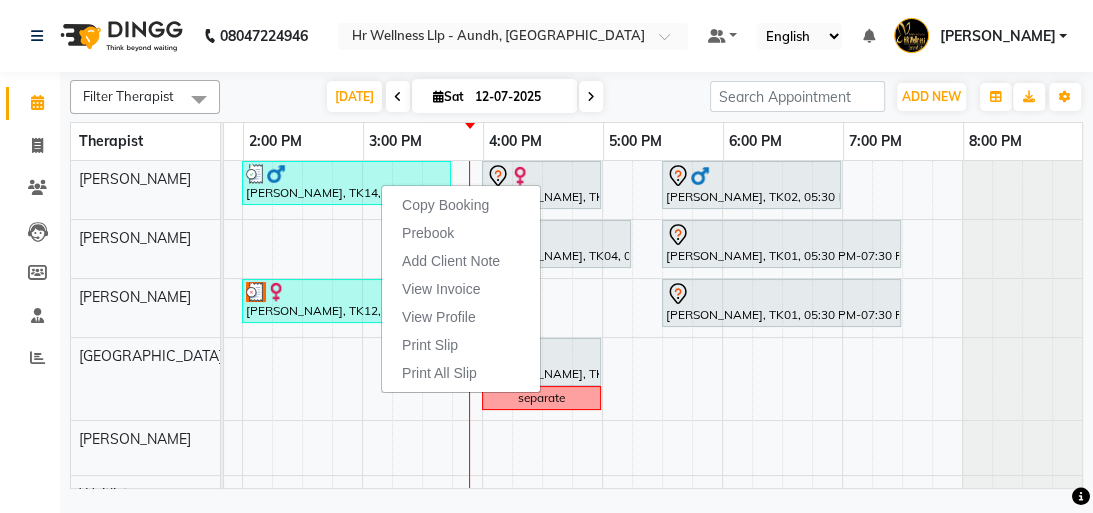 click at bounding box center [591, 97] 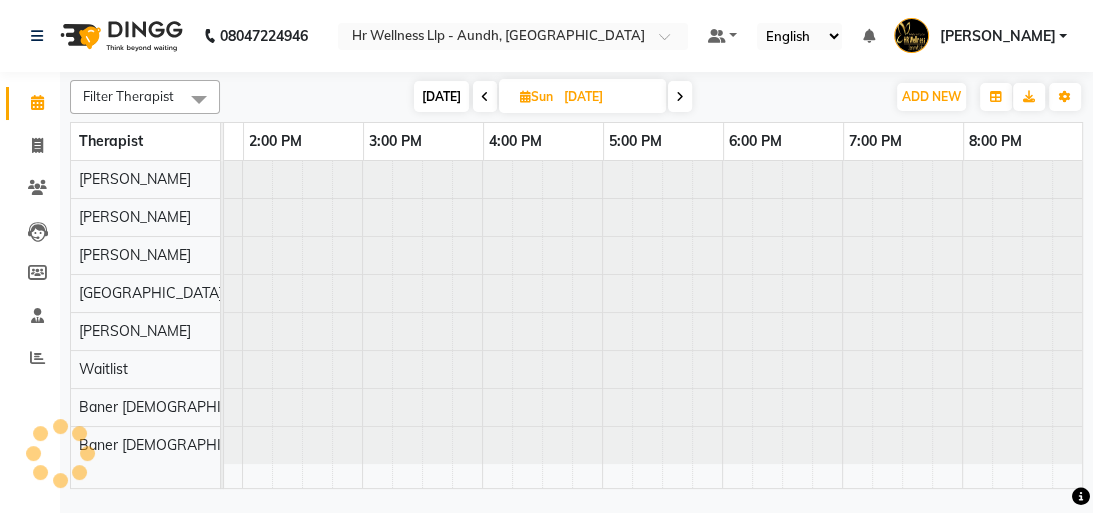 scroll, scrollTop: 0, scrollLeft: 701, axis: horizontal 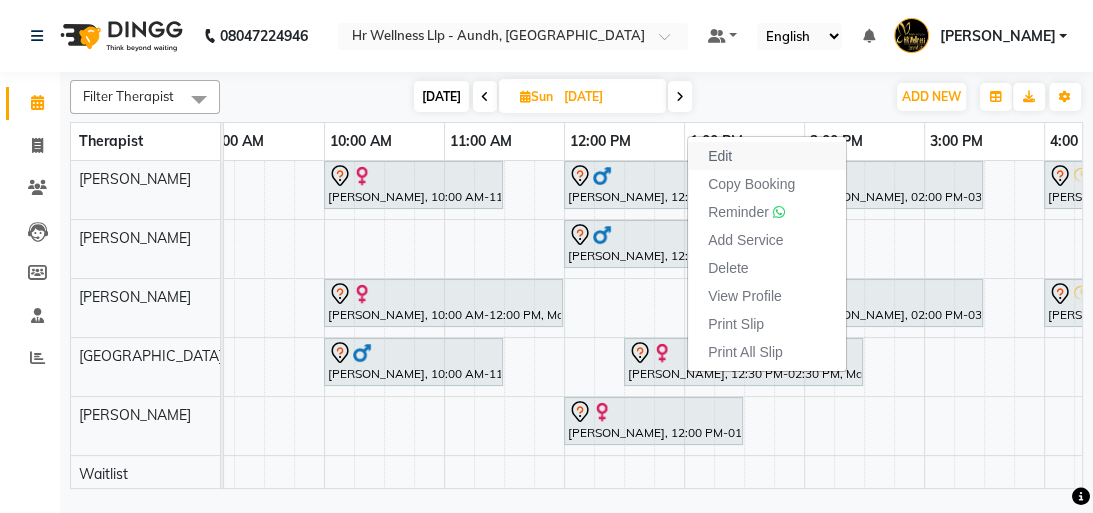 click on "Edit" at bounding box center (767, 156) 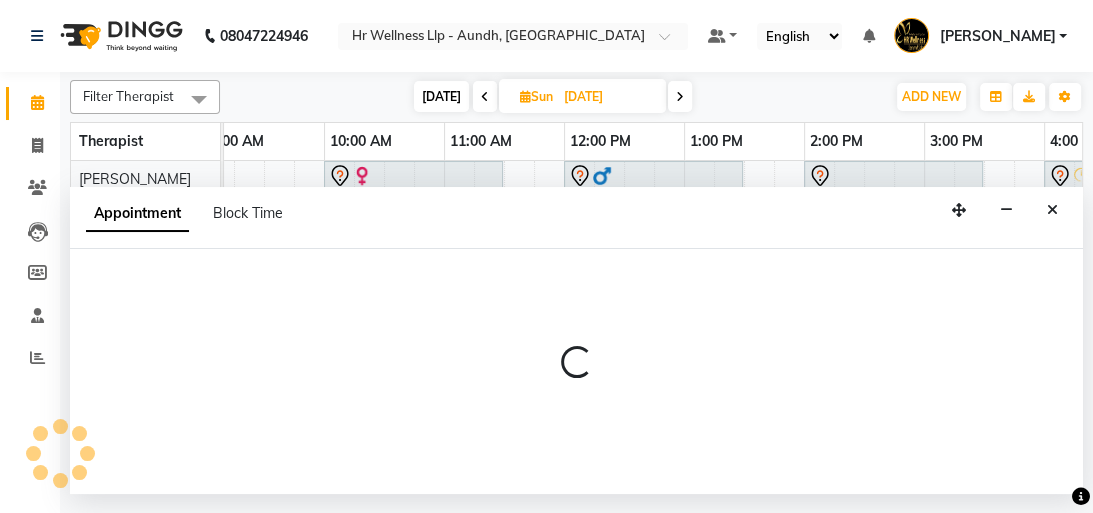select on "tentative" 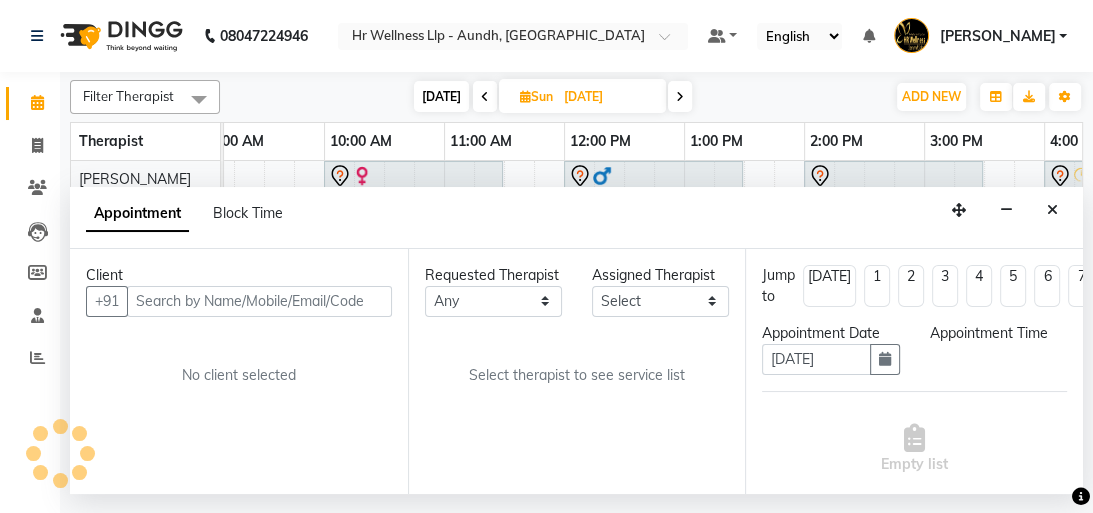 scroll, scrollTop: 0, scrollLeft: 0, axis: both 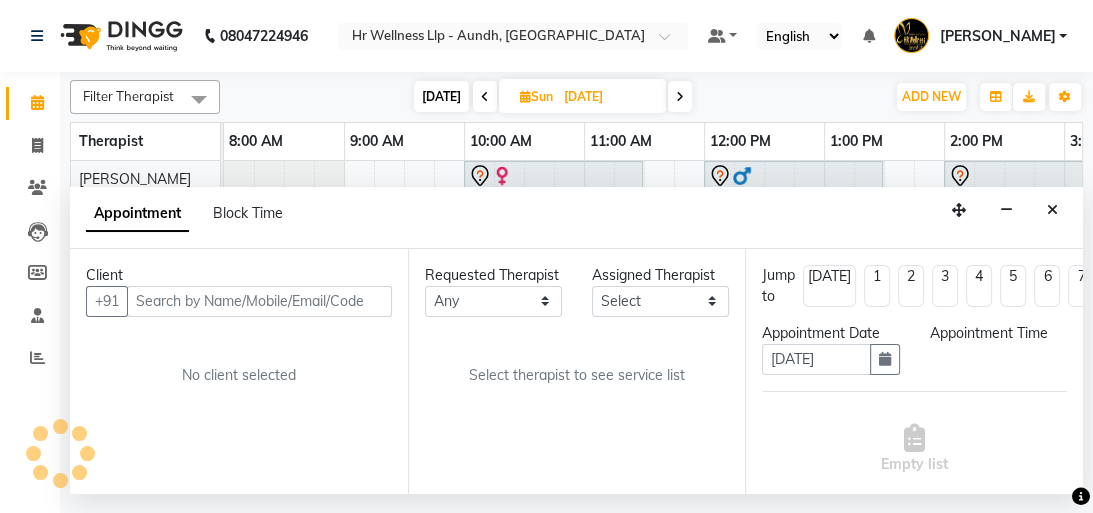select on "750" 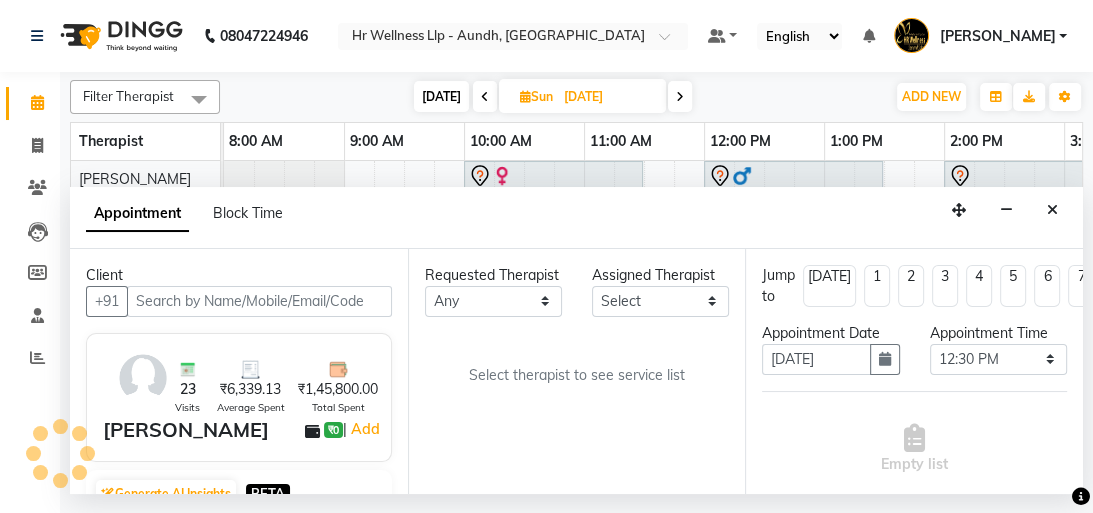 select on "77662" 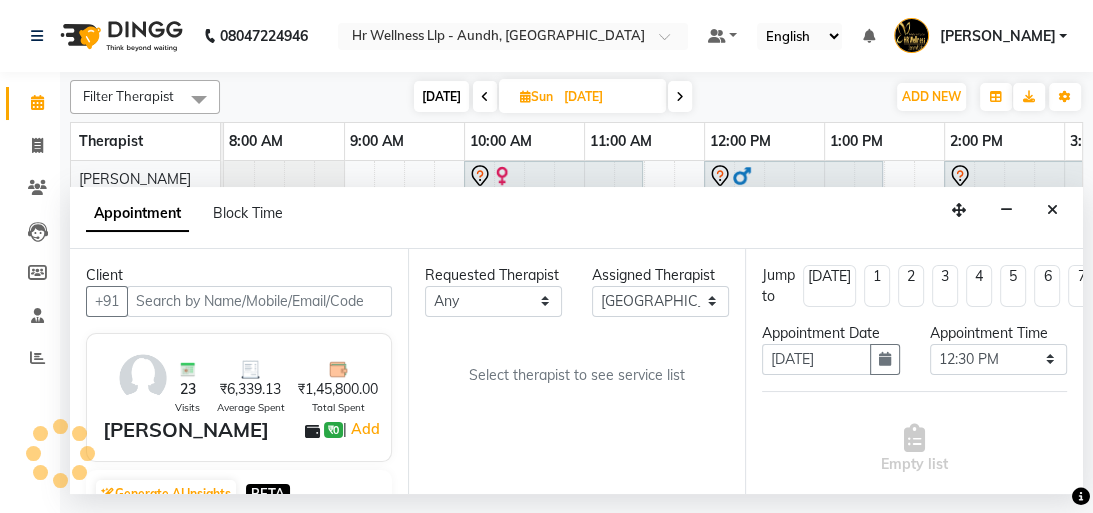 select on "1894" 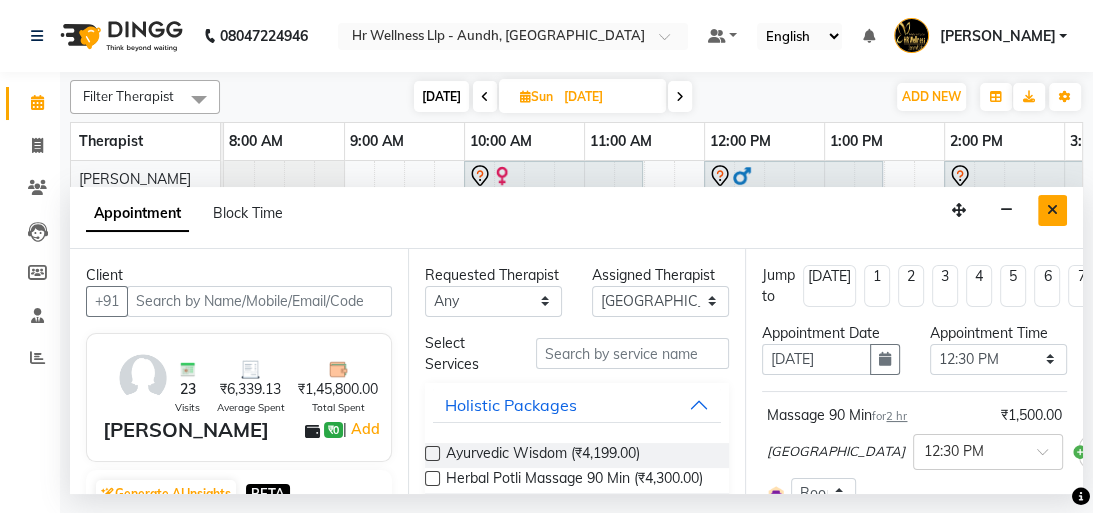click at bounding box center (1052, 210) 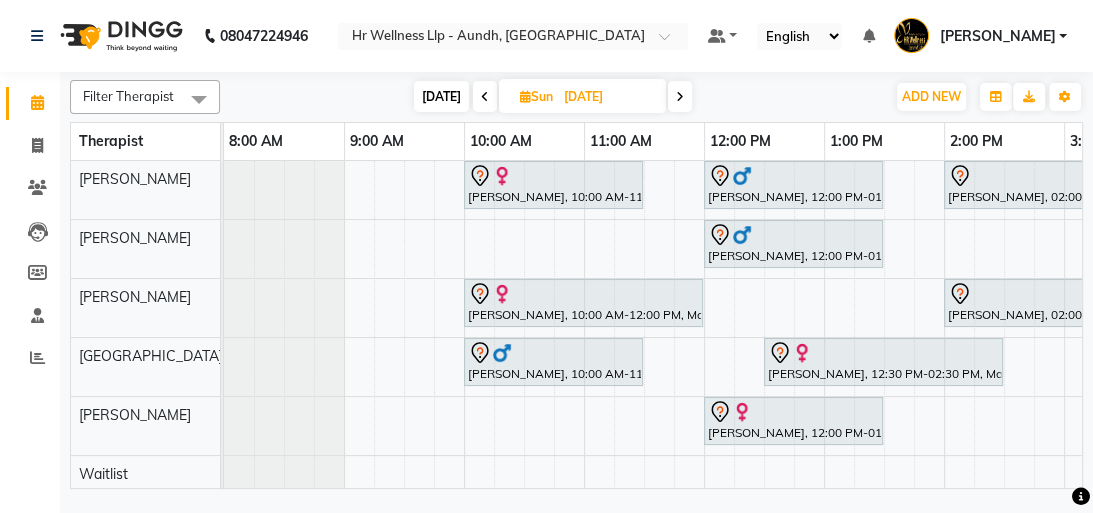 click at bounding box center [680, 96] 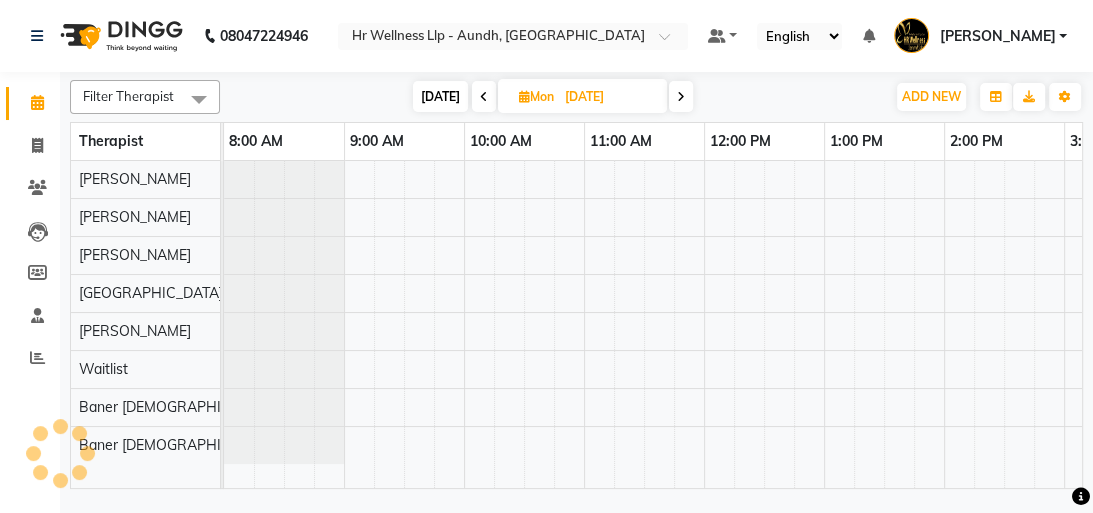 scroll, scrollTop: 0, scrollLeft: 701, axis: horizontal 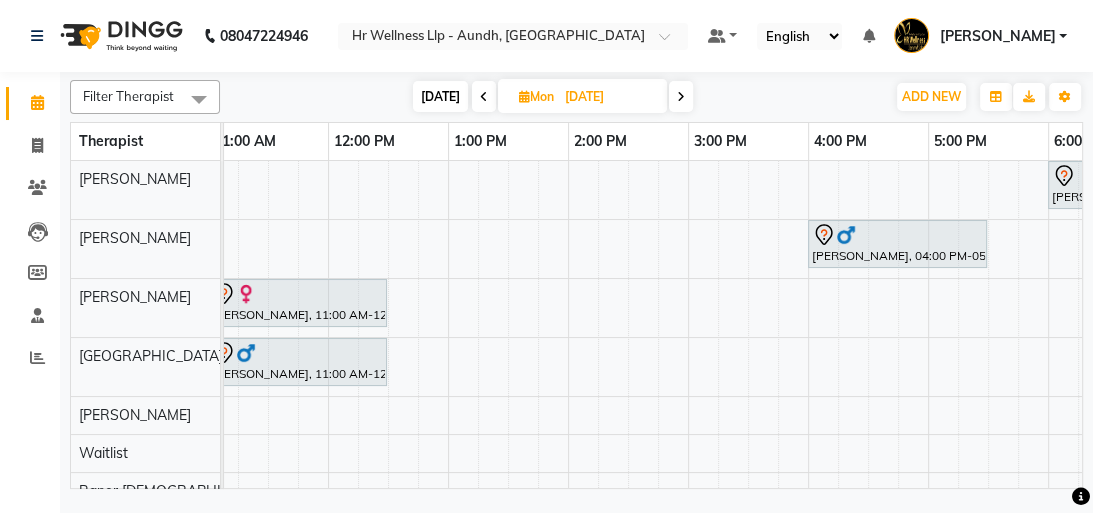 click at bounding box center [484, 96] 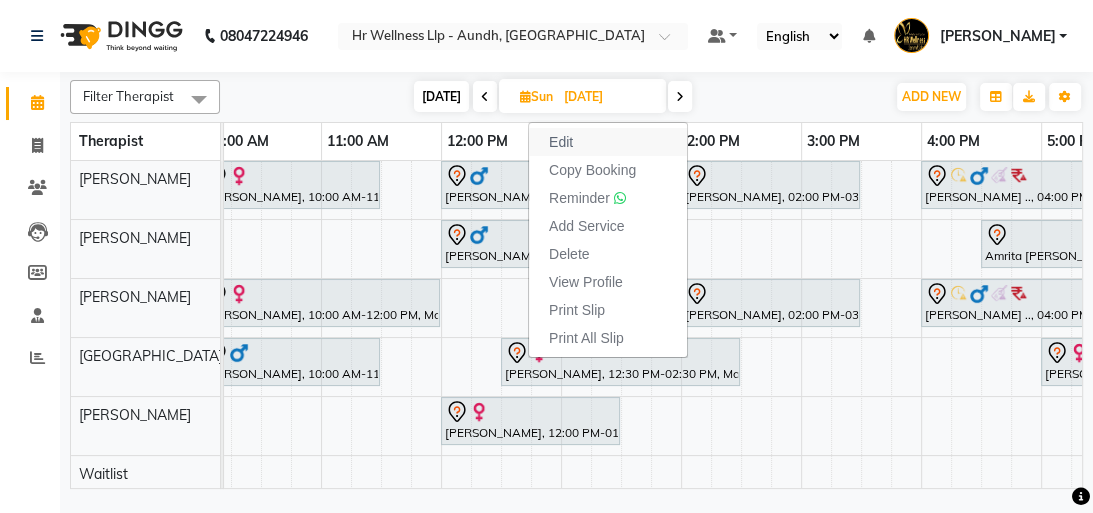 click on "Edit" at bounding box center (608, 142) 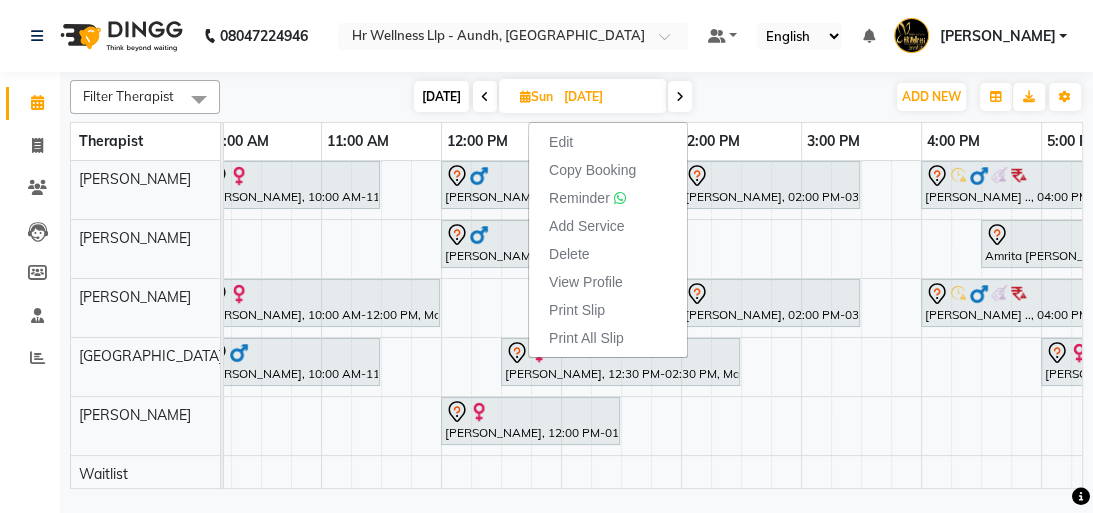 select on "tentative" 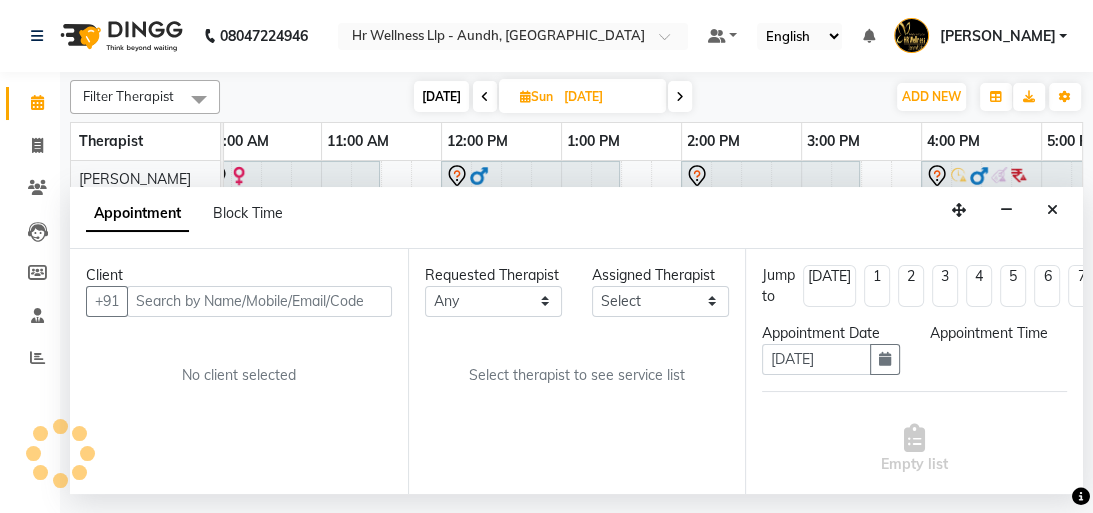 select on "750" 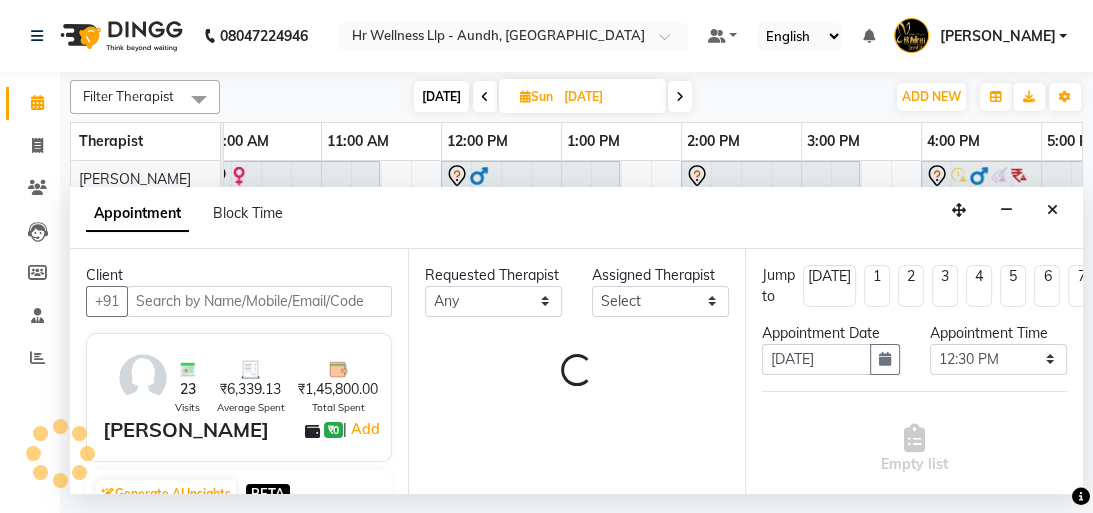 select on "77662" 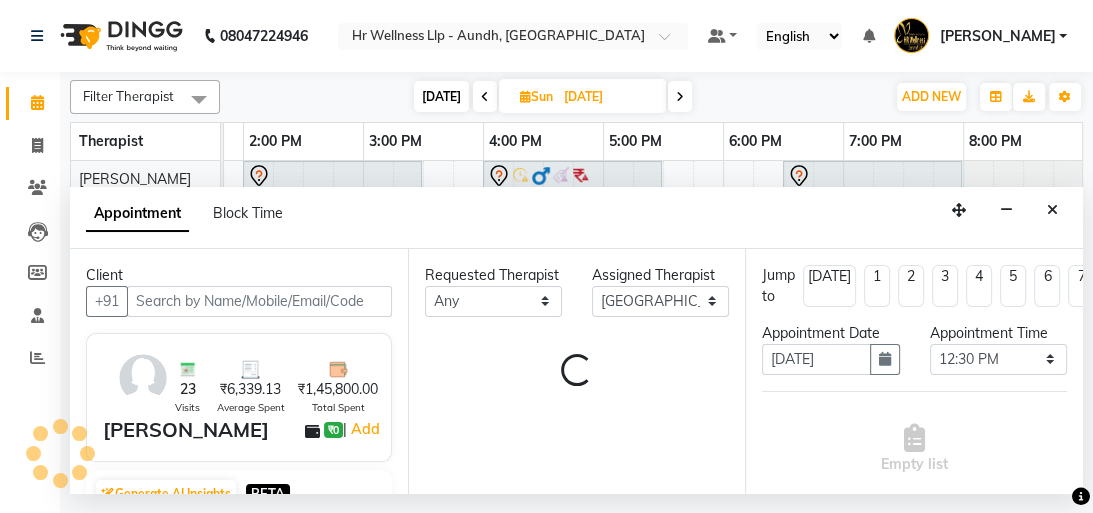 select on "1894" 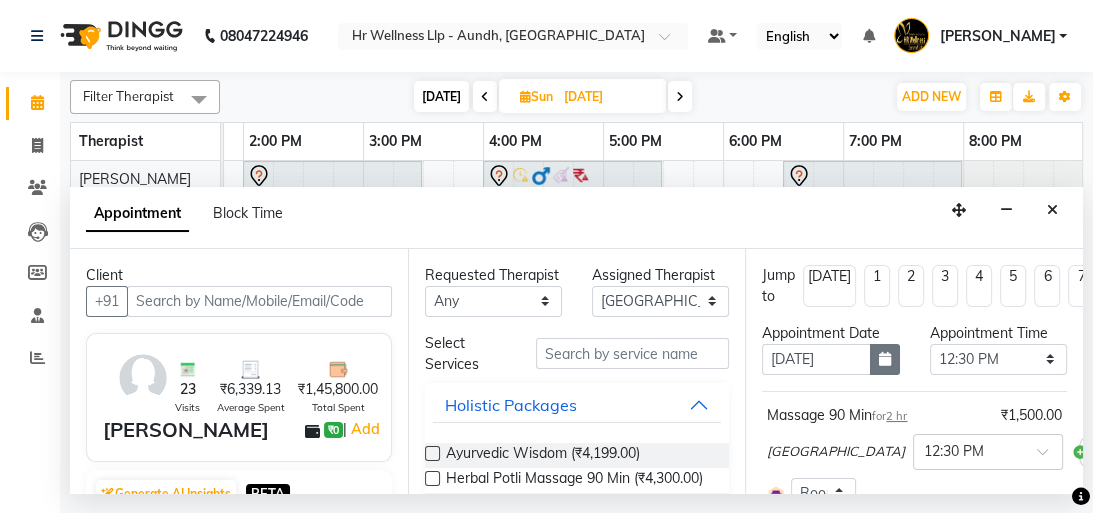 click at bounding box center (885, 359) 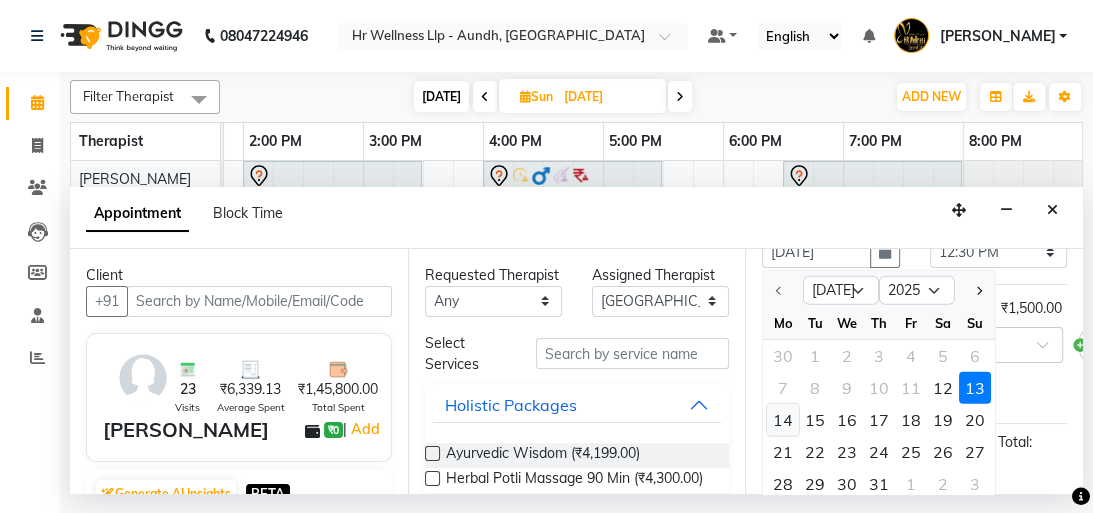 click on "14" at bounding box center (783, 419) 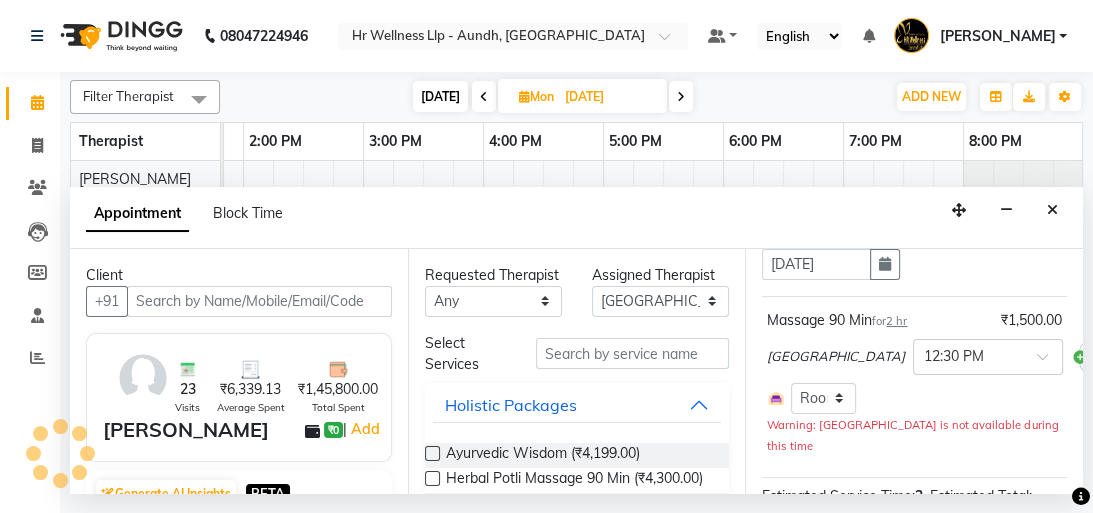 select on "750" 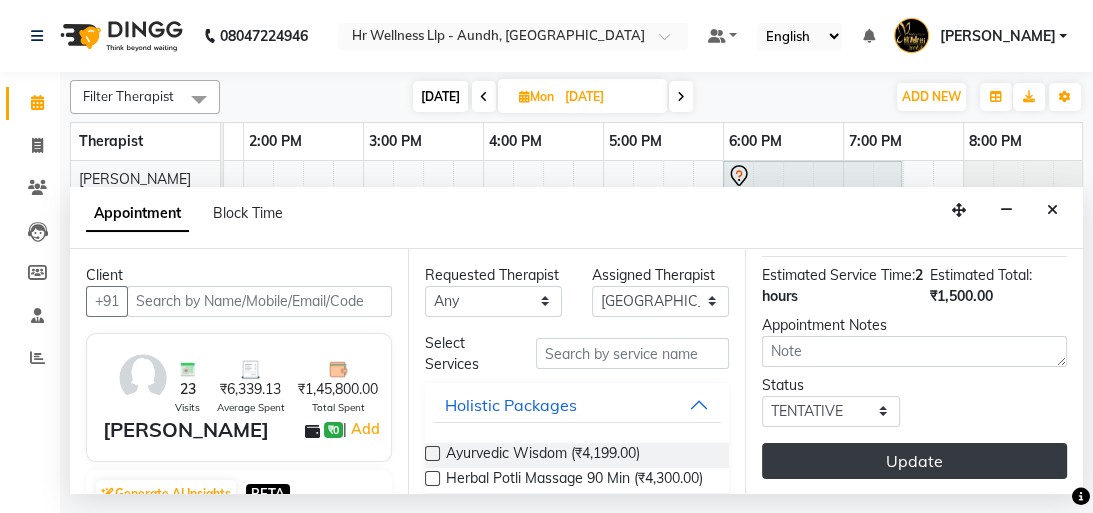 click on "Update" at bounding box center (914, 461) 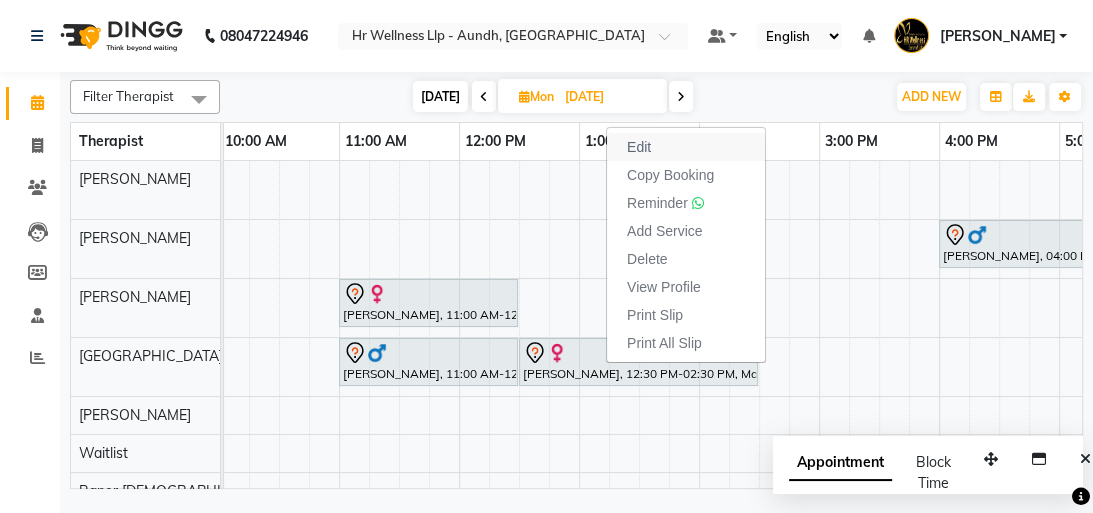 click on "Edit" at bounding box center (686, 147) 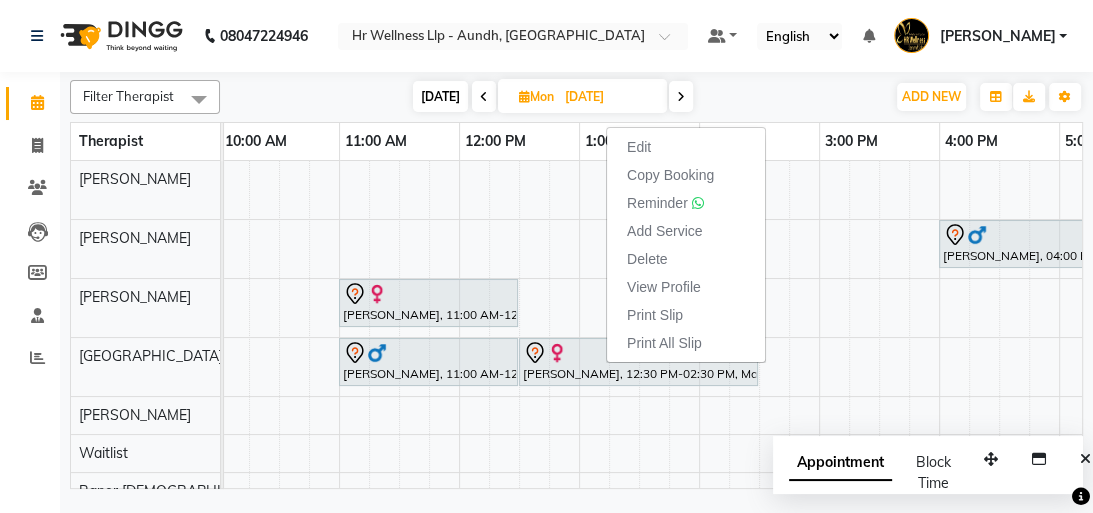 select on "tentative" 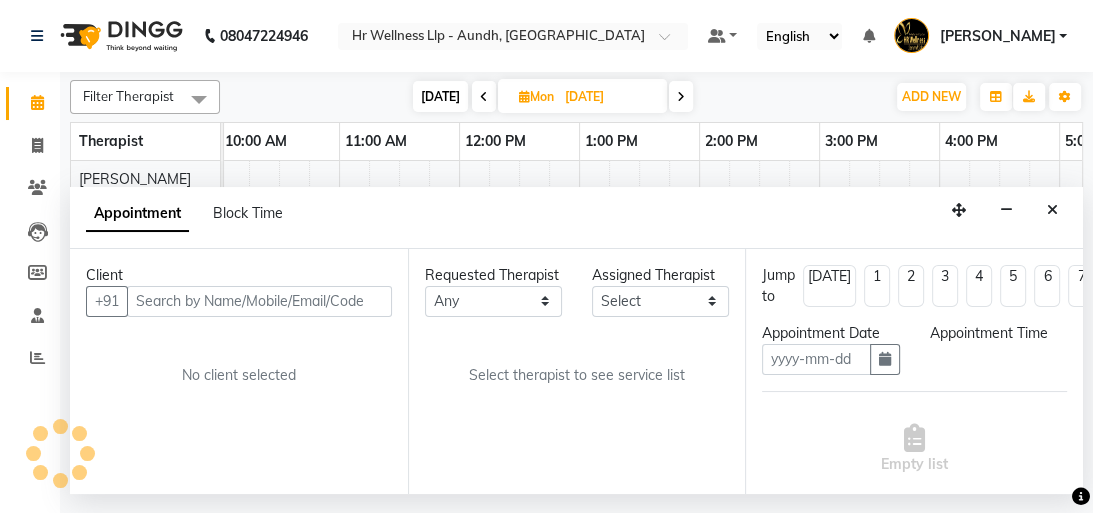 type on "[DATE]" 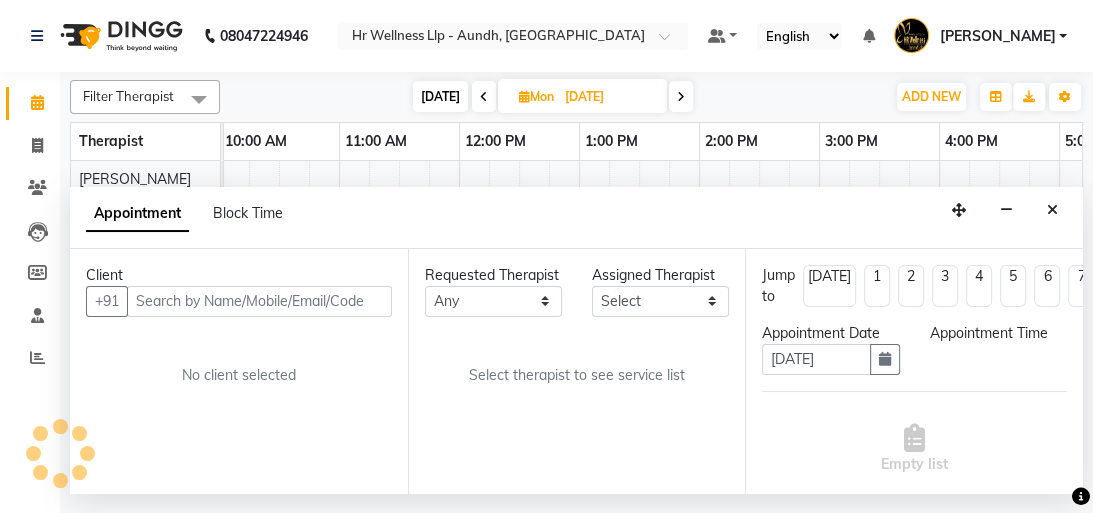 select on "750" 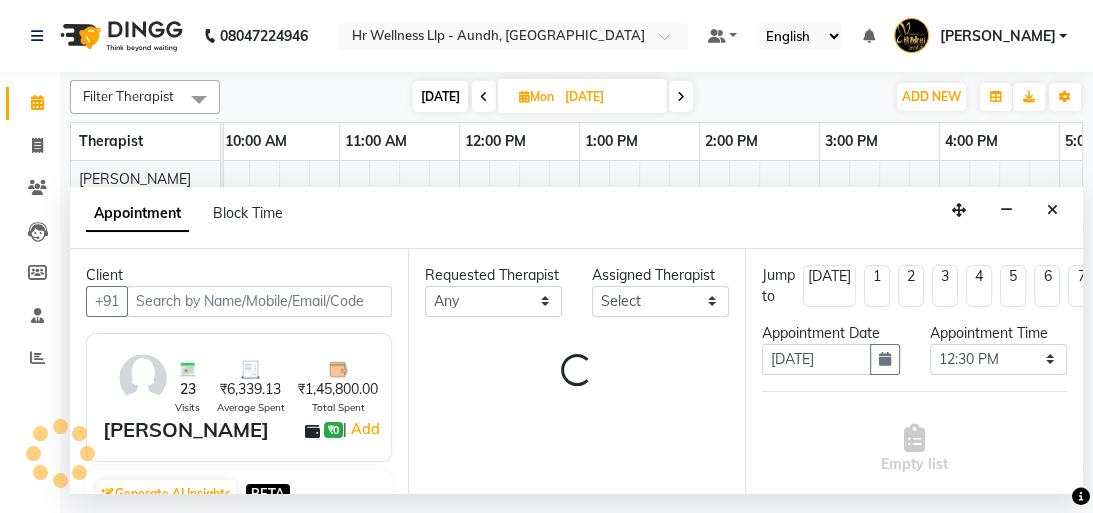 select on "77662" 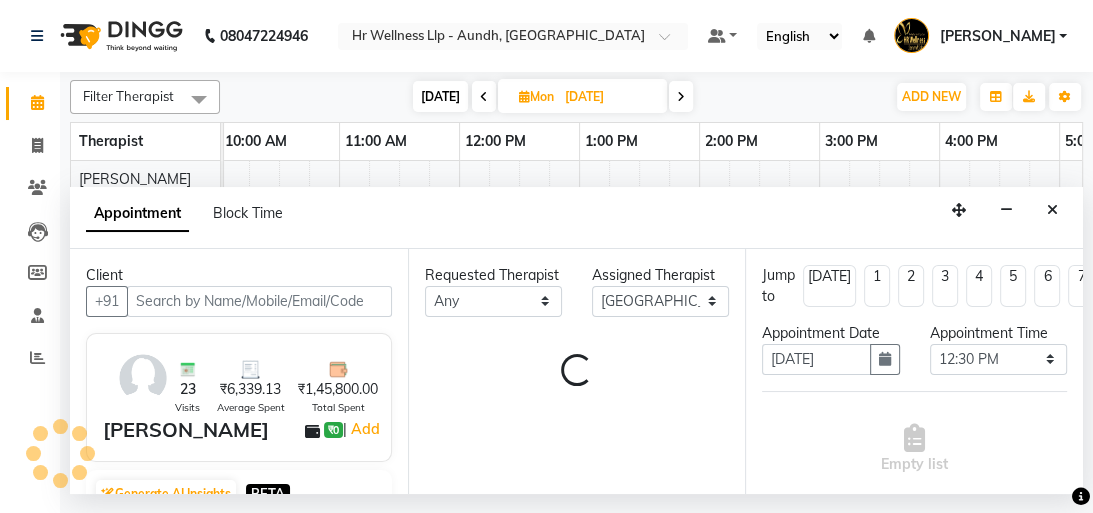 select on "1894" 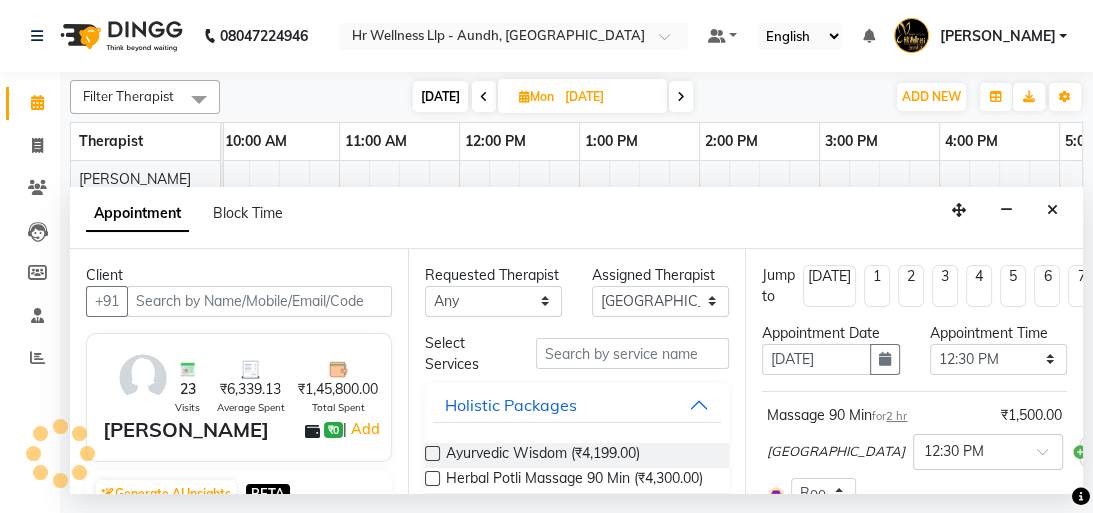 scroll, scrollTop: 0, scrollLeft: 701, axis: horizontal 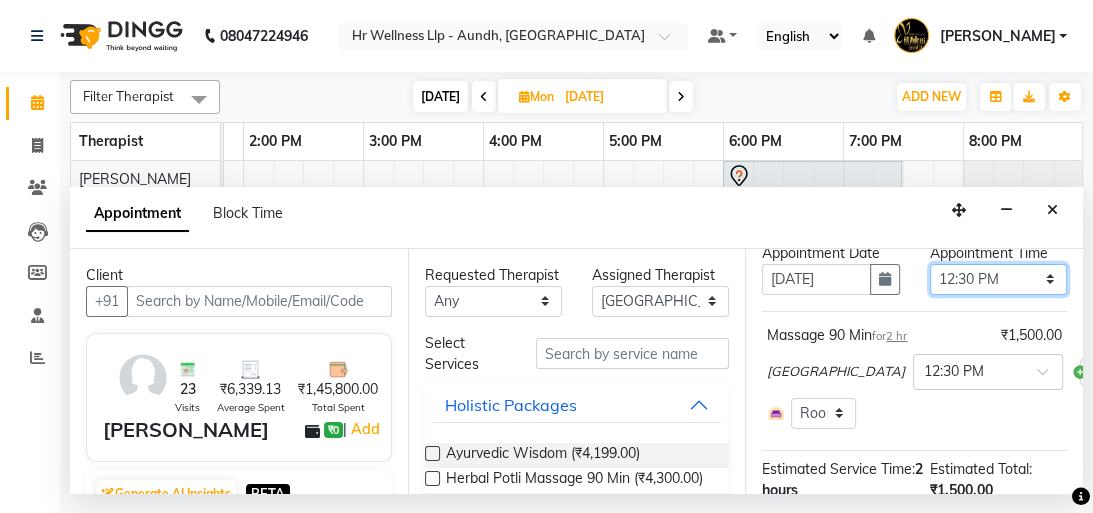 click on "Select 09:00 AM 09:15 AM 09:30 AM 09:45 AM 10:00 AM 10:15 AM 10:30 AM 10:45 AM 11:00 AM 11:15 AM 11:30 AM 11:45 AM 12:00 PM 12:15 PM 12:30 PM 12:45 PM 01:00 PM 01:15 PM 01:30 PM 01:45 PM 02:00 PM 02:15 PM 02:30 PM 02:45 PM 03:00 PM 03:15 PM 03:30 PM 03:45 PM 04:00 PM 04:15 PM 04:30 PM 04:45 PM 05:00 PM 05:15 PM 05:30 PM 05:45 PM 06:00 PM 06:15 PM 06:30 PM 06:45 PM 07:00 PM 07:15 PM 07:30 PM 07:45 PM 08:00 PM" at bounding box center [998, 279] 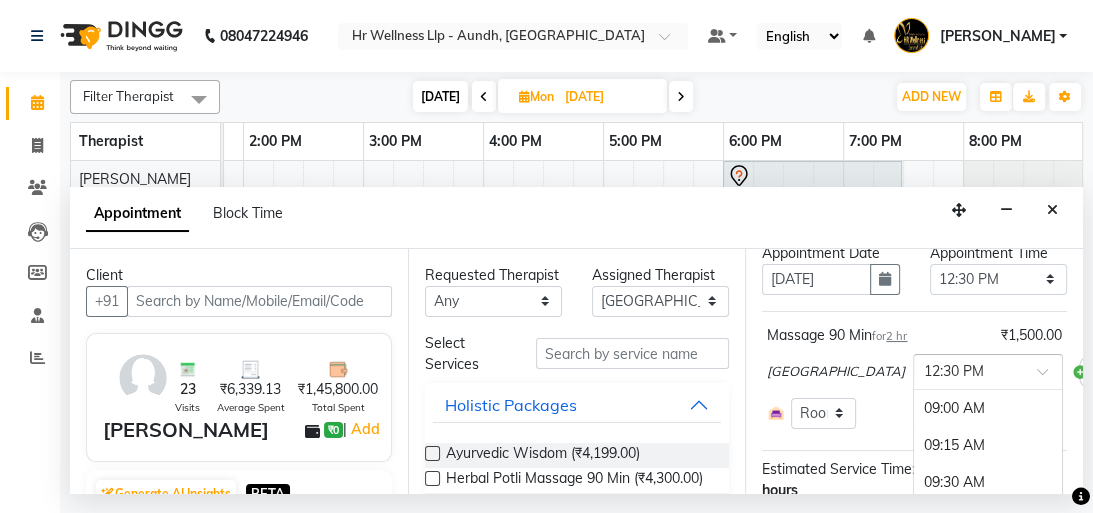 click at bounding box center [1049, 377] 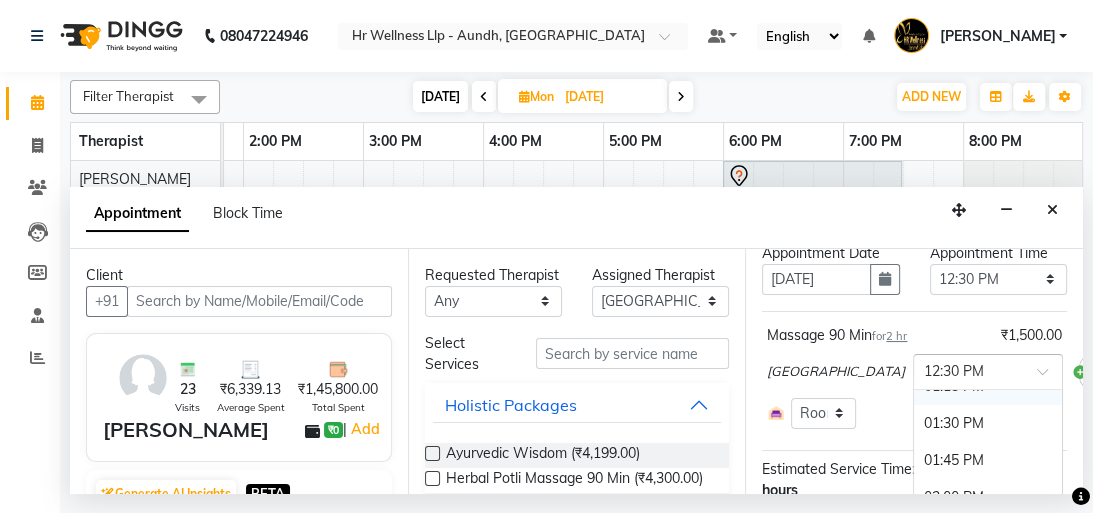 scroll, scrollTop: 688, scrollLeft: 0, axis: vertical 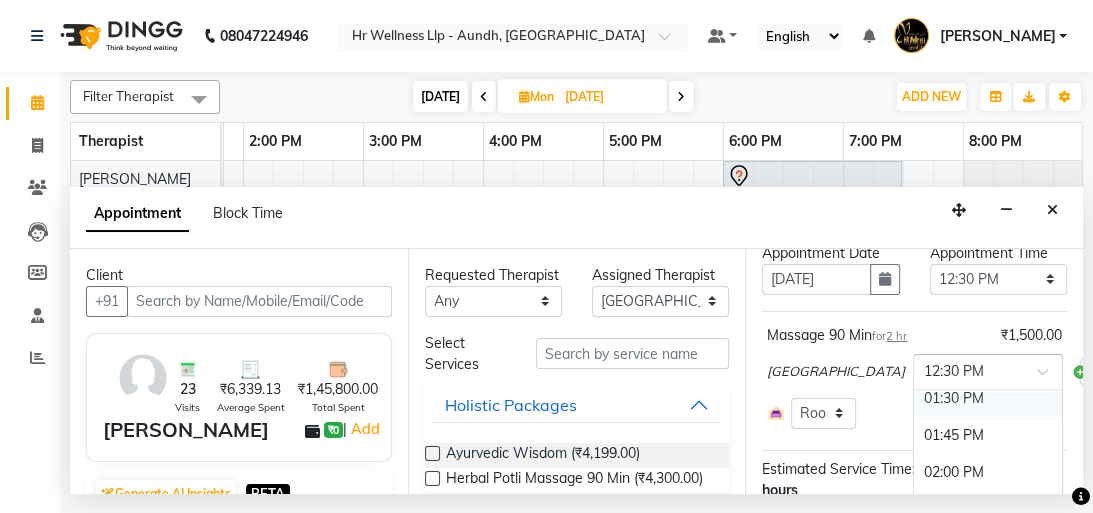 click on "01:30 PM" at bounding box center [988, 398] 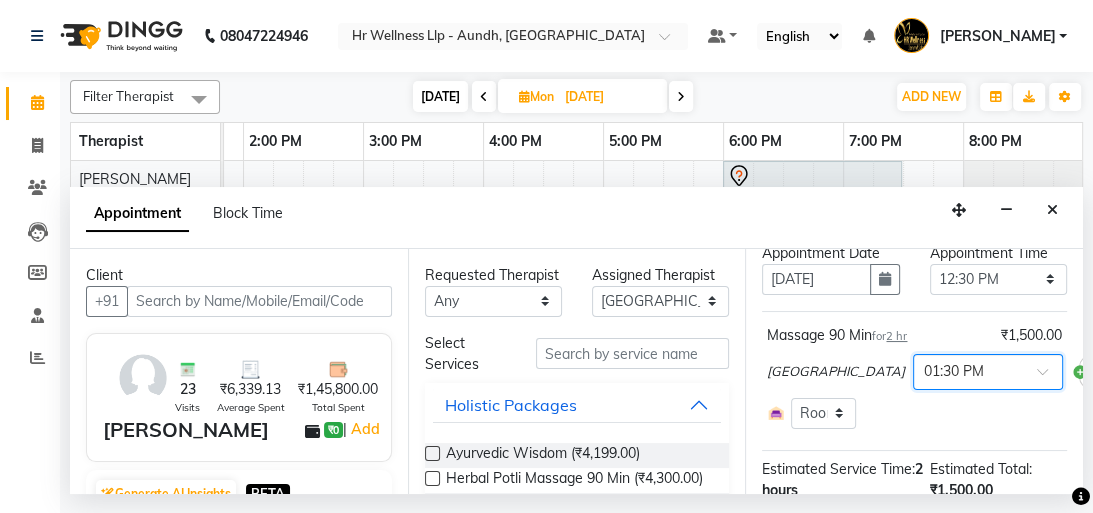 scroll, scrollTop: 285, scrollLeft: 0, axis: vertical 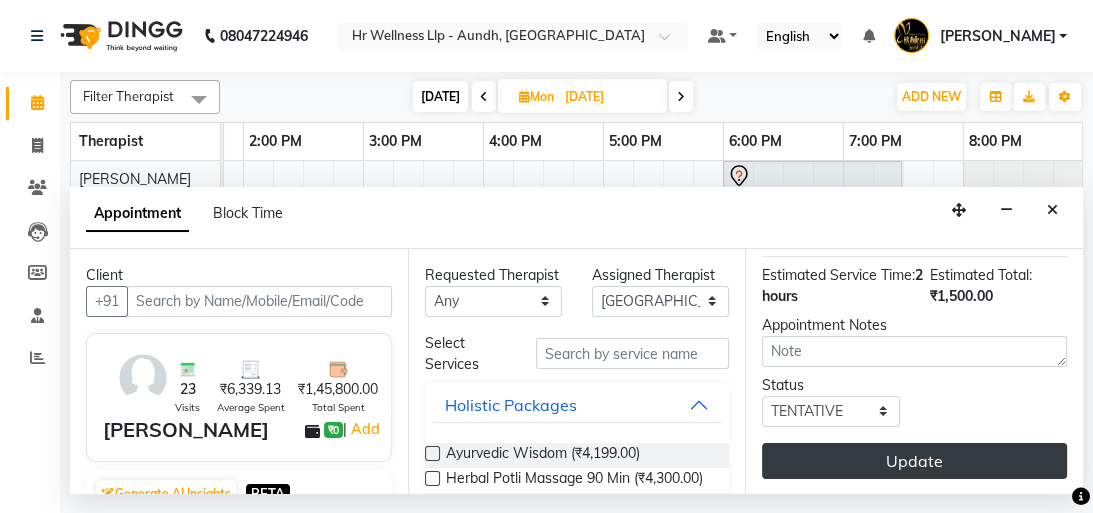 click on "Update" at bounding box center (914, 461) 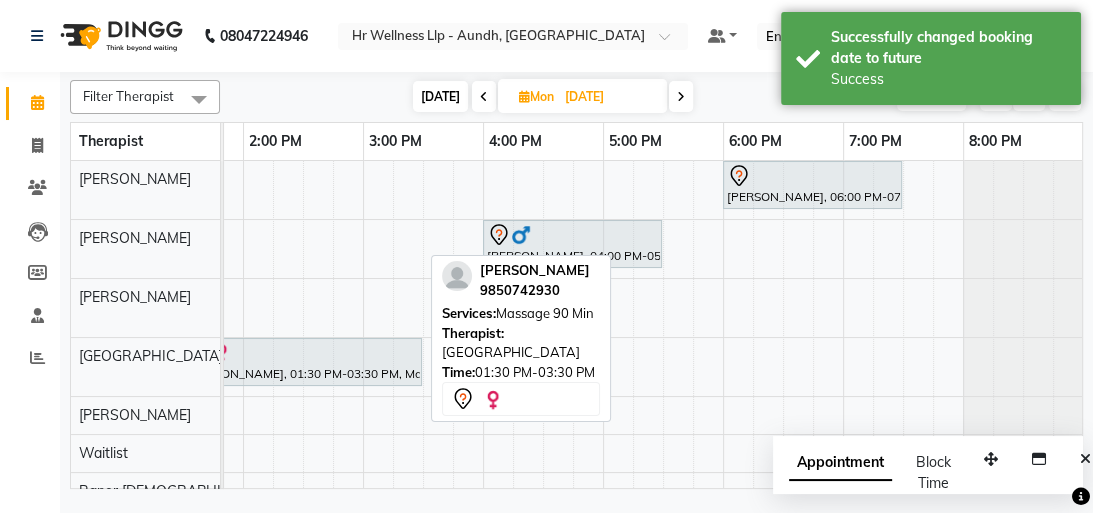 scroll, scrollTop: 0, scrollLeft: 232, axis: horizontal 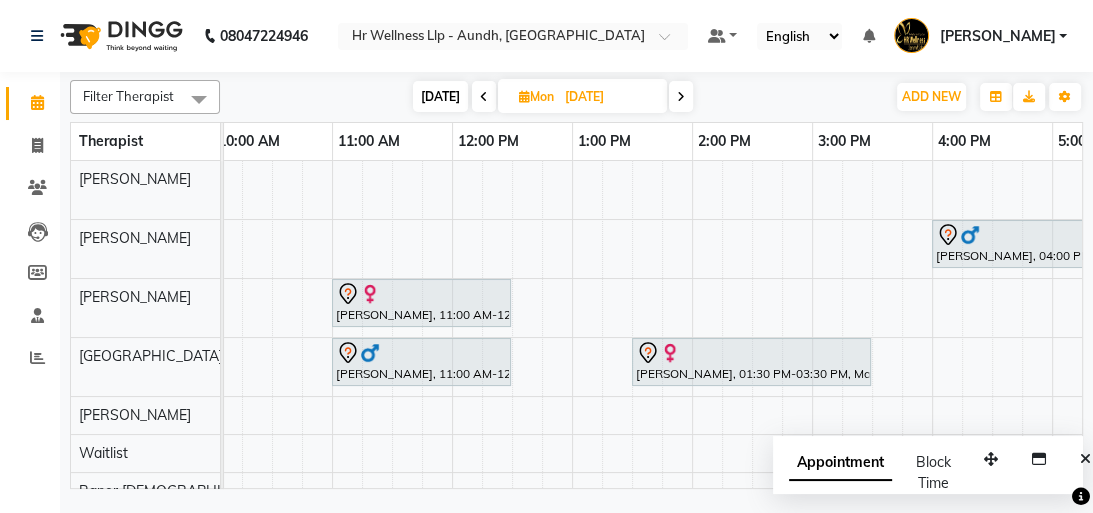click at bounding box center (484, 96) 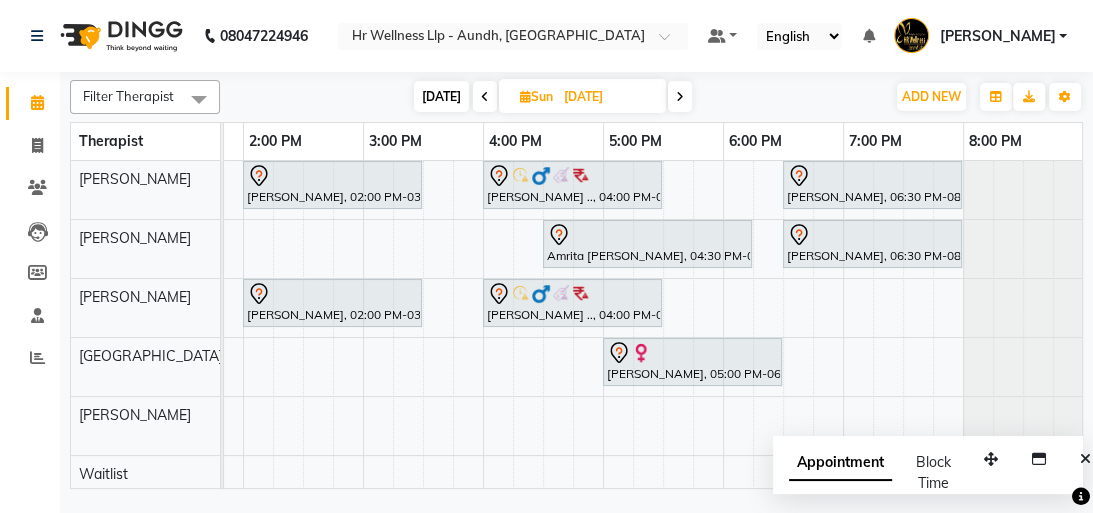 scroll, scrollTop: 0, scrollLeft: 416, axis: horizontal 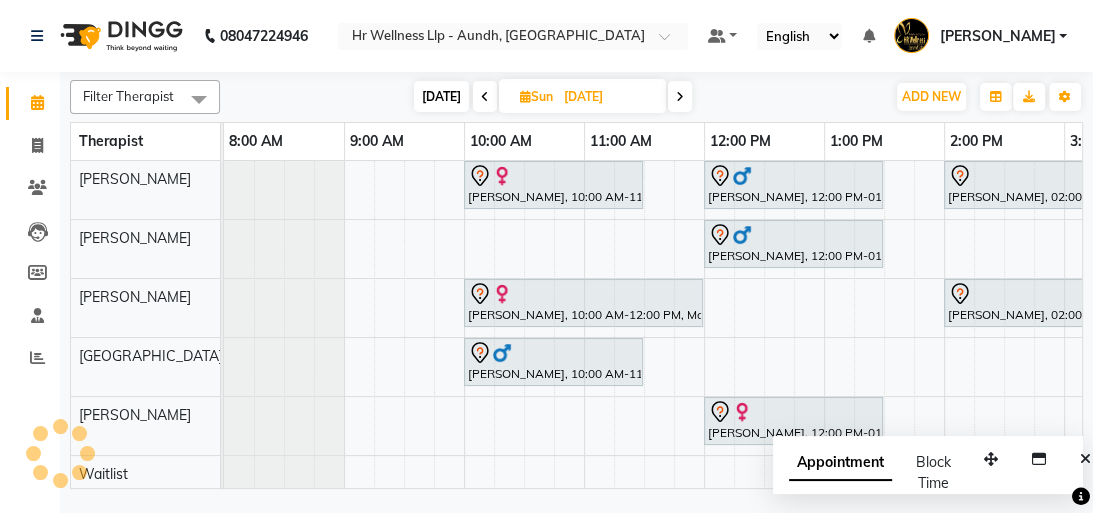 click at bounding box center [680, 96] 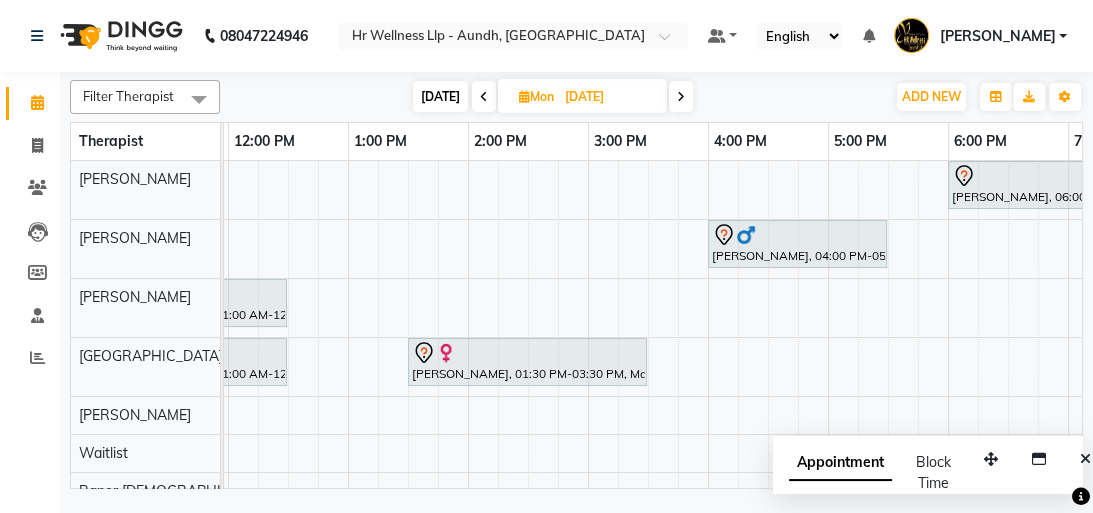 scroll, scrollTop: 0, scrollLeft: 472, axis: horizontal 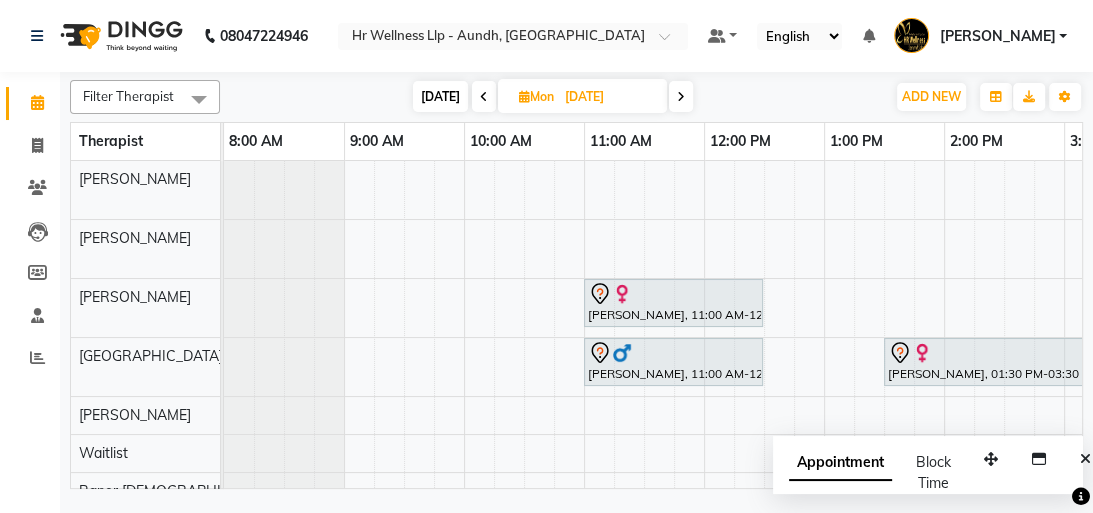 click at bounding box center (484, 97) 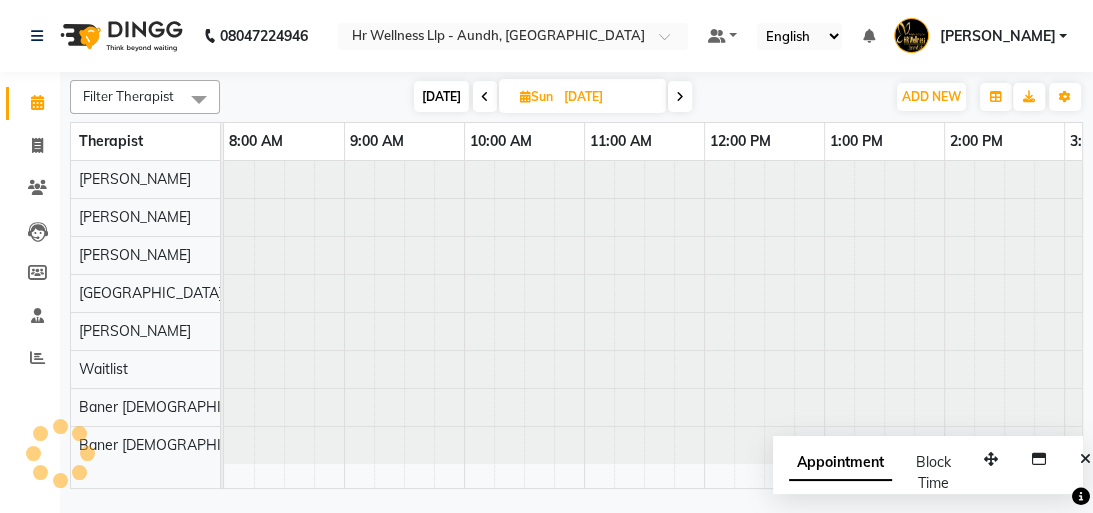 scroll, scrollTop: 0, scrollLeft: 0, axis: both 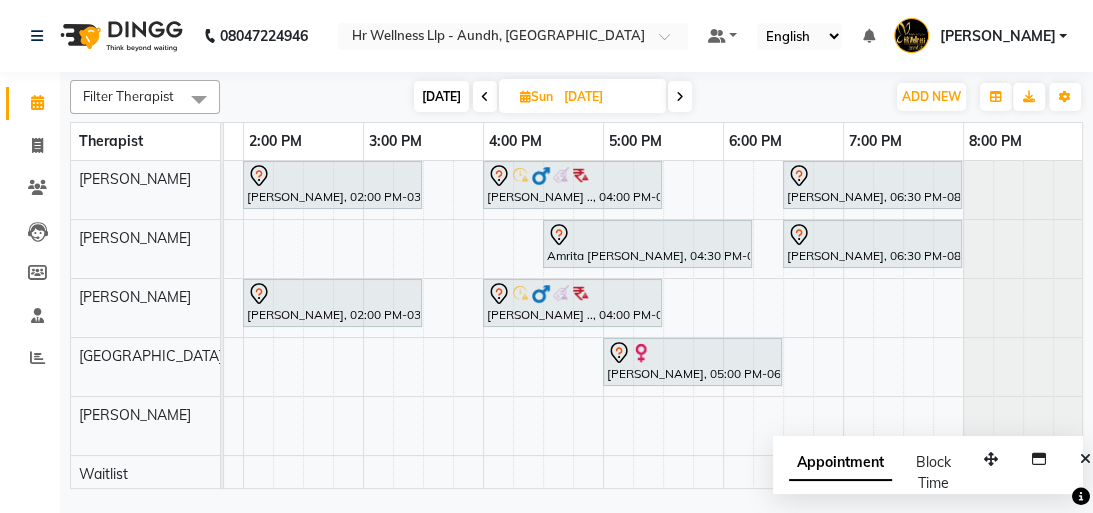 click at bounding box center [485, 97] 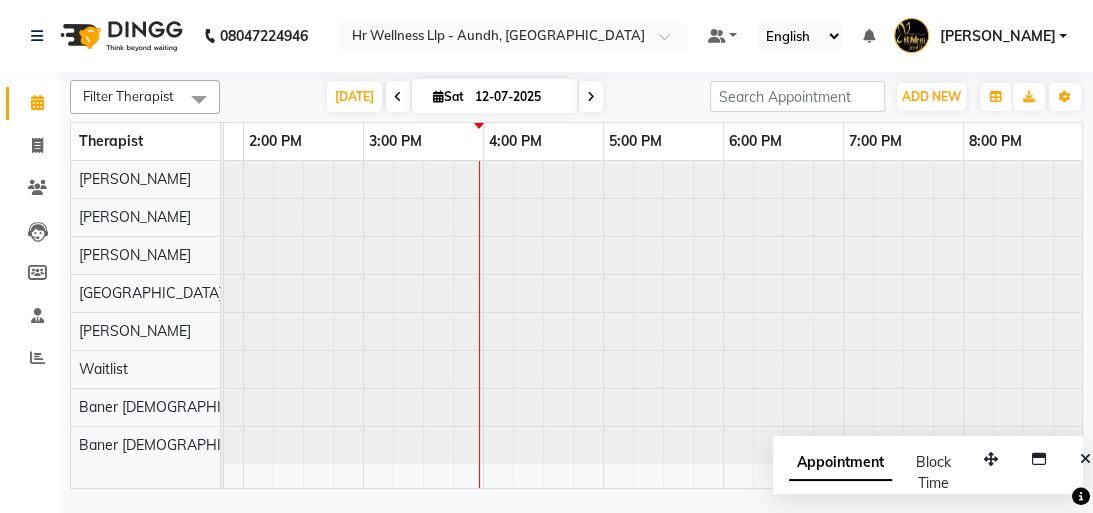scroll, scrollTop: 0, scrollLeft: 0, axis: both 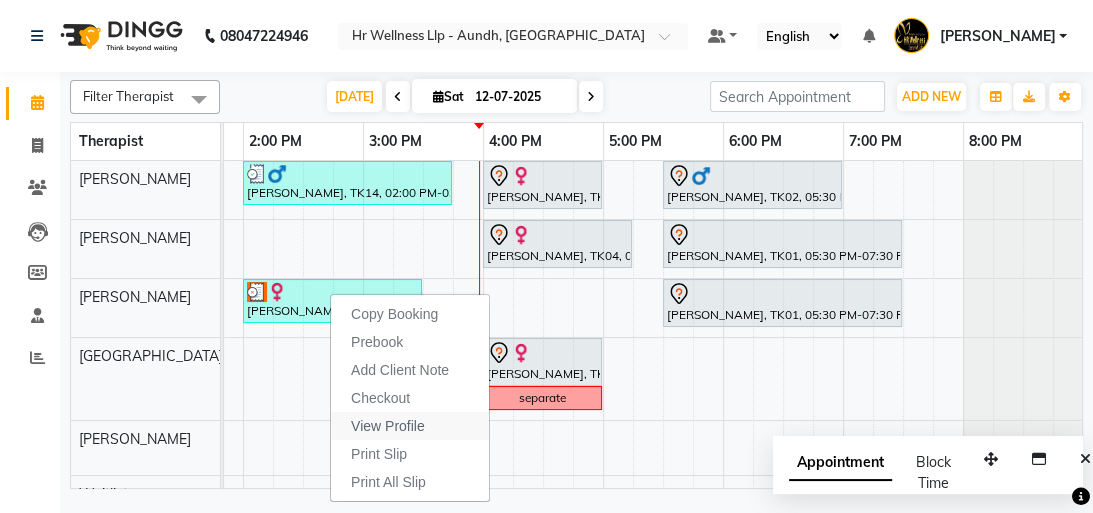 click on "View Profile" at bounding box center (410, 426) 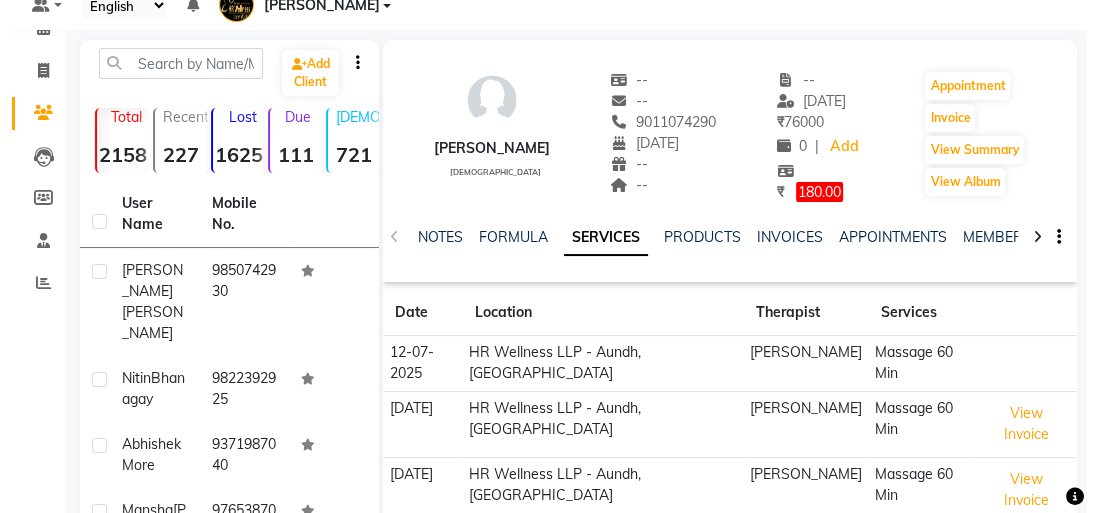 scroll, scrollTop: 0, scrollLeft: 0, axis: both 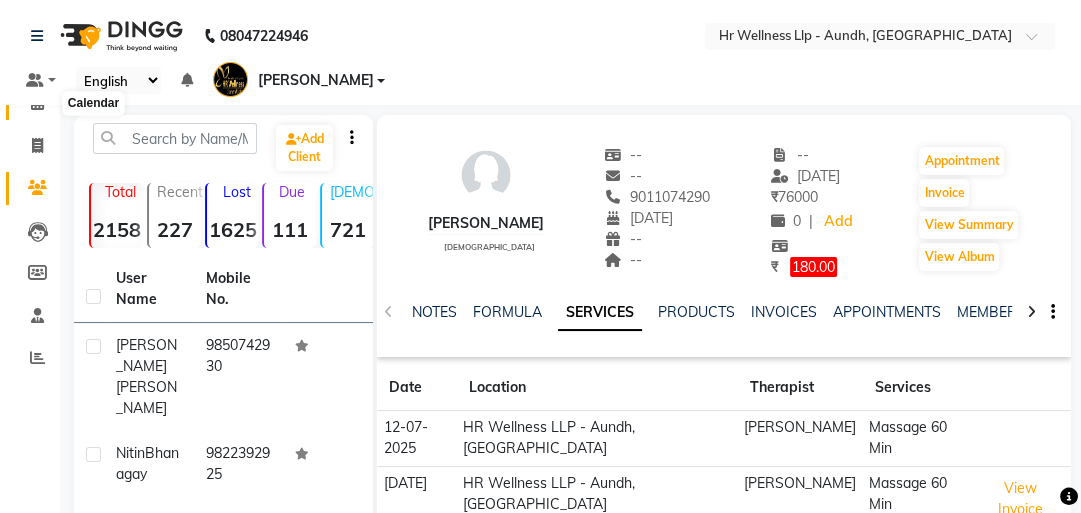 click 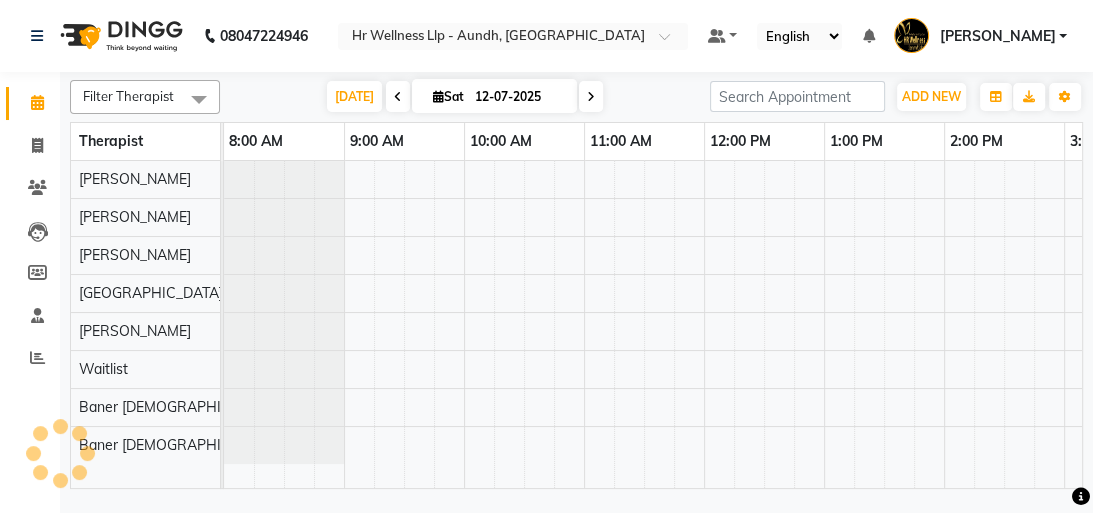 scroll, scrollTop: 0, scrollLeft: 0, axis: both 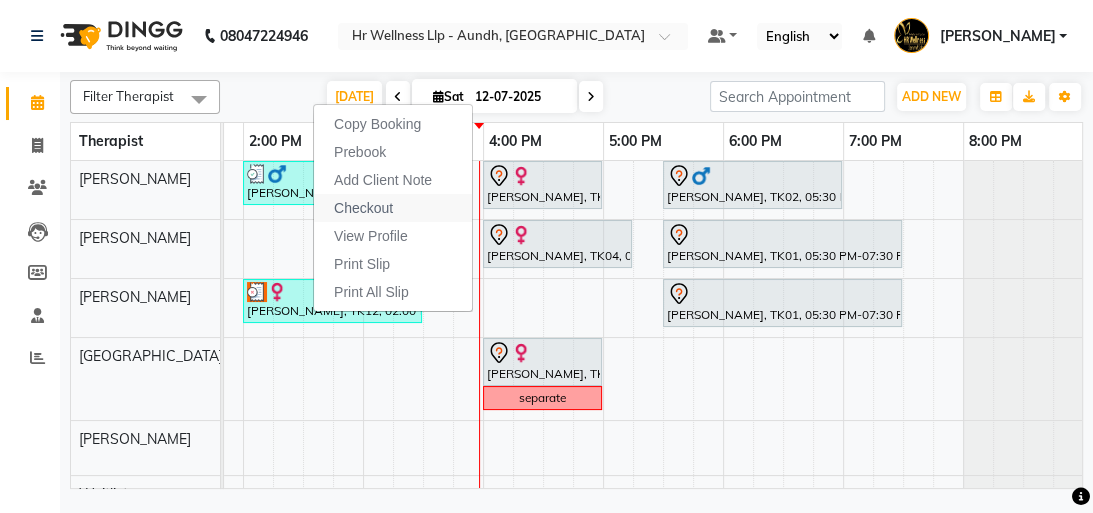 click on "Checkout" at bounding box center (363, 208) 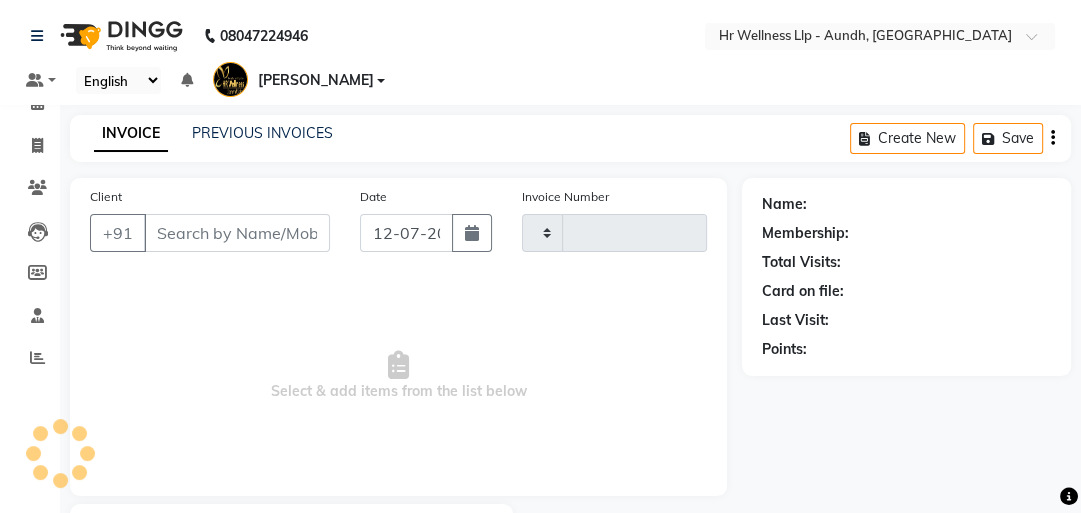 type on "0822" 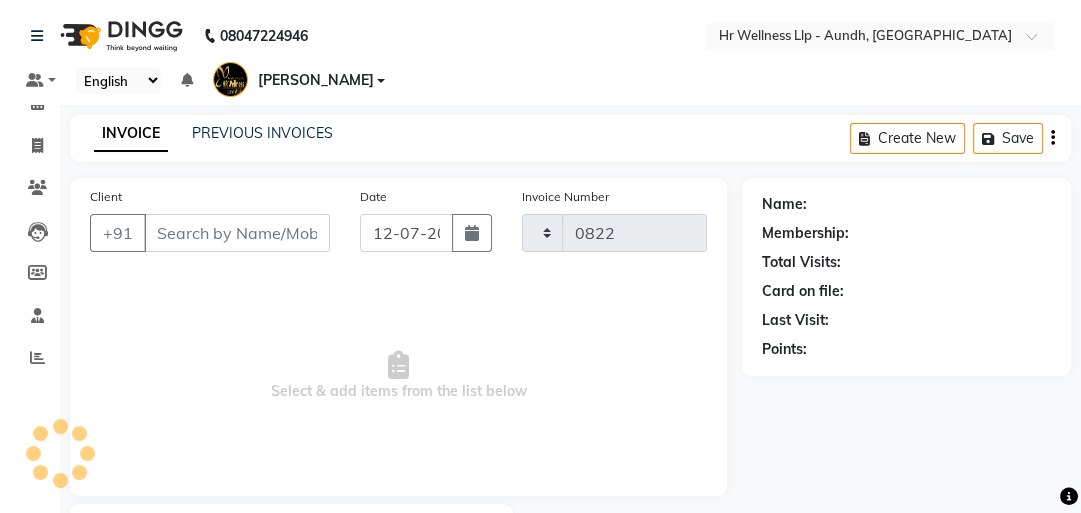 select on "4288" 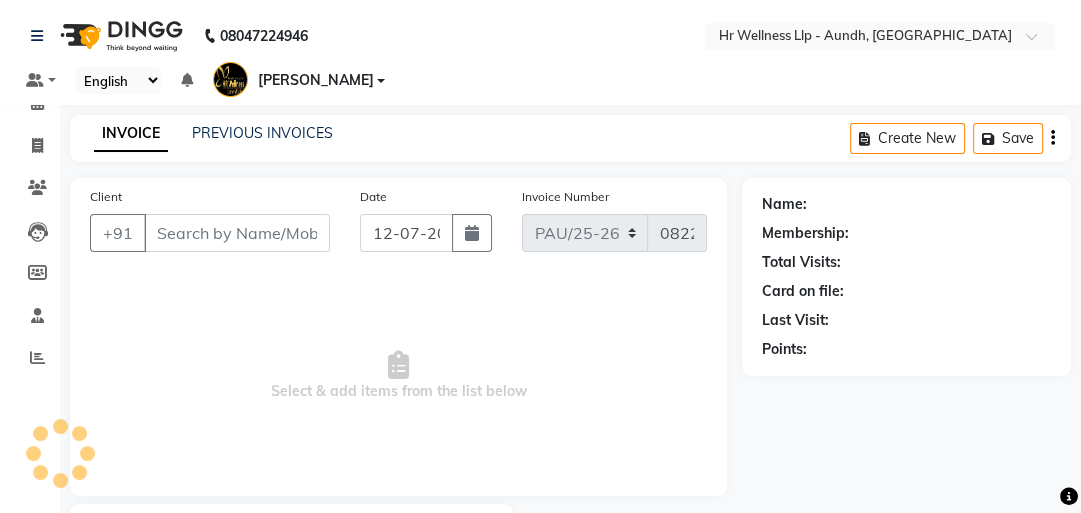 type on "9011074290" 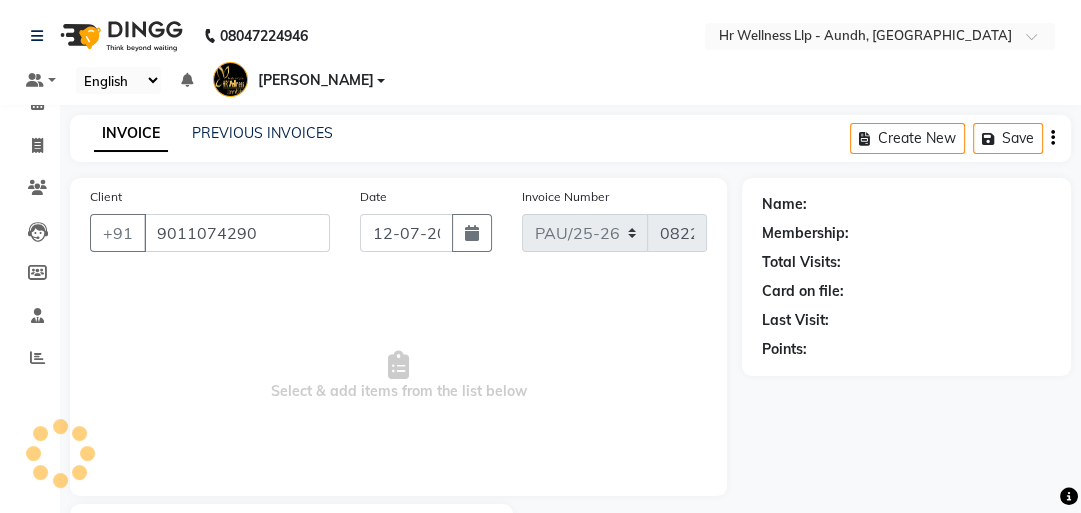 select on "77661" 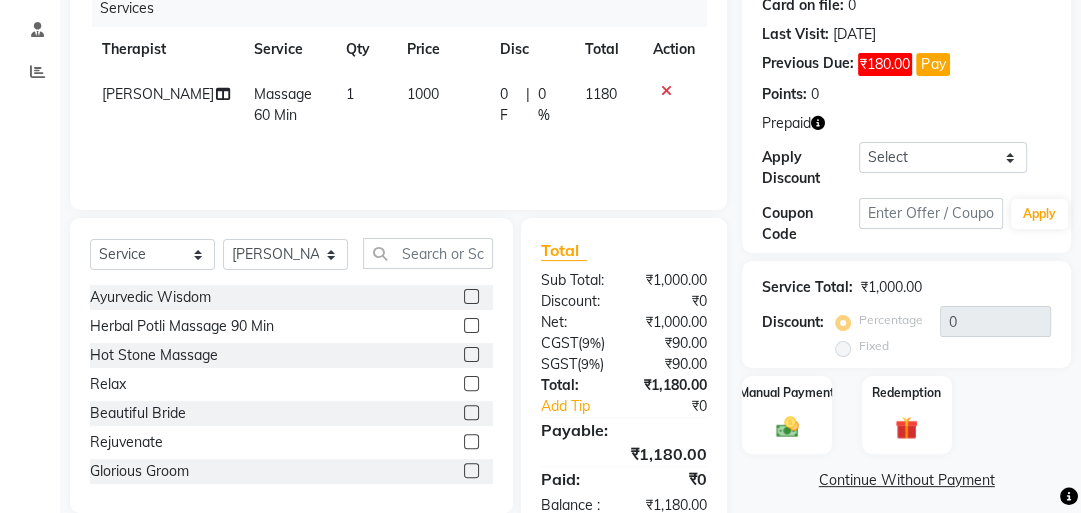 scroll, scrollTop: 312, scrollLeft: 0, axis: vertical 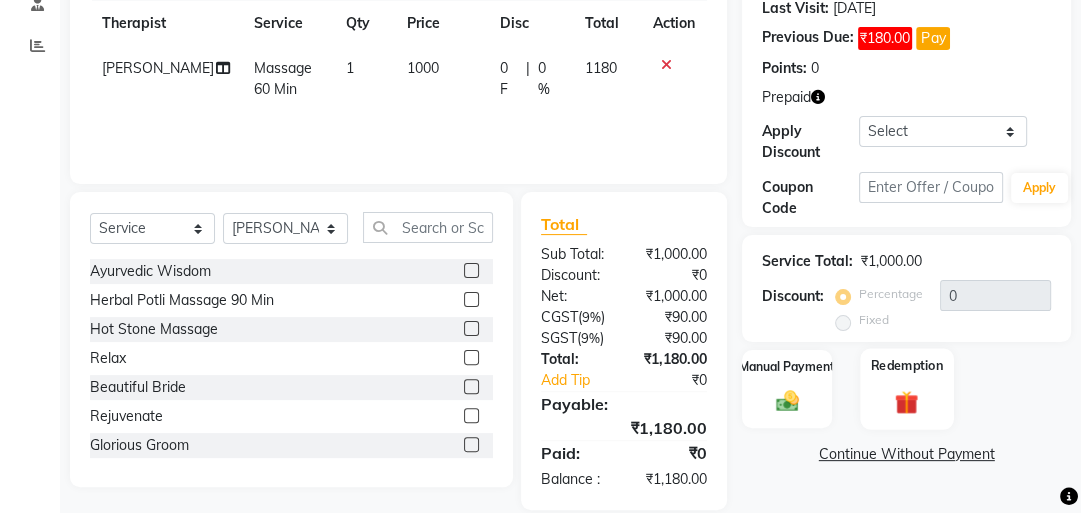 click 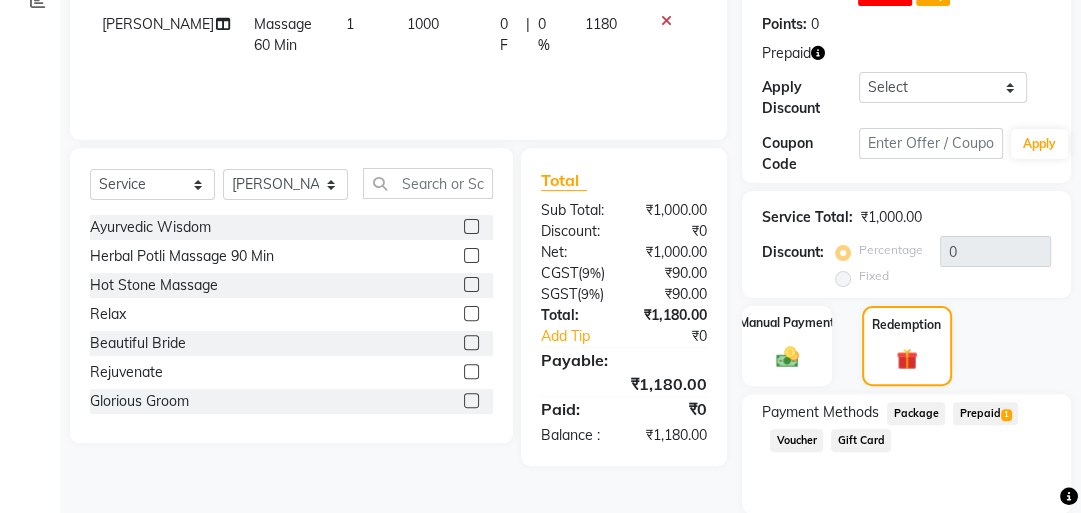 scroll, scrollTop: 399, scrollLeft: 0, axis: vertical 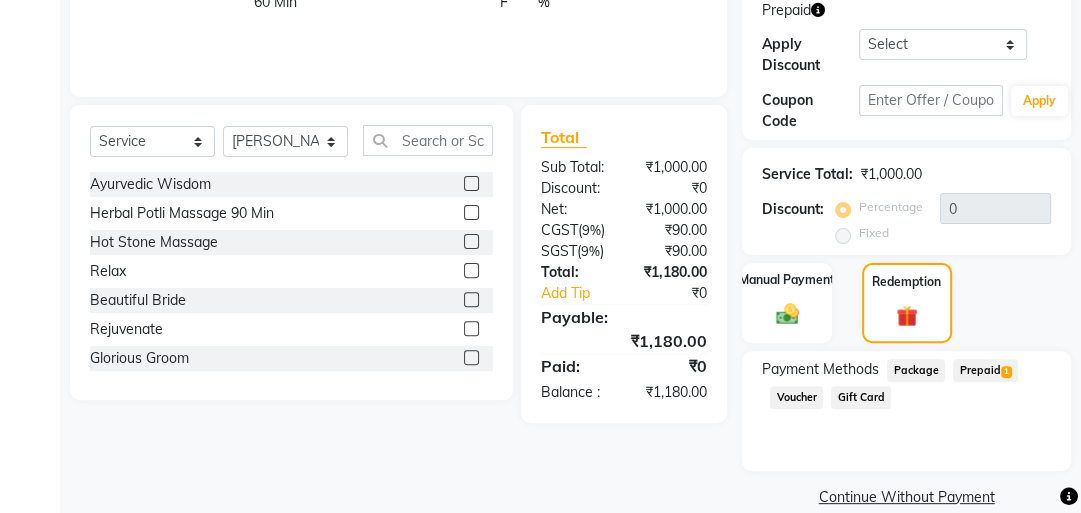 click on "Prepaid  1" 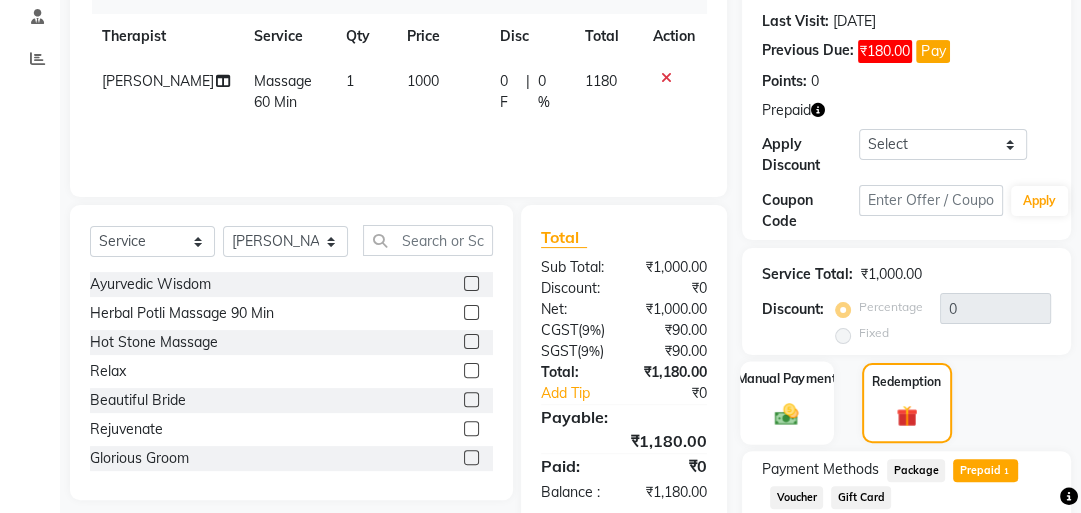 scroll, scrollTop: 320, scrollLeft: 0, axis: vertical 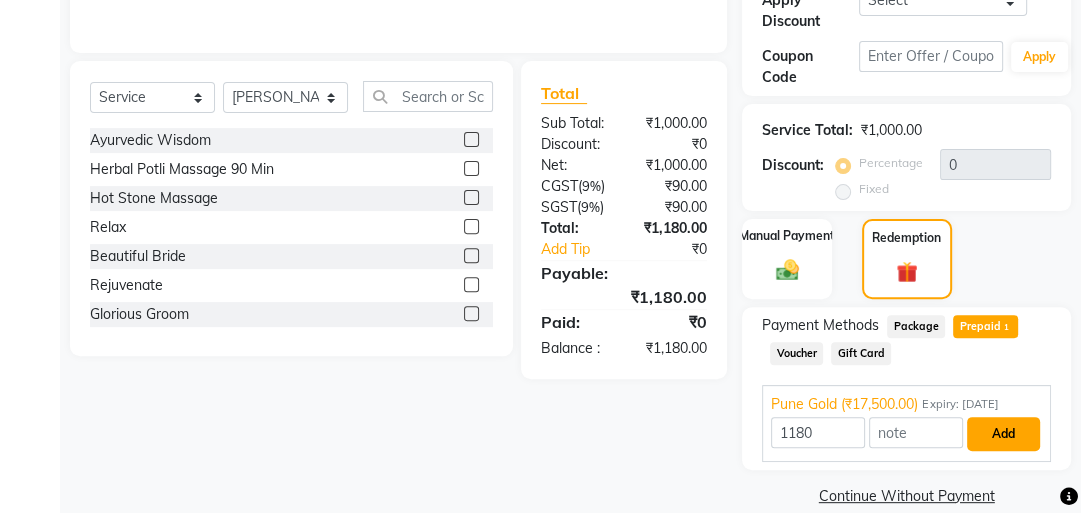 click on "Add" at bounding box center (1003, 434) 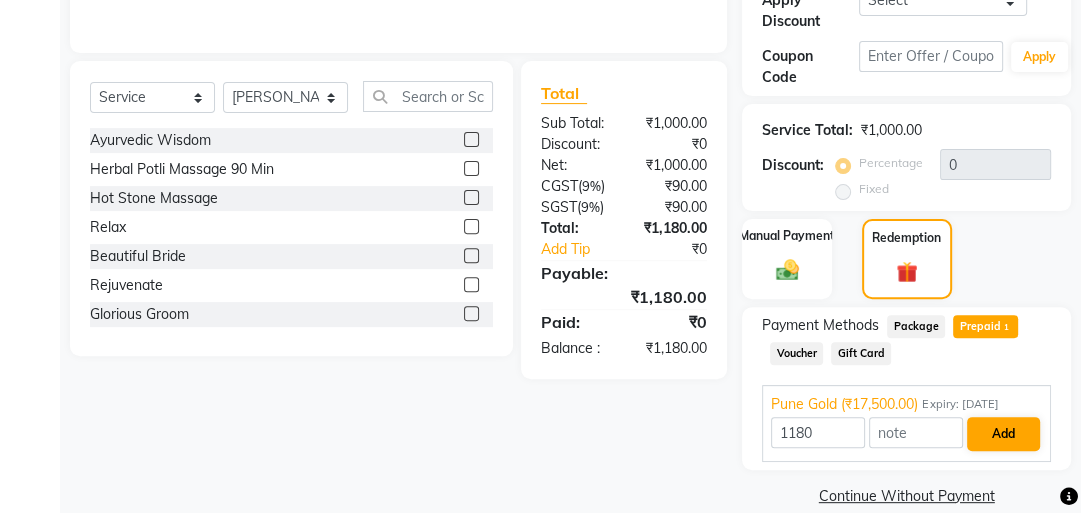 scroll, scrollTop: 417, scrollLeft: 0, axis: vertical 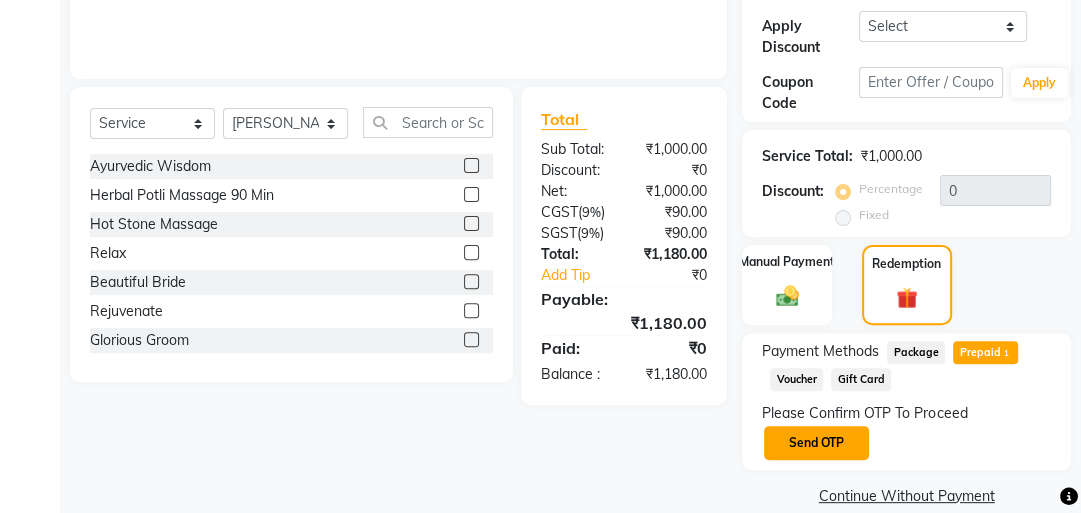 click on "Send OTP" 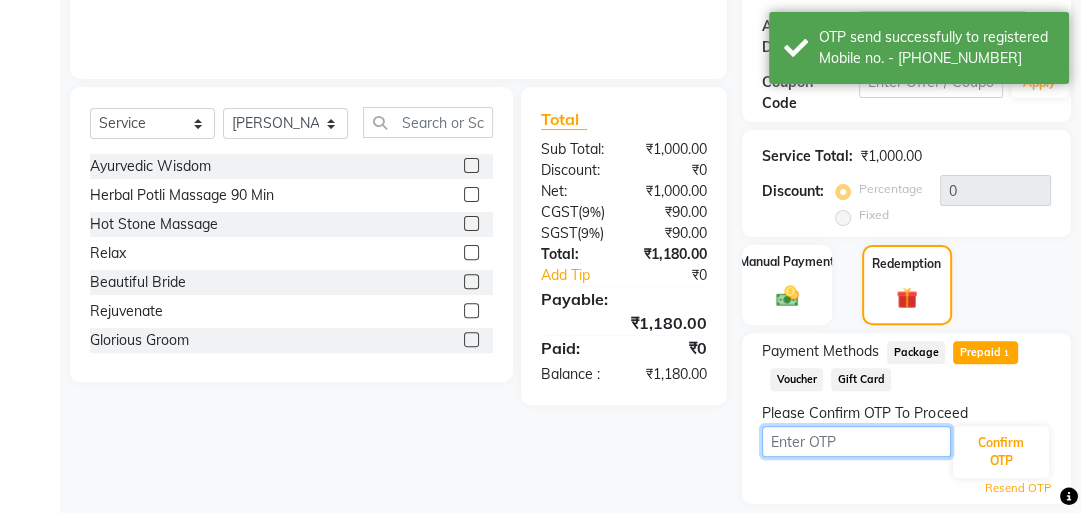 click at bounding box center [856, 441] 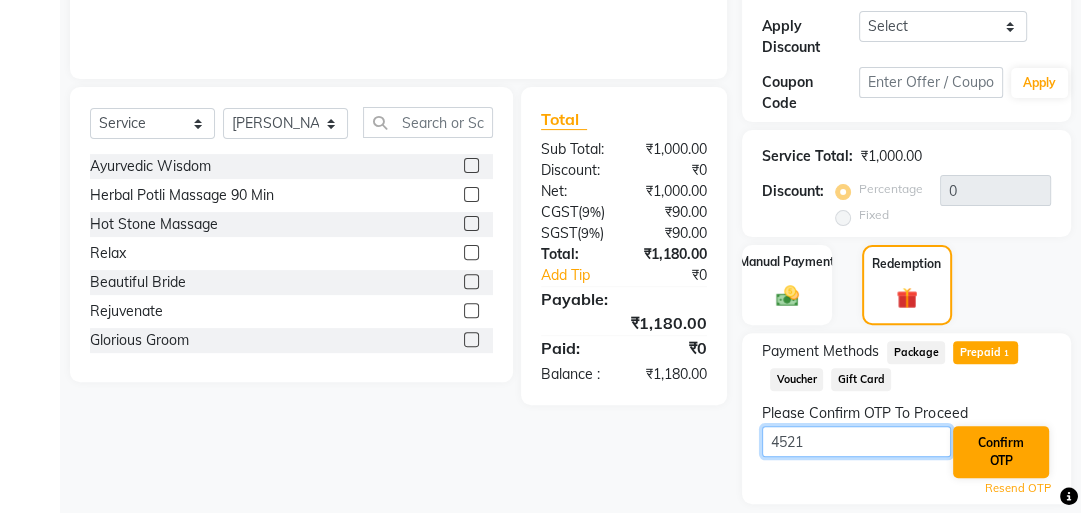 type on "4521" 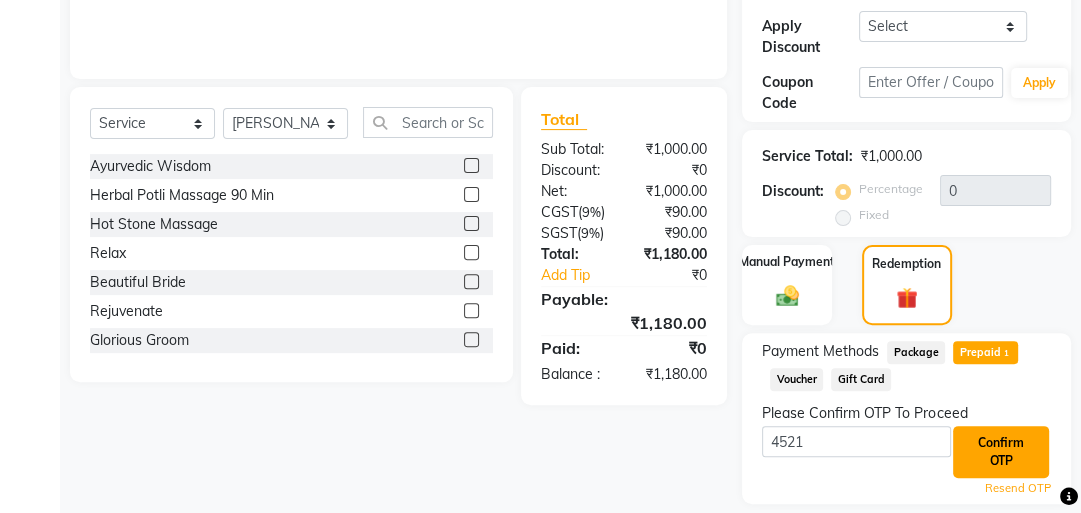 click on "Confirm OTP" 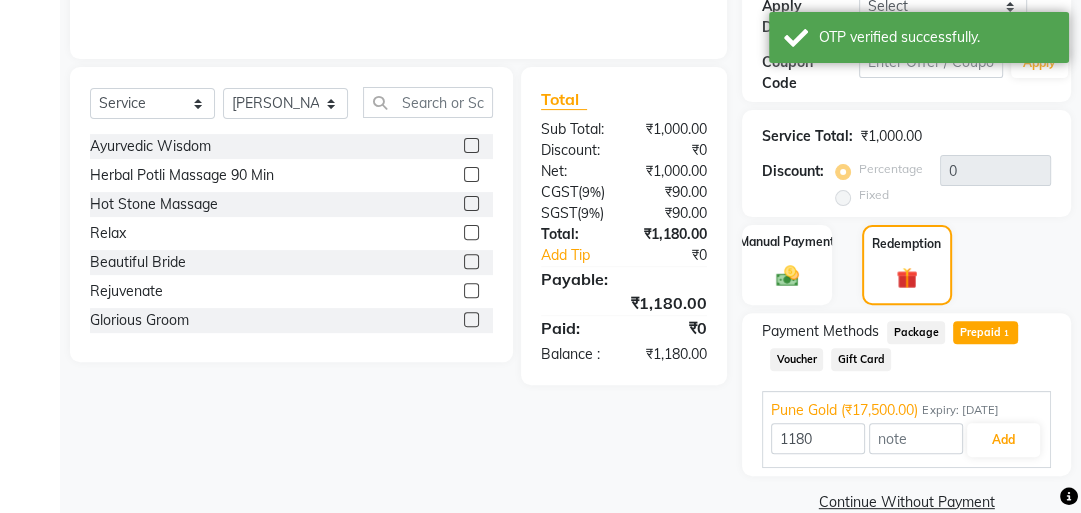 scroll, scrollTop: 443, scrollLeft: 0, axis: vertical 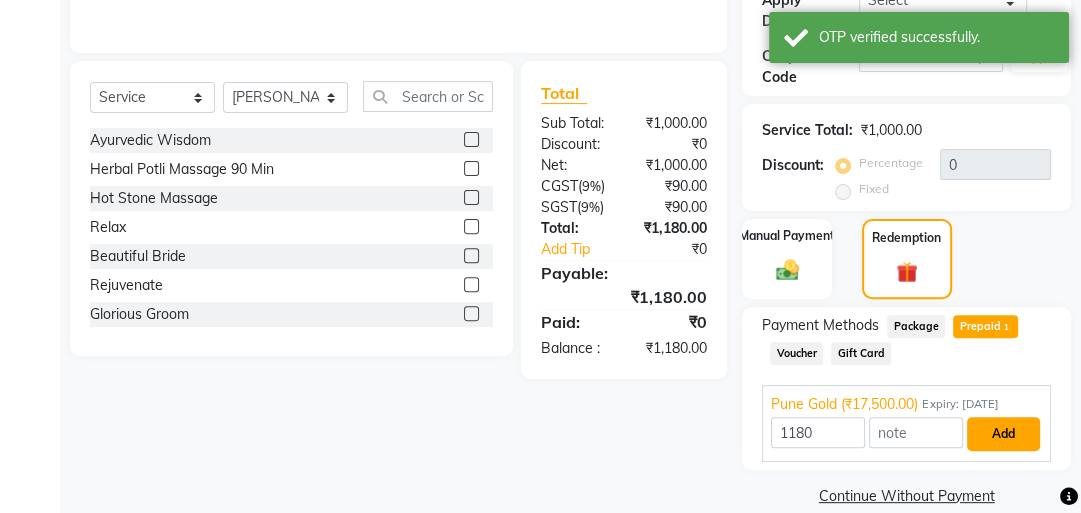 click on "Add" at bounding box center (1003, 434) 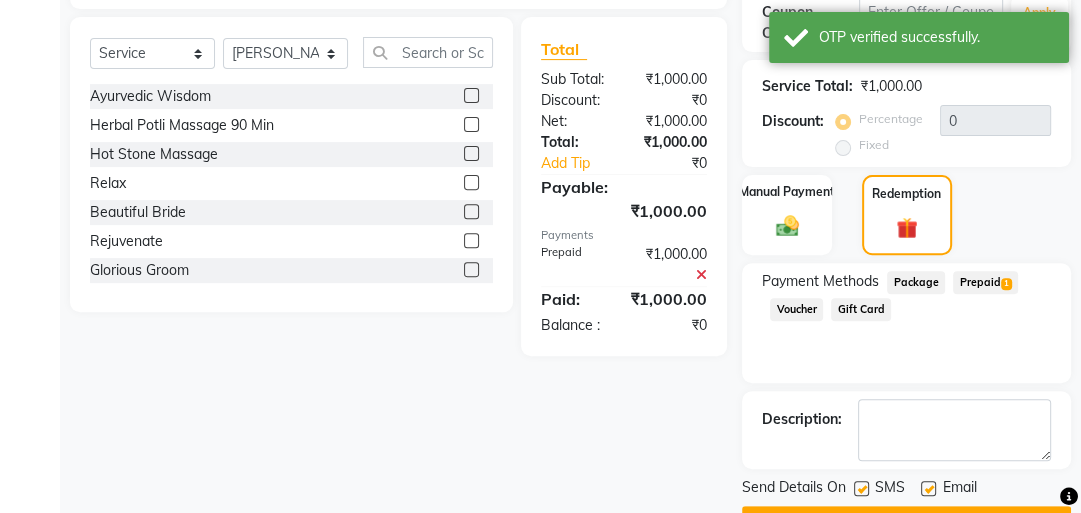scroll, scrollTop: 511, scrollLeft: 0, axis: vertical 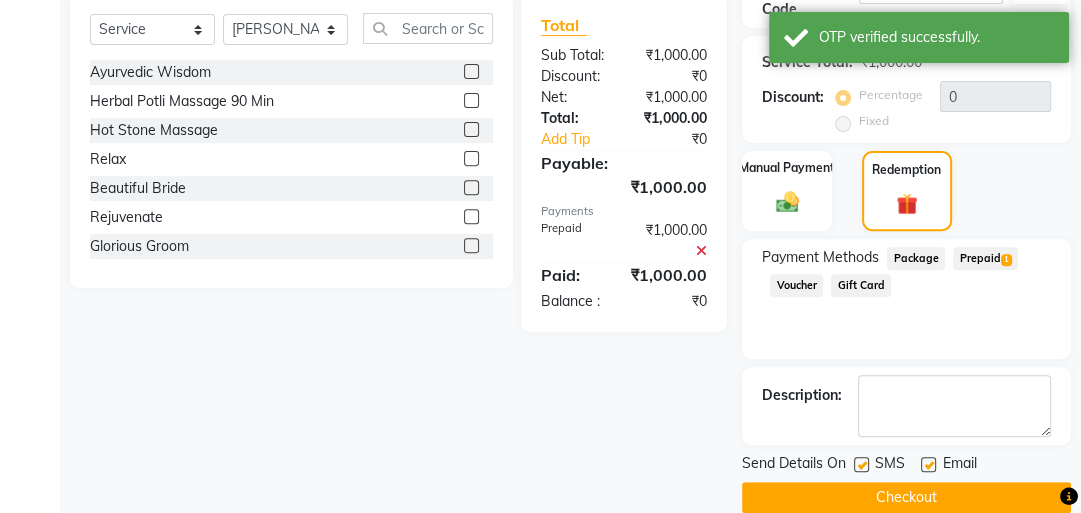 click on "Checkout" 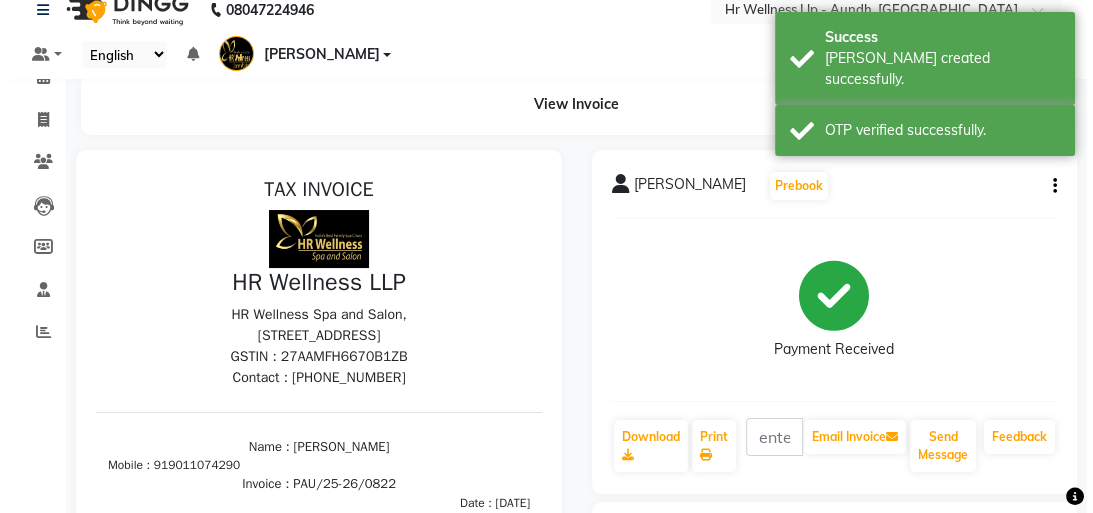 scroll, scrollTop: 0, scrollLeft: 0, axis: both 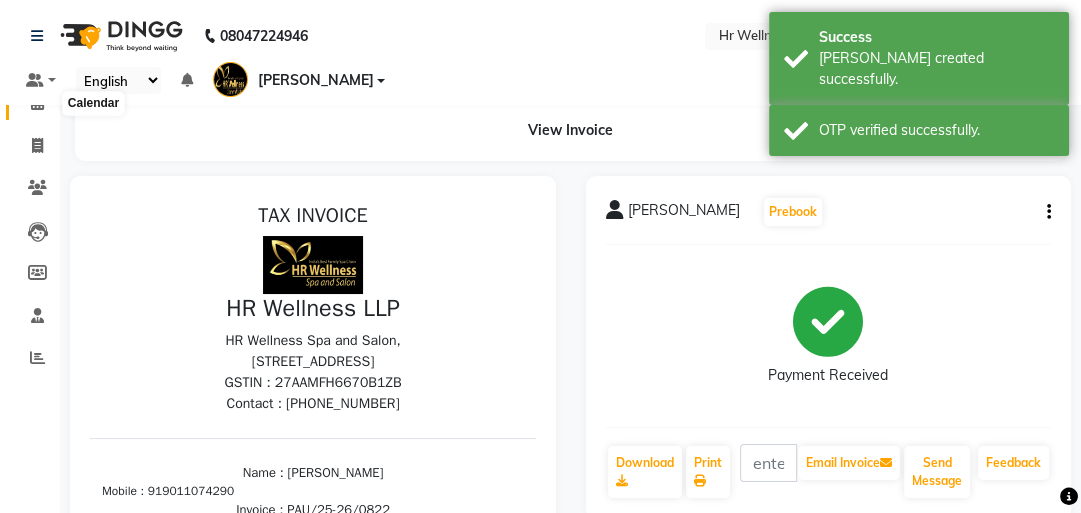 click 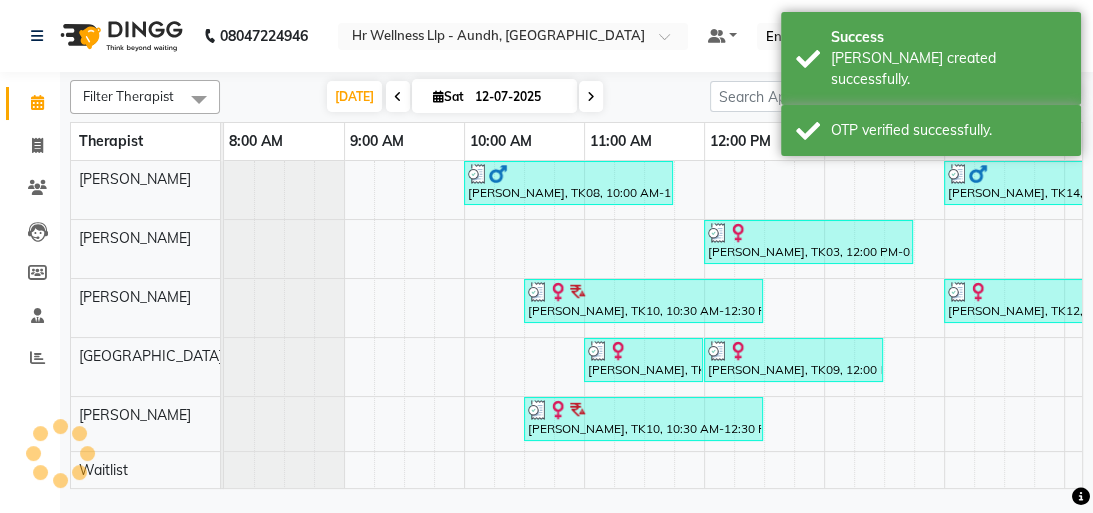scroll, scrollTop: 0, scrollLeft: 0, axis: both 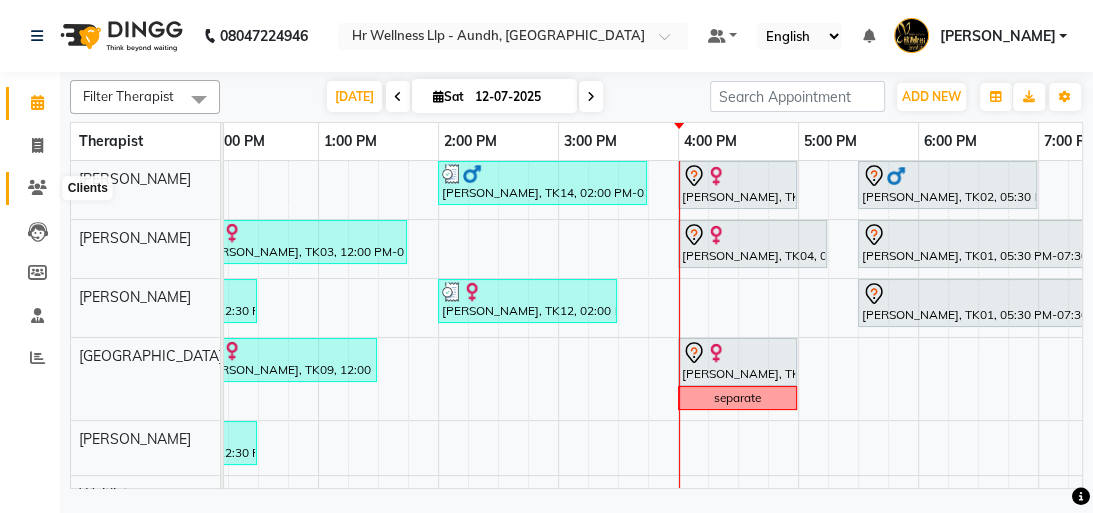 click 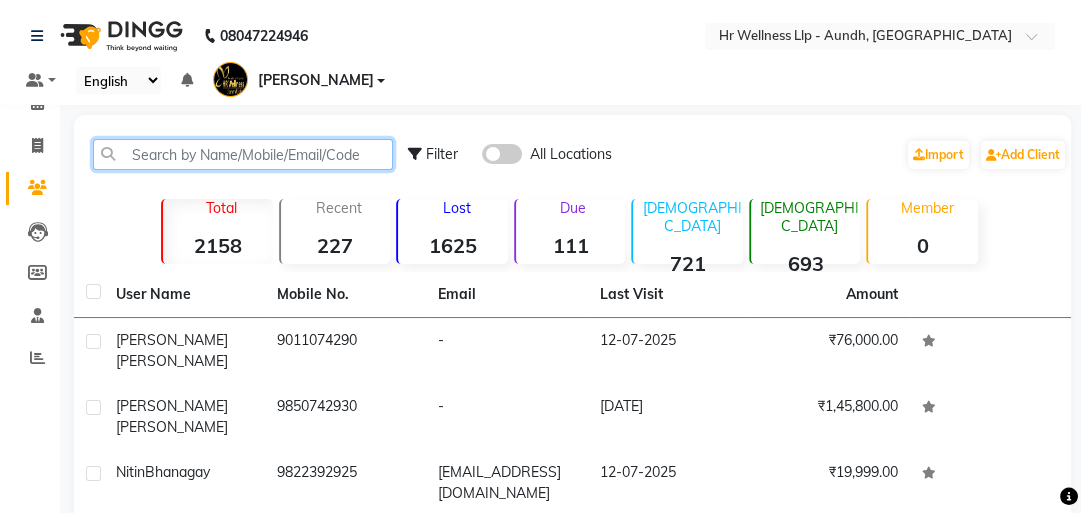 click 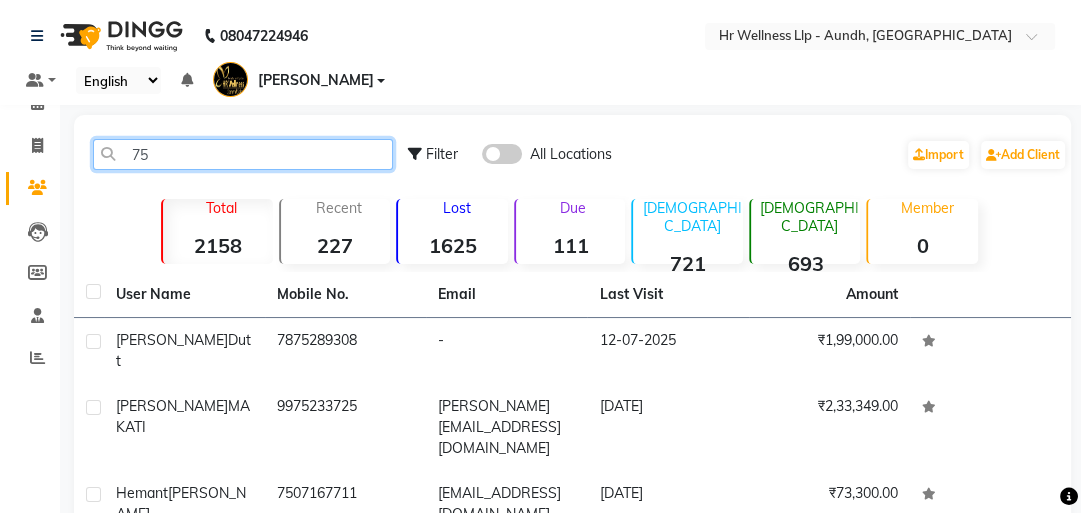 type on "7" 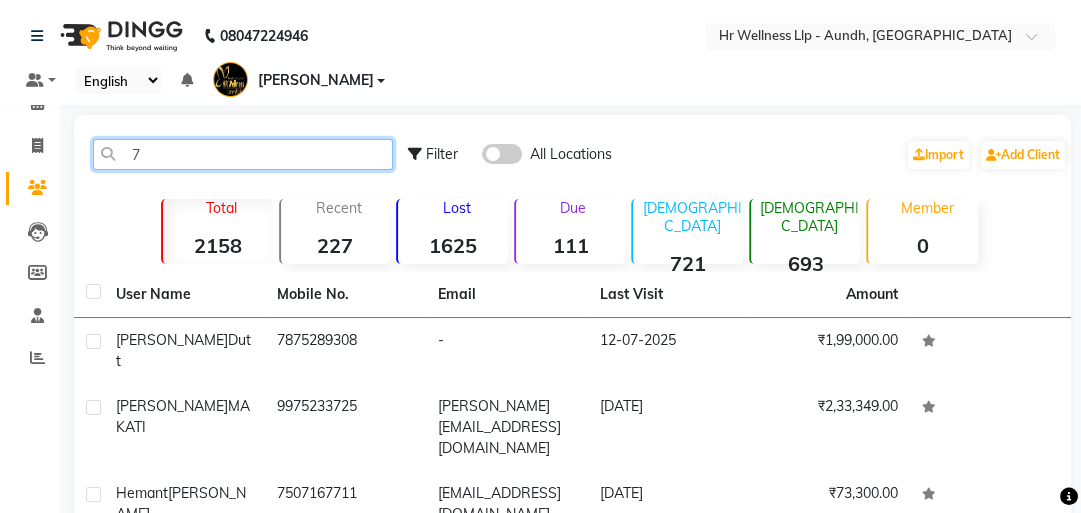 type 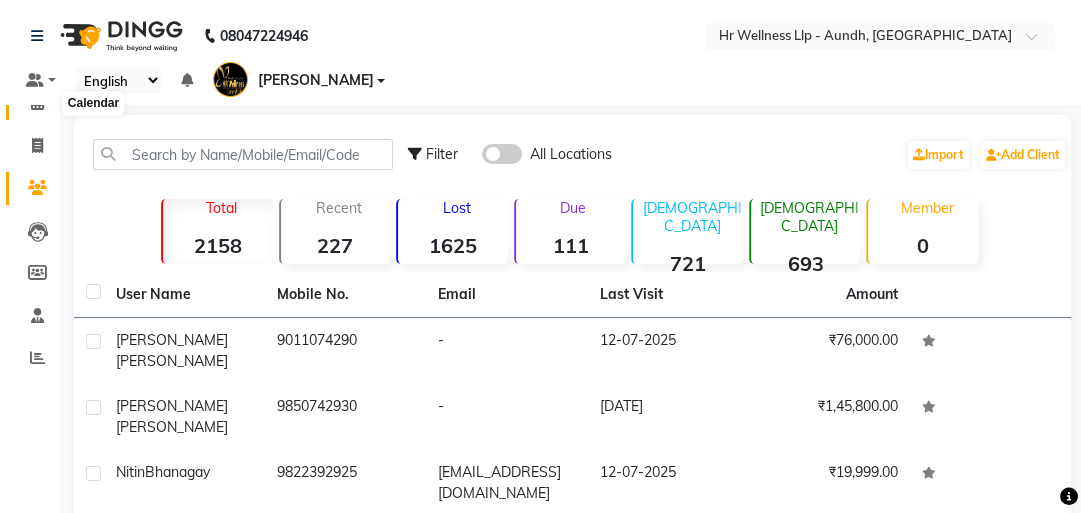 click 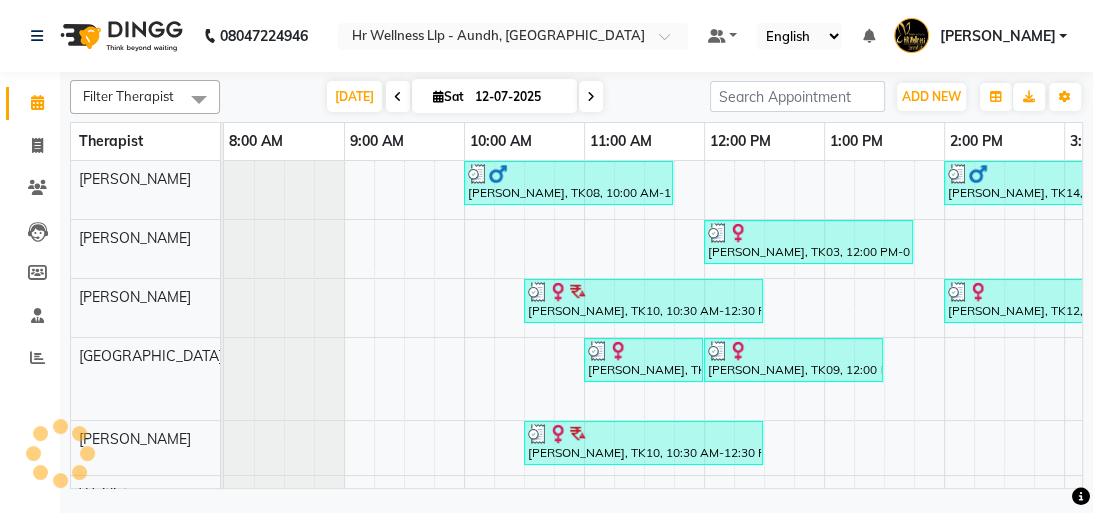 scroll, scrollTop: 0, scrollLeft: 0, axis: both 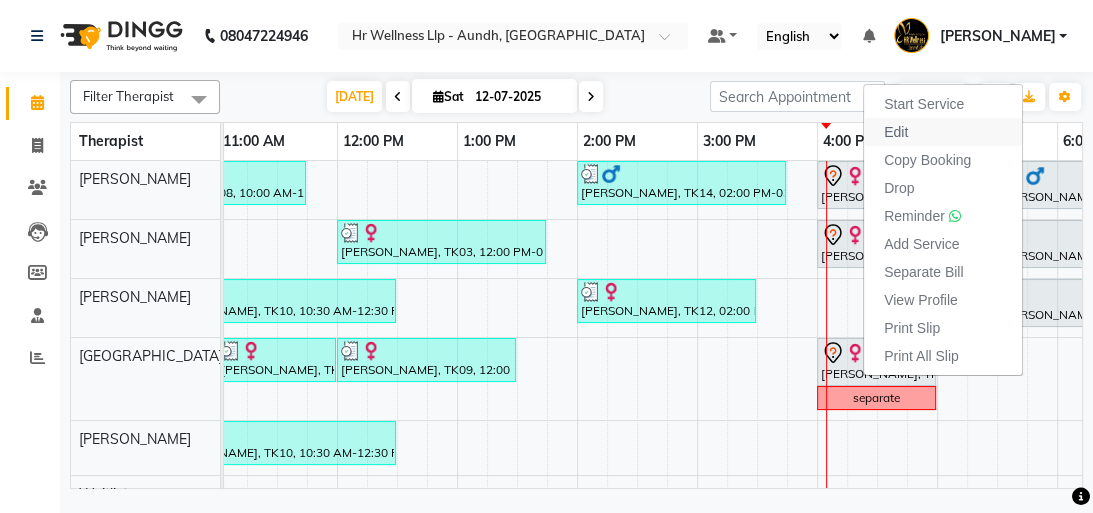 click on "Edit" at bounding box center [896, 132] 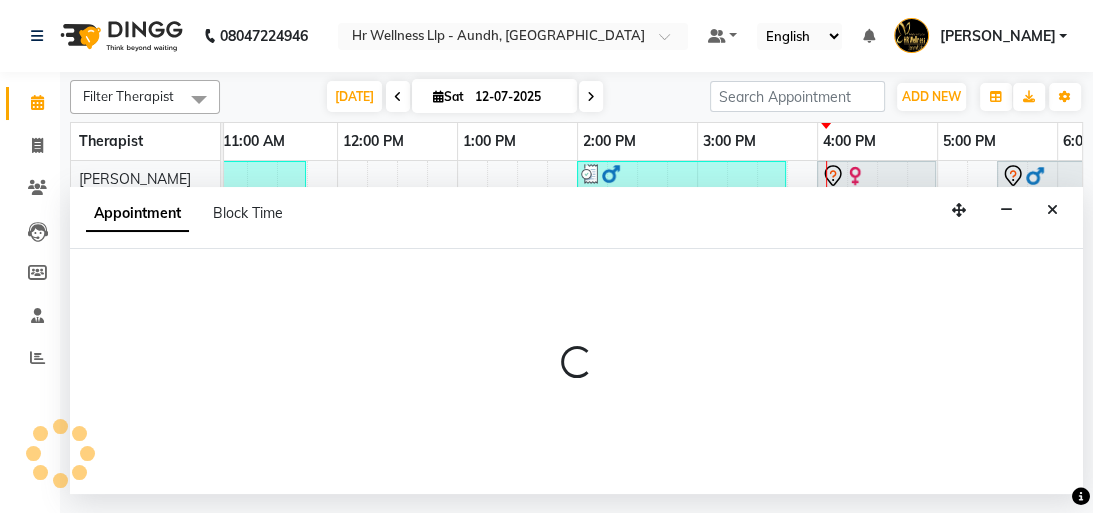 select on "tentative" 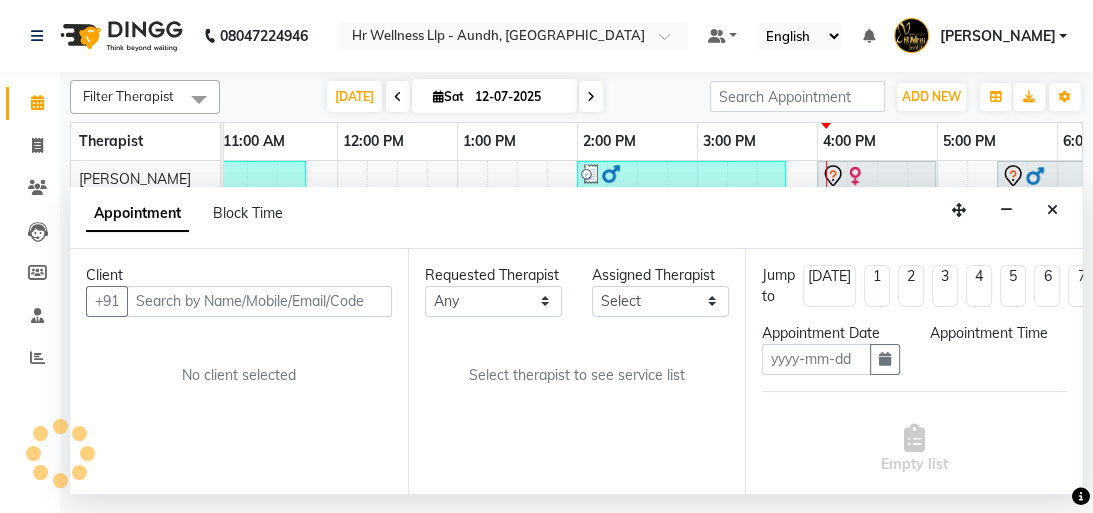 type on "12-07-2025" 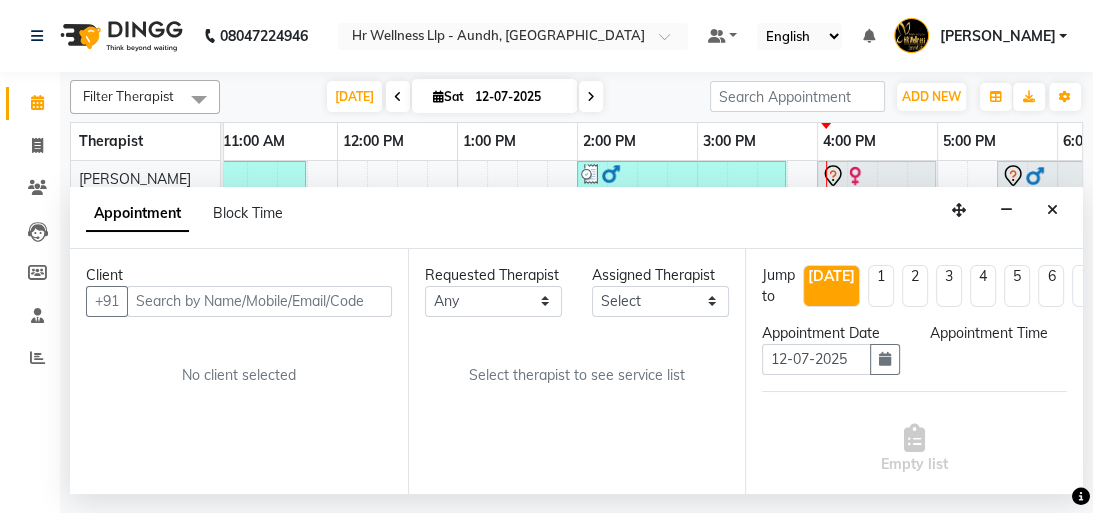 scroll, scrollTop: 0, scrollLeft: 701, axis: horizontal 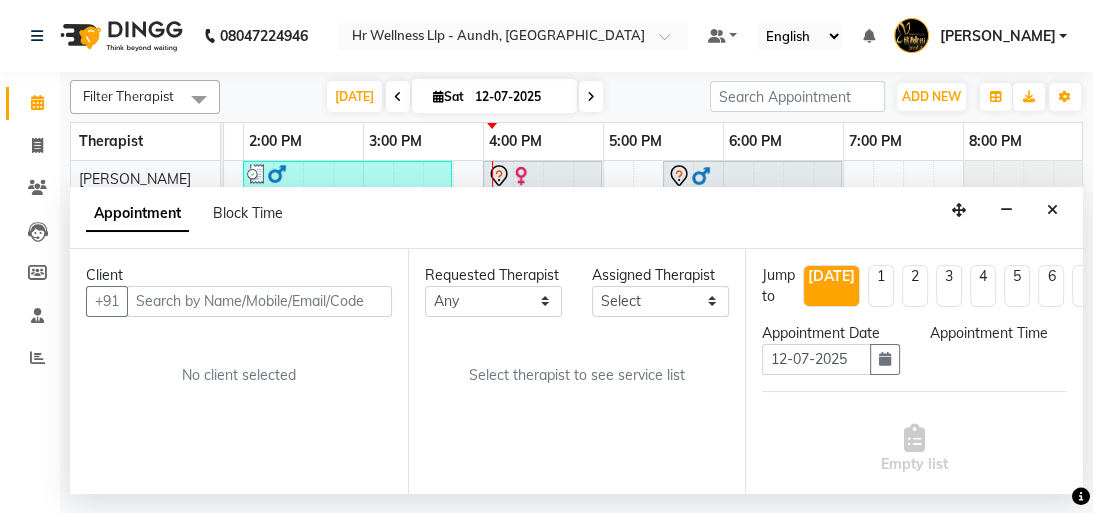 select on "960" 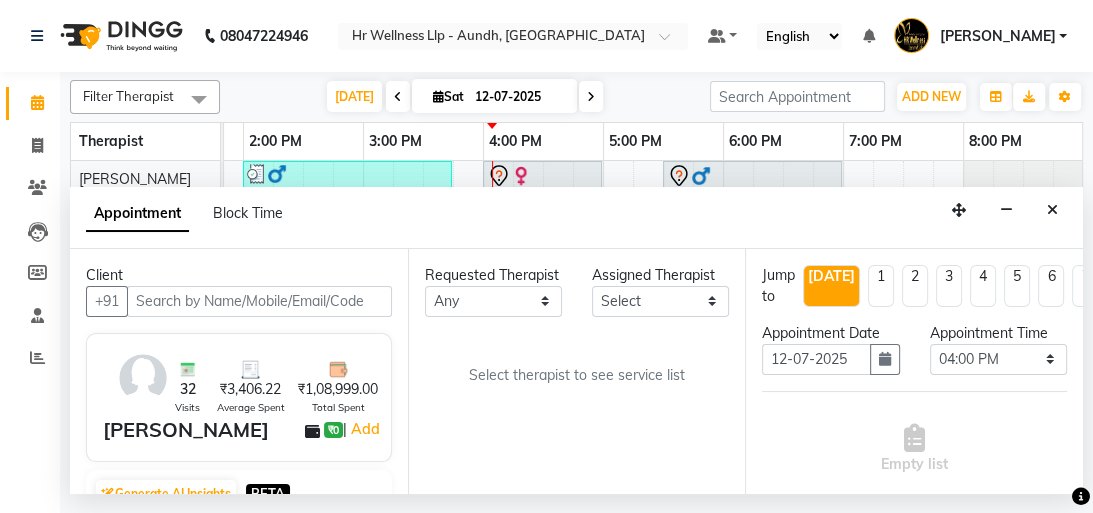 select on "77662" 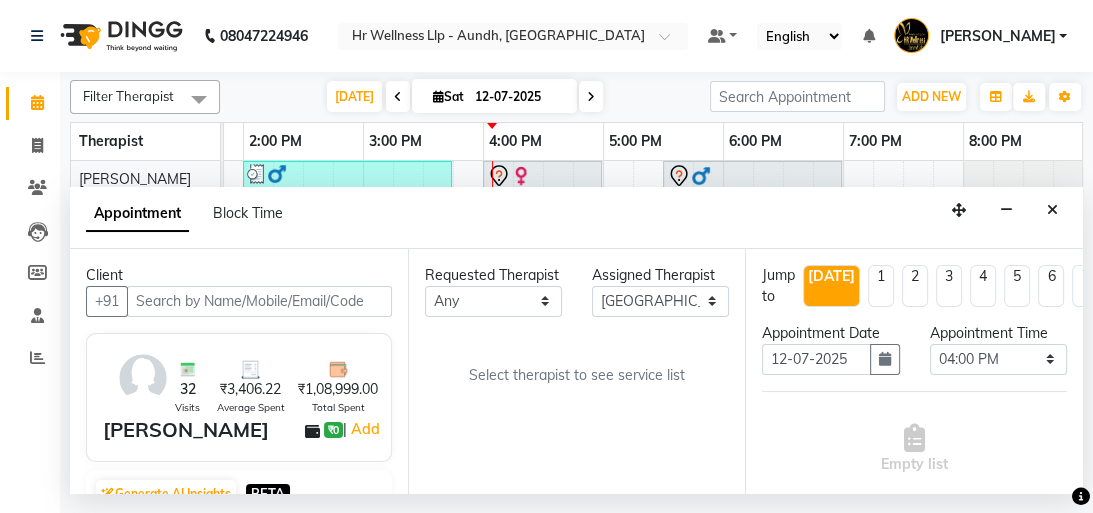 select on "1894" 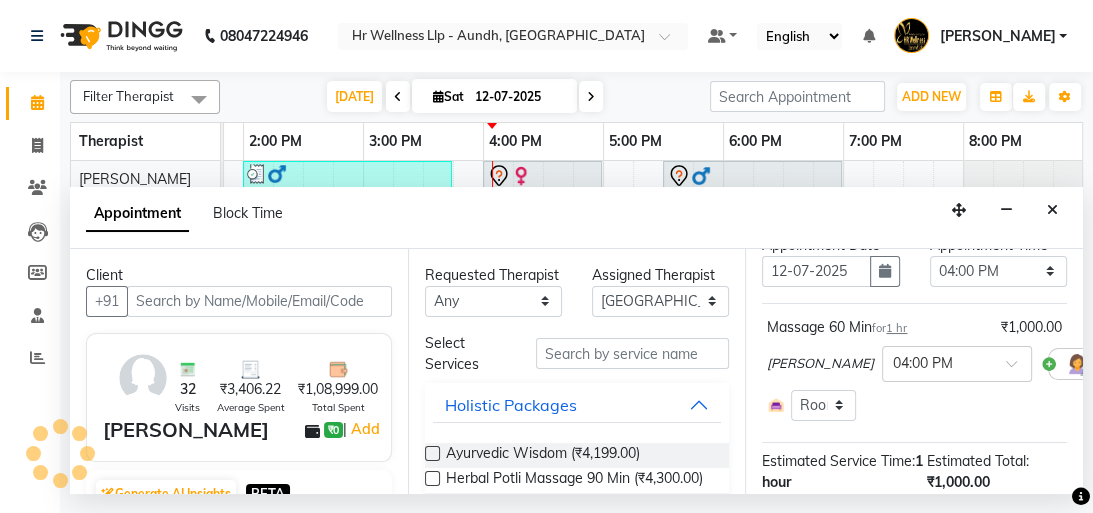 select on "1894" 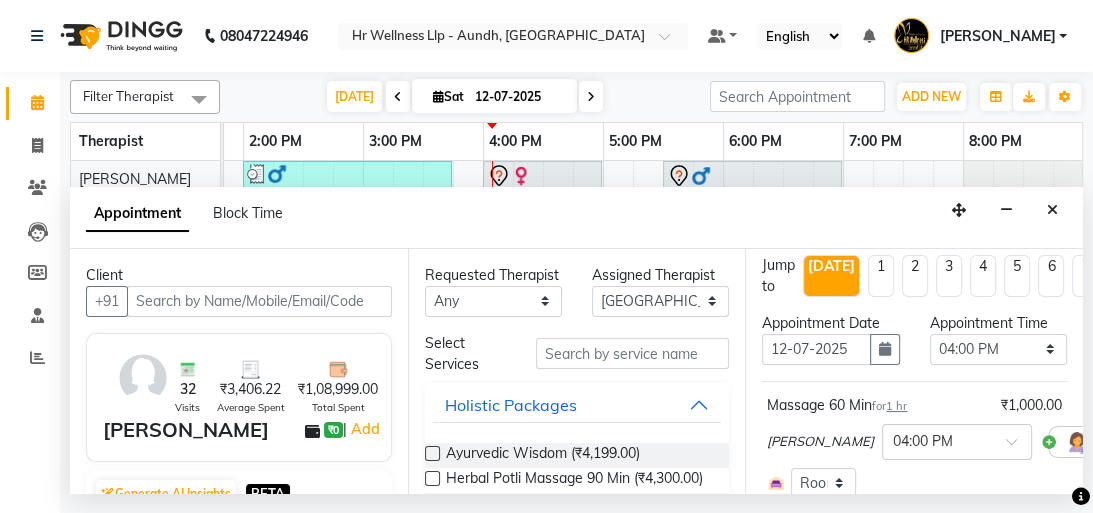 scroll, scrollTop: 0, scrollLeft: 0, axis: both 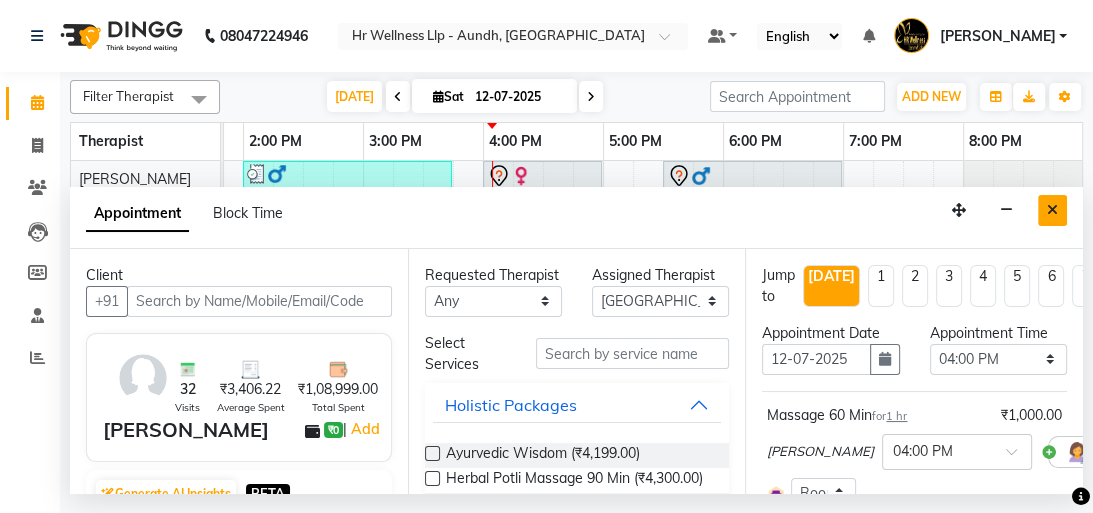 click at bounding box center [1052, 210] 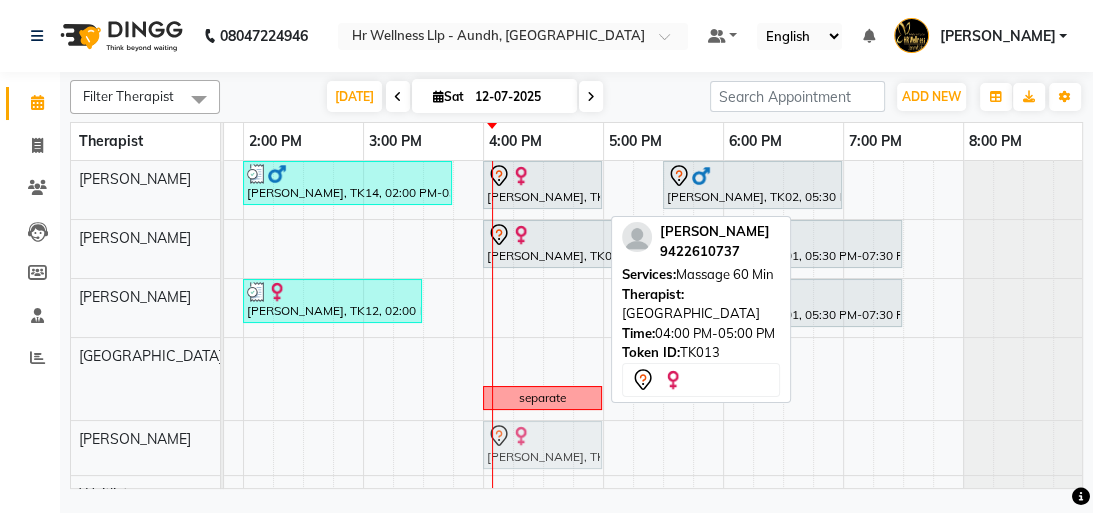 scroll, scrollTop: 0, scrollLeft: 701, axis: horizontal 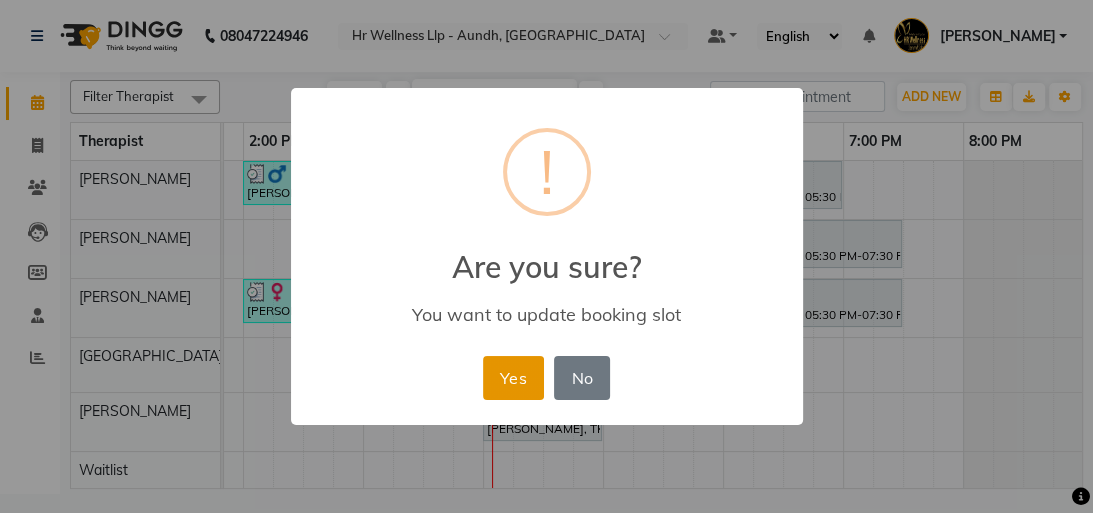 click on "Yes" at bounding box center (513, 378) 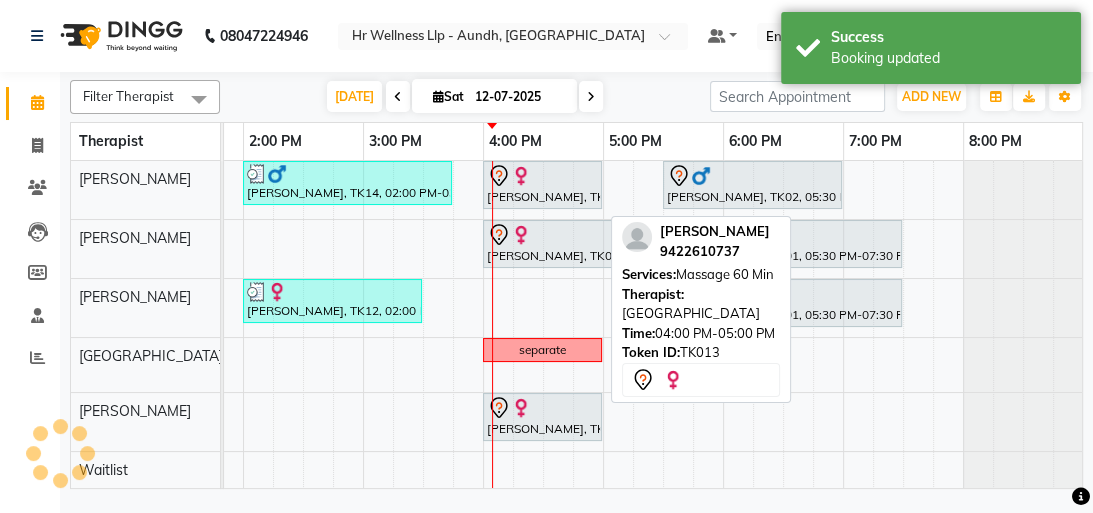 scroll, scrollTop: 86, scrollLeft: 701, axis: both 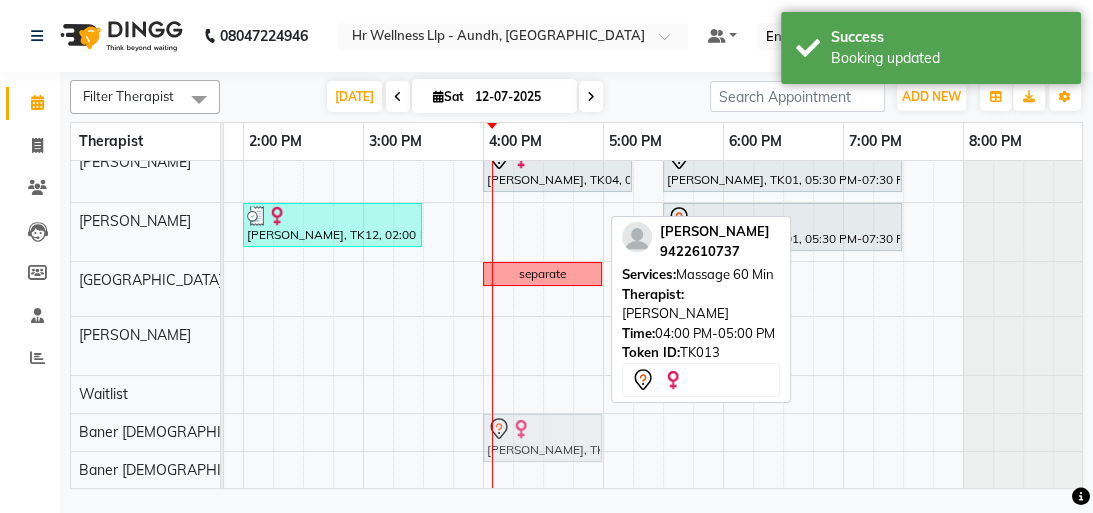 drag, startPoint x: 525, startPoint y: 321, endPoint x: 524, endPoint y: 360, distance: 39.012817 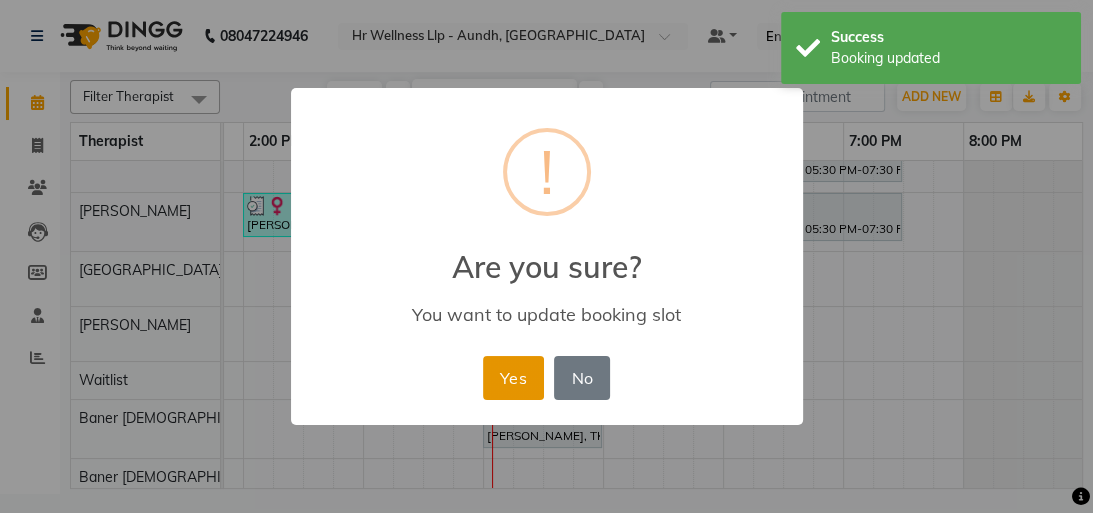 click on "Yes" at bounding box center (513, 378) 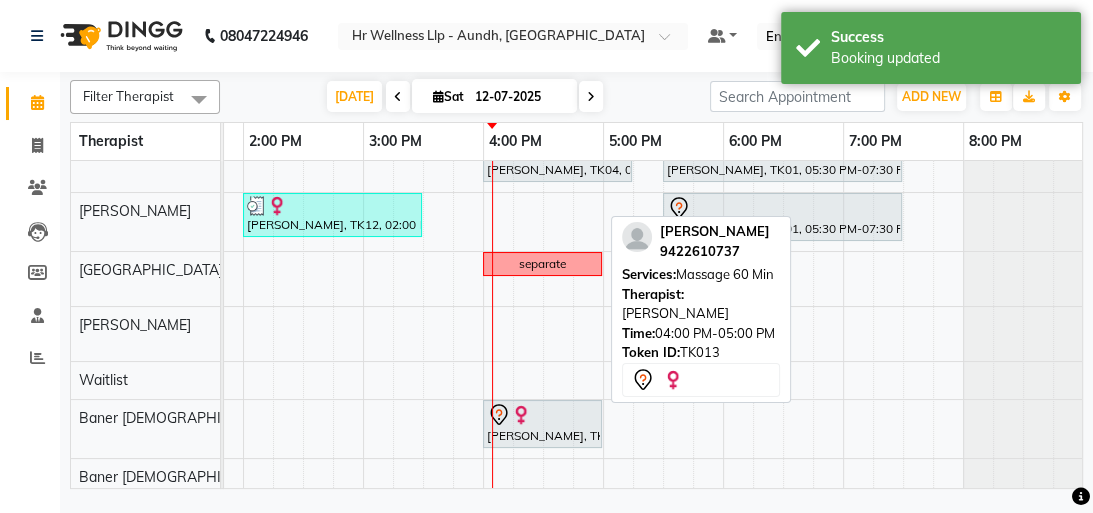 scroll, scrollTop: 0, scrollLeft: 701, axis: horizontal 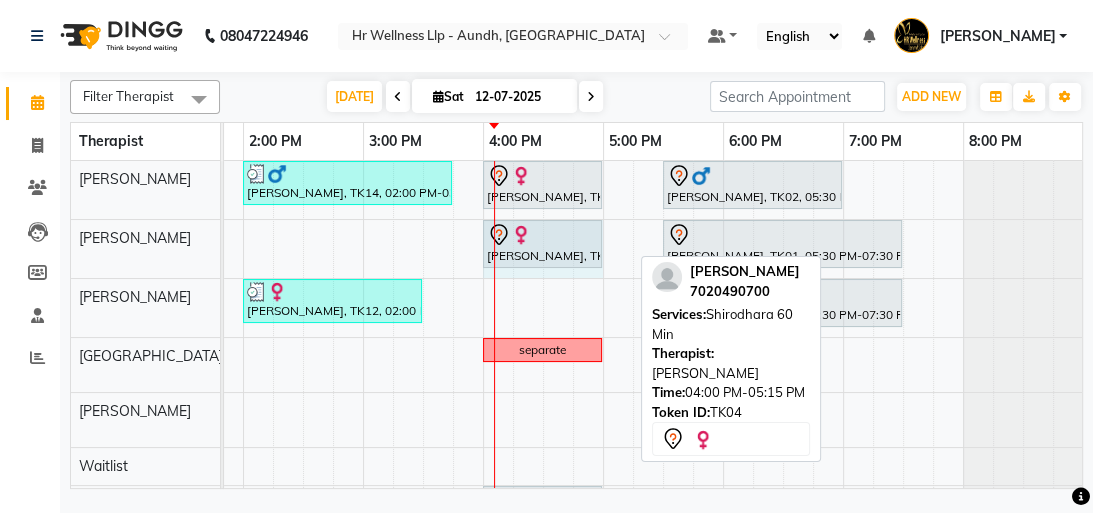 drag, startPoint x: 628, startPoint y: 233, endPoint x: 593, endPoint y: 239, distance: 35.510563 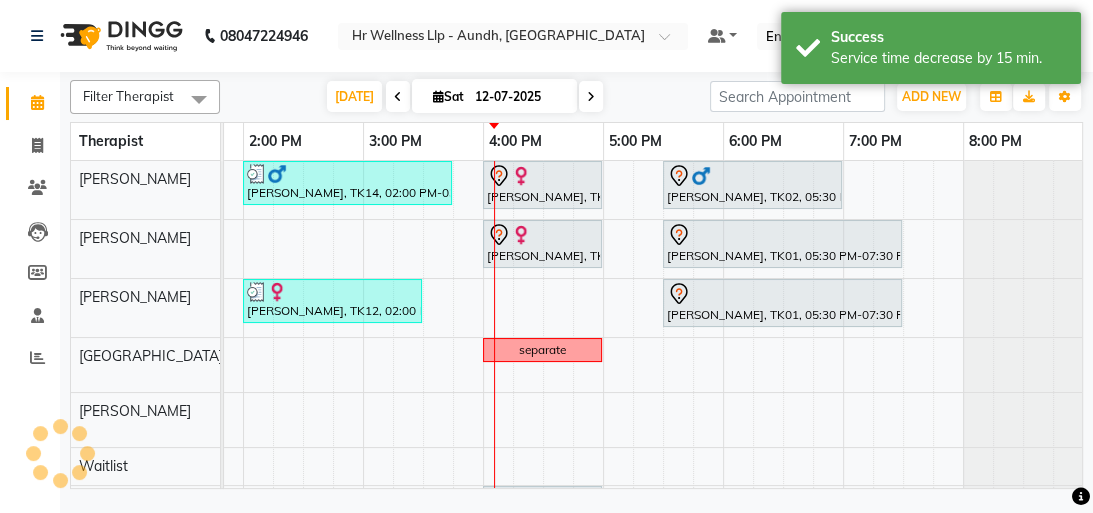 click at bounding box center [591, 97] 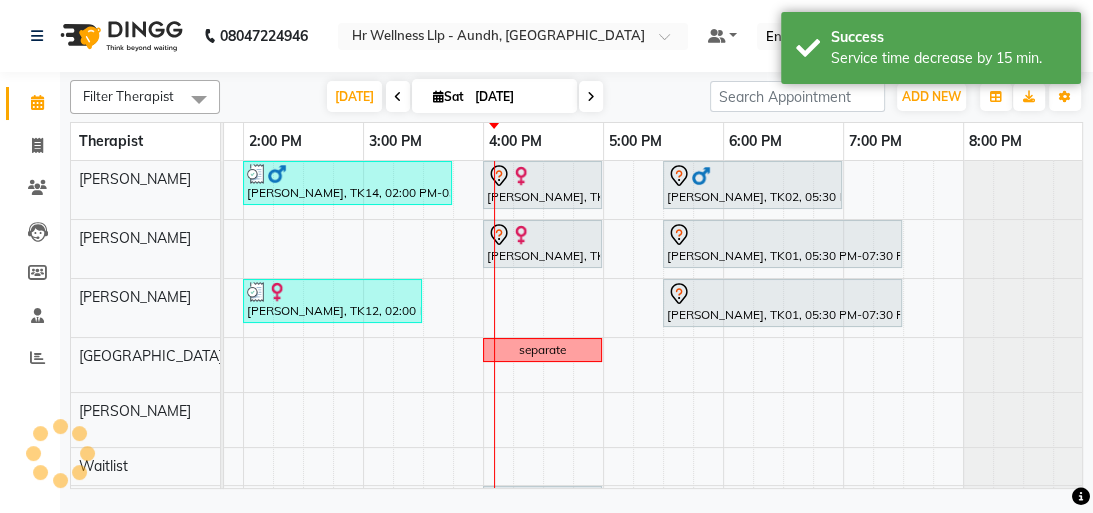 scroll, scrollTop: 0, scrollLeft: 0, axis: both 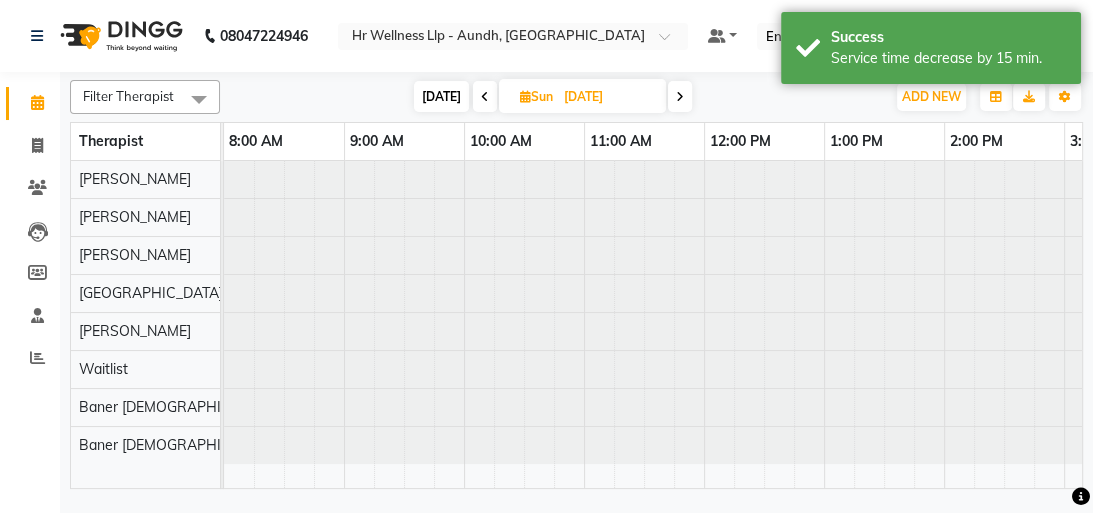 click on "[DATE]" at bounding box center (441, 96) 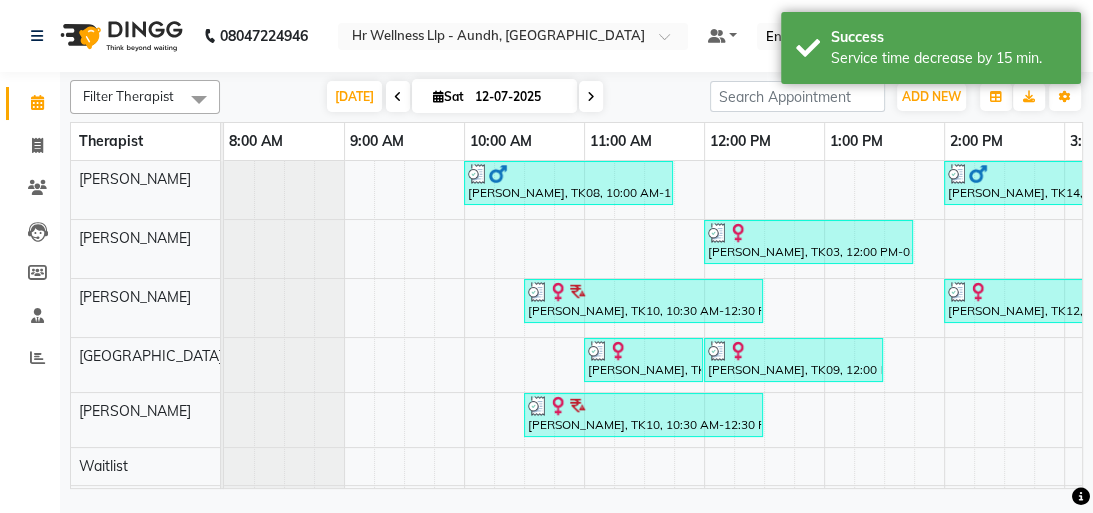 scroll, scrollTop: 0, scrollLeft: 642, axis: horizontal 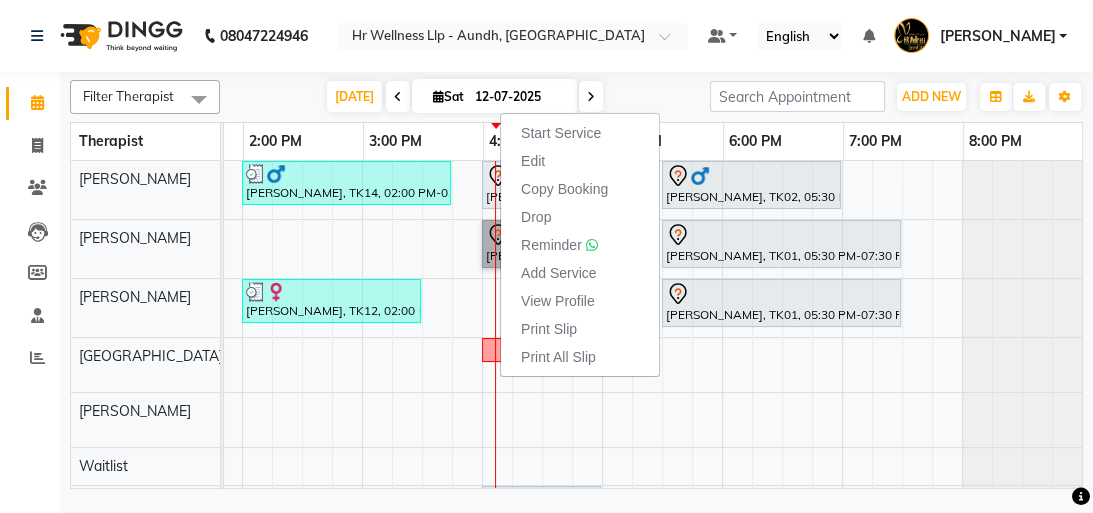 click on "Mandar Salvi, TK08, 10:00 AM-11:45 AM, Massage 90 Min     Nitin Bhanagay, TK14, 02:00 PM-03:45 PM, Swedish Massage 90 Min             Soniya Mahindrakar, TK13, 04:00 PM-05:00 PM, Massage 60 Min             Ajay Nimbalkar, TK02, 05:30 PM-07:00 PM, Massage 60 Min     Mansha Viradia, TK03, 12:00 PM-01:45 PM, Massage 90 Min             Rekha Jain, TK04, 04:00 PM-05:15 PM, Shirodhara 60 Min             Paromita Samaddar, TK01, 05:30 PM-07:30 PM, Massage 90 Min     Sujata Dutt, TK10, 10:30 AM-12:30 PM, Massage 90 Min     Madhuri Jamdar, TK12, 02:00 PM-03:30 PM, Massage 60 Min             Paromita Samaddar, TK01, 05:30 PM-07:30 PM, Massage 90 Min     Sushmita Kumari, TK09, 11:00 AM-12:00 PM, Massage 60 Min     Sushmita Kumari, TK09, 12:00 PM-01:30 PM, Massage 60 Min  separate      Sujata Dutt, TK10, 10:30 AM-12:30 PM, Massage 90 Min             Soniya Mahindrakar, TK13, 04:00 PM-05:00 PM, Massage 60 Min" at bounding box center [302, 371] 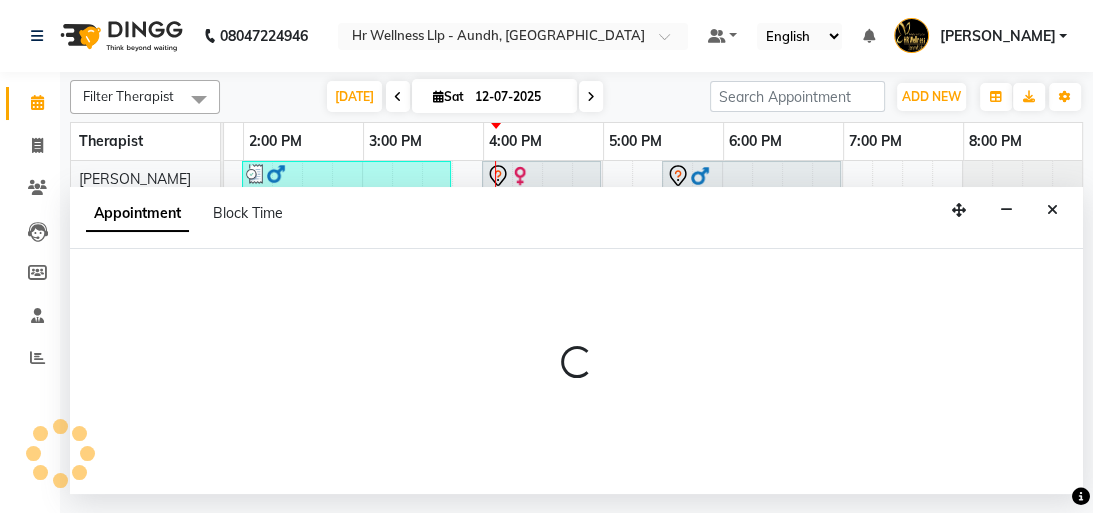 select on "77662" 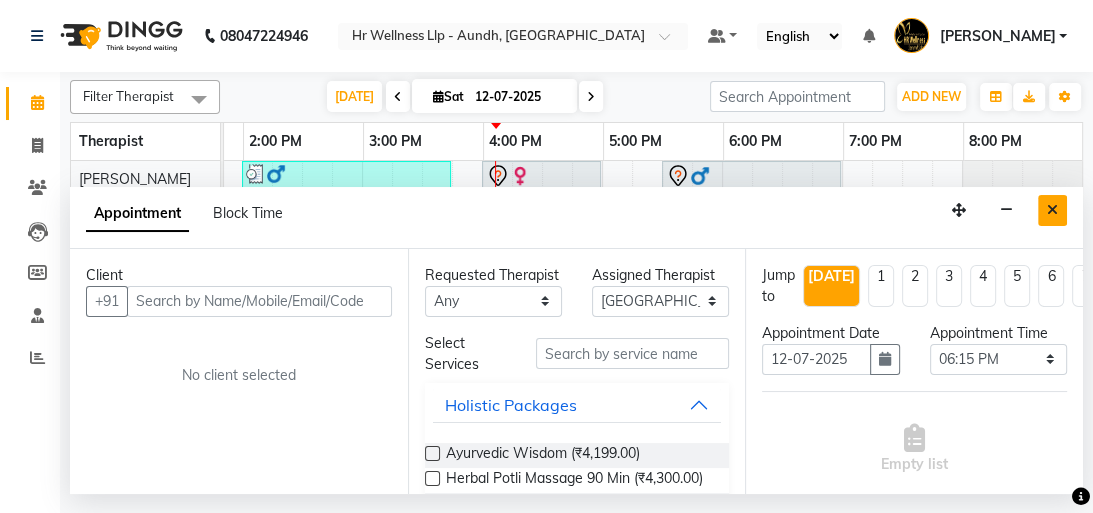 click at bounding box center (1052, 210) 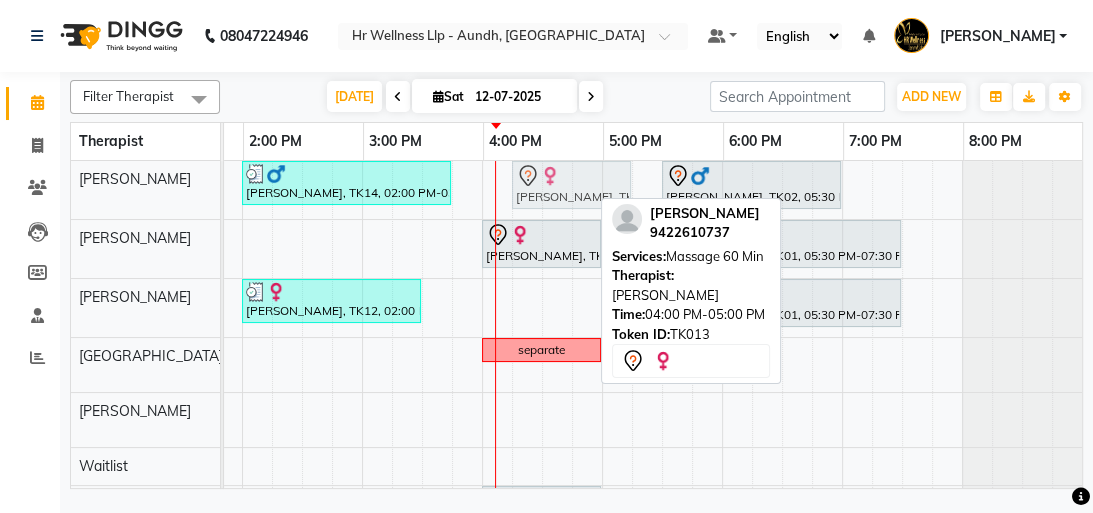 click on "Mandar Salvi, TK08, 10:00 AM-11:45 AM, Massage 90 Min     Nitin Bhanagay, TK14, 02:00 PM-03:45 PM, Swedish Massage 90 Min             Soniya Mahindrakar, TK13, 04:00 PM-05:00 PM, Massage 60 Min             Ajay Nimbalkar, TK02, 05:30 PM-07:00 PM, Massage 60 Min             Soniya Mahindrakar, TK13, 04:00 PM-05:00 PM, Massage 60 Min" at bounding box center [-478, 190] 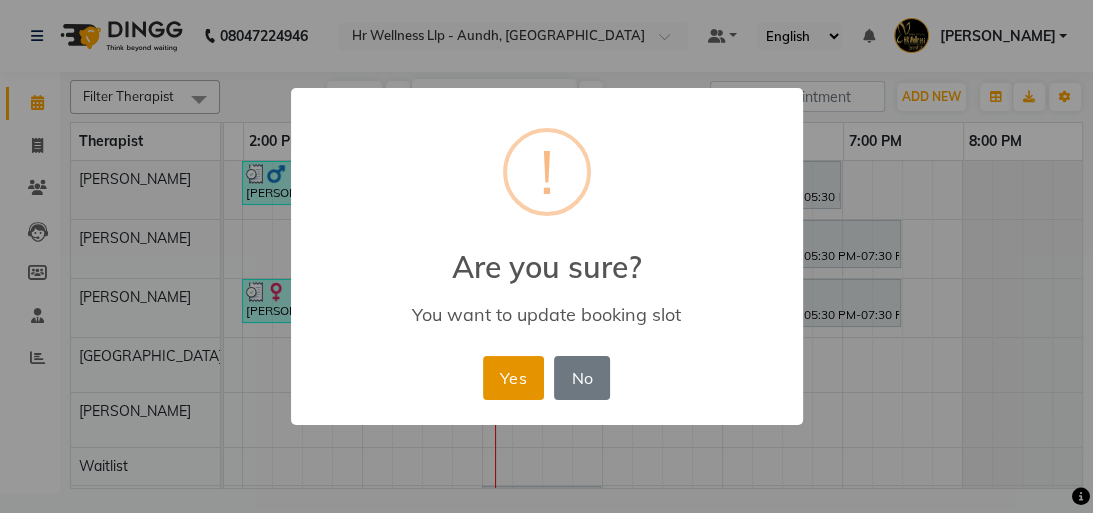 click on "Yes" at bounding box center (513, 378) 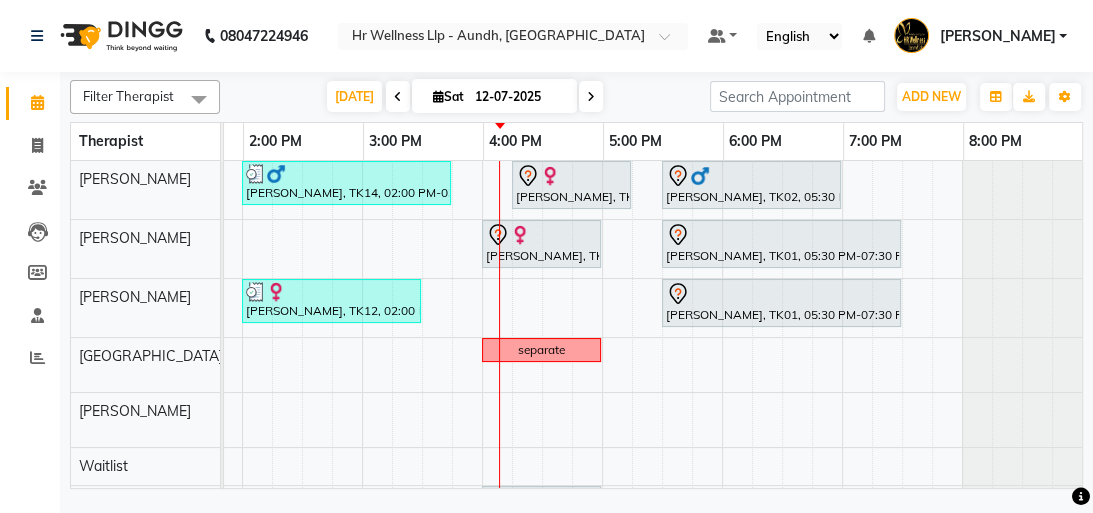 click at bounding box center [591, 96] 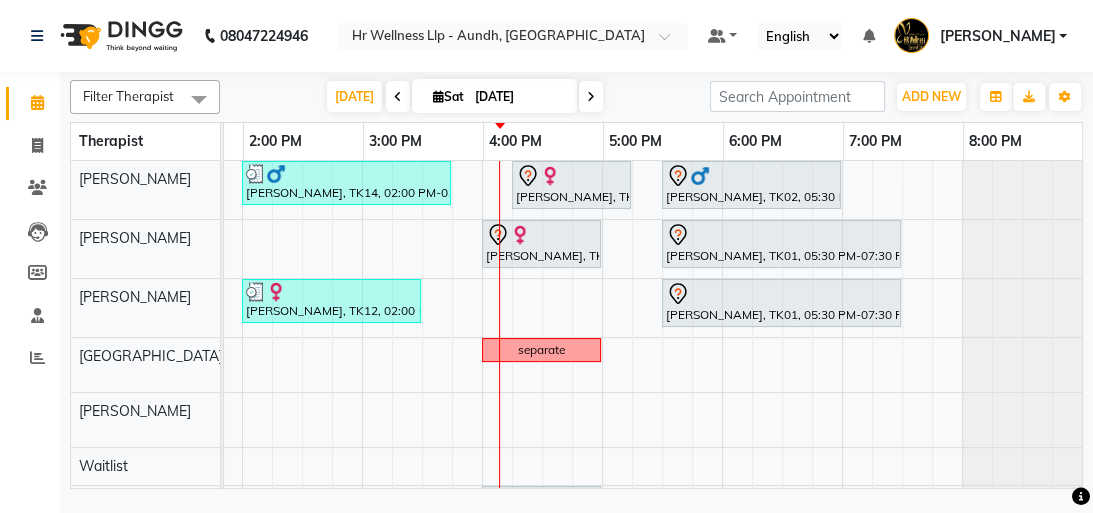 scroll, scrollTop: 0, scrollLeft: 0, axis: both 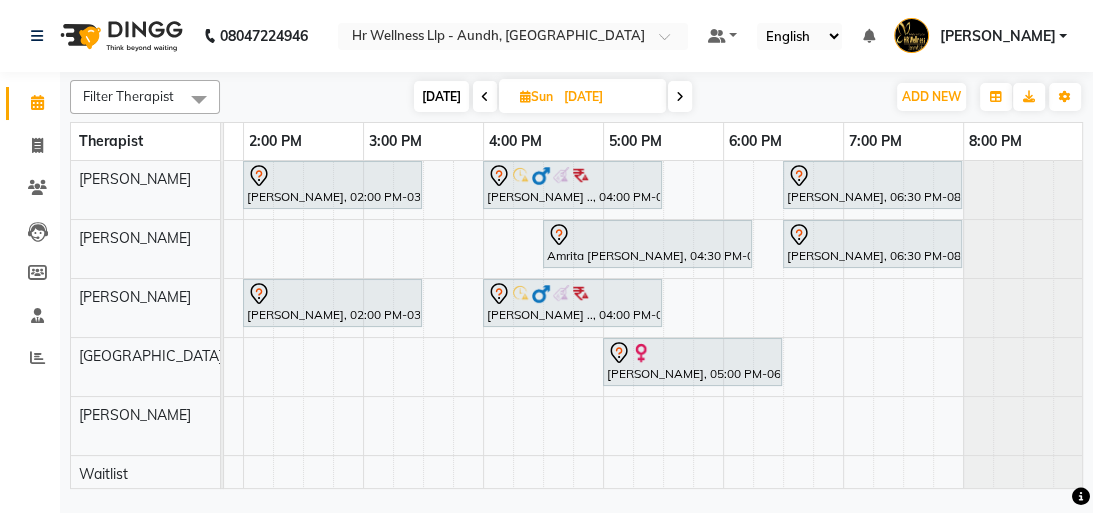 click at bounding box center [680, 97] 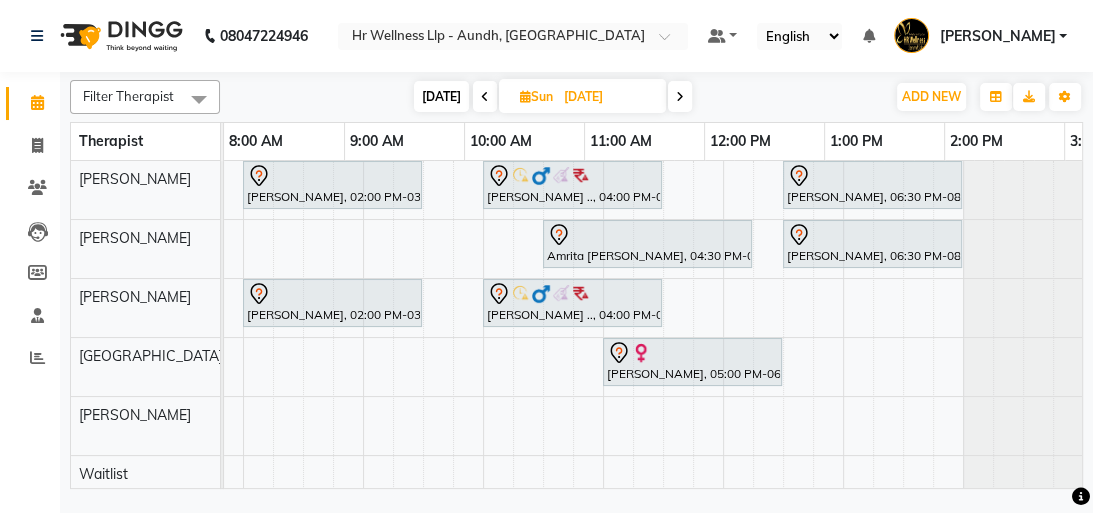 scroll, scrollTop: 0, scrollLeft: 0, axis: both 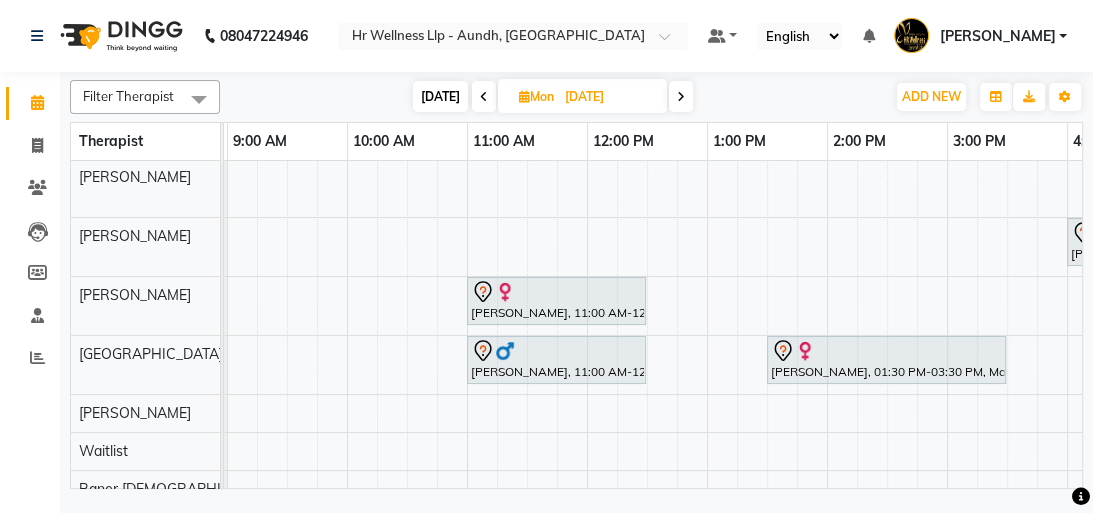 click on "[DATE]" at bounding box center [440, 96] 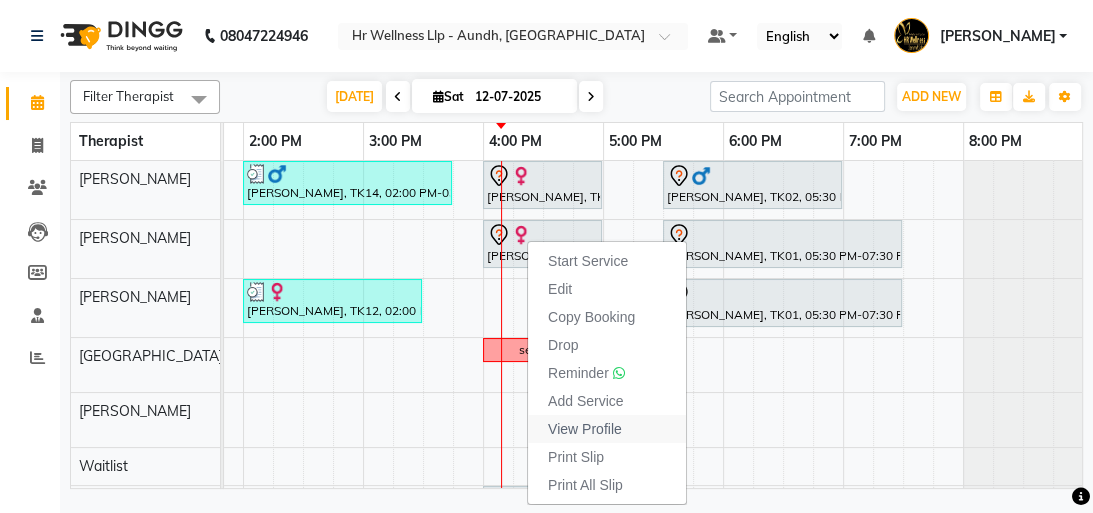 click on "View Profile" at bounding box center [585, 429] 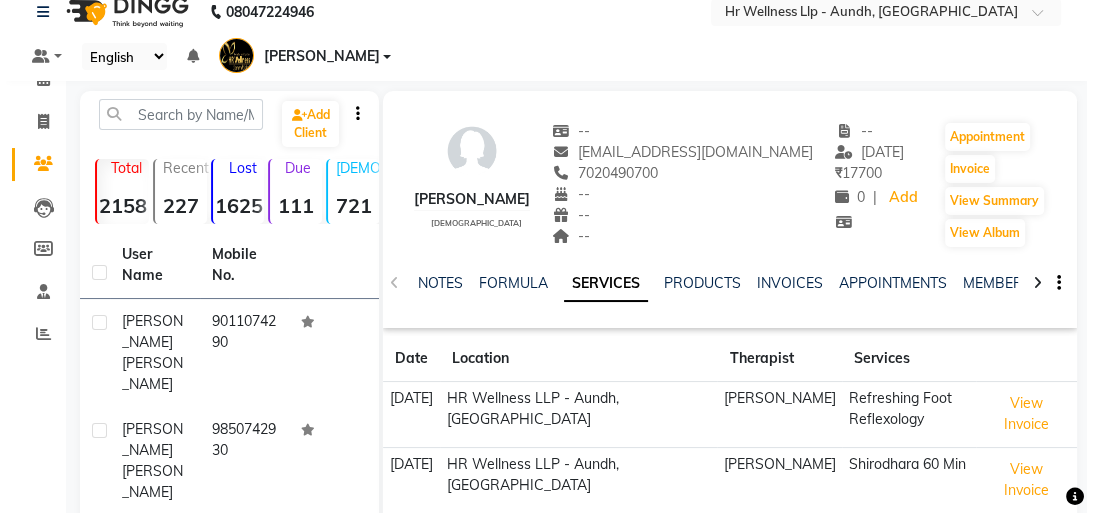 scroll, scrollTop: 0, scrollLeft: 0, axis: both 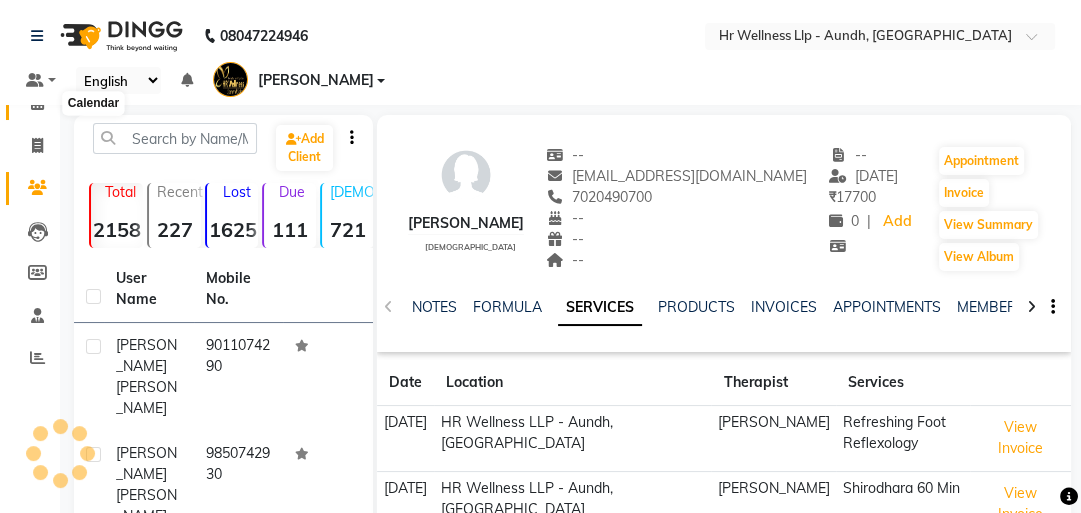 click 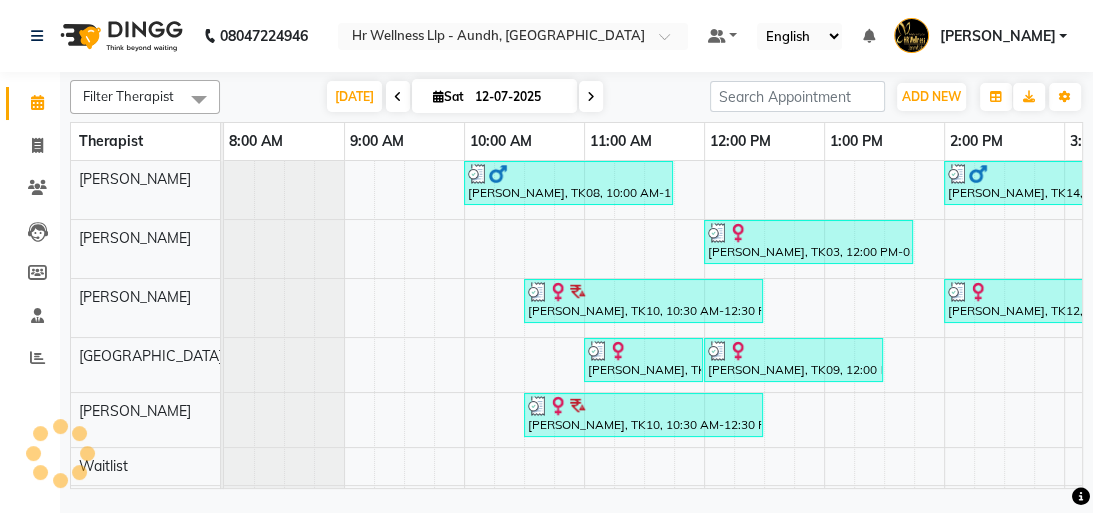 scroll, scrollTop: 0, scrollLeft: 701, axis: horizontal 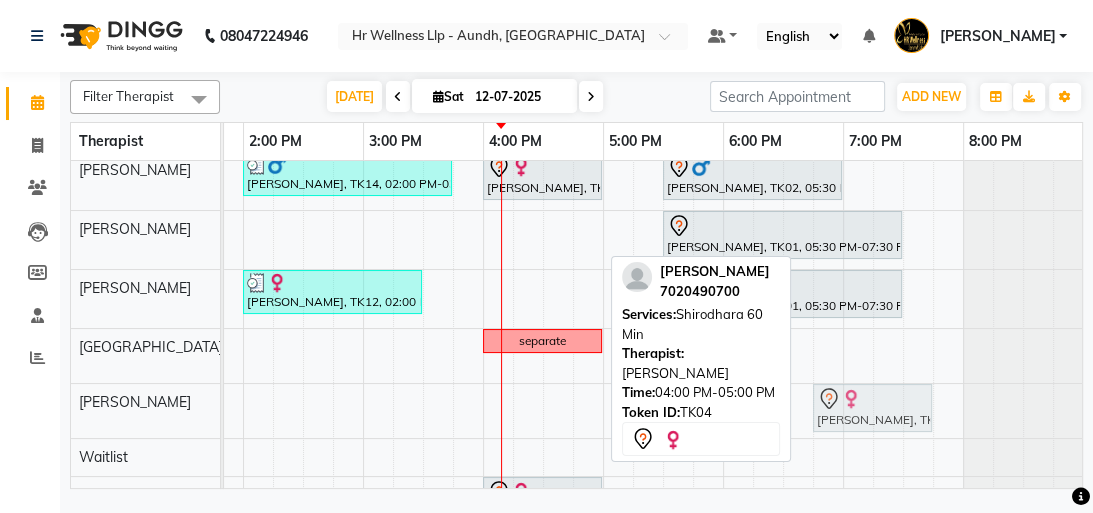 drag, startPoint x: 528, startPoint y: 245, endPoint x: 868, endPoint y: 418, distance: 381.48264 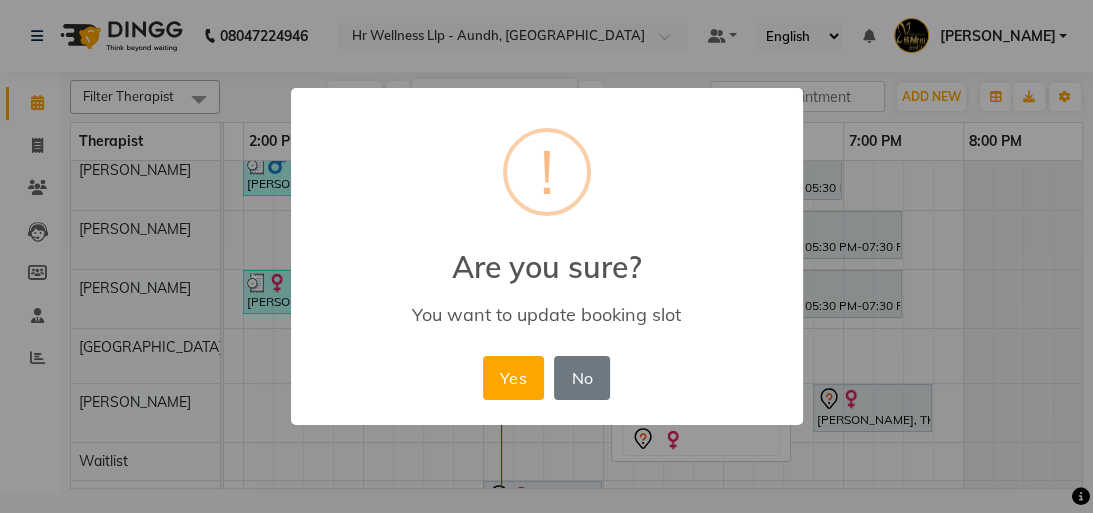 click on "× ! Are you sure? You want to update booking slot Yes No No" at bounding box center (546, 256) 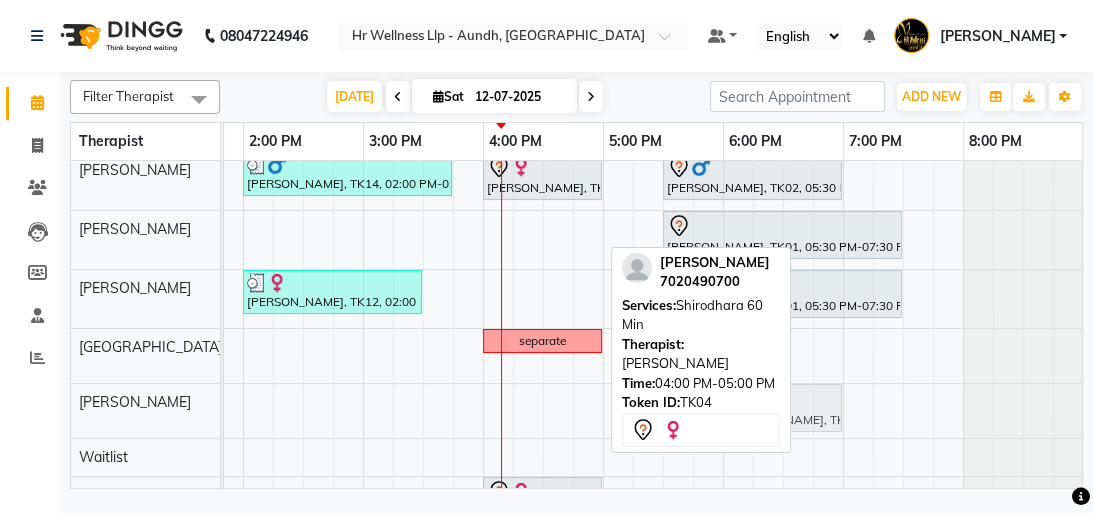 drag, startPoint x: 552, startPoint y: 238, endPoint x: 786, endPoint y: 400, distance: 284.60498 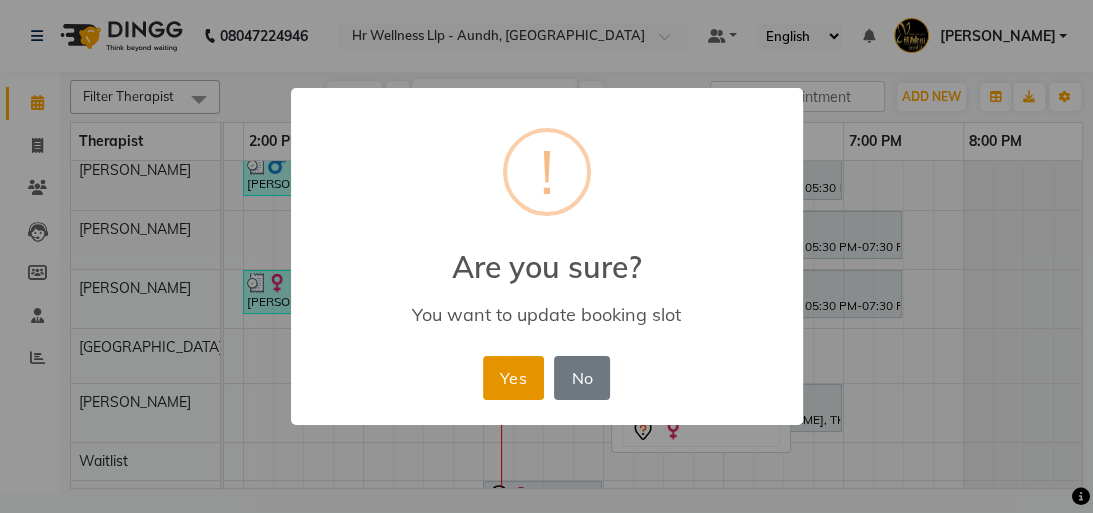 click on "Yes" at bounding box center (513, 378) 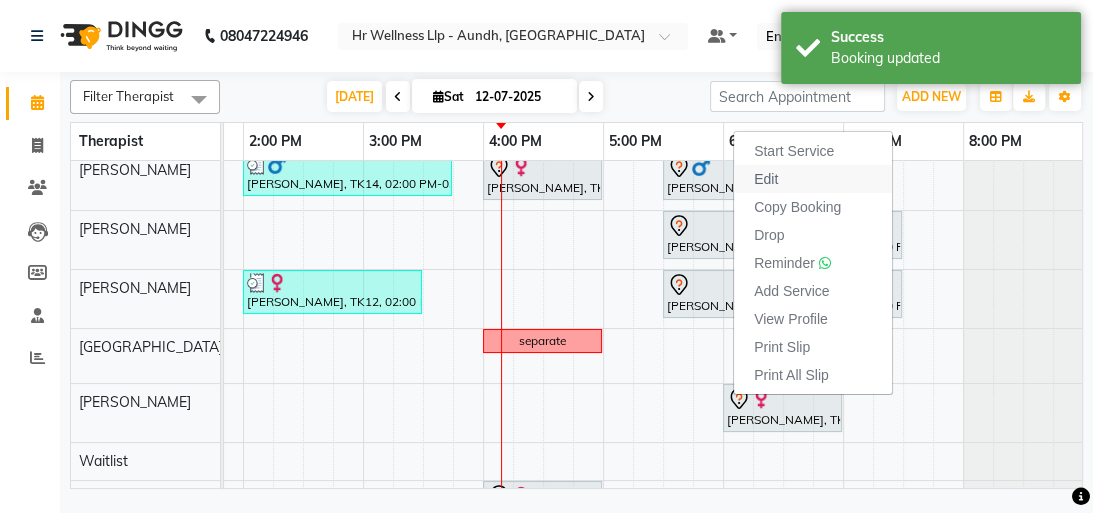 click on "Edit" at bounding box center (813, 179) 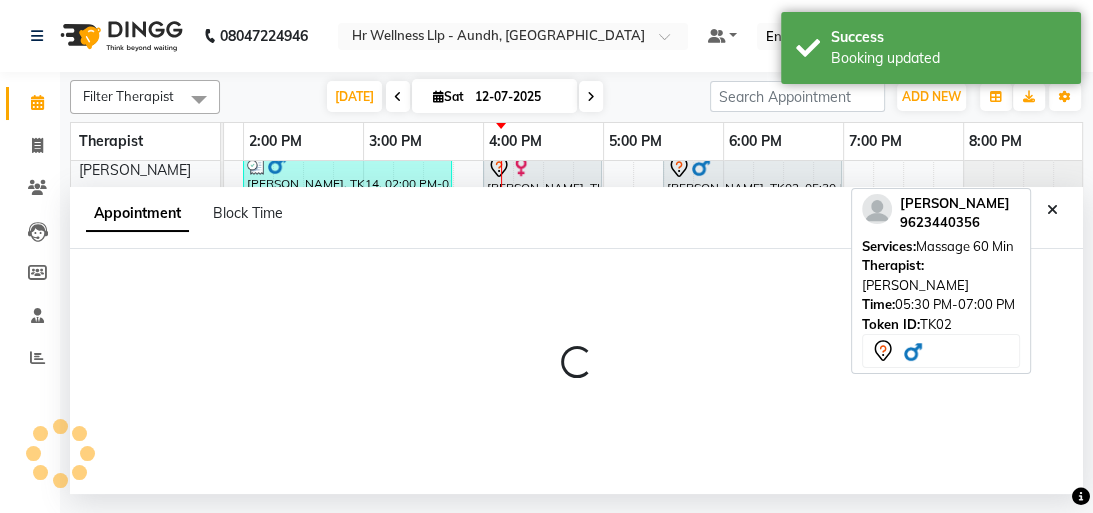 select on "tentative" 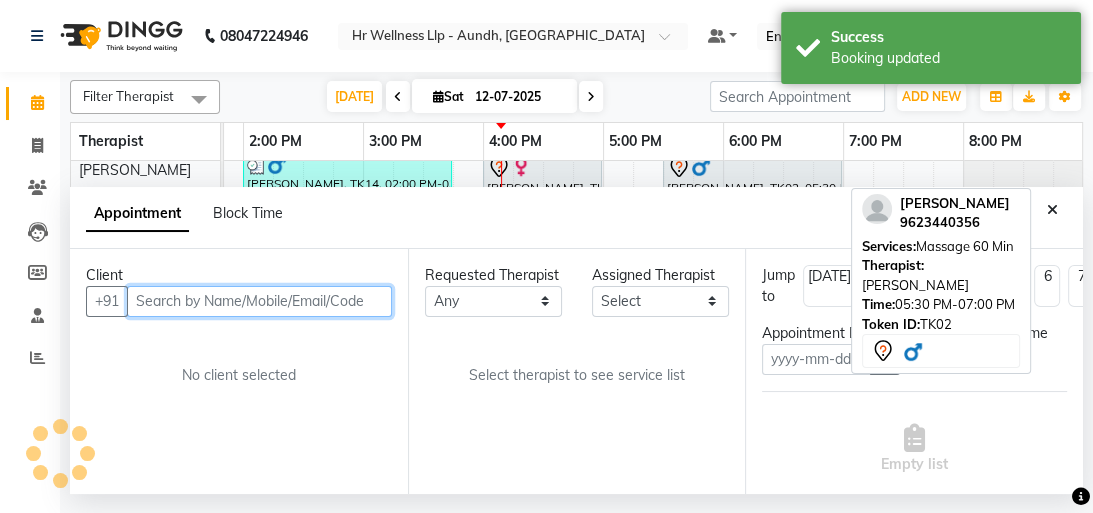 type on "12-07-2025" 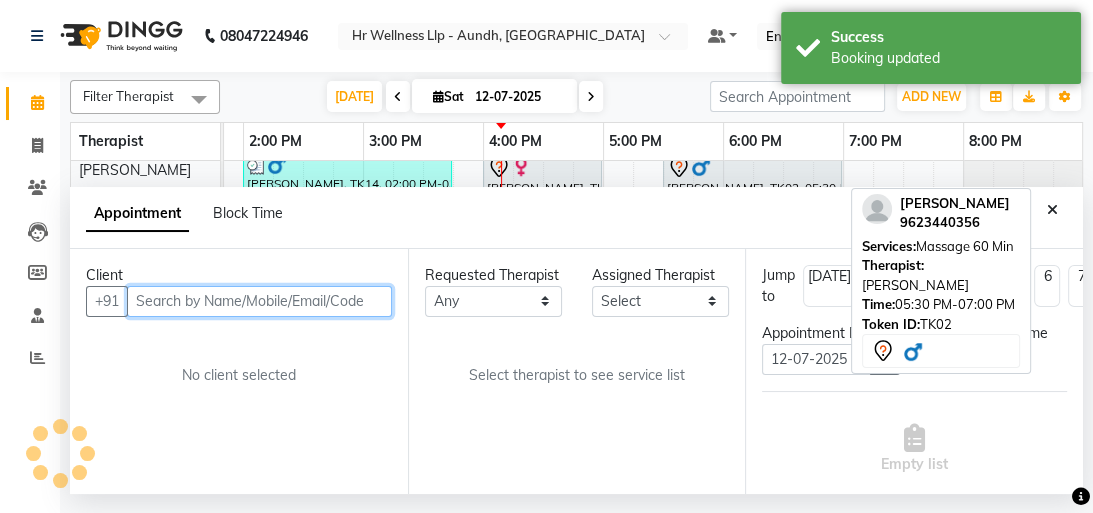 select on "1080" 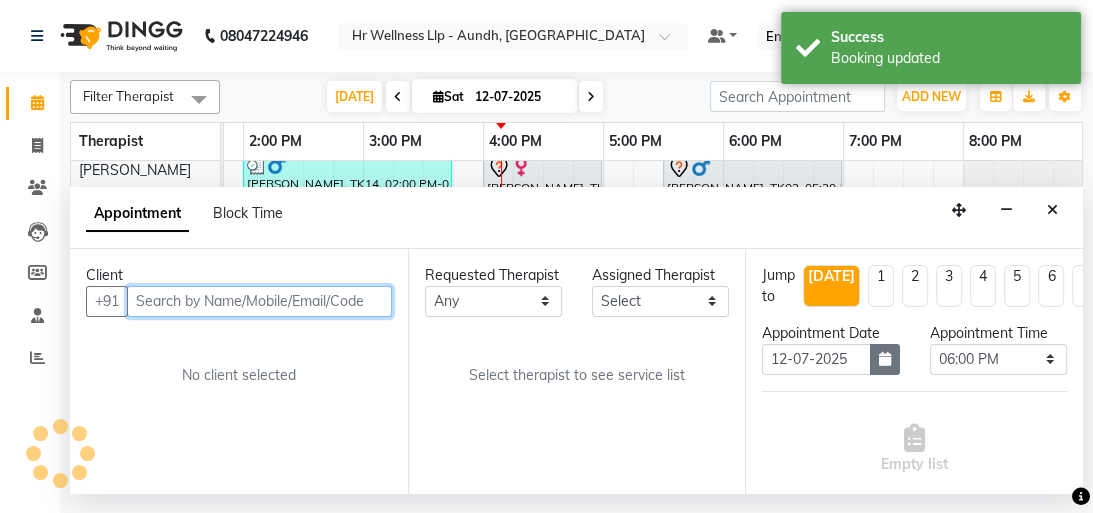 scroll, scrollTop: 0, scrollLeft: 0, axis: both 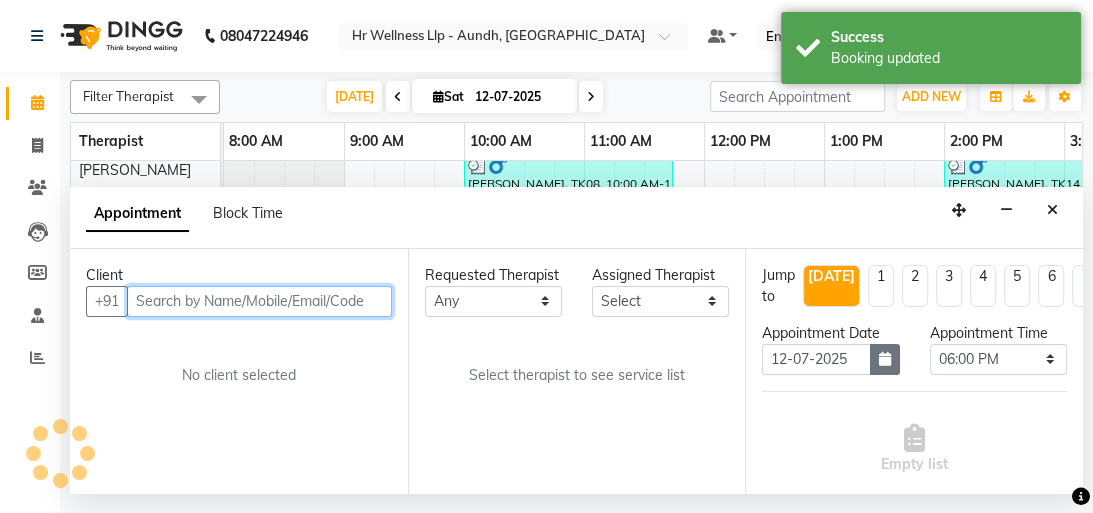 select on "77663" 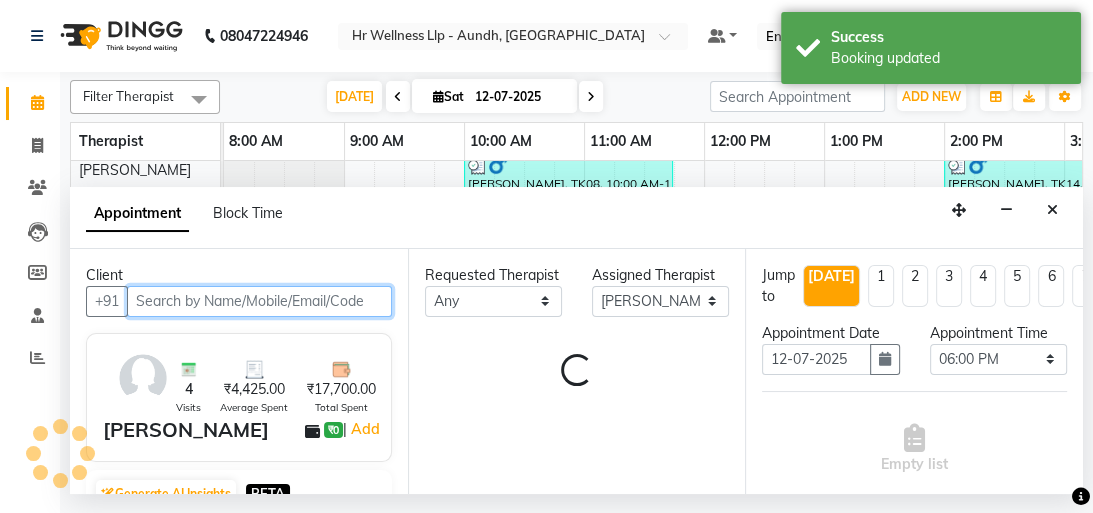 scroll, scrollTop: 0, scrollLeft: 701, axis: horizontal 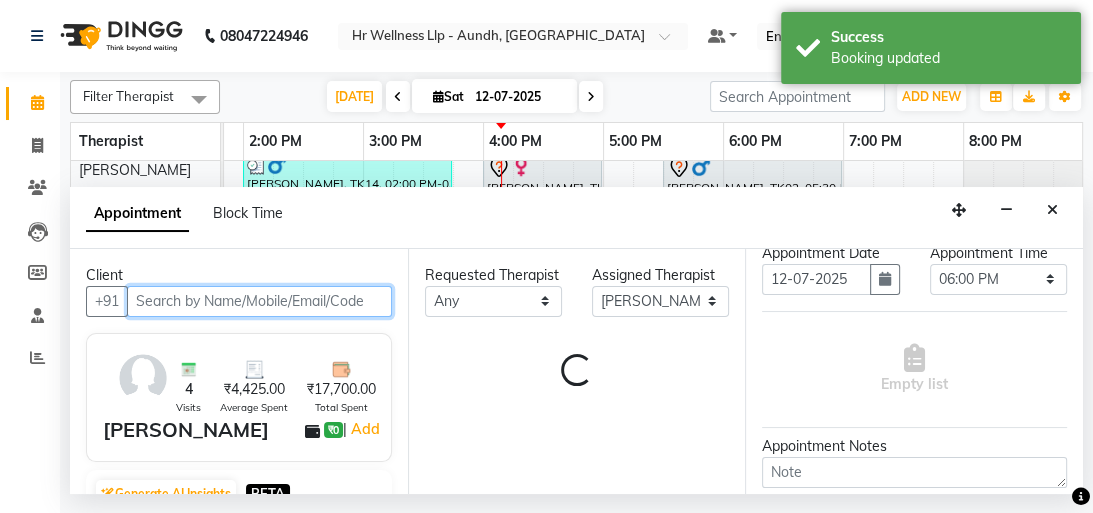 select on "1893" 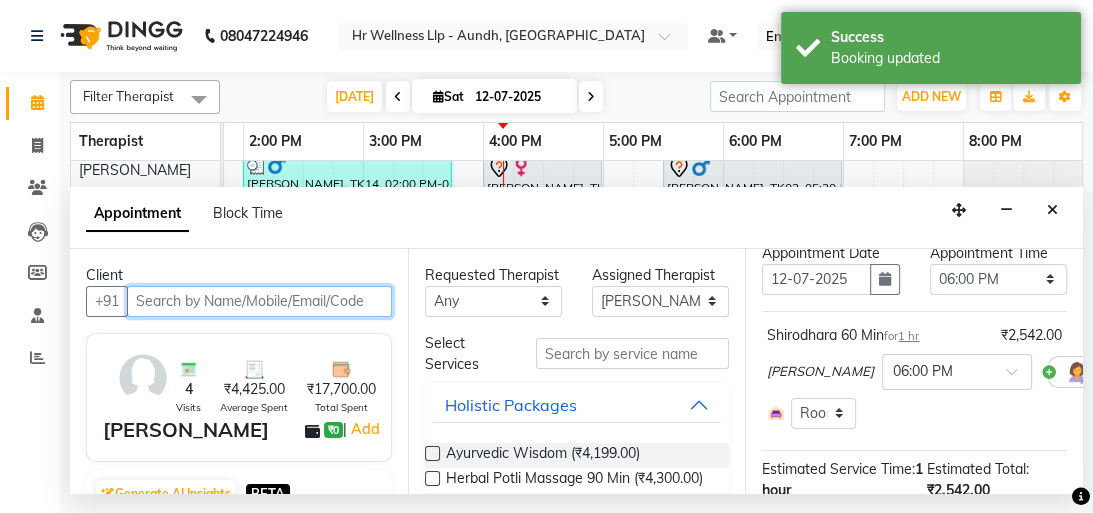 scroll, scrollTop: 0, scrollLeft: 0, axis: both 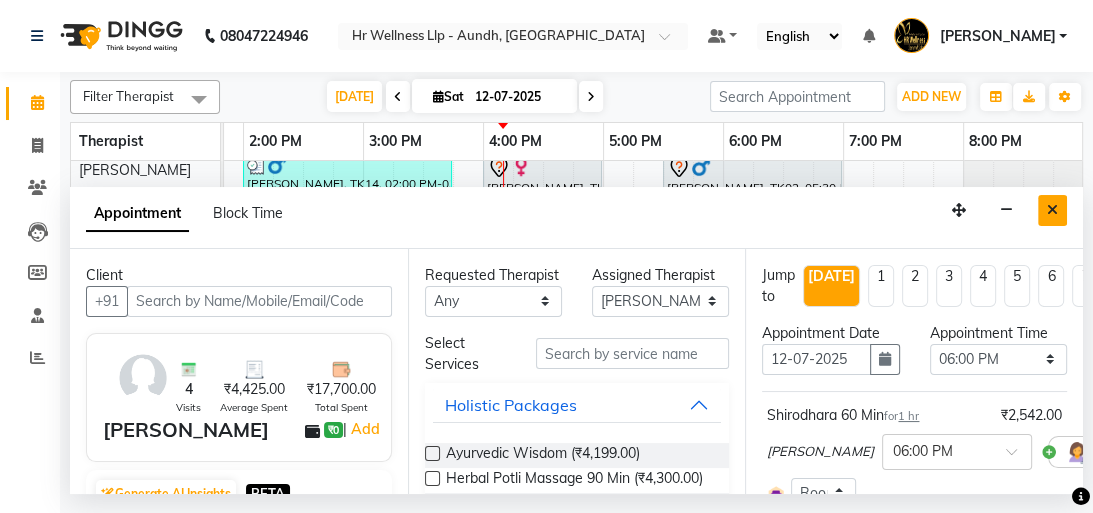 click at bounding box center [1052, 210] 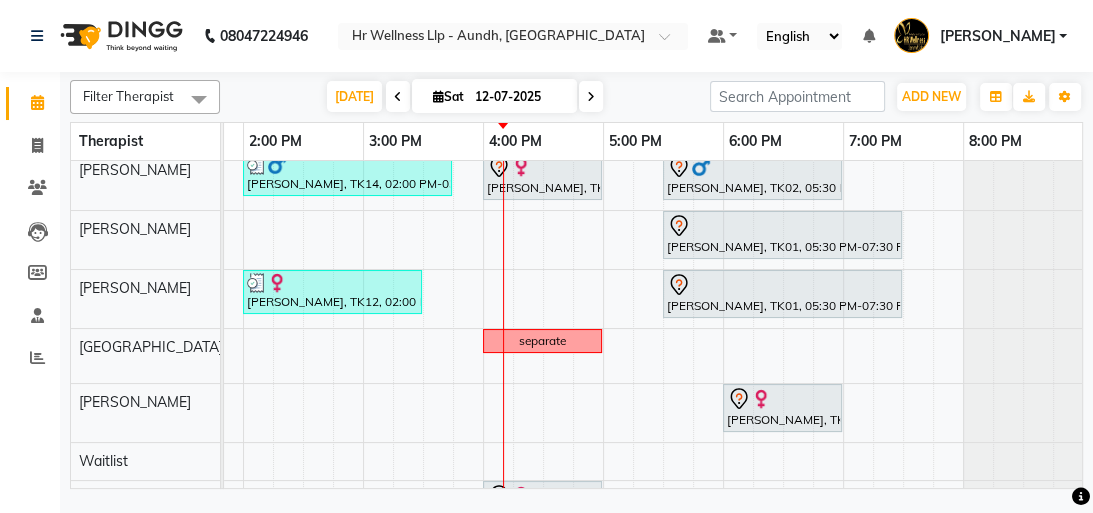 click at bounding box center (591, 97) 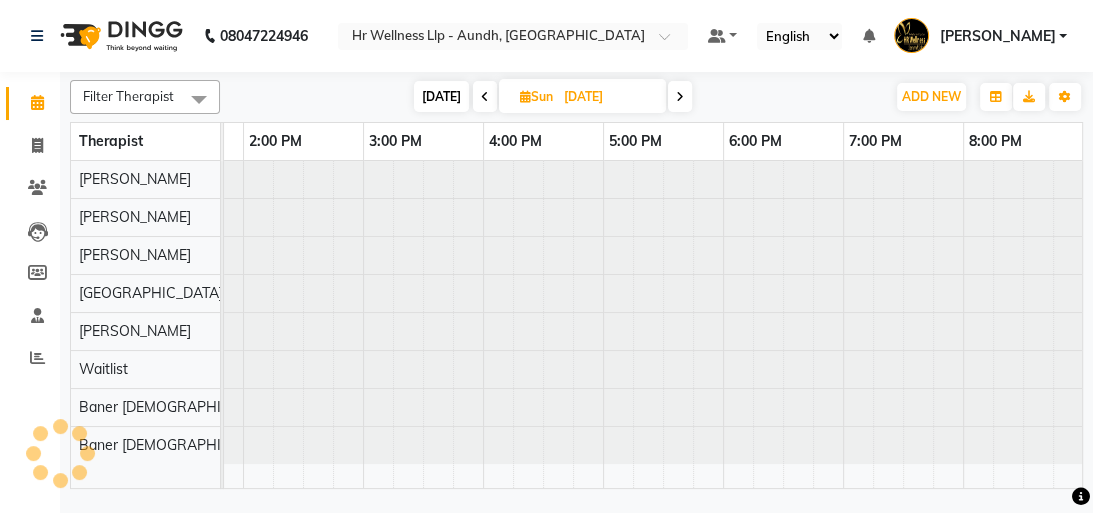 scroll, scrollTop: 0, scrollLeft: 701, axis: horizontal 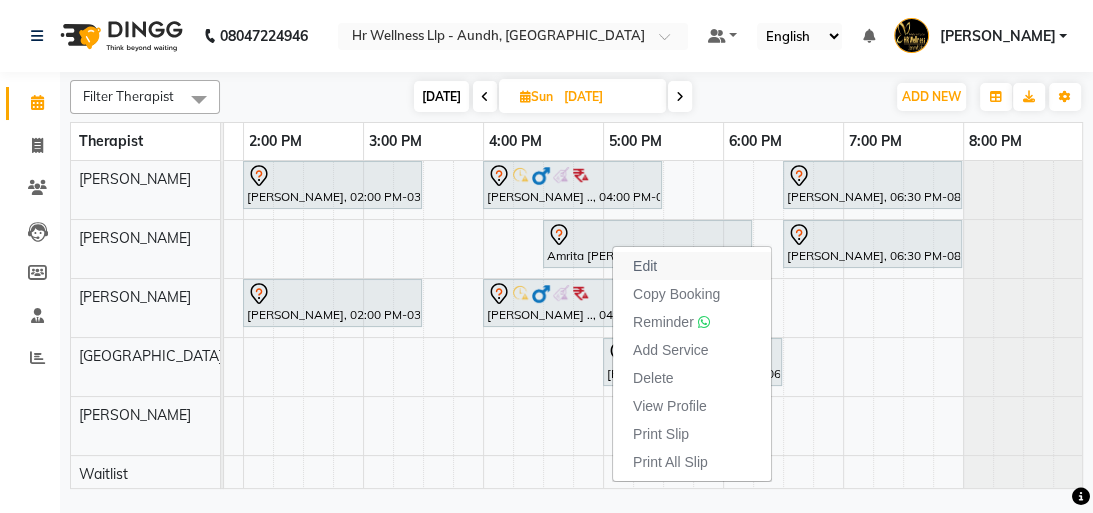 click on "Edit" at bounding box center [645, 266] 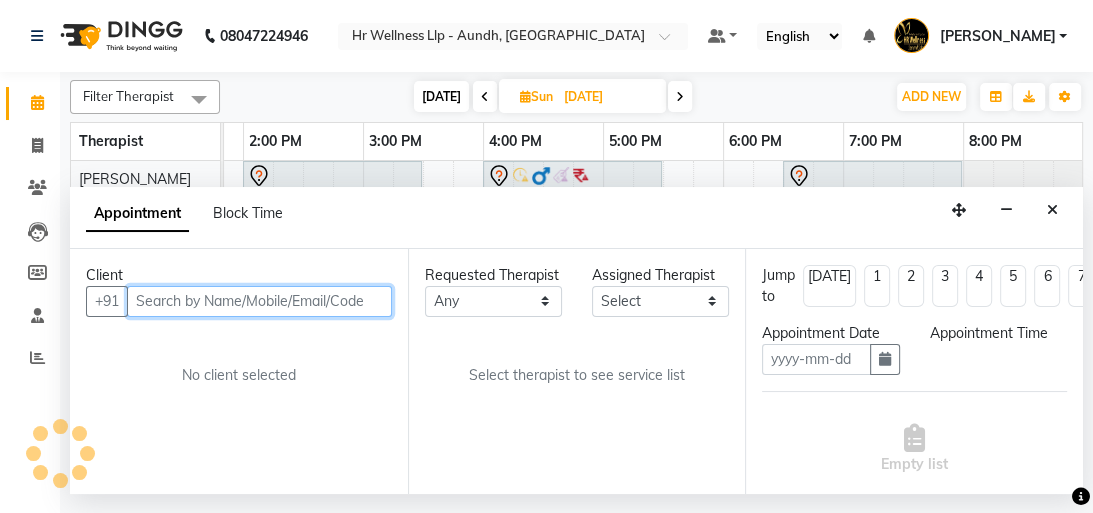type on "[DATE]" 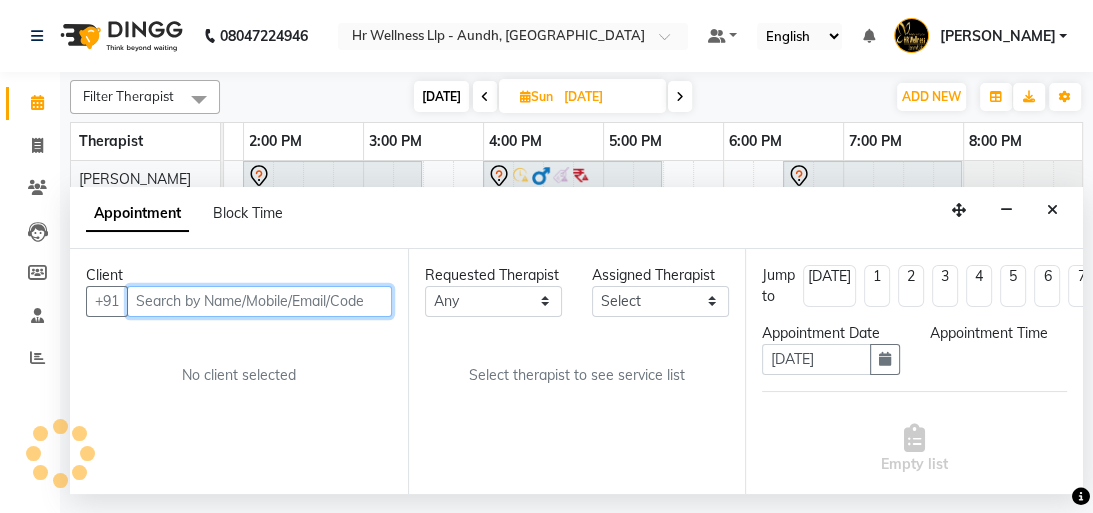 select on "990" 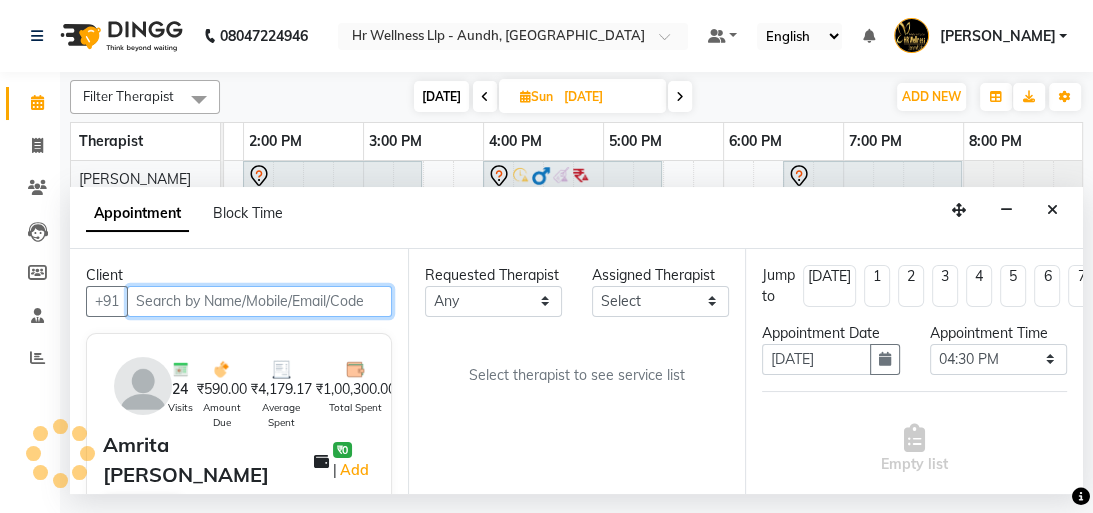 scroll, scrollTop: 0, scrollLeft: 701, axis: horizontal 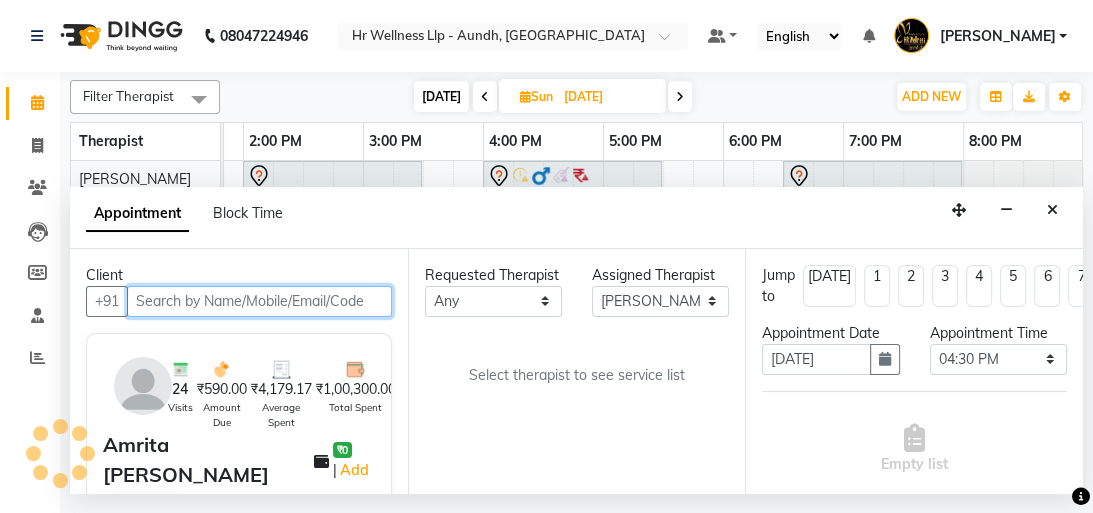 select on "1340" 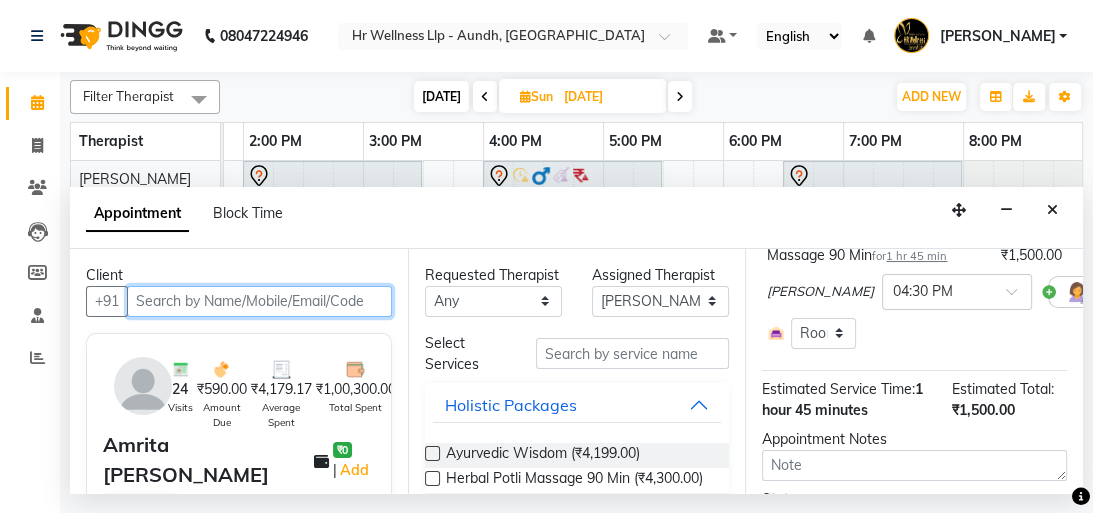 scroll, scrollTop: 80, scrollLeft: 0, axis: vertical 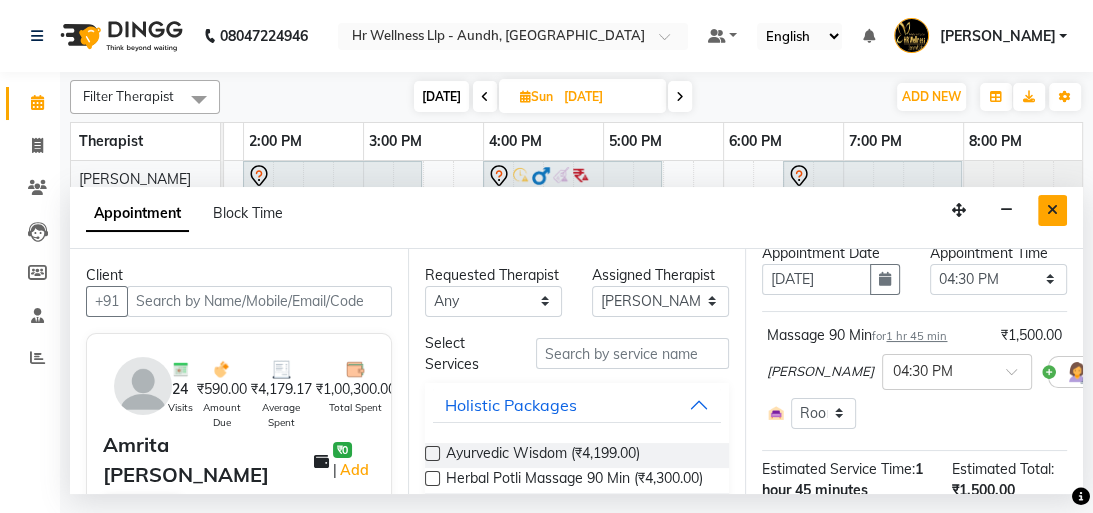 click at bounding box center (1052, 210) 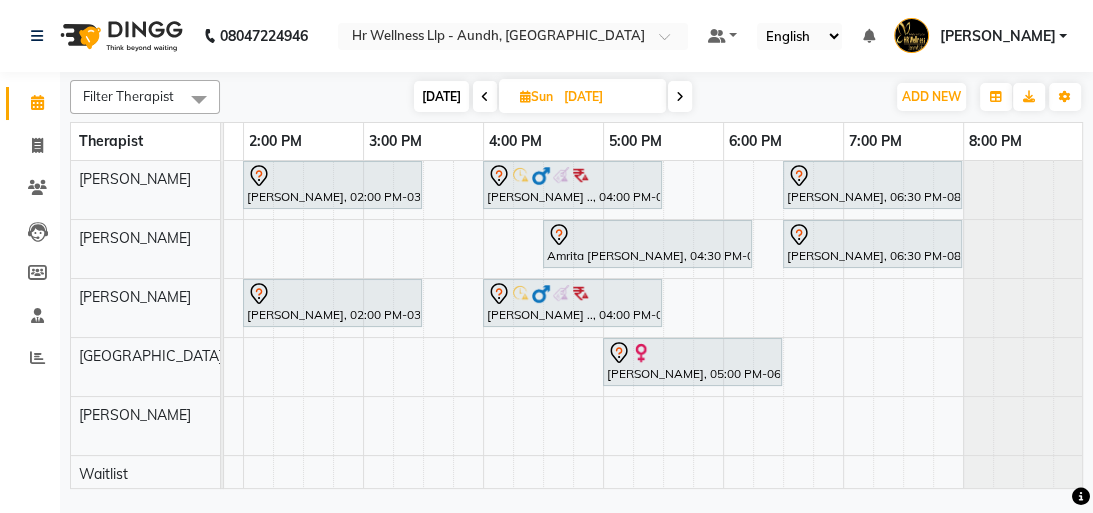 click at bounding box center (485, 97) 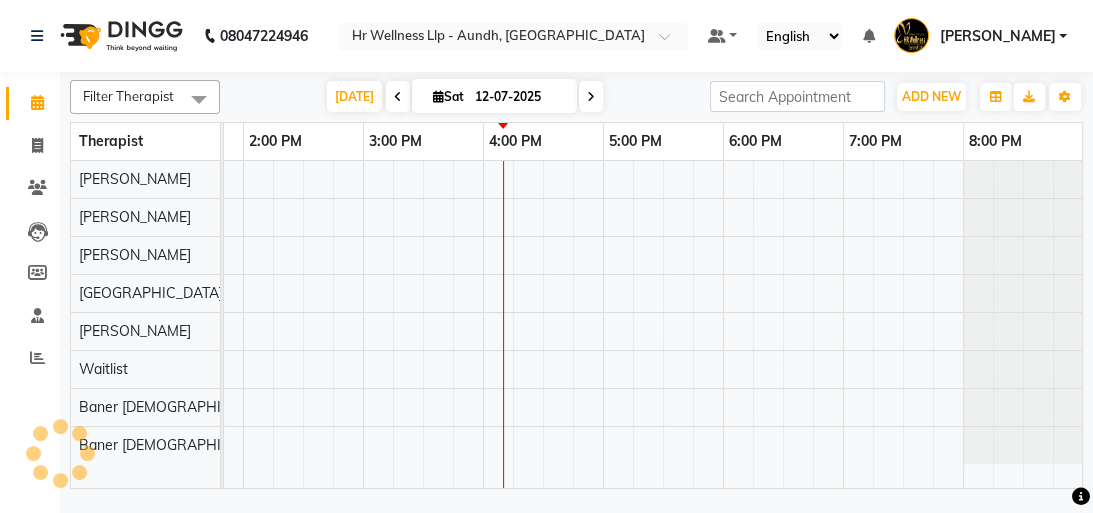 scroll, scrollTop: 0, scrollLeft: 701, axis: horizontal 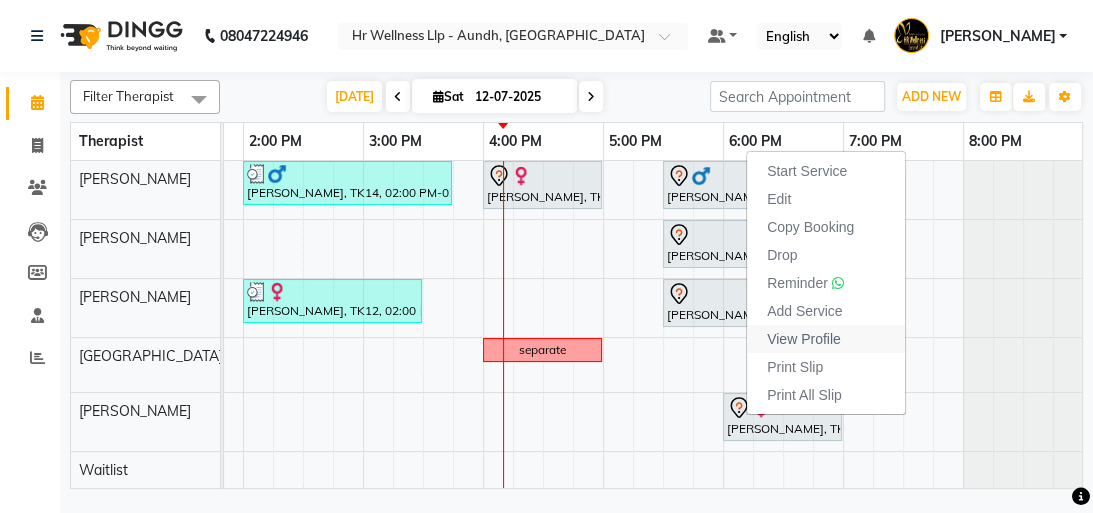 click on "View Profile" at bounding box center (804, 339) 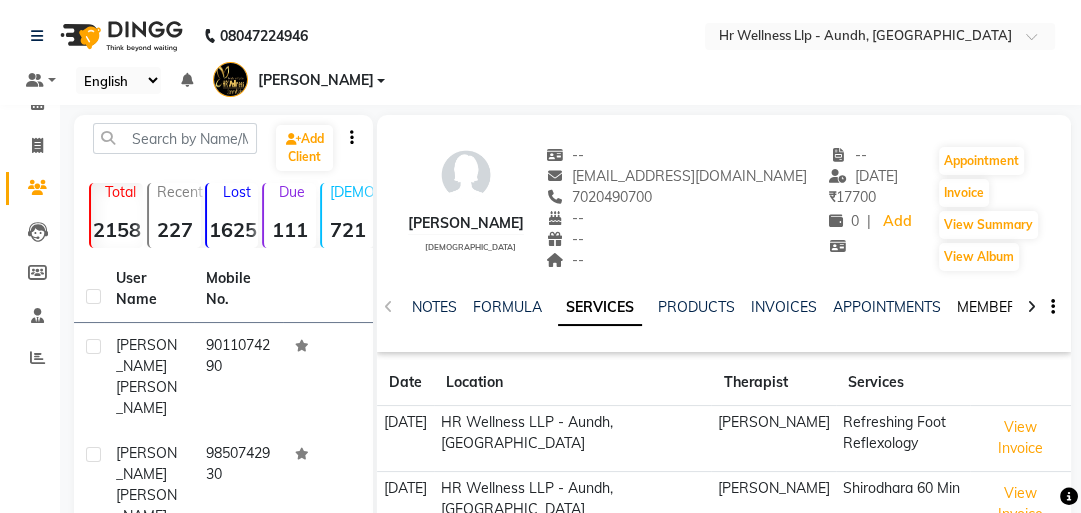click on "MEMBERSHIP" 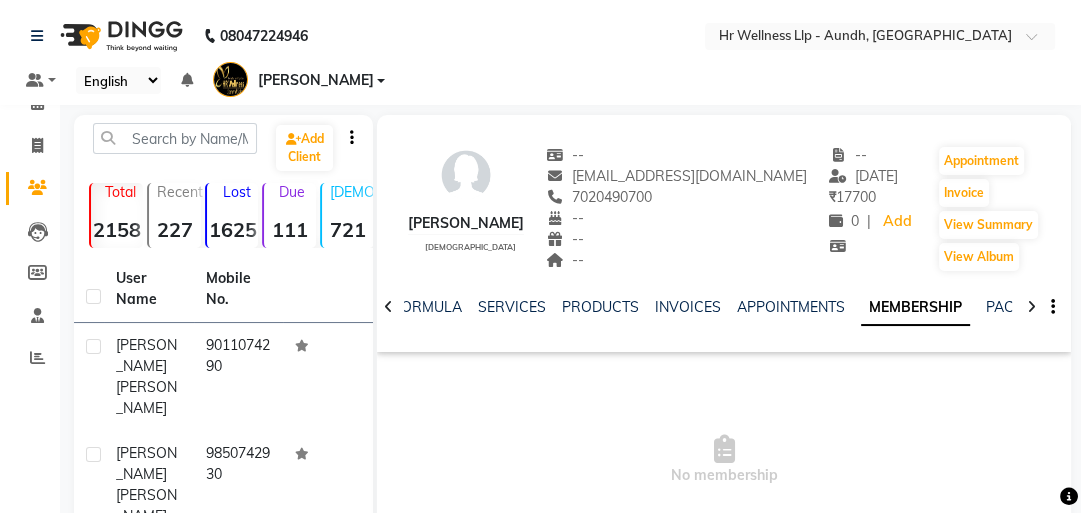 click 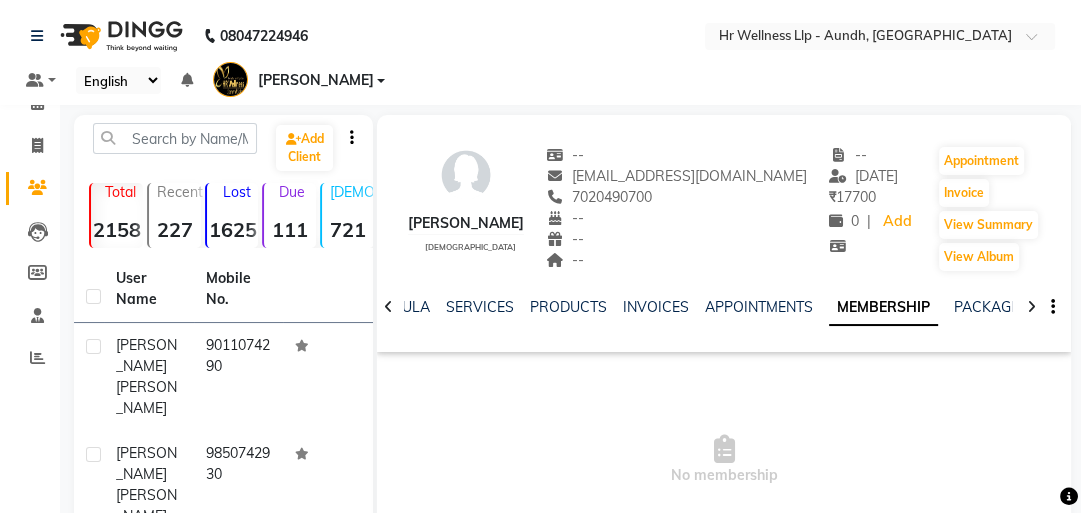 click 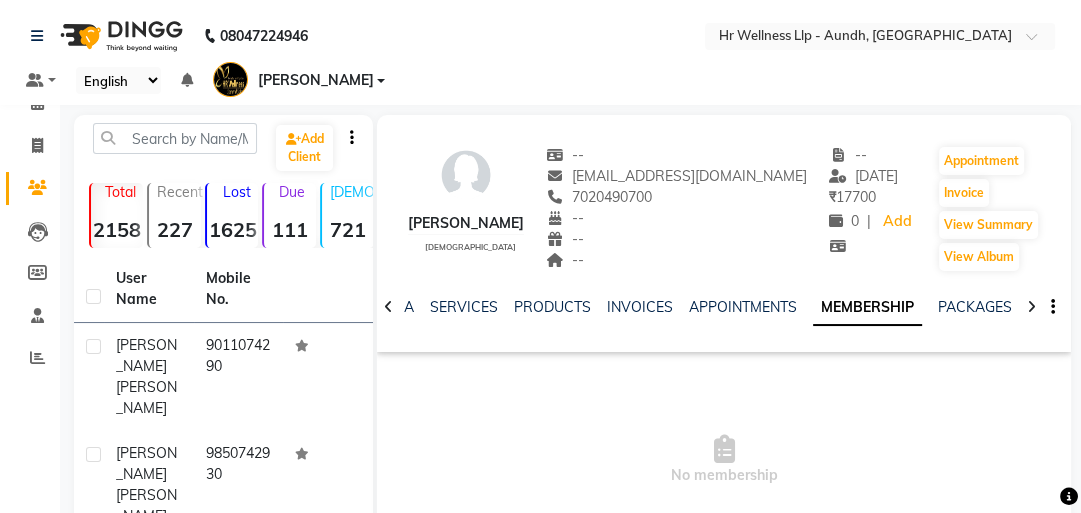 click 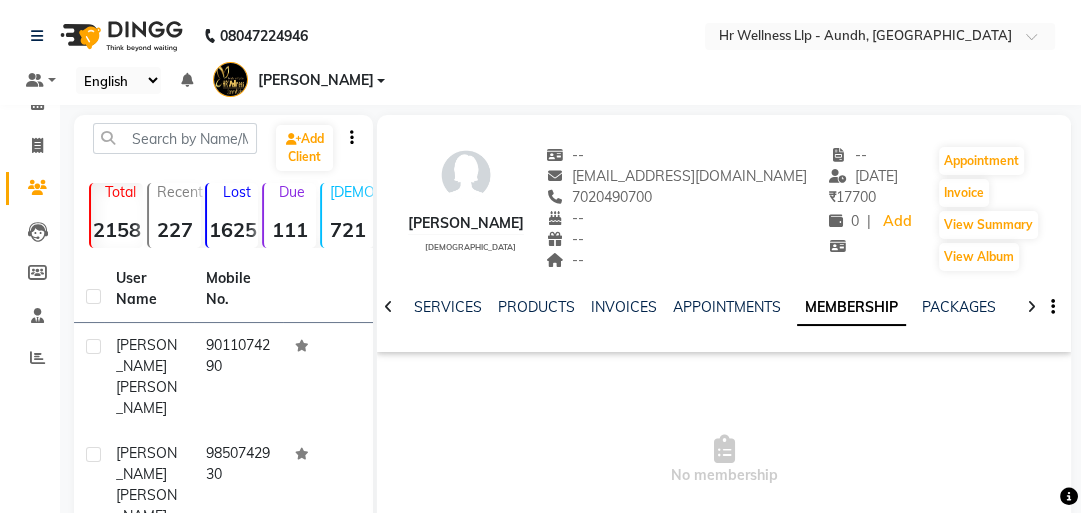 click 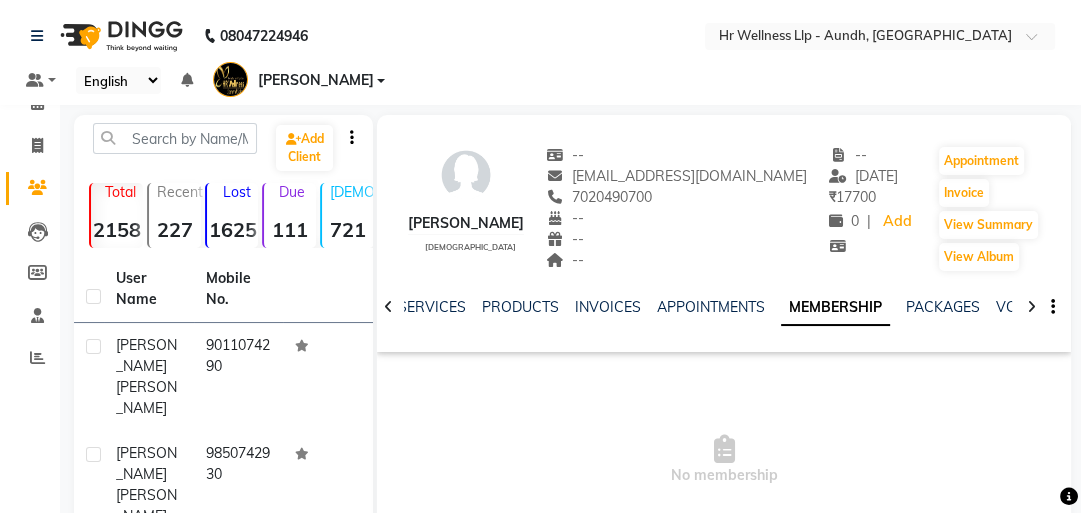 click 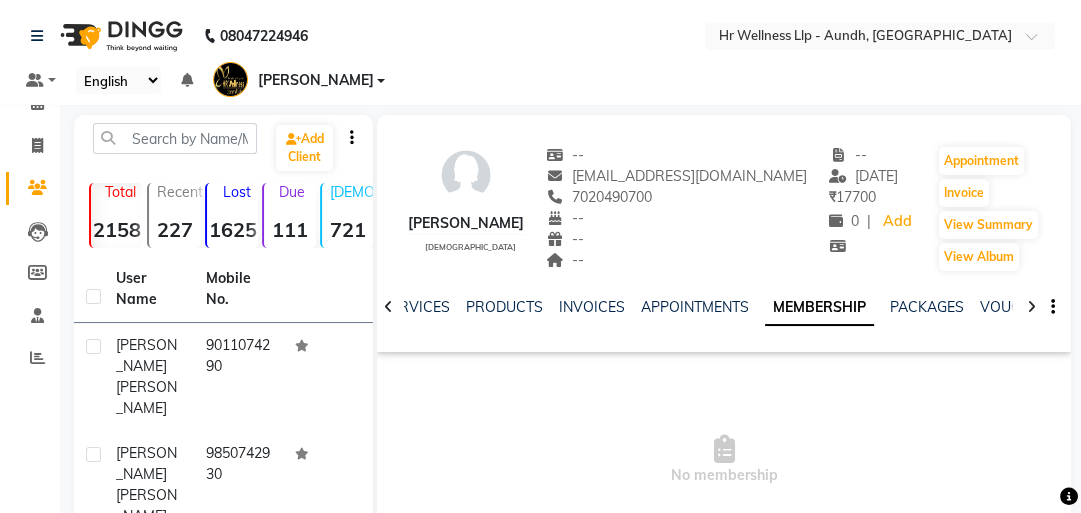 click 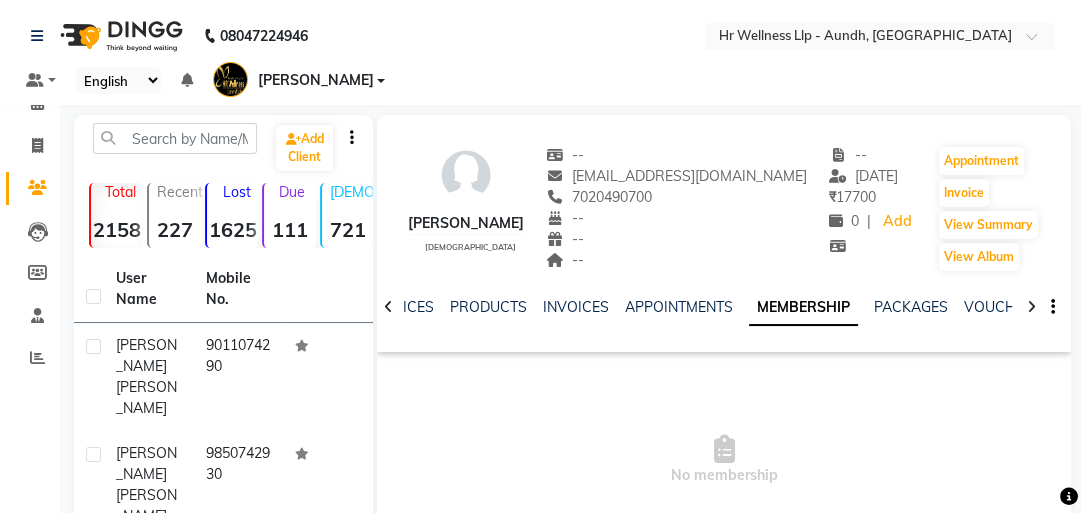click 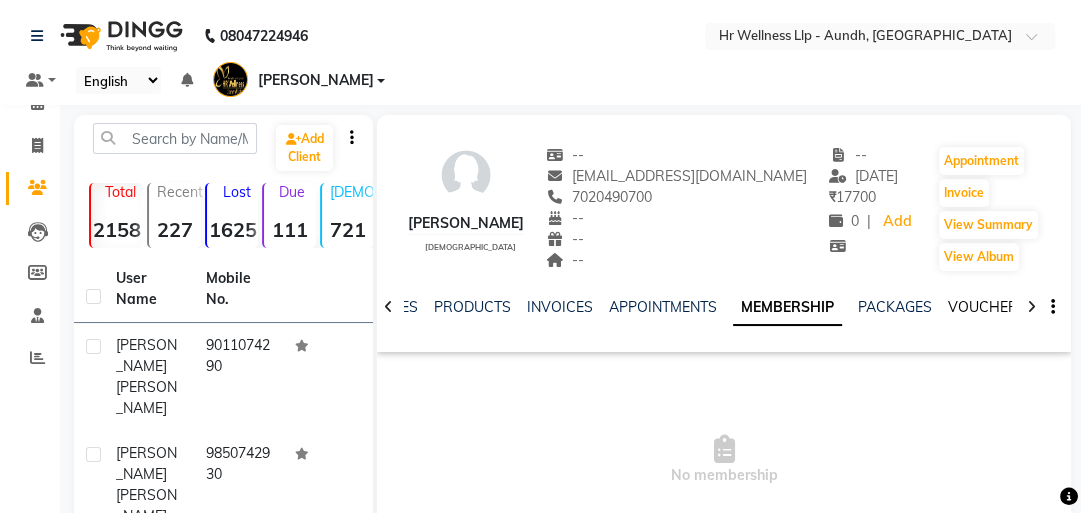 click on "VOUCHERS" 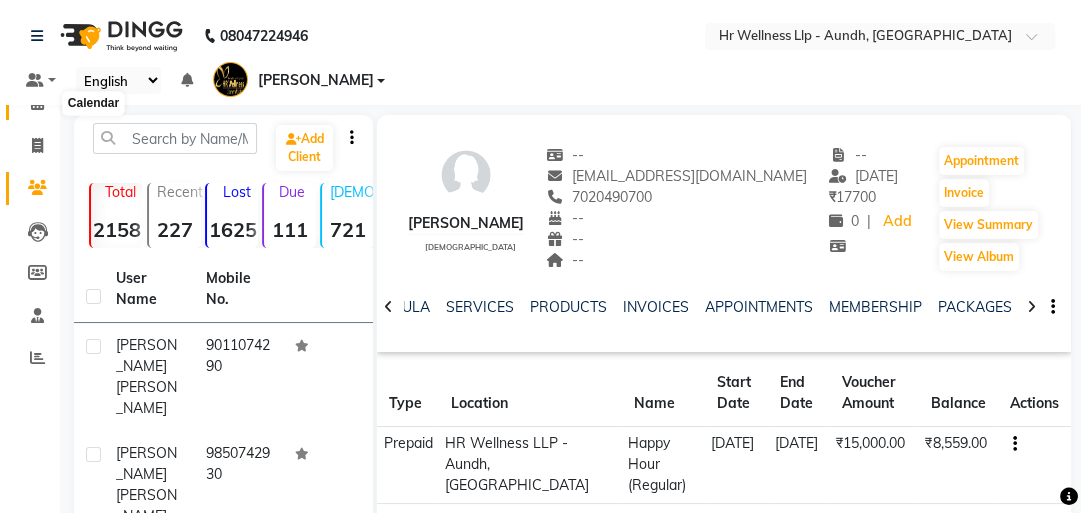 click 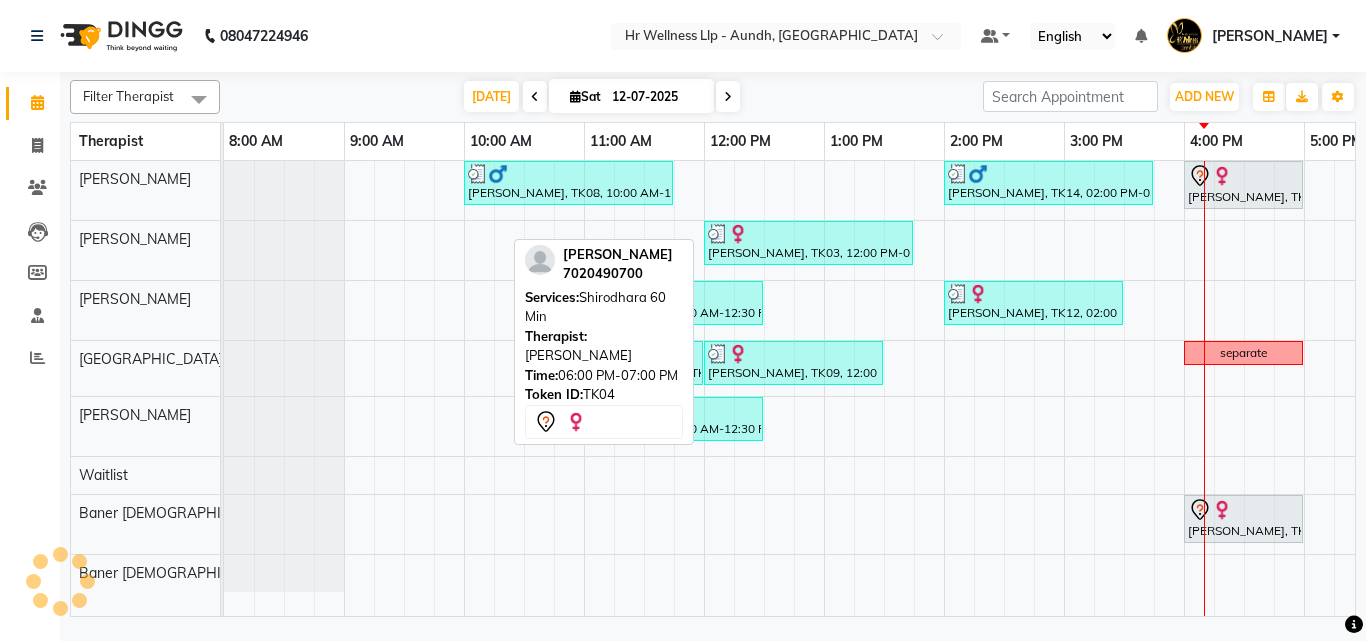 scroll, scrollTop: 0, scrollLeft: 429, axis: horizontal 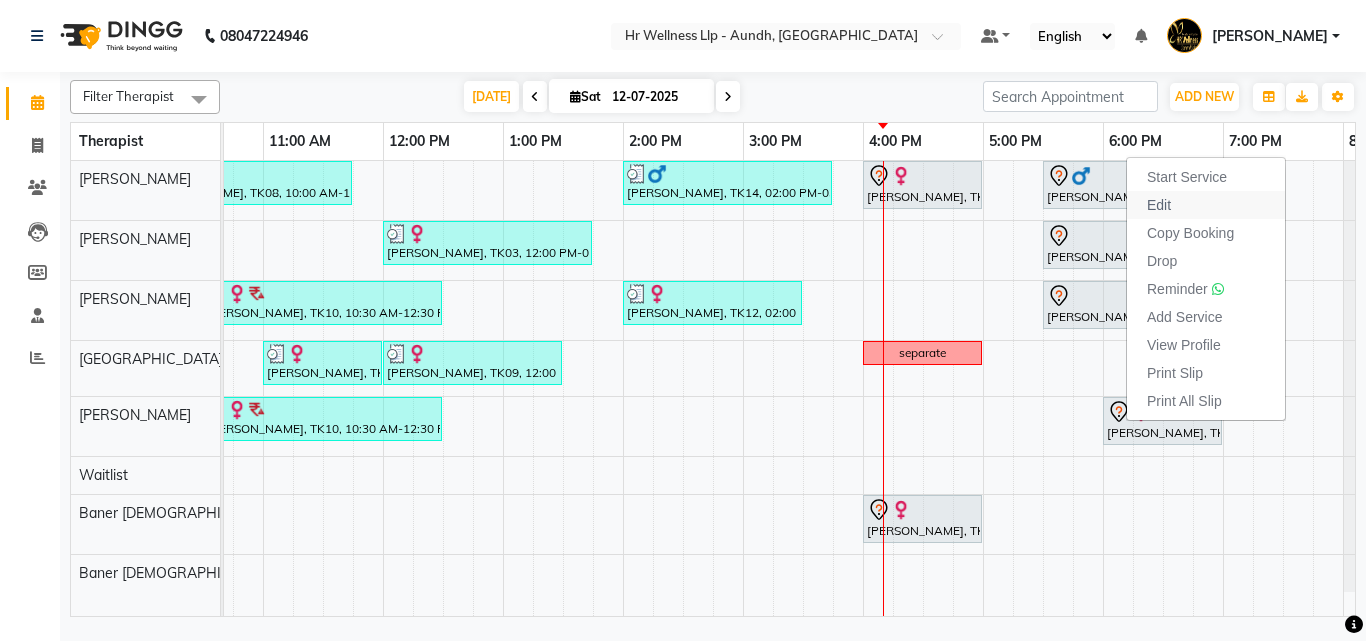 click on "Edit" at bounding box center [1159, 205] 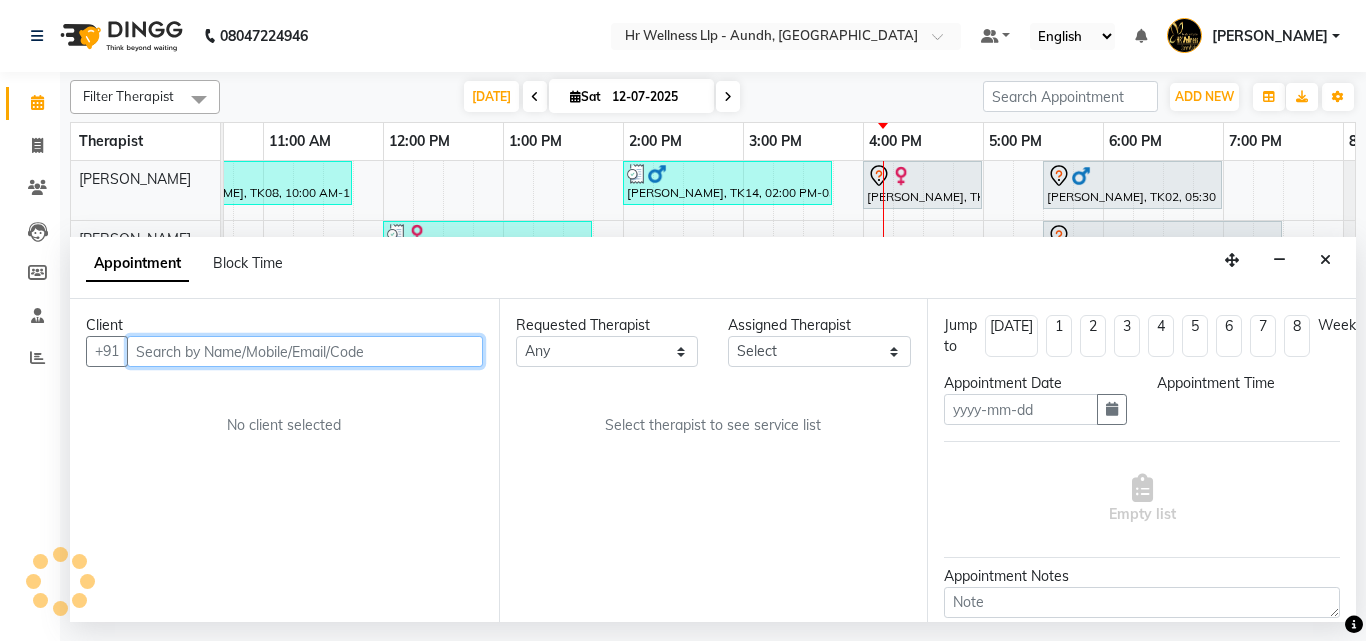 type on "12-07-2025" 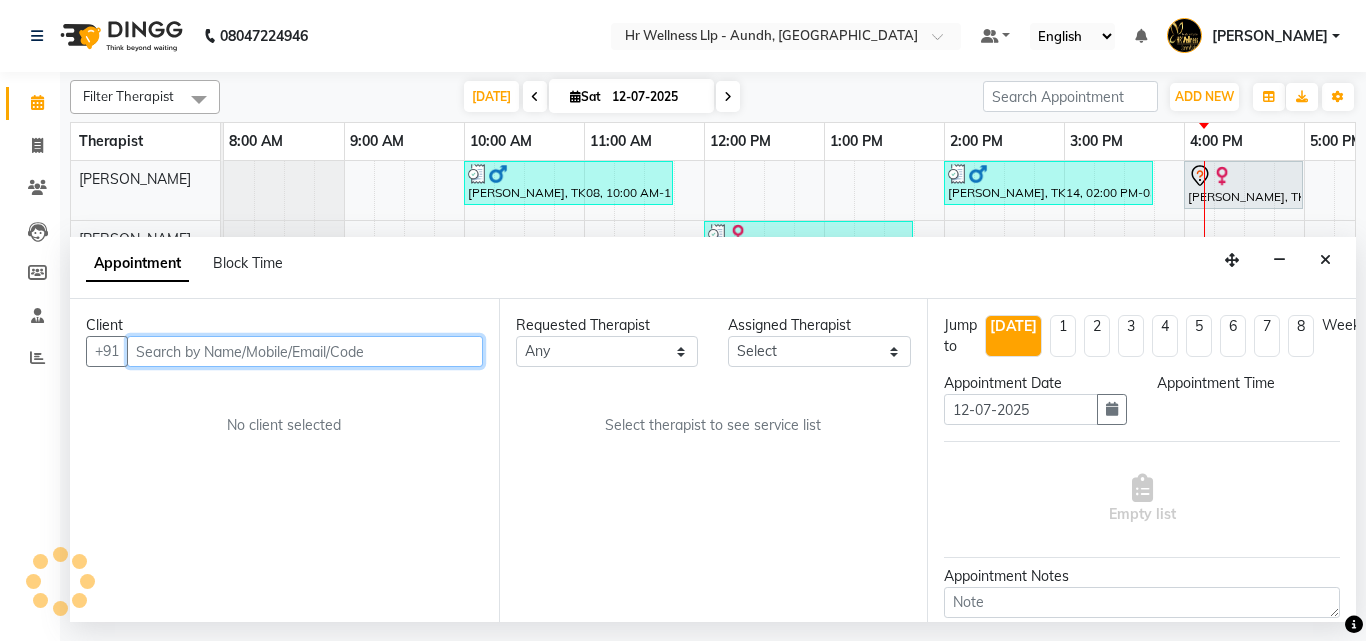 select on "1080" 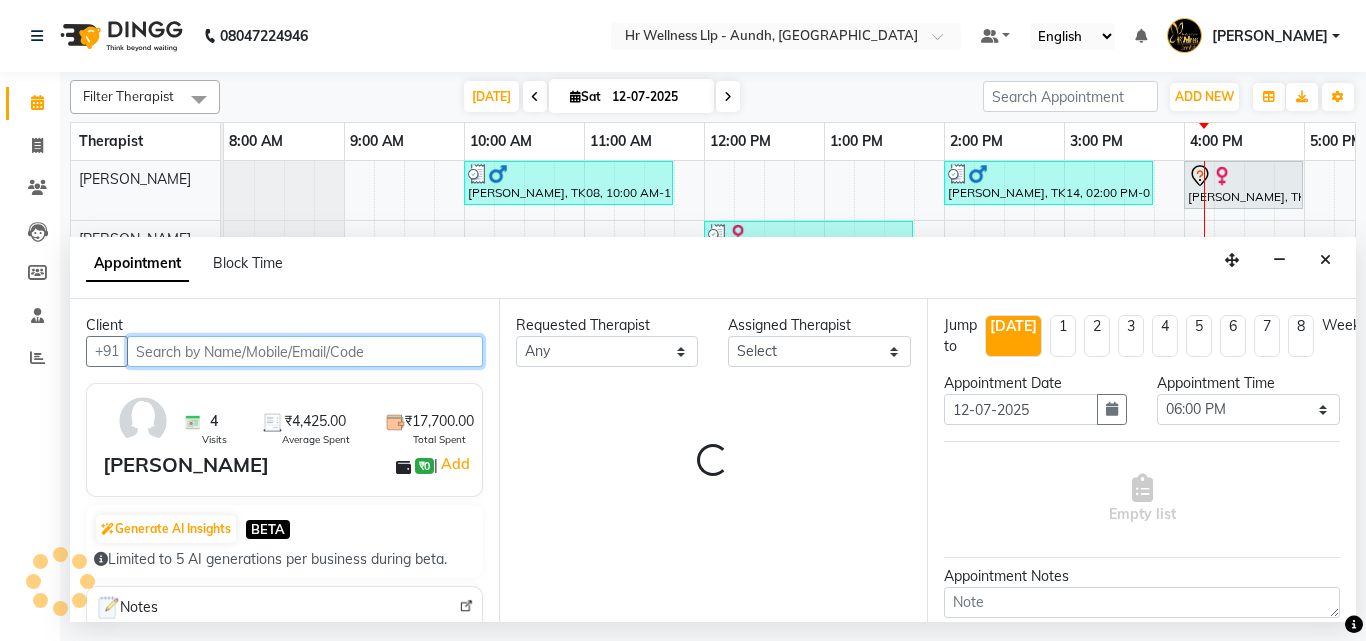 select on "77663" 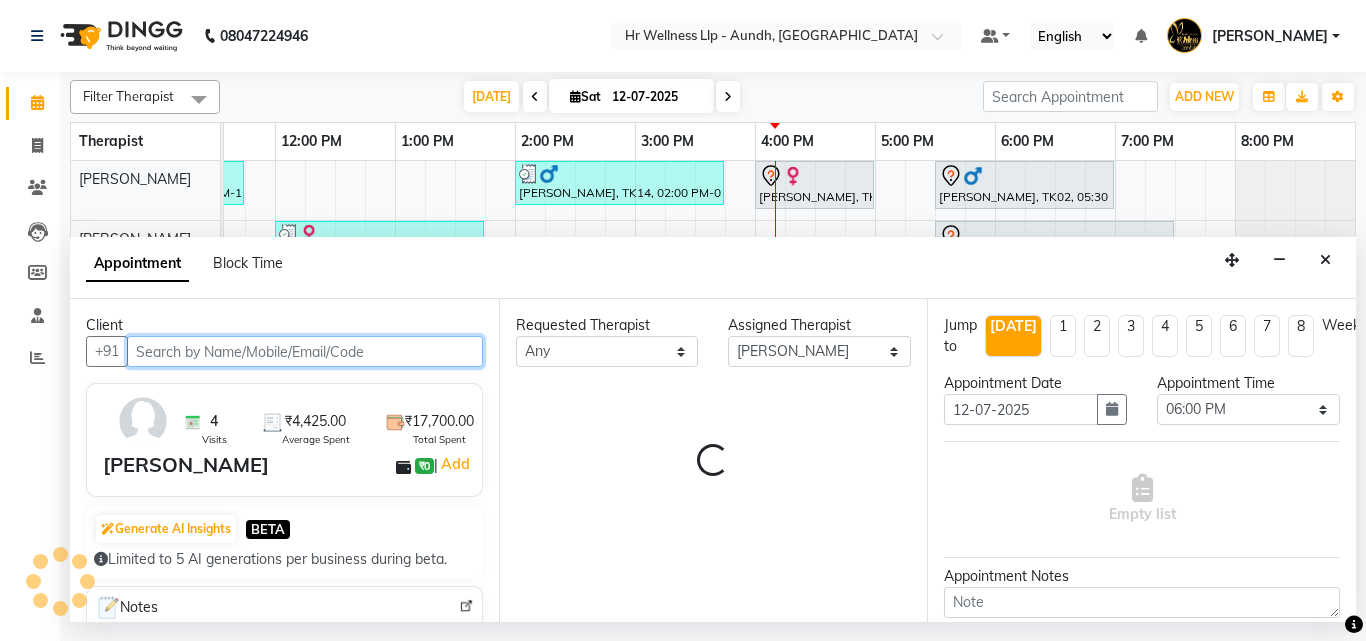 select on "1893" 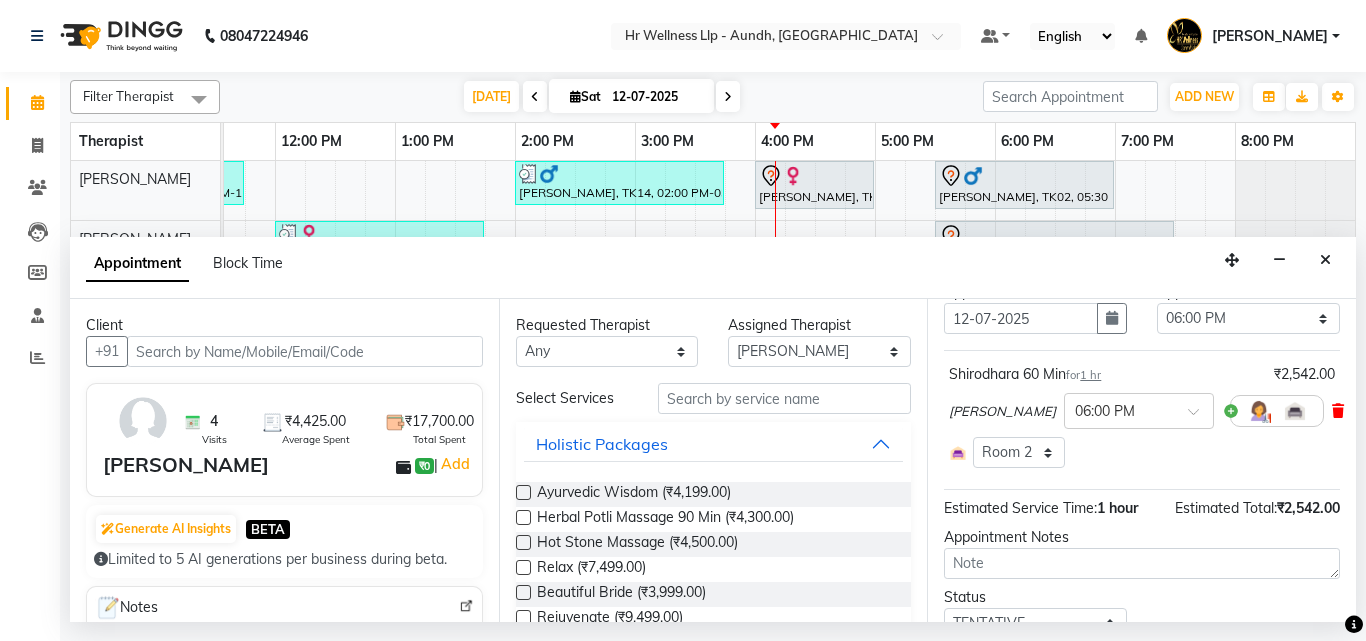 click at bounding box center (1338, 411) 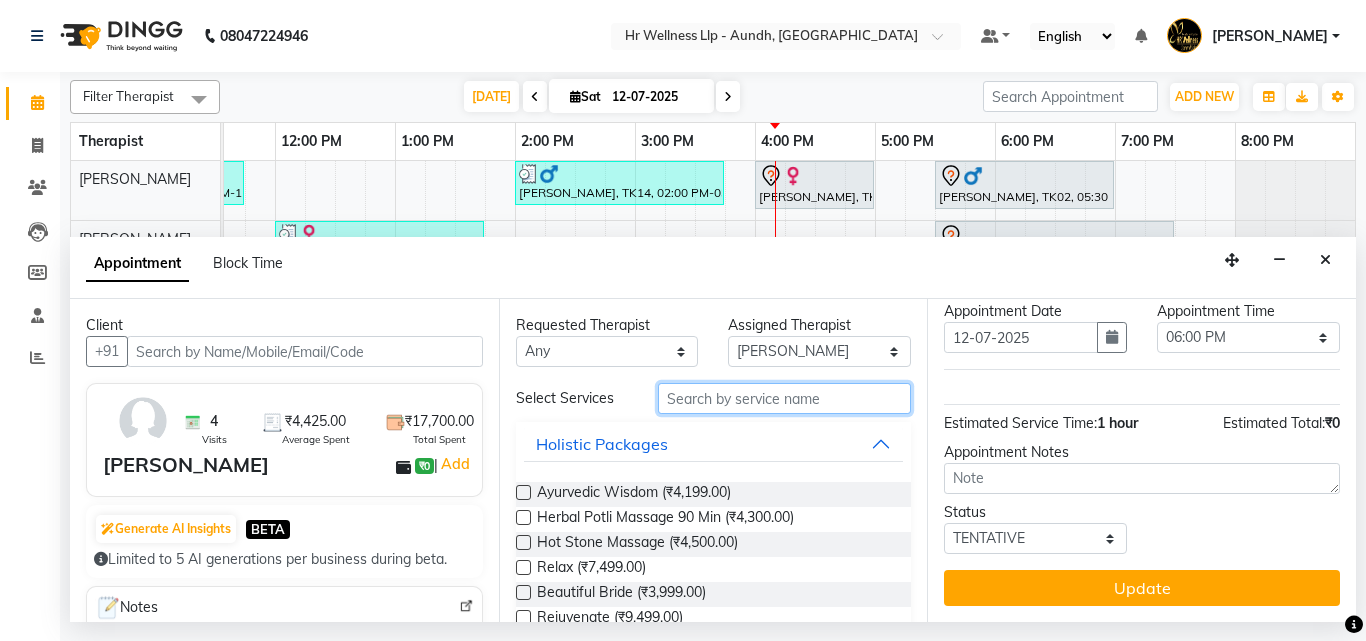click at bounding box center [785, 398] 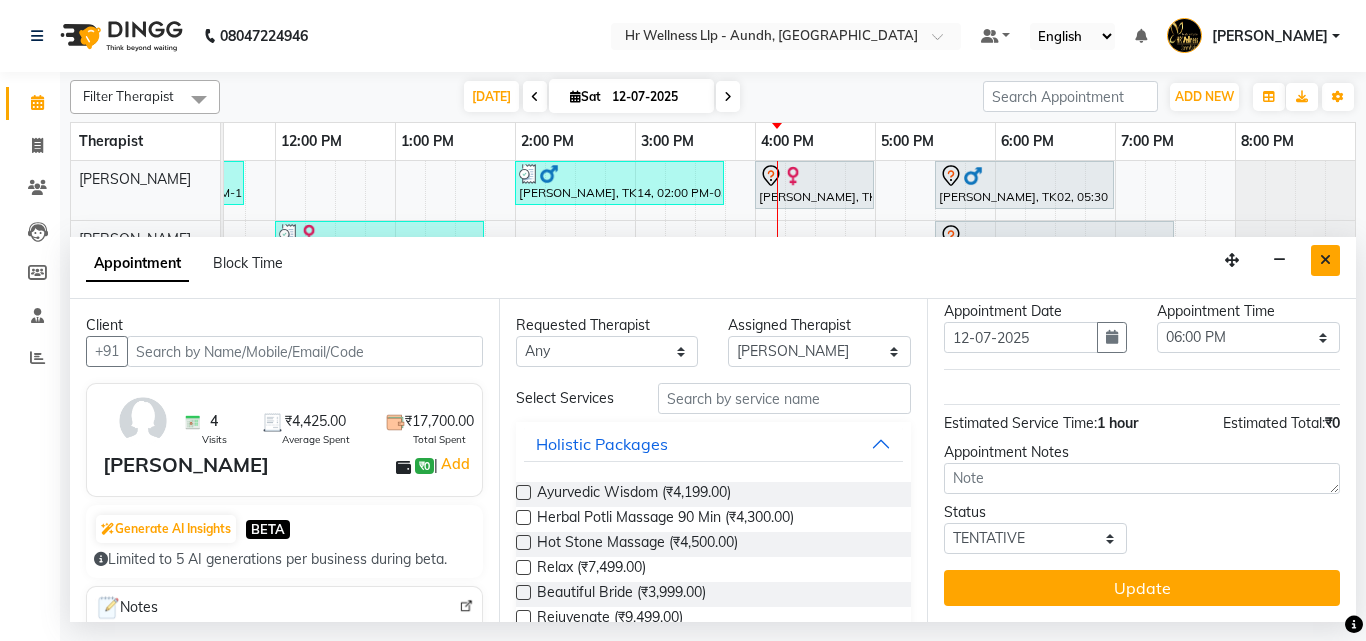 click at bounding box center [1325, 260] 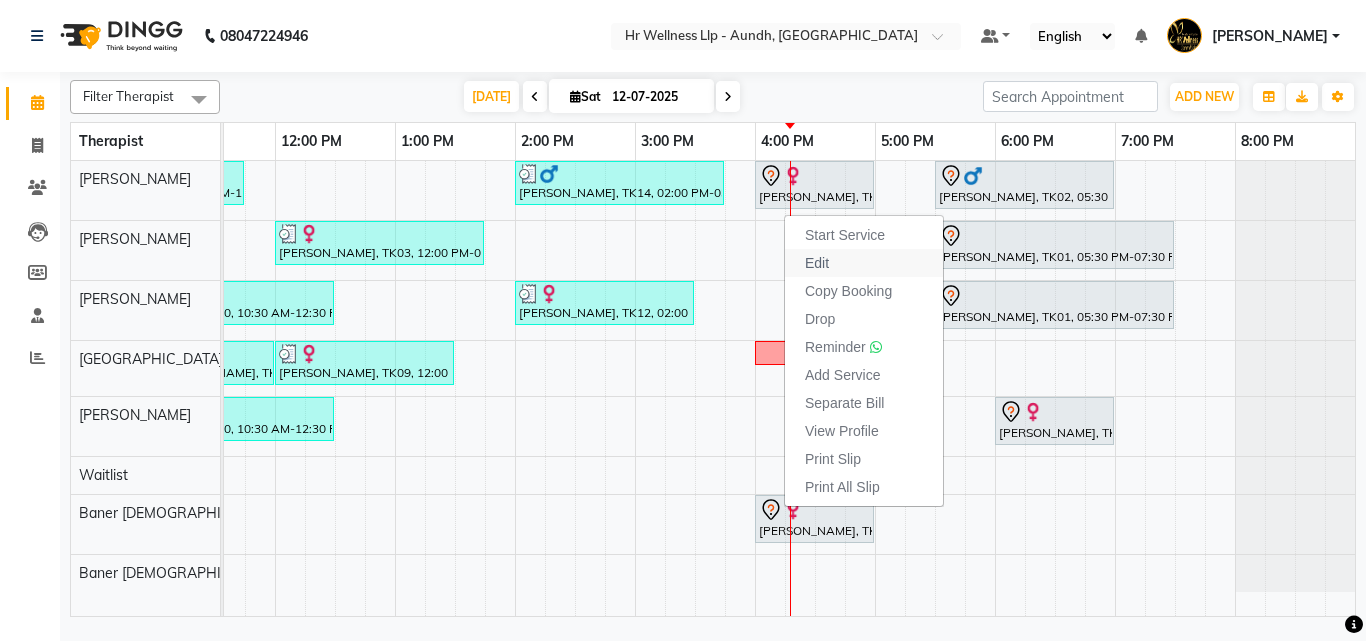 click on "Edit" at bounding box center [864, 263] 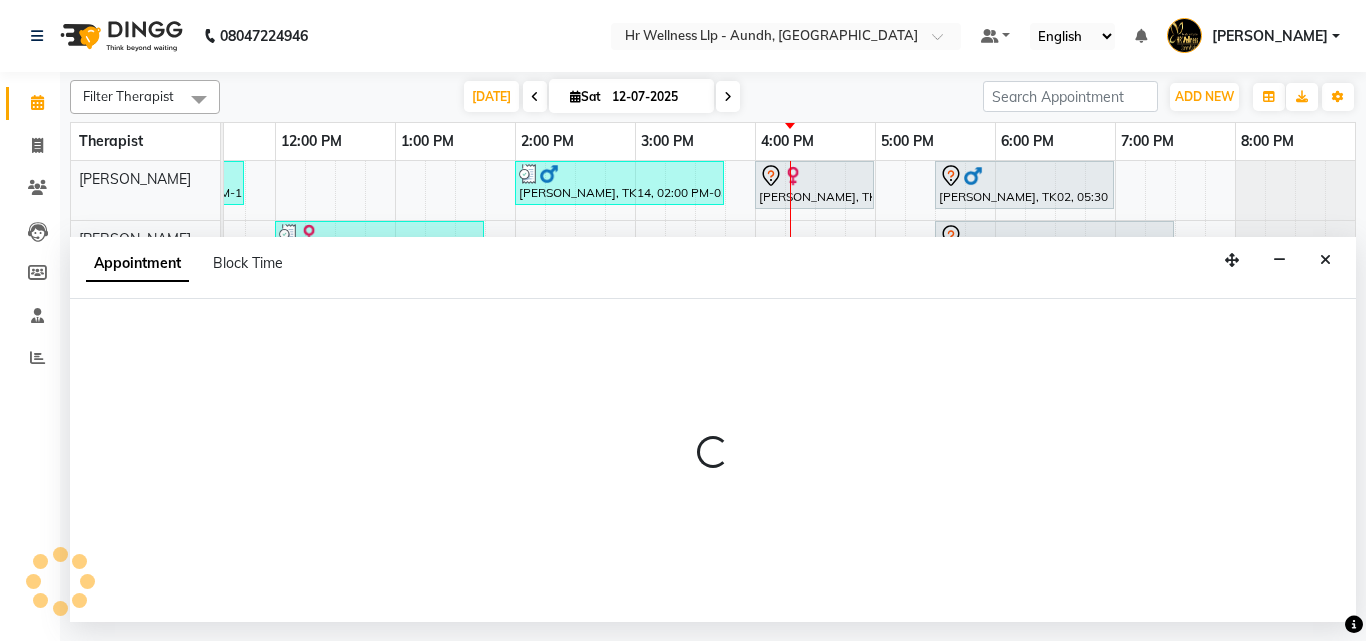 select on "tentative" 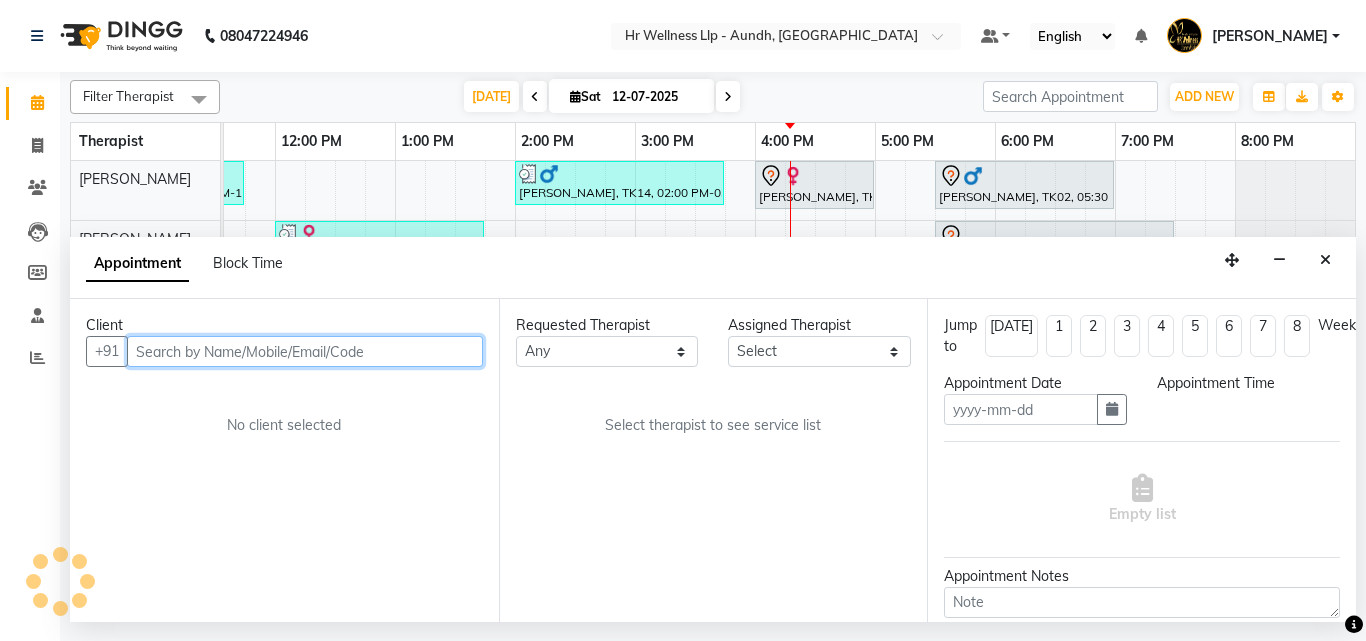type on "12-07-2025" 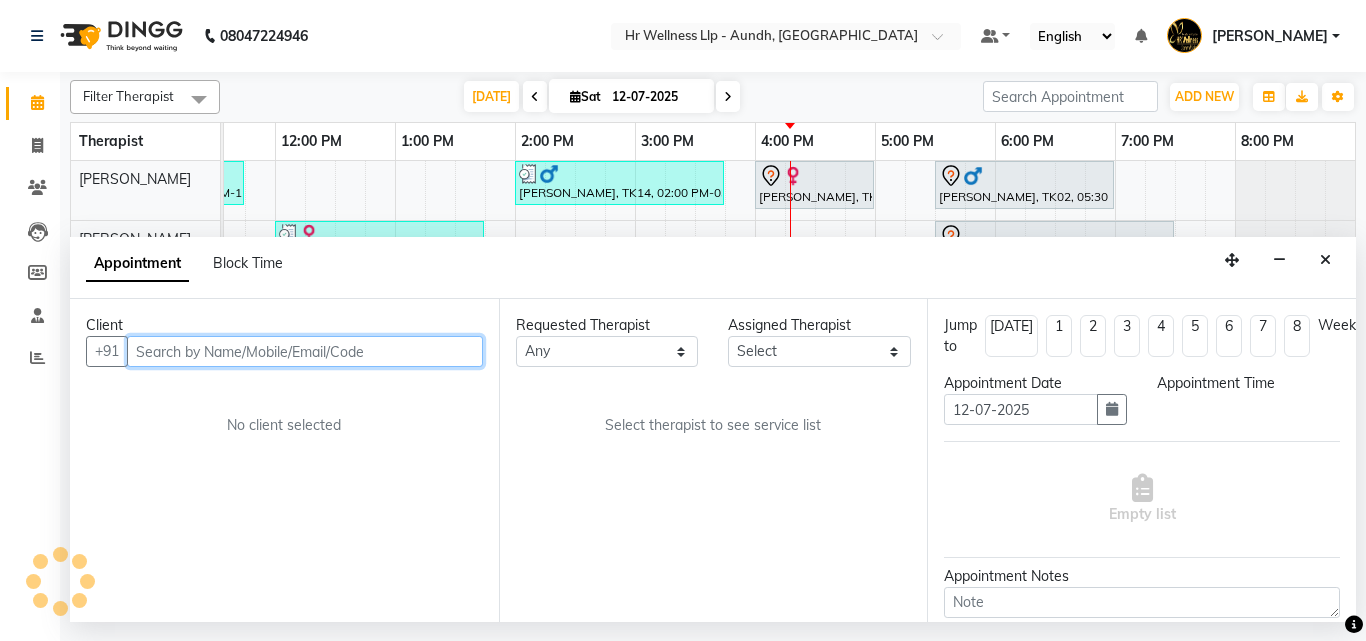 select on "54765" 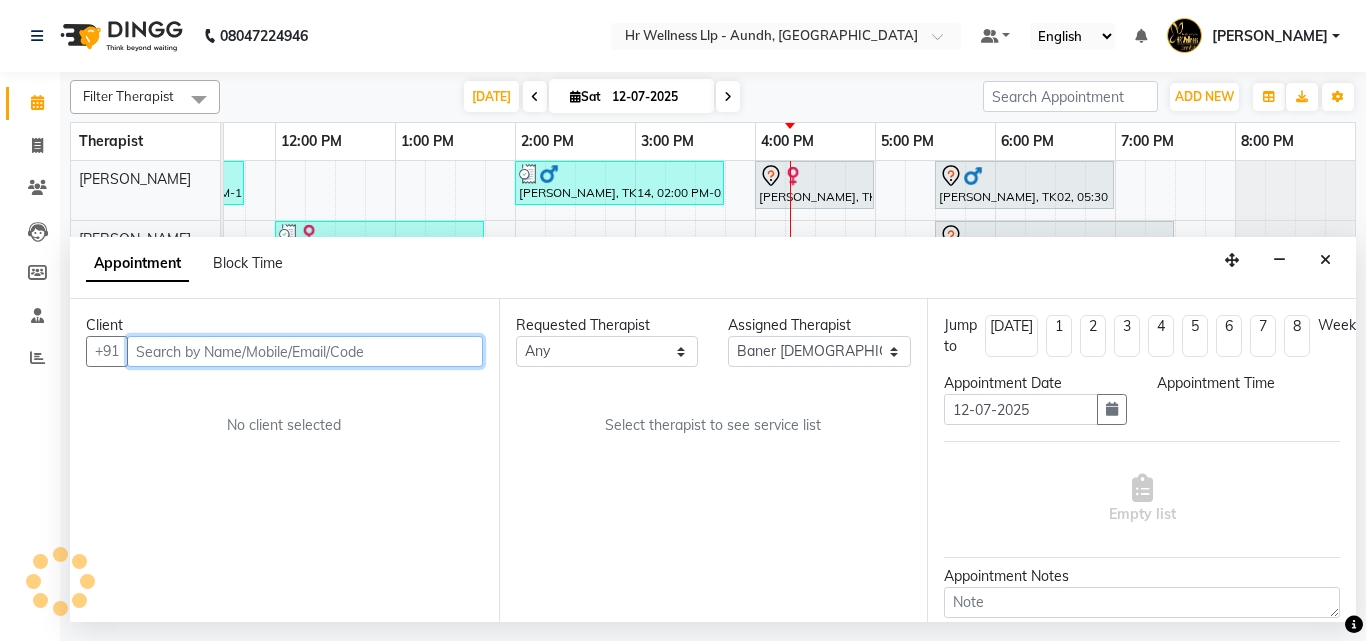 scroll, scrollTop: 0, scrollLeft: 429, axis: horizontal 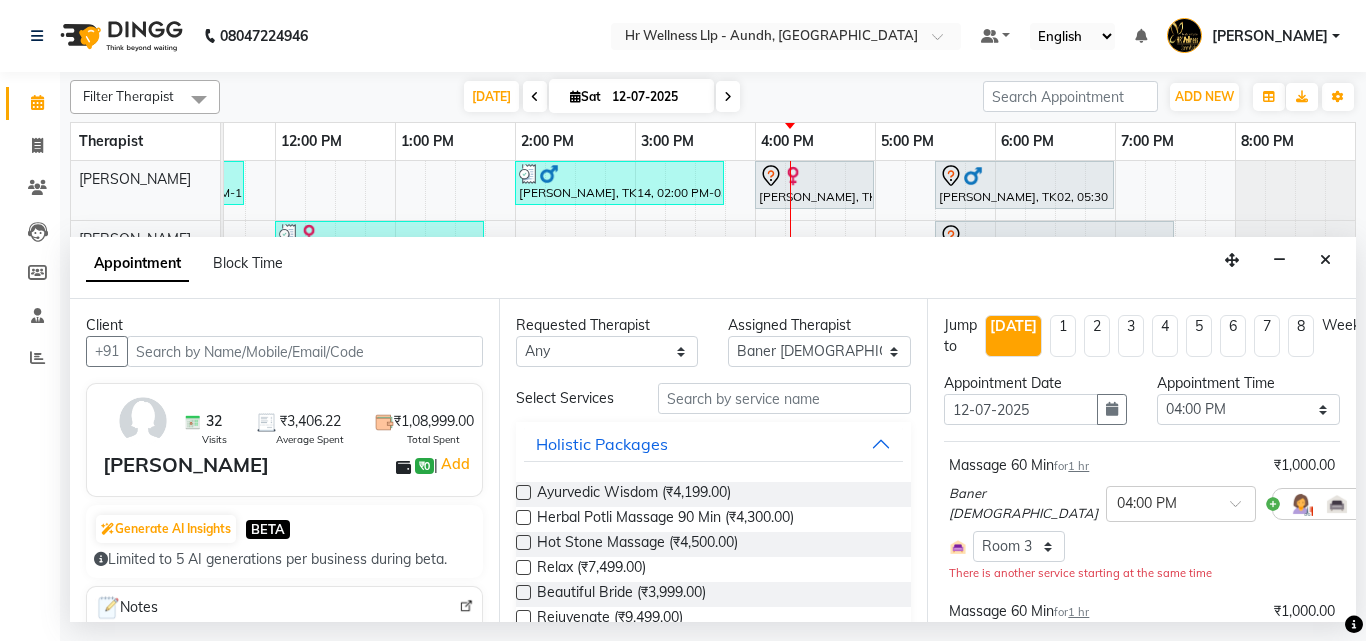 click at bounding box center (1380, 503) 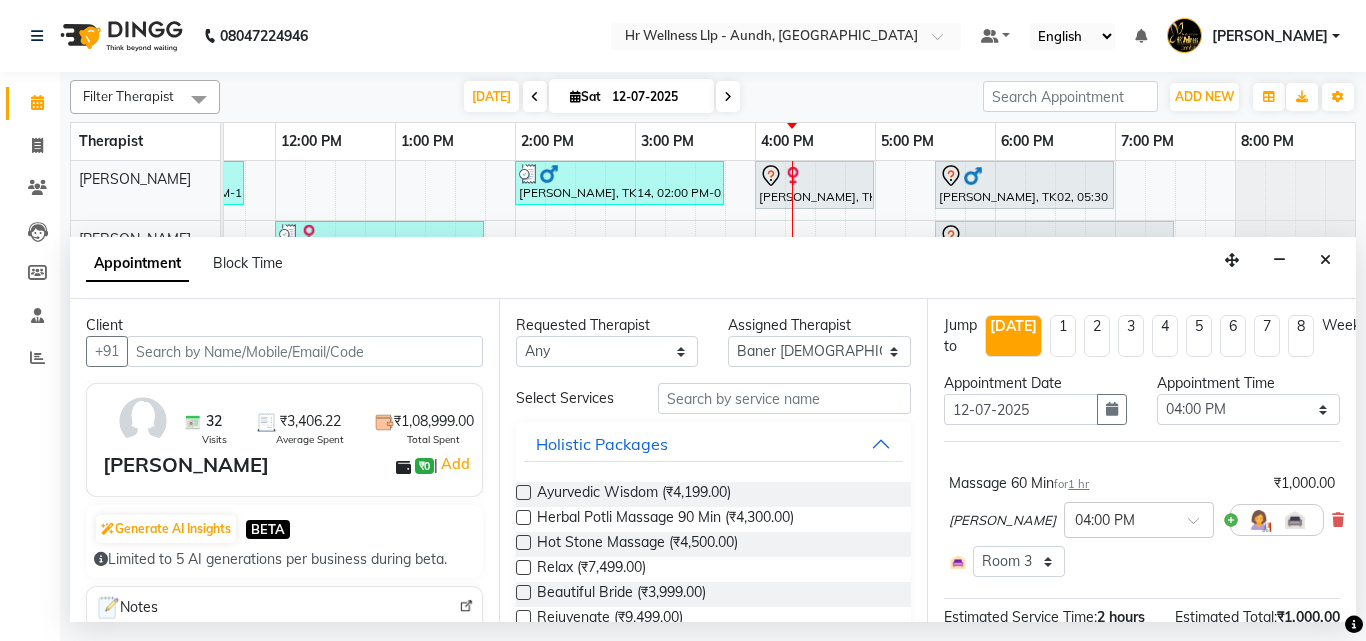 scroll, scrollTop: 230, scrollLeft: 0, axis: vertical 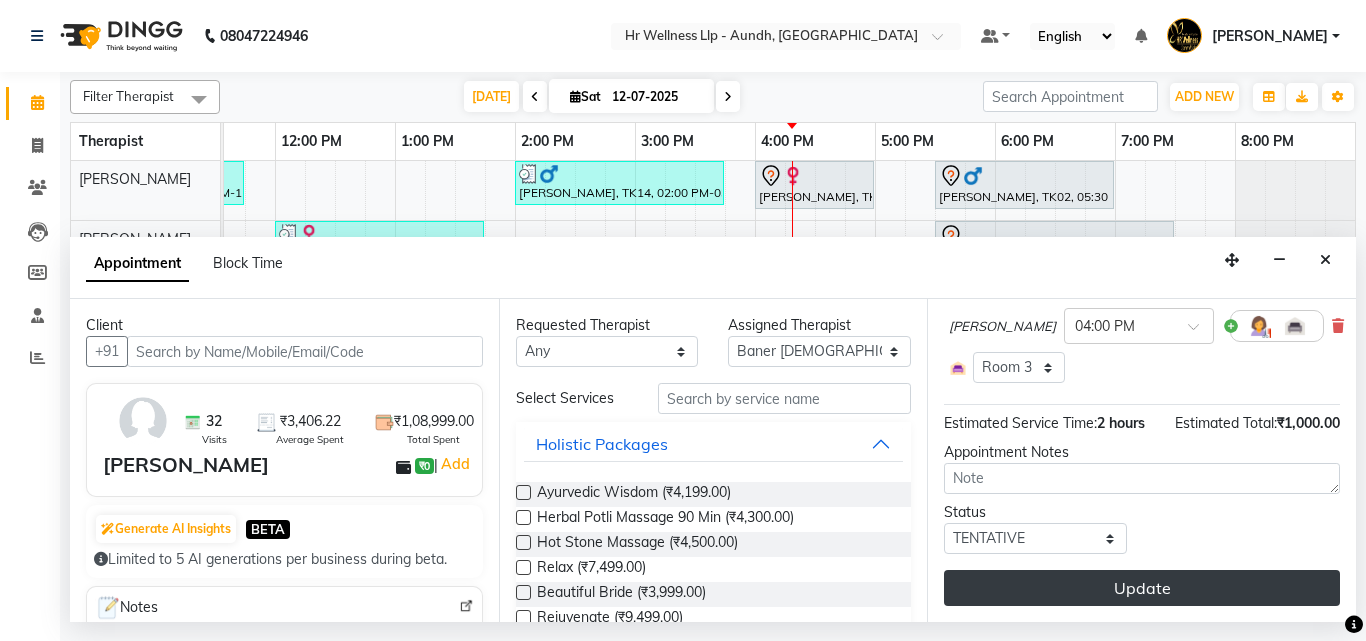 click on "Update" at bounding box center (1142, 588) 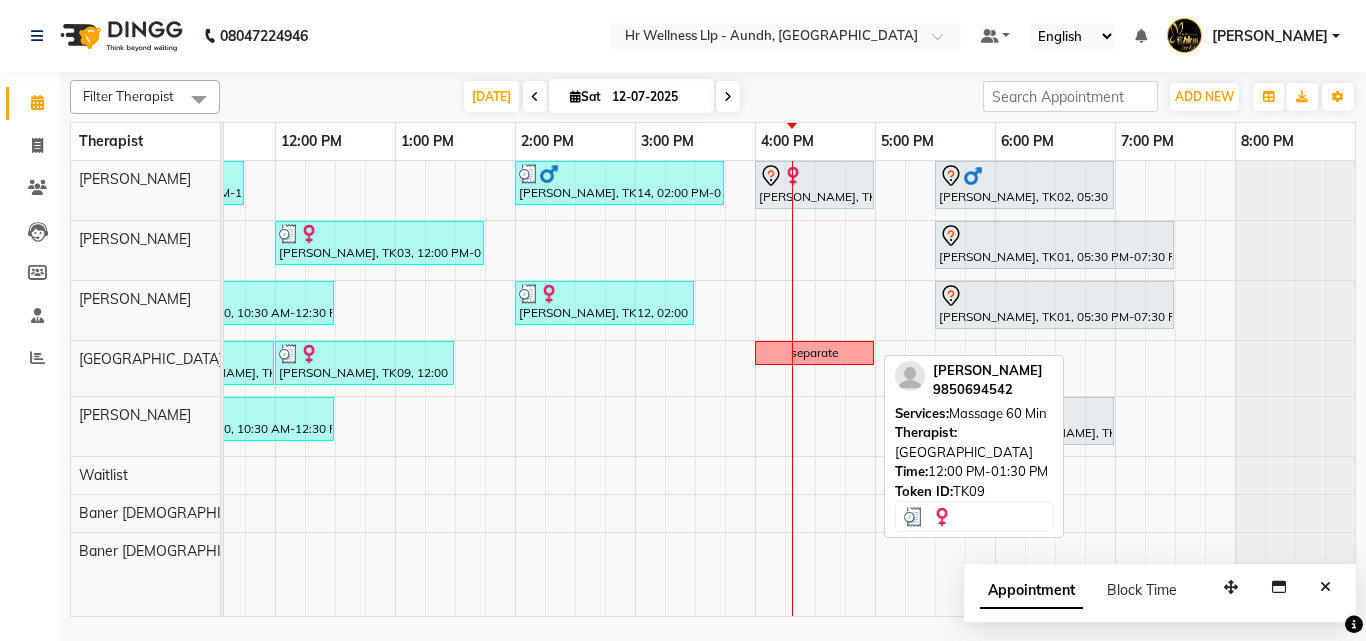 scroll, scrollTop: 0, scrollLeft: 0, axis: both 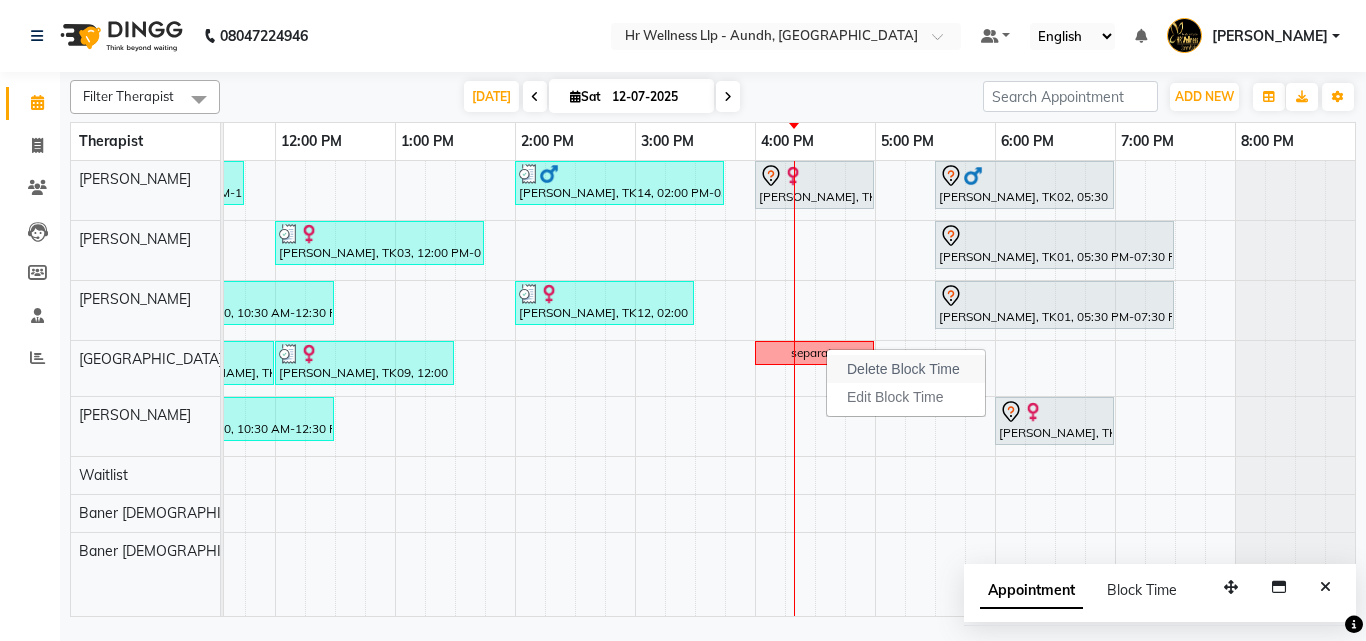 click on "Delete Block Time" at bounding box center (903, 369) 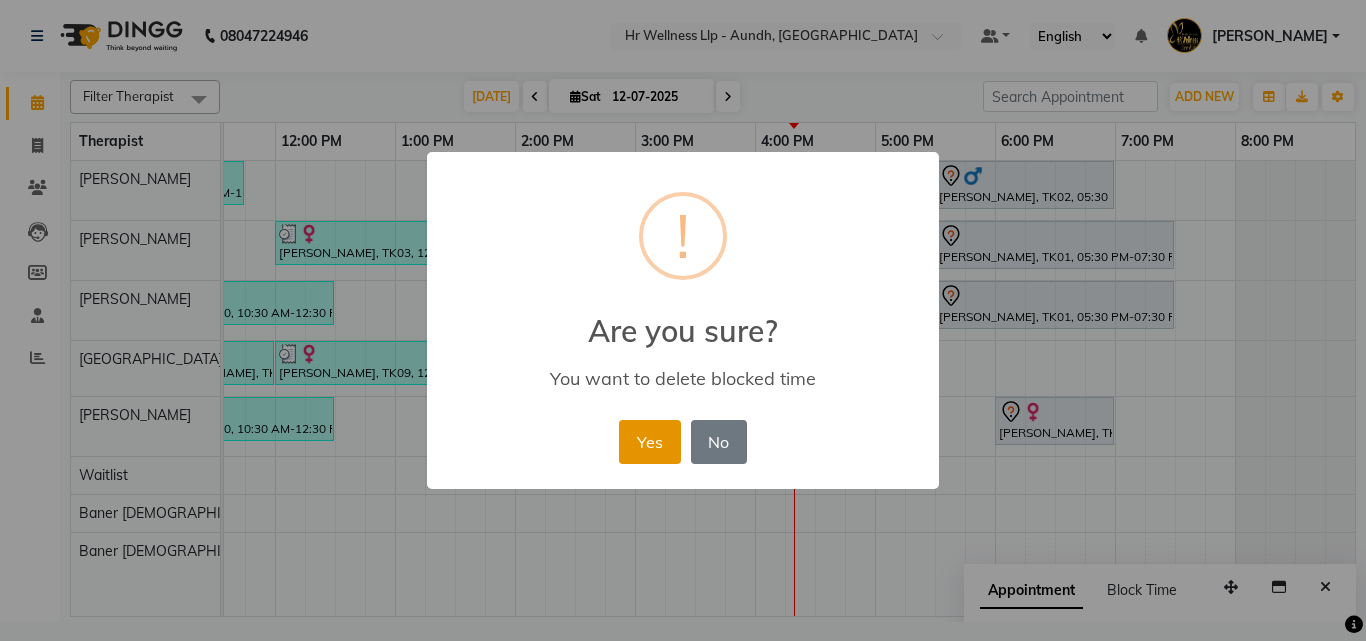 click on "Yes" at bounding box center (649, 442) 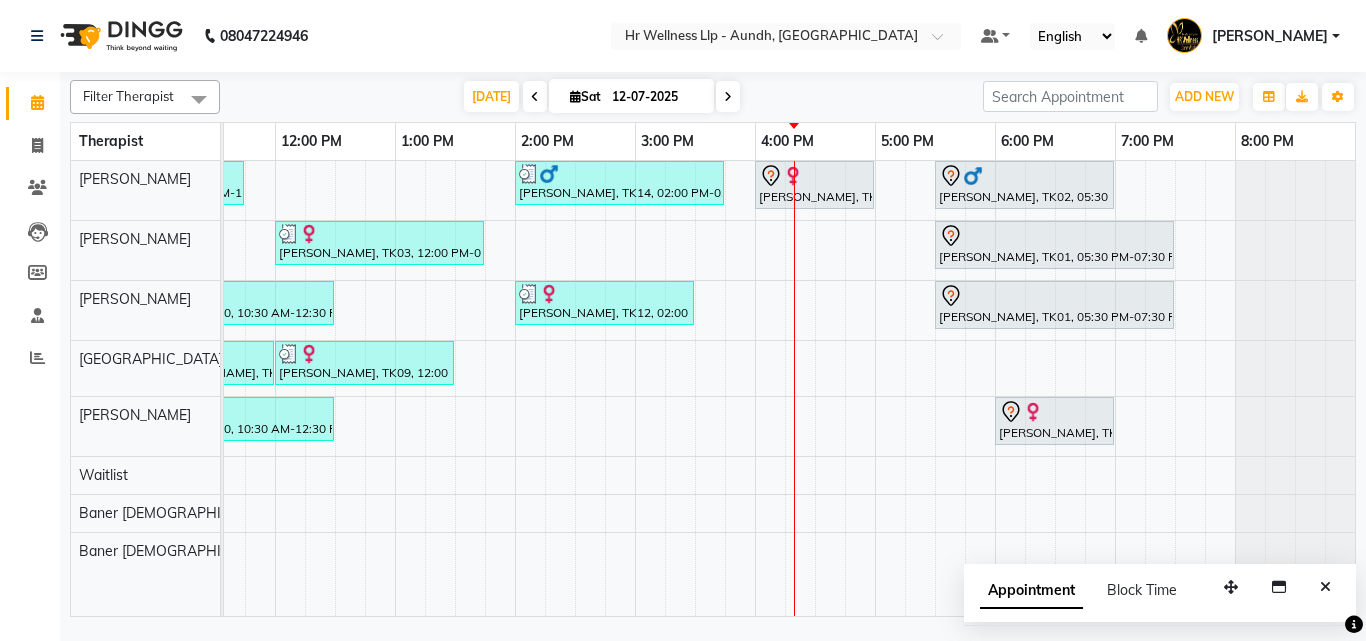 drag, startPoint x: 1346, startPoint y: 5, endPoint x: 608, endPoint y: 32, distance: 738.4937 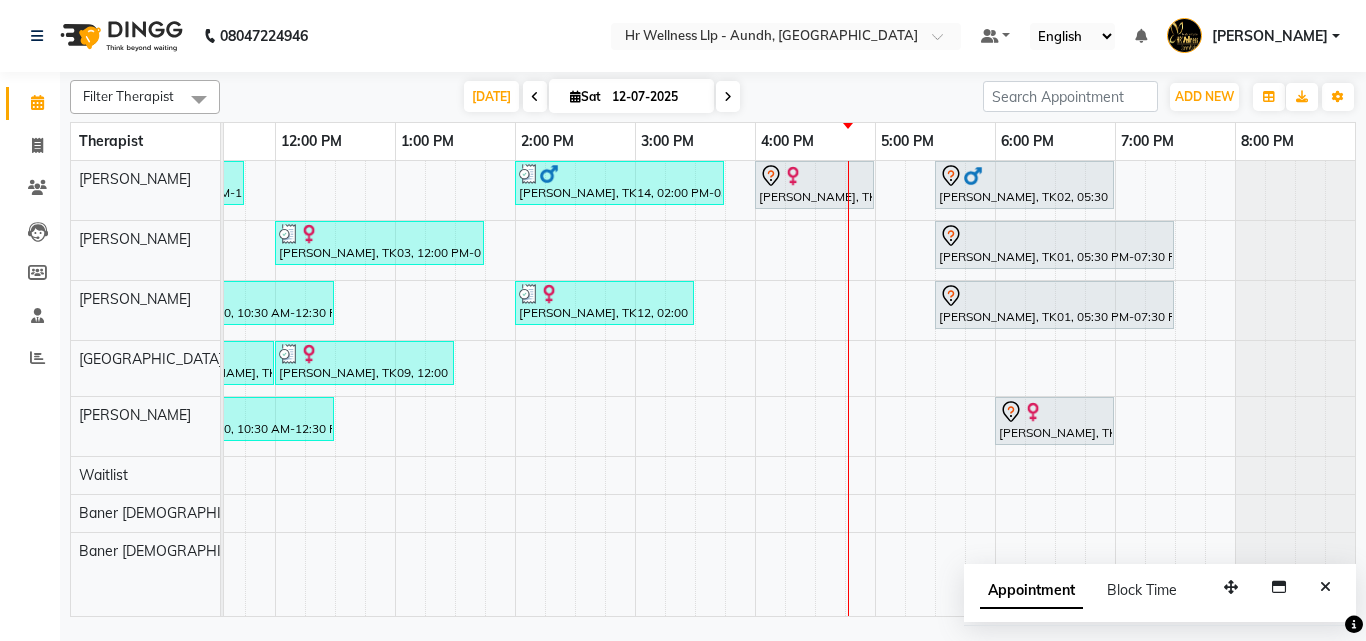 click at bounding box center (728, 96) 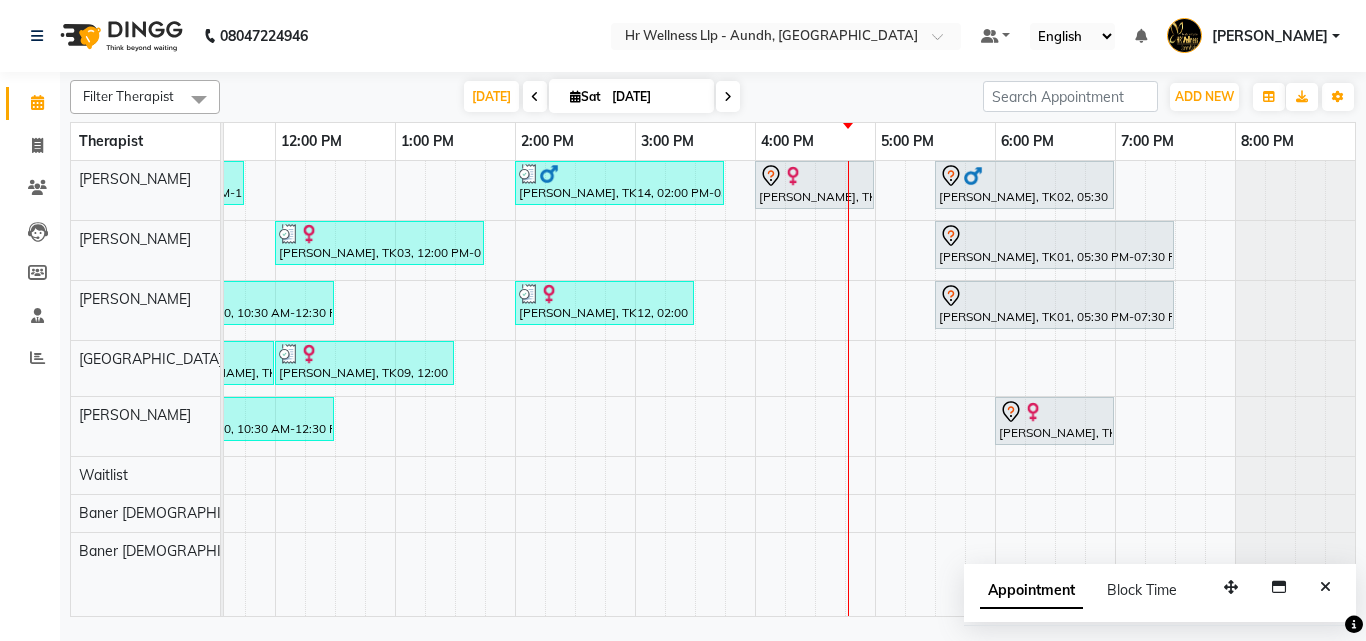 scroll, scrollTop: 0, scrollLeft: 0, axis: both 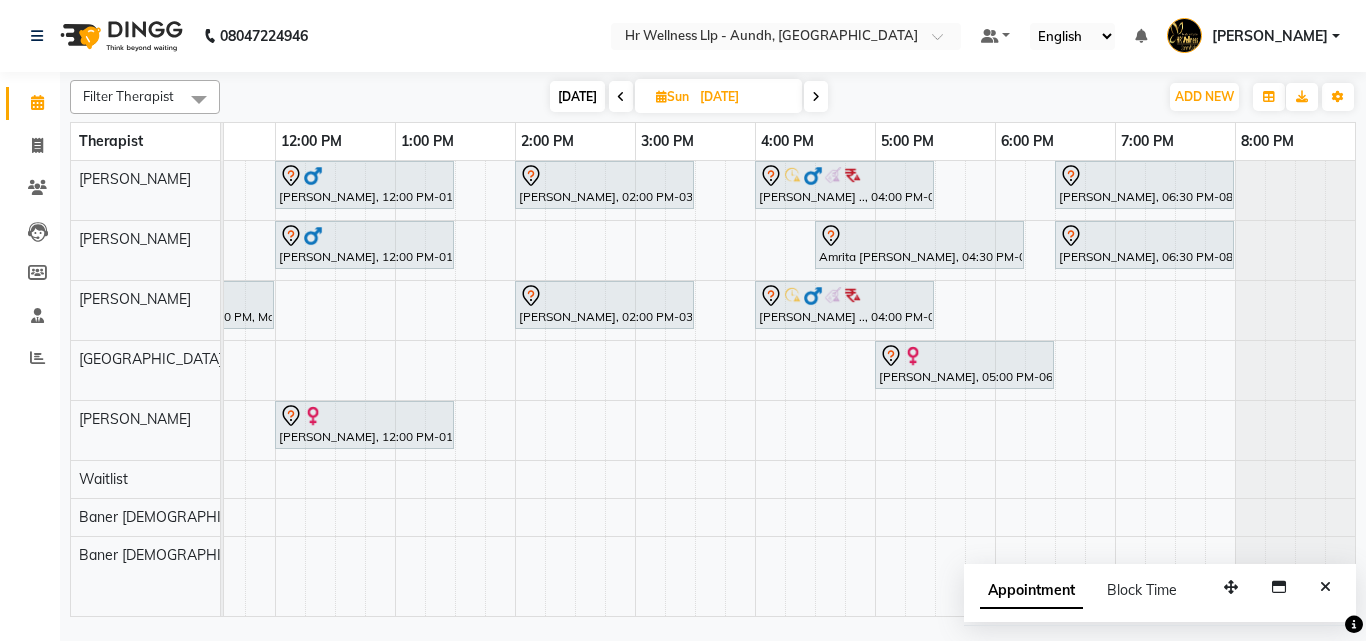 click at bounding box center [816, 97] 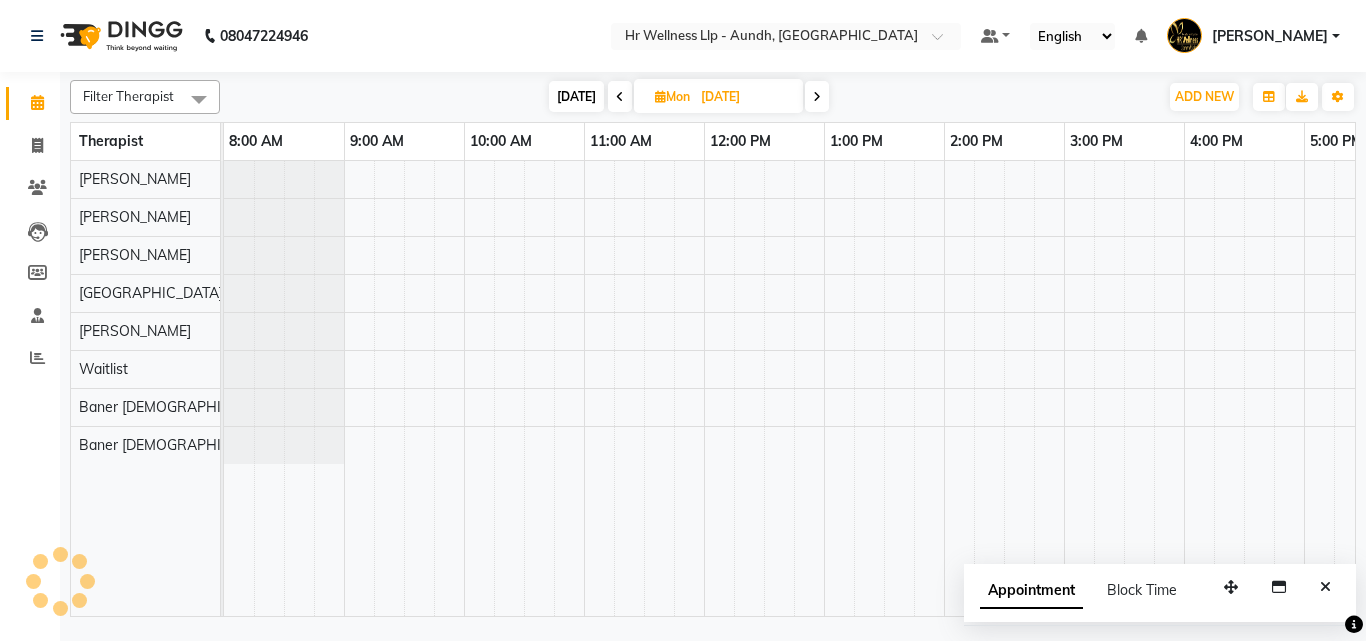 scroll, scrollTop: 0, scrollLeft: 429, axis: horizontal 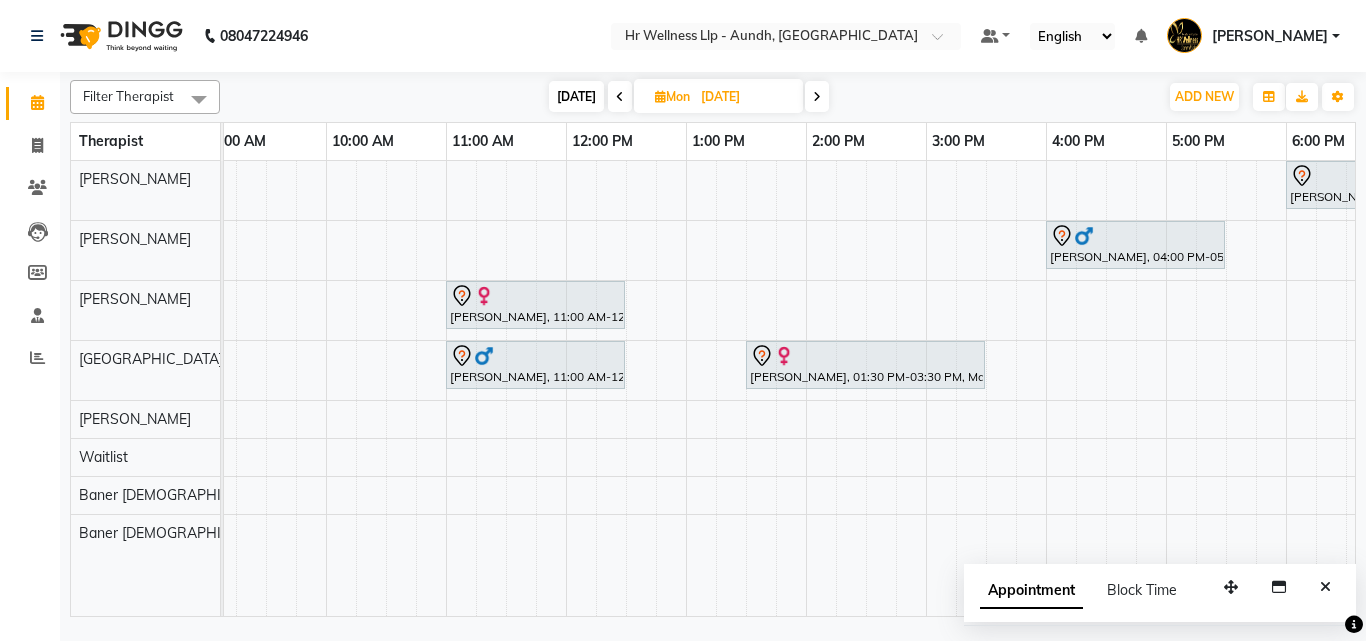 click on "Mon 14-07-2025" at bounding box center (718, 96) 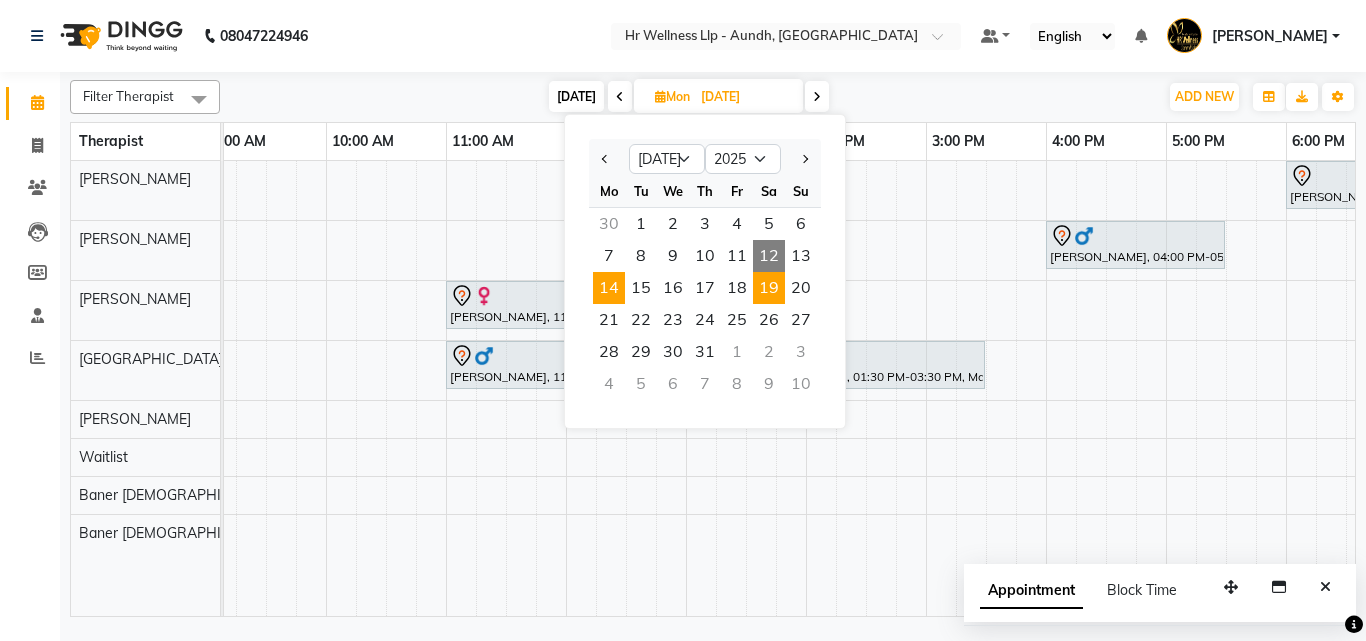 click on "19" at bounding box center [769, 288] 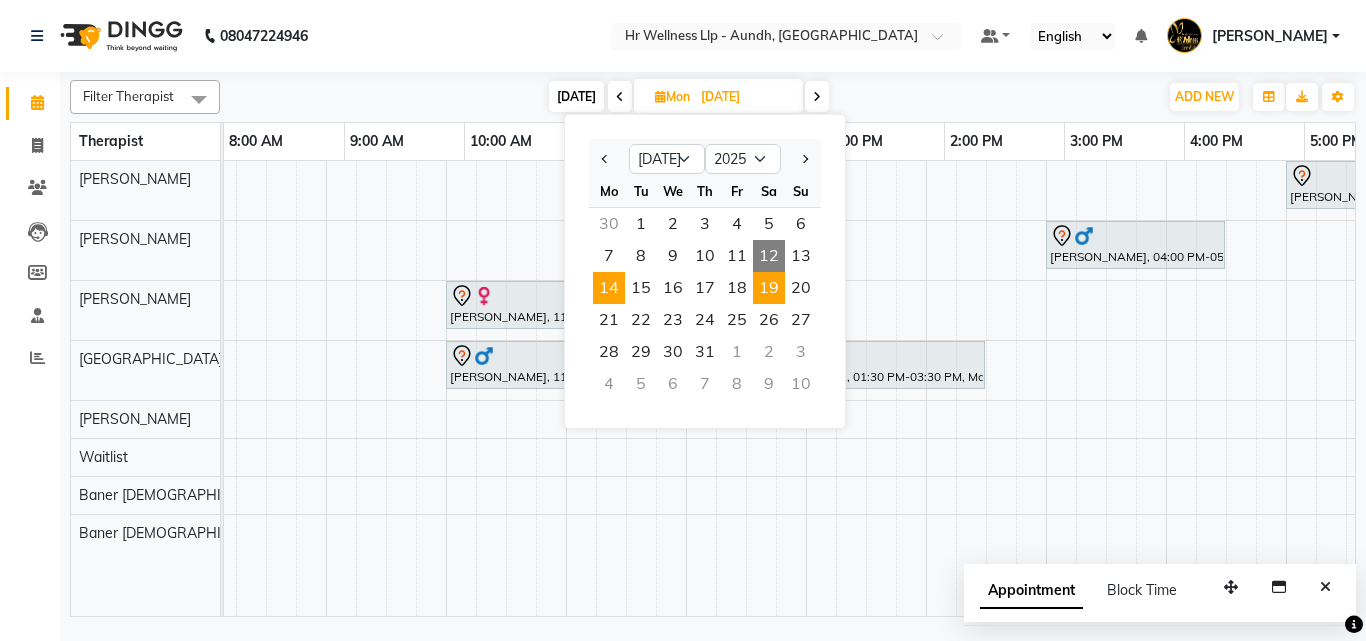scroll, scrollTop: 0, scrollLeft: 0, axis: both 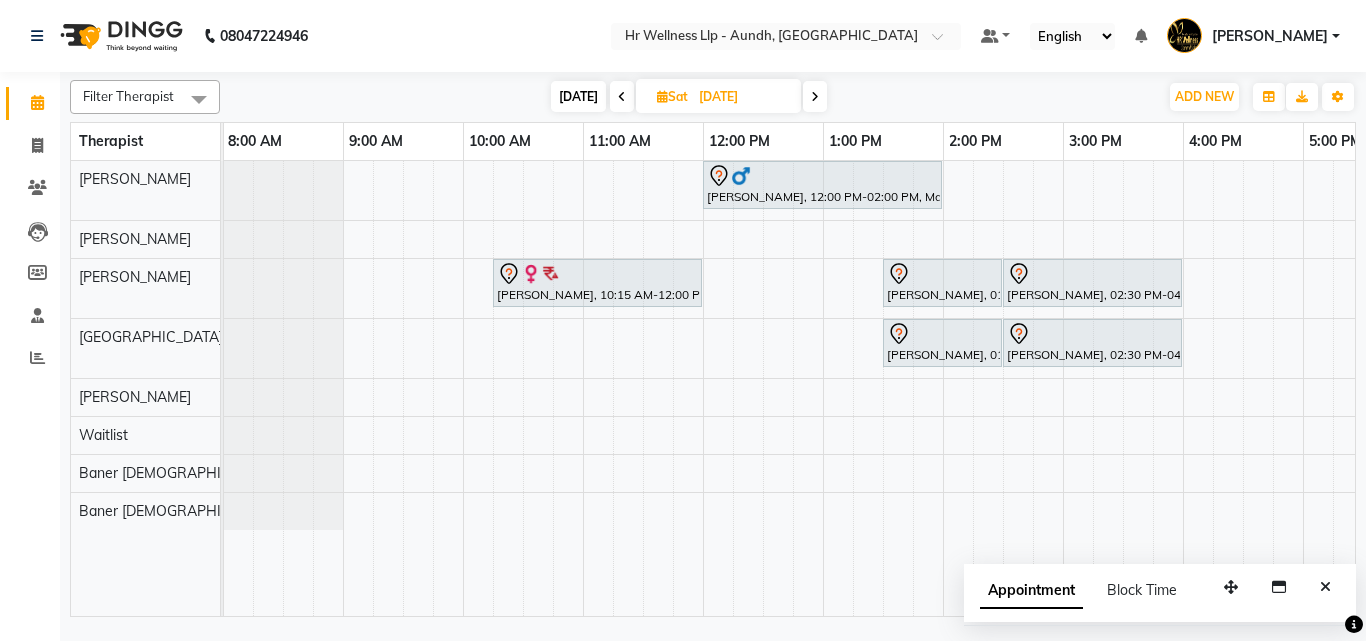 click on "Nagesh Shanbhag, 12:00 PM-02:00 PM, Massage 90 Min             Sujata Dutt, 10:15 AM-12:00 PM, Massage 90 Min             Madhuri Kulkarni, 01:30 PM-02:30 PM, Massage 60 Min             Madhuri Kulkarni, 02:30 PM-04:00 PM, Massage 60 Min             Madhuri Kulkarni, 01:30 PM-02:30 PM, Massage 60 Min             Madhuri Kulkarni, 02:30 PM-04:00 PM, Massage 60 Min" at bounding box center (1003, 388) 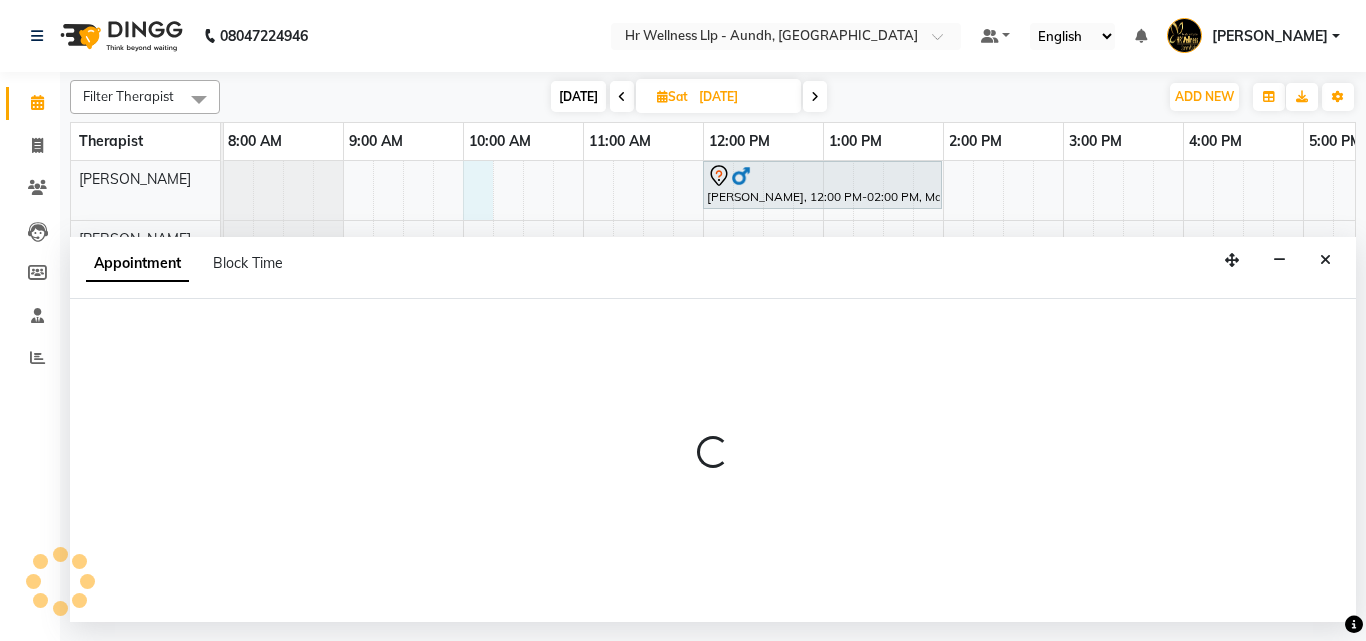 select on "77660" 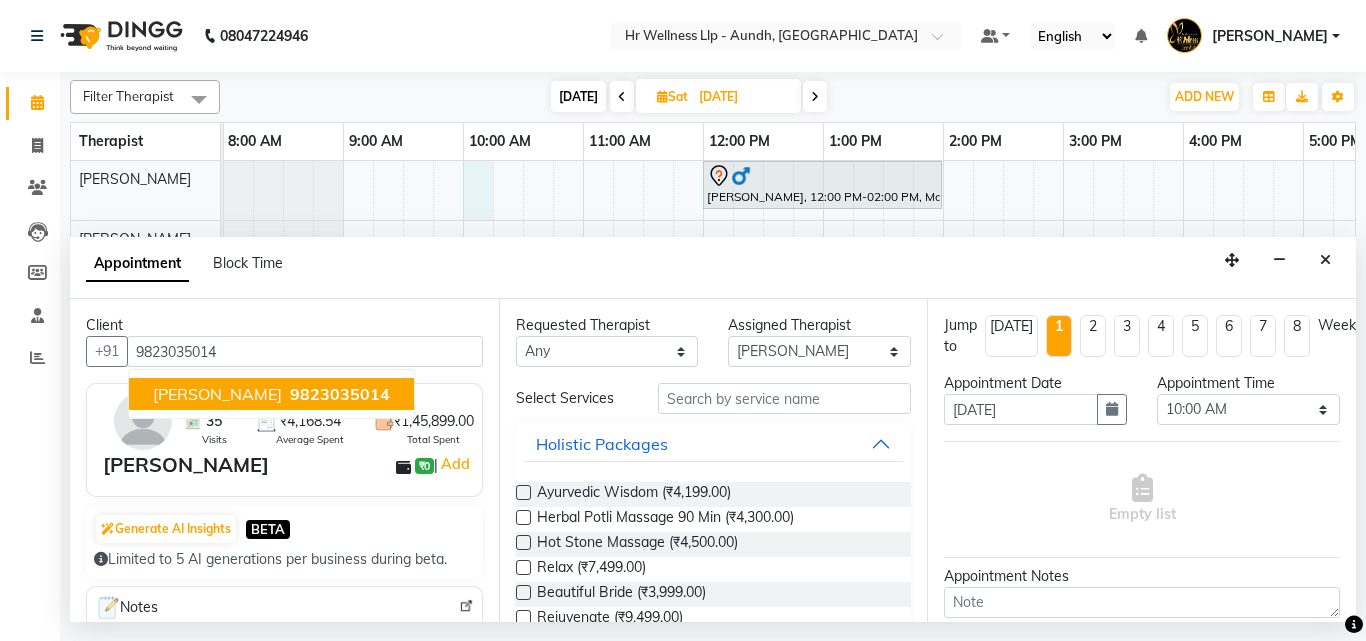 click on "9823035014" at bounding box center (340, 394) 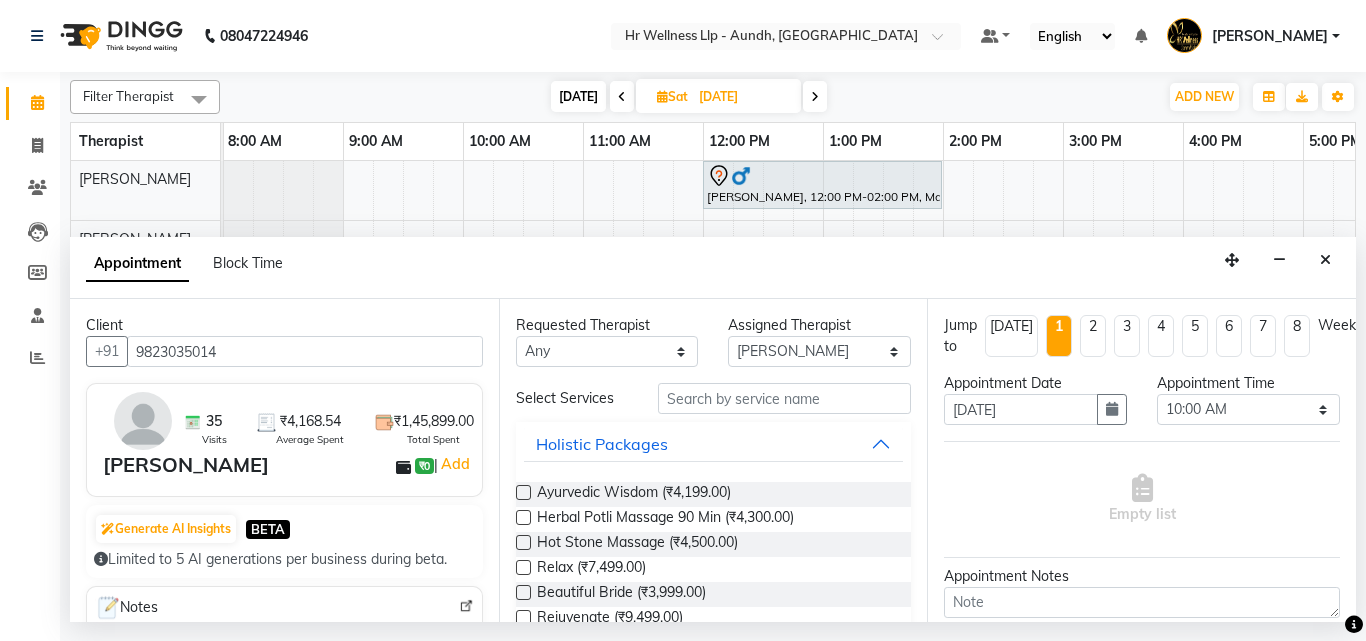 type on "9823035014" 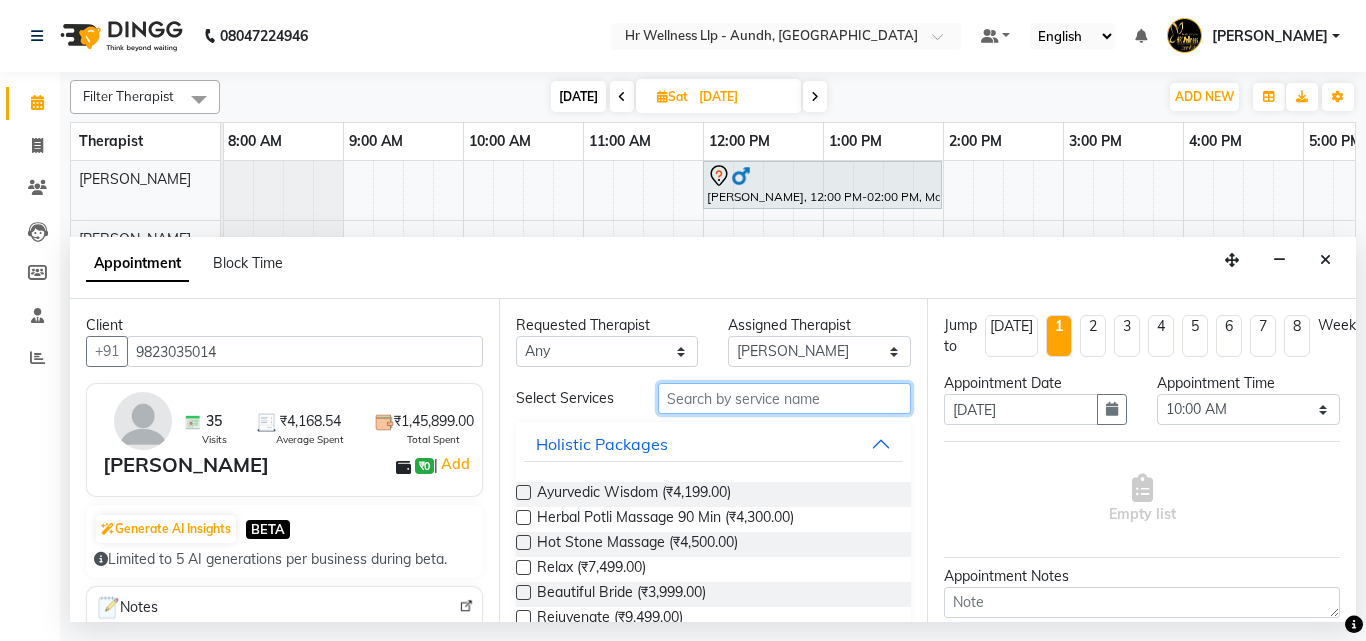 click at bounding box center (785, 398) 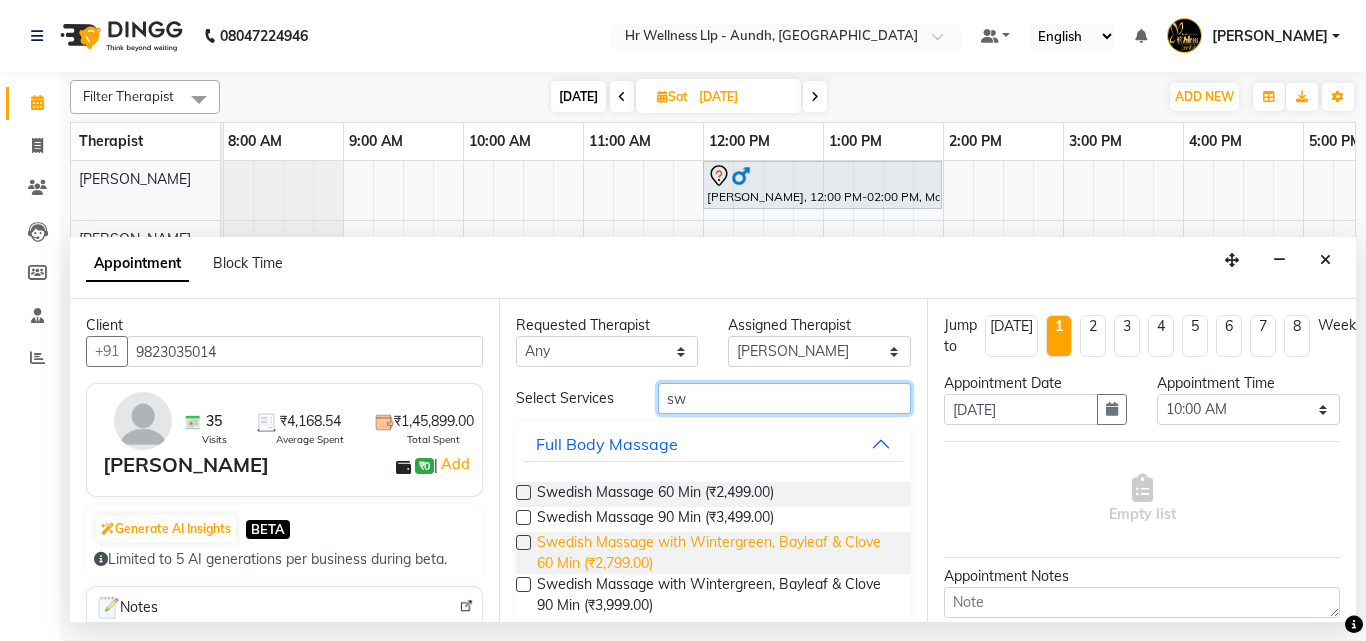 type on "sw" 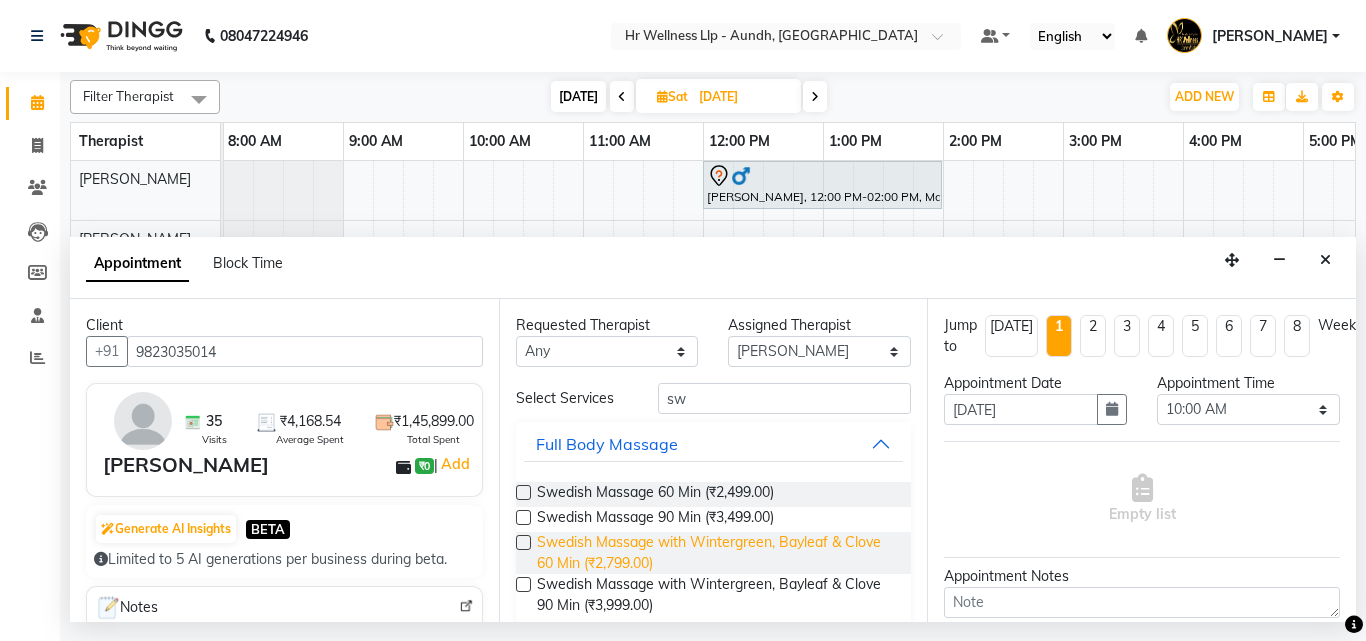 click on "Swedish Massage with Wintergreen, Bayleaf & Clove 60 Min (₹2,799.00)" at bounding box center (716, 553) 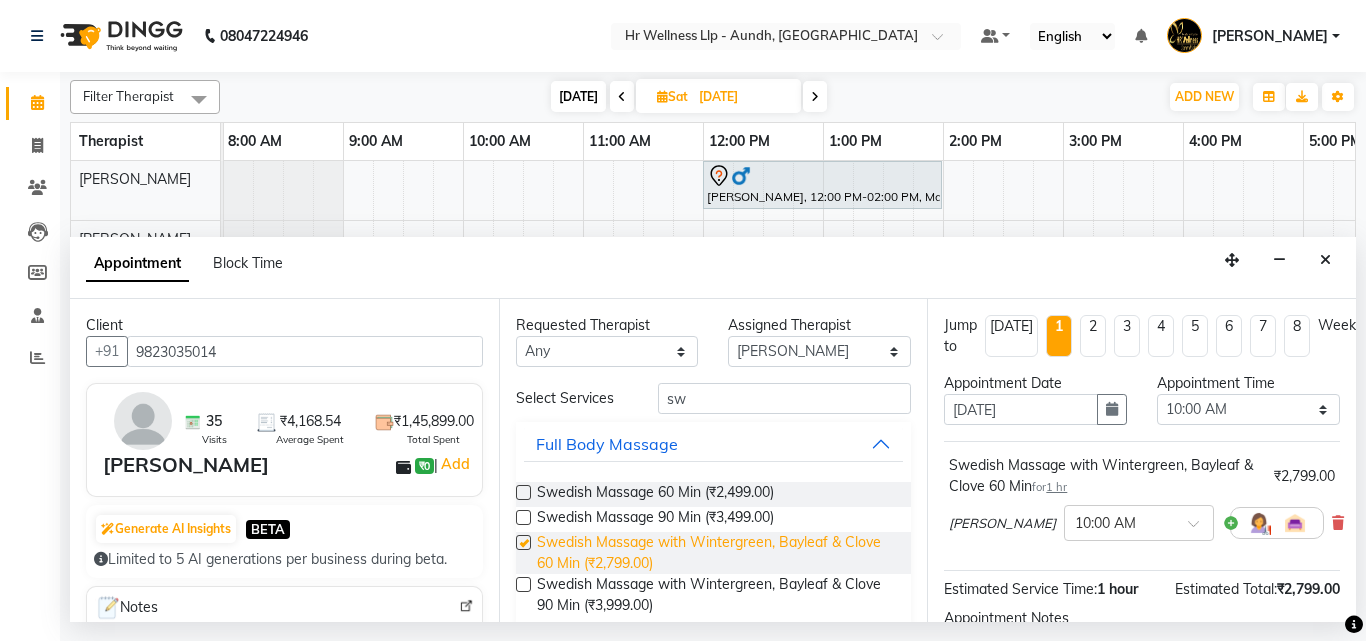 checkbox on "false" 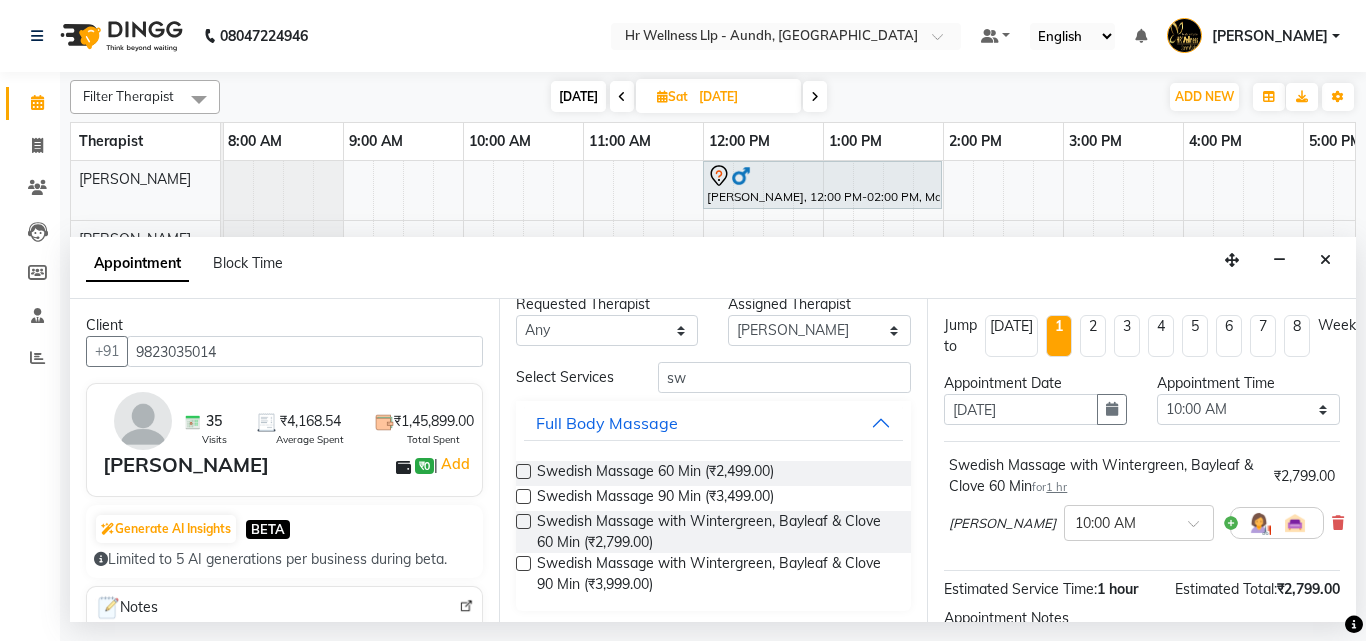 scroll, scrollTop: 26, scrollLeft: 0, axis: vertical 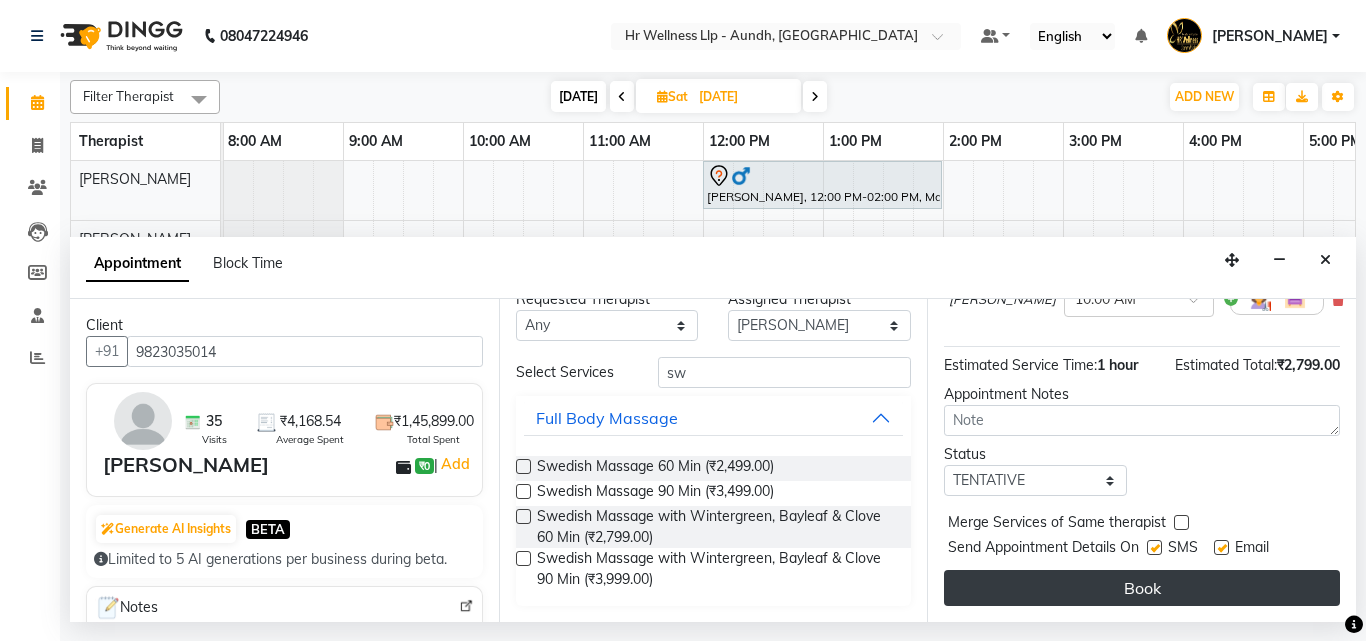 click on "Book" at bounding box center (1142, 588) 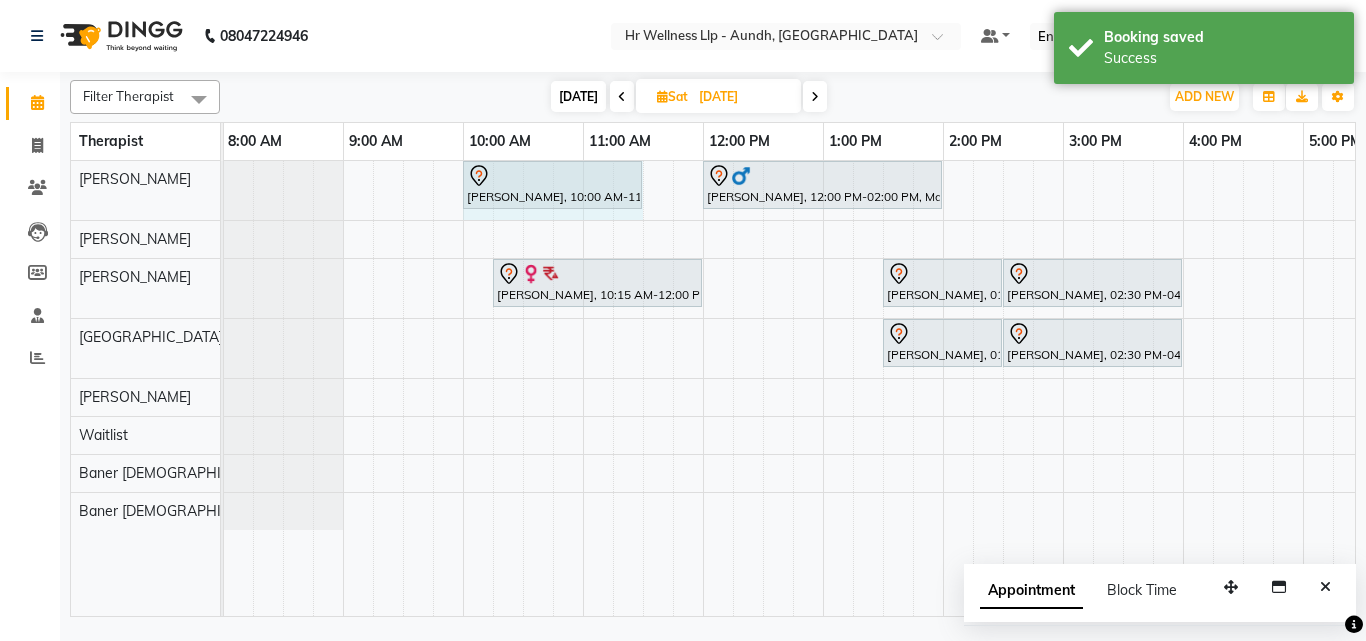 drag, startPoint x: 581, startPoint y: 178, endPoint x: 627, endPoint y: 176, distance: 46.043457 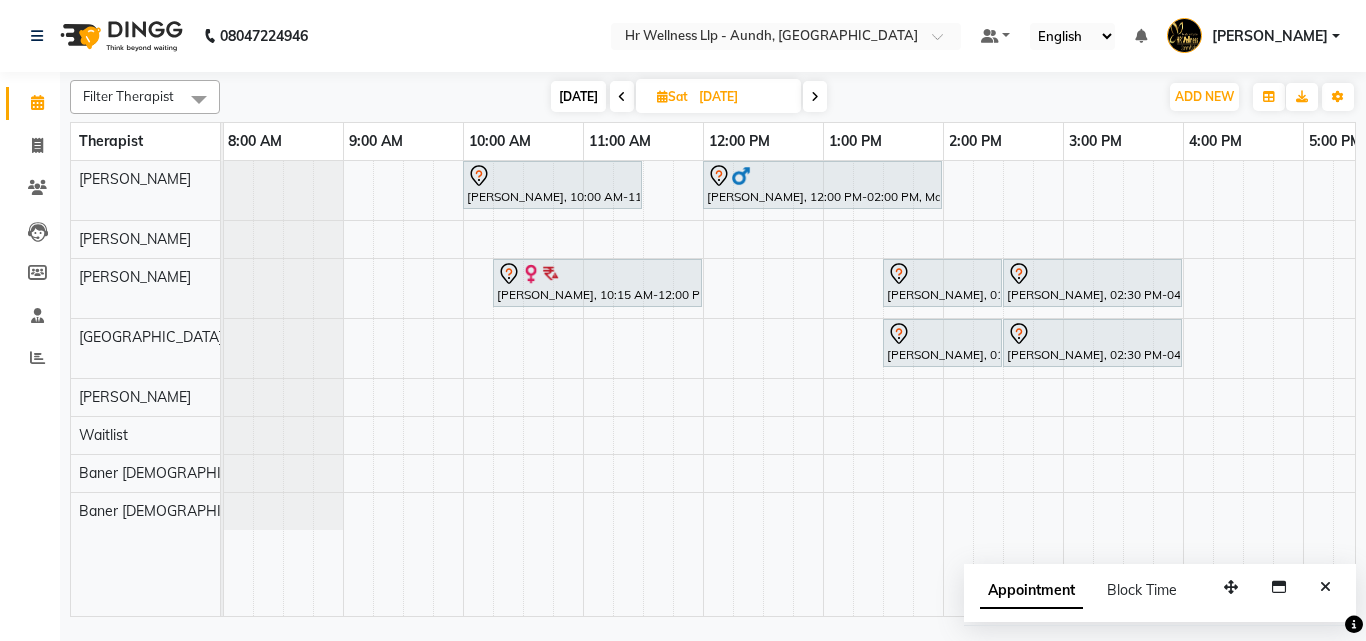 click on "Sat" at bounding box center (672, 96) 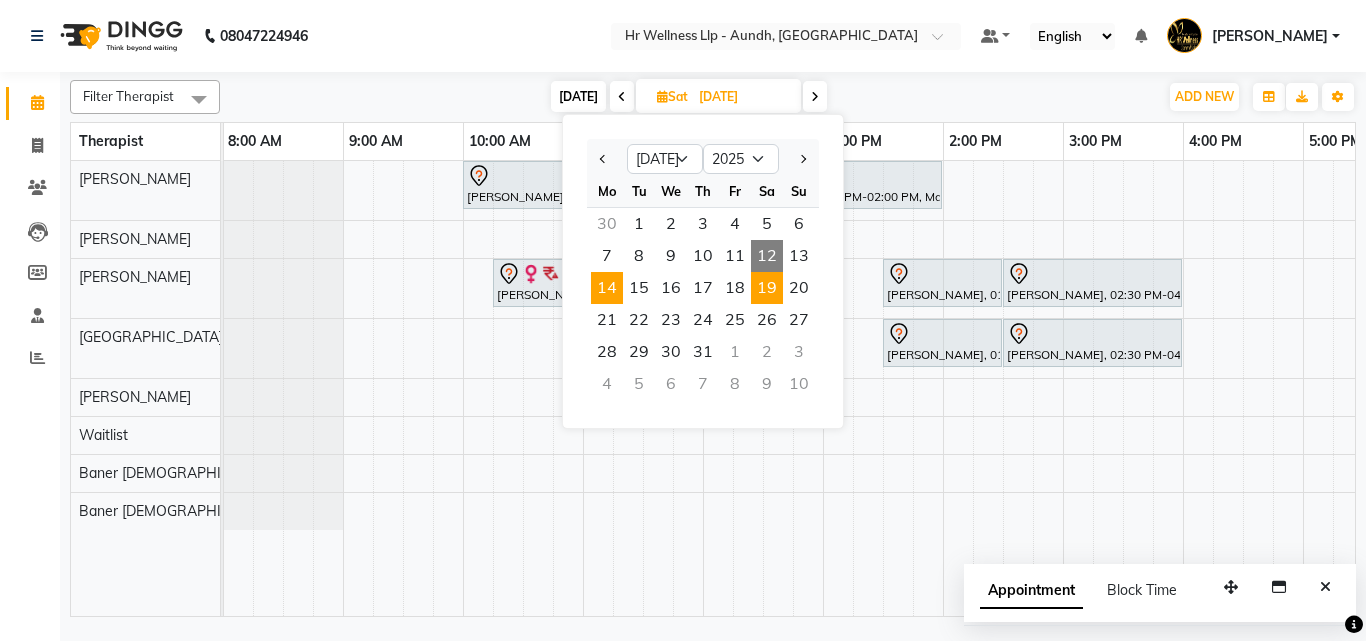 click on "14" at bounding box center (607, 288) 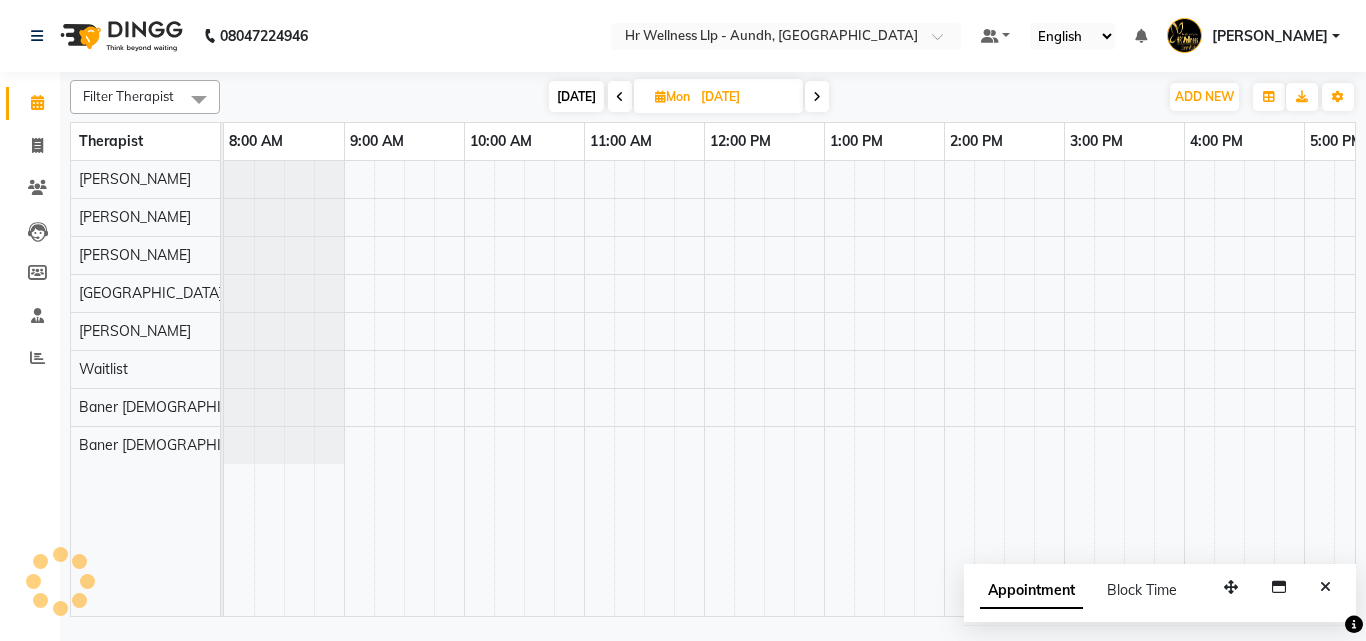 scroll, scrollTop: 0, scrollLeft: 429, axis: horizontal 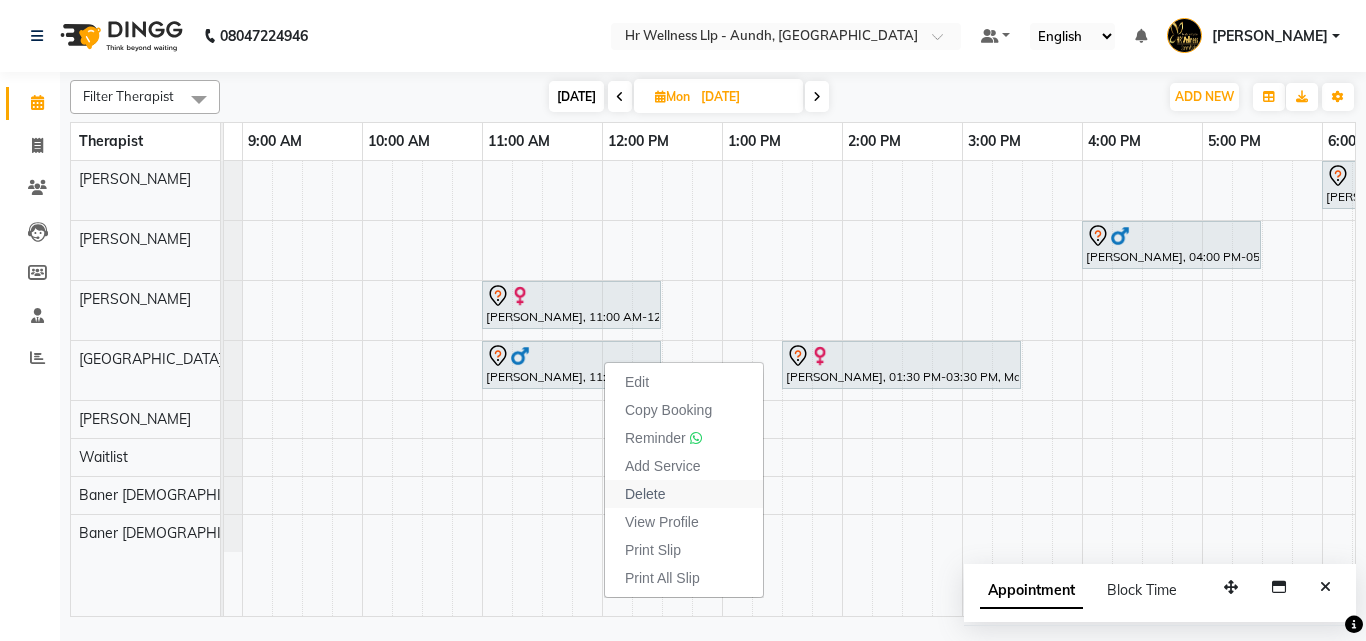 click on "Delete" at bounding box center (645, 494) 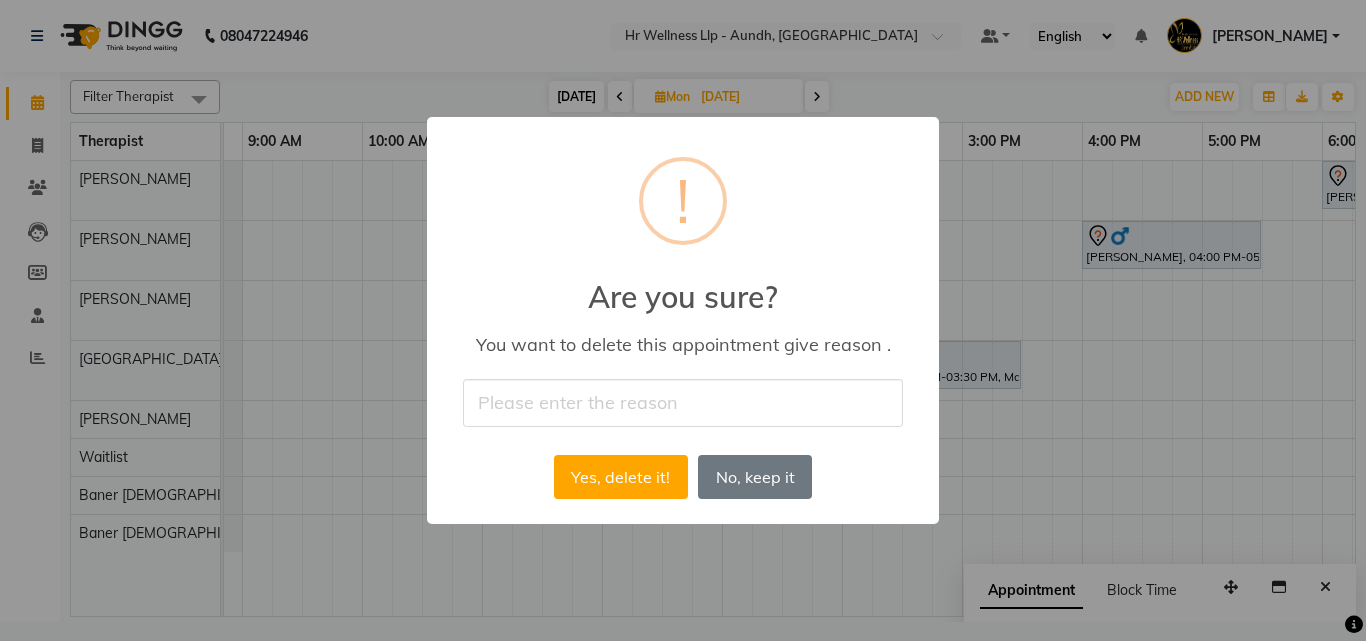 click at bounding box center (683, 402) 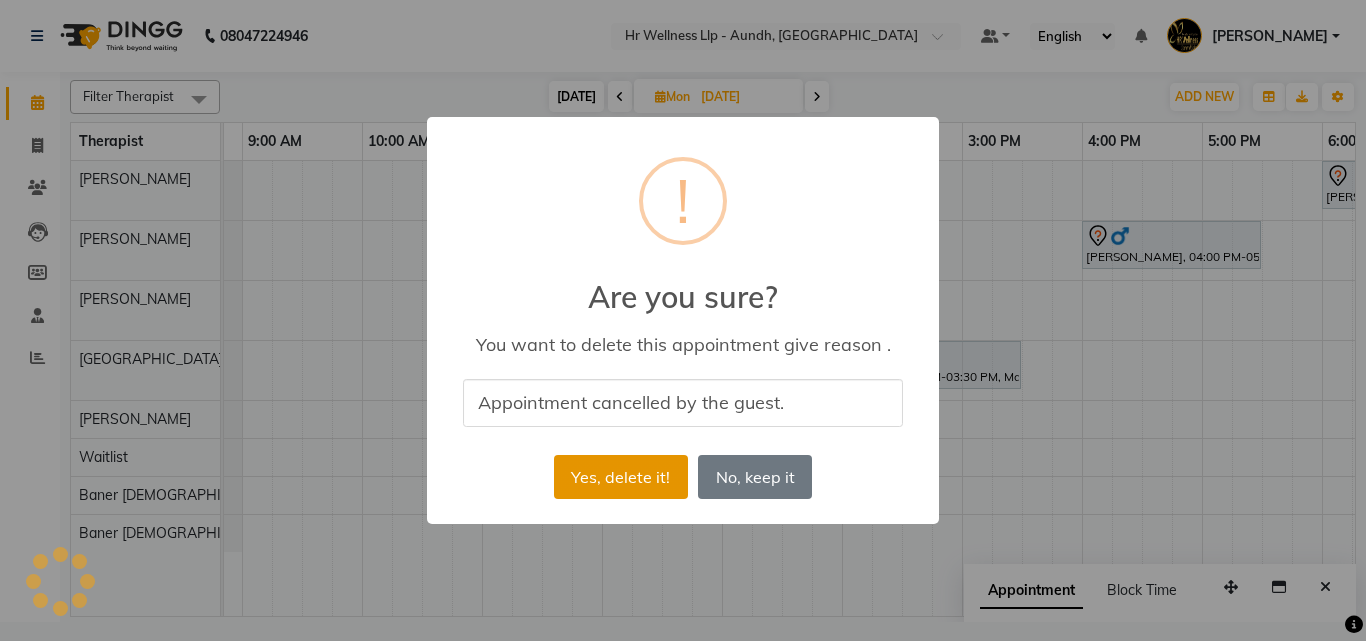click on "Yes, delete it!" at bounding box center [621, 477] 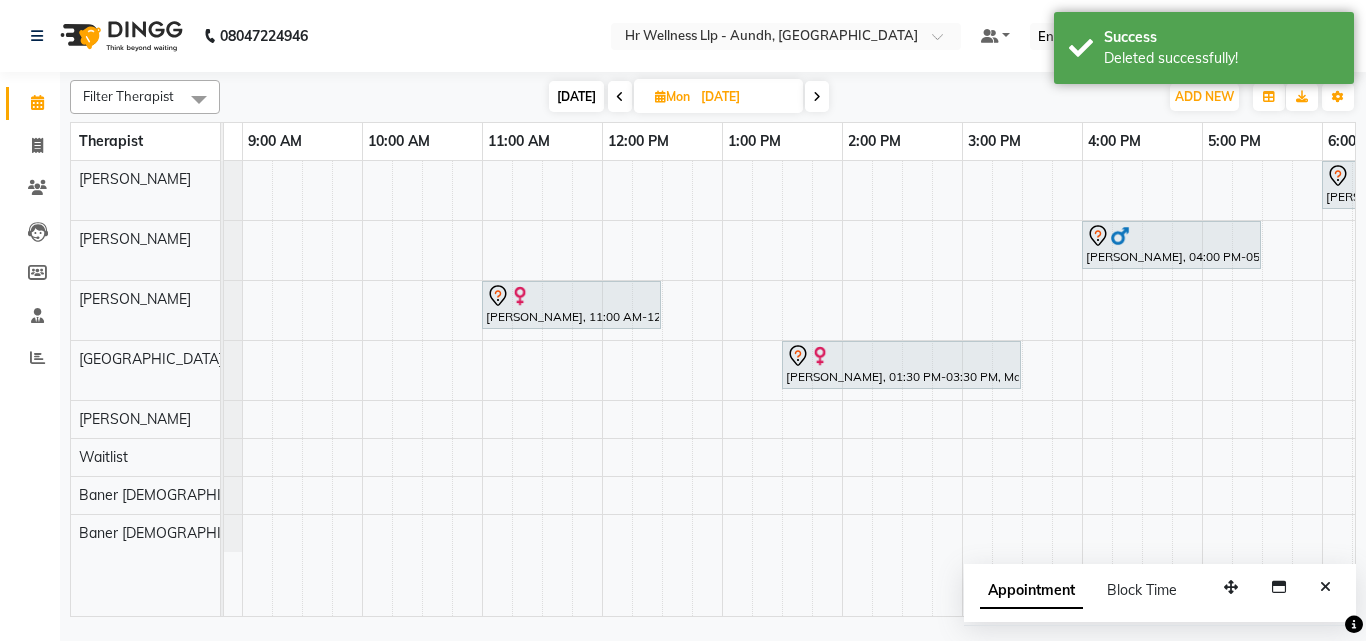 scroll, scrollTop: 0, scrollLeft: 29, axis: horizontal 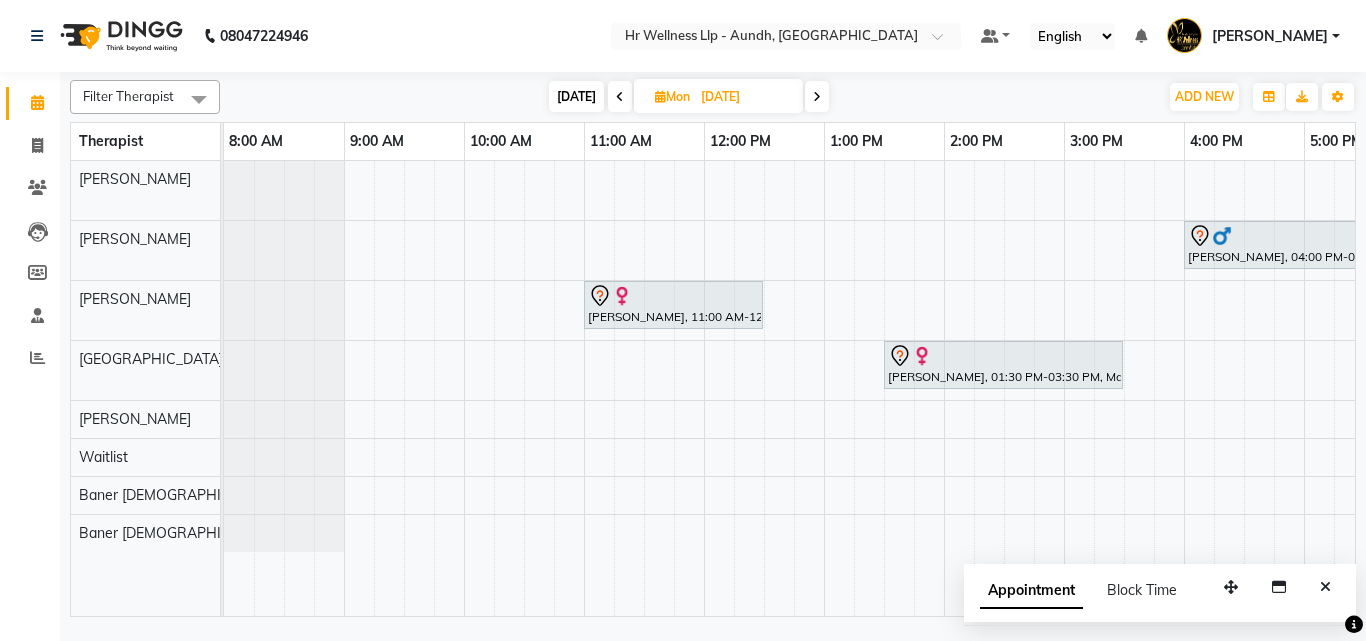 click at bounding box center [620, 97] 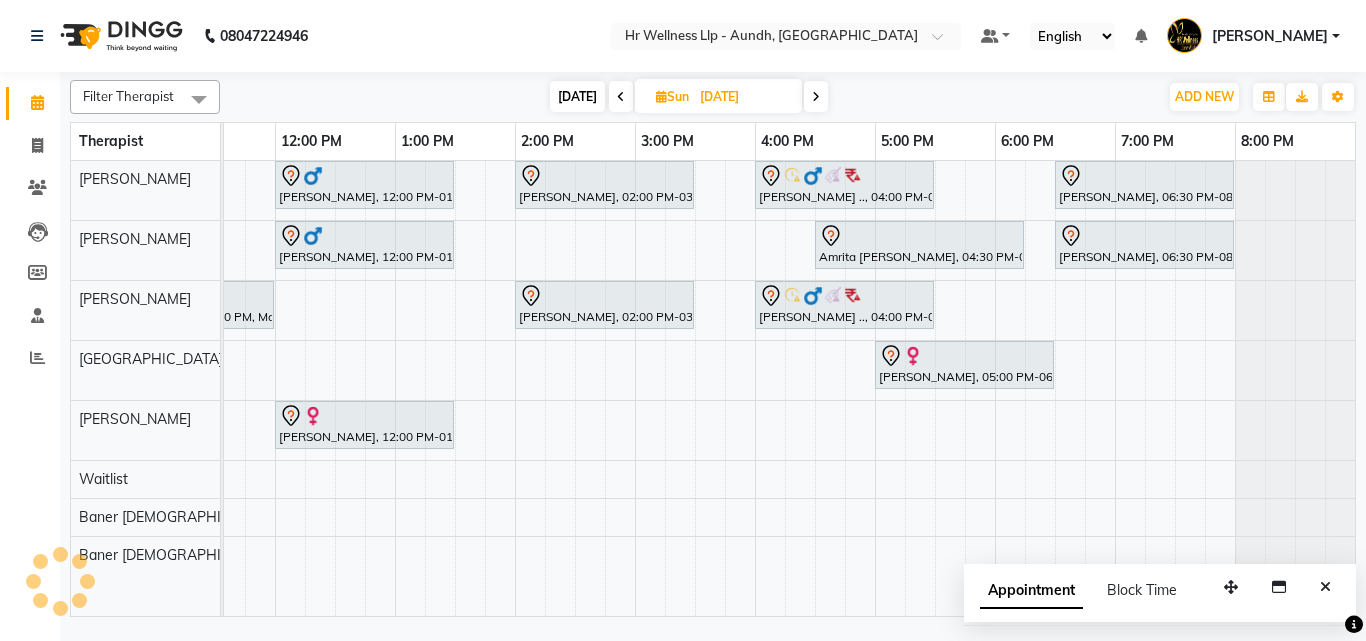 click at bounding box center (621, 96) 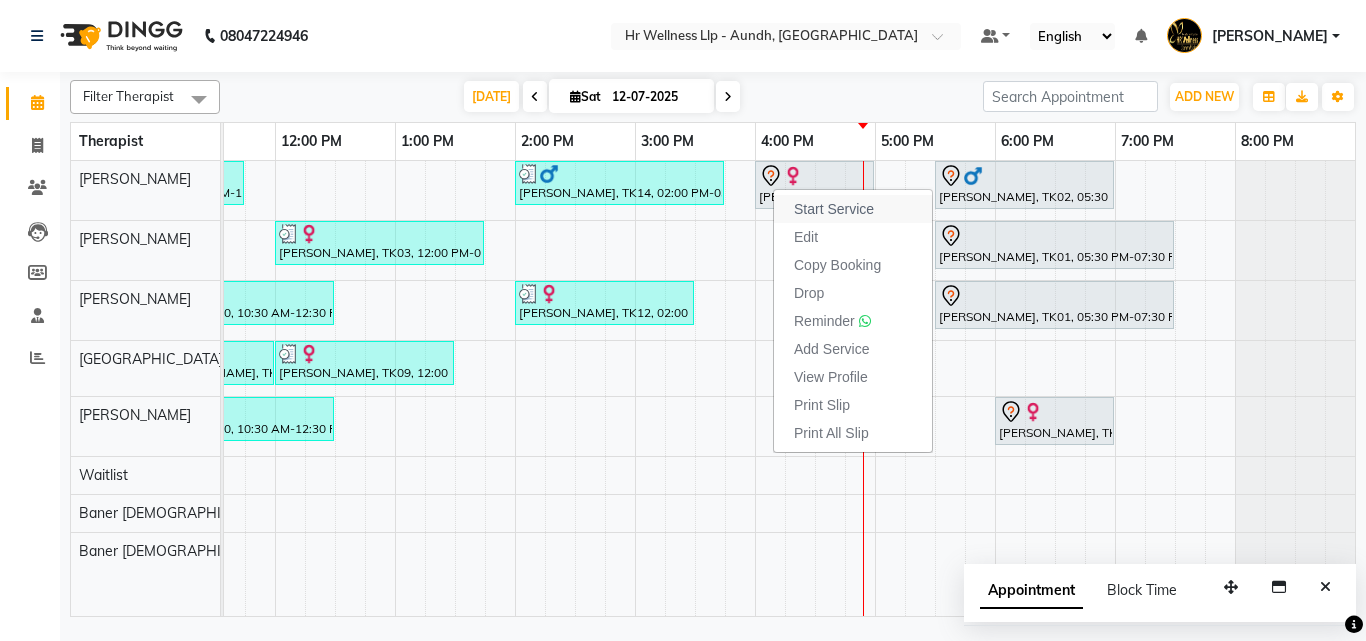 click on "Start Service" at bounding box center [834, 209] 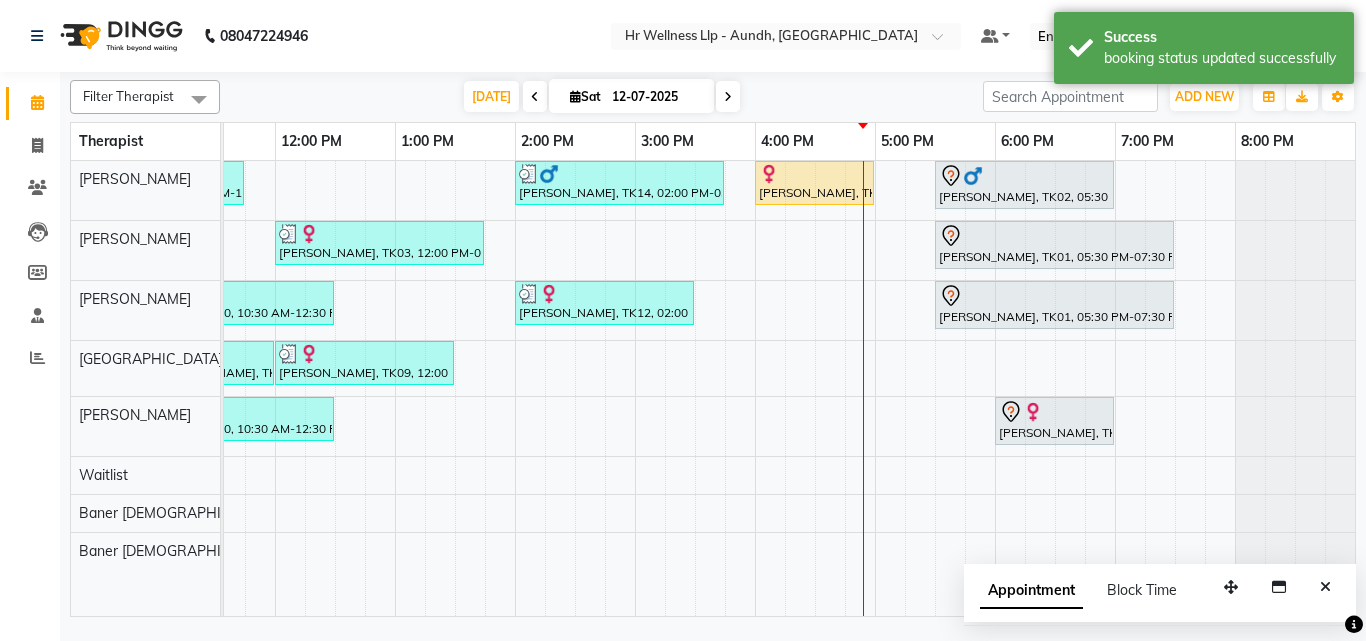 click on "Today  Sat 12-07-2025" at bounding box center [602, 97] 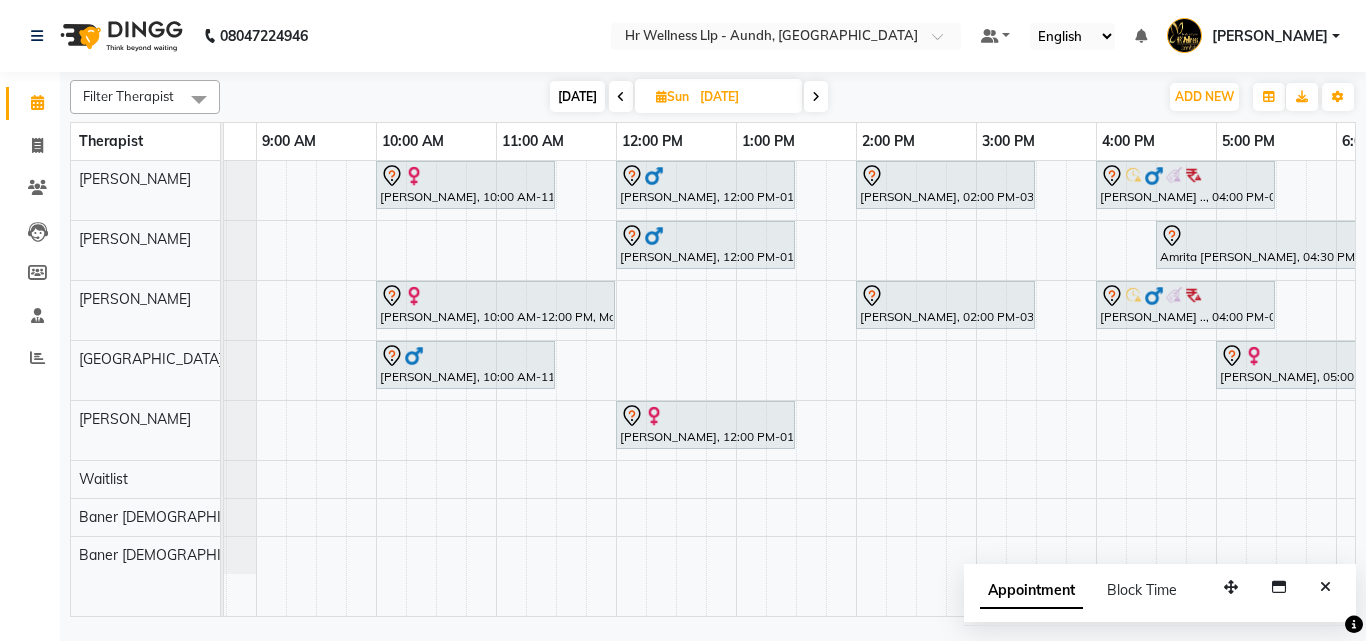 click at bounding box center [621, 96] 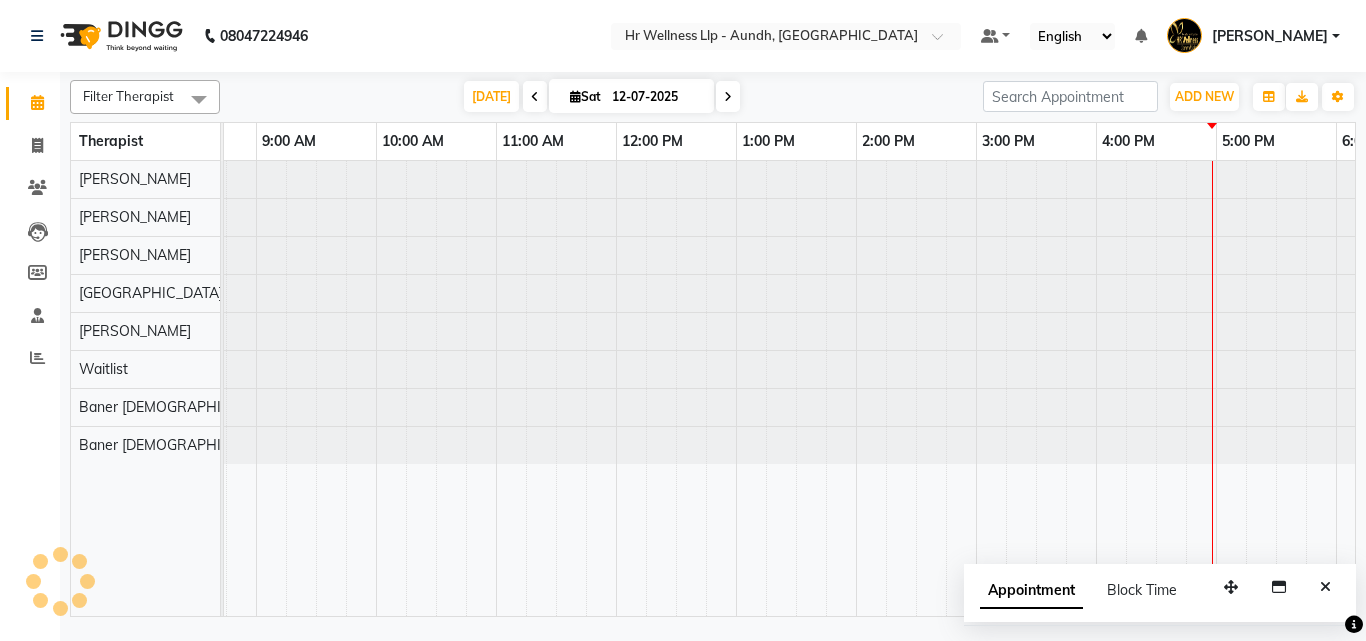 scroll, scrollTop: 0, scrollLeft: 429, axis: horizontal 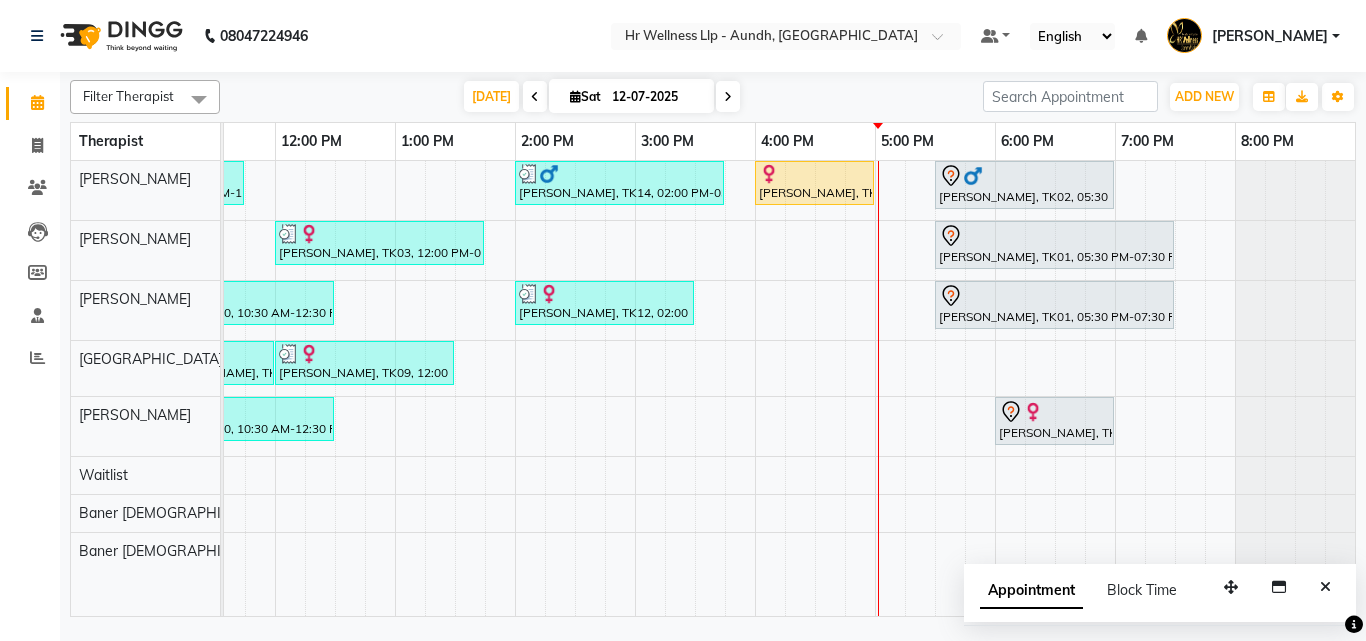 click at bounding box center [728, 97] 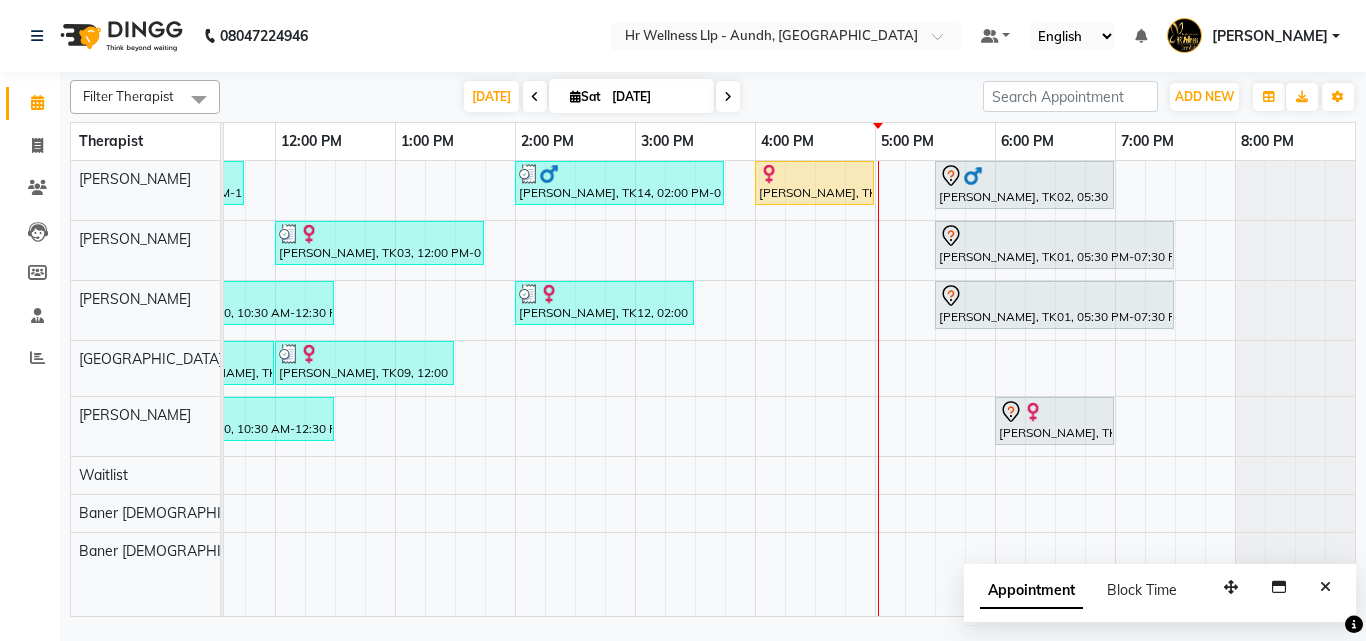 scroll, scrollTop: 0, scrollLeft: 0, axis: both 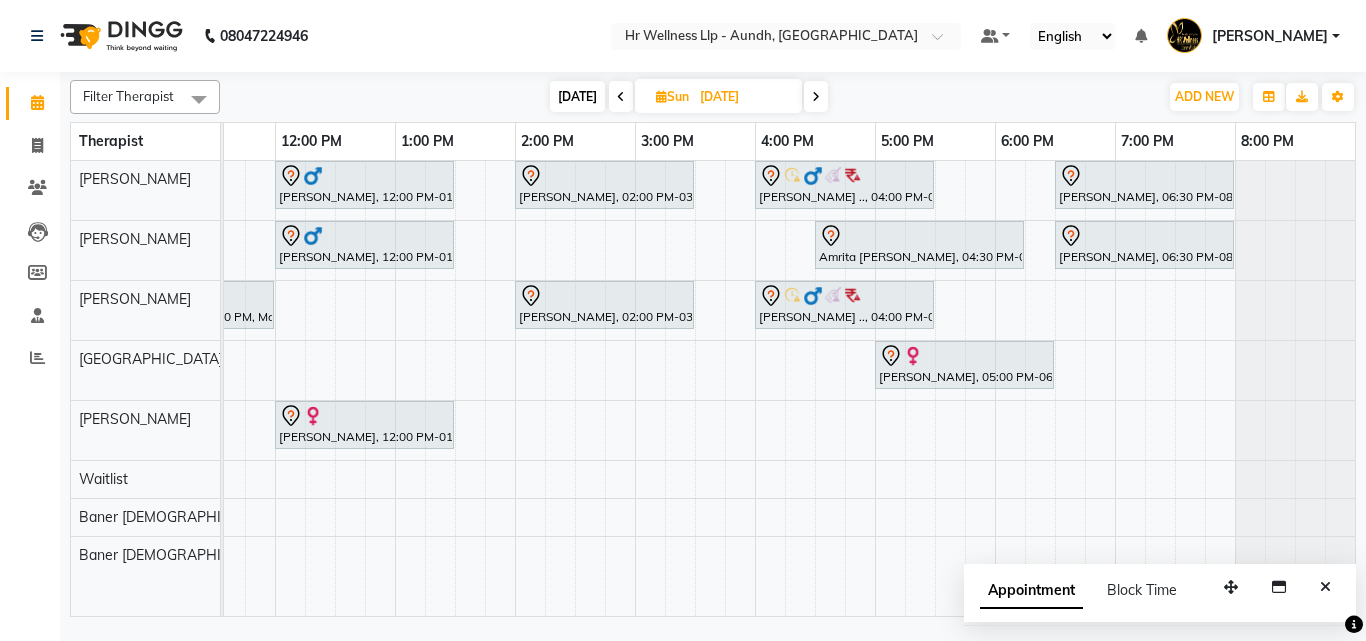 click at bounding box center (816, 97) 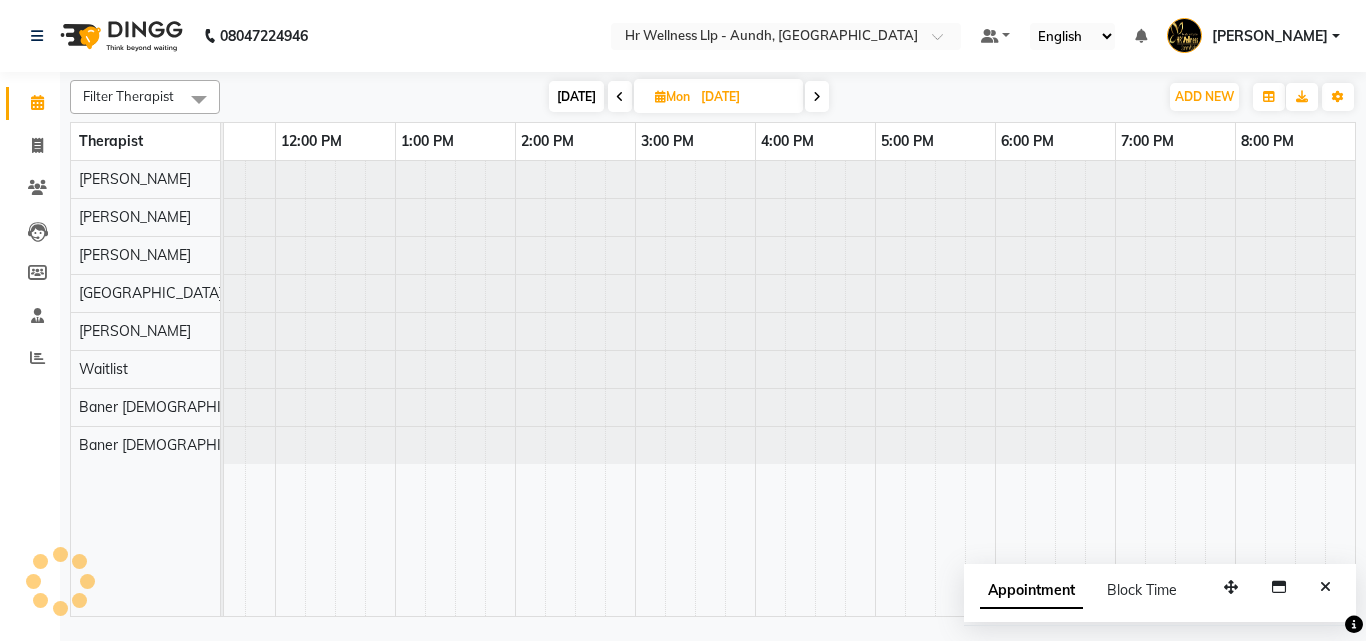 scroll, scrollTop: 0, scrollLeft: 0, axis: both 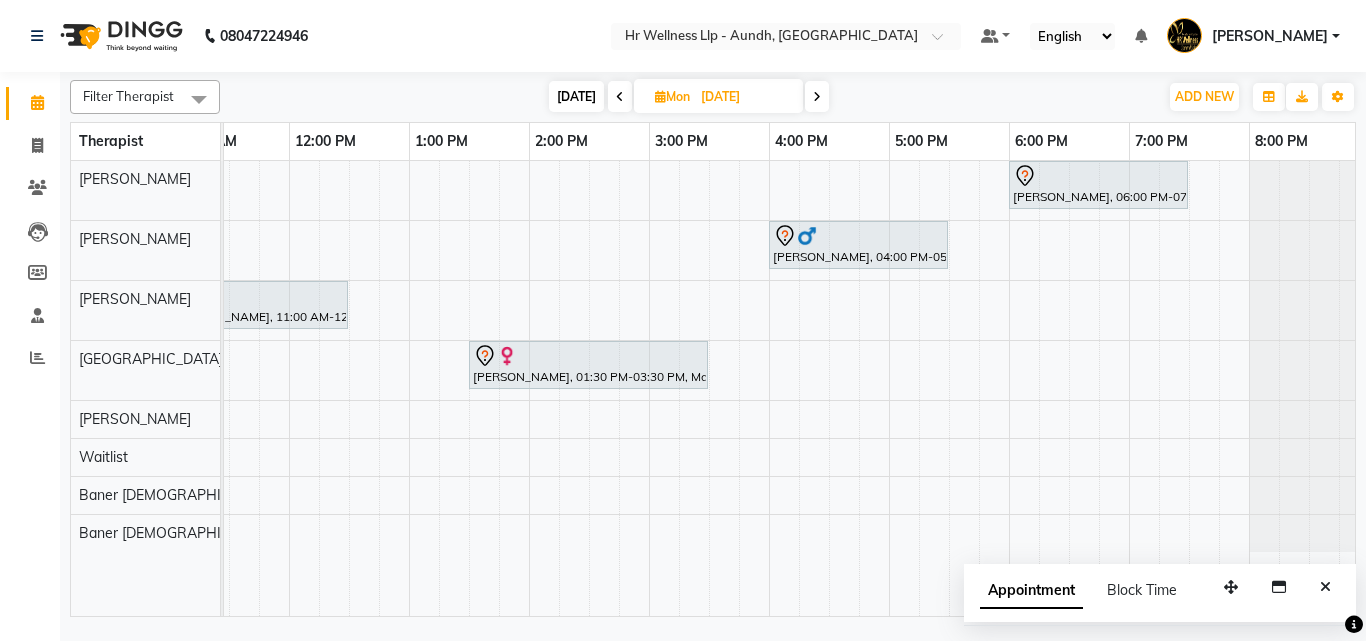 click on "[DATE]" at bounding box center [576, 96] 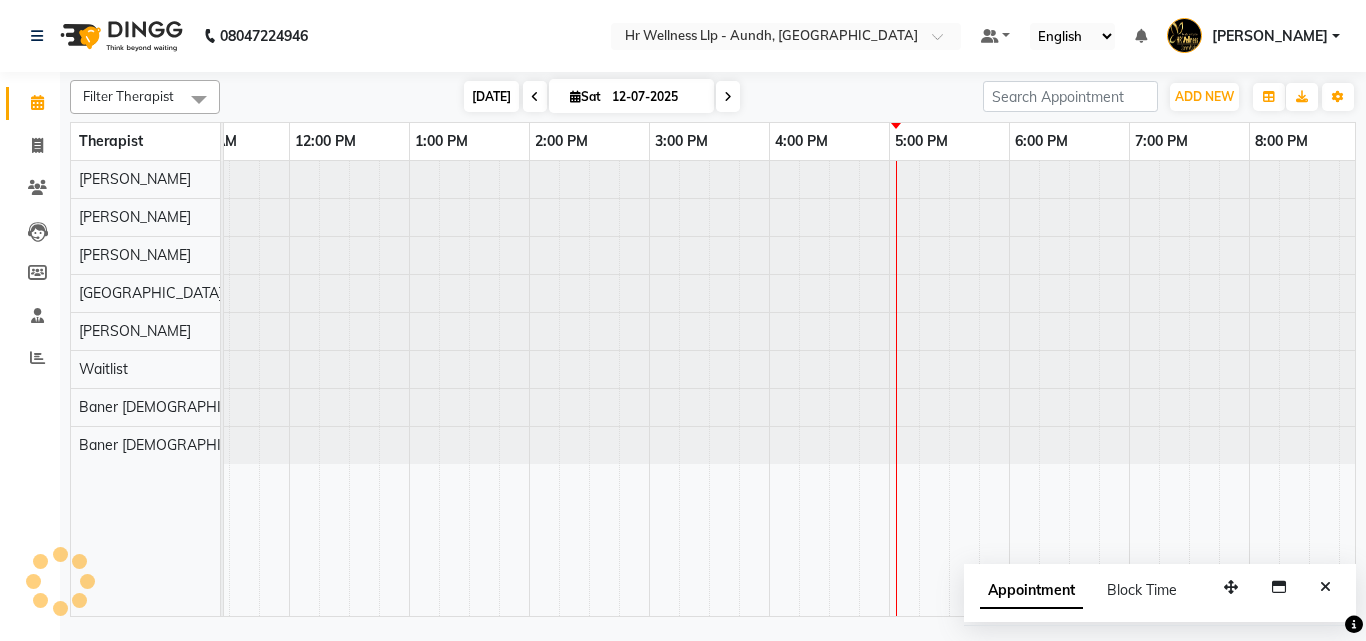 scroll, scrollTop: 0, scrollLeft: 429, axis: horizontal 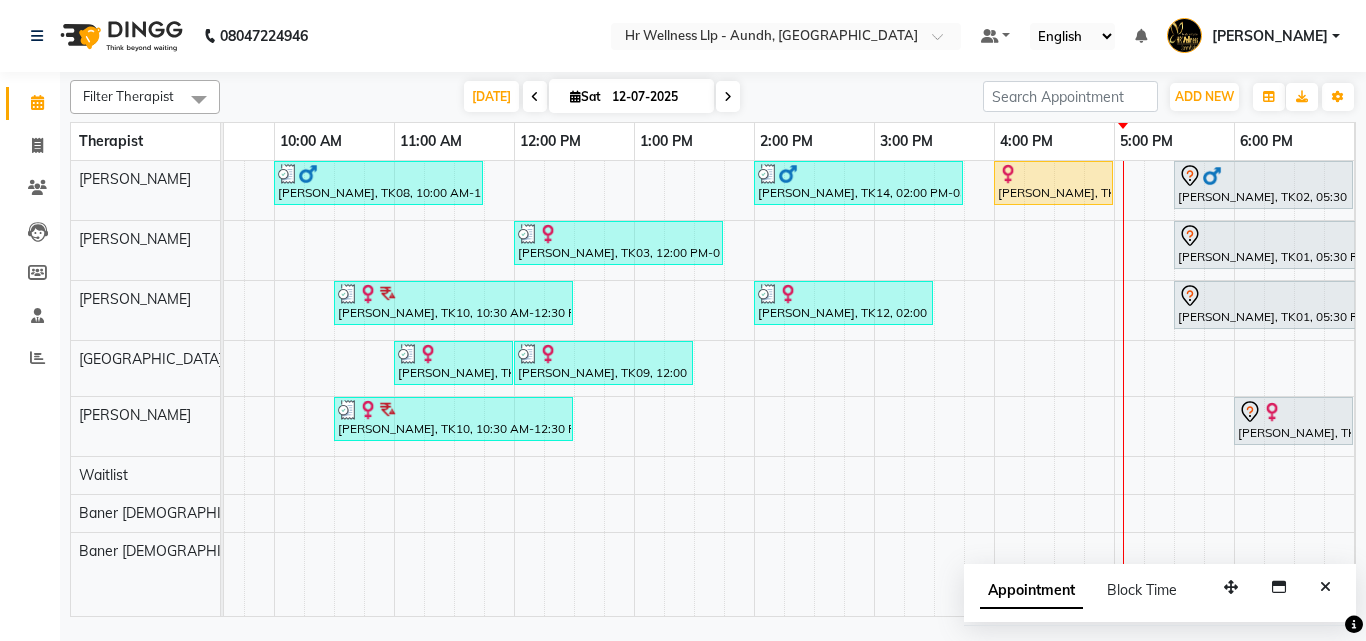 click at bounding box center [728, 96] 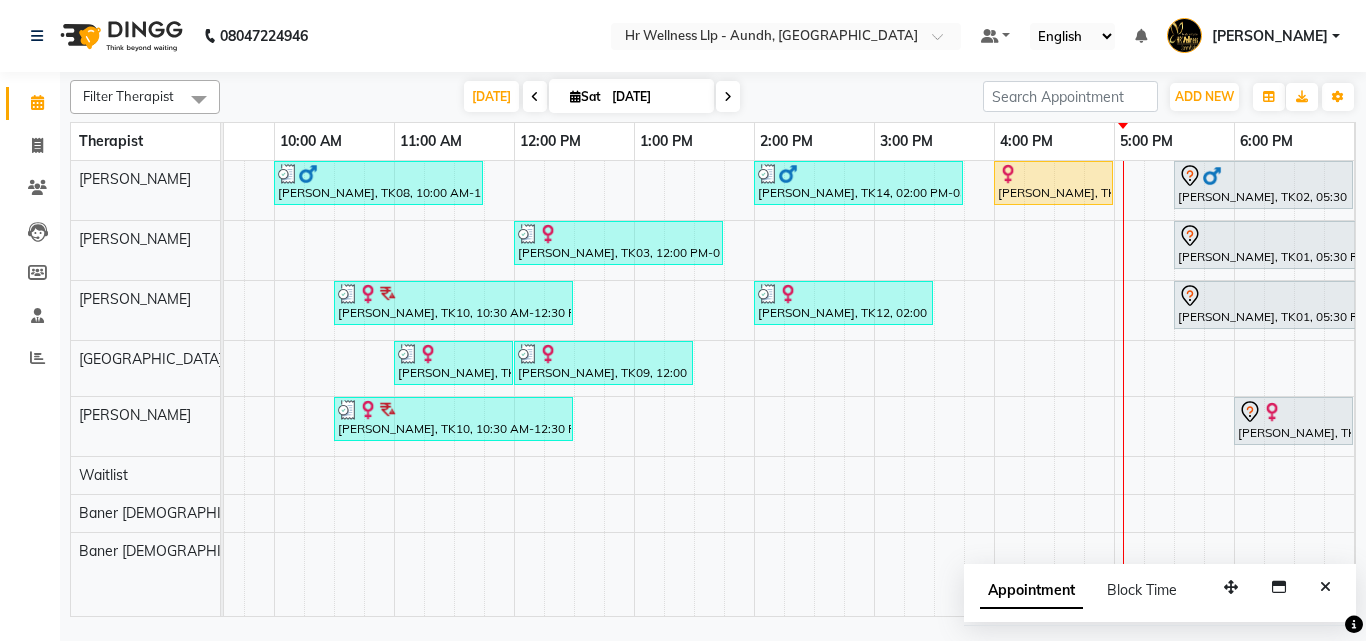 scroll, scrollTop: 0, scrollLeft: 429, axis: horizontal 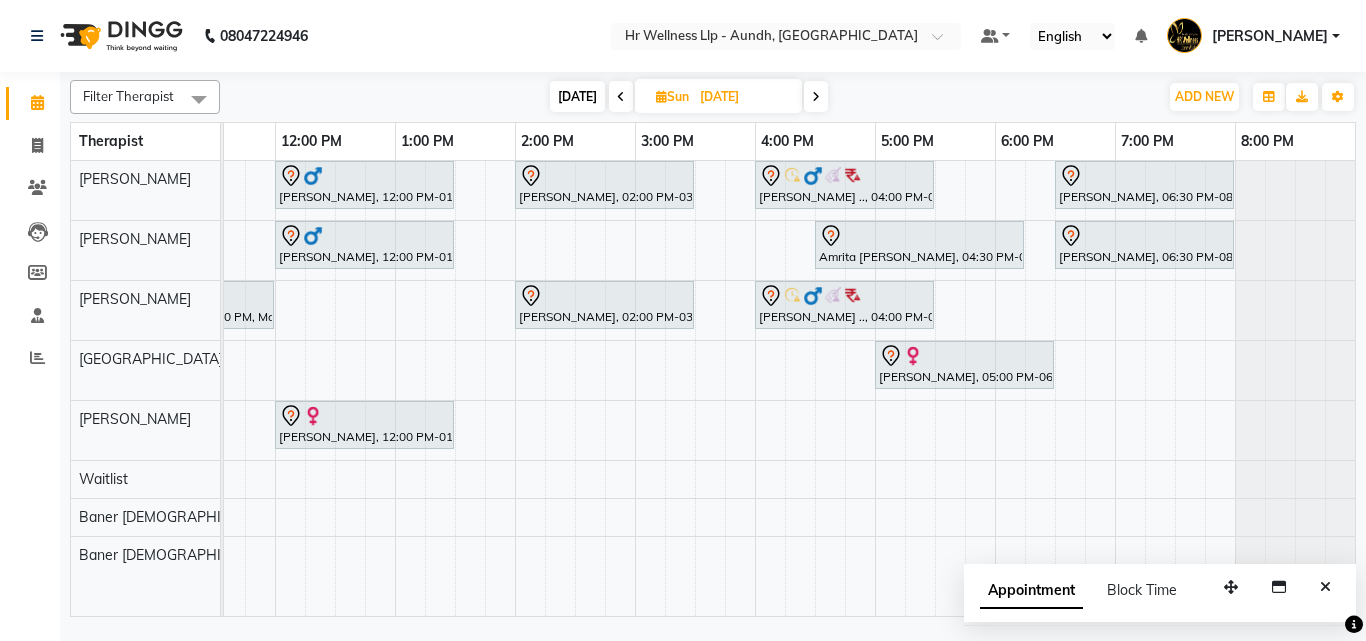 click at bounding box center [816, 96] 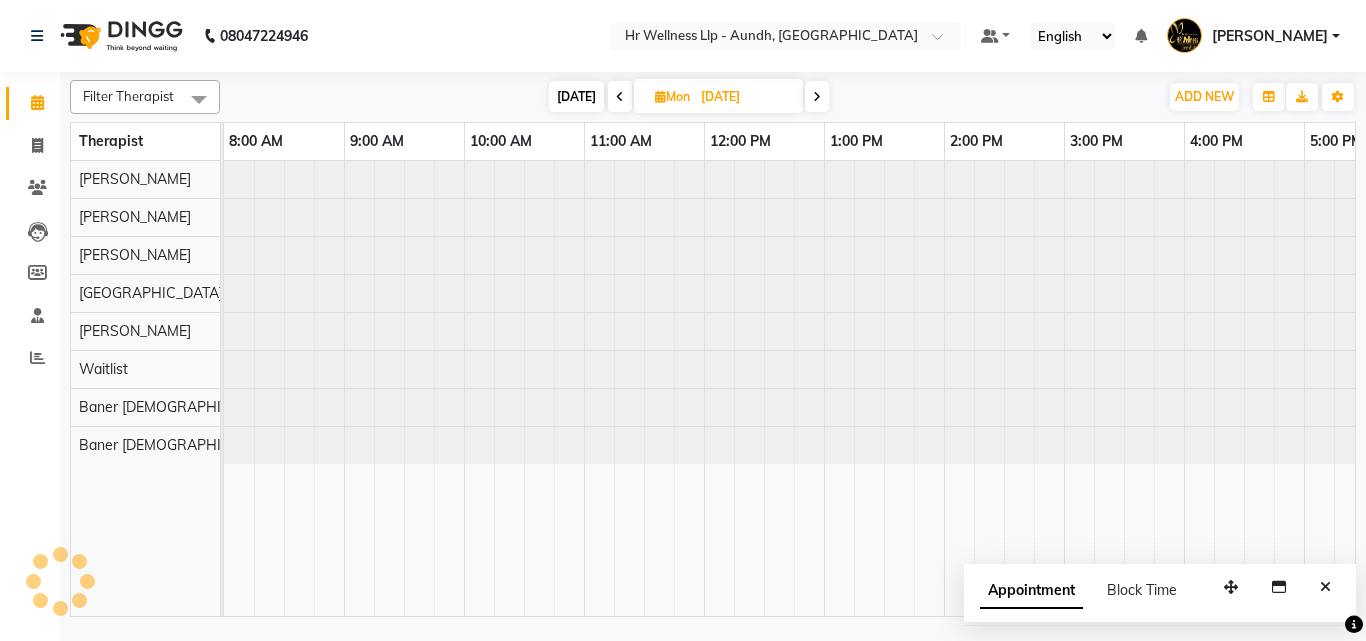scroll, scrollTop: 0, scrollLeft: 429, axis: horizontal 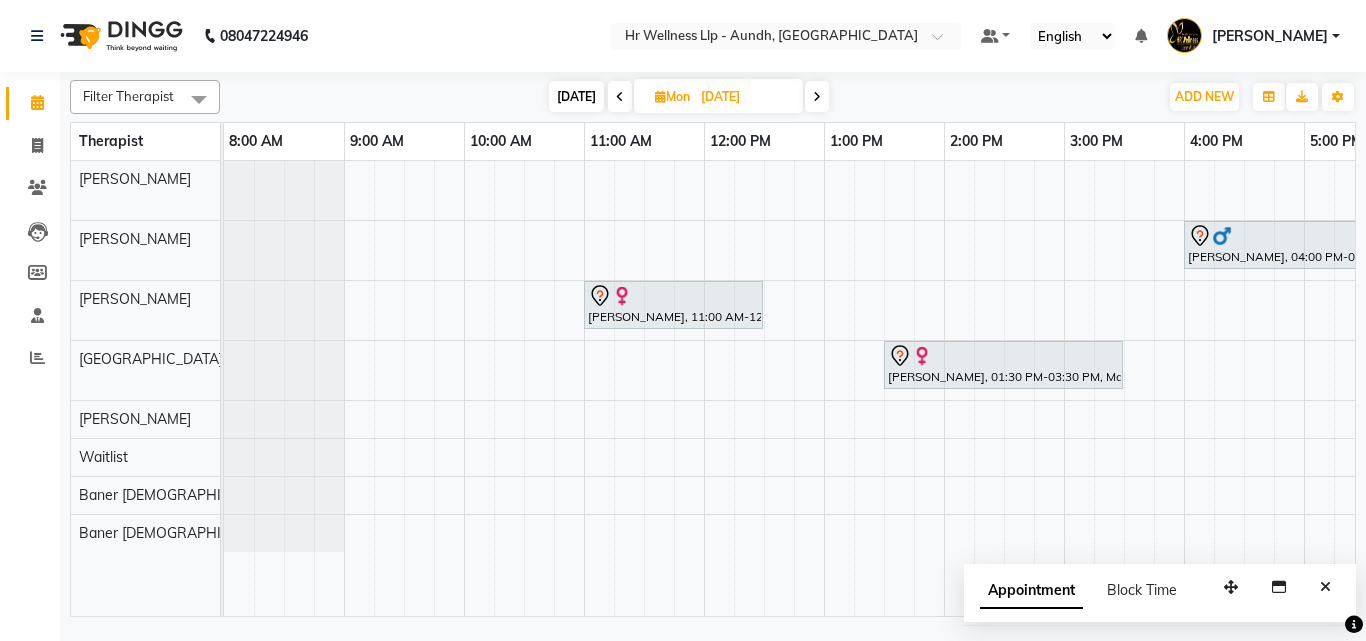 click at bounding box center [620, 97] 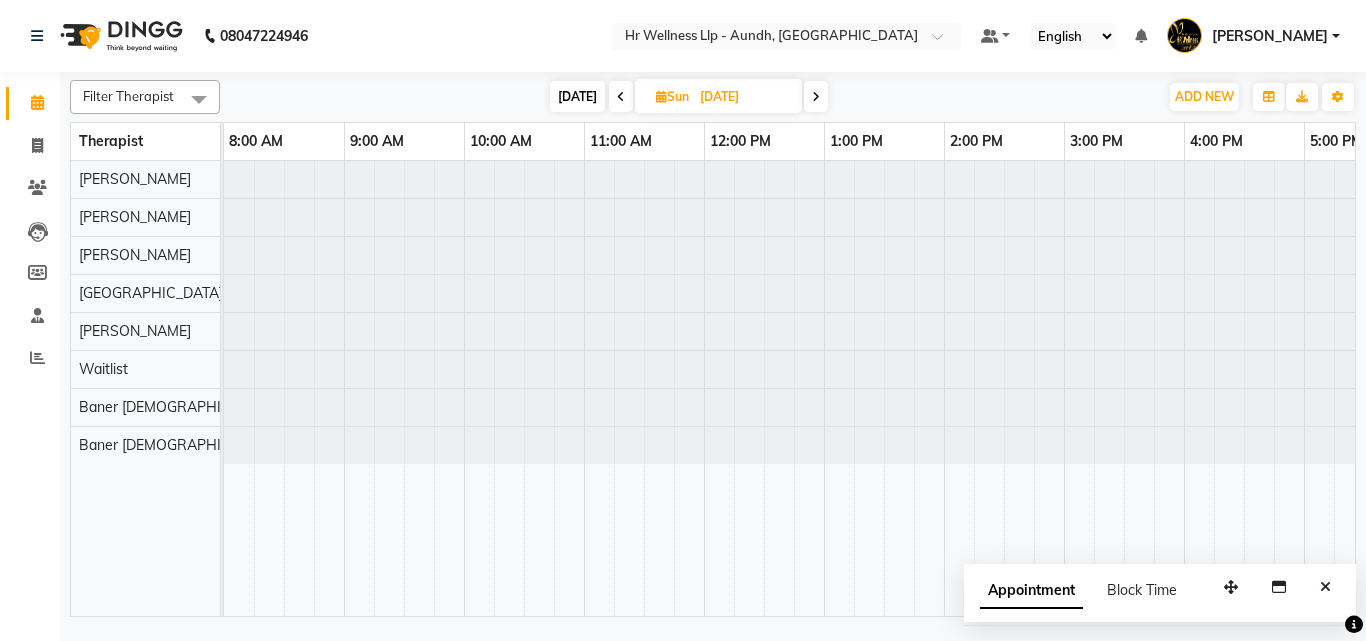 click at bounding box center (621, 96) 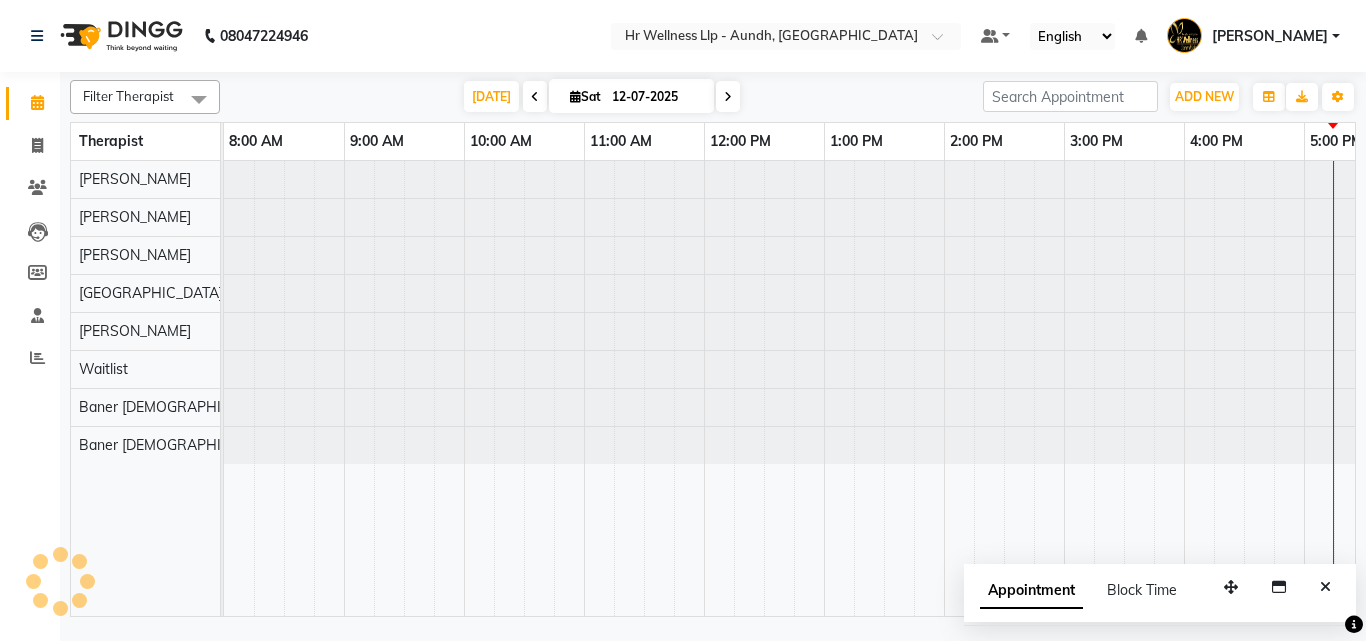 click at bounding box center [1325, 587] 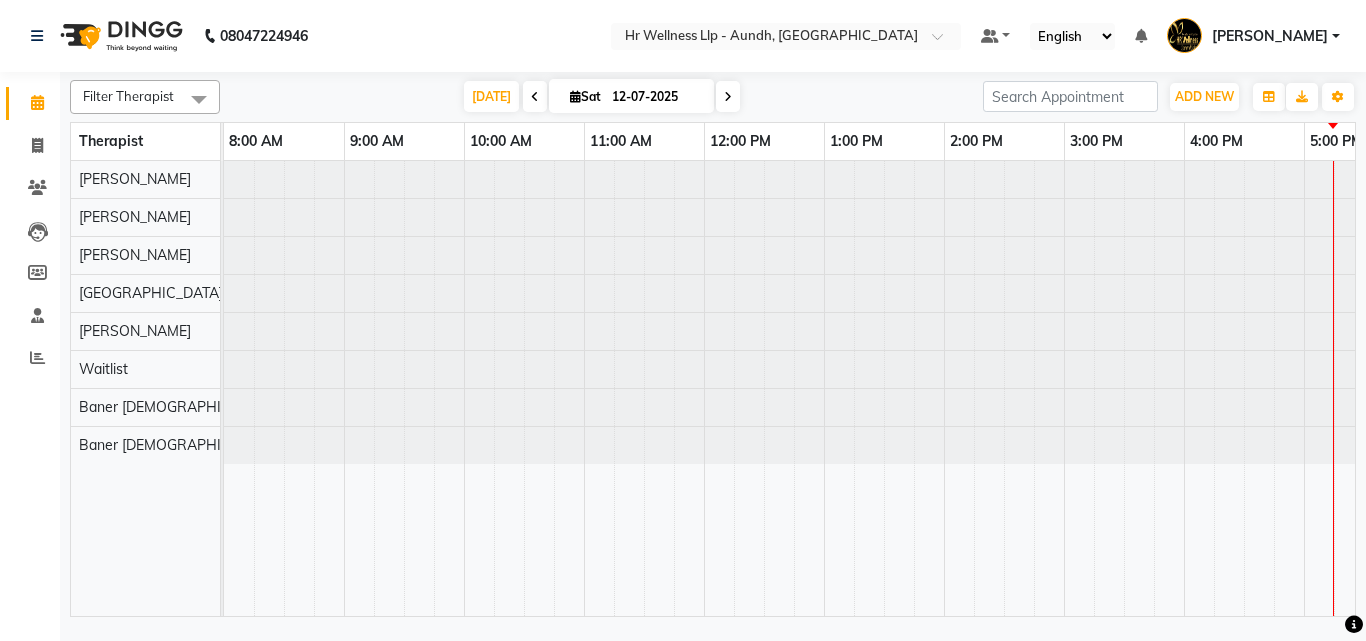 scroll, scrollTop: 0, scrollLeft: 429, axis: horizontal 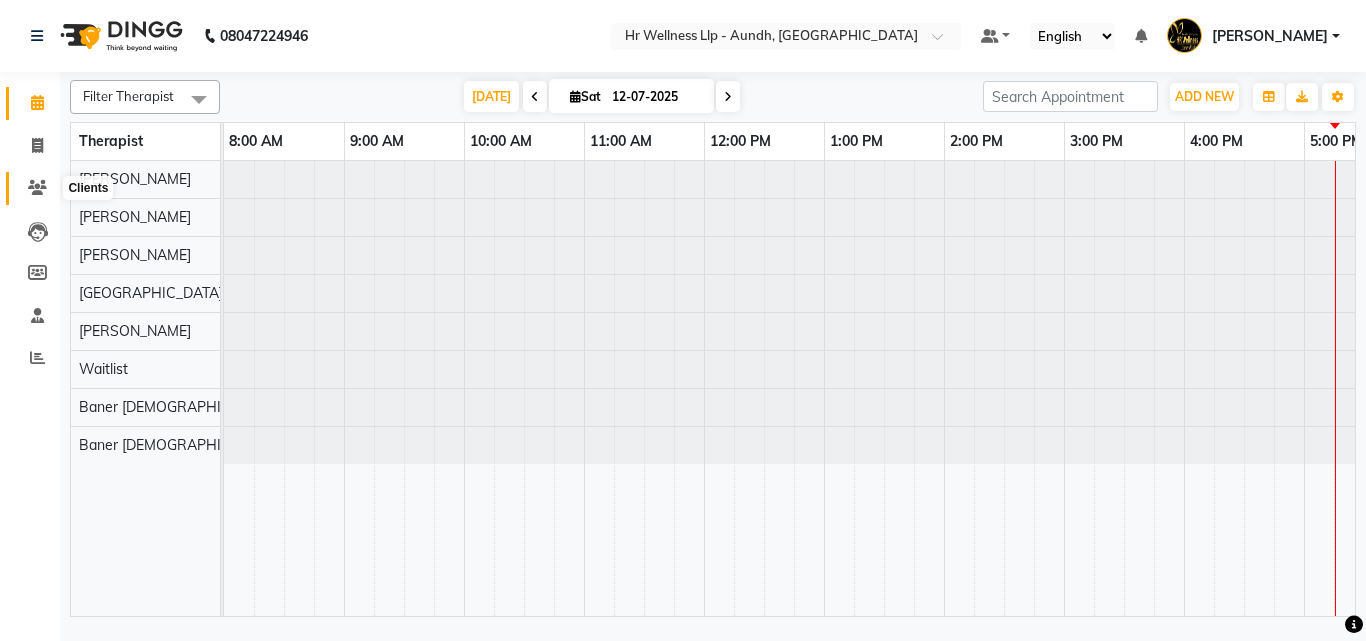 click 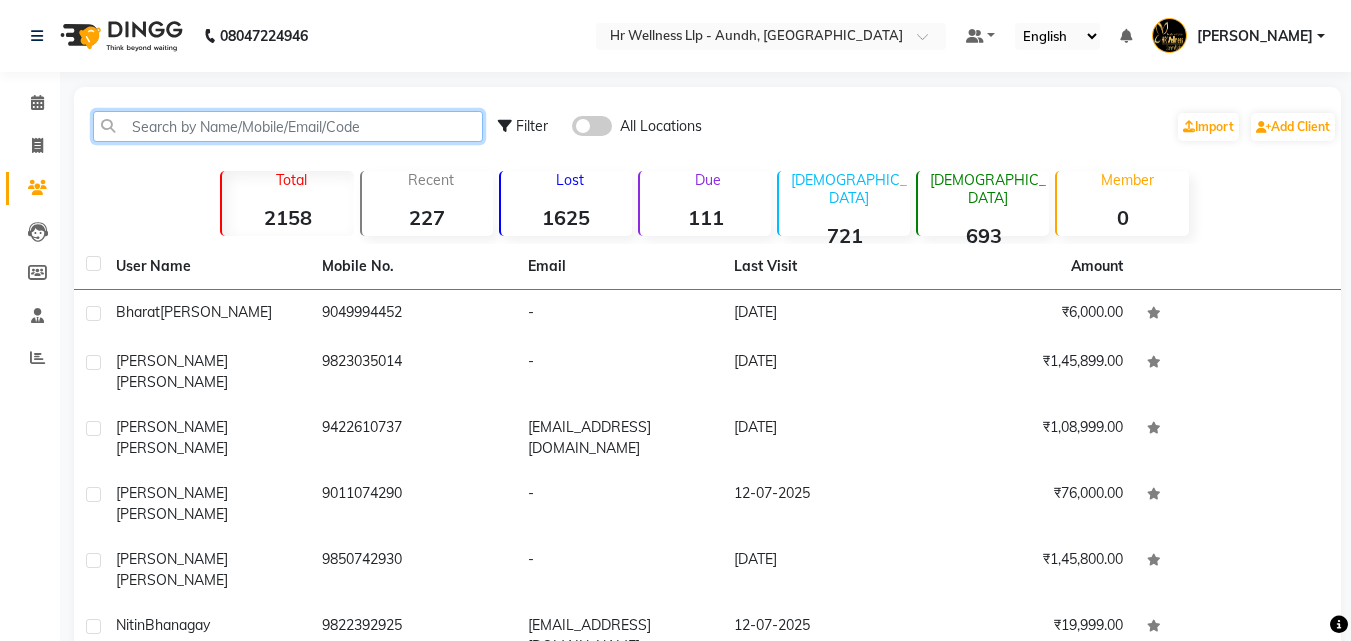 click 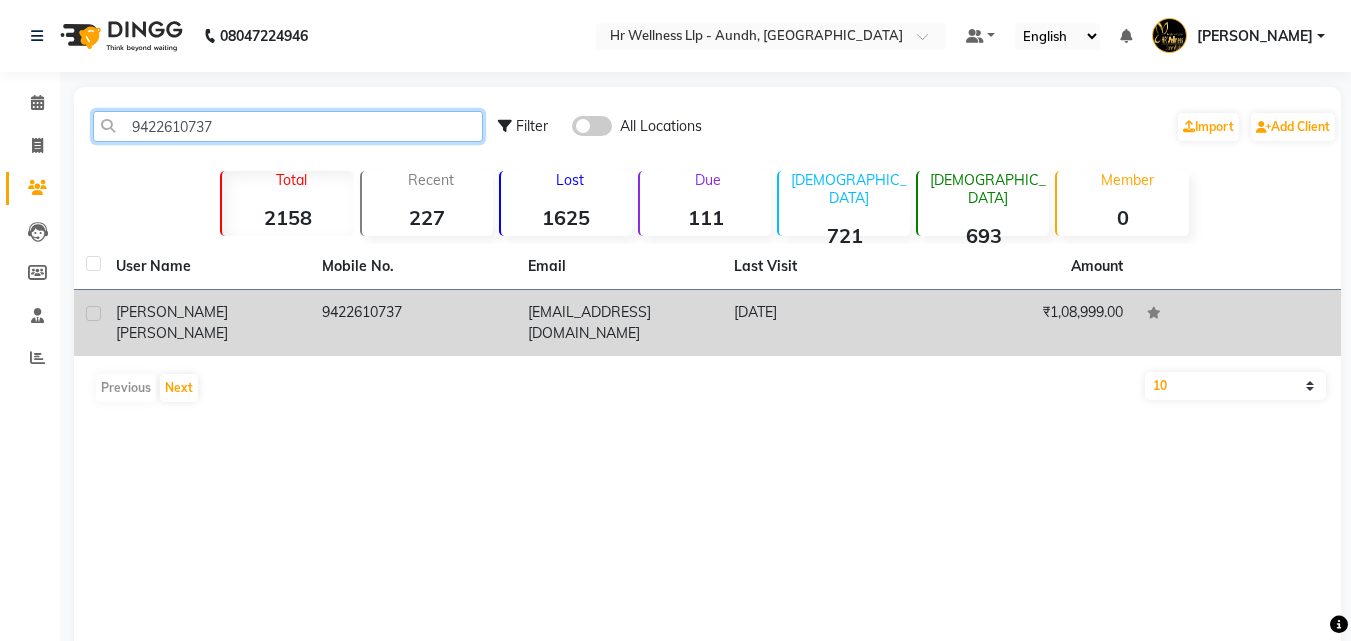 type on "9422610737" 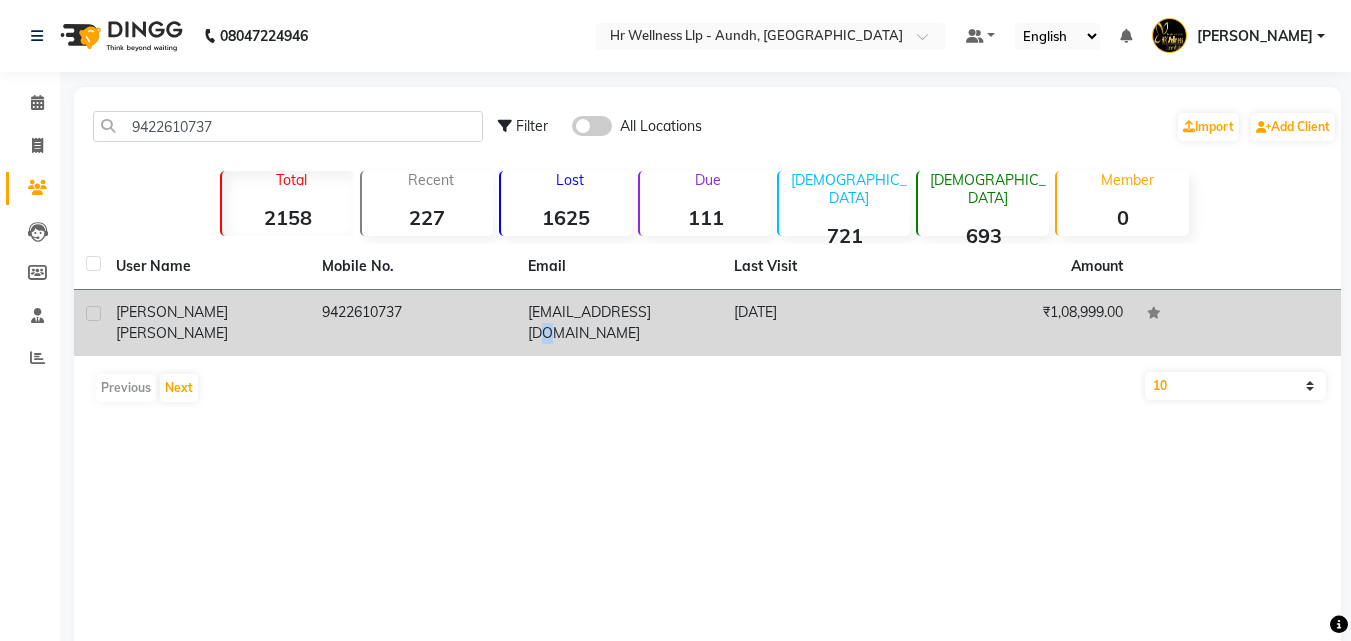 click on "[EMAIL_ADDRESS][DOMAIN_NAME]" 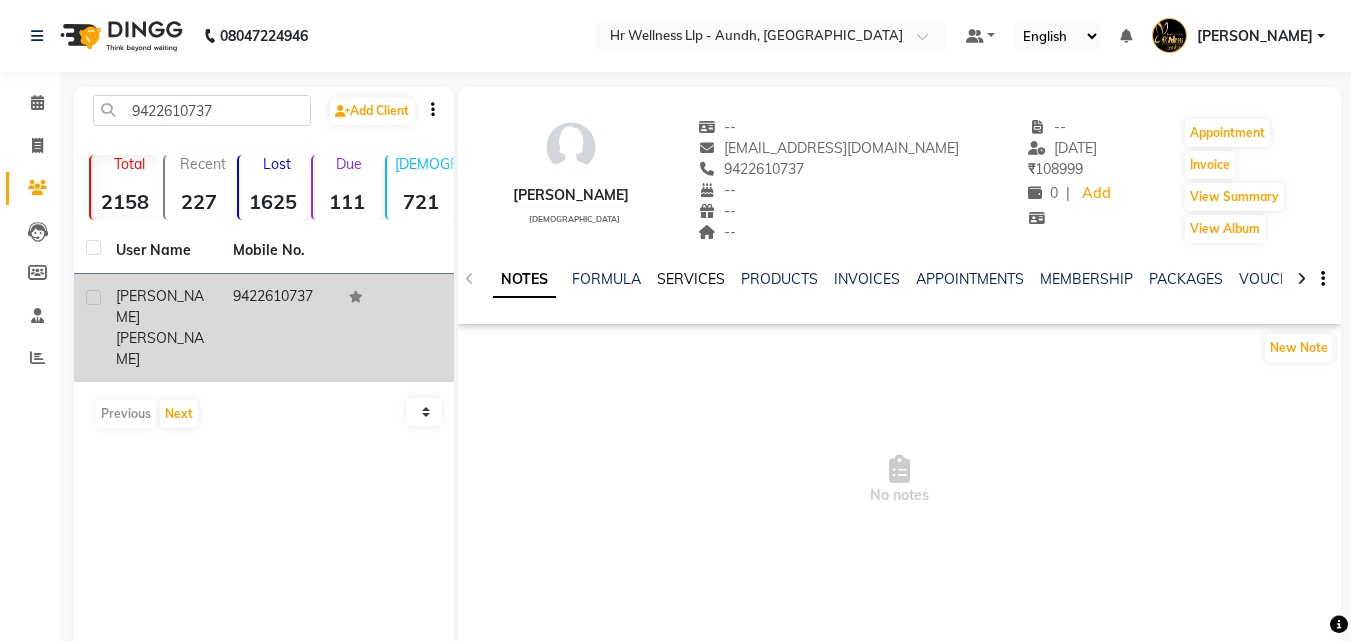 click on "SERVICES" 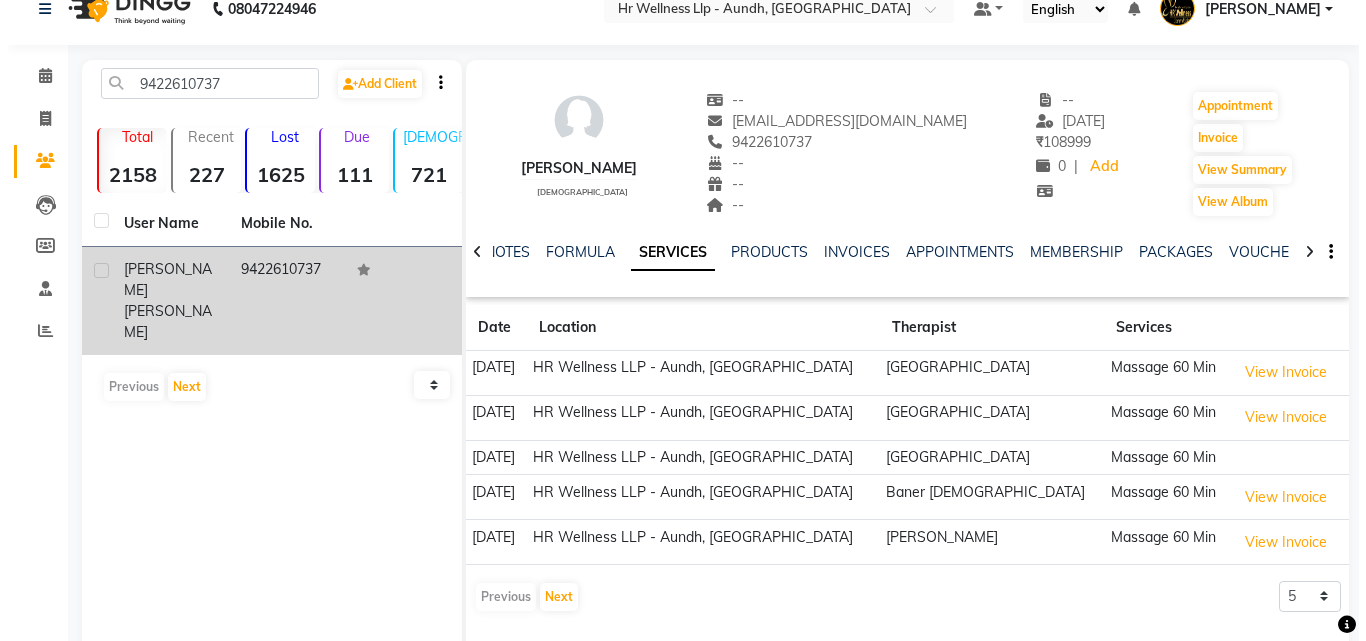 scroll, scrollTop: 0, scrollLeft: 0, axis: both 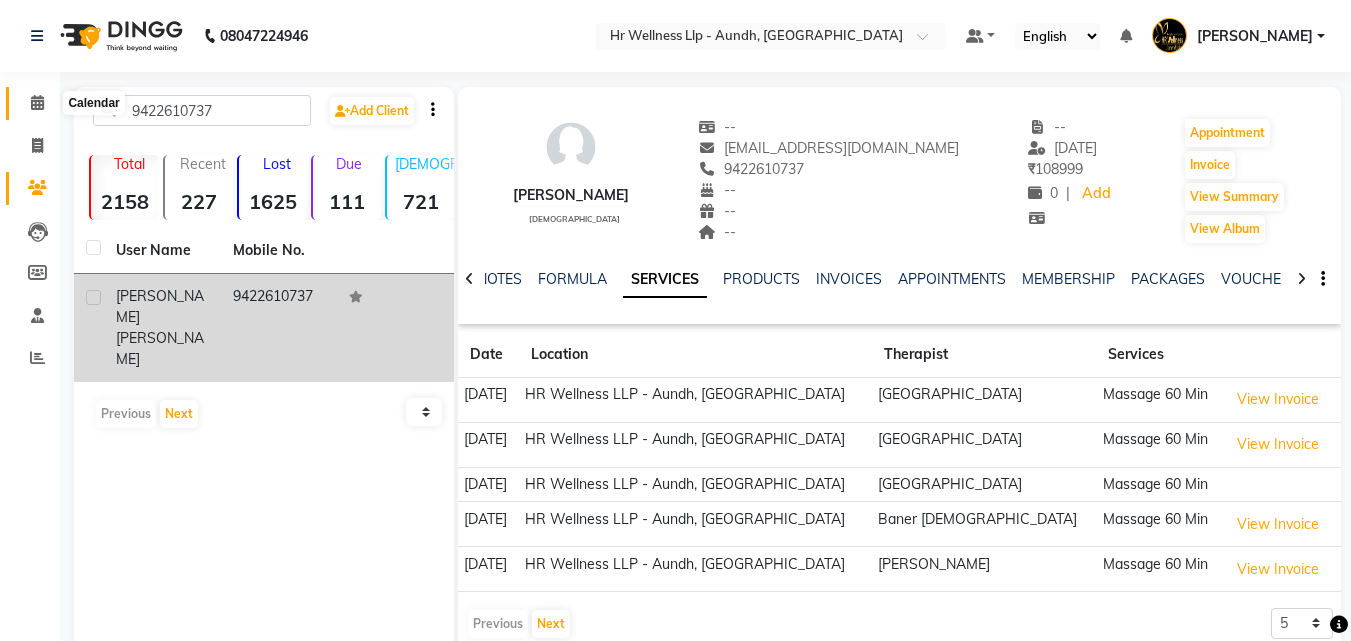 click 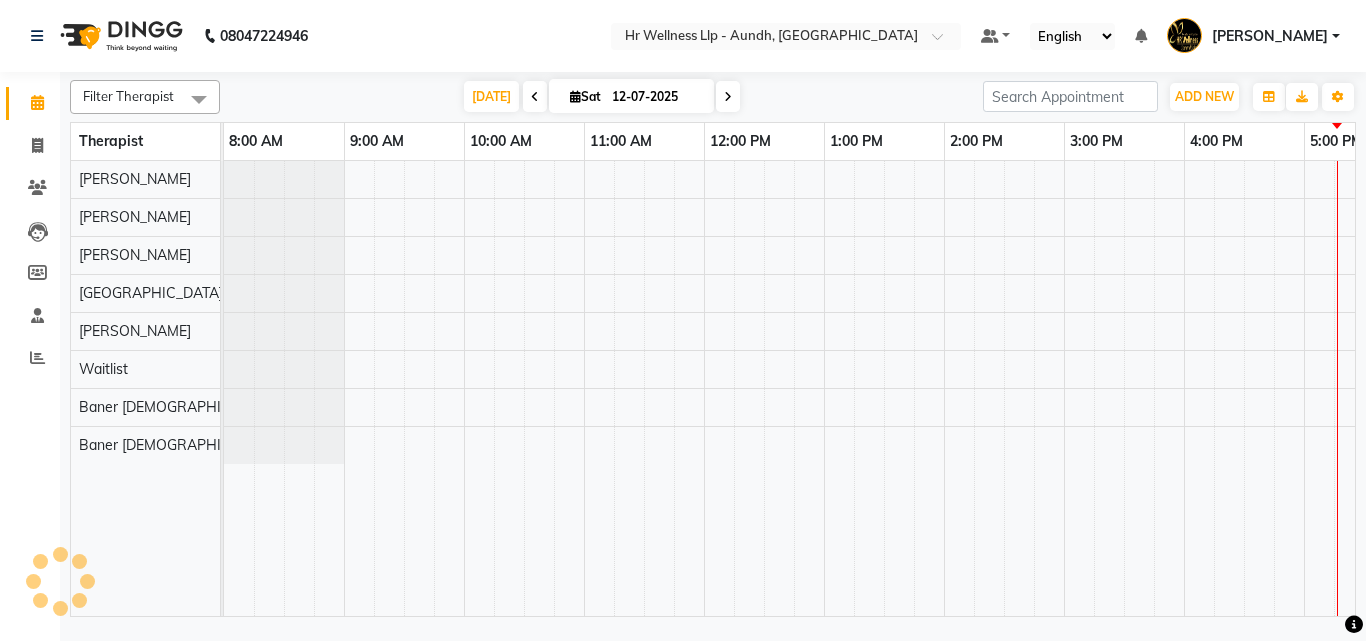 scroll, scrollTop: 0, scrollLeft: 309, axis: horizontal 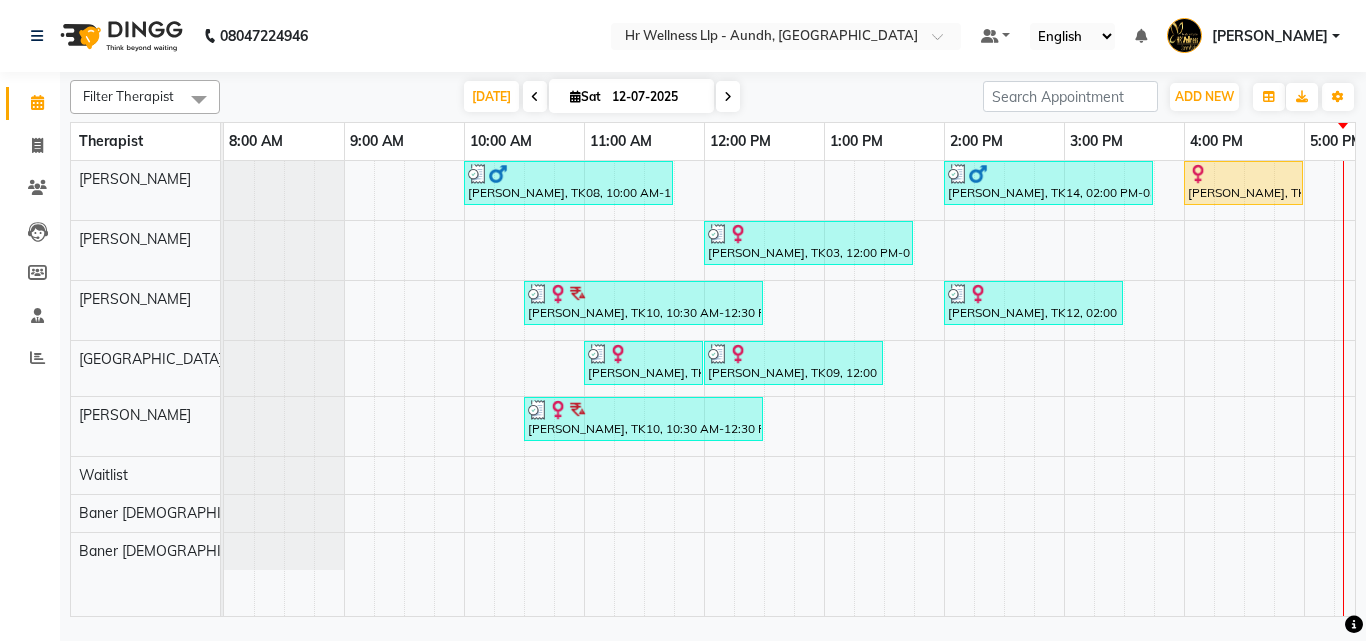 click at bounding box center [728, 97] 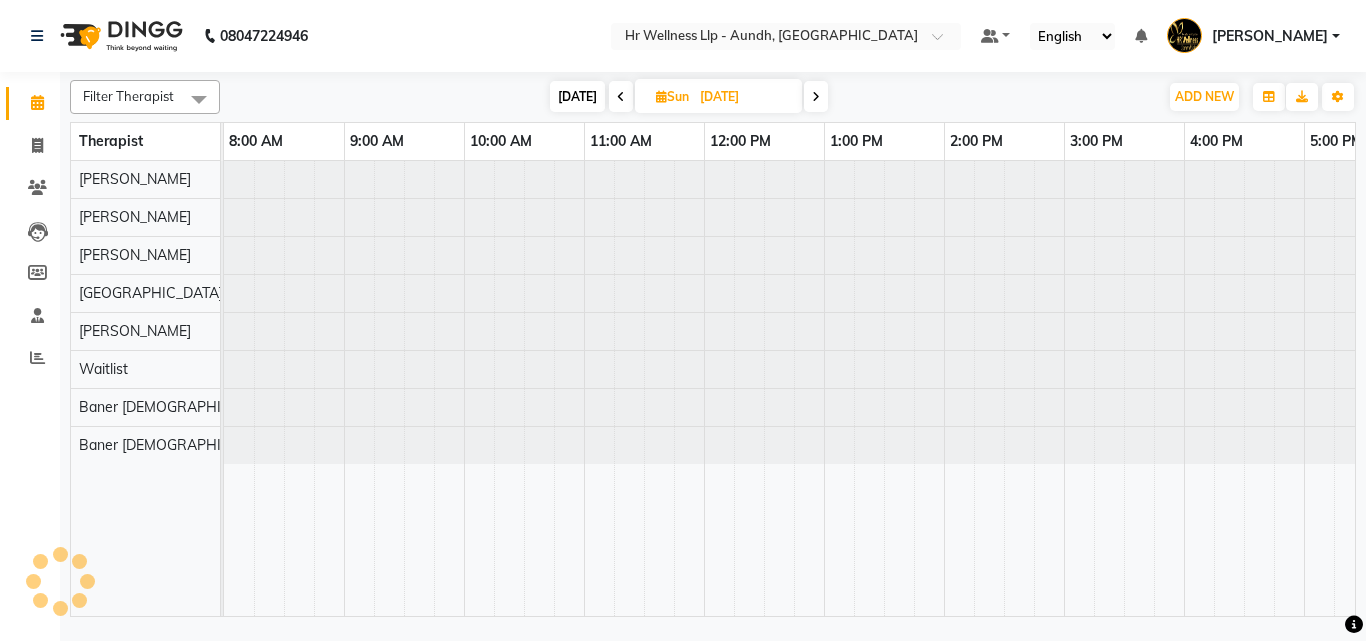 scroll, scrollTop: 0, scrollLeft: 429, axis: horizontal 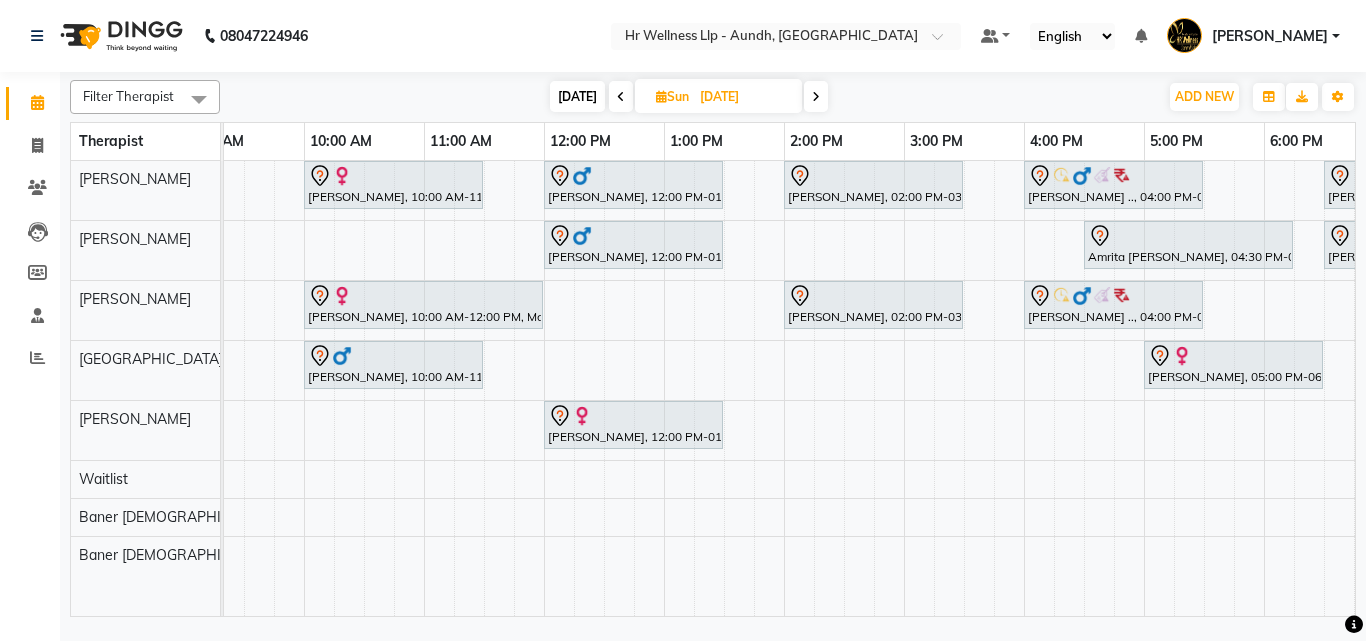 click on "[DATE]" at bounding box center (577, 96) 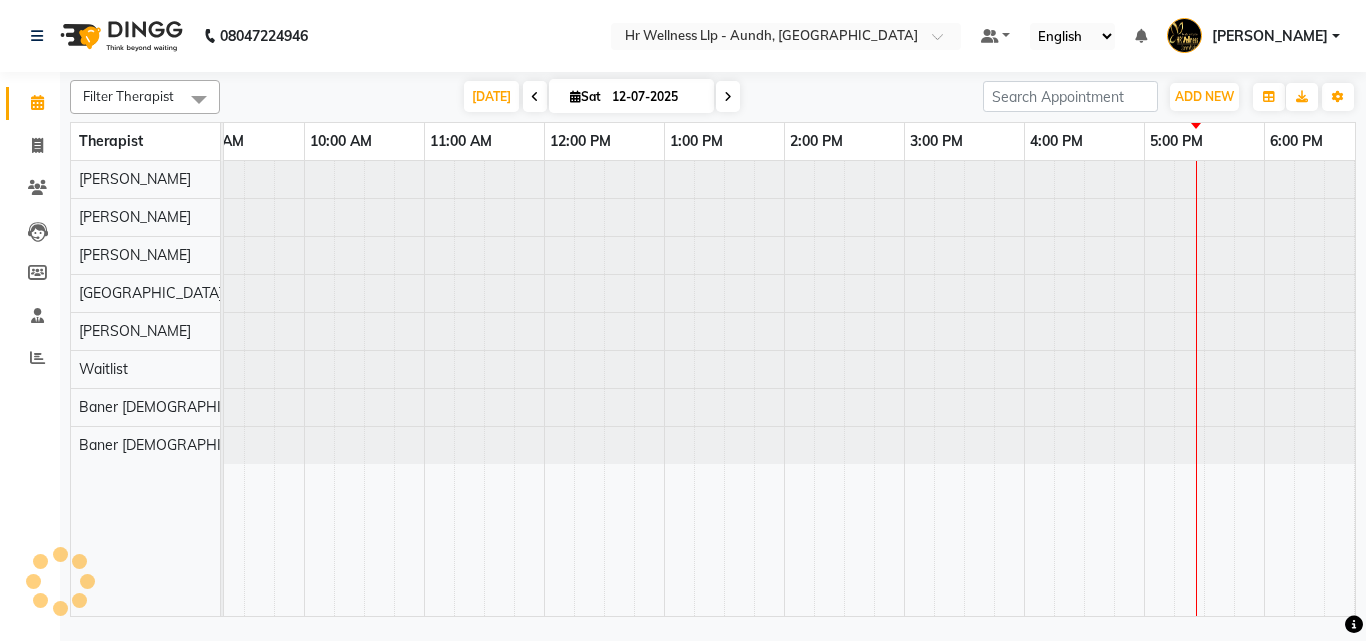 scroll, scrollTop: 0, scrollLeft: 0, axis: both 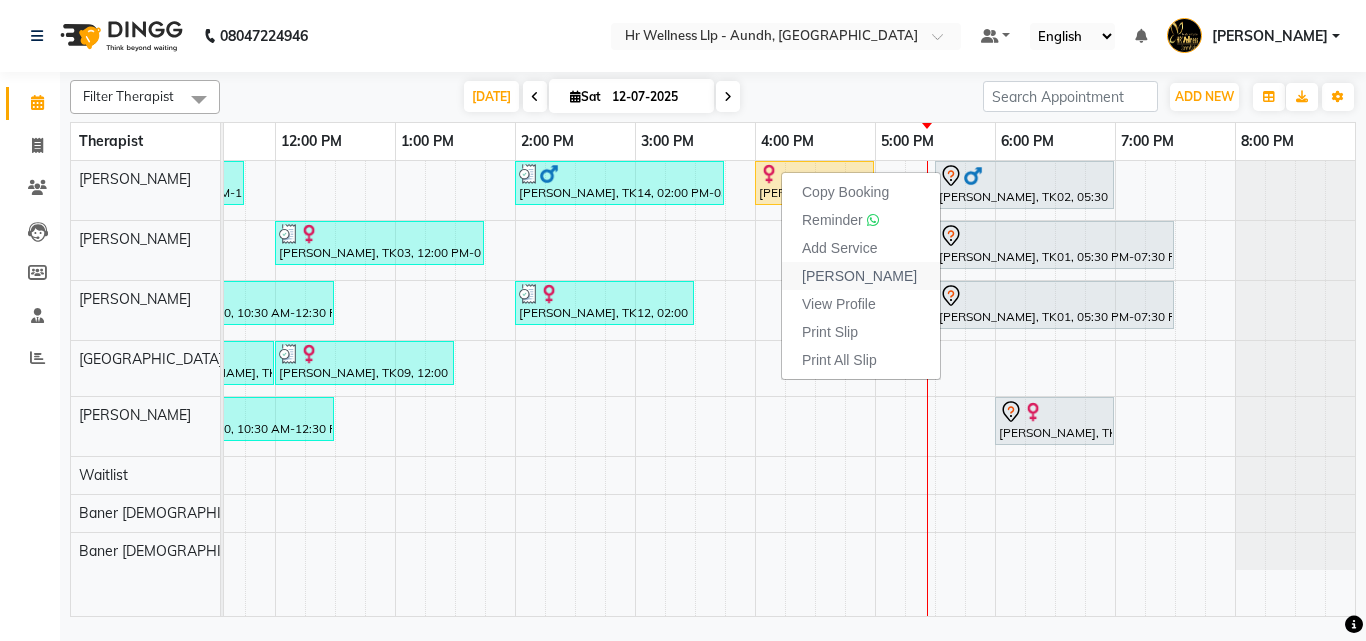 click on "[PERSON_NAME]" at bounding box center (859, 276) 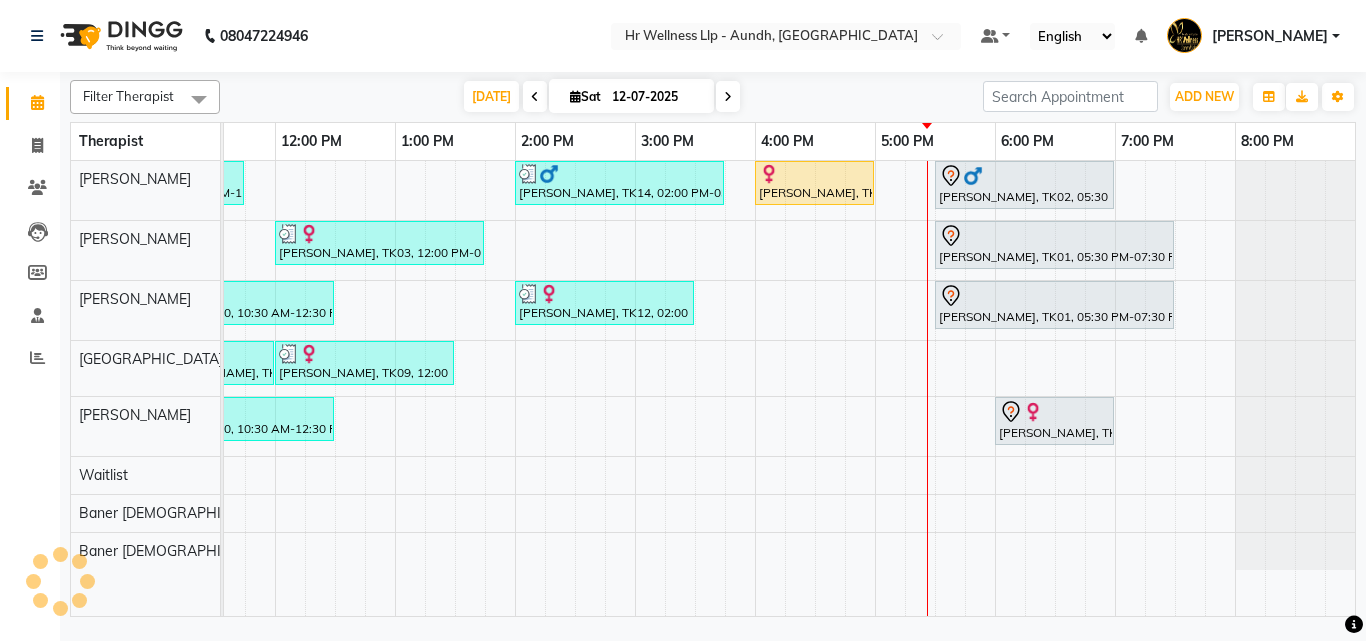 select on "service" 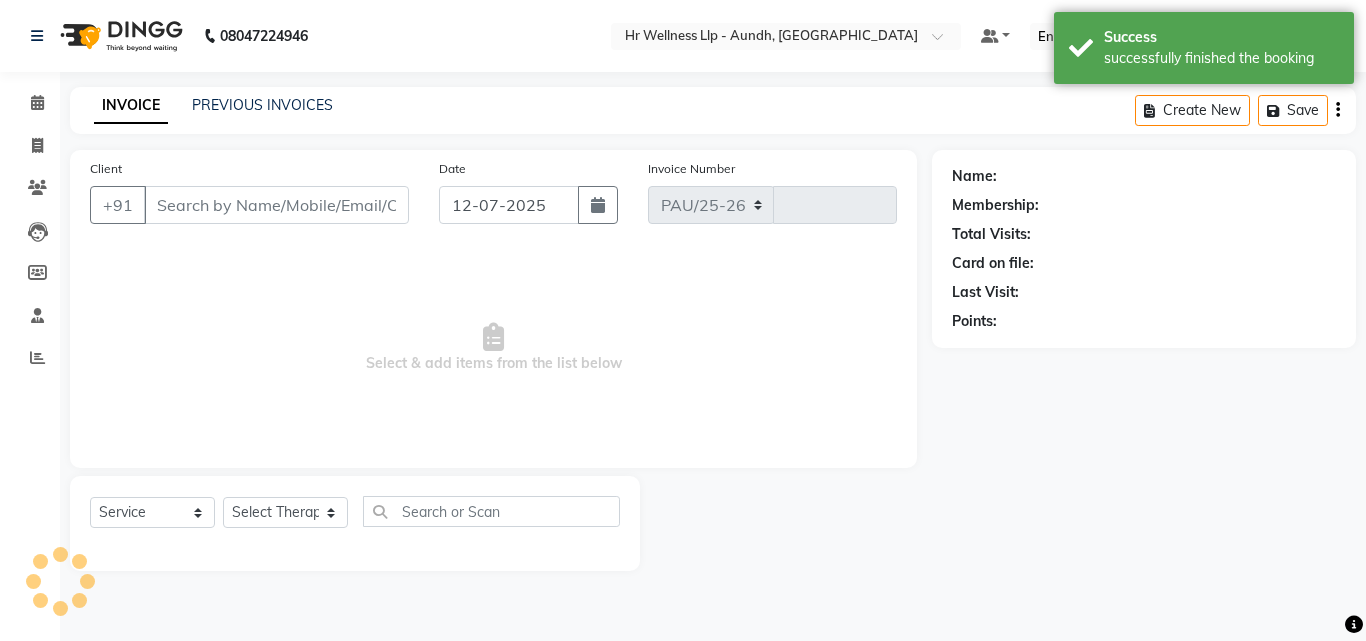 select on "4288" 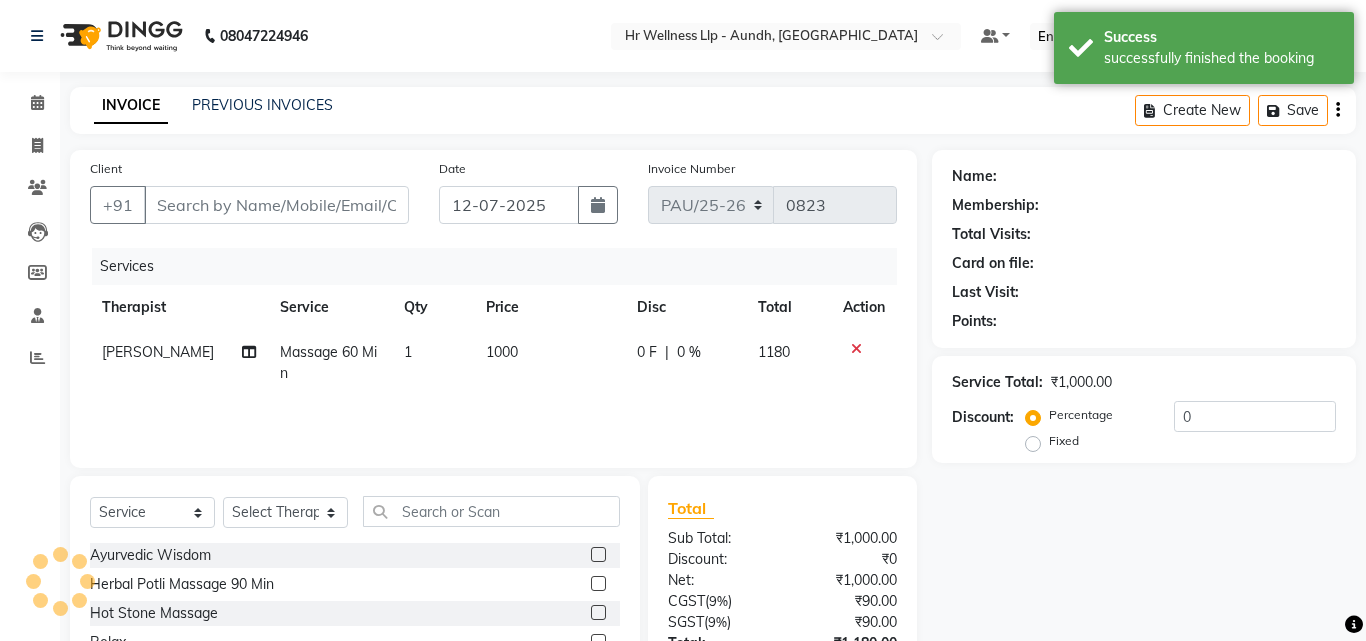 type on "9422610737" 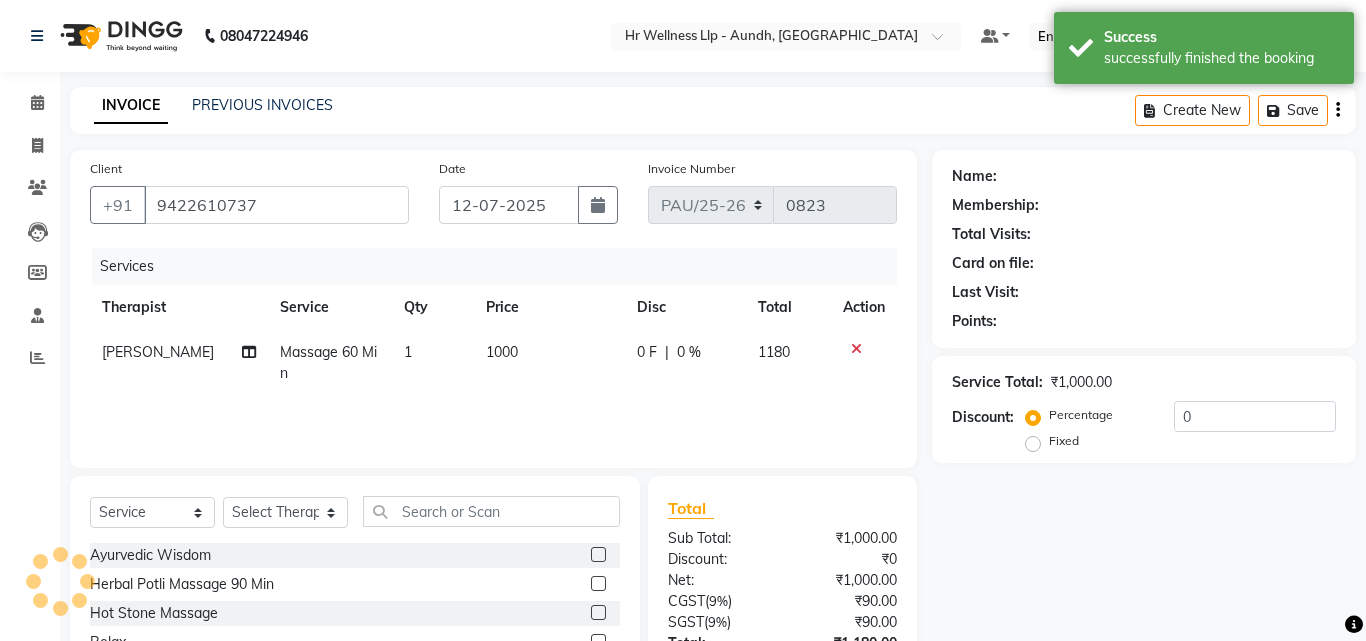 select on "77660" 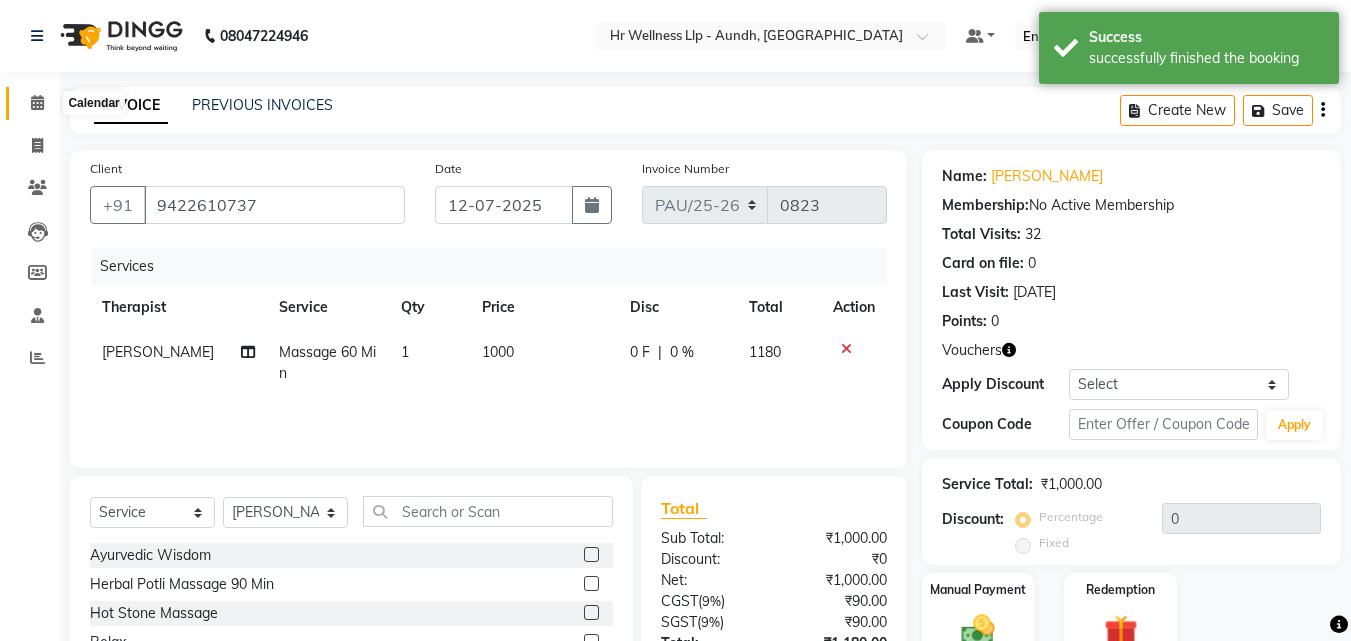 click 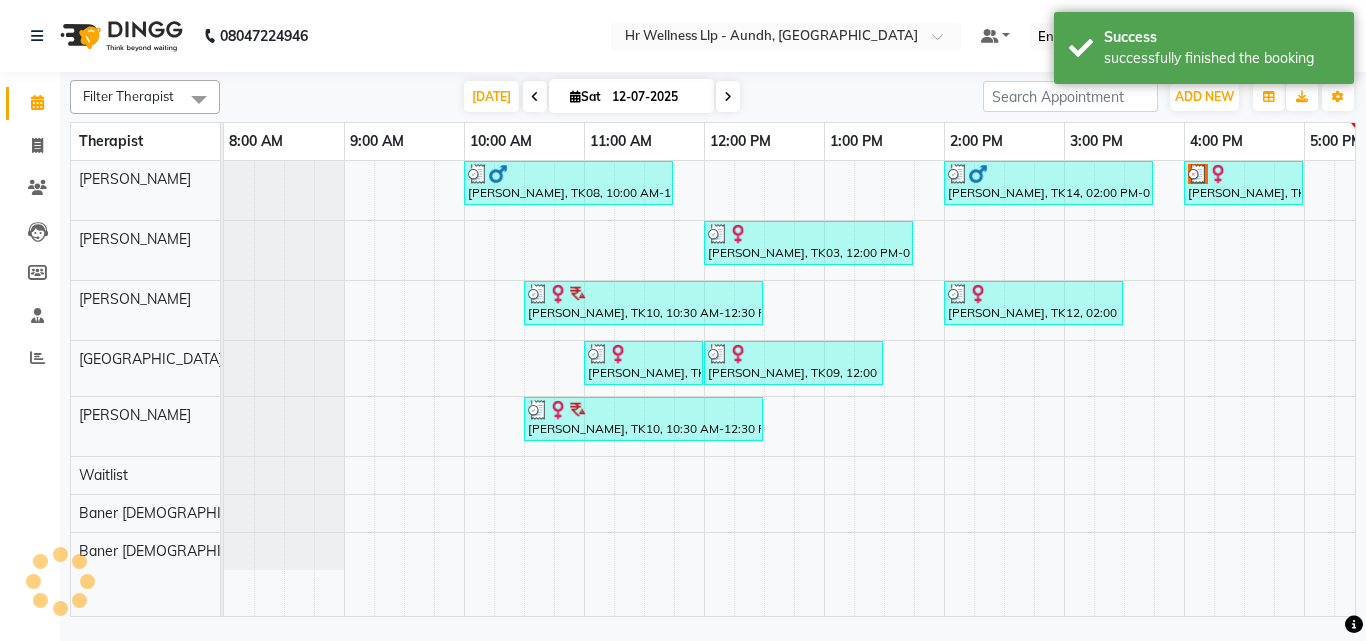 scroll, scrollTop: 0, scrollLeft: 0, axis: both 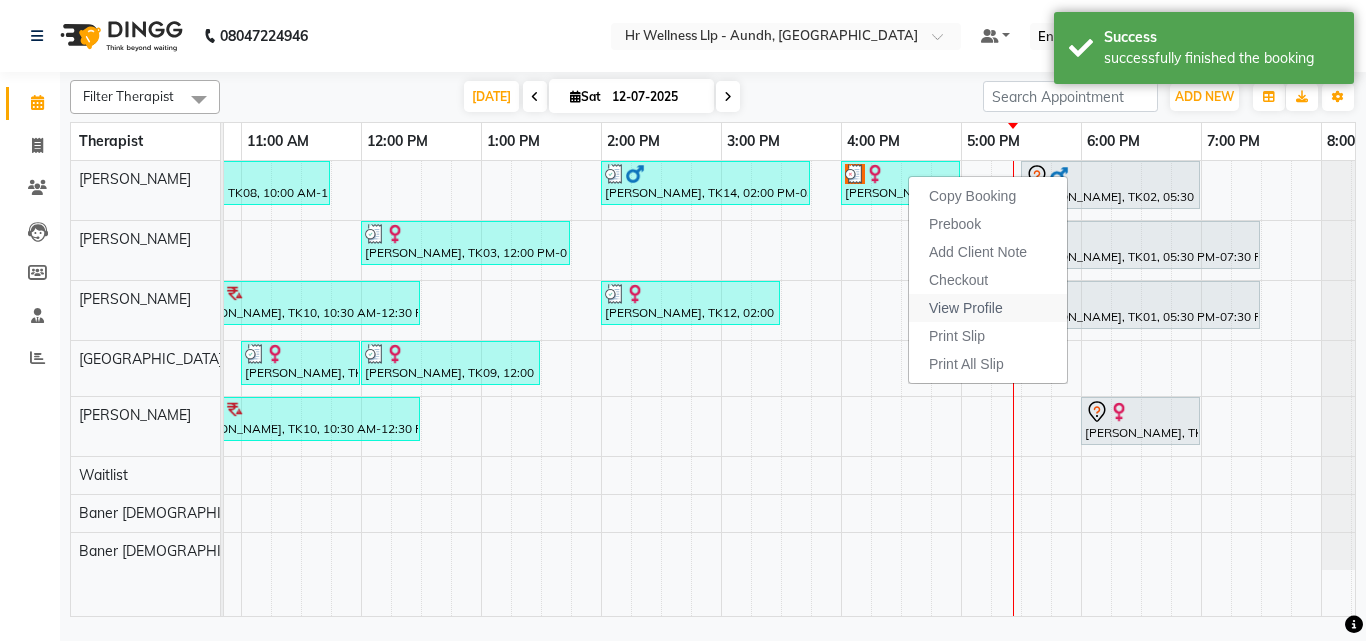 click on "View Profile" at bounding box center (966, 308) 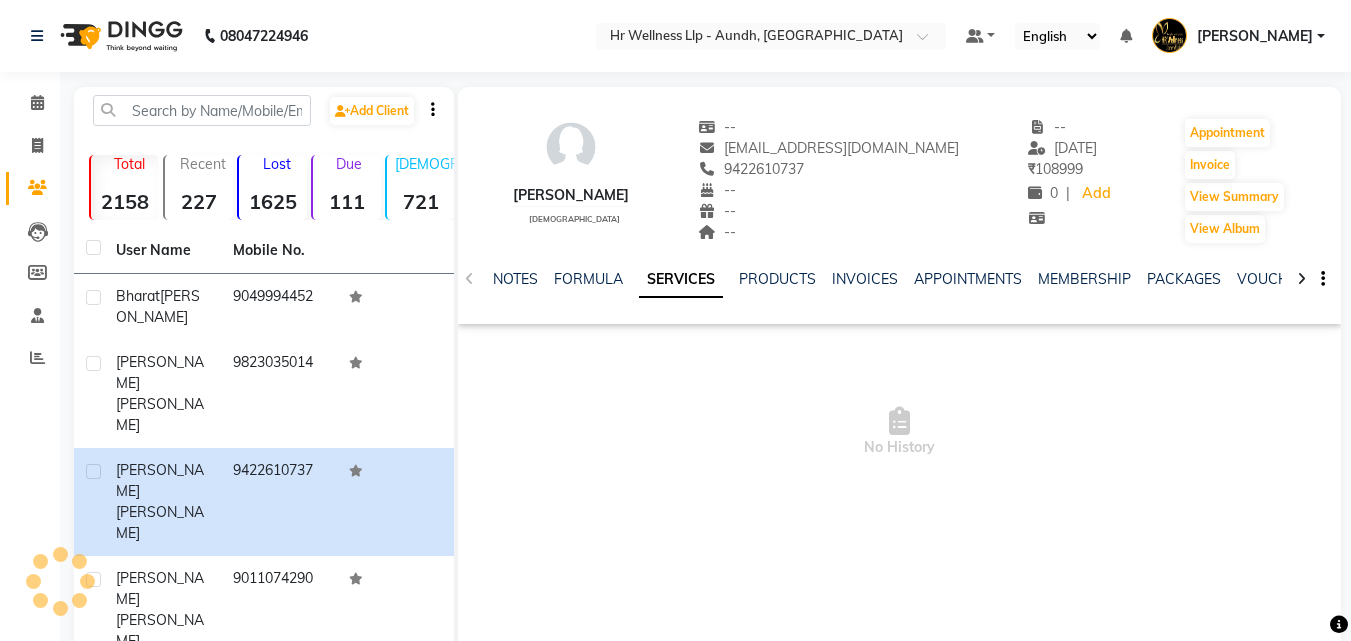 click on "SERVICES" 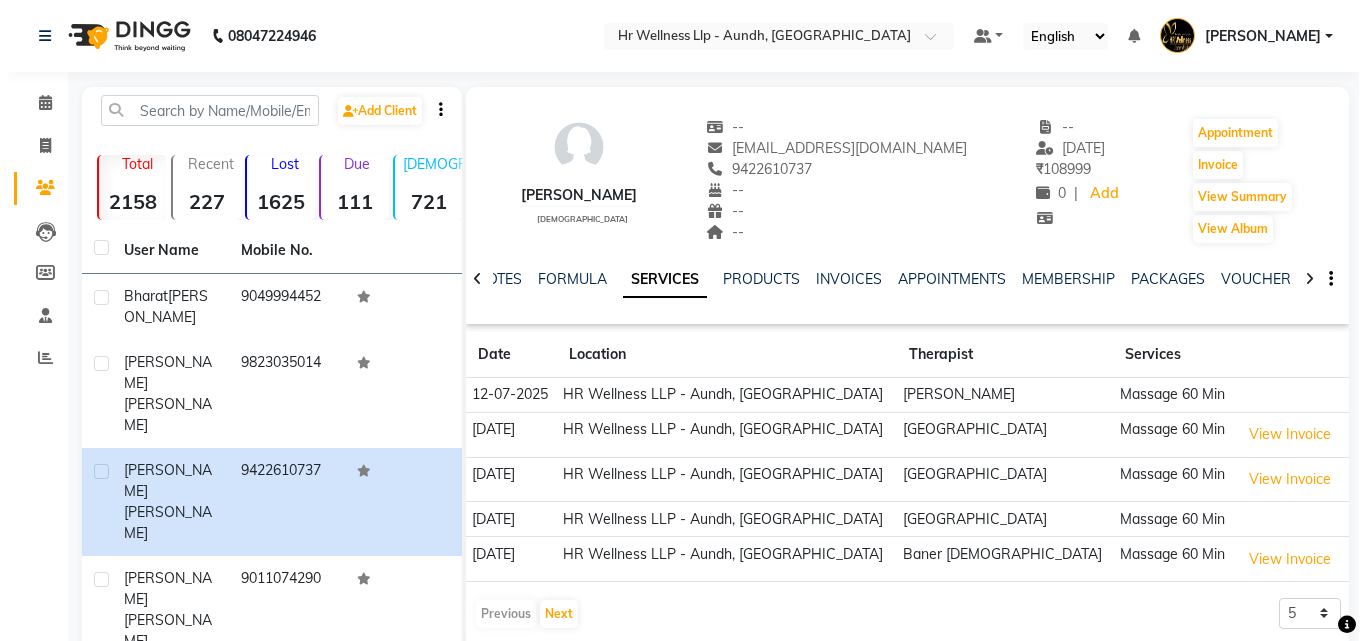 scroll, scrollTop: 0, scrollLeft: 27, axis: horizontal 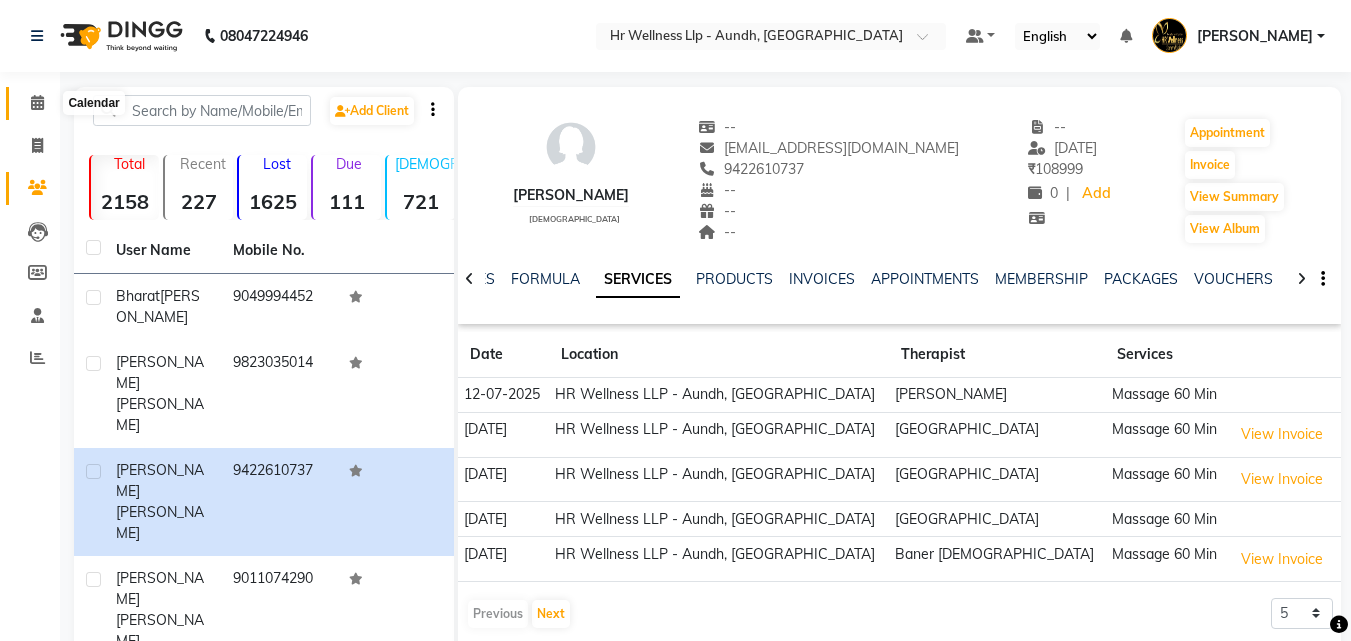 click 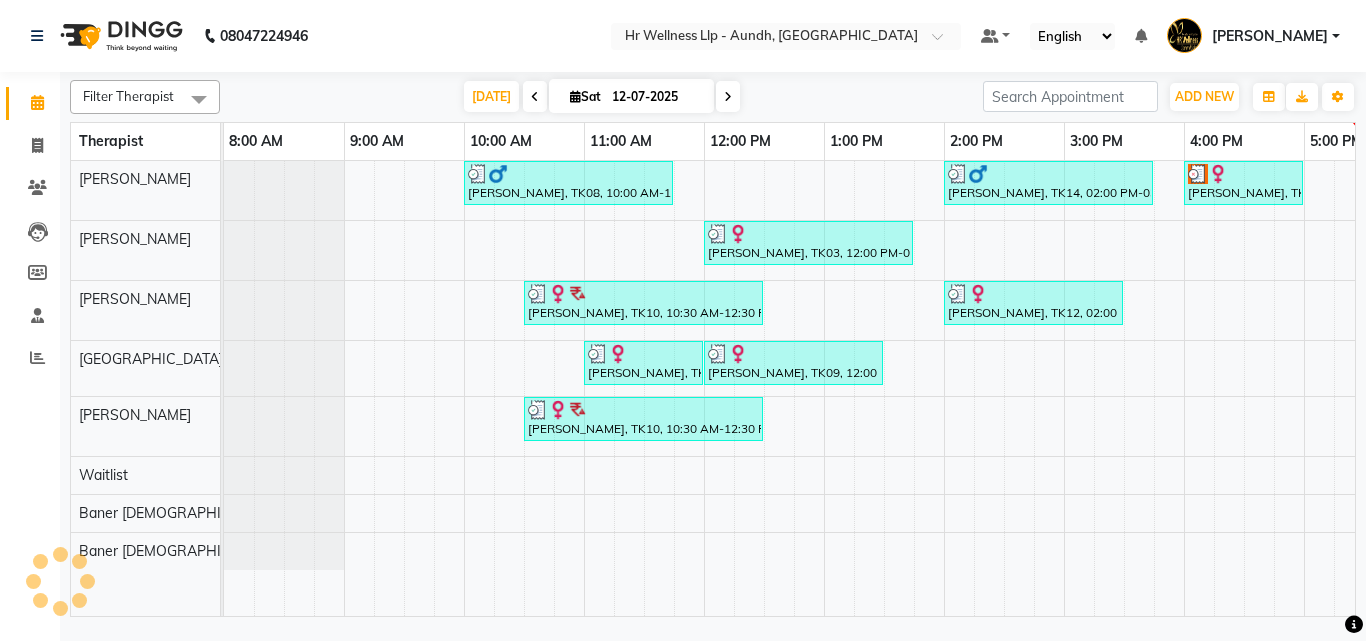 scroll, scrollTop: 0, scrollLeft: 0, axis: both 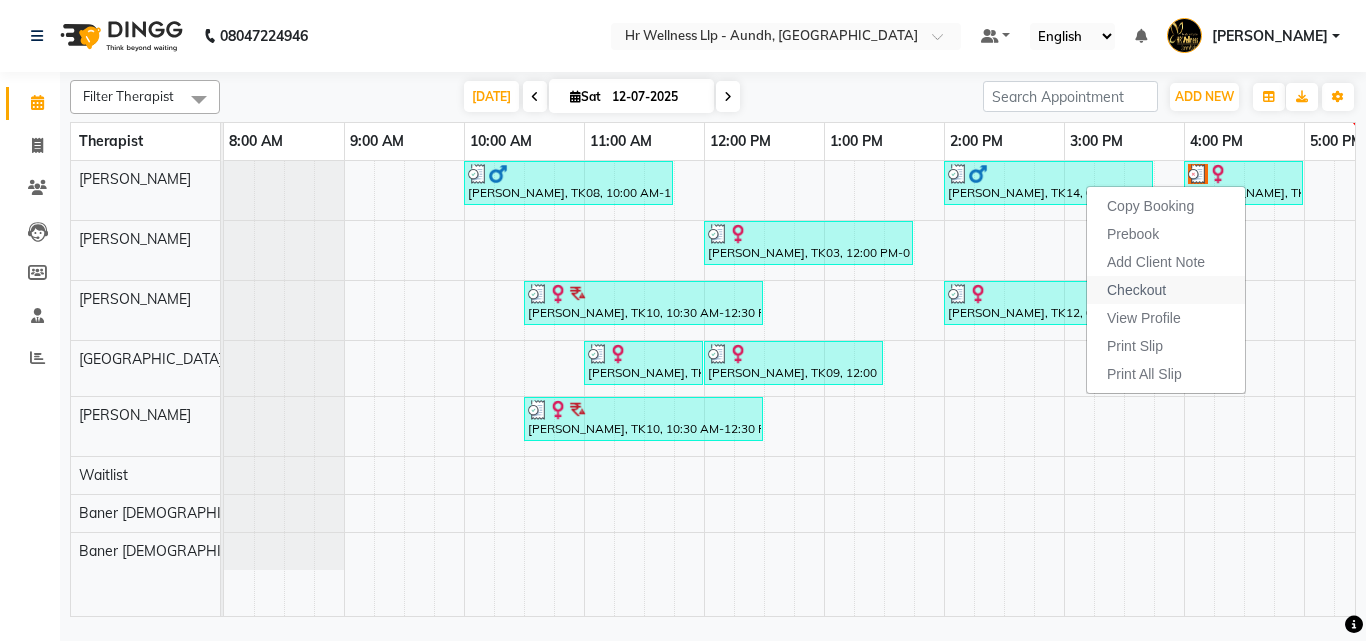 click on "Checkout" at bounding box center [1166, 290] 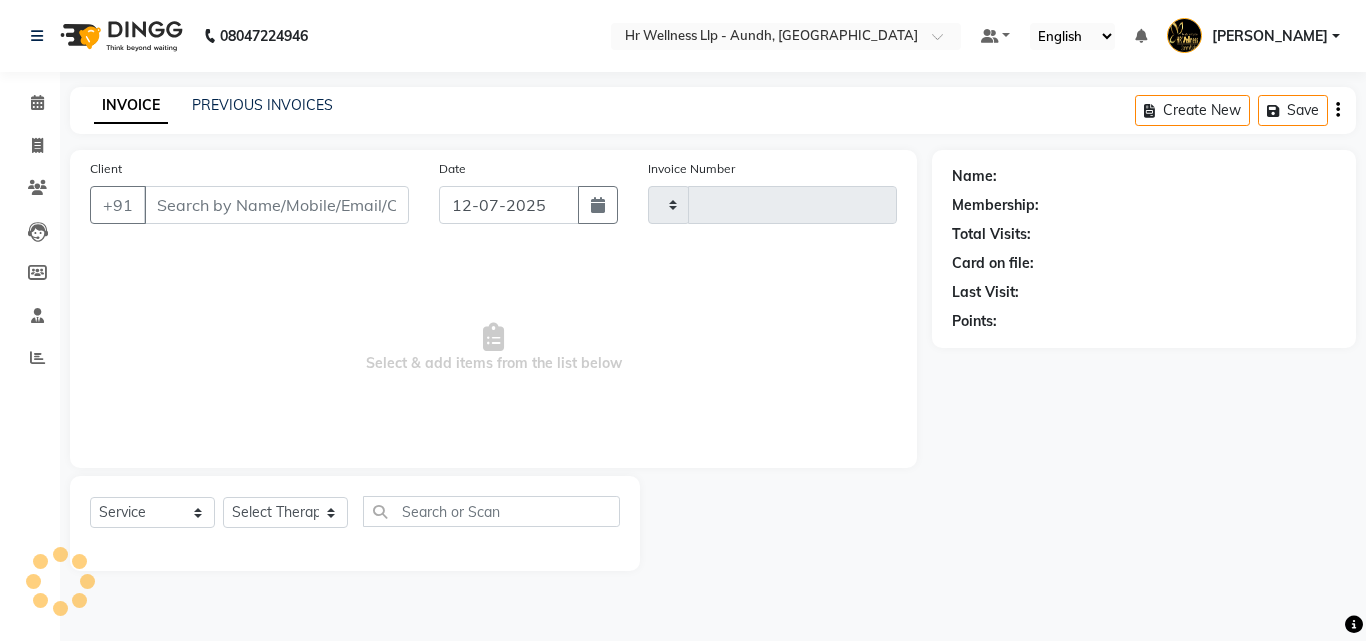type on "0823" 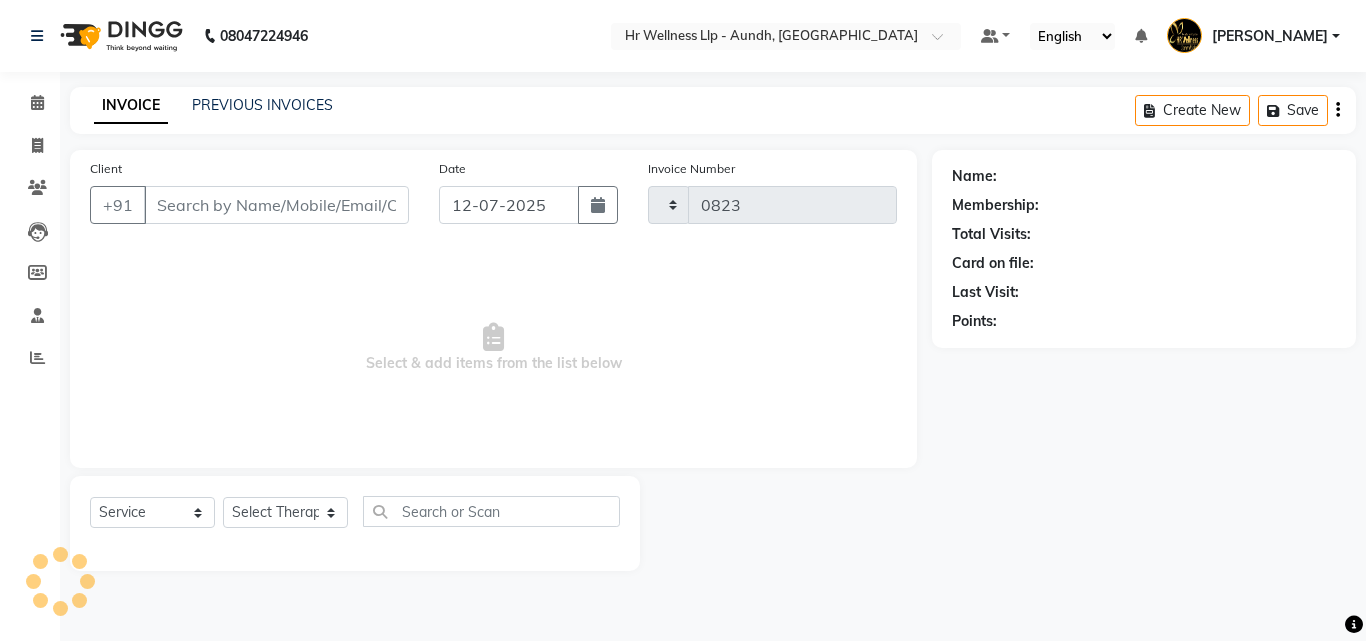 select on "4288" 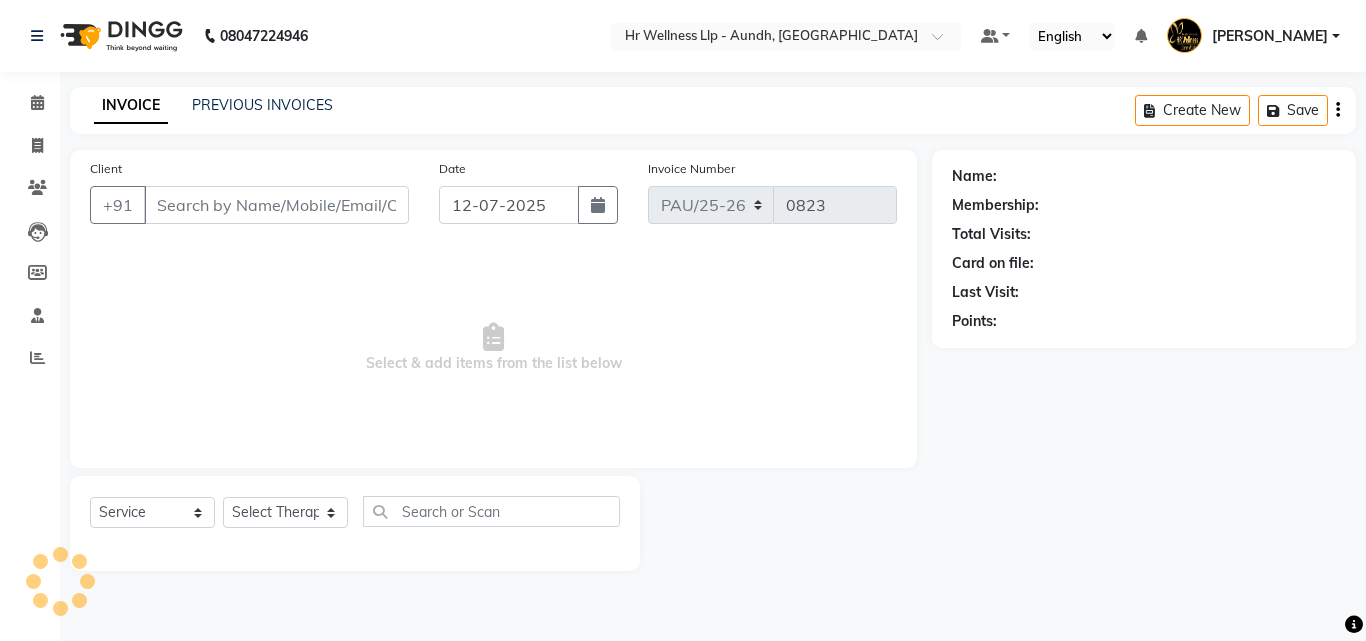 type on "9422610737" 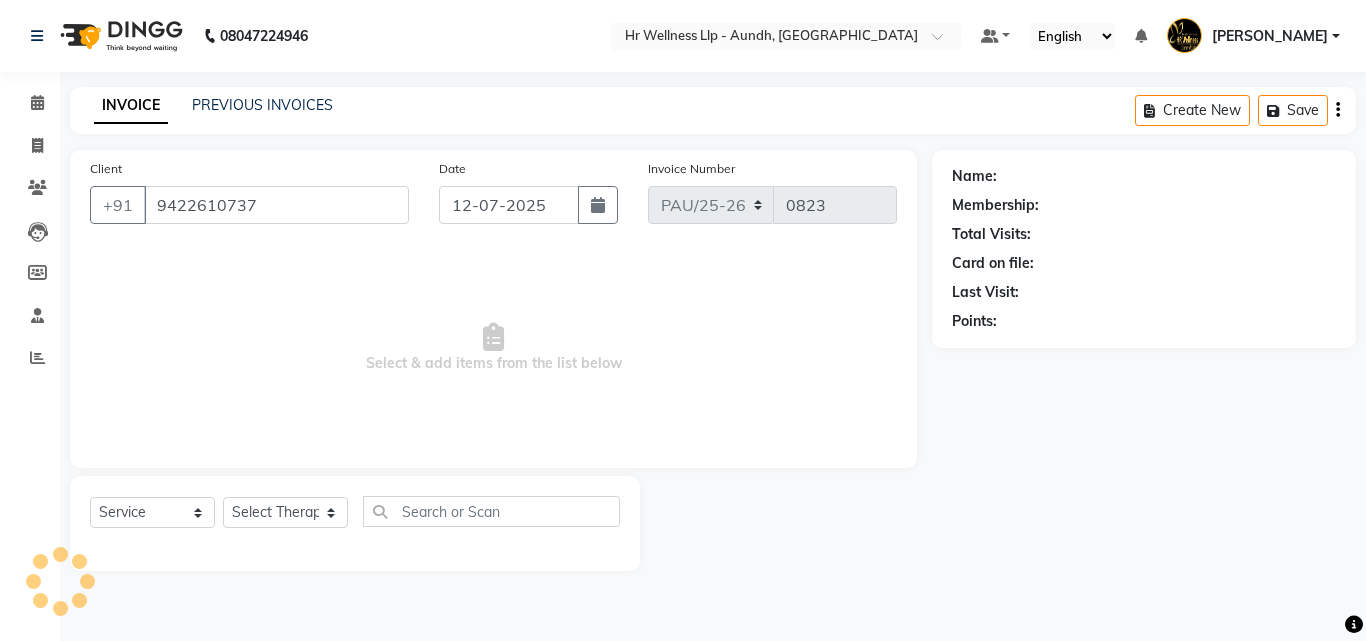 select on "77660" 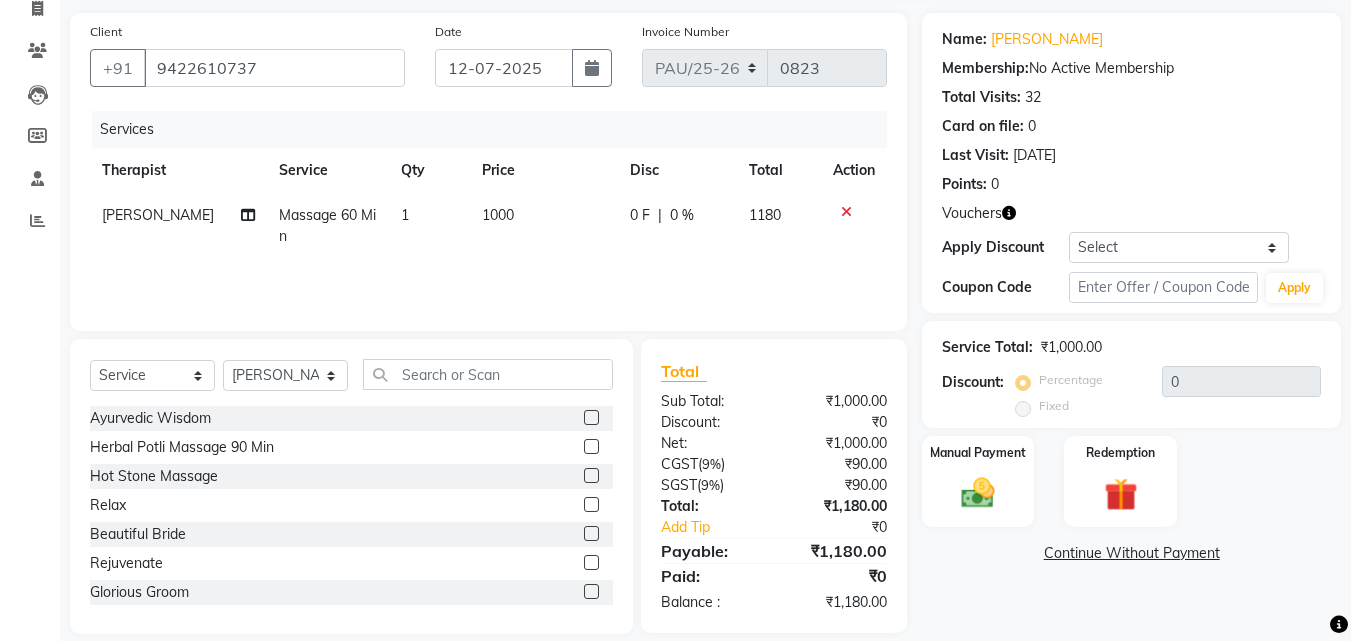 scroll, scrollTop: 160, scrollLeft: 0, axis: vertical 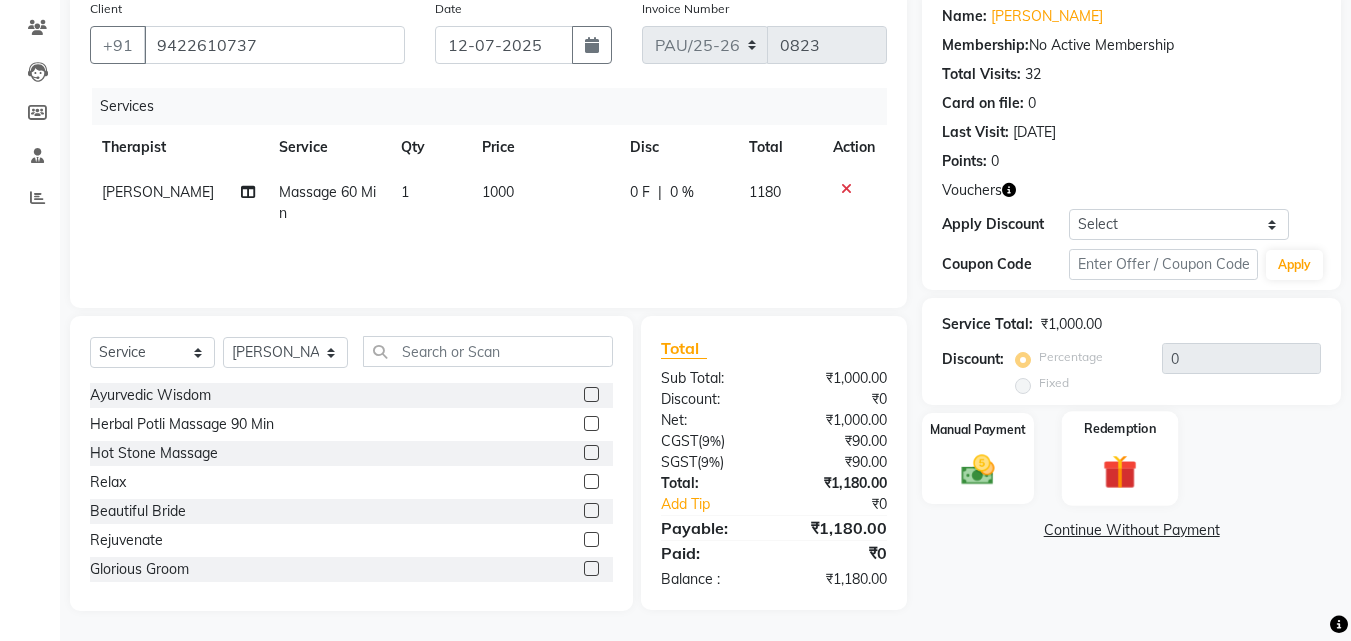 click on "Redemption" 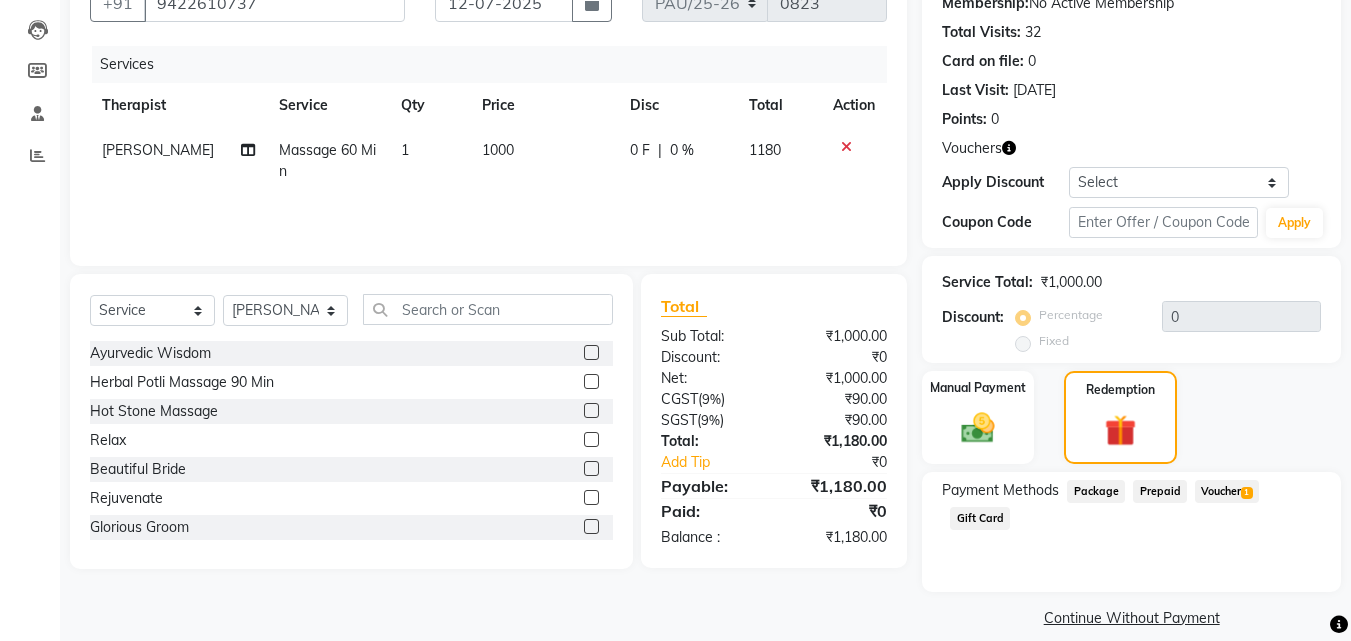 scroll, scrollTop: 224, scrollLeft: 0, axis: vertical 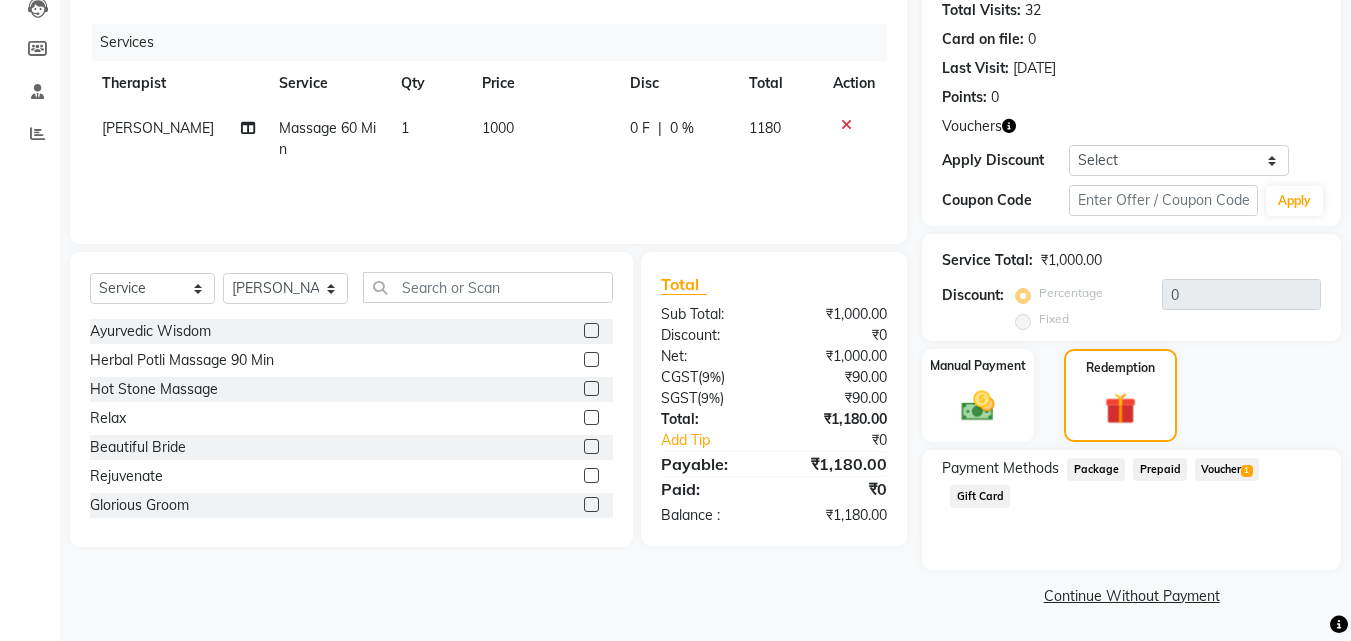 click on "Voucher  1" 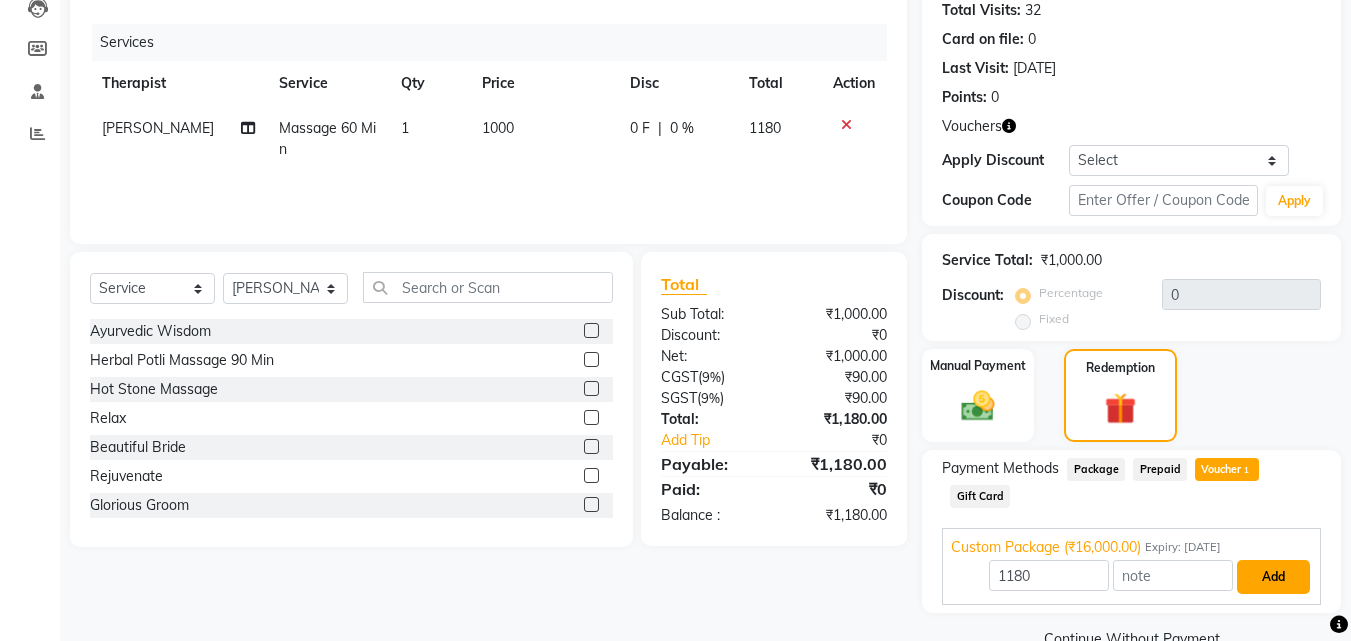 click on "Add" at bounding box center [1273, 577] 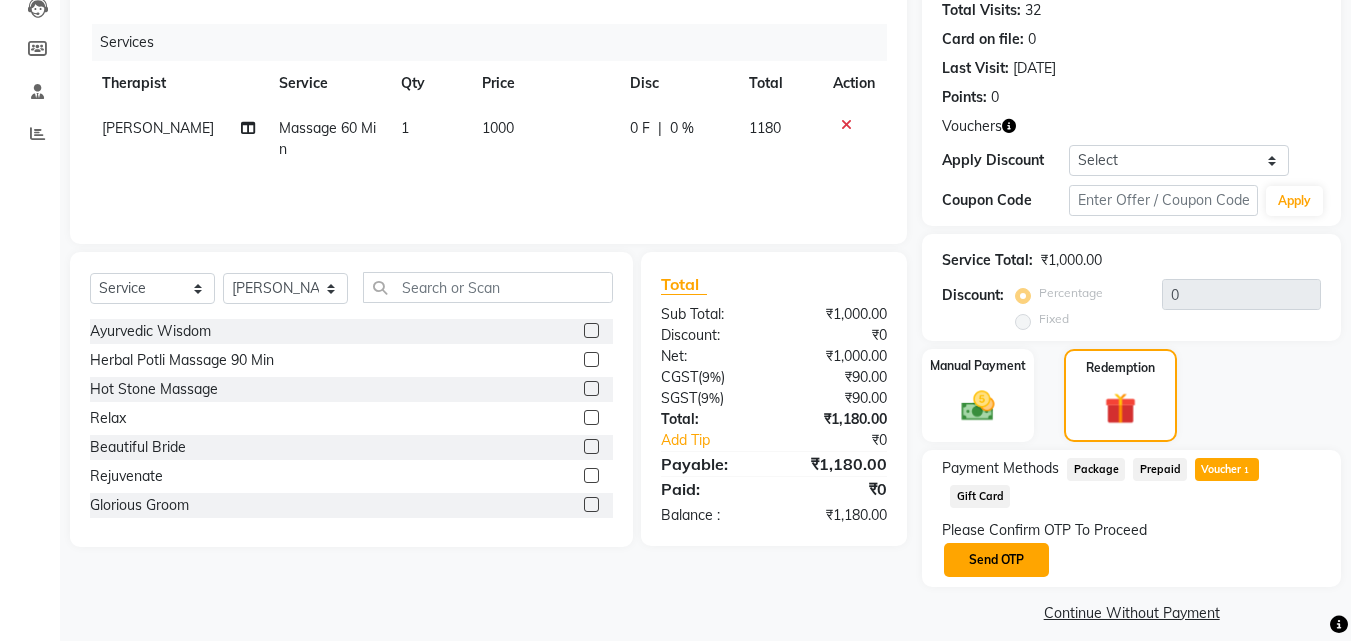 click on "Send OTP" 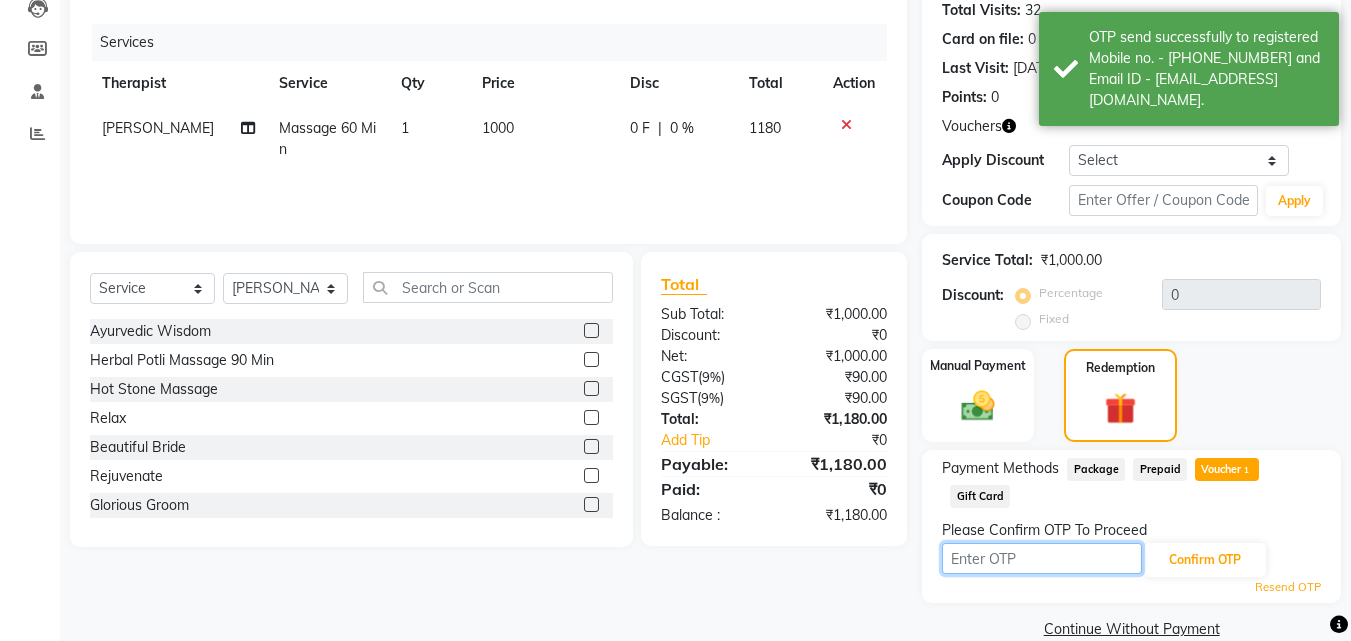 click at bounding box center [1042, 558] 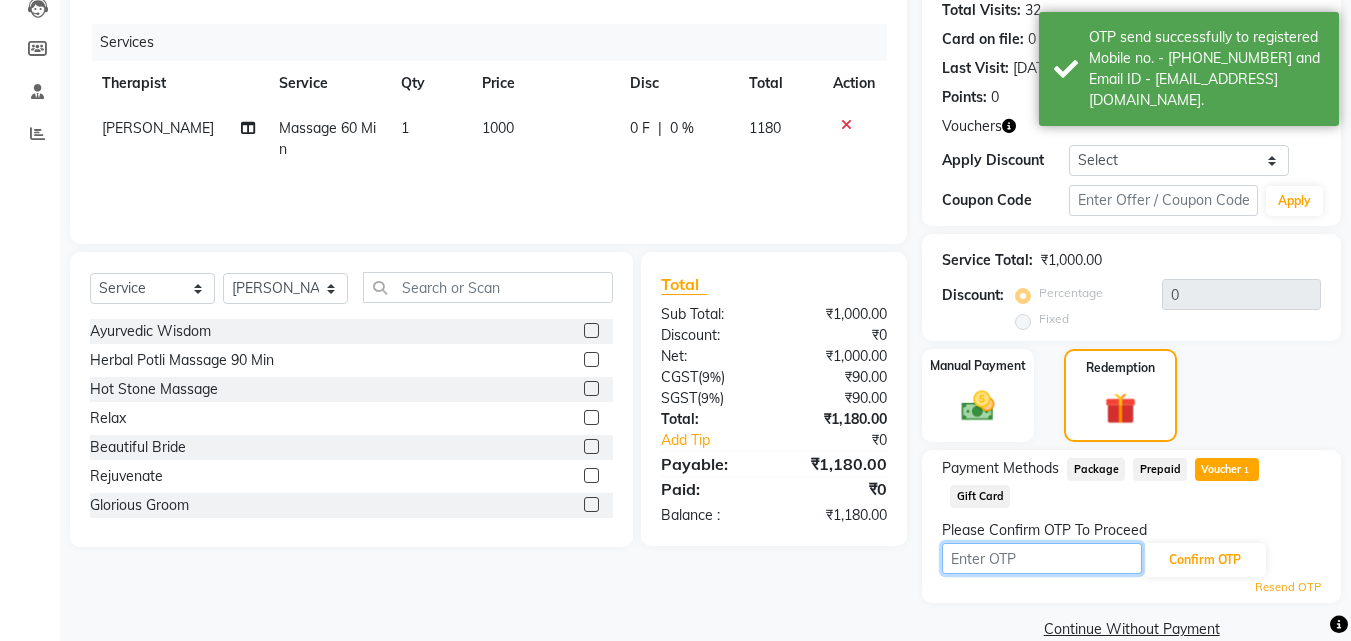 type on "6827" 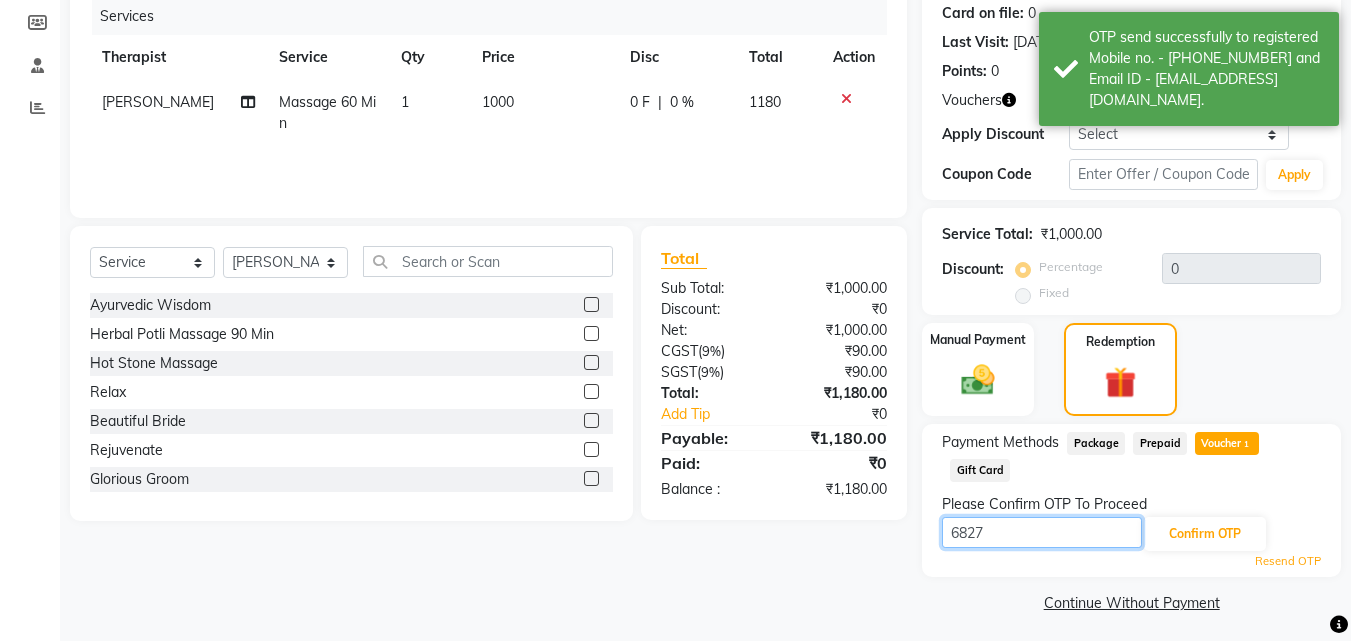 scroll, scrollTop: 257, scrollLeft: 0, axis: vertical 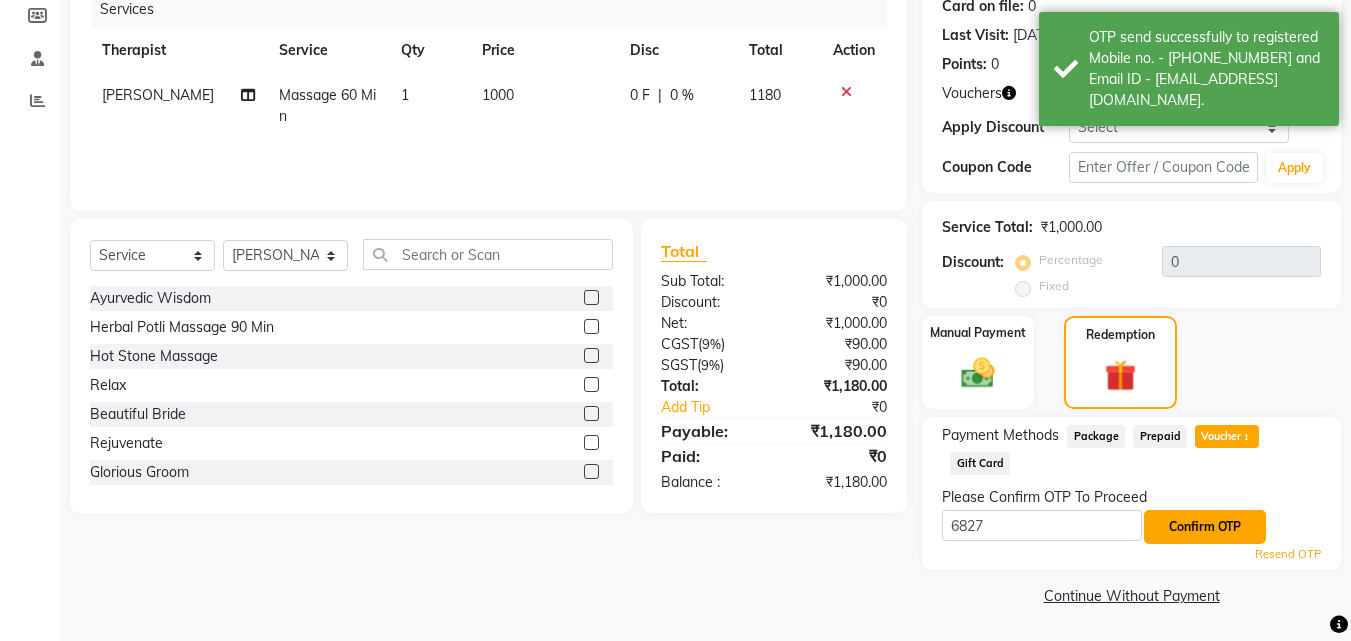 click on "Confirm OTP" 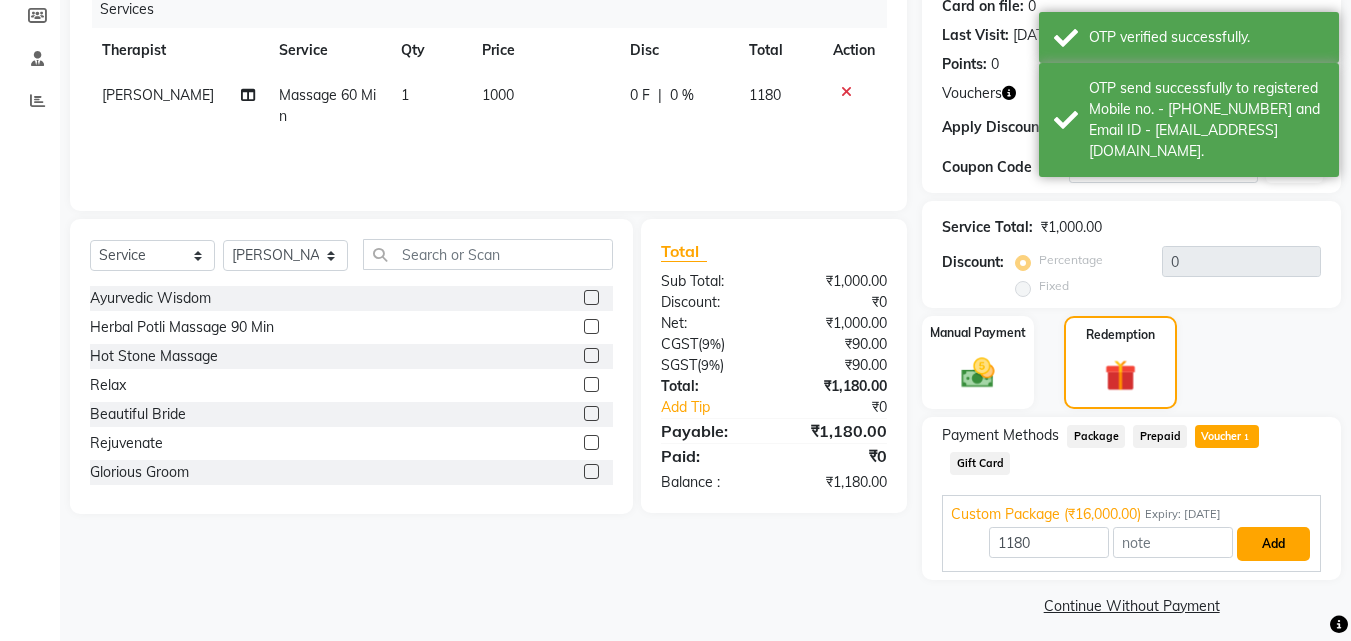click on "Add" at bounding box center [1273, 544] 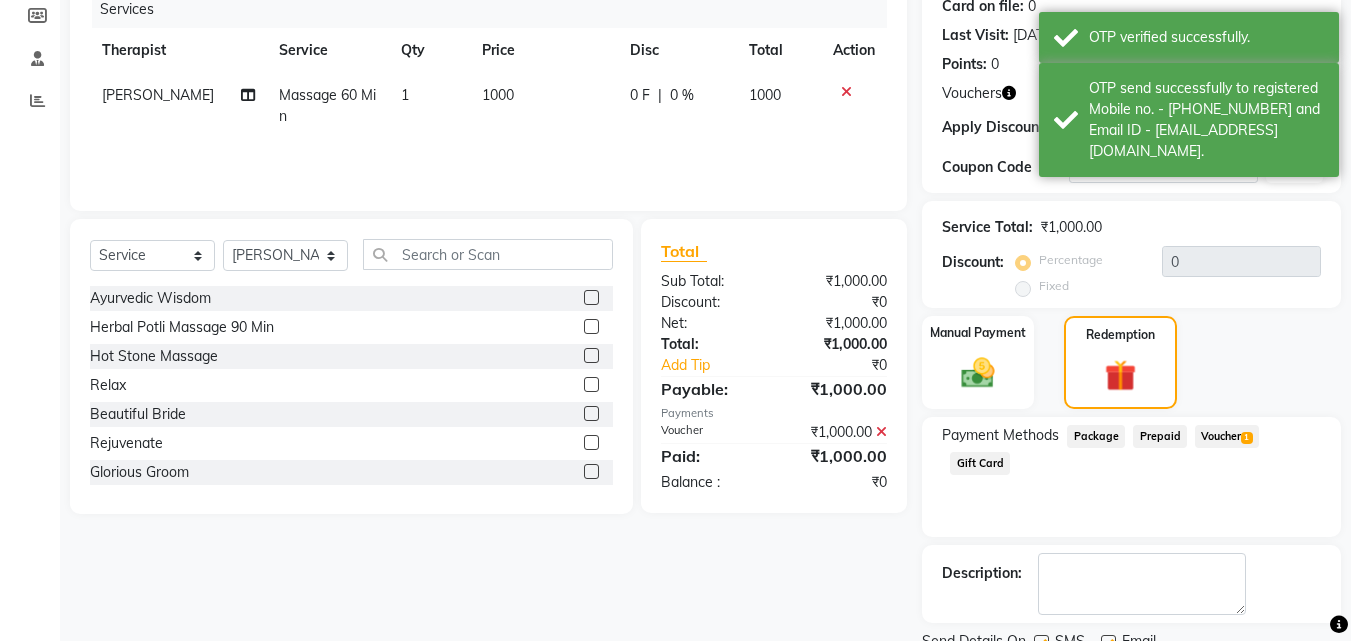 scroll, scrollTop: 337, scrollLeft: 0, axis: vertical 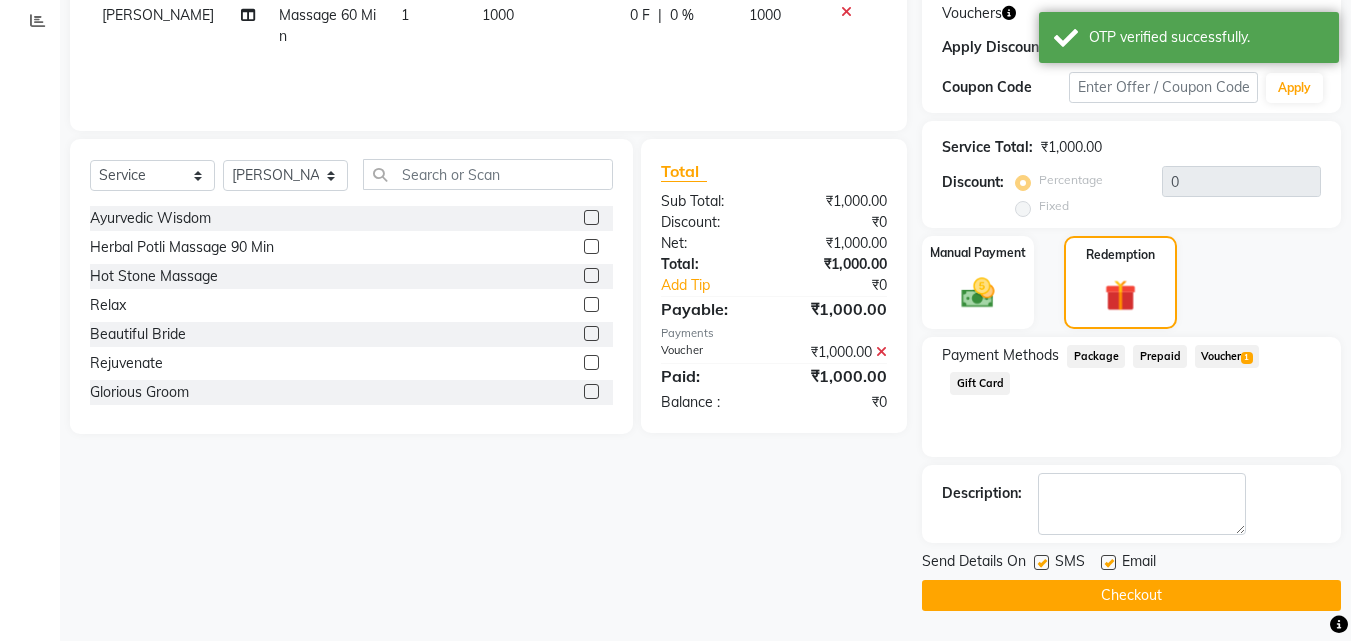 click on "Checkout" 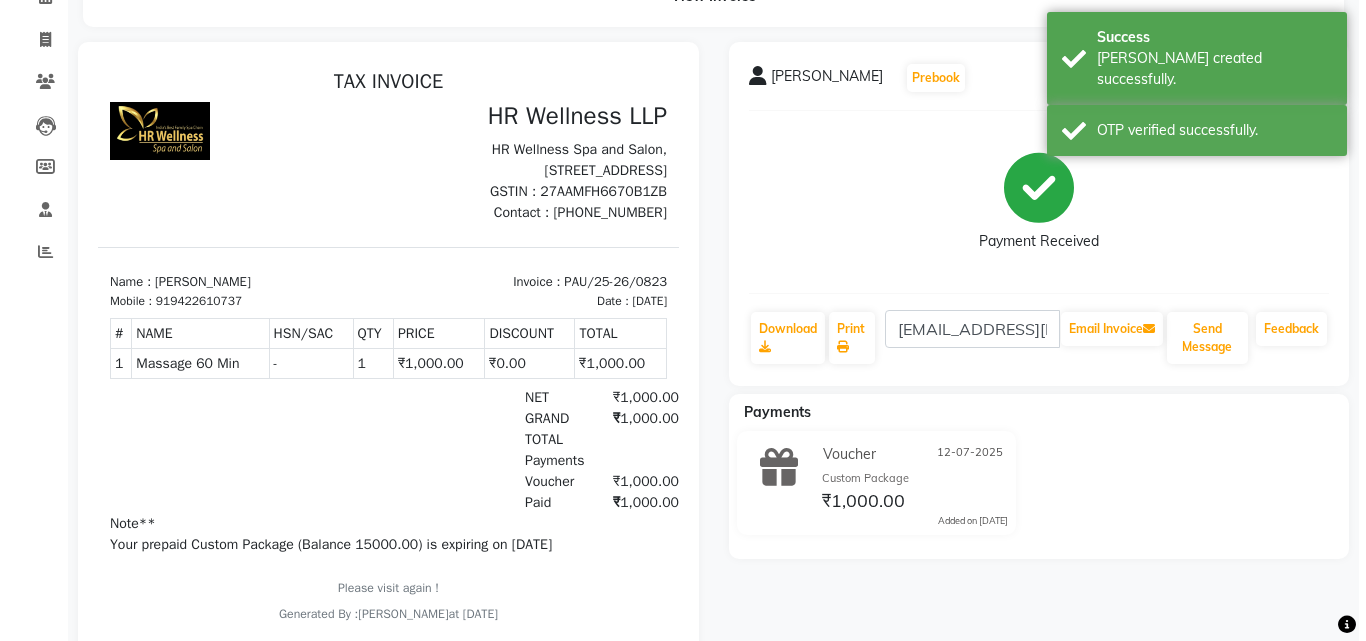 scroll, scrollTop: 0, scrollLeft: 0, axis: both 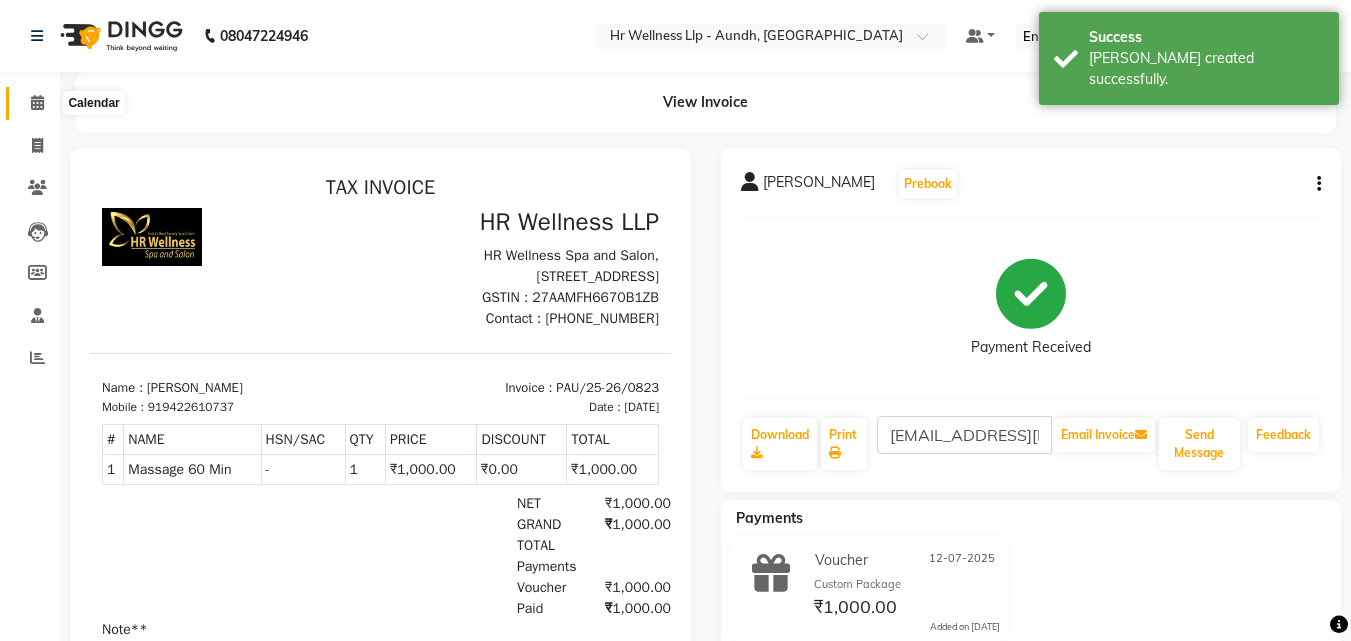 click 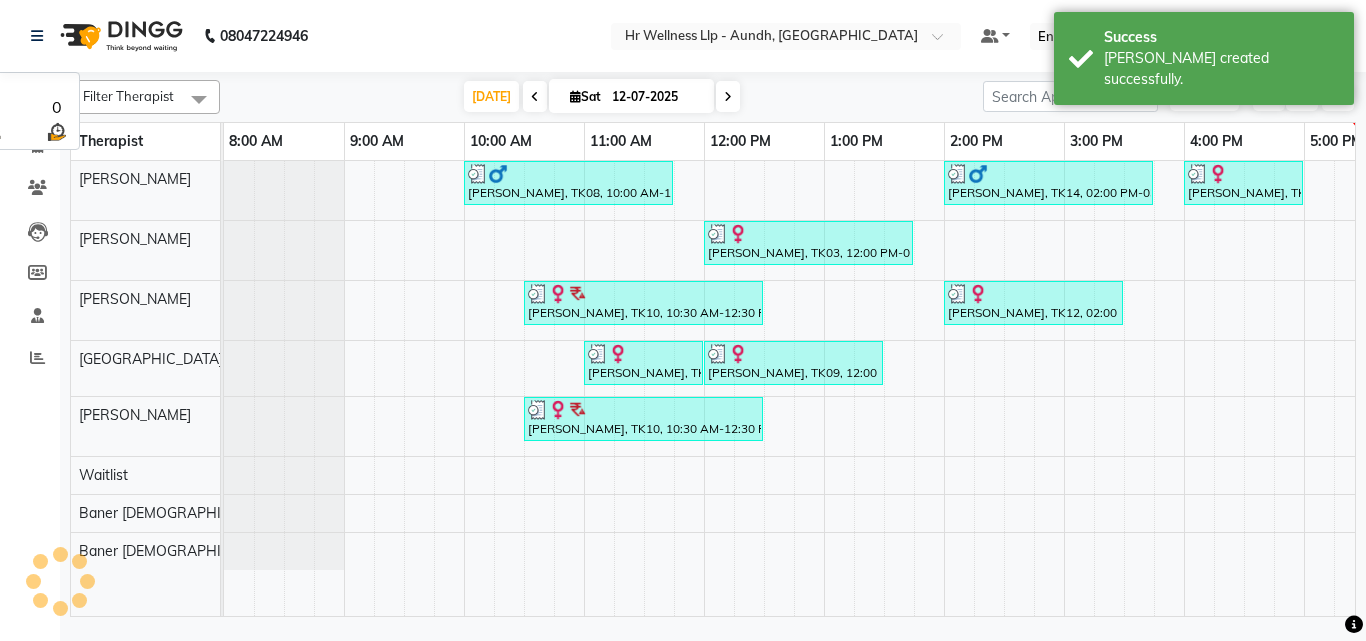 scroll, scrollTop: 0, scrollLeft: 0, axis: both 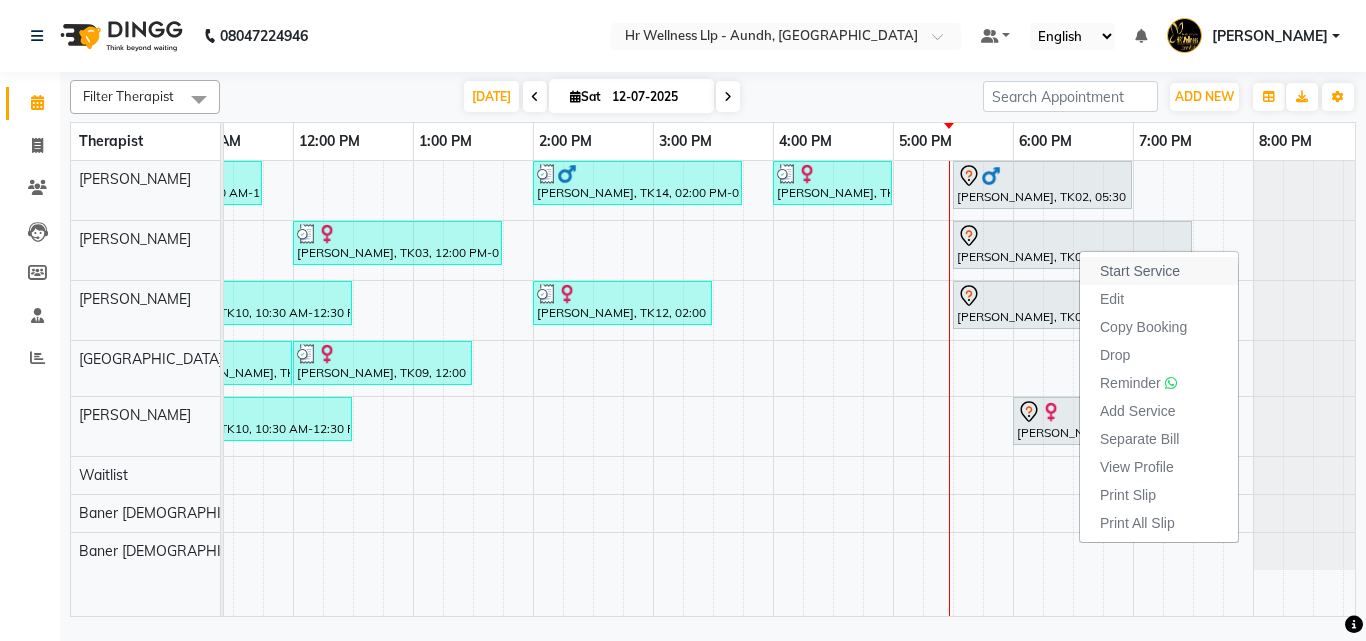 click on "Start Service" at bounding box center (1140, 271) 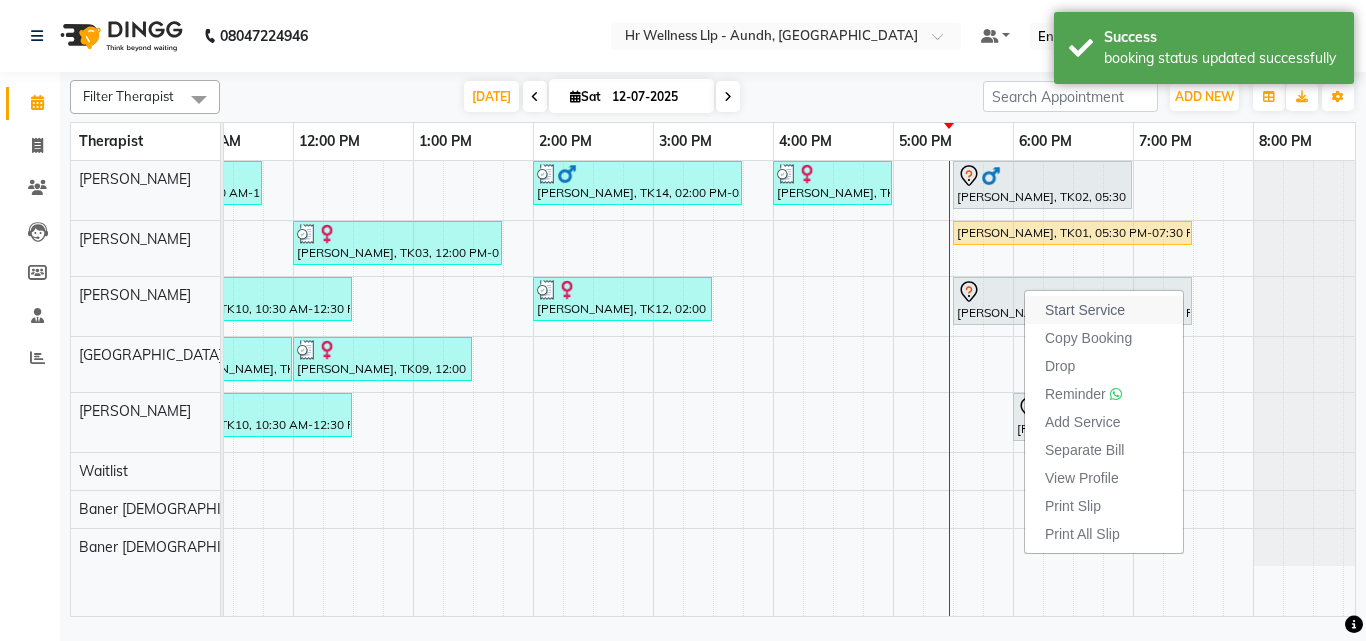 click on "Start Service" at bounding box center (1085, 310) 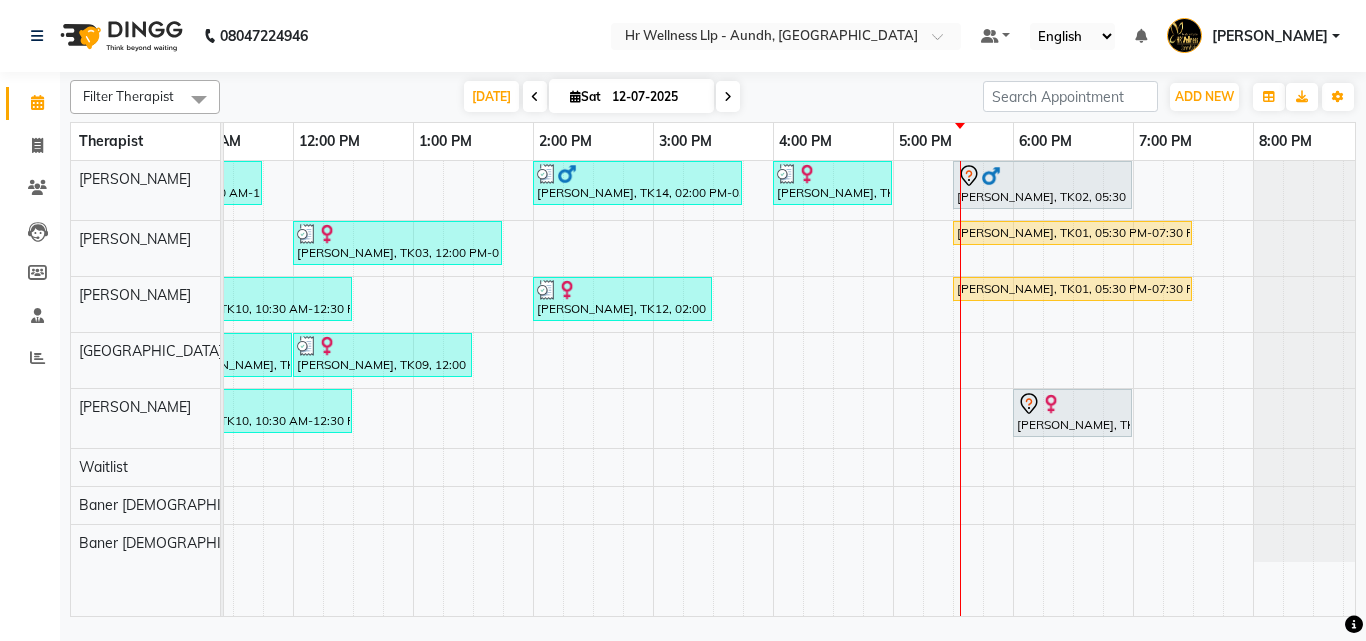 click at bounding box center (728, 96) 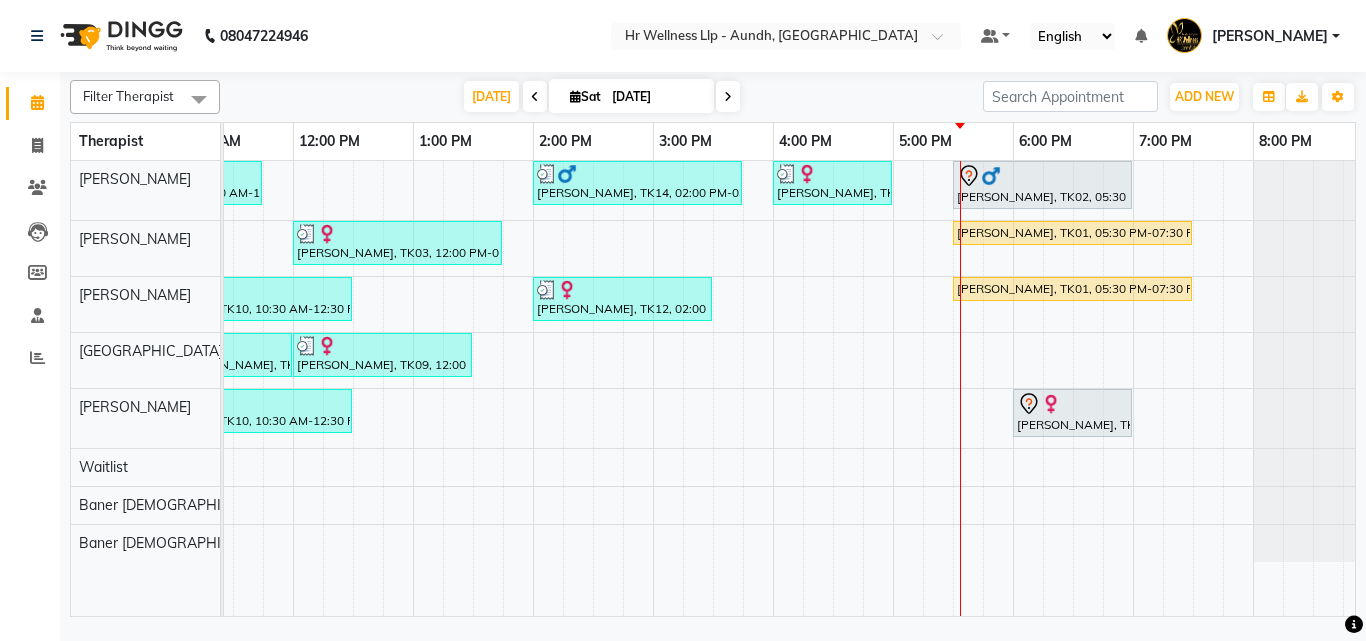 scroll, scrollTop: 0, scrollLeft: 0, axis: both 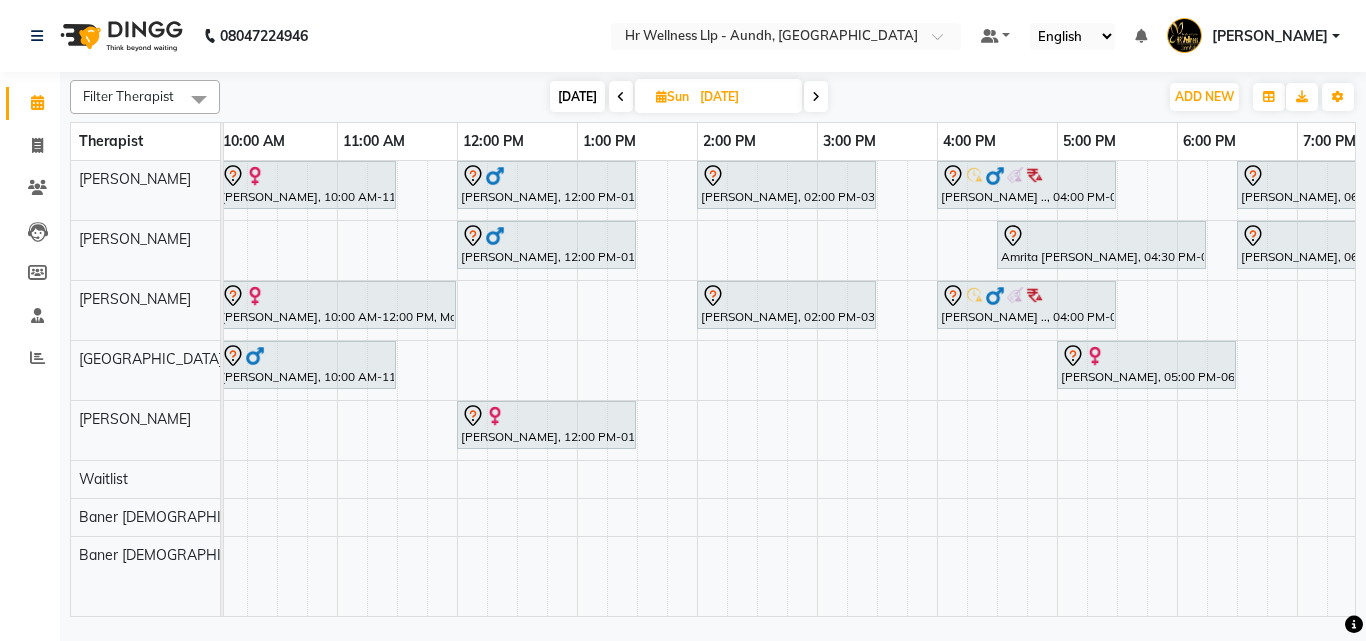 click at bounding box center (816, 96) 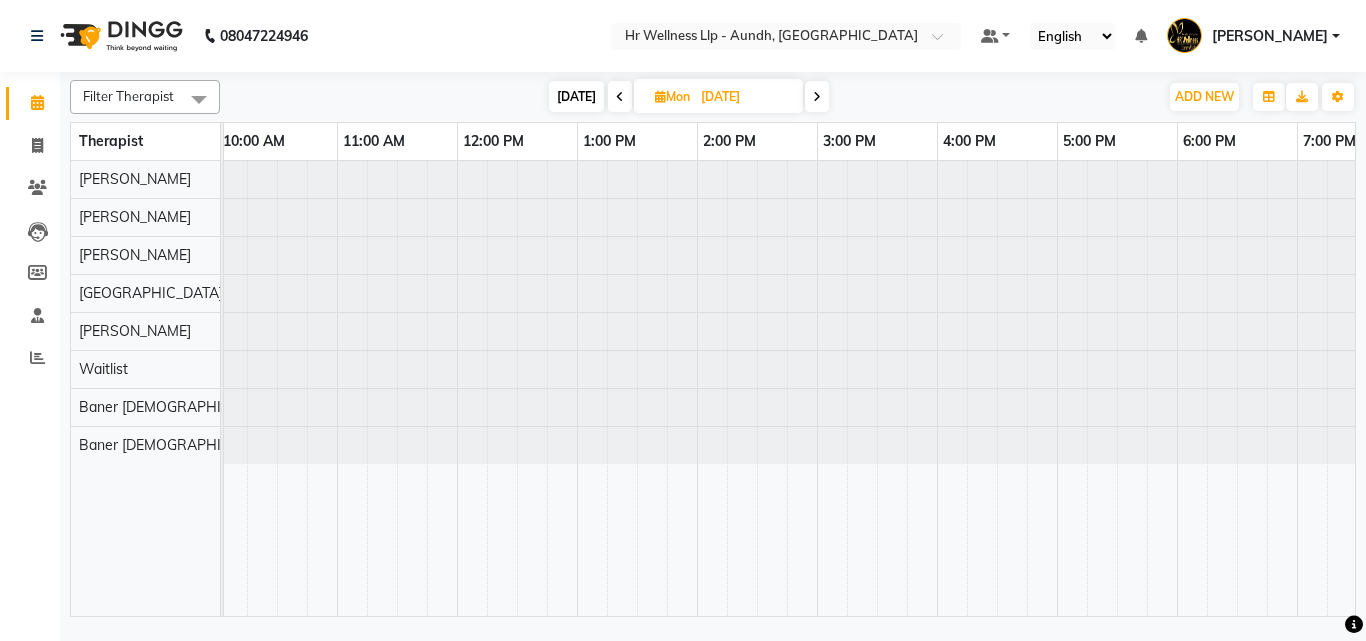 scroll, scrollTop: 0, scrollLeft: 0, axis: both 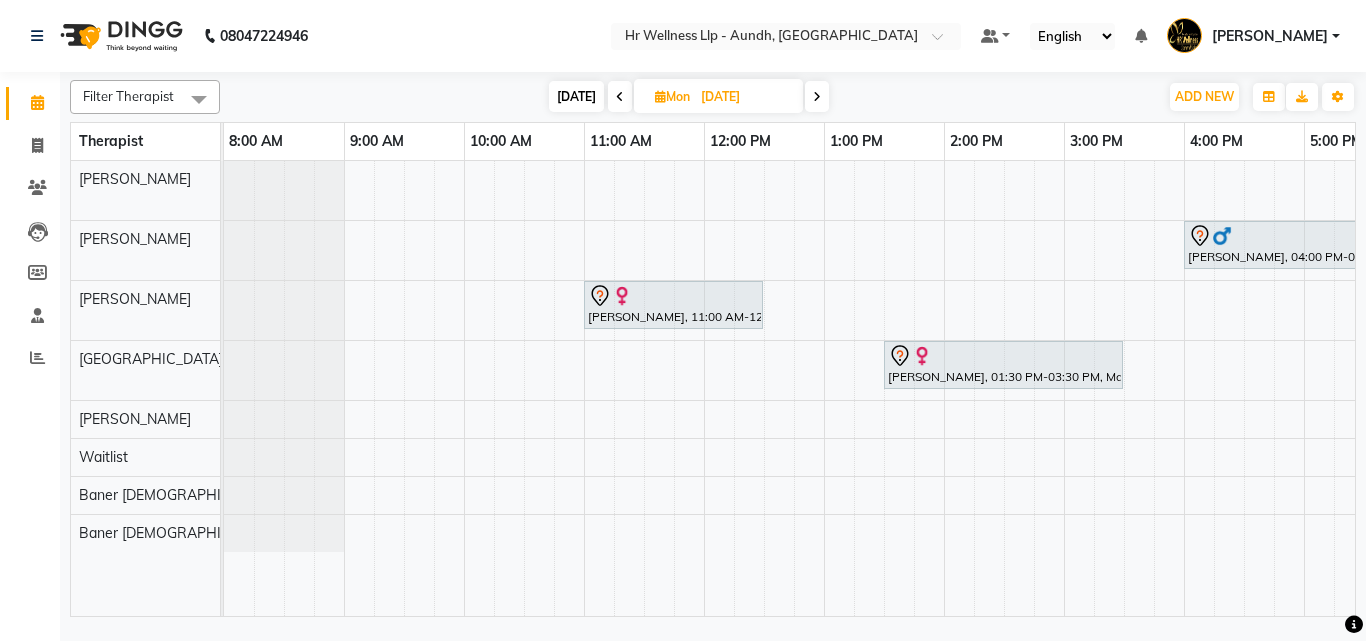 click at bounding box center (620, 96) 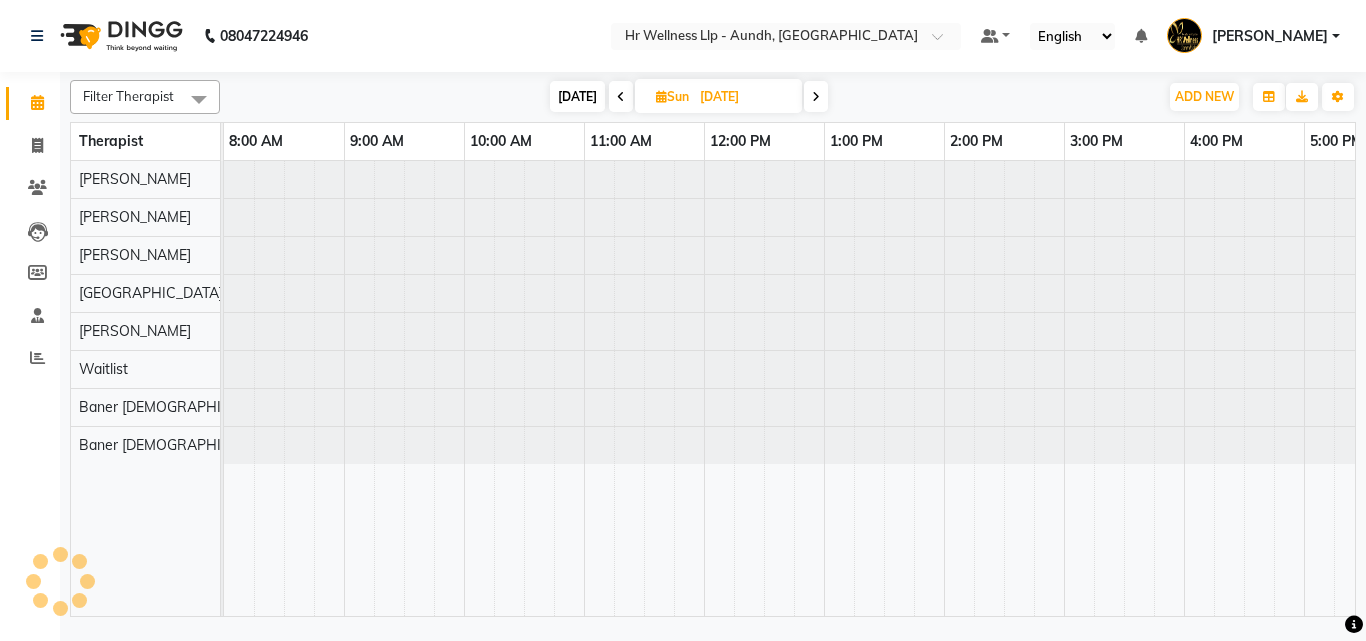 scroll, scrollTop: 0, scrollLeft: 429, axis: horizontal 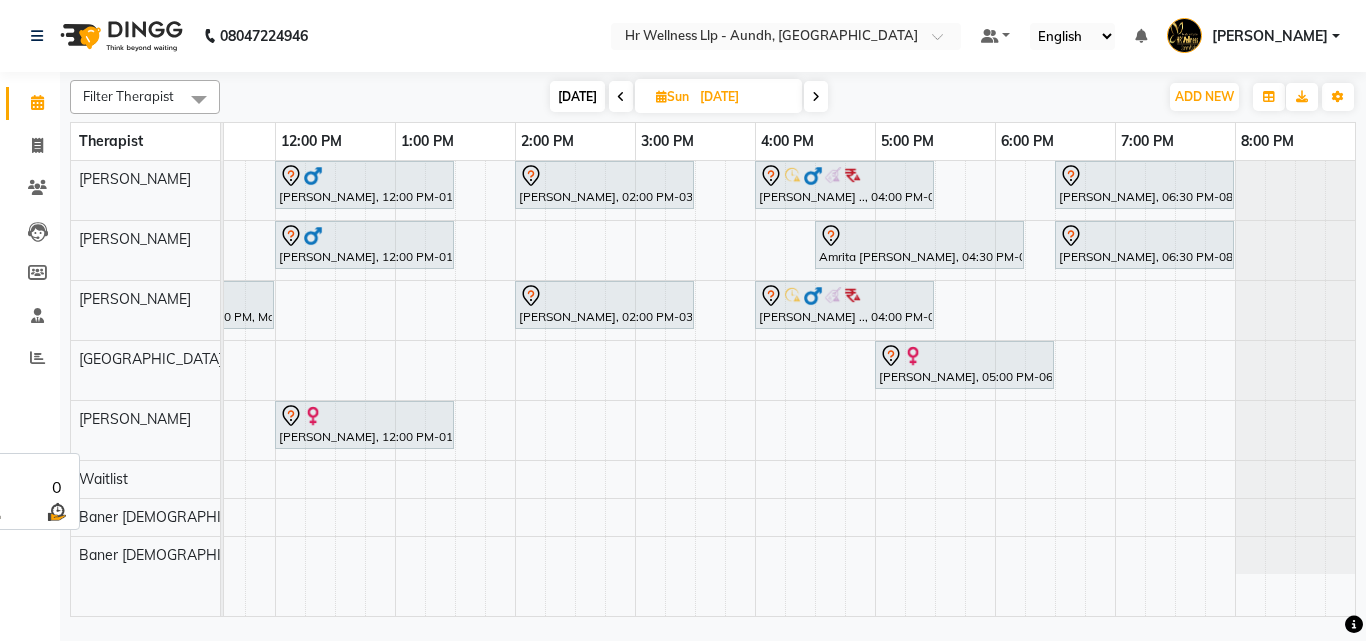 click on "[PERSON_NAME]" at bounding box center (145, 430) 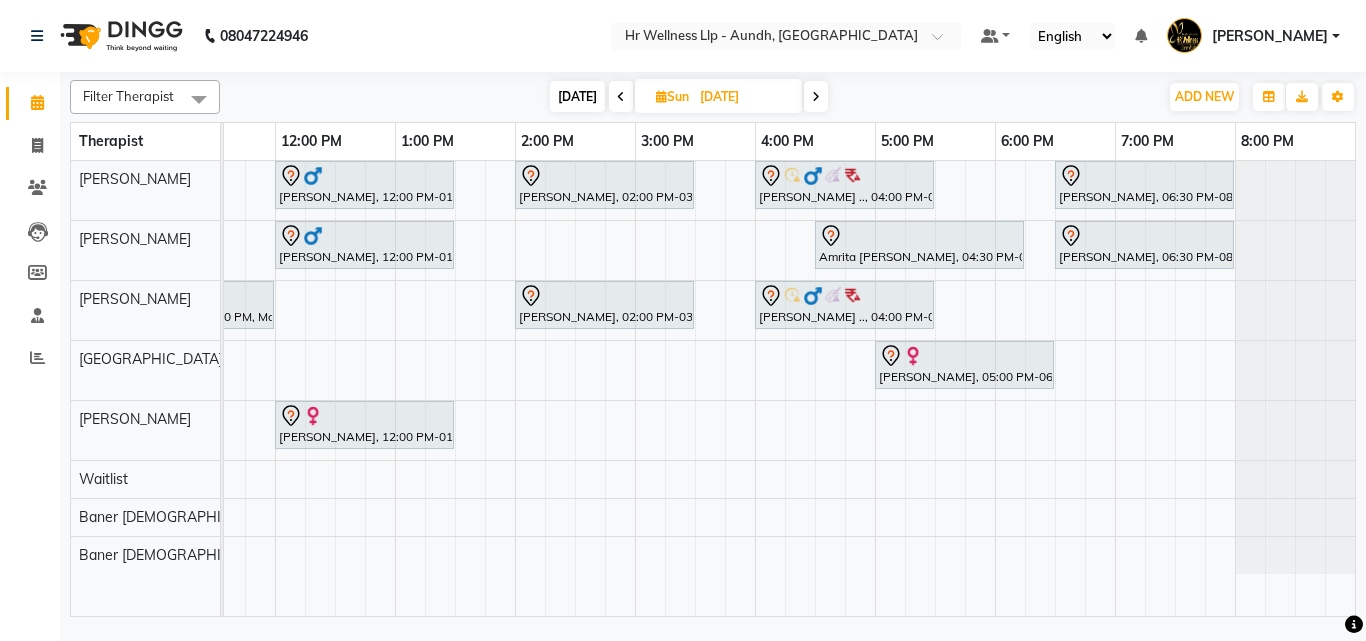 click at bounding box center (621, 97) 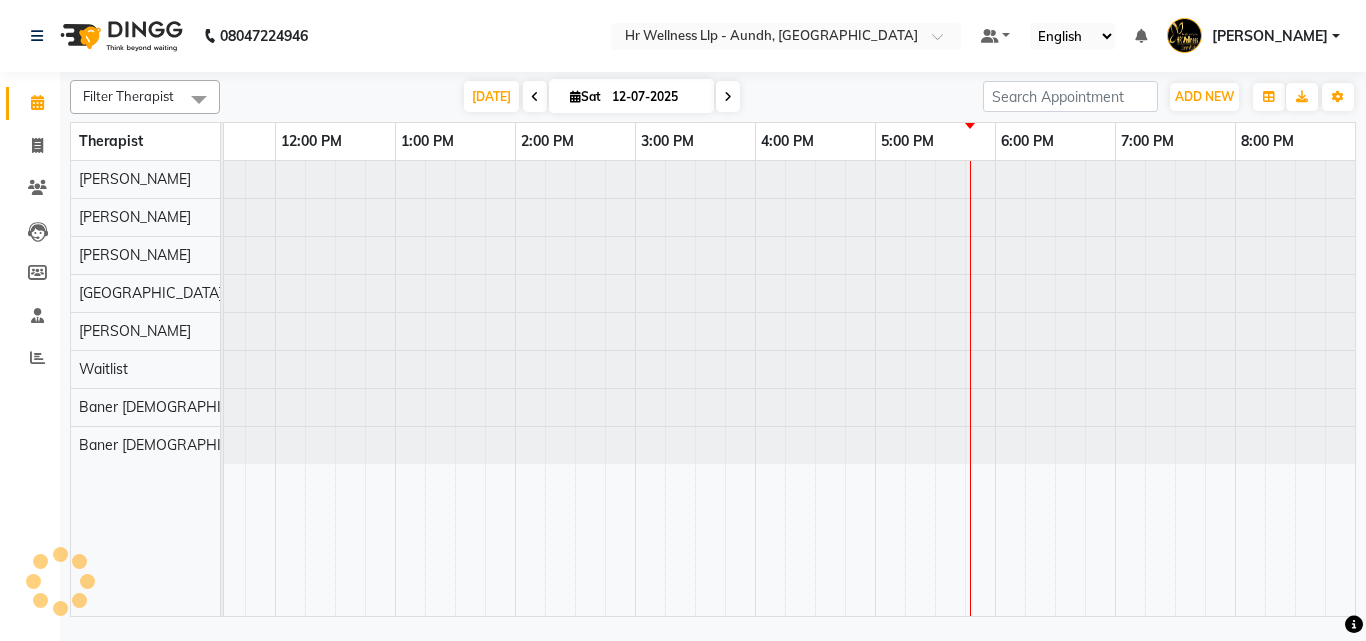 scroll, scrollTop: 0, scrollLeft: 0, axis: both 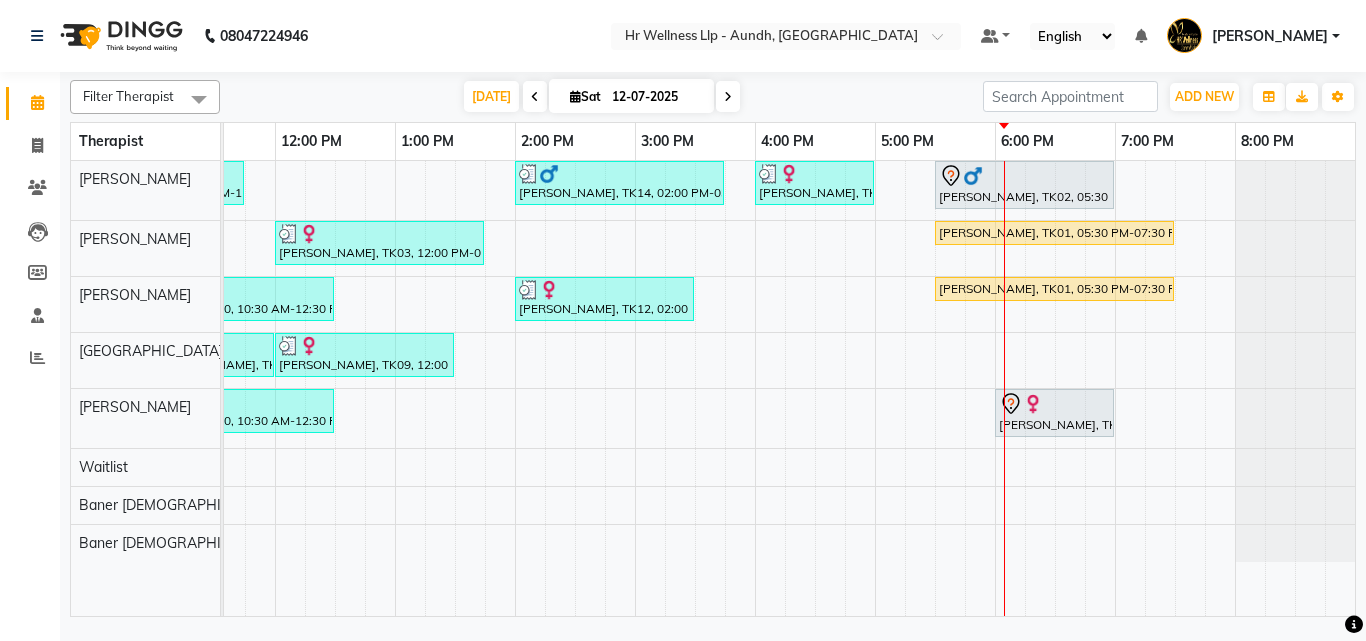 drag, startPoint x: 929, startPoint y: 446, endPoint x: 726, endPoint y: 89, distance: 410.67993 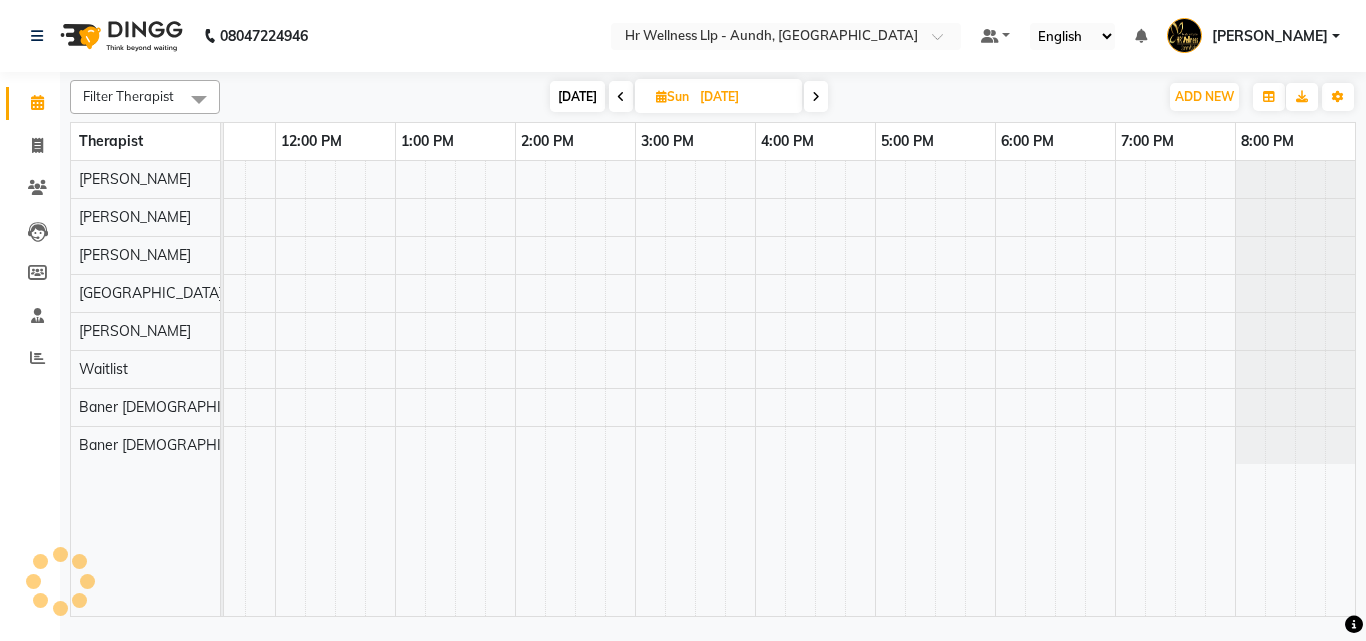 scroll, scrollTop: 0, scrollLeft: 429, axis: horizontal 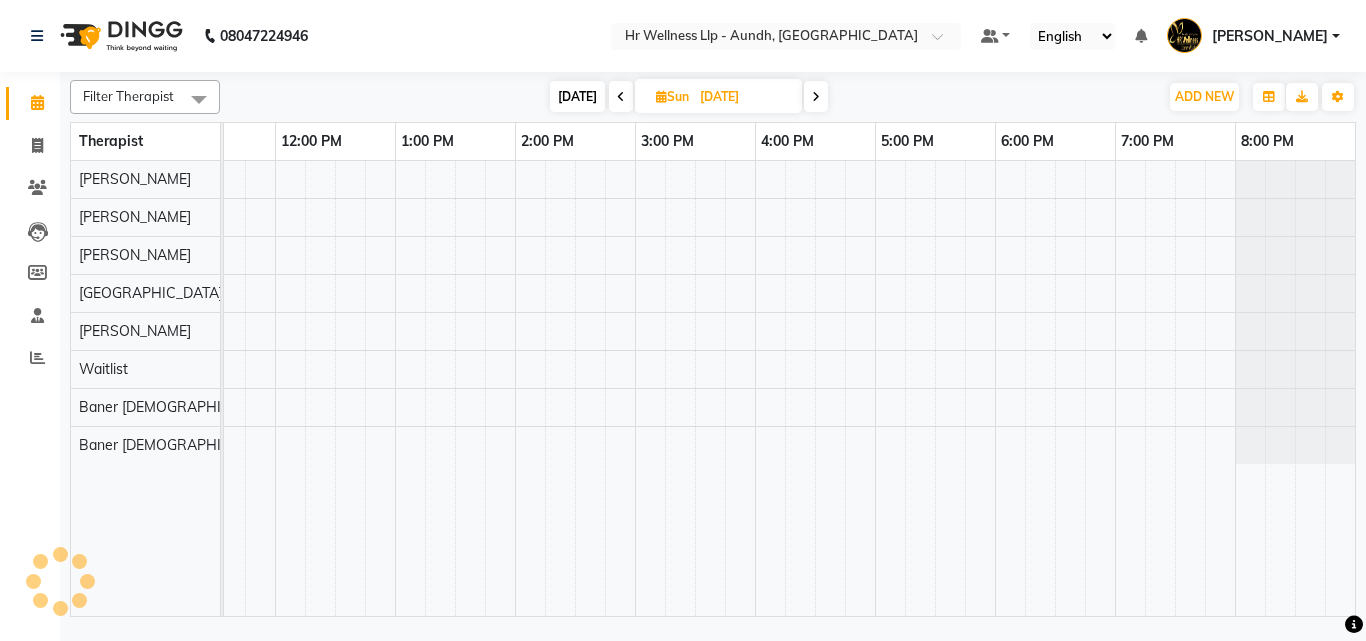 click on "Filter Therapist Select All Baner Female Baner Male Chandni Firoz  Payal Sangita Sharda Waitlist Today  Sun 13-07-2025 Toggle Dropdown Add Appointment Add Invoice Add Expense Add Attendance Add Client Toggle Dropdown Add Appointment Add Invoice Add Expense Add Attendance Add Client ADD NEW Toggle Dropdown Add Appointment Add Invoice Add Expense Add Attendance Add Client Filter Therapist Select All Baner Female Baner Male Chandni Firoz  Payal Sangita Sharda Waitlist Group By  Staff View   Room View  View as Vertical  Vertical - Week View  Horizontal  Horizontal - Week View  List  Toggle Dropdown Calendar Settings Manage Tags   Arrange Therapists   Reset Therapists  Full Screen Appointment Form Zoom 100% Therapist 8:00 AM 9:00 AM 10:00 AM 11:00 AM 12:00 PM 1:00 PM 2:00 PM 3:00 PM 4:00 PM 5:00 PM 6:00 PM 7:00 PM 8:00 PM Firoz  Payal Sharda Chandni Sangita Waitlist Baner Male Baner Female" 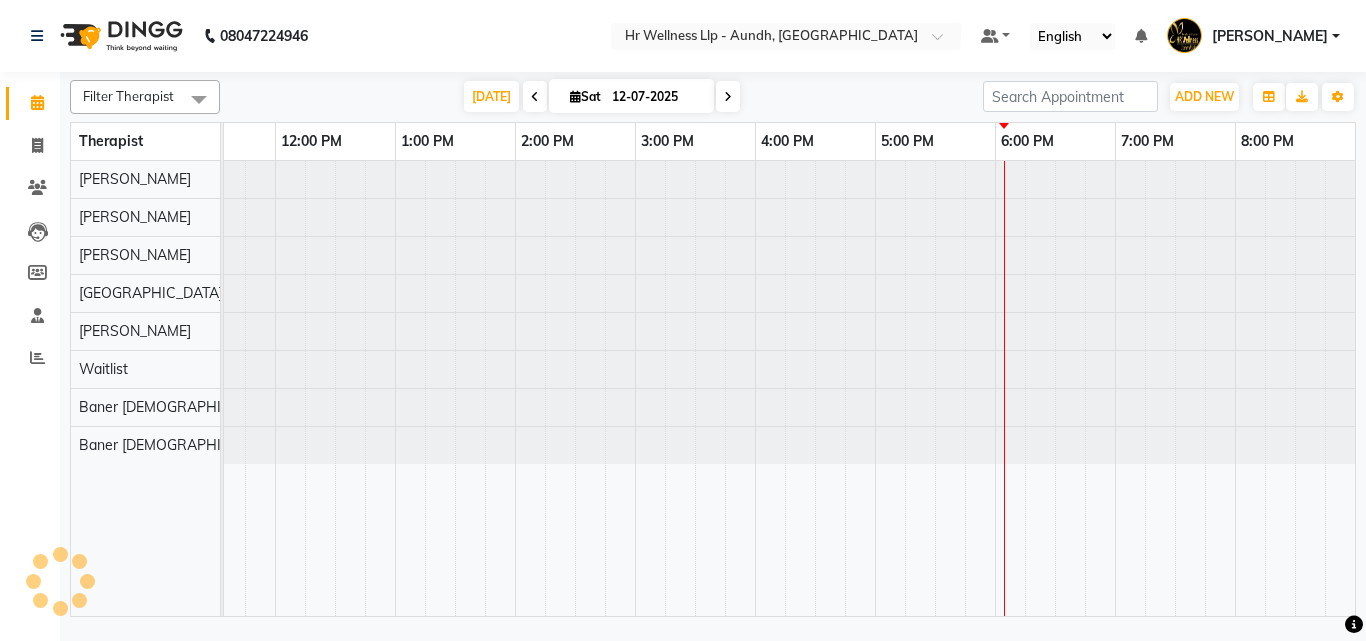 scroll, scrollTop: 0, scrollLeft: 0, axis: both 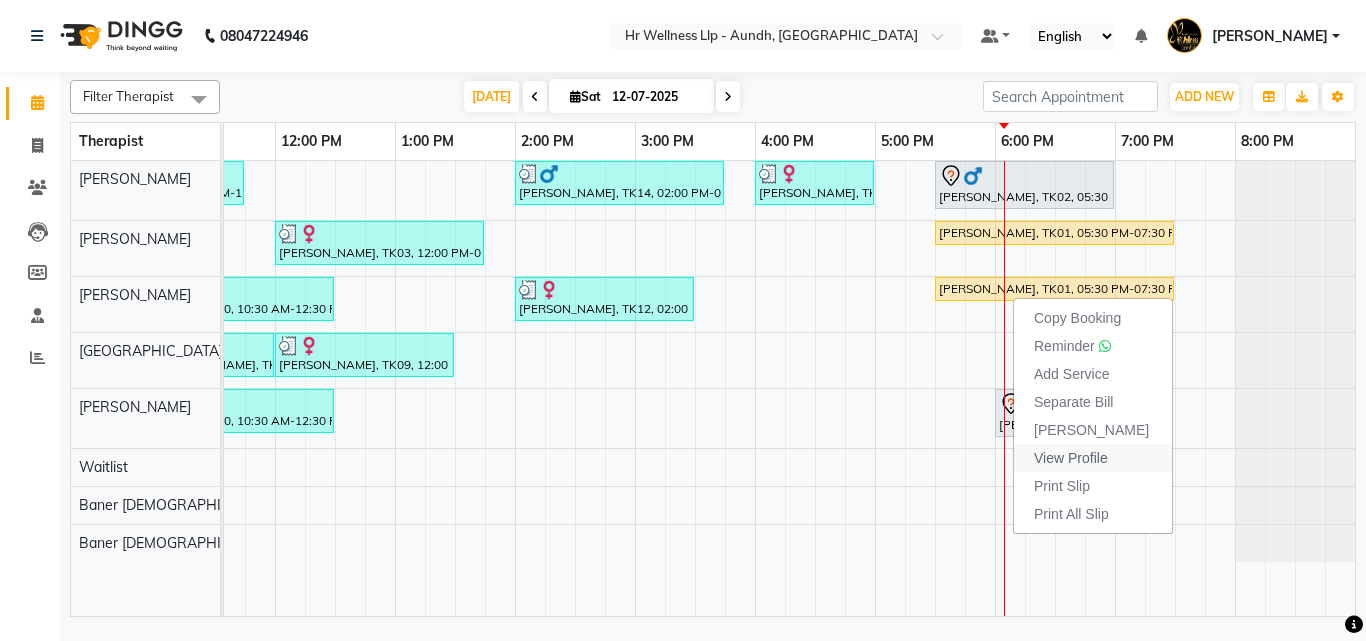 click on "View Profile" at bounding box center [1071, 458] 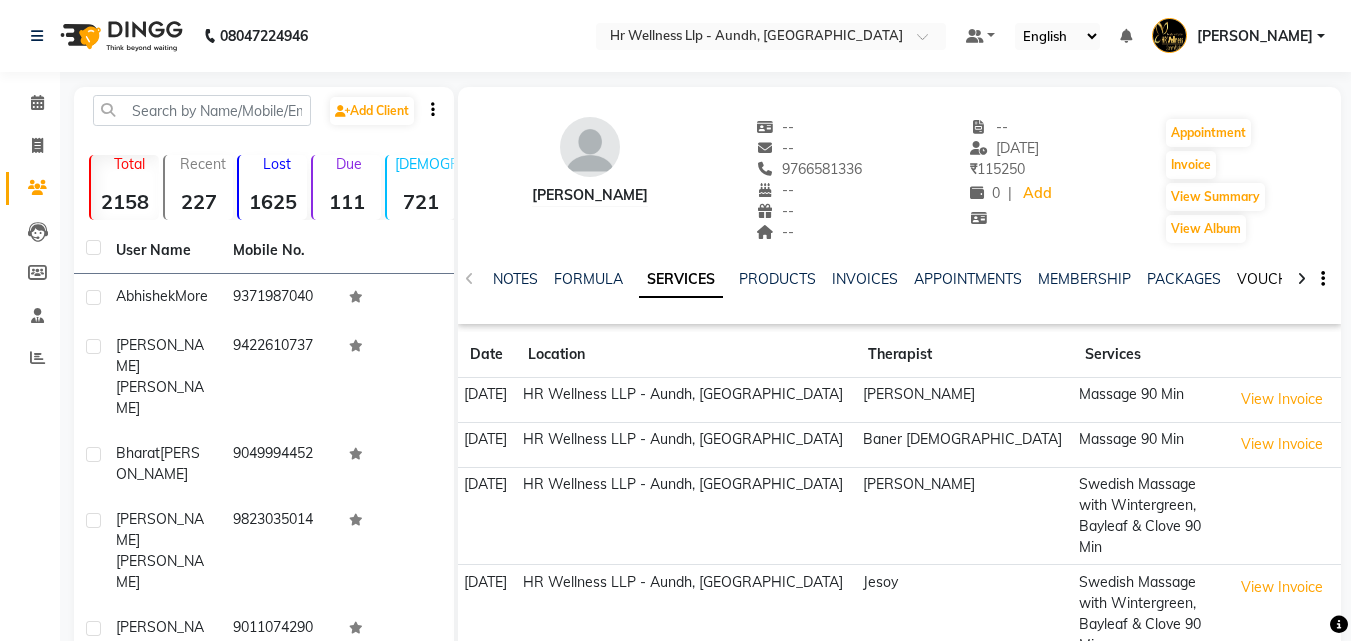 click on "VOUCHERS" 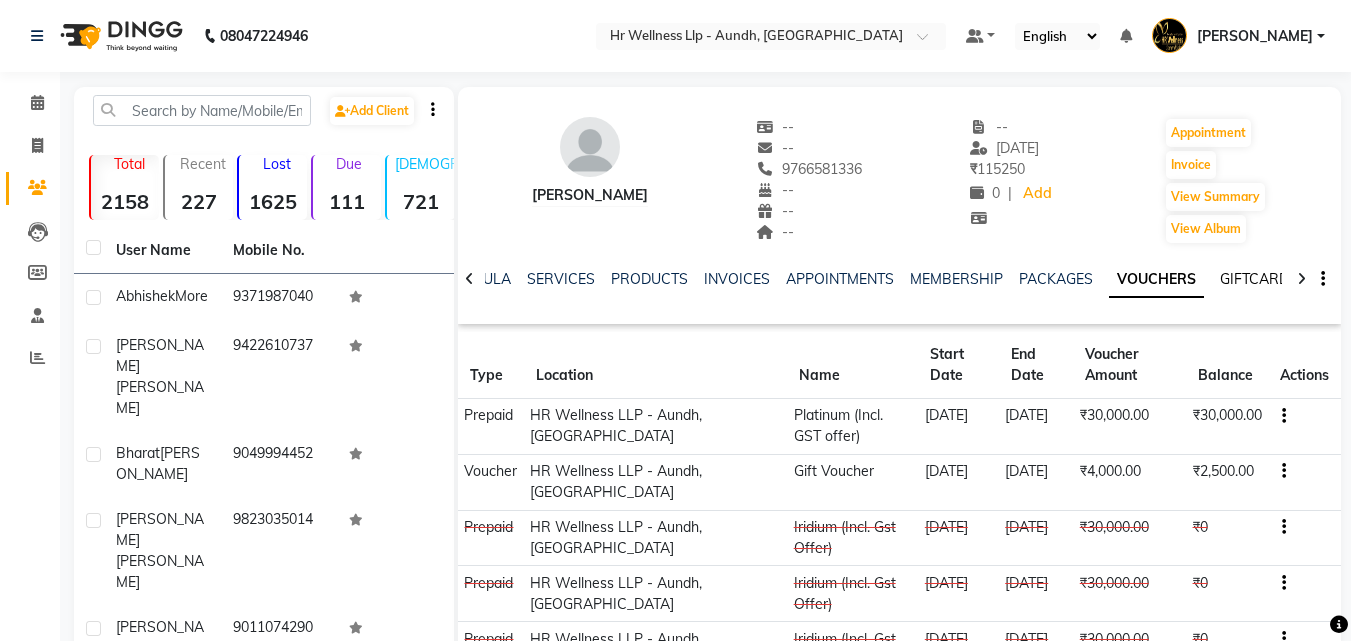 click on "GIFTCARDS" 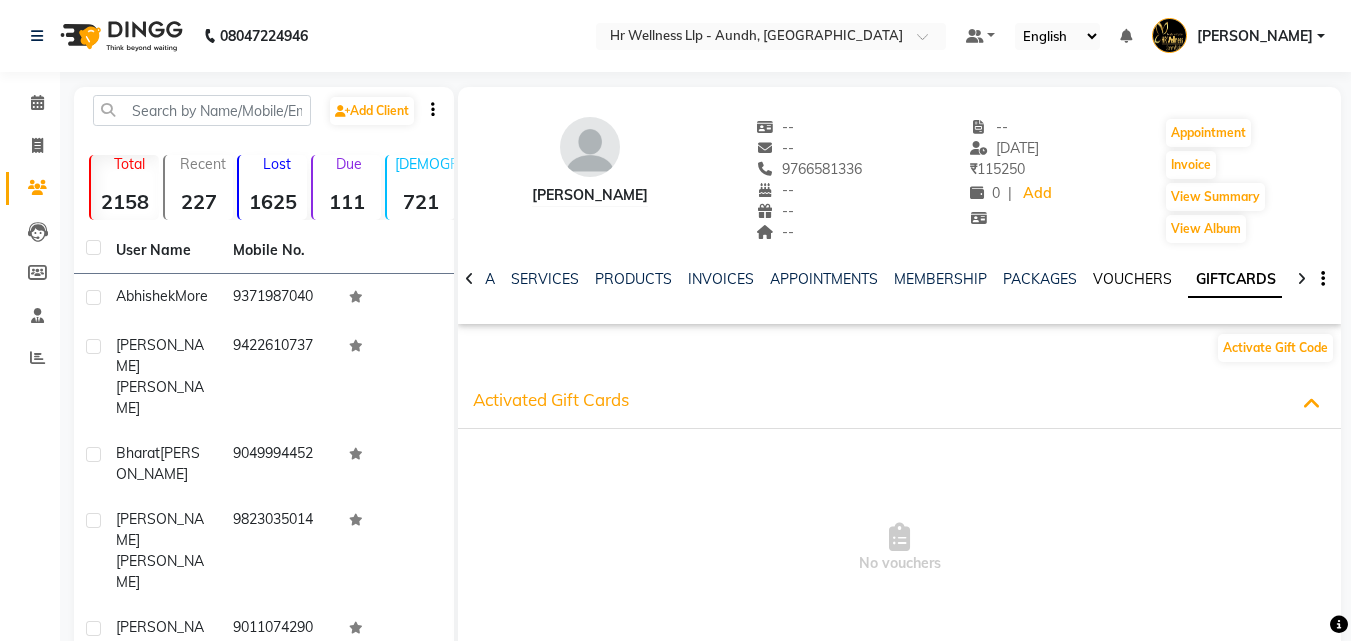 click on "VOUCHERS" 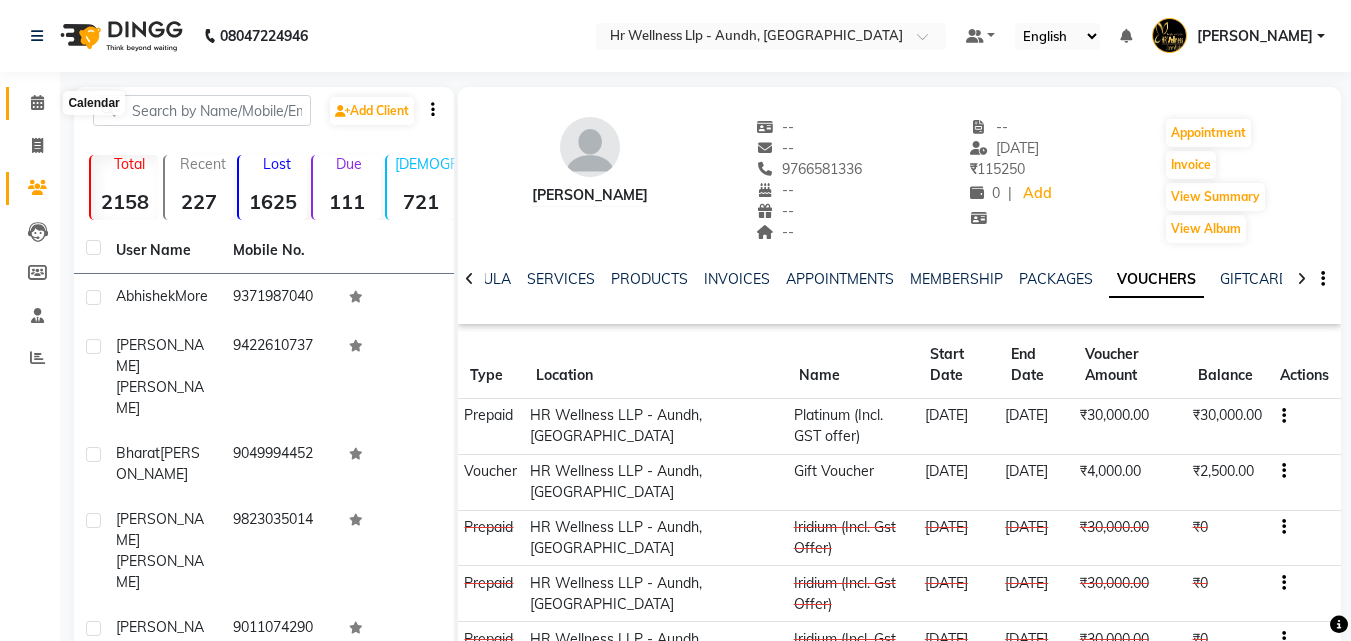 click 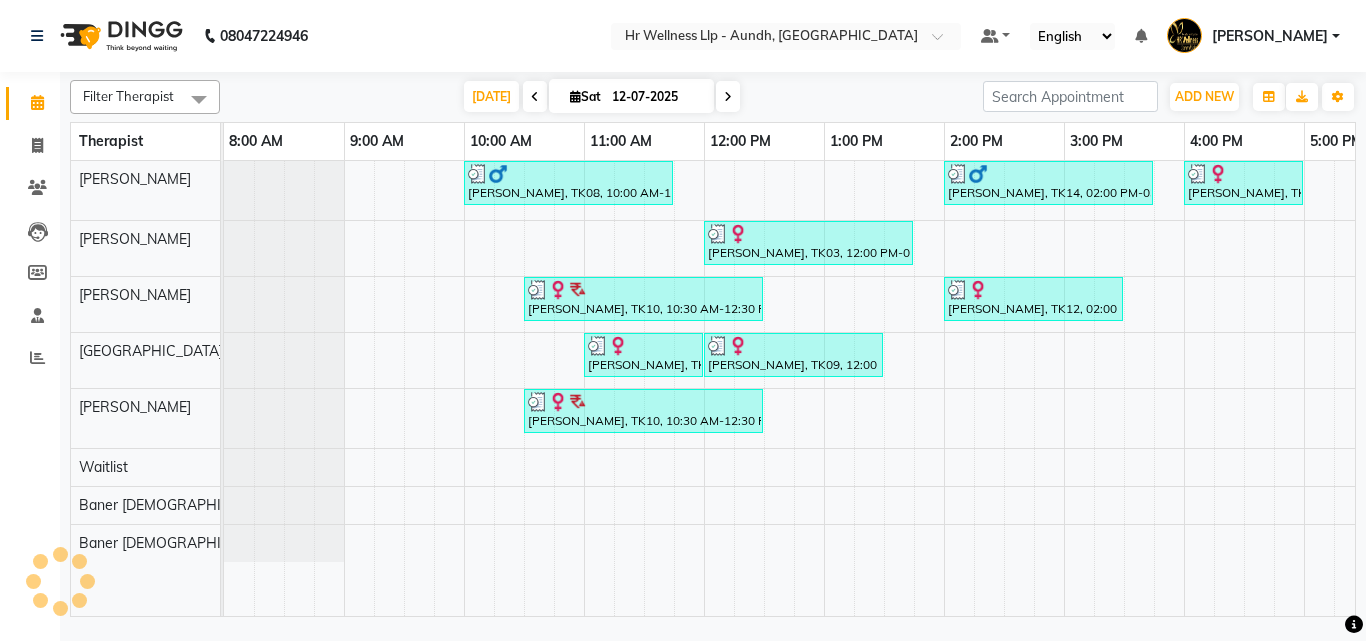 scroll, scrollTop: 0, scrollLeft: 0, axis: both 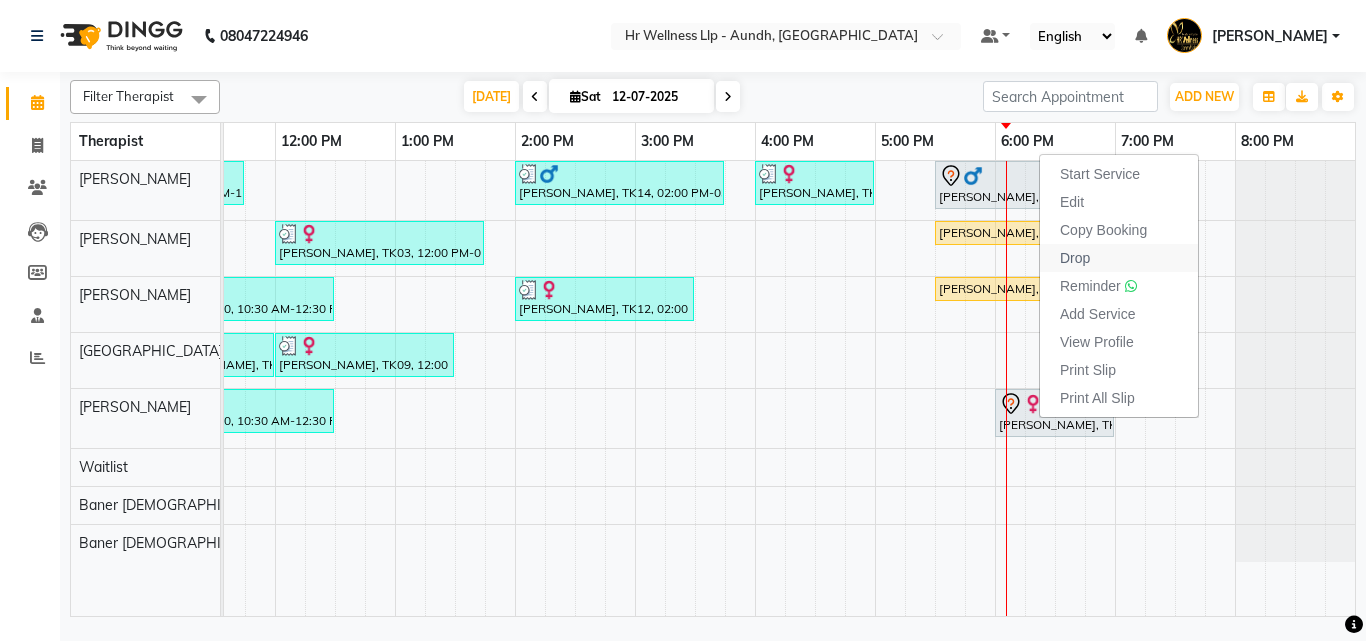 click on "Drop" at bounding box center (1075, 258) 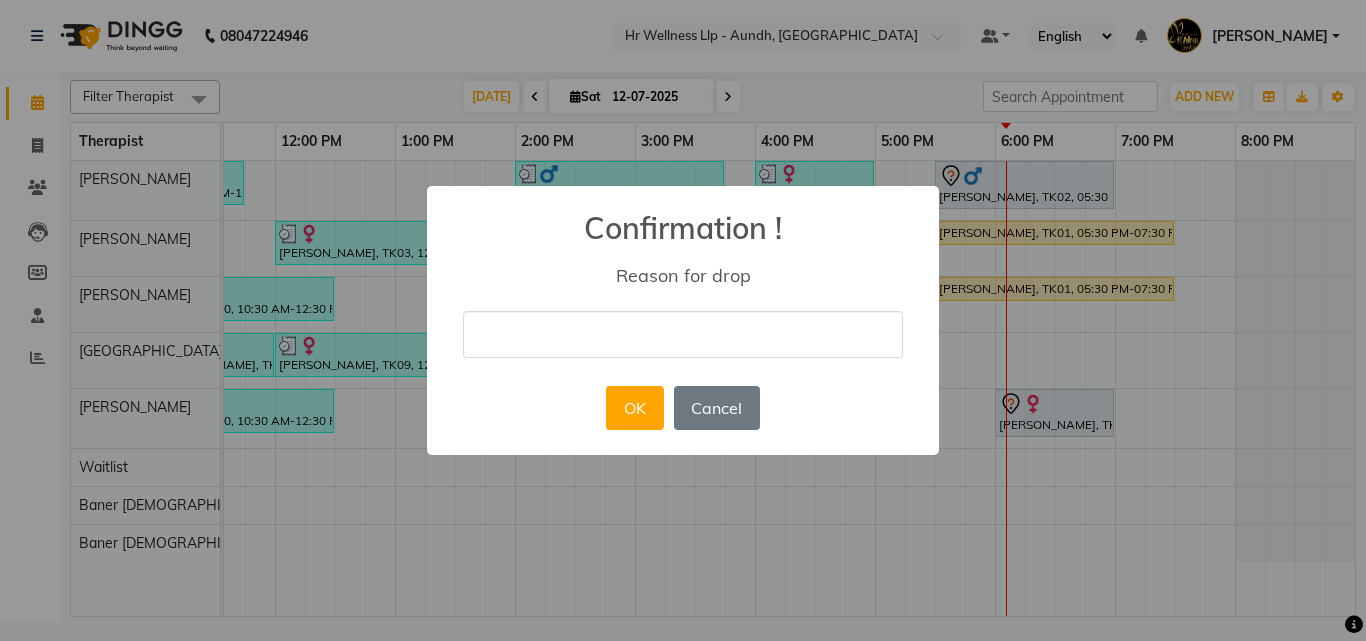 click at bounding box center (683, 334) 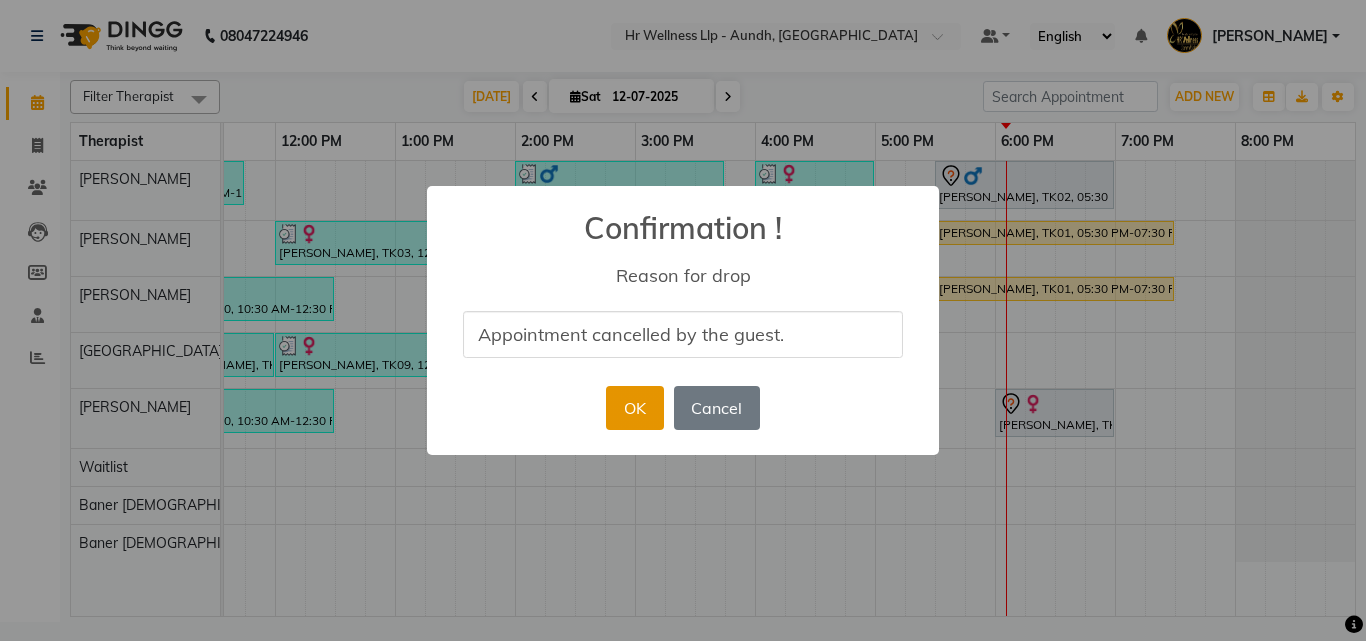 click on "OK" at bounding box center [634, 408] 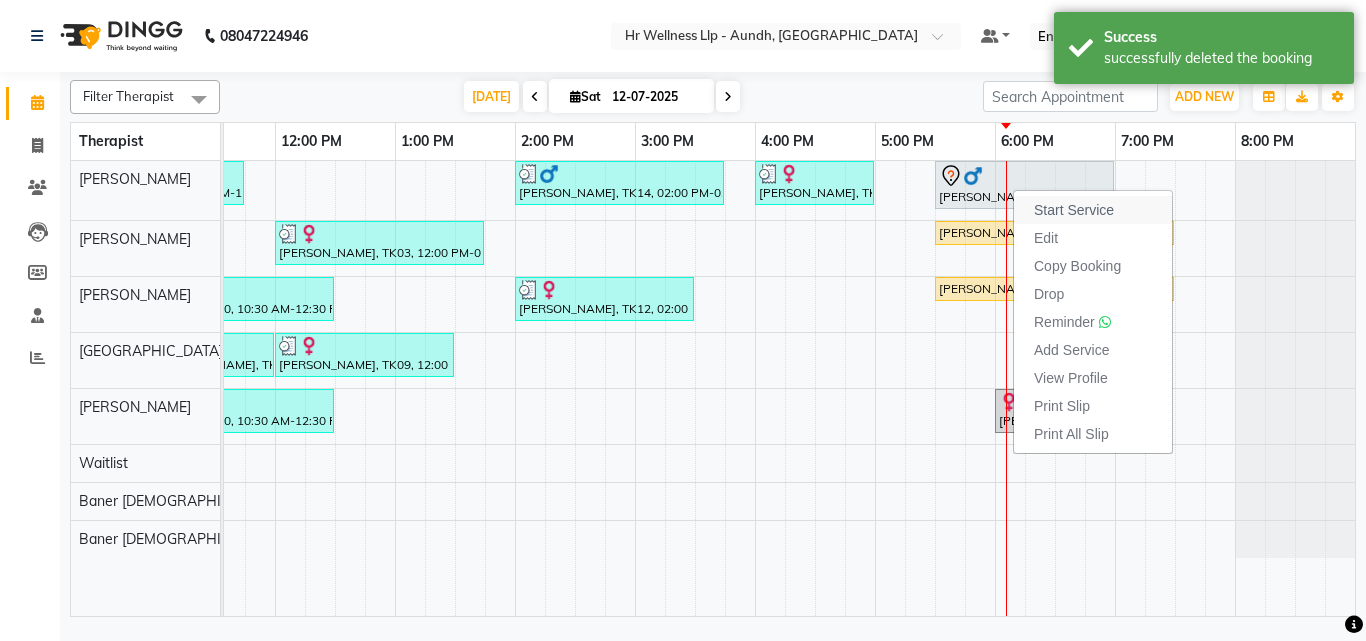 click on "Start Service" at bounding box center (1074, 210) 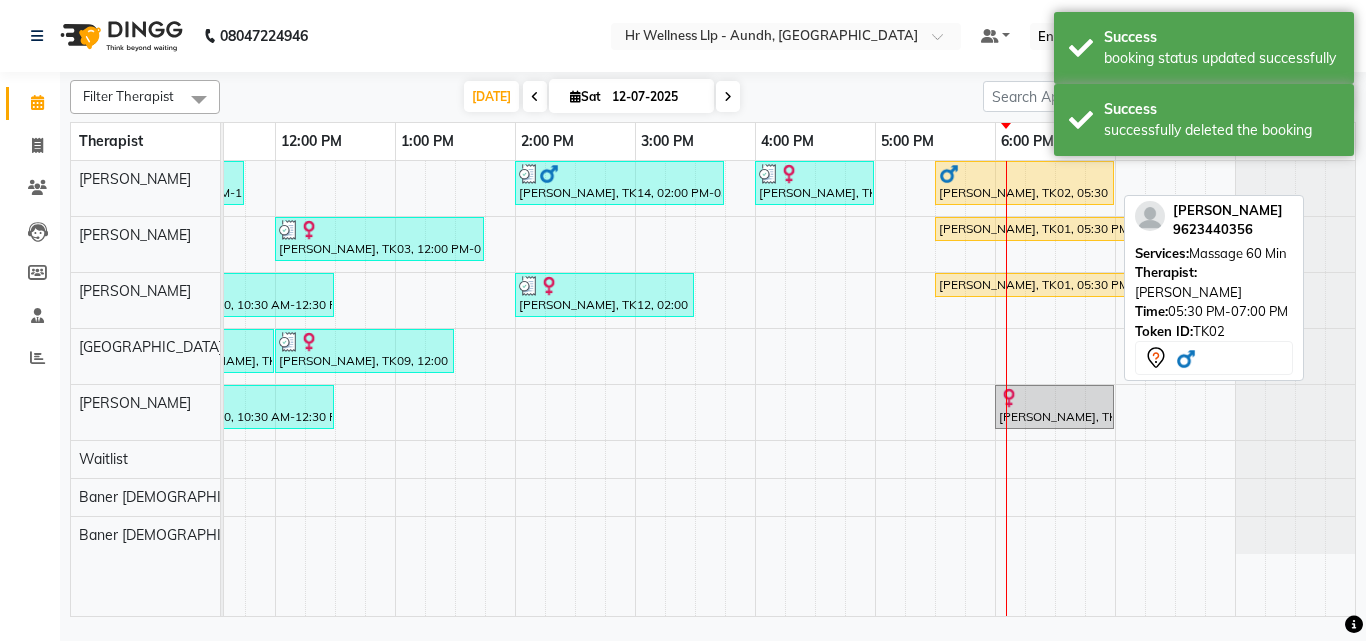 click at bounding box center [1024, 174] 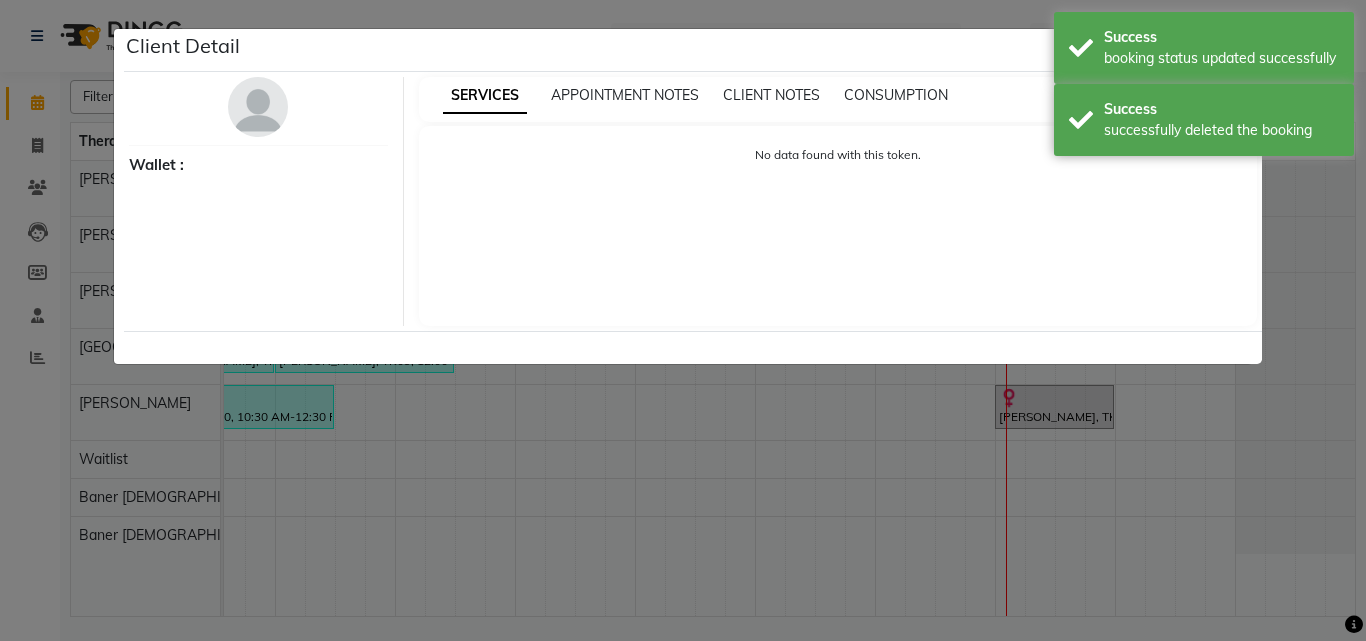 select on "1" 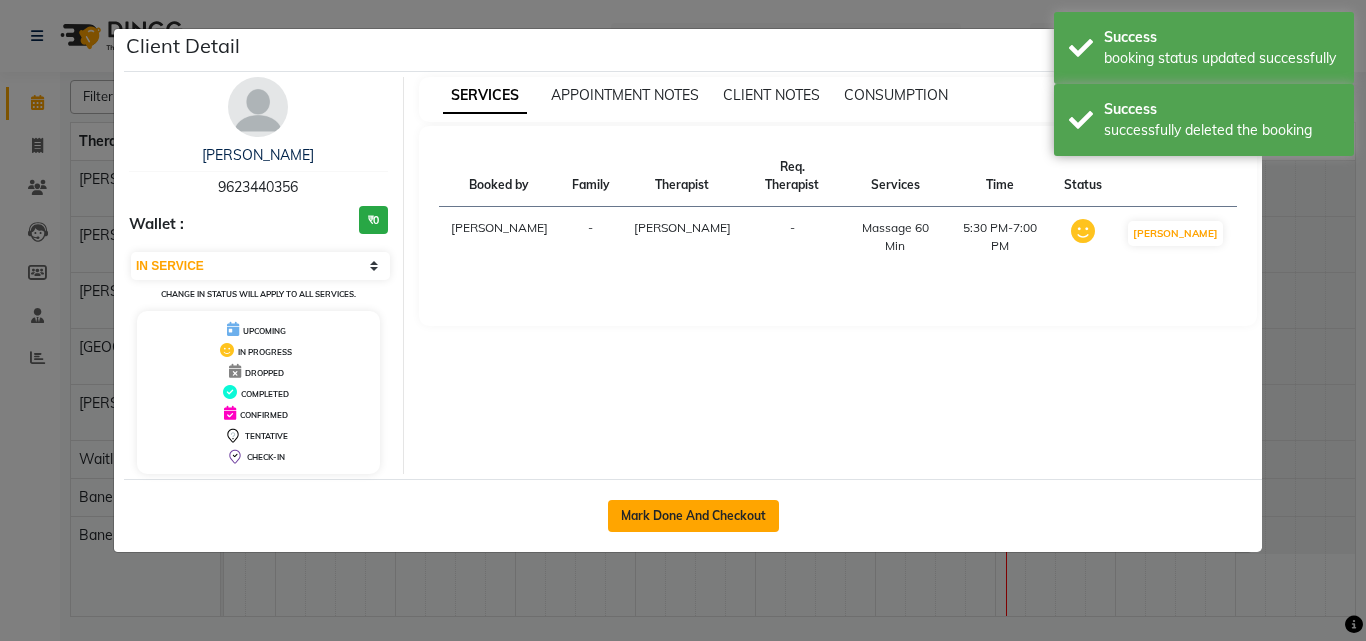 click on "Mark Done And Checkout" 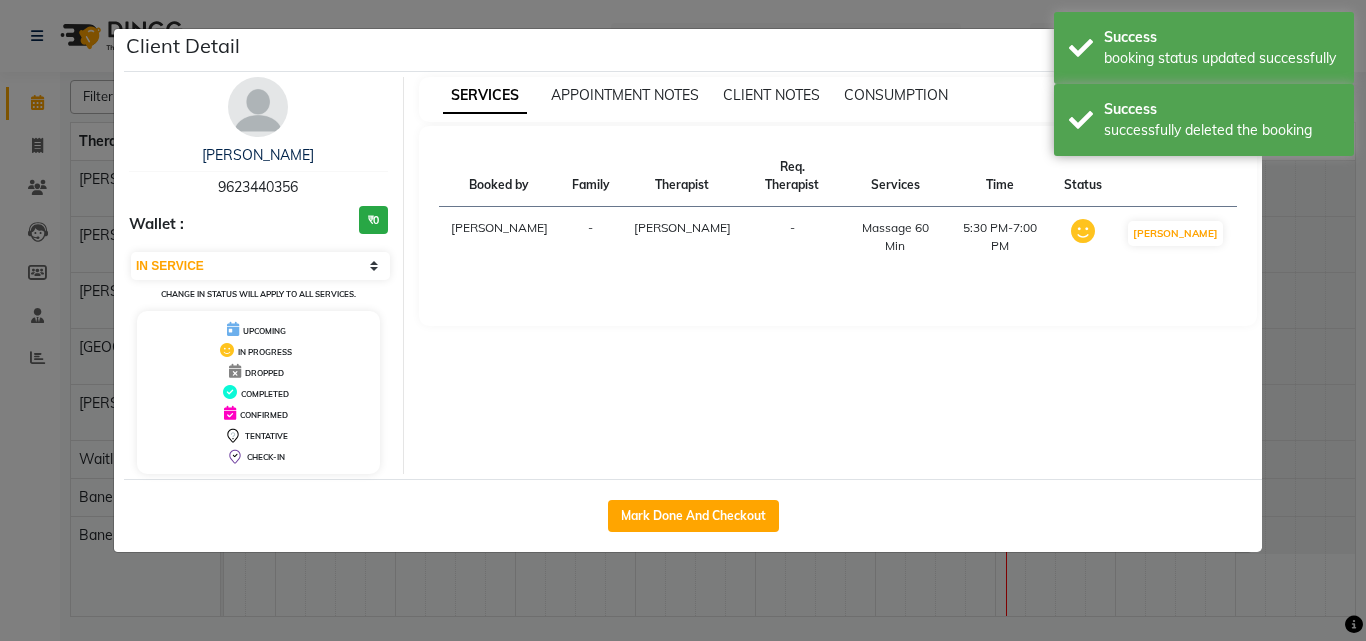 select on "service" 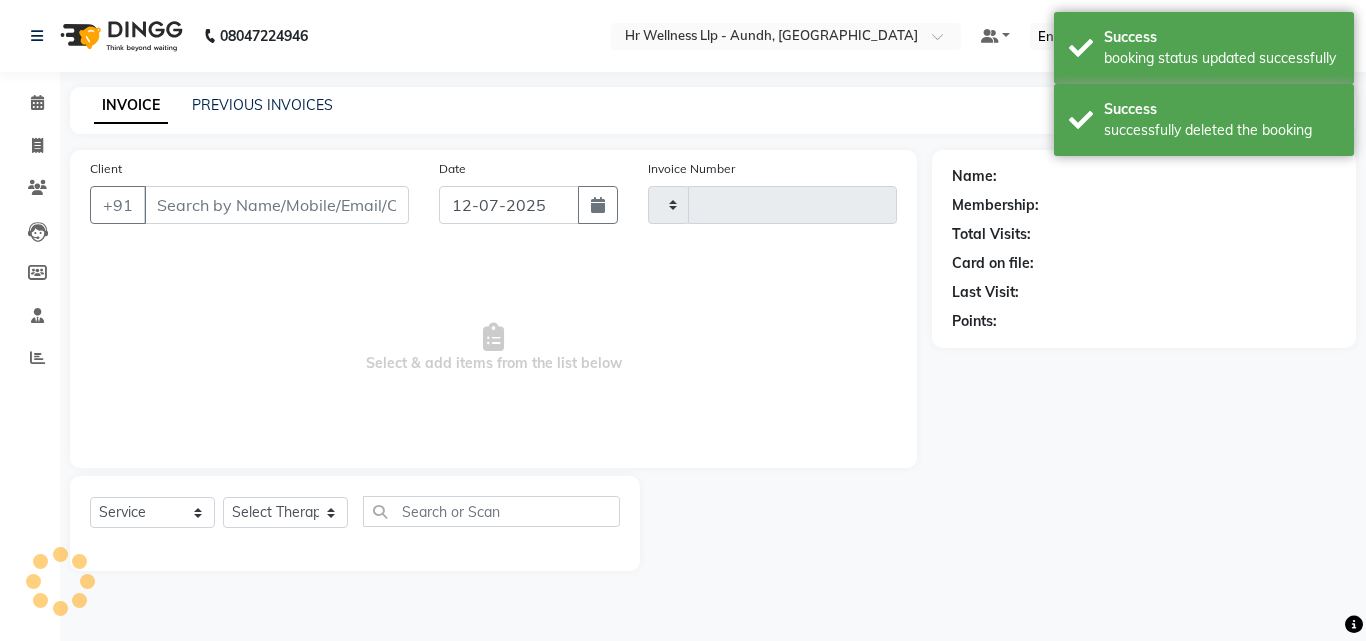 type on "0824" 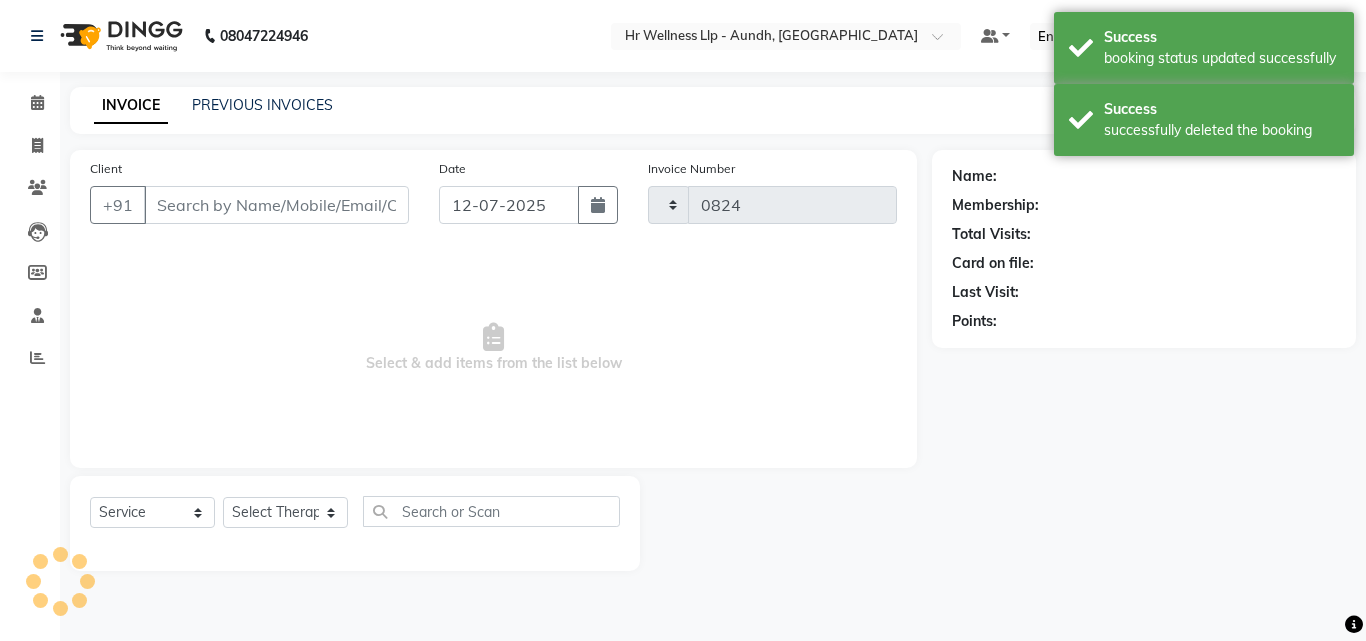 select on "4288" 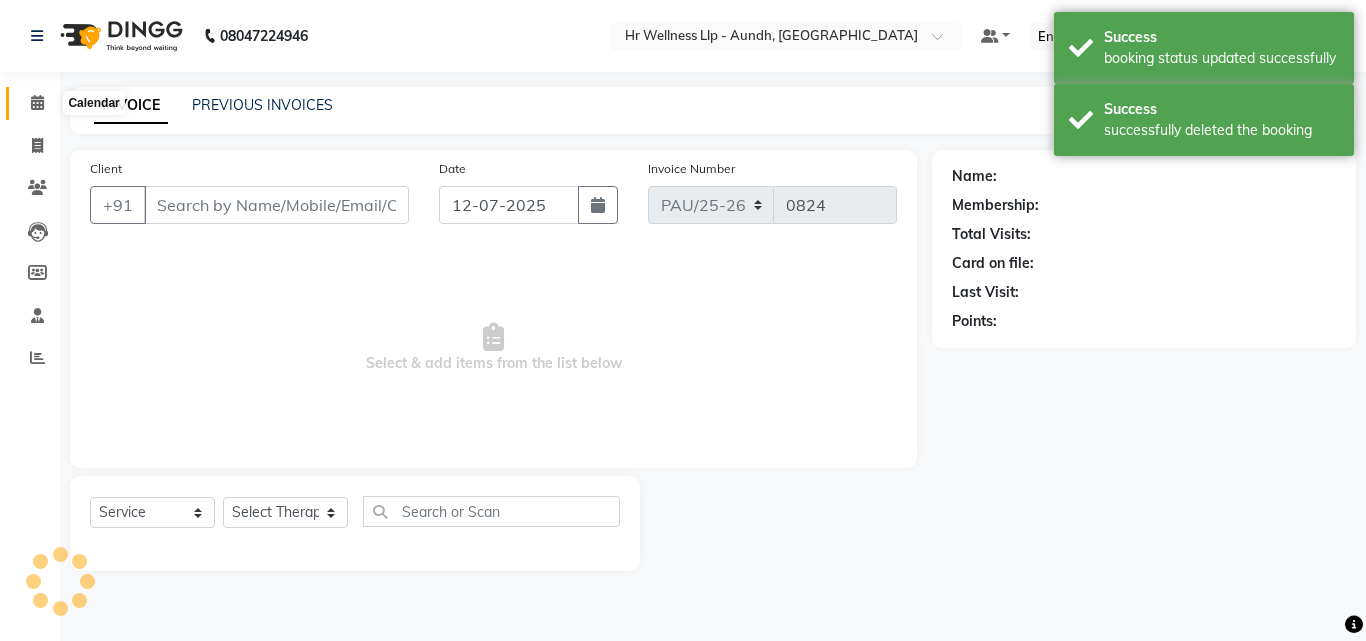 type on "9623440356" 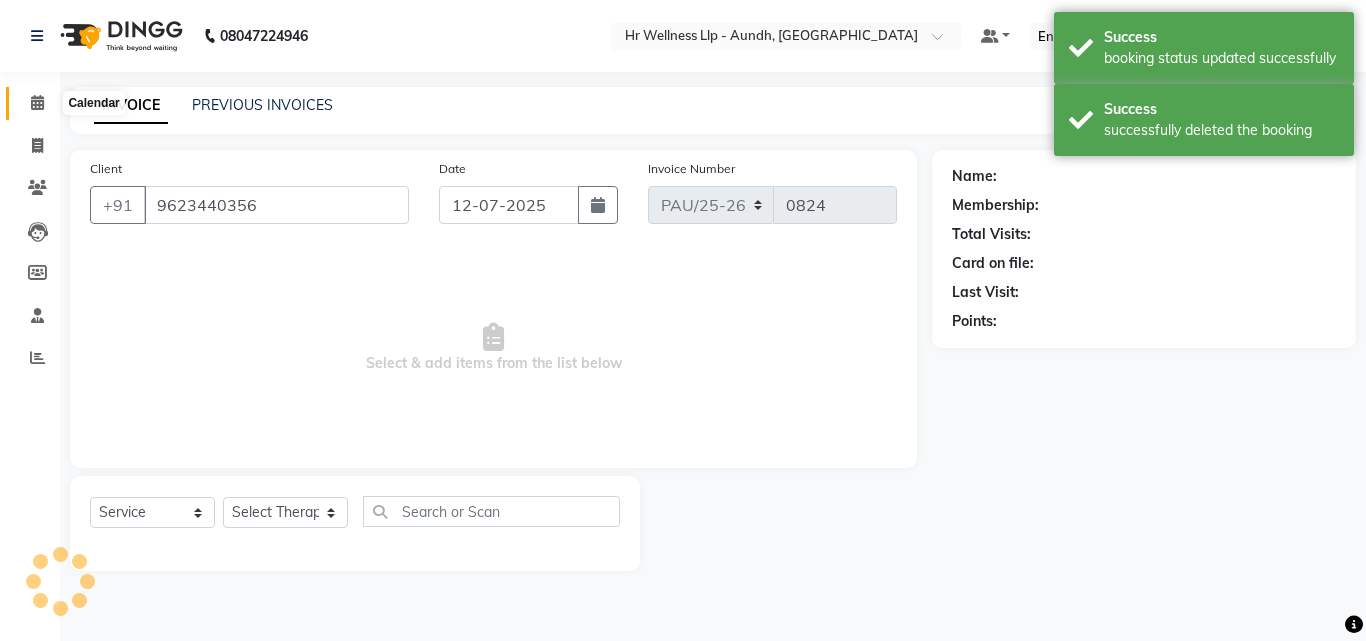 select on "77660" 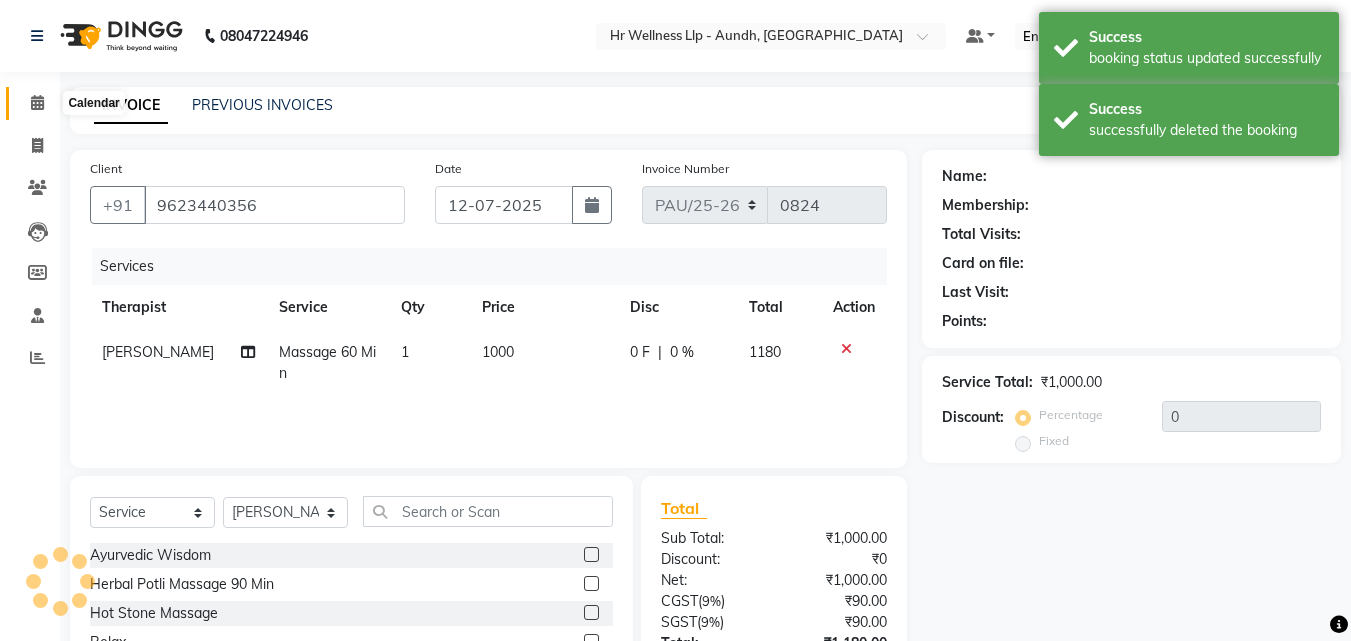 click 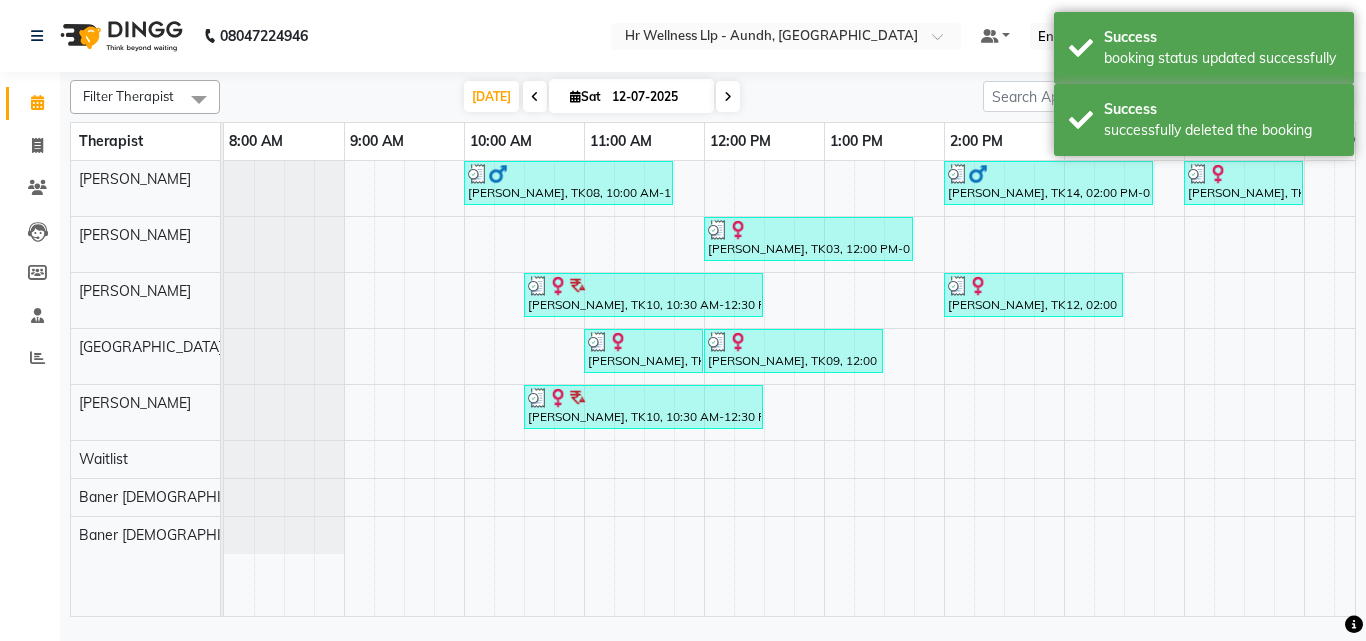 scroll, scrollTop: 0, scrollLeft: 0, axis: both 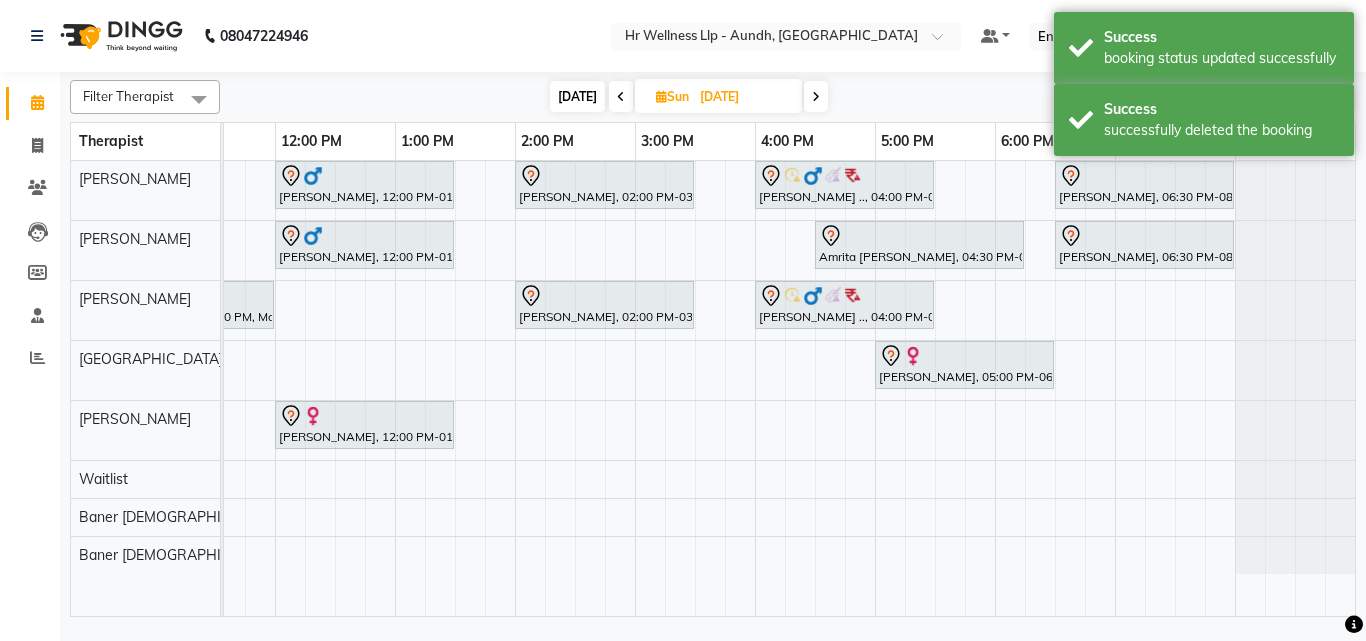click at bounding box center [621, 96] 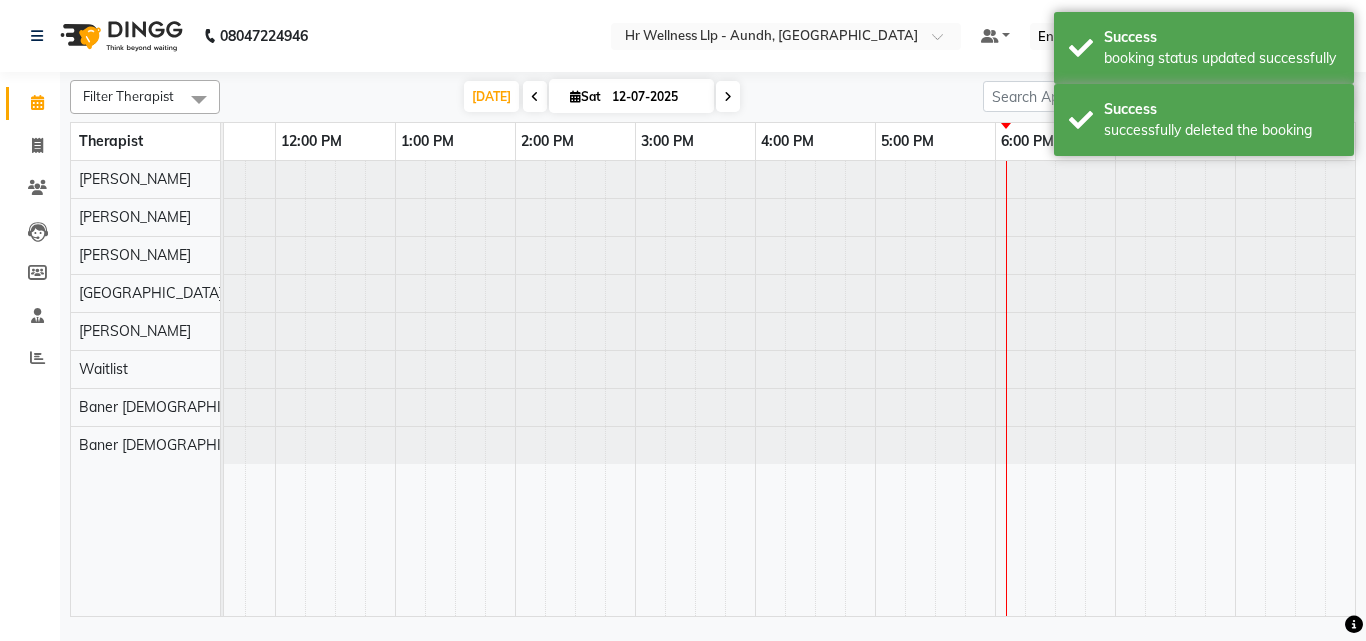 scroll, scrollTop: 0, scrollLeft: 429, axis: horizontal 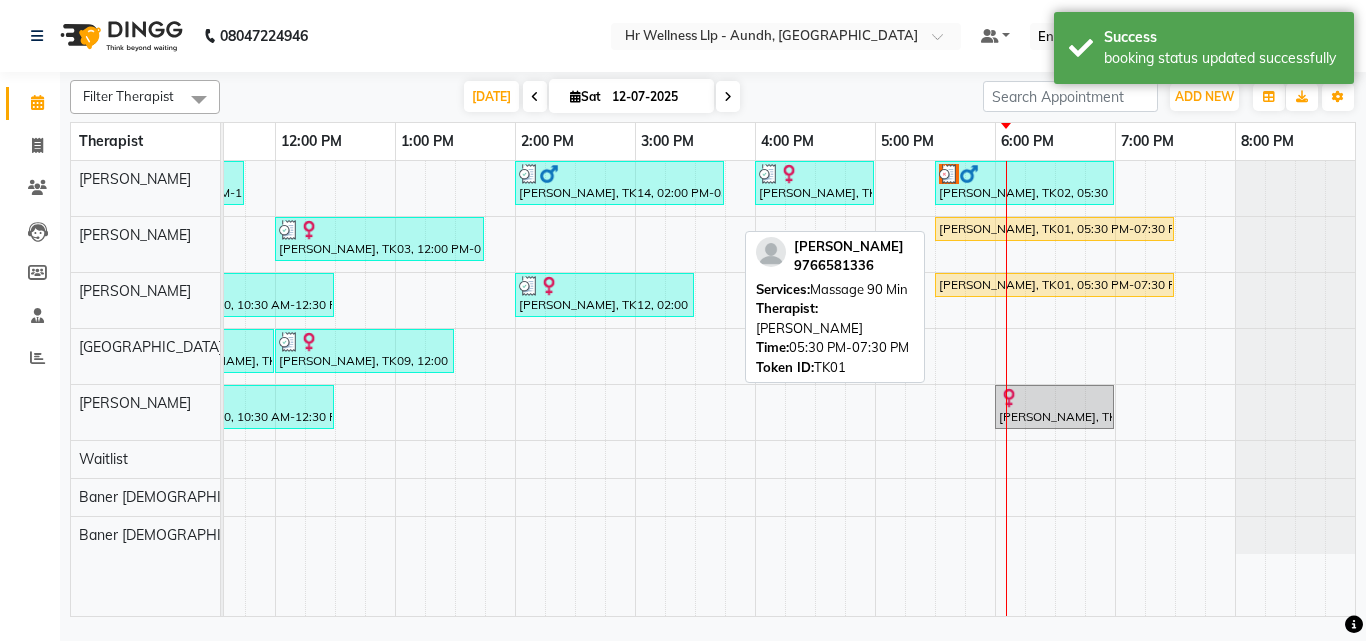 click on "[PERSON_NAME], TK01, 05:30 PM-07:30 PM, Massage 90 Min" at bounding box center [1054, 229] 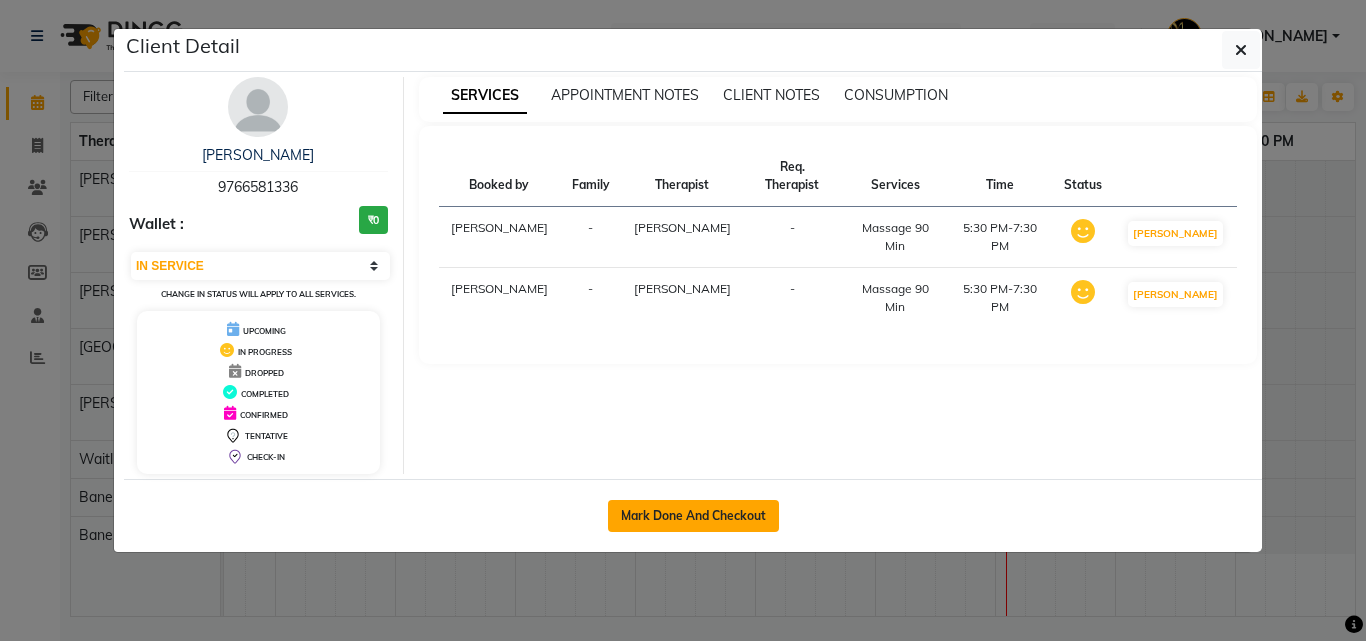click on "Mark Done And Checkout" 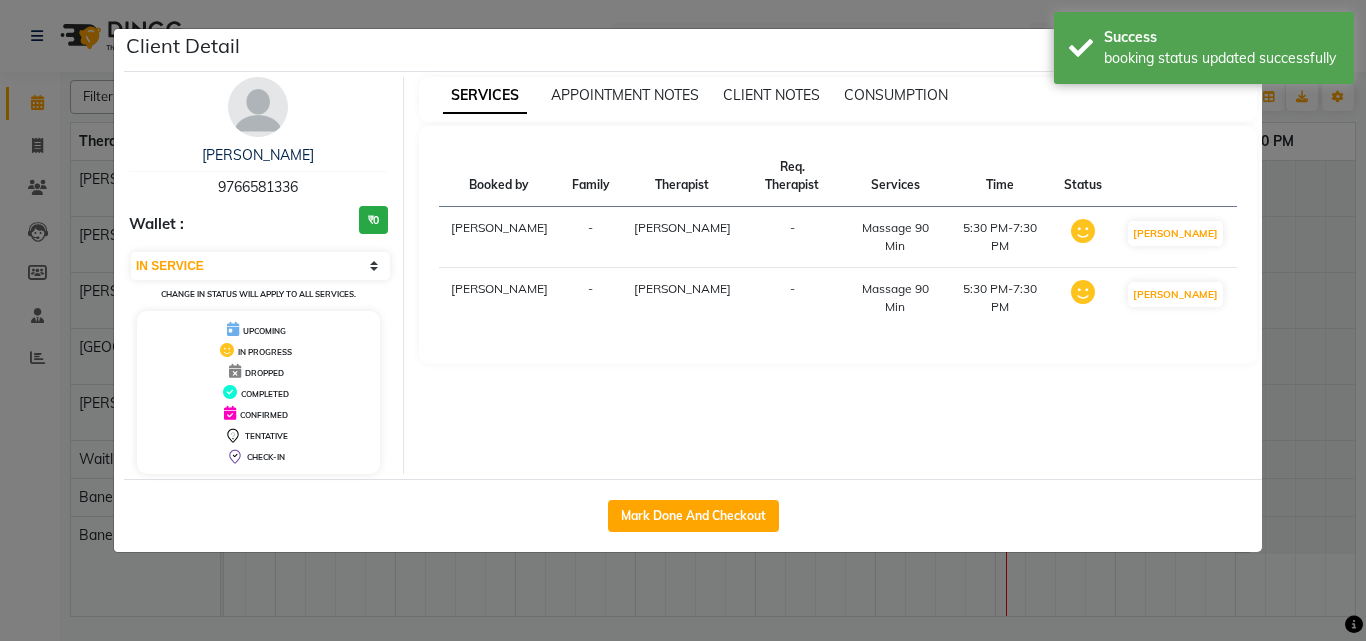 select on "service" 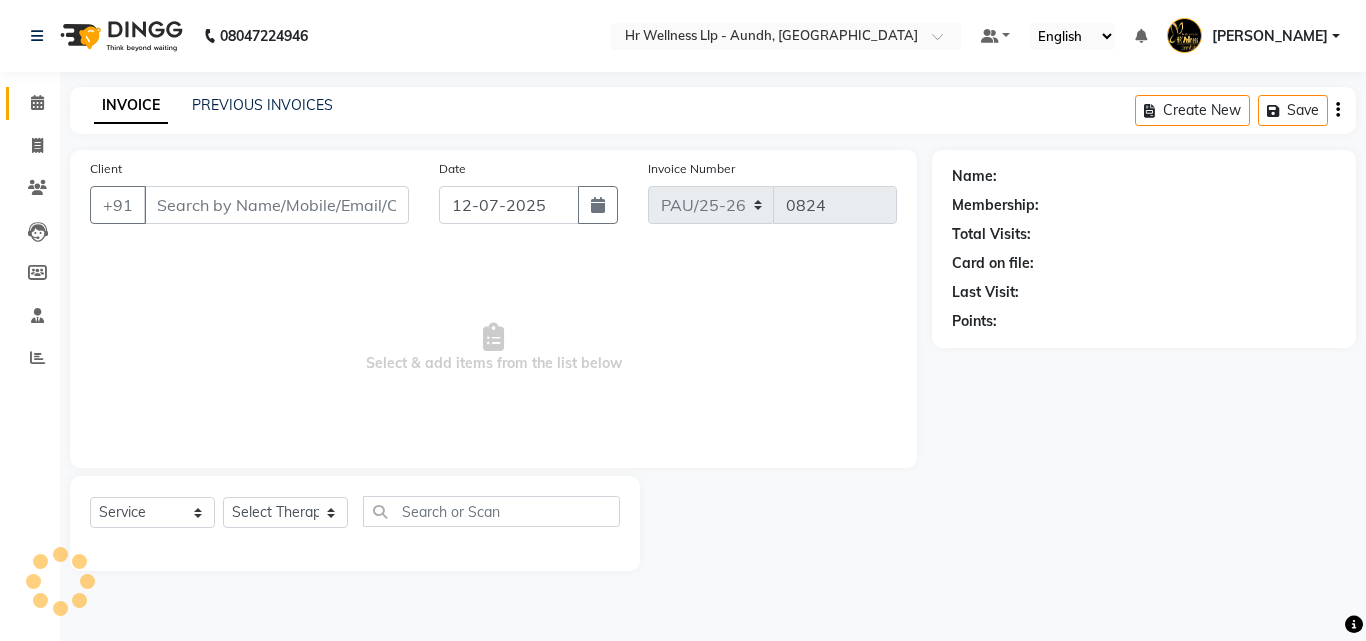 type on "9766581336" 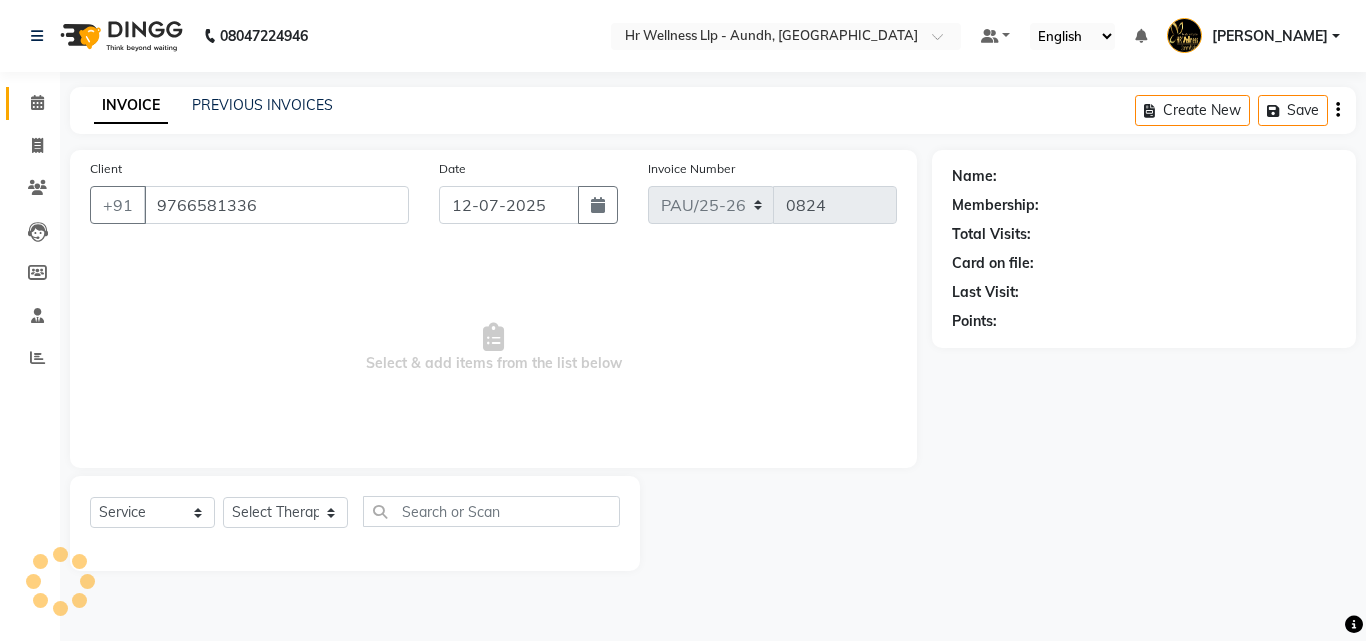 select on "77661" 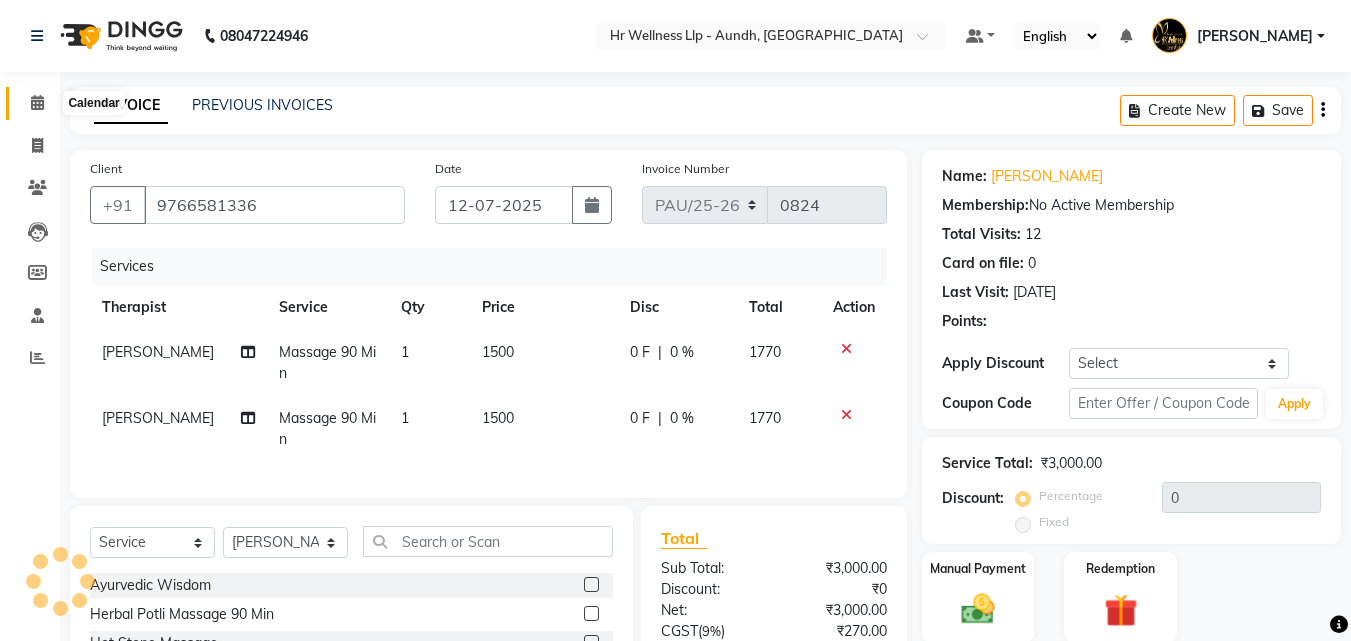 click 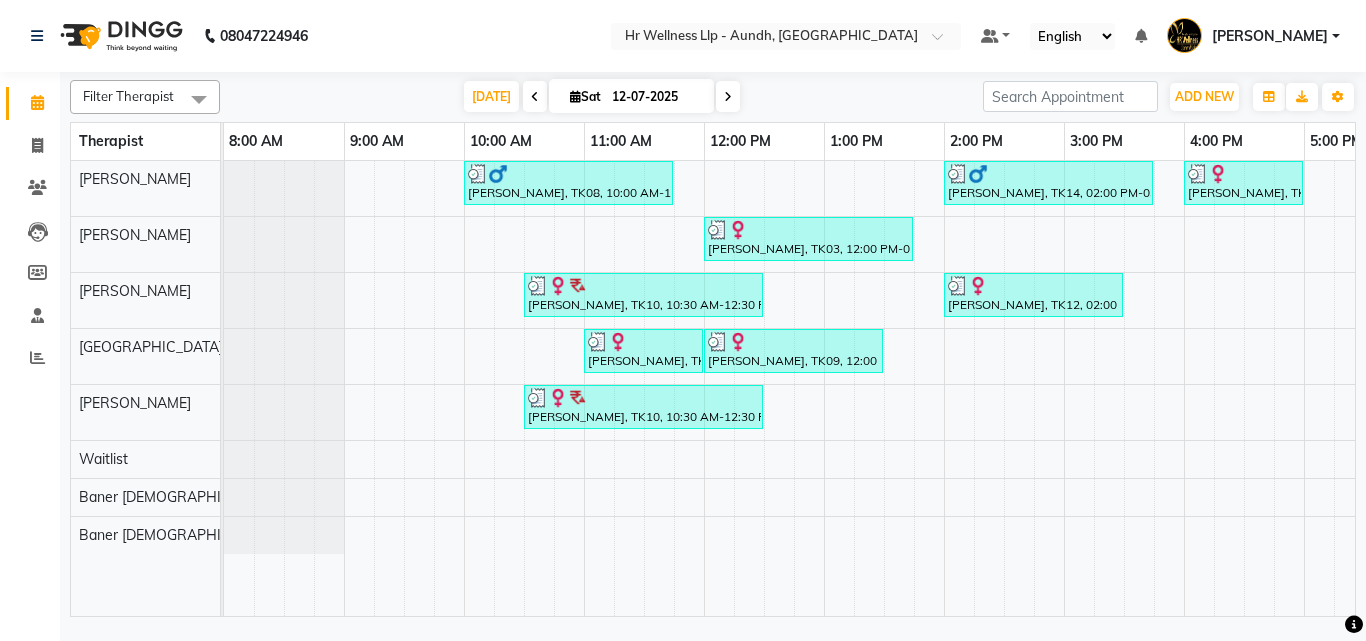 scroll, scrollTop: 0, scrollLeft: 69, axis: horizontal 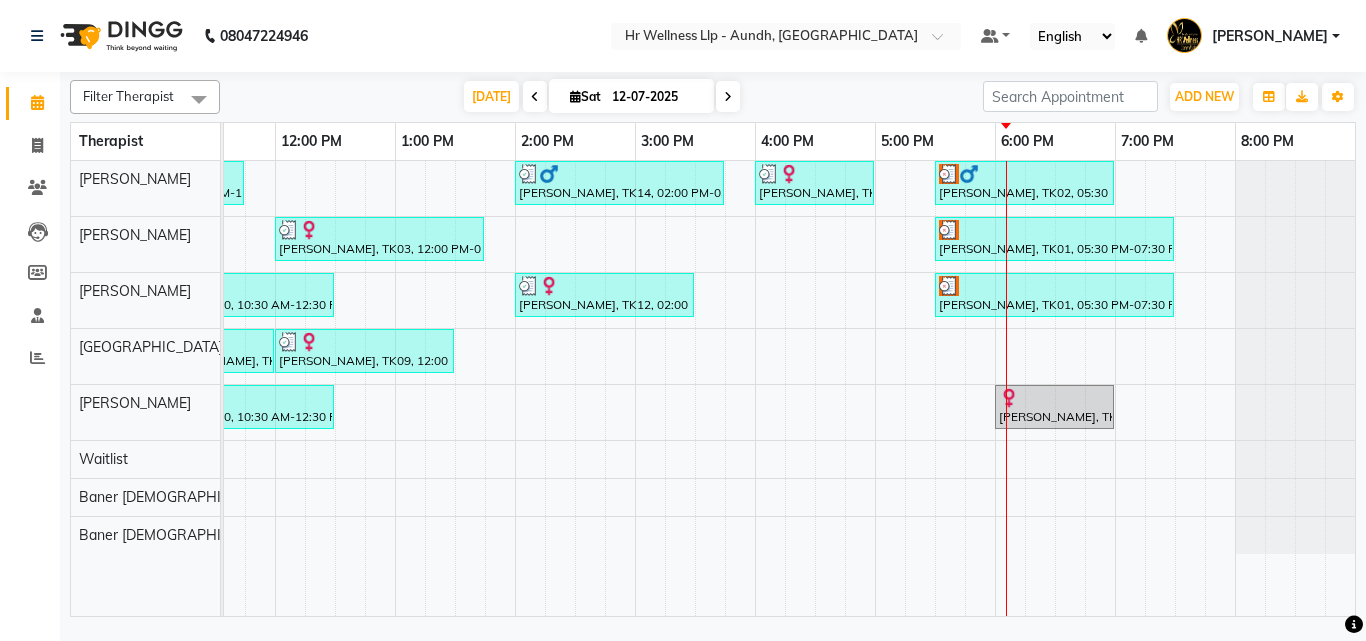 click at bounding box center (728, 97) 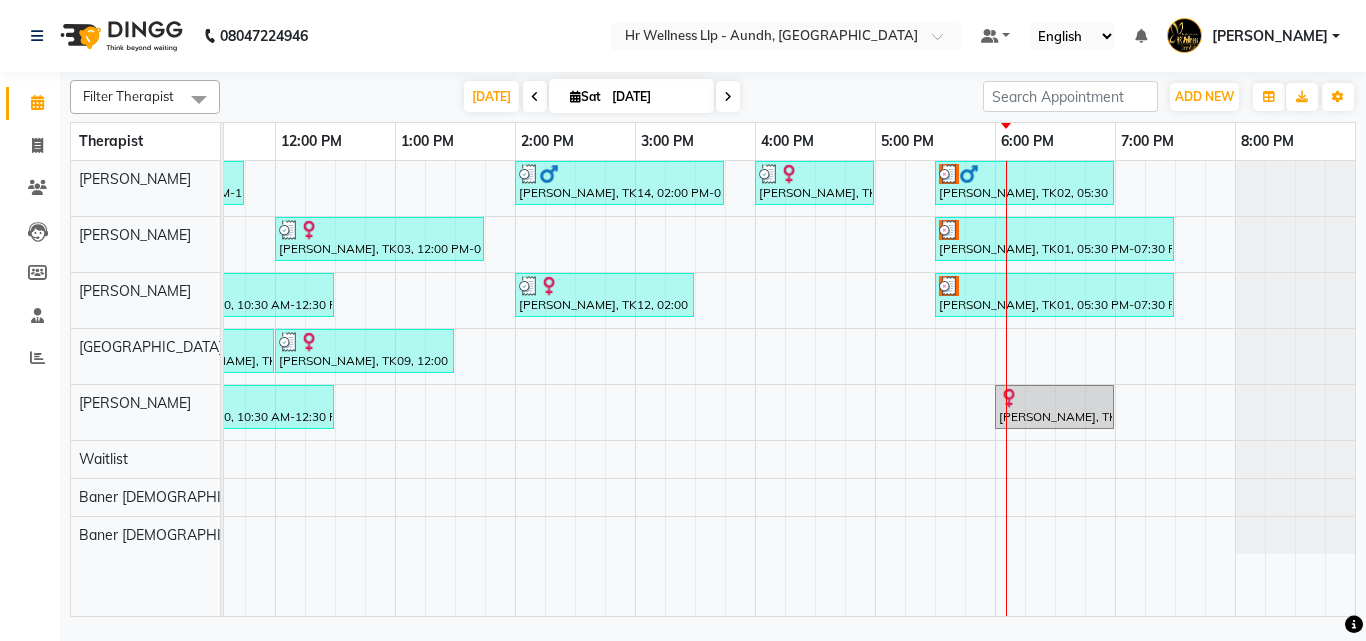 scroll, scrollTop: 0, scrollLeft: 0, axis: both 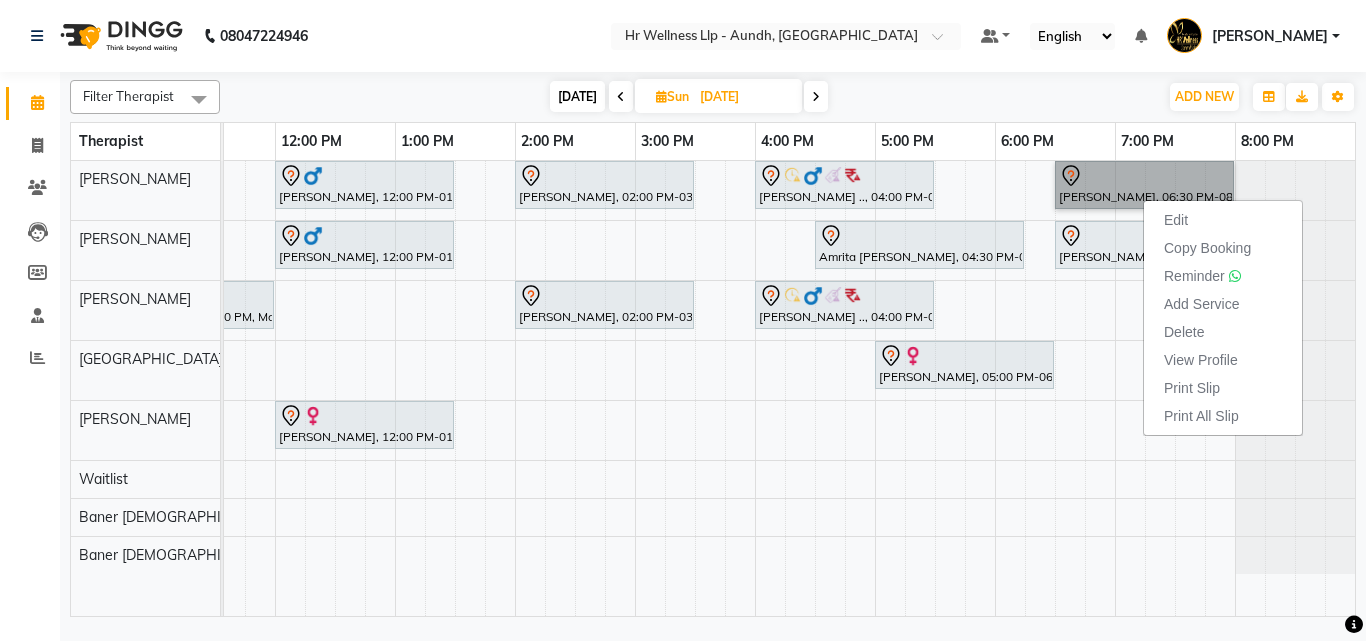 click on "Ashwini Udasin, 10:00 AM-11:30 AM, Massage 60 Min             ABHILASH PILLAI, 12:00 PM-01:30 PM, Relaxing Aromatherapy Massage with Lavender oil 60 Min             PRAKASH BONDE, 02:00 PM-03:30 PM, Massage 60 Min             Shreeram .., 04:00 PM-05:30 PM, Swedish Massage with Wintergreen, Bayleaf & Clove 60 Min             Zelam Chaubal., 06:30 PM-08:00 PM, Massage 60 Min             ABHILASH PILLAI, 12:00 PM-01:30 PM, Swedish Massage with Wintergreen, Bayleaf & Clove 60 Min             Amrita moghe, 04:30 PM-06:15 PM, Massage 90 Min             Zelam Chaubal., 06:30 PM-08:00 PM, Massage 60 Min             Sapna Jairam, 10:00 AM-12:00 PM, Massage 90 Min             PRAKASH BONDE, 02:00 PM-03:30 PM, Massage 60 Min             Shreeram .., 04:00 PM-05:30 PM, Swedish Massage with Wintergreen, Bayleaf & Clove 60 Min             Raghav Rao, 10:00 AM-11:30 AM, Swedish Massage with Wintergreen, Bayleaf & Clove 60 Min                         Meenal Reddy, 12:00 PM-01:30 PM, Massage 60 Min" at bounding box center [575, 388] 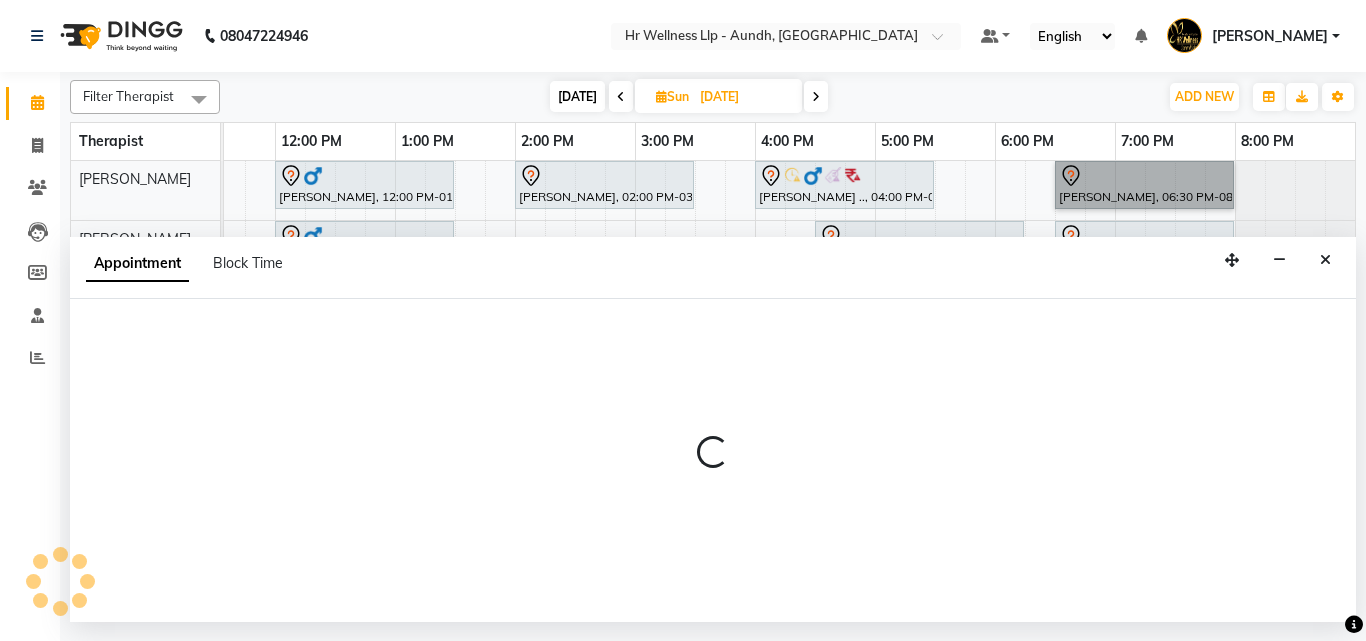 select on "77661" 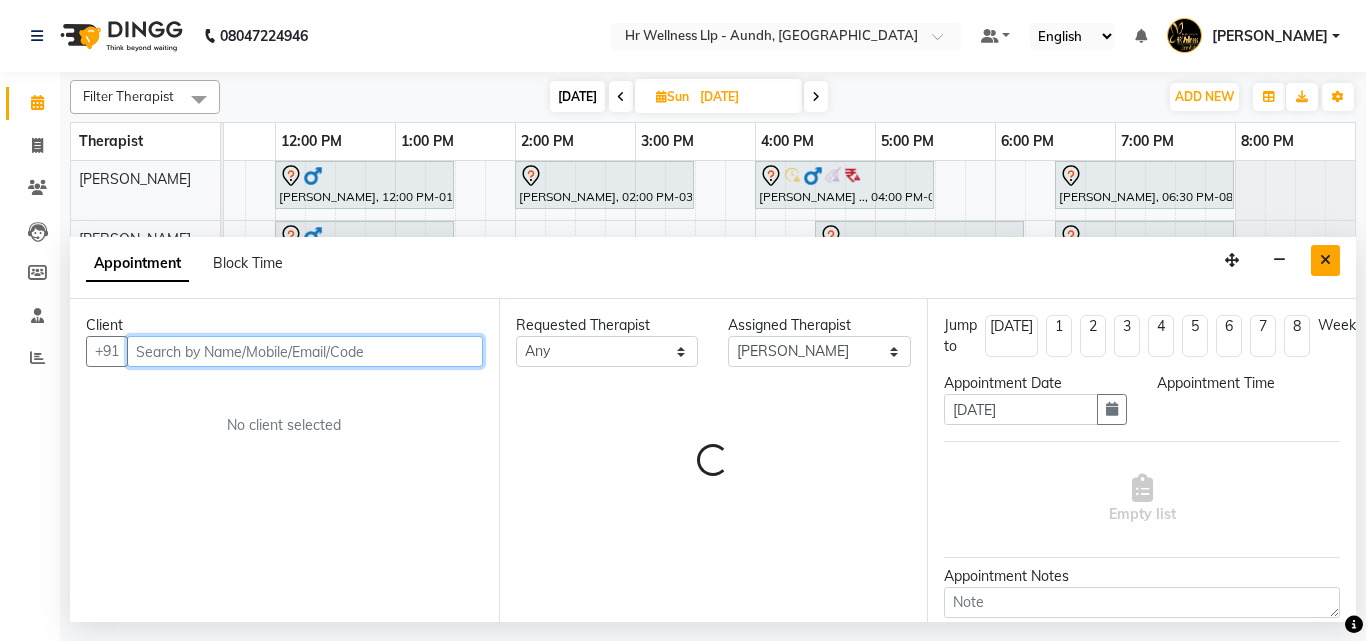 select on "1110" 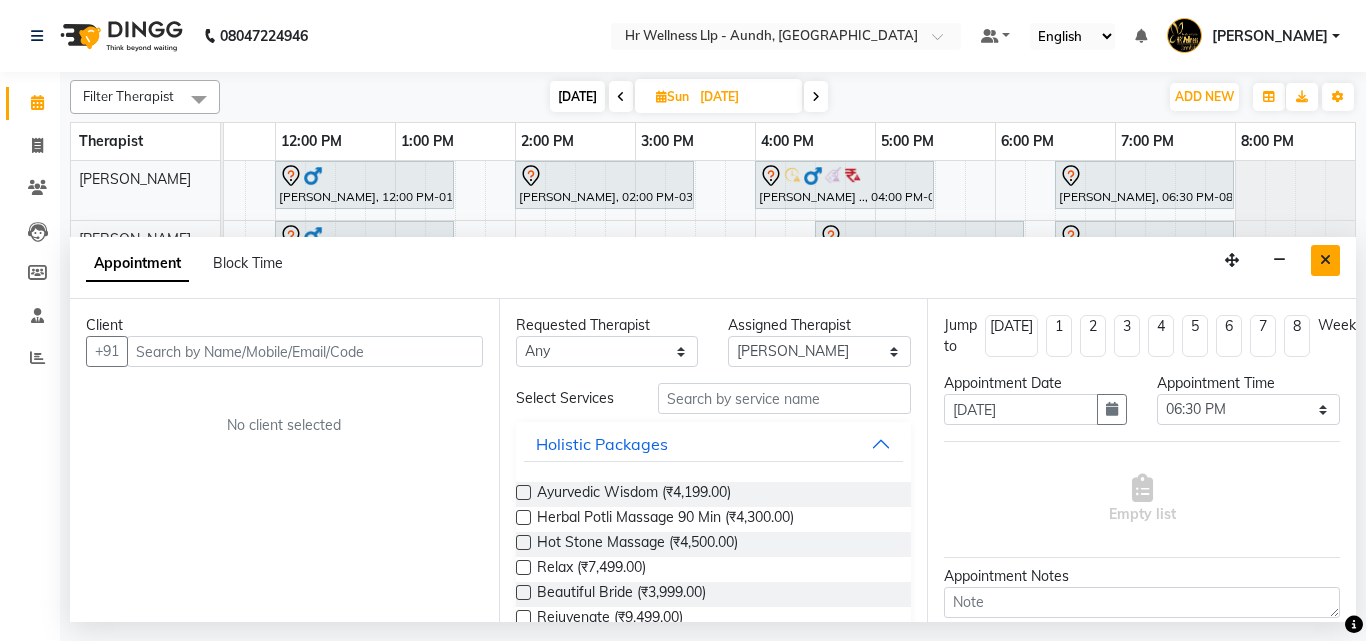 click at bounding box center (1325, 260) 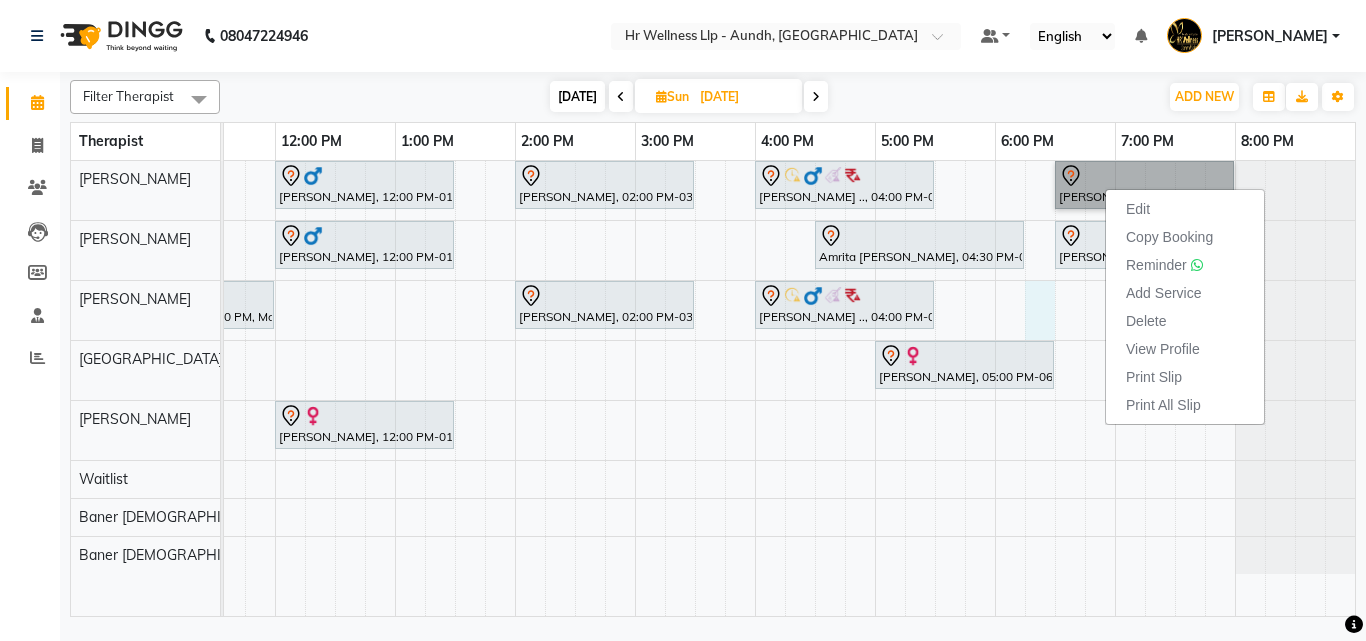 click on "Ashwini Udasin, 10:00 AM-11:30 AM, Massage 60 Min             ABHILASH PILLAI, 12:00 PM-01:30 PM, Relaxing Aromatherapy Massage with Lavender oil 60 Min             PRAKASH BONDE, 02:00 PM-03:30 PM, Massage 60 Min             Shreeram .., 04:00 PM-05:30 PM, Swedish Massage with Wintergreen, Bayleaf & Clove 60 Min             Zelam Chaubal., 06:30 PM-08:00 PM, Massage 60 Min             ABHILASH PILLAI, 12:00 PM-01:30 PM, Swedish Massage with Wintergreen, Bayleaf & Clove 60 Min             Amrita moghe, 04:30 PM-06:15 PM, Massage 90 Min             Zelam Chaubal., 06:30 PM-08:00 PM, Massage 60 Min             Sapna Jairam, 10:00 AM-12:00 PM, Massage 90 Min             PRAKASH BONDE, 02:00 PM-03:30 PM, Massage 60 Min             Shreeram .., 04:00 PM-05:30 PM, Swedish Massage with Wintergreen, Bayleaf & Clove 60 Min             Raghav Rao, 10:00 AM-11:30 AM, Swedish Massage with Wintergreen, Bayleaf & Clove 60 Min                         Meenal Reddy, 12:00 PM-01:30 PM, Massage 60 Min" at bounding box center [575, 388] 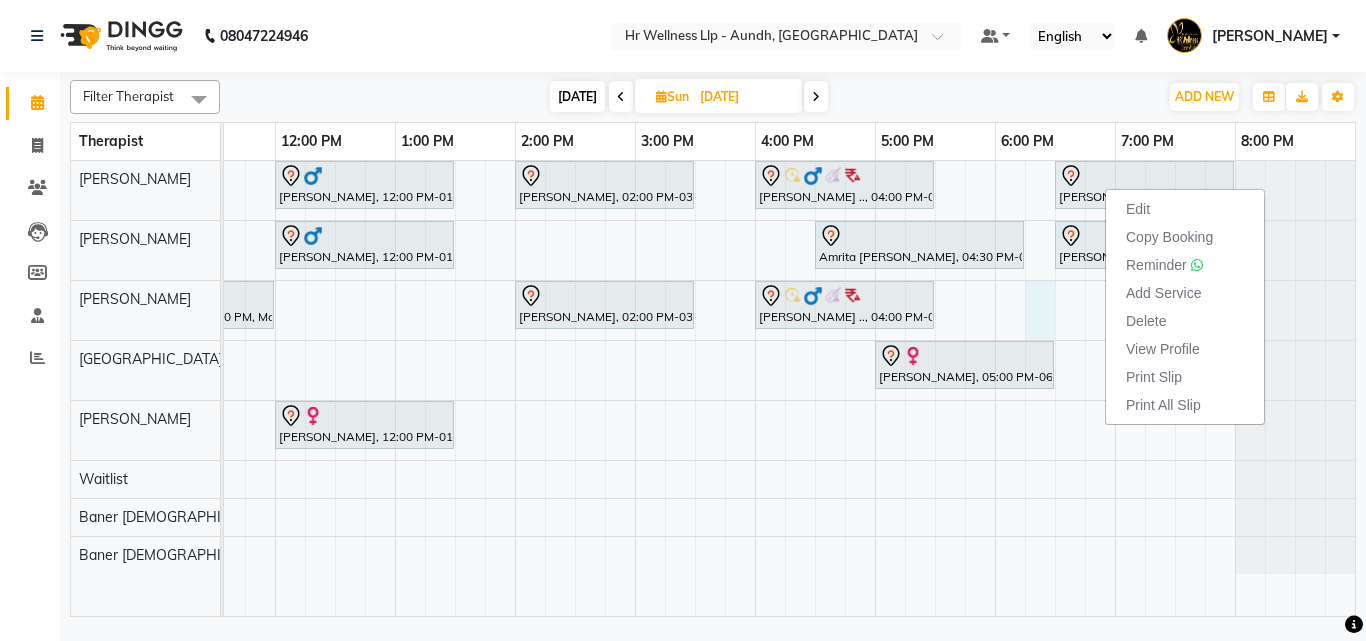 select on "77661" 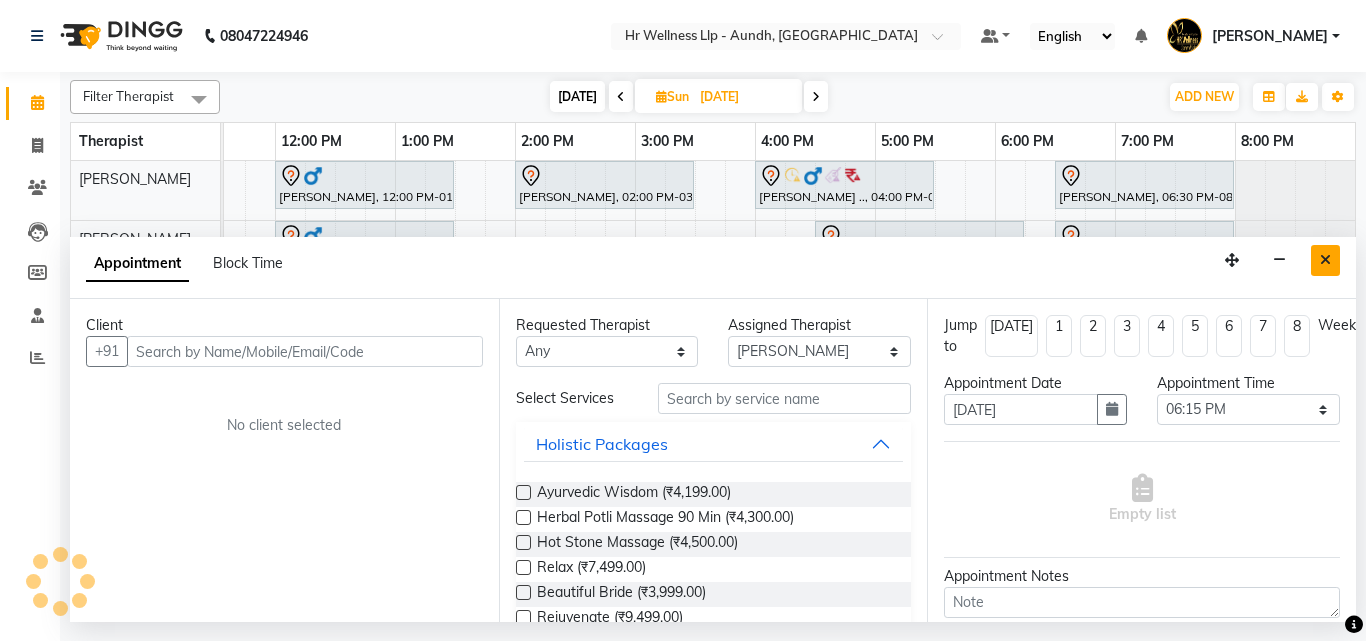 click at bounding box center [1325, 260] 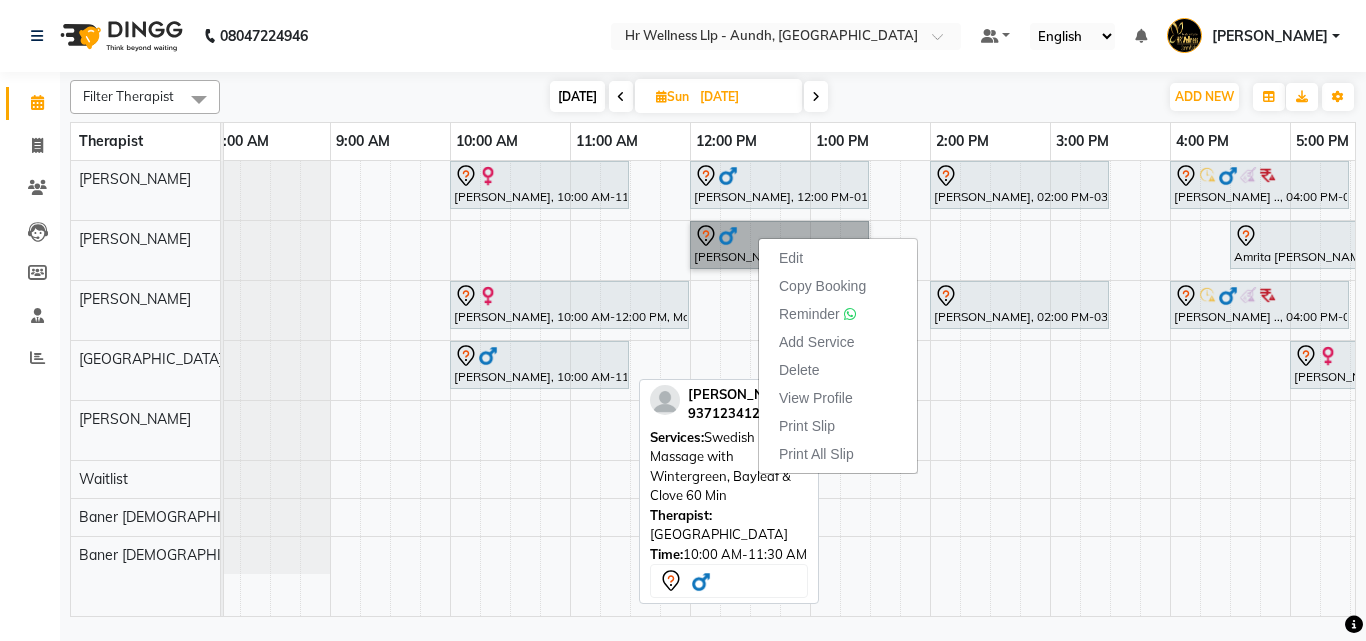 scroll, scrollTop: 0, scrollLeft: 214, axis: horizontal 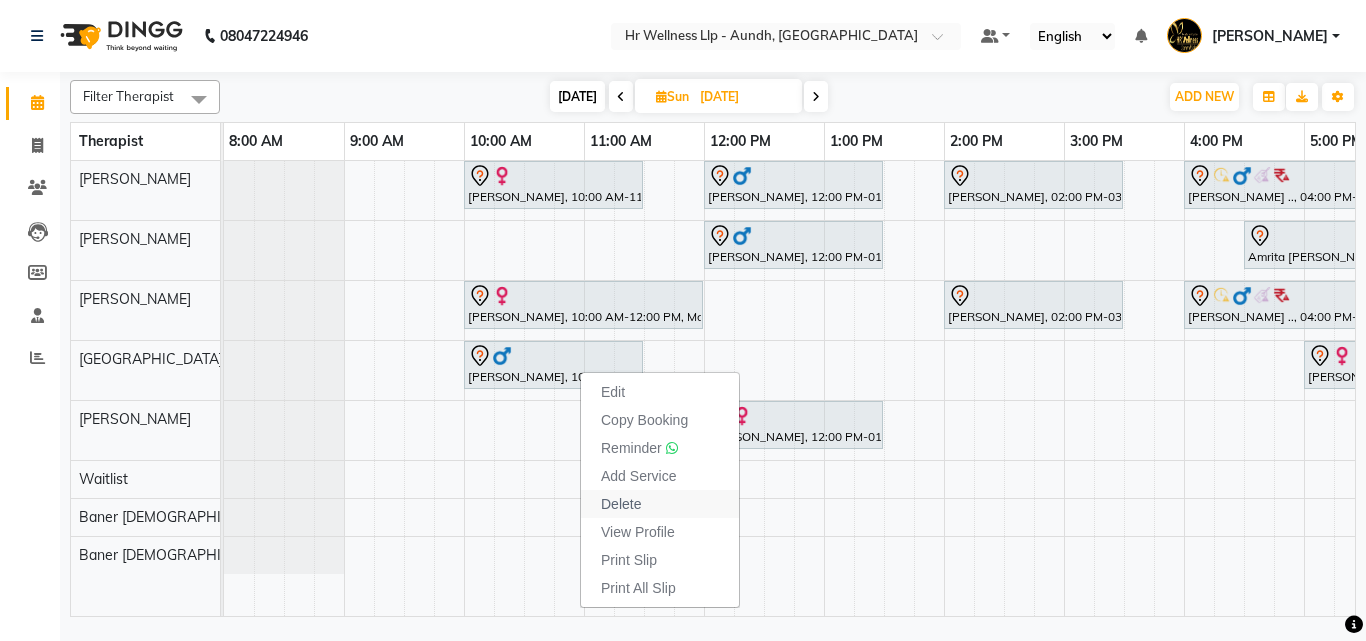 click on "Delete" at bounding box center [621, 504] 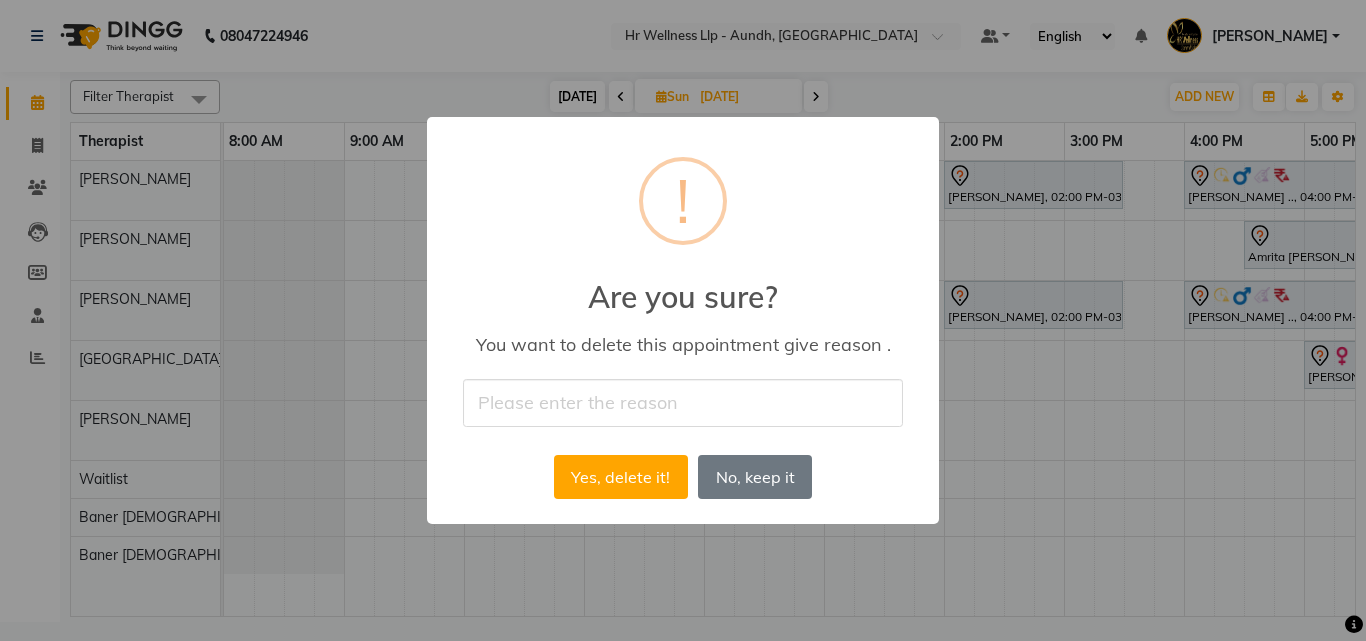 click at bounding box center [683, 402] 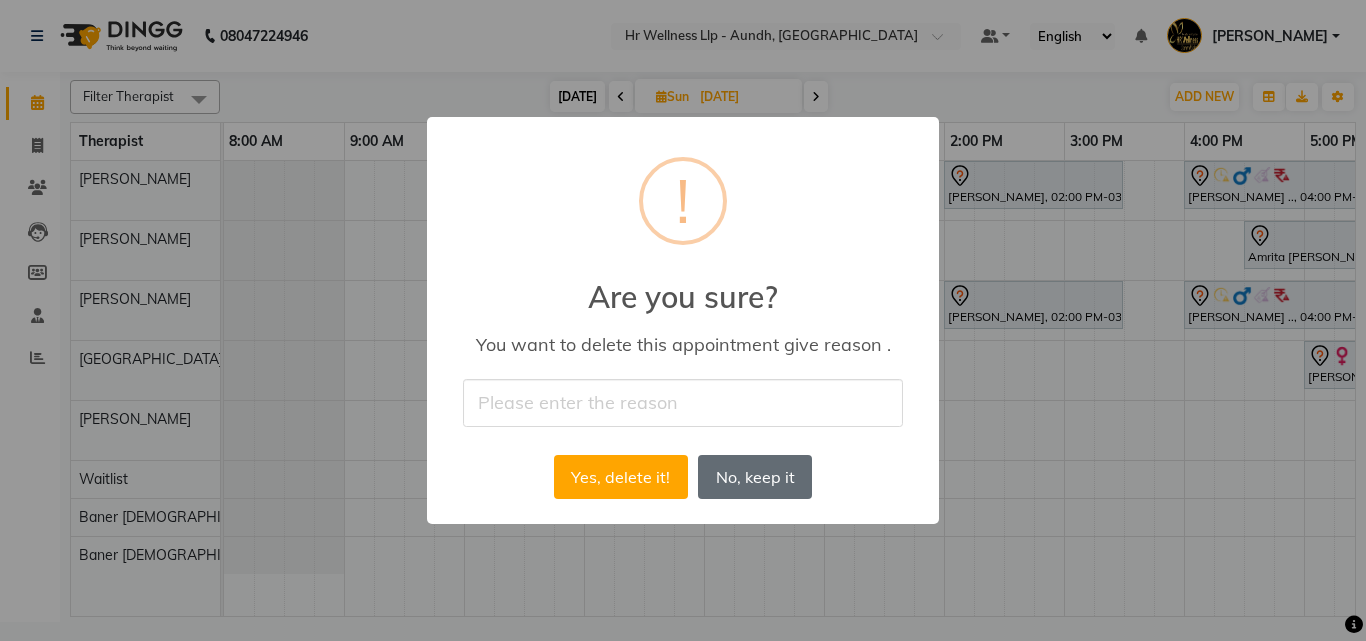 click on "No, keep it" at bounding box center (755, 477) 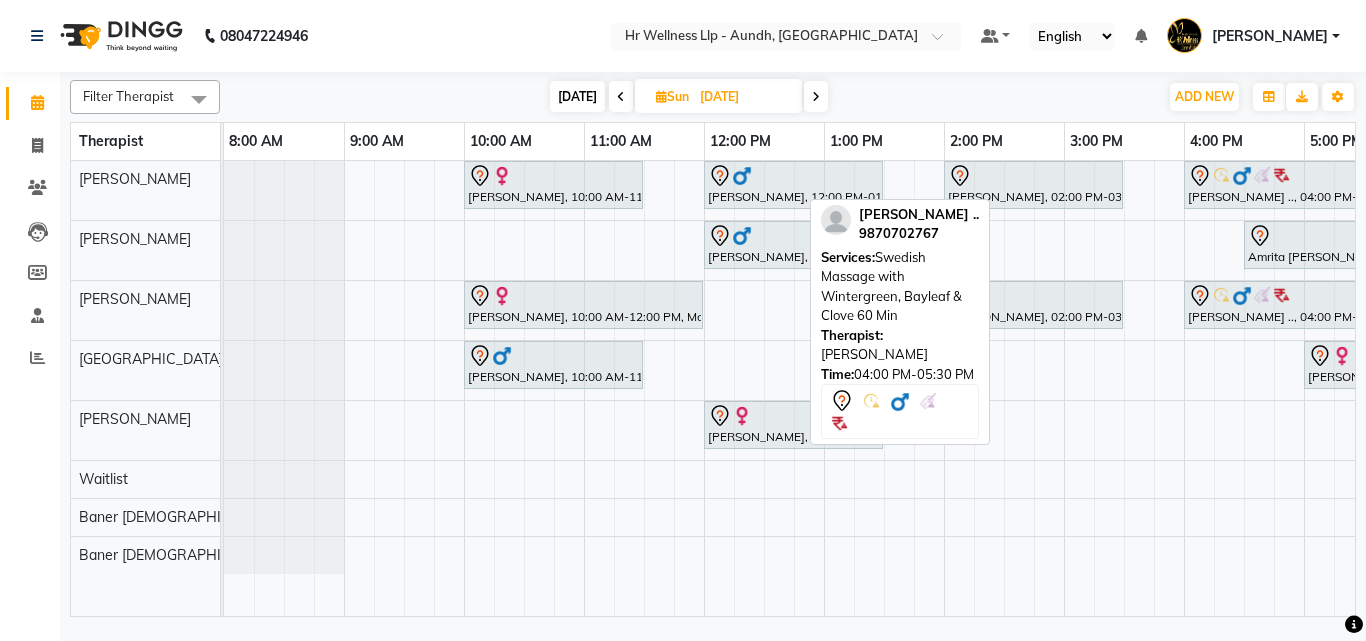 scroll, scrollTop: 0, scrollLeft: 429, axis: horizontal 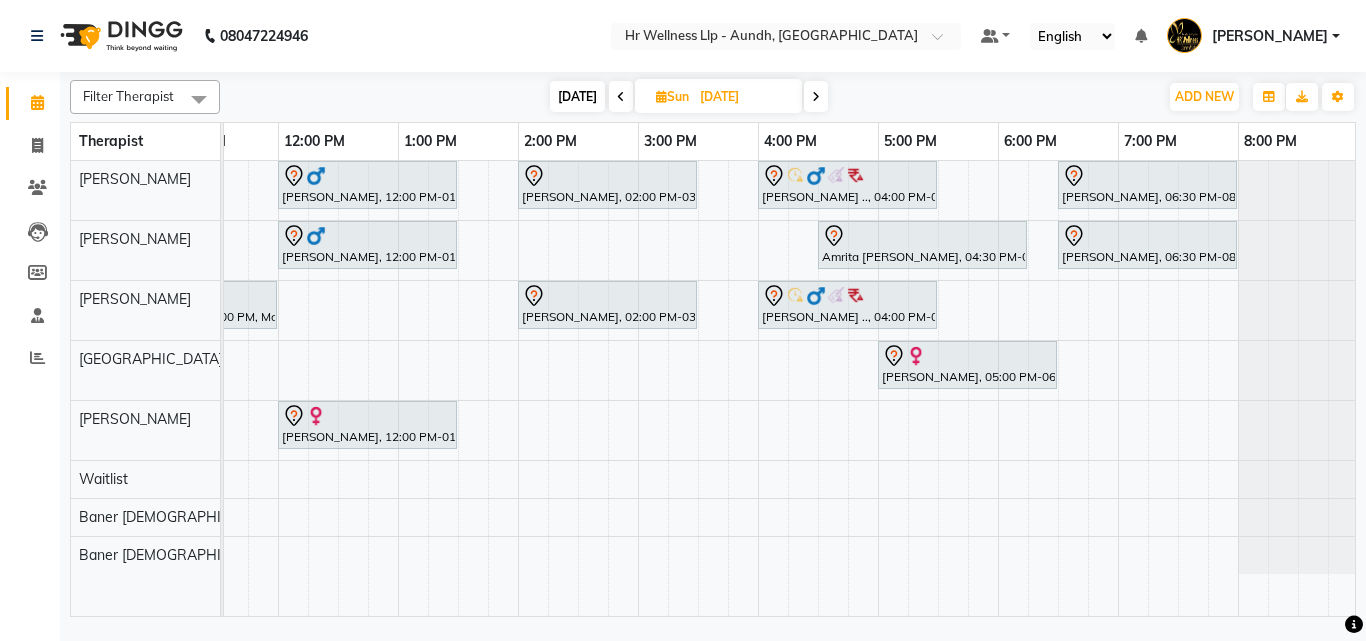 click at bounding box center (816, 96) 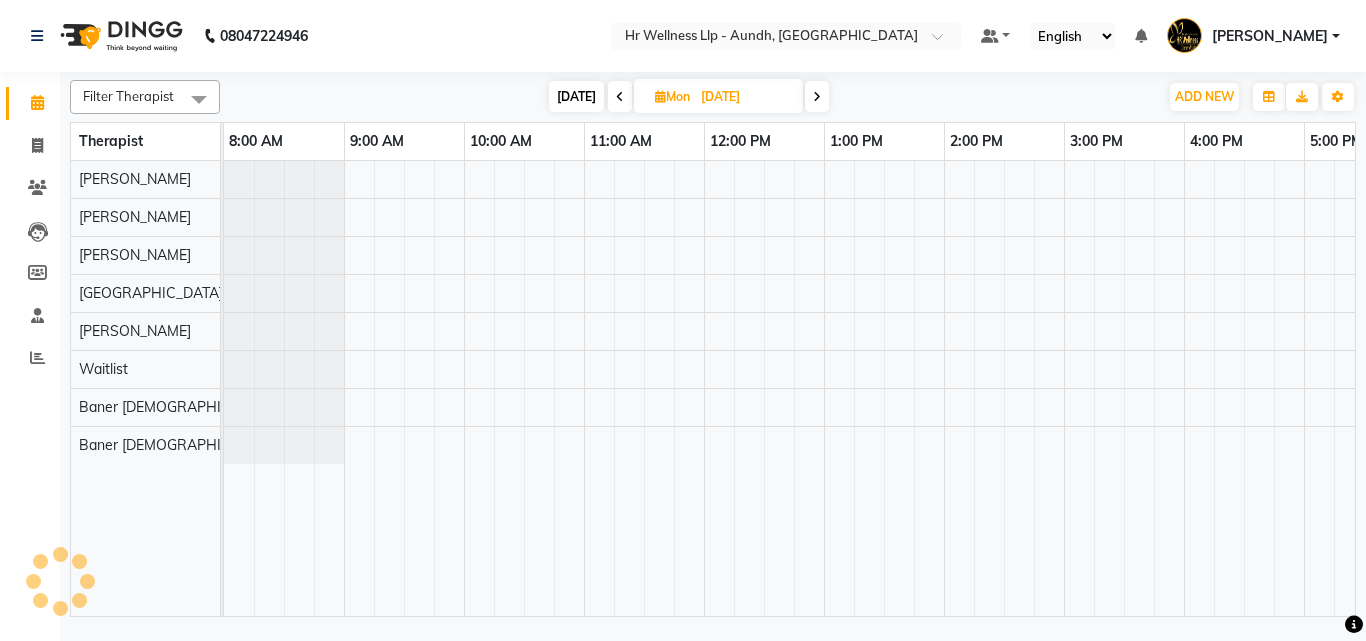 scroll, scrollTop: 0, scrollLeft: 429, axis: horizontal 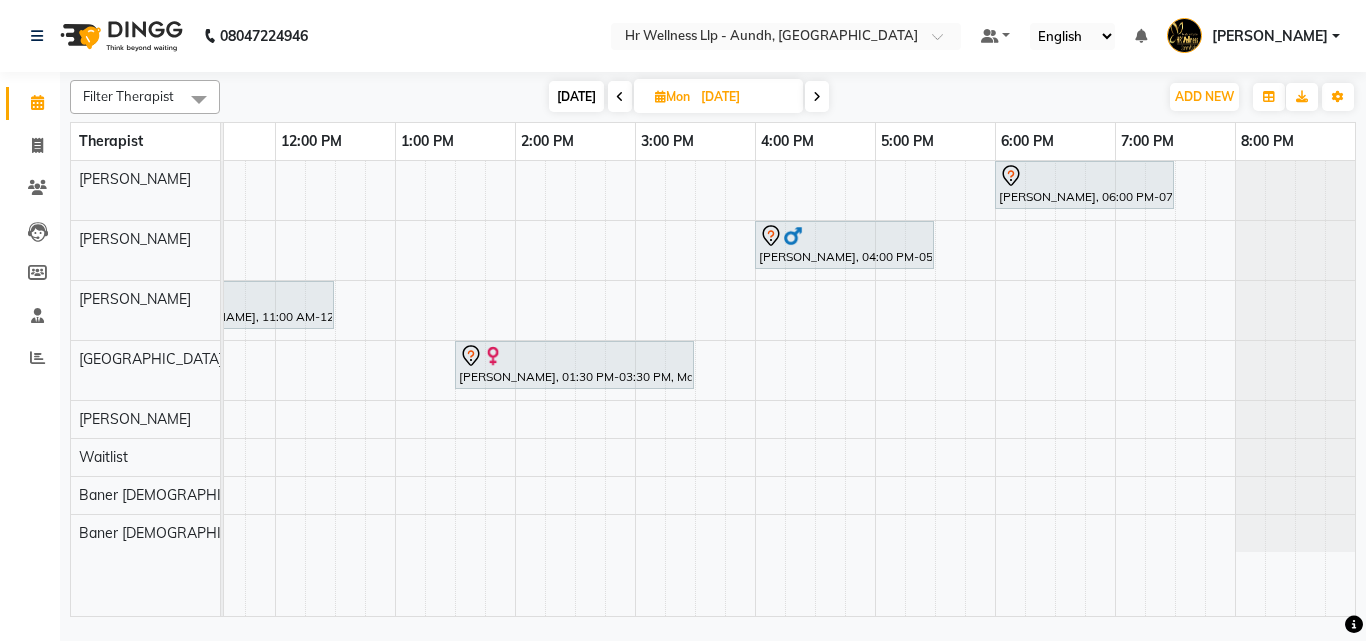 click at bounding box center [817, 97] 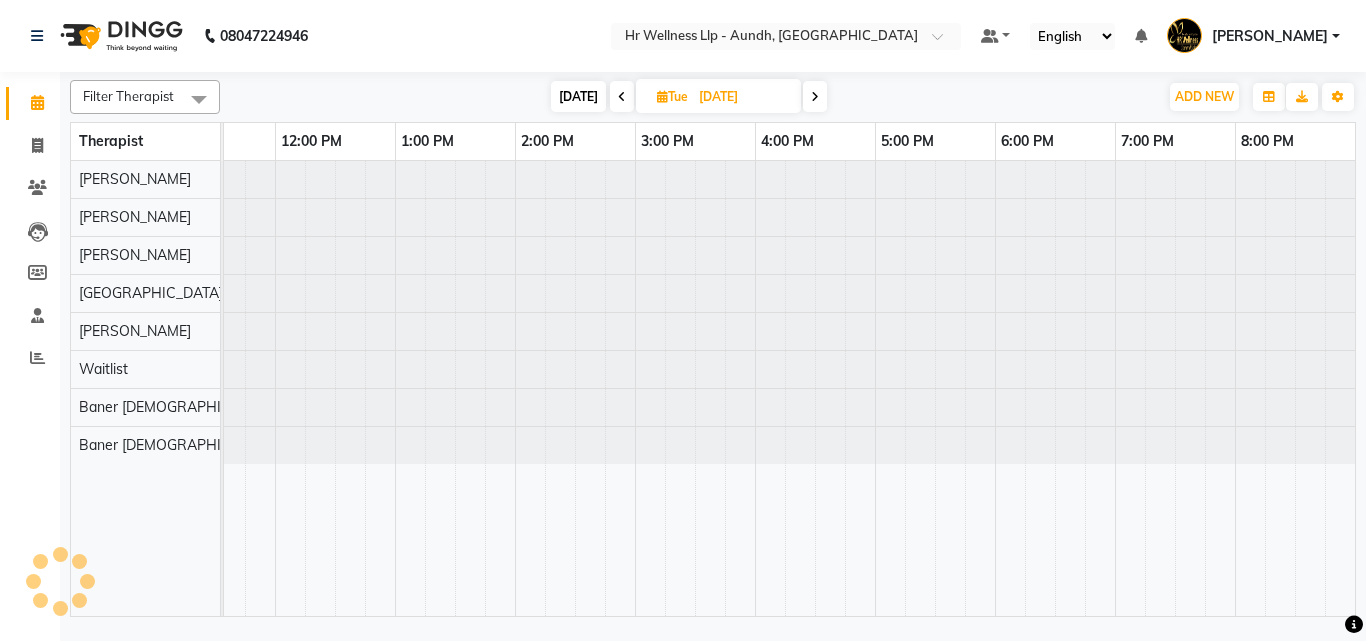scroll, scrollTop: 0, scrollLeft: 429, axis: horizontal 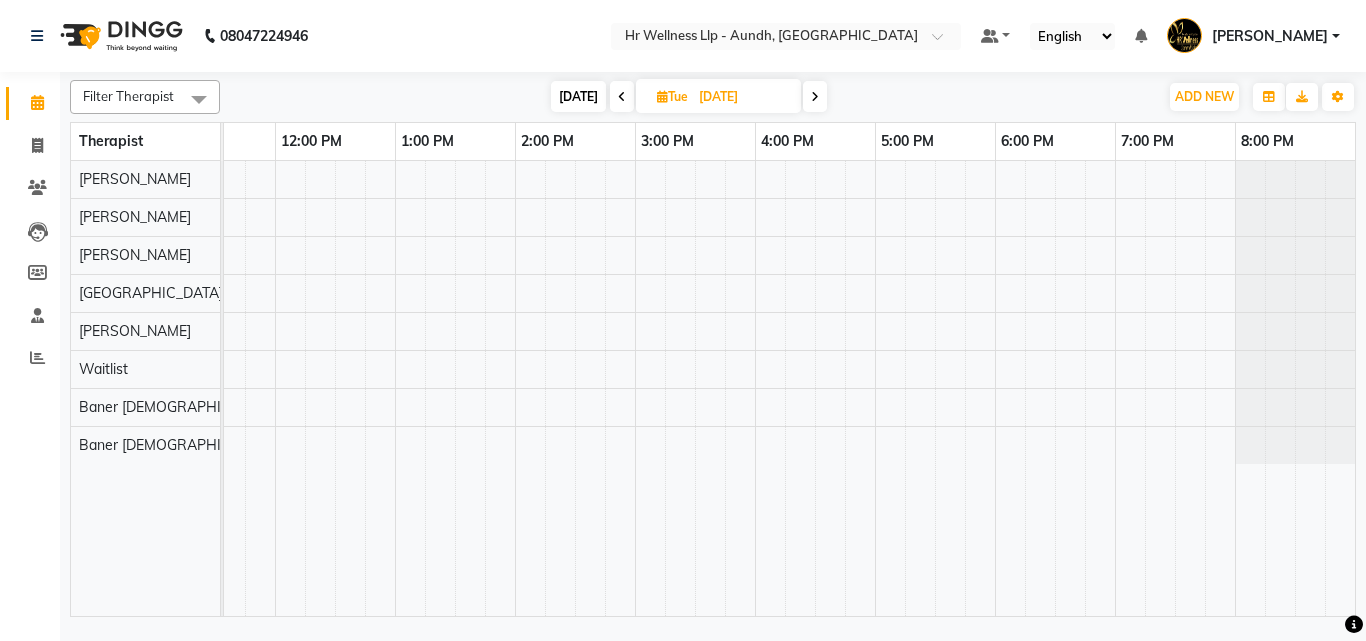 click at bounding box center [815, 97] 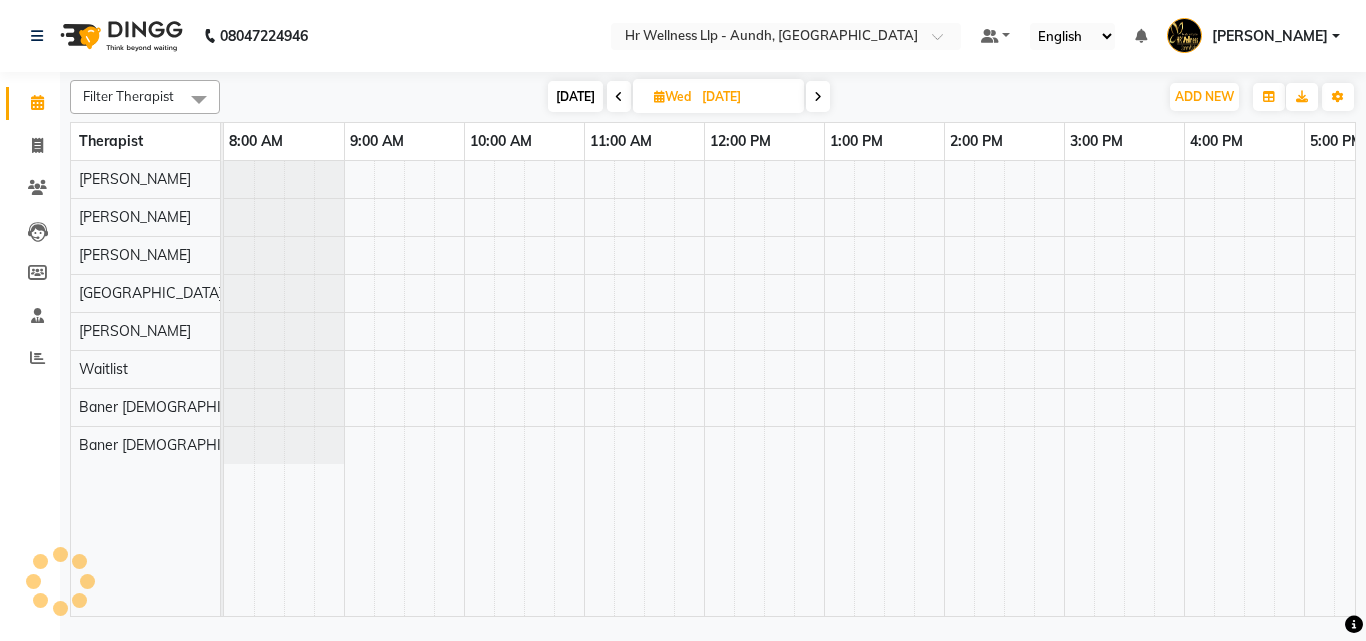 scroll, scrollTop: 0, scrollLeft: 429, axis: horizontal 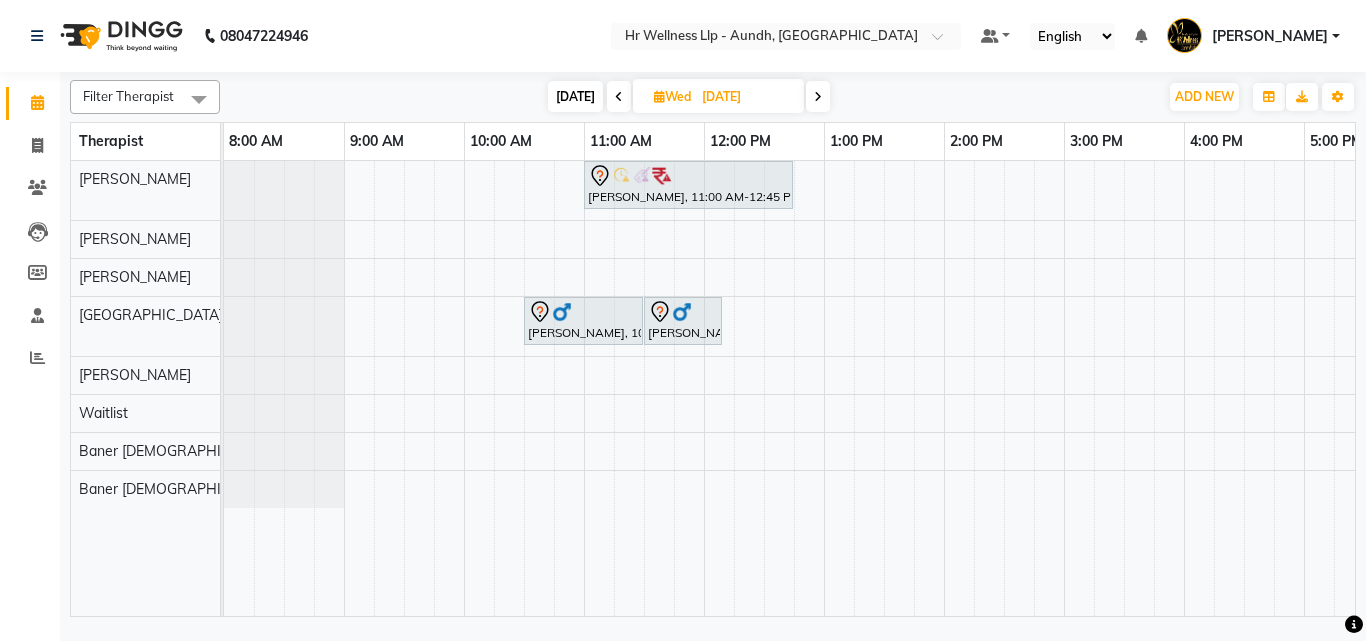 click at bounding box center (619, 96) 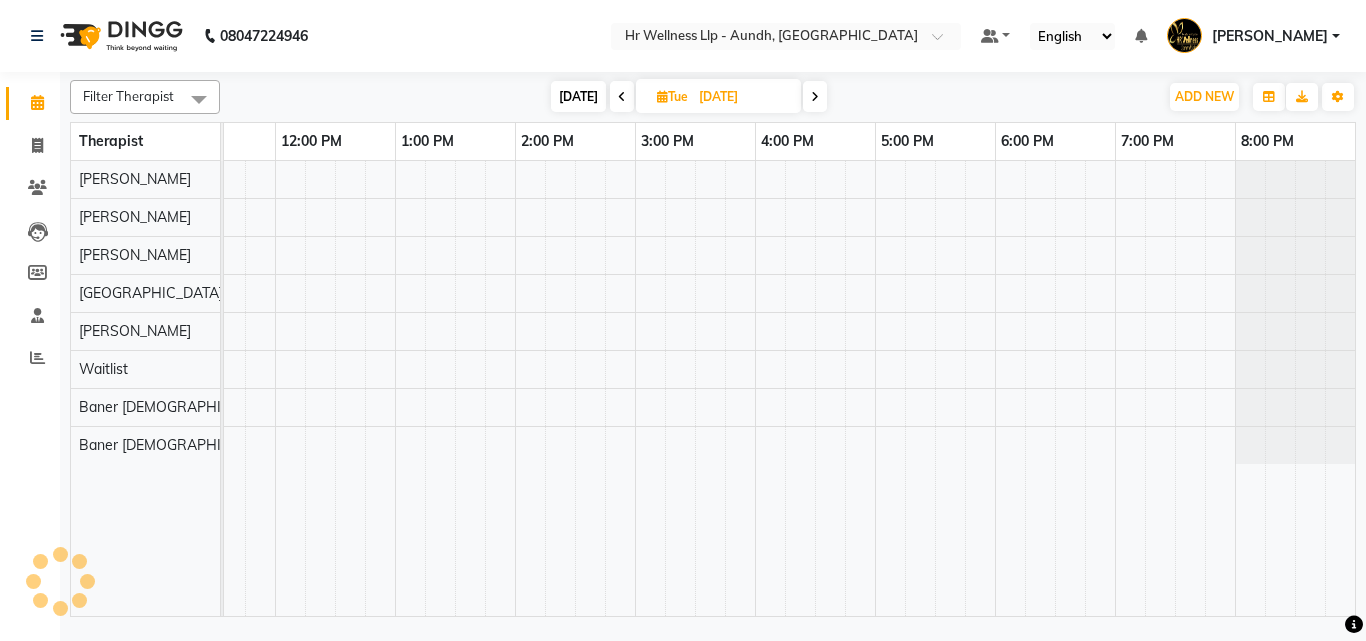click at bounding box center (622, 97) 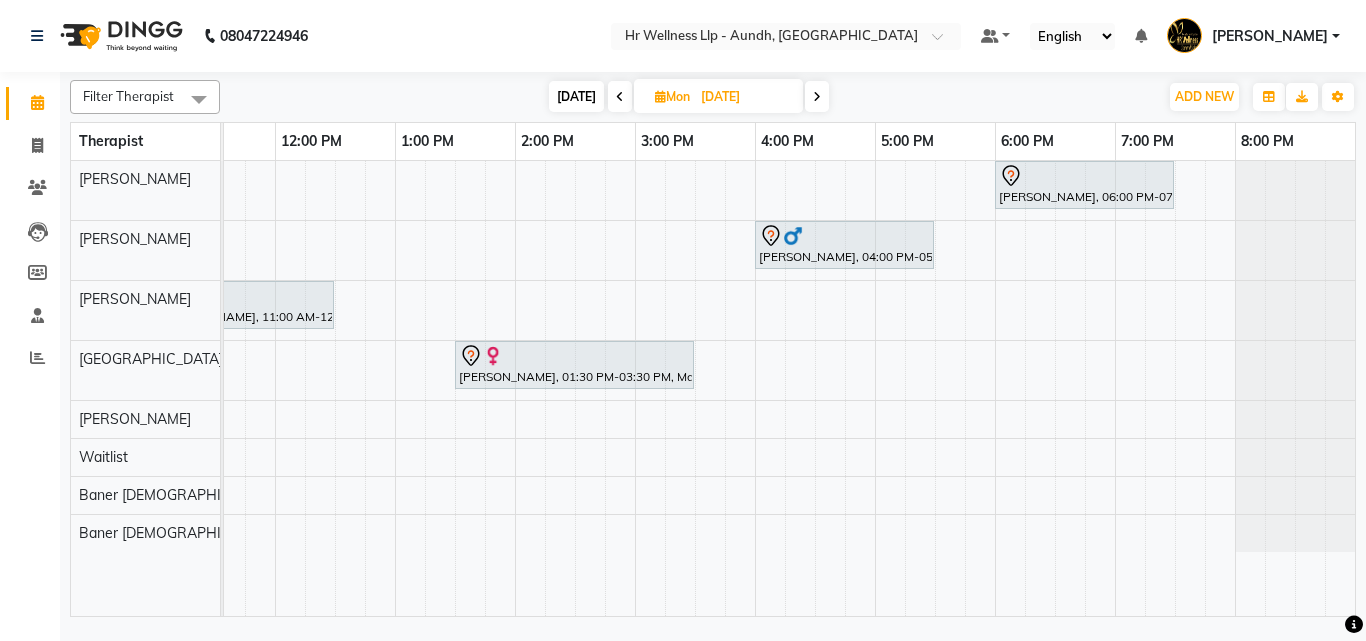 click at bounding box center (620, 97) 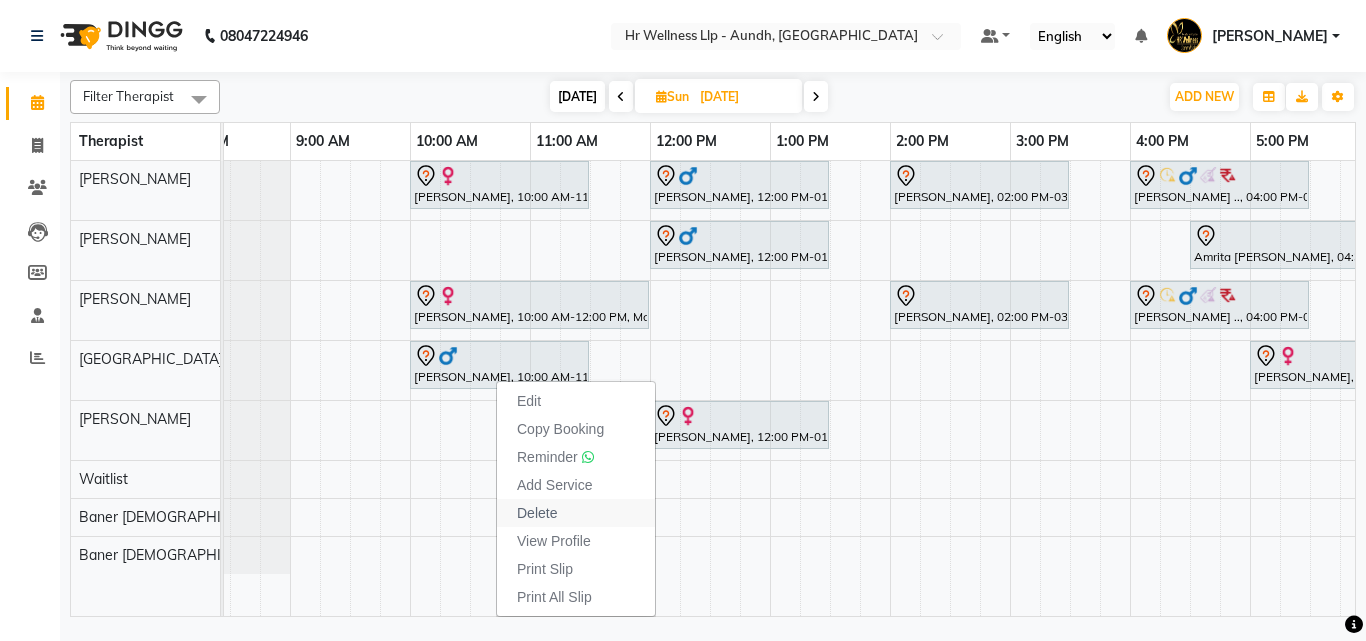 click on "Delete" at bounding box center [576, 513] 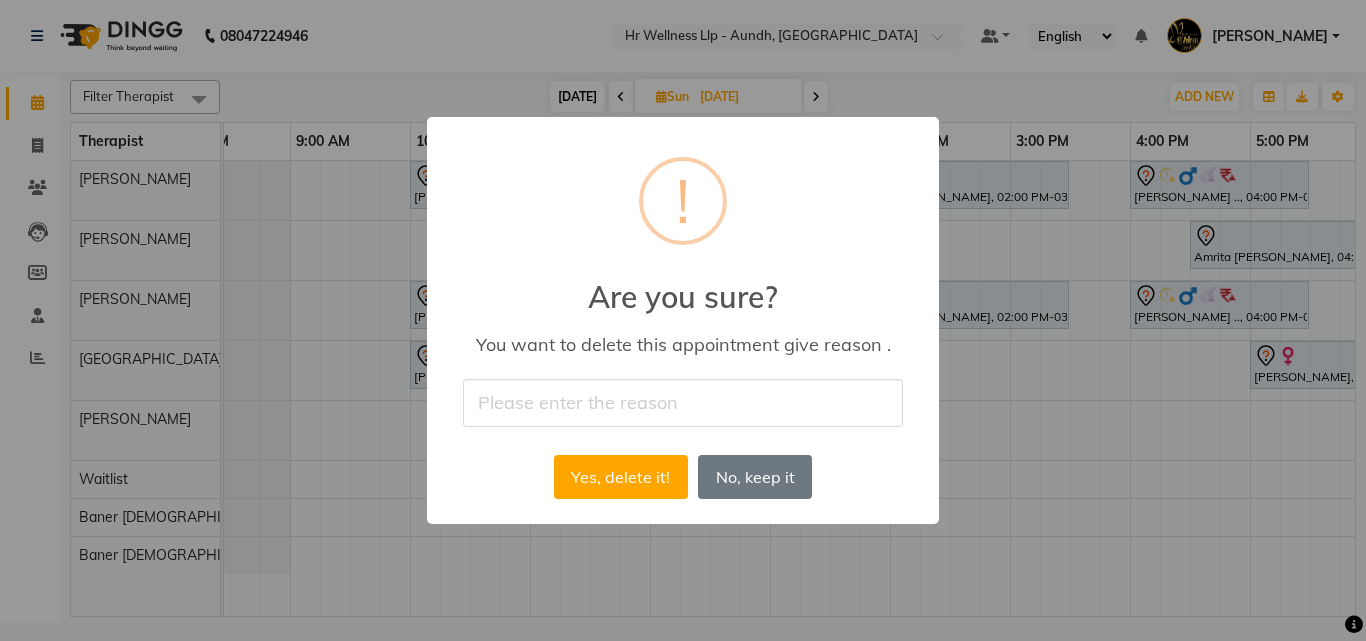 click at bounding box center [683, 402] 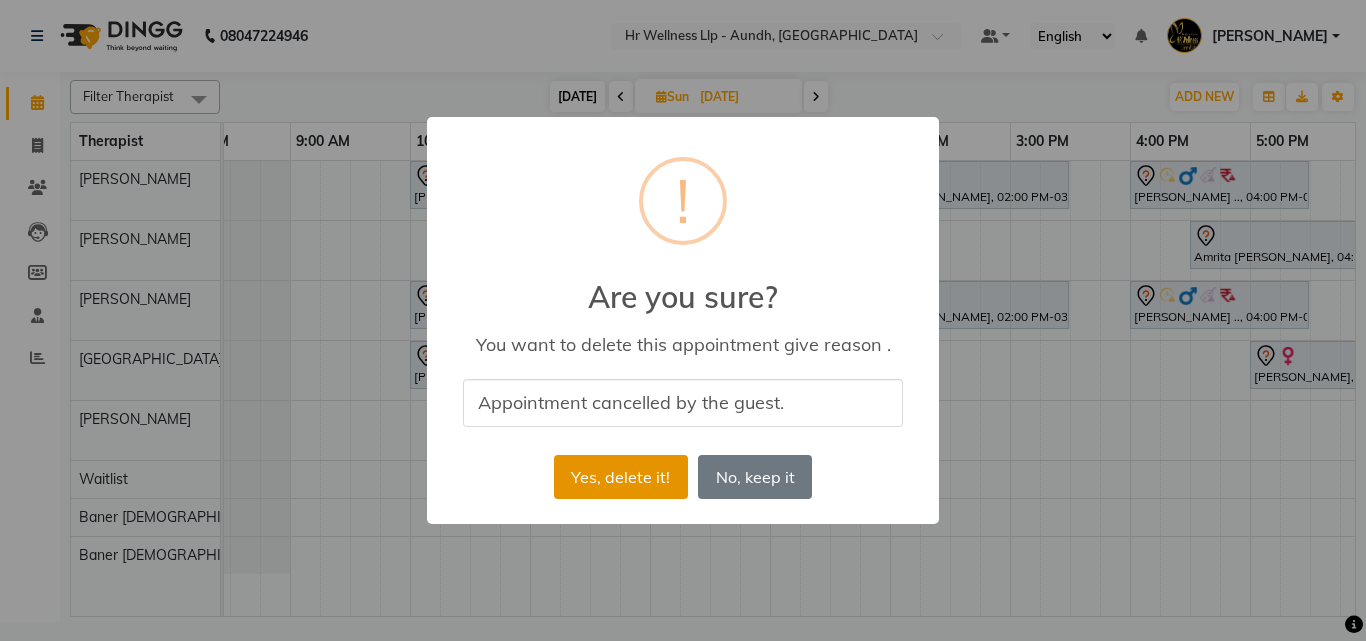 click on "Yes, delete it!" at bounding box center [621, 477] 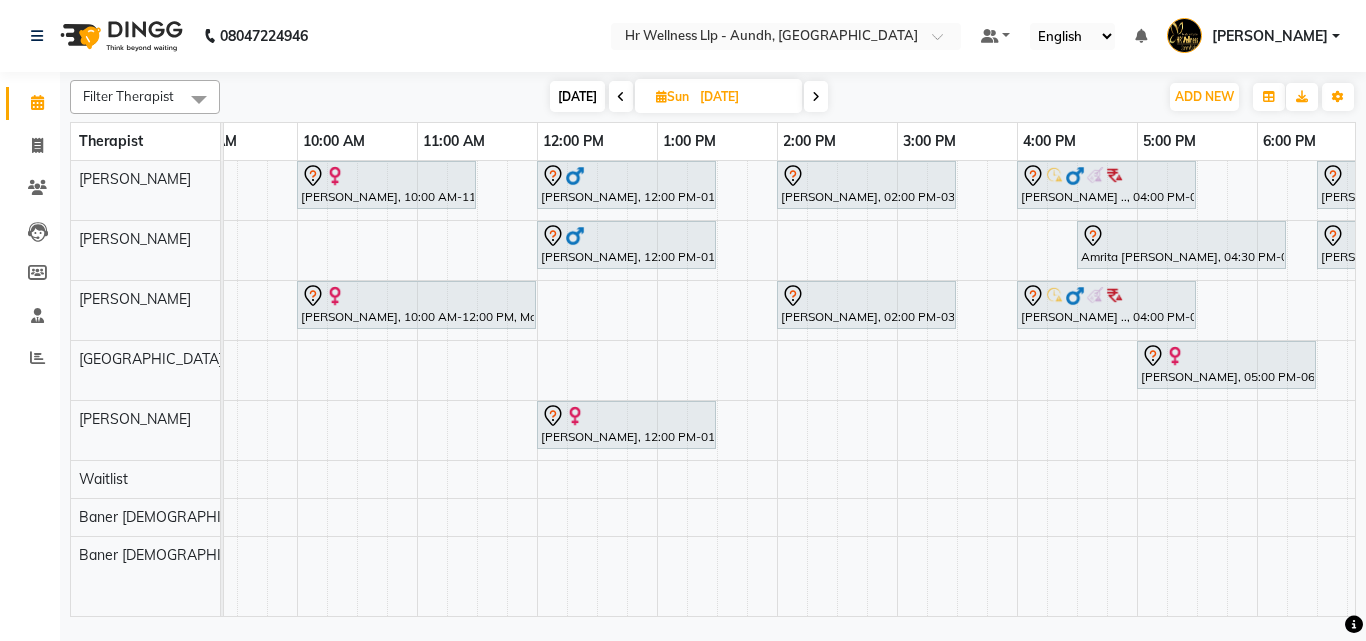 scroll, scrollTop: 0, scrollLeft: 425, axis: horizontal 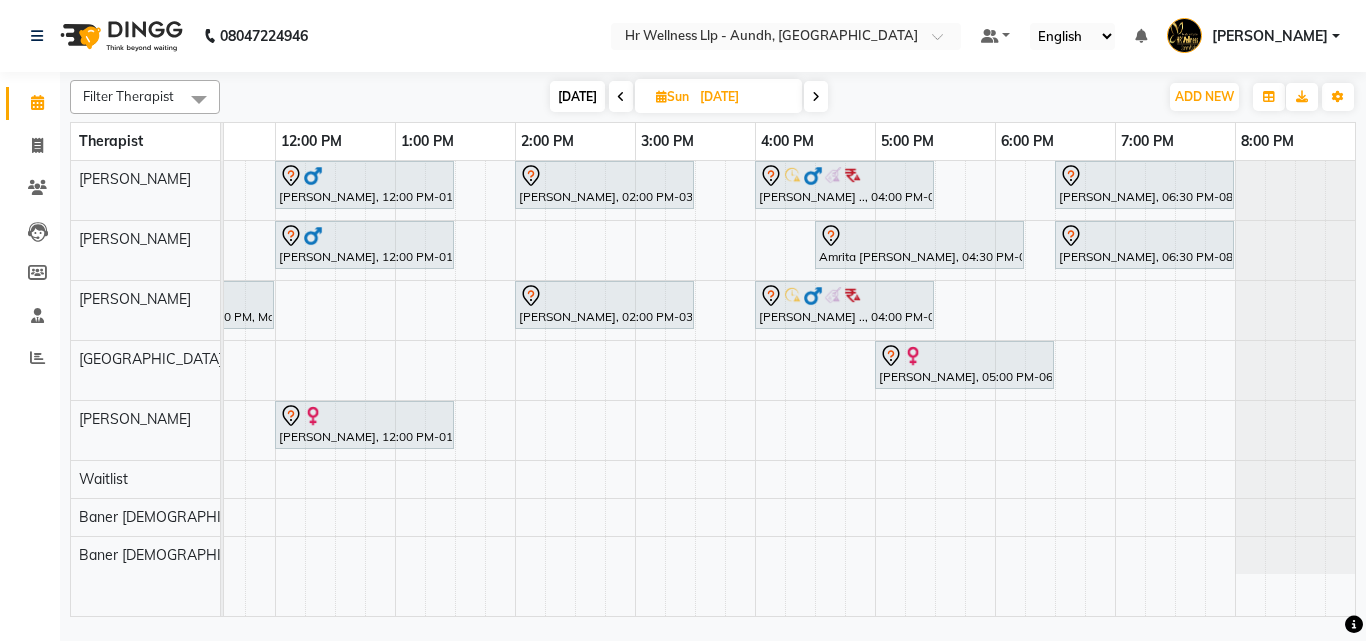 click at bounding box center [816, 97] 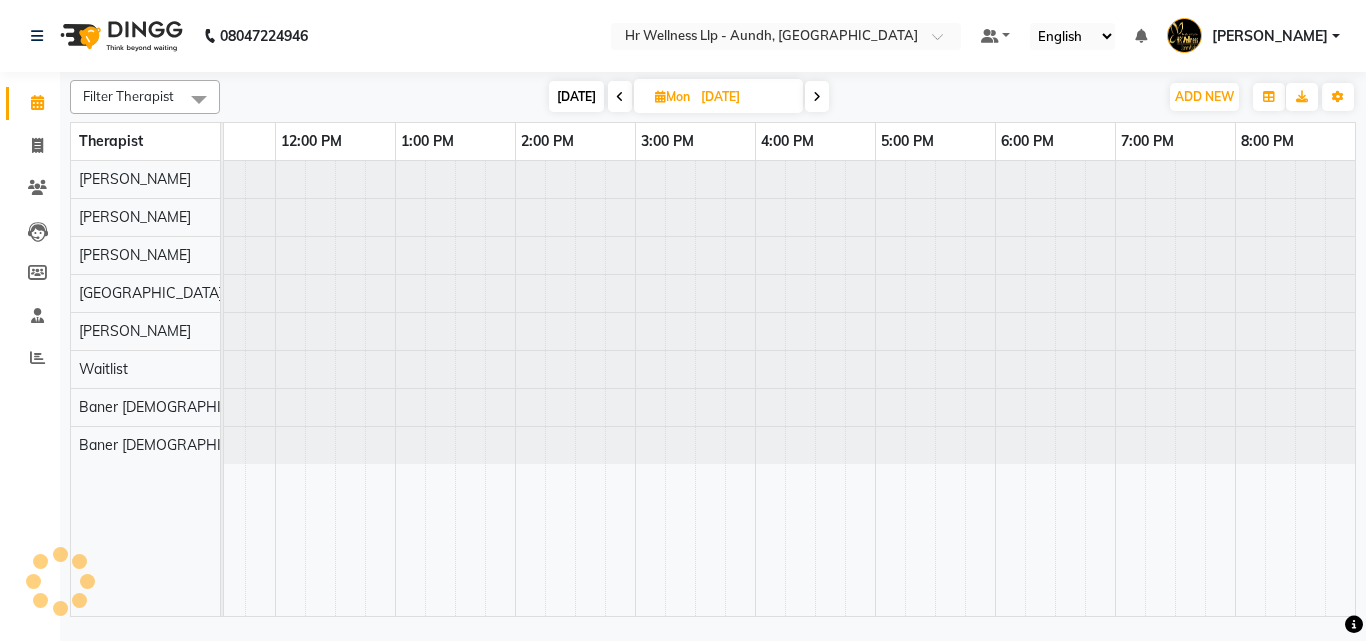 scroll, scrollTop: 0, scrollLeft: 0, axis: both 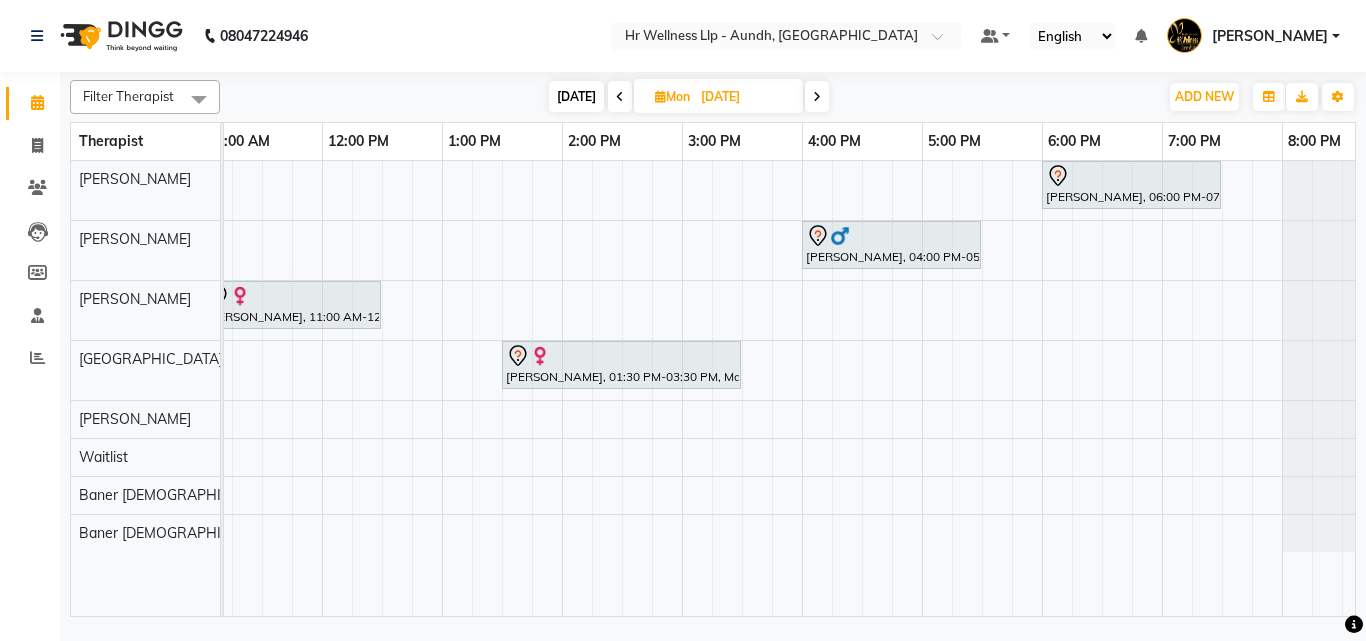 click at bounding box center (817, 97) 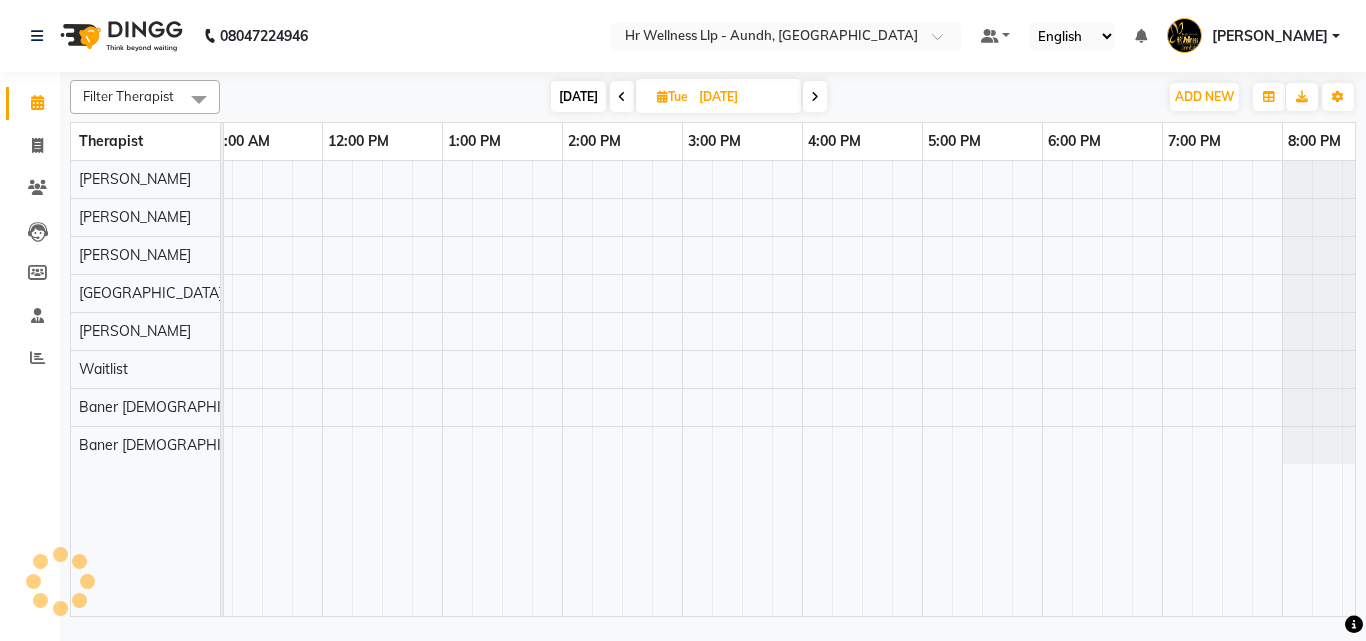 scroll, scrollTop: 0, scrollLeft: 429, axis: horizontal 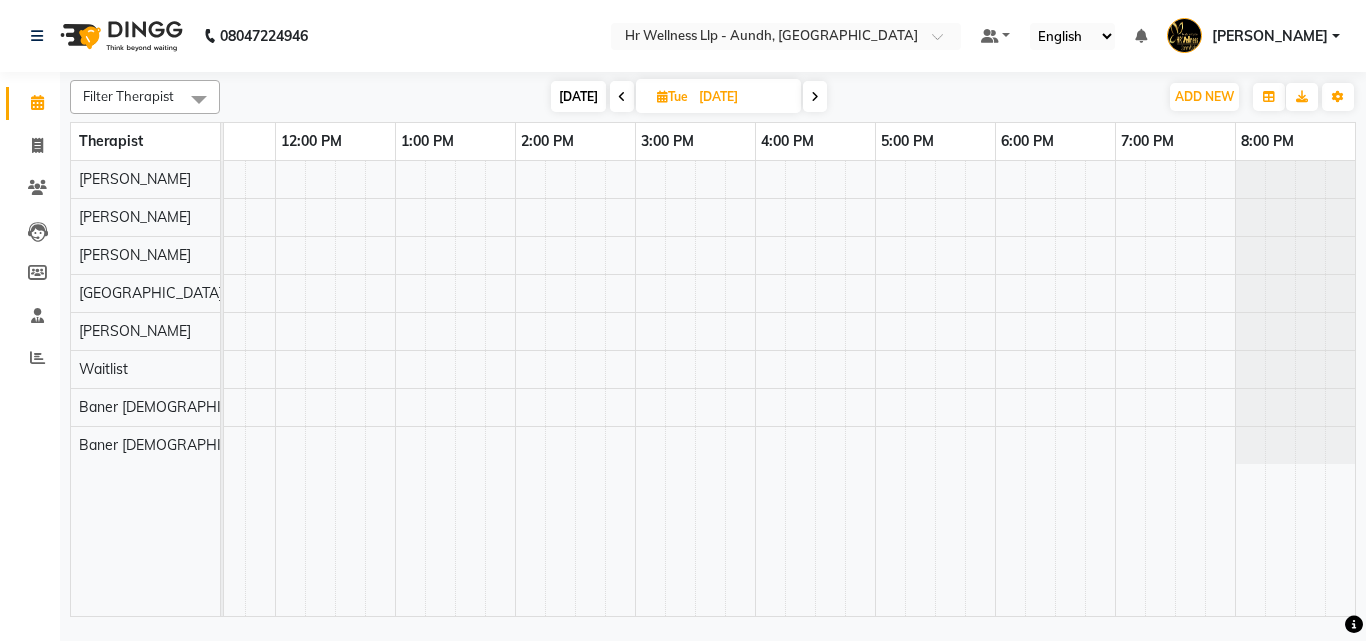 click at bounding box center (622, 96) 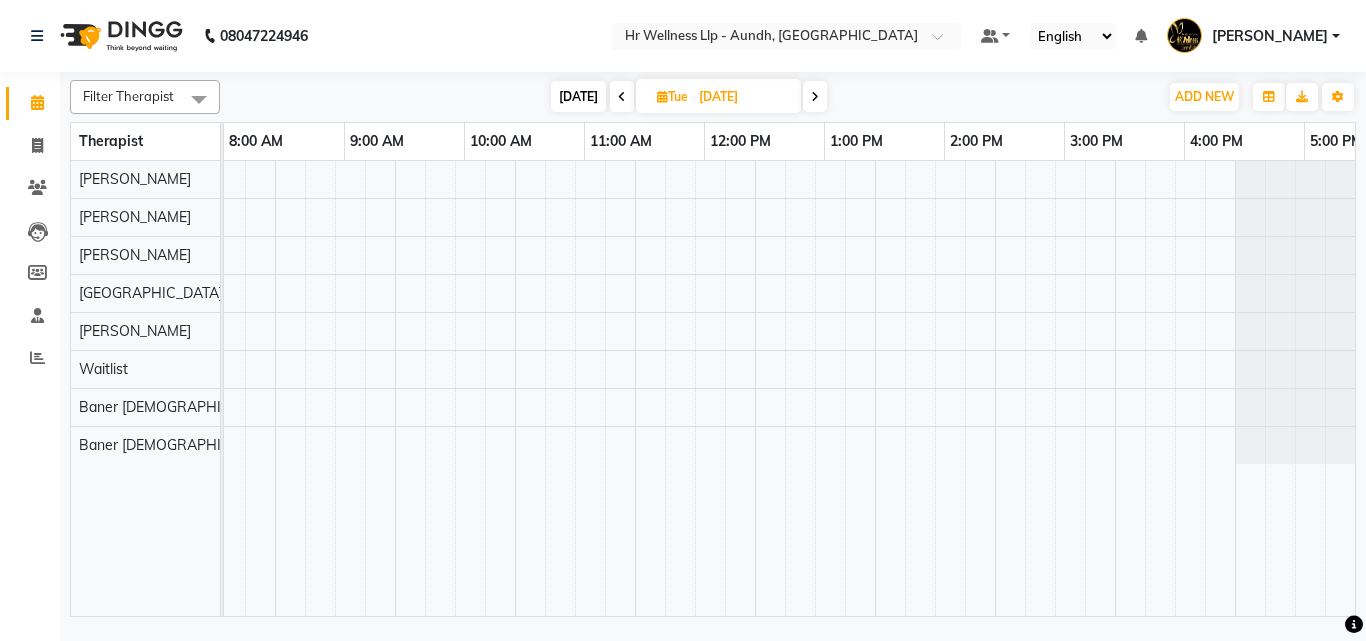 scroll, scrollTop: 0, scrollLeft: 0, axis: both 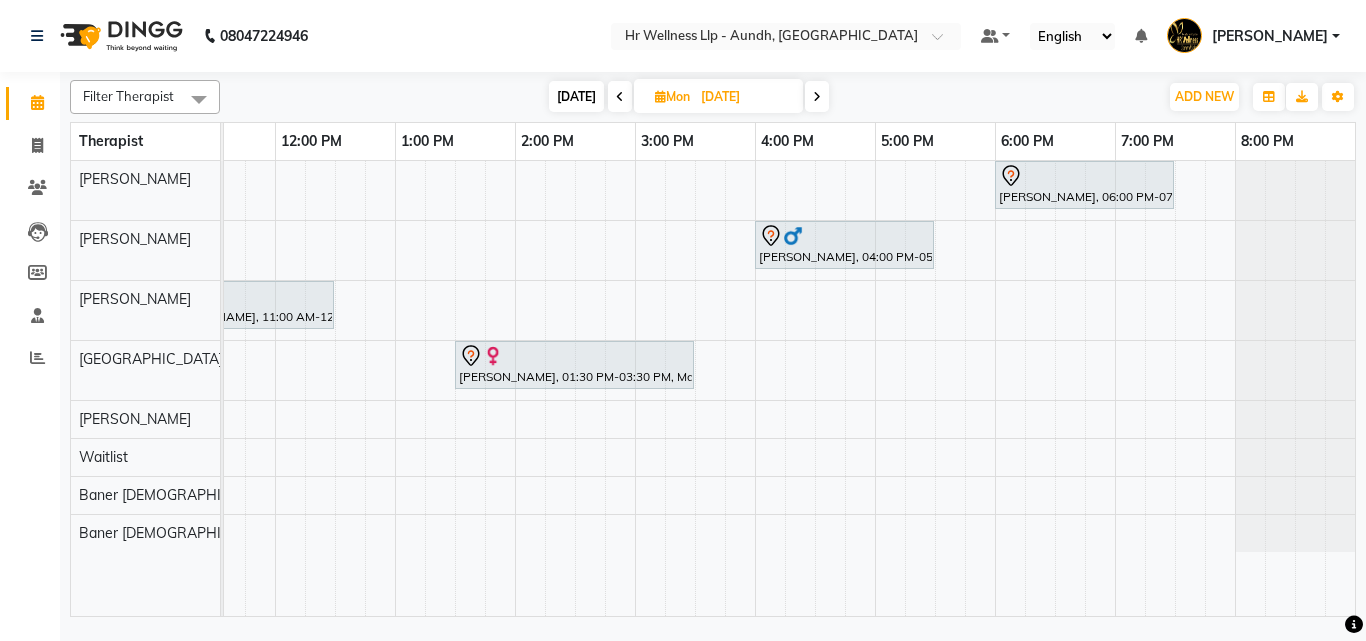 click at bounding box center (817, 96) 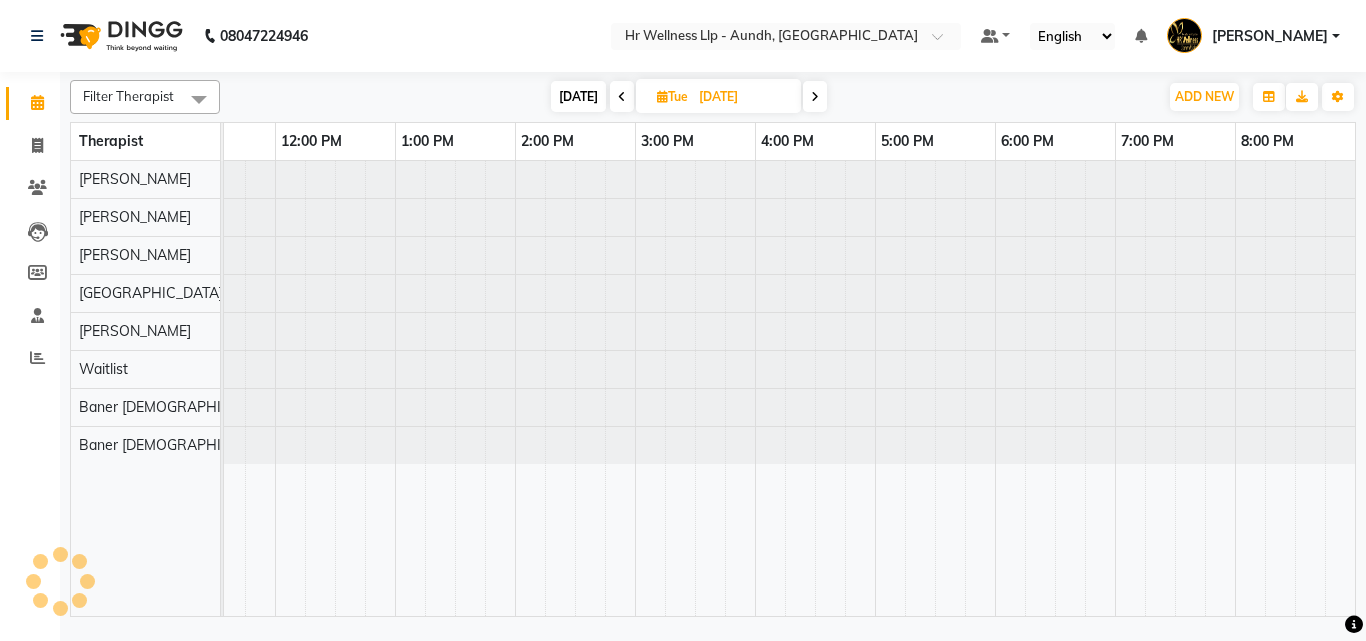 scroll, scrollTop: 0, scrollLeft: 0, axis: both 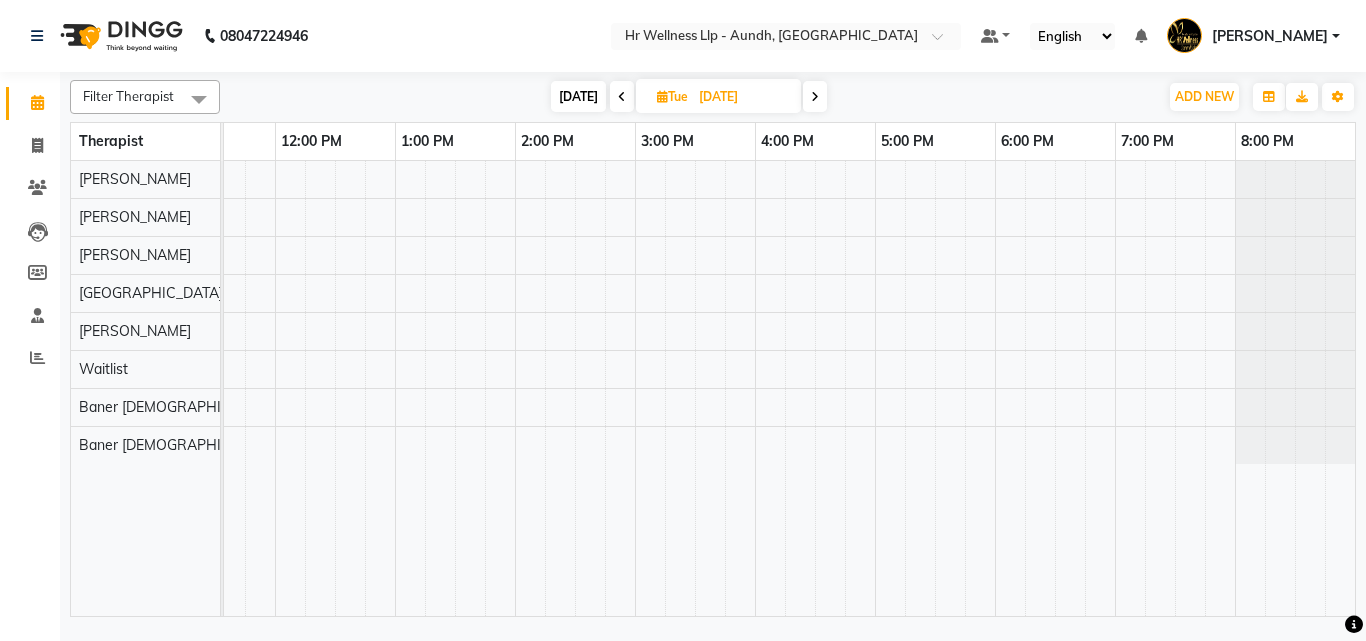click at bounding box center (815, 97) 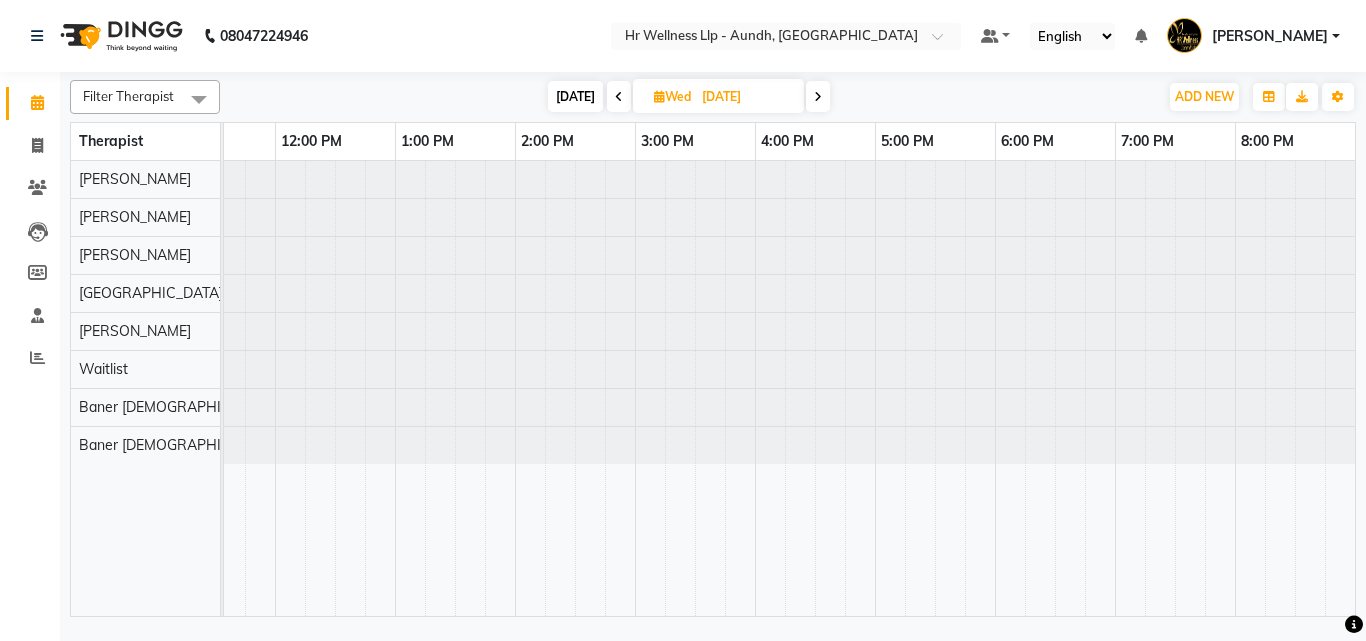 scroll, scrollTop: 0, scrollLeft: 0, axis: both 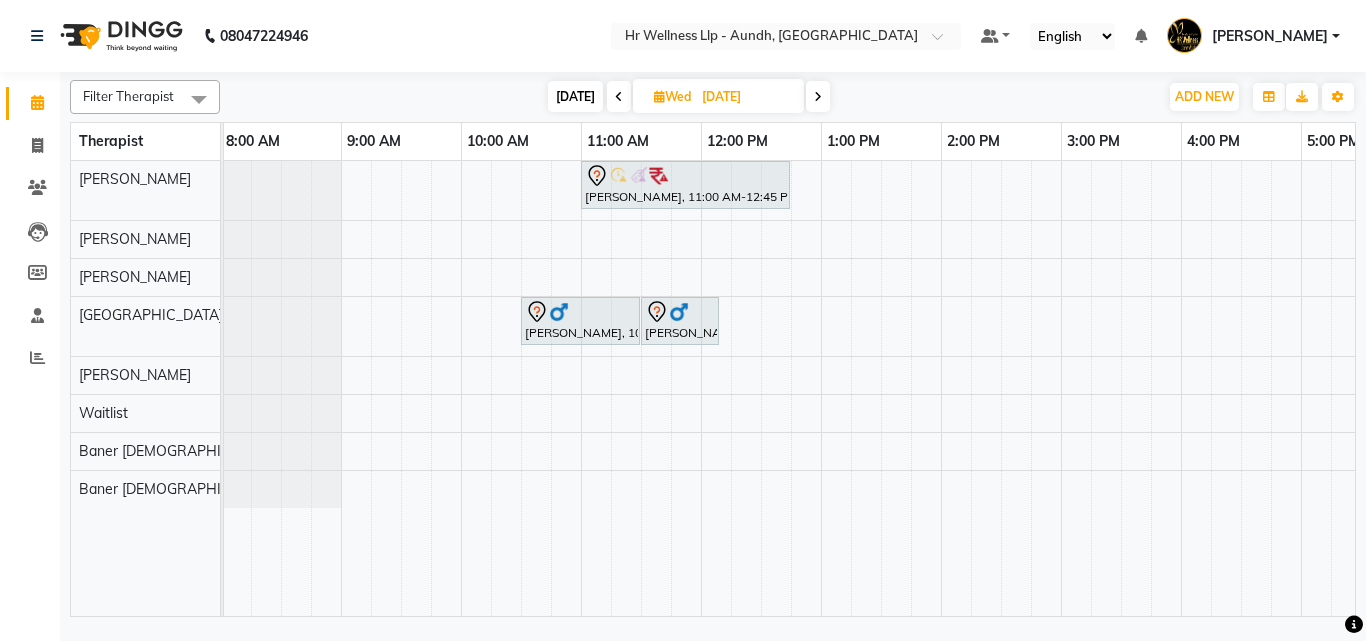 click at bounding box center (818, 97) 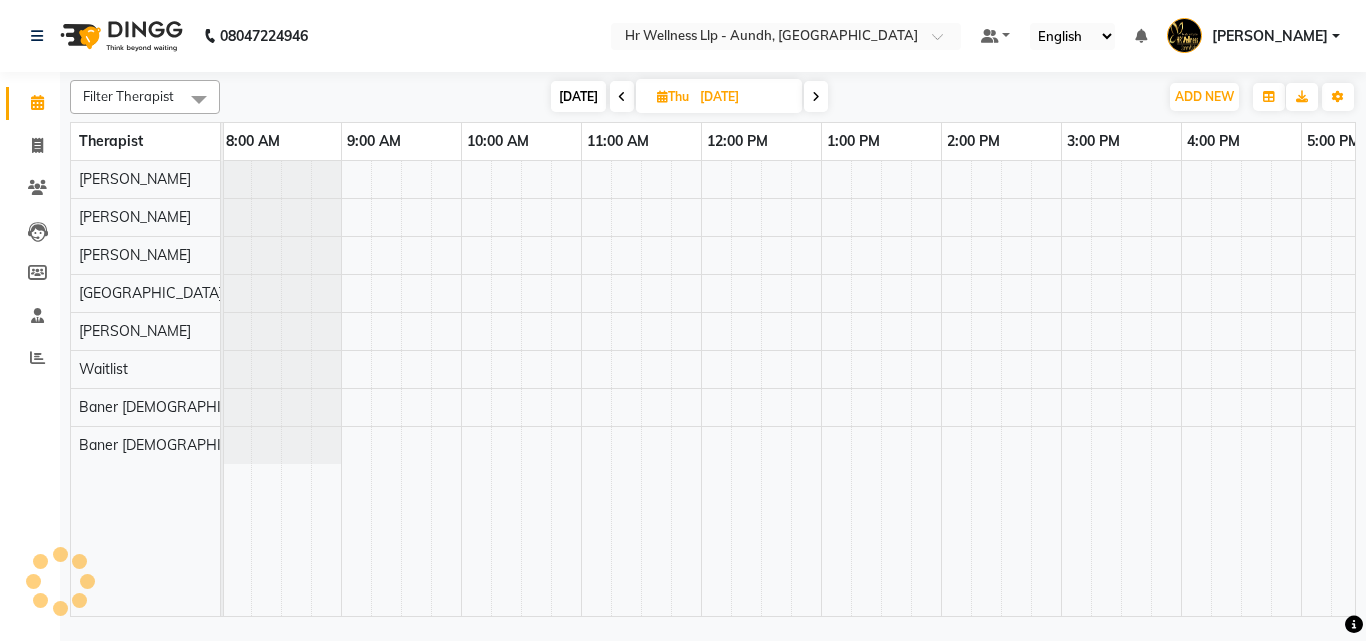 scroll, scrollTop: 0, scrollLeft: 429, axis: horizontal 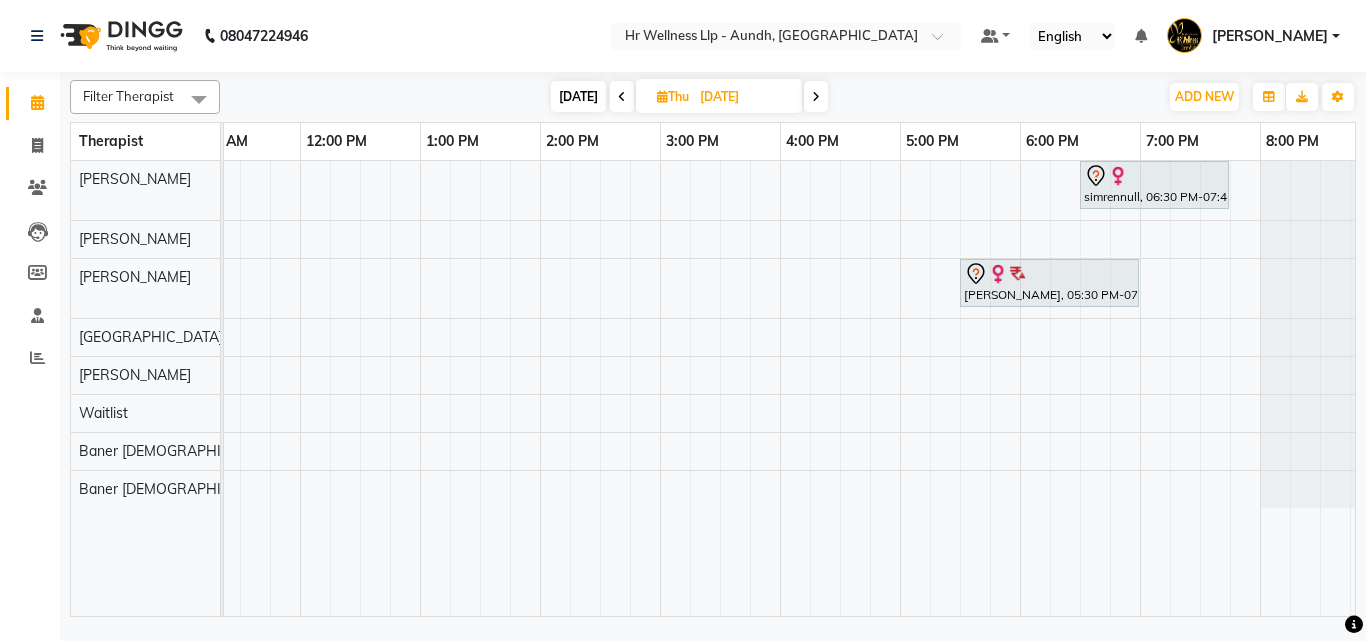 click at bounding box center [816, 96] 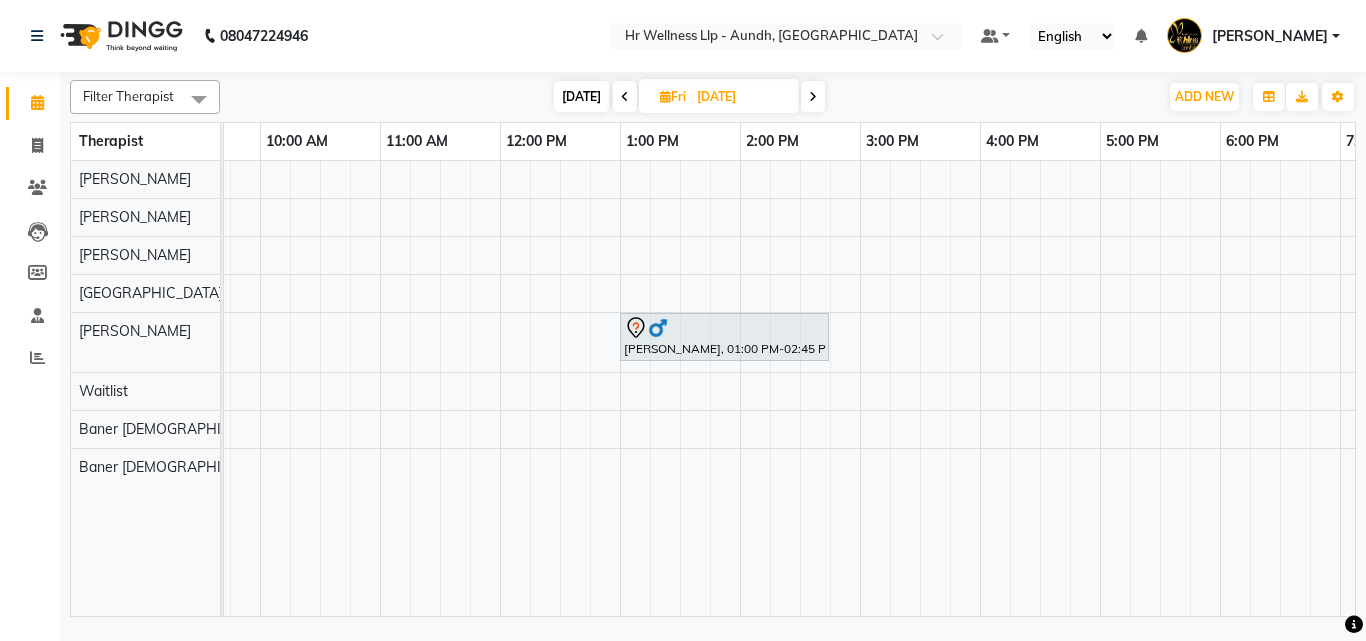 click at bounding box center (813, 96) 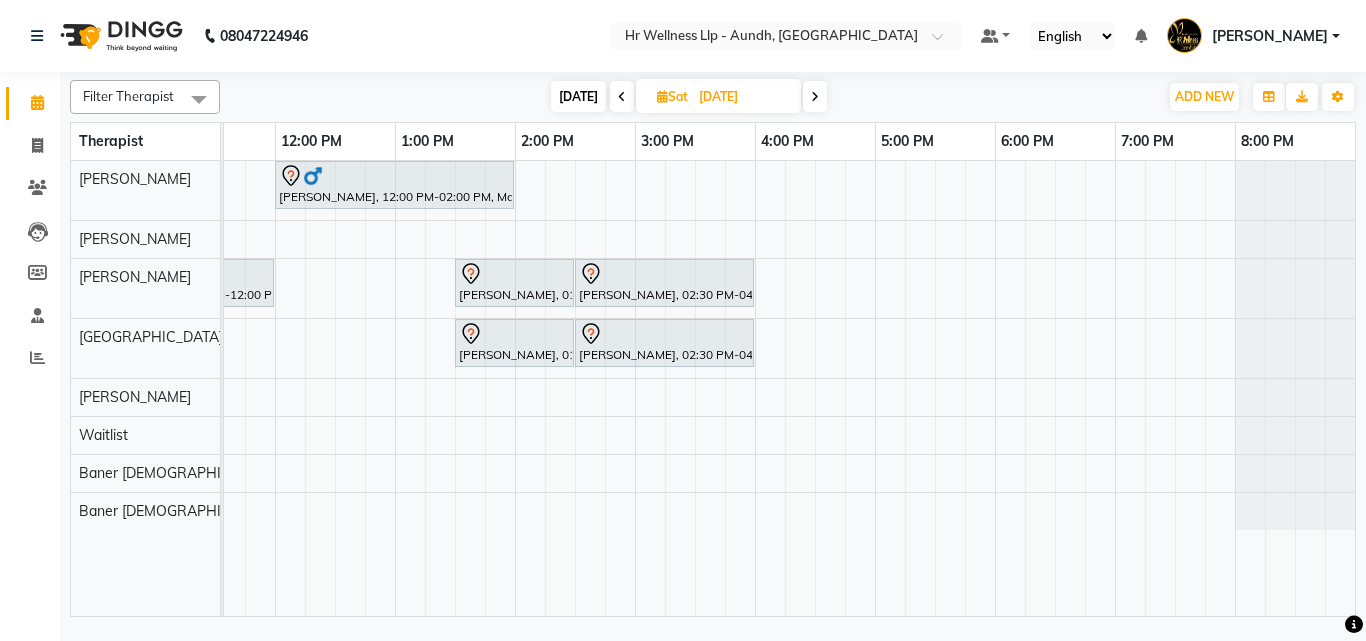 click at bounding box center (815, 96) 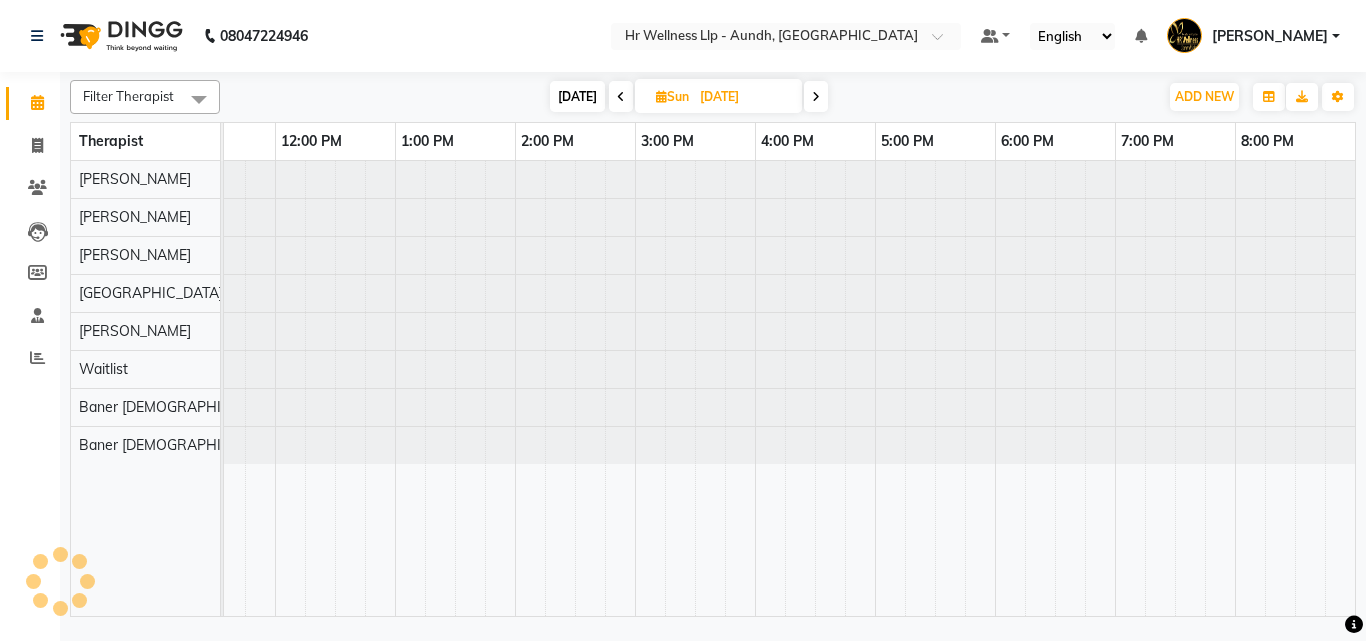 scroll, scrollTop: 0, scrollLeft: 429, axis: horizontal 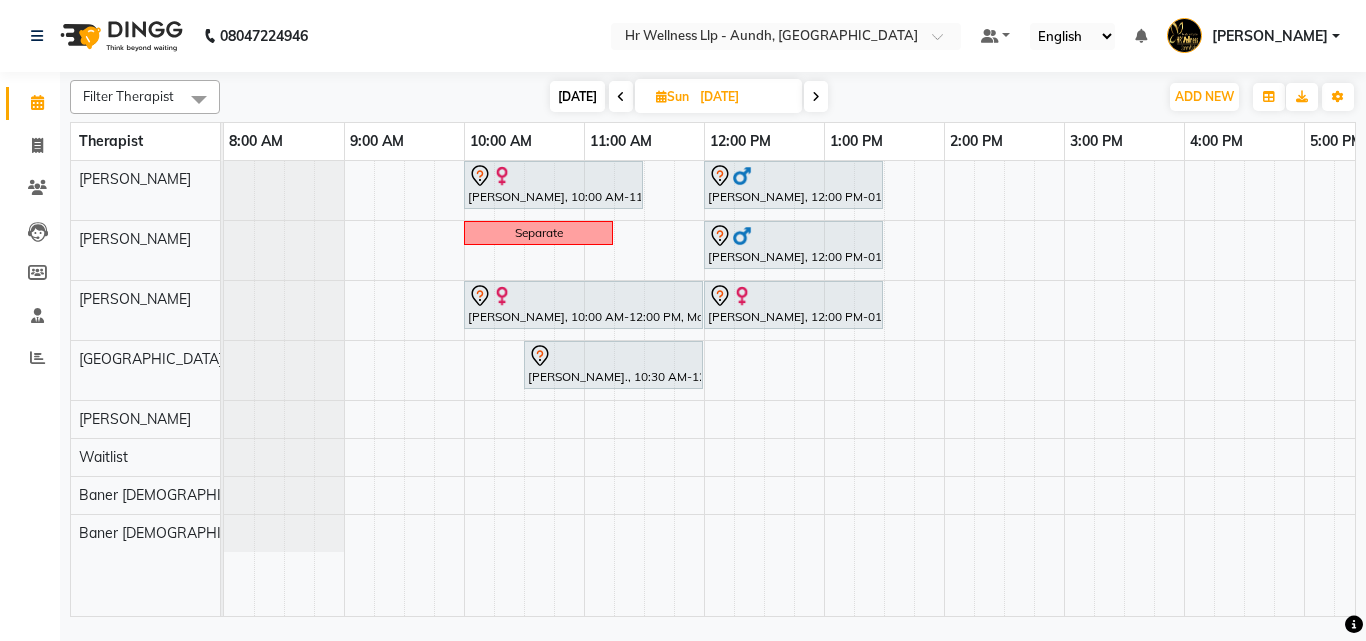 click at bounding box center [816, 97] 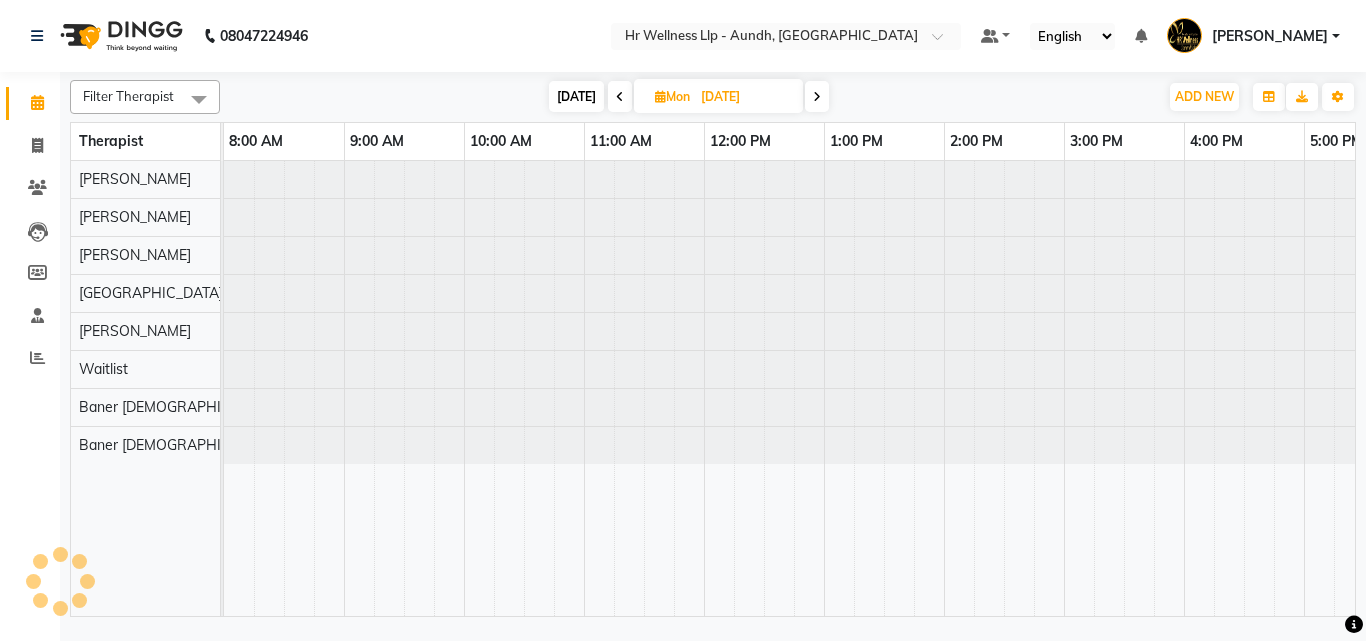 scroll, scrollTop: 0, scrollLeft: 429, axis: horizontal 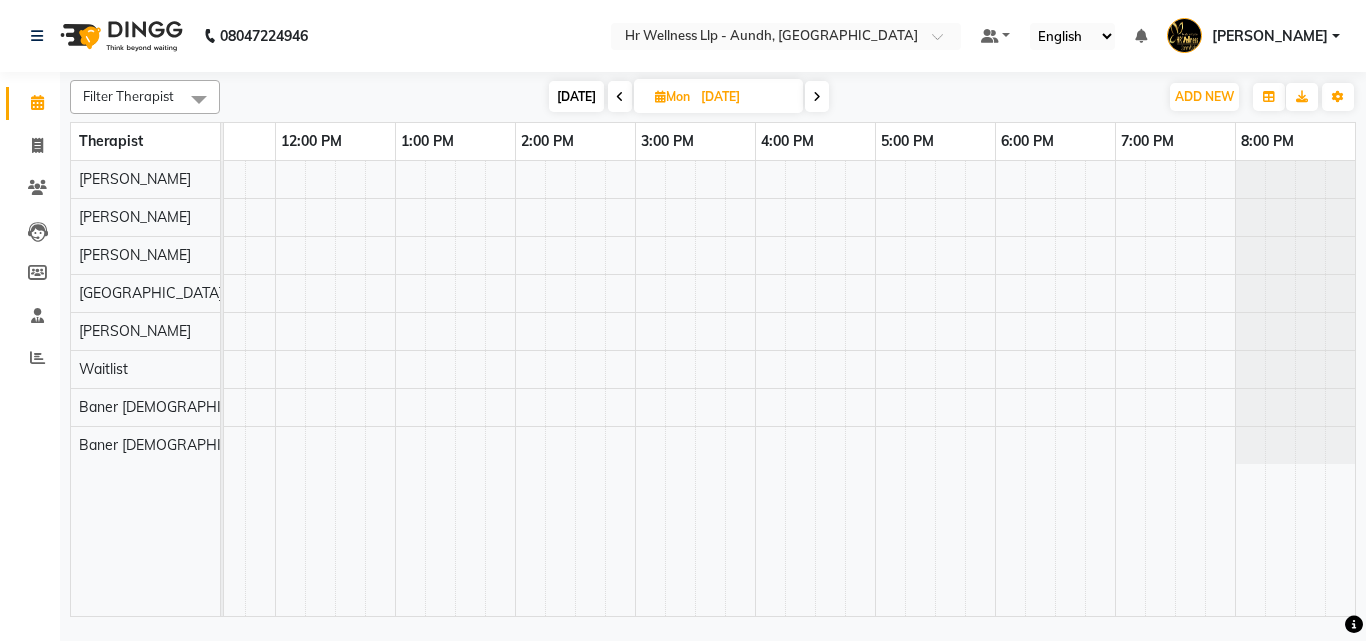 click on "[DATE]" at bounding box center (576, 96) 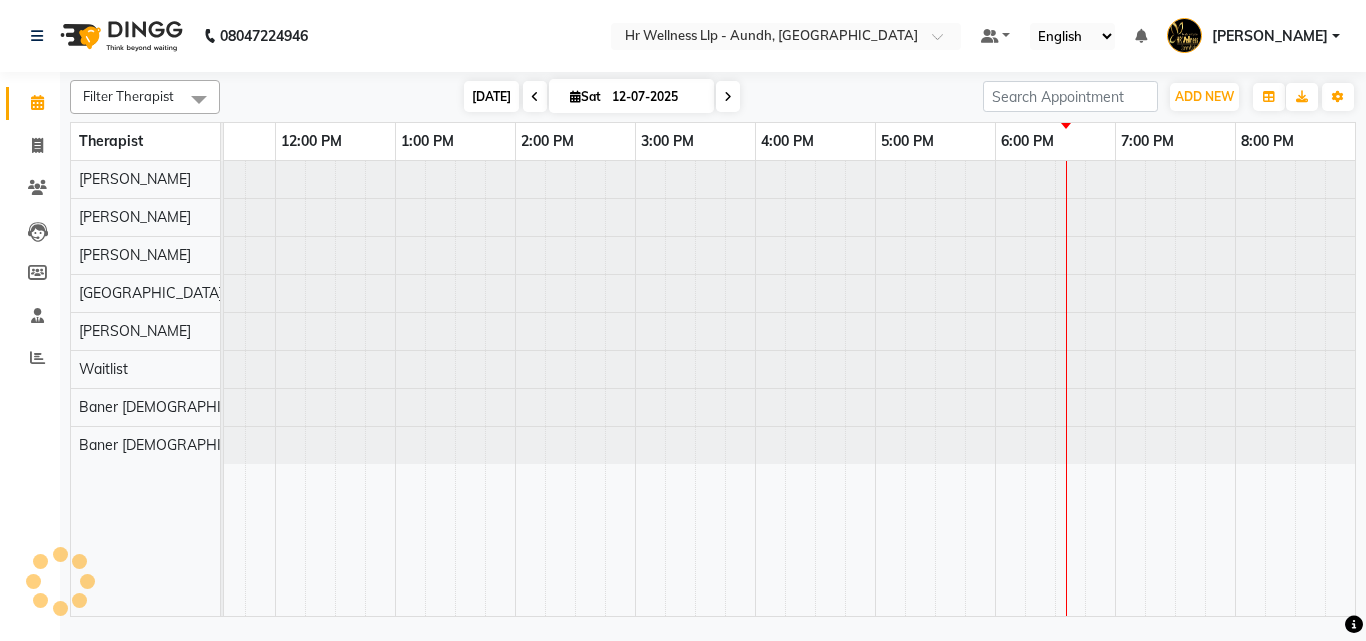 scroll, scrollTop: 0, scrollLeft: 0, axis: both 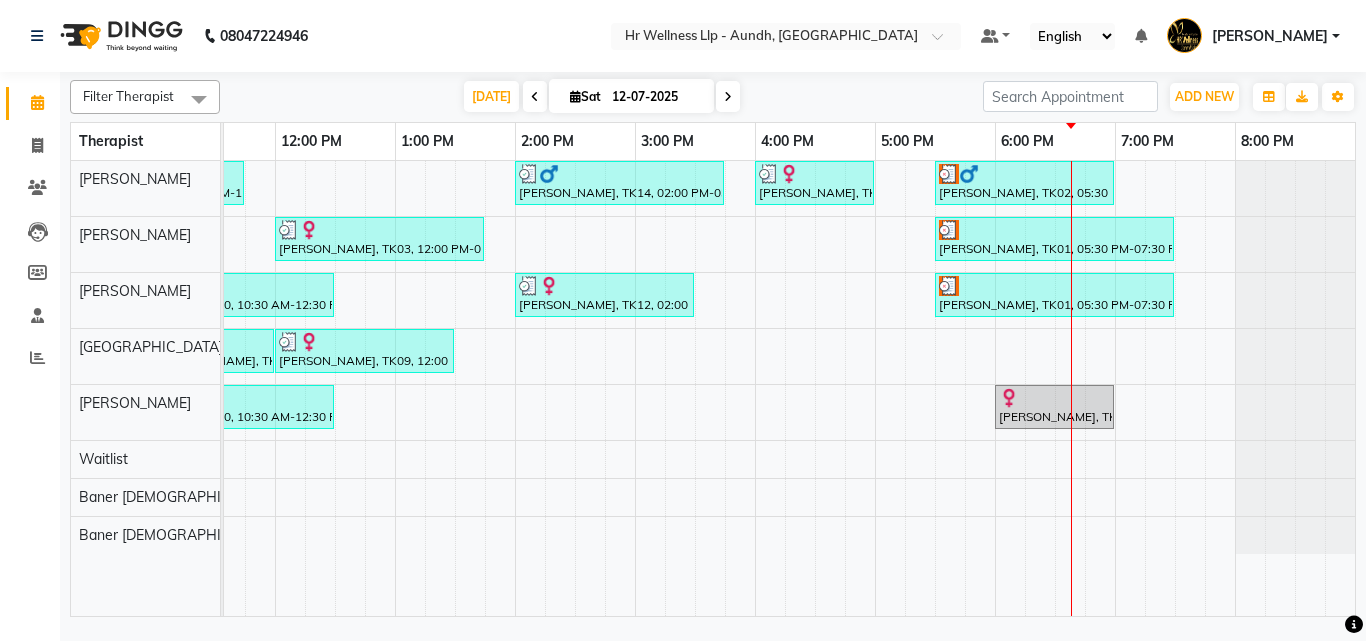 click at bounding box center (728, 97) 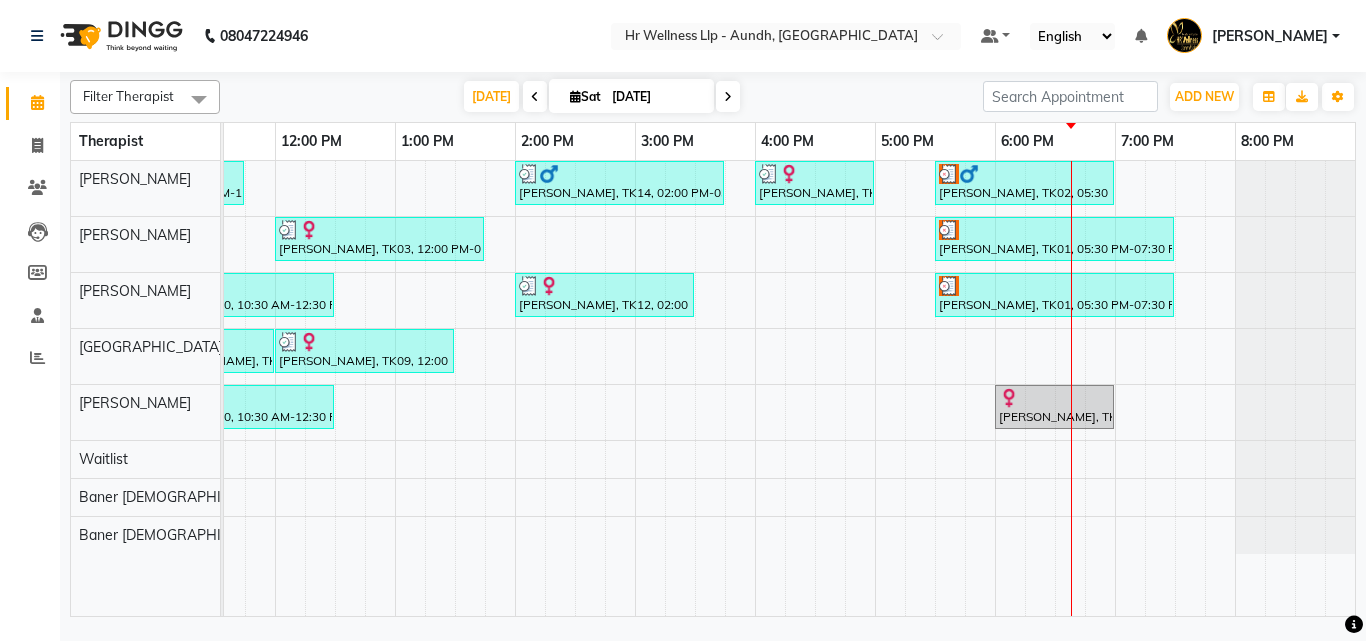 scroll, scrollTop: 0, scrollLeft: 0, axis: both 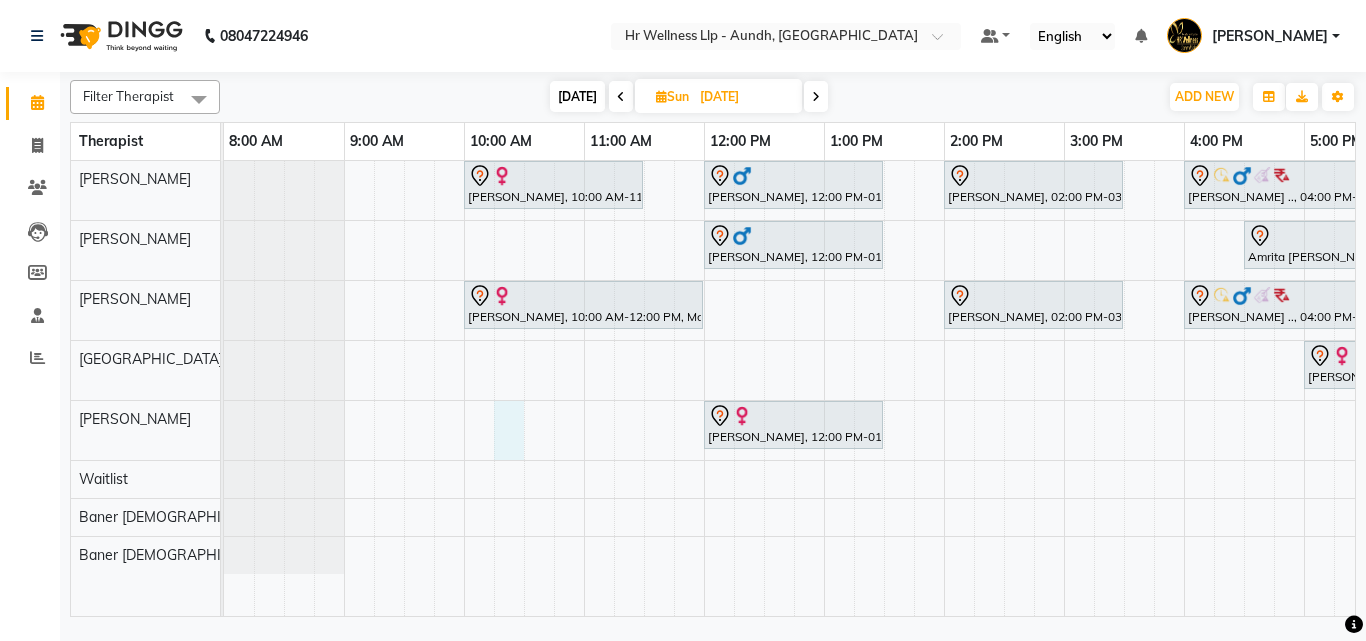 click on "Ashwini Udasin, 10:00 AM-11:30 AM, Massage 60 Min             ABHILASH PILLAI, 12:00 PM-01:30 PM, Relaxing Aromatherapy Massage with Lavender oil 60 Min             PRAKASH BONDE, 02:00 PM-03:30 PM, Massage 60 Min             Shreeram .., 04:00 PM-05:30 PM, Swedish Massage with Wintergreen, Bayleaf & Clove 60 Min             Zelam Chaubal., 06:30 PM-08:00 PM, Massage 60 Min             ABHILASH PILLAI, 12:00 PM-01:30 PM, Swedish Massage with Wintergreen, Bayleaf & Clove 60 Min             Amrita moghe, 04:30 PM-06:15 PM, Massage 90 Min             Zelam Chaubal., 06:30 PM-08:00 PM, Massage 60 Min             Sapna Jairam, 10:00 AM-12:00 PM, Massage 90 Min             PRAKASH BONDE, 02:00 PM-03:30 PM, Massage 60 Min             Shreeram .., 04:00 PM-05:30 PM, Swedish Massage with Wintergreen, Bayleaf & Clove 60 Min             Mathangi Shankar, 05:00 PM-06:30 PM, Swedish Massage with Wintergreen, Bayleaf & Clove 60 Min             Meenal Reddy, 12:00 PM-01:30 PM, Massage 60 Min" at bounding box center (1004, 388) 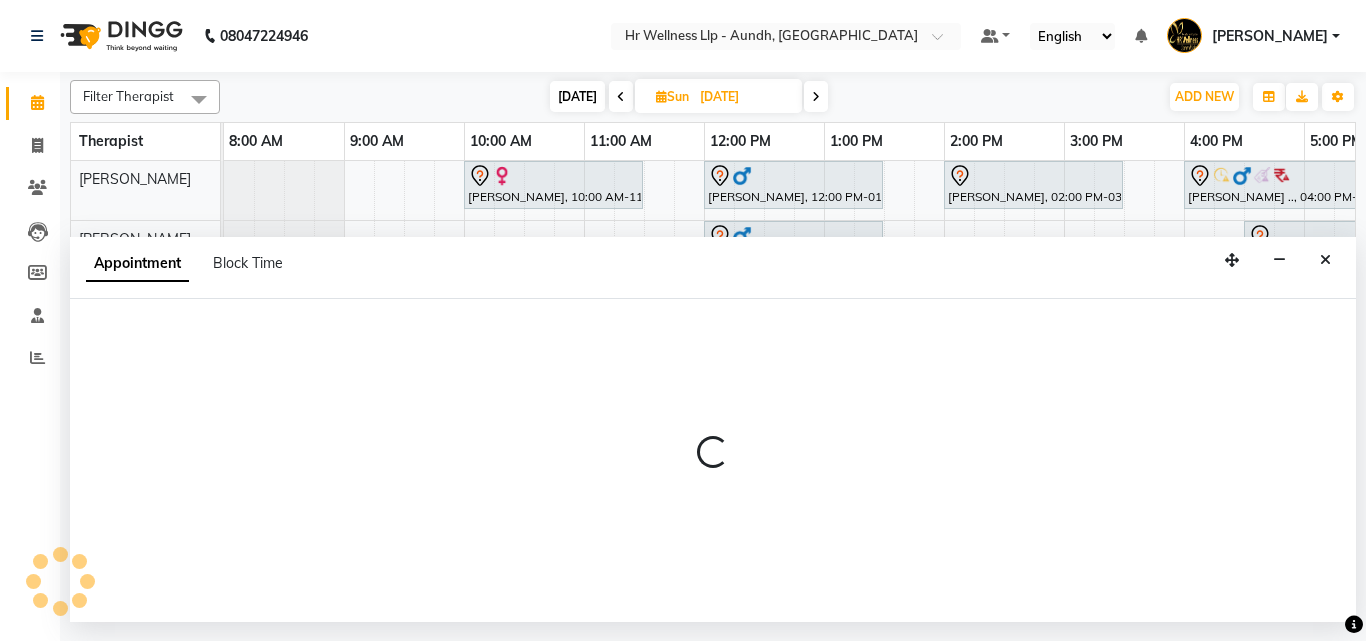 select on "77663" 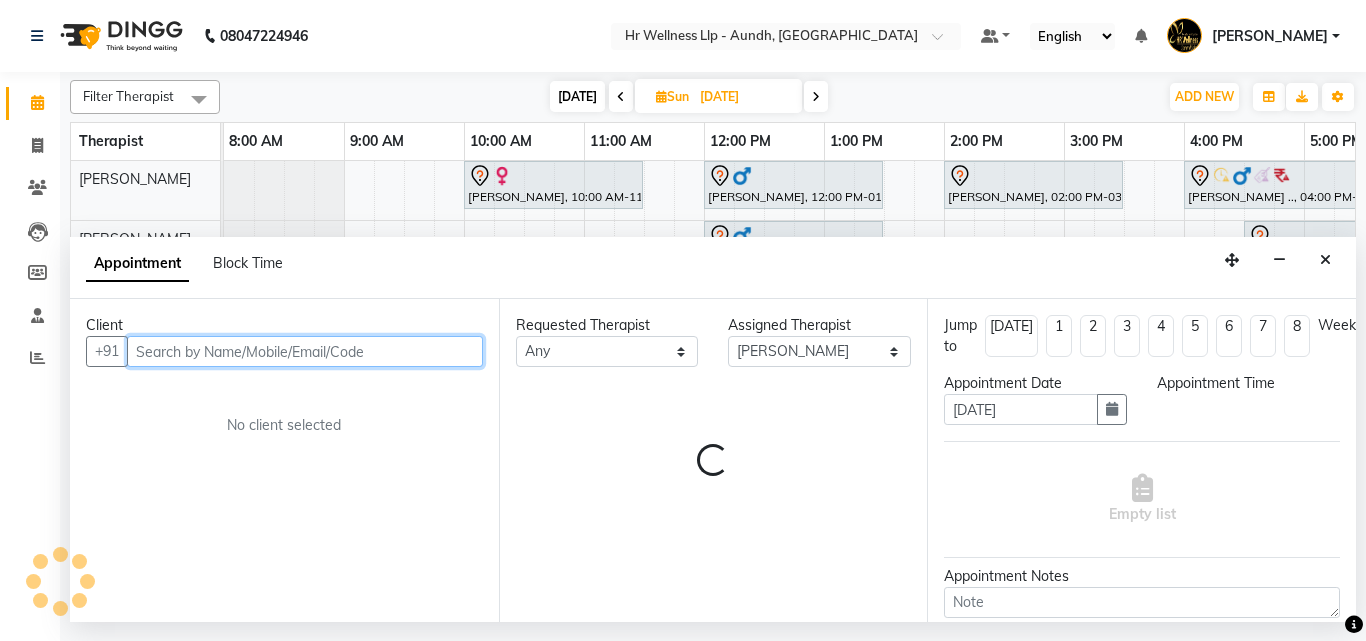 select on "615" 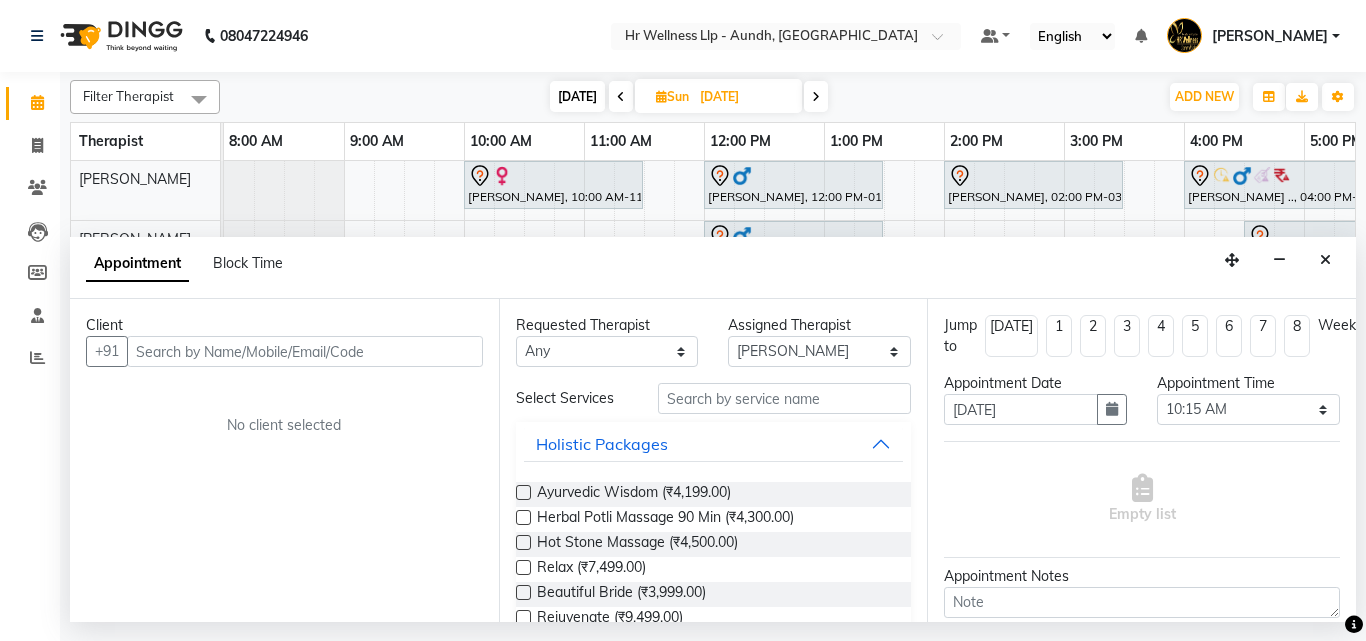 click on "Client +91  No client selected" at bounding box center [284, 460] 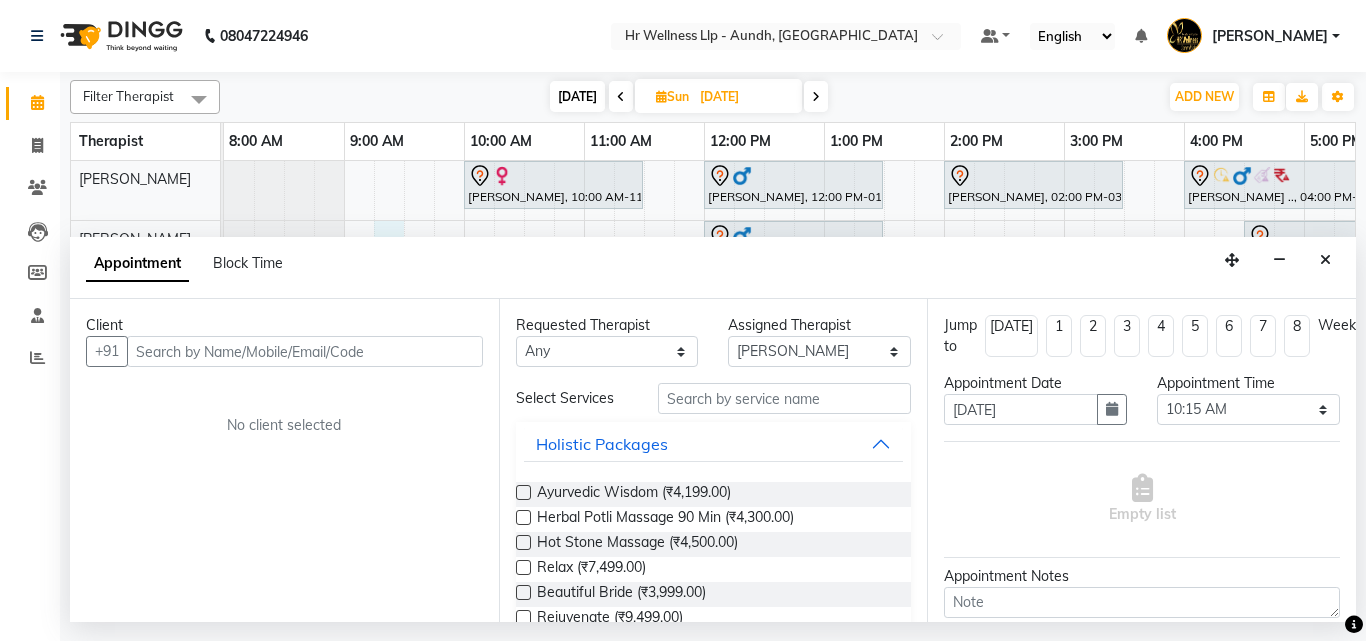click on "Ashwini Udasin, 10:00 AM-11:30 AM, Massage 60 Min             ABHILASH PILLAI, 12:00 PM-01:30 PM, Relaxing Aromatherapy Massage with Lavender oil 60 Min             PRAKASH BONDE, 02:00 PM-03:30 PM, Massage 60 Min             Shreeram .., 04:00 PM-05:30 PM, Swedish Massage with Wintergreen, Bayleaf & Clove 60 Min             Zelam Chaubal., 06:30 PM-08:00 PM, Massage 60 Min             ABHILASH PILLAI, 12:00 PM-01:30 PM, Swedish Massage with Wintergreen, Bayleaf & Clove 60 Min             Amrita moghe, 04:30 PM-06:15 PM, Massage 90 Min             Zelam Chaubal., 06:30 PM-08:00 PM, Massage 60 Min             Sapna Jairam, 10:00 AM-12:00 PM, Massage 90 Min             PRAKASH BONDE, 02:00 PM-03:30 PM, Massage 60 Min             Shreeram .., 04:00 PM-05:30 PM, Swedish Massage with Wintergreen, Bayleaf & Clove 60 Min             Mathangi Shankar, 05:00 PM-06:30 PM, Swedish Massage with Wintergreen, Bayleaf & Clove 60 Min             Meenal Reddy, 12:00 PM-01:30 PM, Massage 60 Min" at bounding box center (1004, 388) 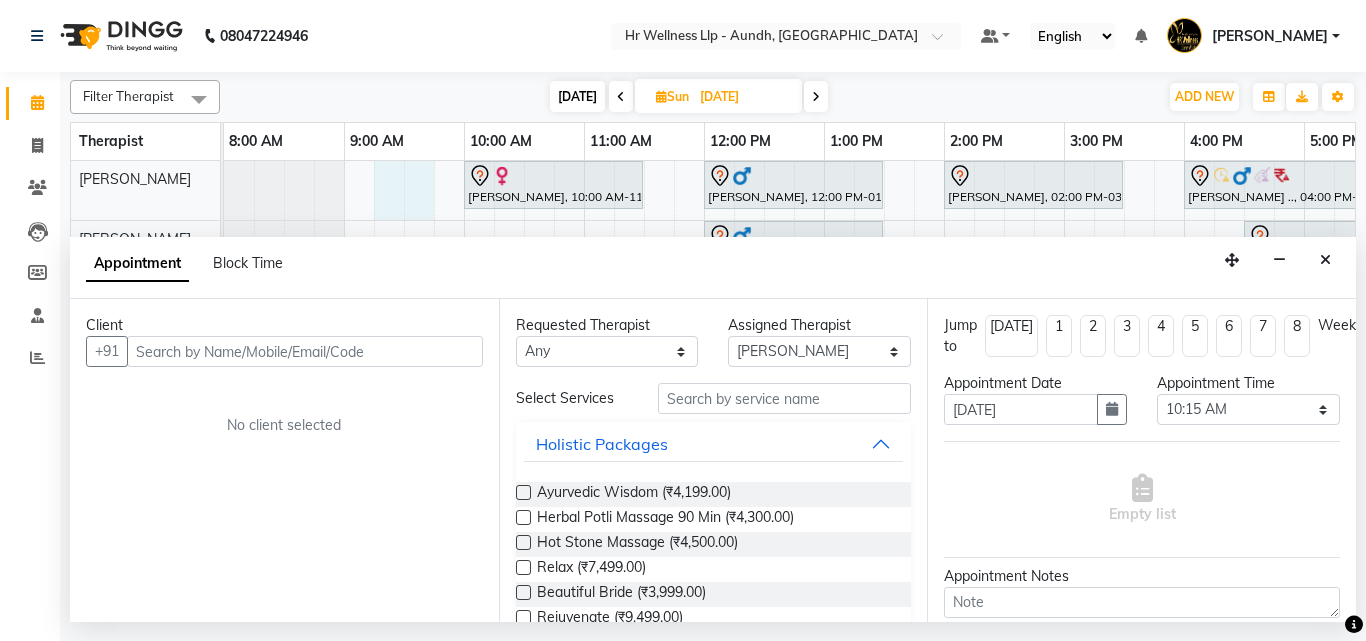 drag, startPoint x: 401, startPoint y: 179, endPoint x: 425, endPoint y: 182, distance: 24.186773 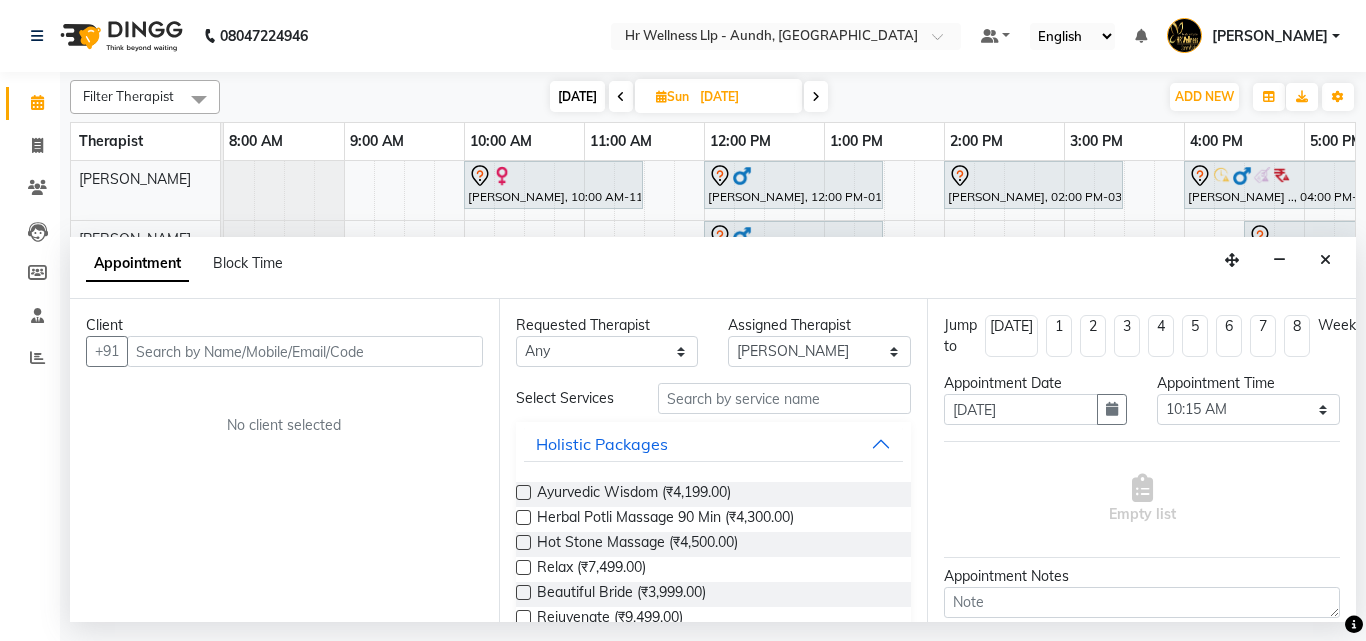 drag, startPoint x: 489, startPoint y: 268, endPoint x: 439, endPoint y: 280, distance: 51.41984 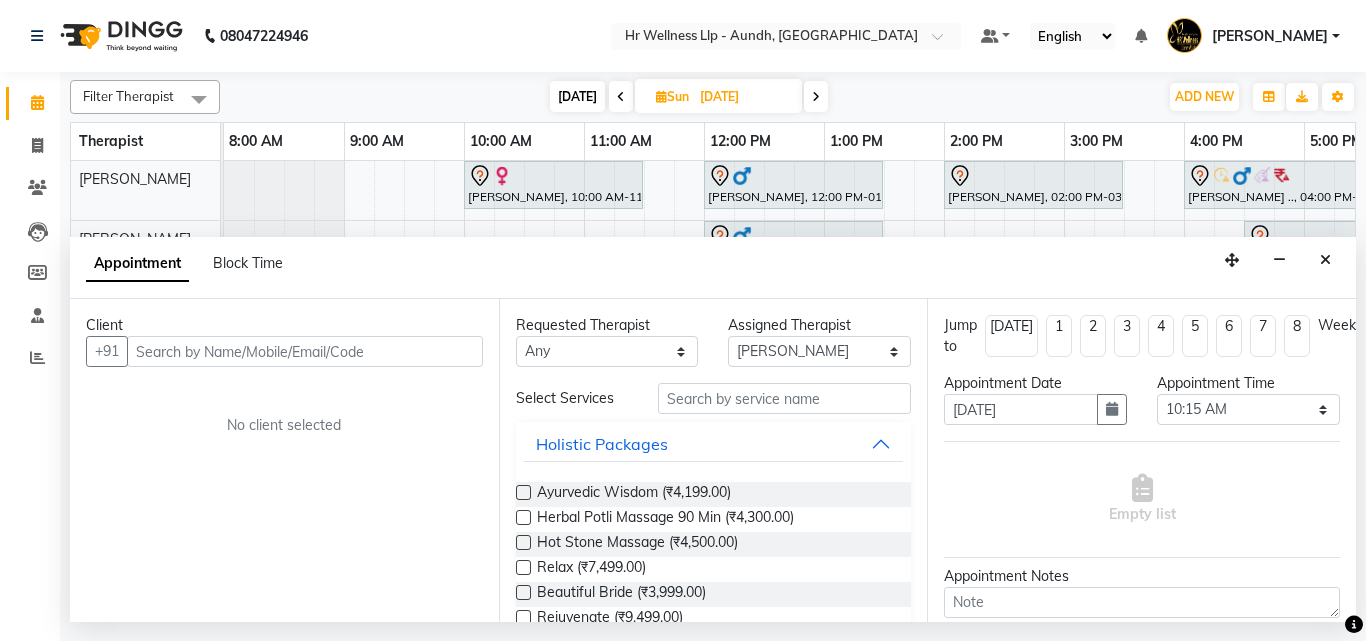 drag, startPoint x: 439, startPoint y: 280, endPoint x: 430, endPoint y: 24, distance: 256.15814 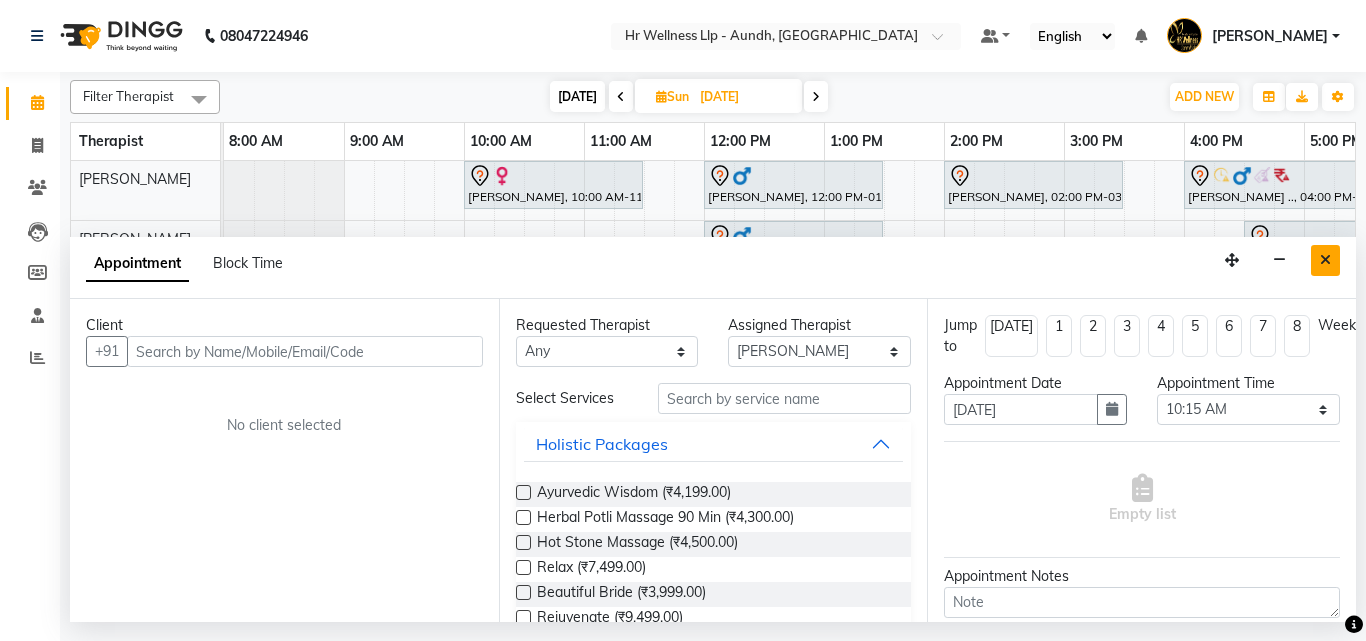 click at bounding box center (1325, 260) 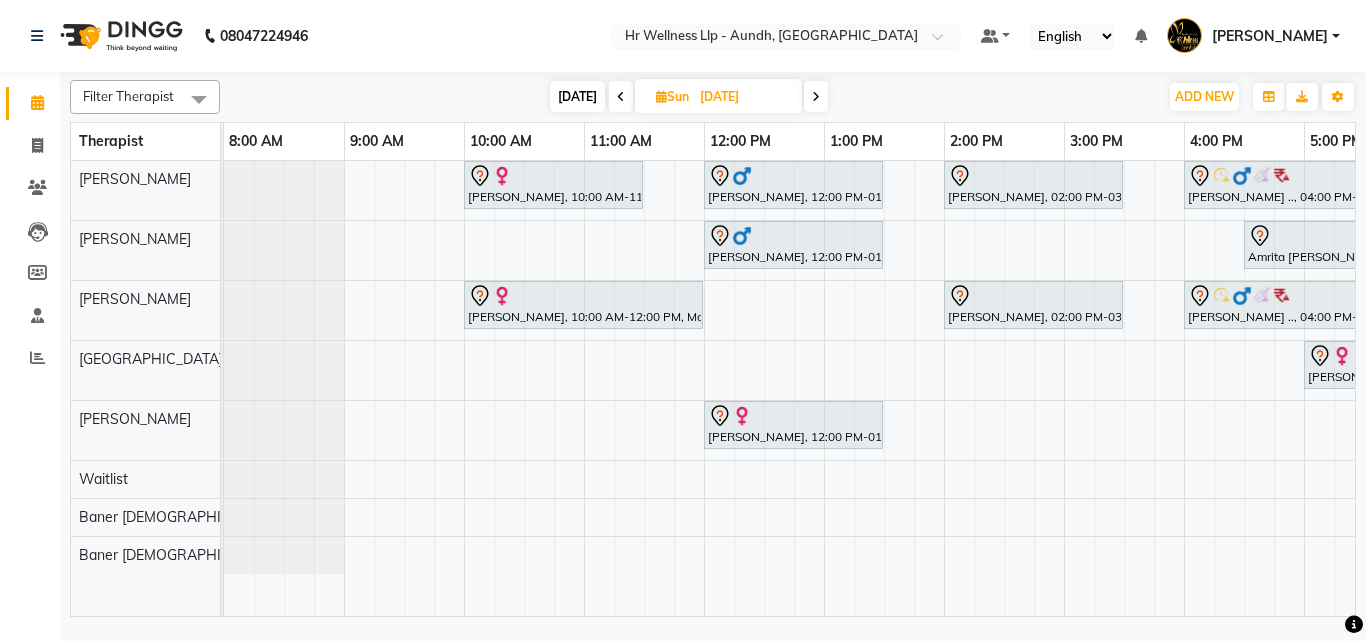 click on "08047224946 Select Location × Hr Wellness Llp - Aundh, Aundh Default Panel My Panel English ENGLISH Español العربية मराठी हिंदी ગુજરાતી தமிழ் 中文 Notifications nothing to show Sapna Manage Profile Change Password Sign out  Version:3.15.4  ☀ HR Wellness LLP - Aundh, Aundh  Calendar  Invoice  Clients  Leads   Members  Staff  Reports Upcoming Tentative Confirm Bookings Segments Page Builder Filter Therapist Select All Baner Female Baner Male Chandni Firoz  Payal Sangita Sharda Waitlist Today  Sun 13-07-2025 Toggle Dropdown Add Appointment Add Invoice Add Expense Add Attendance Add Client Toggle Dropdown Add Appointment Add Invoice Add Expense Add Attendance Add Client ADD NEW Toggle Dropdown Add Appointment Add Invoice Add Expense Add Attendance Add Client Filter Therapist Select All Baner Female Baner Male Chandni Firoz  Payal Sangita Sharda Waitlist Group By  Staff View   Room View  View as Vertical  Vertical - Week View  Horizontal  List  Zoom" at bounding box center [683, 320] 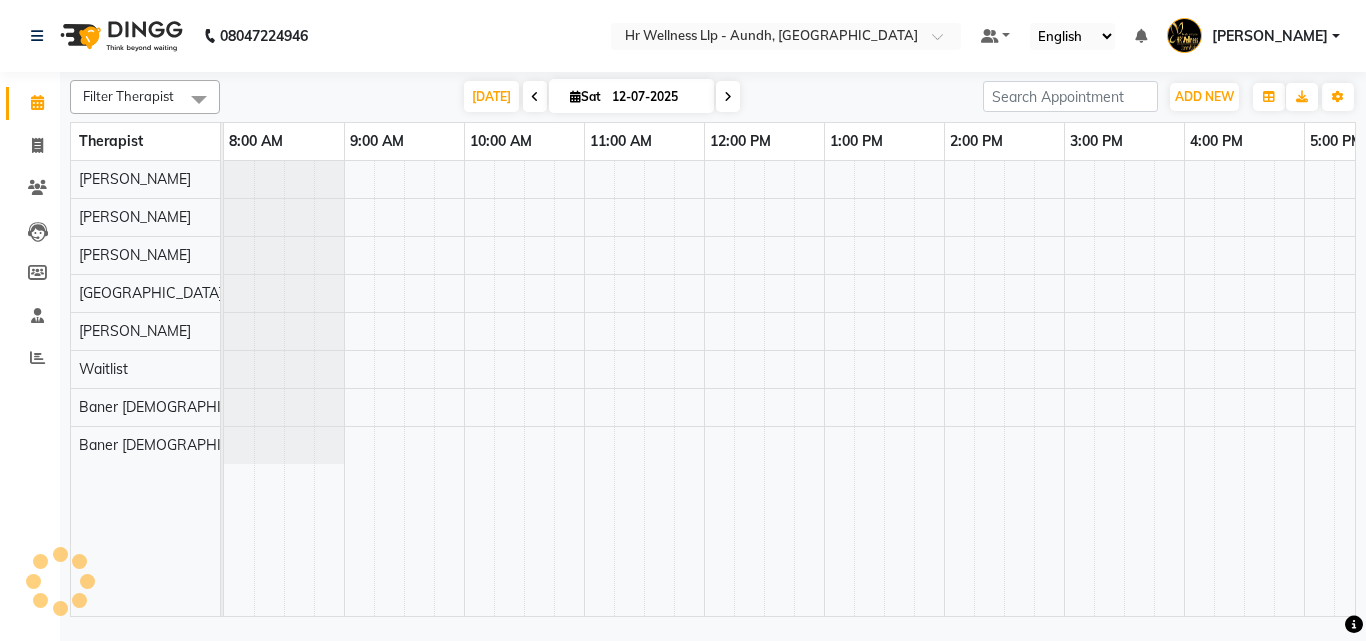 scroll, scrollTop: 0, scrollLeft: 429, axis: horizontal 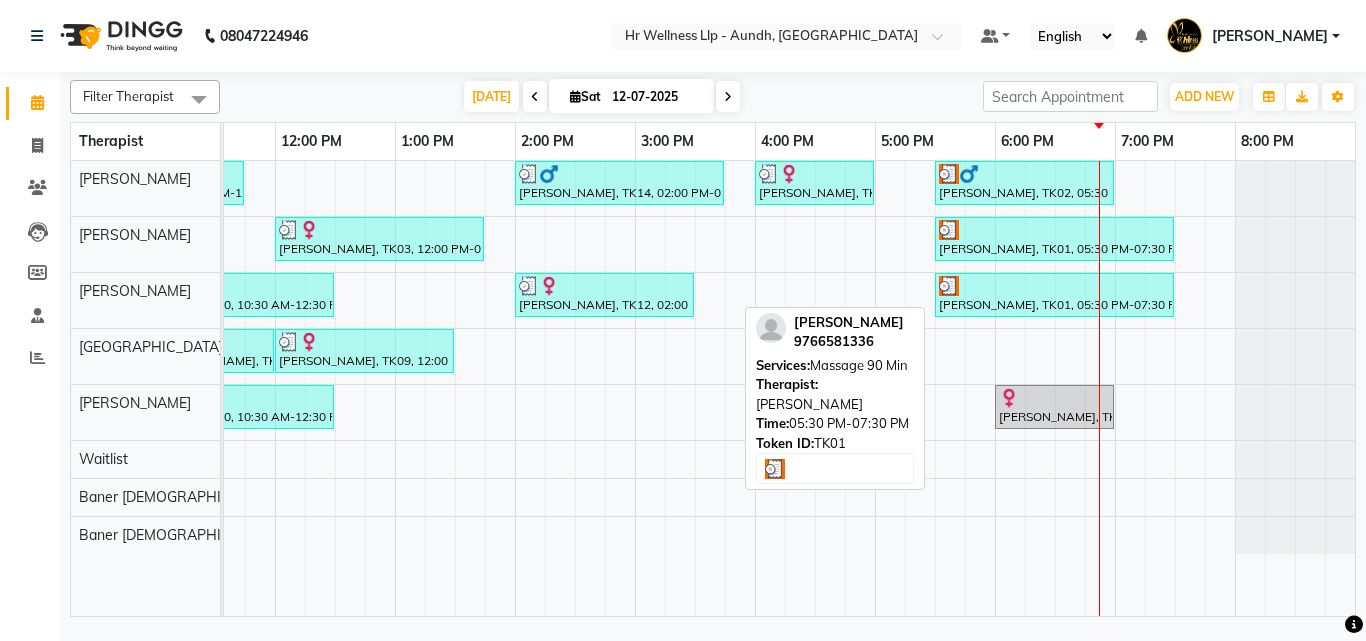 click on "[PERSON_NAME], TK01, 05:30 PM-07:30 PM, Massage 90 Min" at bounding box center (1054, 295) 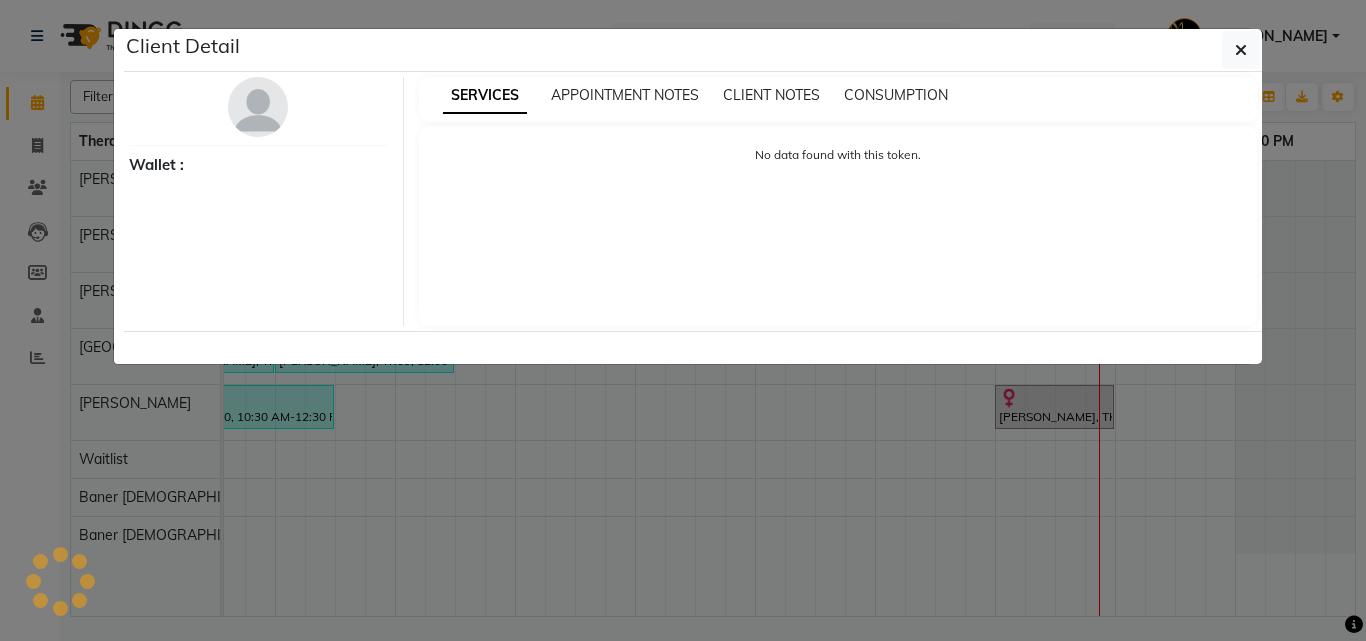 select on "3" 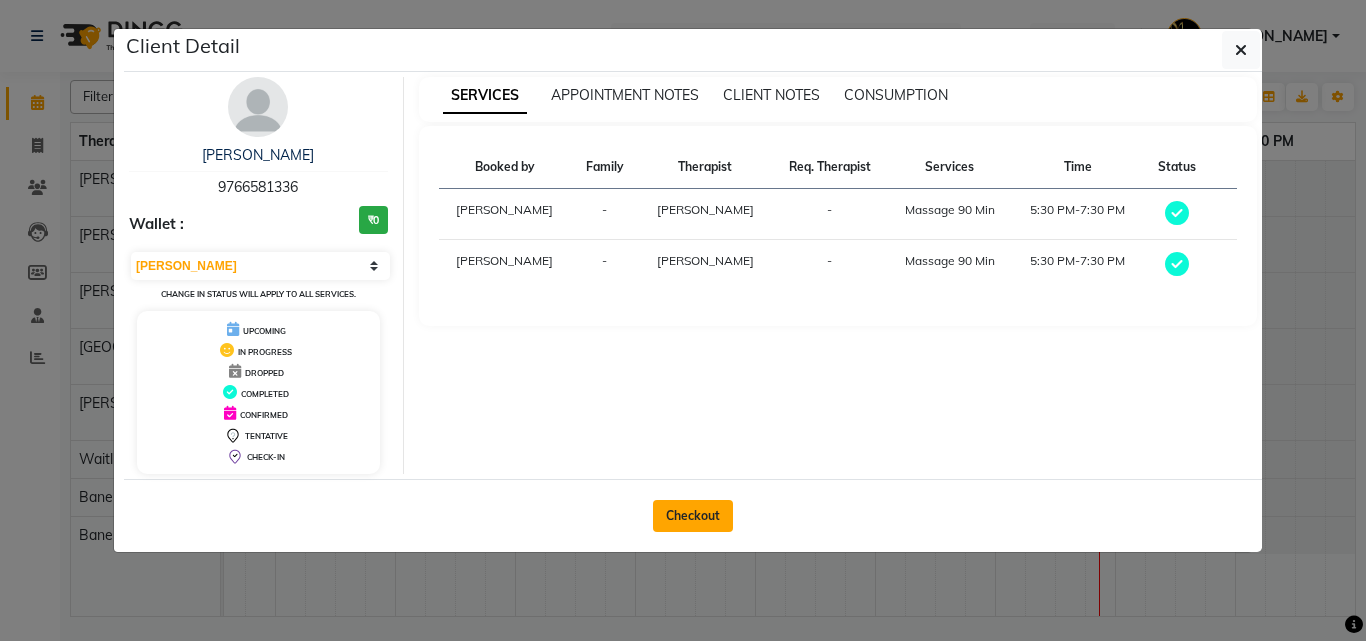 click on "Checkout" 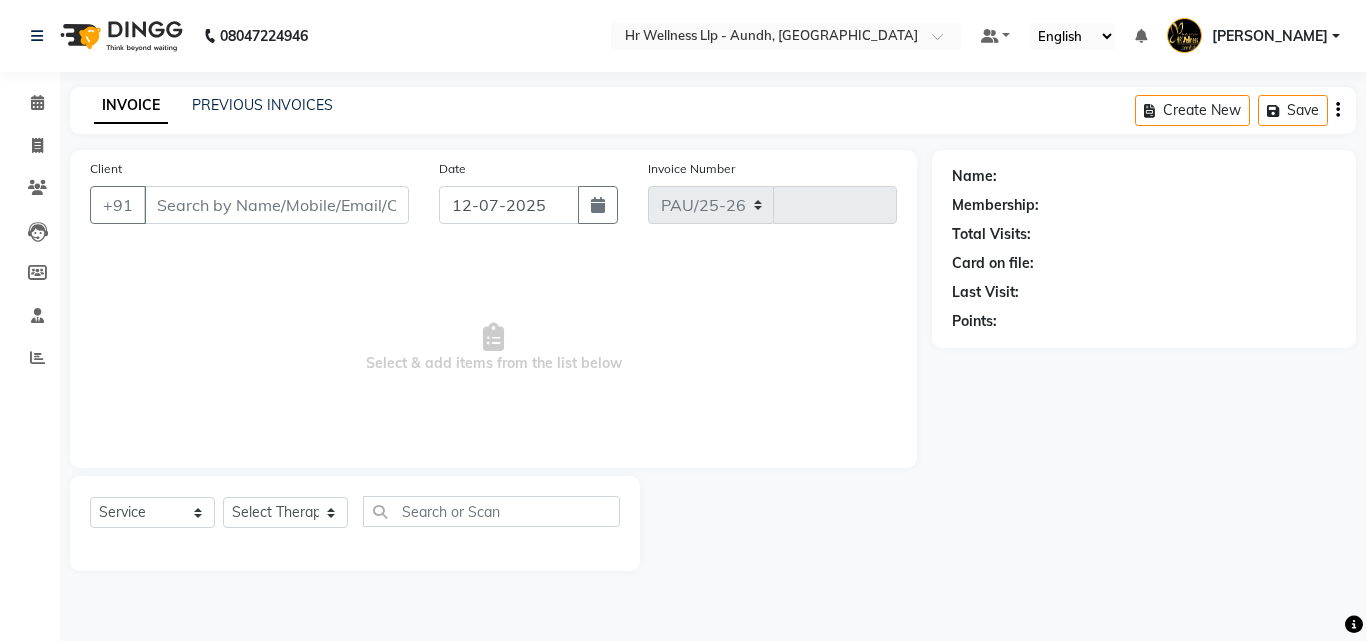 select on "4288" 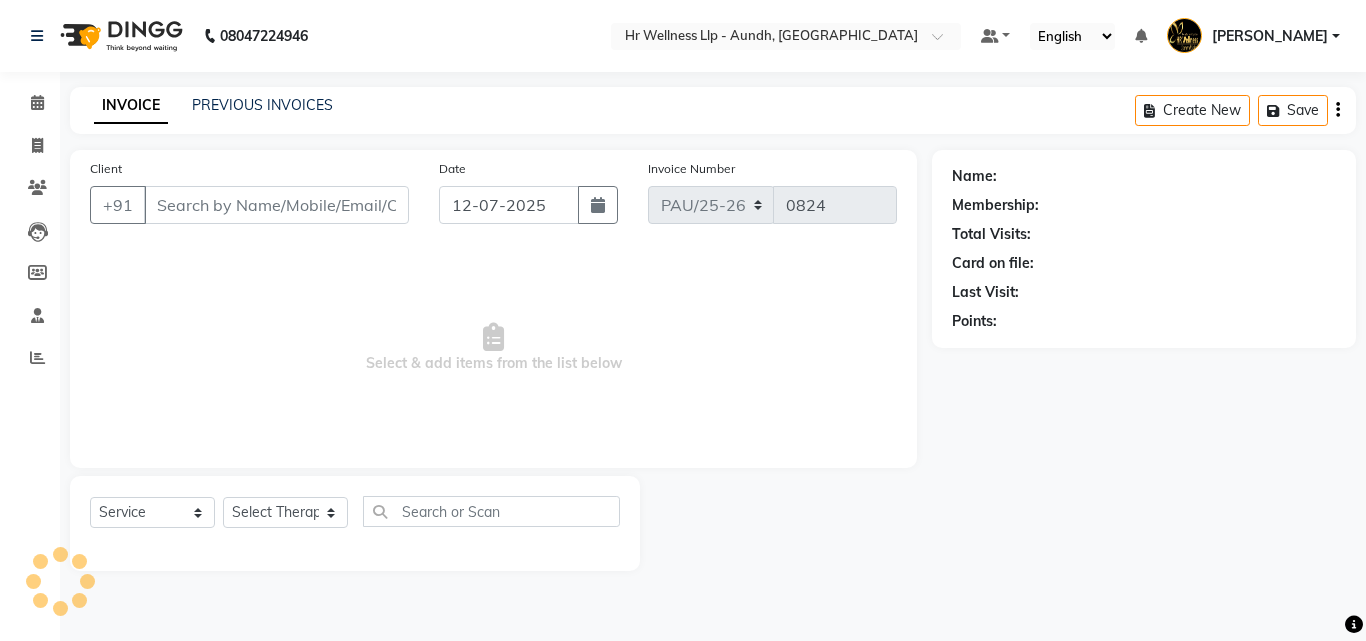 type on "9766581336" 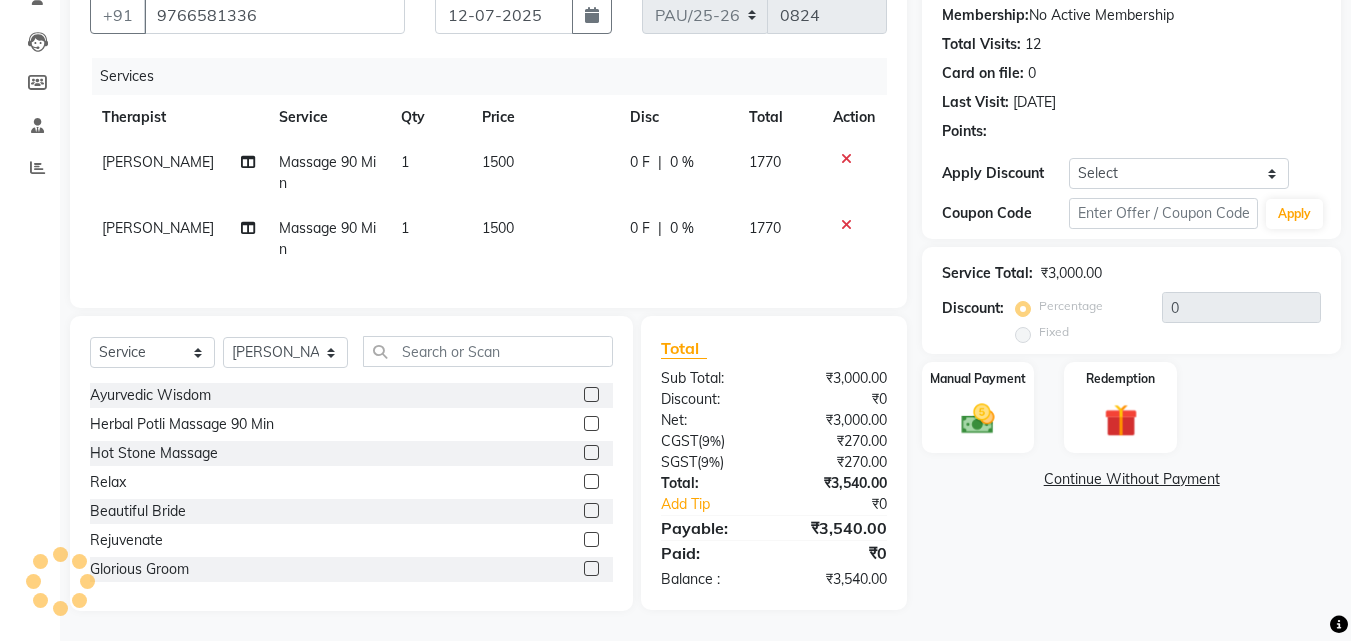 scroll, scrollTop: 200, scrollLeft: 0, axis: vertical 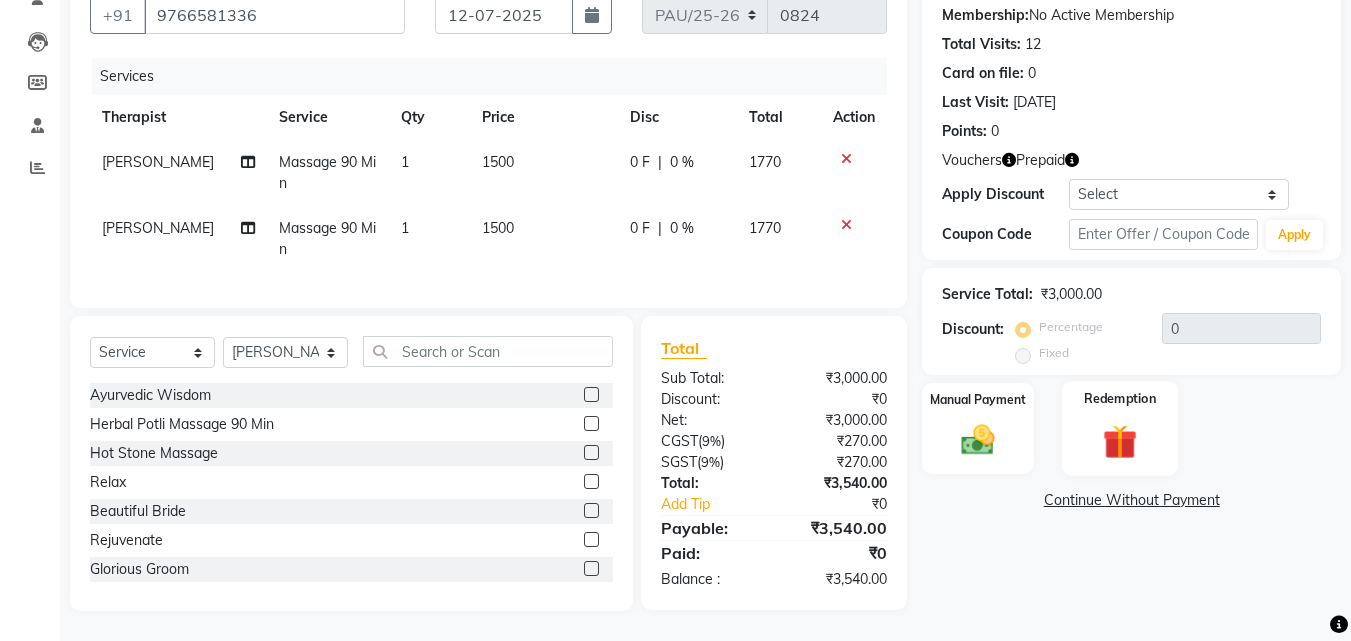 click 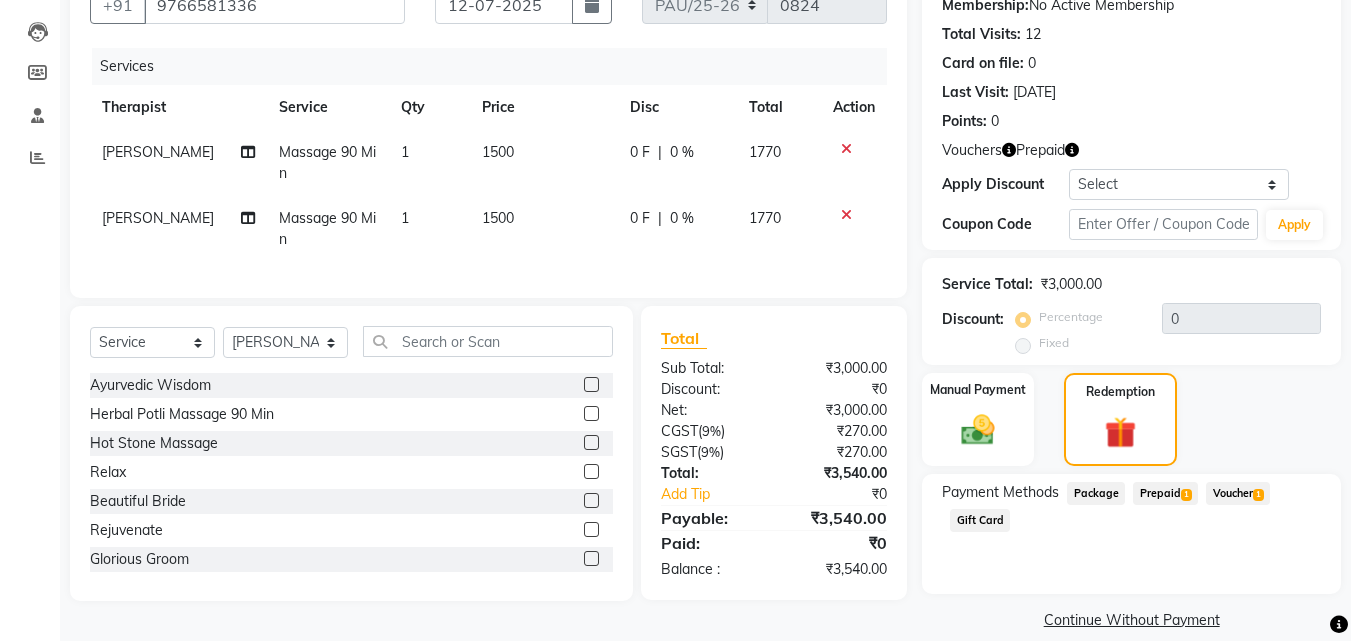 click on "Voucher  1" 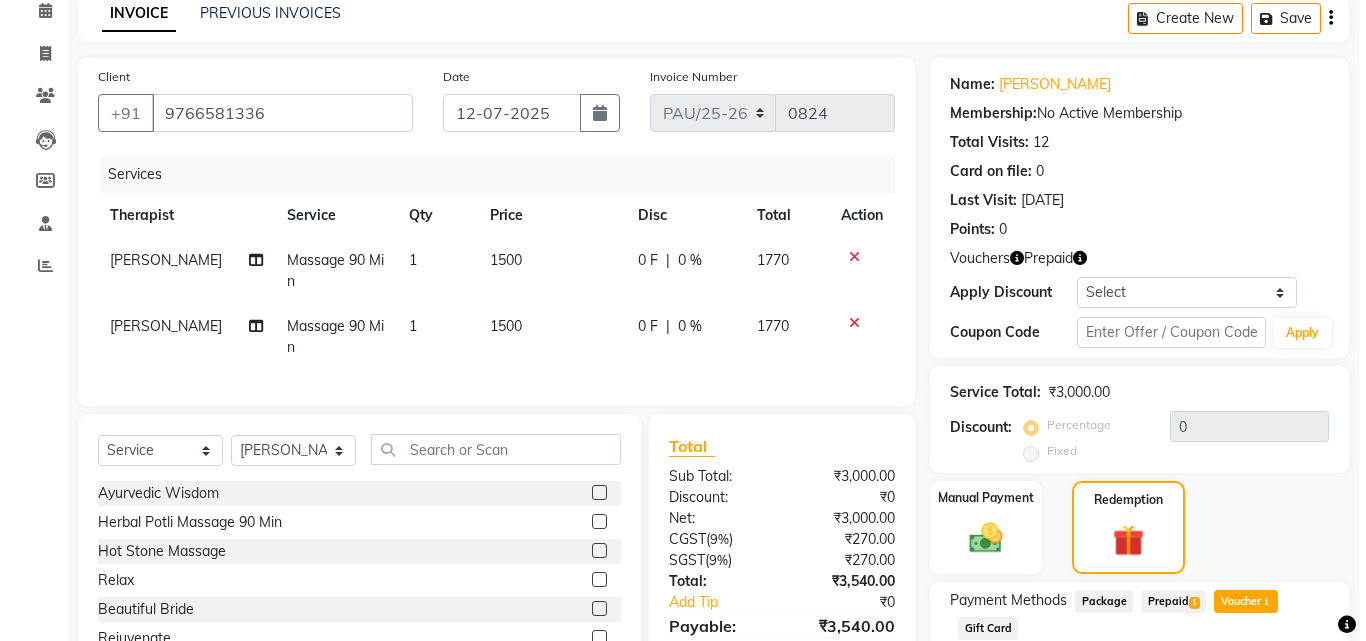scroll, scrollTop: 0, scrollLeft: 0, axis: both 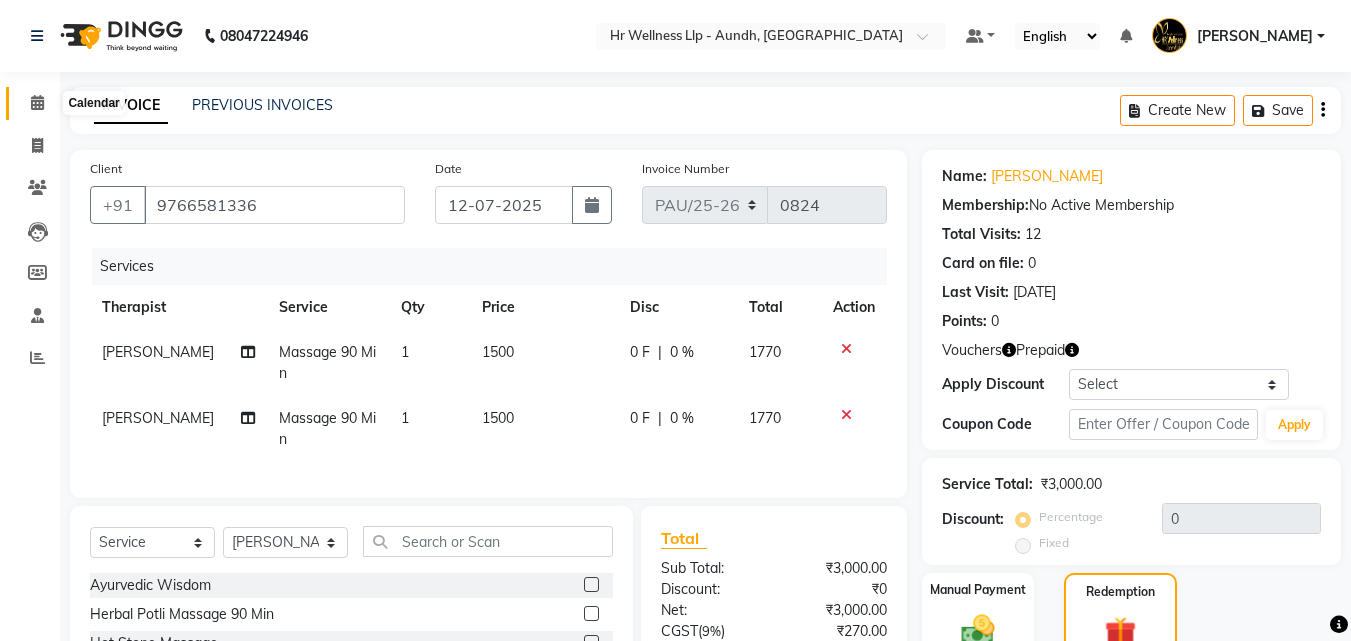 click 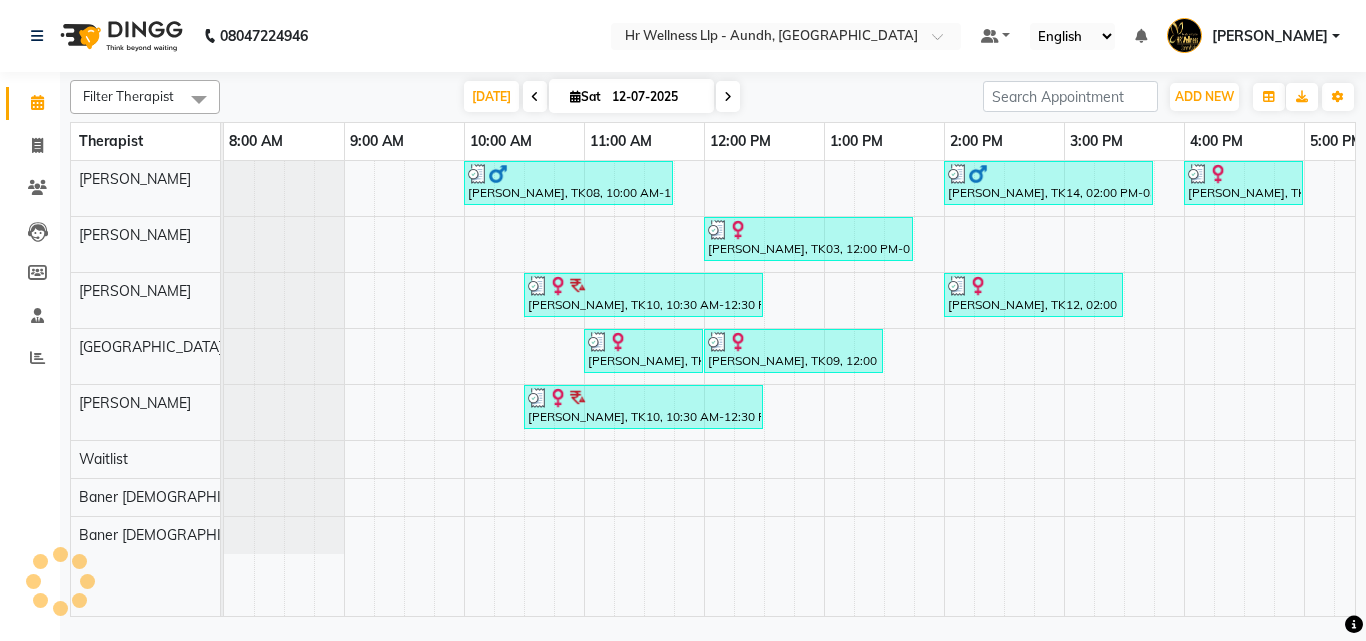 scroll, scrollTop: 0, scrollLeft: 0, axis: both 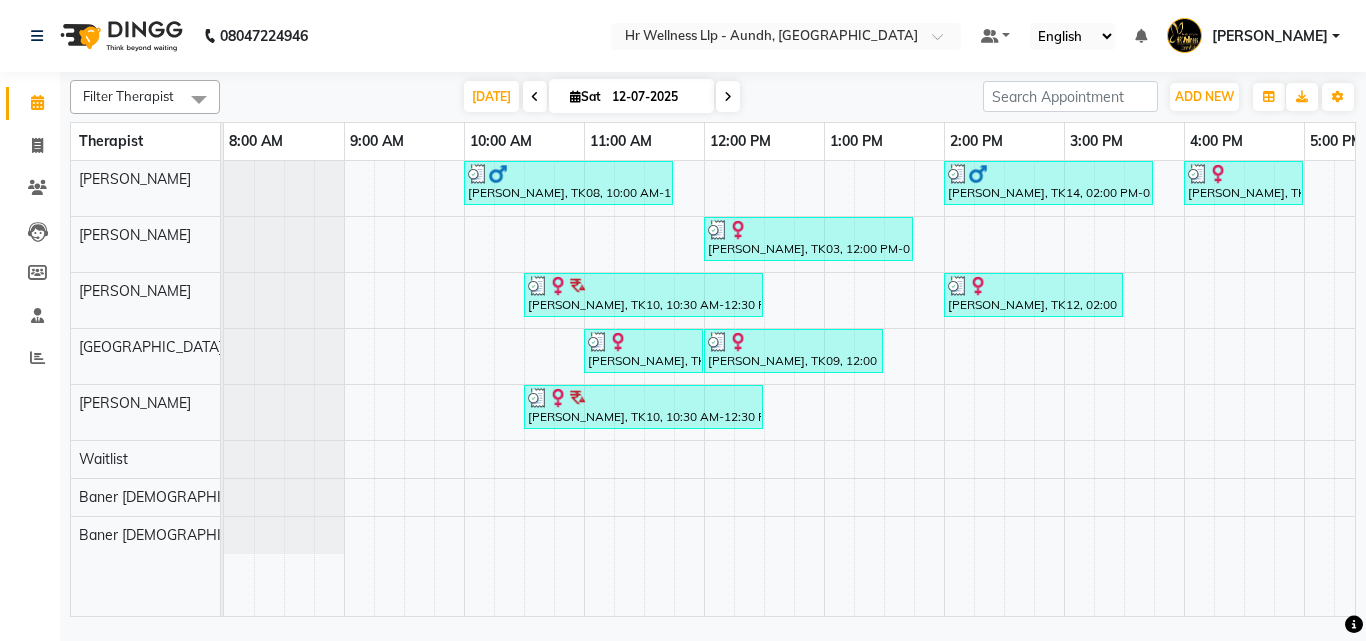 click at bounding box center [728, 96] 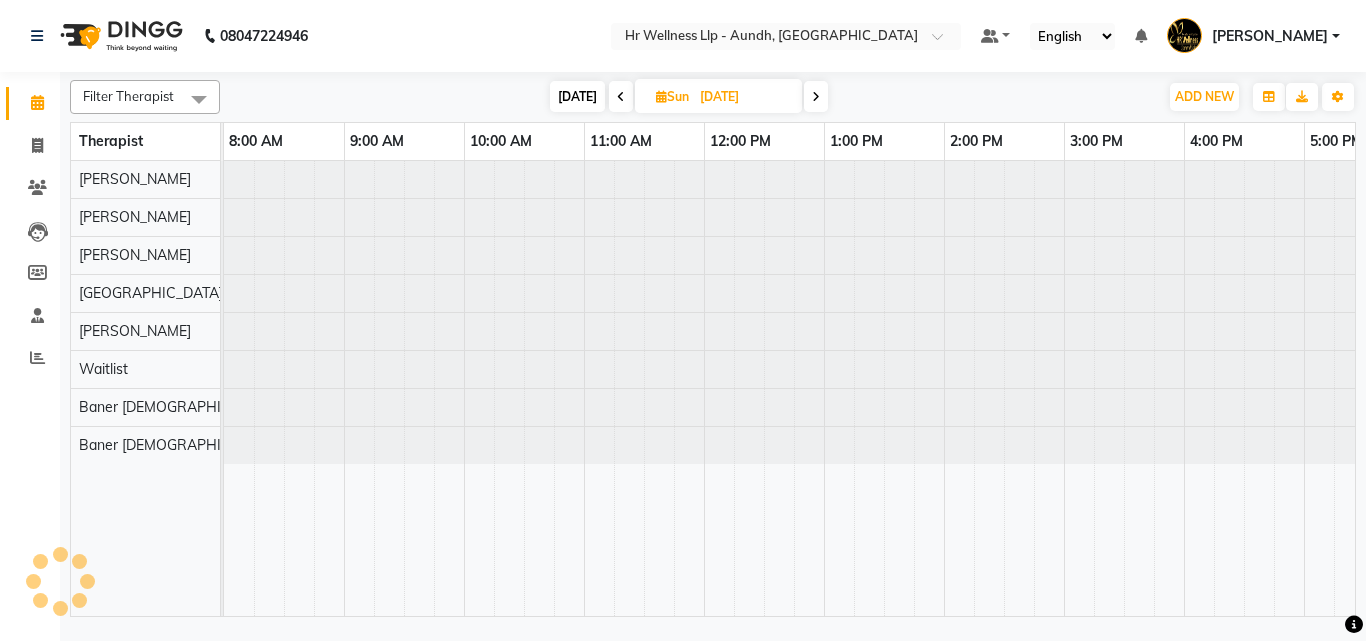 scroll, scrollTop: 0, scrollLeft: 429, axis: horizontal 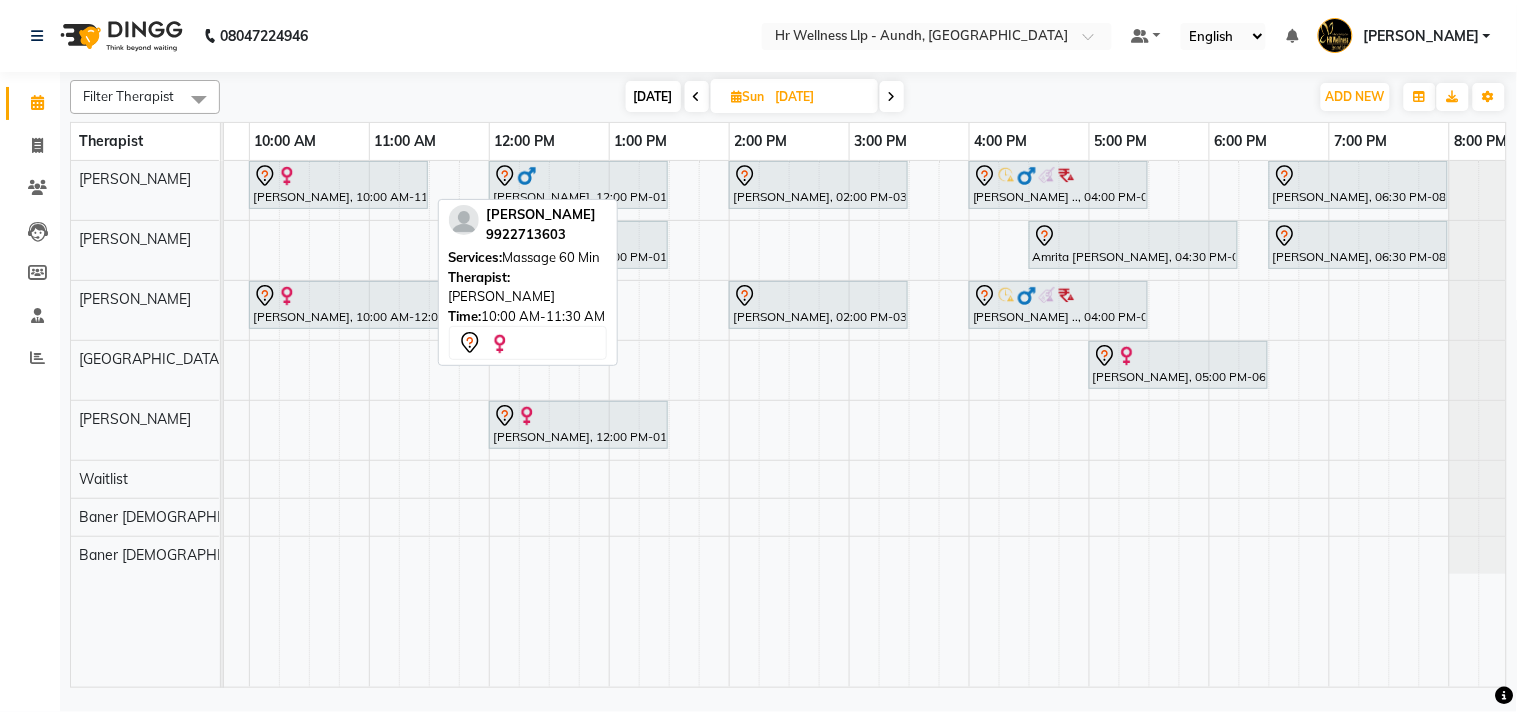 click at bounding box center (338, 176) 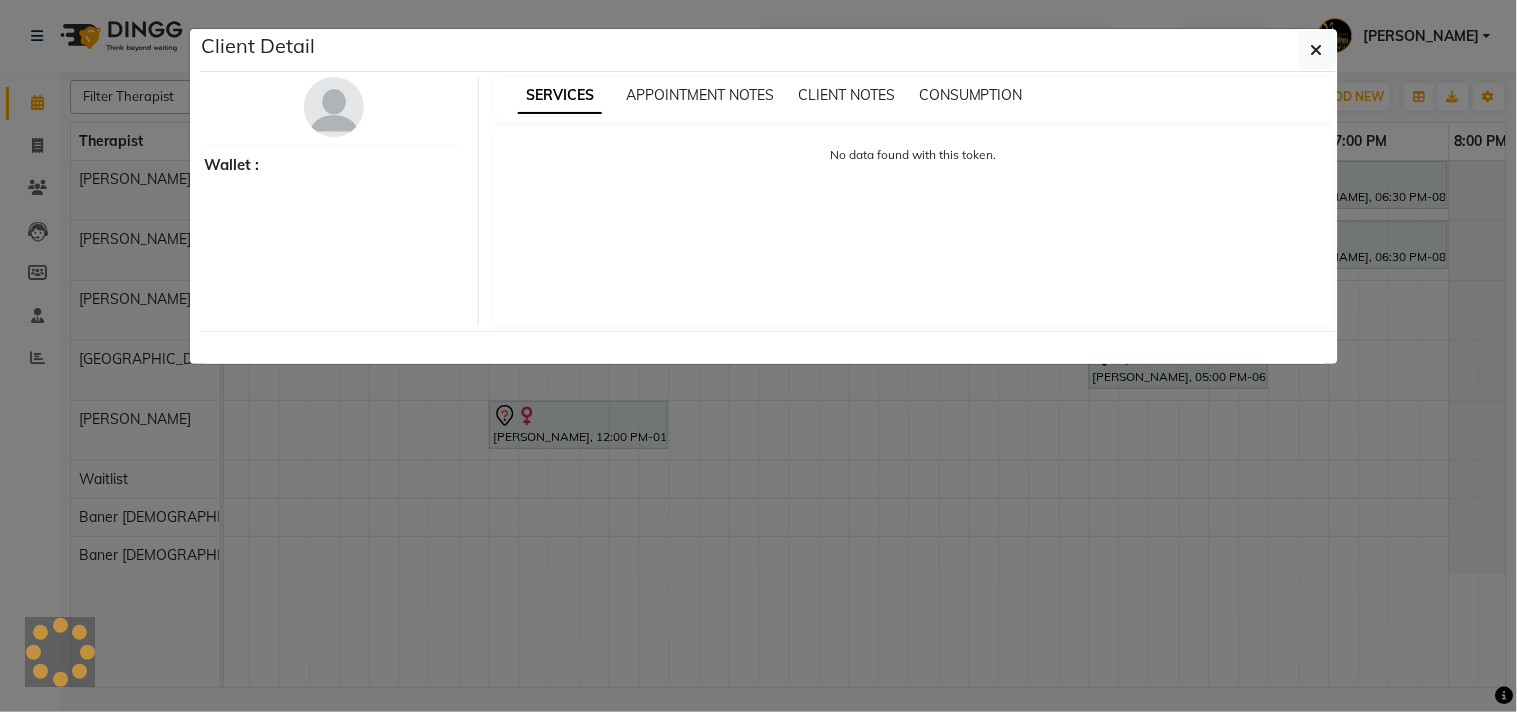select on "7" 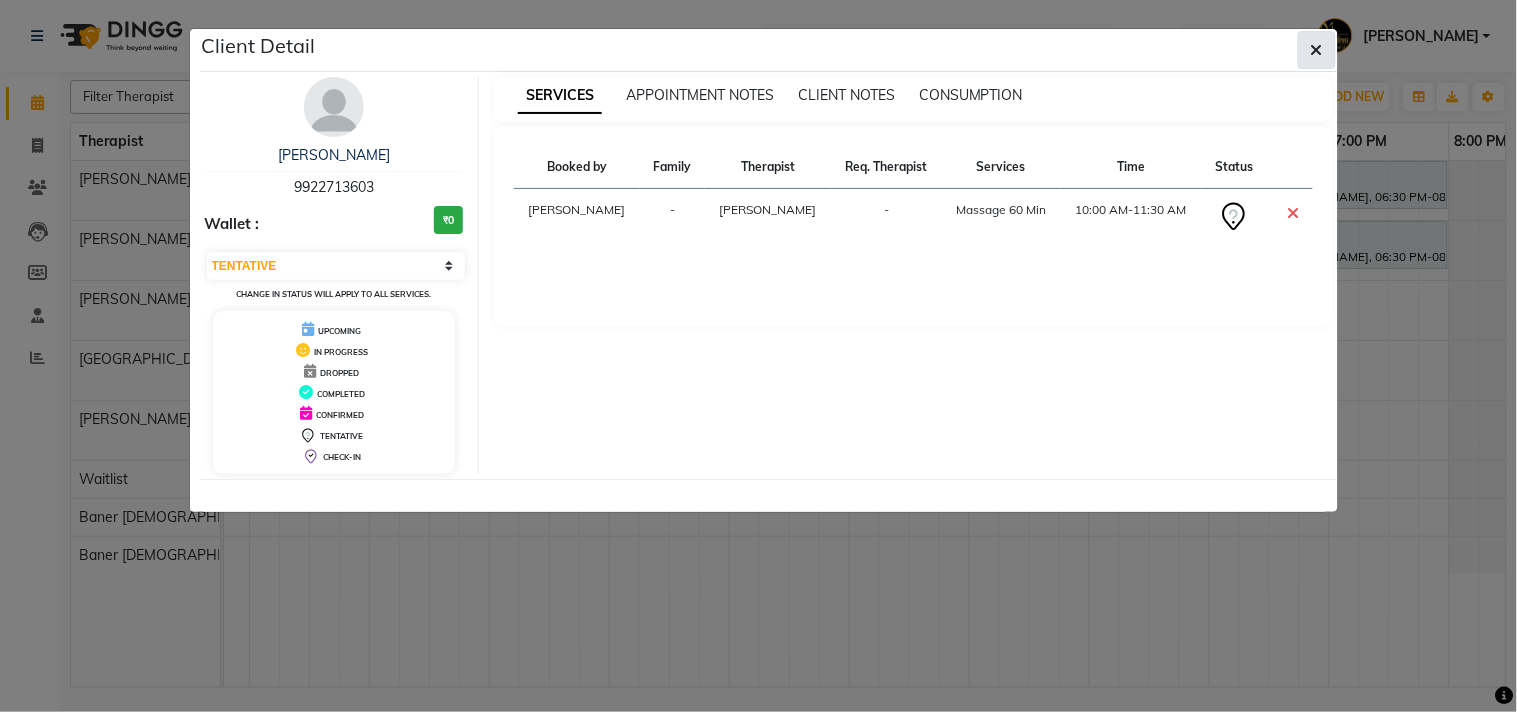 click 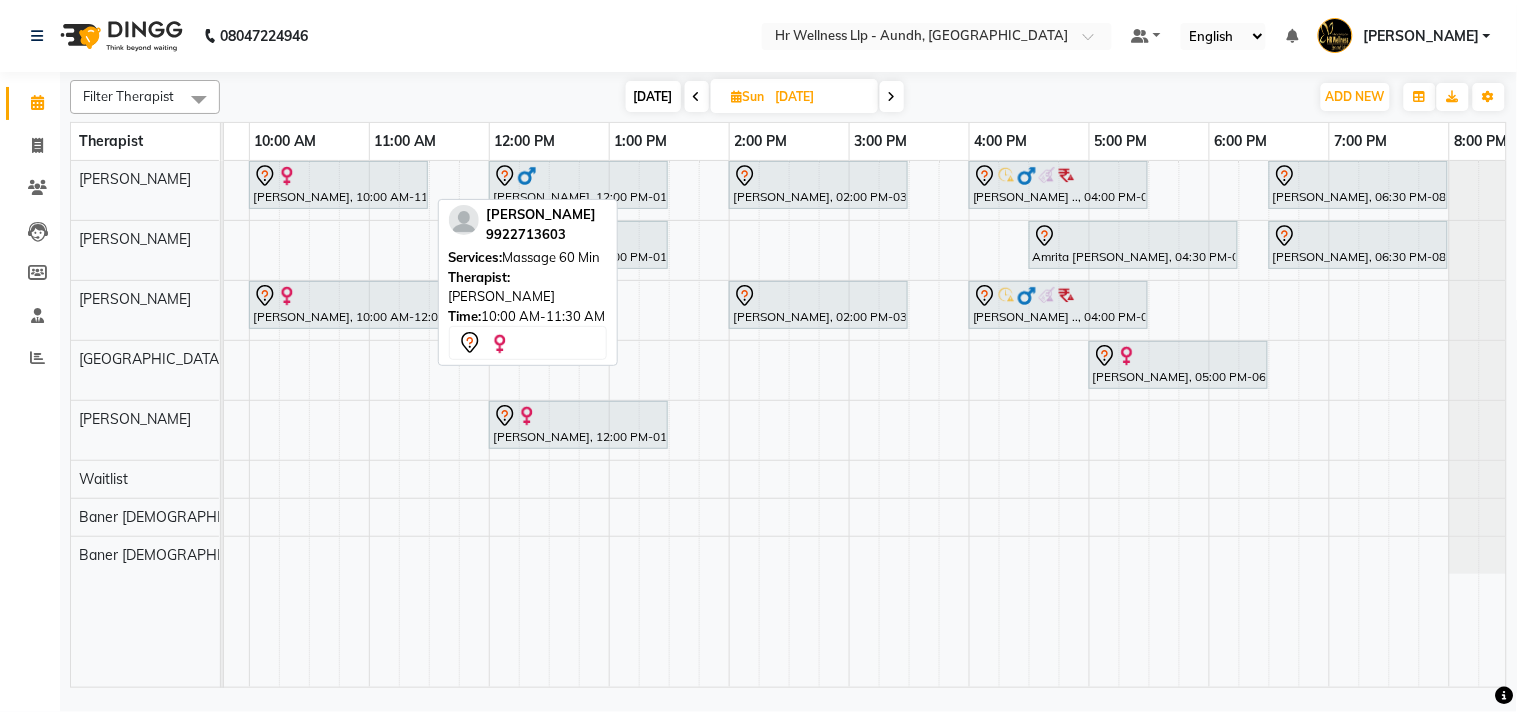 click at bounding box center [338, 176] 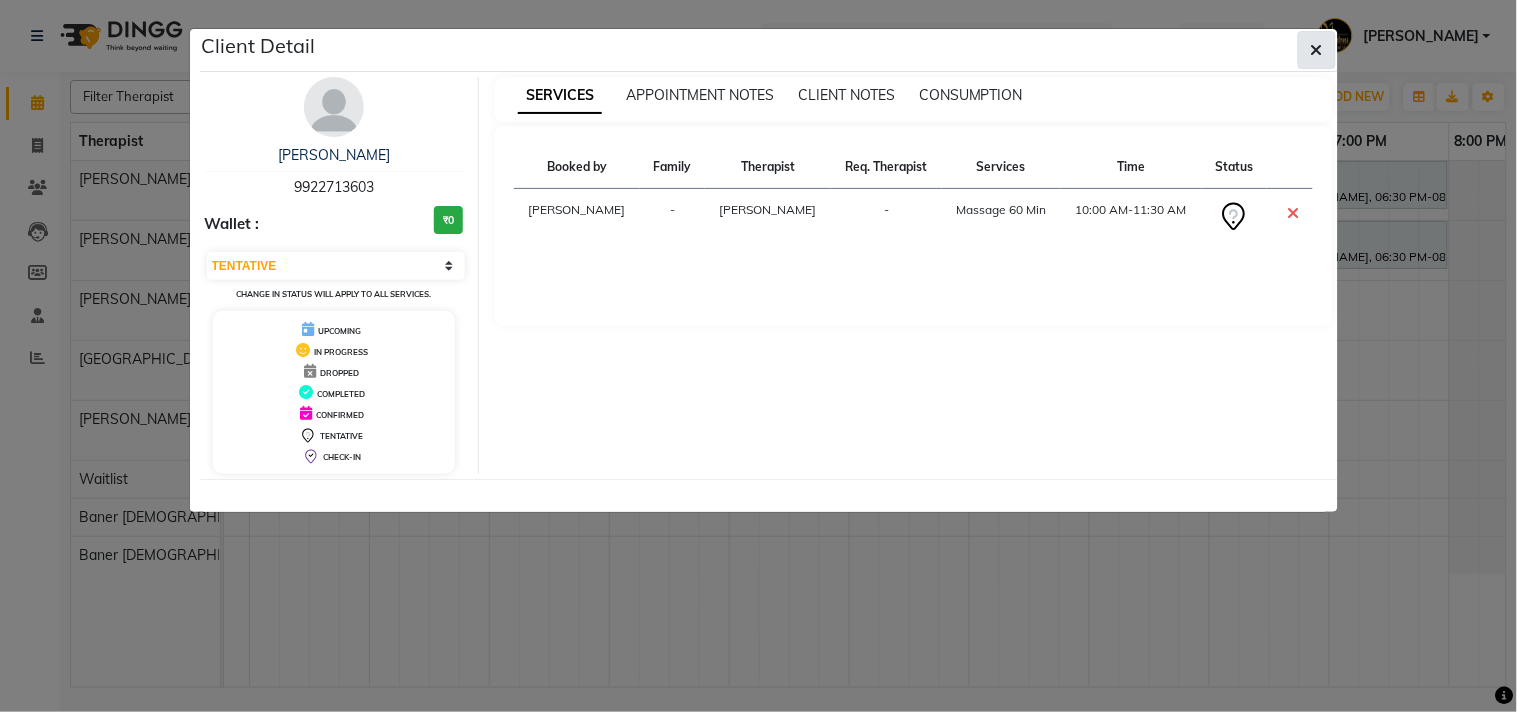 click 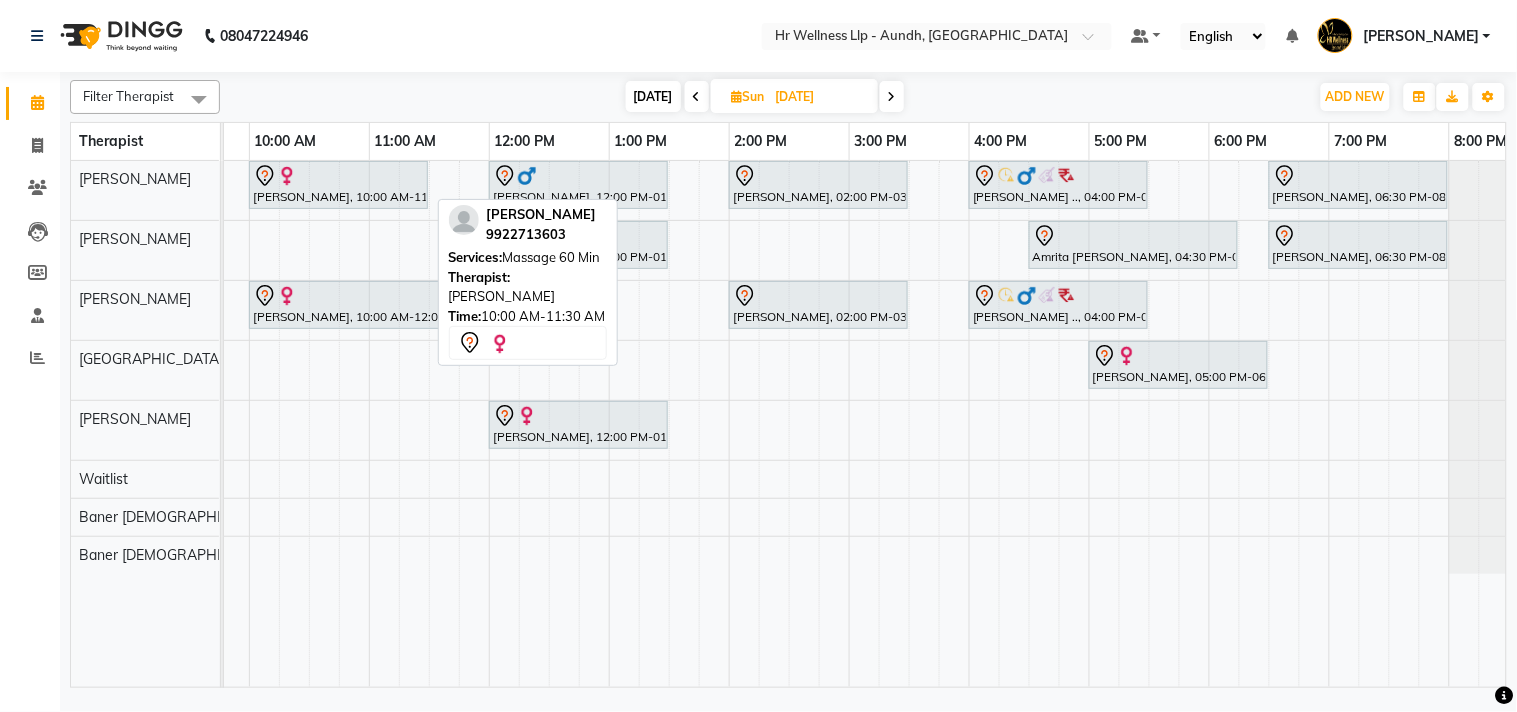 click on "[PERSON_NAME], 10:00 AM-11:30 AM, Massage 60 Min" at bounding box center [338, 185] 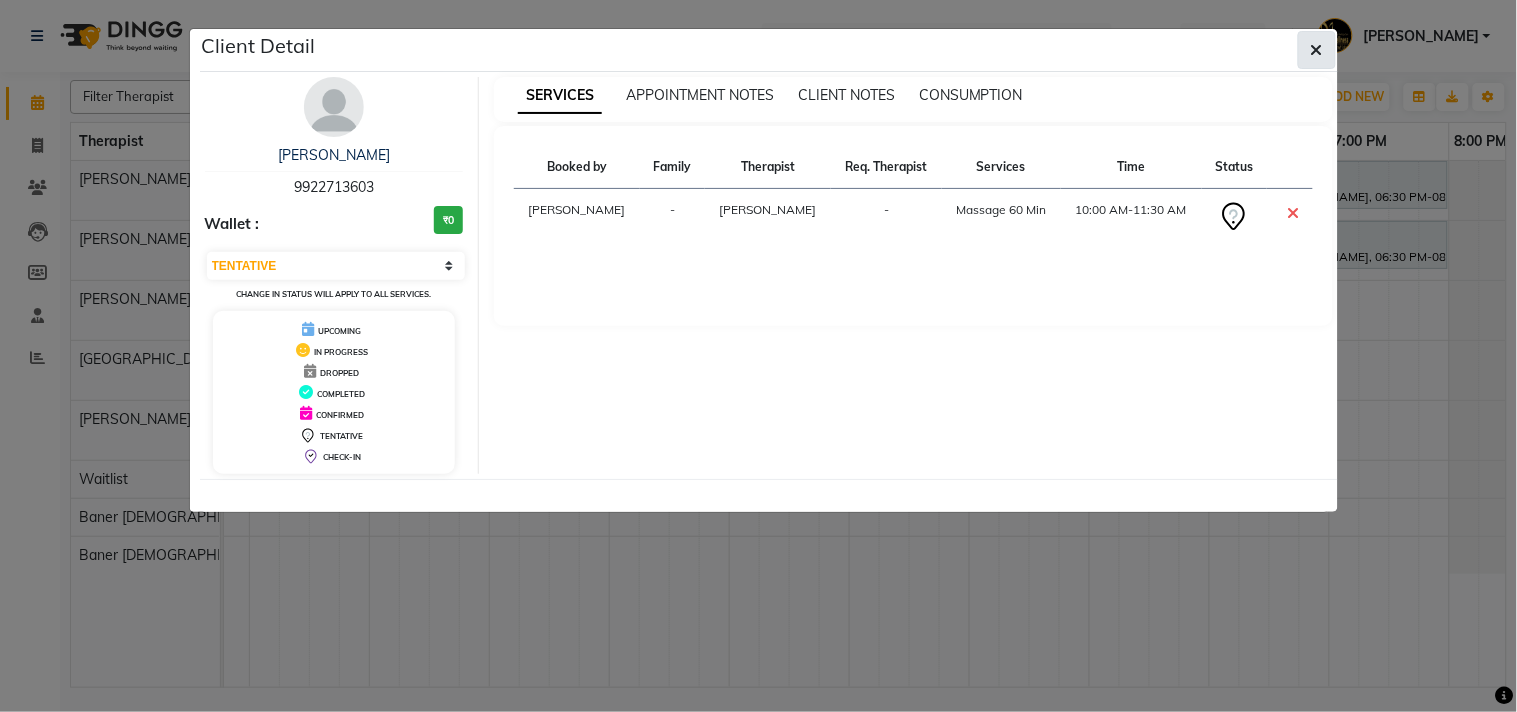 click 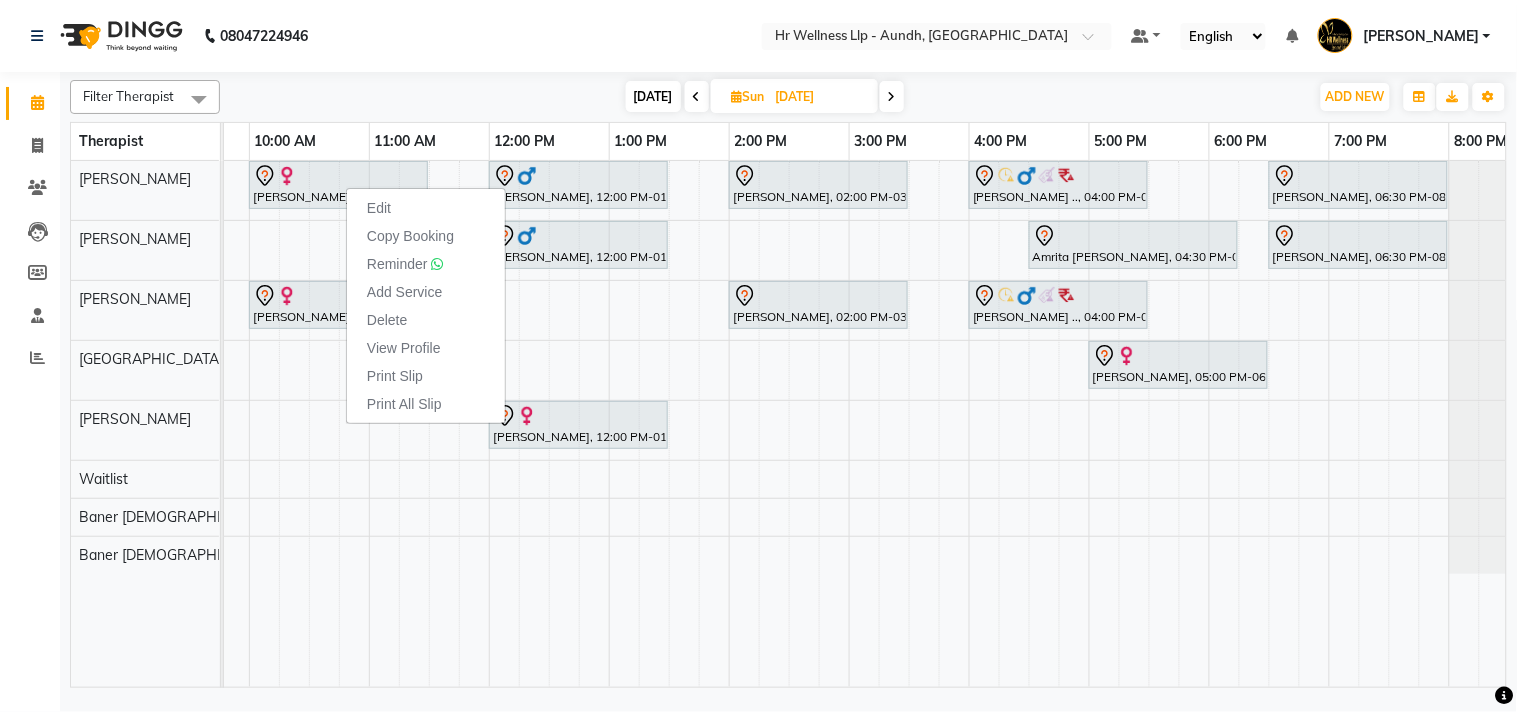 click on "[DATE]" at bounding box center [653, 96] 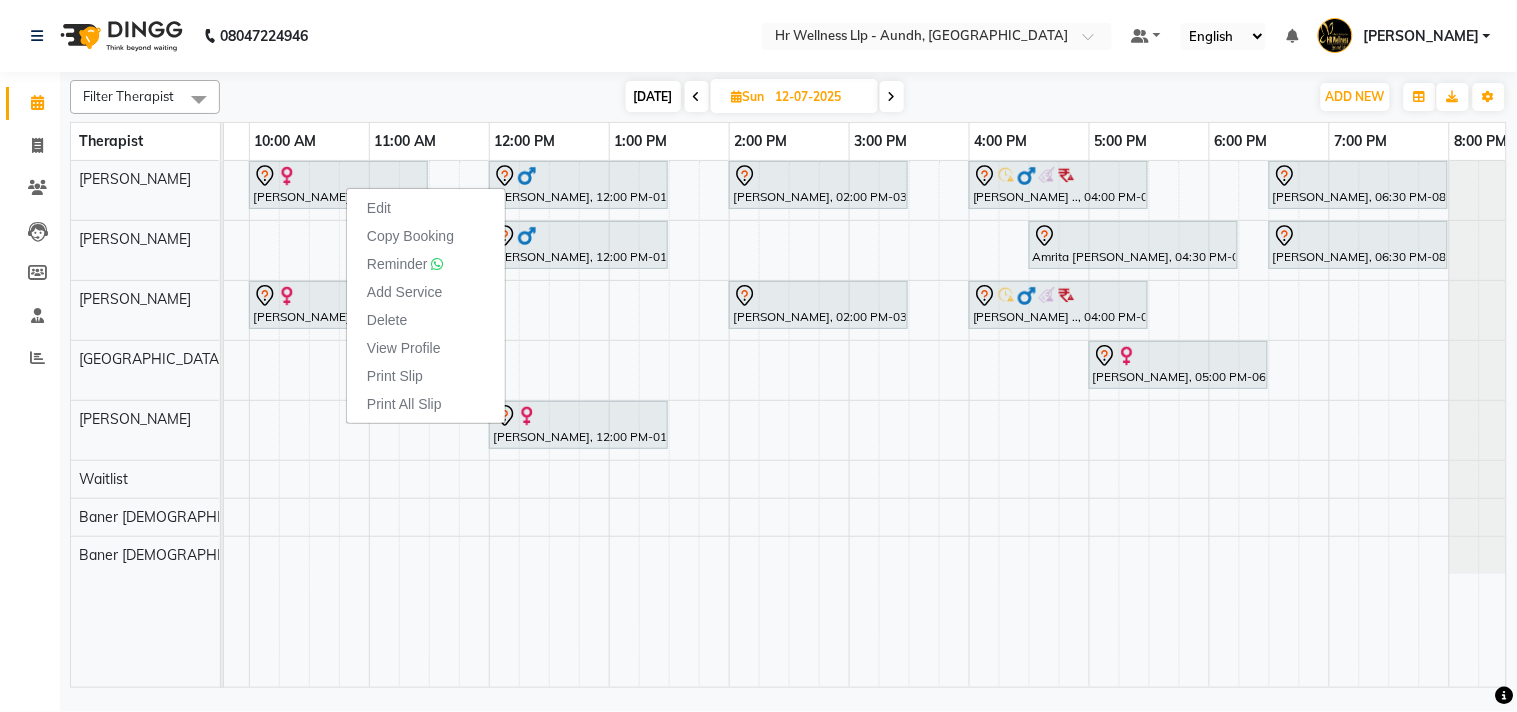 scroll, scrollTop: 0, scrollLeft: 0, axis: both 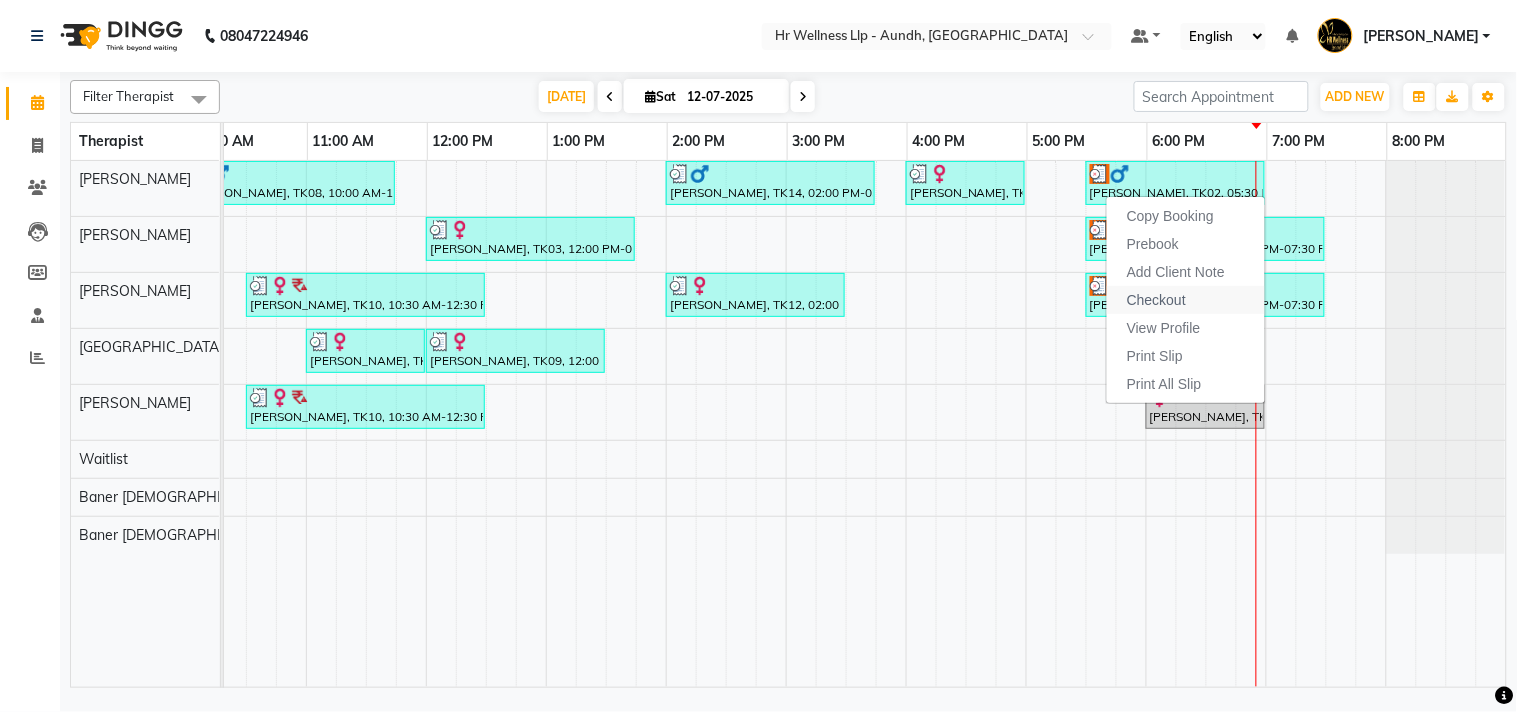 click on "Checkout" at bounding box center [1156, 300] 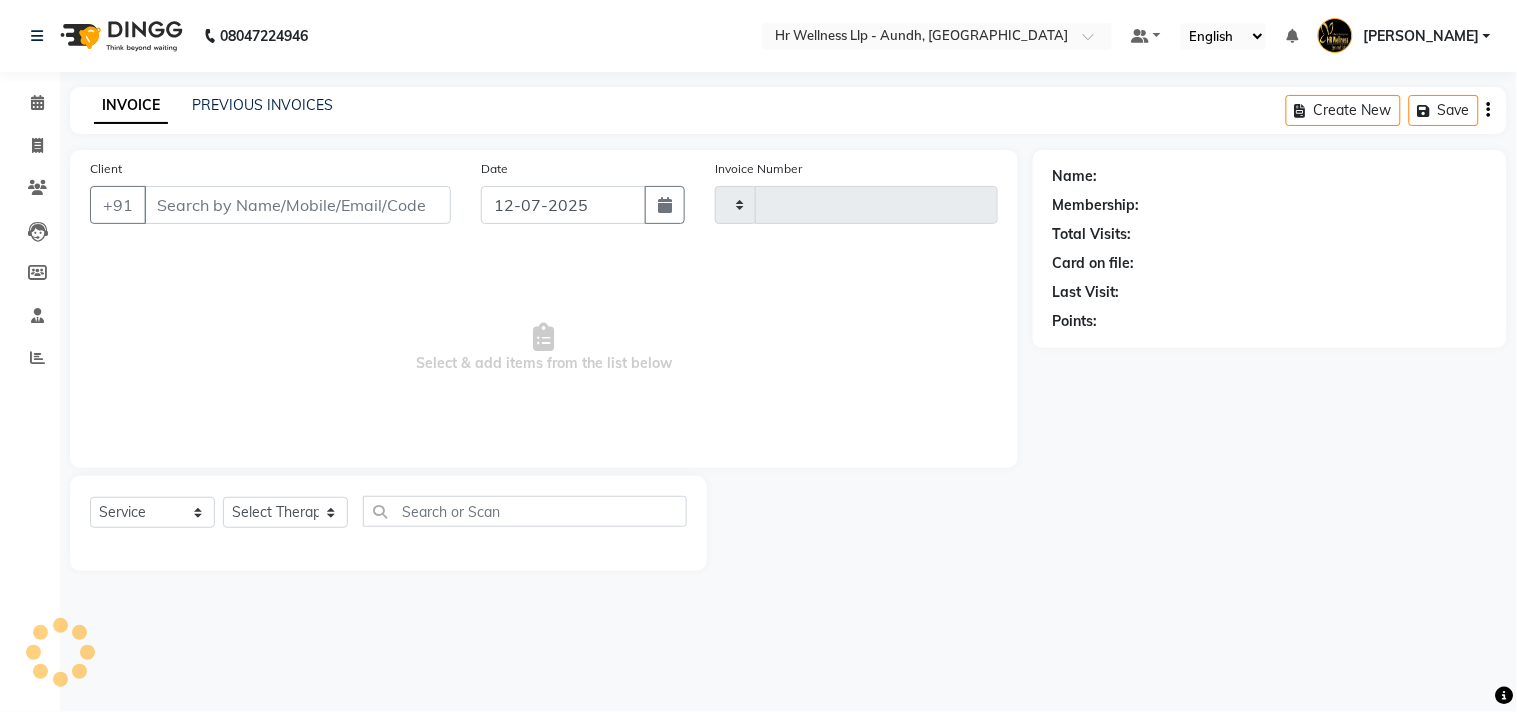type on "0824" 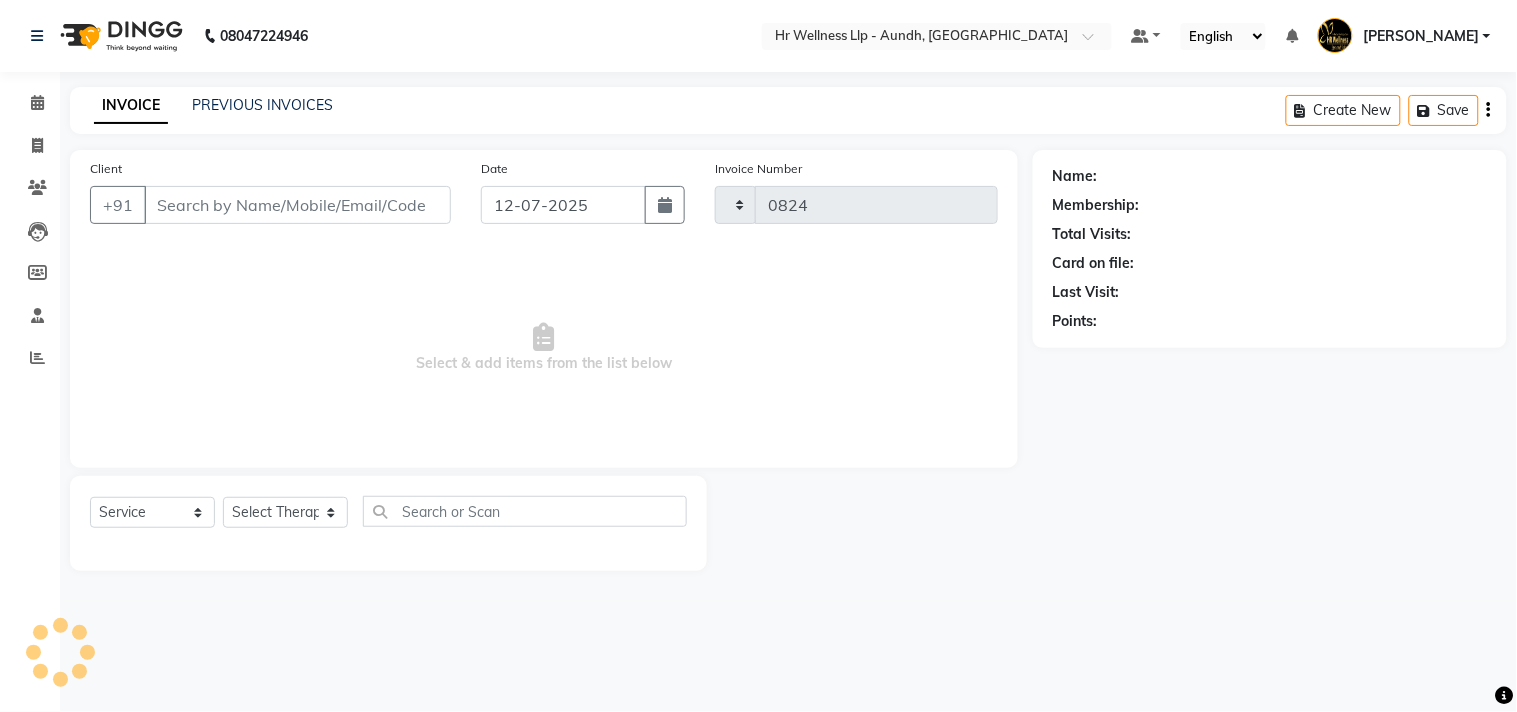select on "4288" 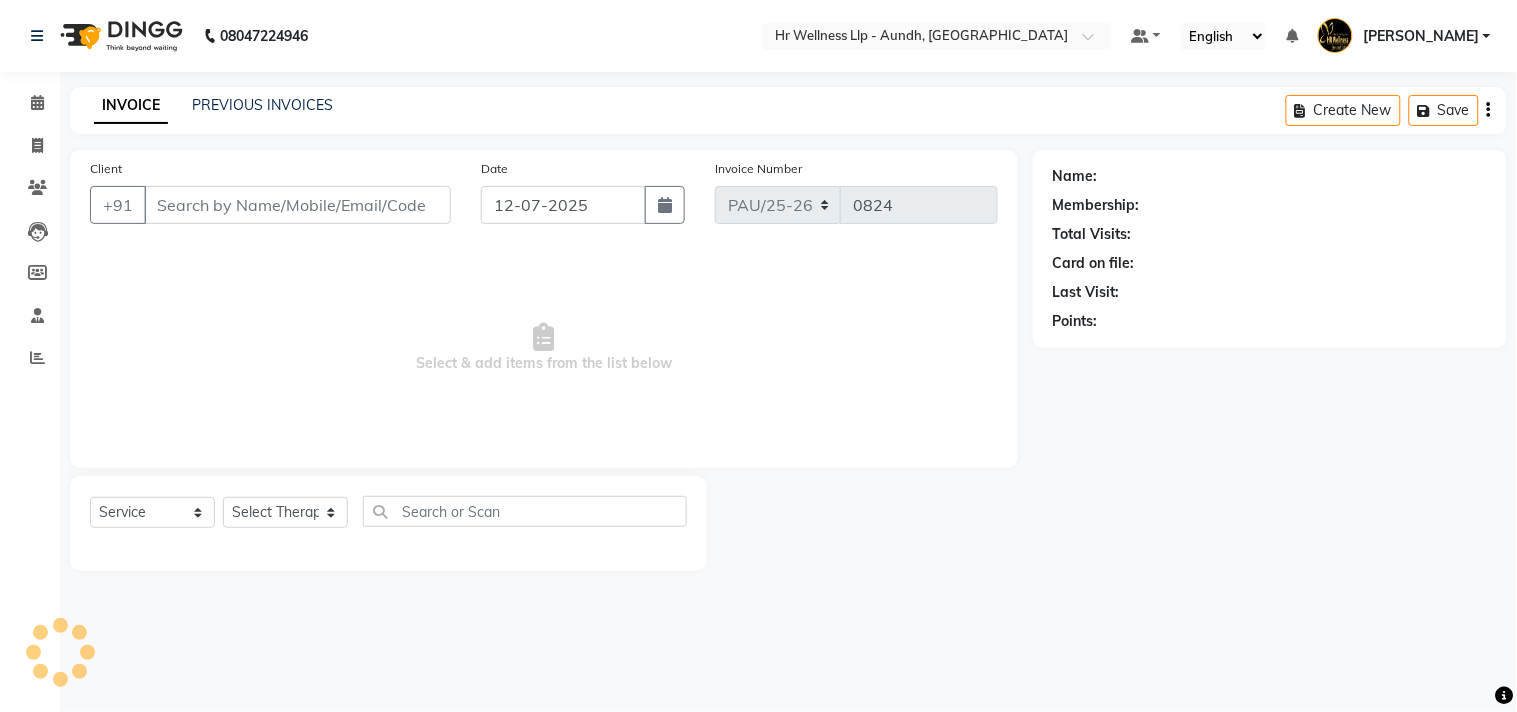 type on "9623440356" 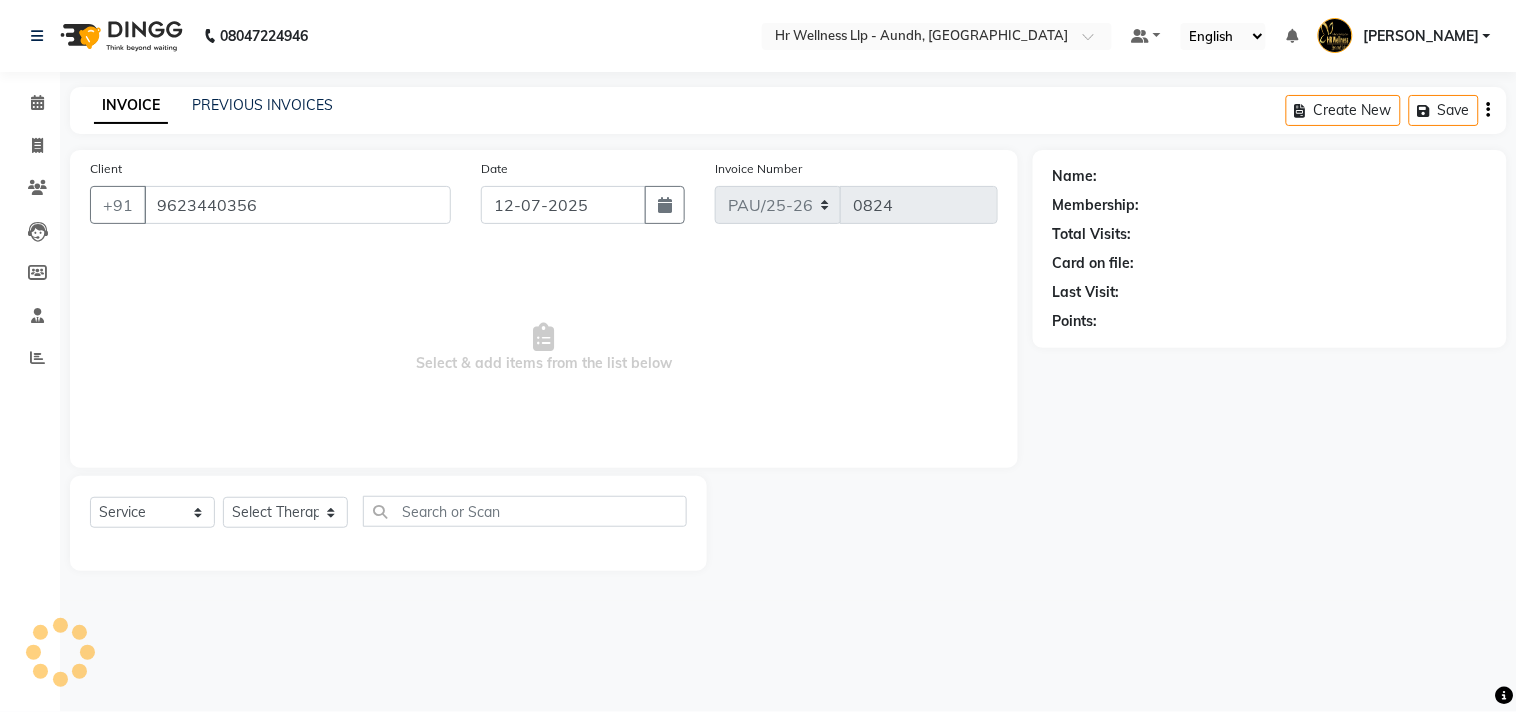 select on "77660" 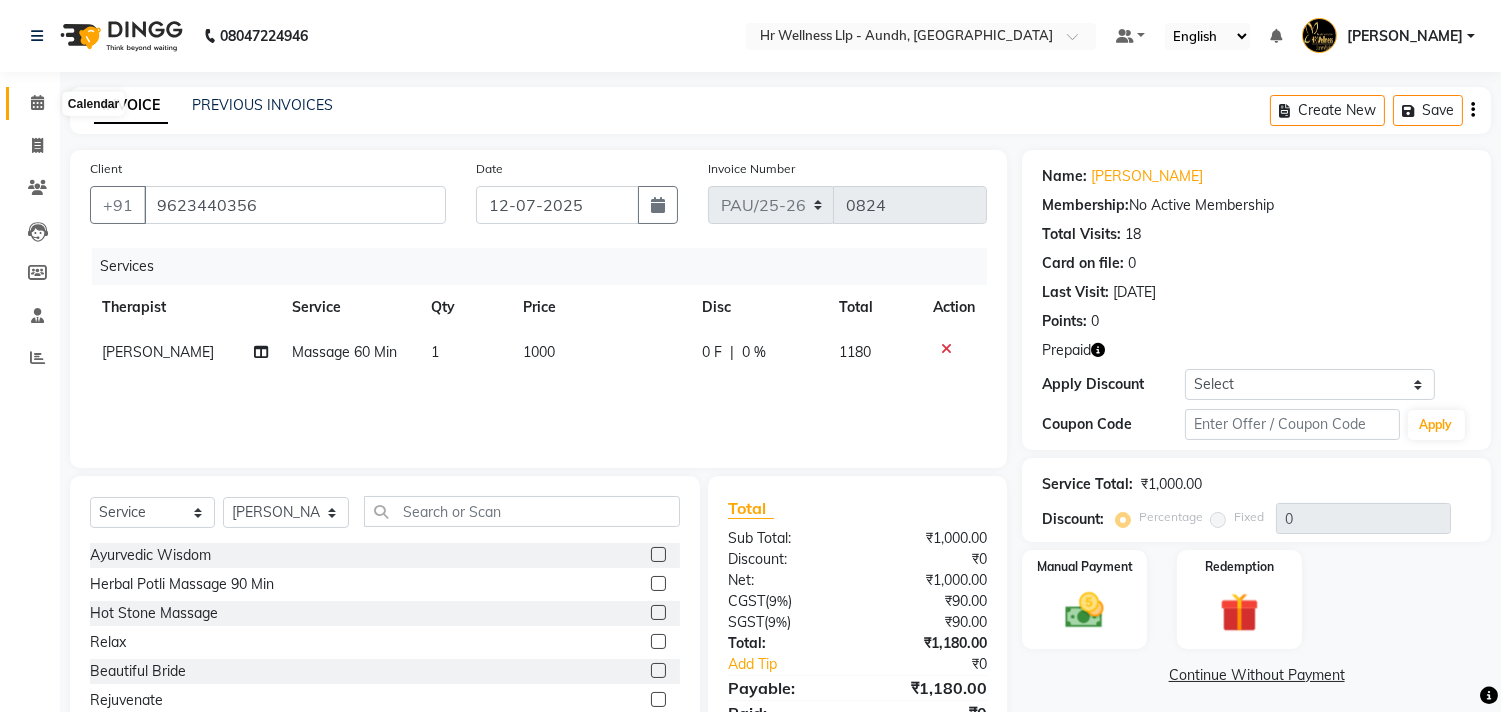 click 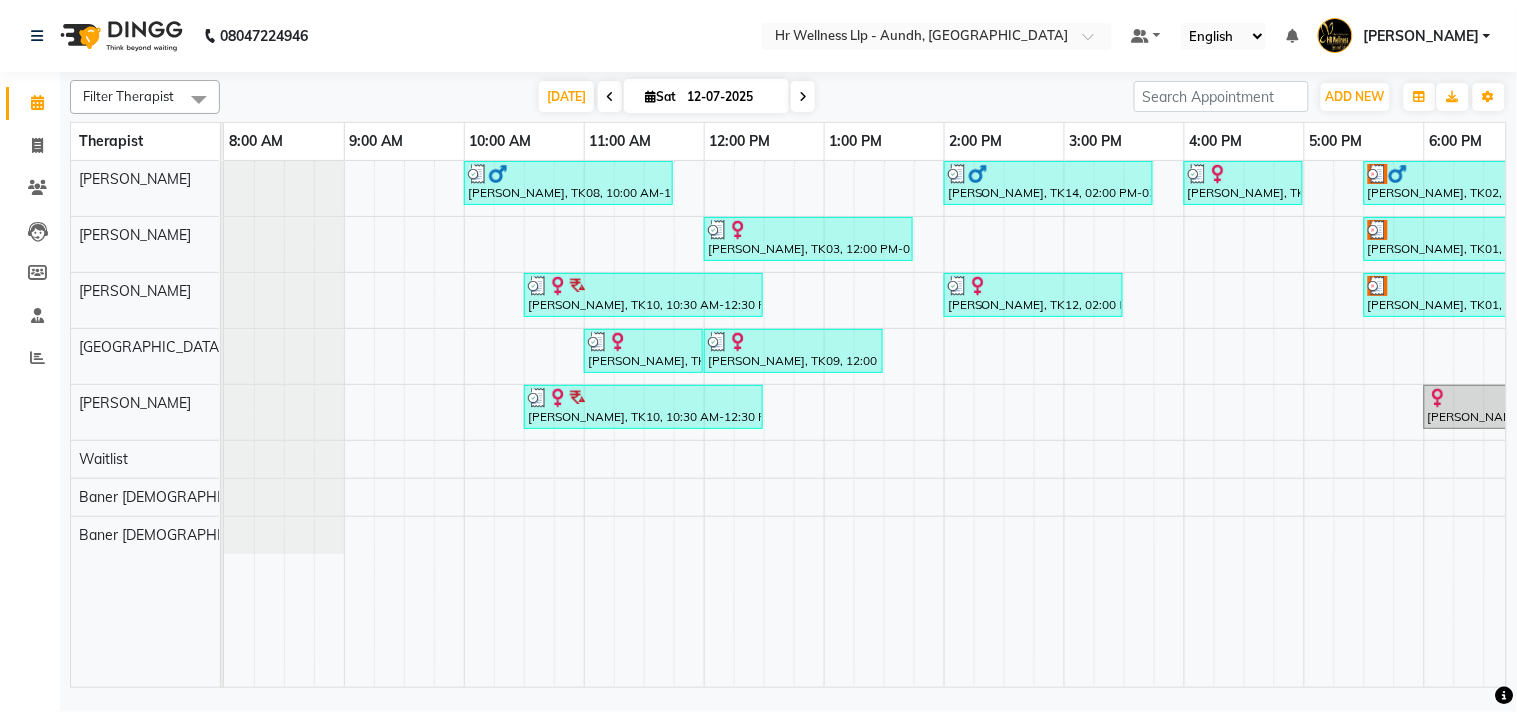 scroll, scrollTop: 0, scrollLeft: 43, axis: horizontal 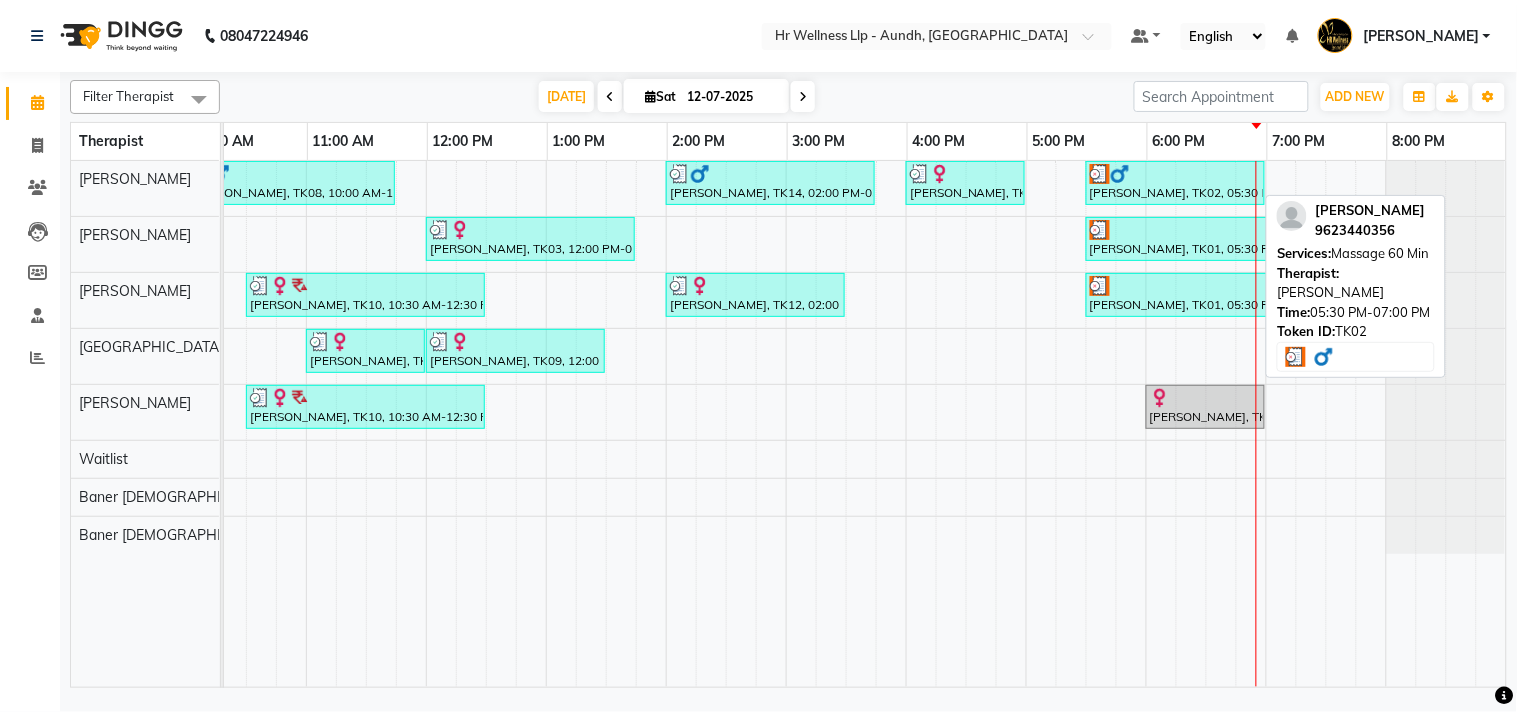 click on "[PERSON_NAME], TK02, 05:30 PM-07:00 PM, Massage 60 Min" at bounding box center [1175, 183] 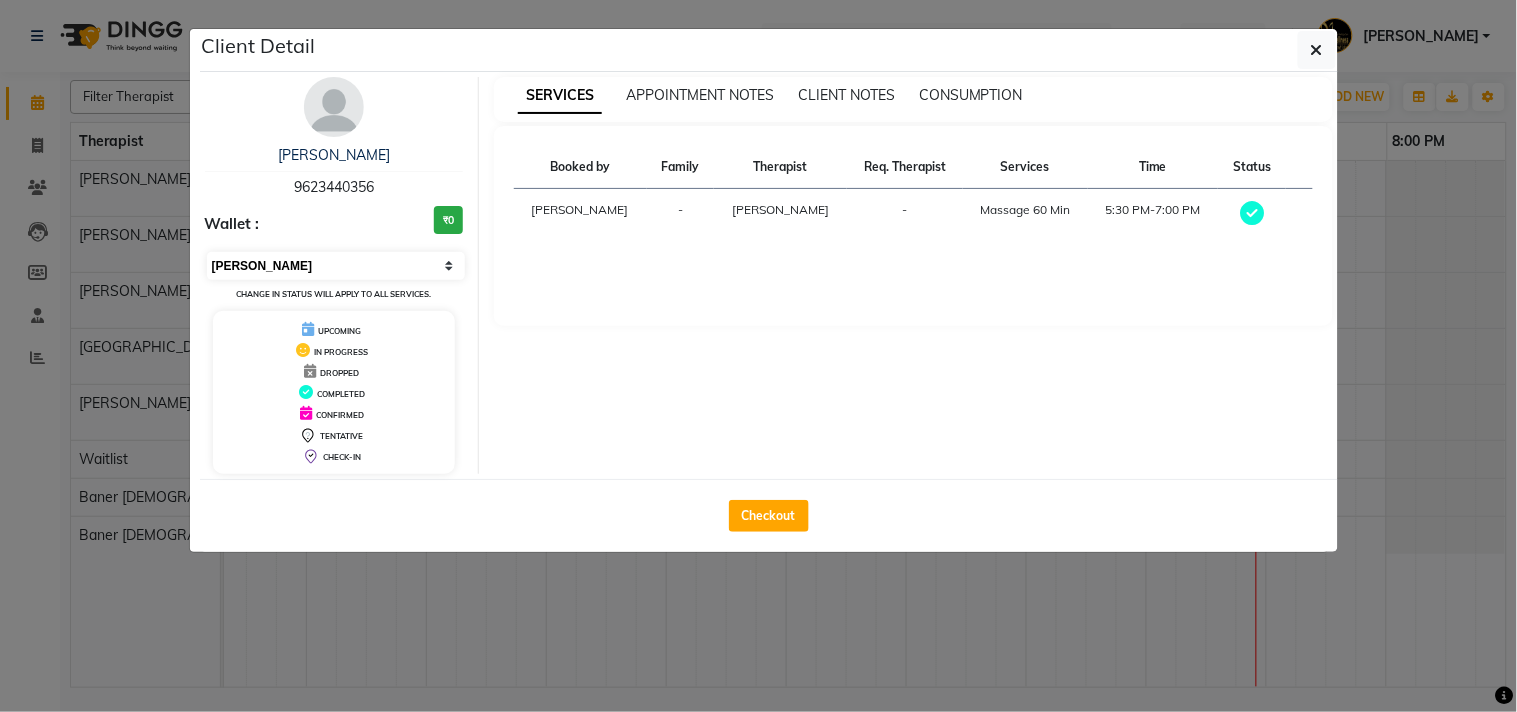 click on "Select MARK DONE UPCOMING" at bounding box center (336, 266) 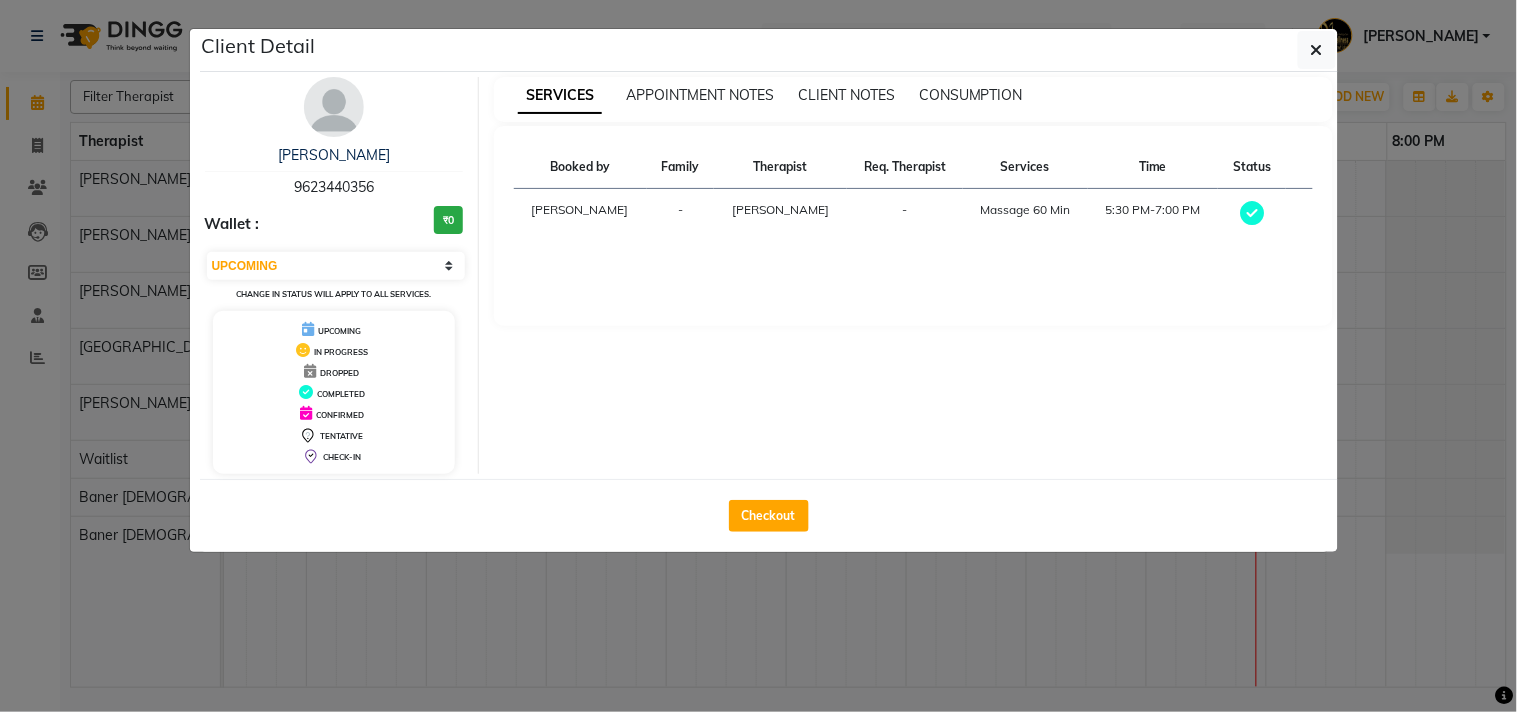 click on "Select MARK DONE UPCOMING" at bounding box center (336, 266) 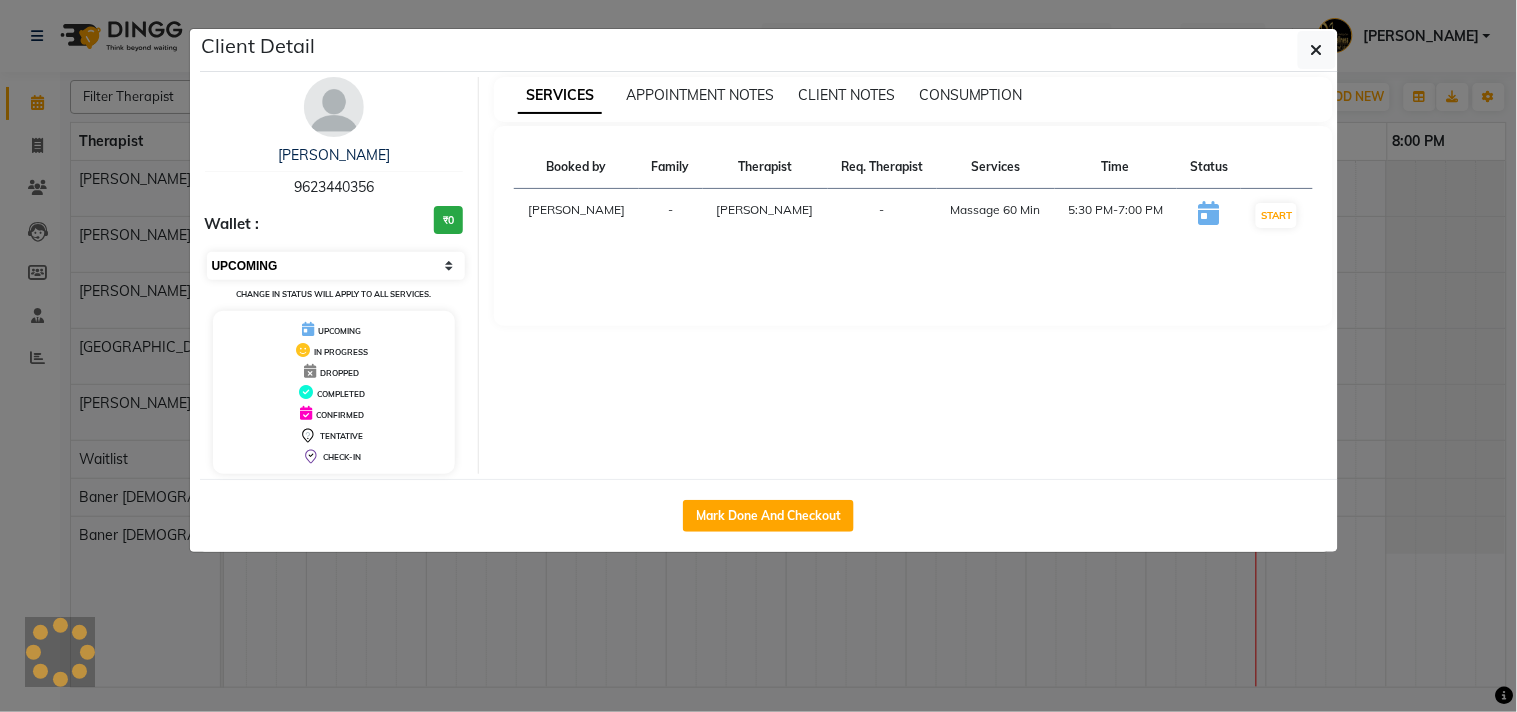 click on "Select IN SERVICE CONFIRMED TENTATIVE CHECK IN MARK DONE DROPPED UPCOMING" at bounding box center (336, 266) 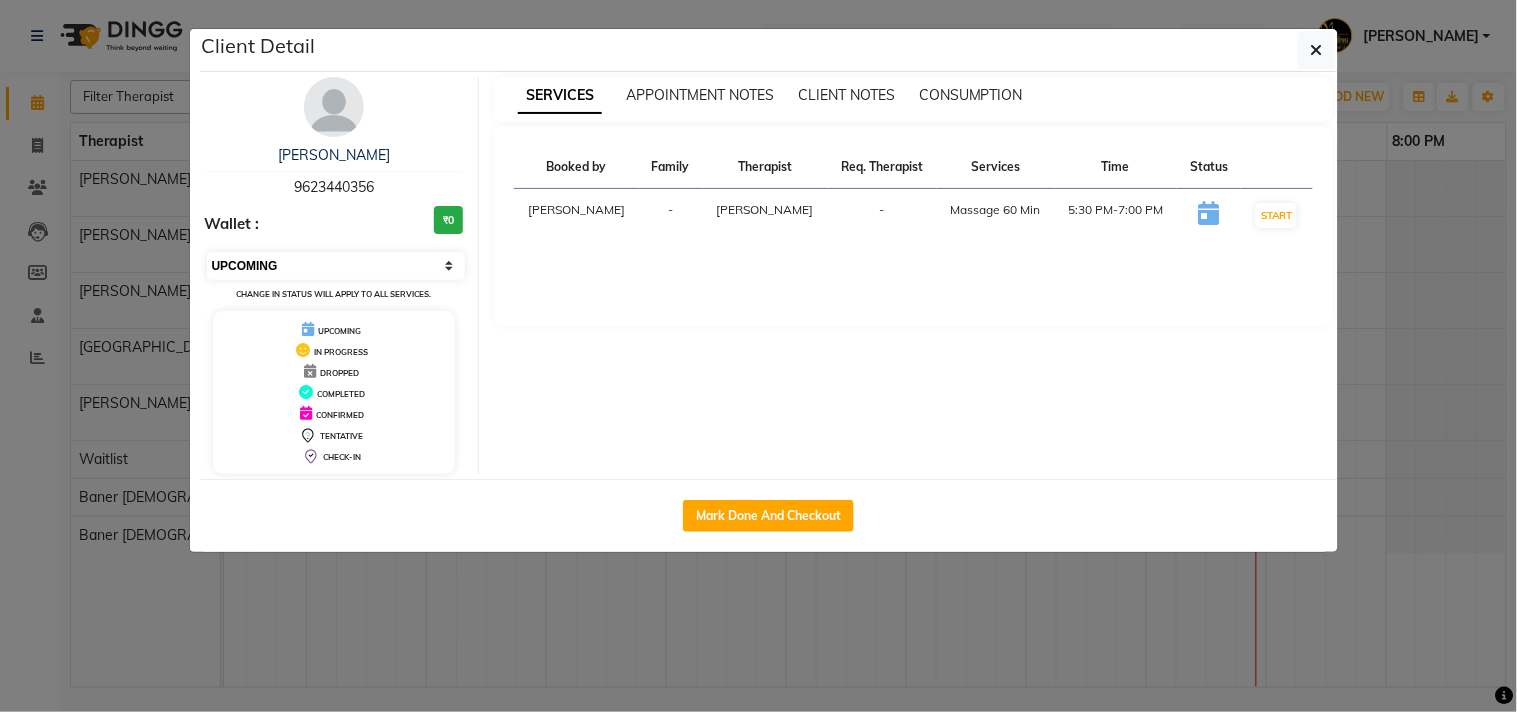 select on "7" 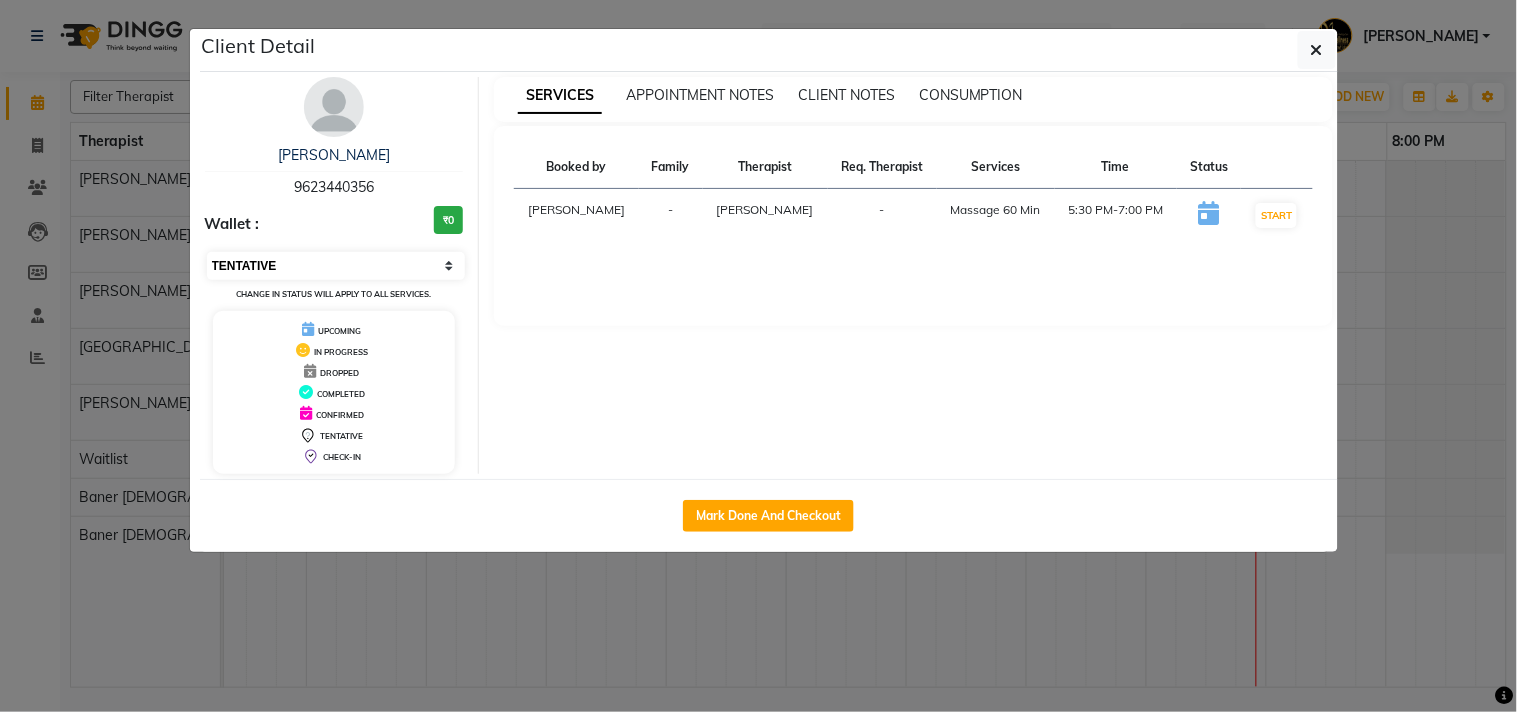 click on "Select IN SERVICE CONFIRMED TENTATIVE CHECK IN MARK DONE DROPPED UPCOMING" at bounding box center [336, 266] 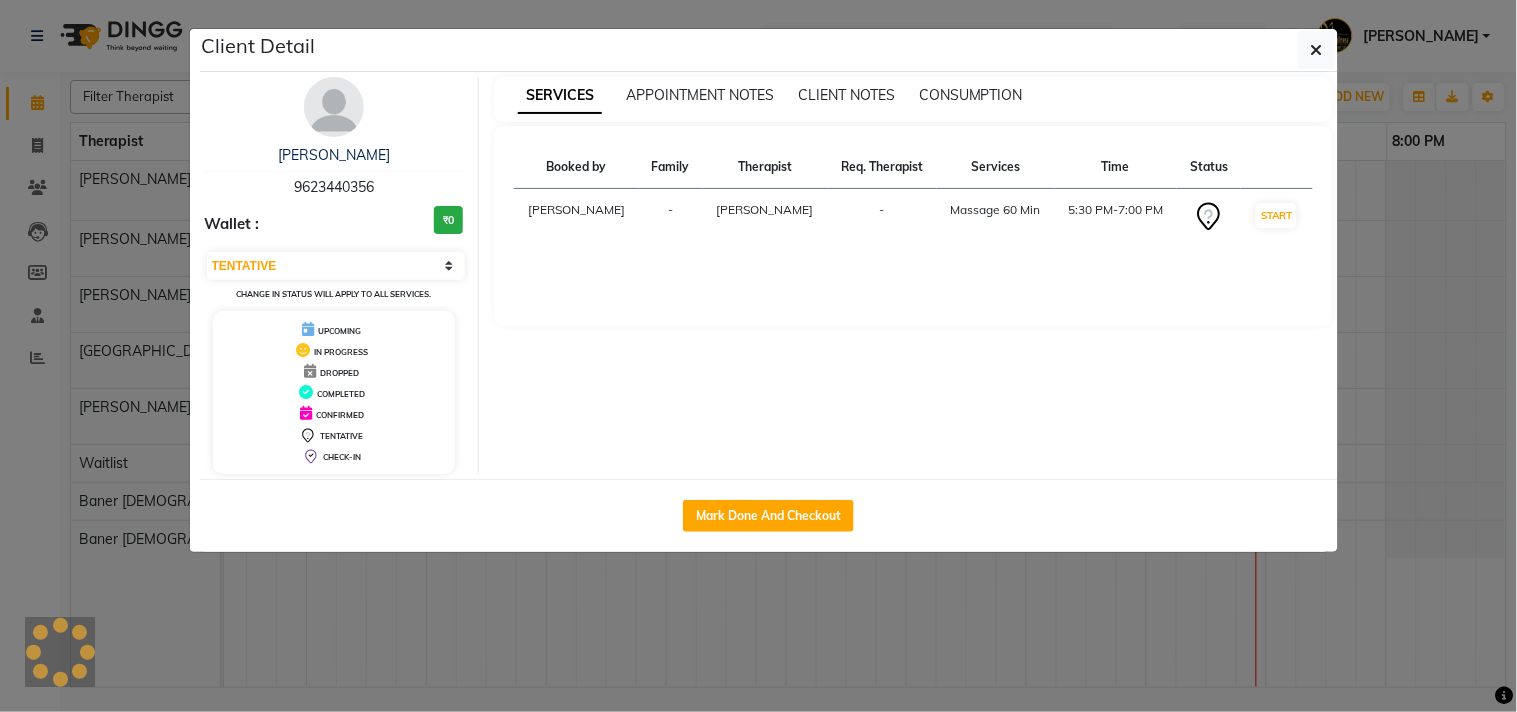 click on "Client Detail  Ajay Nimbalkar   9623440356 Wallet : ₹0 Select IN SERVICE CONFIRMED TENTATIVE CHECK IN MARK DONE DROPPED UPCOMING Change in status will apply to all services. UPCOMING IN PROGRESS DROPPED COMPLETED CONFIRMED TENTATIVE CHECK-IN SERVICES APPOINTMENT NOTES CLIENT NOTES CONSUMPTION Booked by Family Therapist Req. Therapist Services Time Status  Sapna  - Firoz  -  Massage 60 Min   5:30 PM-7:00 PM   START   Mark Done And Checkout" 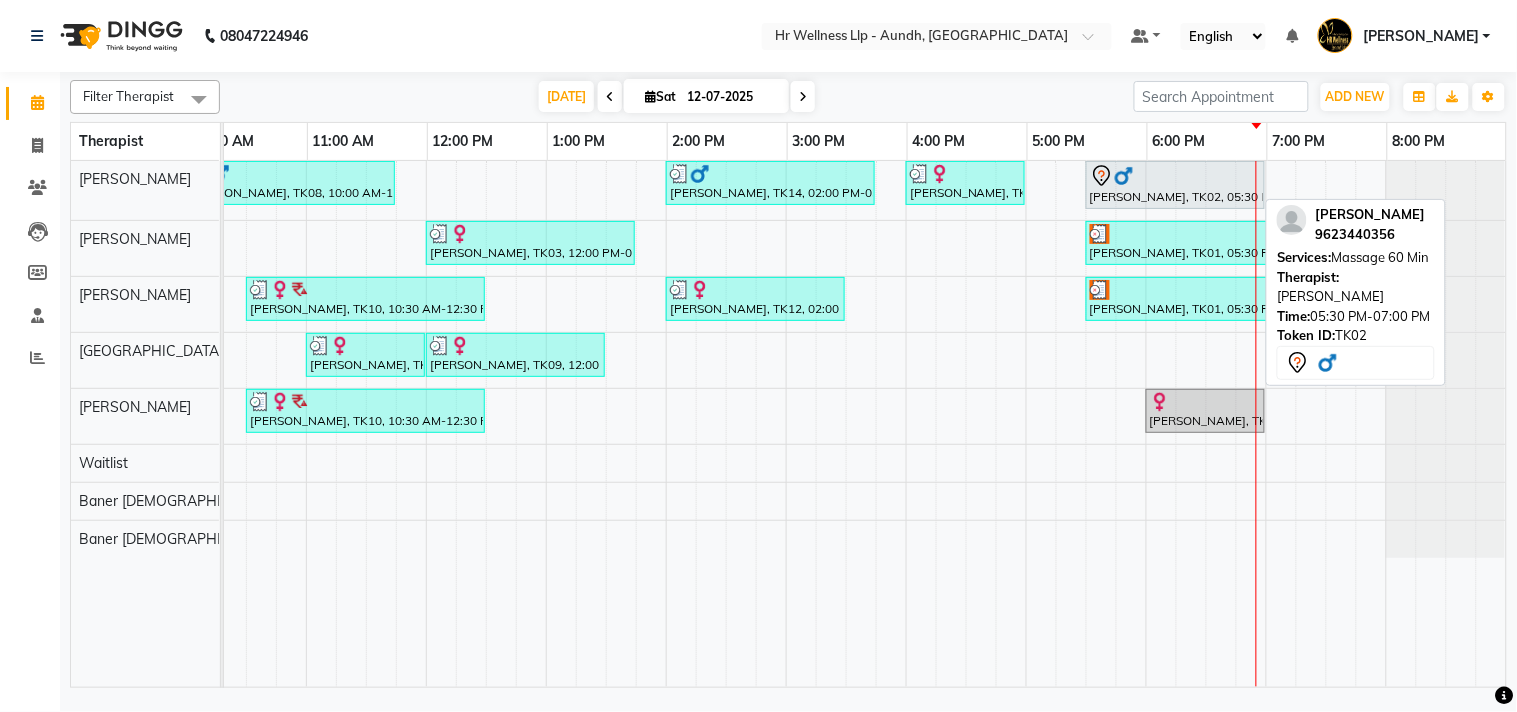 click on "[PERSON_NAME], TK02, 05:30 PM-07:00 PM, Massage 60 Min" at bounding box center (1175, 185) 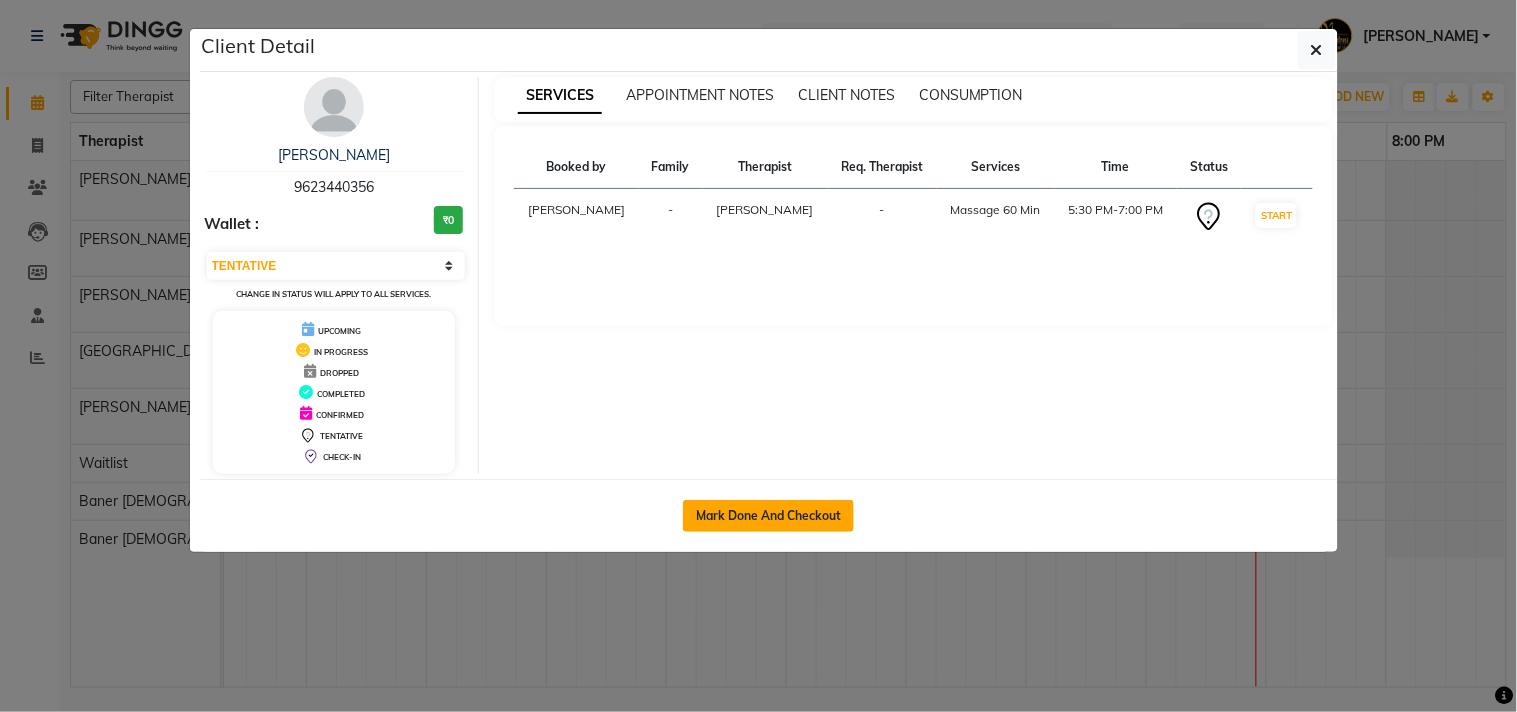 click on "Mark Done And Checkout" 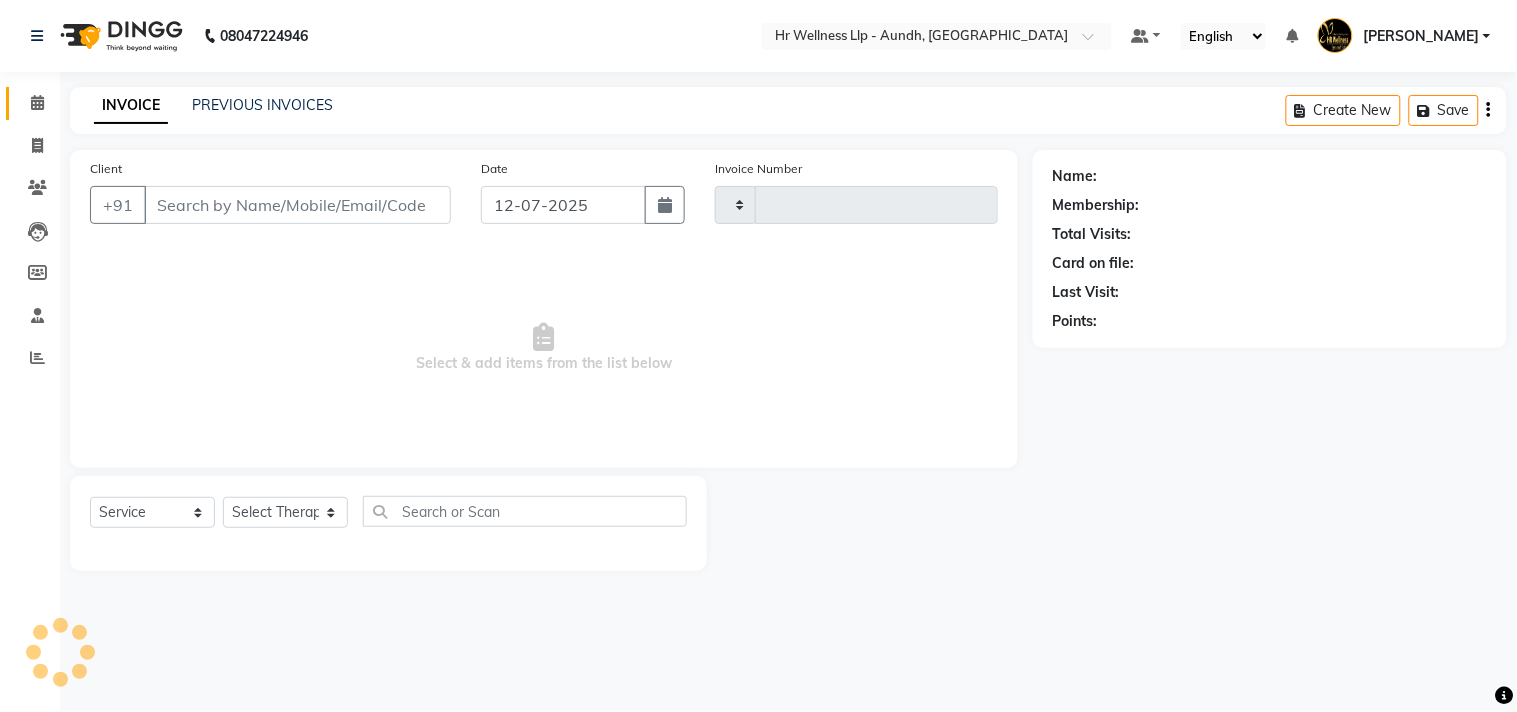 type on "0824" 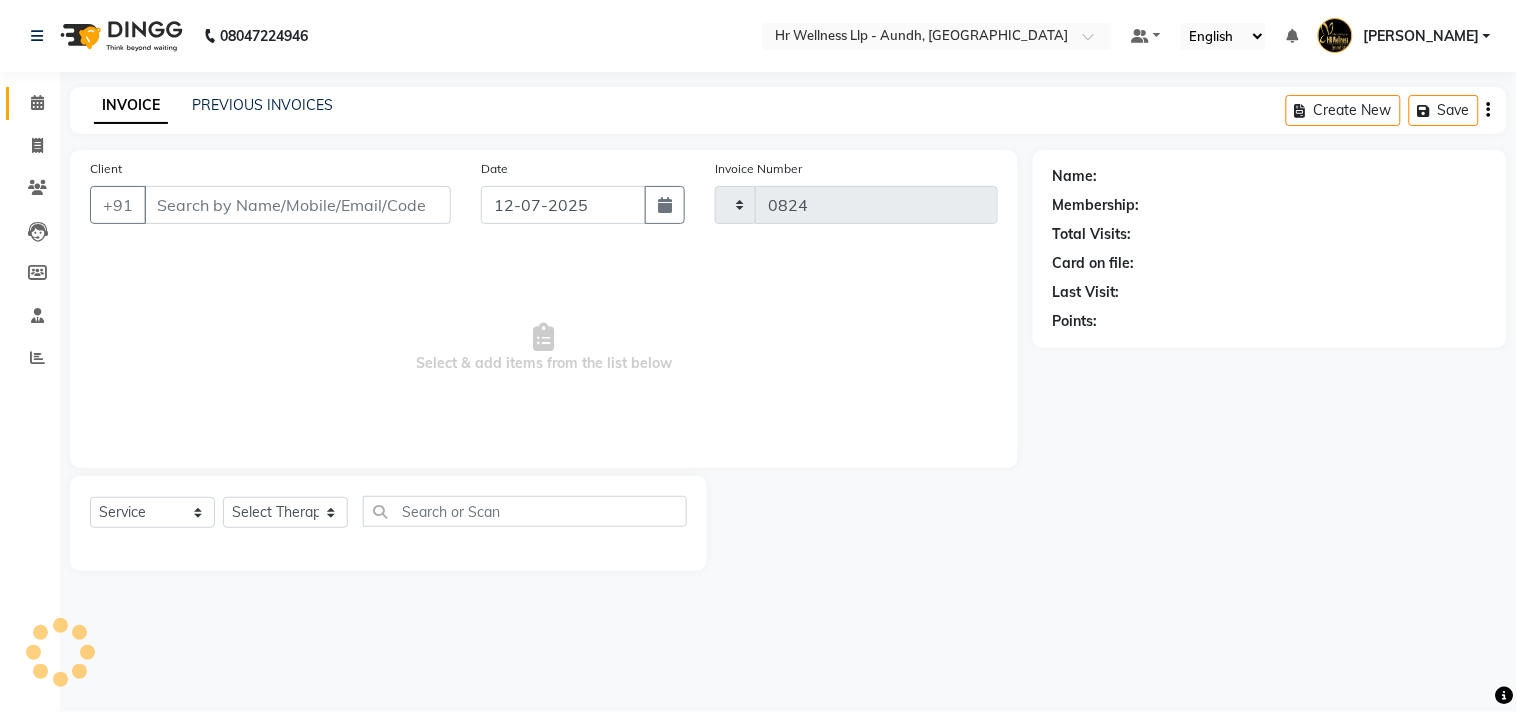 select on "4288" 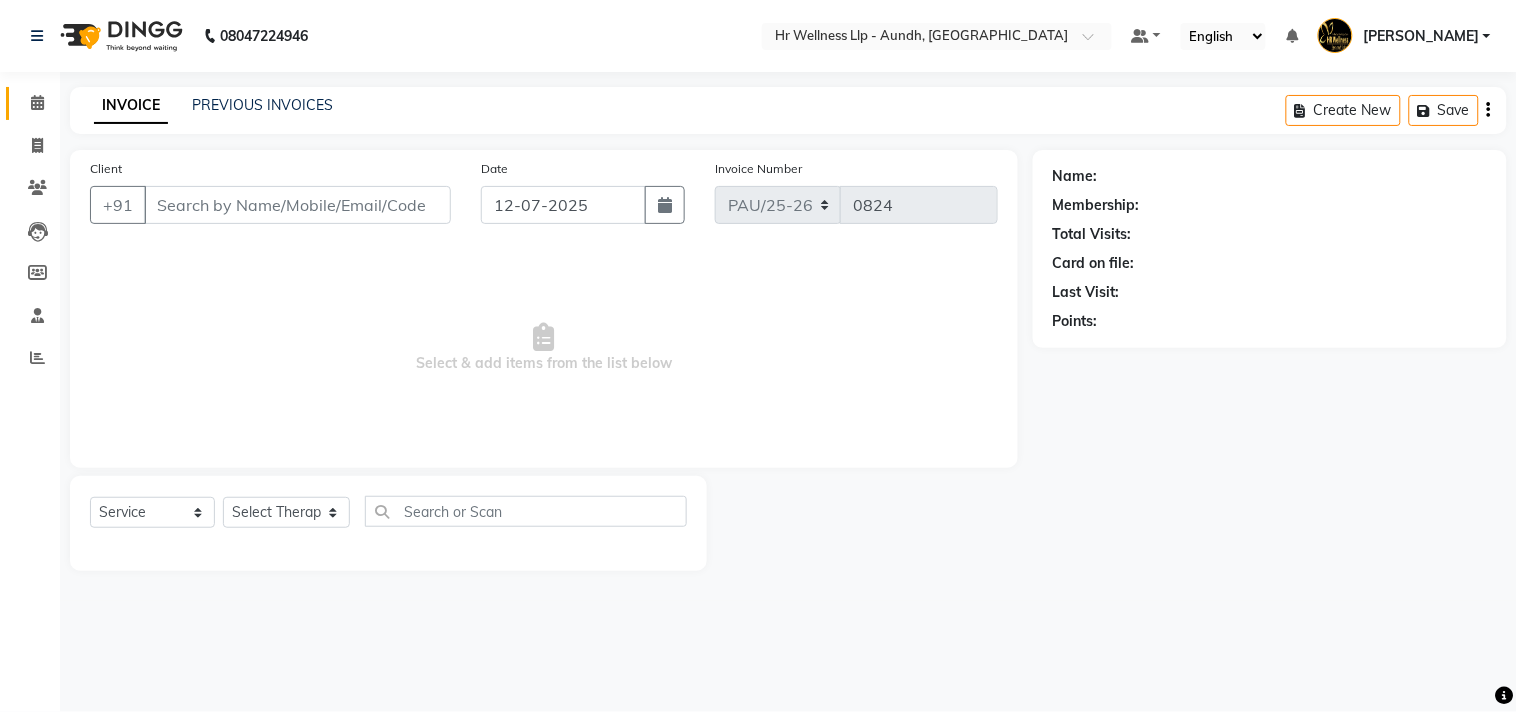 type on "9623440356" 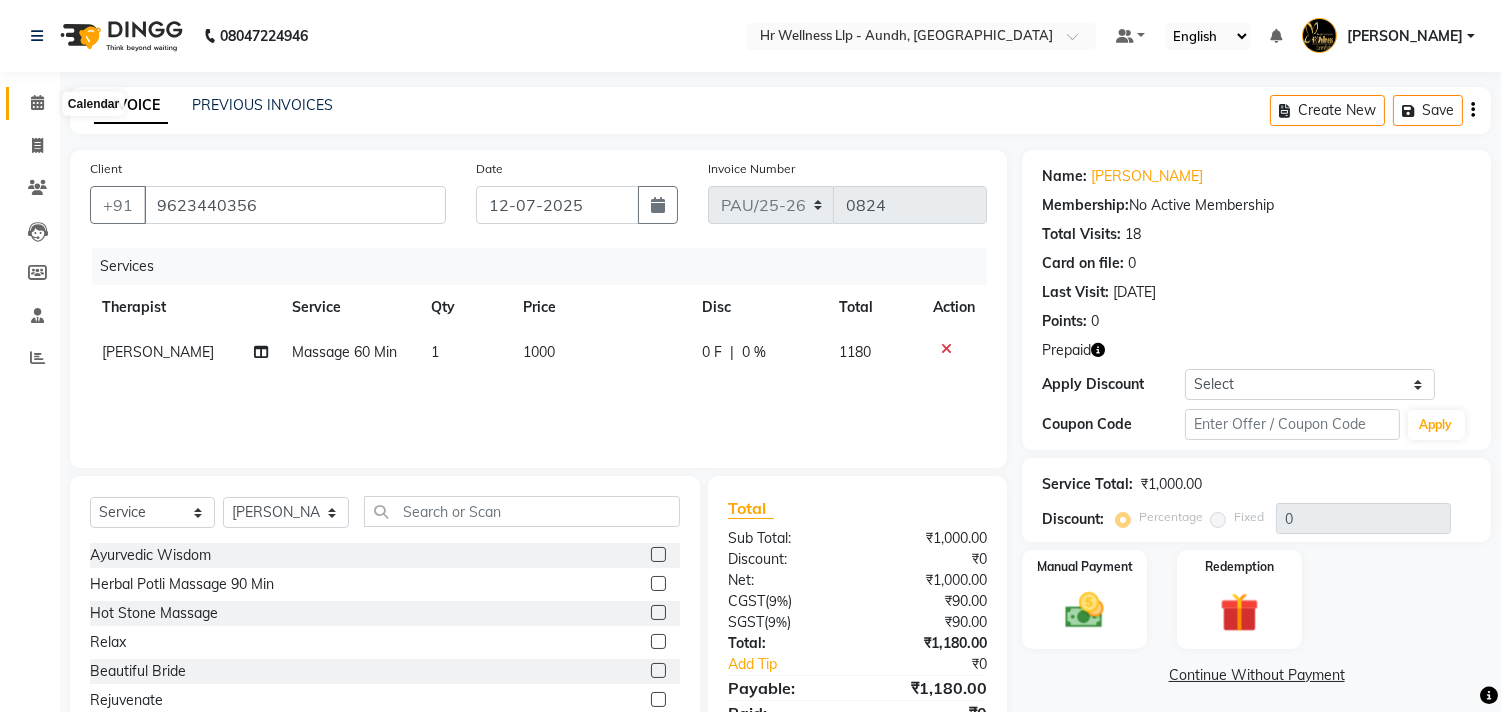 click 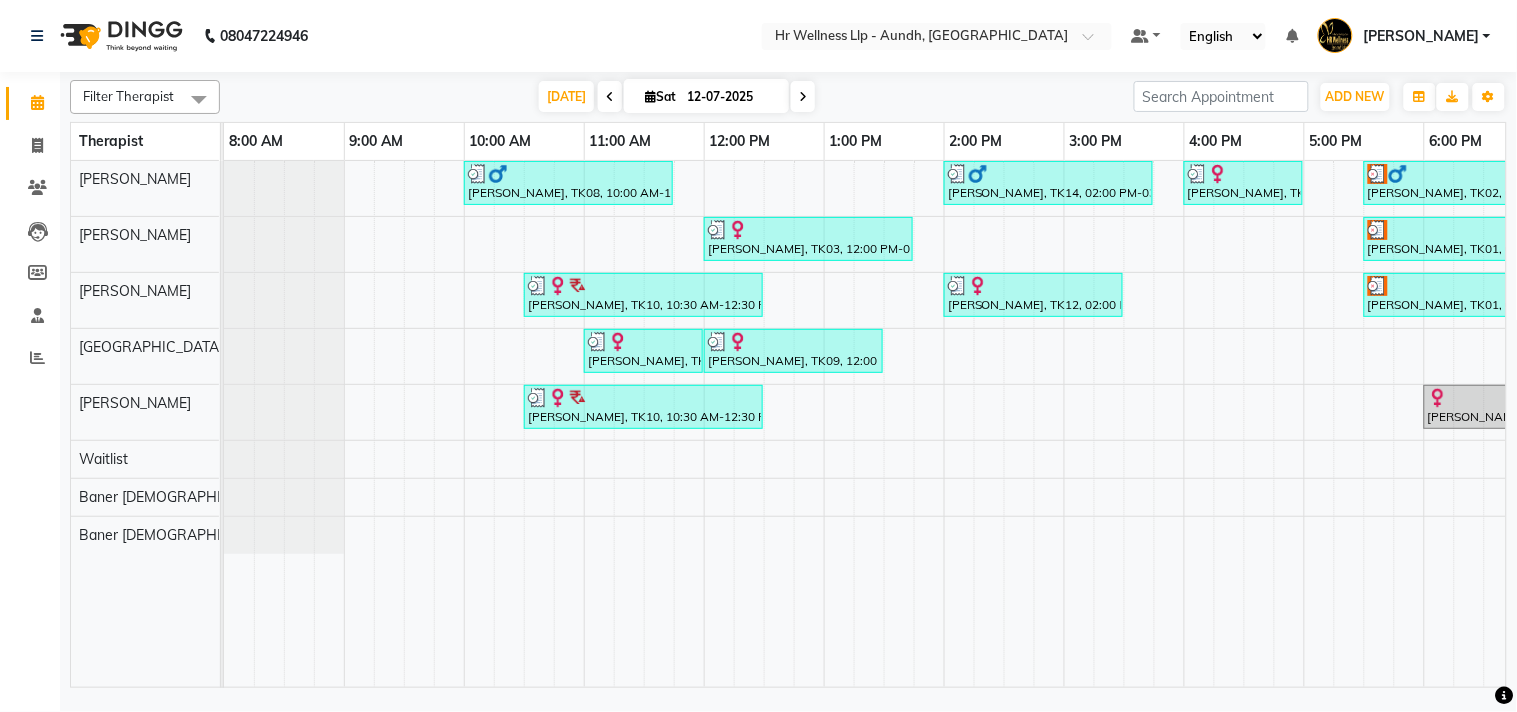 scroll, scrollTop: 0, scrollLeft: 294, axis: horizontal 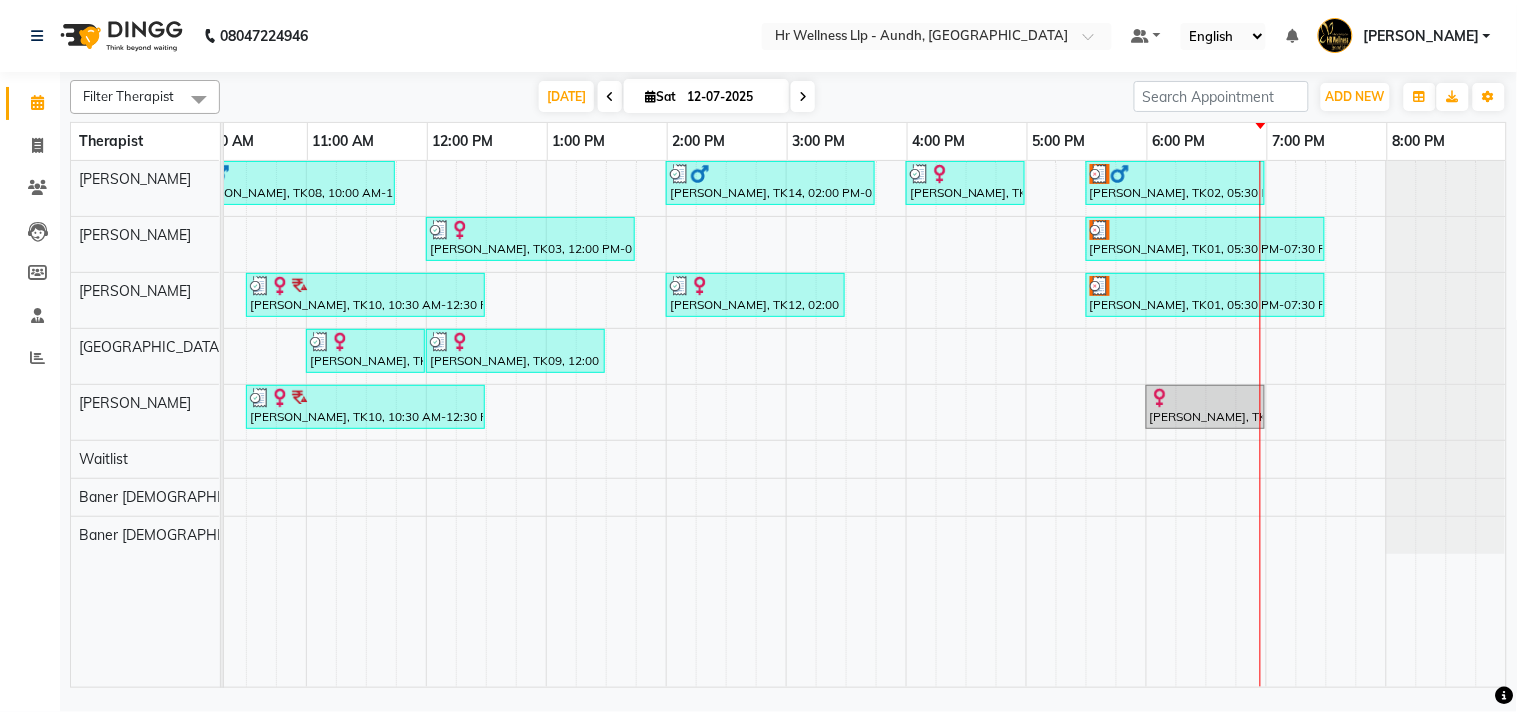 click at bounding box center (650, 96) 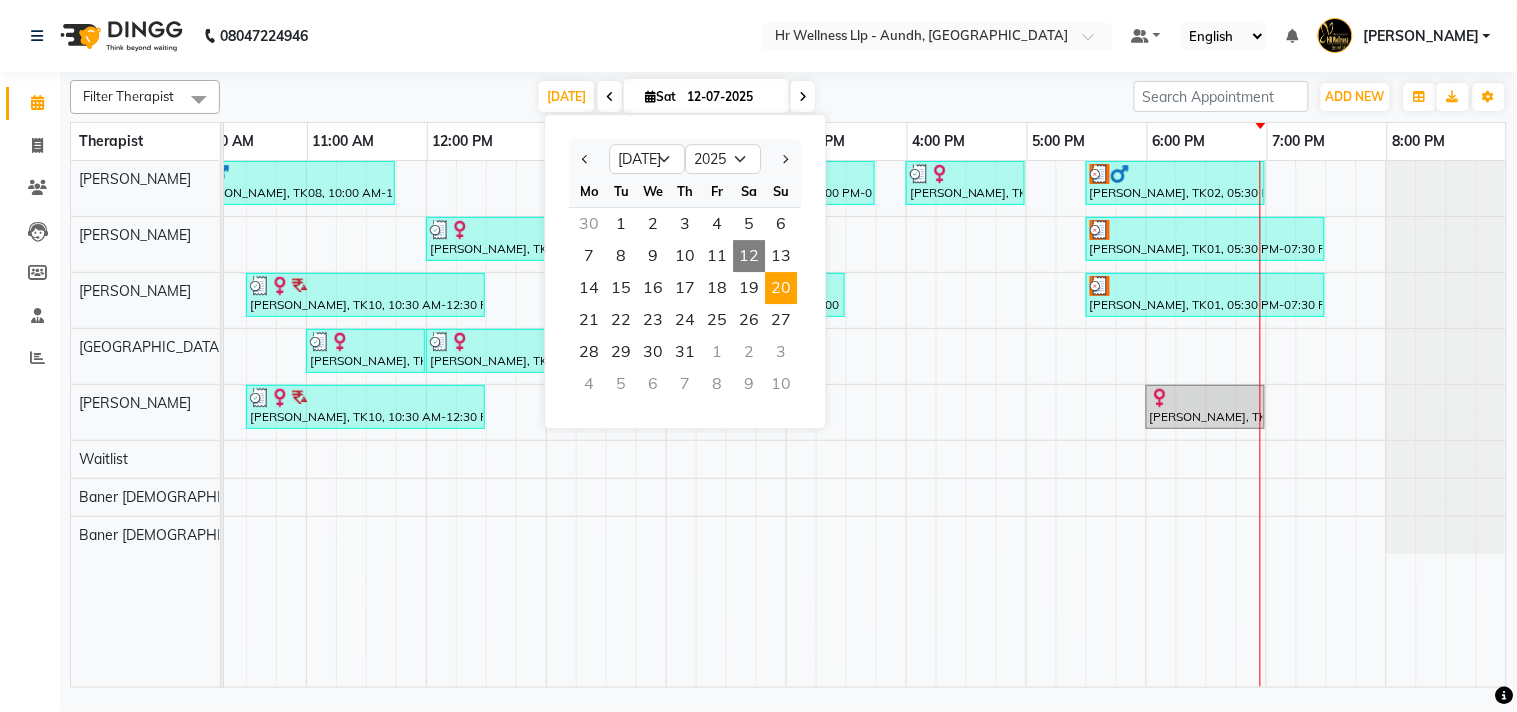 click on "20" at bounding box center (781, 288) 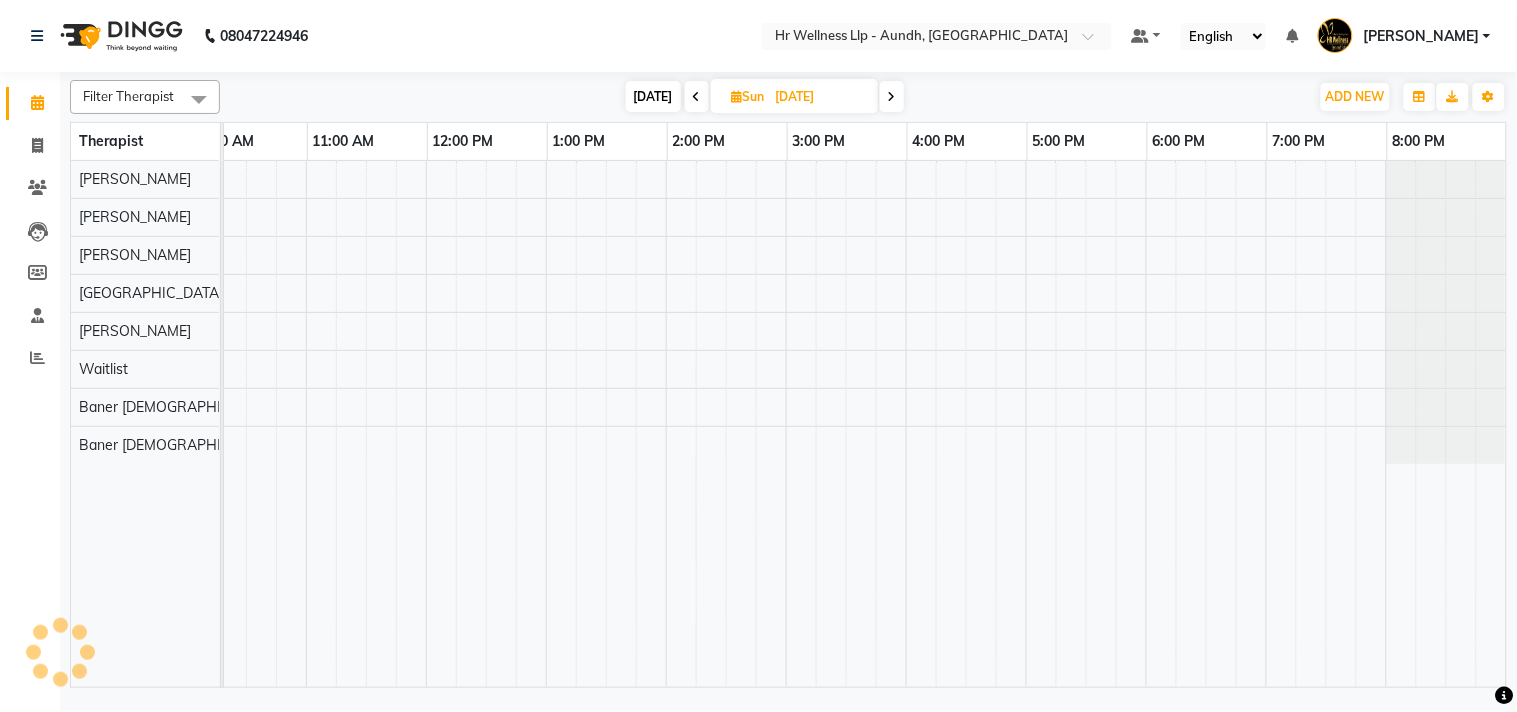 scroll, scrollTop: 0, scrollLeft: 277, axis: horizontal 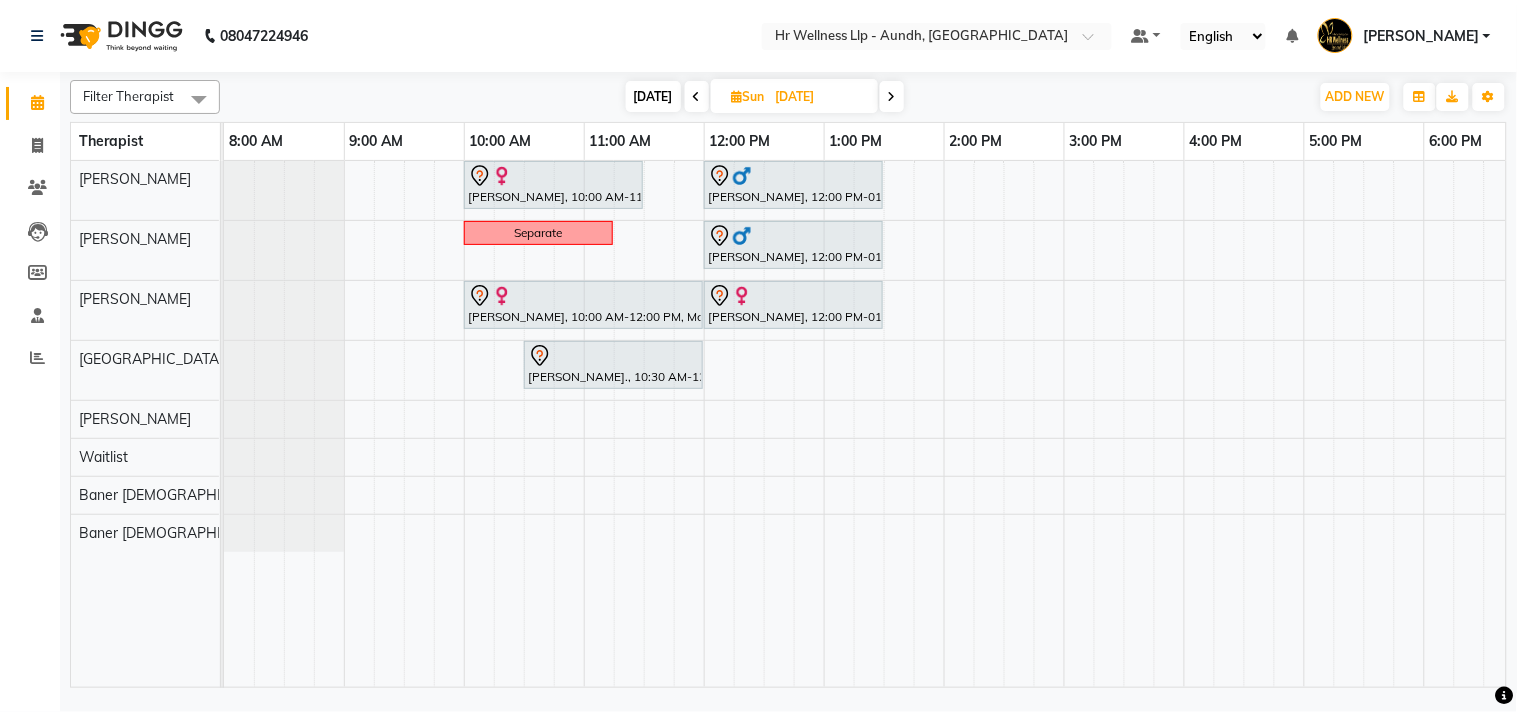 click on "[DATE]" at bounding box center (653, 96) 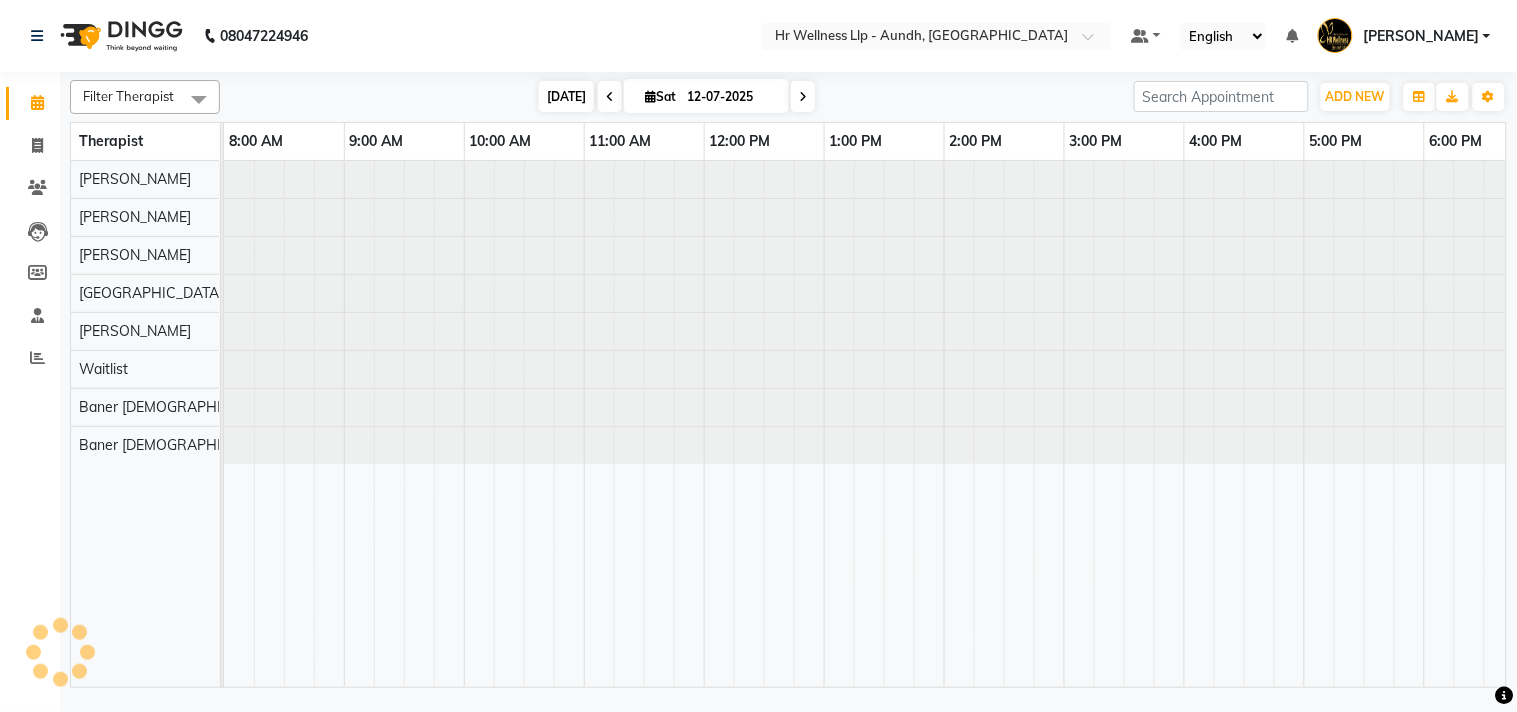 scroll, scrollTop: 0, scrollLeft: 277, axis: horizontal 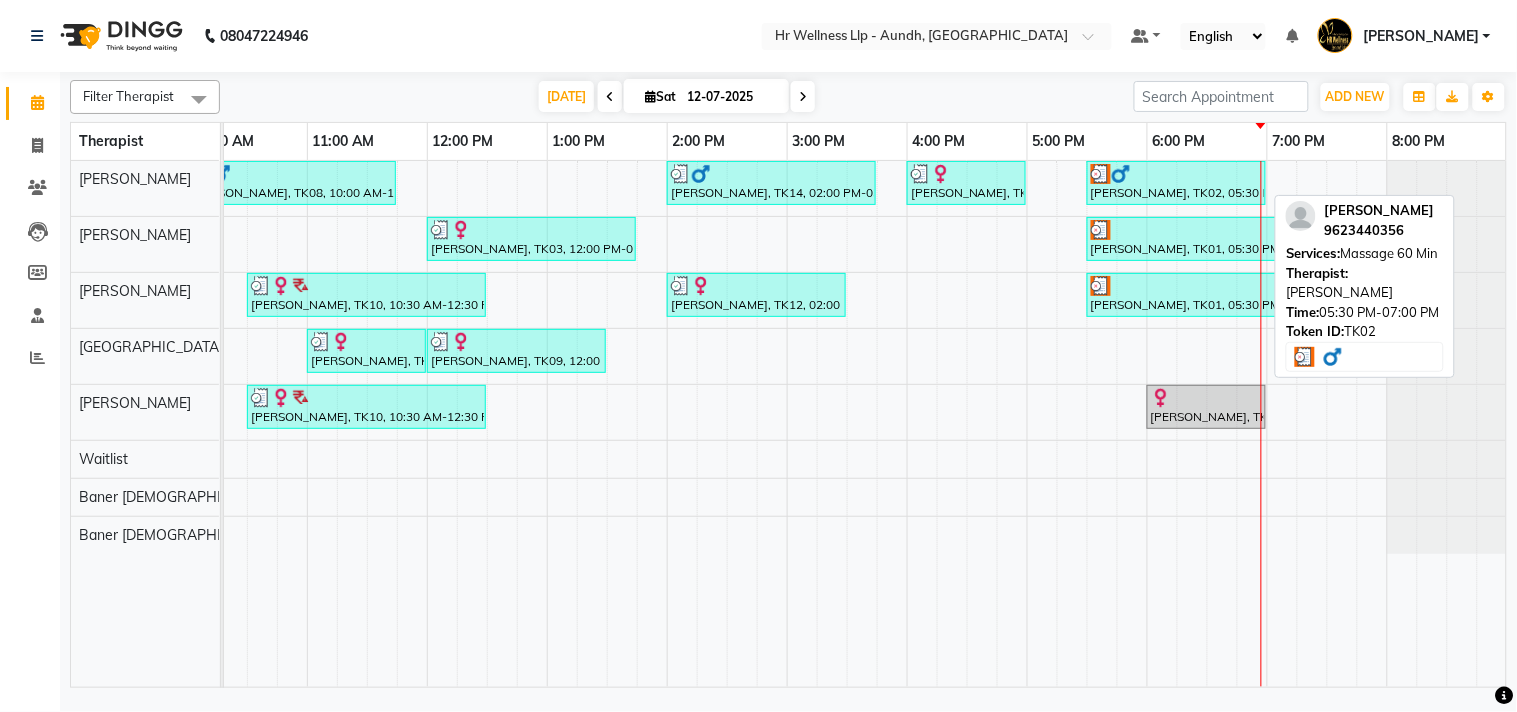 click at bounding box center (1176, 174) 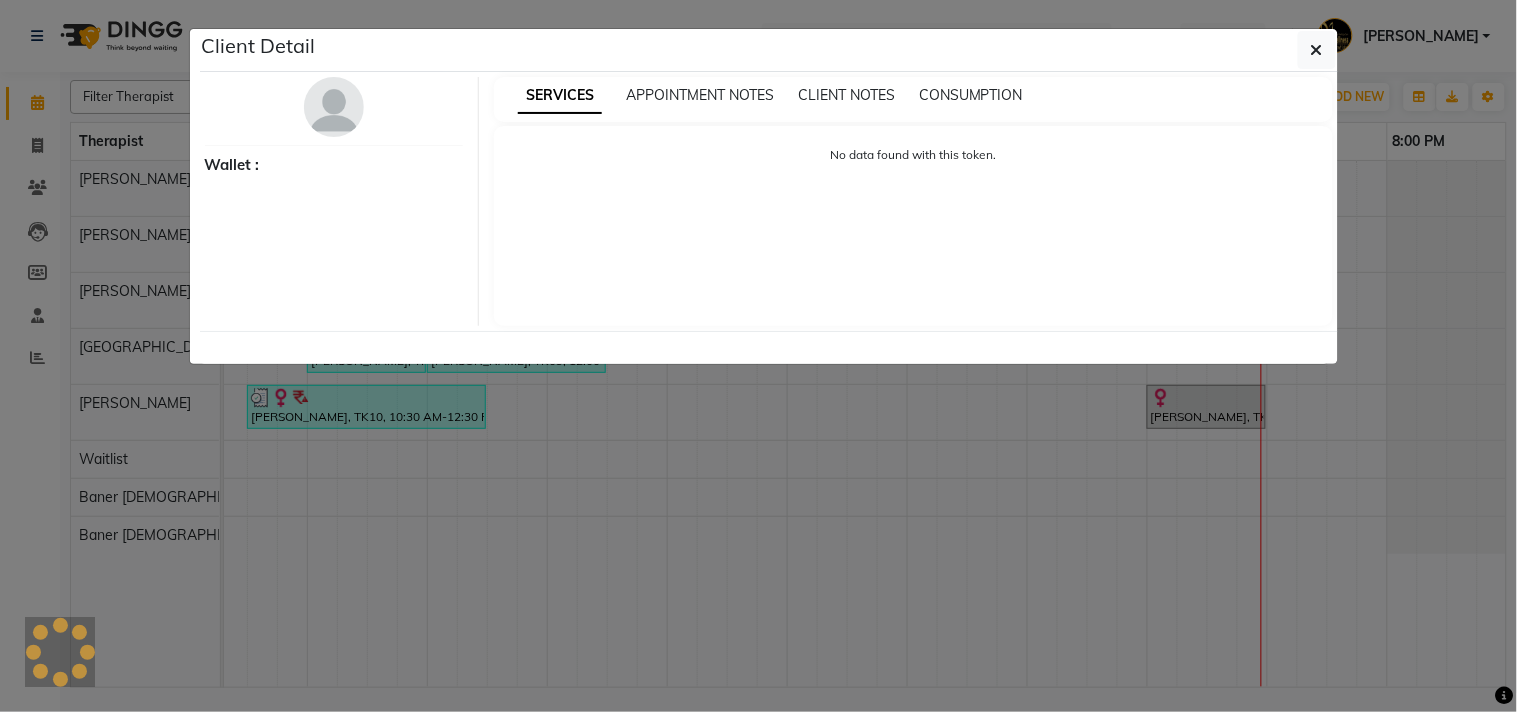 select on "3" 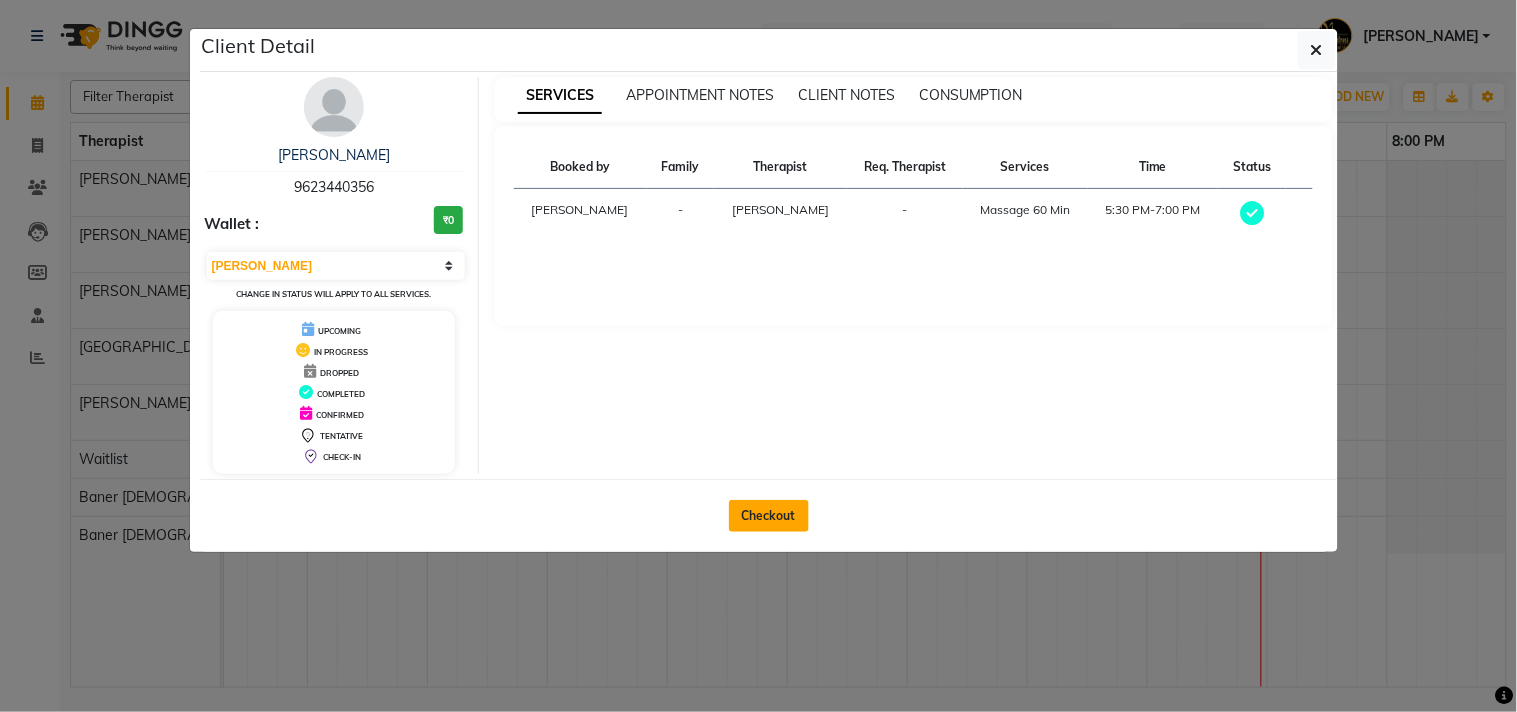 click on "Checkout" 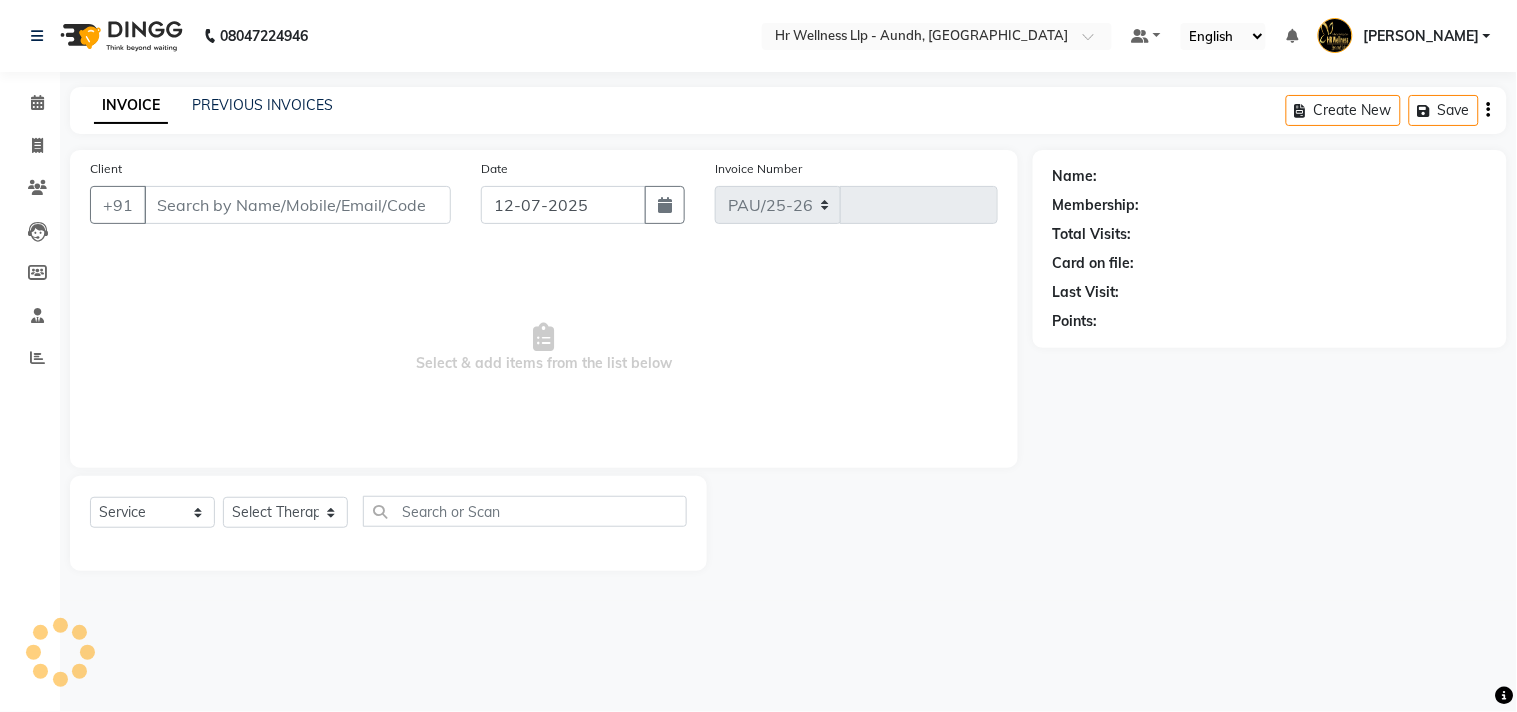 select on "4288" 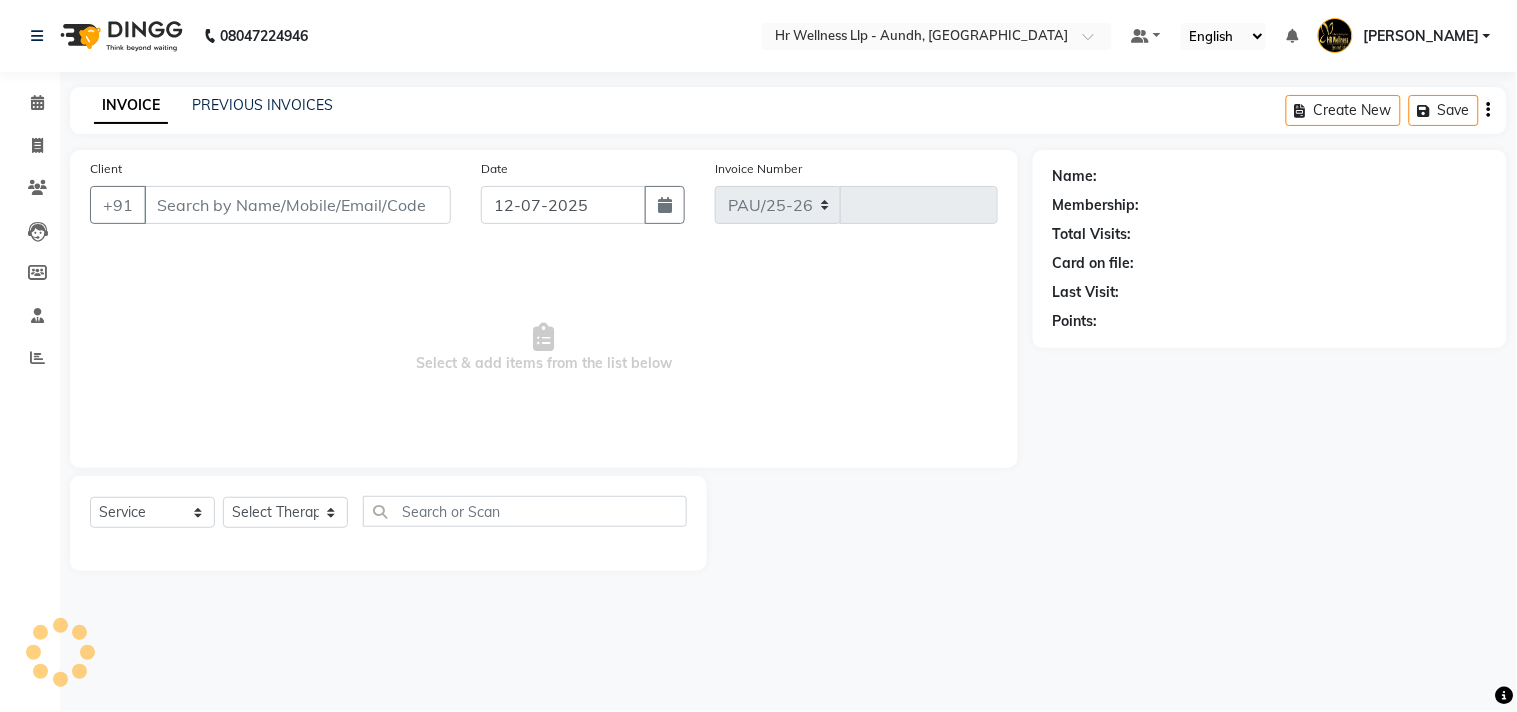 type on "0824" 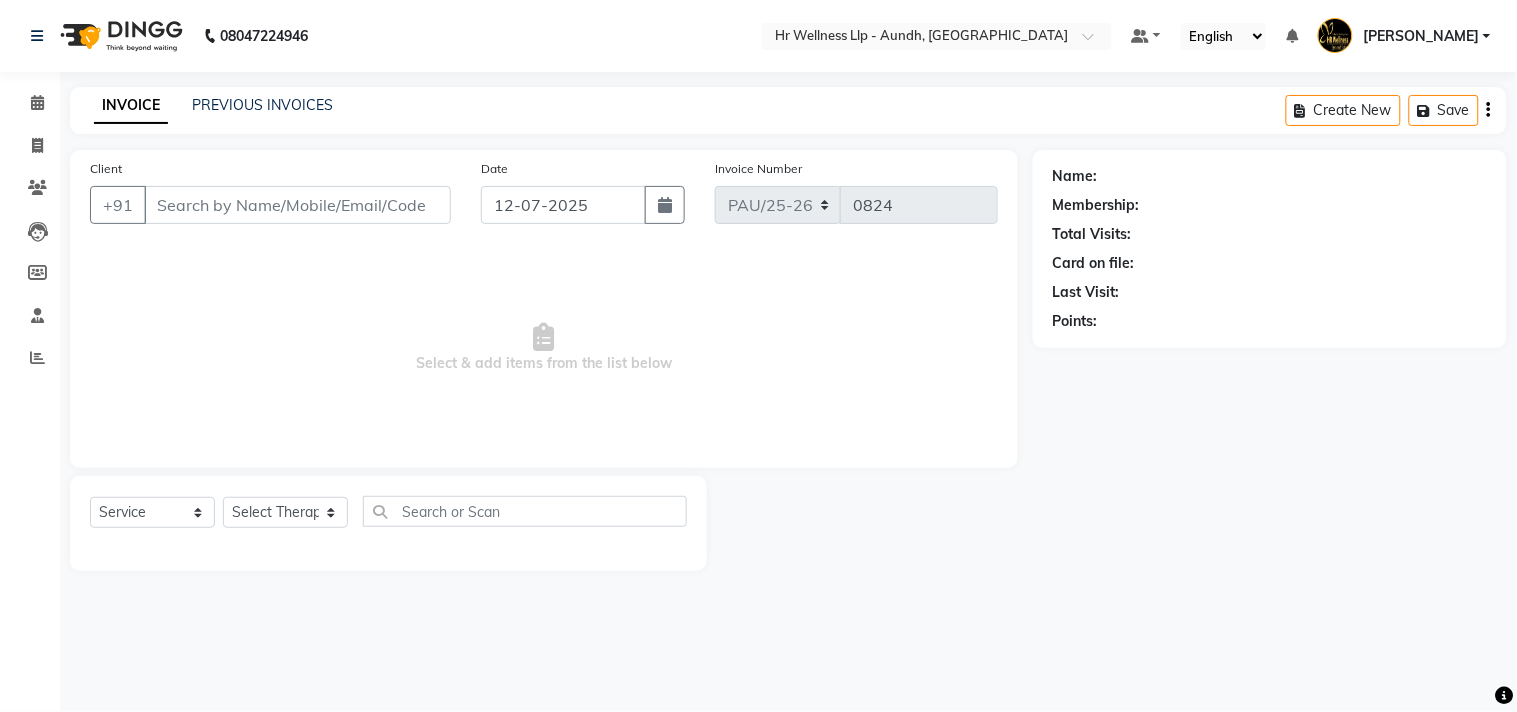 type on "9623440356" 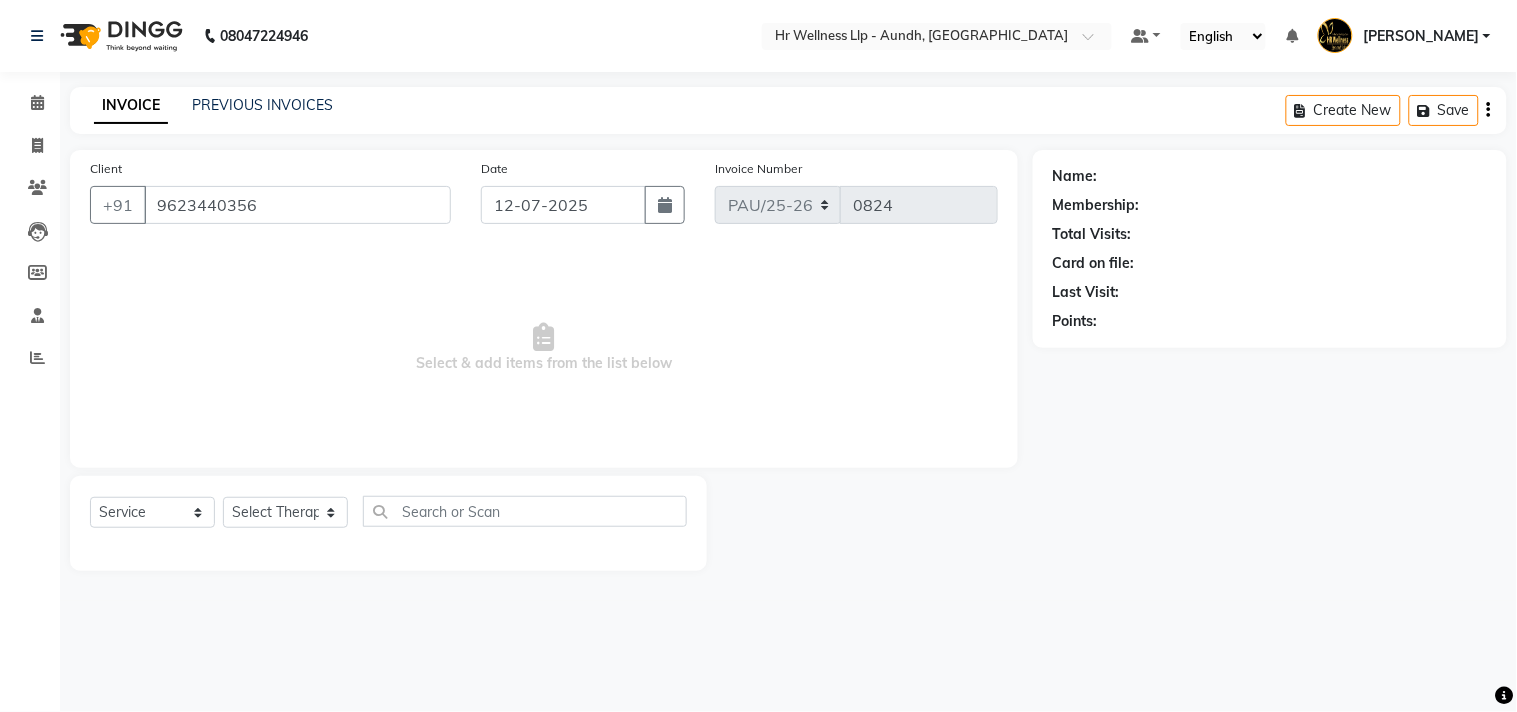 select on "77660" 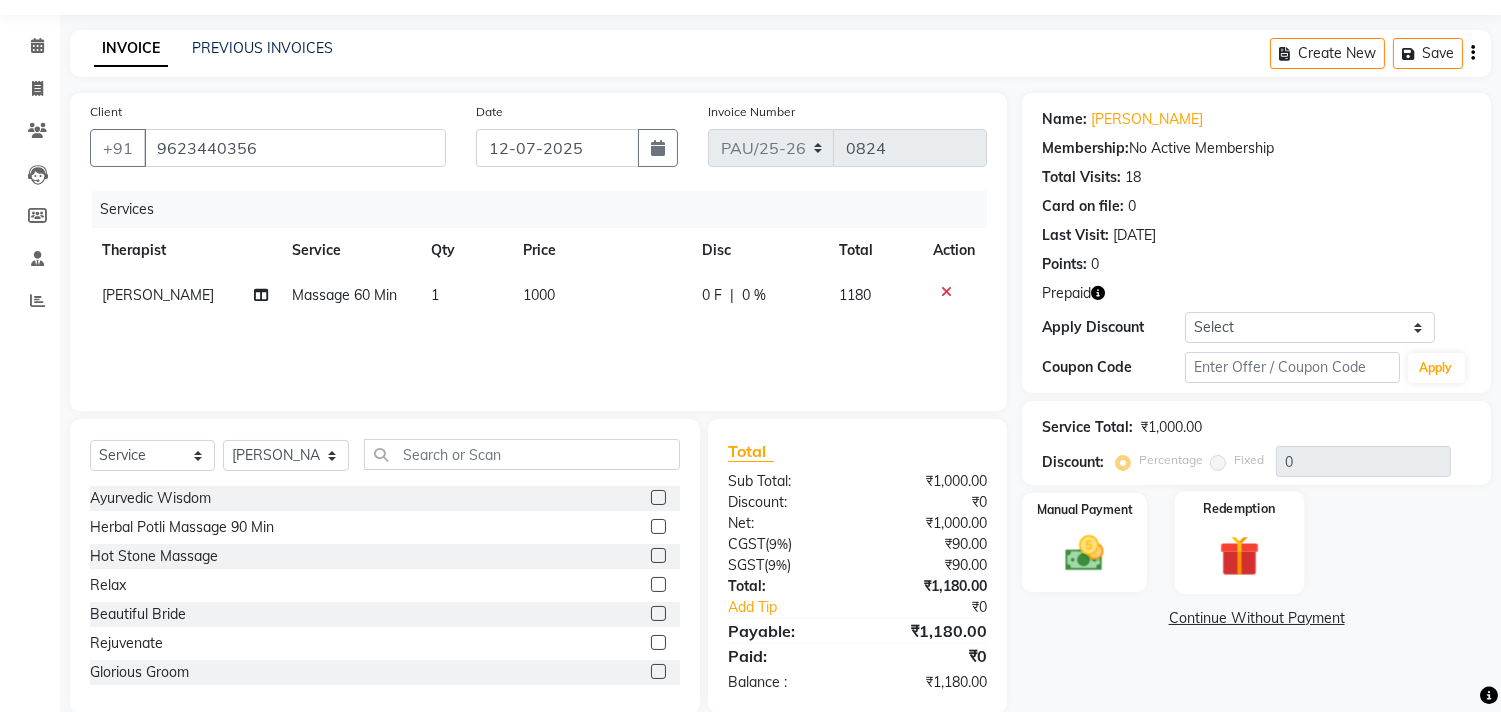 scroll, scrollTop: 88, scrollLeft: 0, axis: vertical 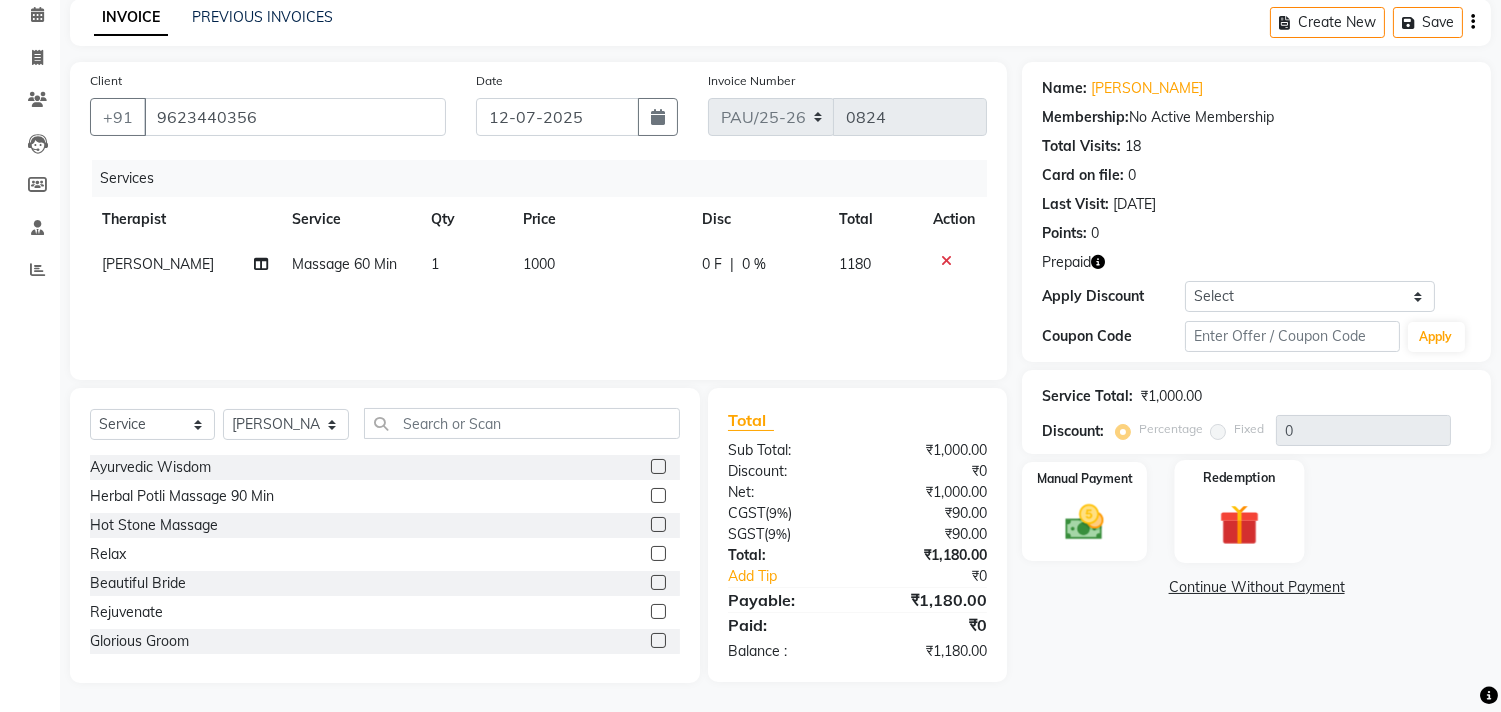 click 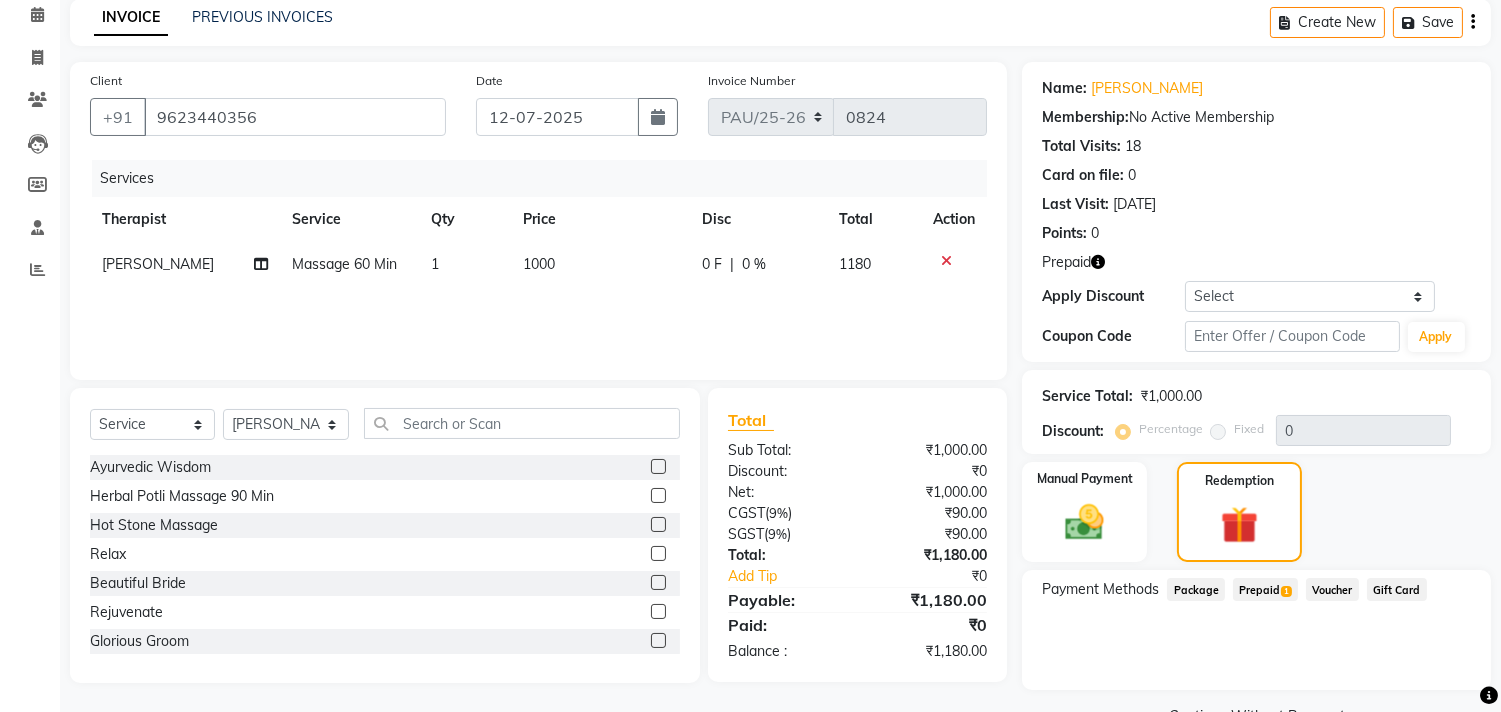 click on "Prepaid  1" 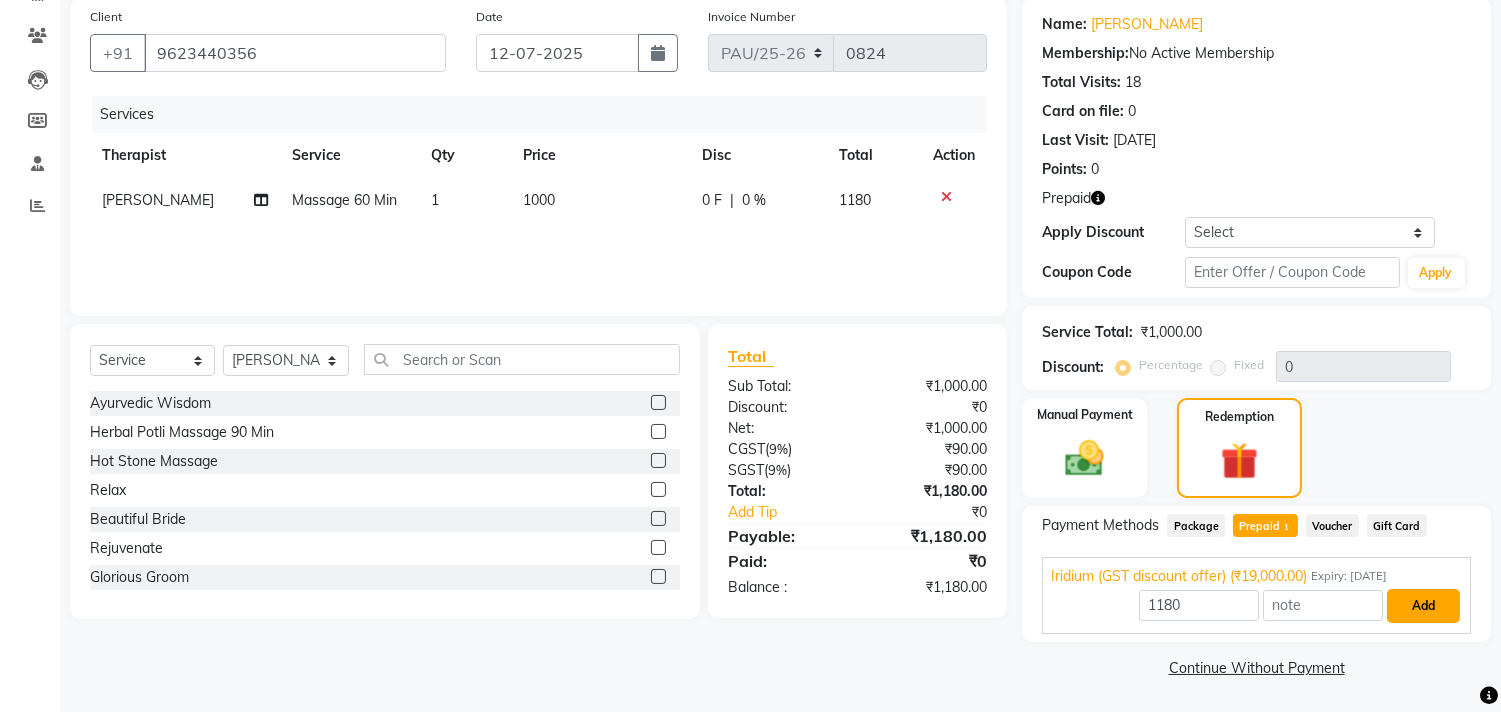 click on "Add" at bounding box center [1423, 606] 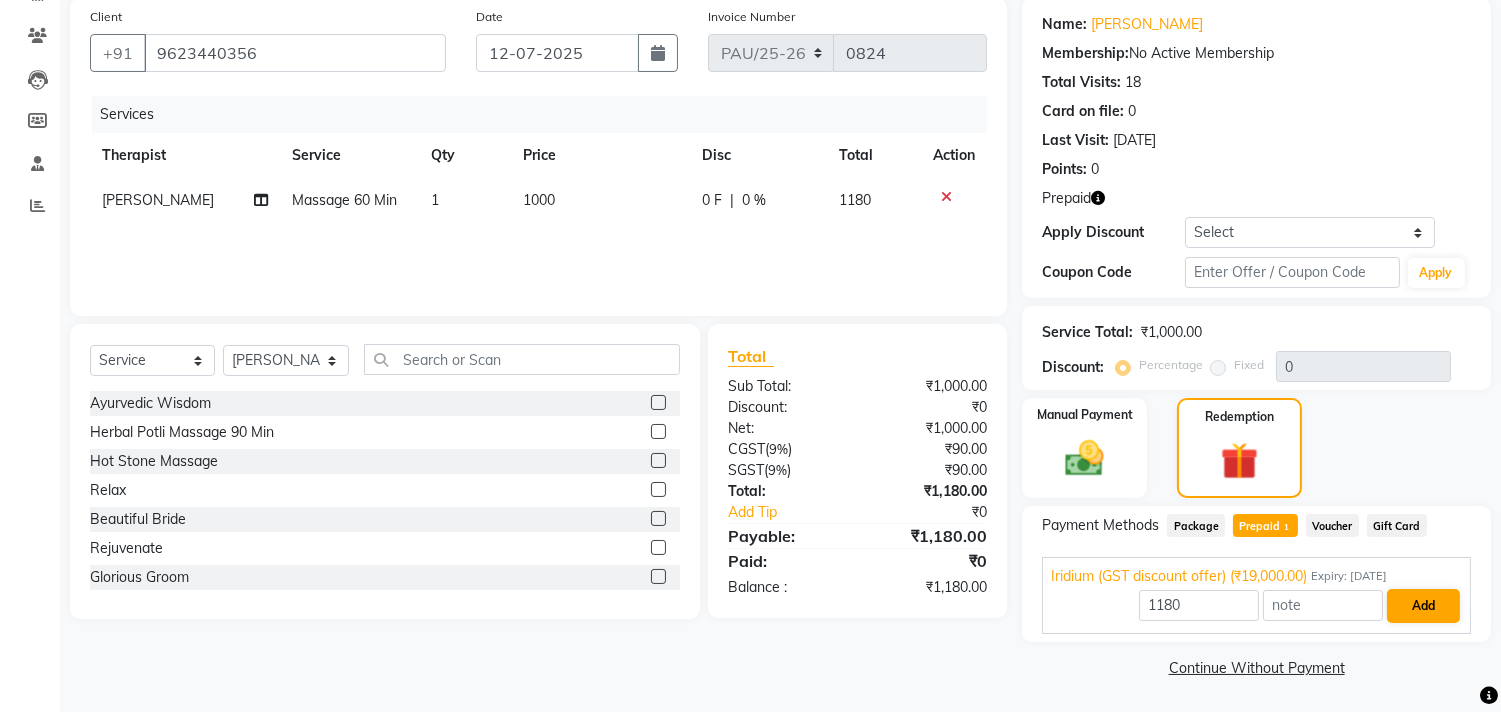 scroll, scrollTop: 135, scrollLeft: 0, axis: vertical 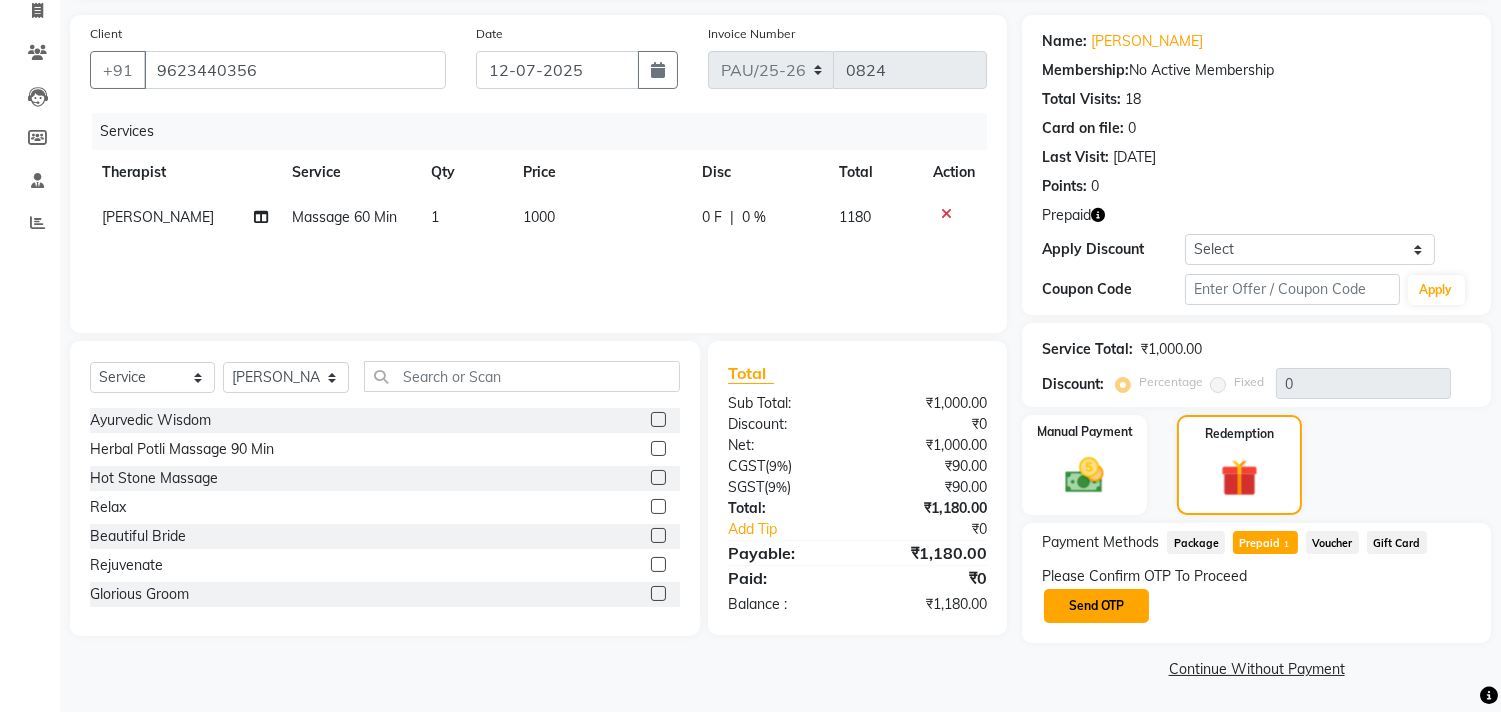 click on "Send OTP" 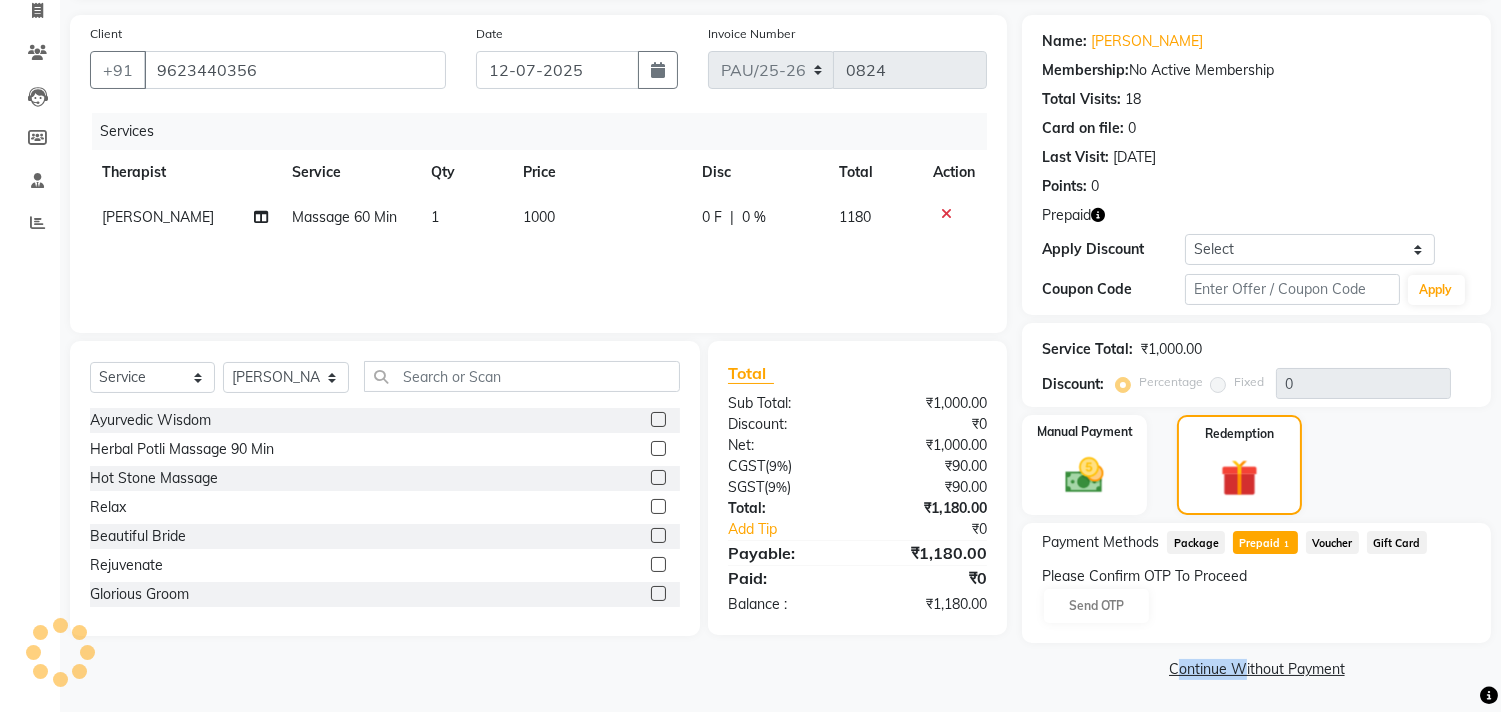 click on "Please Confirm OTP To Proceed Send OTP" 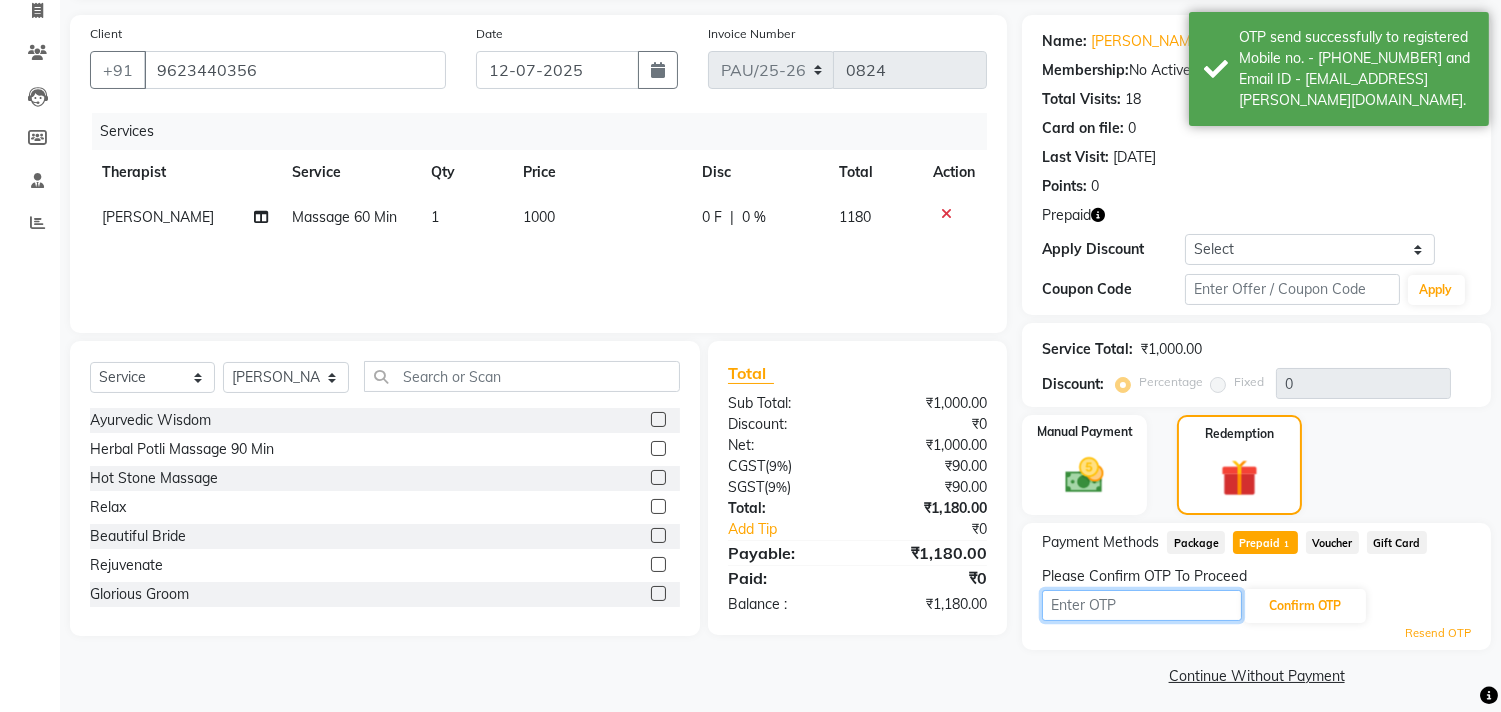 click at bounding box center [1142, 605] 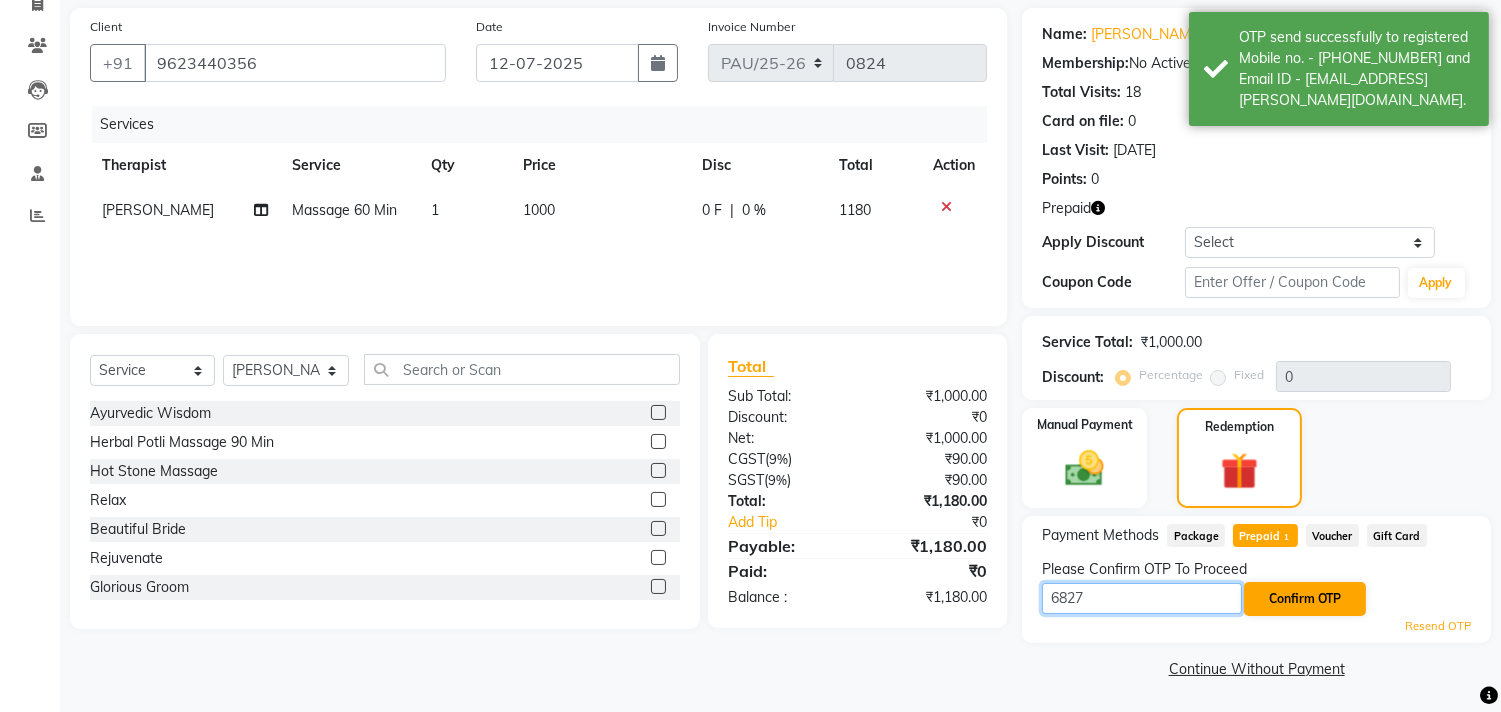 scroll, scrollTop: 143, scrollLeft: 0, axis: vertical 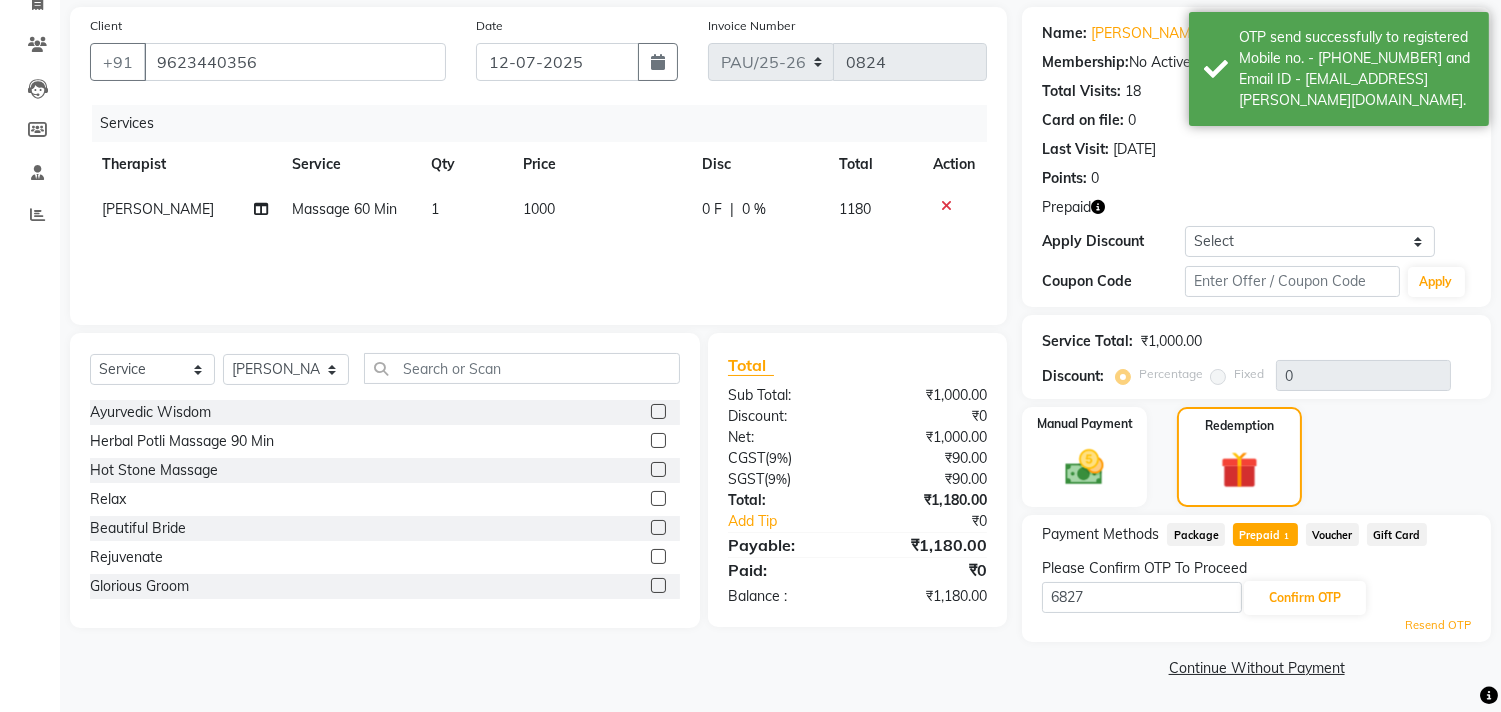 click on "Prepaid  1" 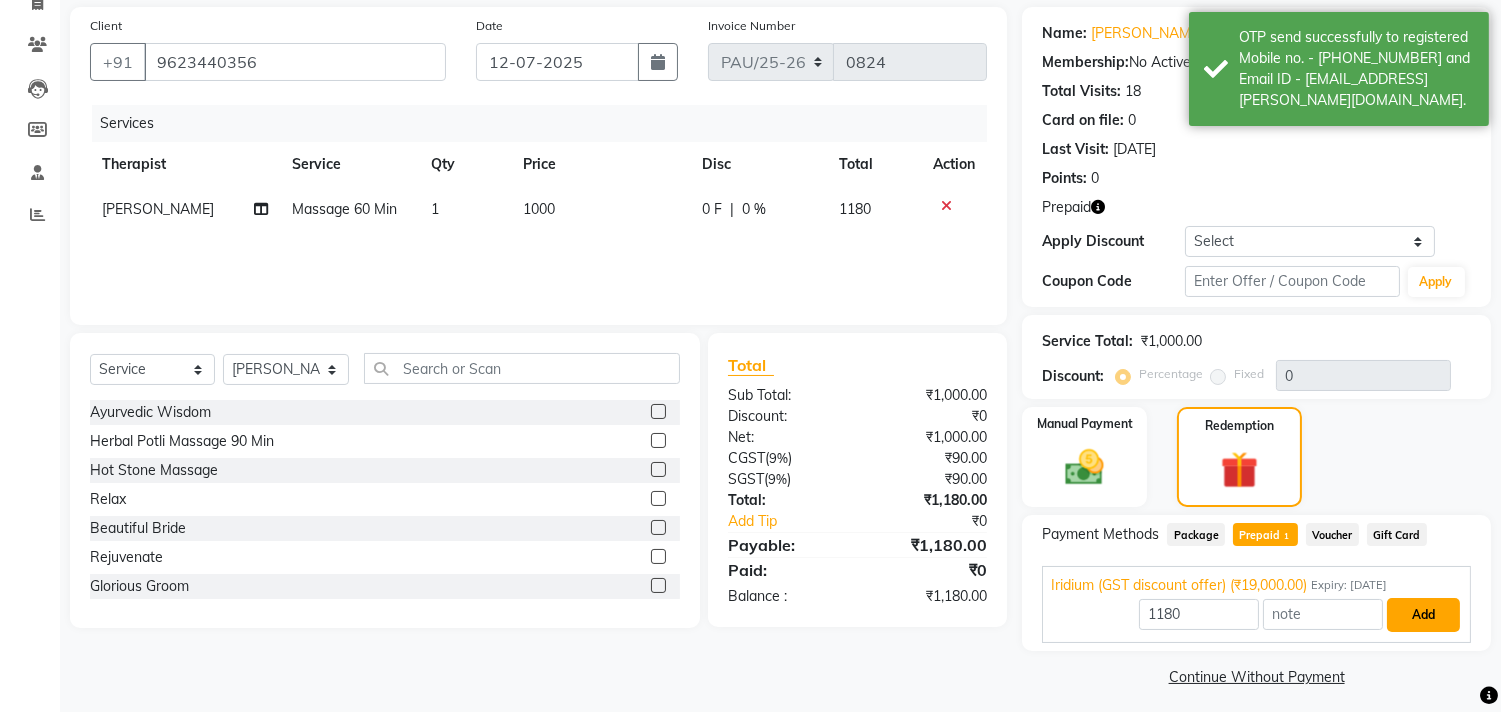 click on "Add" at bounding box center (1423, 615) 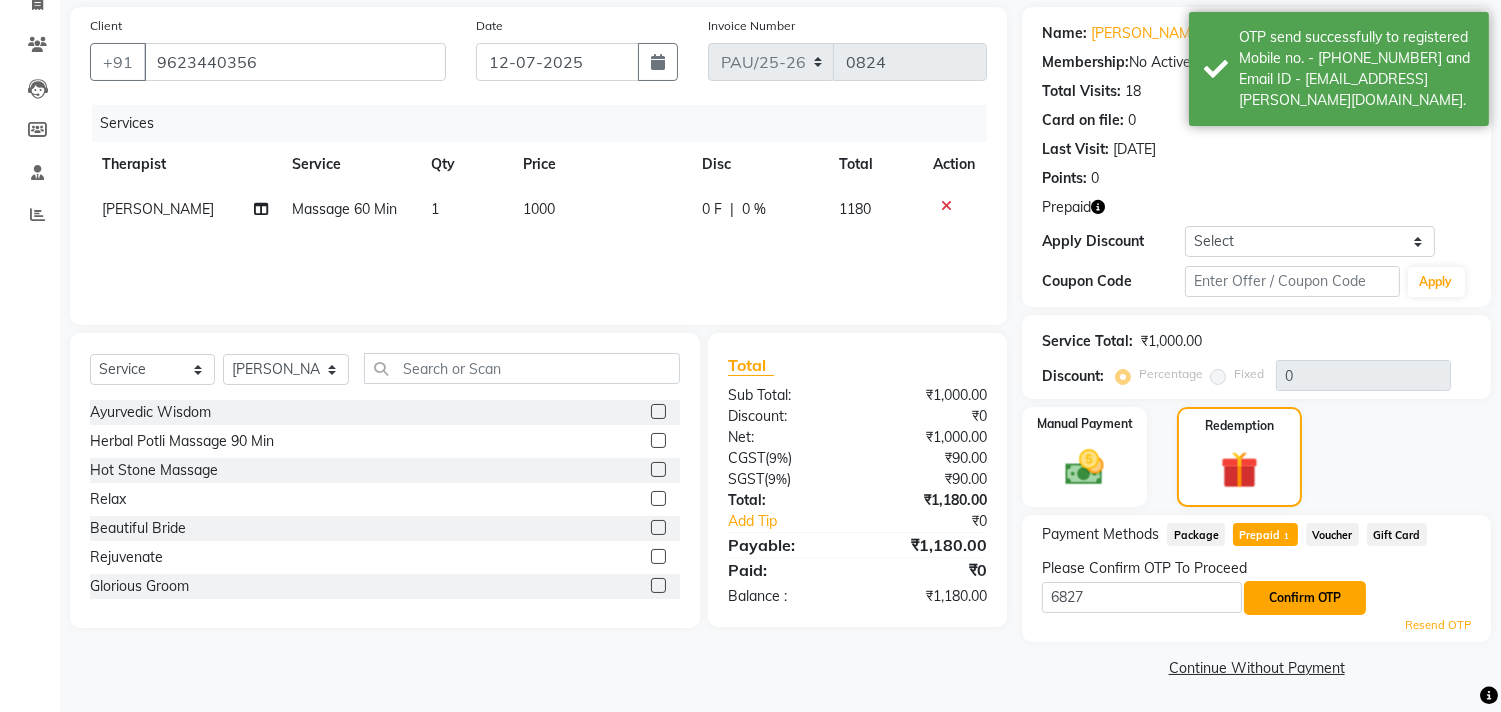 click on "Confirm OTP" 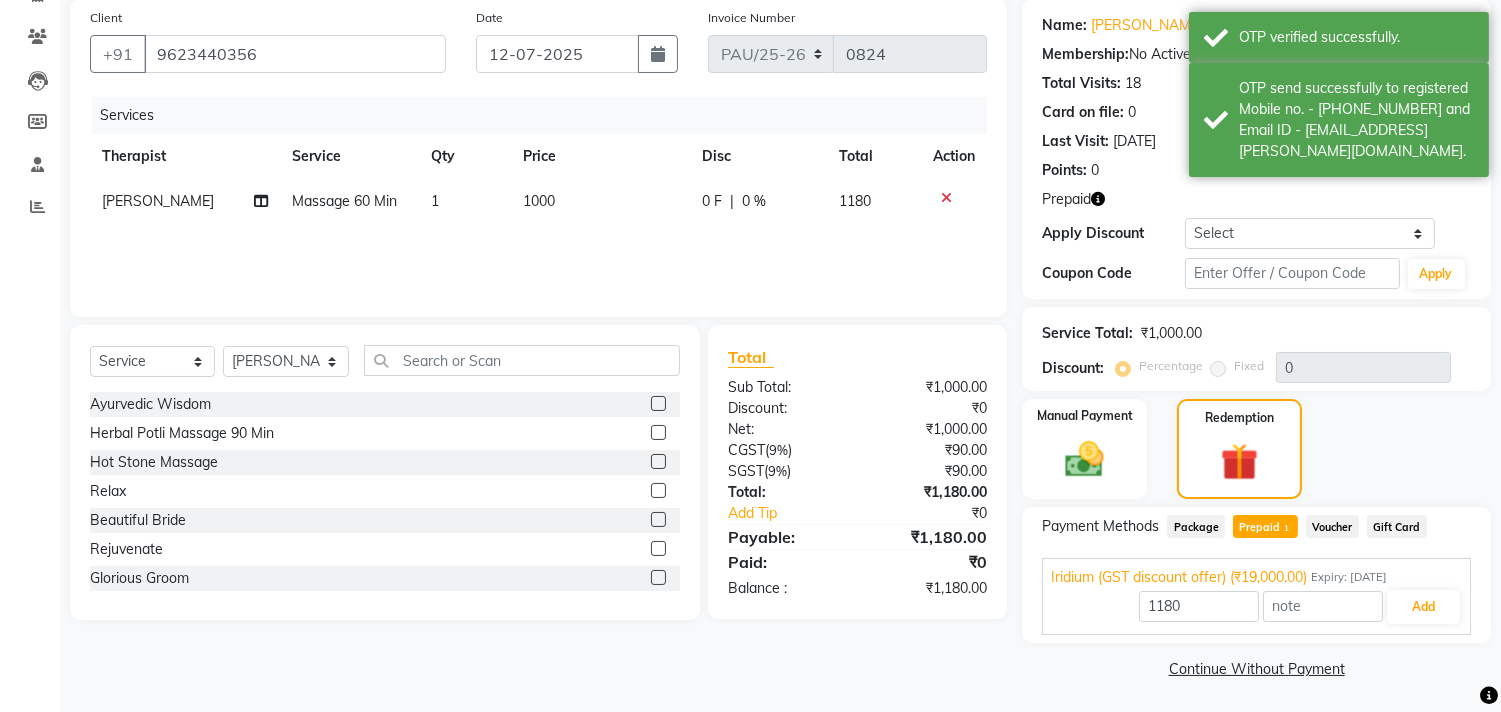 scroll, scrollTop: 152, scrollLeft: 0, axis: vertical 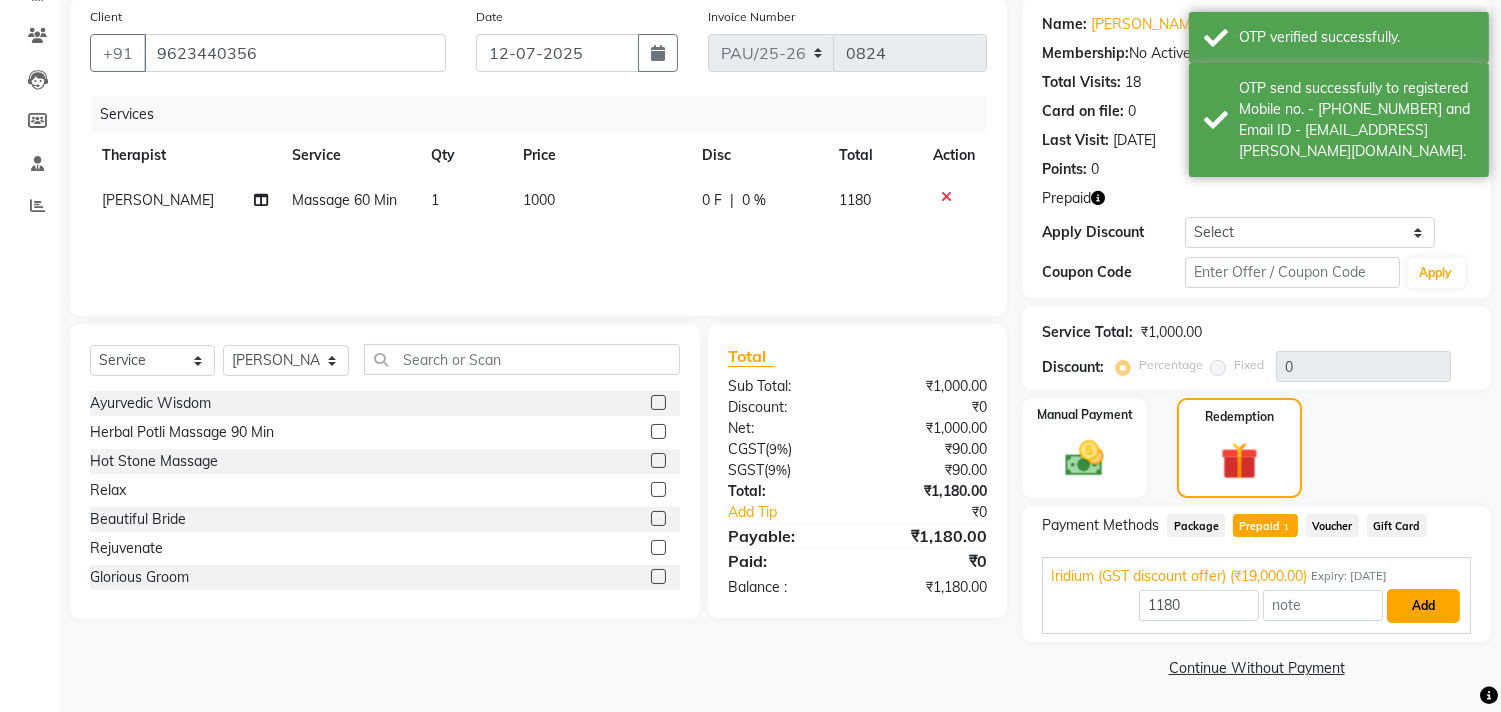 click on "Add" at bounding box center (1423, 606) 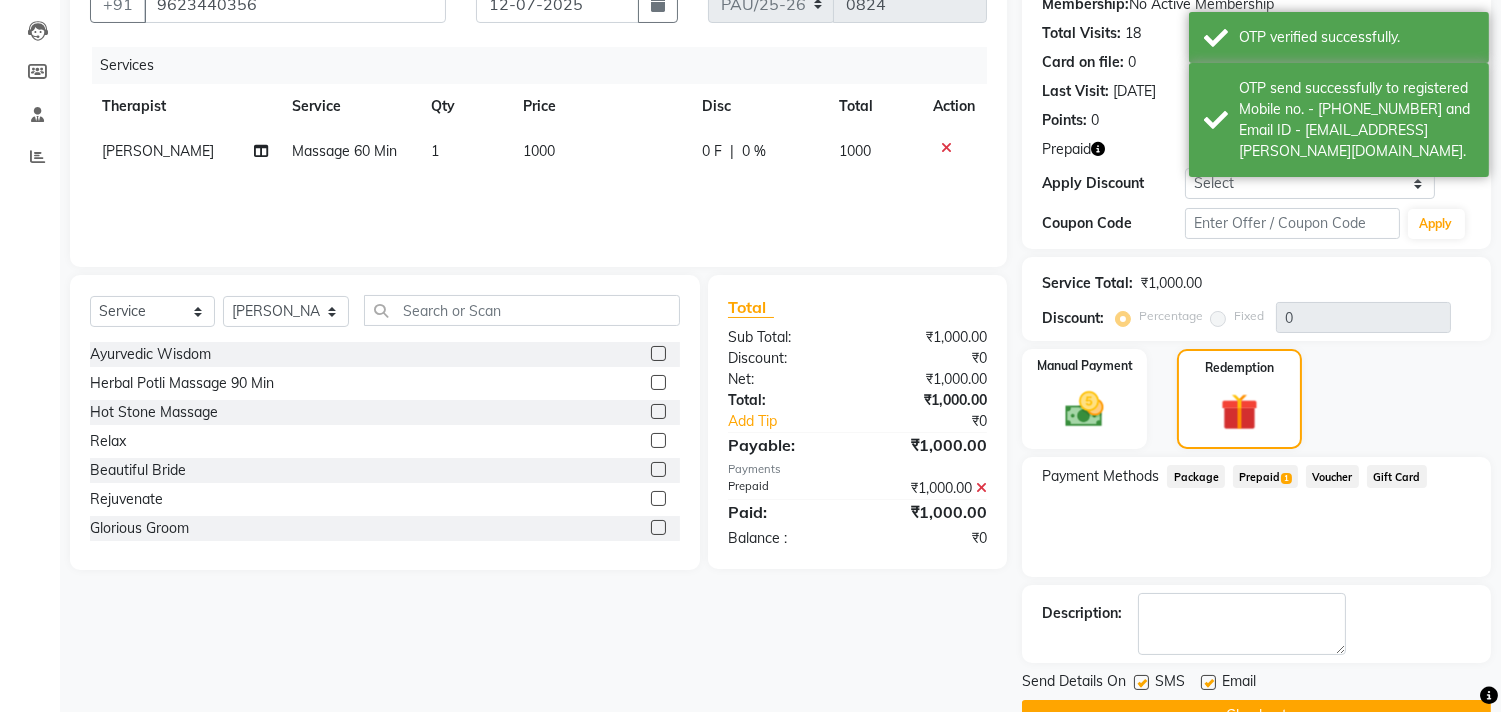 scroll, scrollTop: 248, scrollLeft: 0, axis: vertical 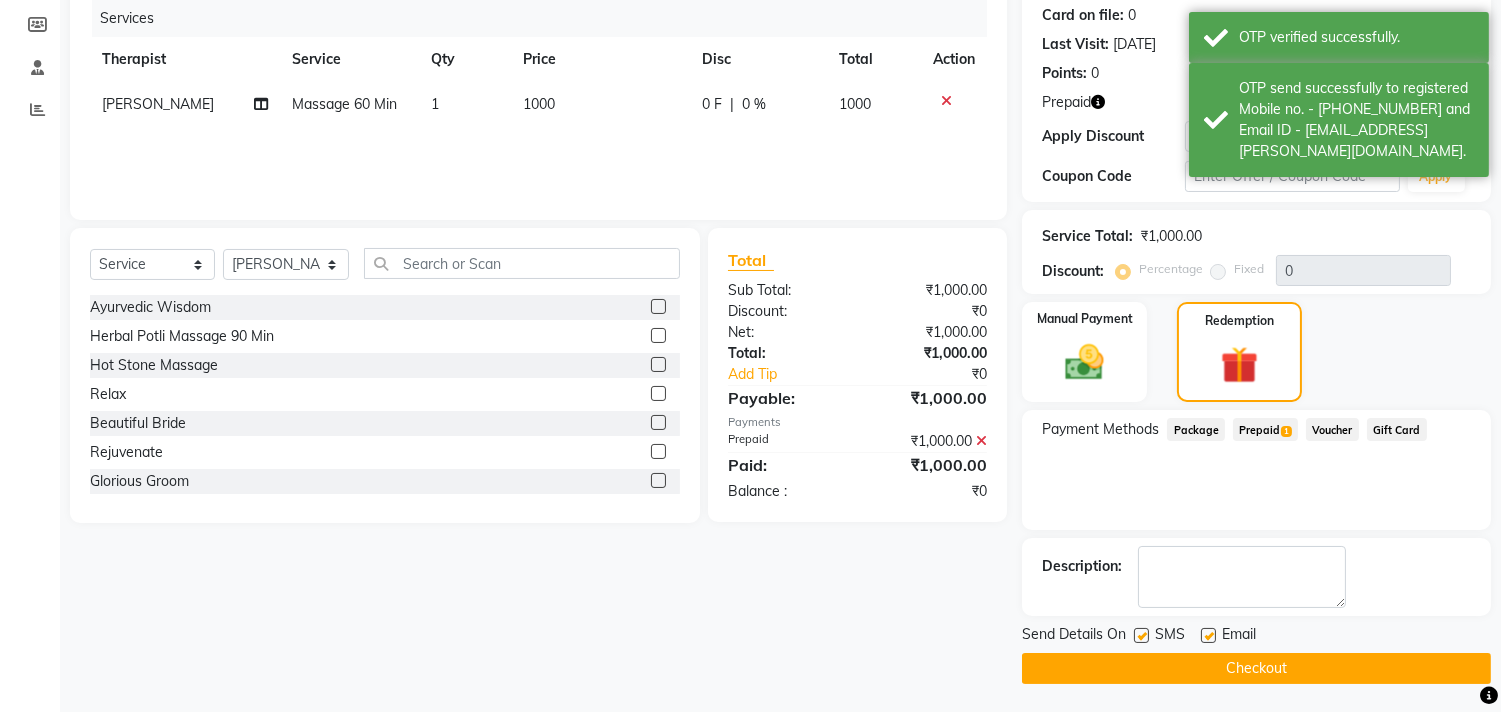 click 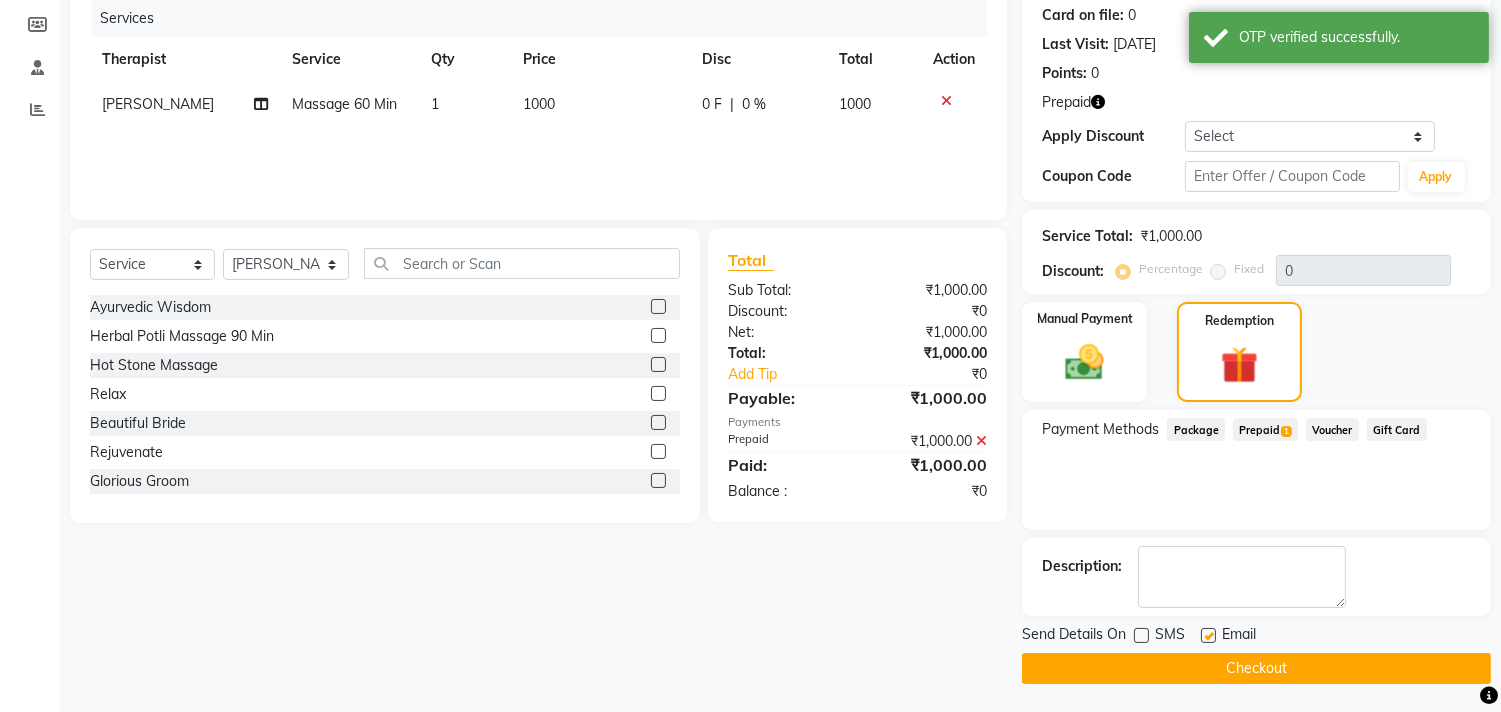 click 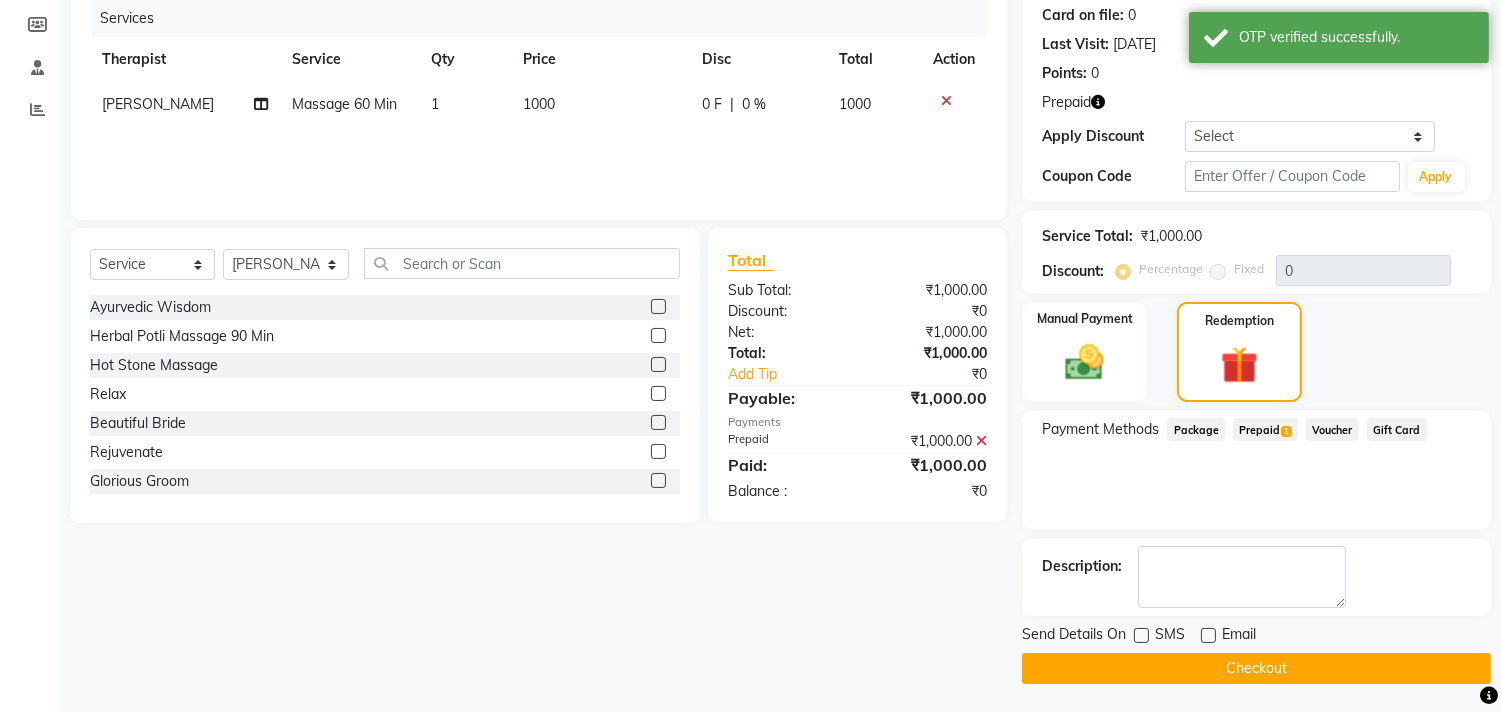 click on "Checkout" 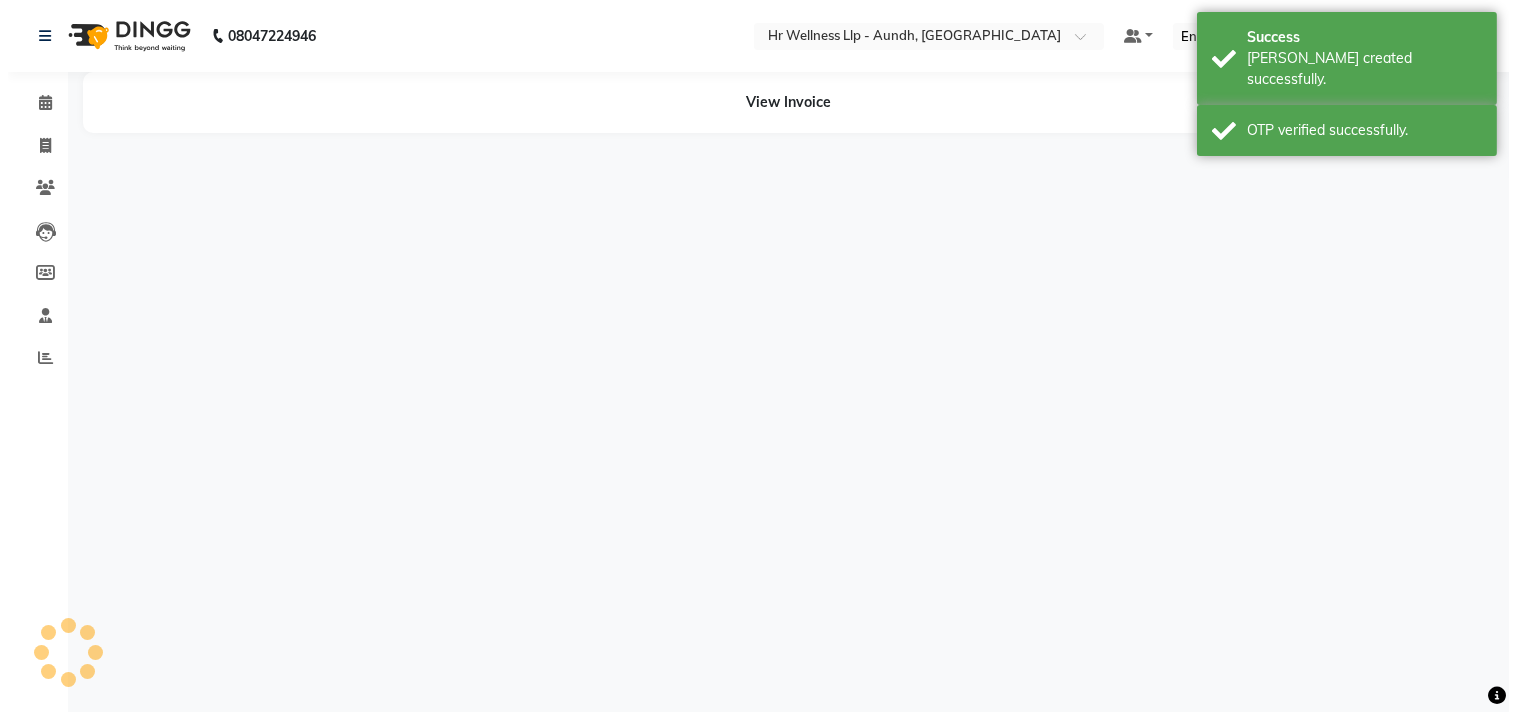 scroll, scrollTop: 0, scrollLeft: 0, axis: both 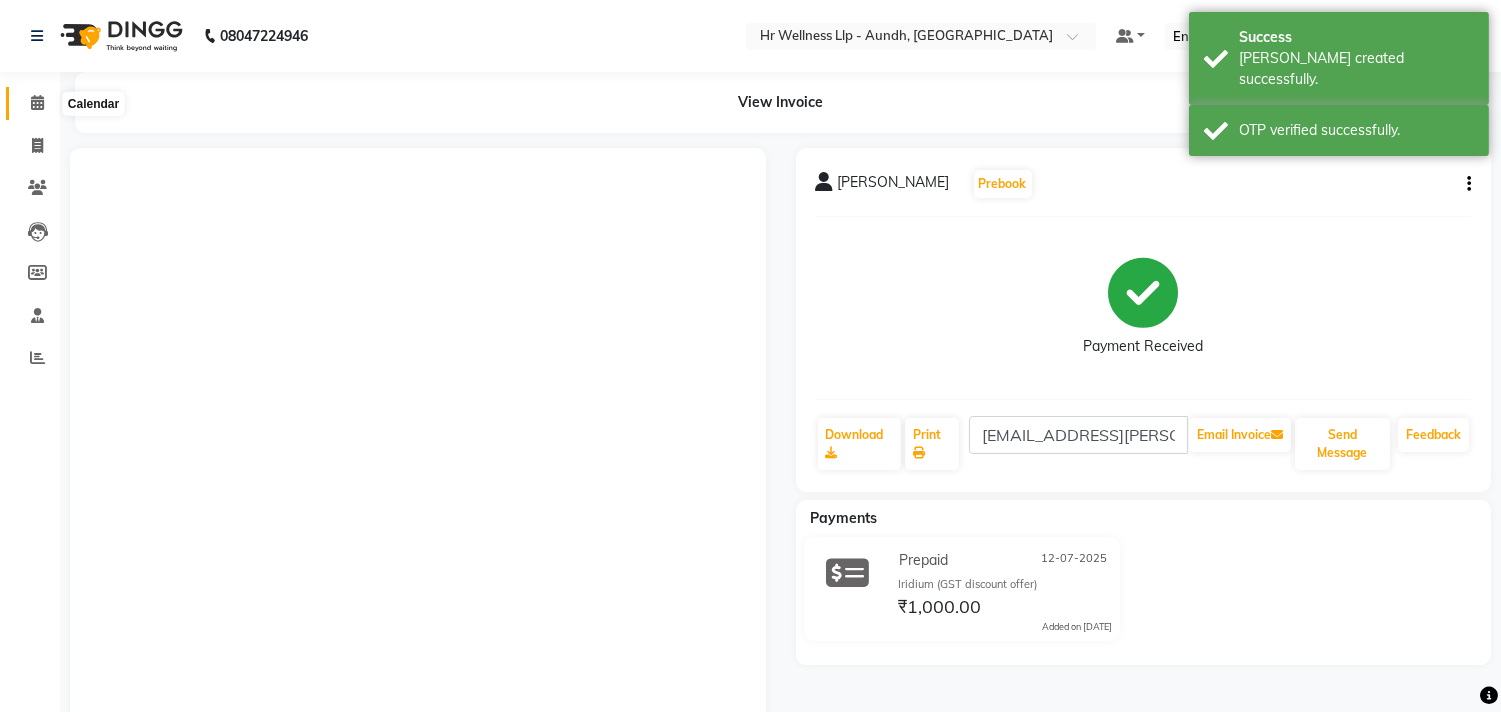 click 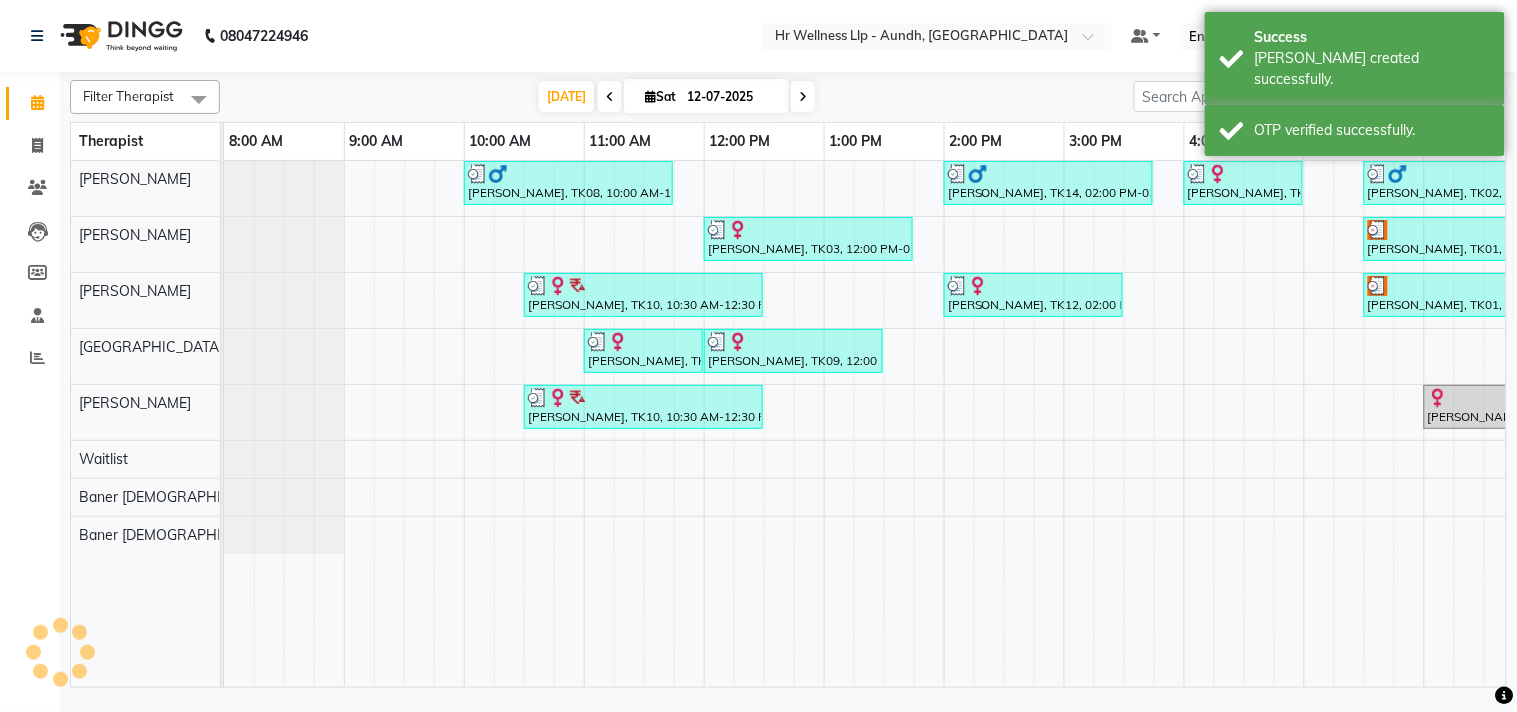 scroll, scrollTop: 0, scrollLeft: 294, axis: horizontal 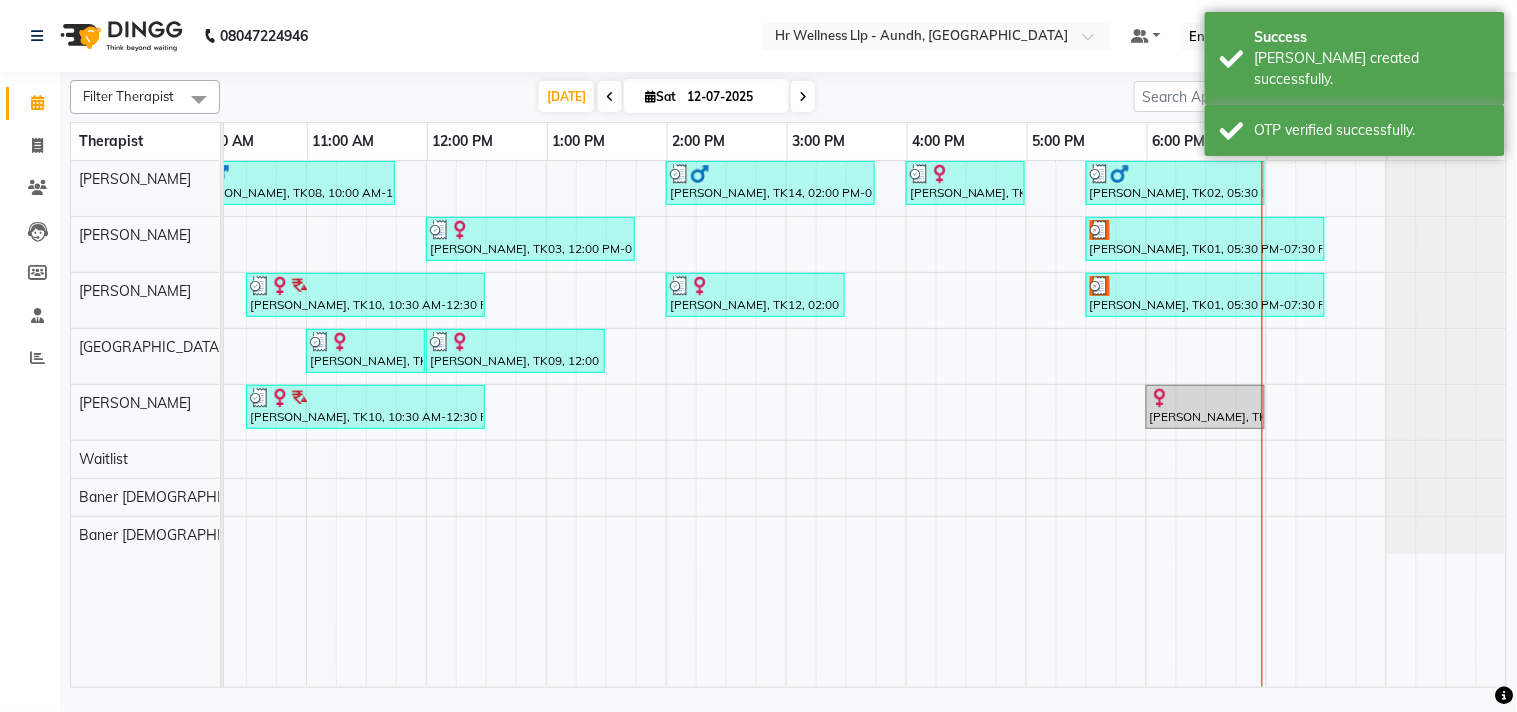 click at bounding box center (803, 97) 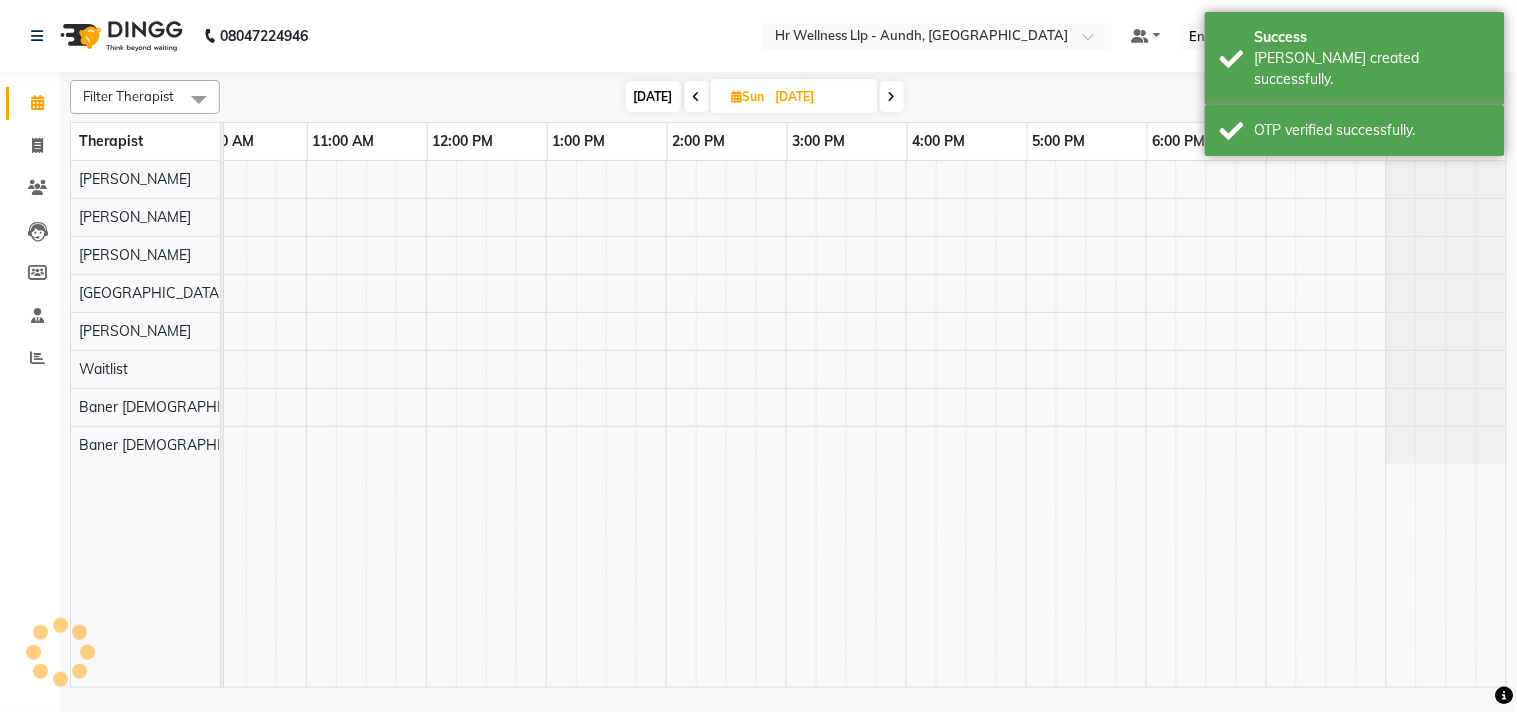 scroll, scrollTop: 0, scrollLeft: 277, axis: horizontal 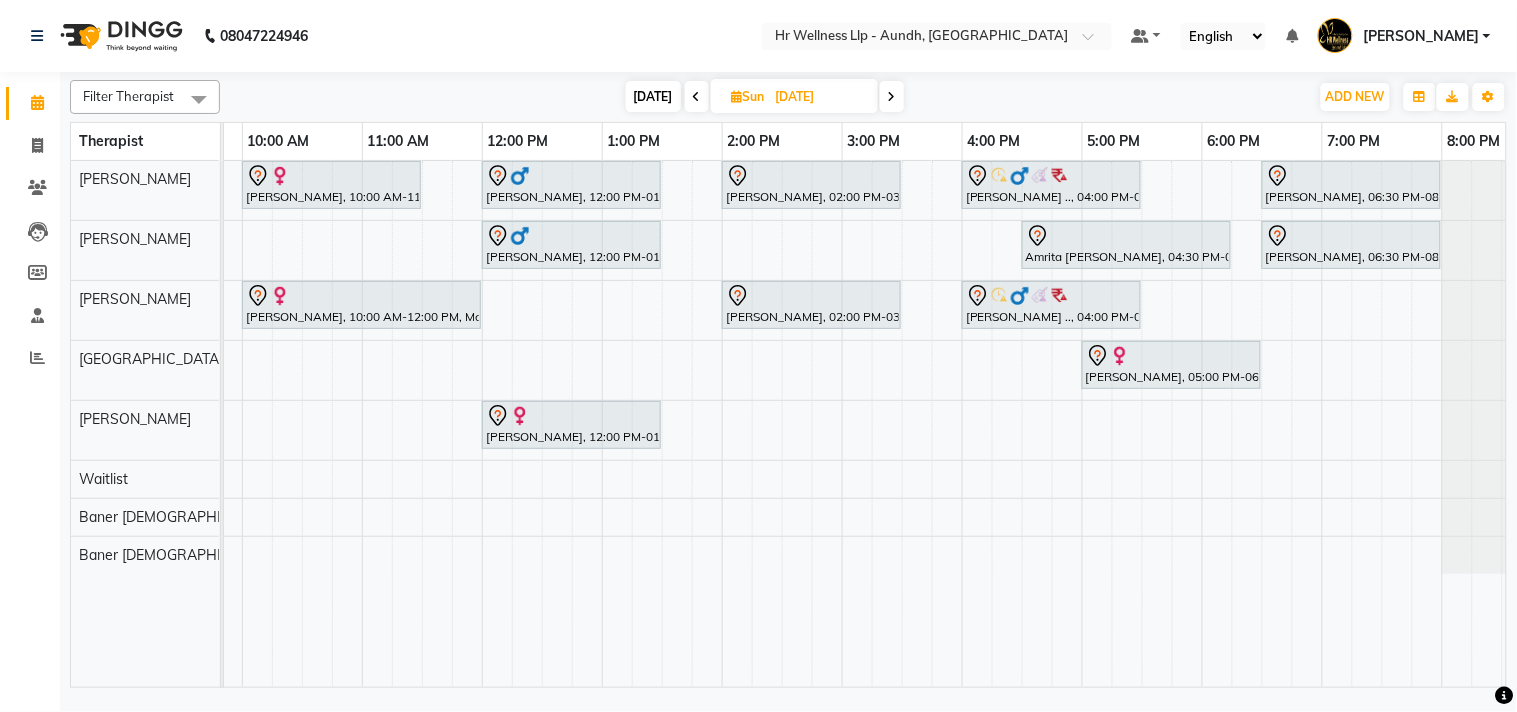 click at bounding box center (892, 96) 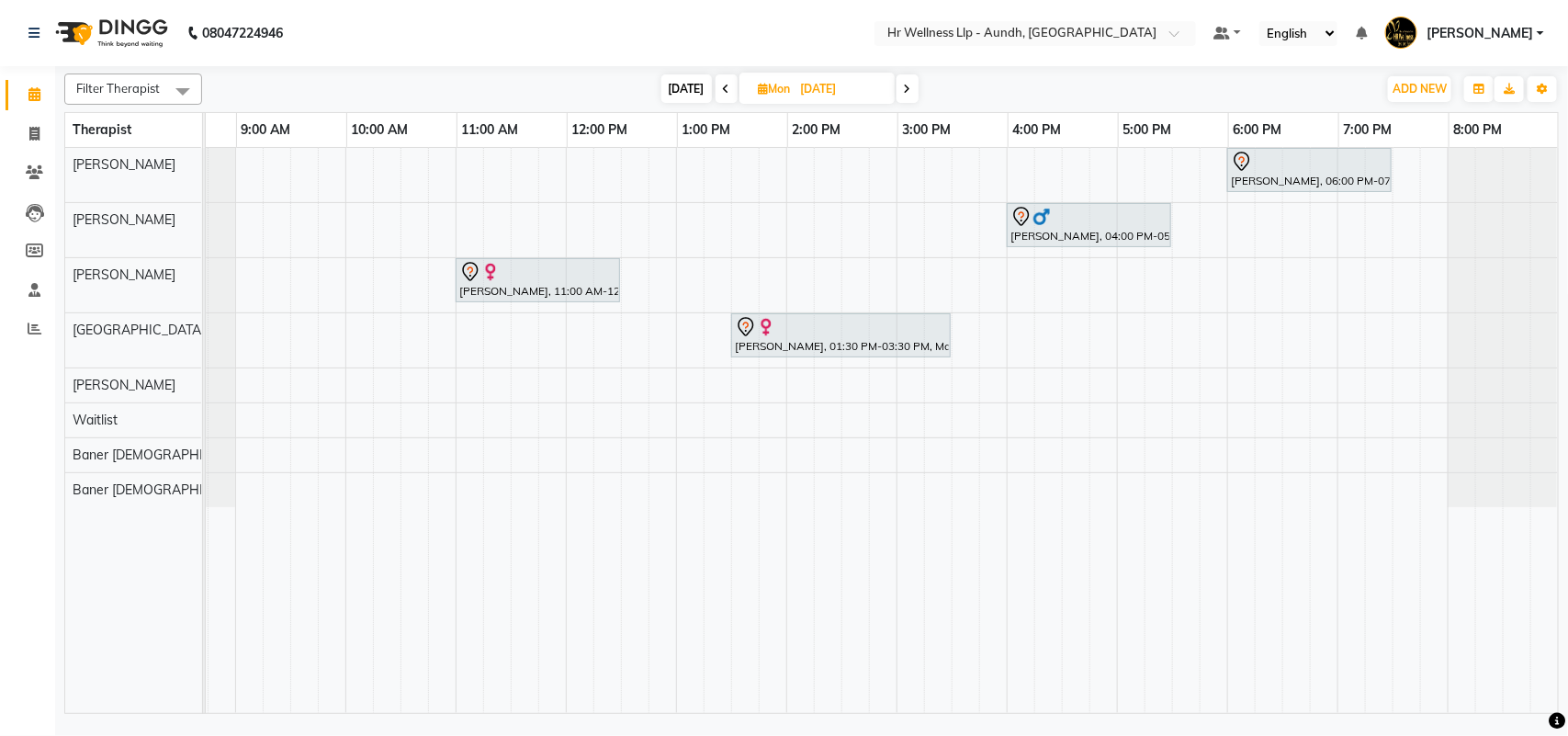 click on "Today  Mon 14-07-2025" at bounding box center [790, 89] 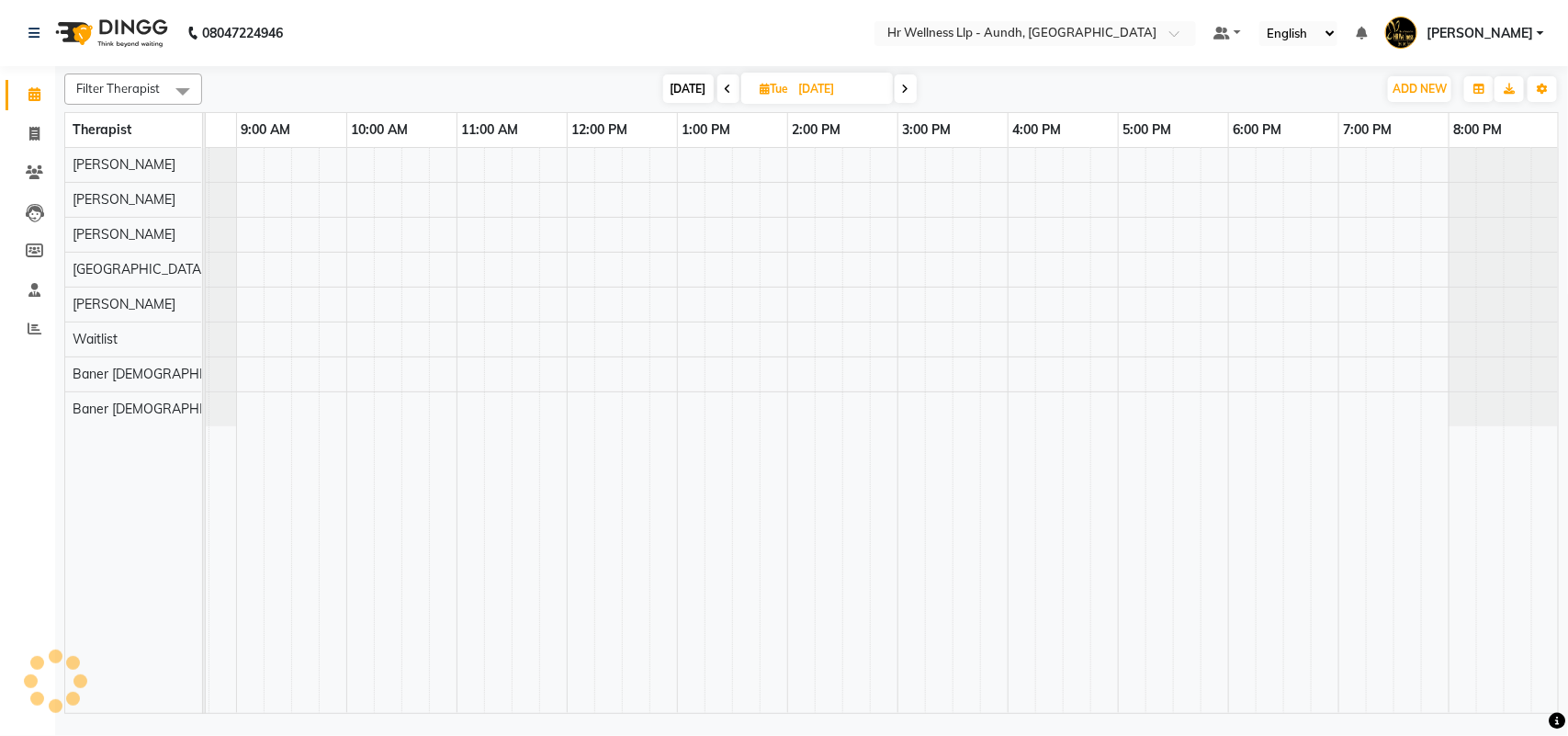 click at bounding box center [906, 88] 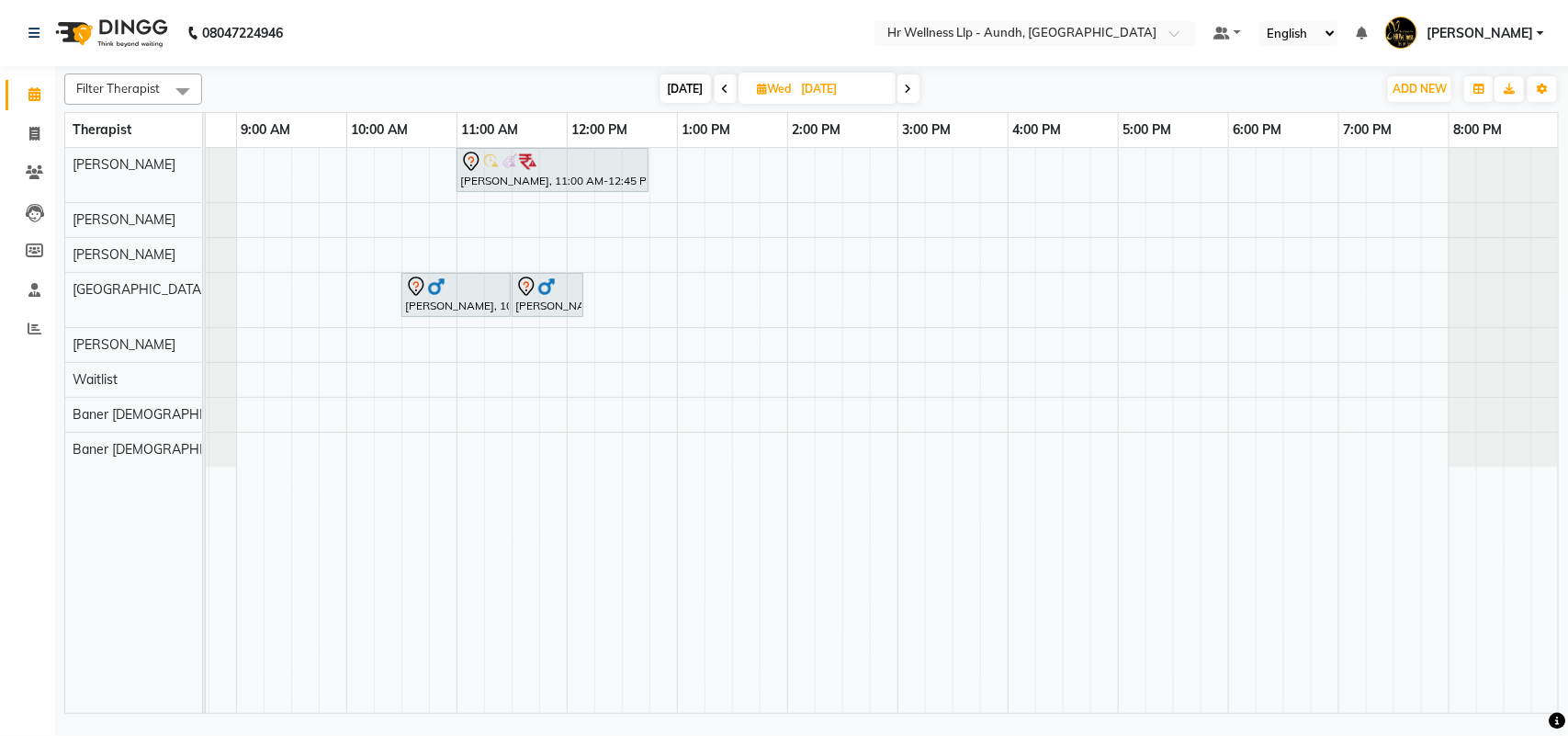 click at bounding box center [726, 88] 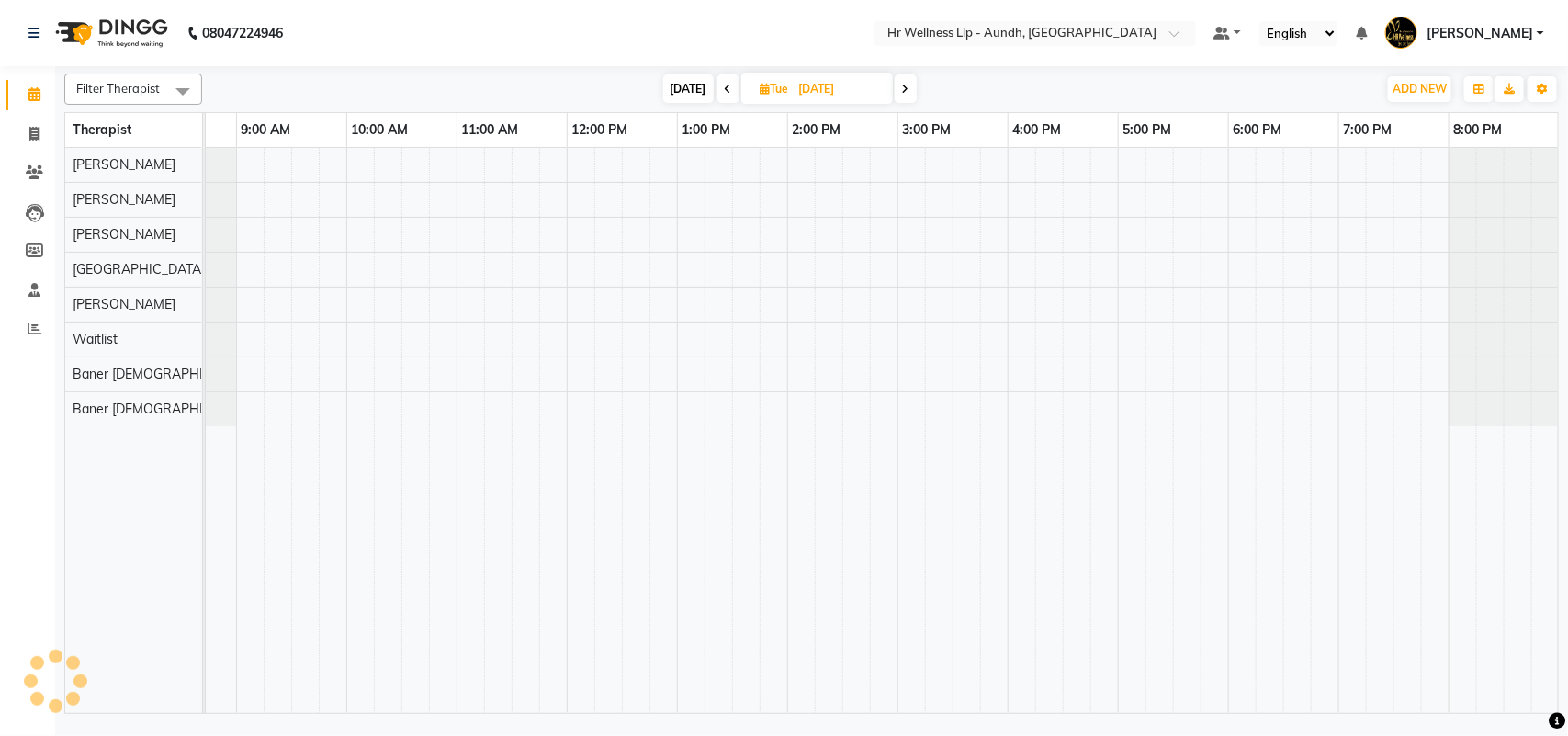 scroll, scrollTop: 0, scrollLeft: 80, axis: horizontal 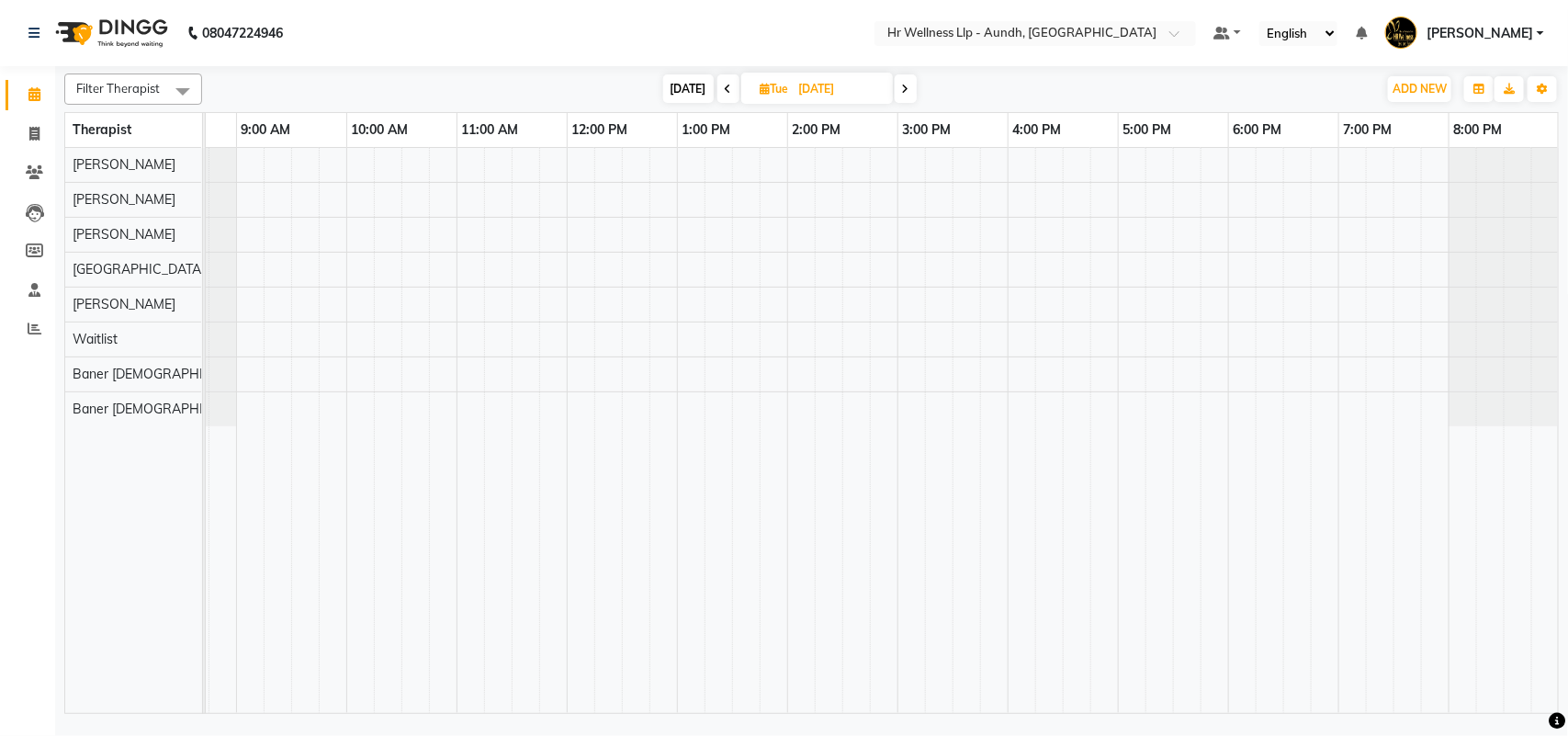 click at bounding box center (728, 89) 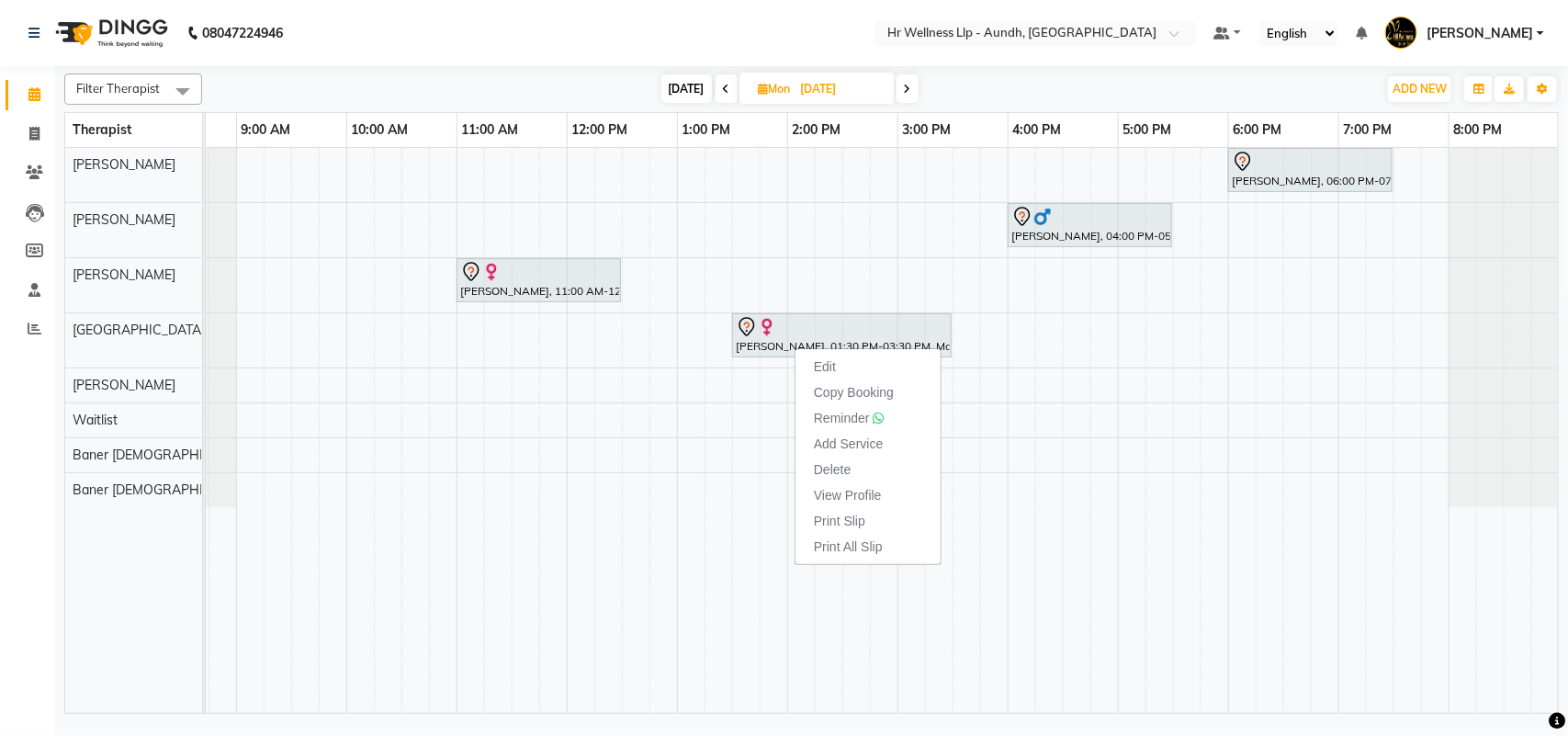 click at bounding box center [908, 89] 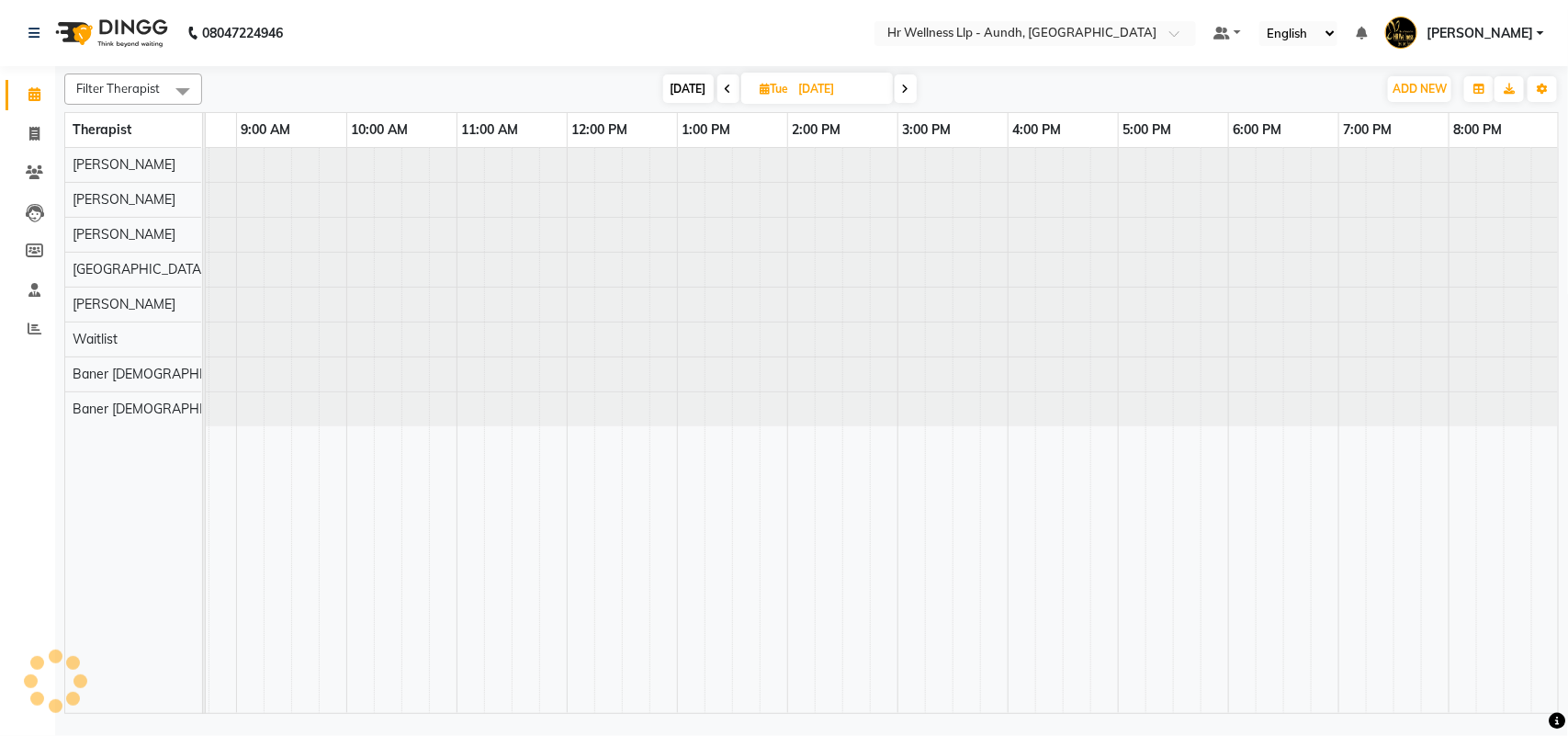 scroll, scrollTop: 0, scrollLeft: 0, axis: both 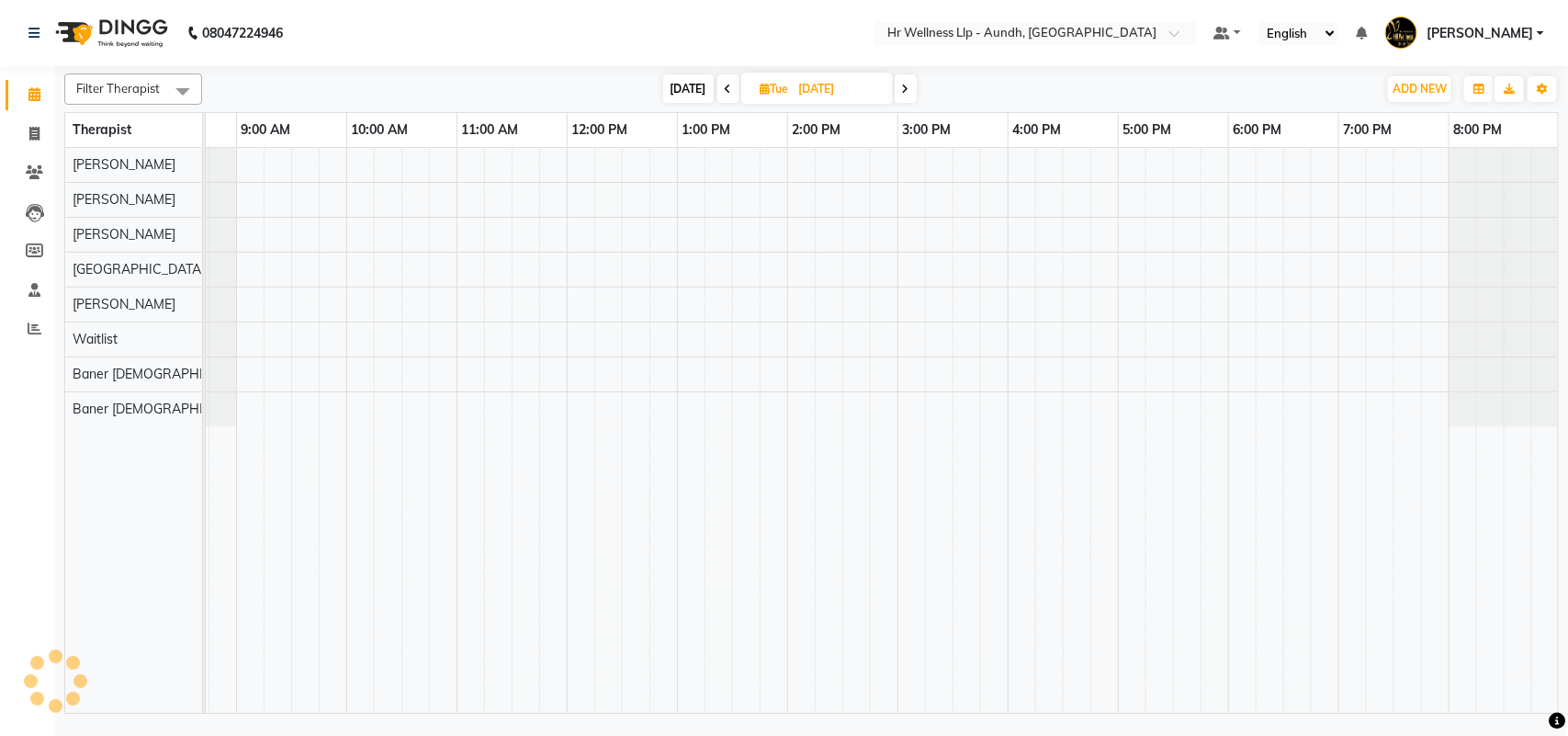 click at bounding box center [906, 89] 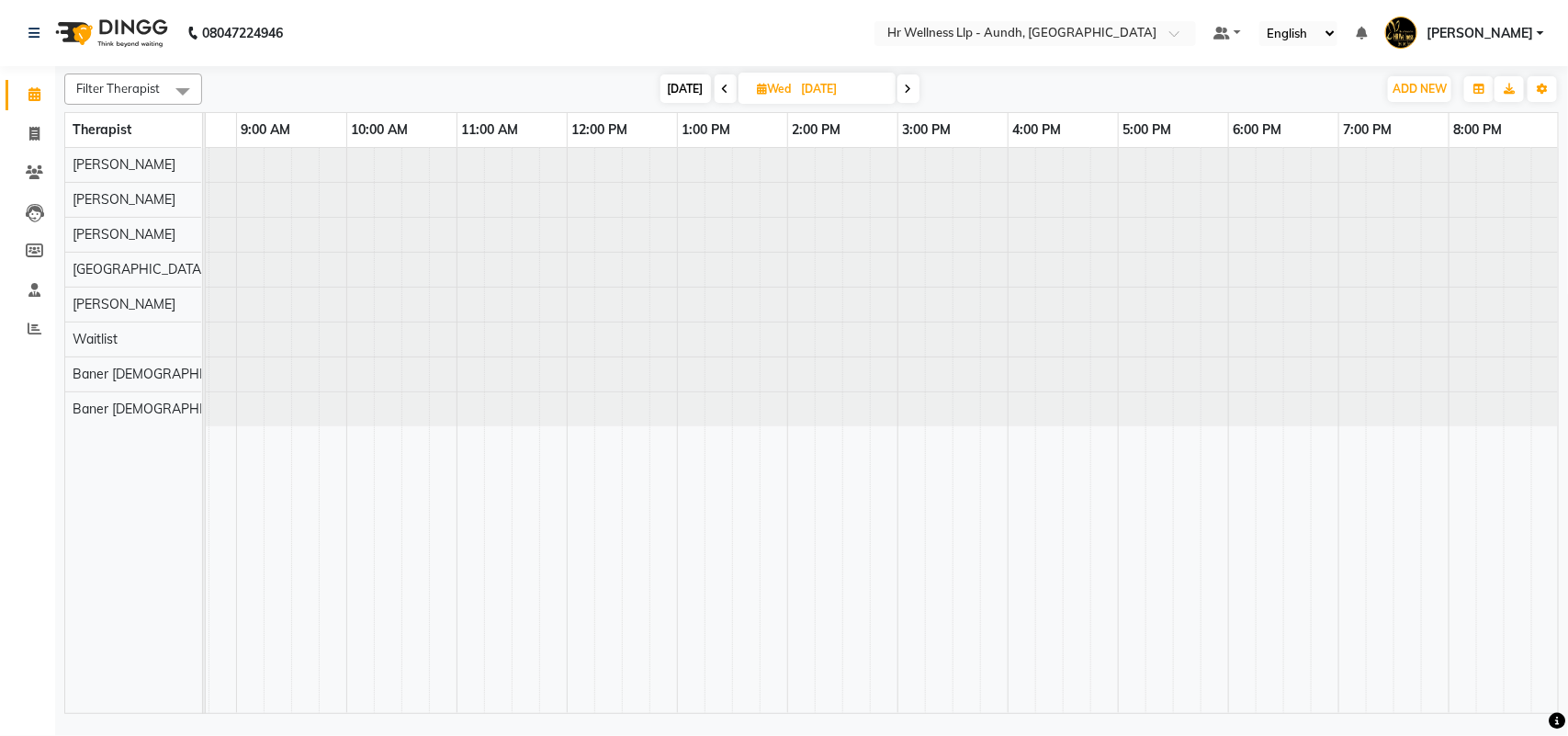 scroll, scrollTop: 0, scrollLeft: 80, axis: horizontal 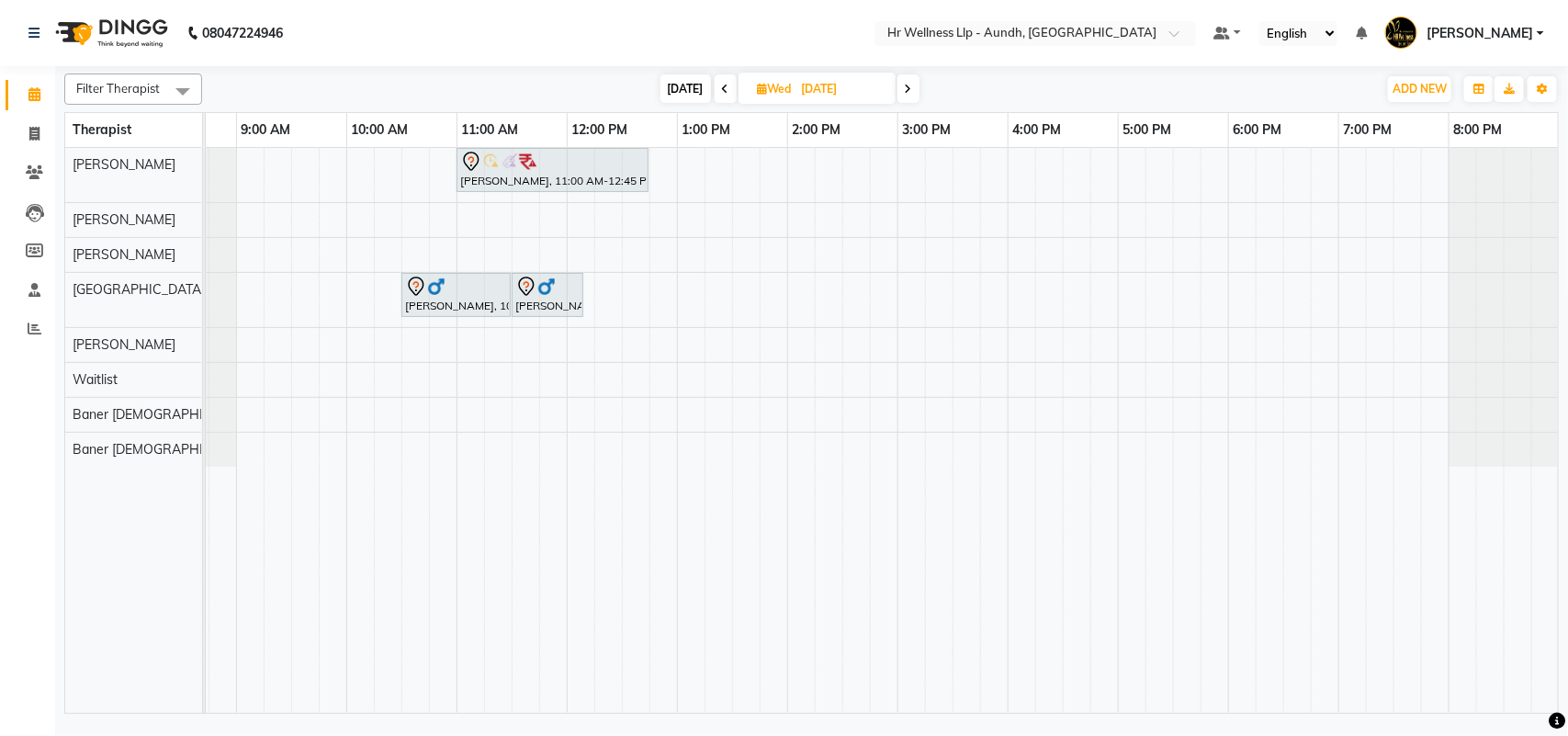 click at bounding box center (908, 89) 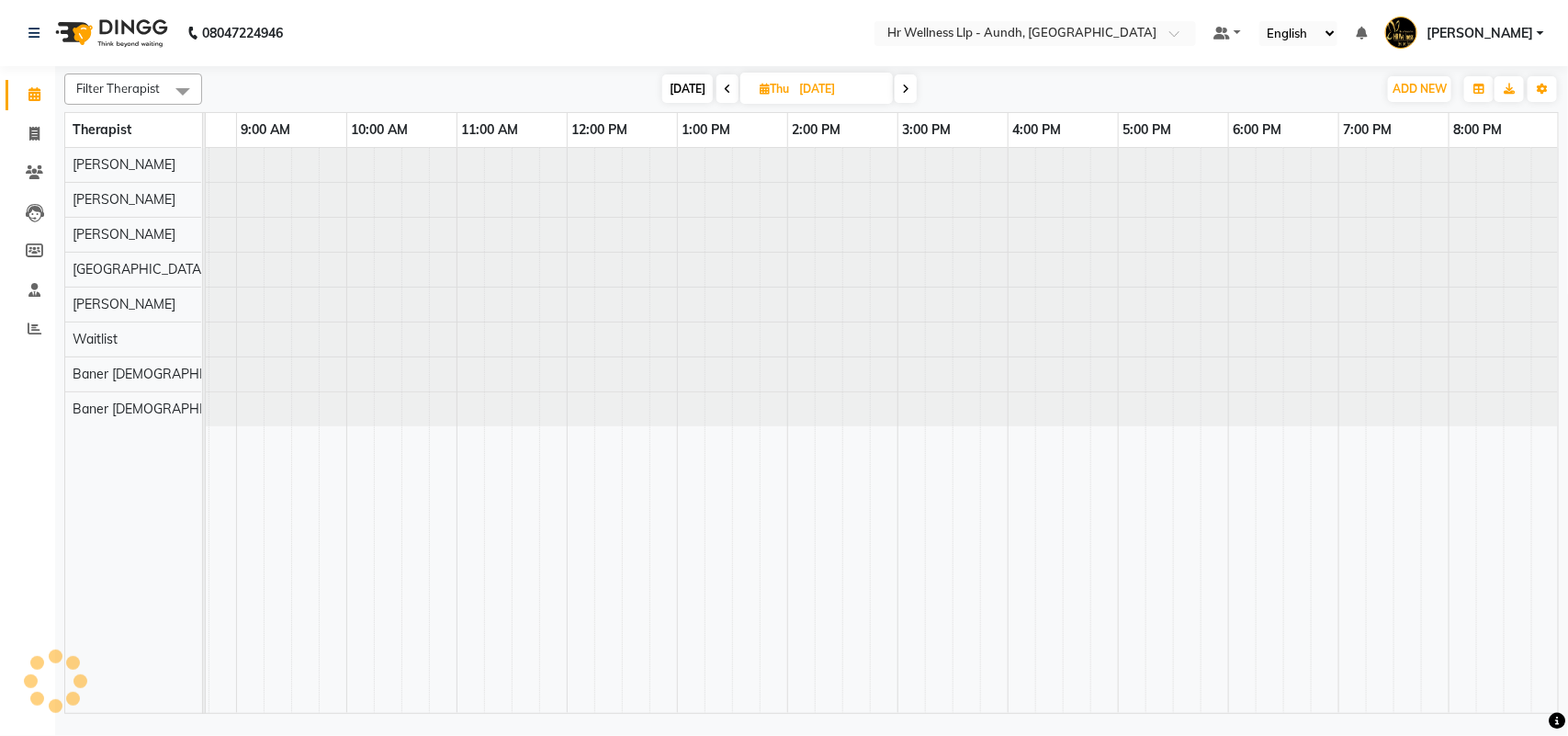 scroll, scrollTop: 0, scrollLeft: 0, axis: both 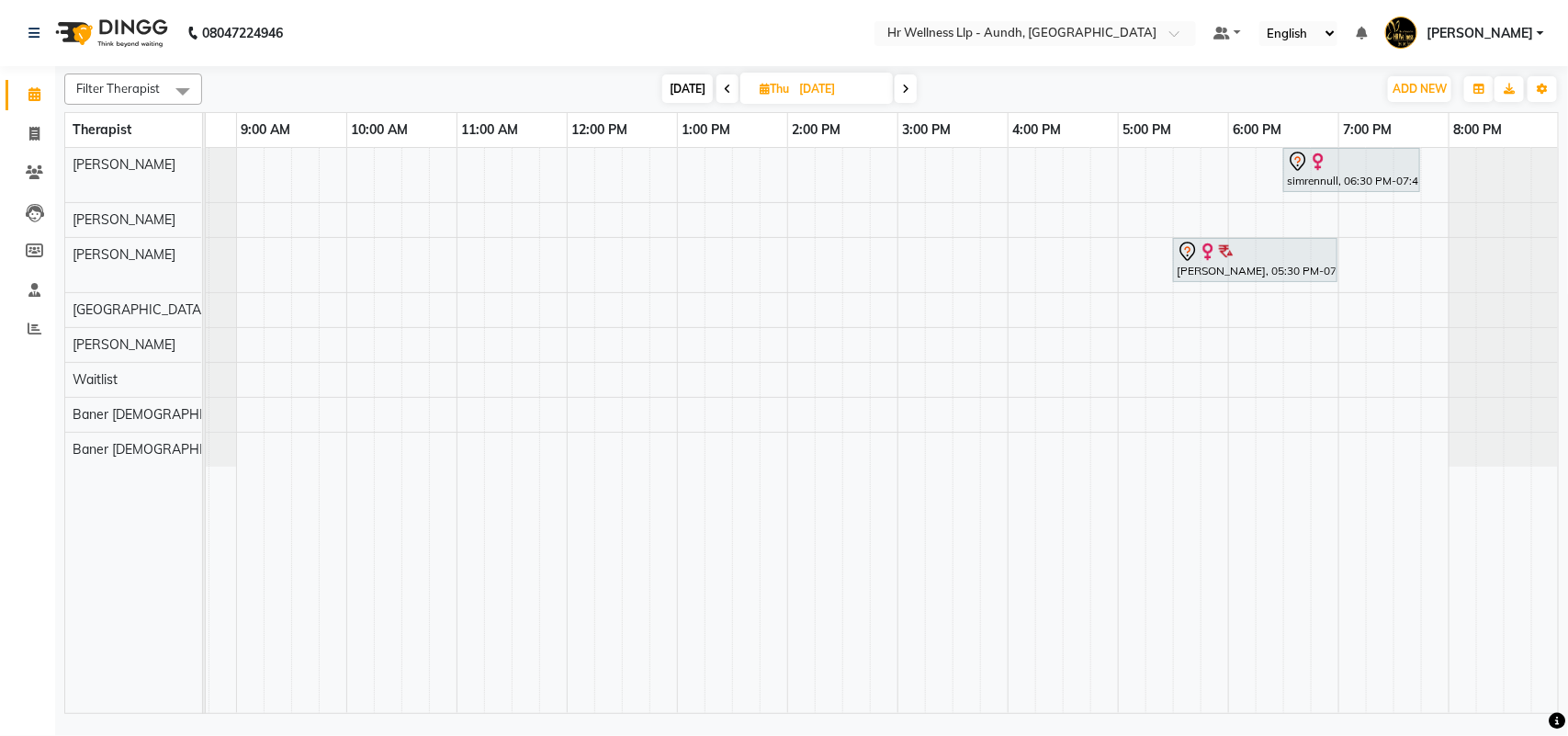 click at bounding box center [906, 88] 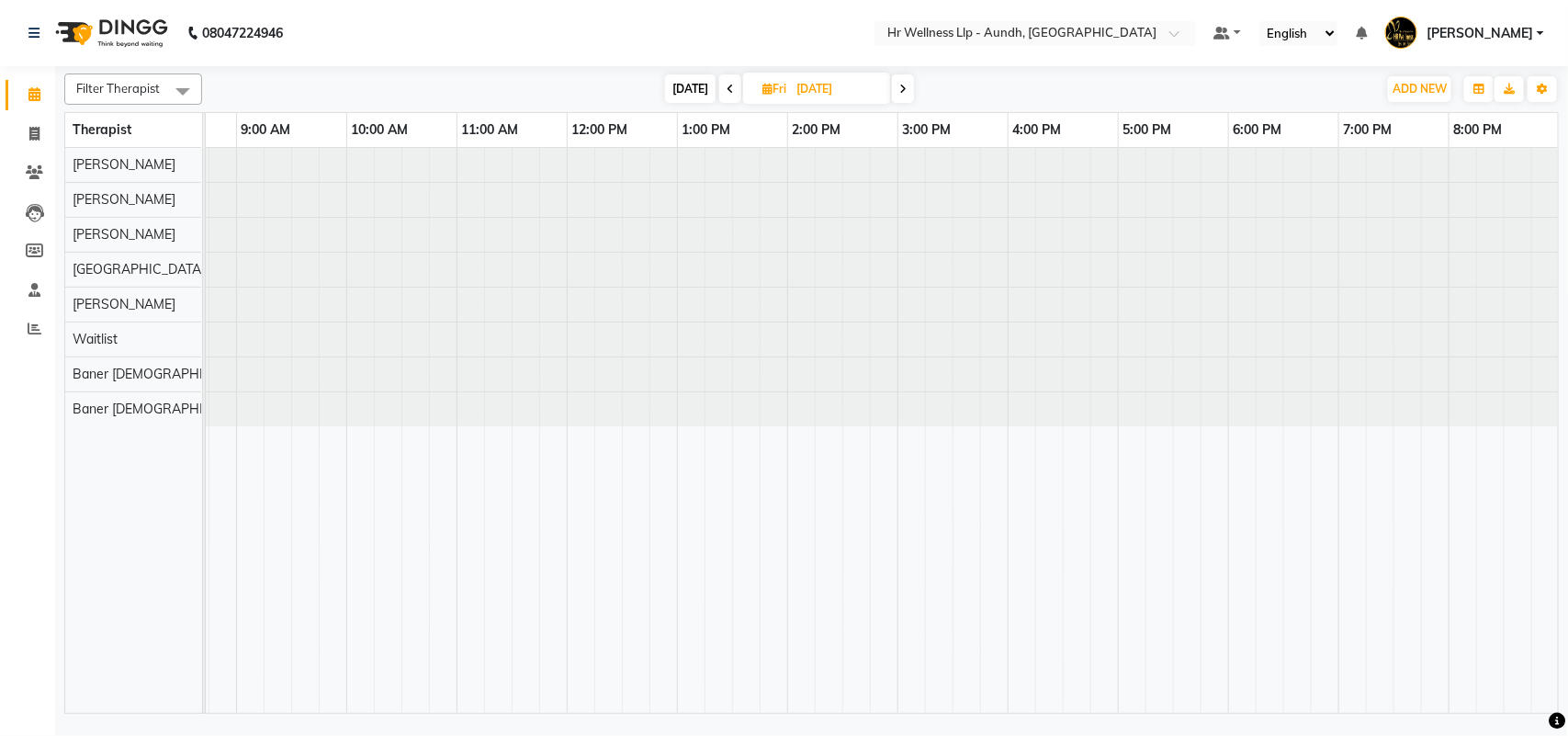 scroll, scrollTop: 0, scrollLeft: 80, axis: horizontal 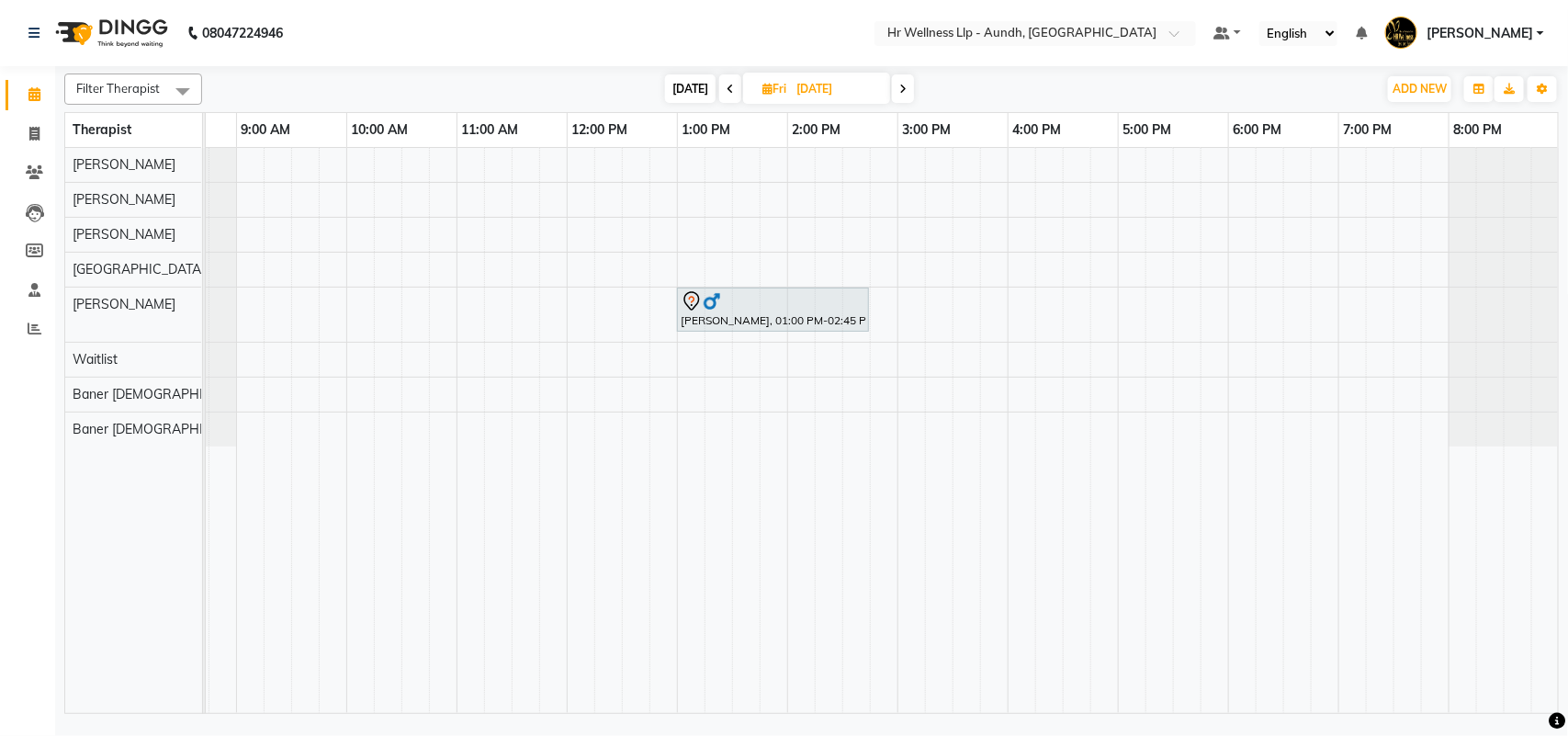 click at bounding box center [903, 89] 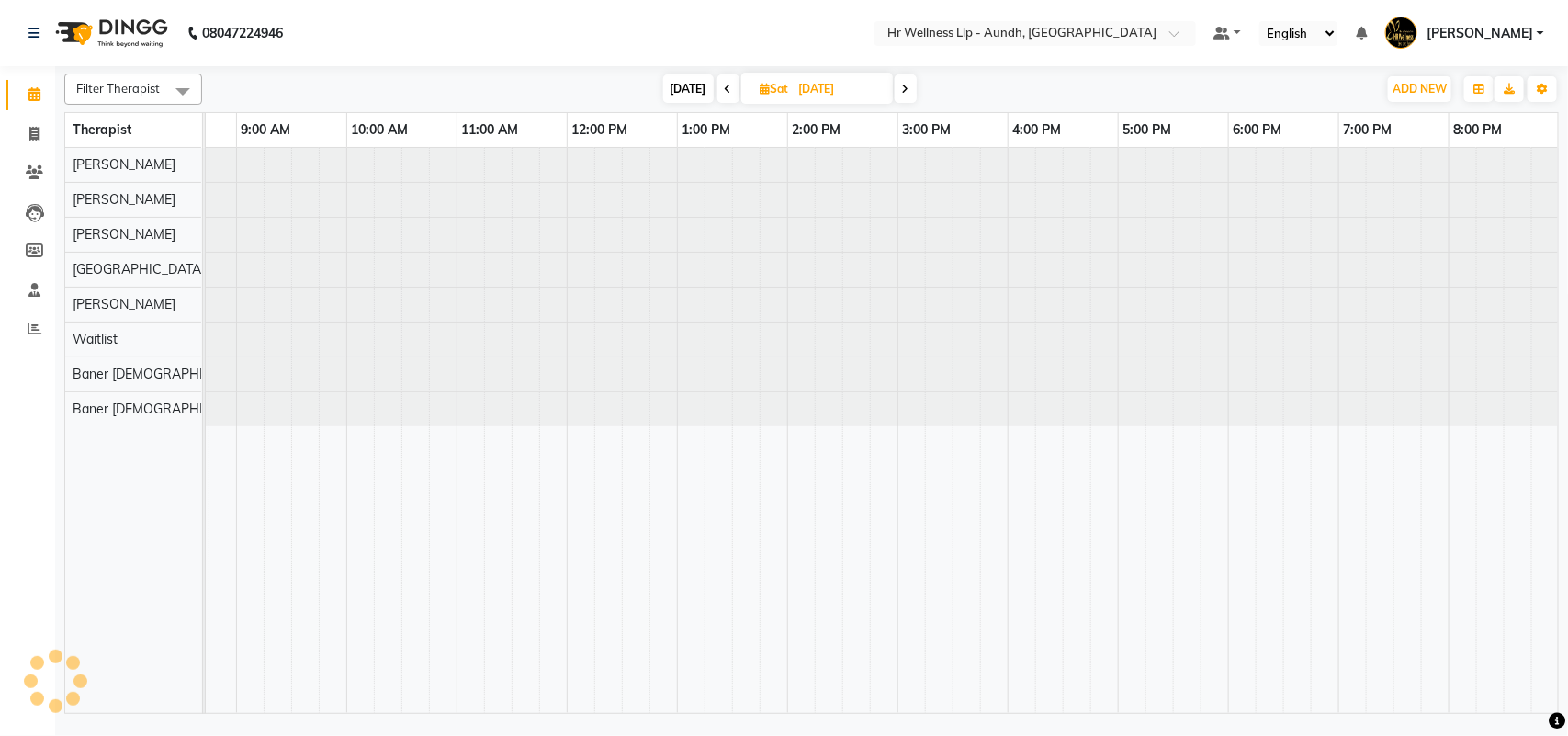scroll, scrollTop: 0, scrollLeft: 80, axis: horizontal 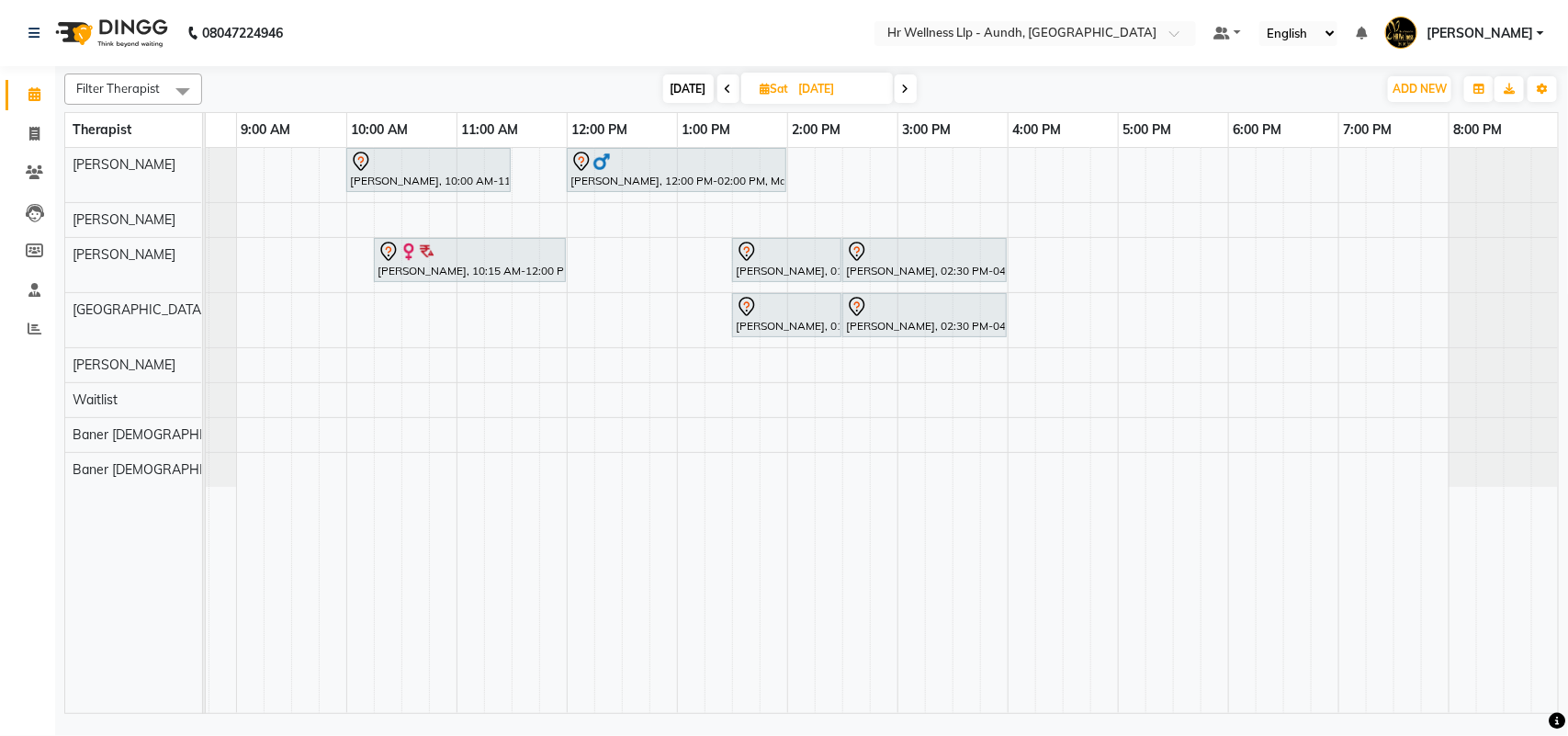 click at bounding box center [906, 88] 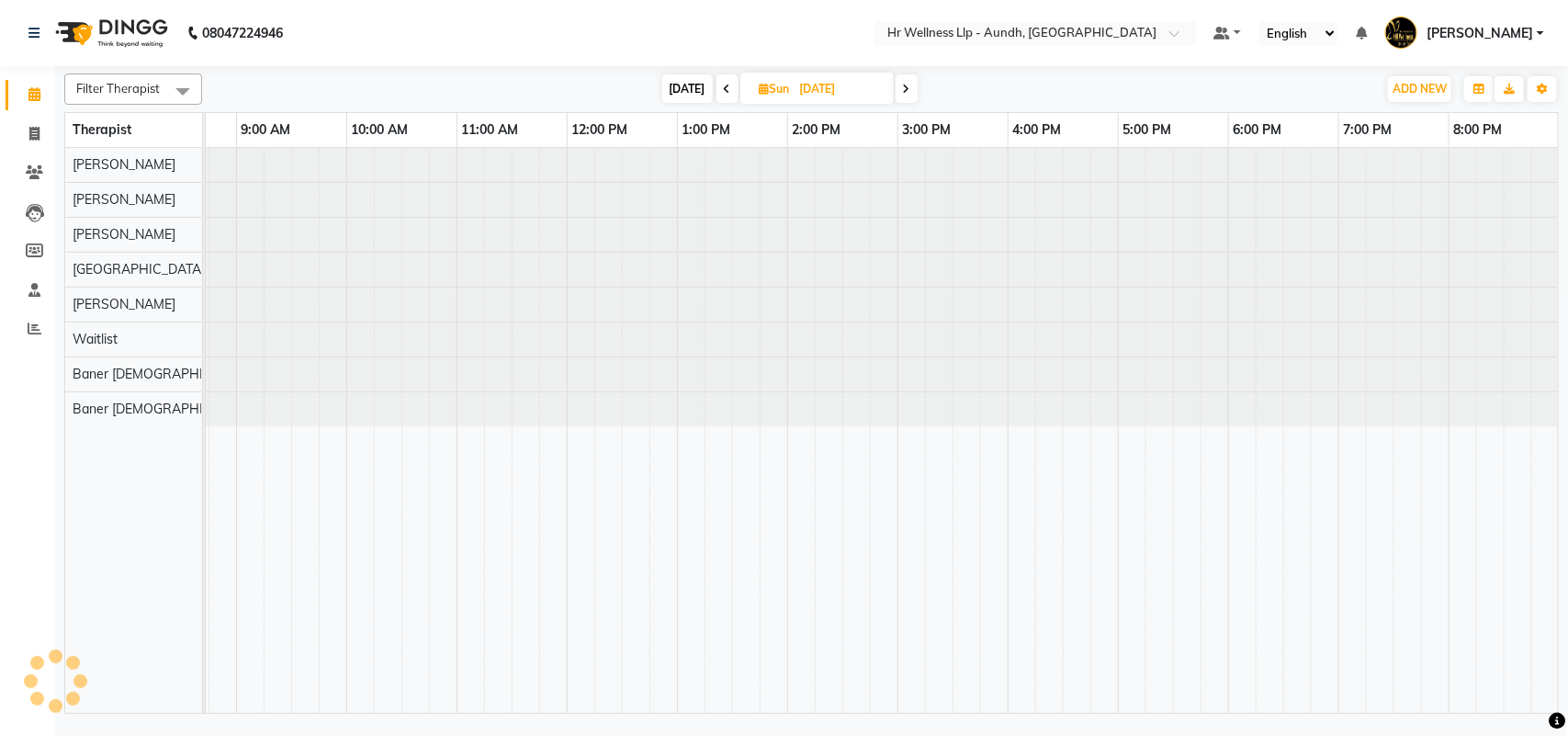scroll, scrollTop: 0, scrollLeft: 0, axis: both 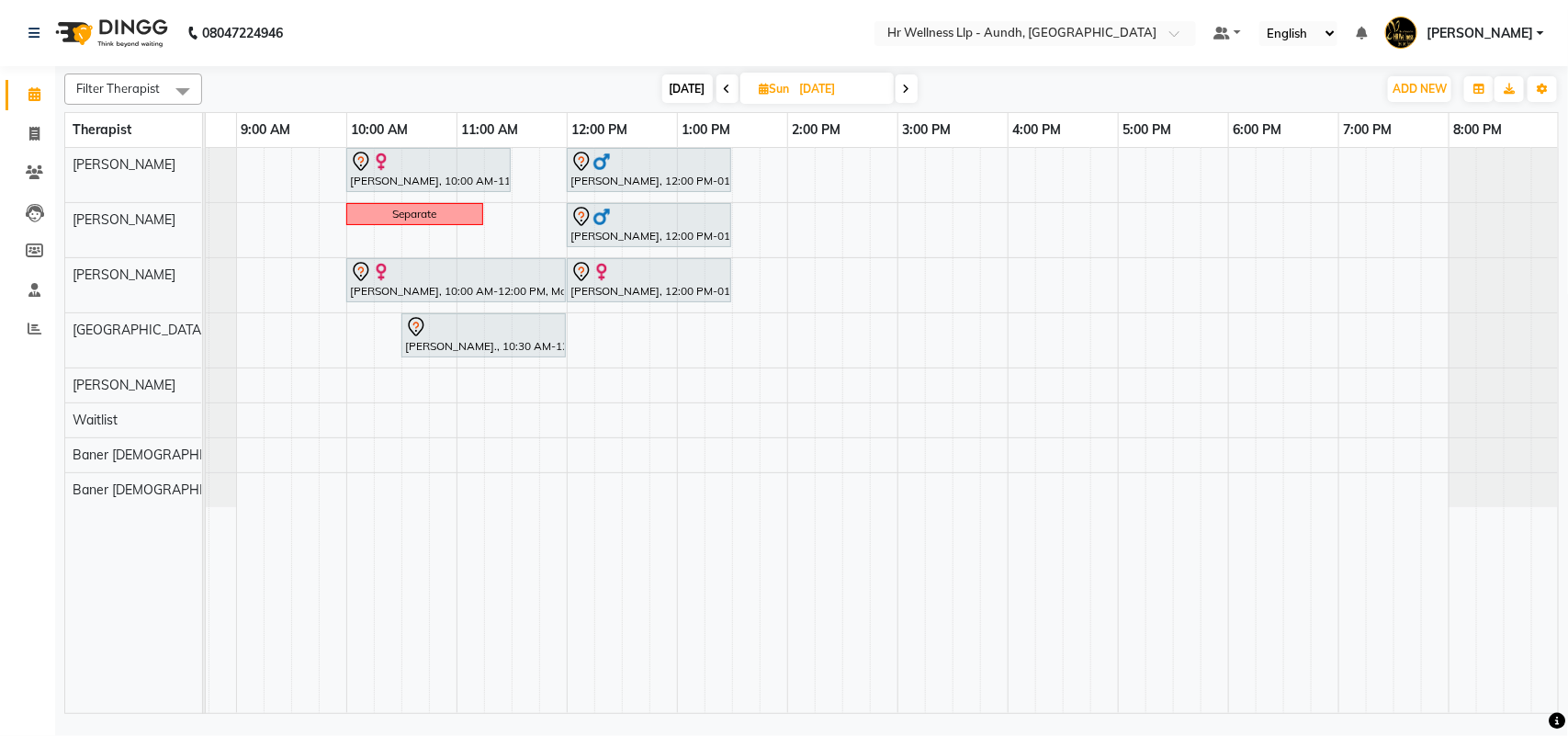 click on "[DATE]" at bounding box center (687, 88) 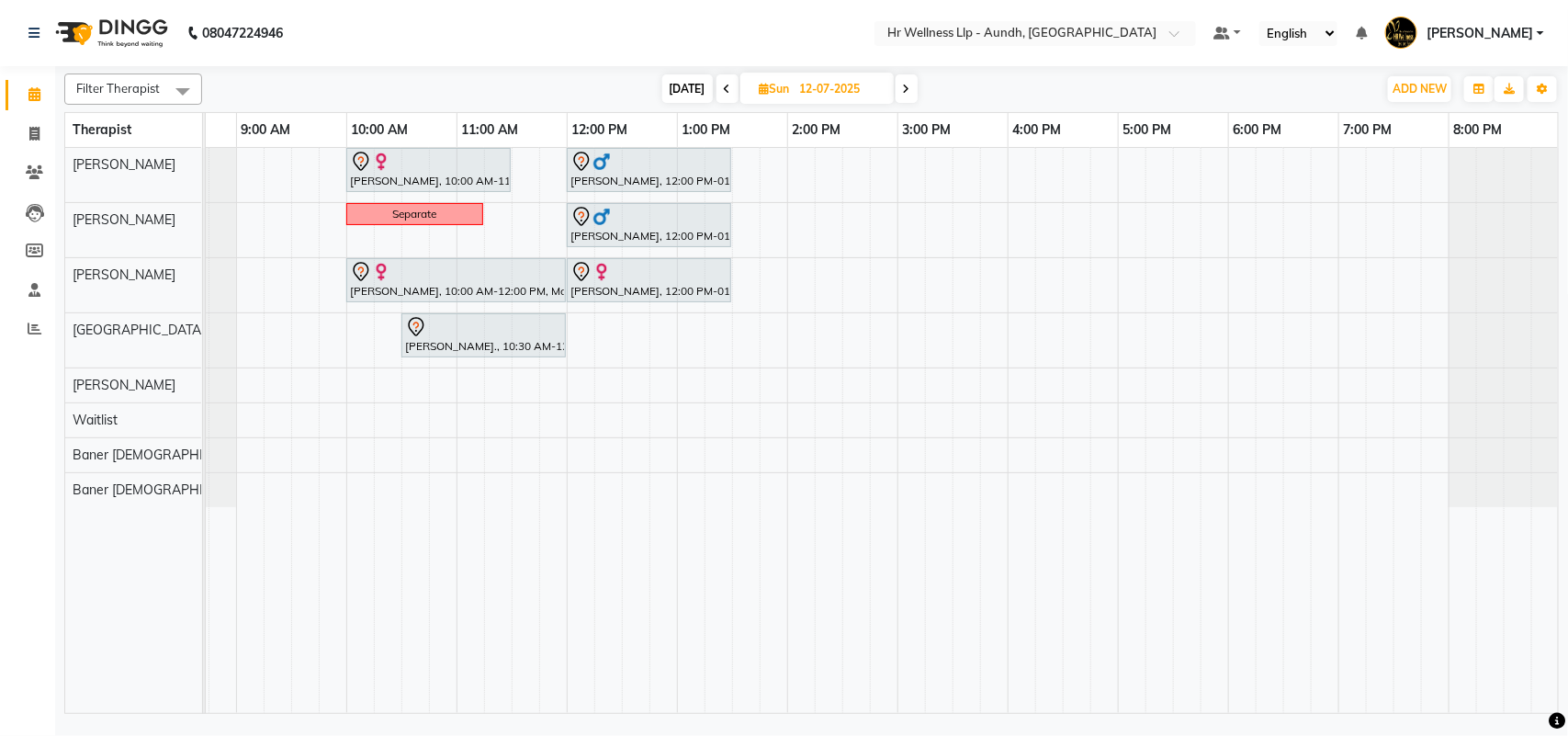 scroll, scrollTop: 0, scrollLeft: 80, axis: horizontal 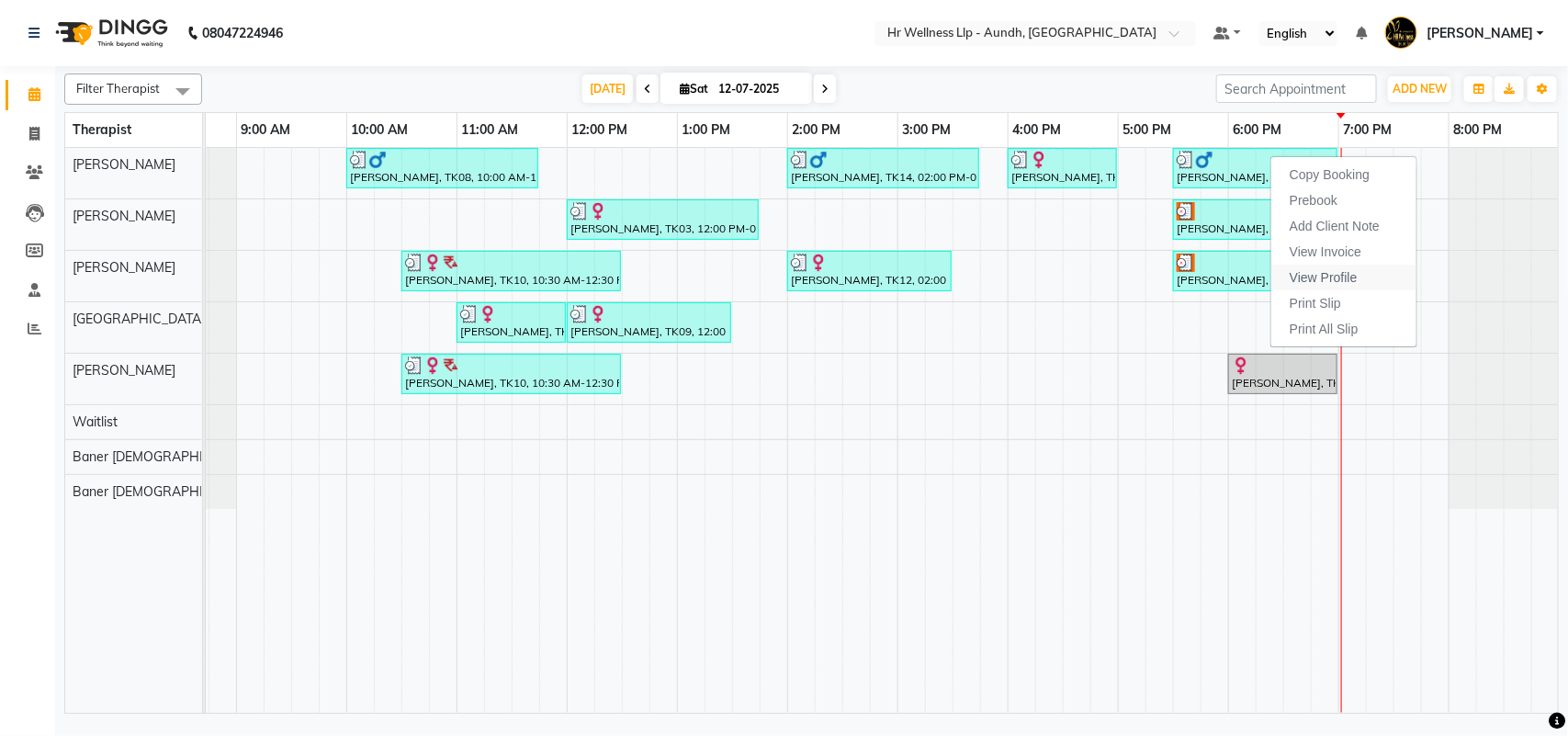 click on "View Profile" at bounding box center (1324, 277) 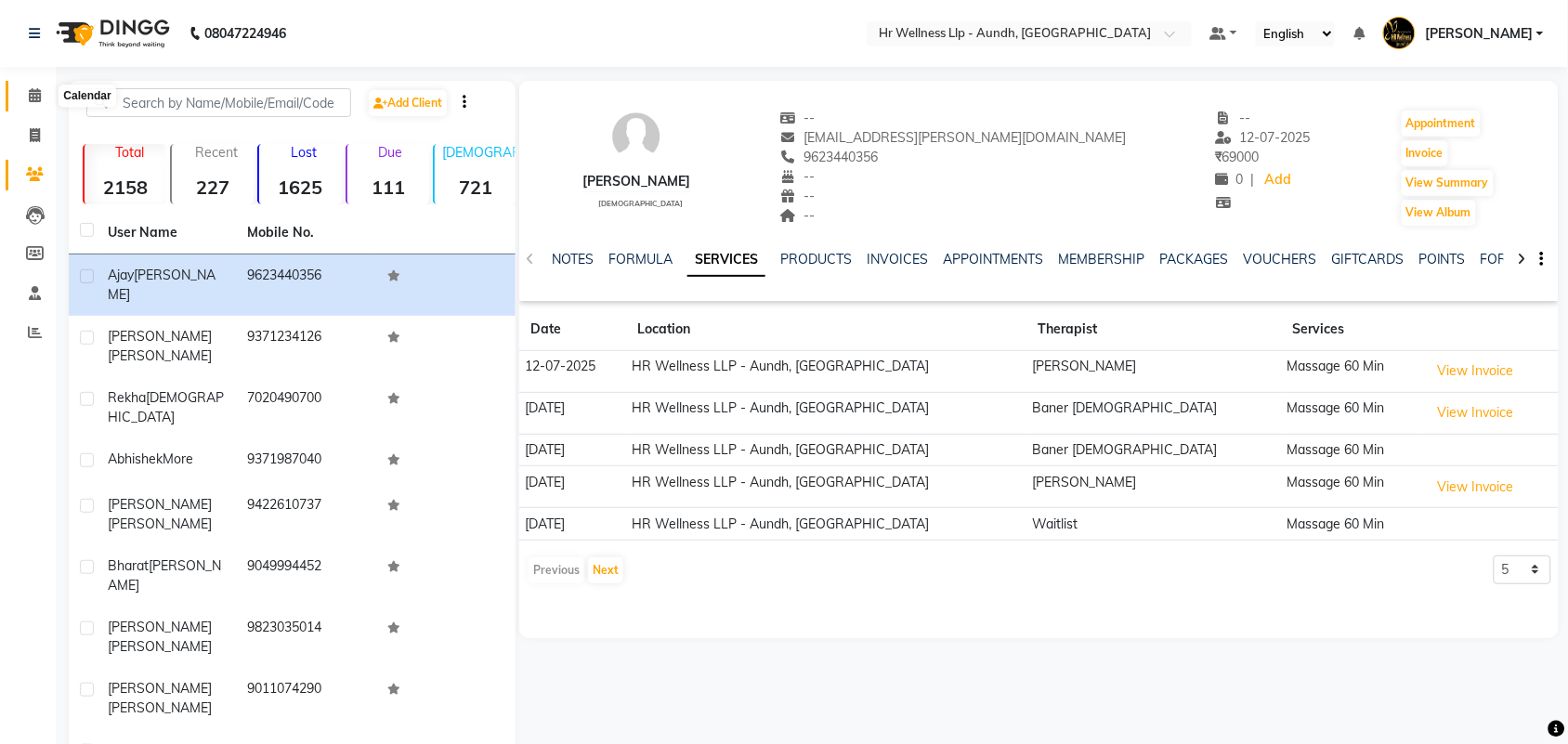 click 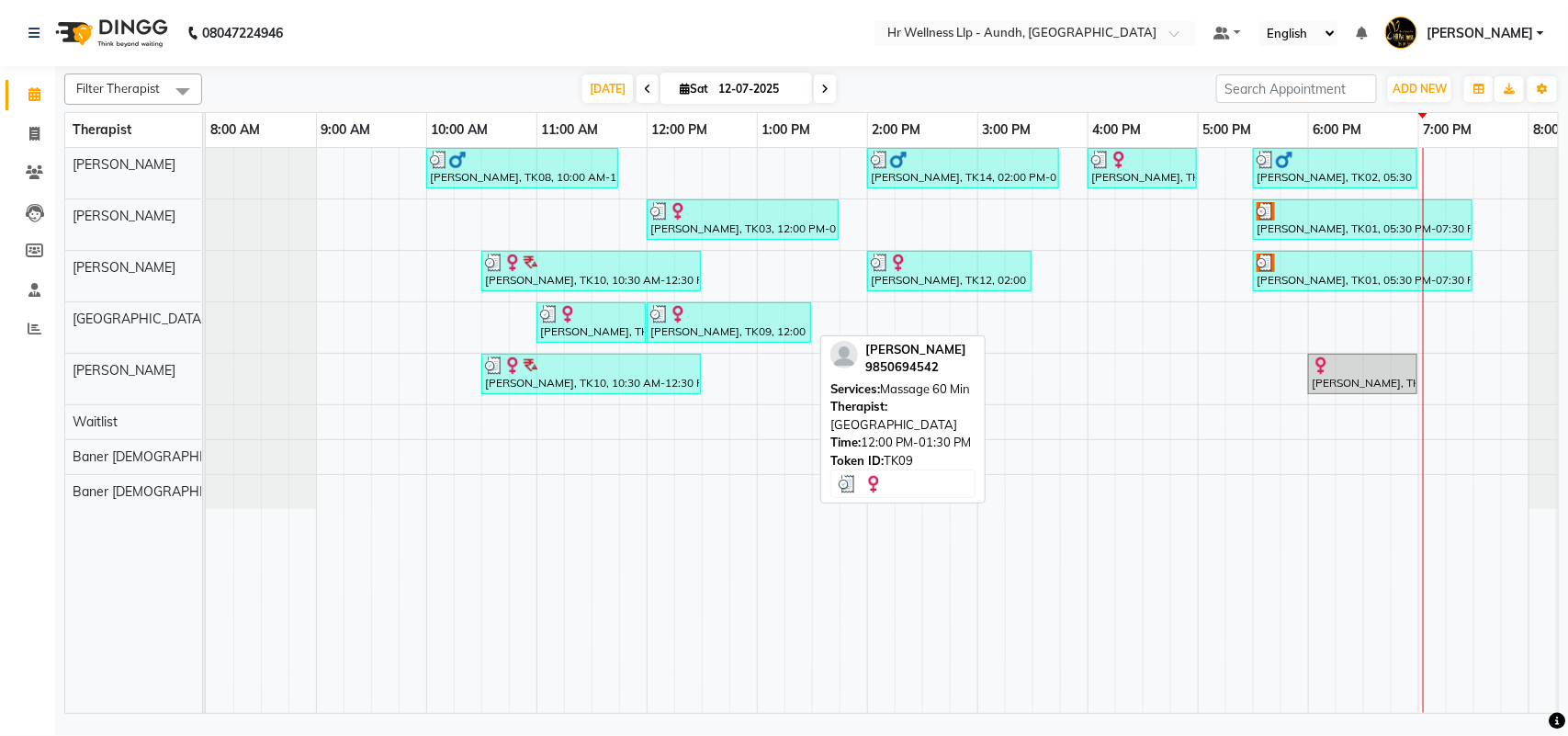 scroll, scrollTop: 0, scrollLeft: 95, axis: horizontal 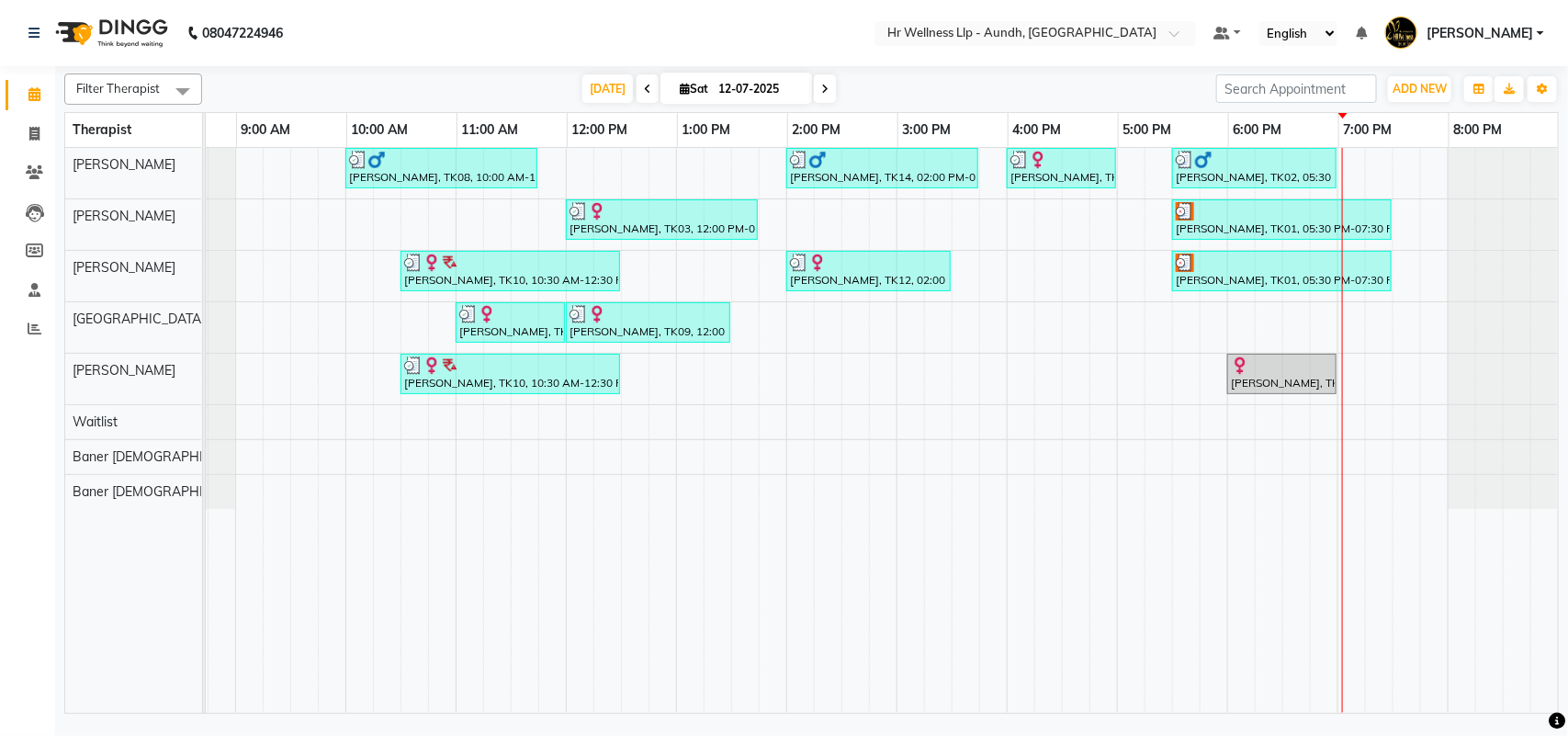 click at bounding box center (825, 89) 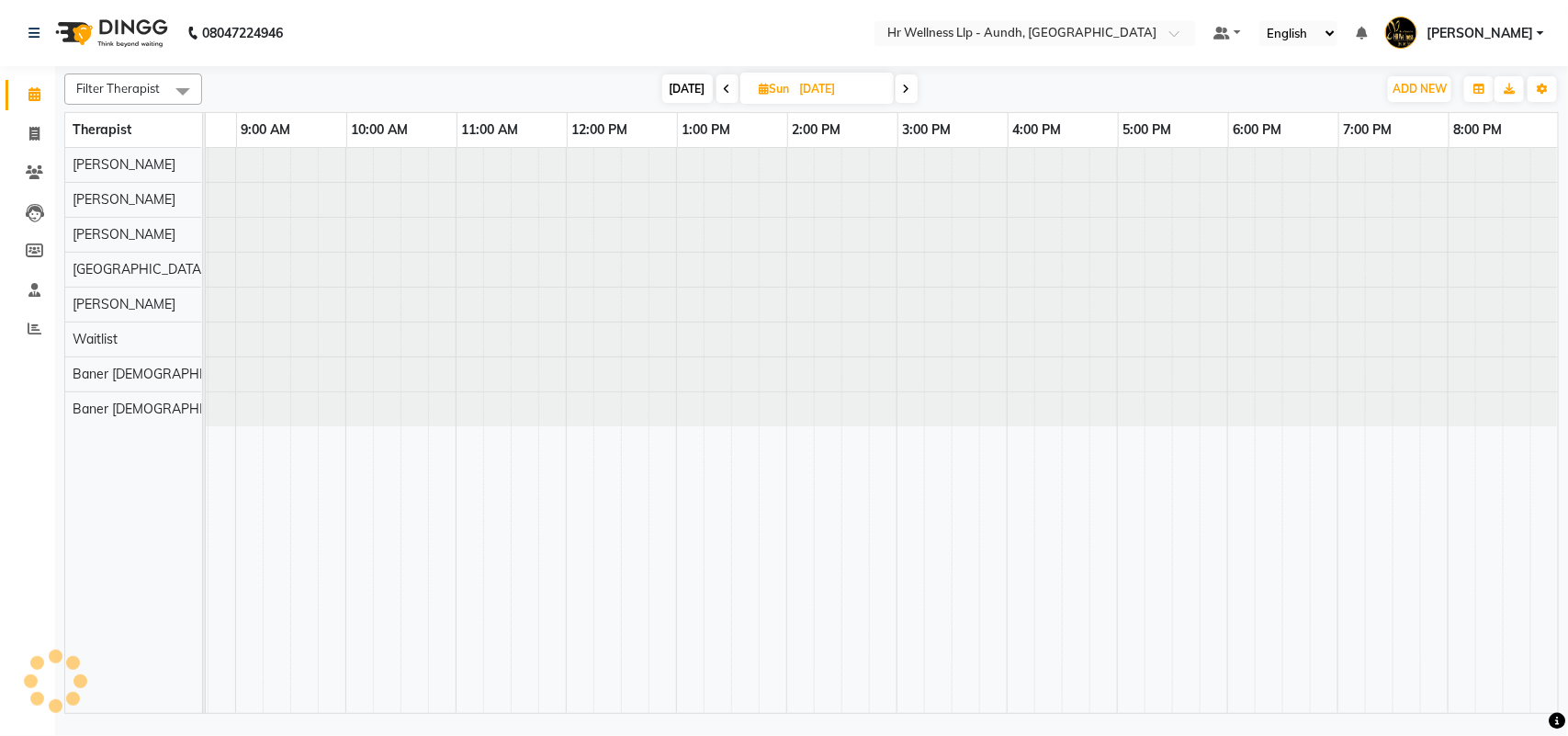 scroll, scrollTop: 0, scrollLeft: 0, axis: both 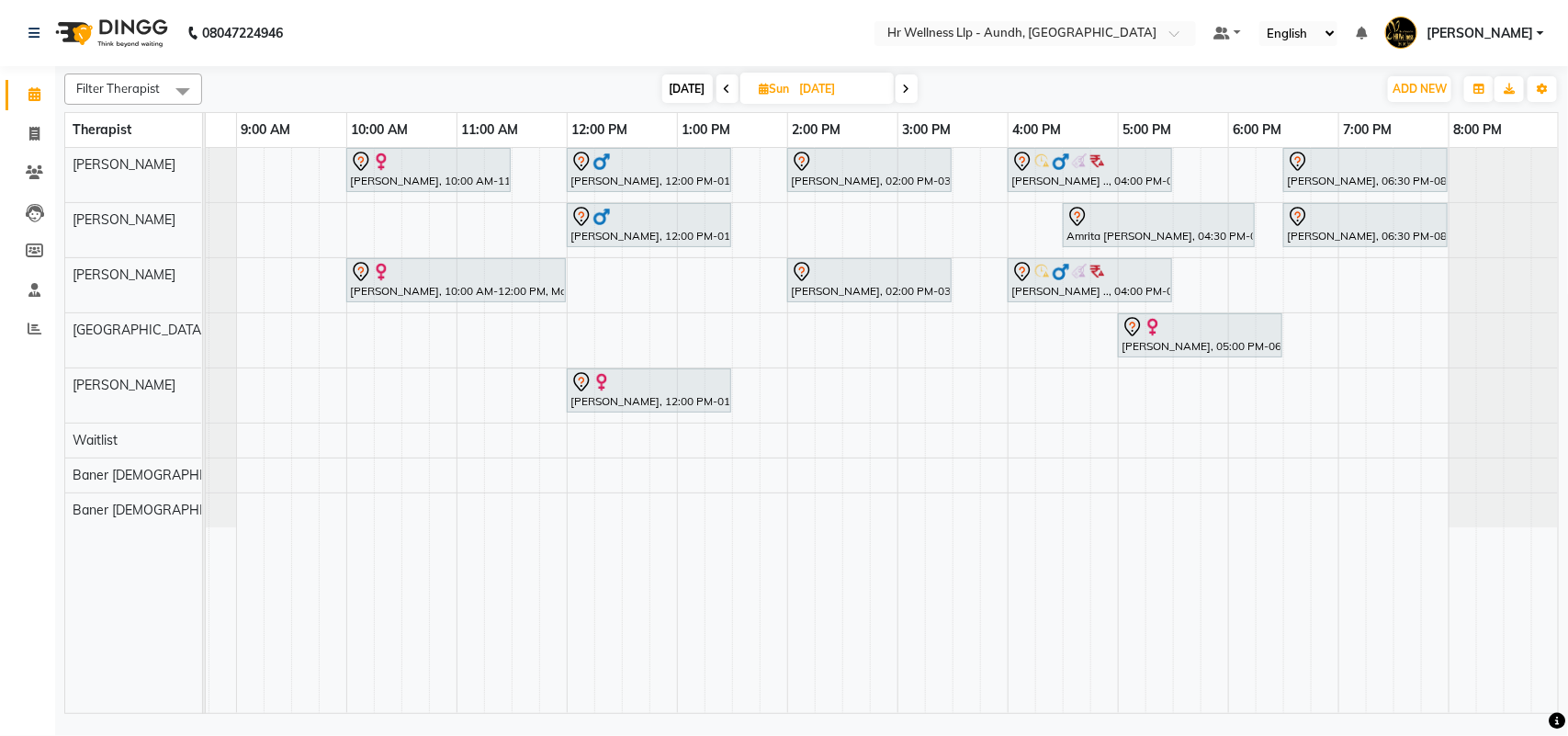 click at bounding box center (764, 88) 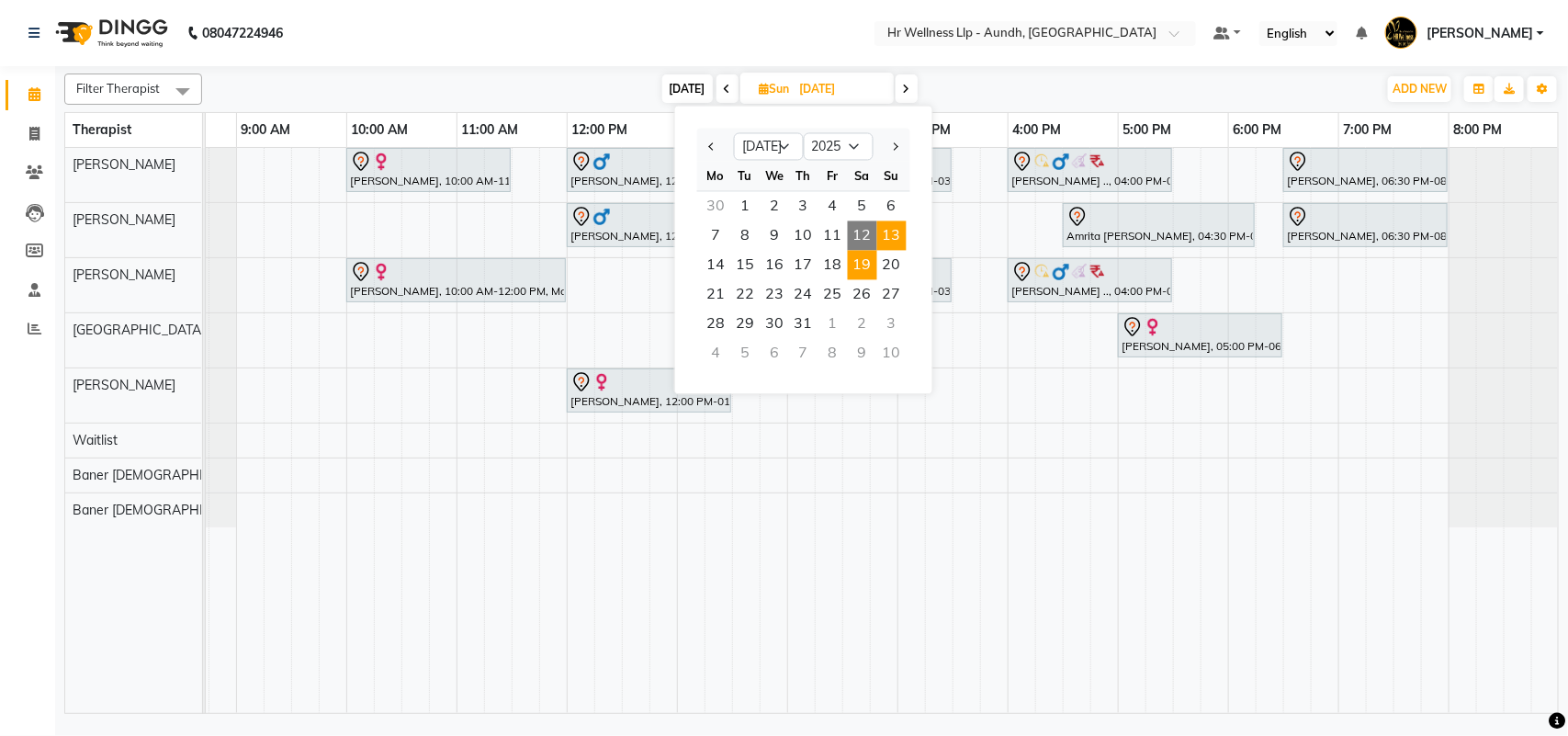 click on "19" at bounding box center [863, 266] 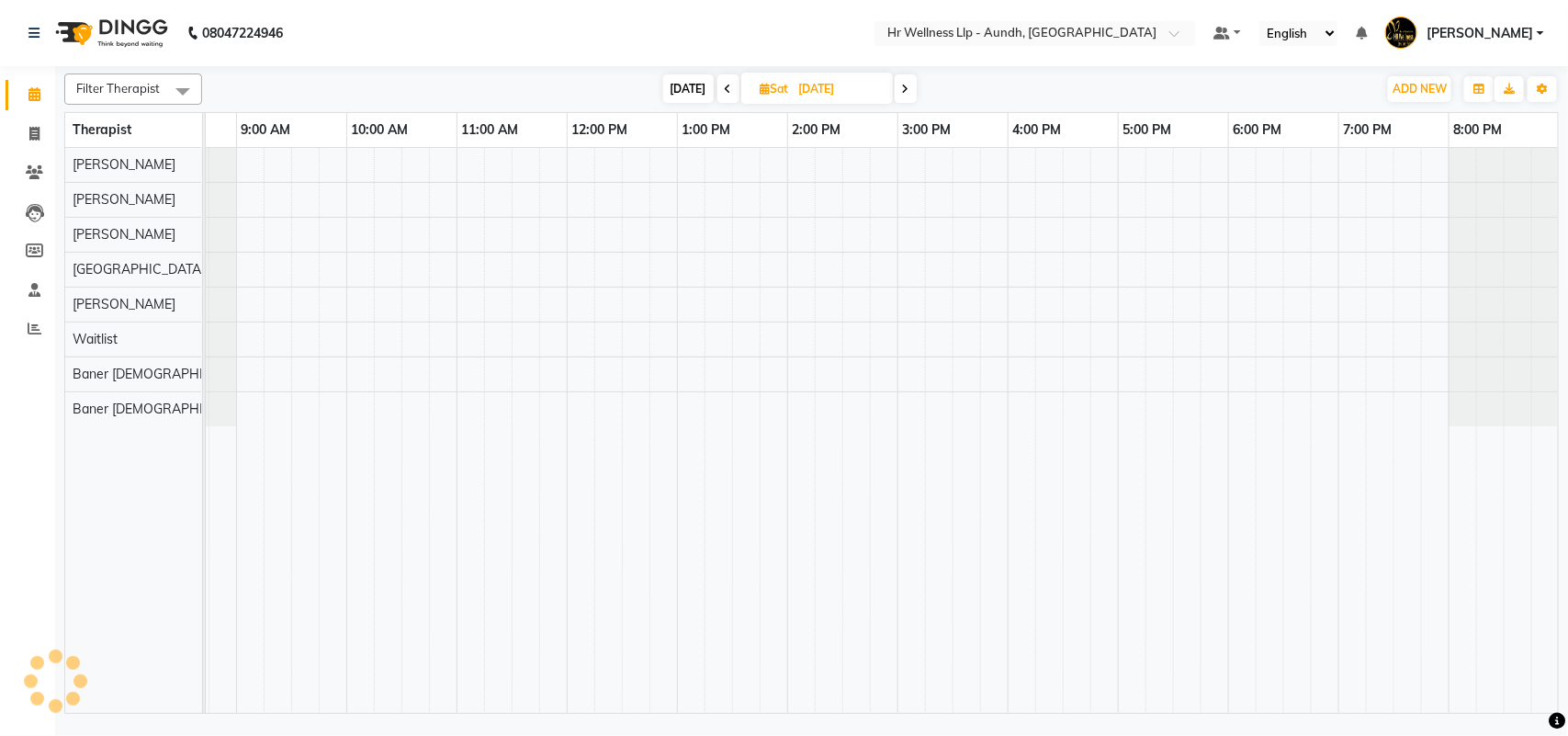 scroll, scrollTop: 0, scrollLeft: 80, axis: horizontal 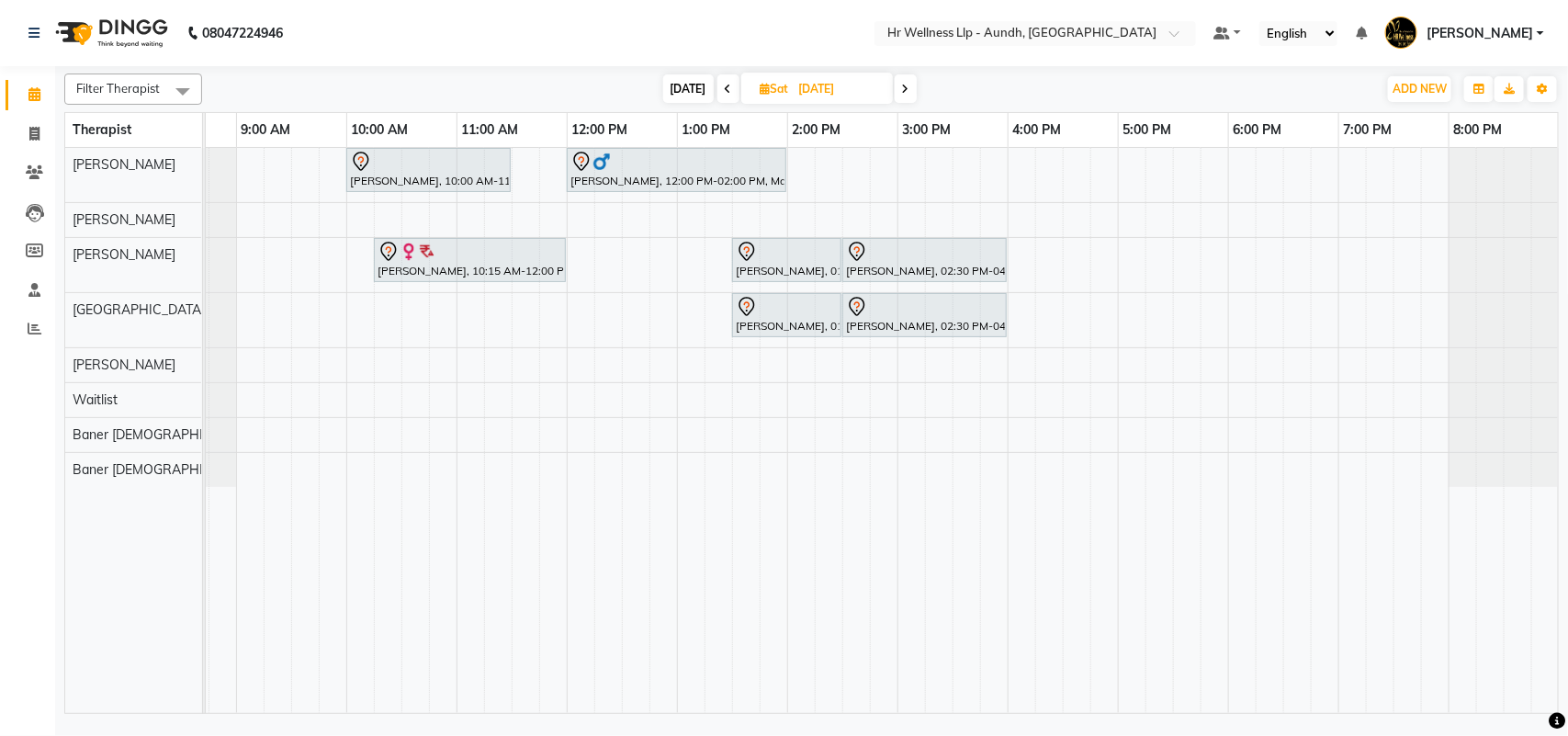 click at bounding box center [906, 88] 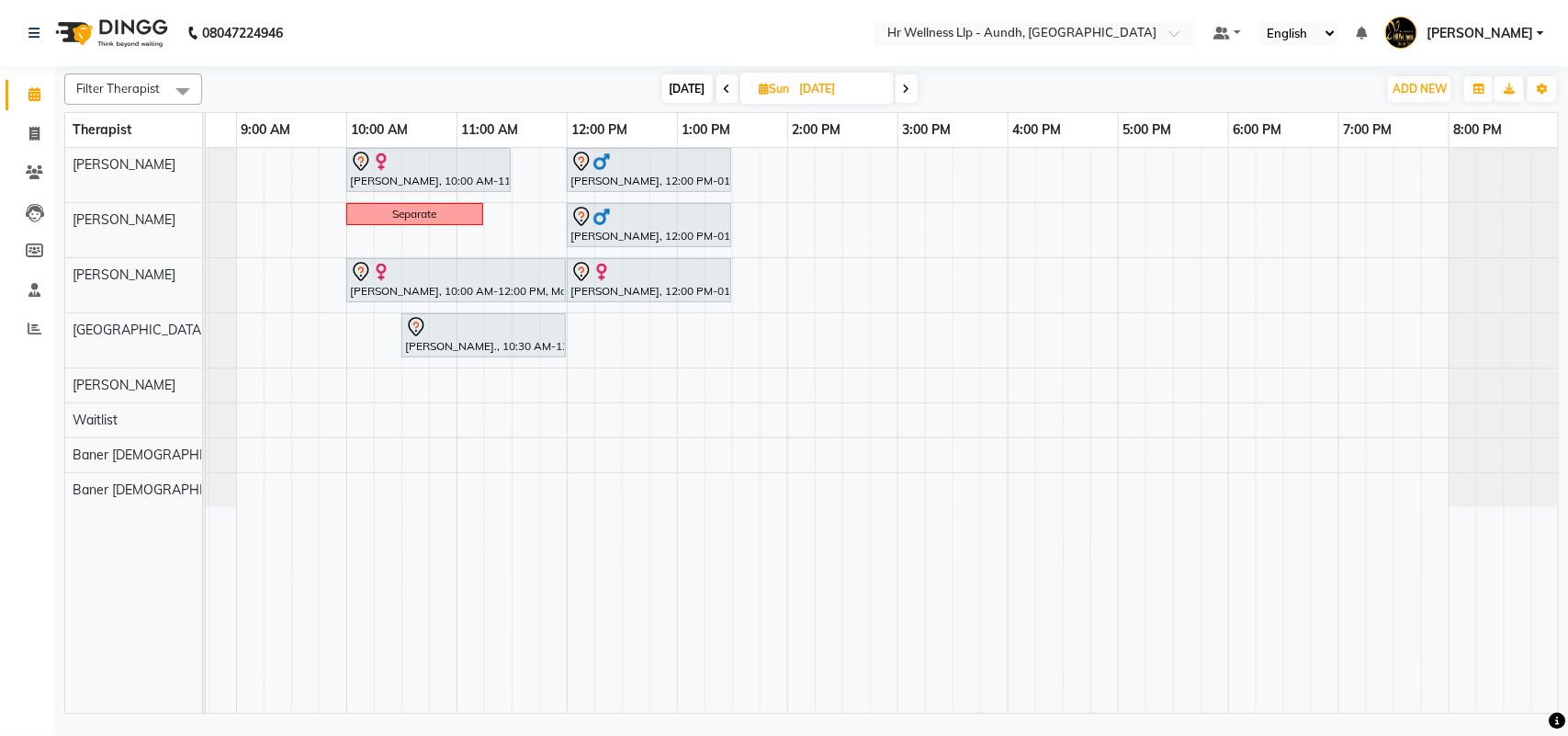 click at bounding box center [907, 88] 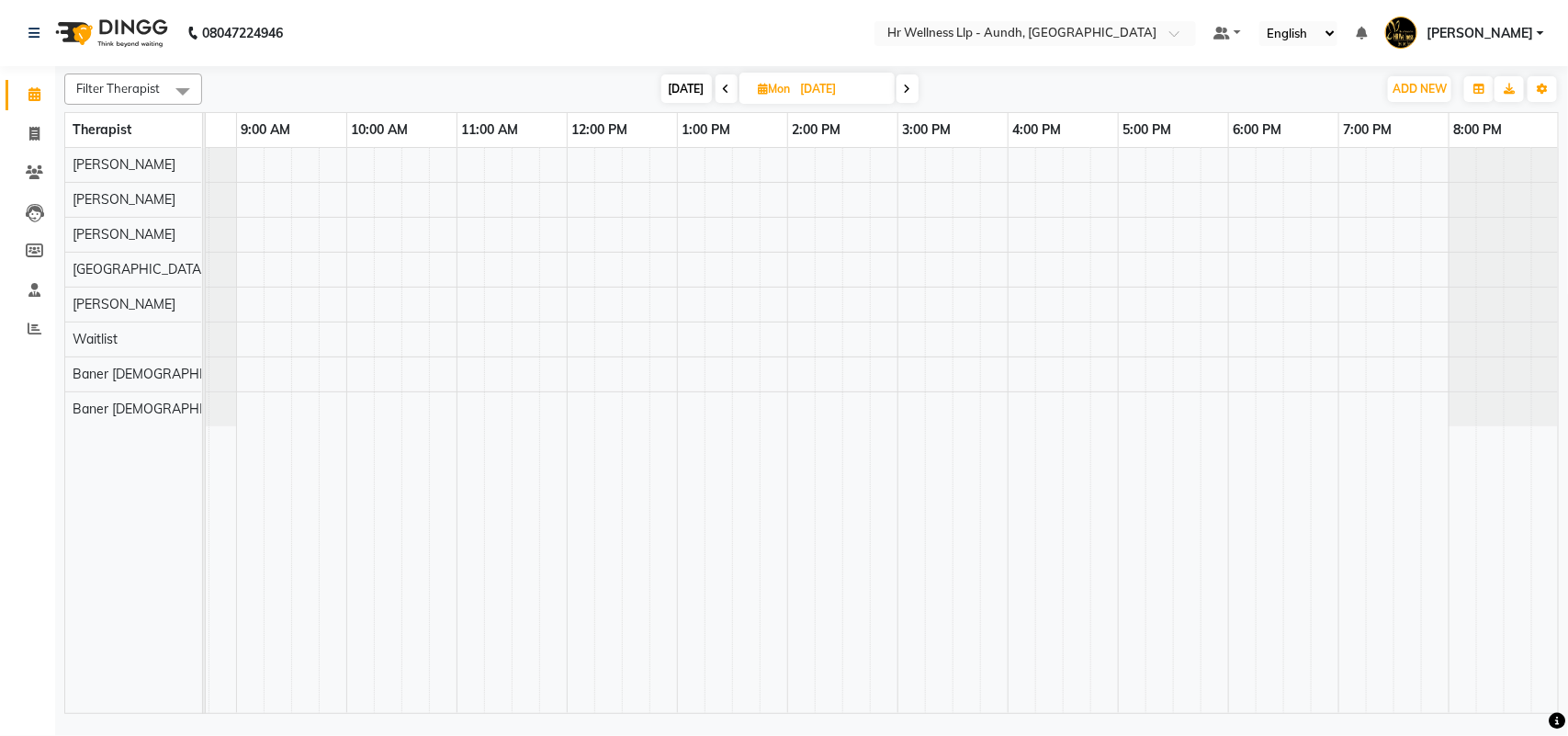 click at bounding box center [908, 88] 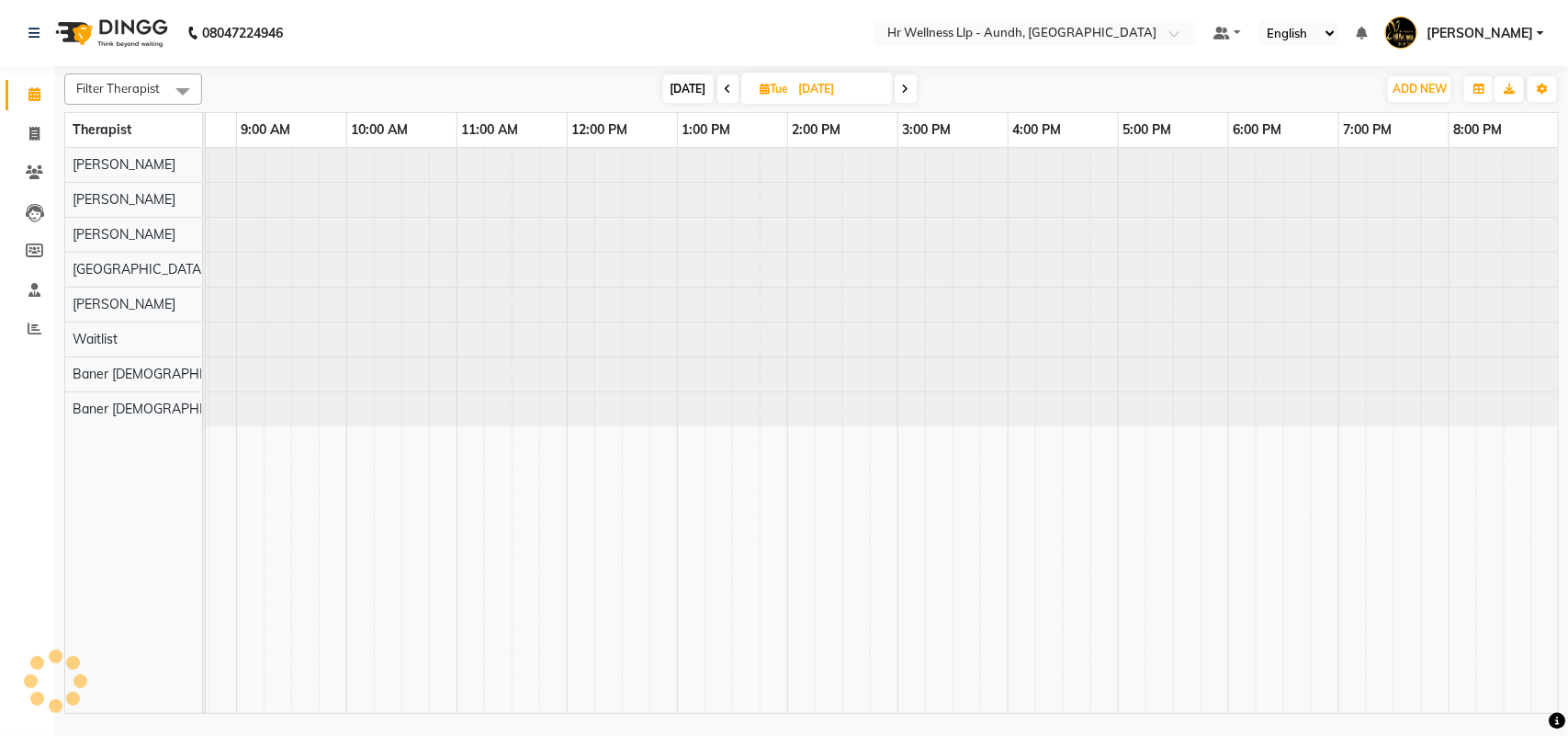 scroll, scrollTop: 0, scrollLeft: 0, axis: both 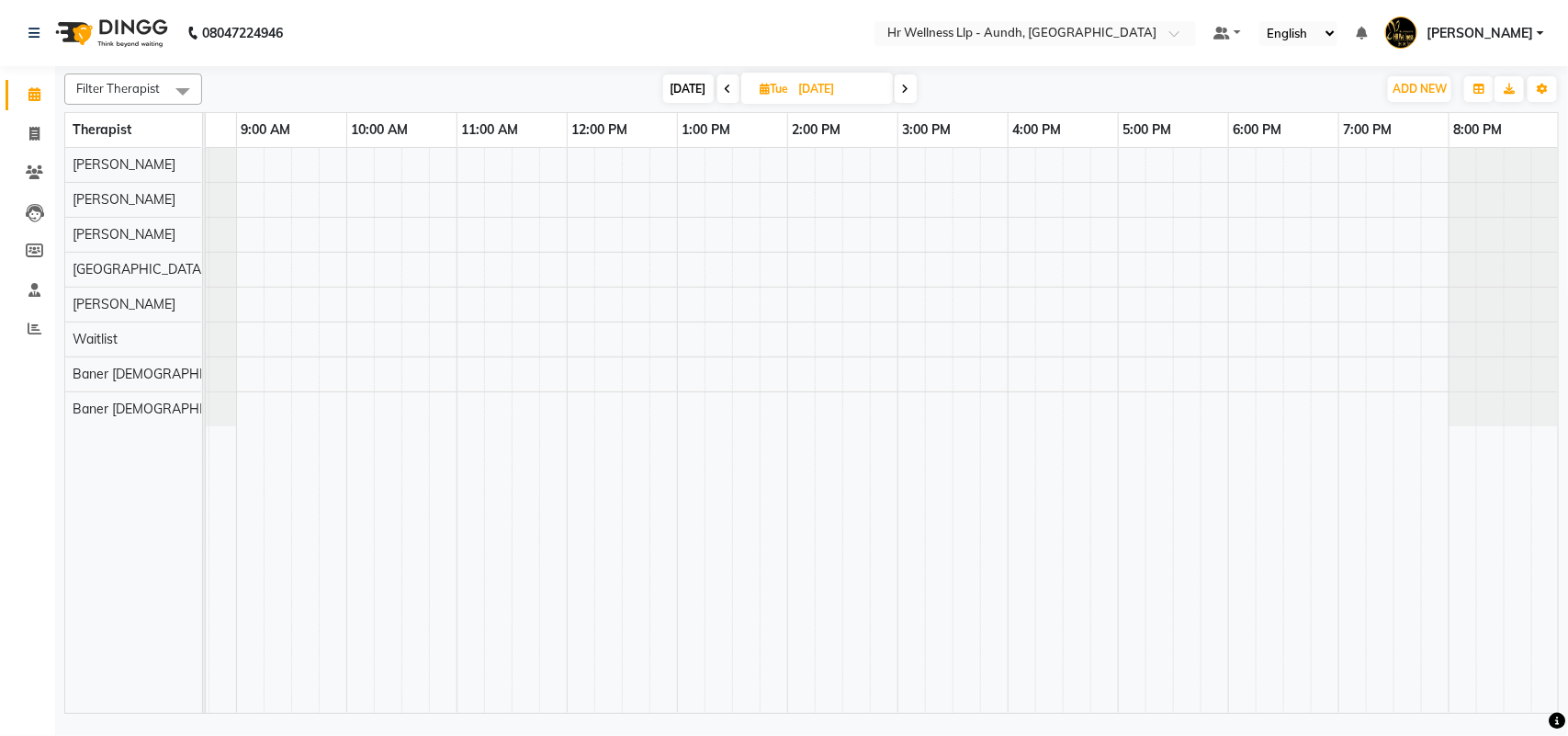 click at bounding box center (906, 88) 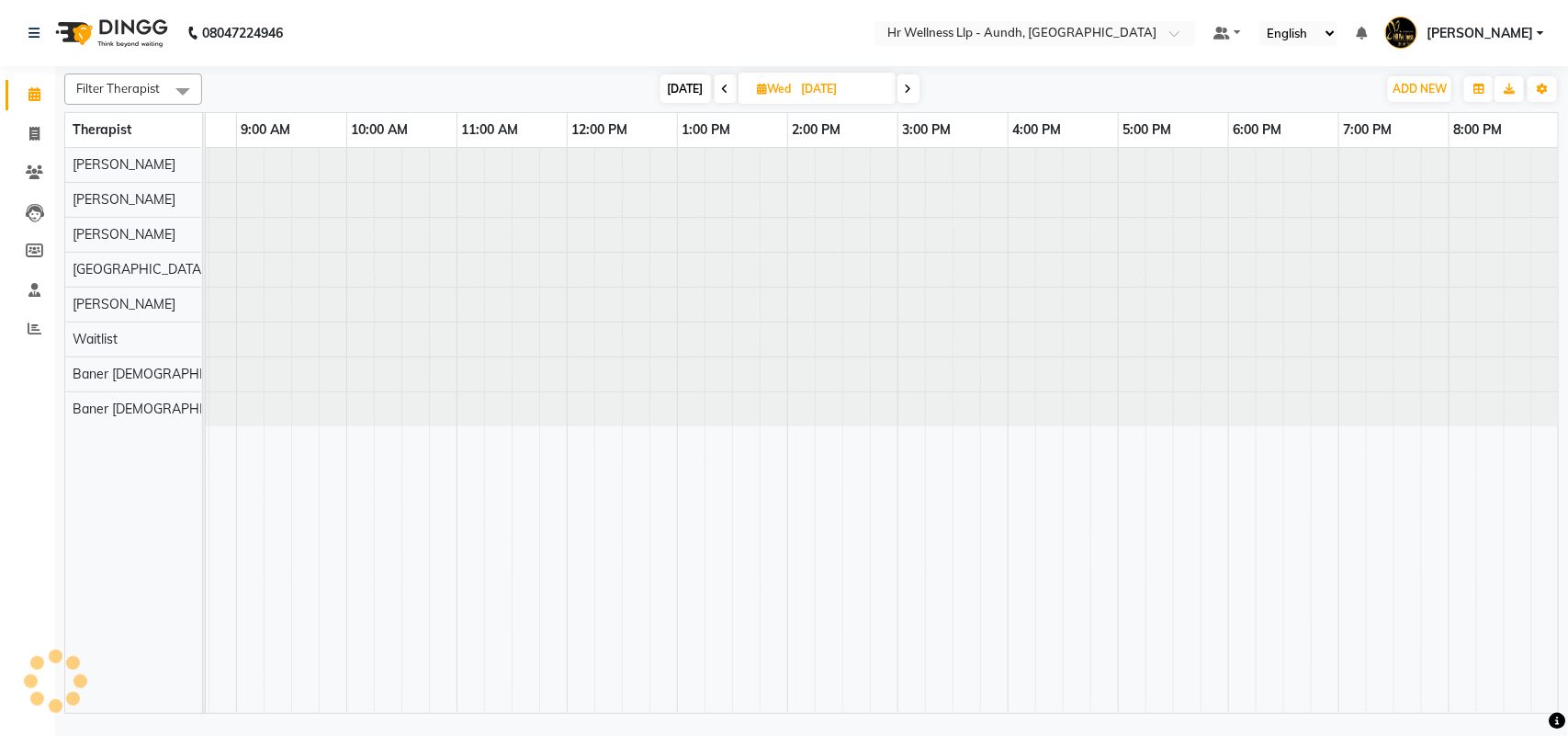 scroll, scrollTop: 0, scrollLeft: 0, axis: both 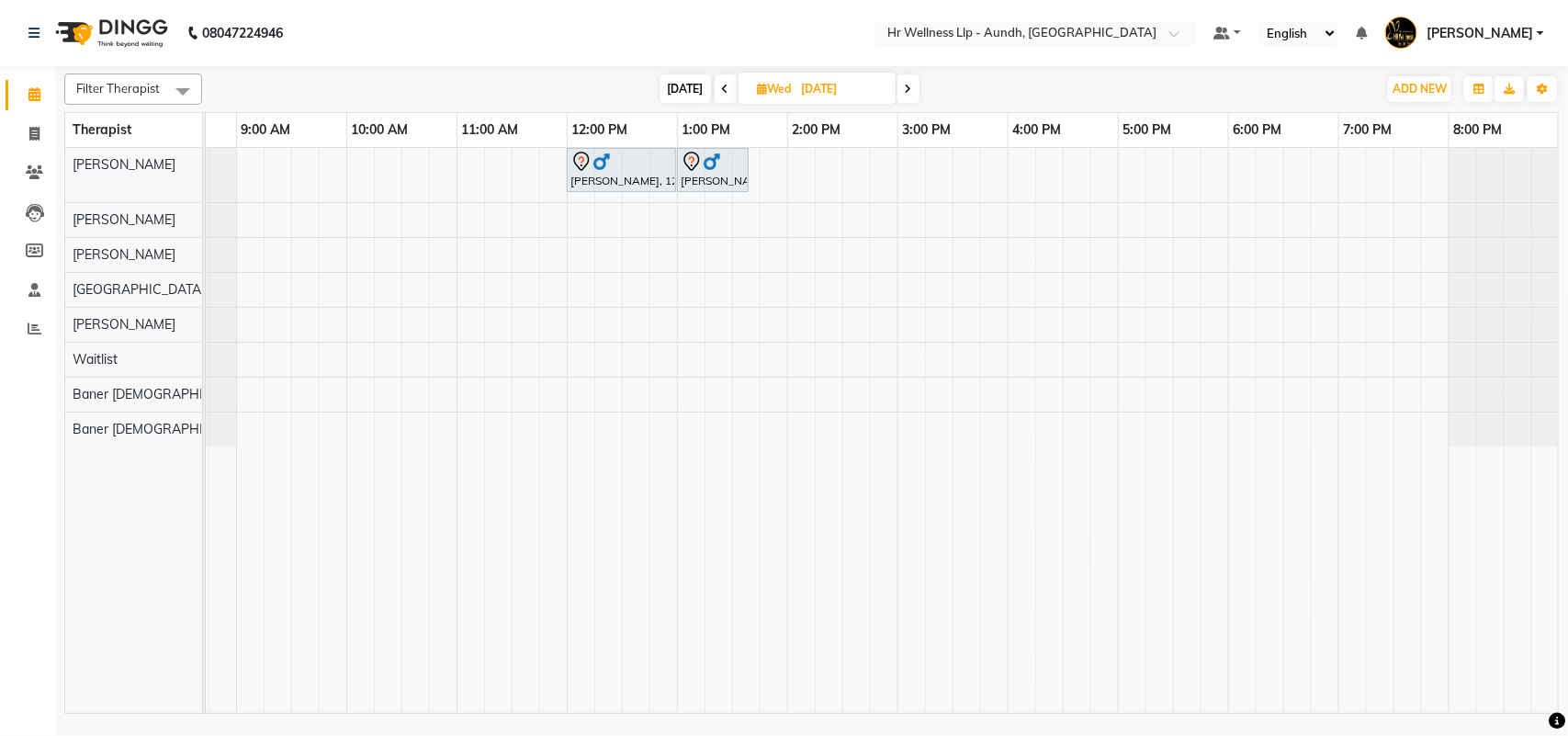 click on "[DATE]" at bounding box center (685, 88) 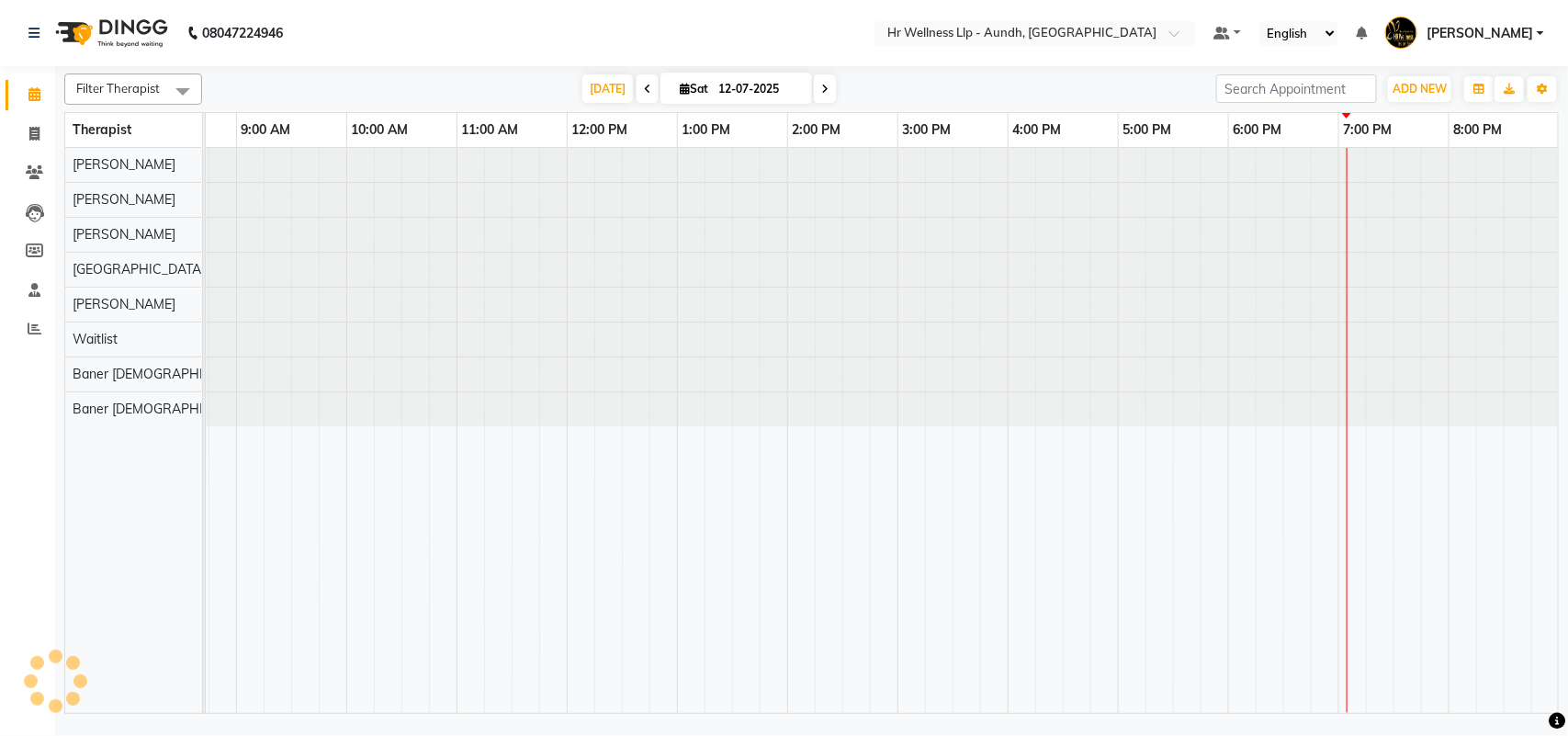 scroll, scrollTop: 0, scrollLeft: 80, axis: horizontal 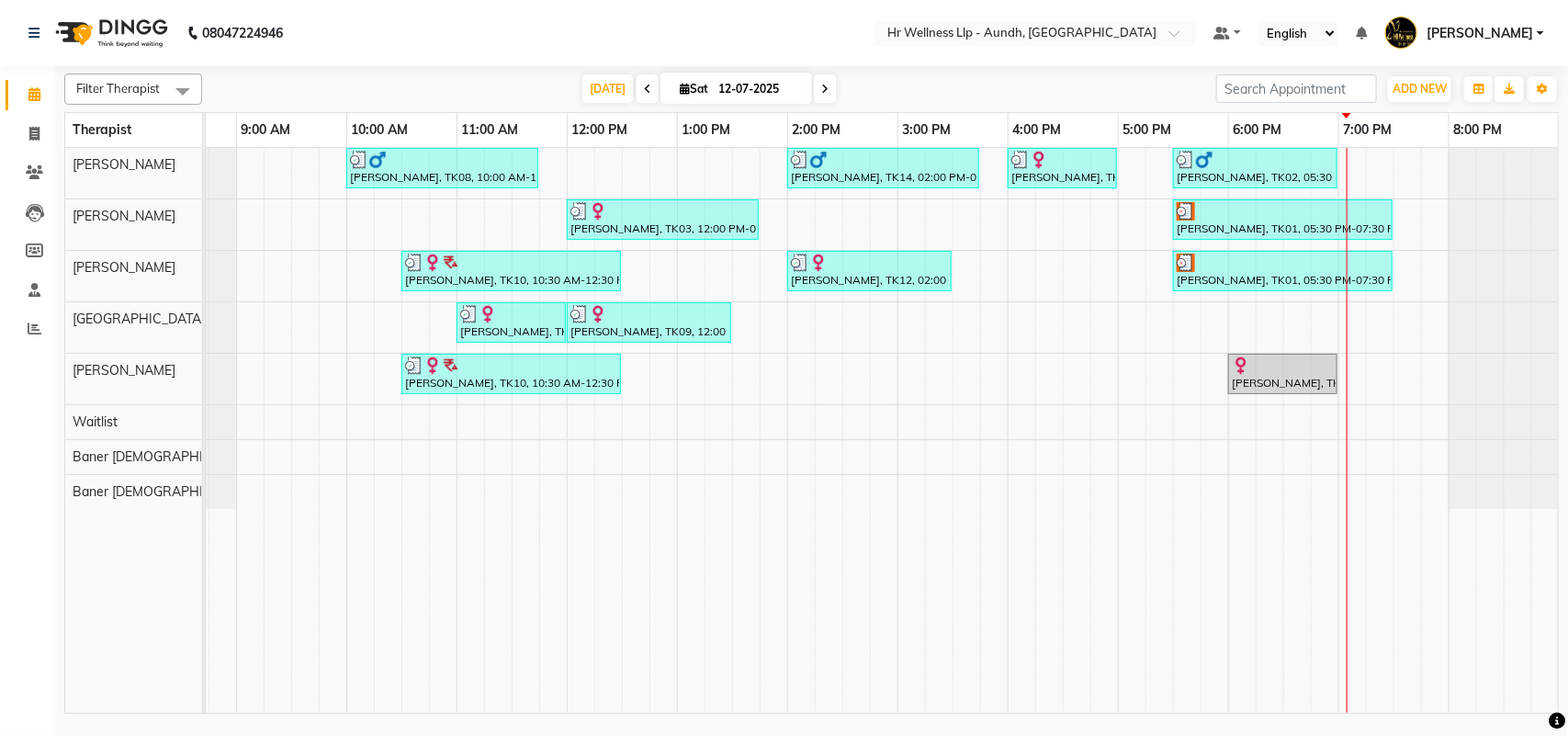 click at bounding box center (825, 88) 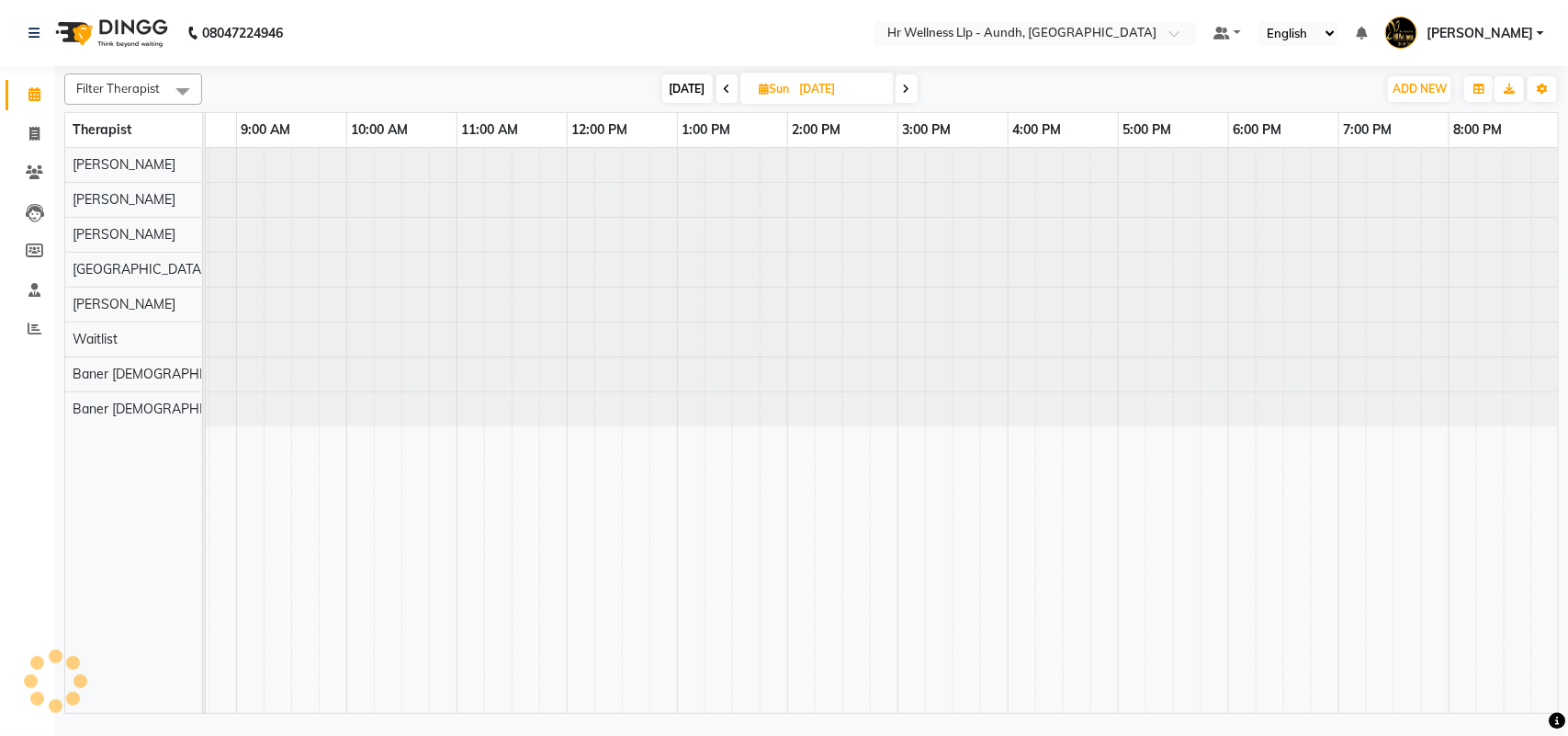 scroll, scrollTop: 0, scrollLeft: 0, axis: both 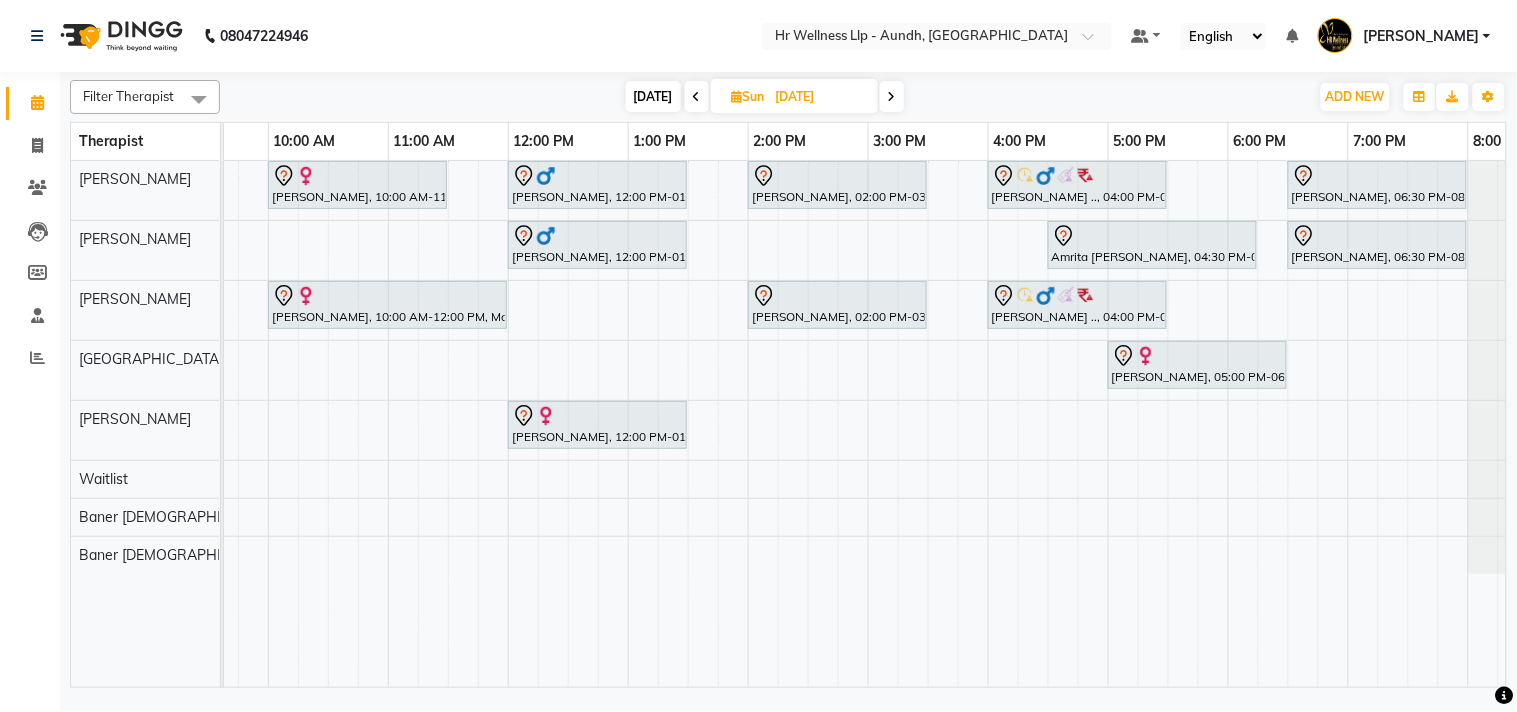click at bounding box center (892, 96) 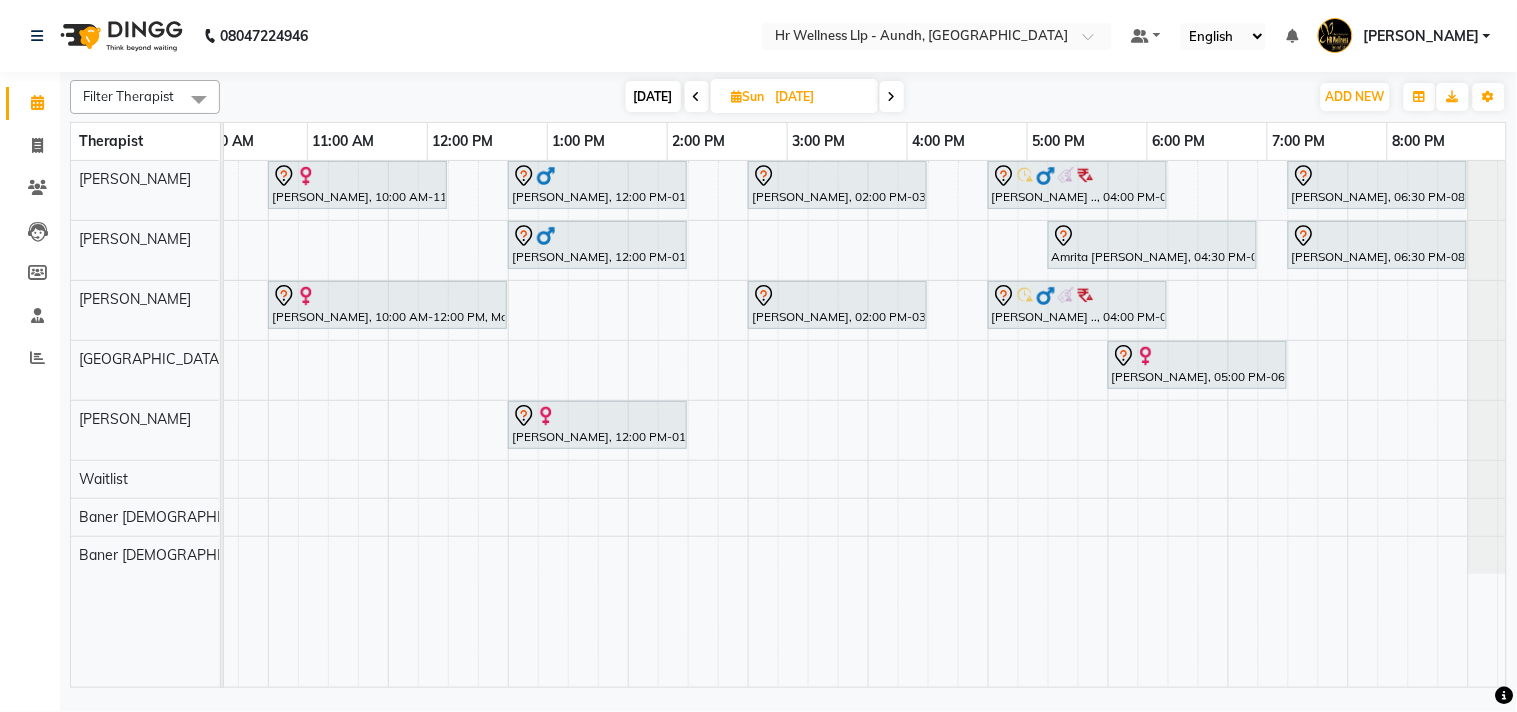 scroll, scrollTop: 0, scrollLeft: 277, axis: horizontal 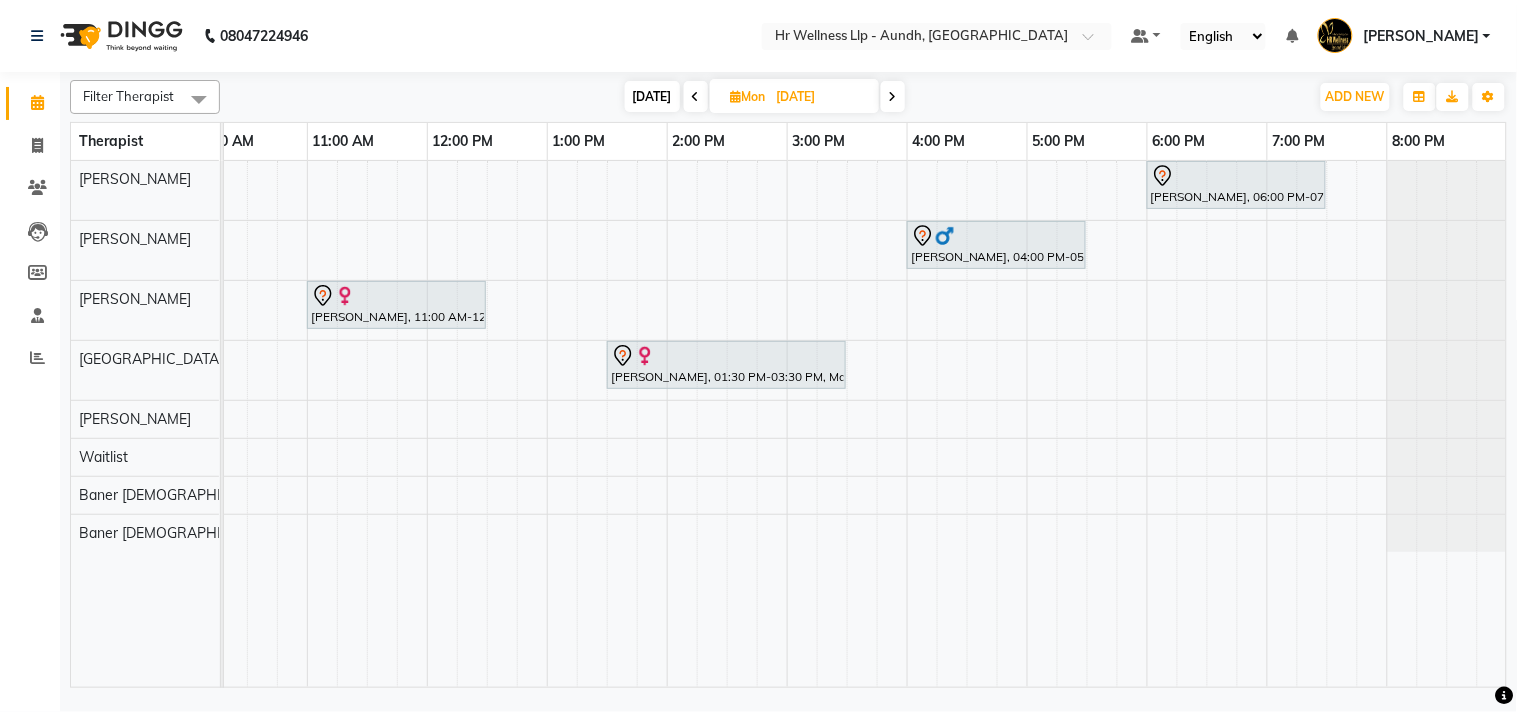 click on "[DATE]" at bounding box center [652, 96] 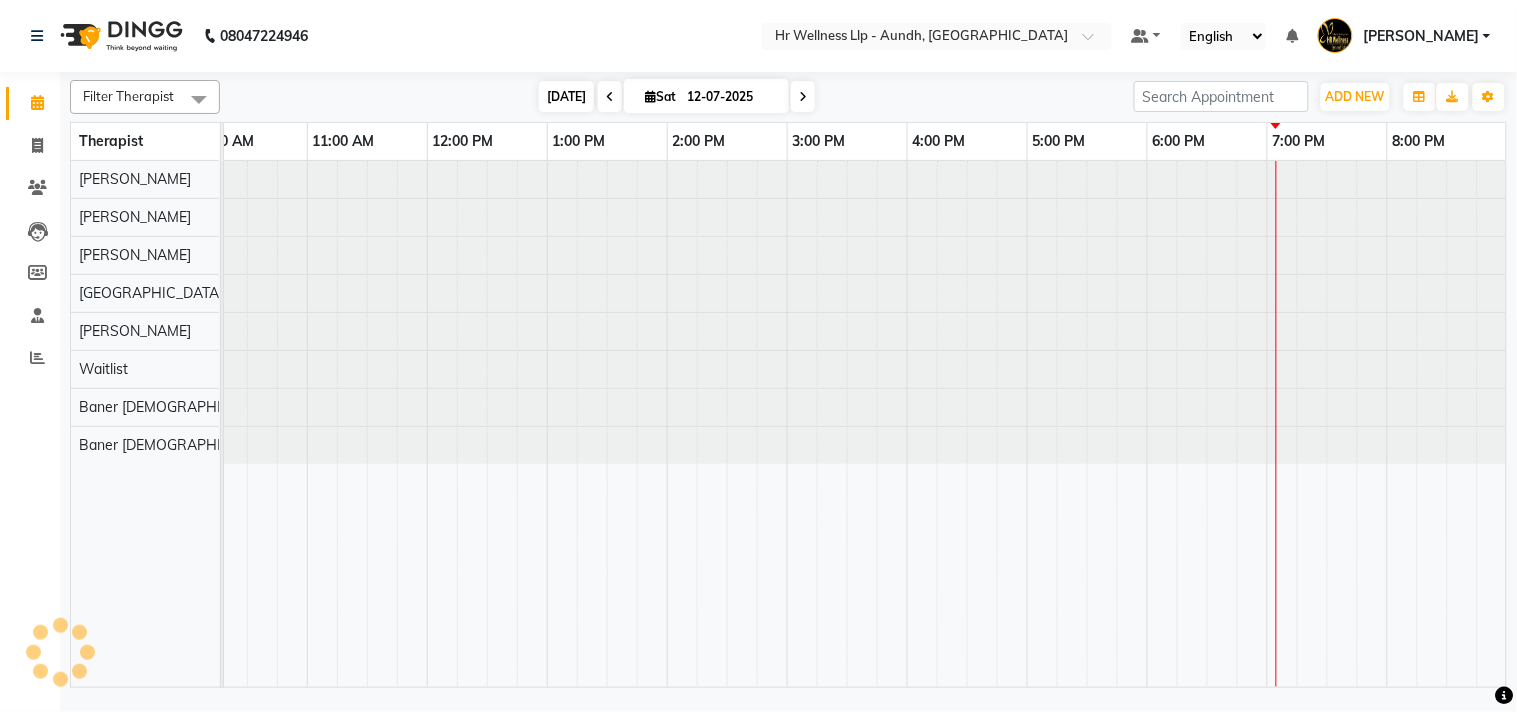 scroll, scrollTop: 0, scrollLeft: 277, axis: horizontal 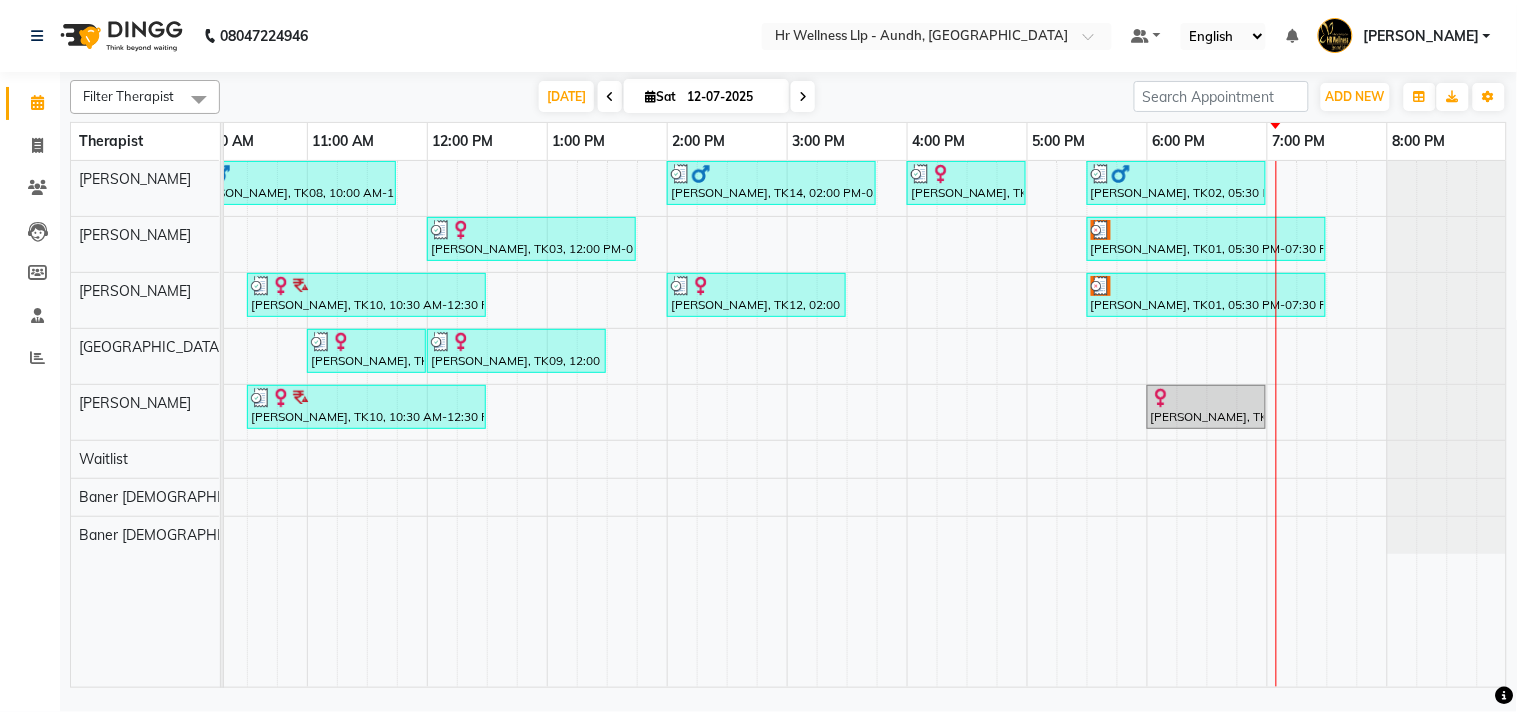 click at bounding box center (803, 96) 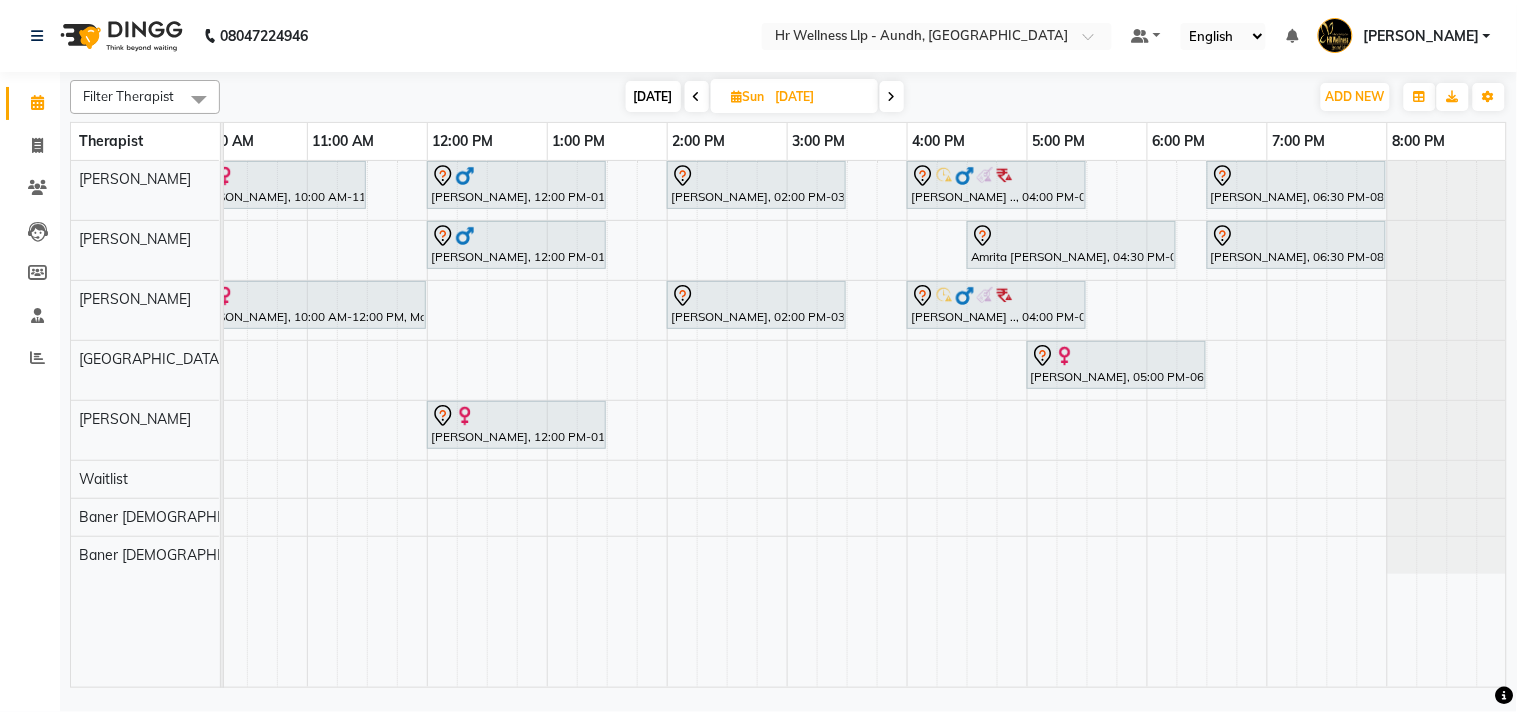 click at bounding box center (892, 97) 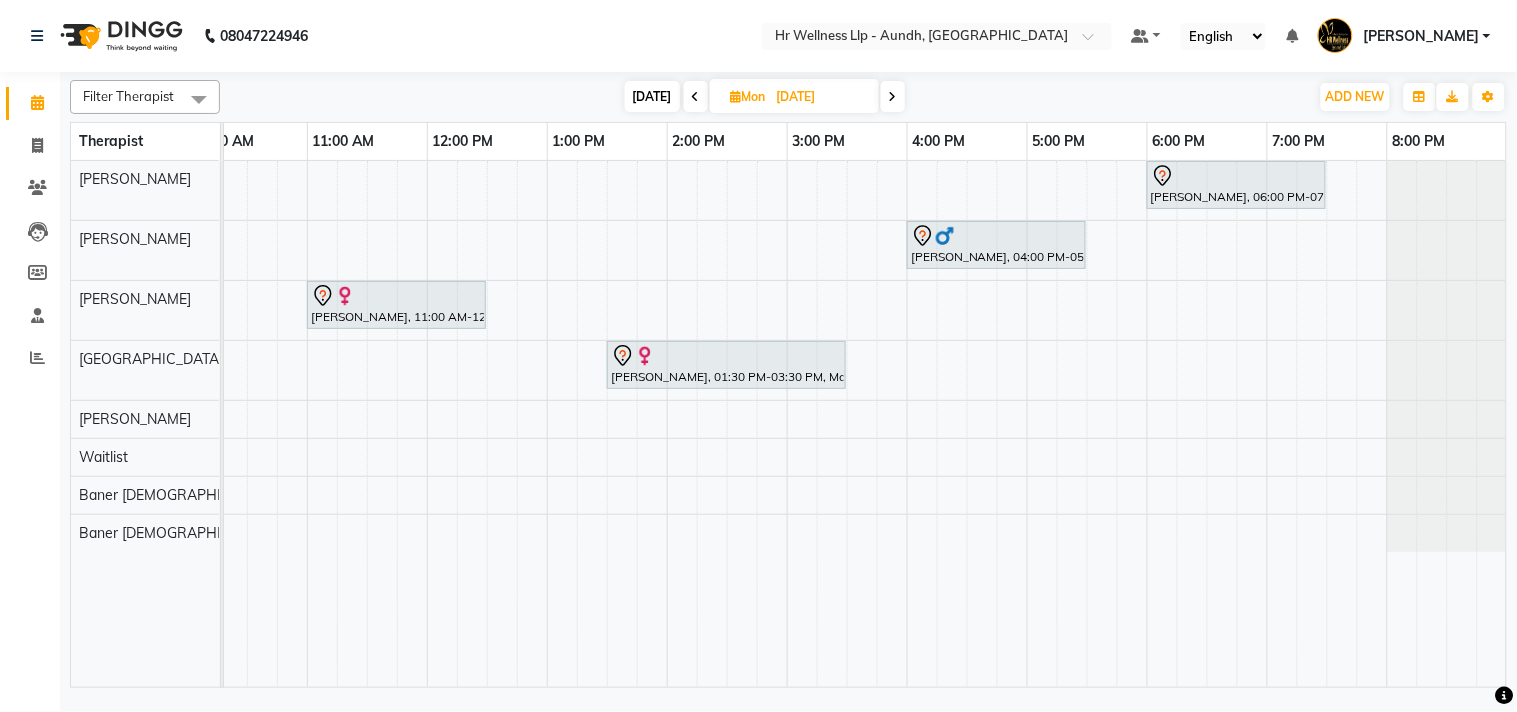 click at bounding box center (696, 97) 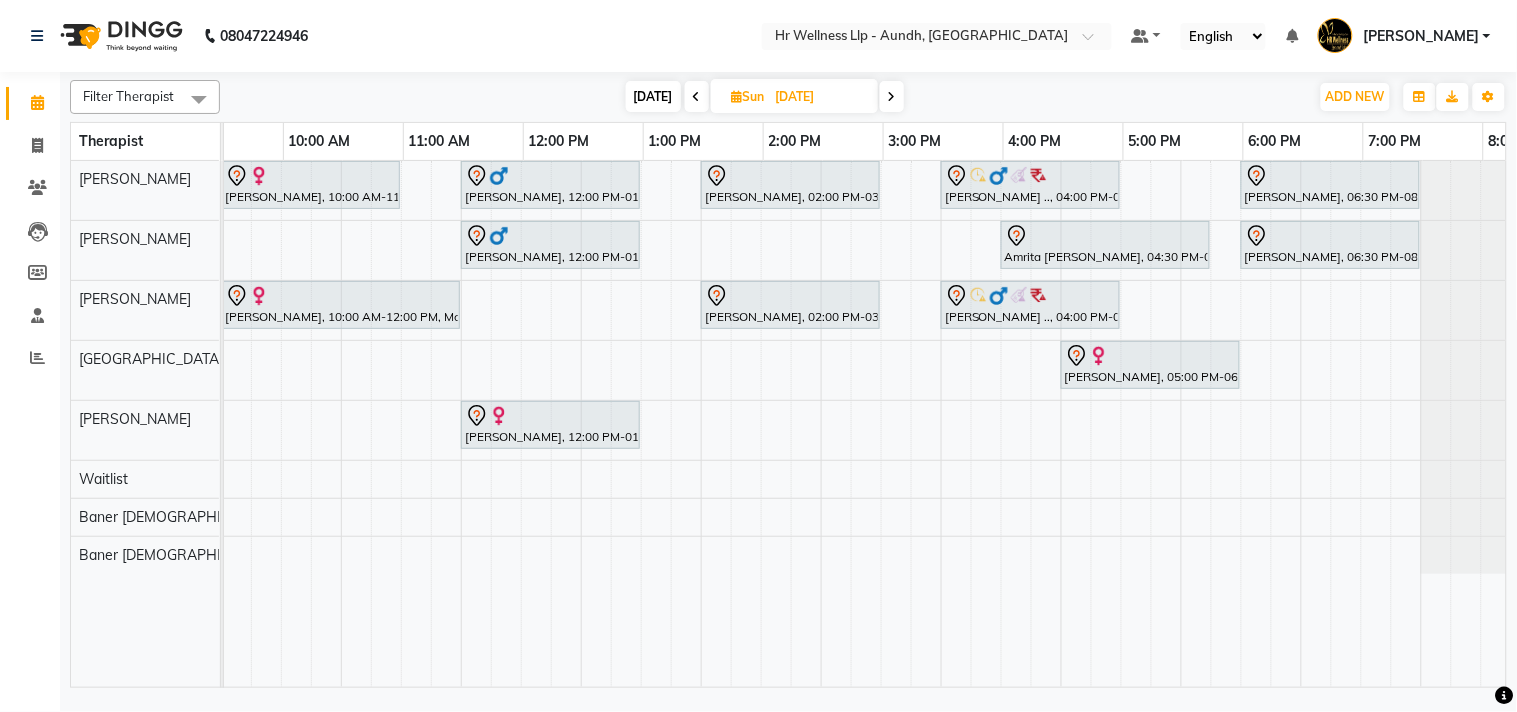 click at bounding box center [892, 96] 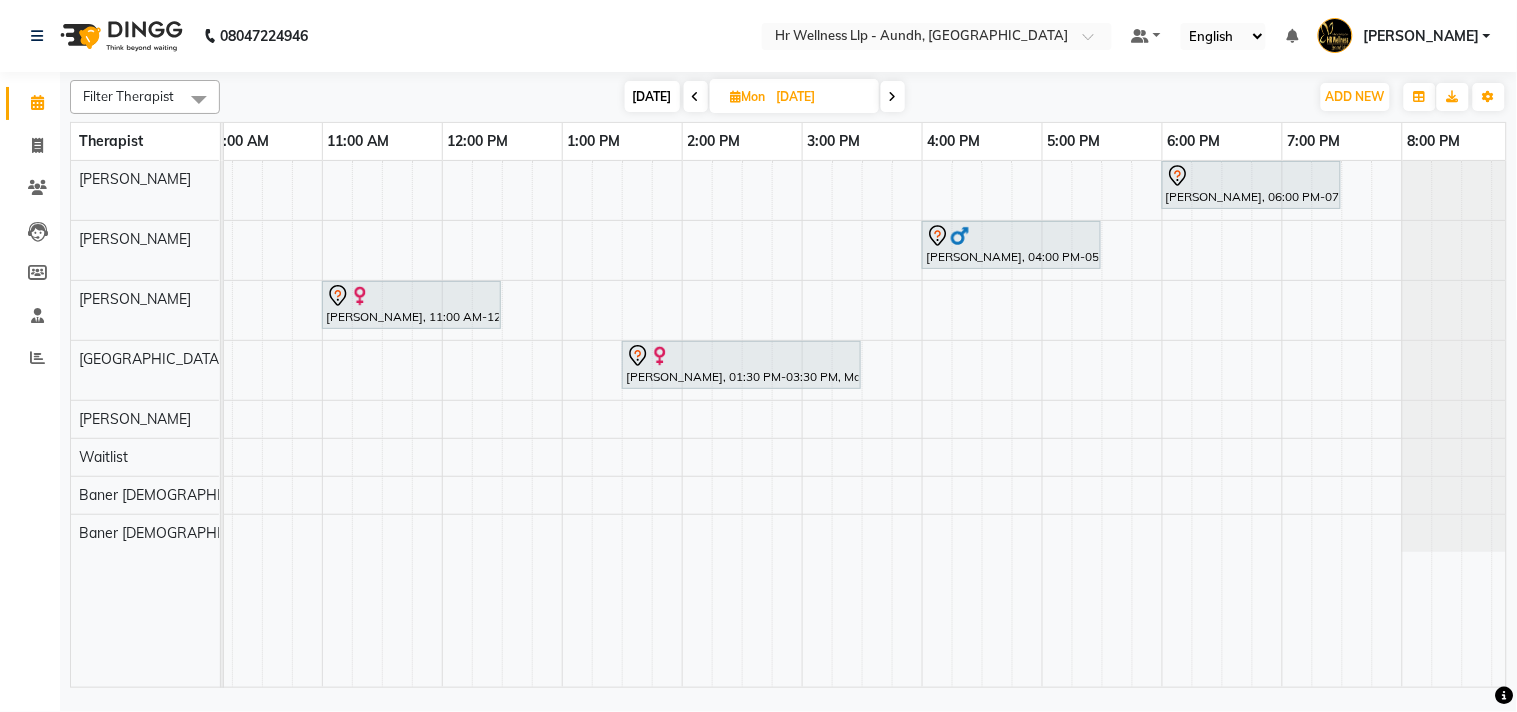 click at bounding box center [893, 96] 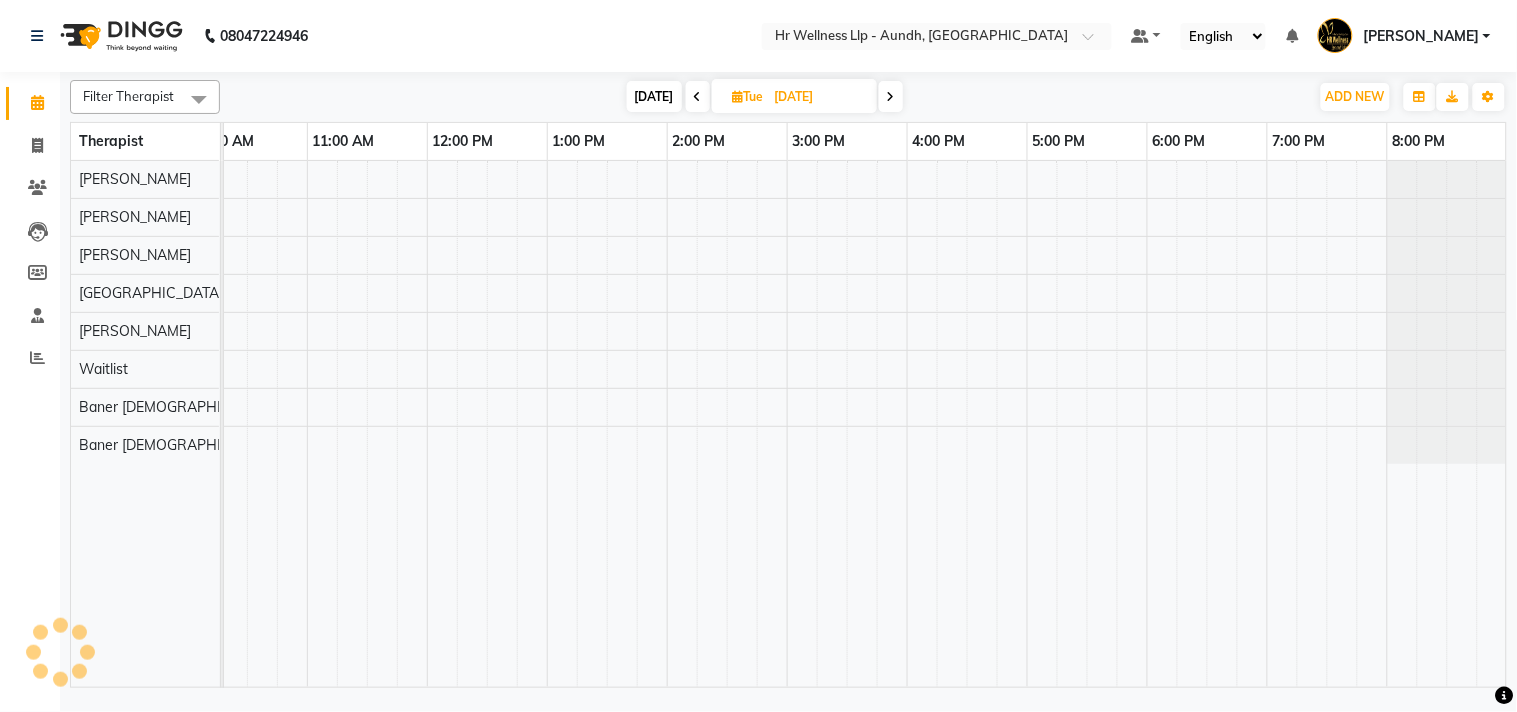 click at bounding box center (891, 97) 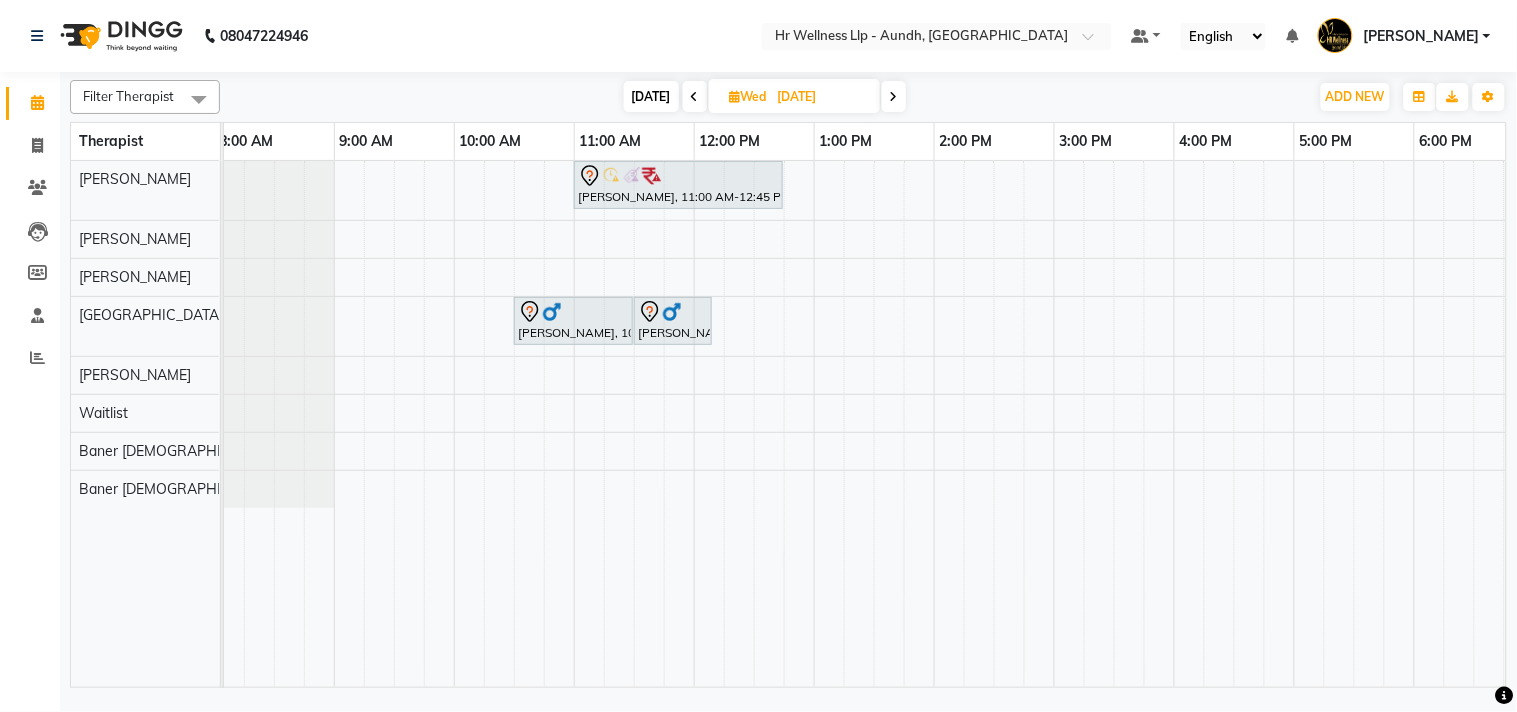 click at bounding box center [894, 96] 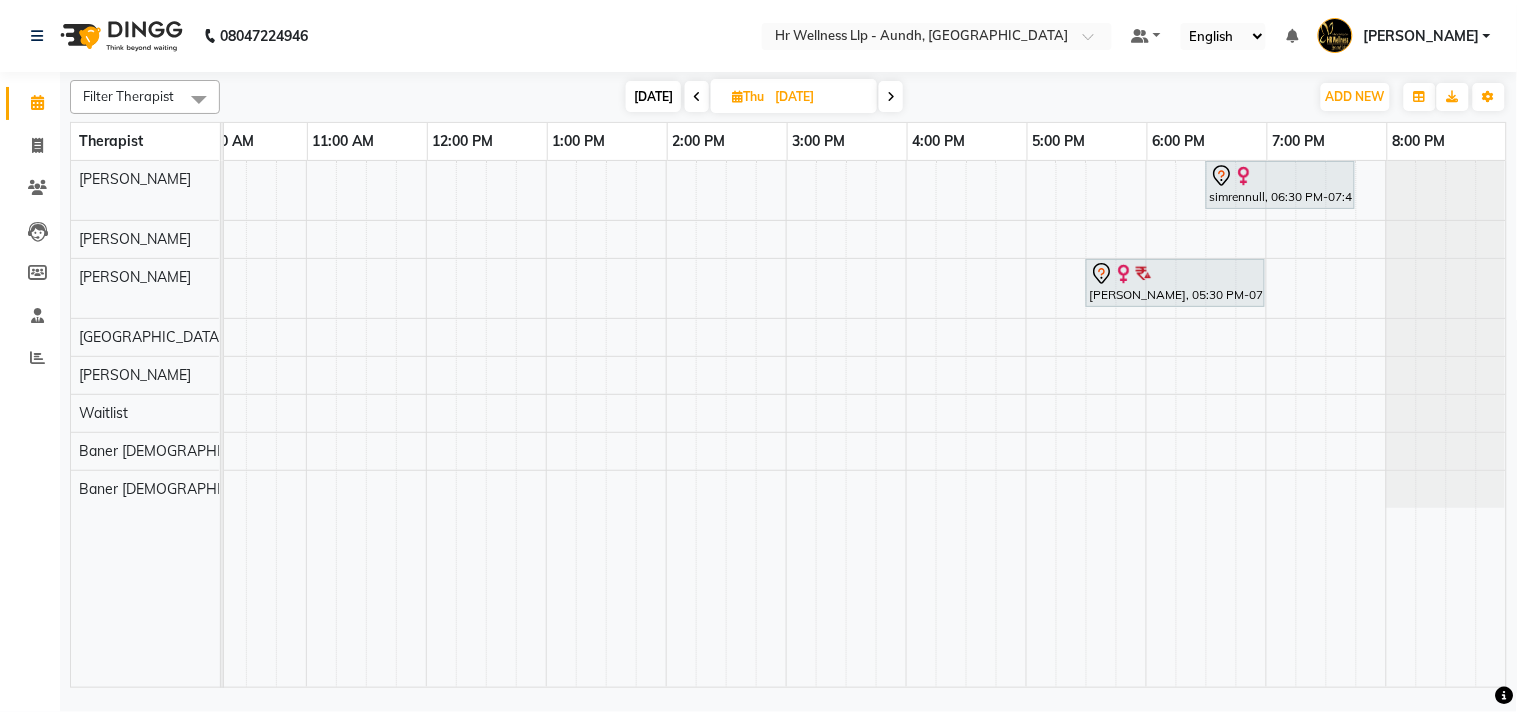 click at bounding box center [891, 97] 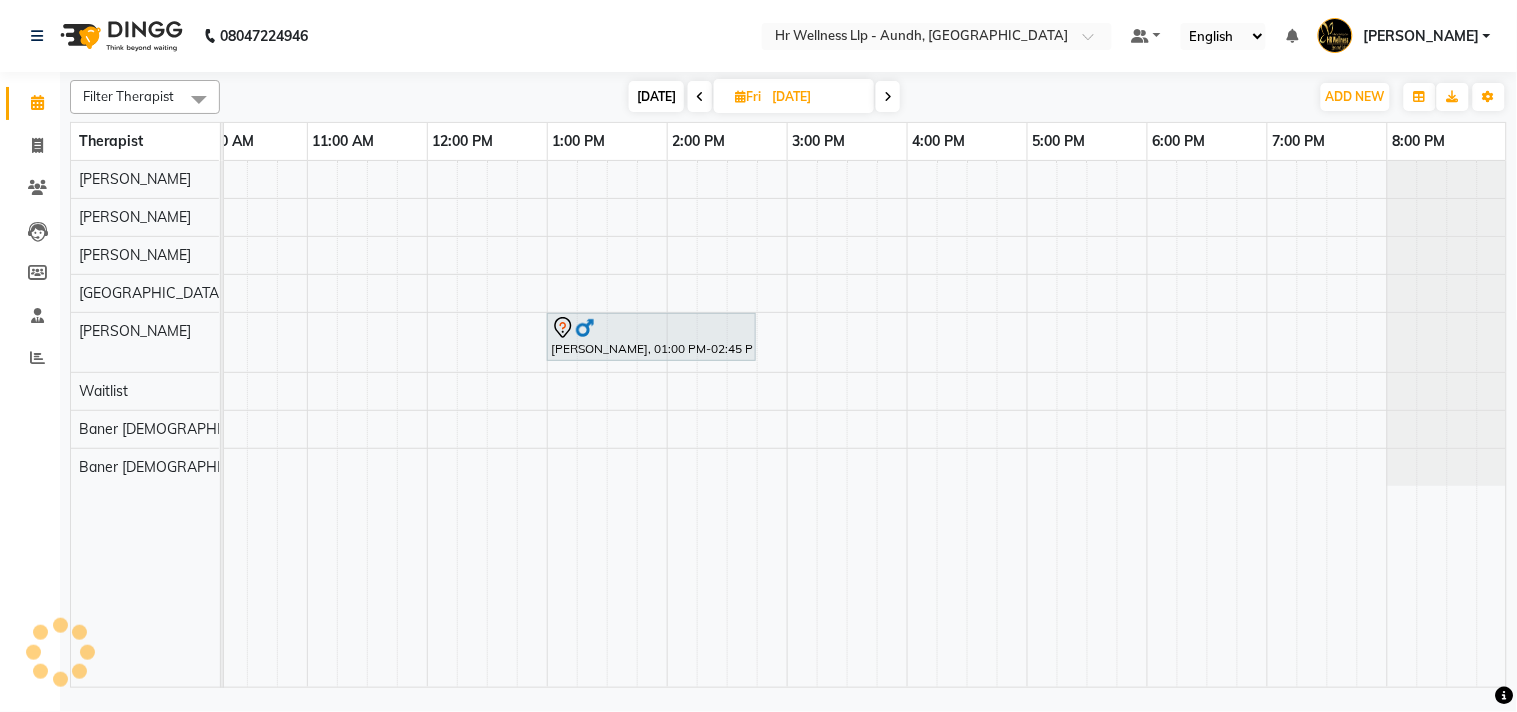 click at bounding box center [888, 96] 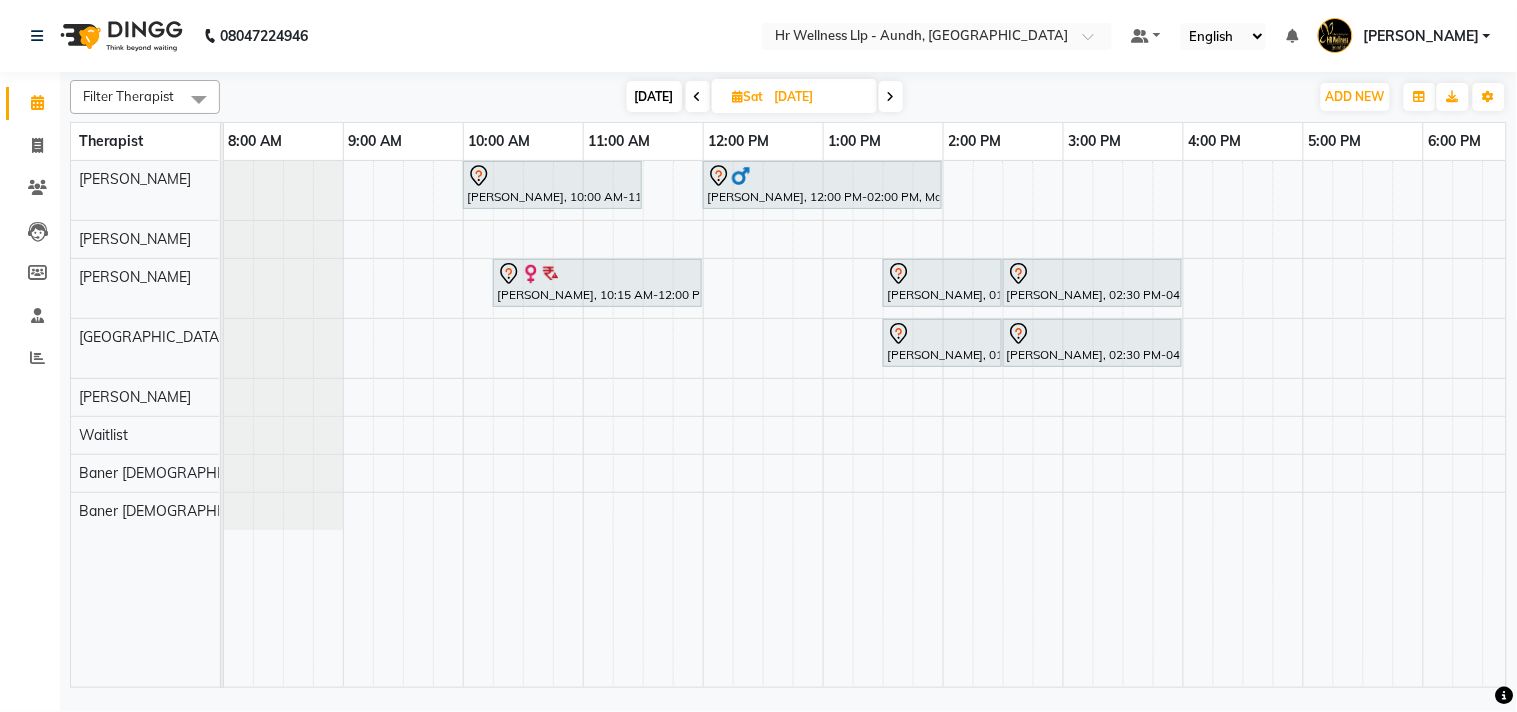 click at bounding box center [891, 96] 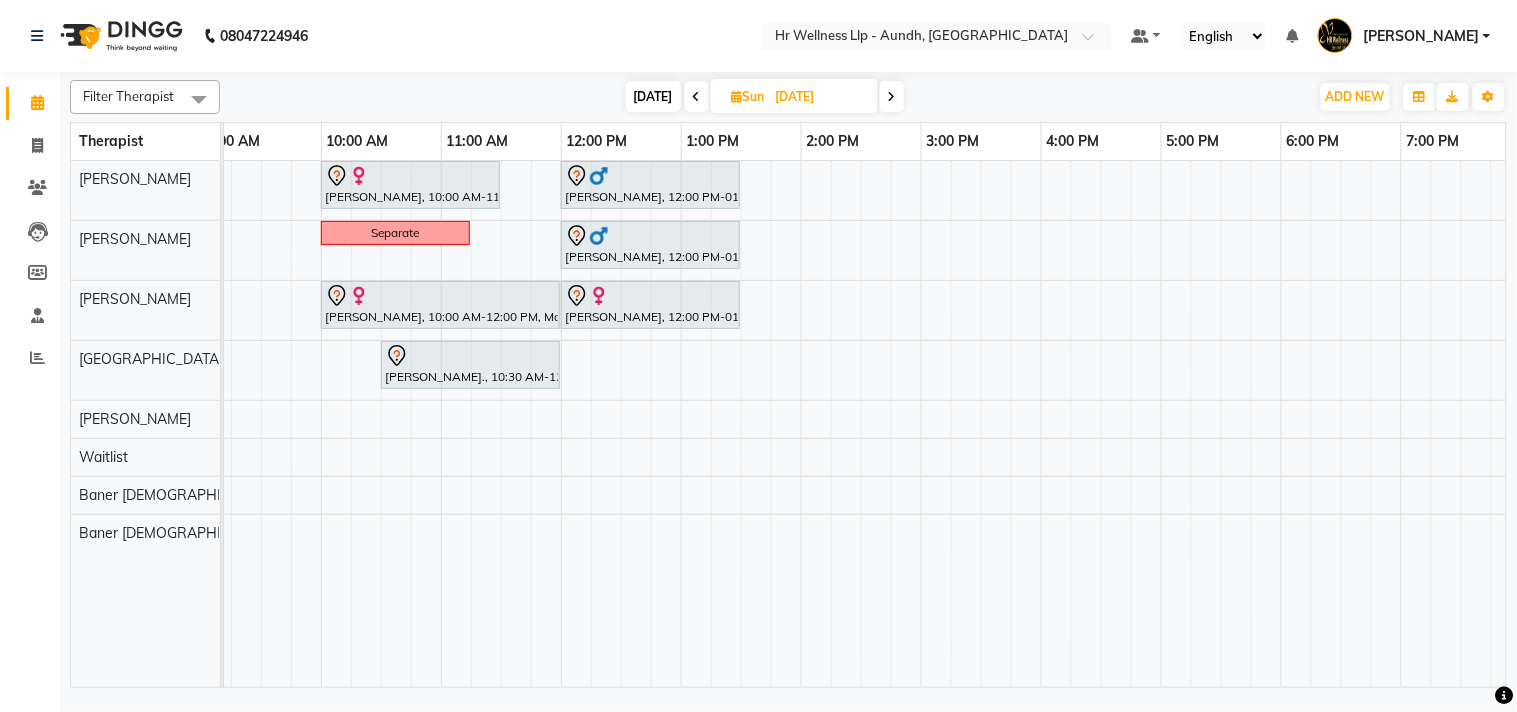 click on "[DATE]" at bounding box center [653, 96] 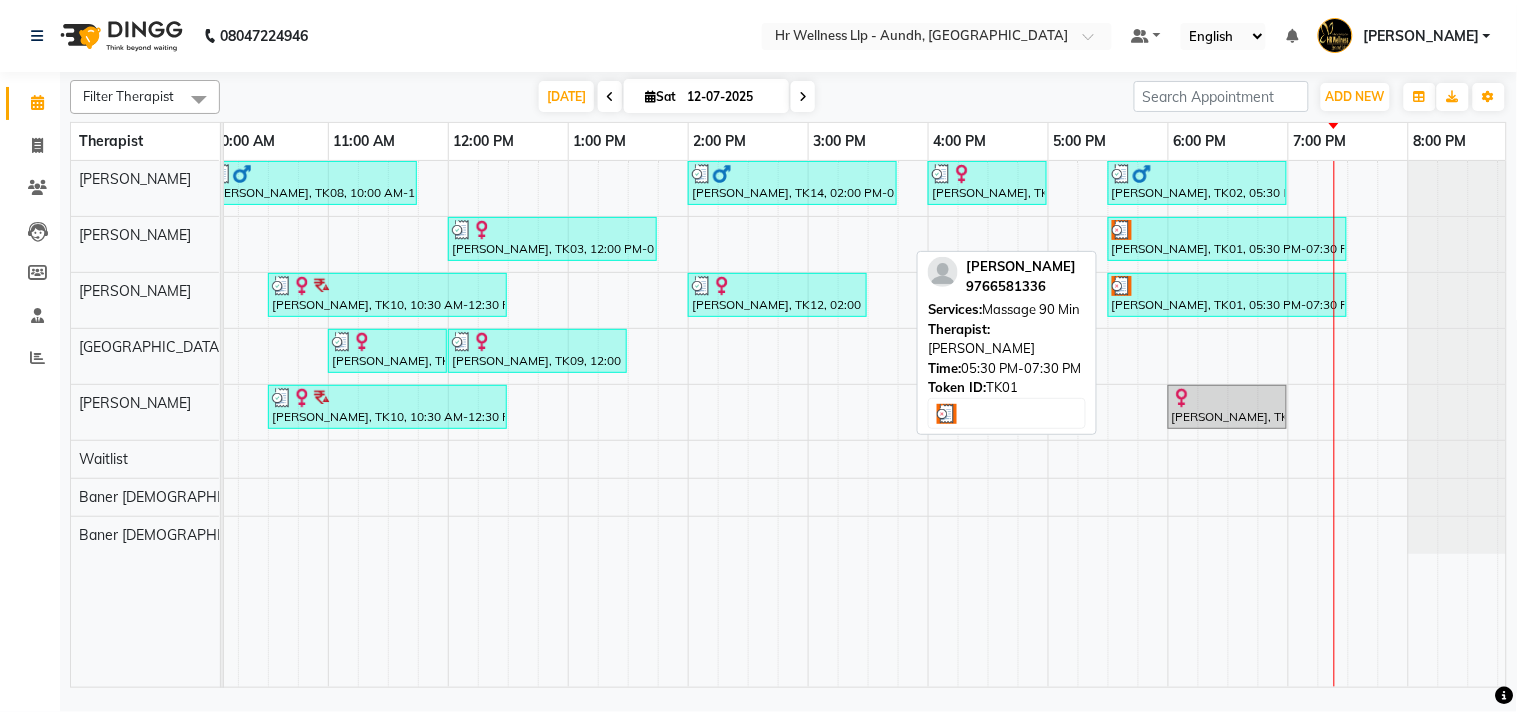 click on "[PERSON_NAME], TK01, 05:30 PM-07:30 PM, Massage 90 Min" at bounding box center [1227, 239] 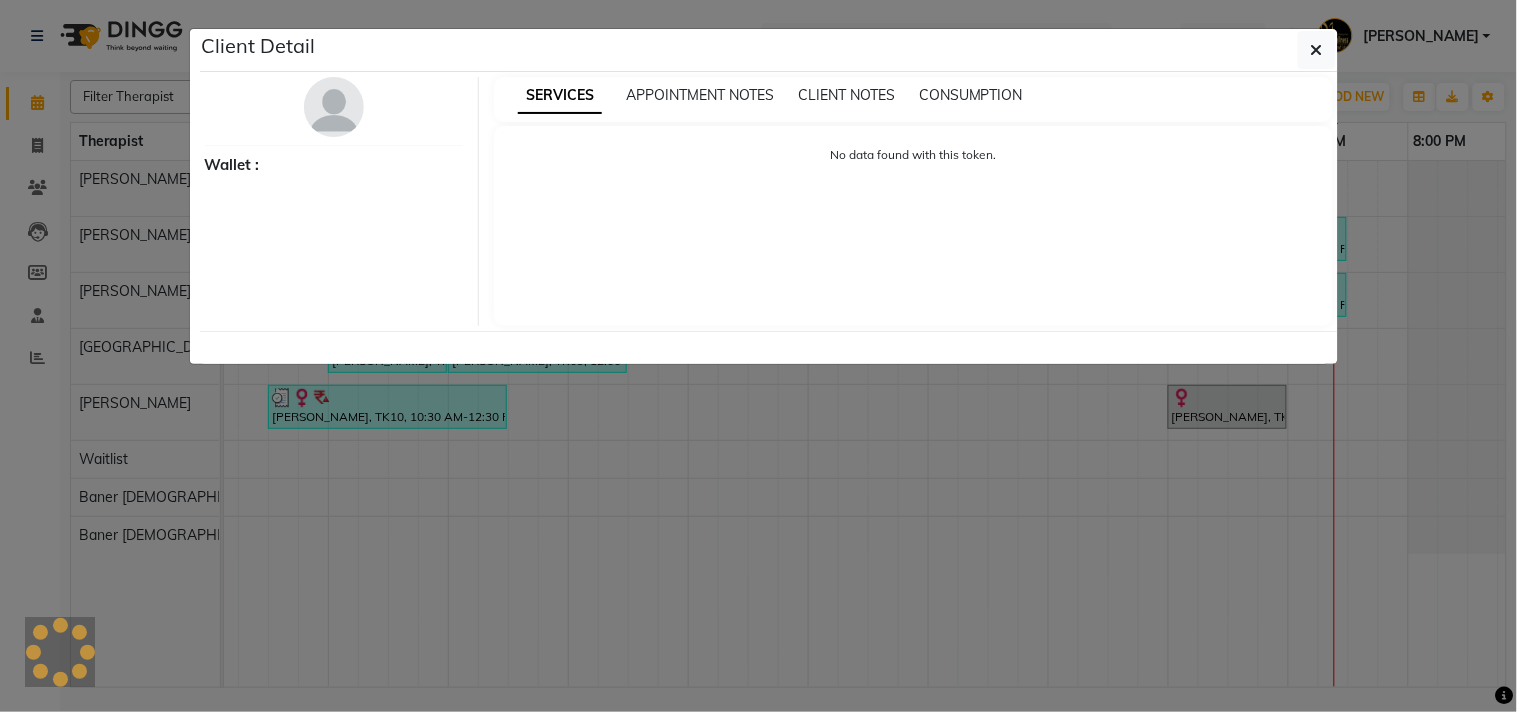 select on "3" 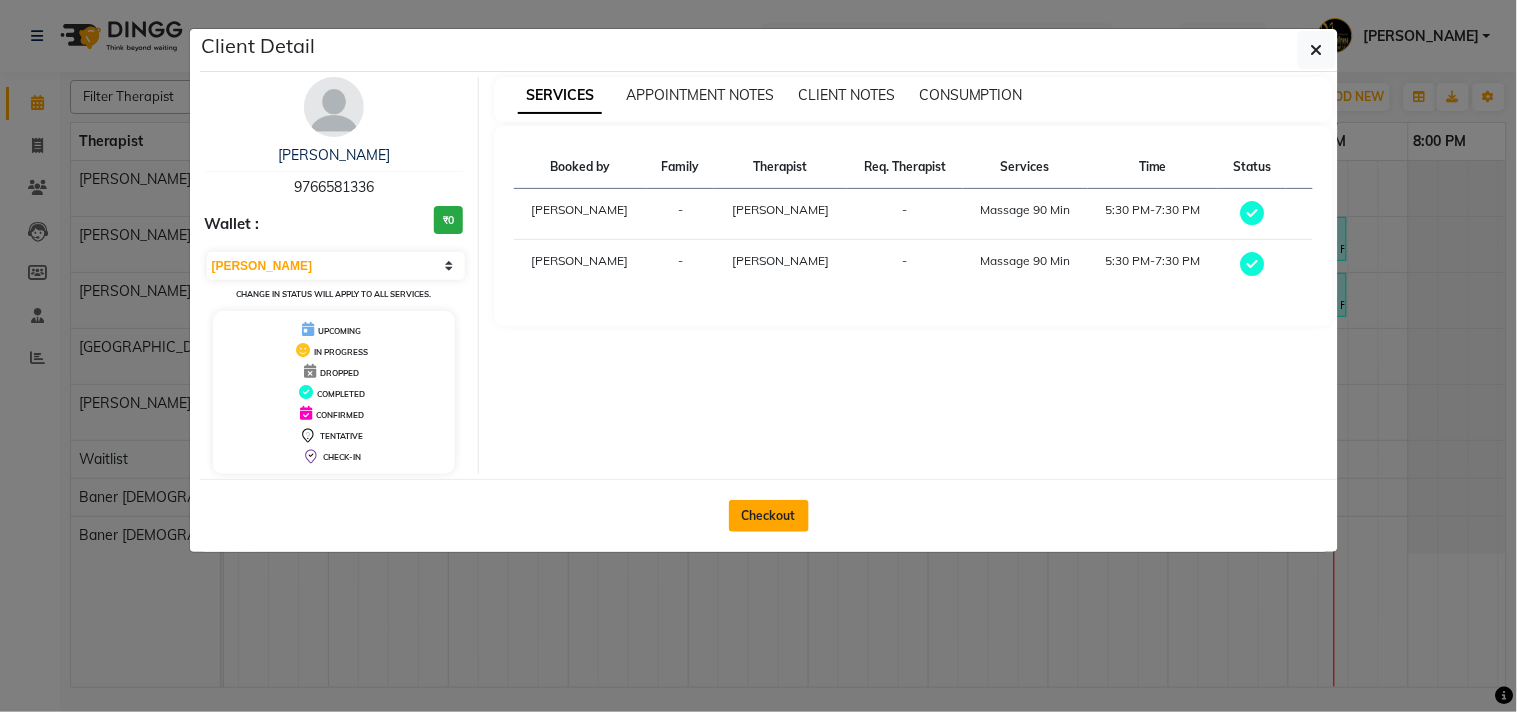 click on "Checkout" 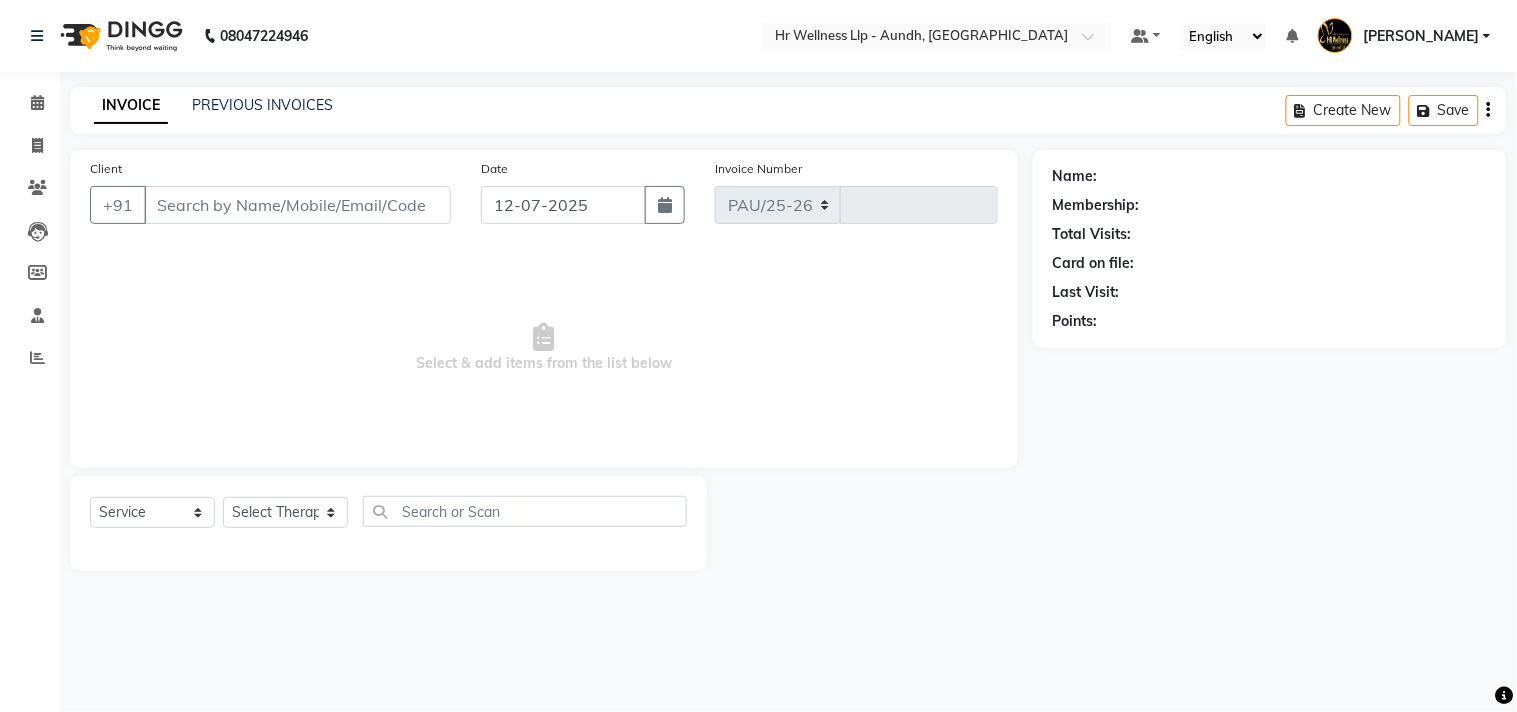select on "4288" 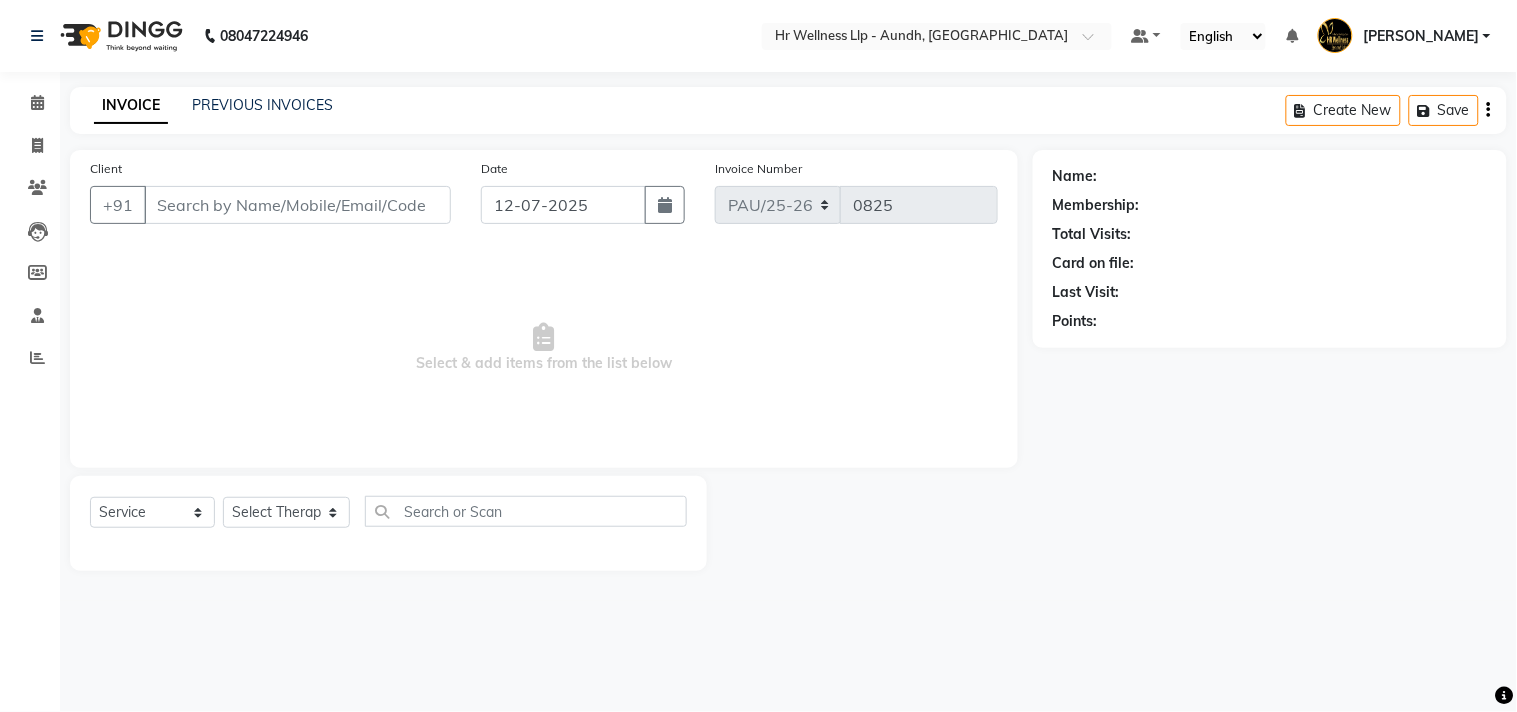 type on "9766581336" 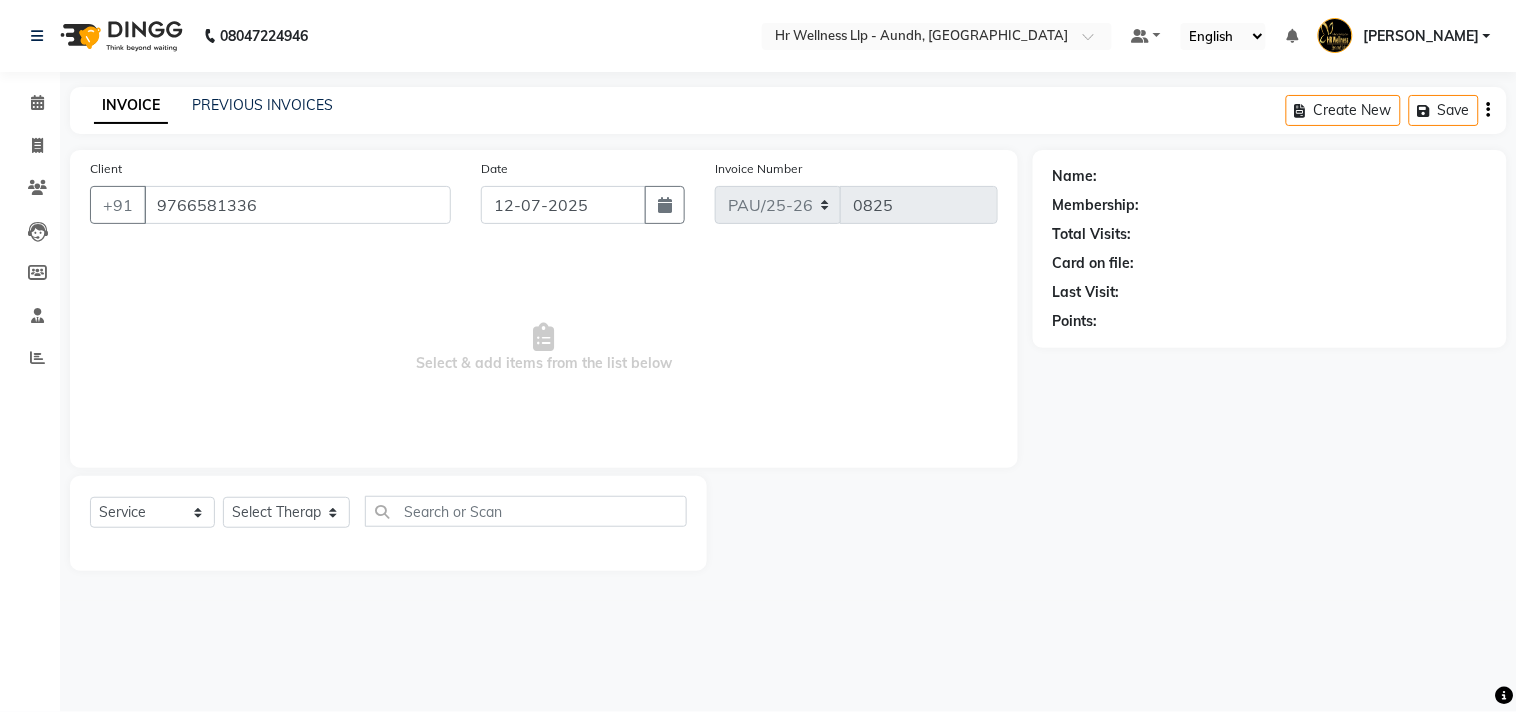 select on "77661" 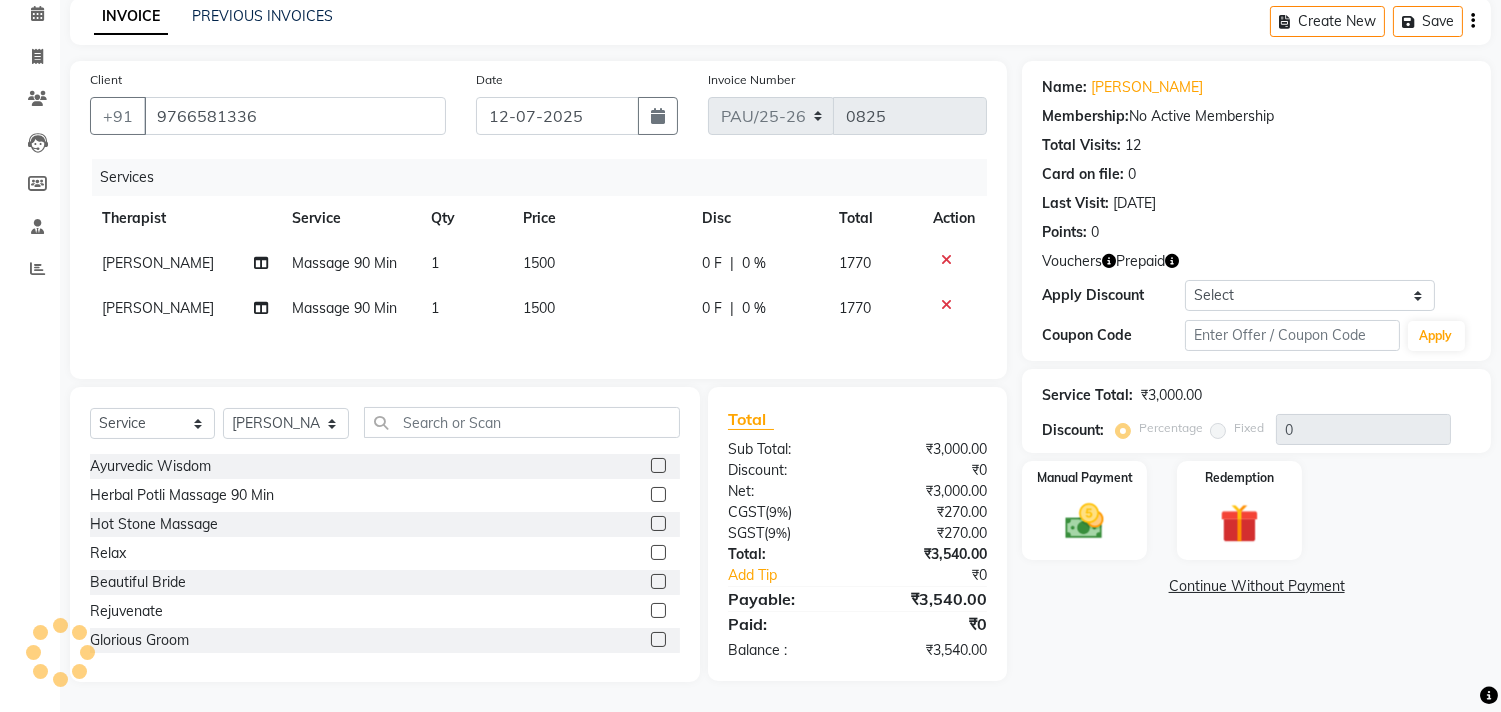 scroll, scrollTop: 93, scrollLeft: 0, axis: vertical 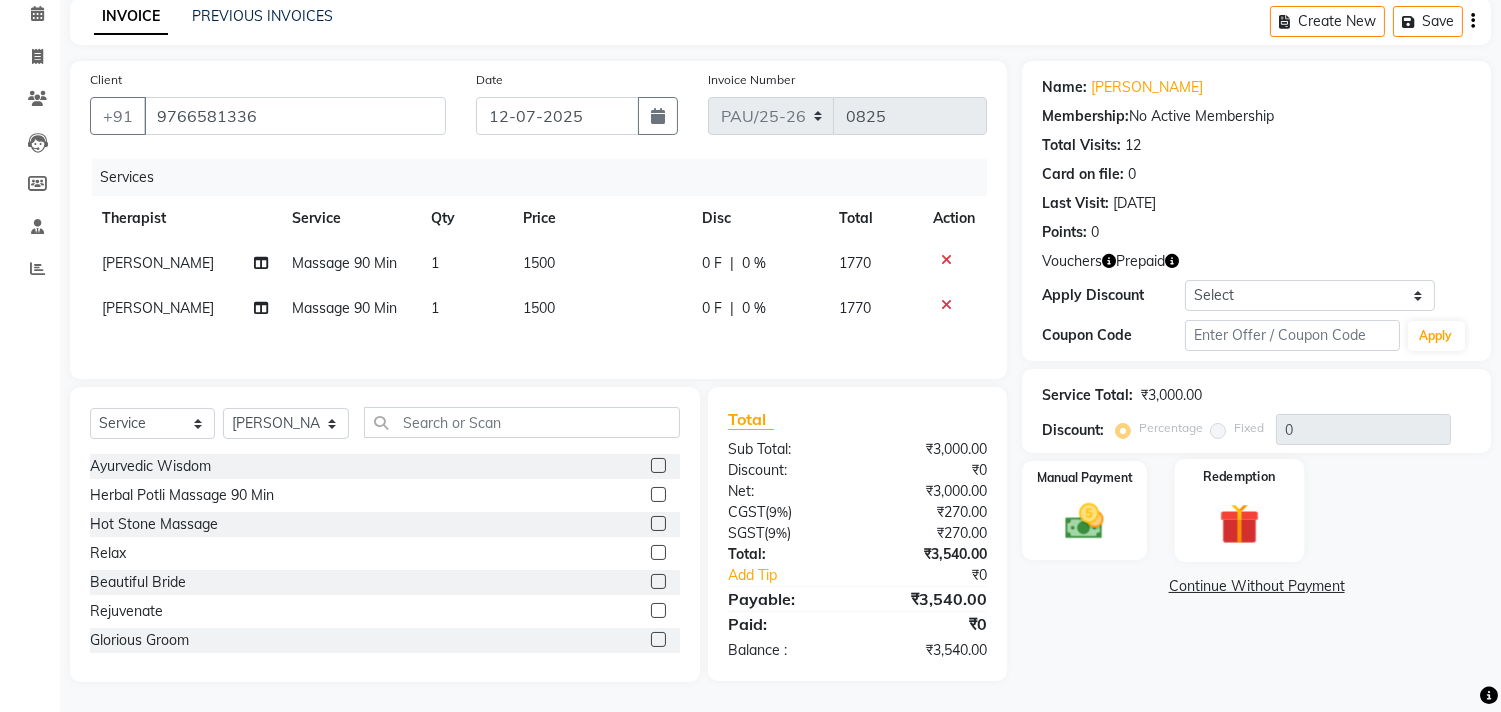 click 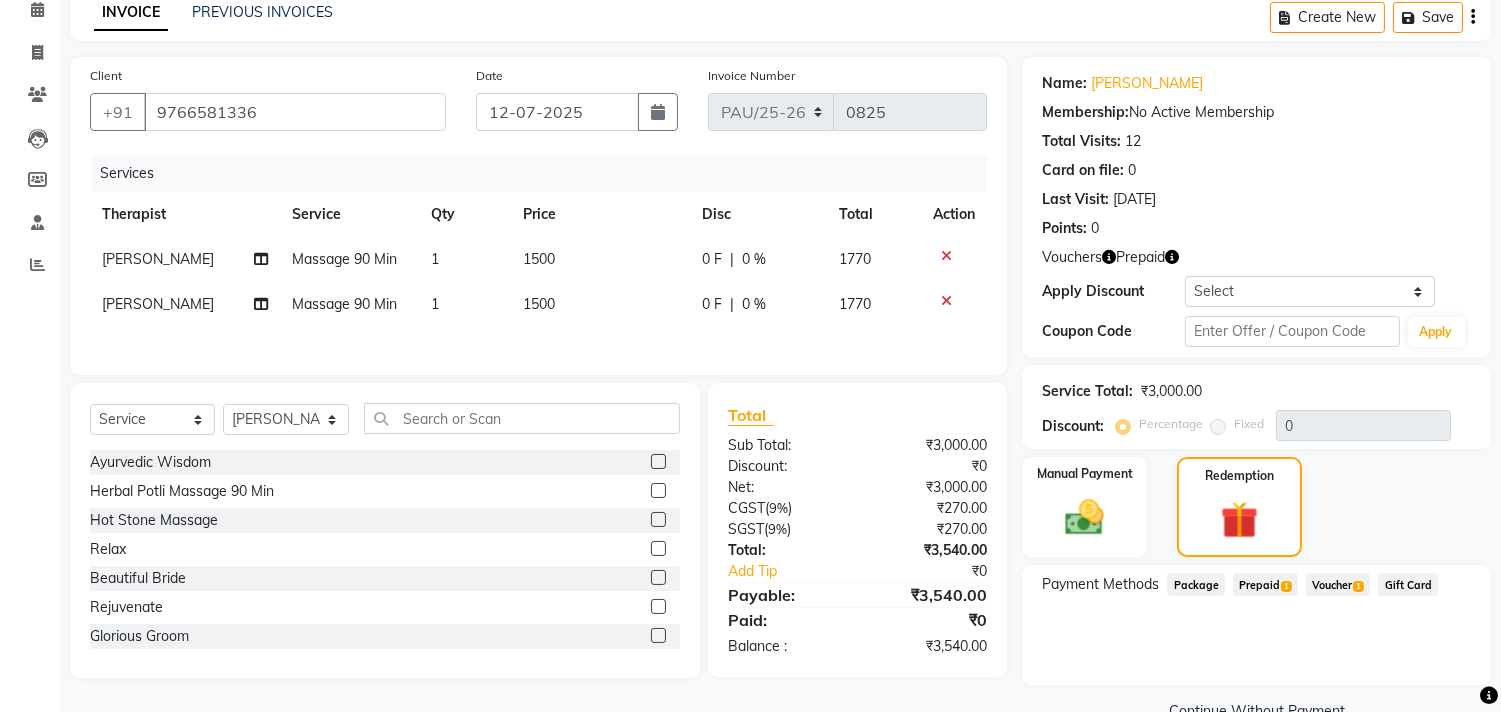 click on "Voucher  1" 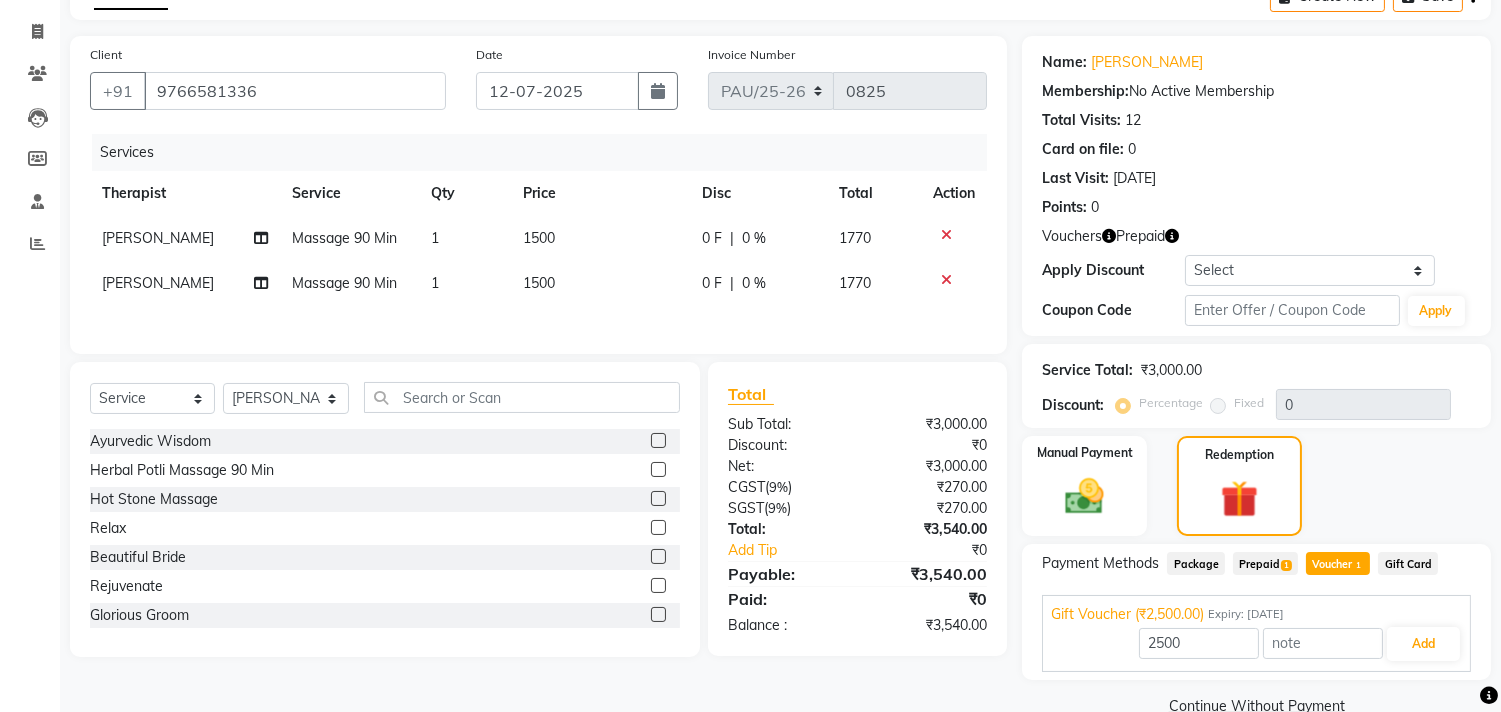 scroll, scrollTop: 152, scrollLeft: 0, axis: vertical 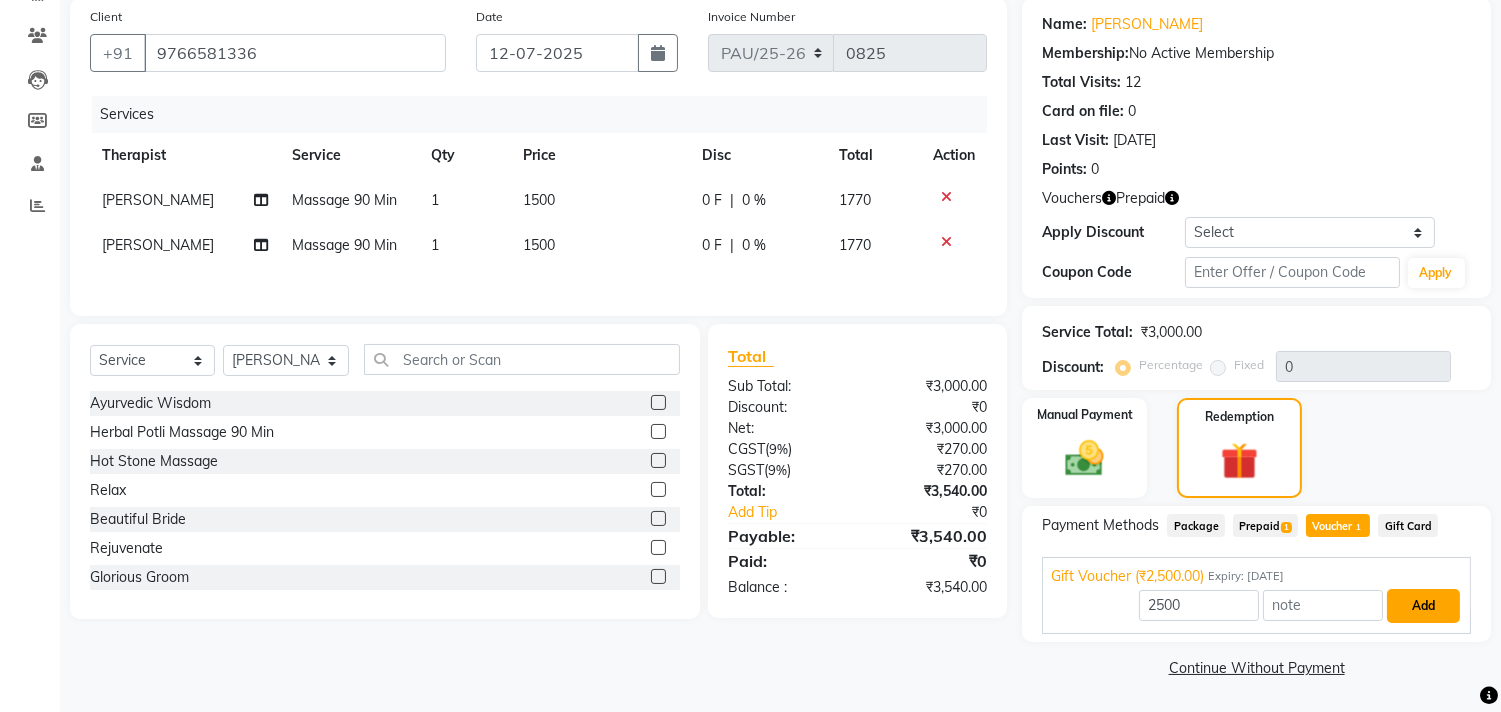 click on "Add" at bounding box center [1423, 606] 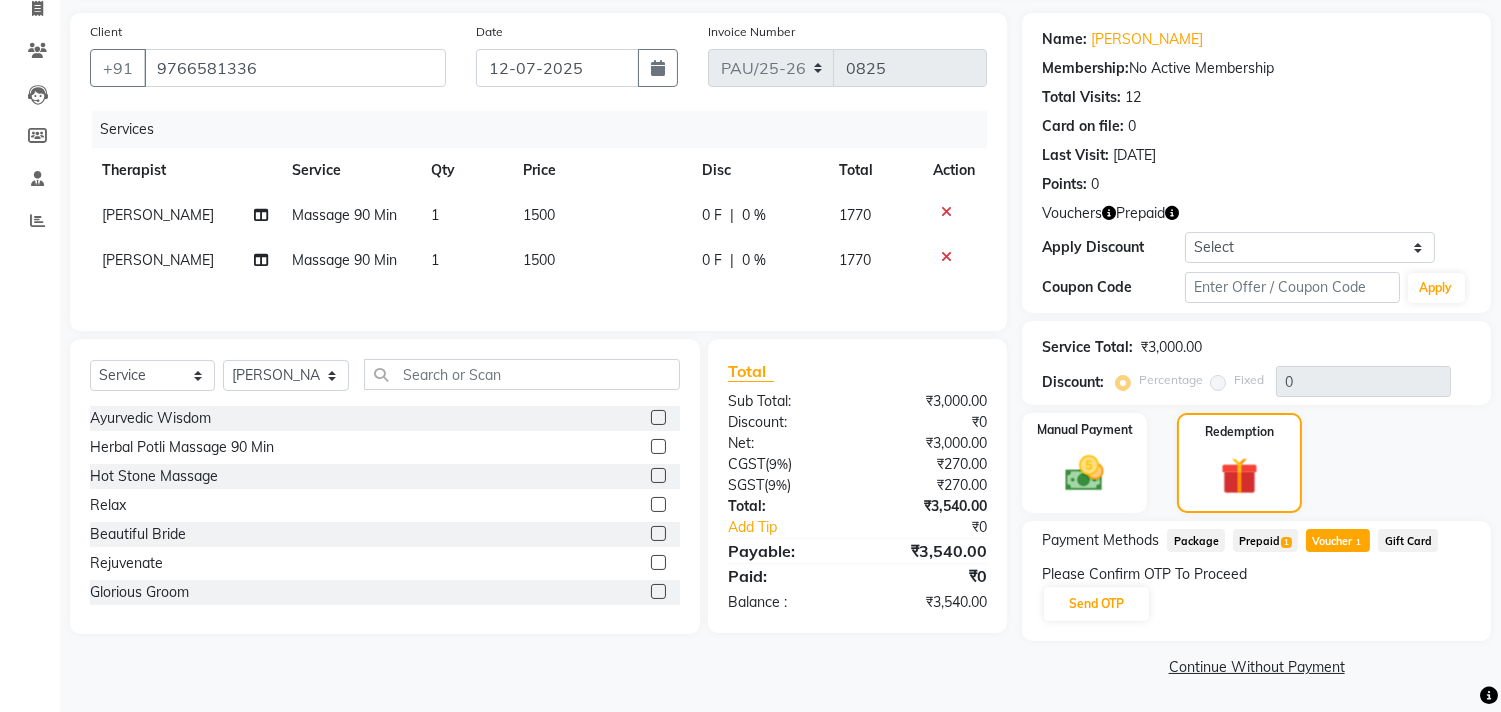 scroll, scrollTop: 135, scrollLeft: 0, axis: vertical 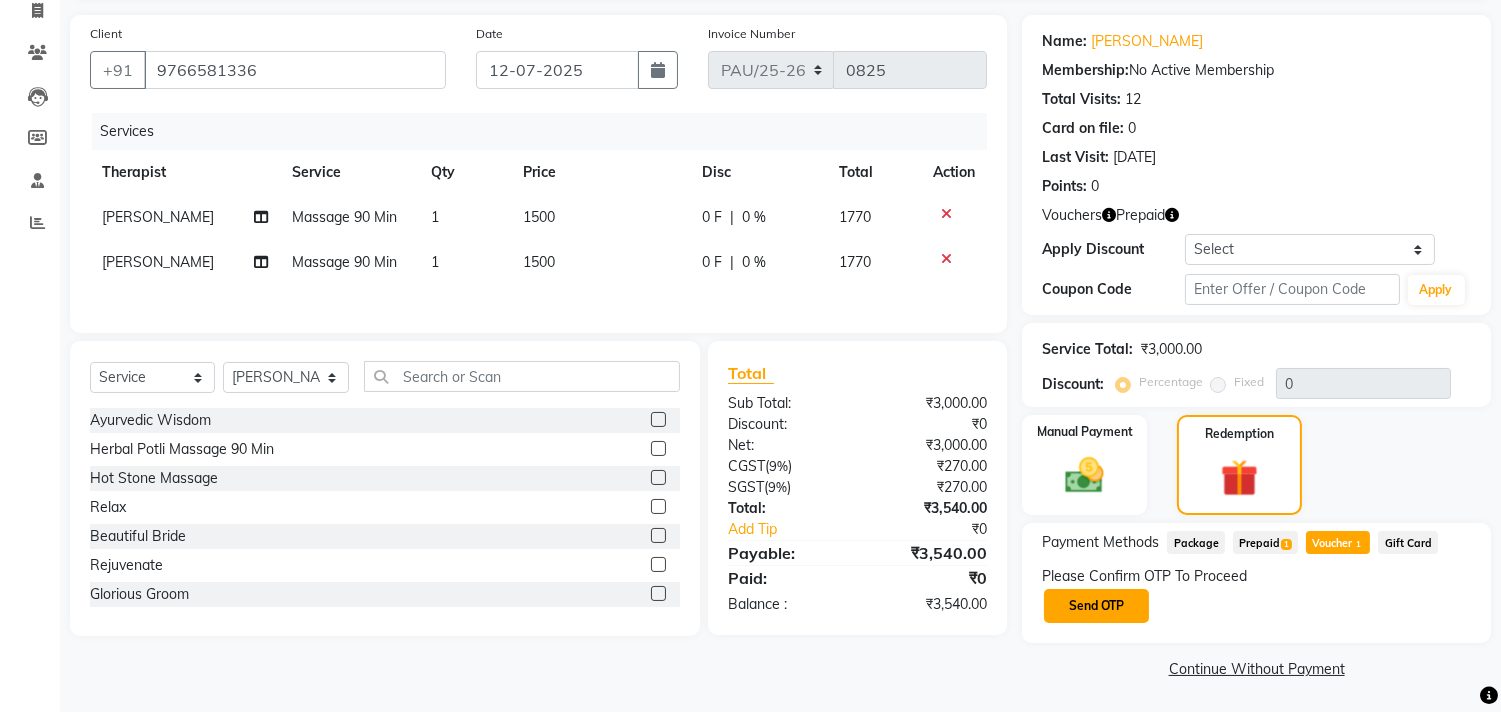 click on "Send OTP" 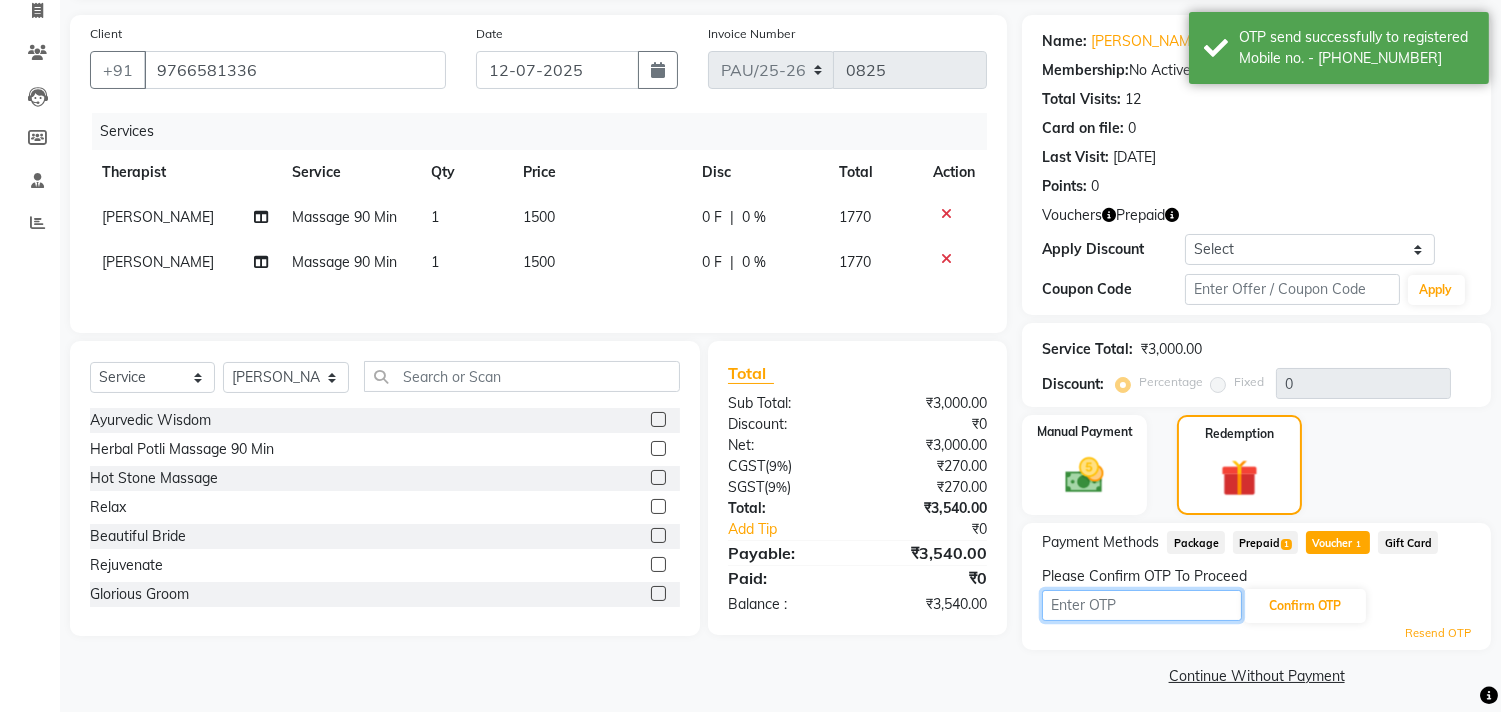 click at bounding box center [1142, 605] 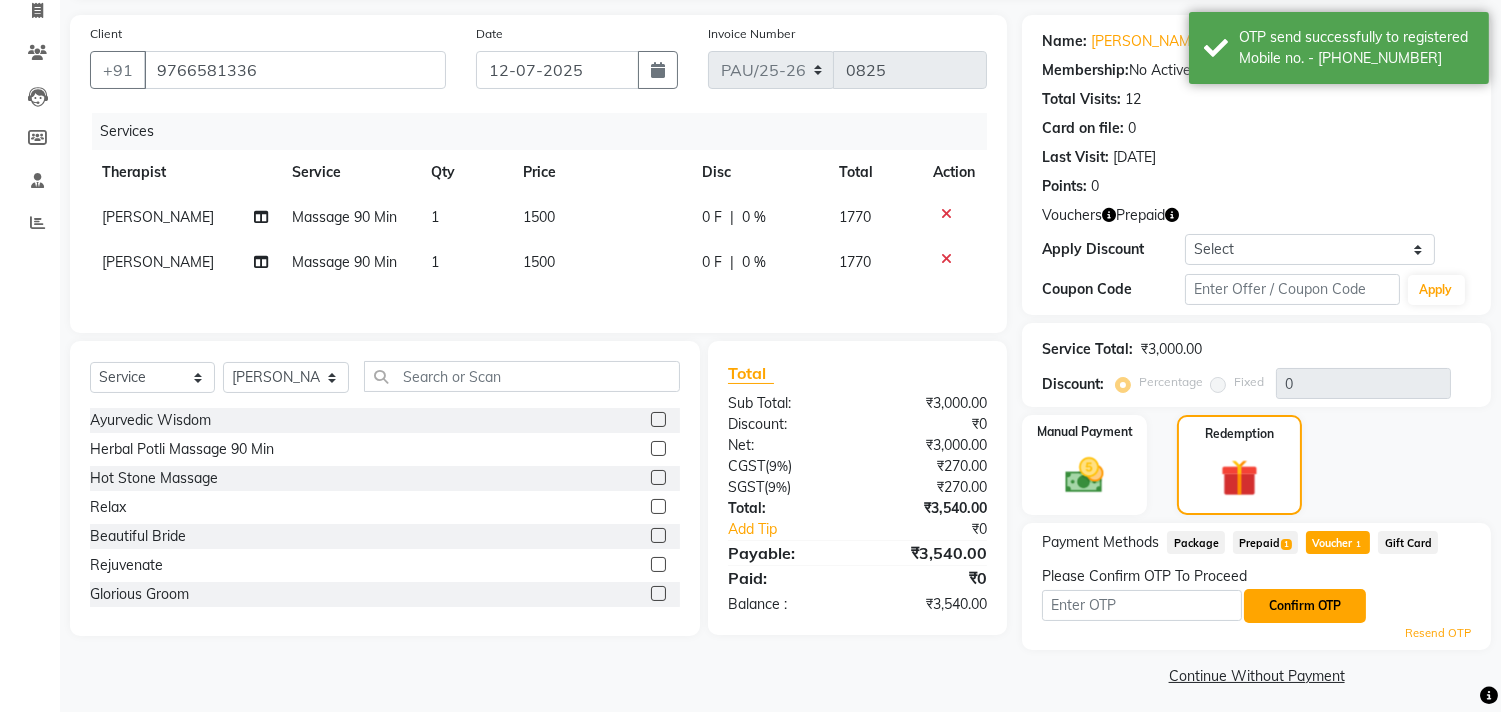click on "Confirm OTP" 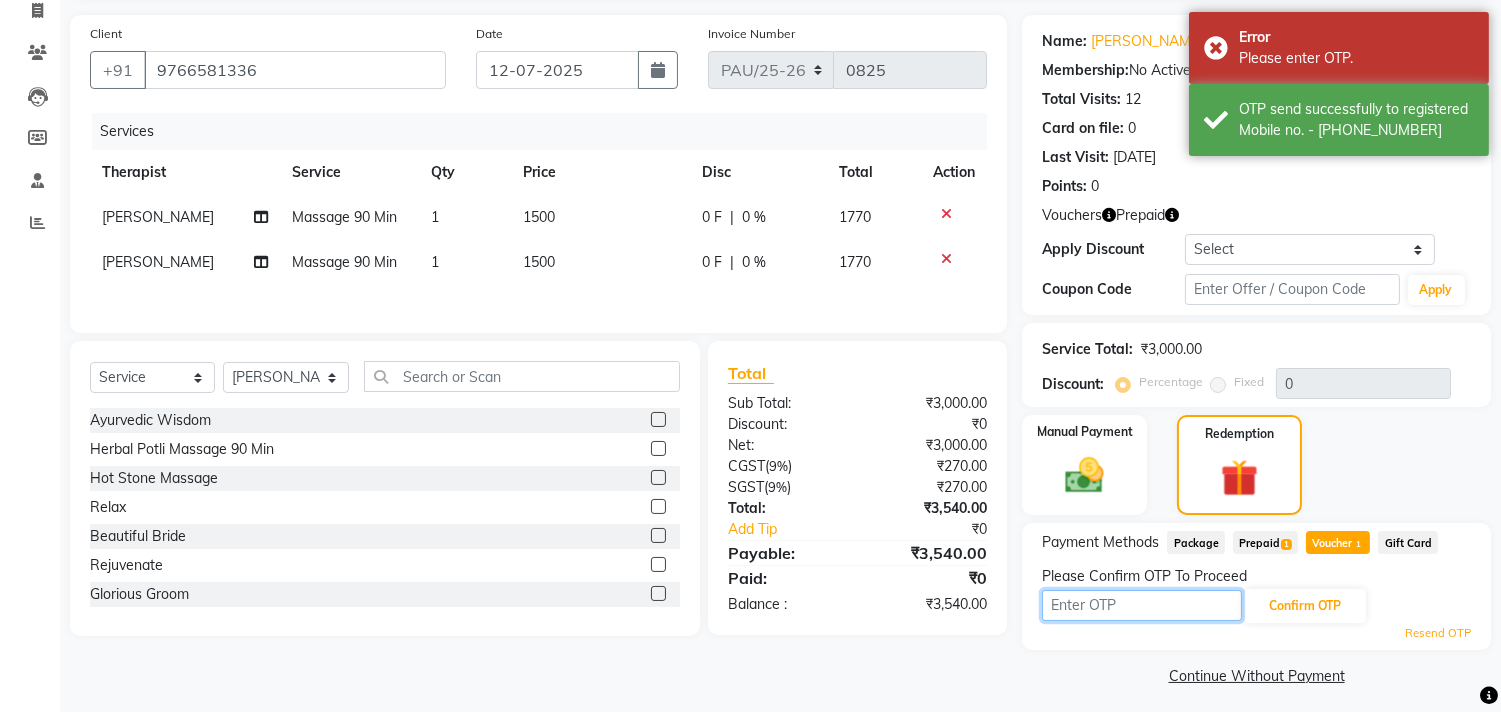click at bounding box center [1142, 605] 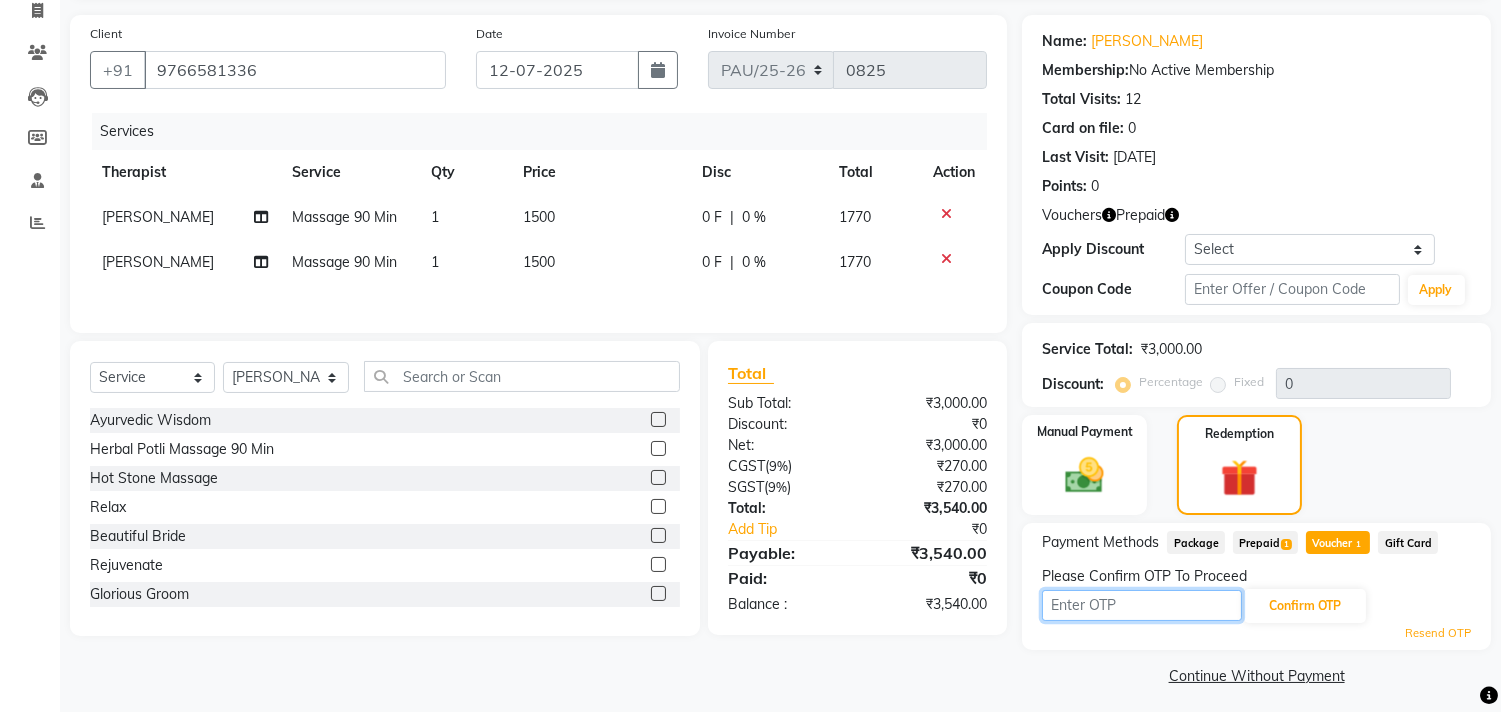 click at bounding box center [1142, 605] 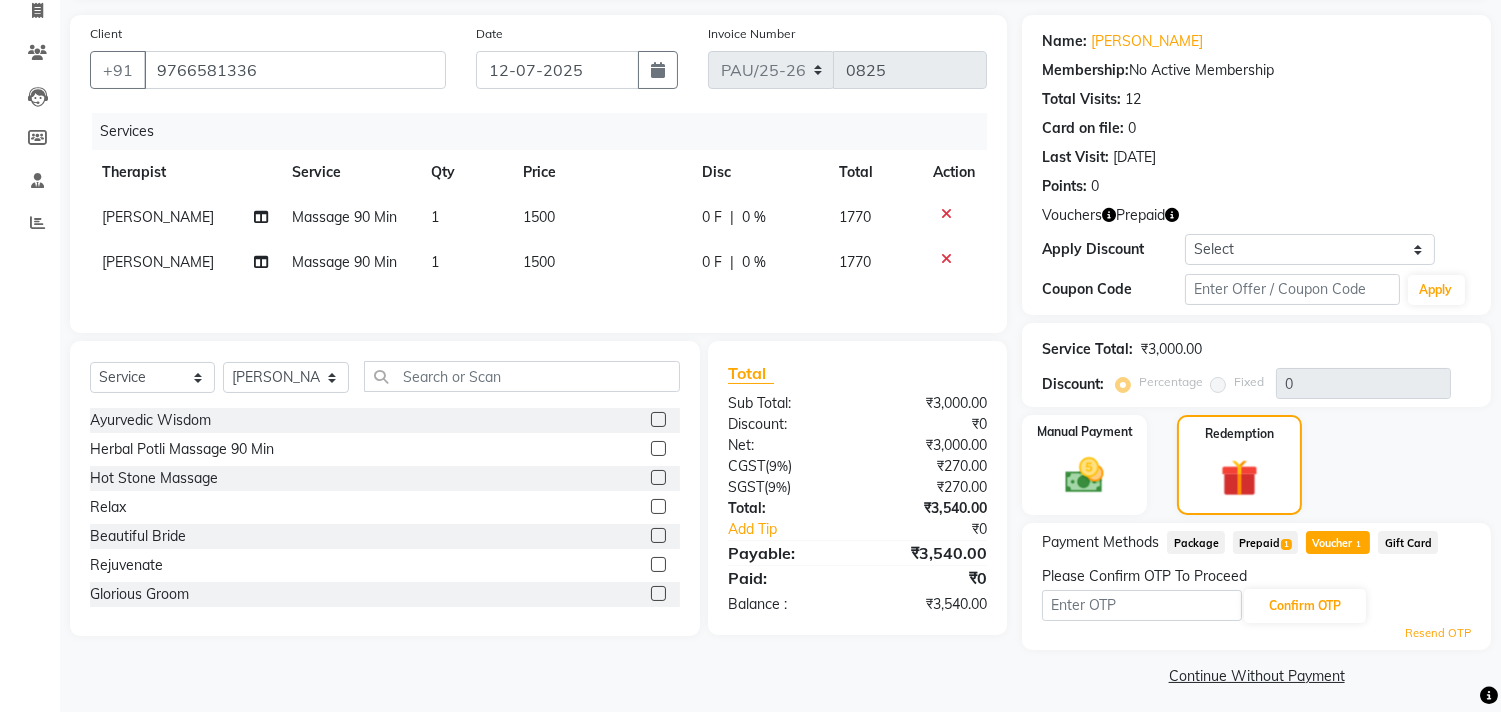 click on "Resend OTP" 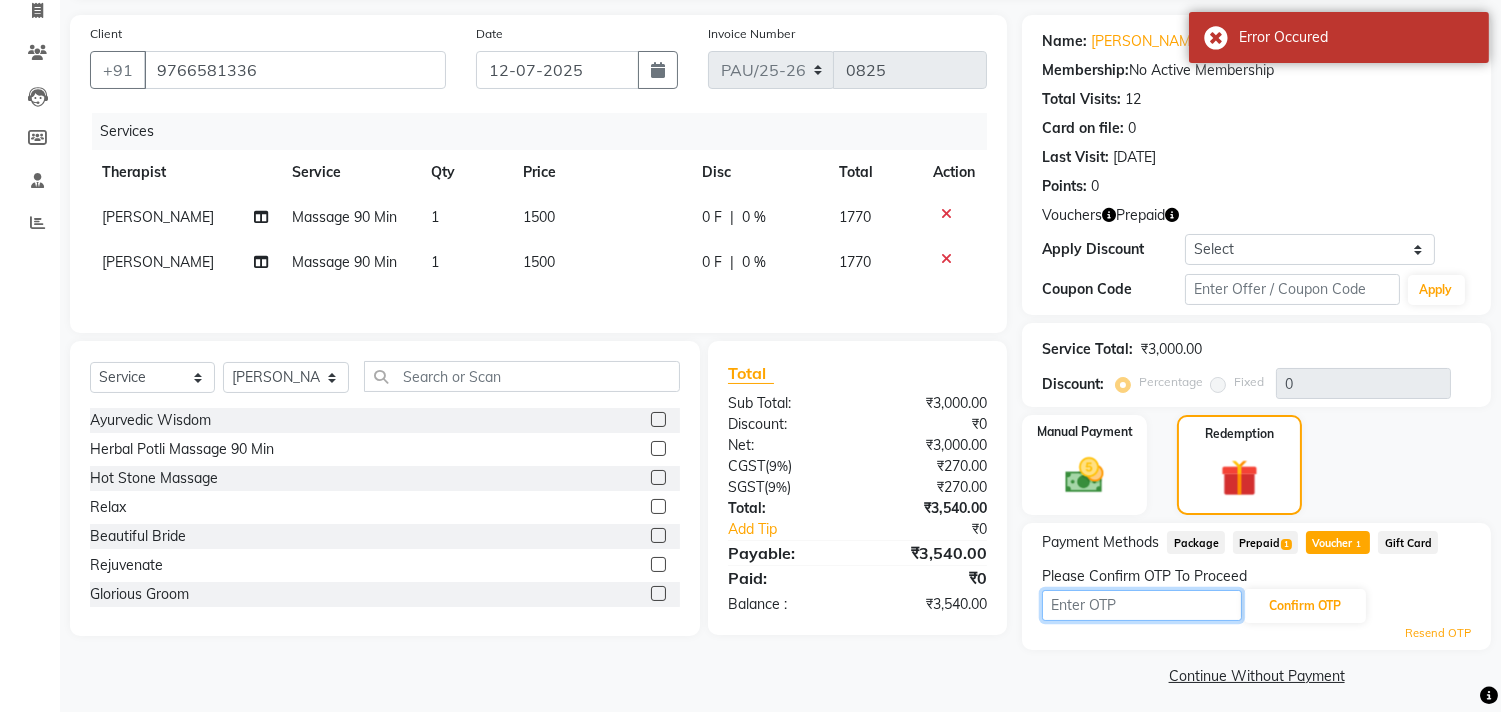 click at bounding box center (1142, 605) 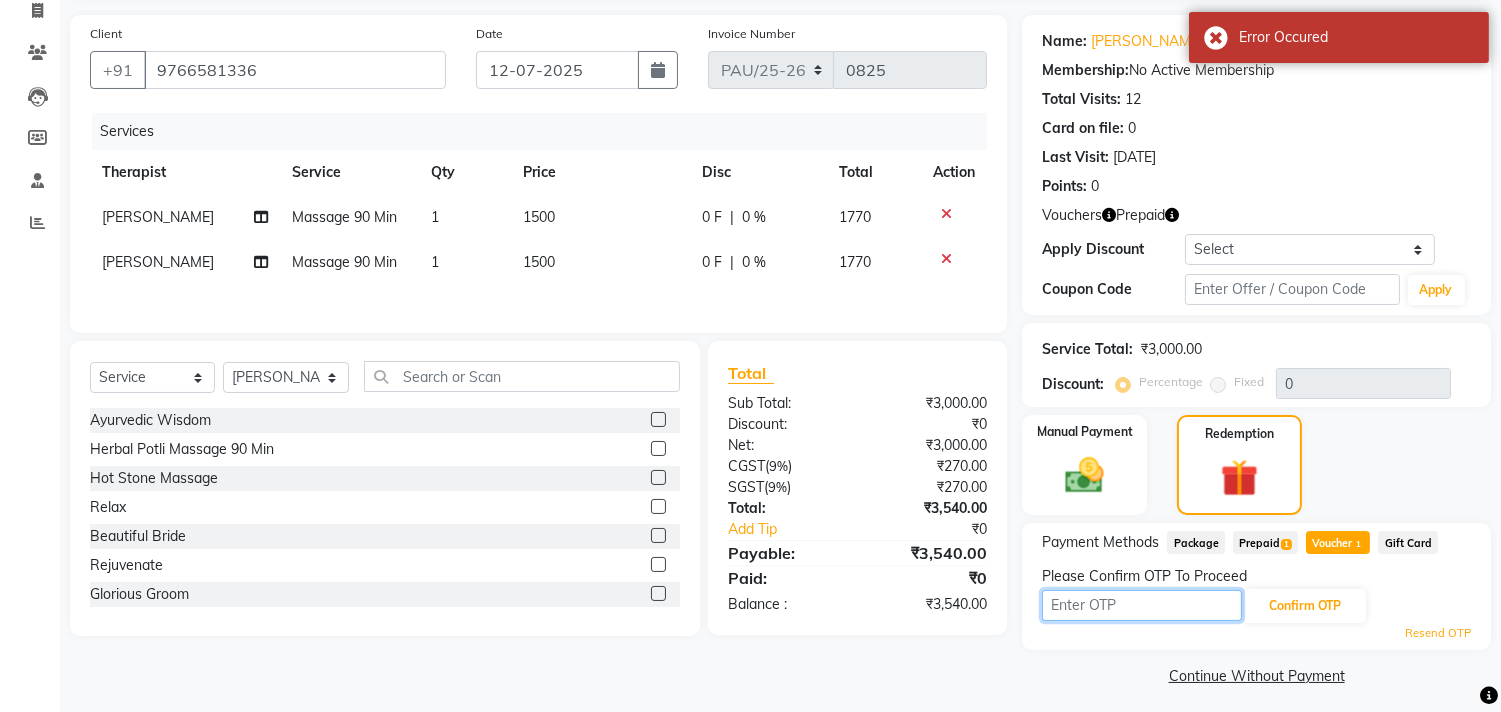 click at bounding box center (1142, 605) 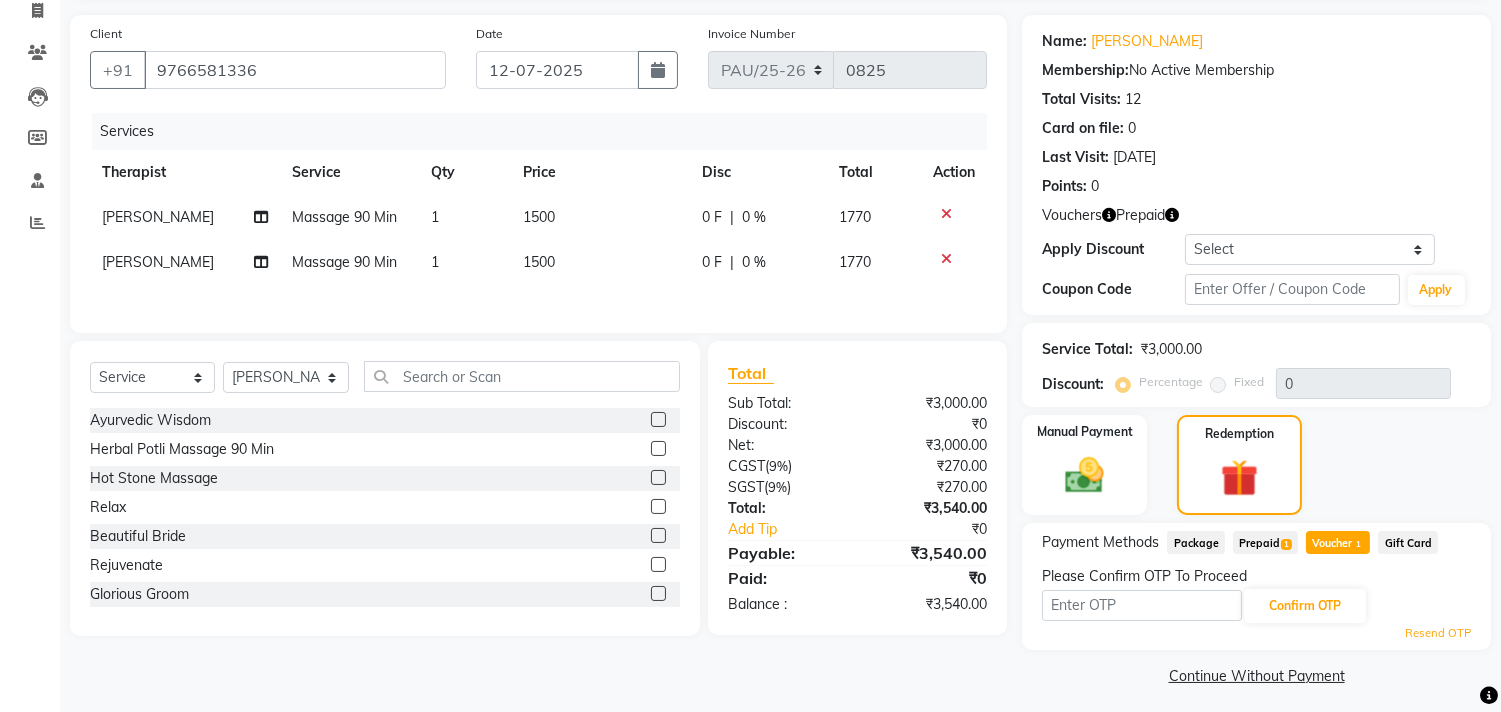 click on "Resend OTP" 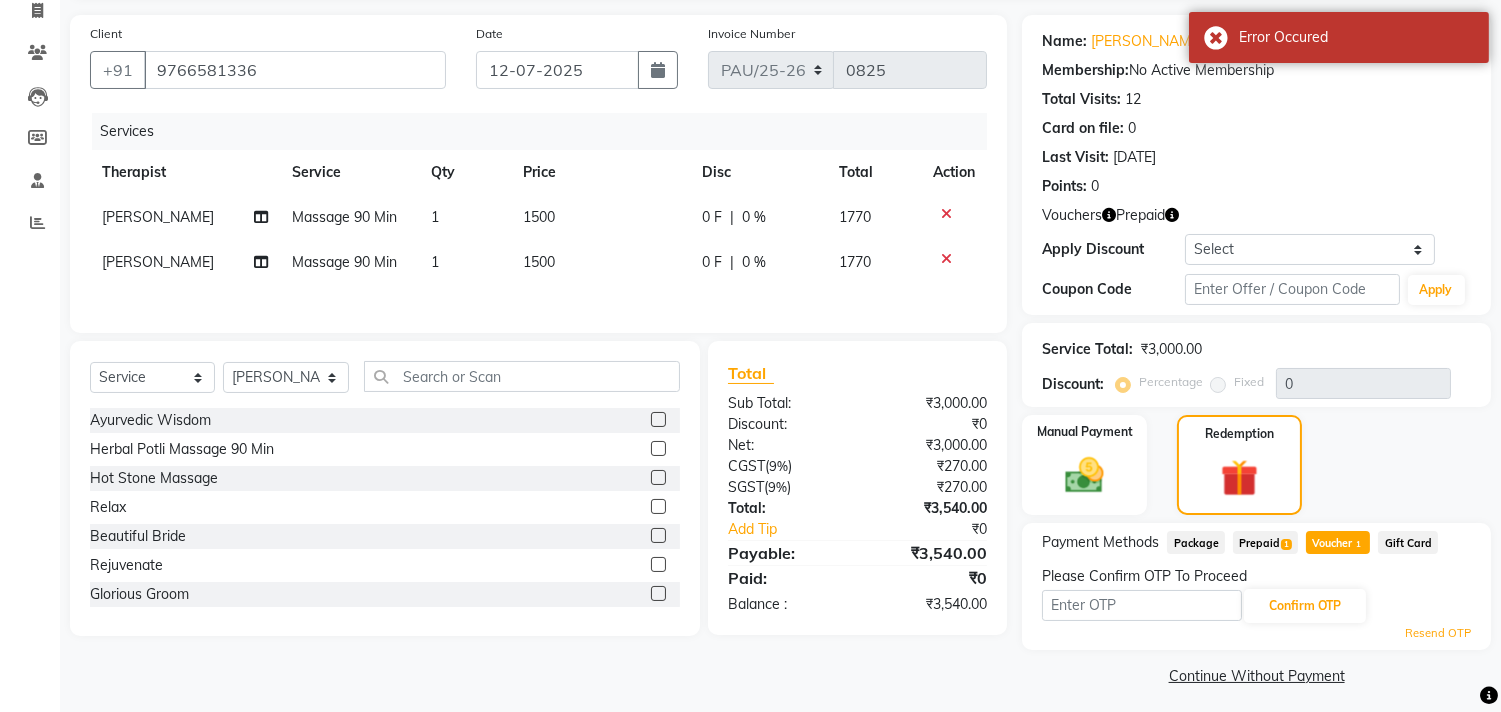 click on "Resend OTP" 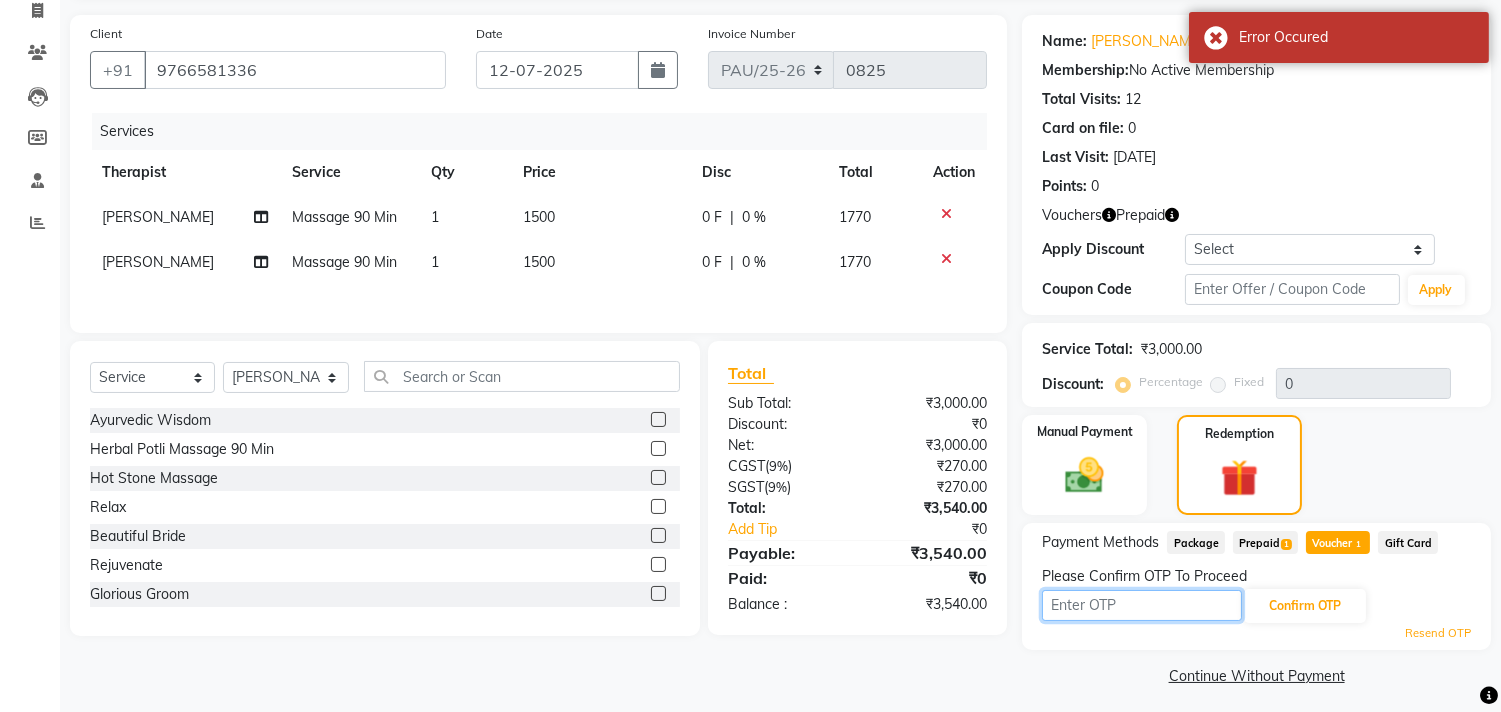click at bounding box center (1142, 605) 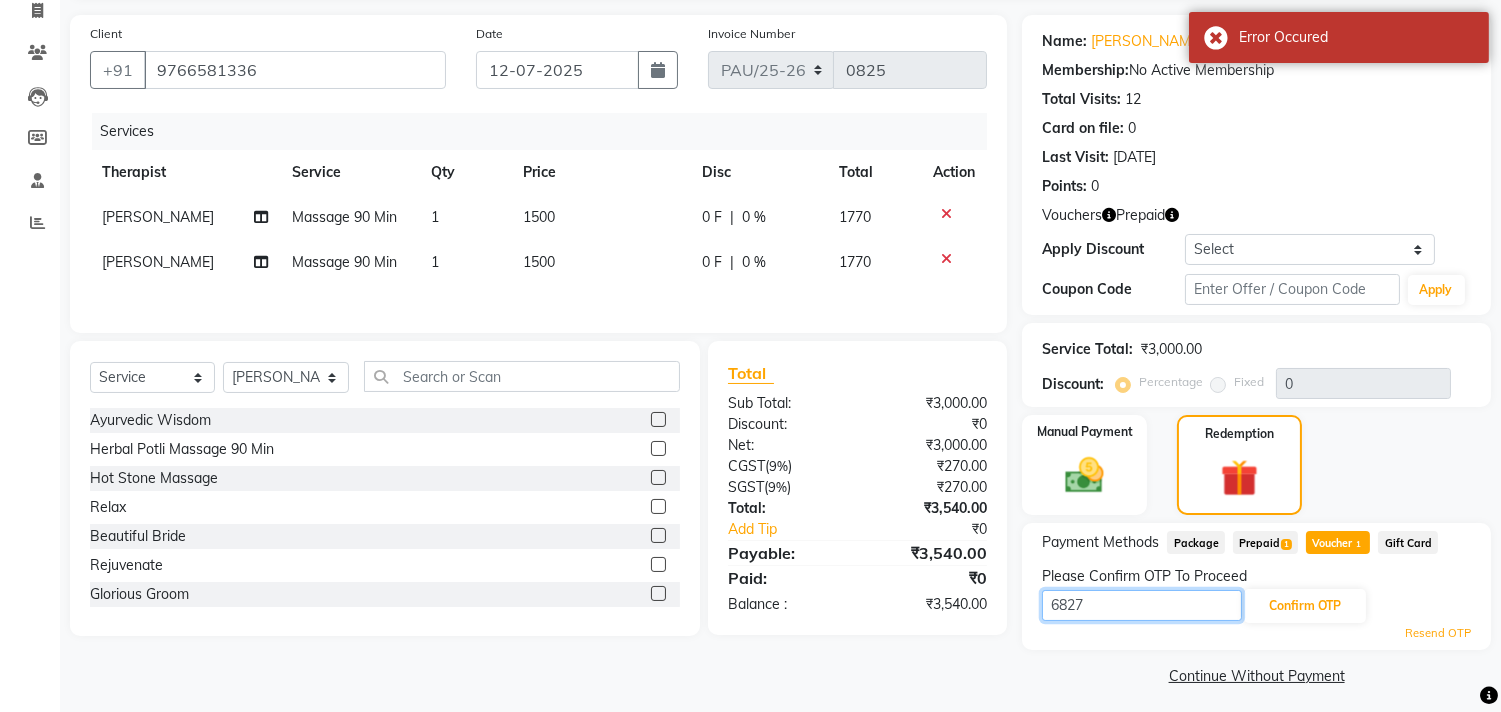 click on "6827" at bounding box center (1142, 605) 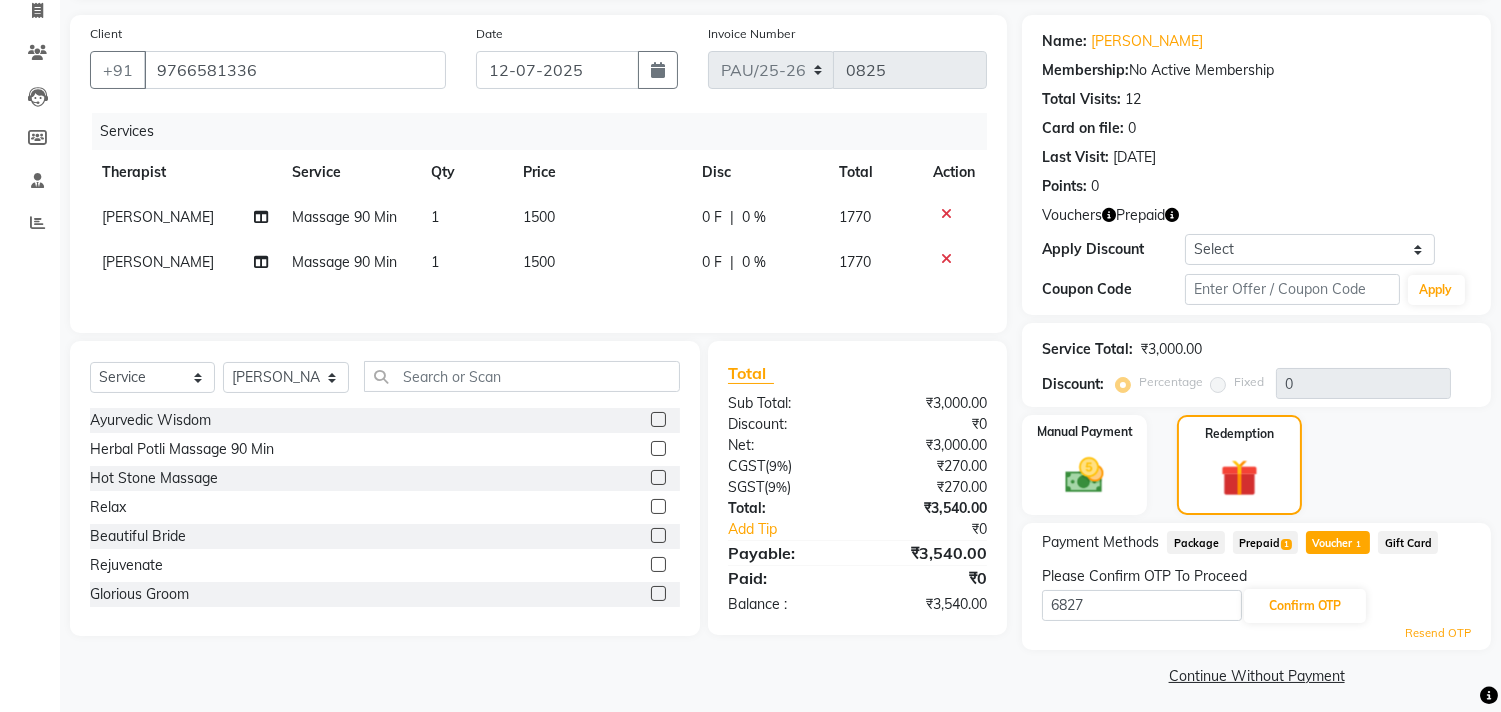 click on "Name: Paromita Samaddar Membership:  No Active Membership  Total Visits:  12 Card on file:  0 Last Visit:   23-06-2025 Points:   0  Vouchers Prepaid Apply Discount Select Coupon → Rs.100 Discount   Coupon Code Apply Service Total:  ₹3,000.00  Discount:  Percentage   Fixed  0 Manual Payment Redemption Payment Methods  Package   Prepaid  1  Voucher  1  Gift Card  Please Confirm OTP To Proceed 6827 Confirm OTP Resend OTP  Continue Without Payment" 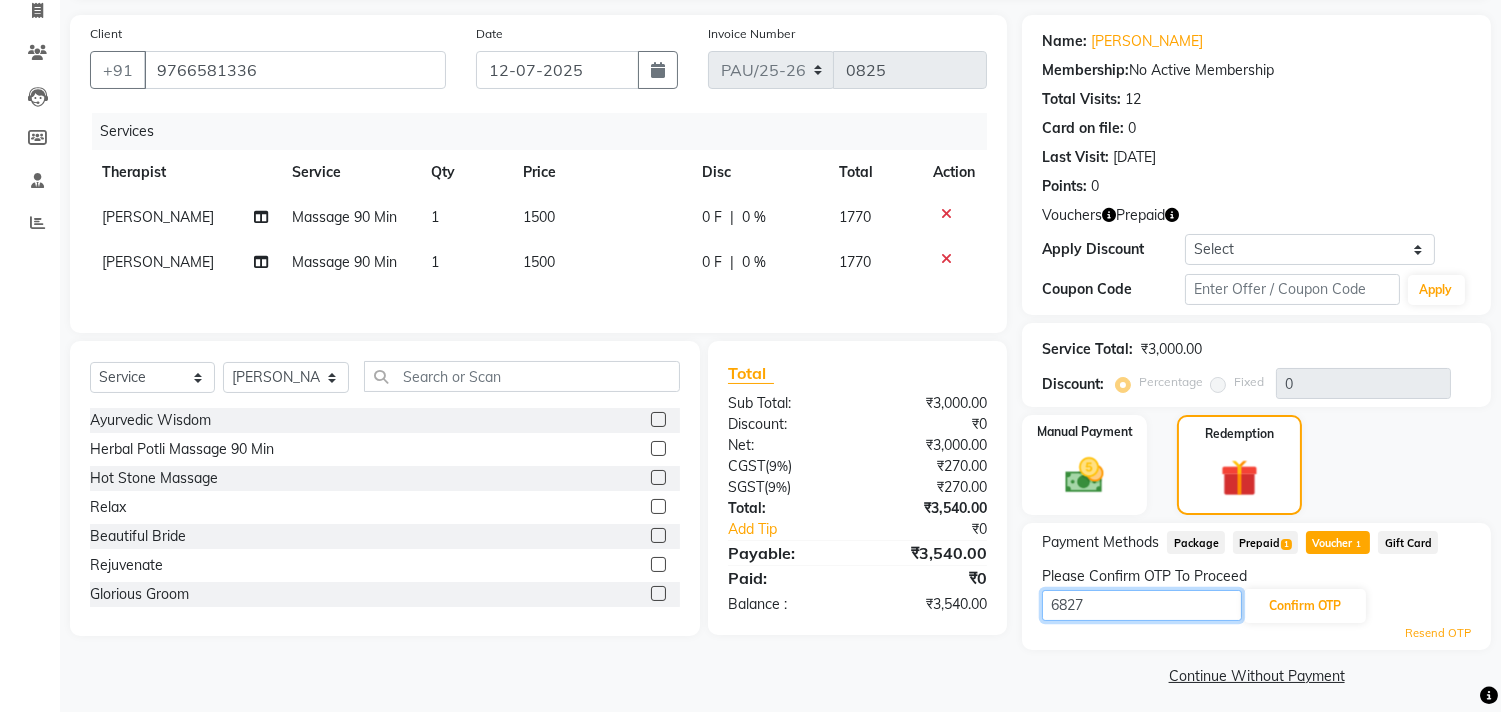 click on "6827" at bounding box center [1142, 605] 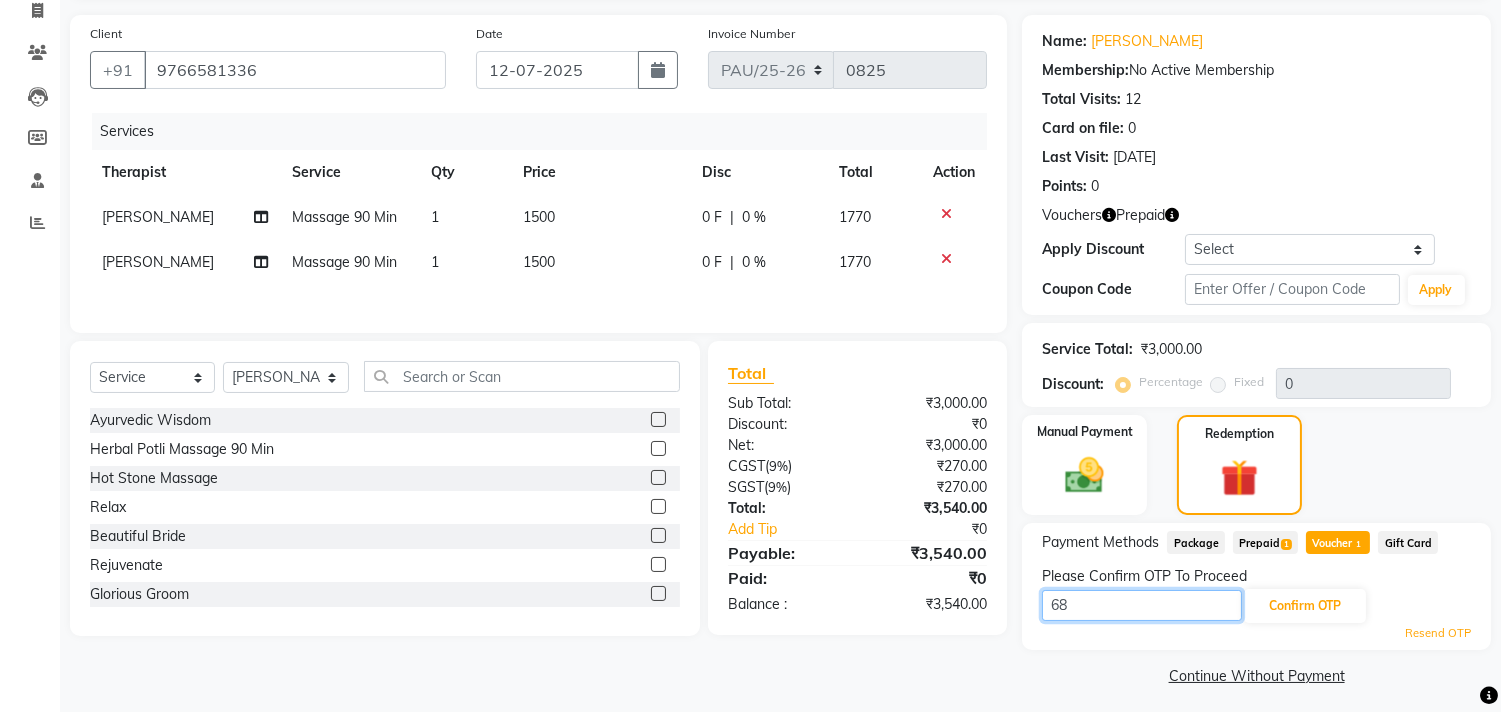 type on "6" 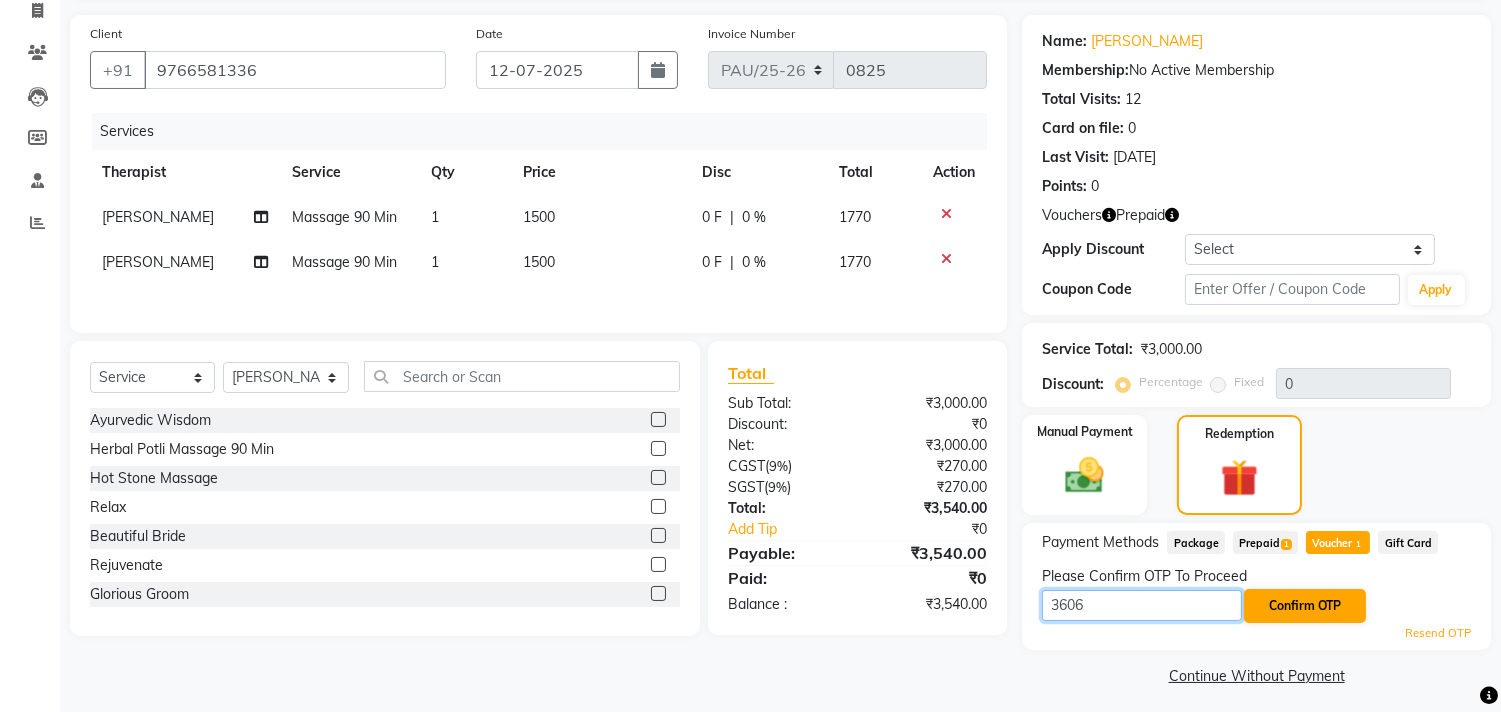 type on "3606" 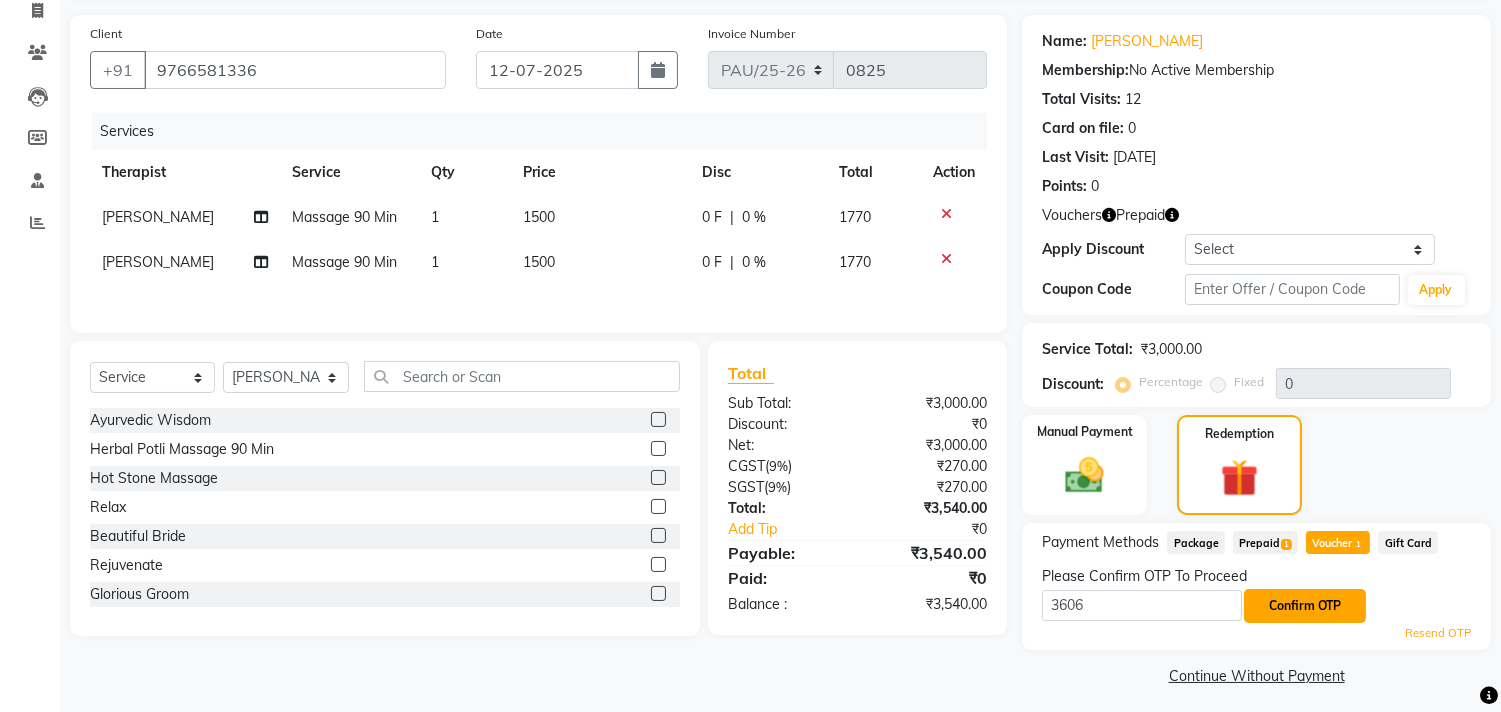 click on "Confirm OTP" 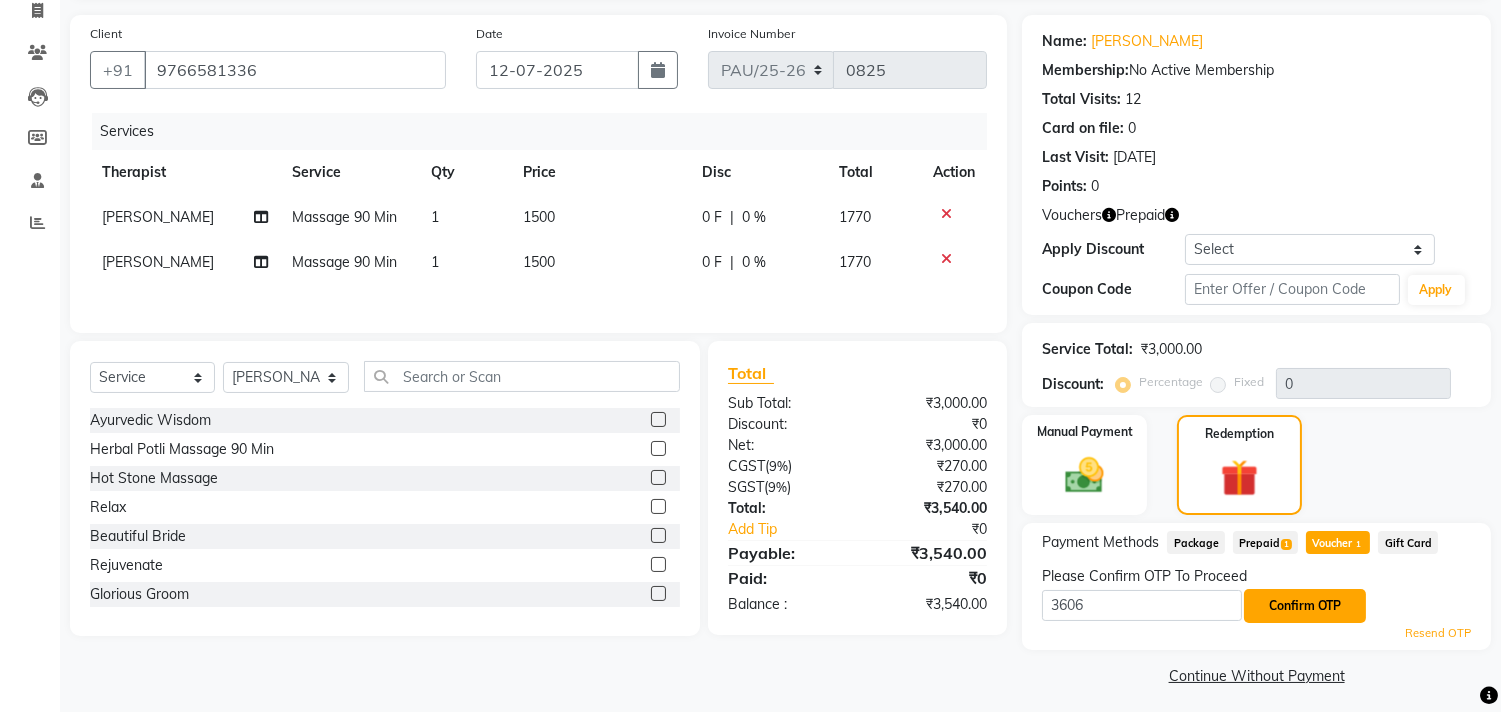 click on "Confirm OTP" 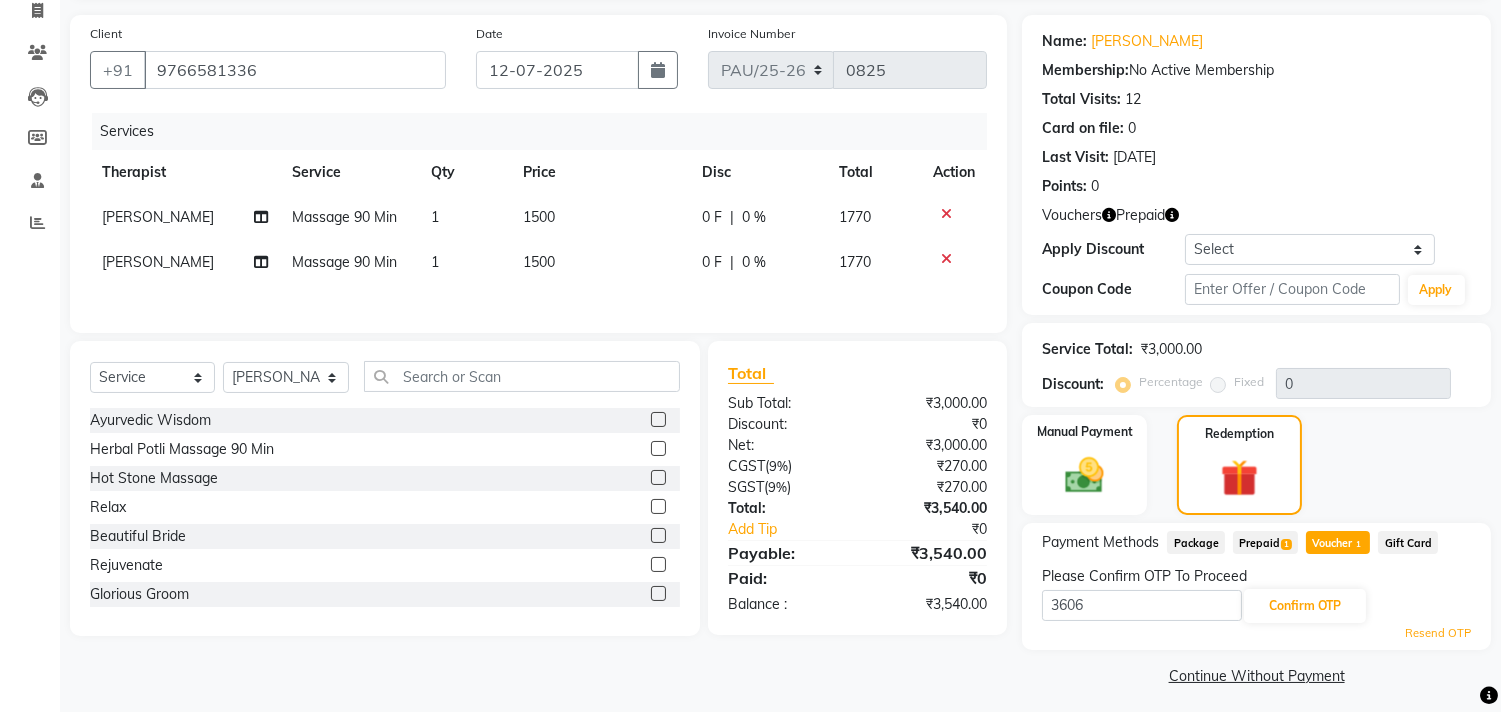 click on "Client +91 9766581336 Date 12-07-2025 Invoice Number PAU/25-26 0825 Services Therapist Service Qty Price Disc Total Action Payal Massage 90 Min 1 1500 0 F | 0 % 1770 Sharda Massage 90 Min 1 1500 0 F | 0 % 1770 Select  Service  Product  Membership  Package Voucher Prepaid Gift Card  Select Therapist Anup Baner Female Baner Male Chandni Durga Firoz  Jesoy  Nitin Payal Preeti  Sangeeta  Sangita Sapna Sharda Shyam  Waitlist Ayurvedic Wisdom  Herbal Potli Massage 90 Min  Hot Stone Massage  Relax  Beautiful Bride  Rejuvenate  Glorious Groom  Herbal Potli Massage 60 Min  Herbal Potli Massage 30 Min  Deep Tissue Massage with Wintergreen oil 60 Min  Deep Tissue Massage with Wintergreen oil 90 Min  Scrubassage 60 Min  Scrubassage 90 Min  Relaxing Aromatherapy Massage with Lavender oil 60 Min  Relaxing Aromatherapy Massage with Lavender oil 90 Min  Balinese Massage with Wintergreen, Bayleaf & Clove 60 Min  Balinese Massage with Wintergreen, Bayleaf & Clove 90 Min  Swedish Massage 60 Min  Swedish Massage 90 Min  Steam  )" 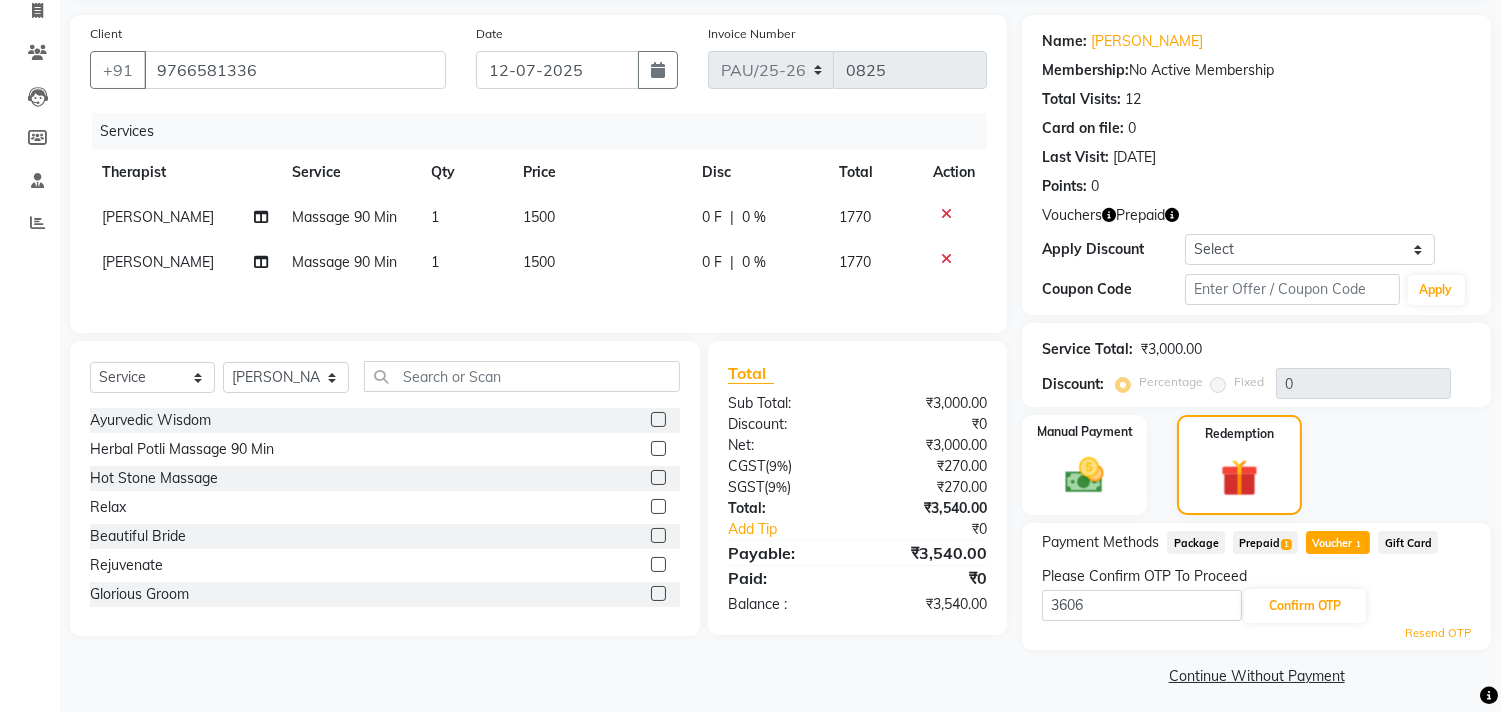 click on "Total Sub Total: ₹3,000.00 Discount: ₹0 Net: ₹3,000.00 CGST  ( 9% ) ₹270.00 SGST  ( 9% ) ₹270.00 Total: ₹3,540.00 Add Tip ₹0 Payable: ₹3,540.00 Paid: ₹0 Balance   : ₹3,540.00" 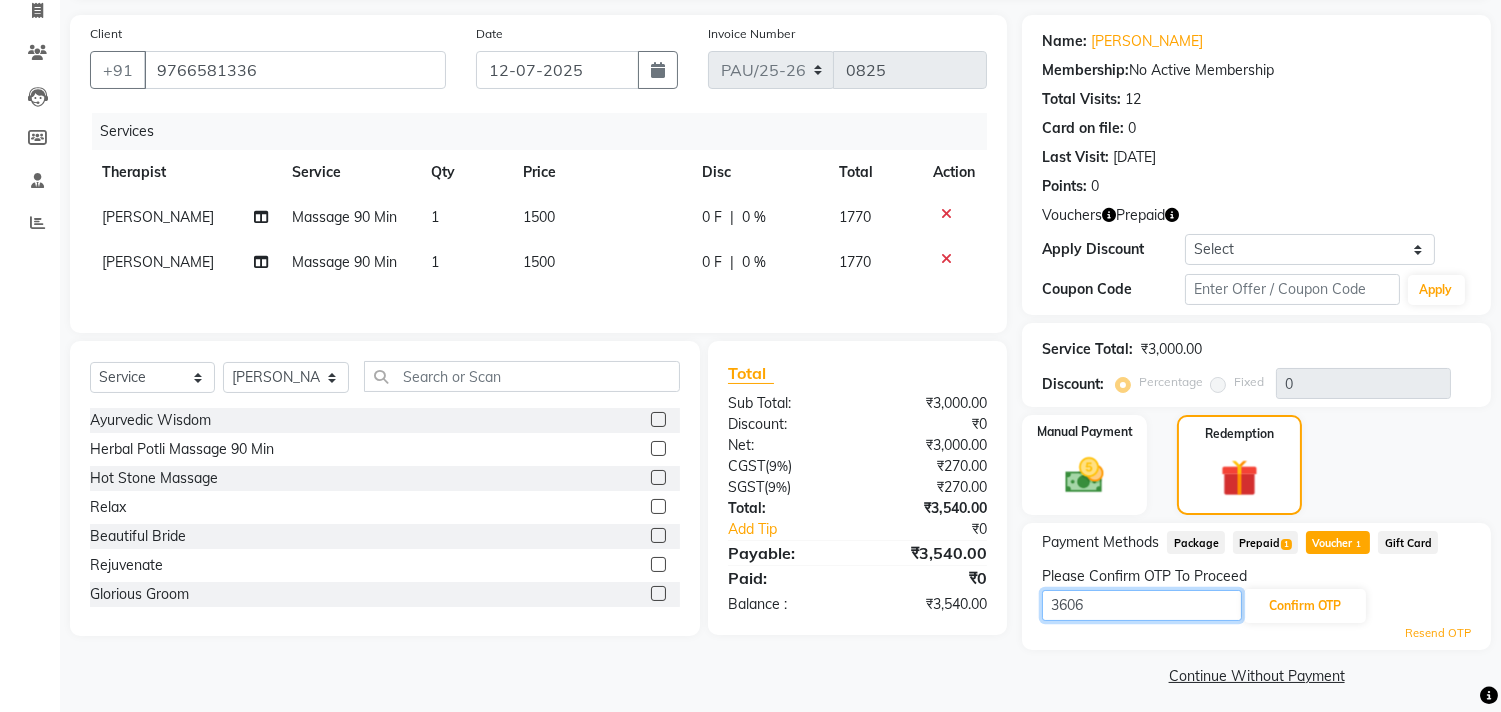 click on "3606" at bounding box center [1142, 605] 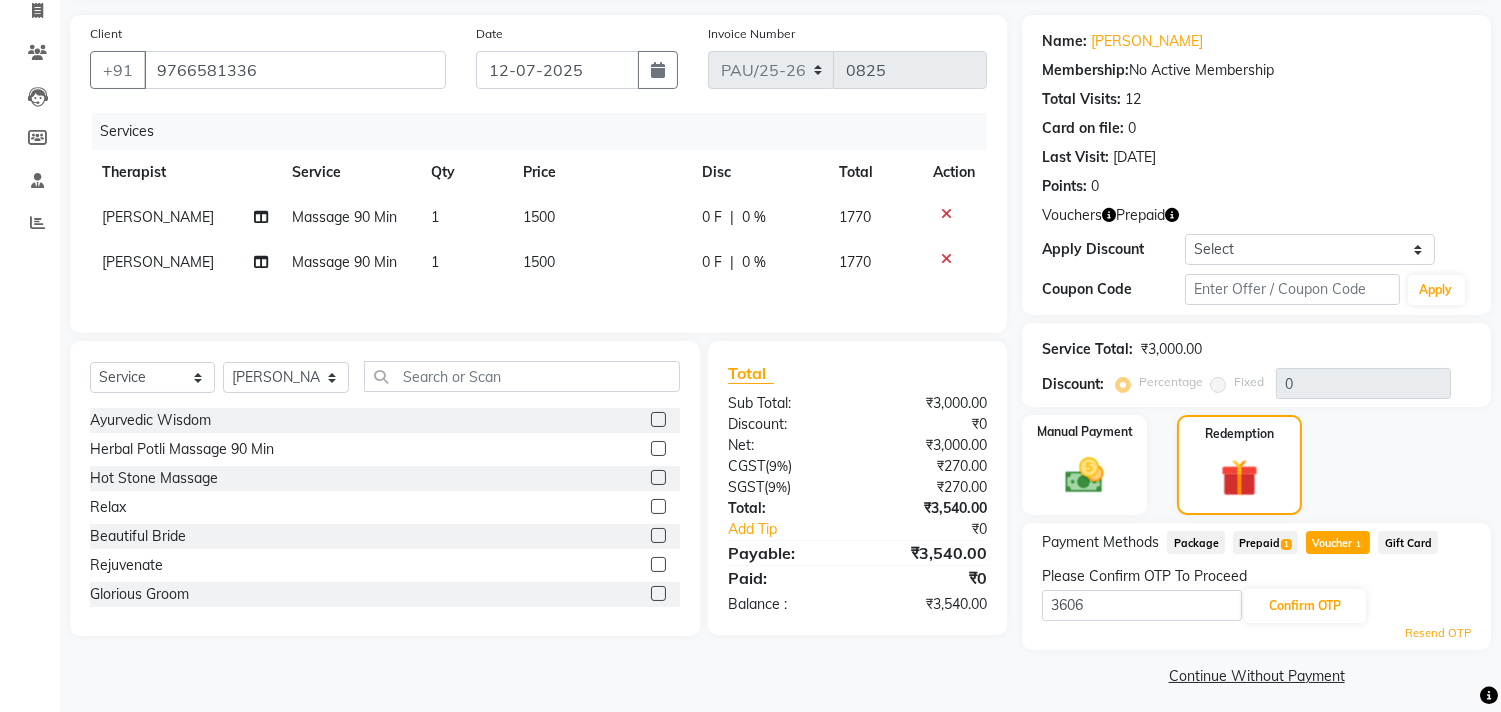 click on "Resend OTP" 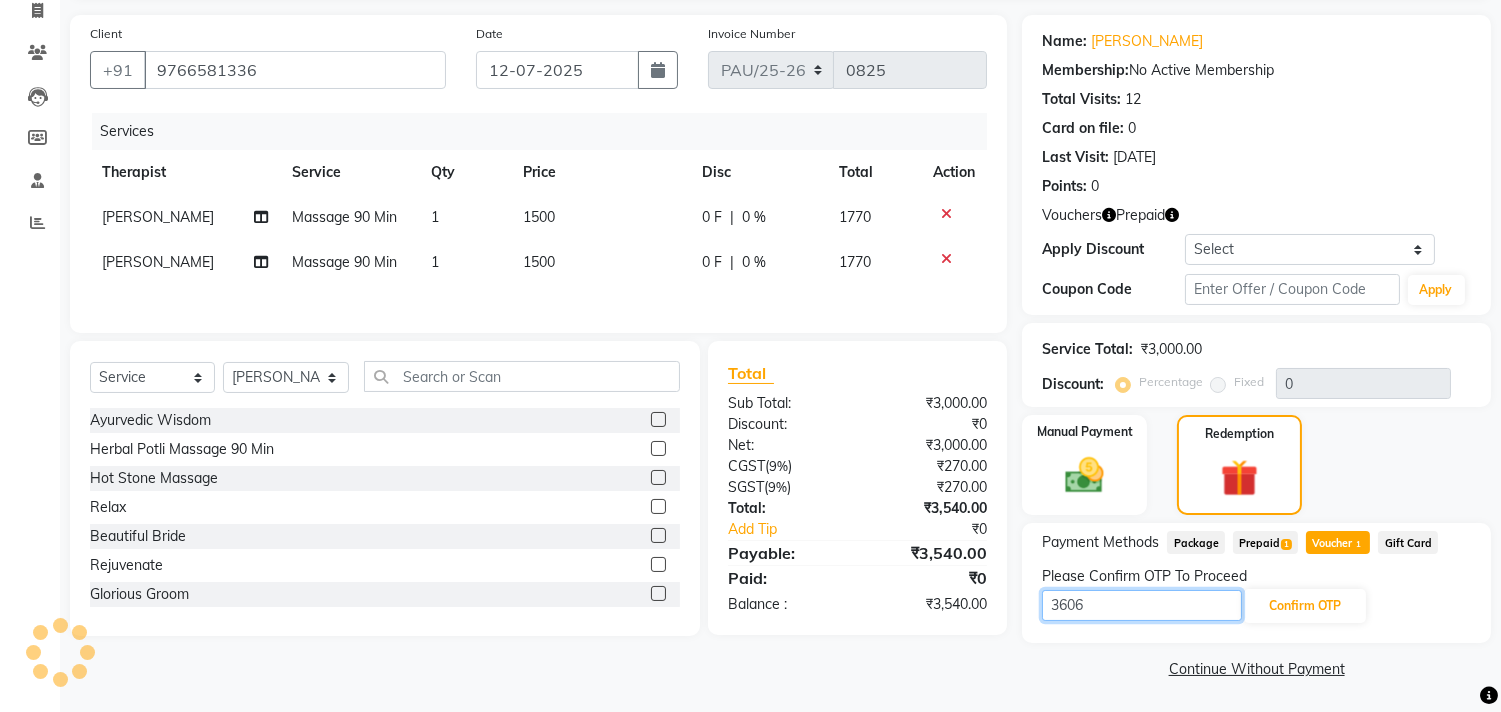 click on "3606" at bounding box center [1142, 605] 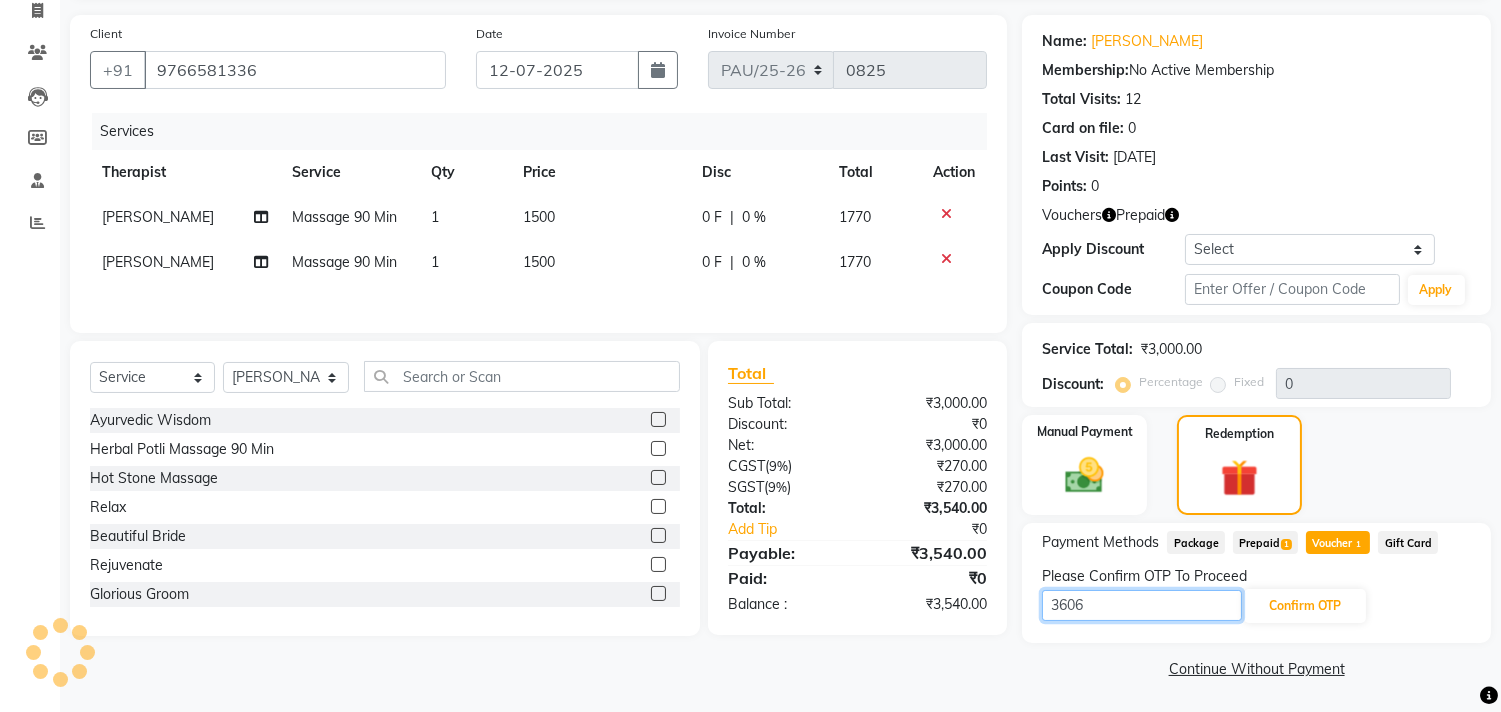 click on "3606" at bounding box center (1142, 605) 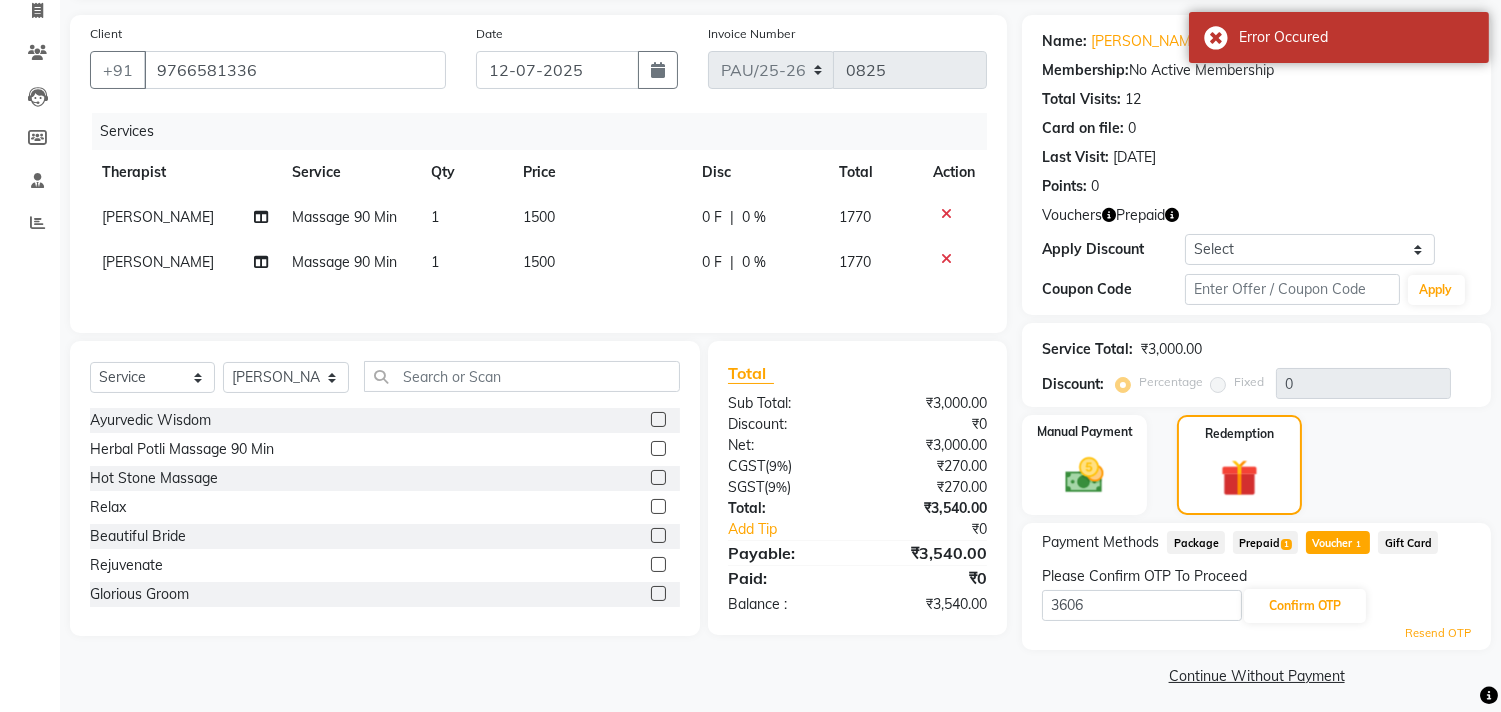 click on "Client +91 9766581336 Date 12-07-2025 Invoice Number PAU/25-26 0825 Services Therapist Service Qty Price Disc Total Action Payal Massage 90 Min 1 1500 0 F | 0 % 1770 Sharda Massage 90 Min 1 1500 0 F | 0 % 1770 Select  Service  Product  Membership  Package Voucher Prepaid Gift Card  Select Therapist Anup Baner Female Baner Male Chandni Durga Firoz  Jesoy  Nitin Payal Preeti  Sangeeta  Sangita Sapna Sharda Shyam  Waitlist Ayurvedic Wisdom  Herbal Potli Massage 90 Min  Hot Stone Massage  Relax  Beautiful Bride  Rejuvenate  Glorious Groom  Herbal Potli Massage 60 Min  Herbal Potli Massage 30 Min  Deep Tissue Massage with Wintergreen oil 60 Min  Deep Tissue Massage with Wintergreen oil 90 Min  Scrubassage 60 Min  Scrubassage 90 Min  Relaxing Aromatherapy Massage with Lavender oil 60 Min  Relaxing Aromatherapy Massage with Lavender oil 90 Min  Balinese Massage with Wintergreen, Bayleaf & Clove 60 Min  Balinese Massage with Wintergreen, Bayleaf & Clove 90 Min  Swedish Massage 60 Min  Swedish Massage 90 Min  Steam  )" 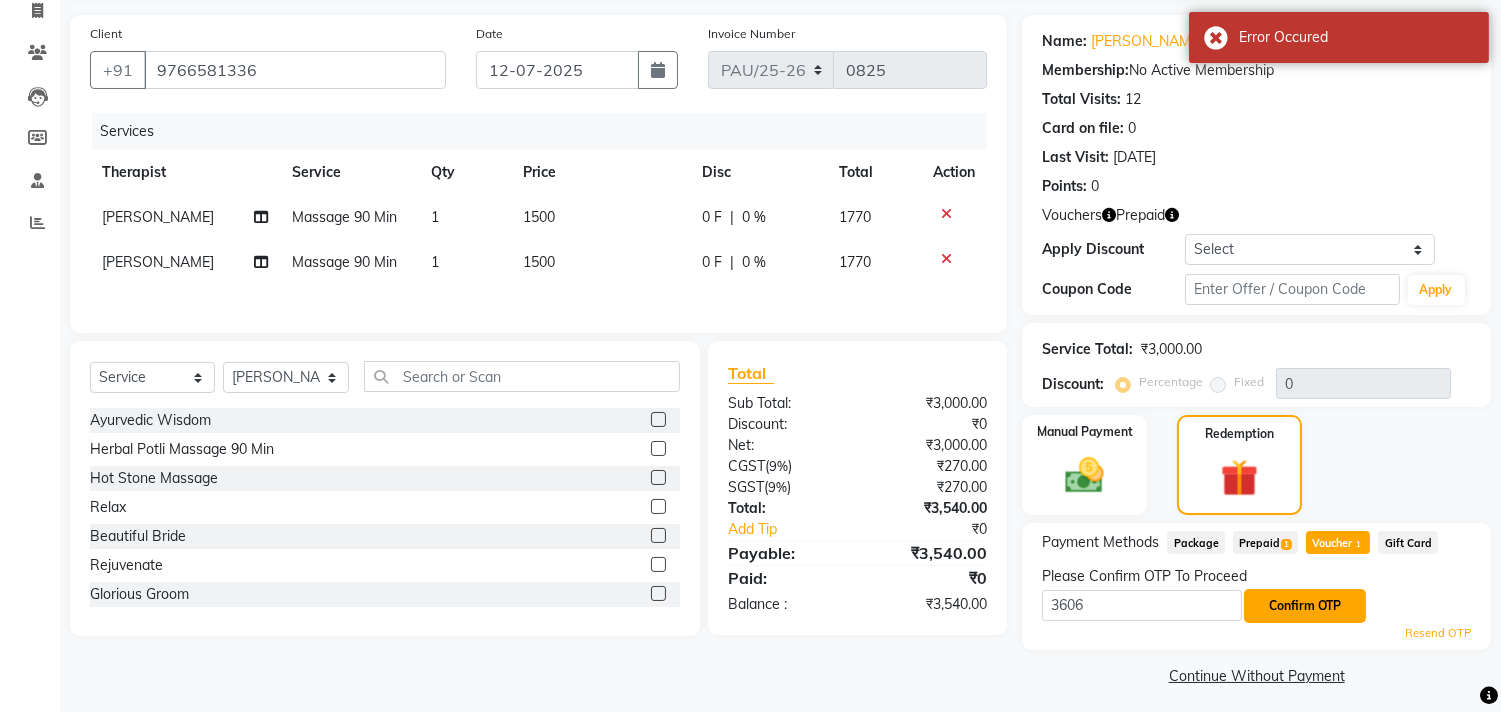 click on "Confirm OTP" 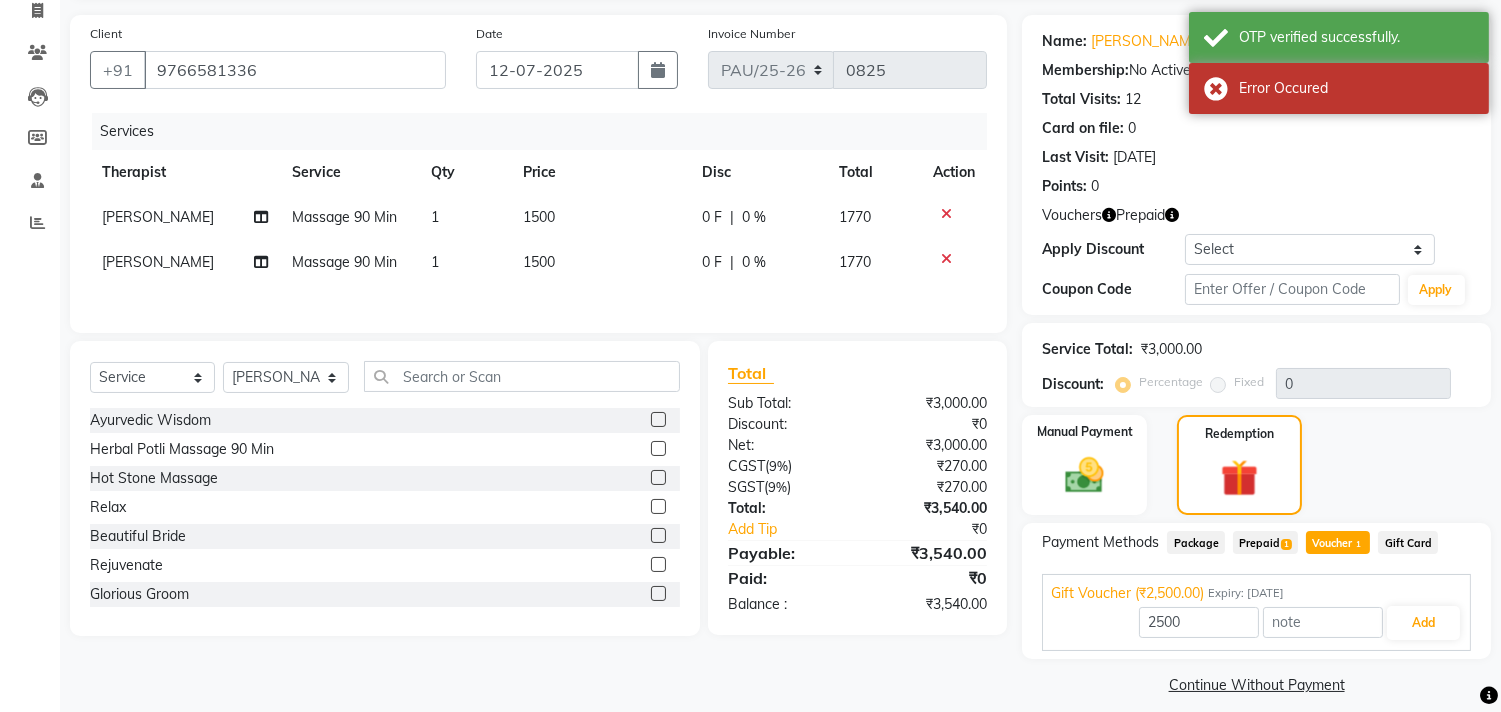 click on "Gift Voucher (₹2,500.00)" at bounding box center (1127, 593) 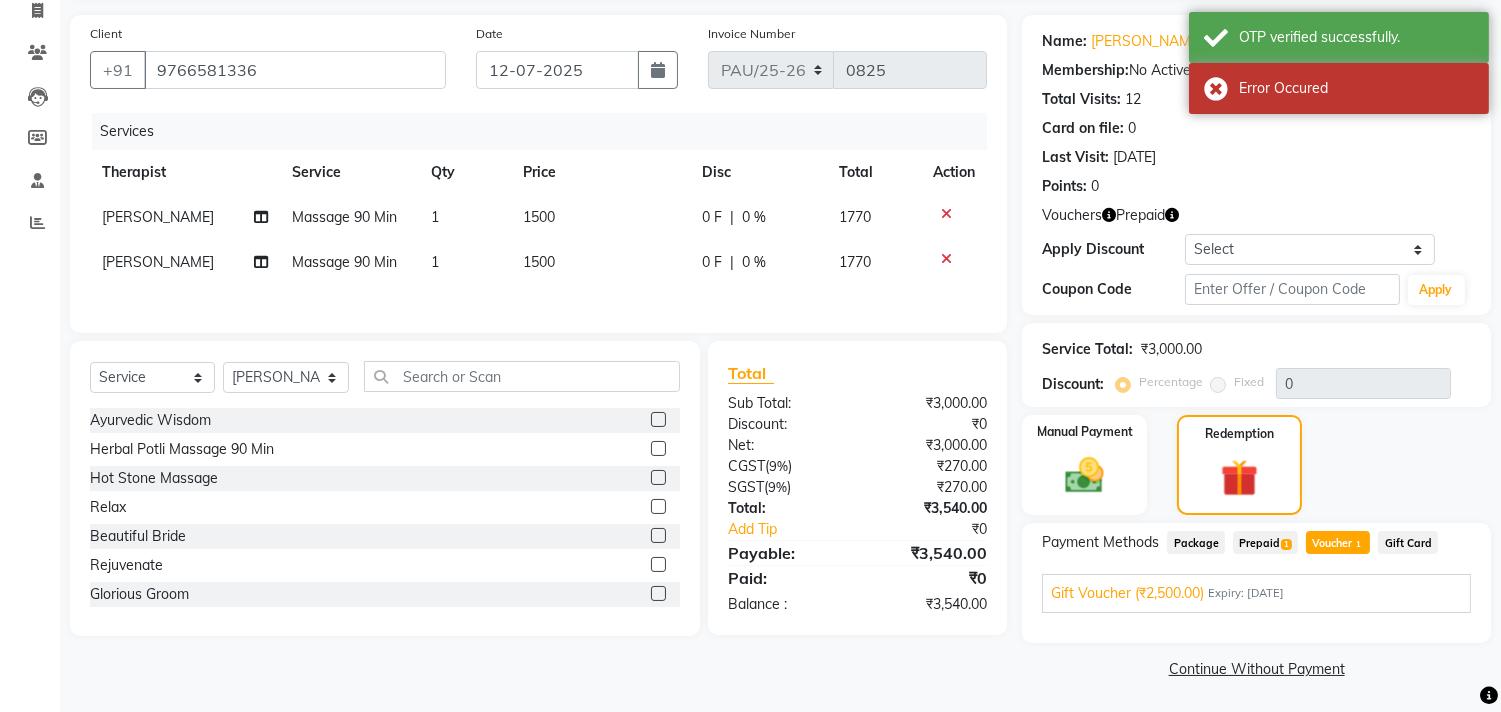 click on "Gift Voucher (₹2,500.00)" at bounding box center (1127, 593) 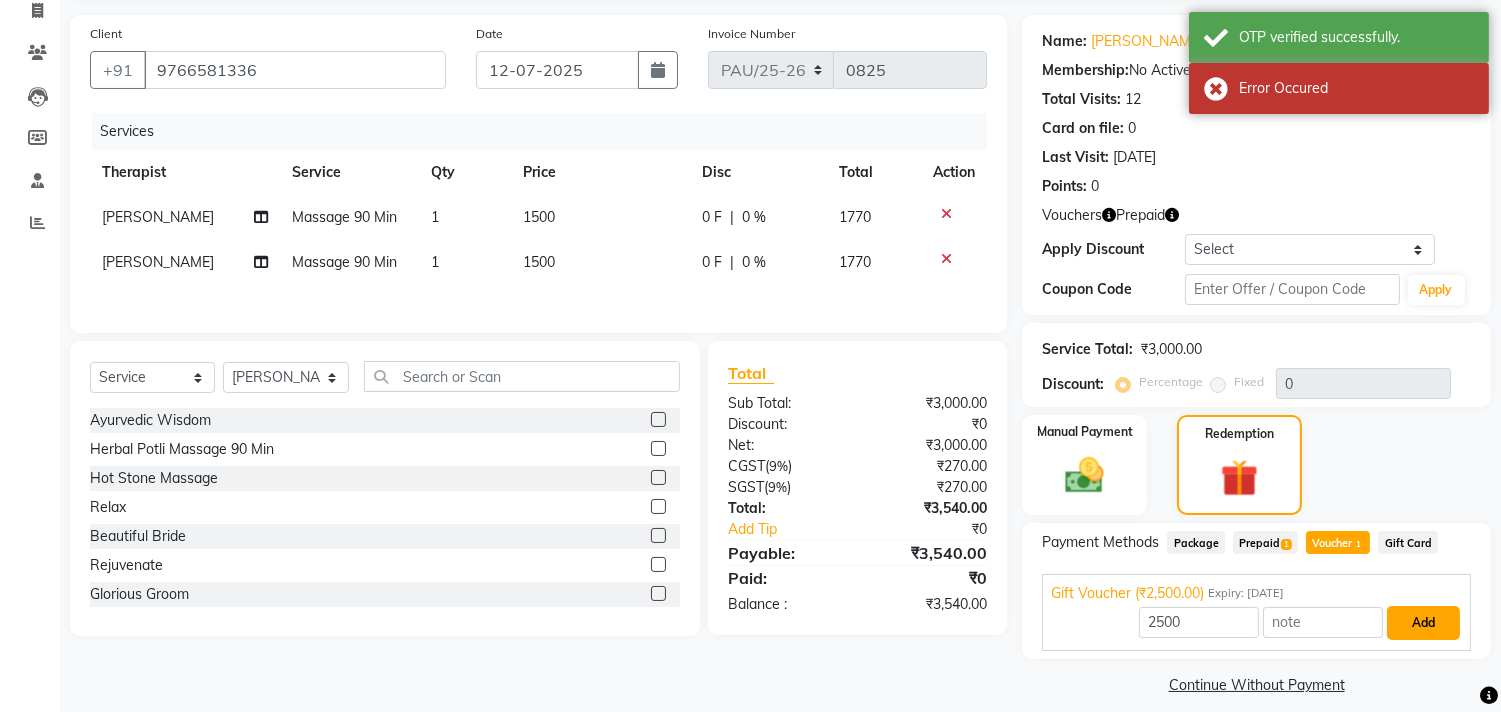 click on "Add" at bounding box center (1423, 623) 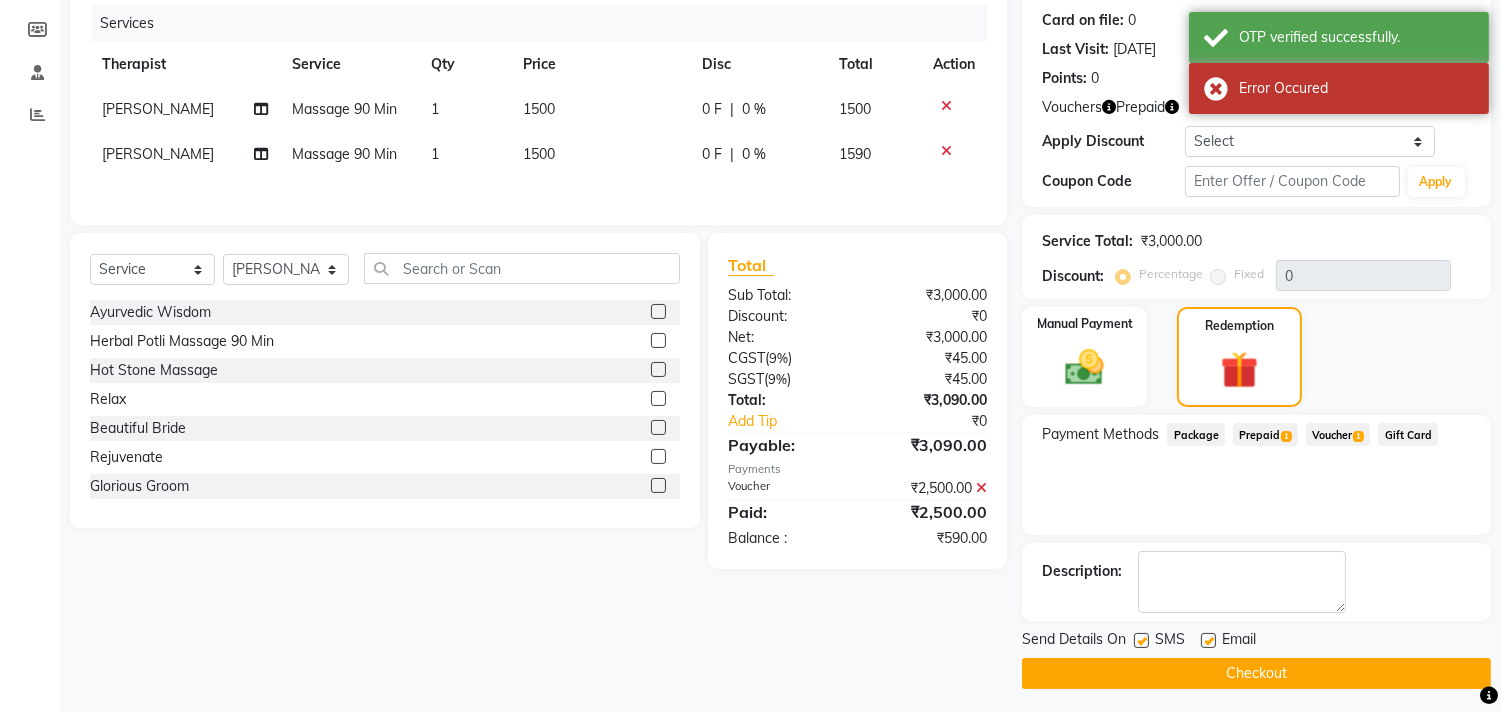 scroll, scrollTop: 248, scrollLeft: 0, axis: vertical 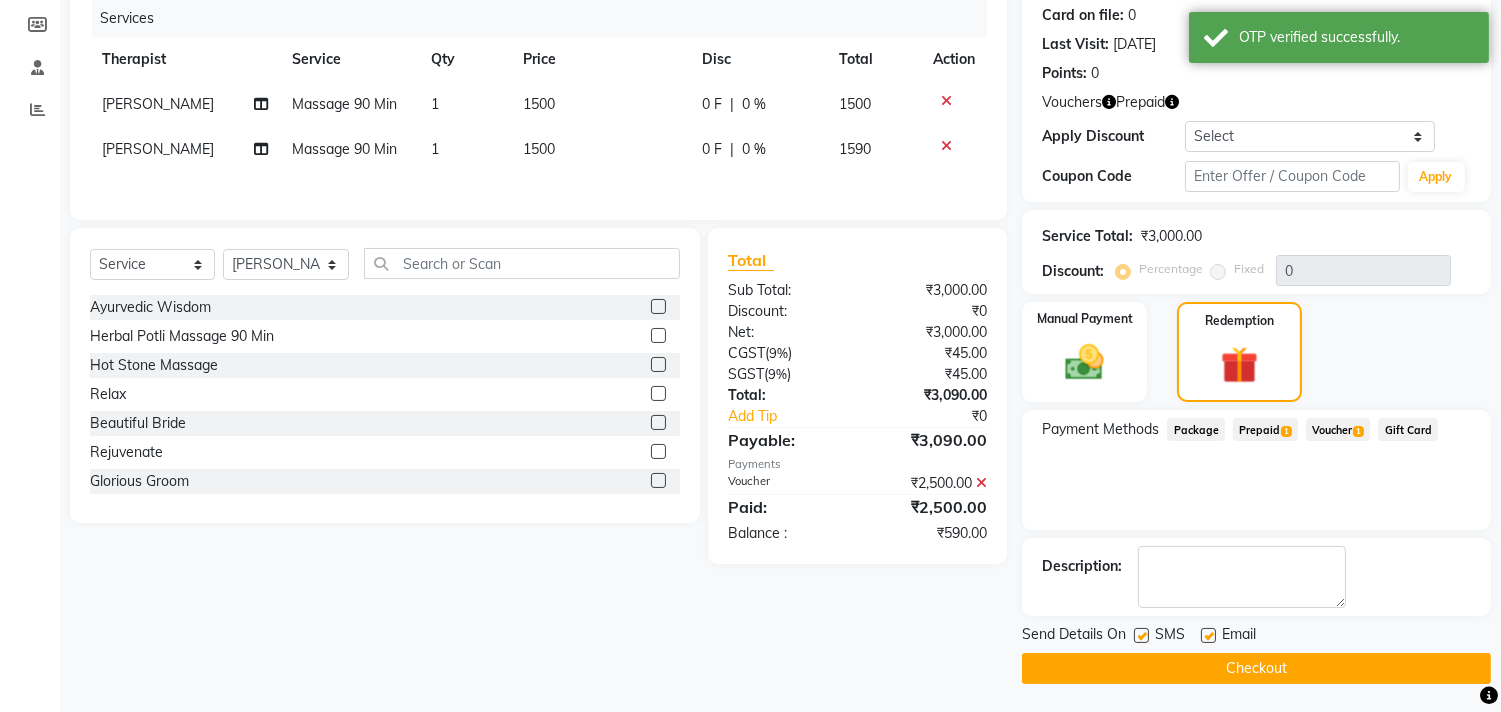 click 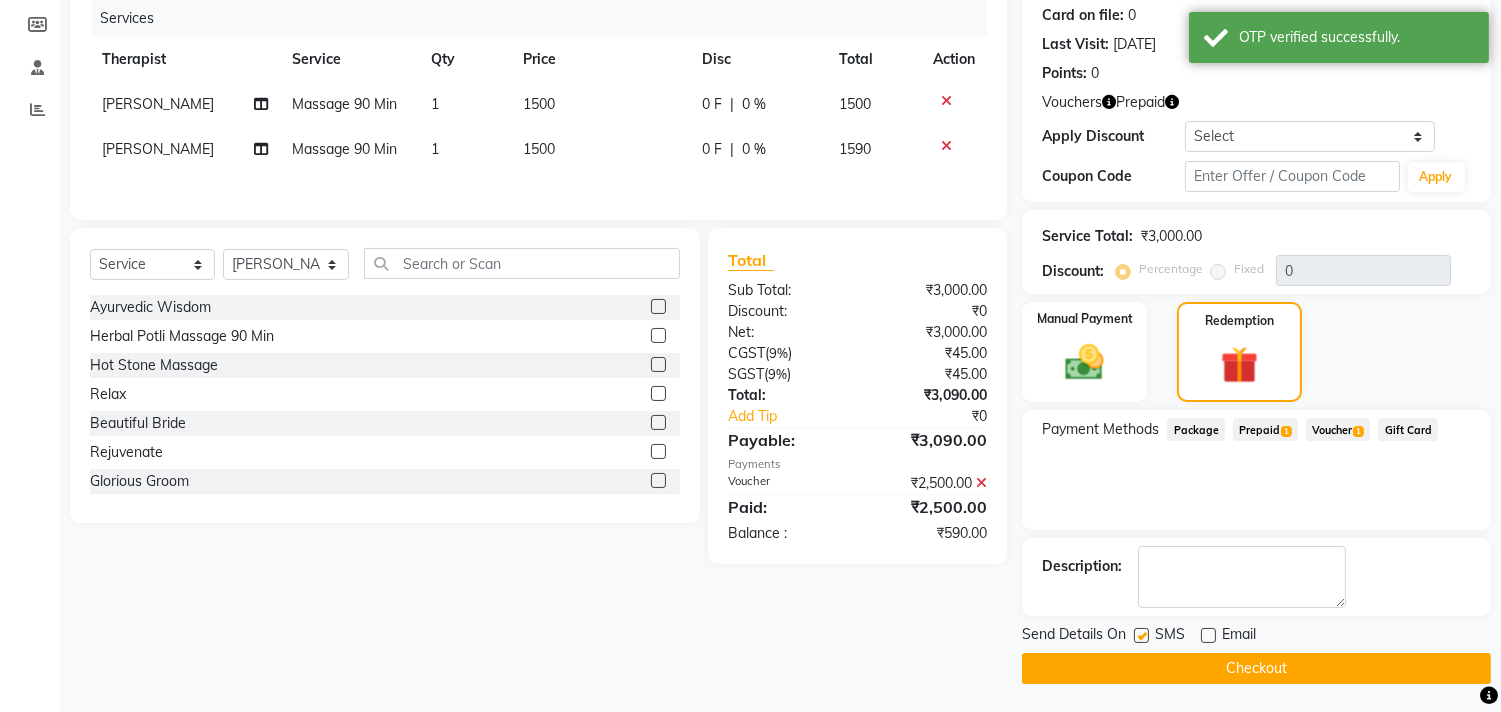 click 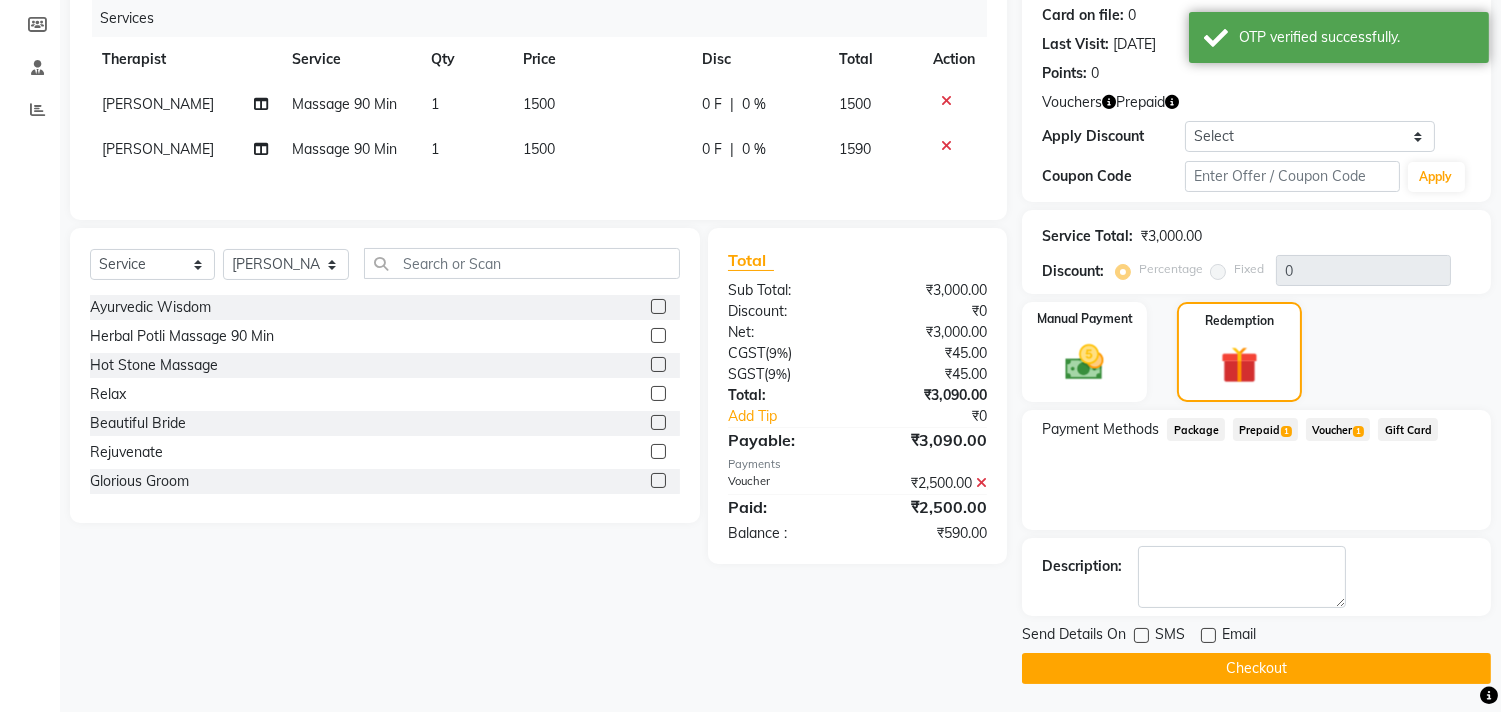 click on "Checkout" 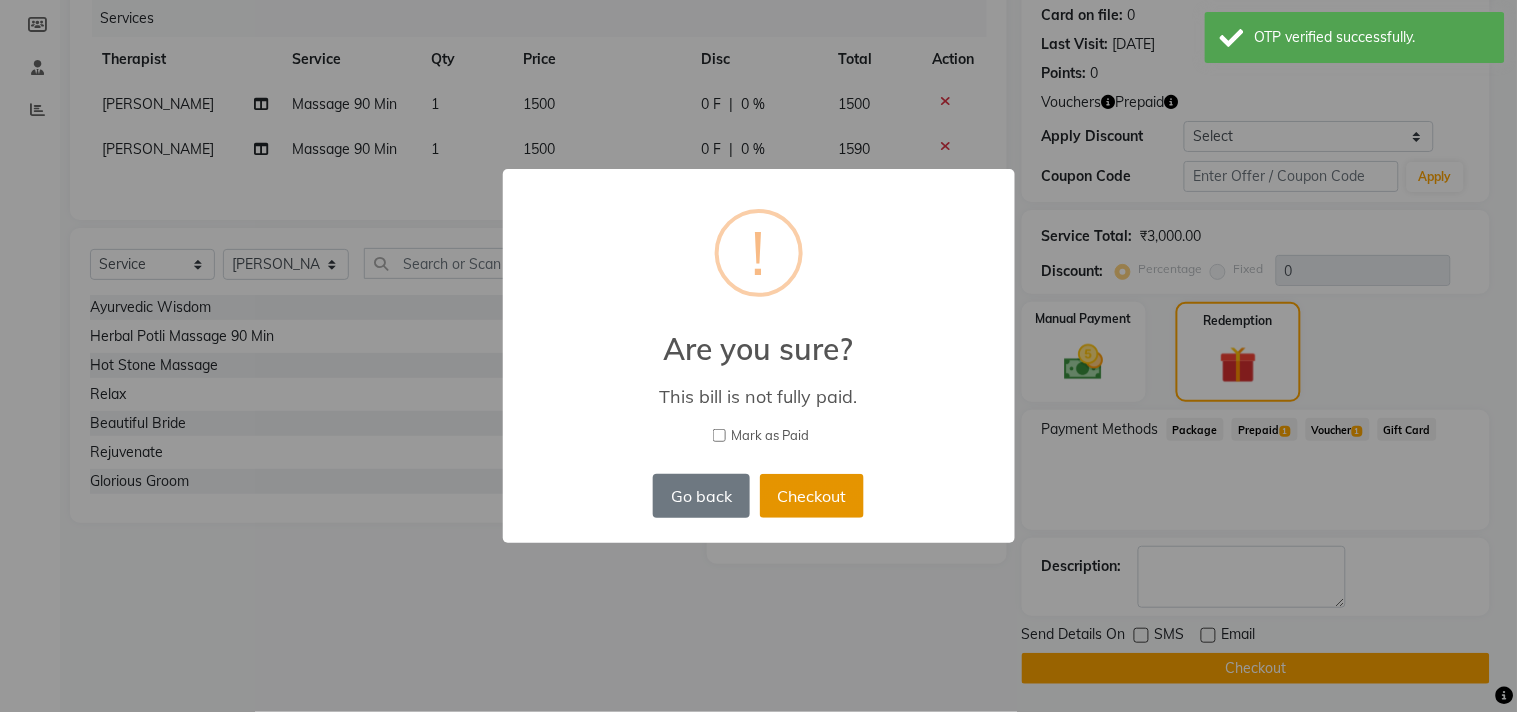 click on "Checkout" at bounding box center (812, 496) 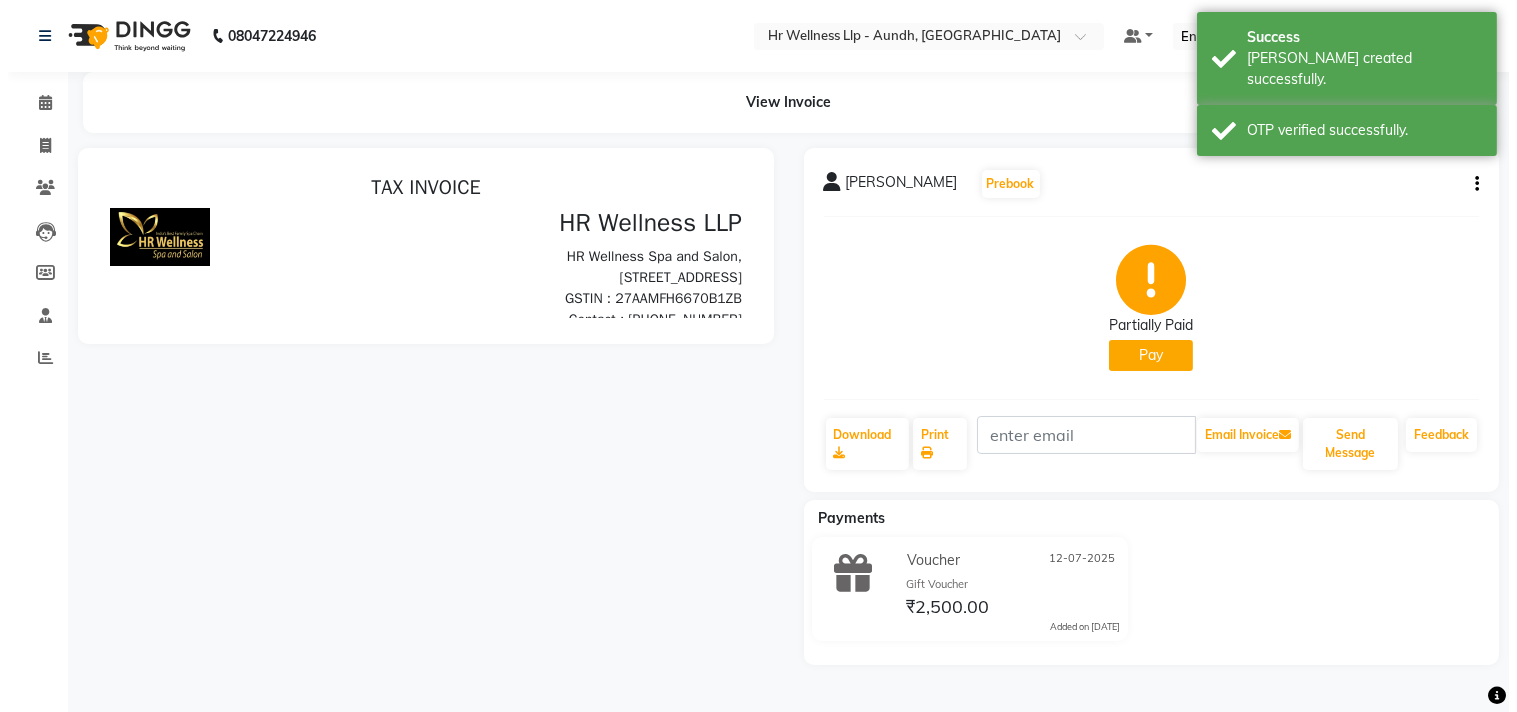 scroll, scrollTop: 0, scrollLeft: 0, axis: both 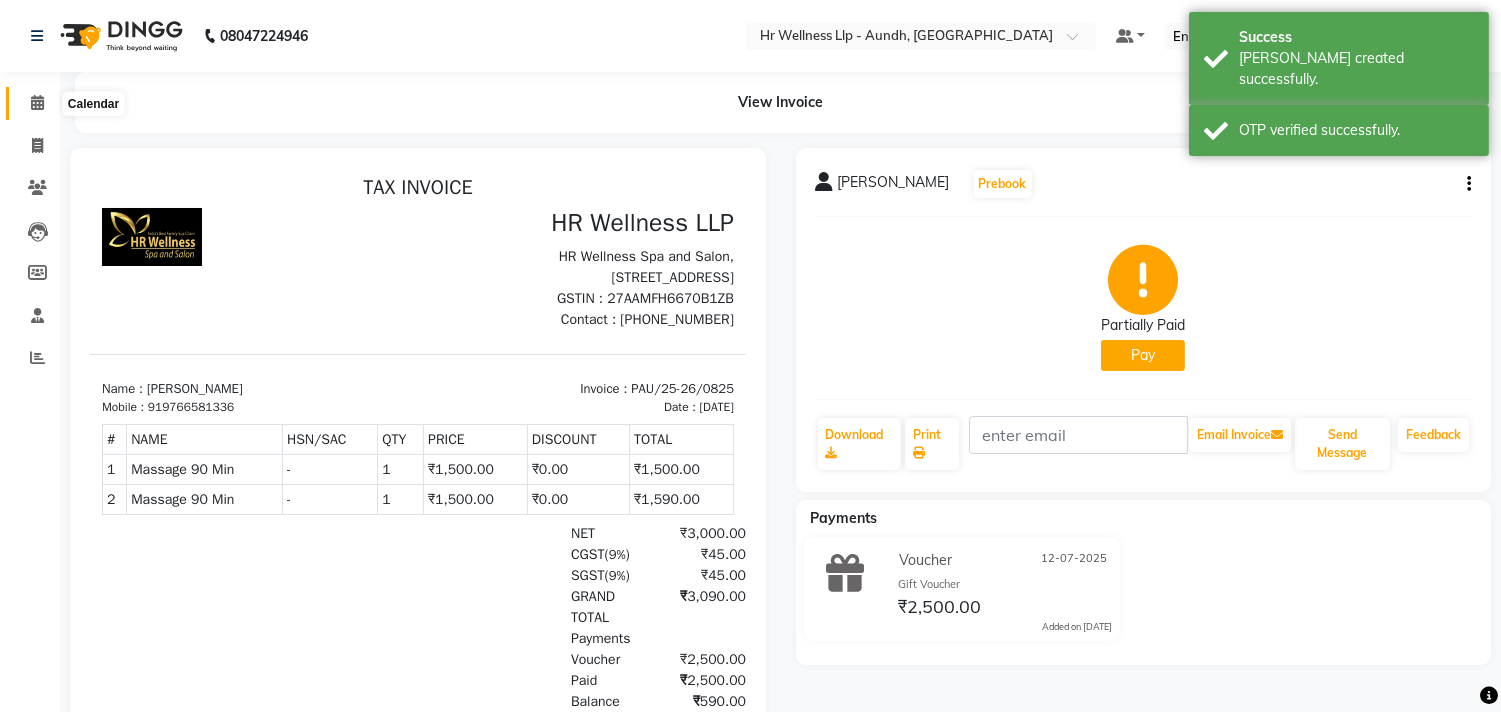 click 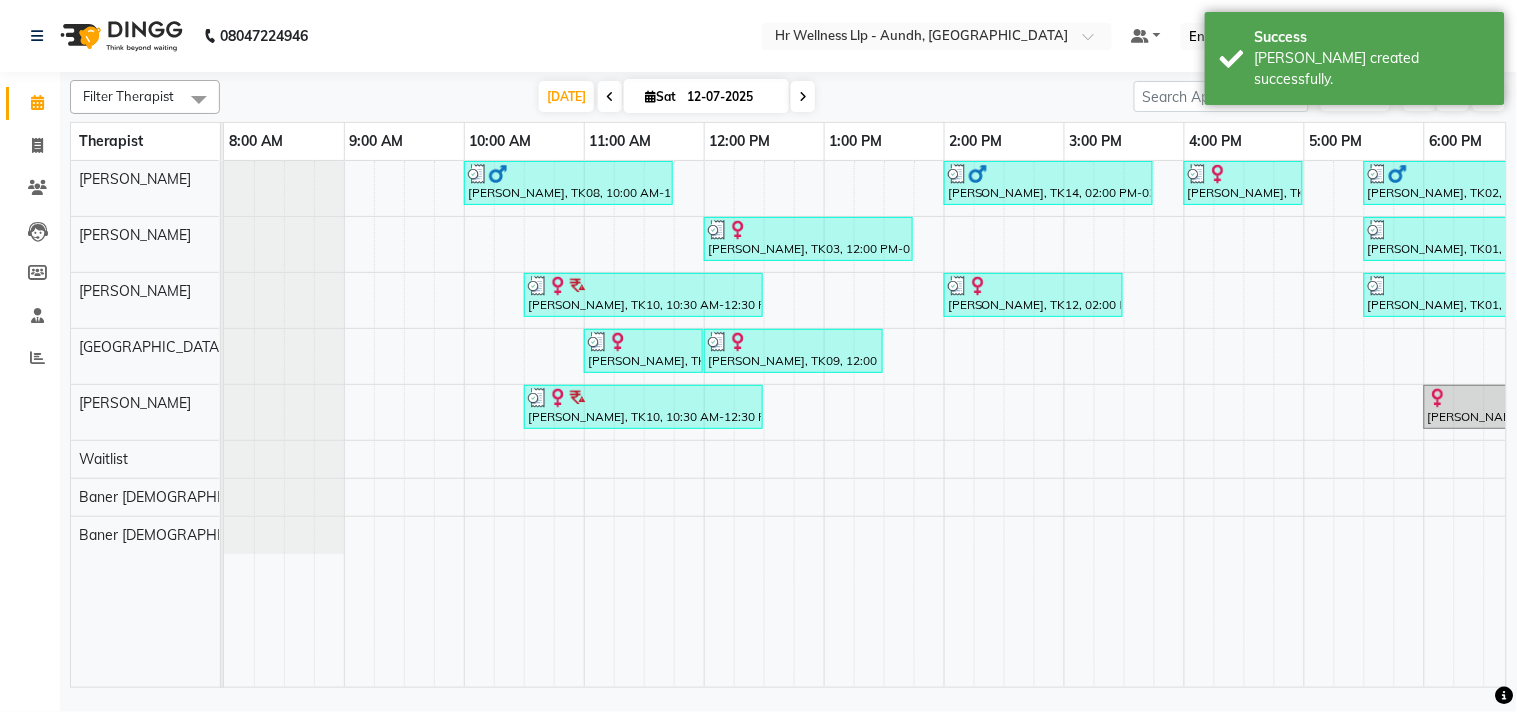 scroll, scrollTop: 0, scrollLeft: 294, axis: horizontal 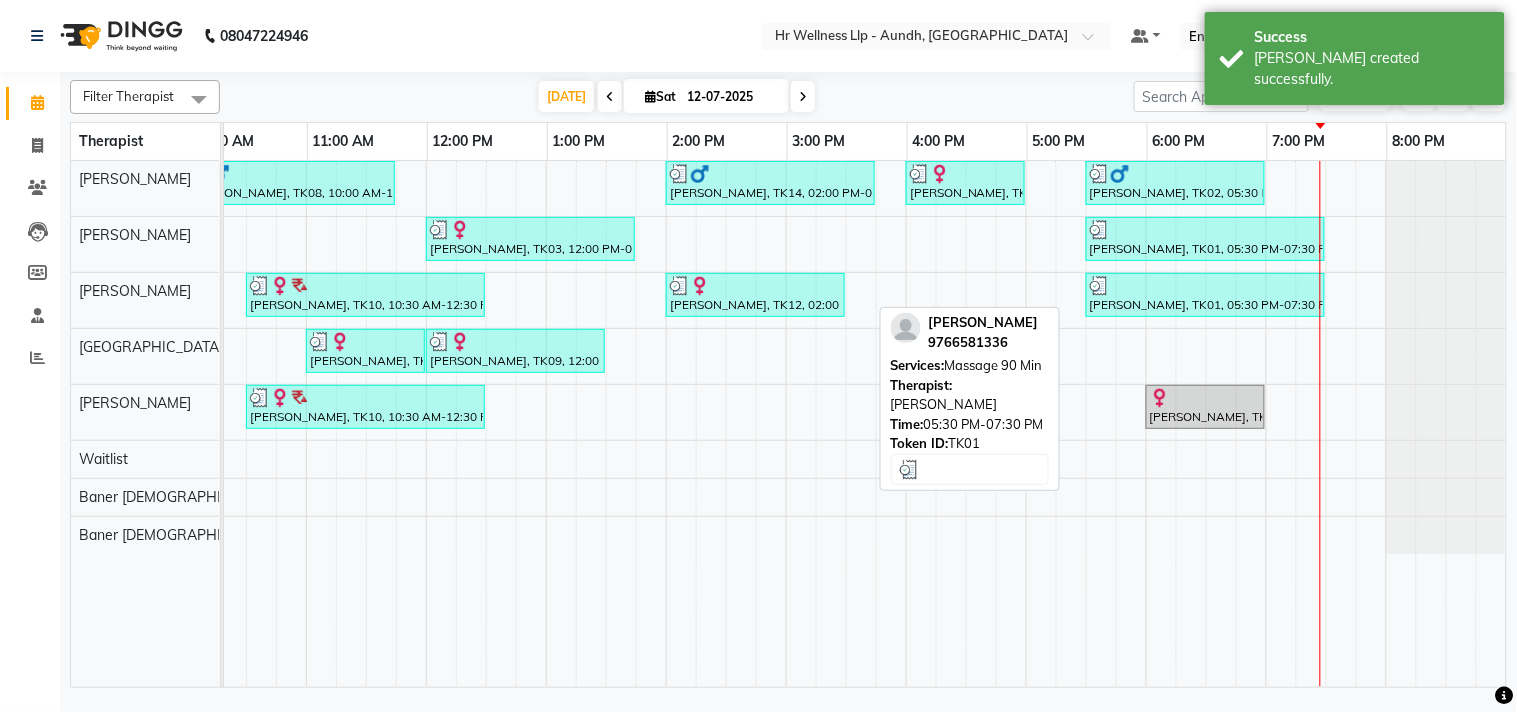 drag, startPoint x: 1137, startPoint y: 303, endPoint x: 1097, endPoint y: 255, distance: 62.482 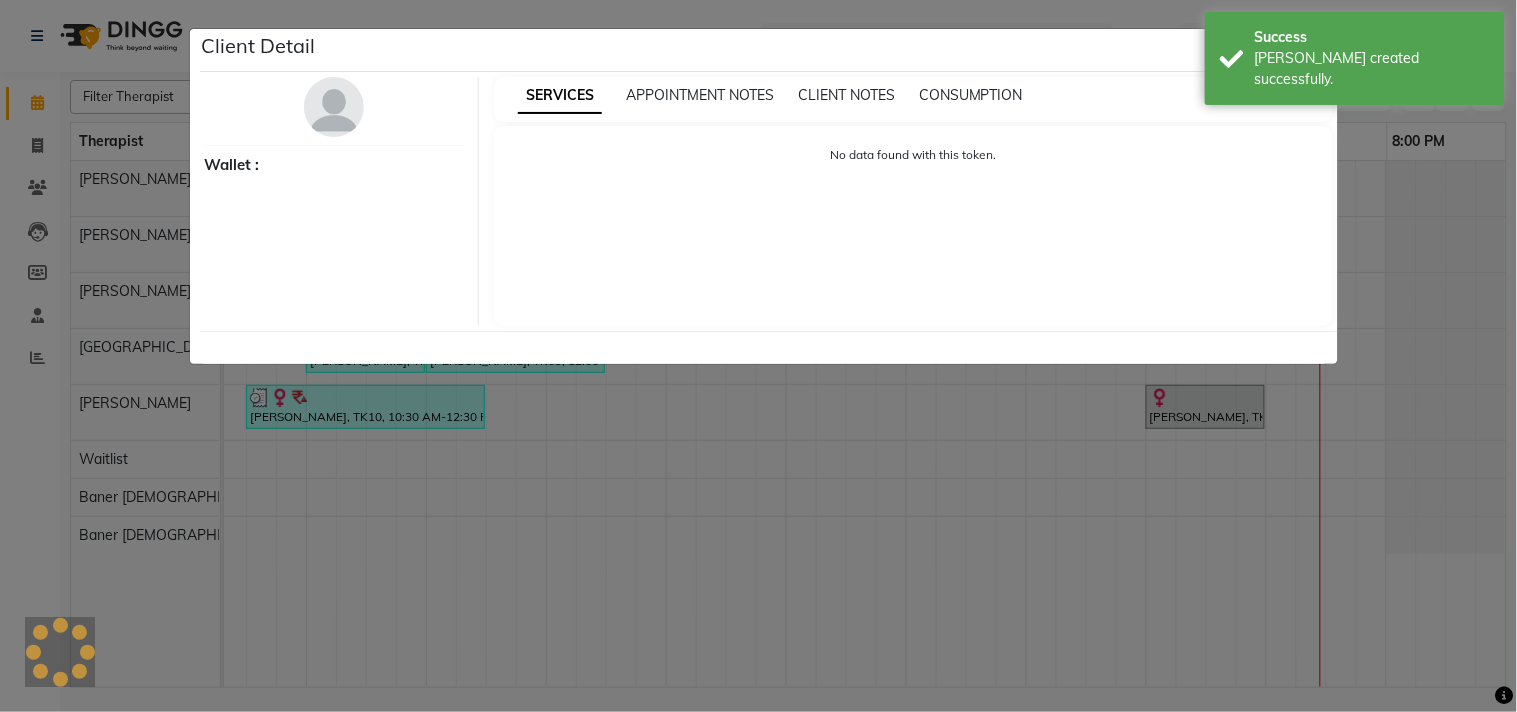 select on "3" 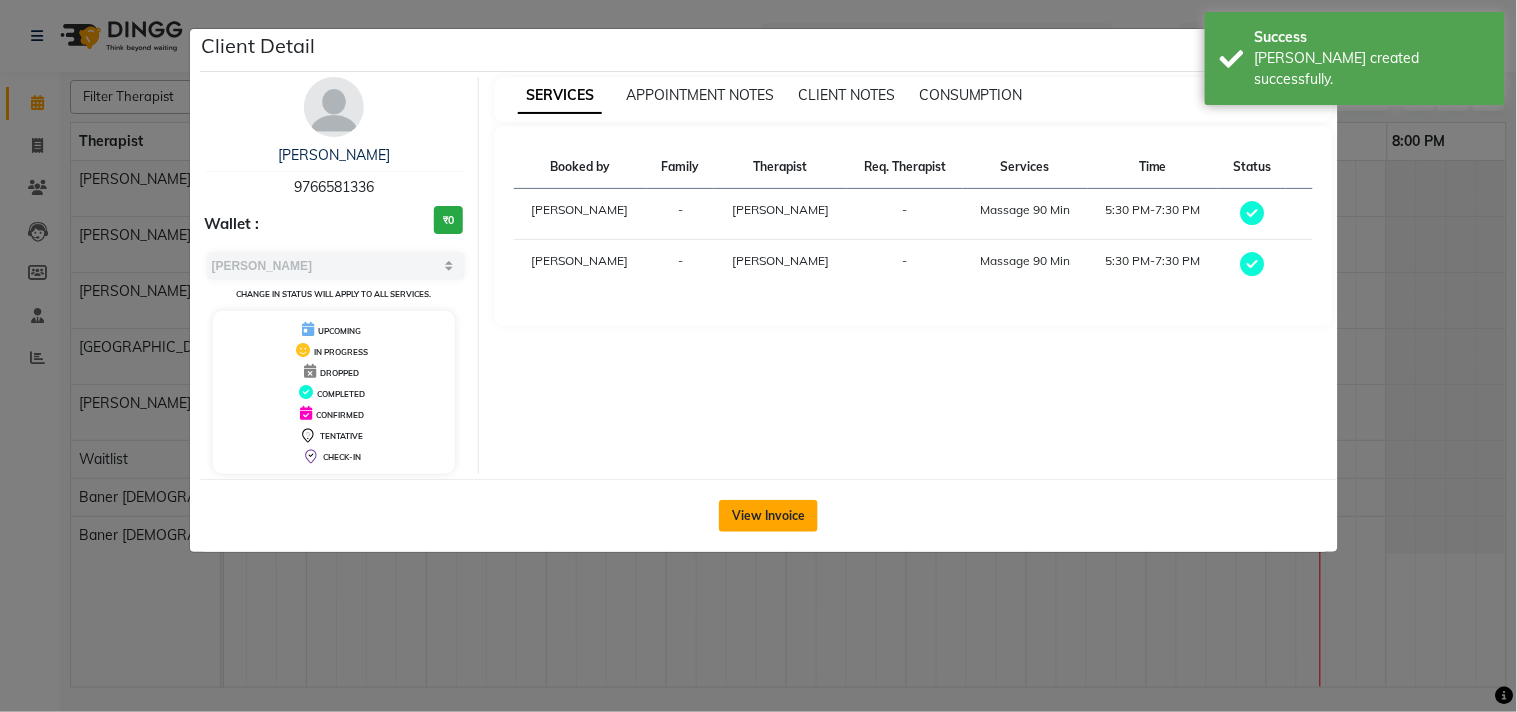 click on "View Invoice" 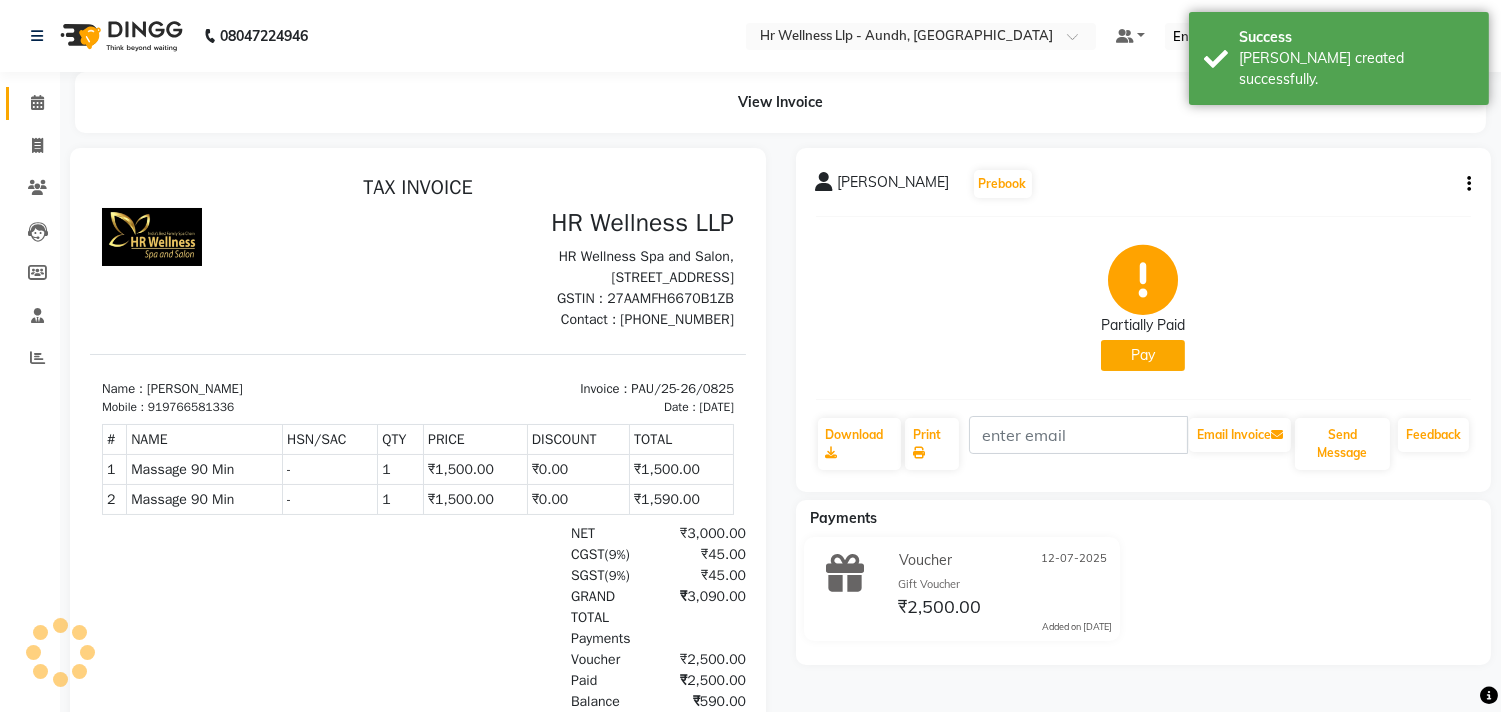 scroll, scrollTop: 0, scrollLeft: 0, axis: both 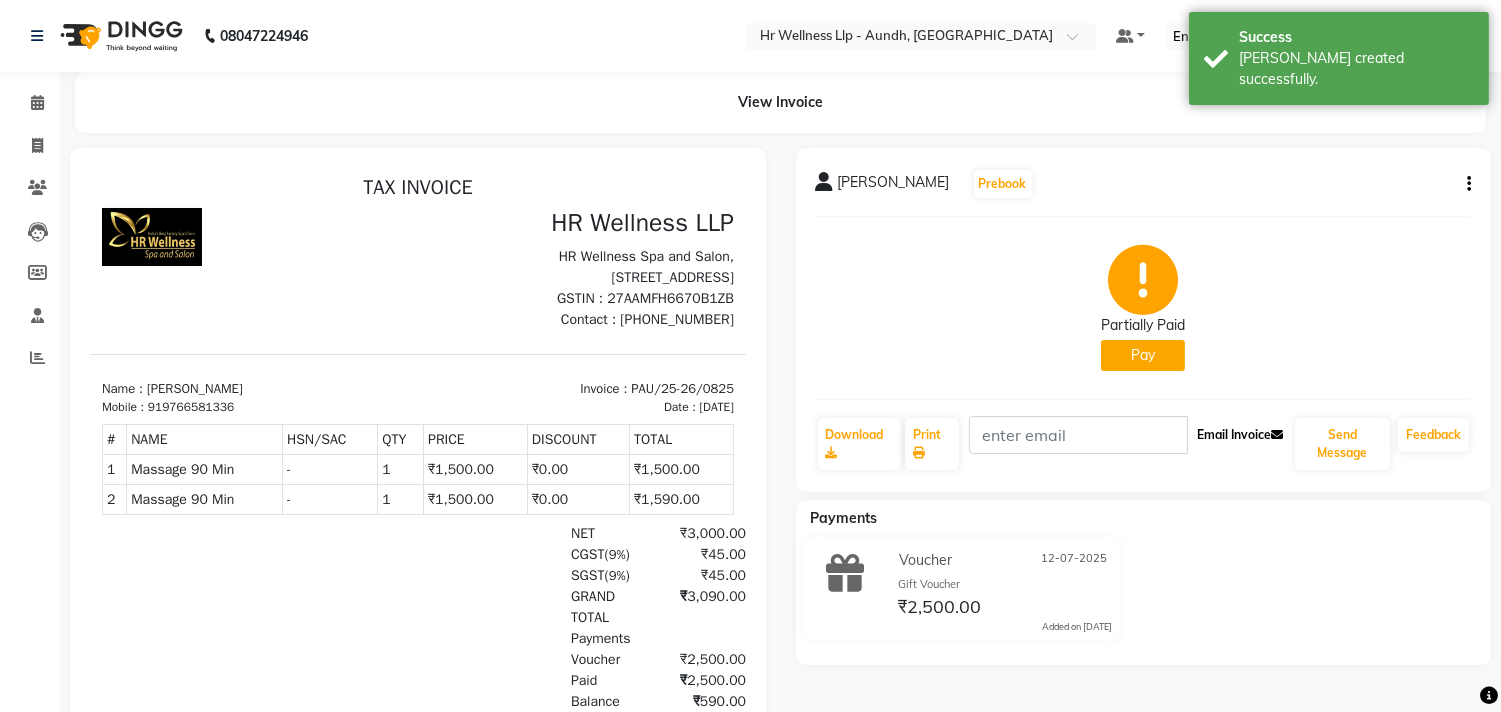 click on "Email Invoice" 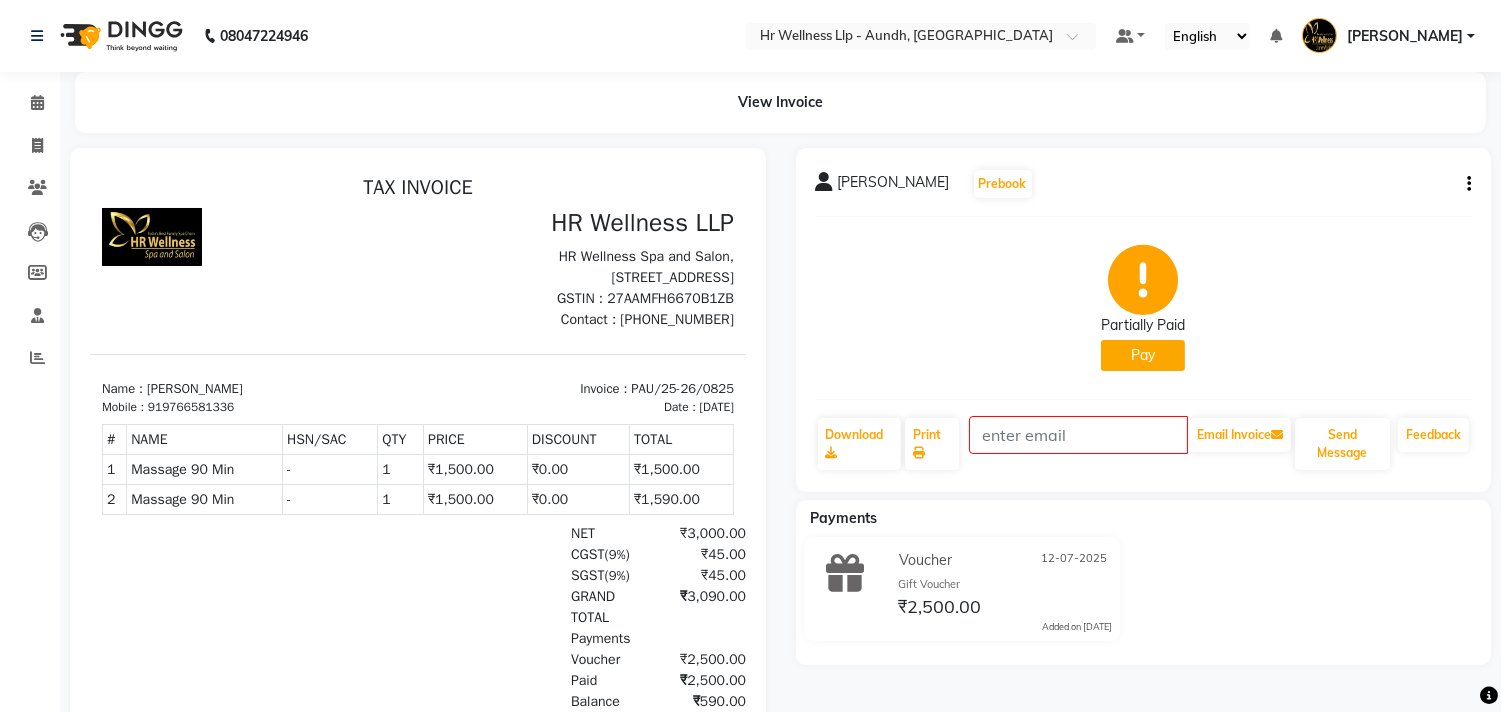 click on "Pay" 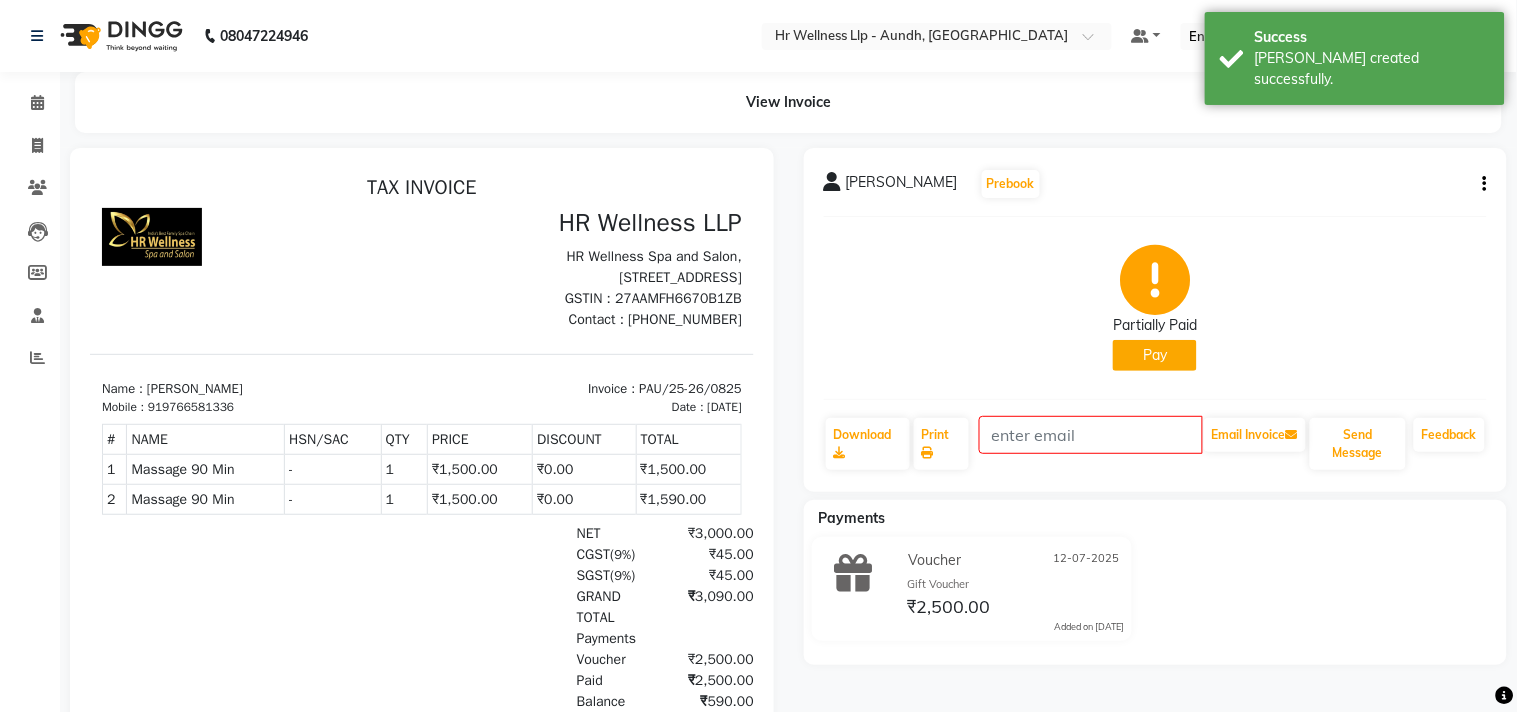 select on "1" 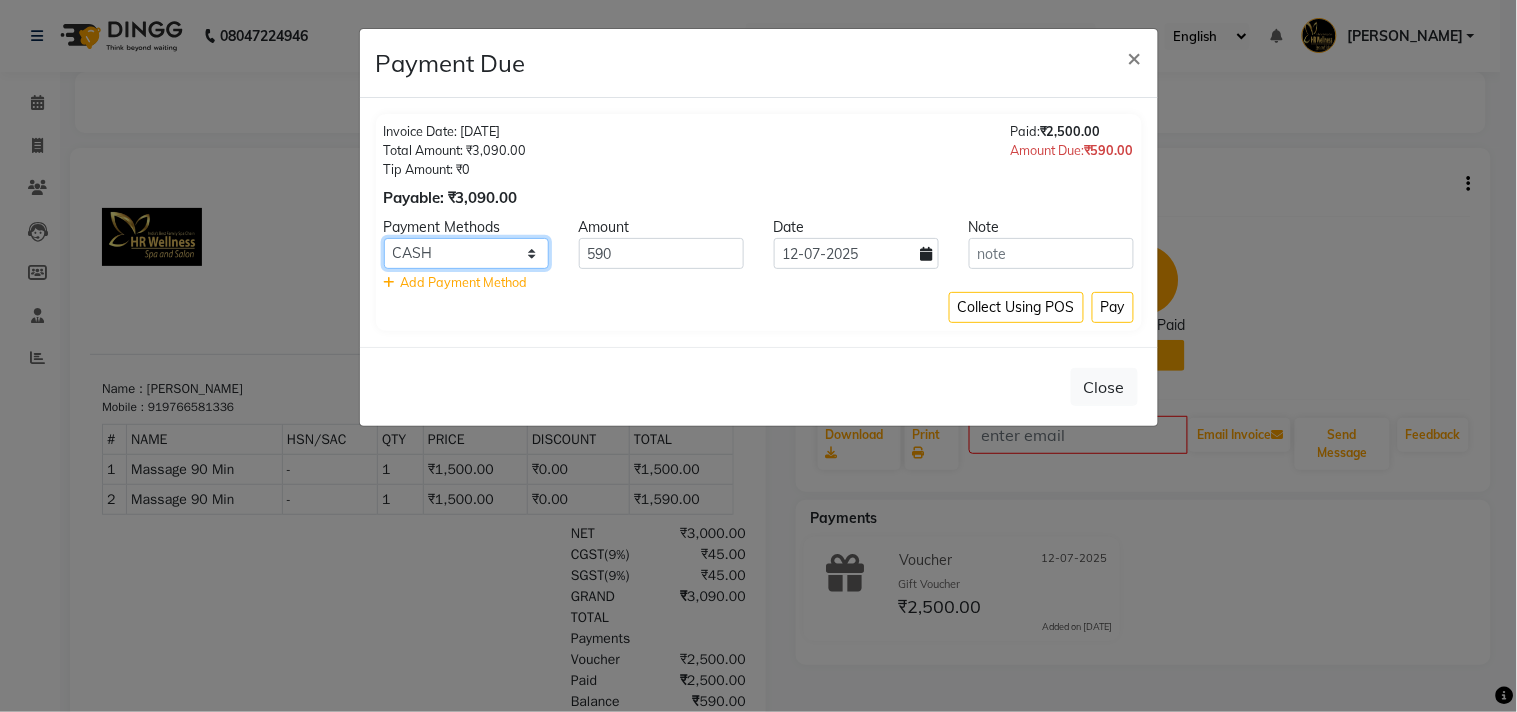 click on "PhonePe Cheque ONLINE Visa Card GPay UPI CASH Master Card CARD BharatPay MI Voucher PayTM NearBuy Bank CARD Razorpay" 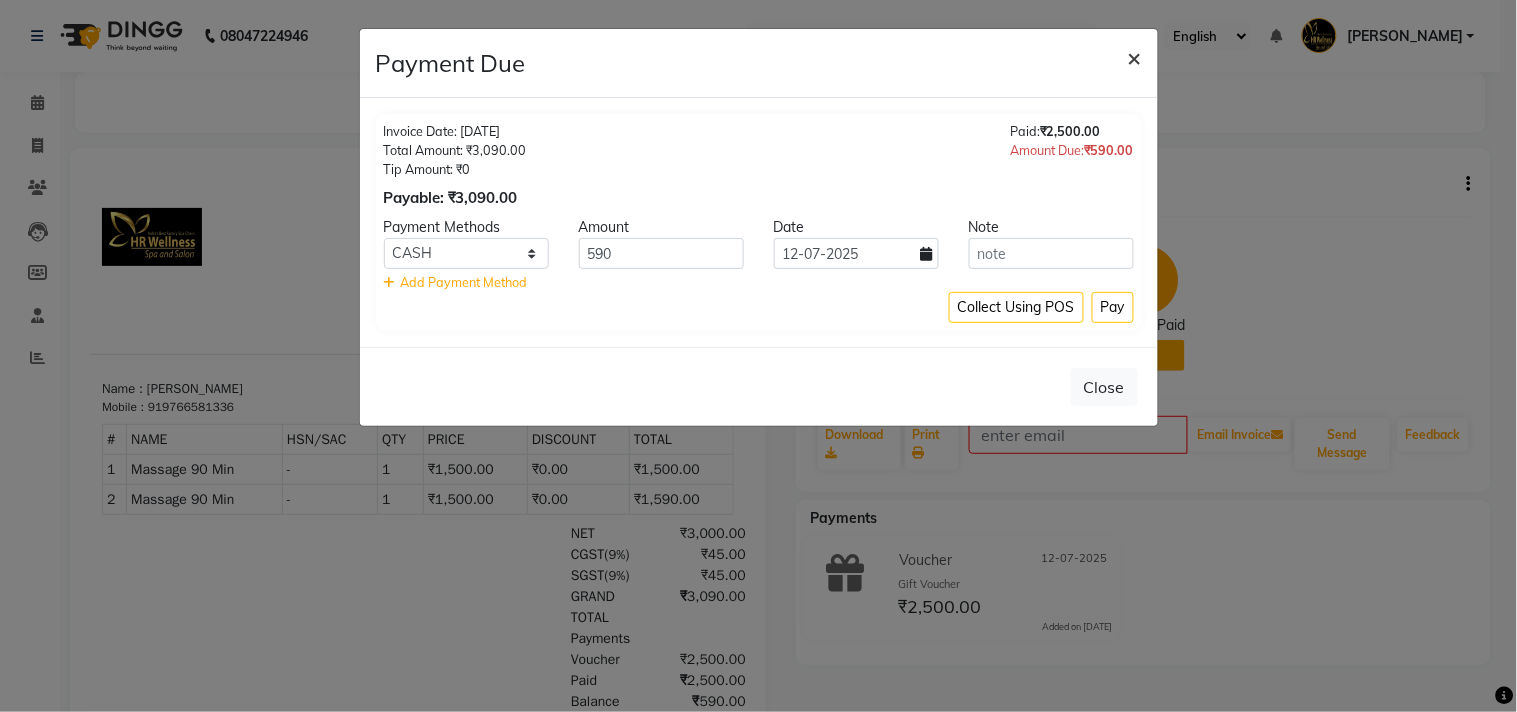 click on "×" 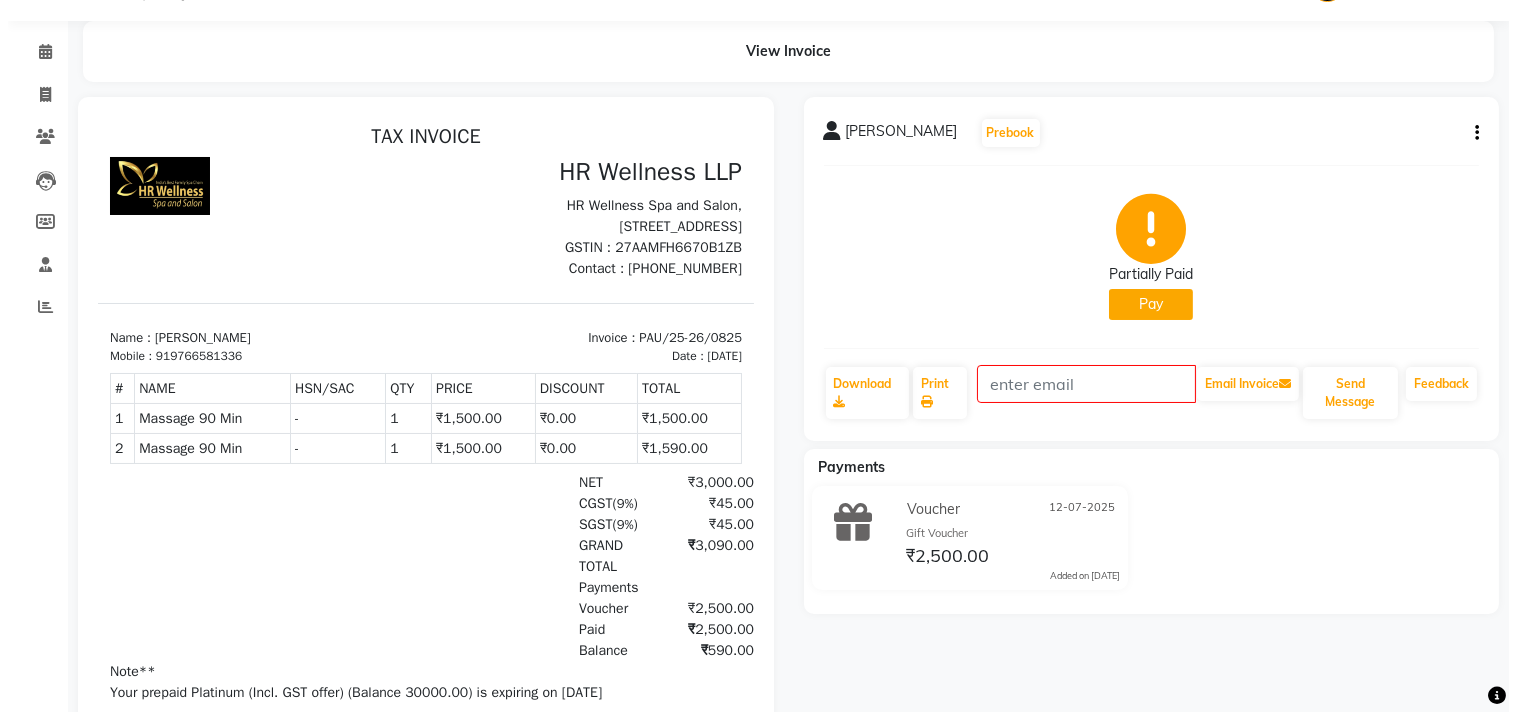 scroll, scrollTop: 0, scrollLeft: 0, axis: both 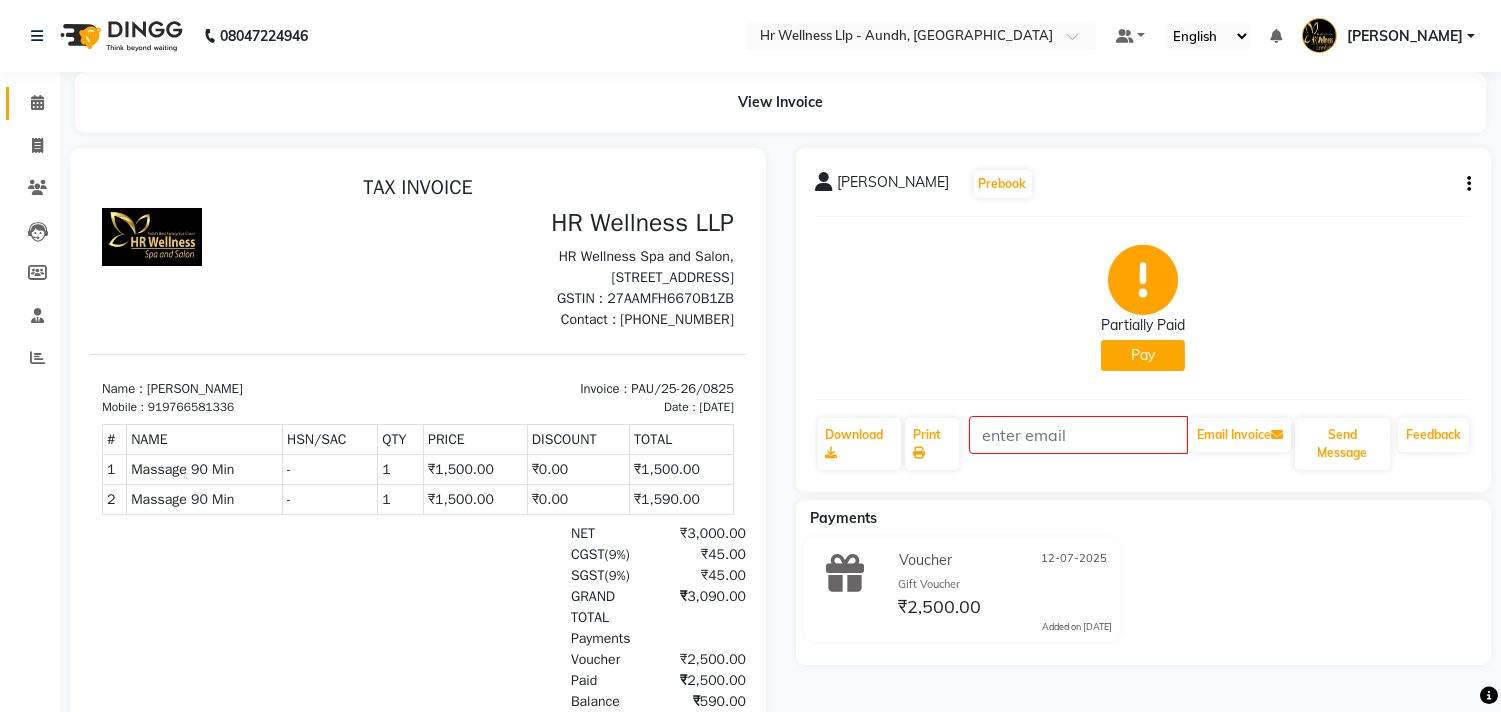 click on "Calendar" 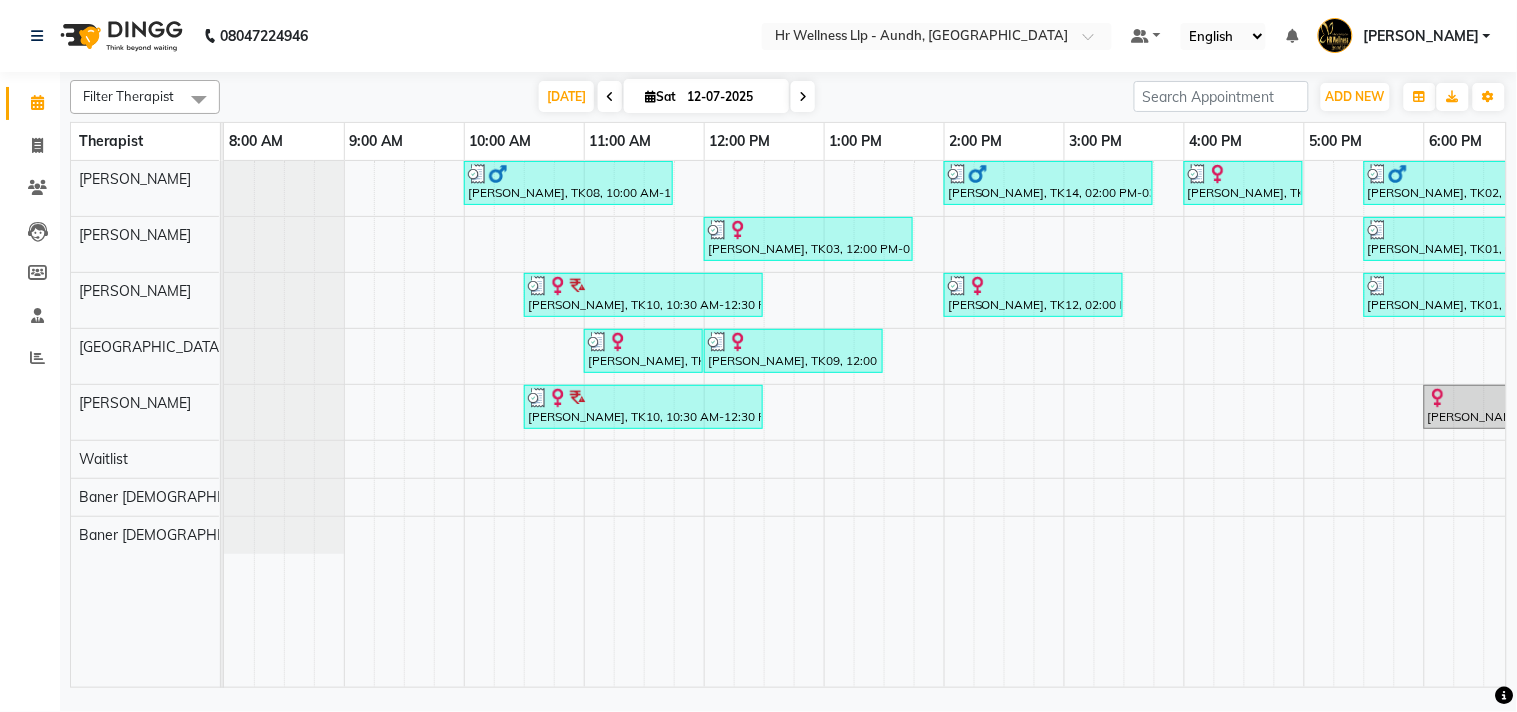 scroll, scrollTop: 0, scrollLeft: 277, axis: horizontal 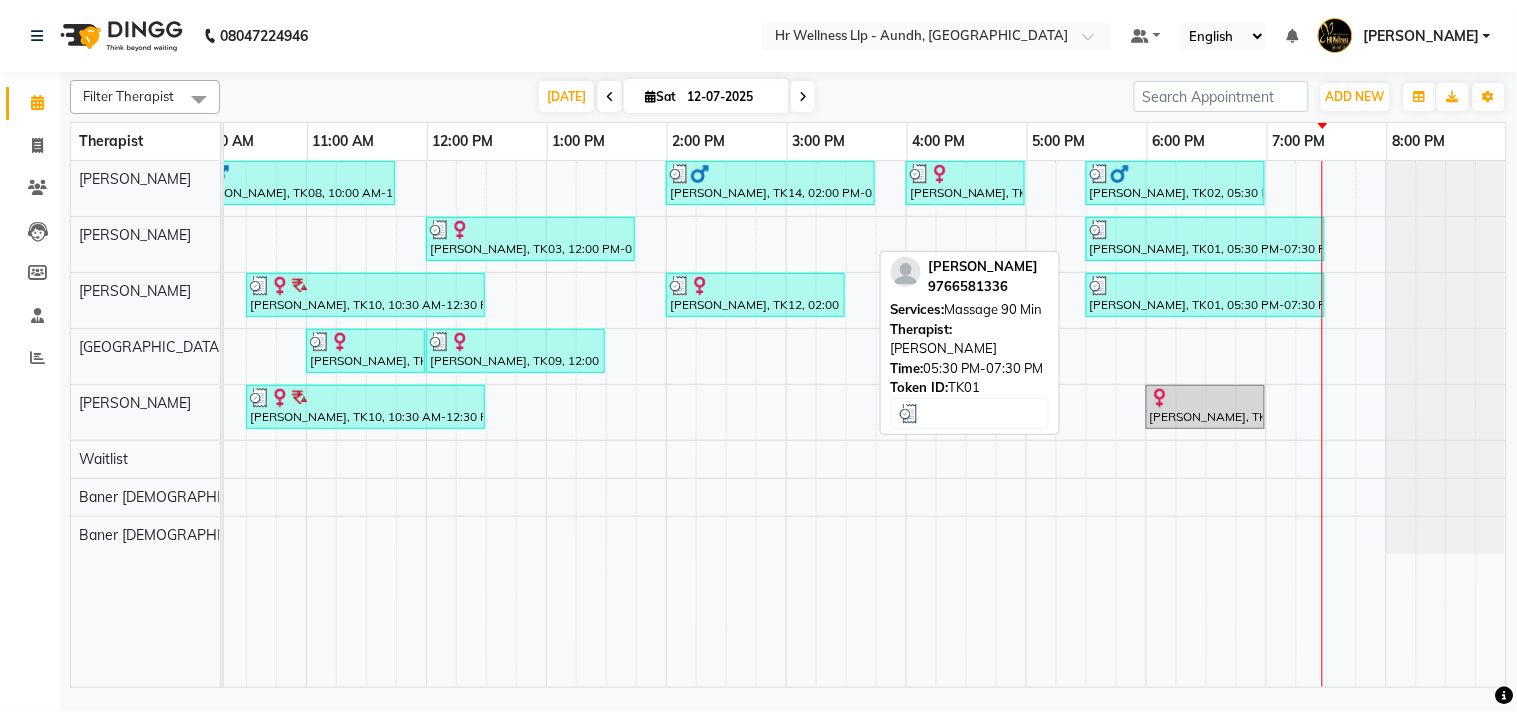 click at bounding box center [1205, 230] 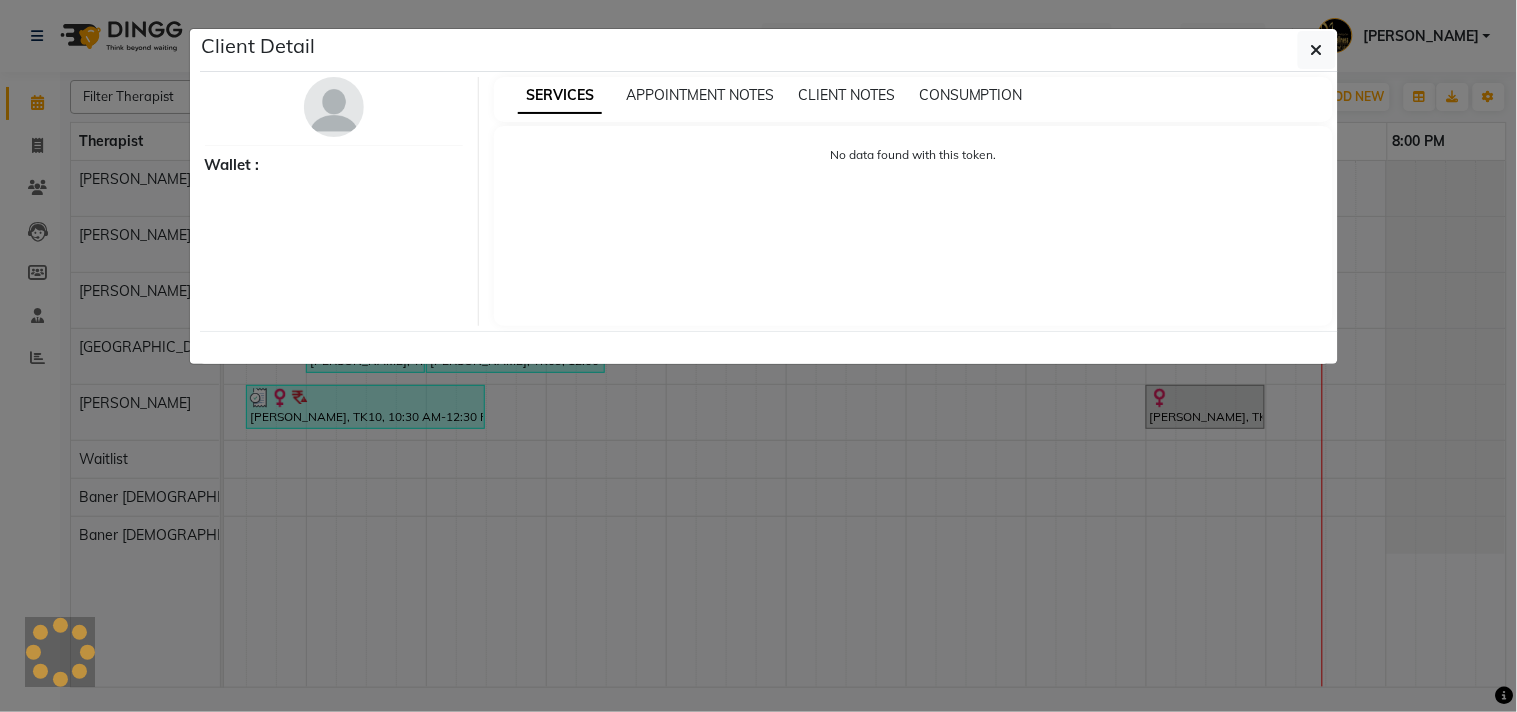 select on "3" 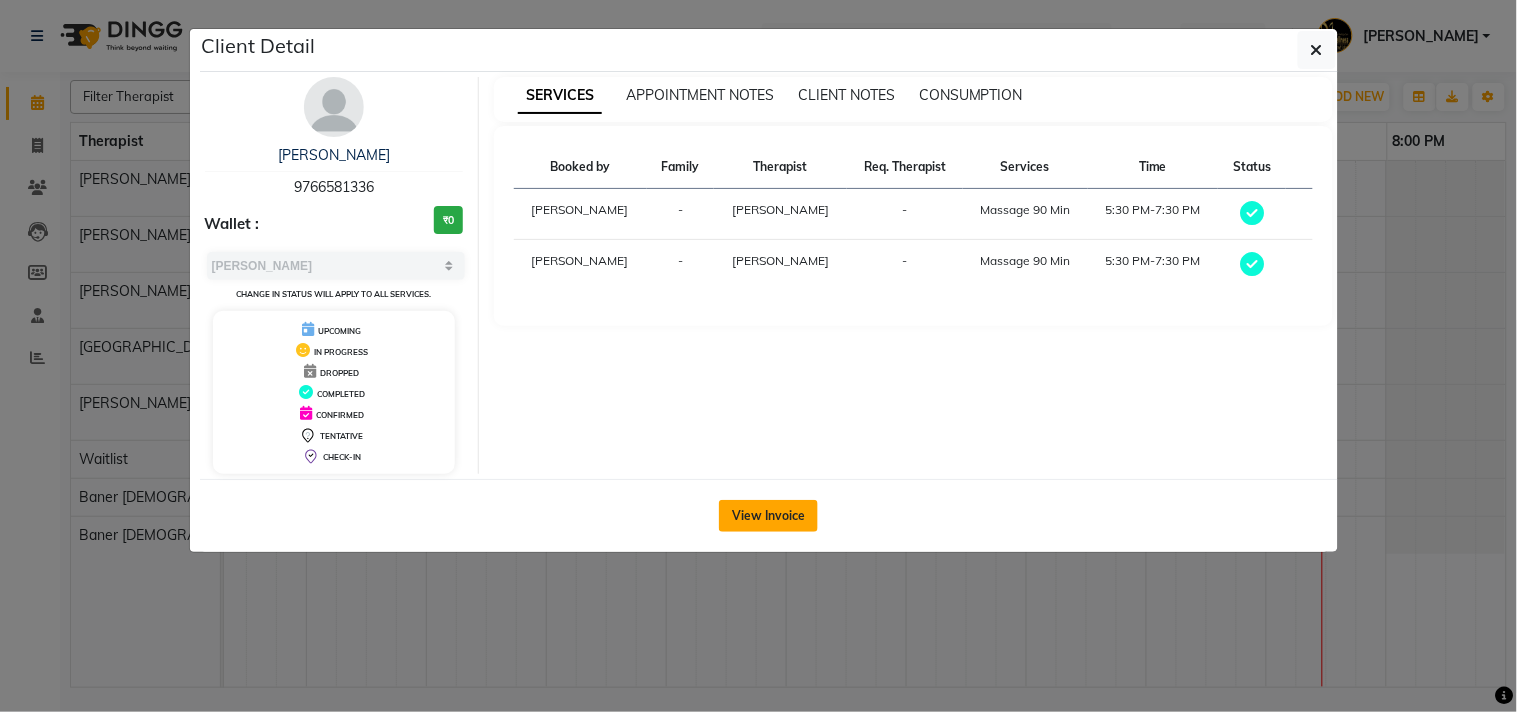 click on "View Invoice" 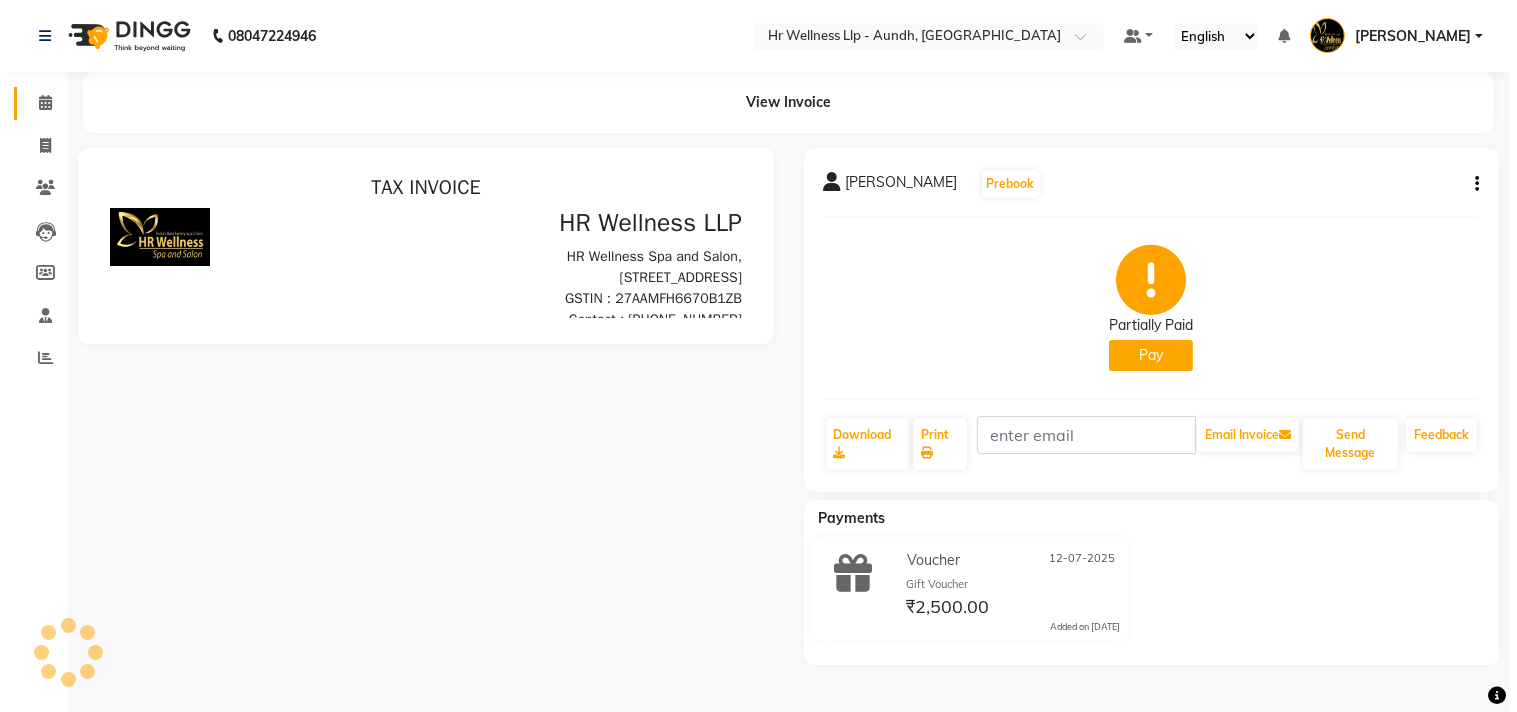 scroll, scrollTop: 0, scrollLeft: 0, axis: both 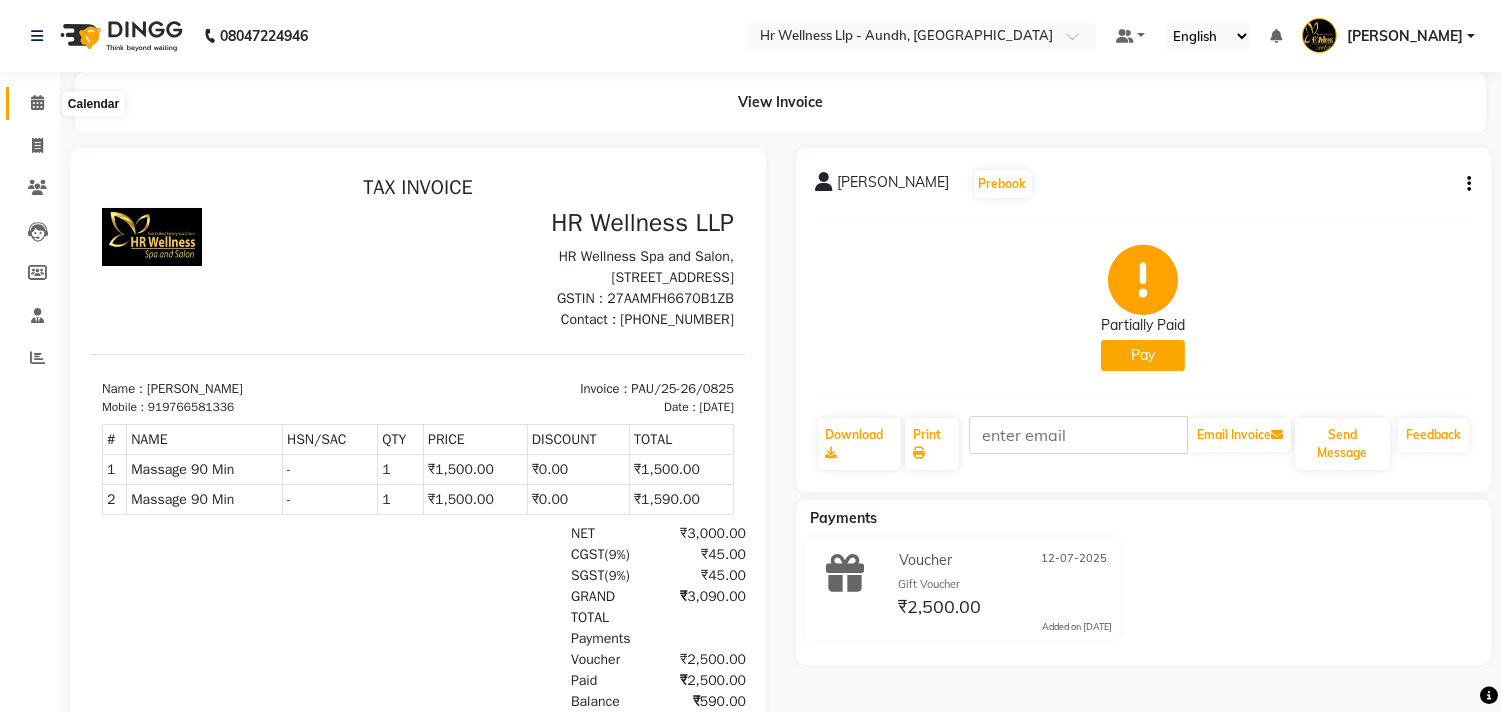 click 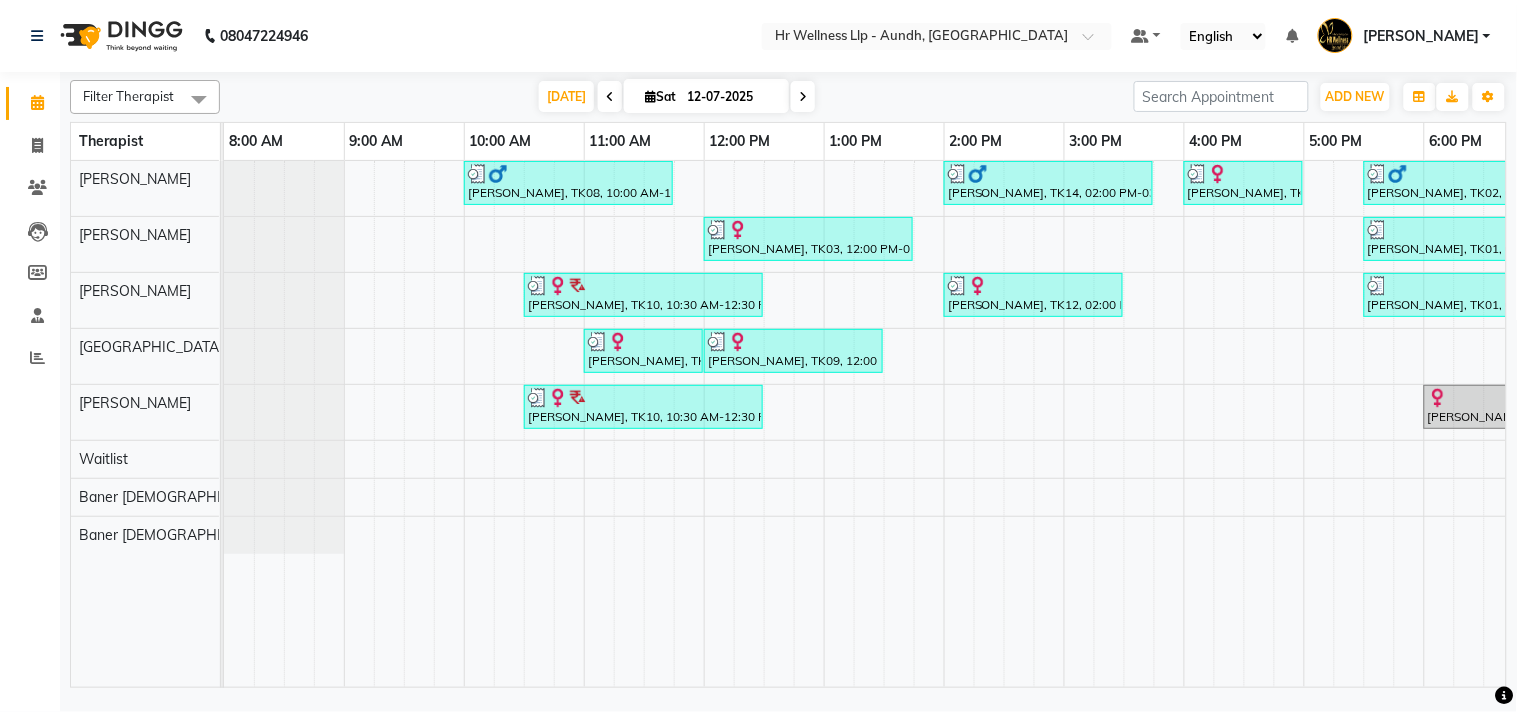 scroll, scrollTop: 0, scrollLeft: 294, axis: horizontal 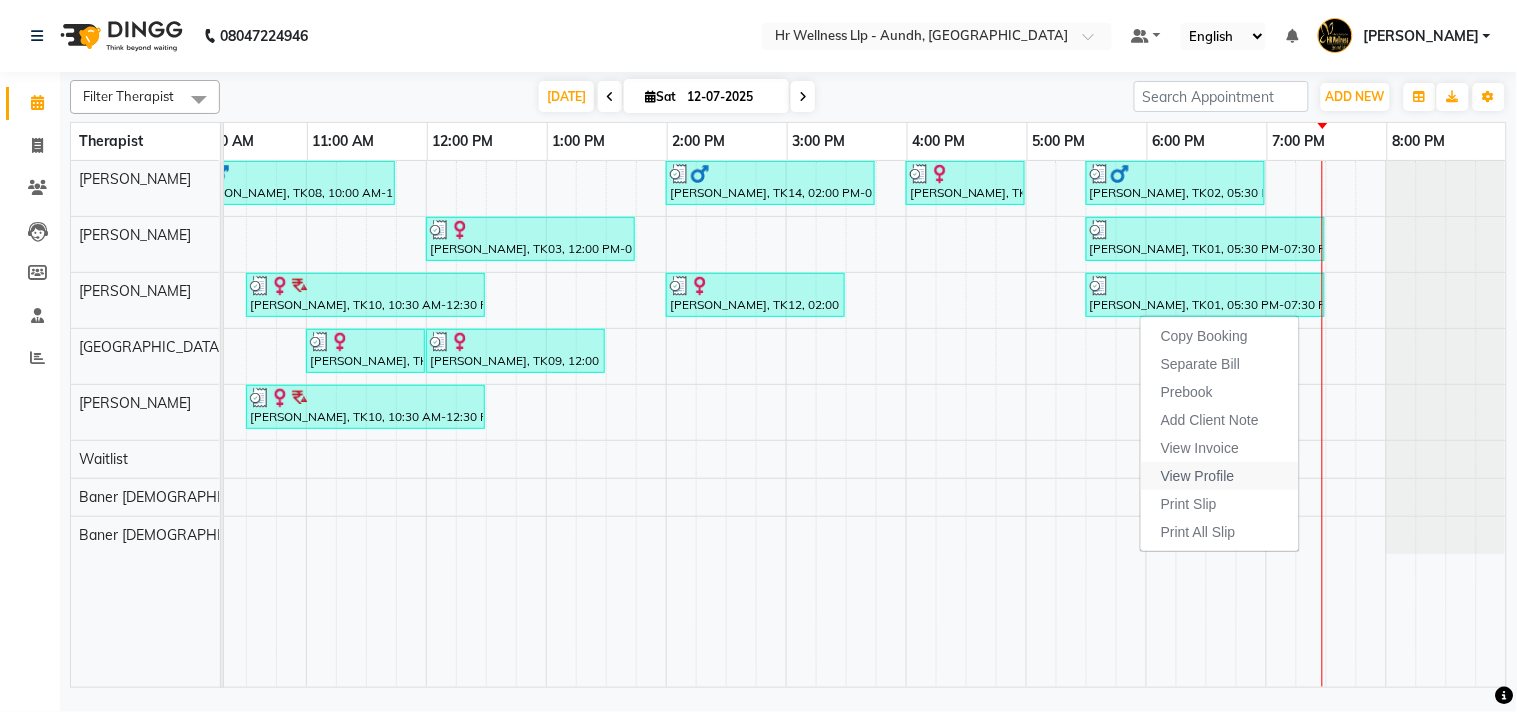 click on "View Profile" at bounding box center [1198, 476] 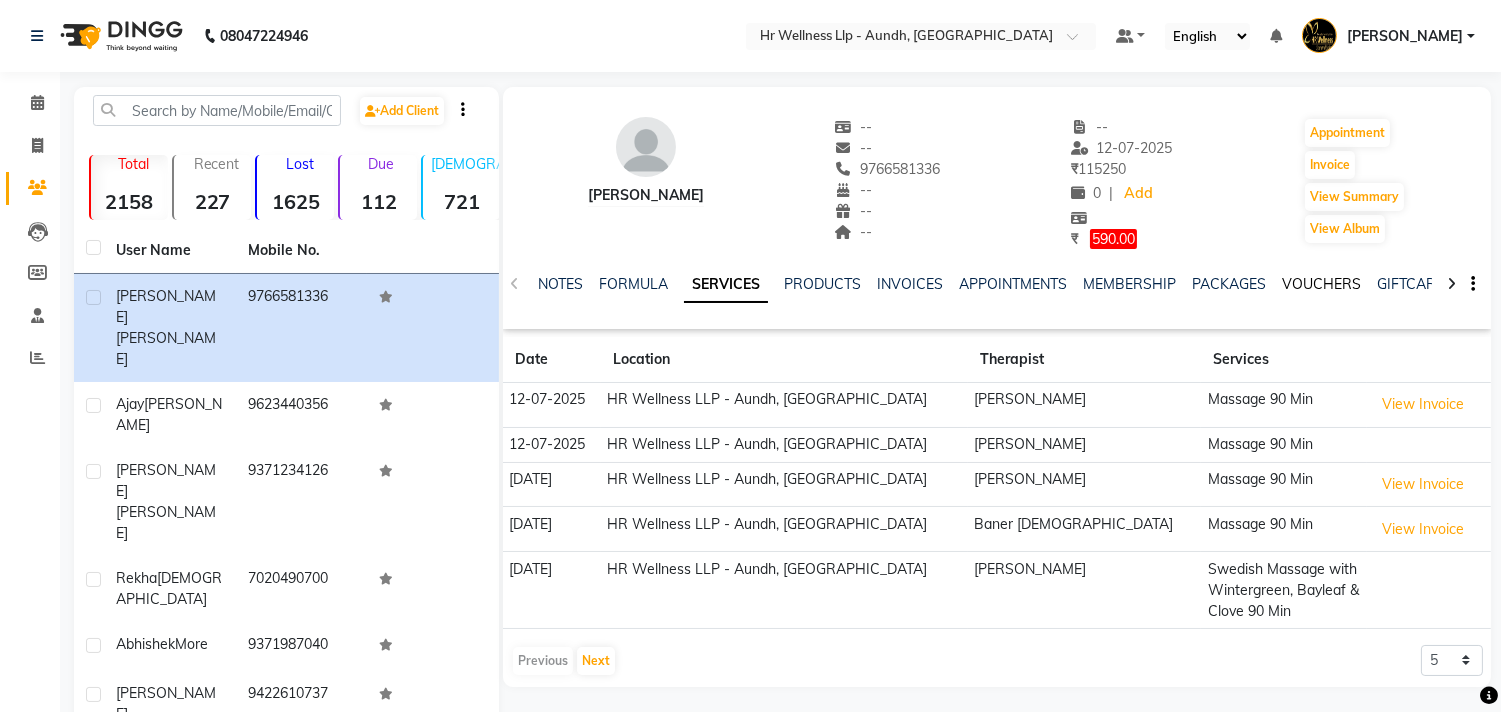 click on "VOUCHERS" 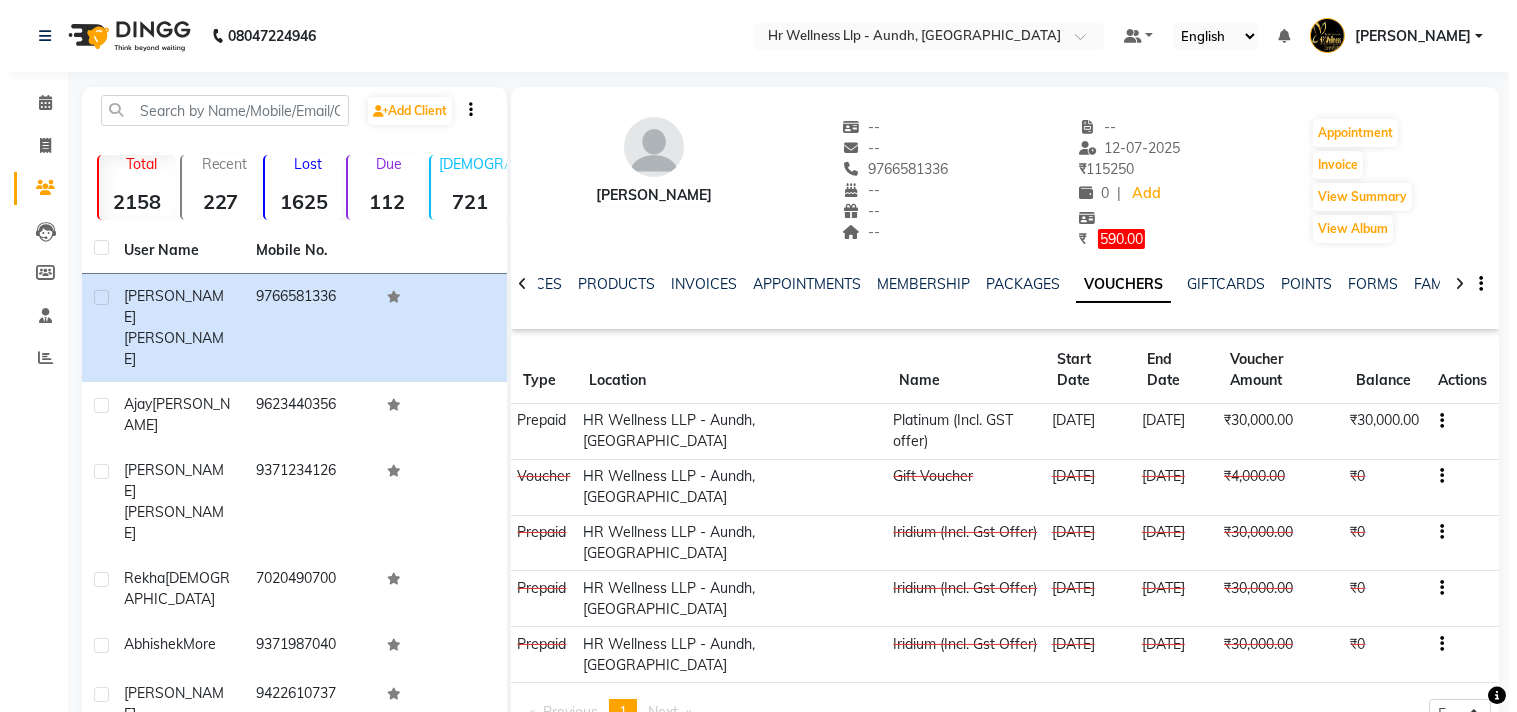 scroll, scrollTop: 0, scrollLeft: 103, axis: horizontal 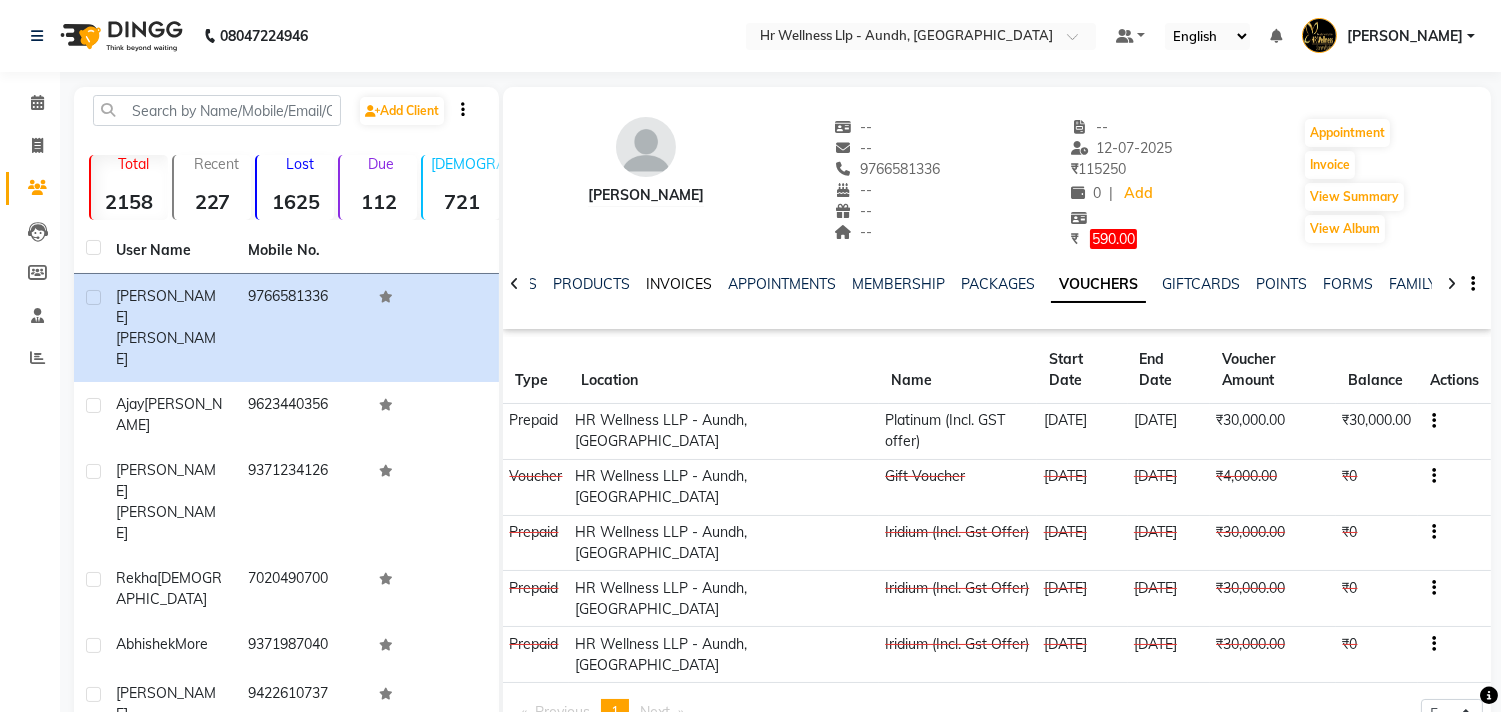 click on "INVOICES" 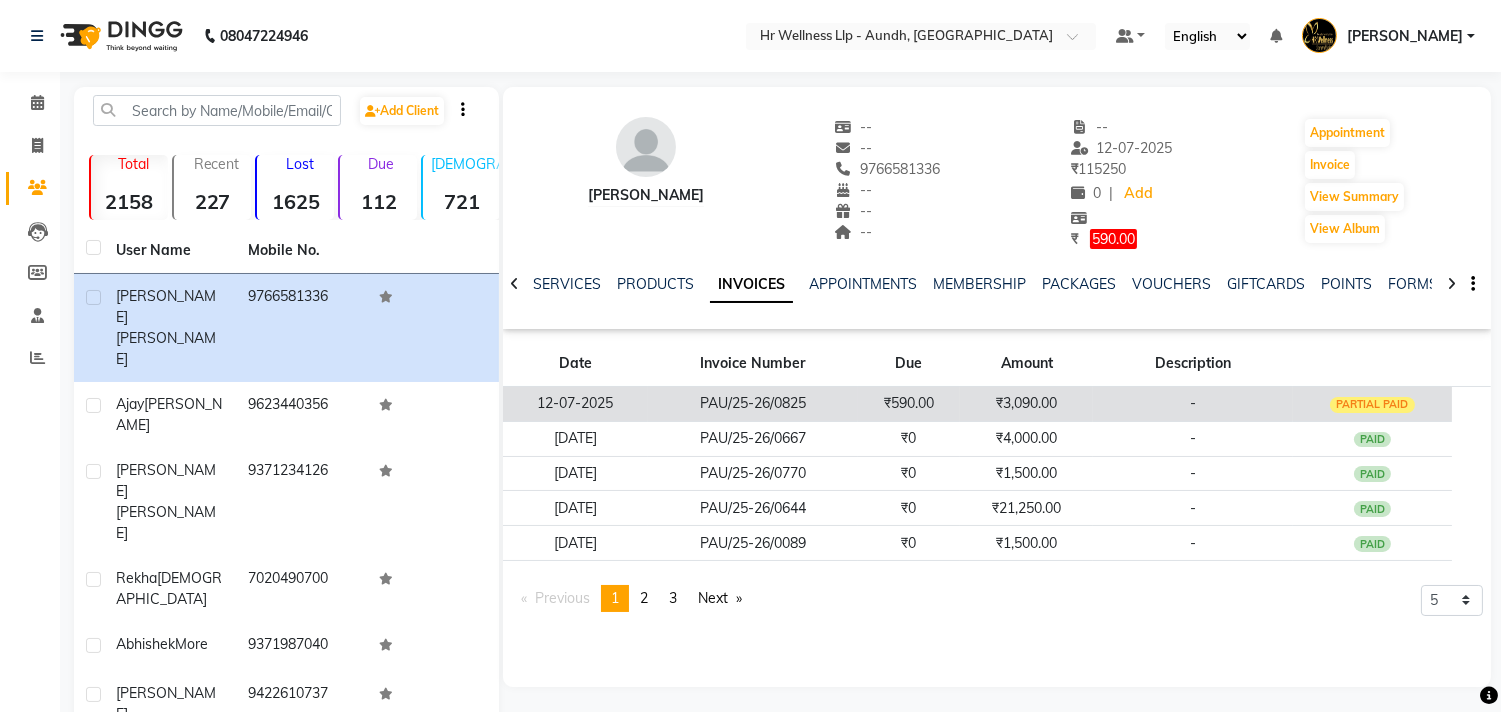 click on "PARTIAL PAID" 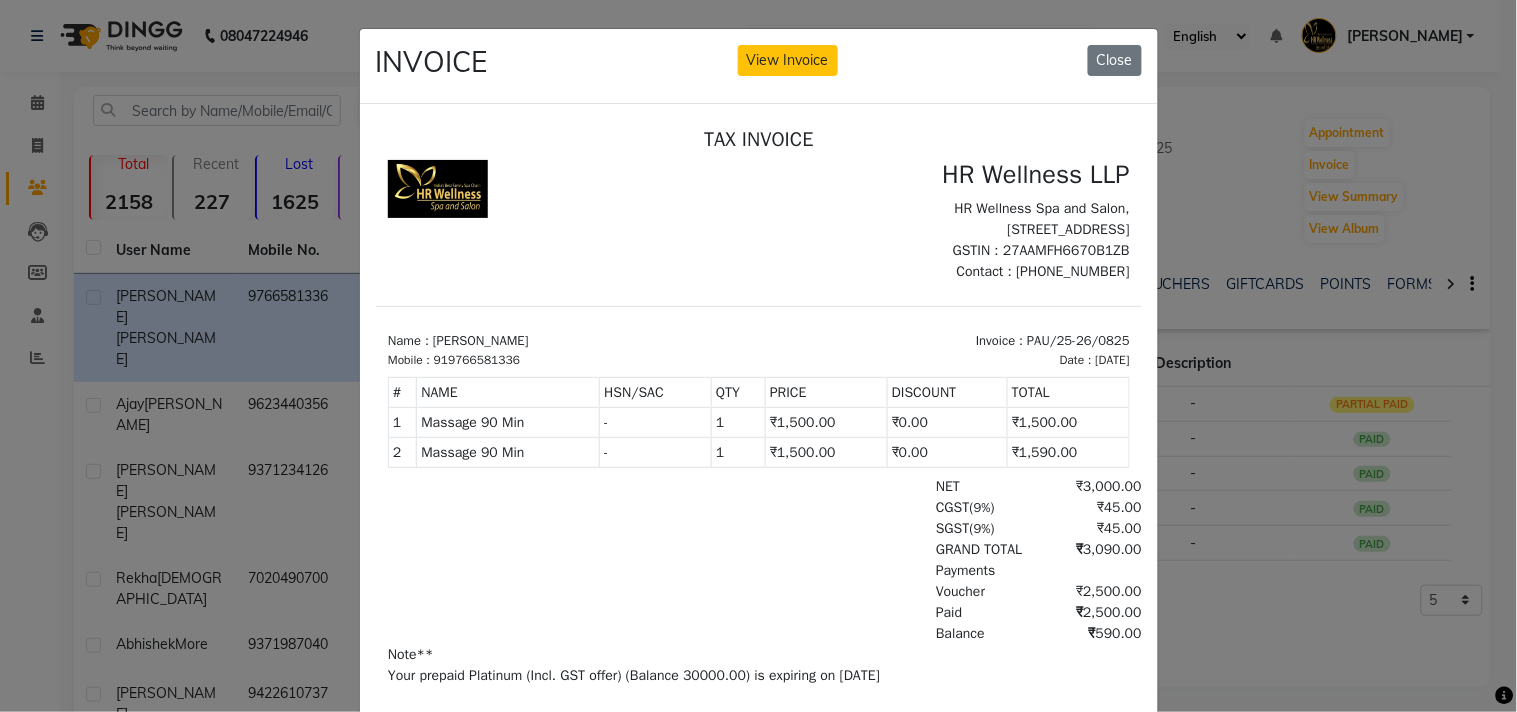 scroll, scrollTop: 15, scrollLeft: 0, axis: vertical 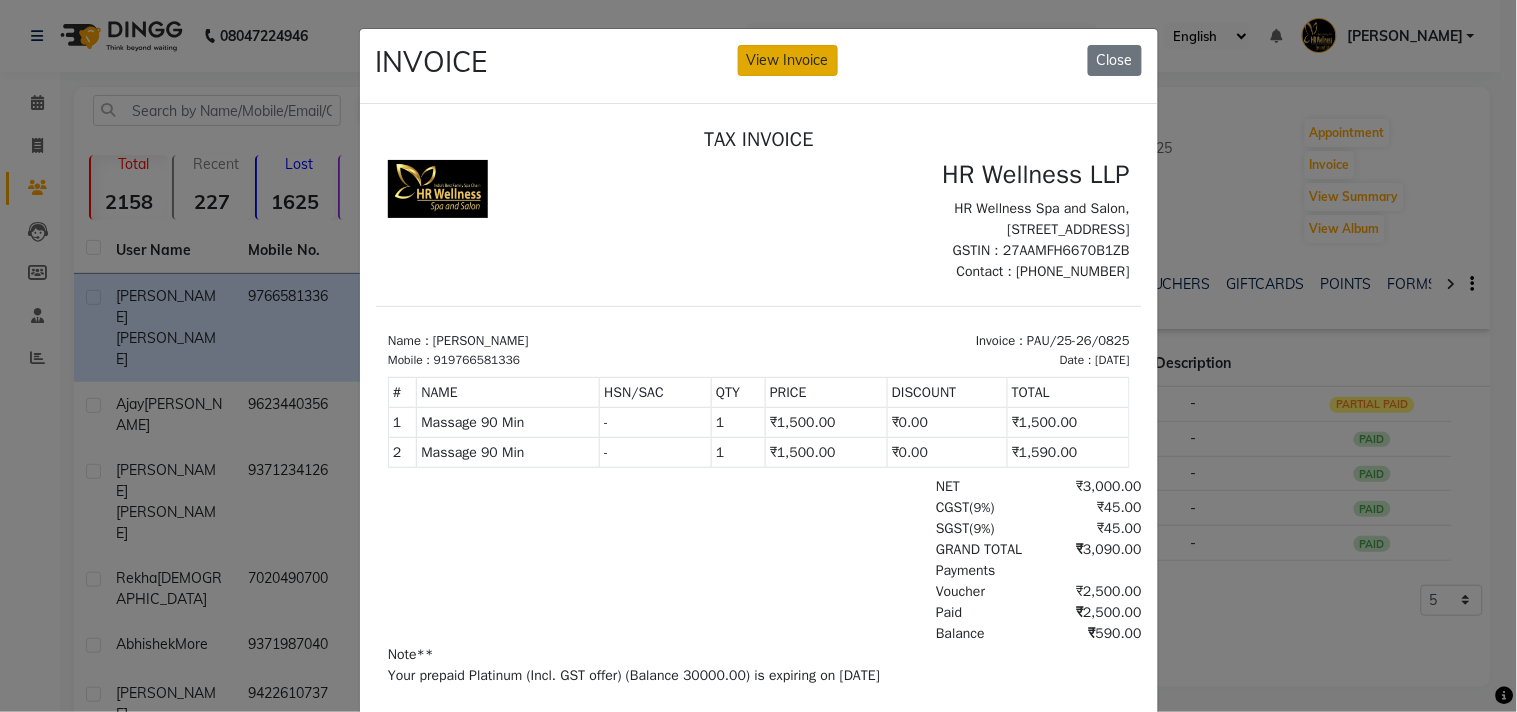 click on "View Invoice" 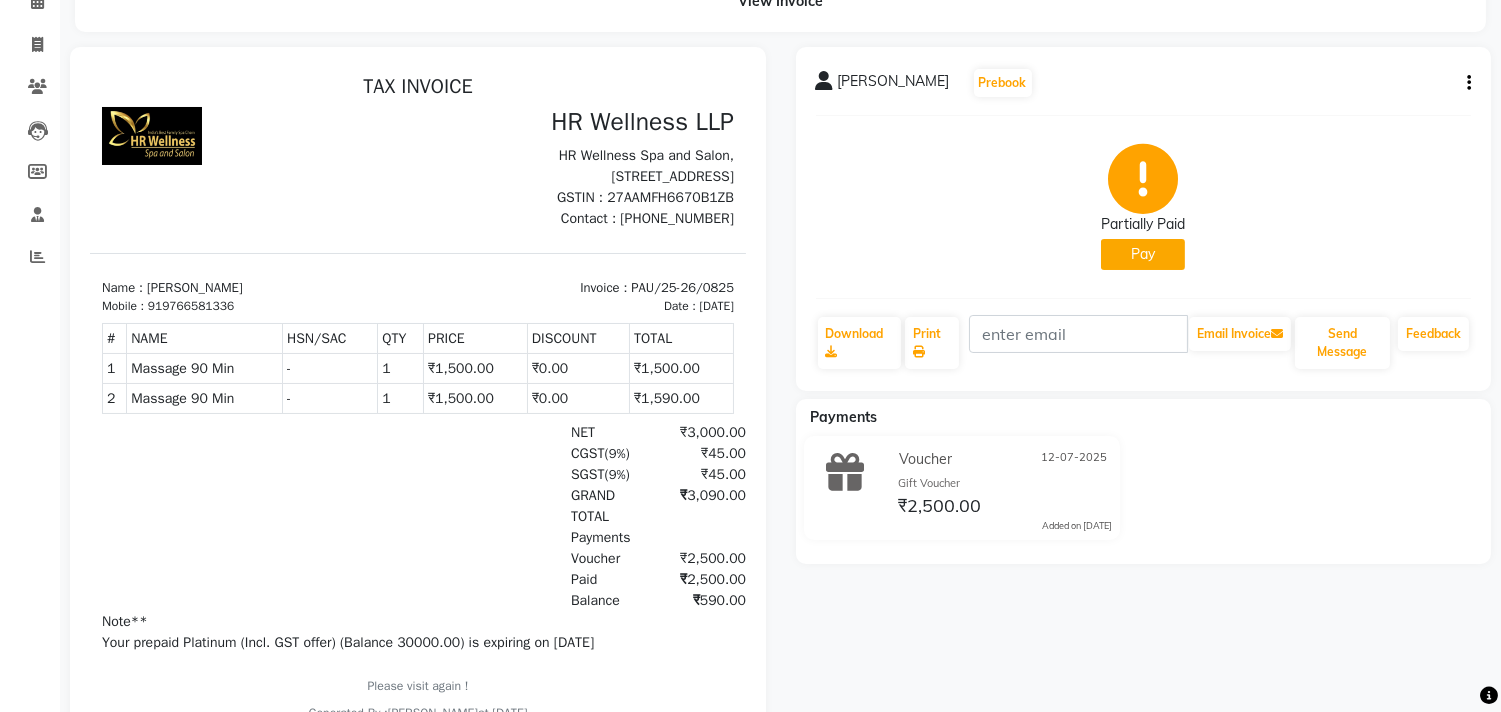 scroll, scrollTop: 216, scrollLeft: 0, axis: vertical 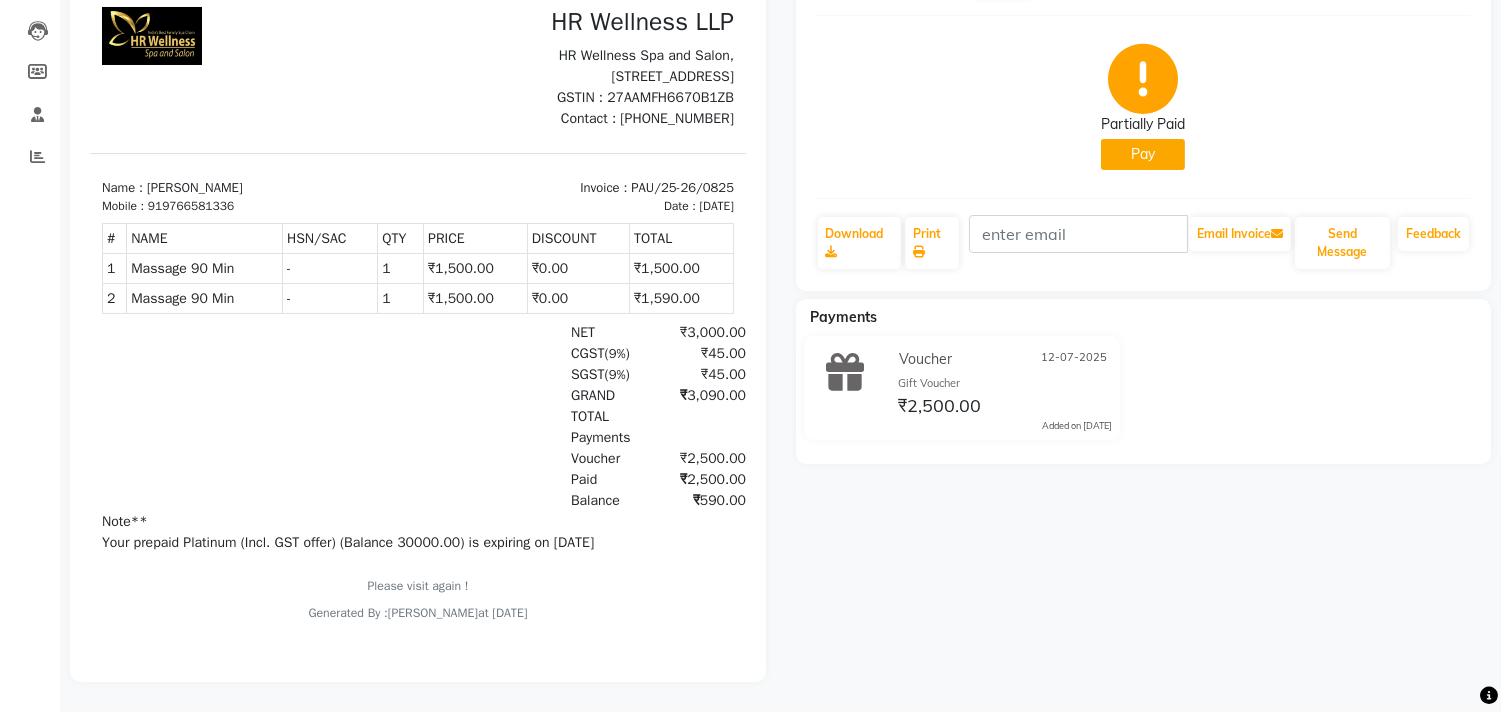 click on "Pay" 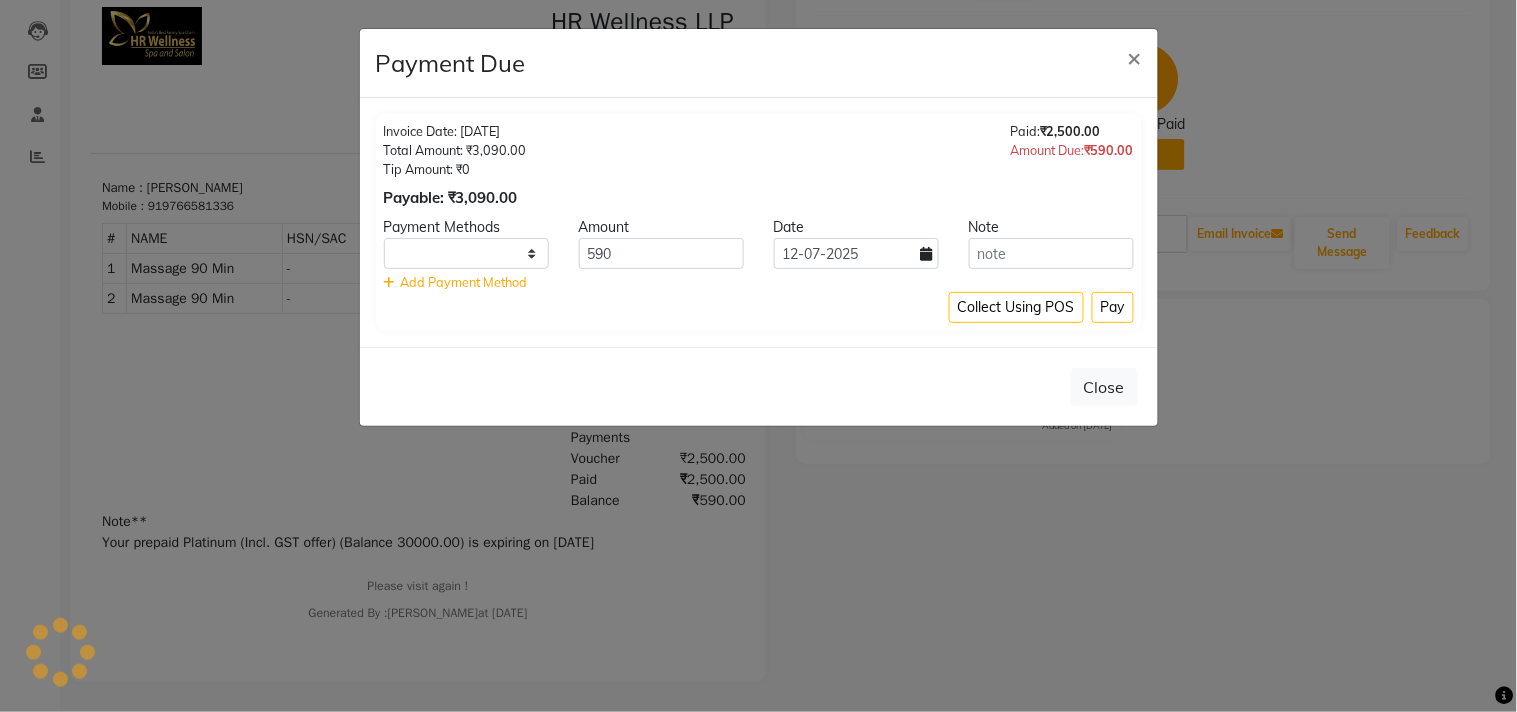 select on "1" 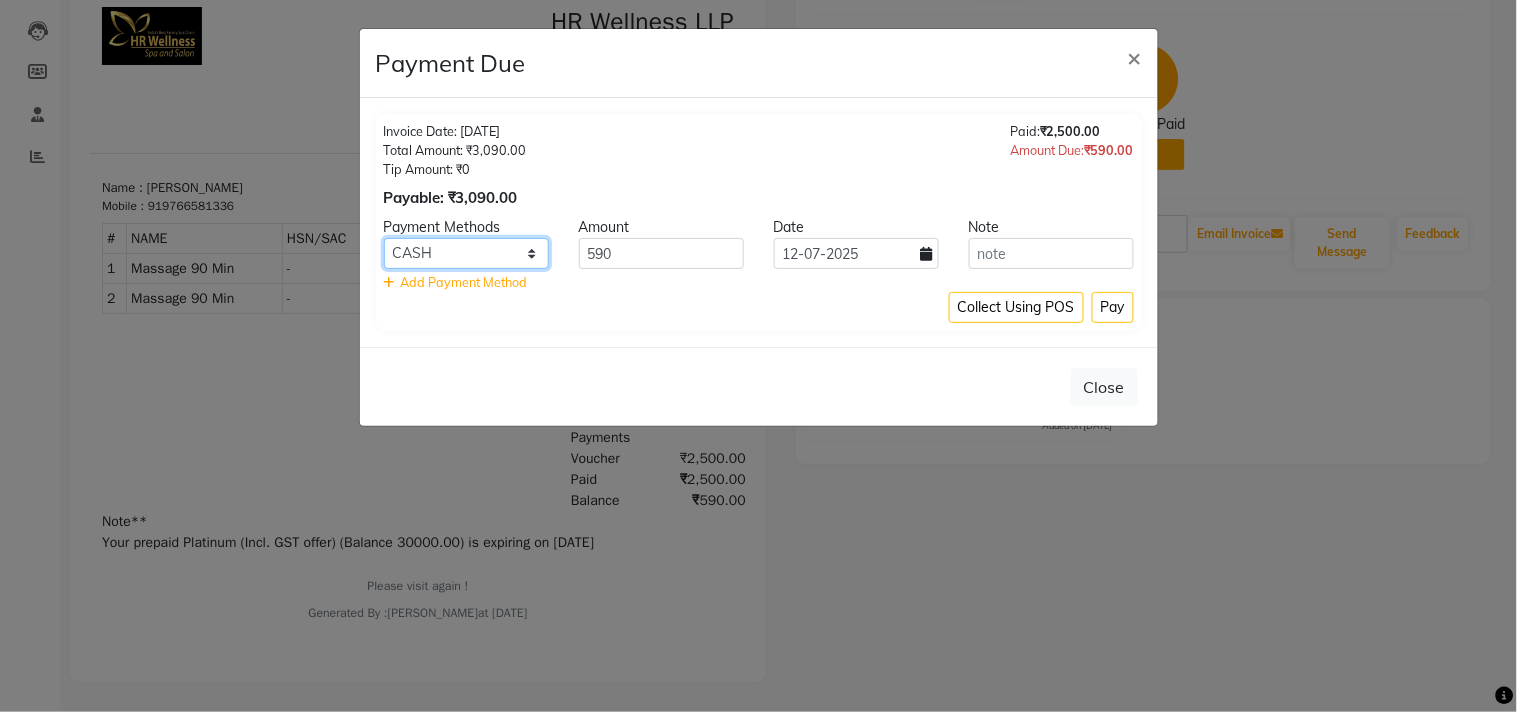 click on "PhonePe Cheque ONLINE Visa Card GPay UPI CASH Master Card CARD BharatPay MI Voucher PayTM NearBuy Bank CARD Razorpay" 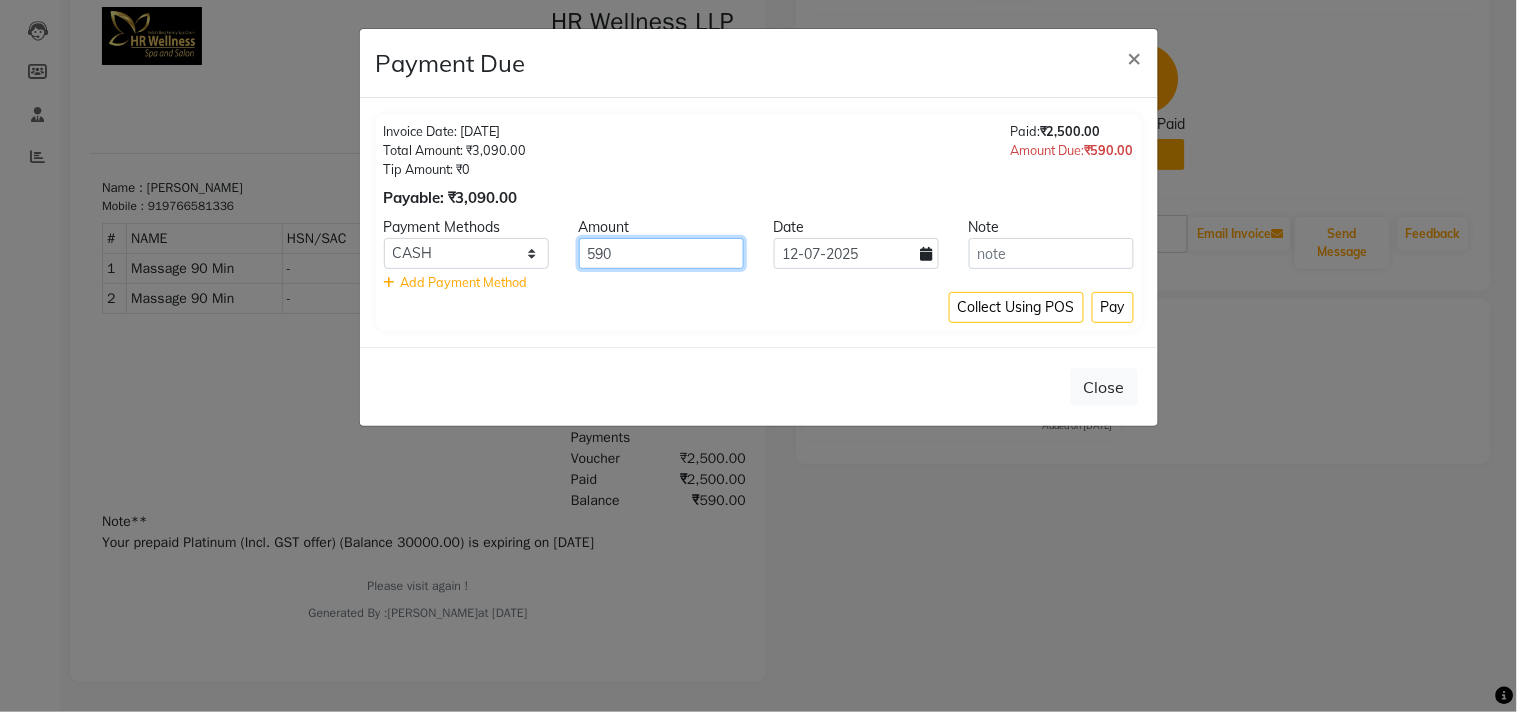 click on "590" 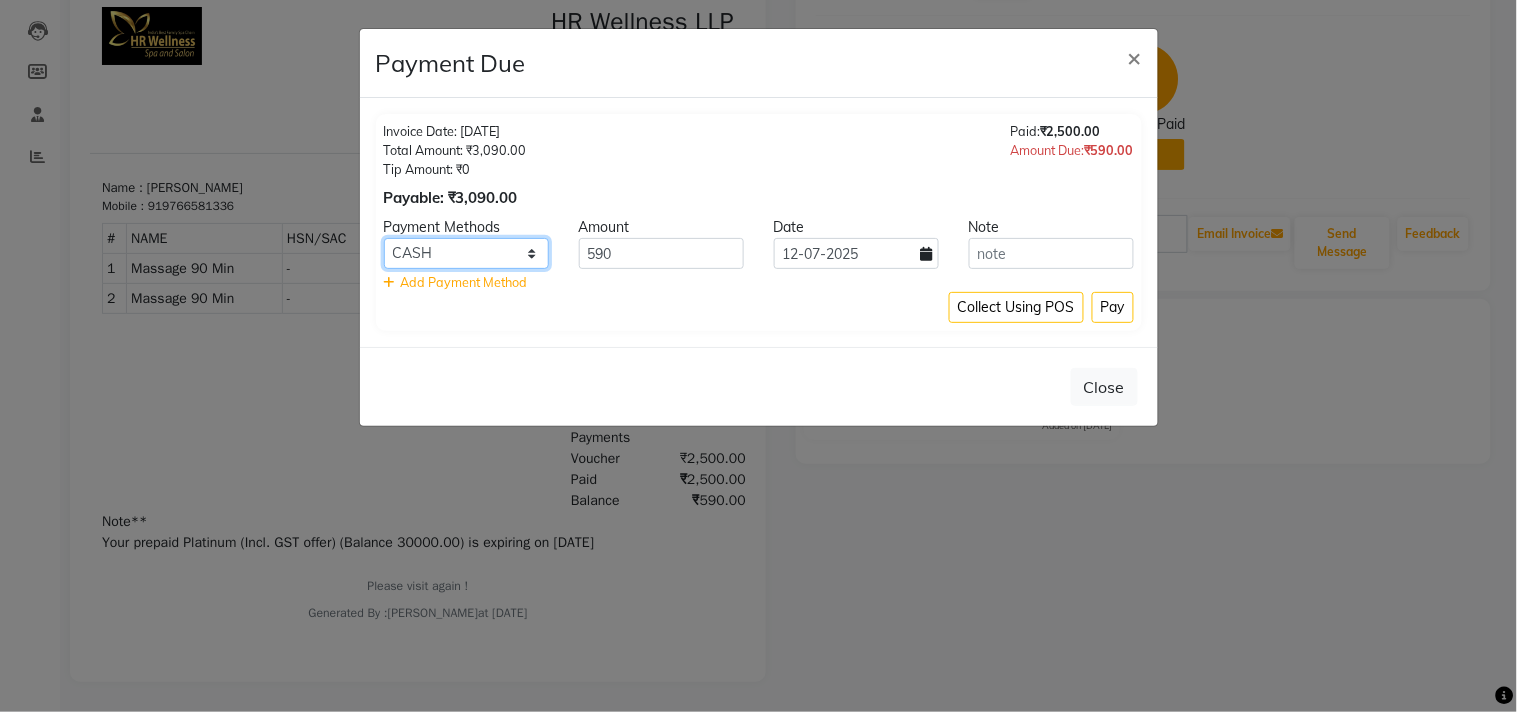 click on "PhonePe Cheque ONLINE Visa Card GPay UPI CASH Master Card CARD BharatPay MI Voucher PayTM NearBuy Bank CARD Razorpay" 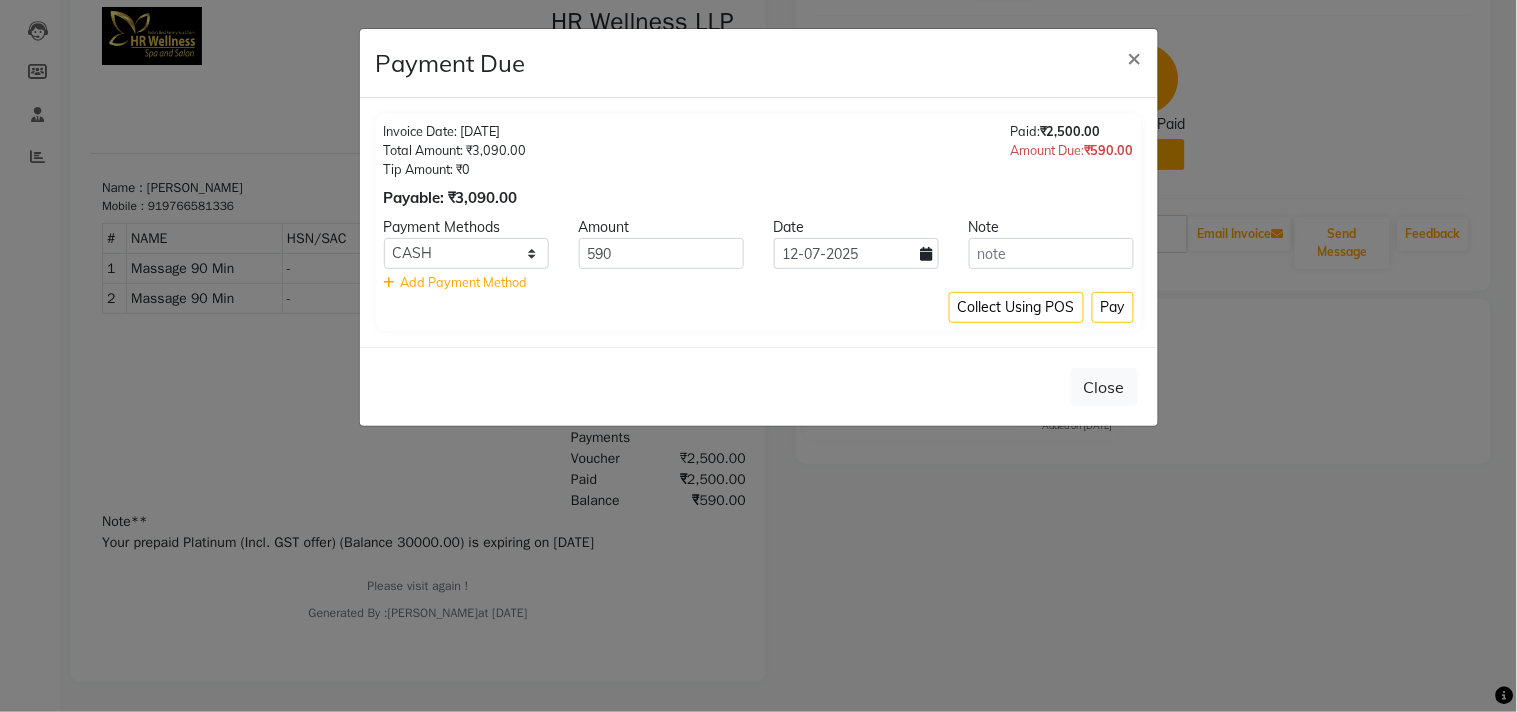 click on "Payment Due × Invoice Date: 12-07-2025 Total Amount: ₹3,090.00 Tip Amount: ₹0 Payable: ₹3,090.00 Paid:  ₹2,500.00 Amount Due:  ₹590.00 Payment Methods Amount Date Note PhonePe Cheque ONLINE Visa Card GPay UPI CASH Master Card CARD BharatPay MI Voucher PayTM NearBuy Bank CARD Razorpay 590 12-07-2025    Add Payment Method Collect Using POS Pay  Close" 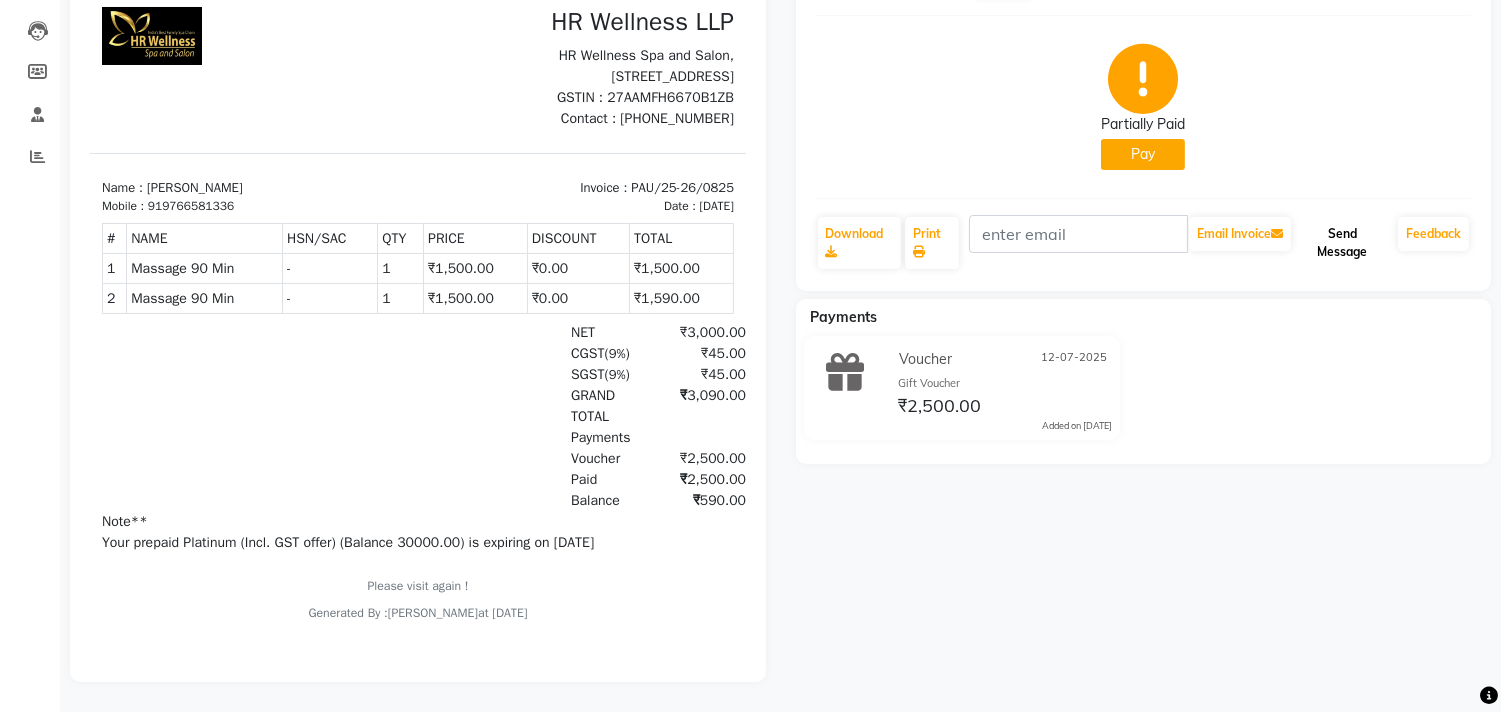 click on "Send Message" 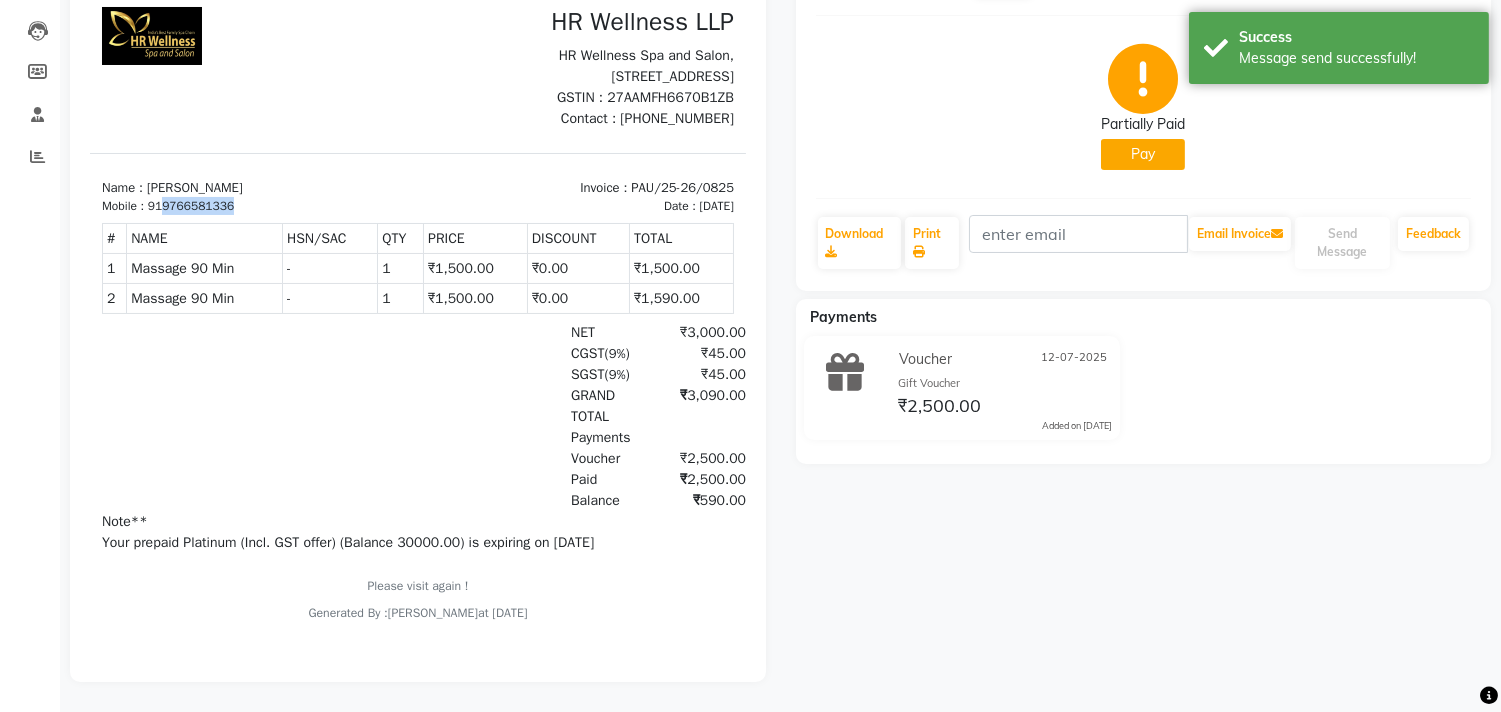 copy on "9766581336" 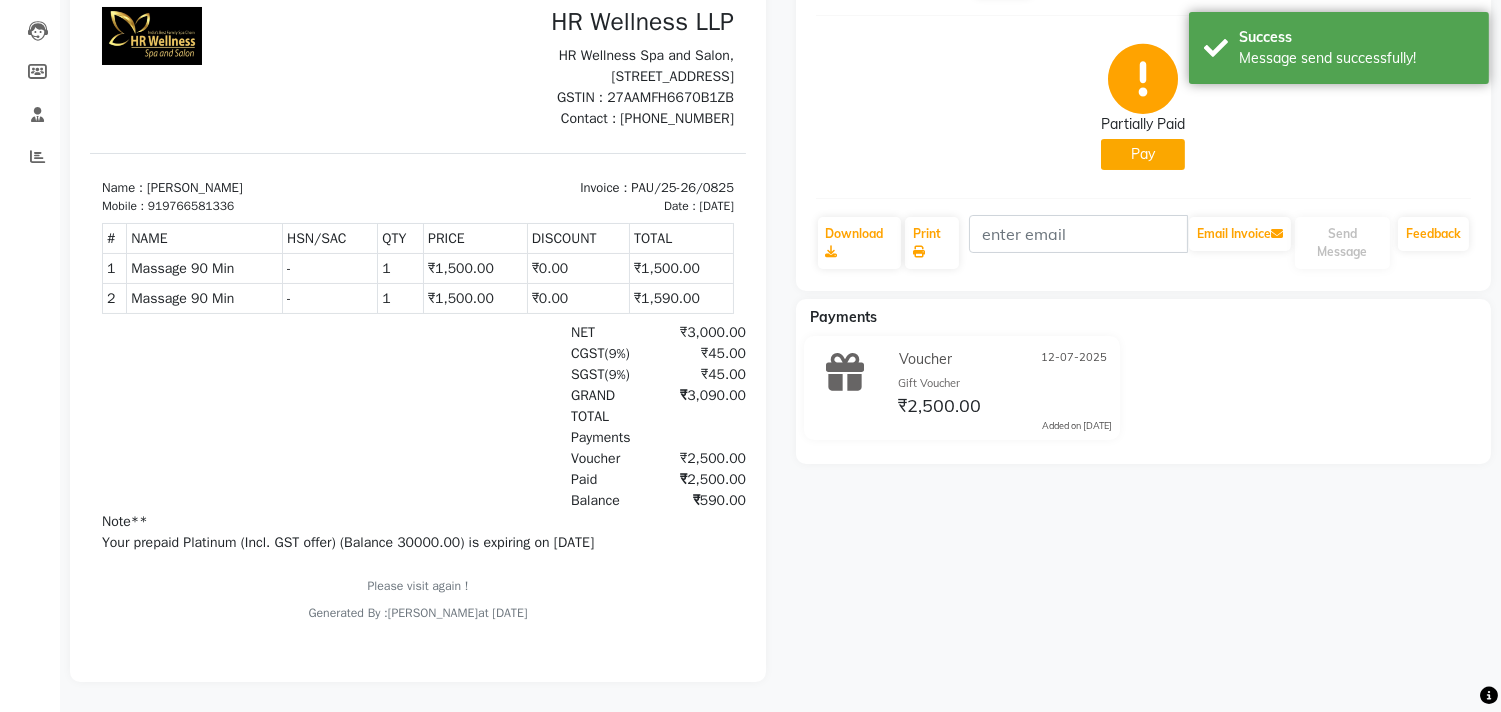 click on "Mobile :
919766581336" at bounding box center [254, 206] 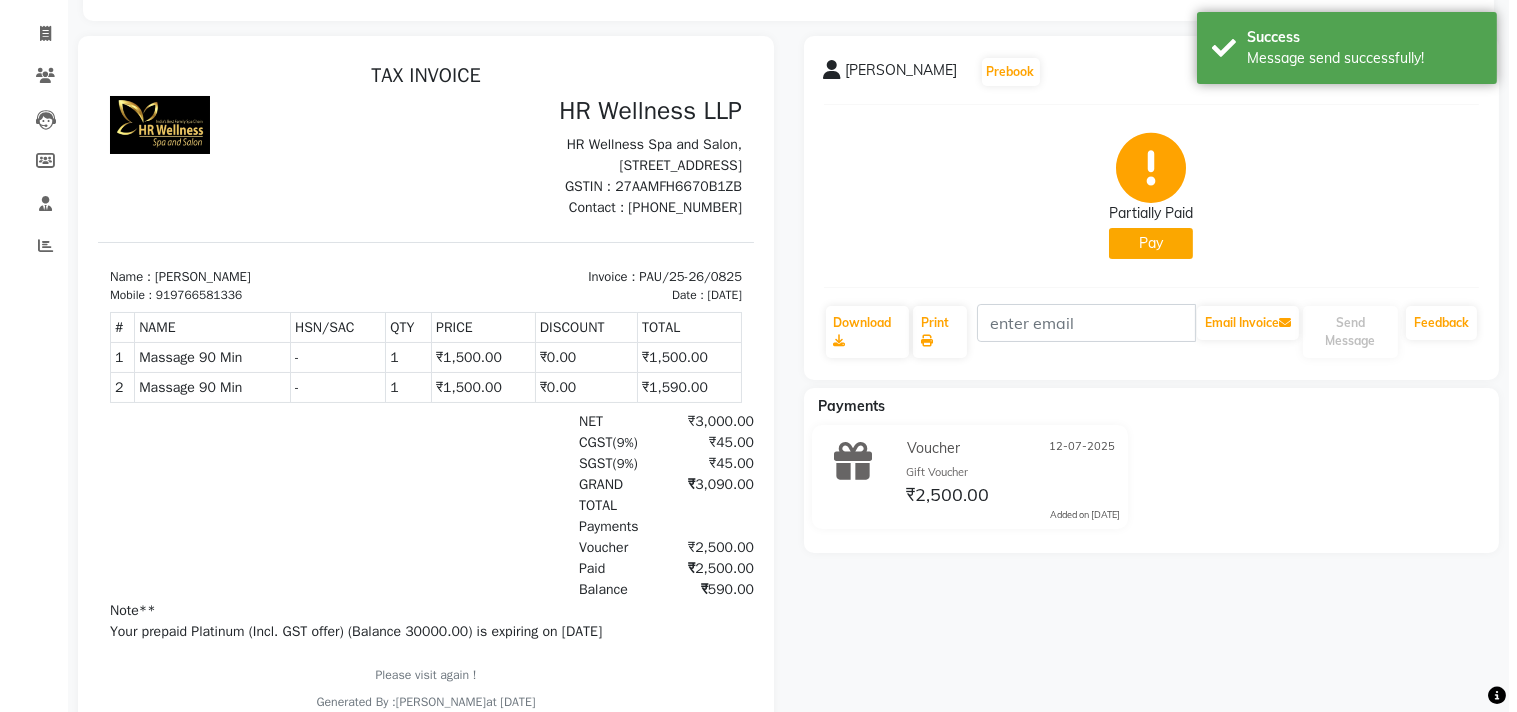 scroll, scrollTop: 0, scrollLeft: 0, axis: both 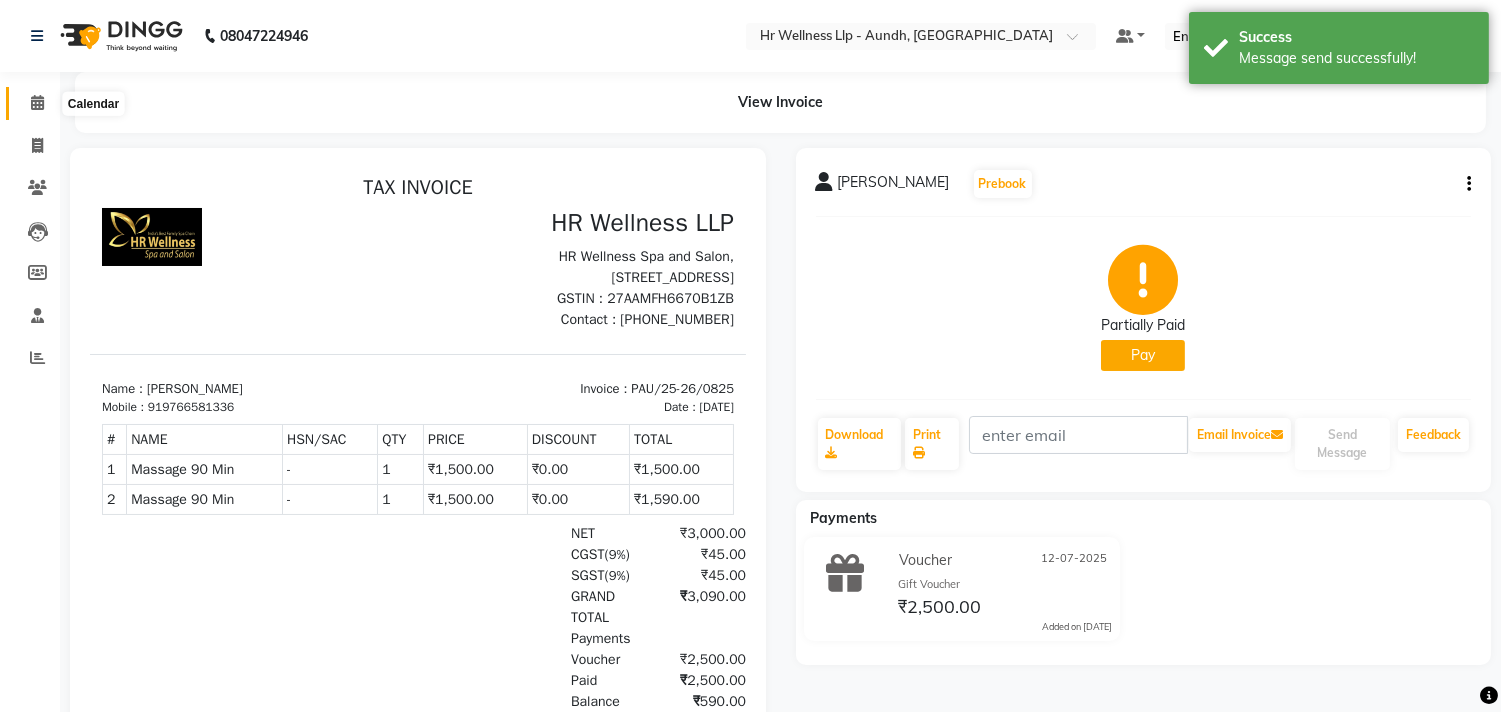 click 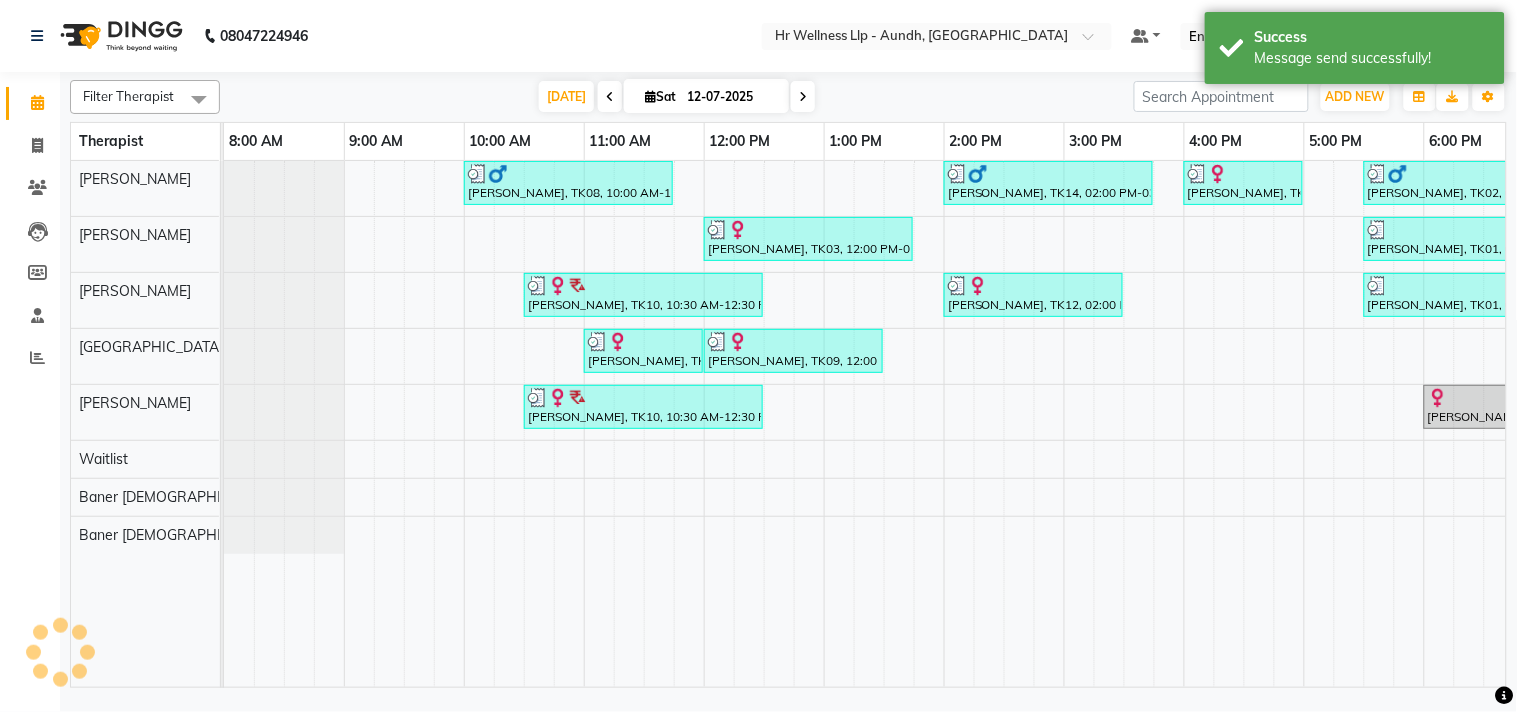 scroll, scrollTop: 0, scrollLeft: 57, axis: horizontal 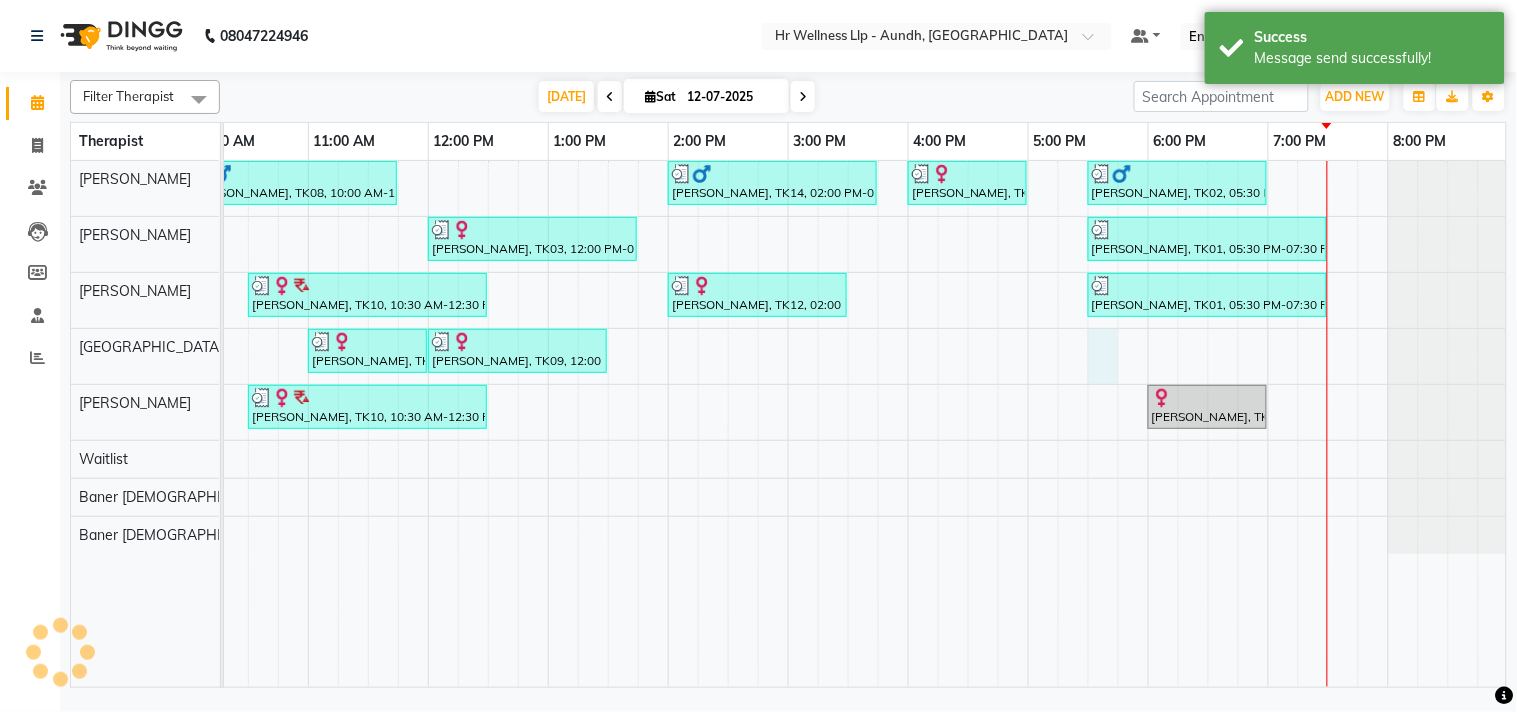 click on "Mandar Salvi, TK08, 10:00 AM-11:45 AM, Massage 90 Min     Nitin Bhanagay, TK14, 02:00 PM-03:45 PM, Swedish Massage 90 Min     Soniya Mahindrakar, TK13, 04:00 PM-05:00 PM, Massage 60 Min     Ajay Nimbalkar, TK02, 05:30 PM-07:00 PM, Massage 60 Min     Mansha Viradia, TK03, 12:00 PM-01:45 PM, Massage 90 Min     Paromita Samaddar, TK01, 05:30 PM-07:30 PM, Massage 90 Min     Sujata Dutt, TK10, 10:30 AM-12:30 PM, Massage 90 Min     Madhuri Jamdar, TK12, 02:00 PM-03:30 PM, Massage 60 Min     Paromita Samaddar, TK01, 05:30 PM-07:30 PM, Massage 90 Min     Sushmita Kumari, TK09, 11:00 AM-12:00 PM, Massage 60 Min     Sushmita Kumari, TK09, 12:00 PM-01:30 PM, Massage 60 Min     Sujata Dutt, TK10, 10:30 AM-12:30 PM, Massage 90 Min     Rekha Jain, TK04, 06:00 PM-07:00 PM, Shirodhara 60 Min" at bounding box center [728, 424] 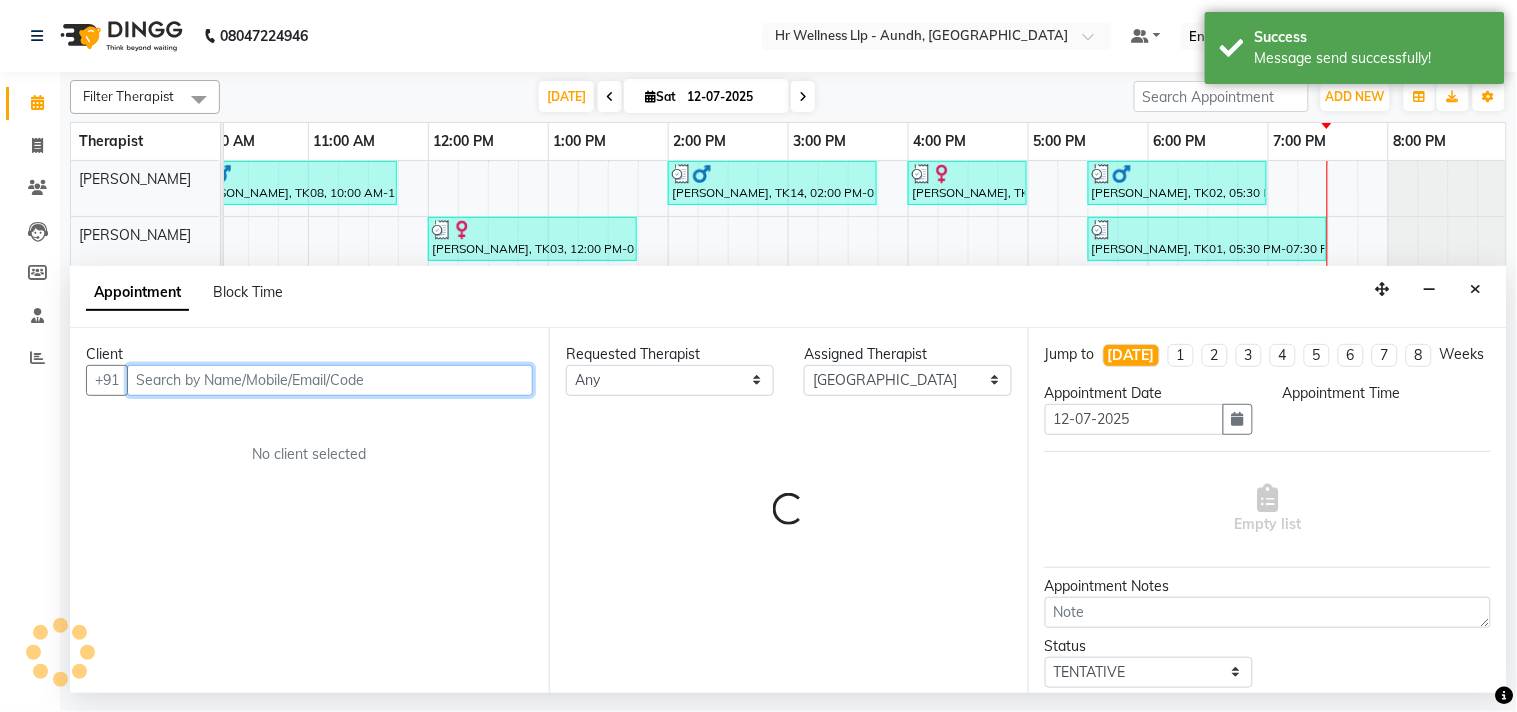 select on "1050" 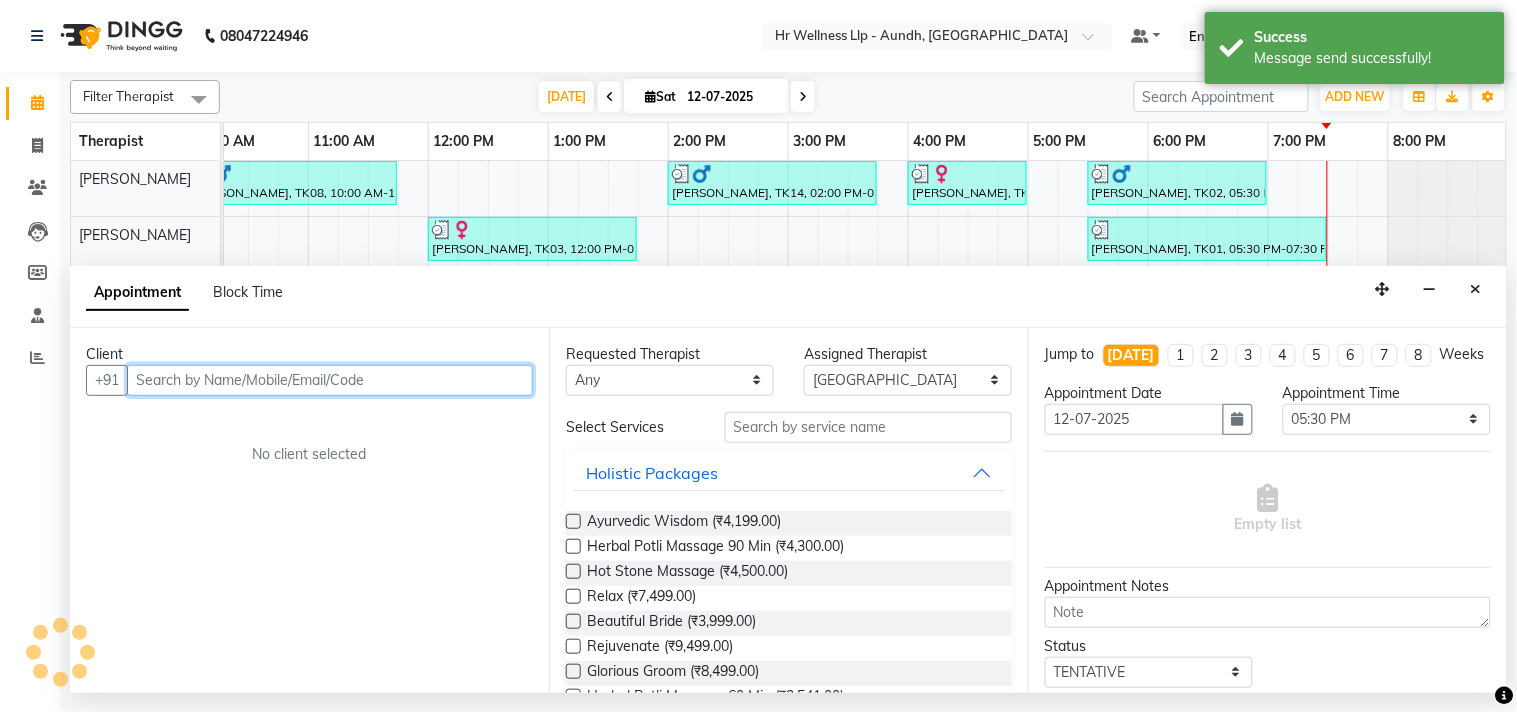 click at bounding box center [330, 380] 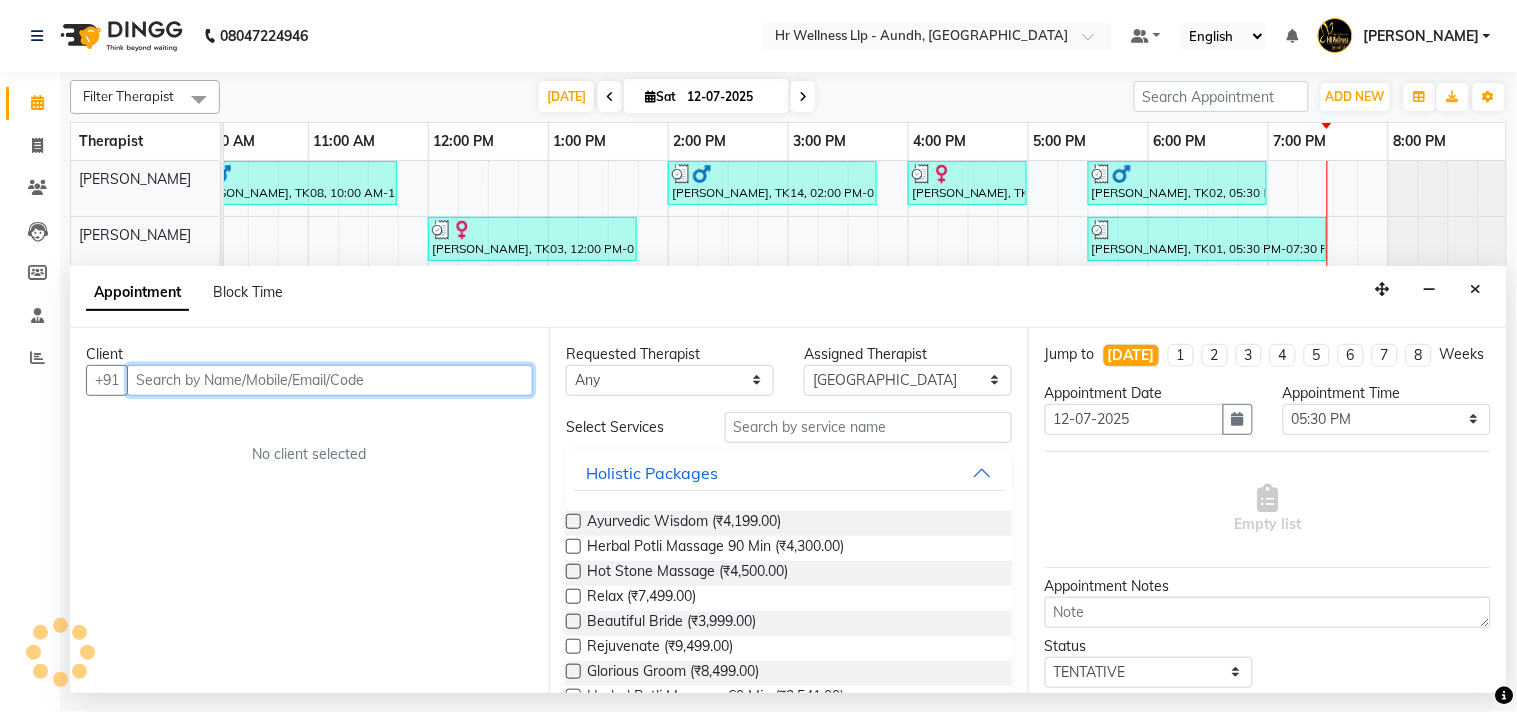 paste on "9766581336" 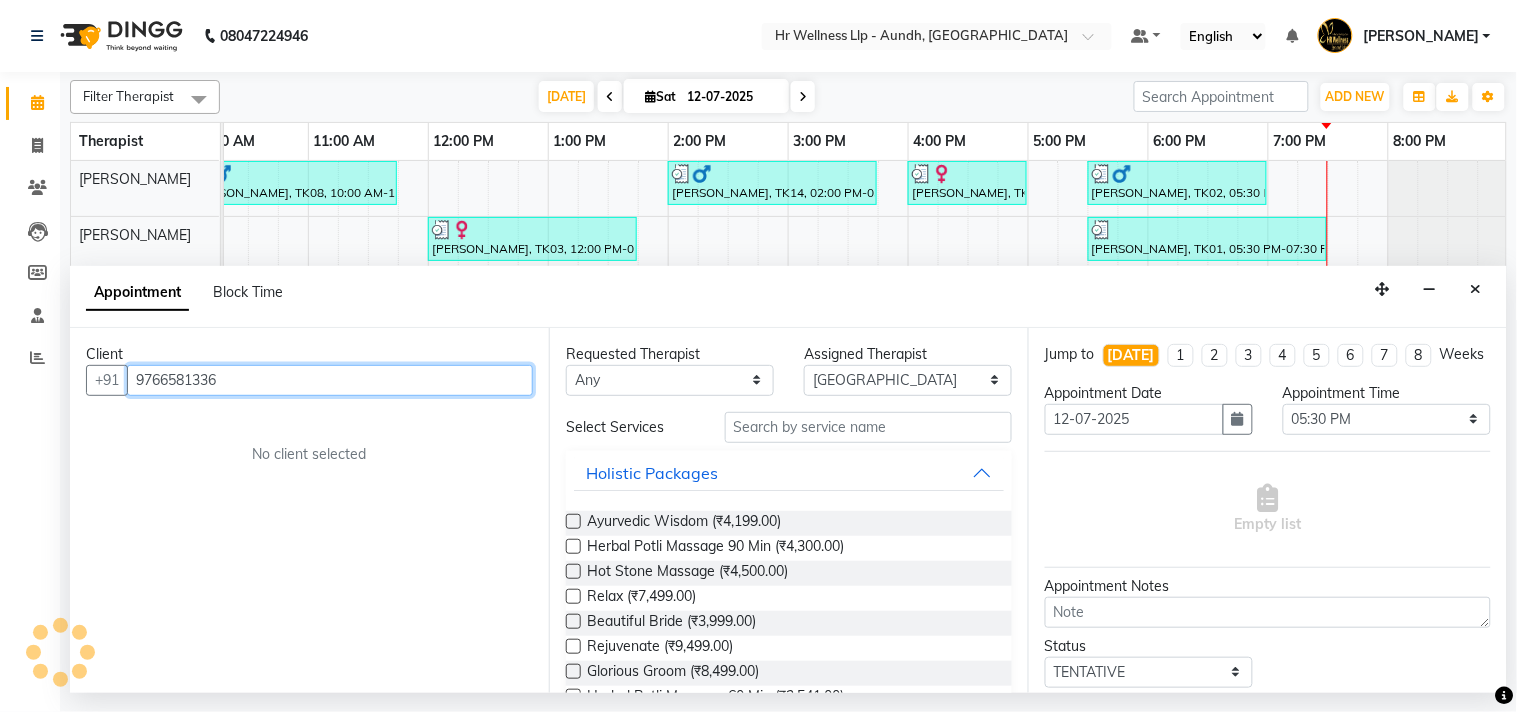 type on "9766581336" 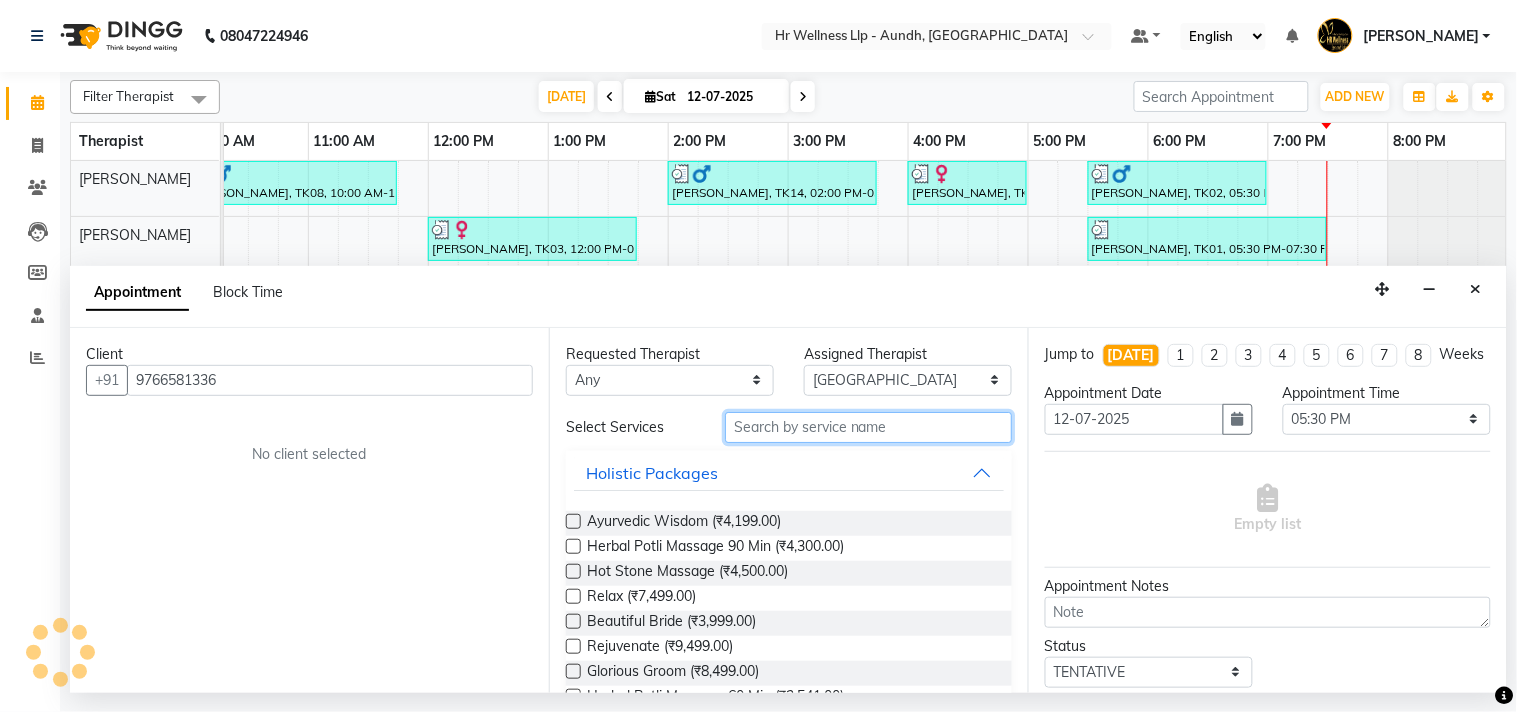 click at bounding box center [868, 427] 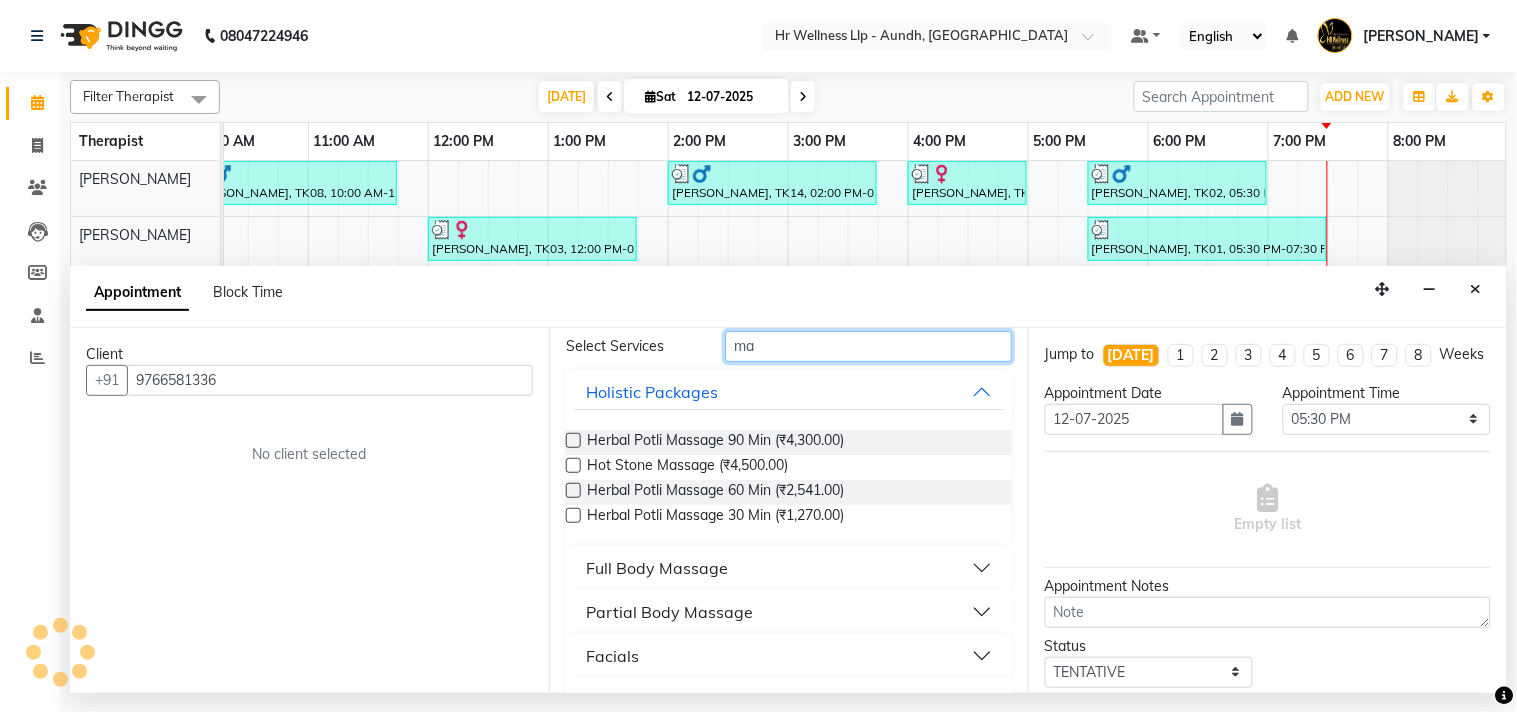 scroll, scrollTop: 111, scrollLeft: 0, axis: vertical 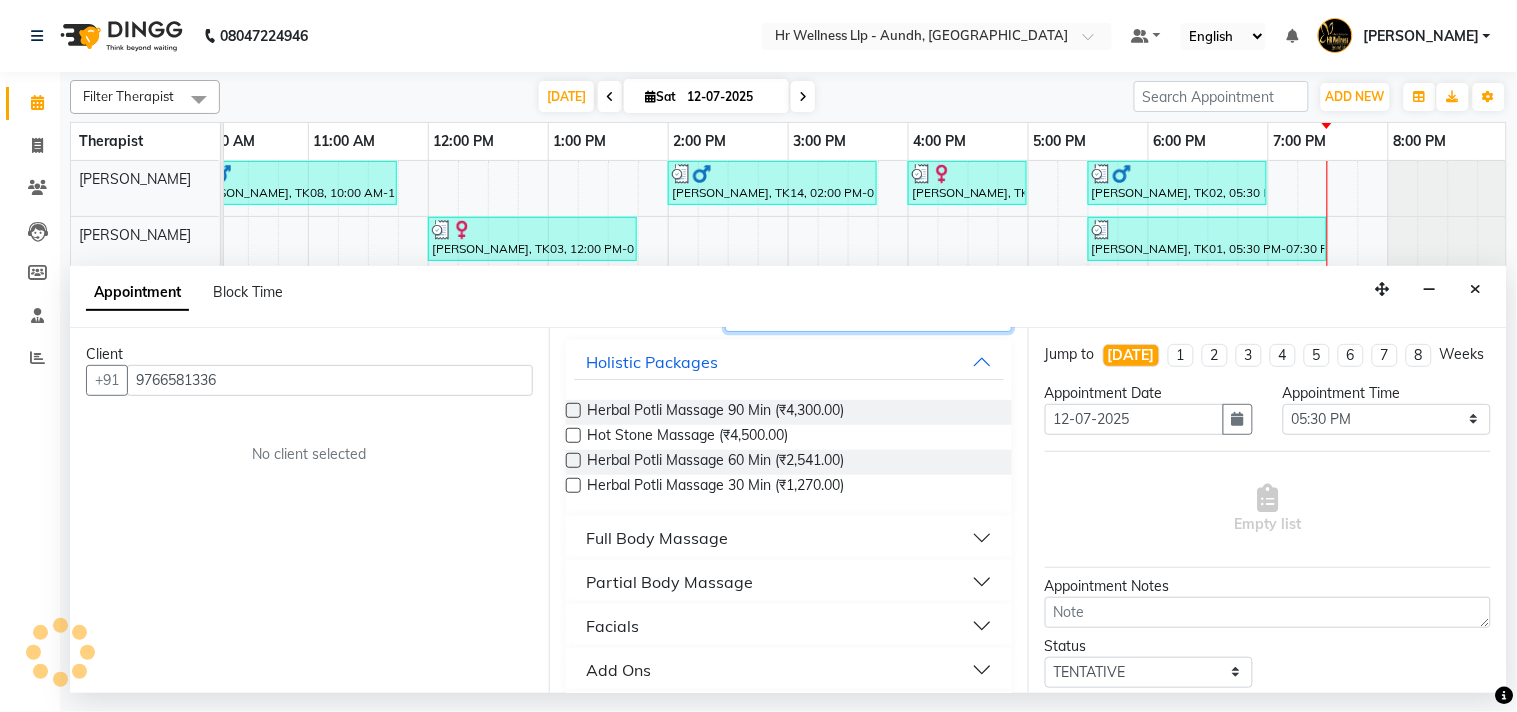 type on "ma" 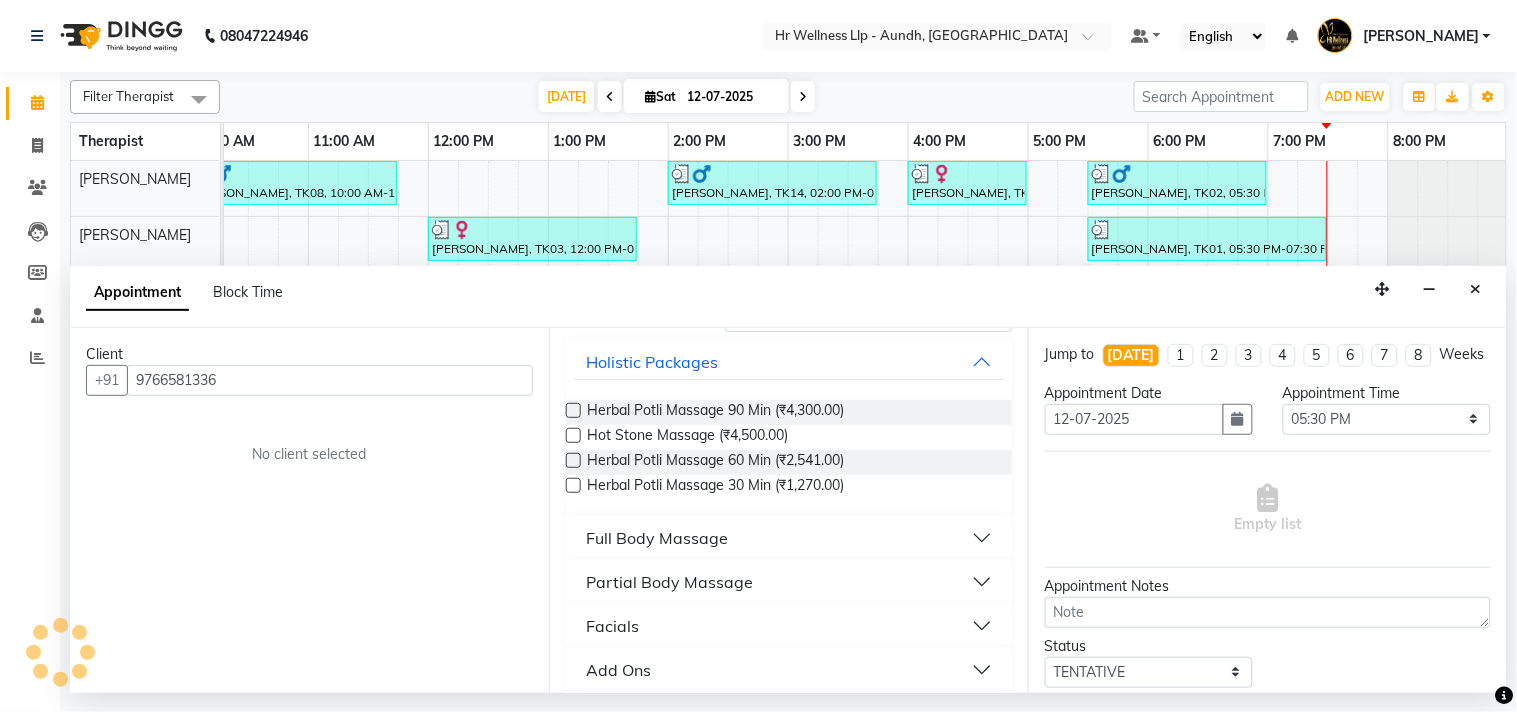 click on "Full Body Massage" at bounding box center [657, 538] 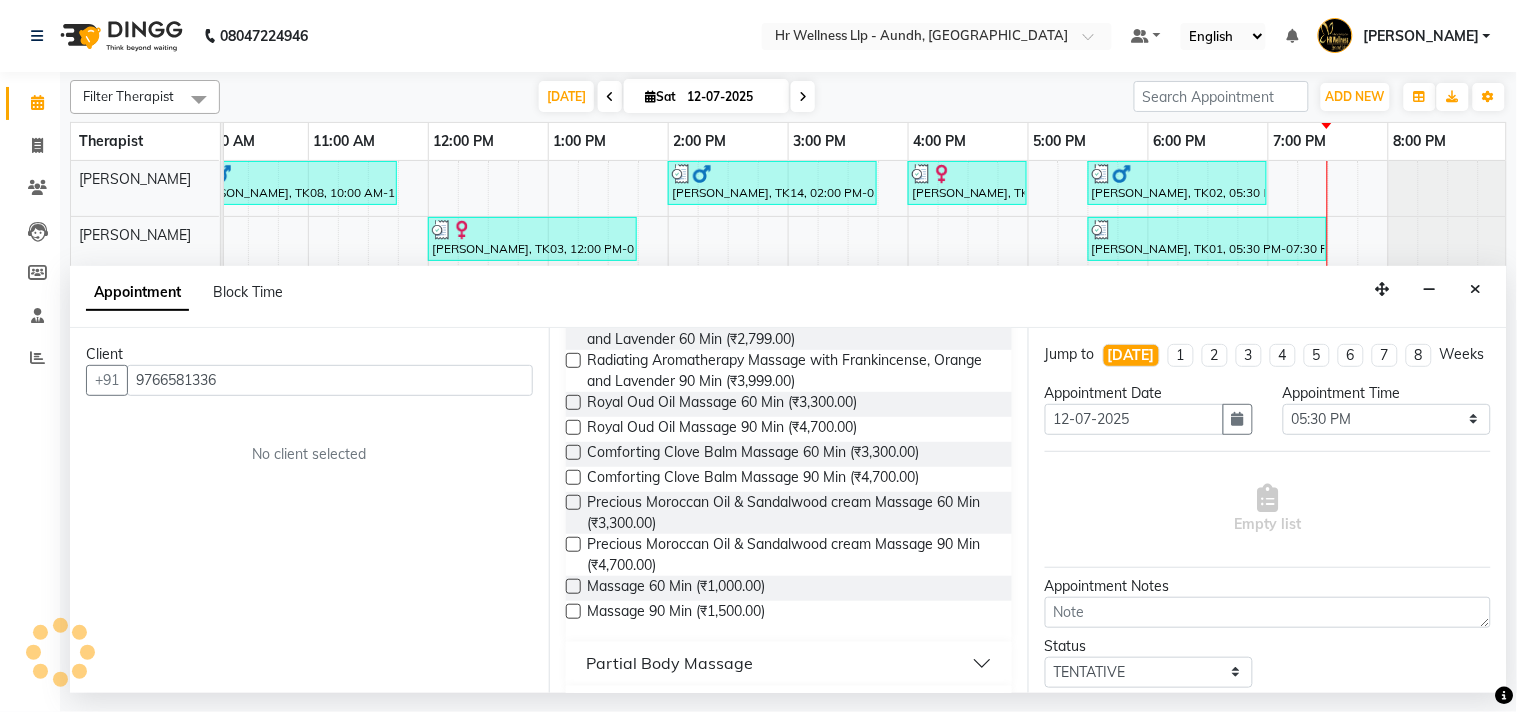 scroll, scrollTop: 1000, scrollLeft: 0, axis: vertical 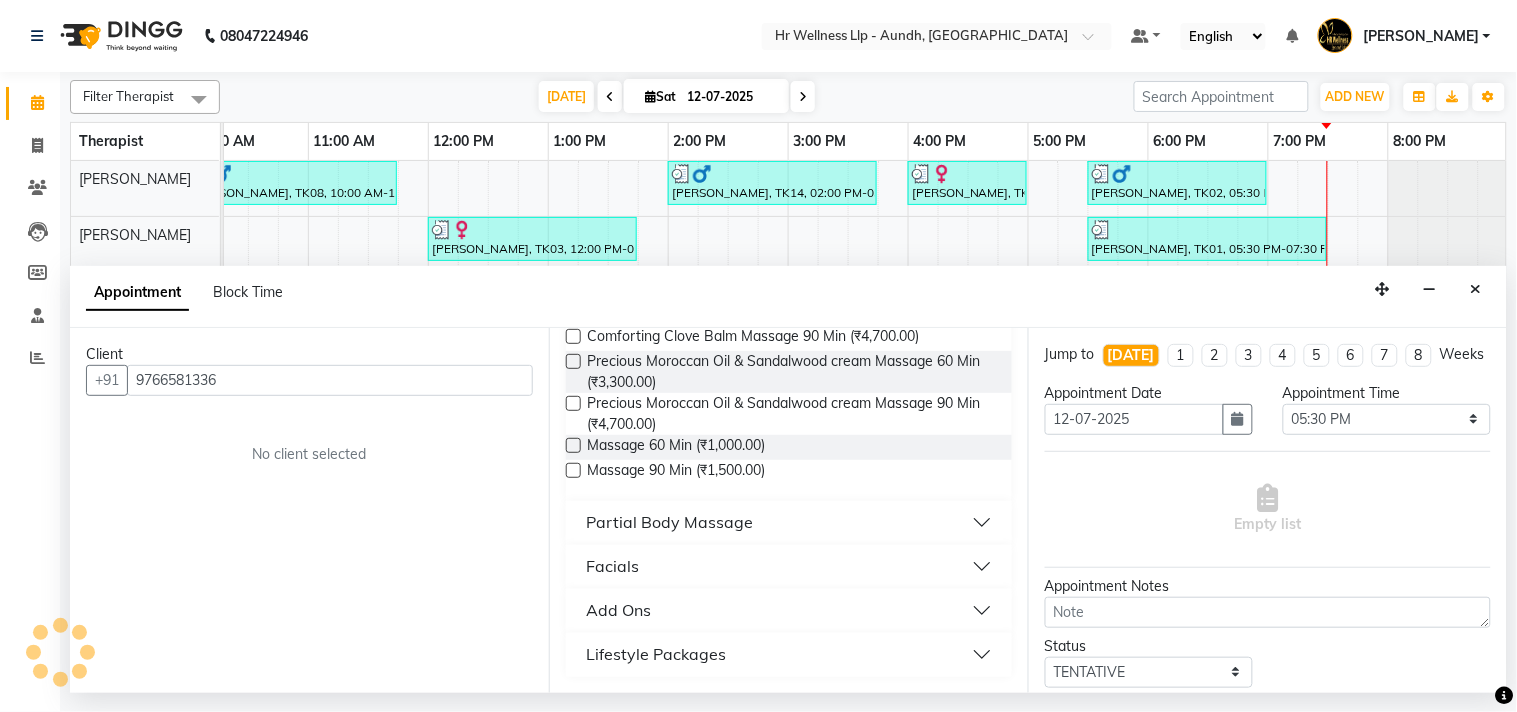 click at bounding box center [573, 445] 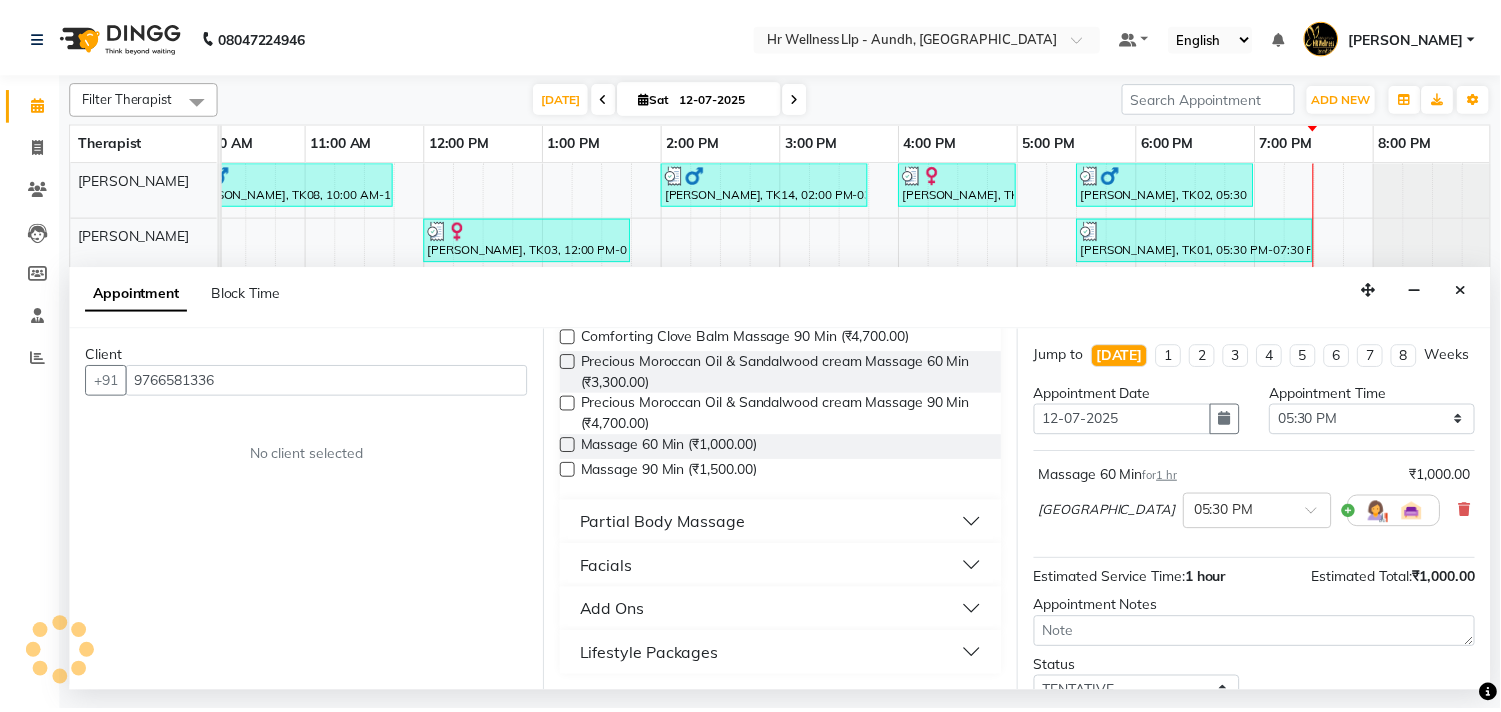 scroll, scrollTop: 161, scrollLeft: 0, axis: vertical 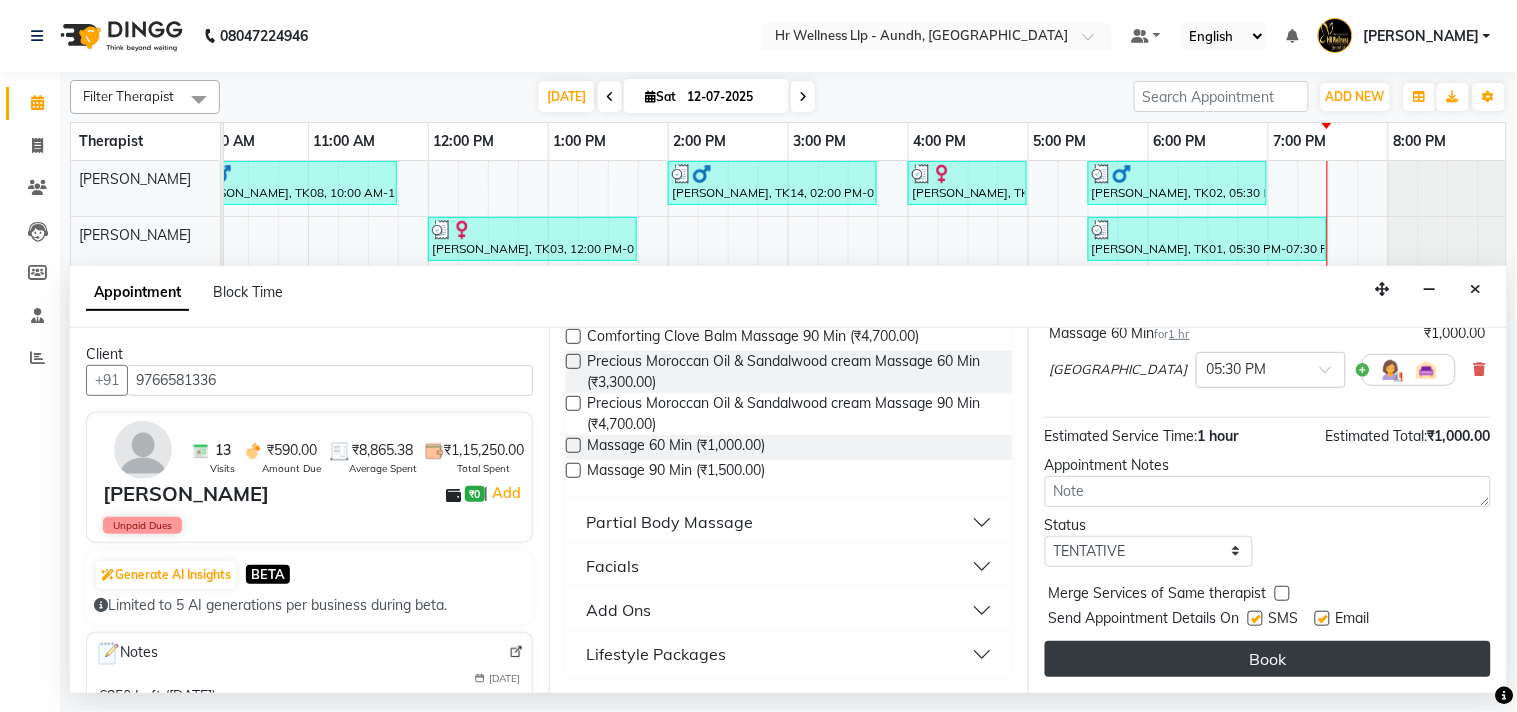 click on "Book" at bounding box center (1268, 659) 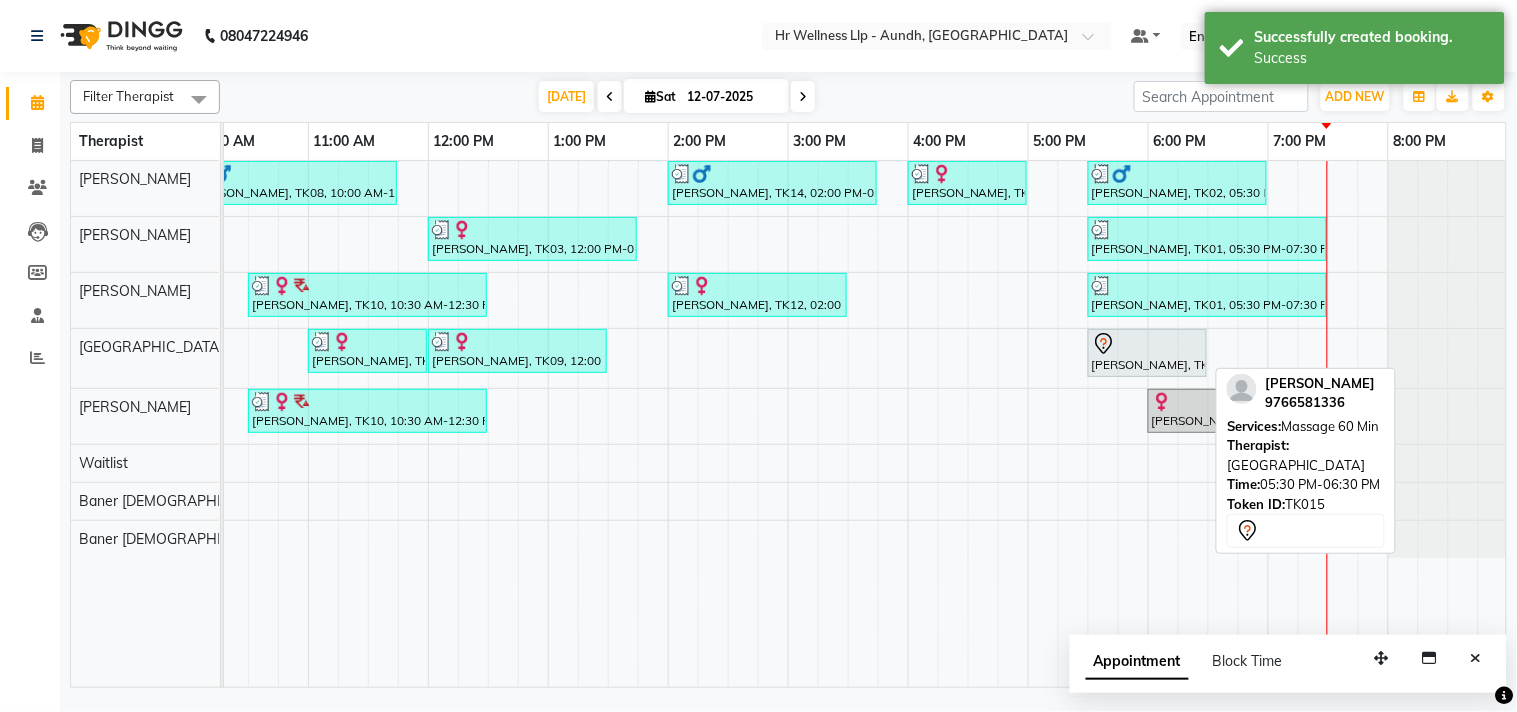 click at bounding box center [1147, 344] 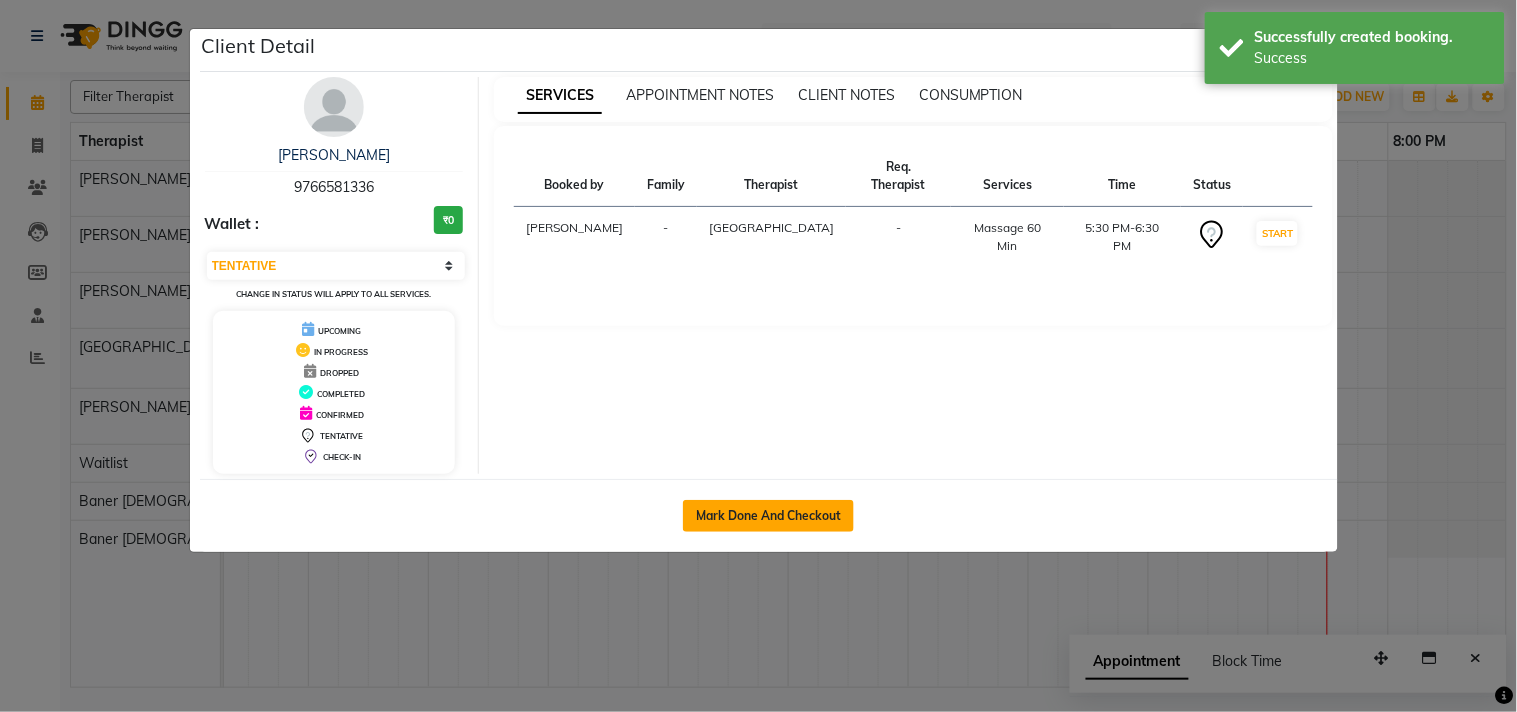 click on "Mark Done And Checkout" 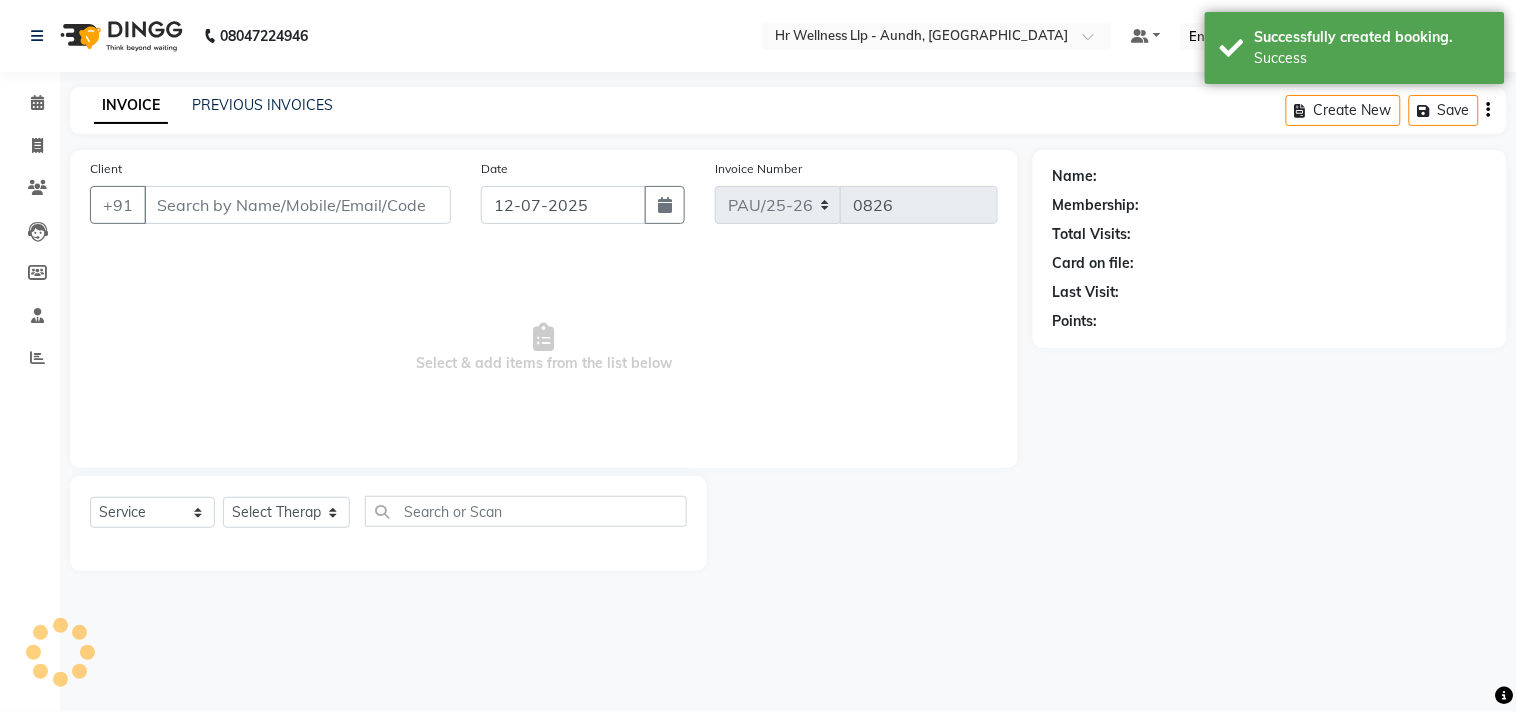 type on "9766581336" 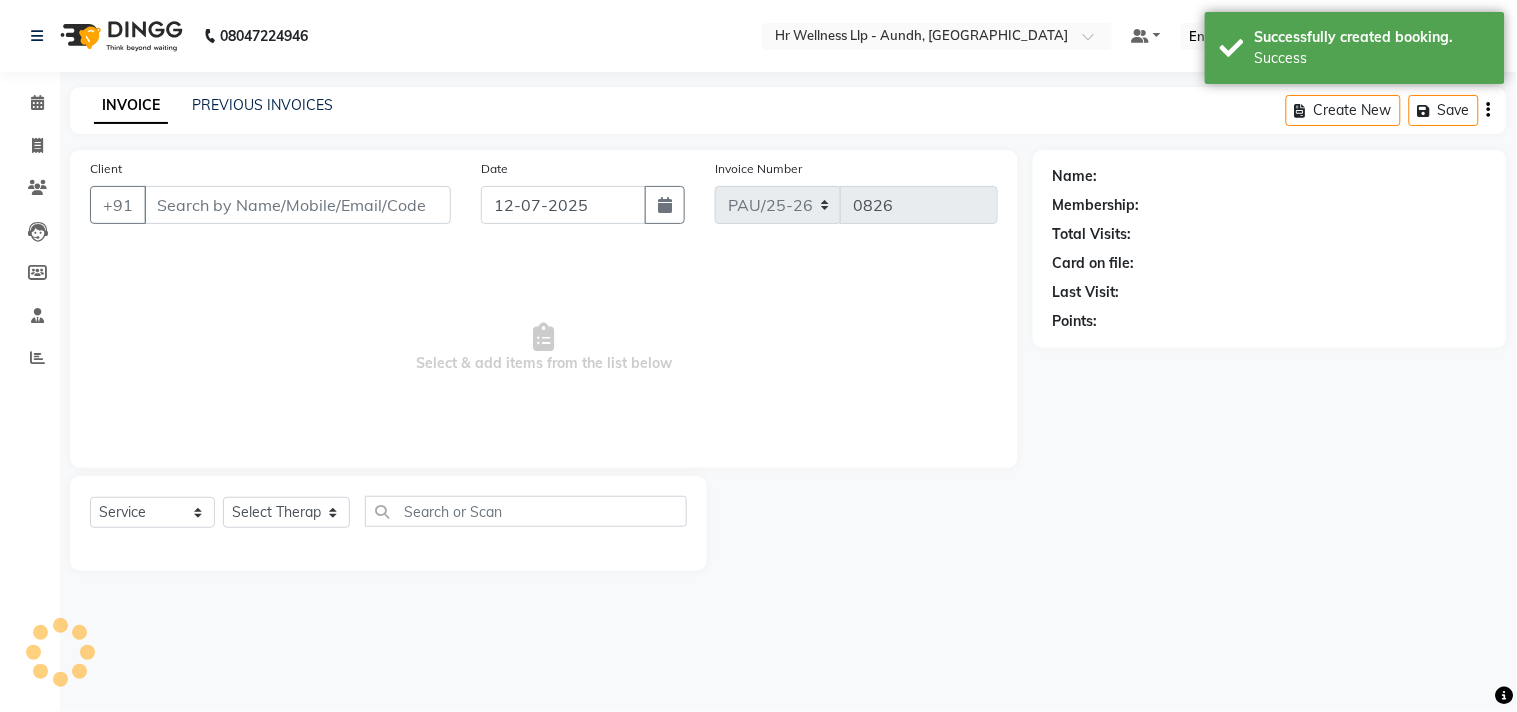 select on "77662" 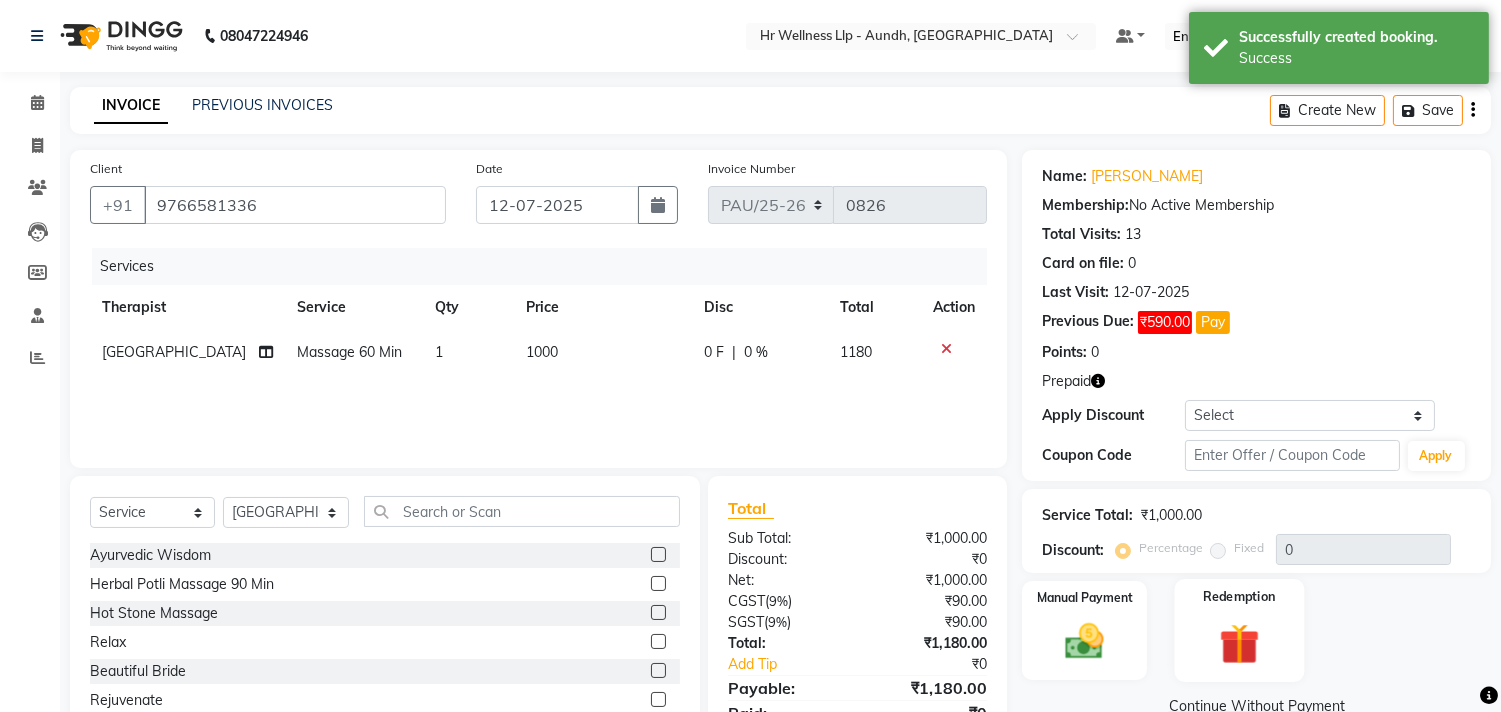 click 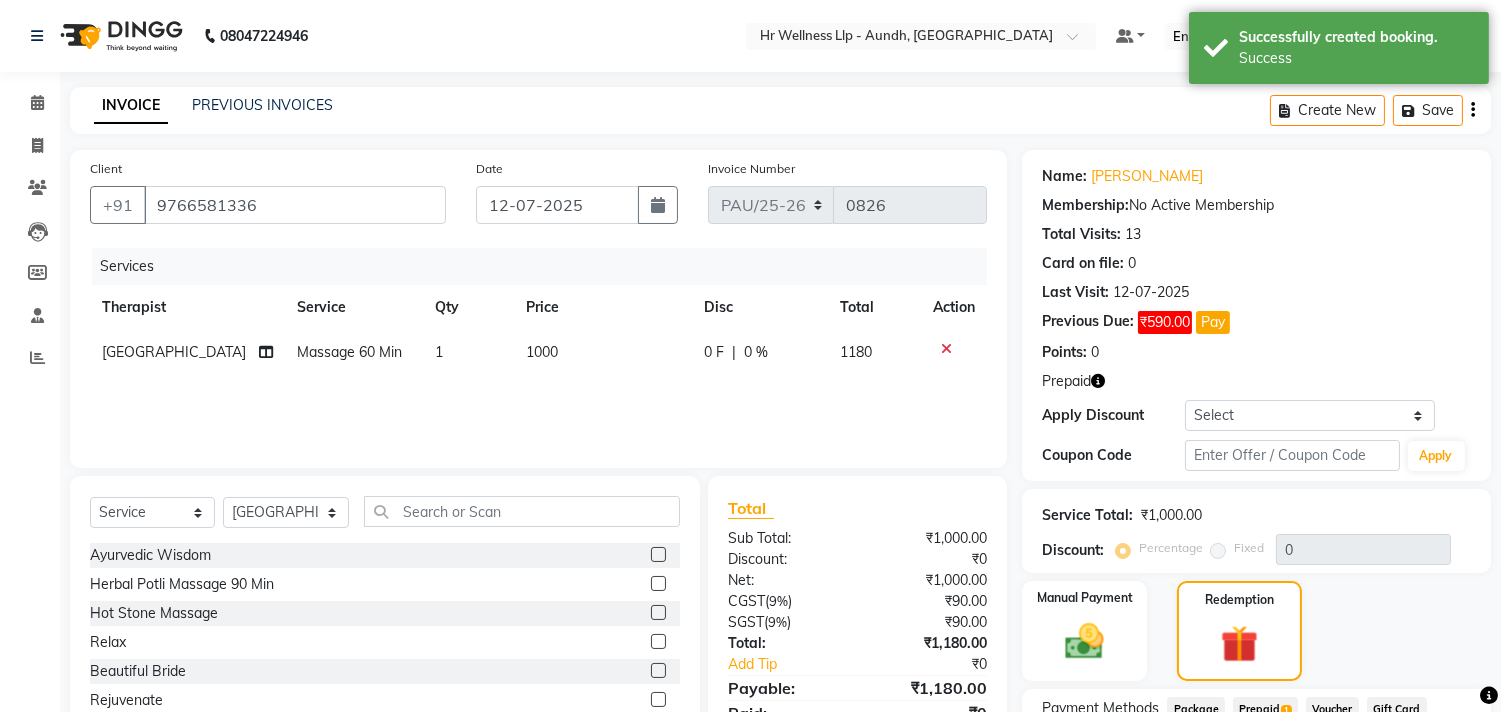 scroll, scrollTop: 166, scrollLeft: 0, axis: vertical 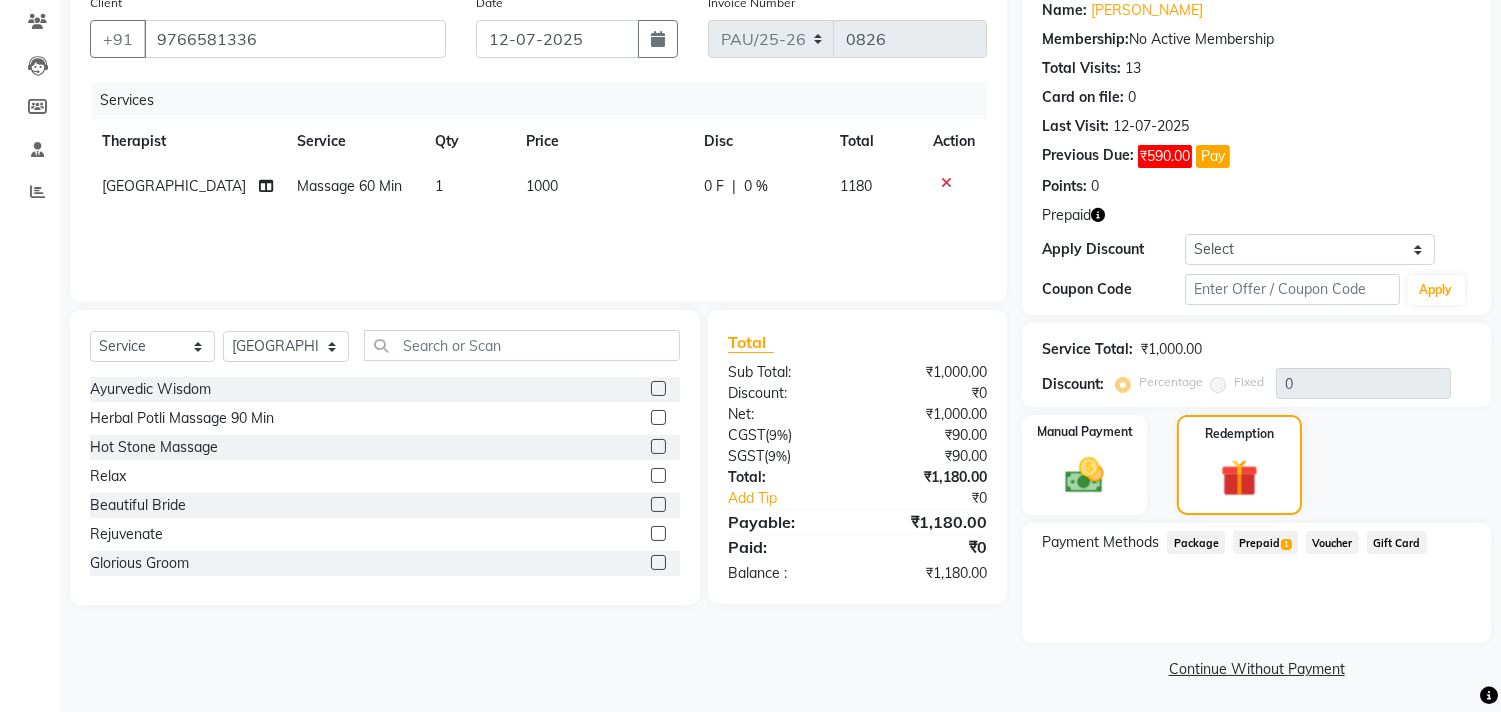 click on "Prepaid  1" 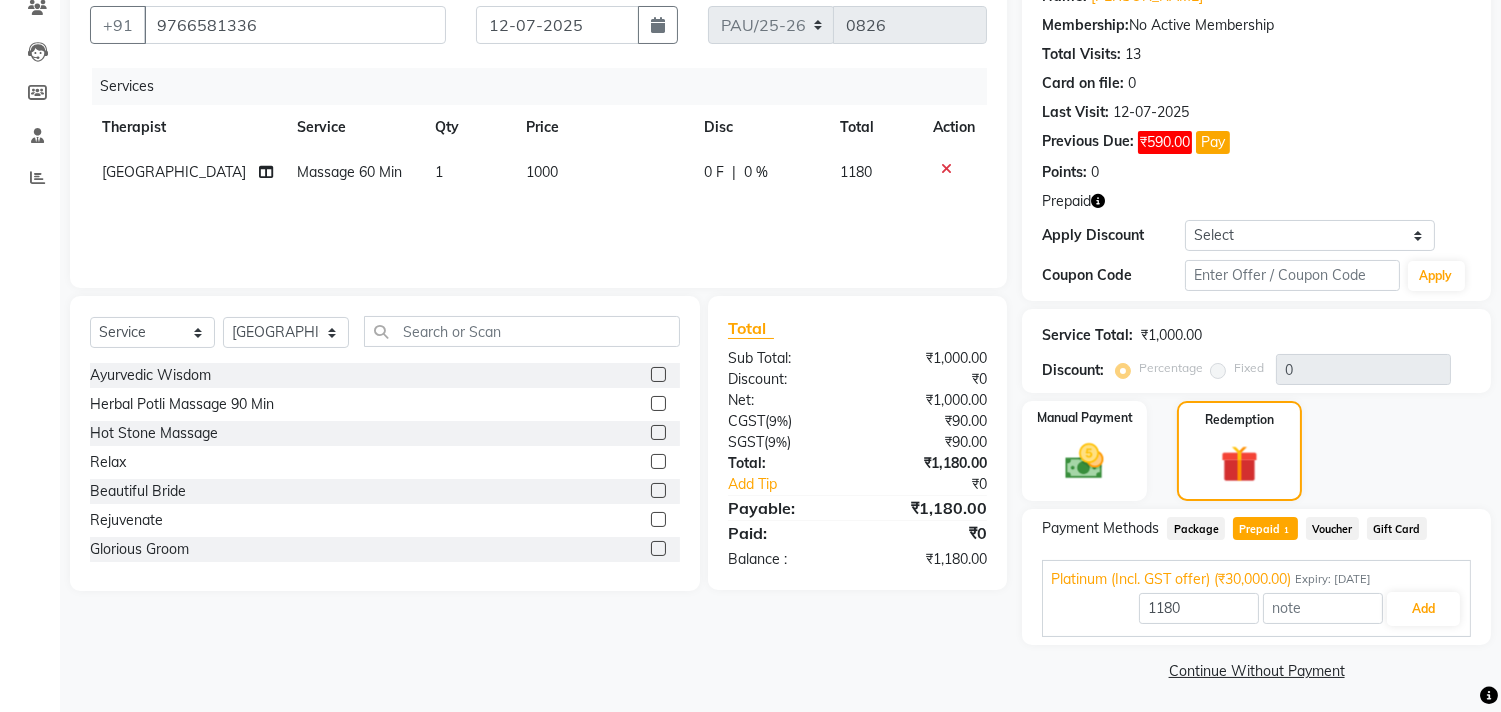 scroll, scrollTop: 183, scrollLeft: 0, axis: vertical 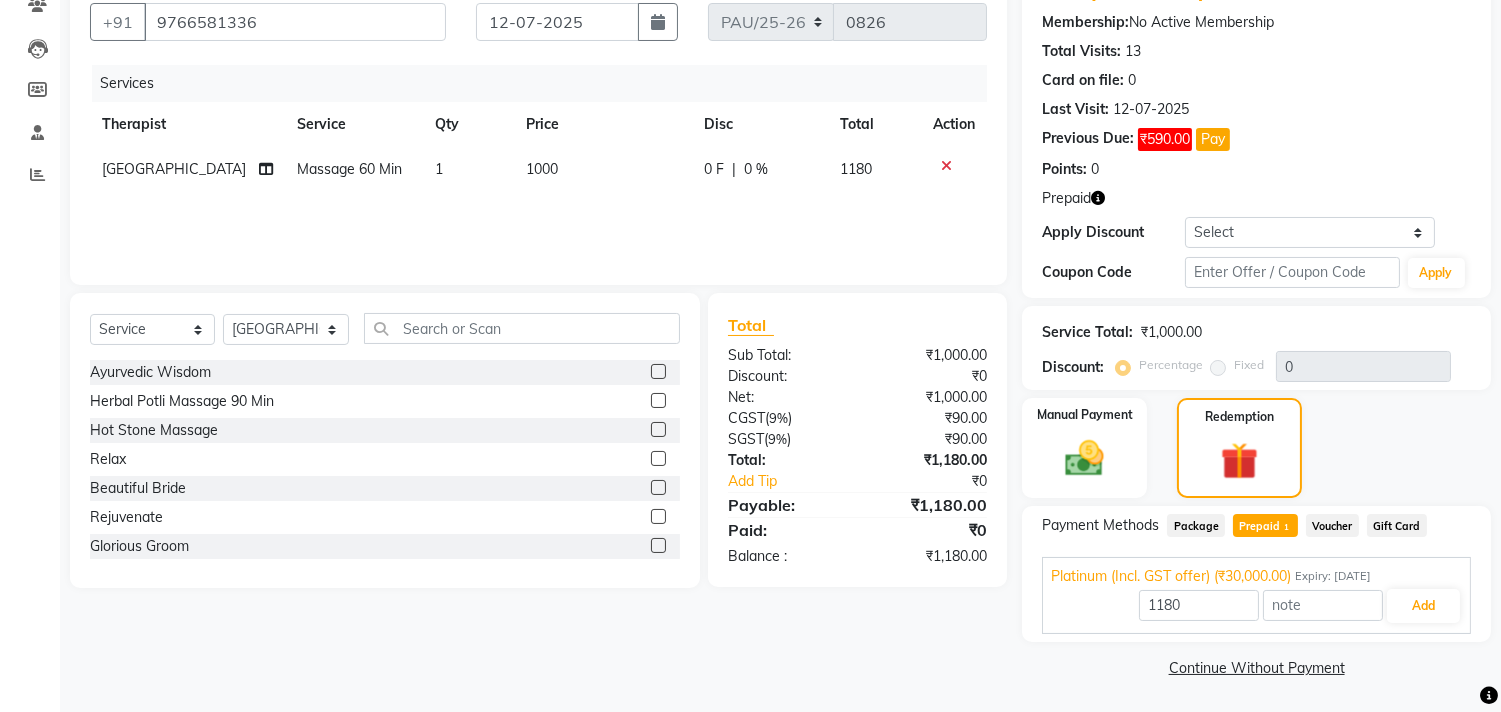 click 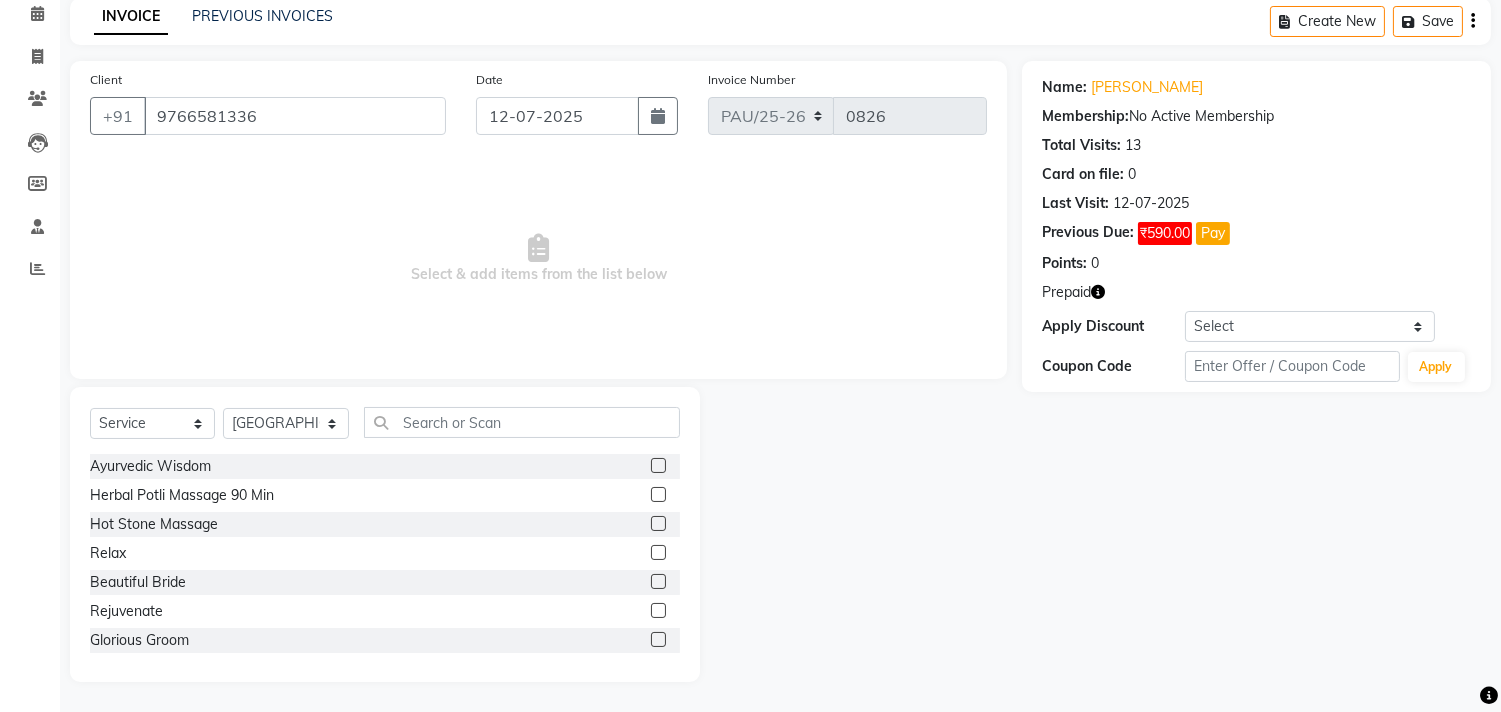 scroll, scrollTop: 88, scrollLeft: 0, axis: vertical 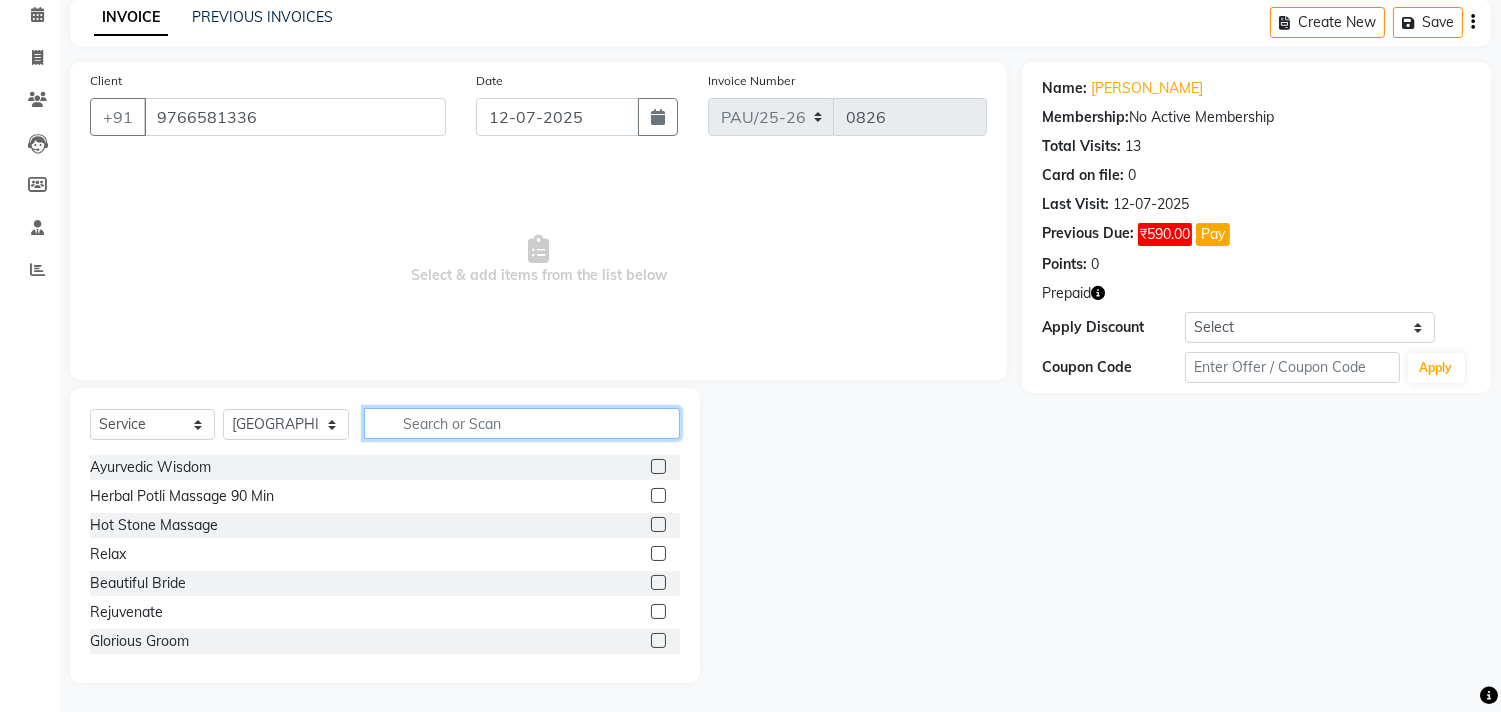 click 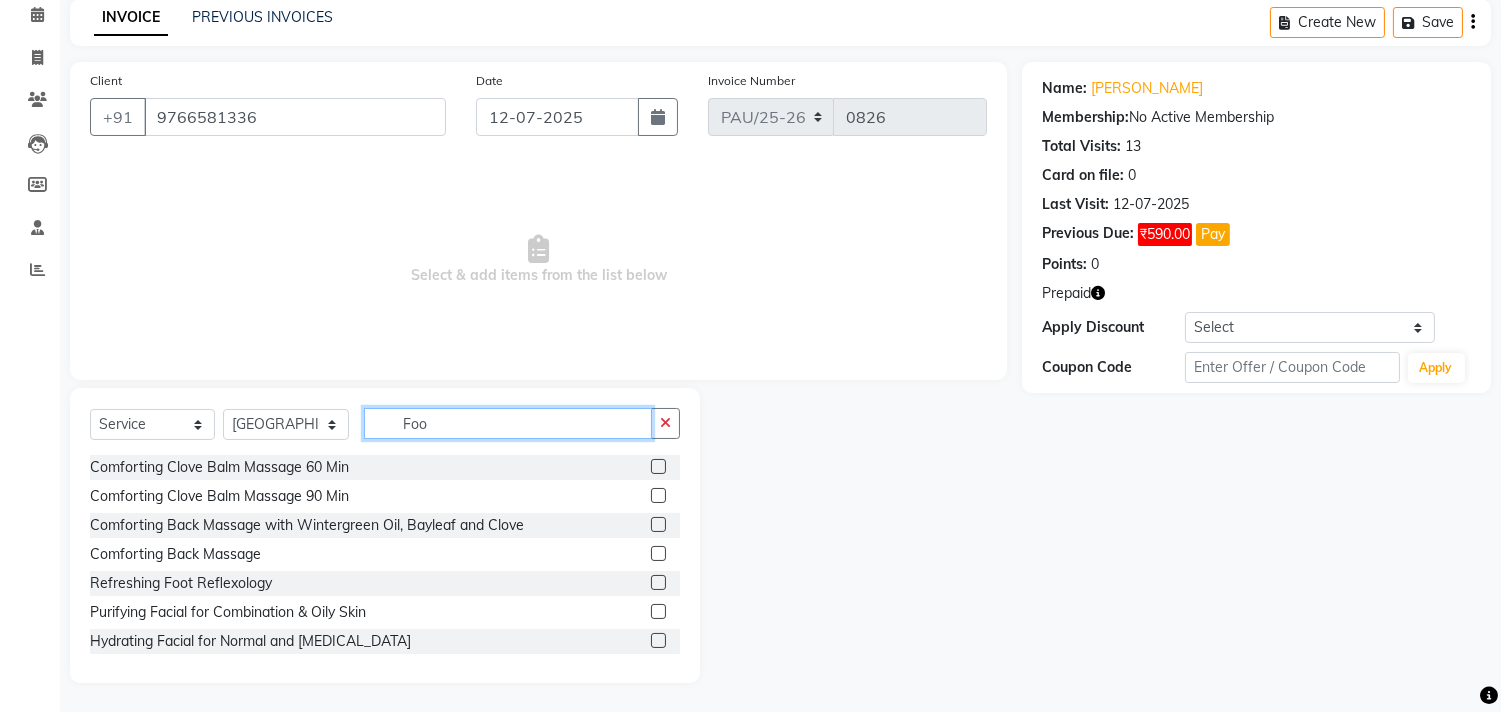 scroll, scrollTop: 0, scrollLeft: 0, axis: both 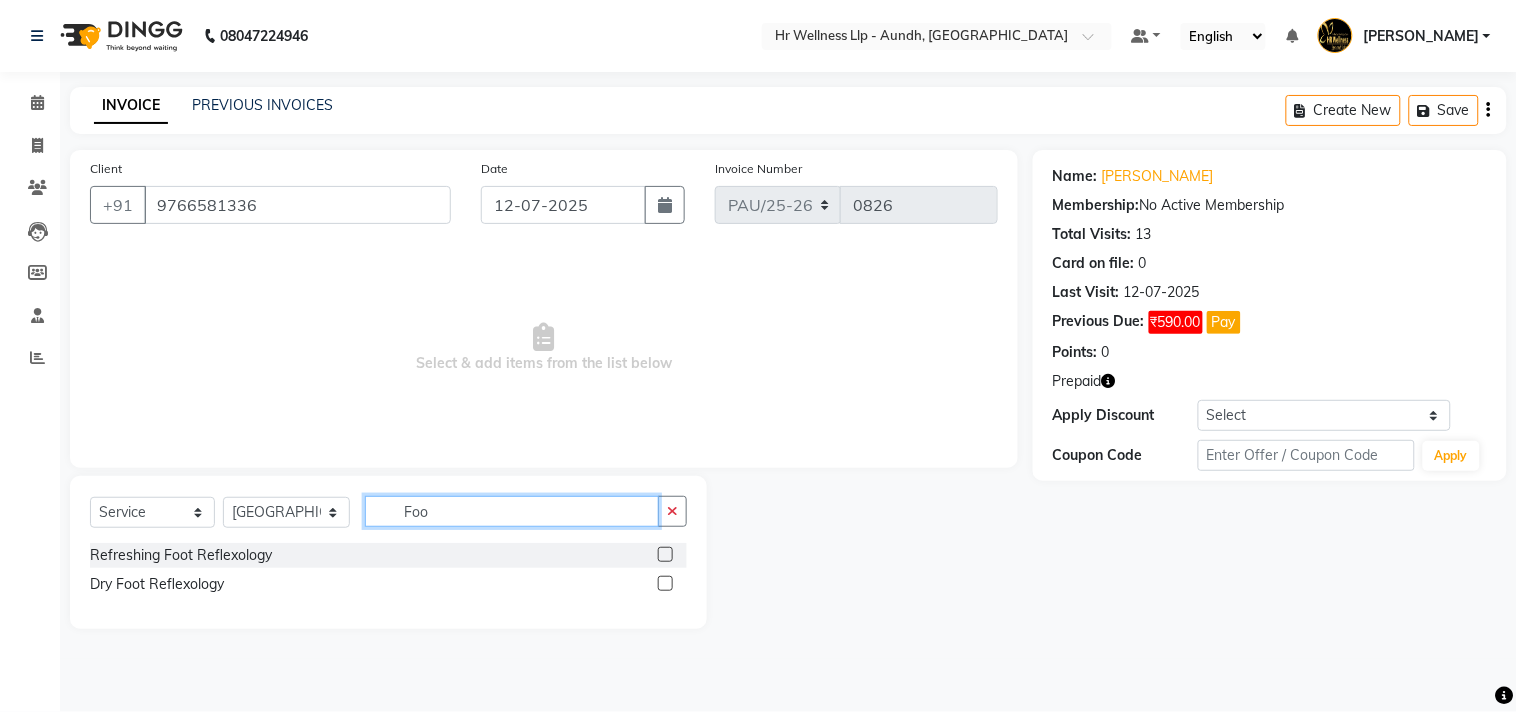 type on "Foo" 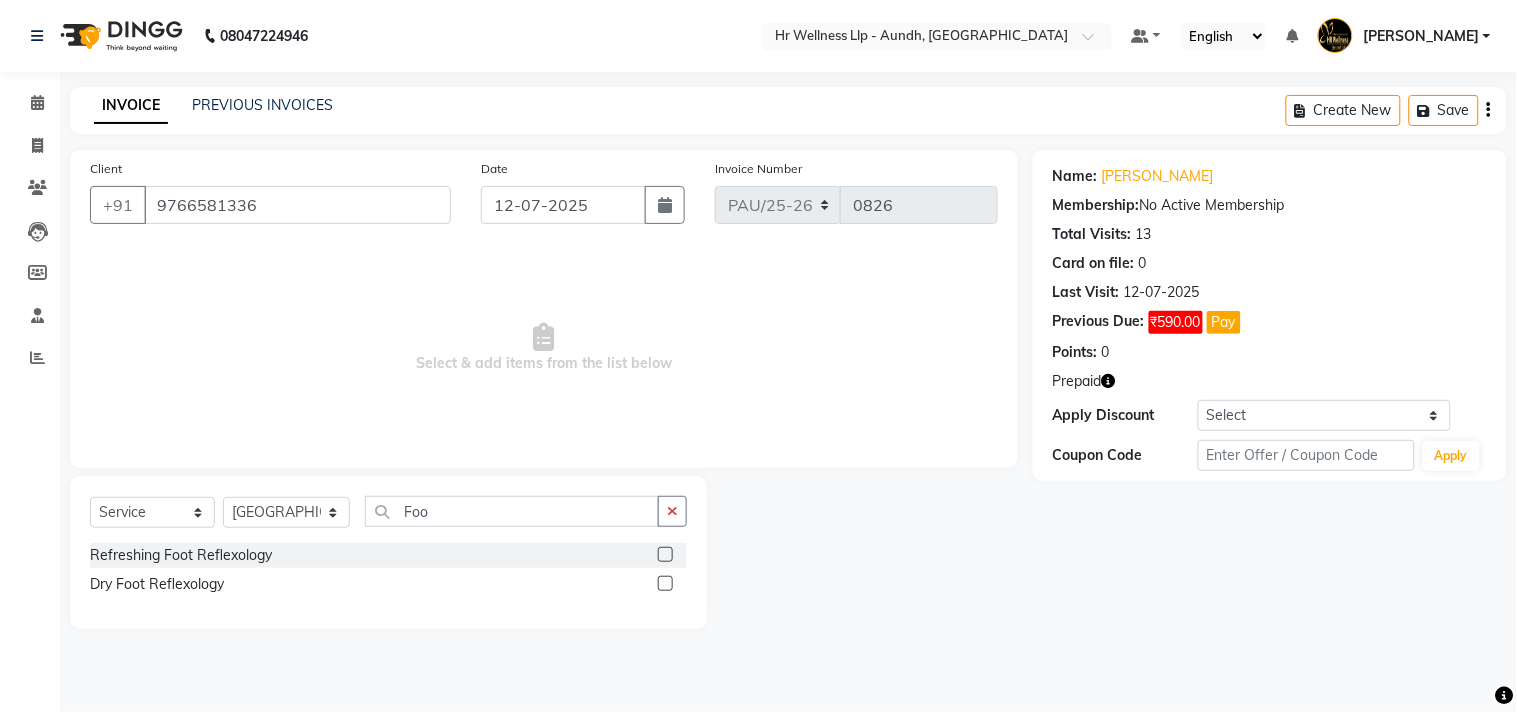 click 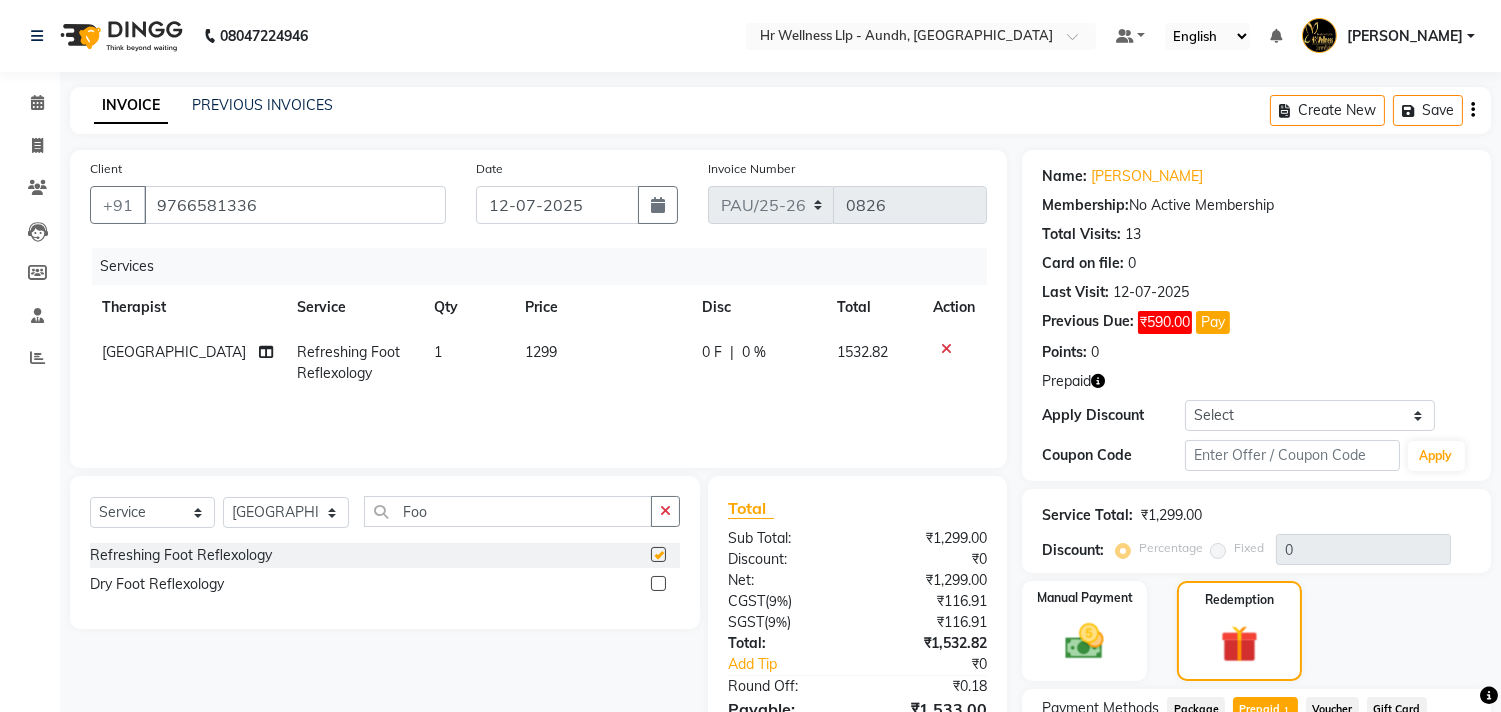 checkbox on "false" 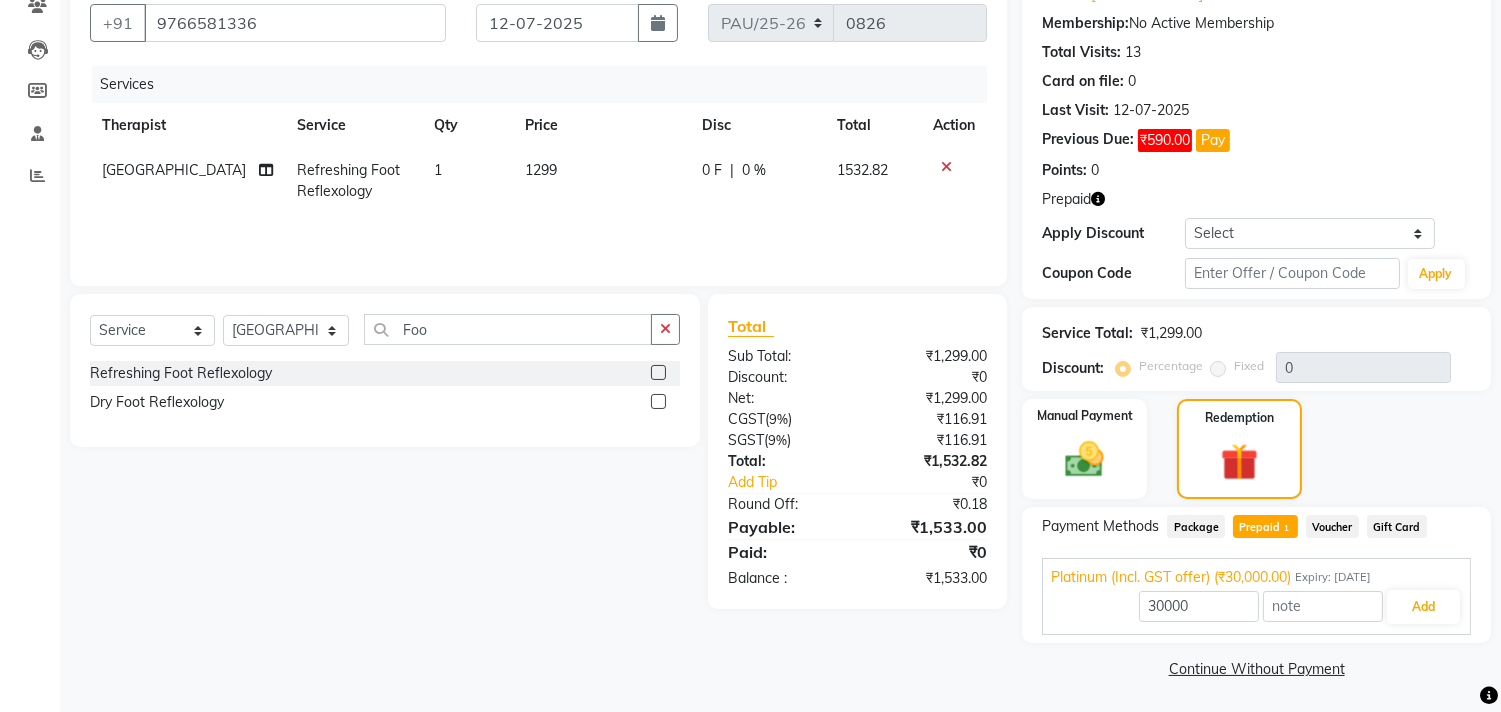 scroll, scrollTop: 183, scrollLeft: 0, axis: vertical 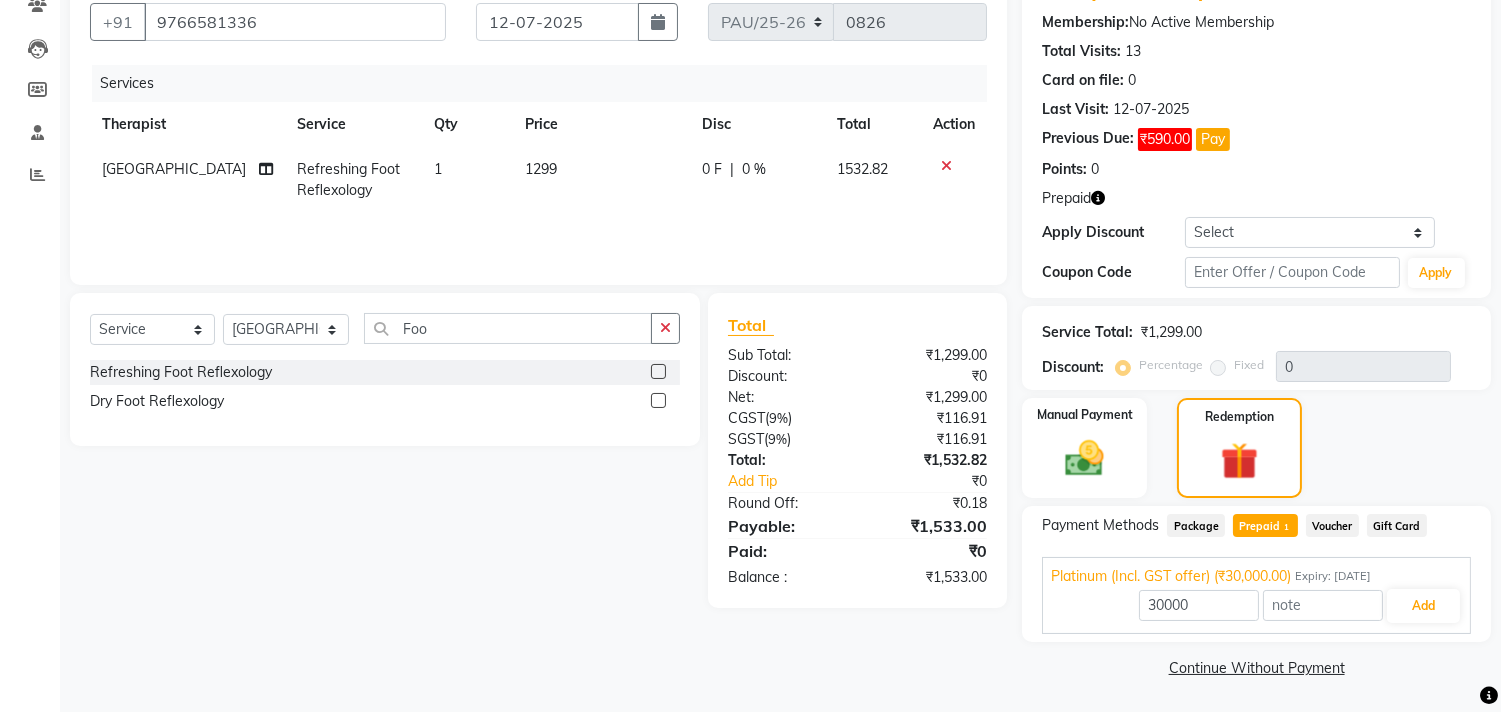 click 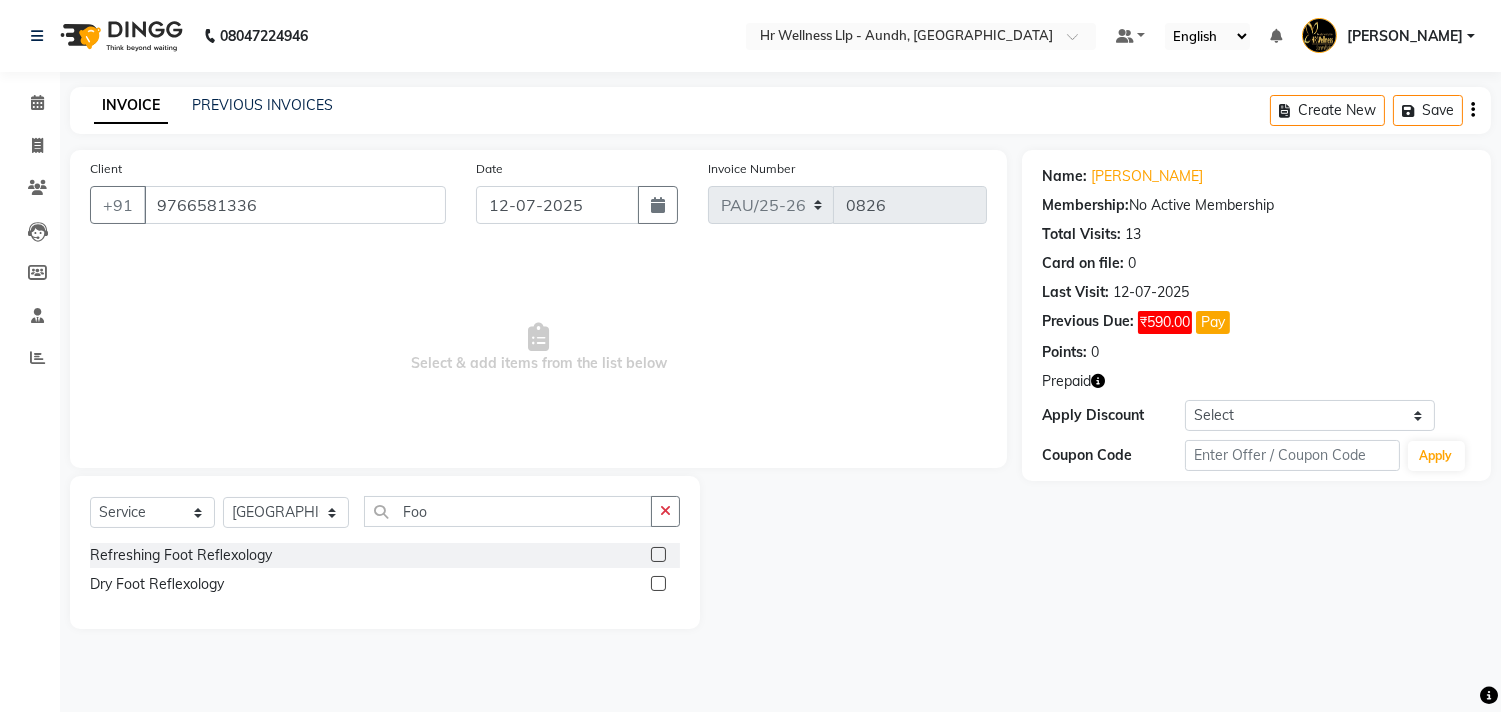 scroll, scrollTop: 0, scrollLeft: 0, axis: both 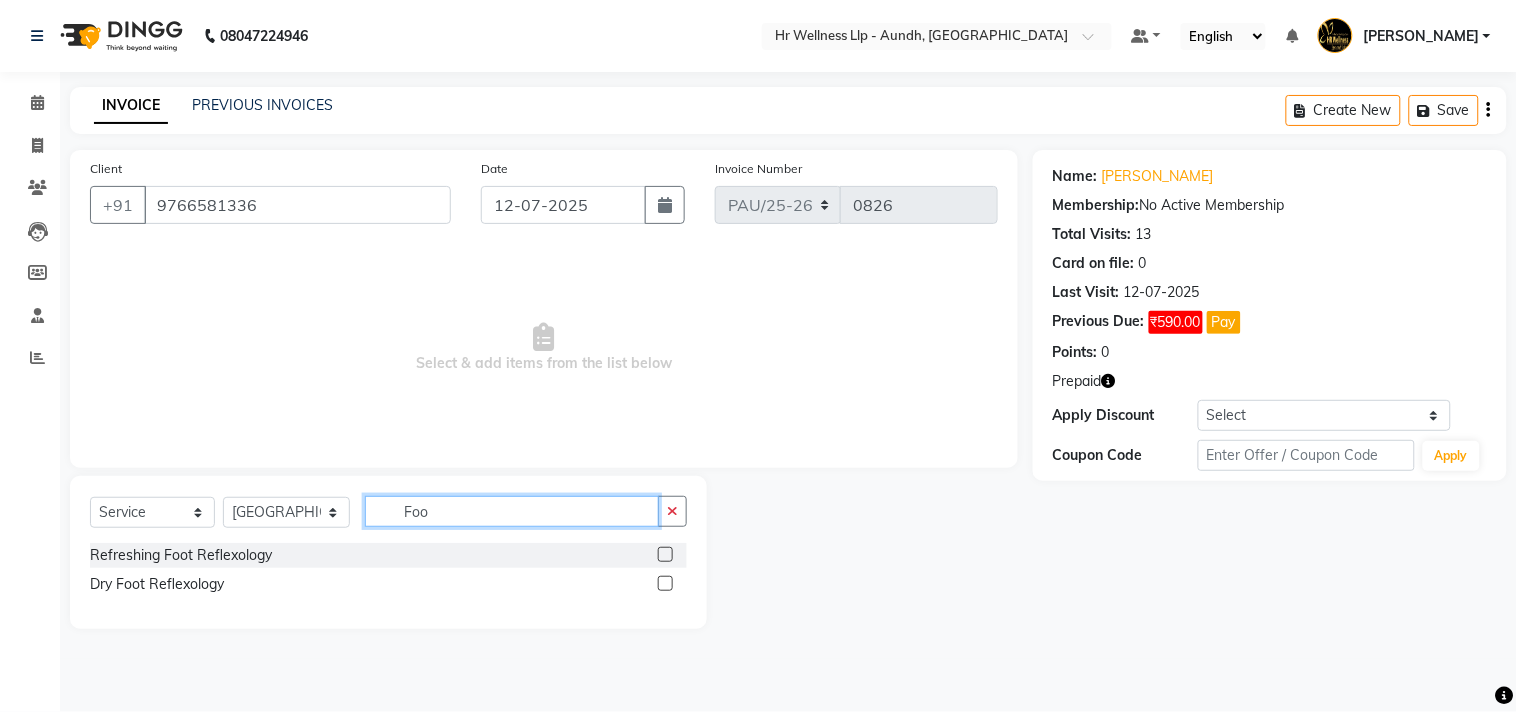 click on "Foo" 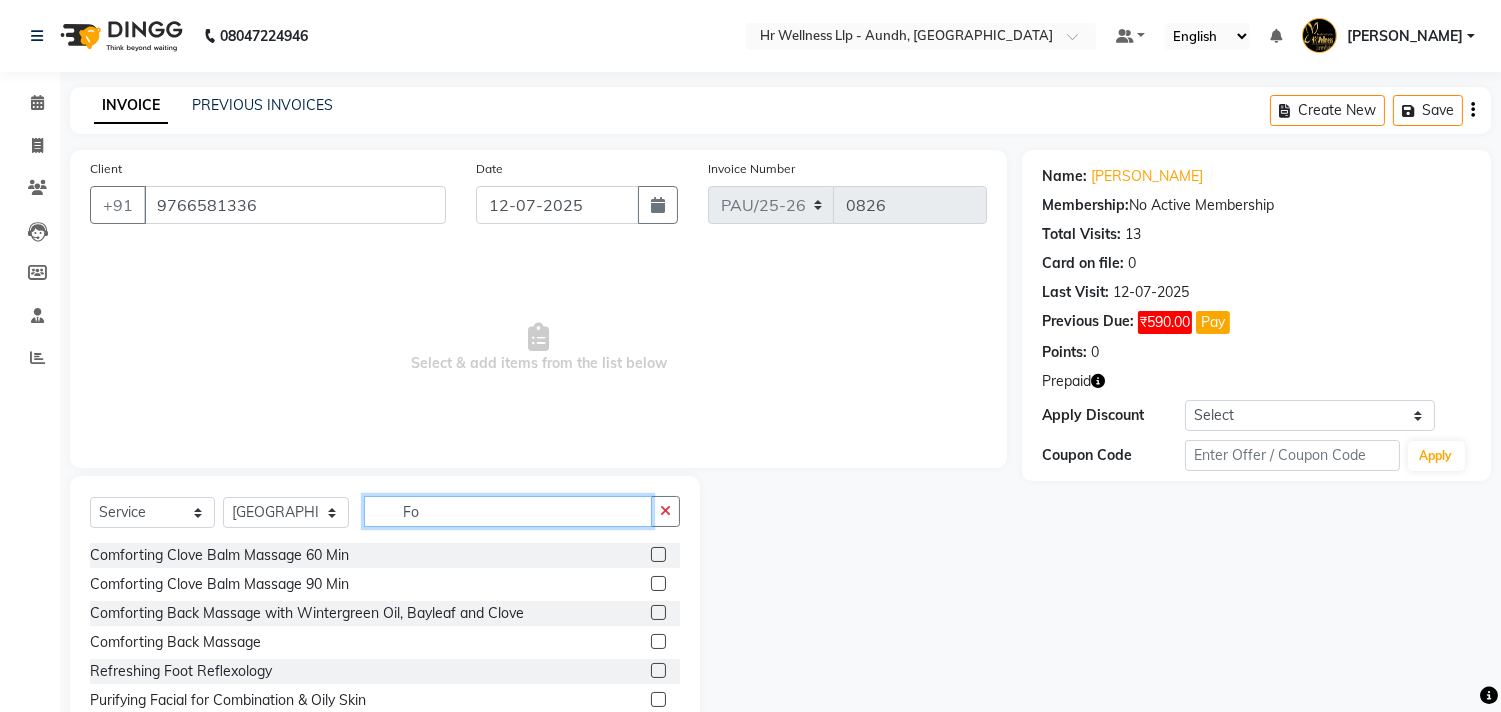 type on "F" 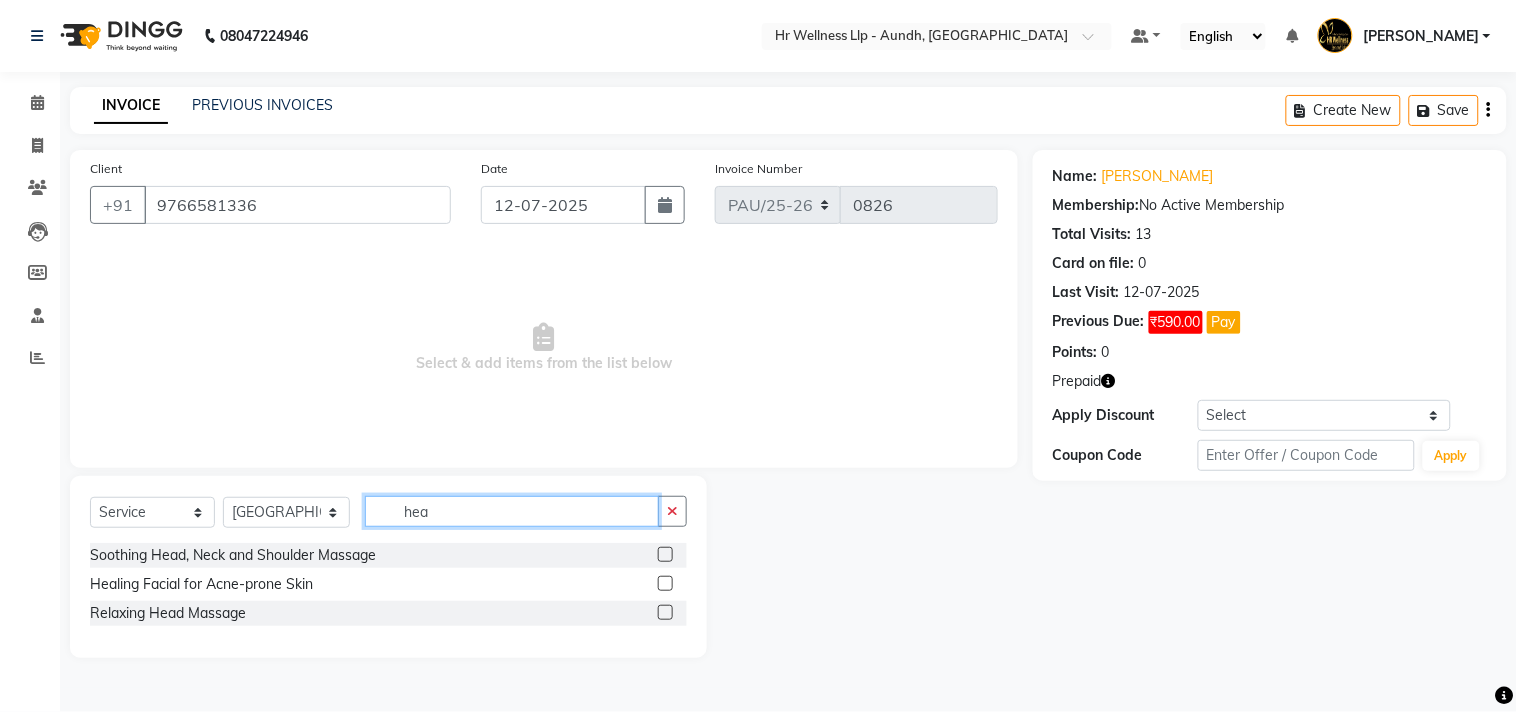 type on "hea" 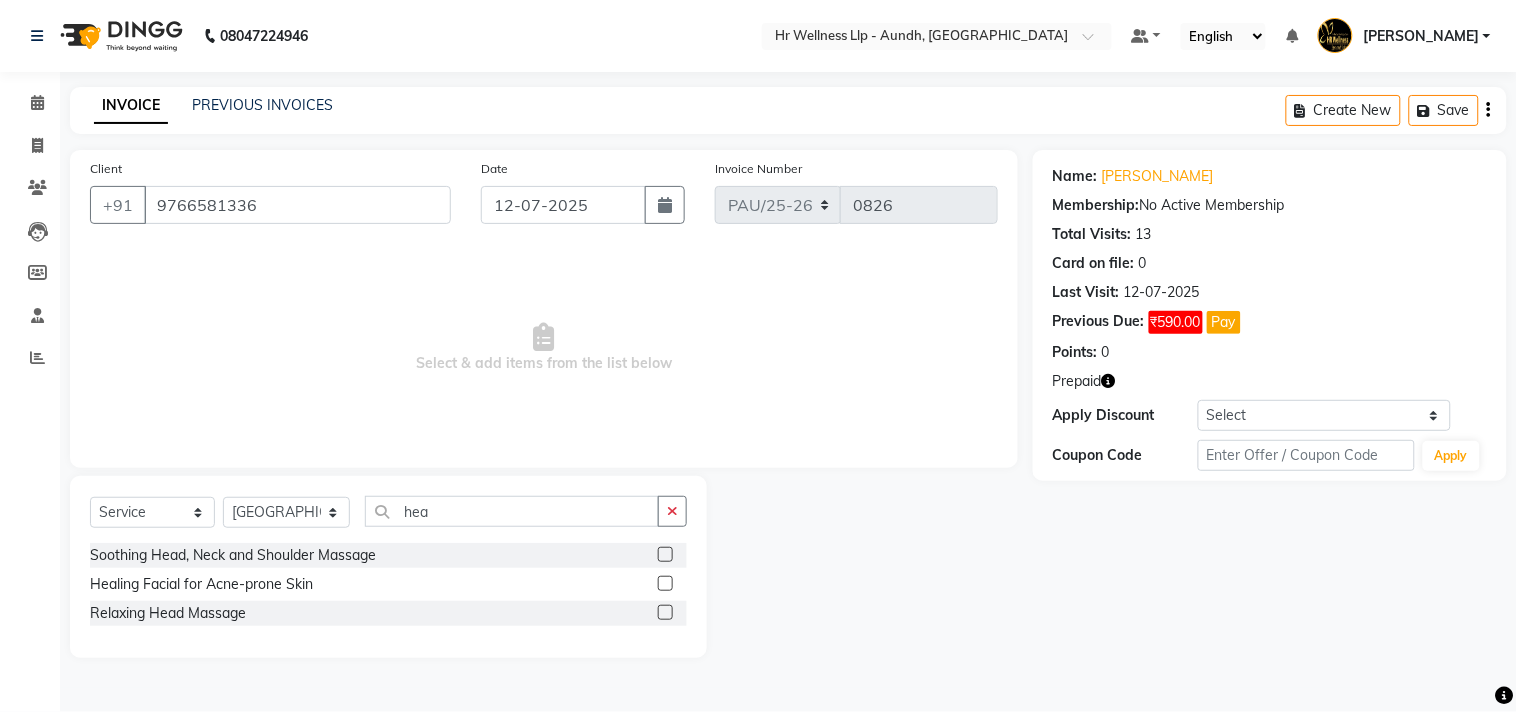 click 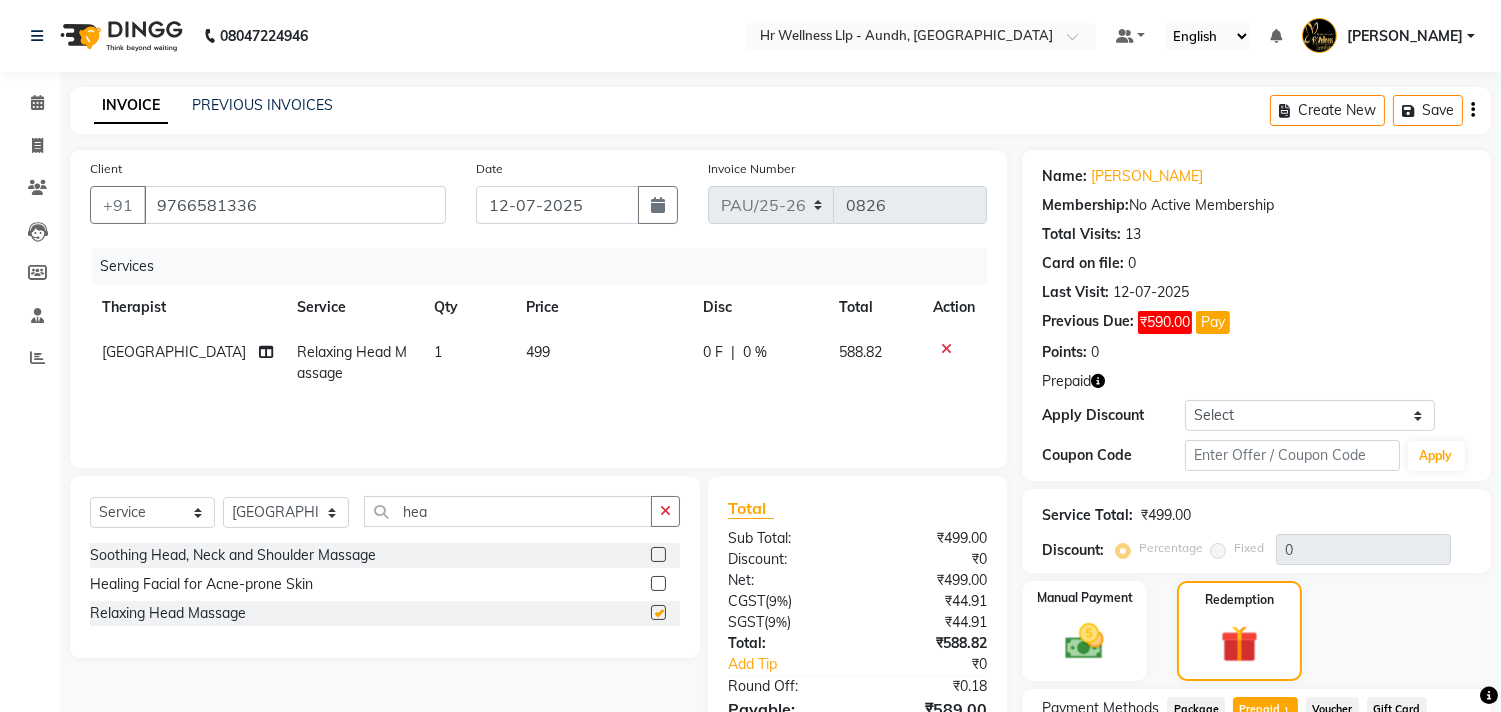 checkbox on "false" 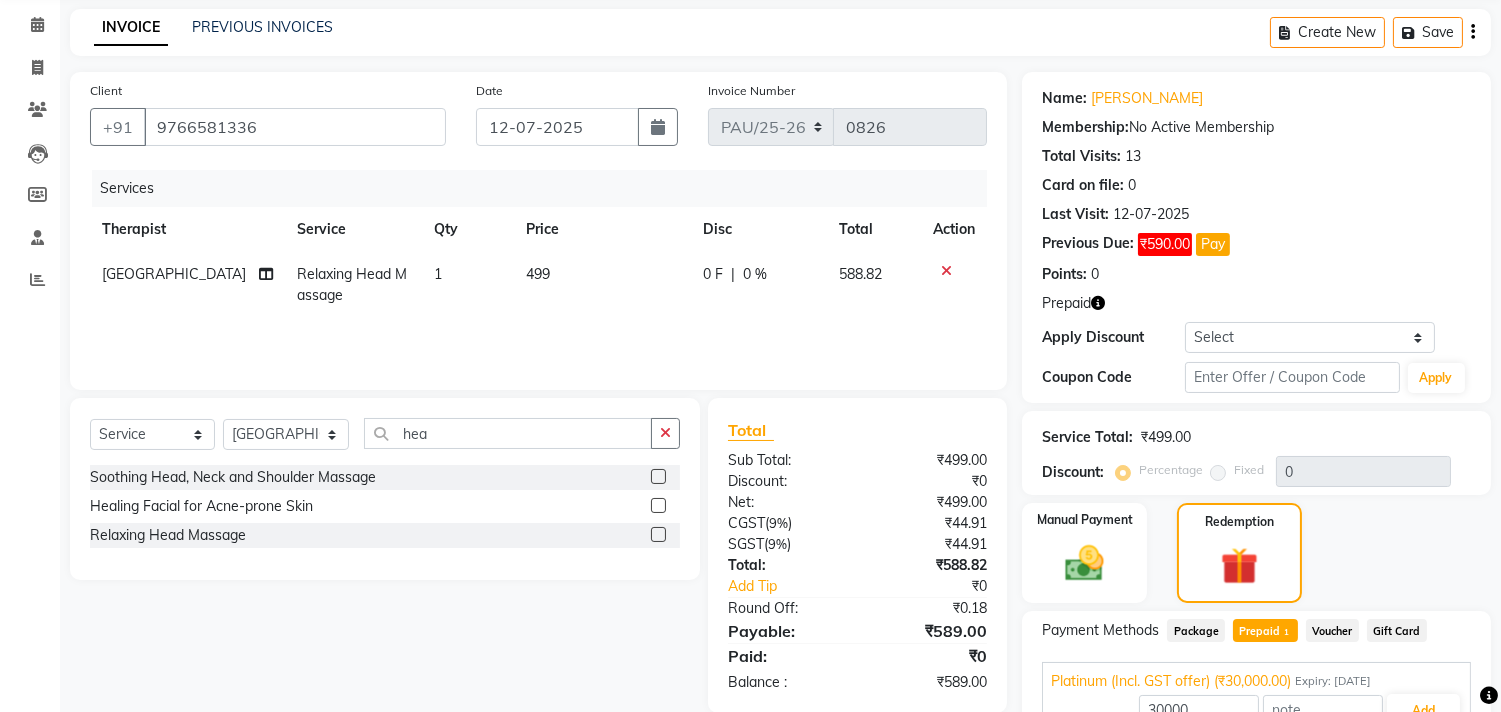 scroll, scrollTop: 183, scrollLeft: 0, axis: vertical 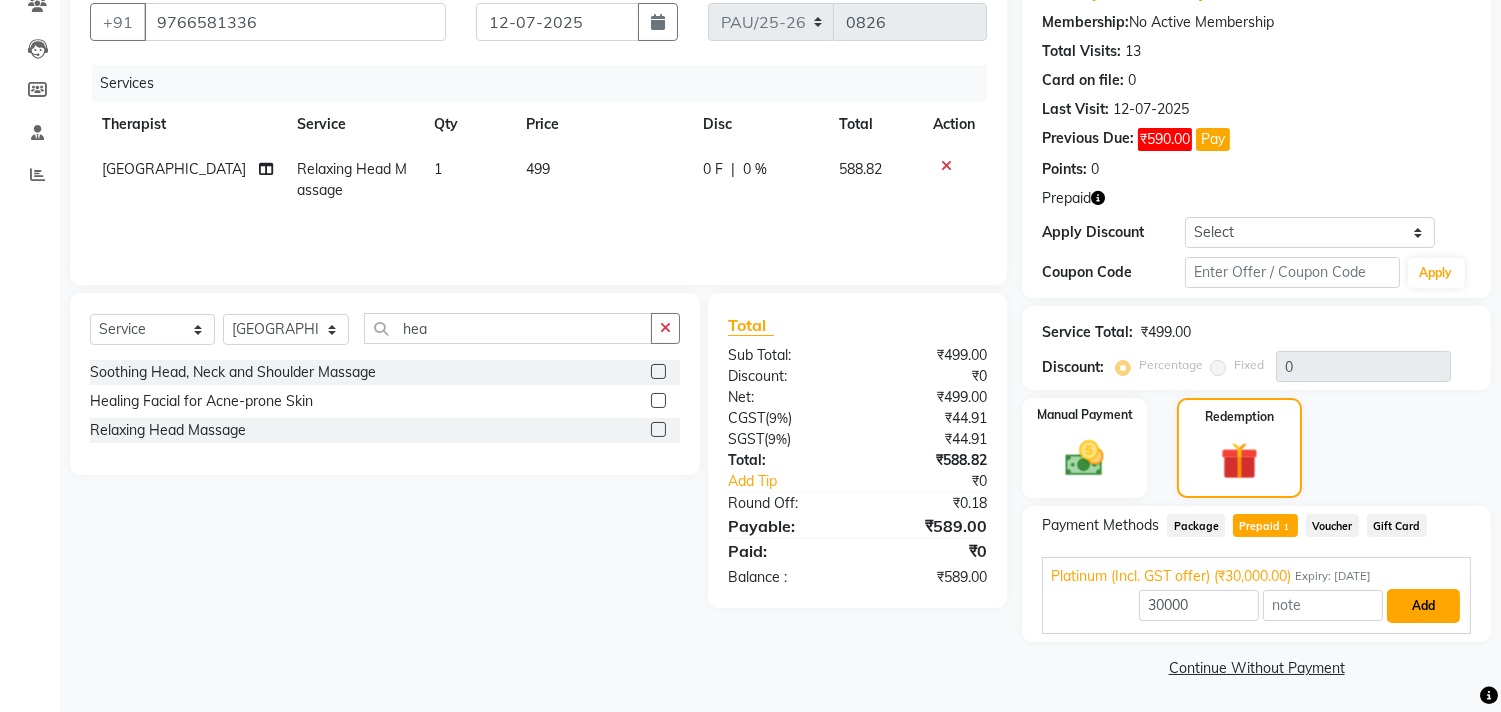 click on "Add" at bounding box center (1423, 606) 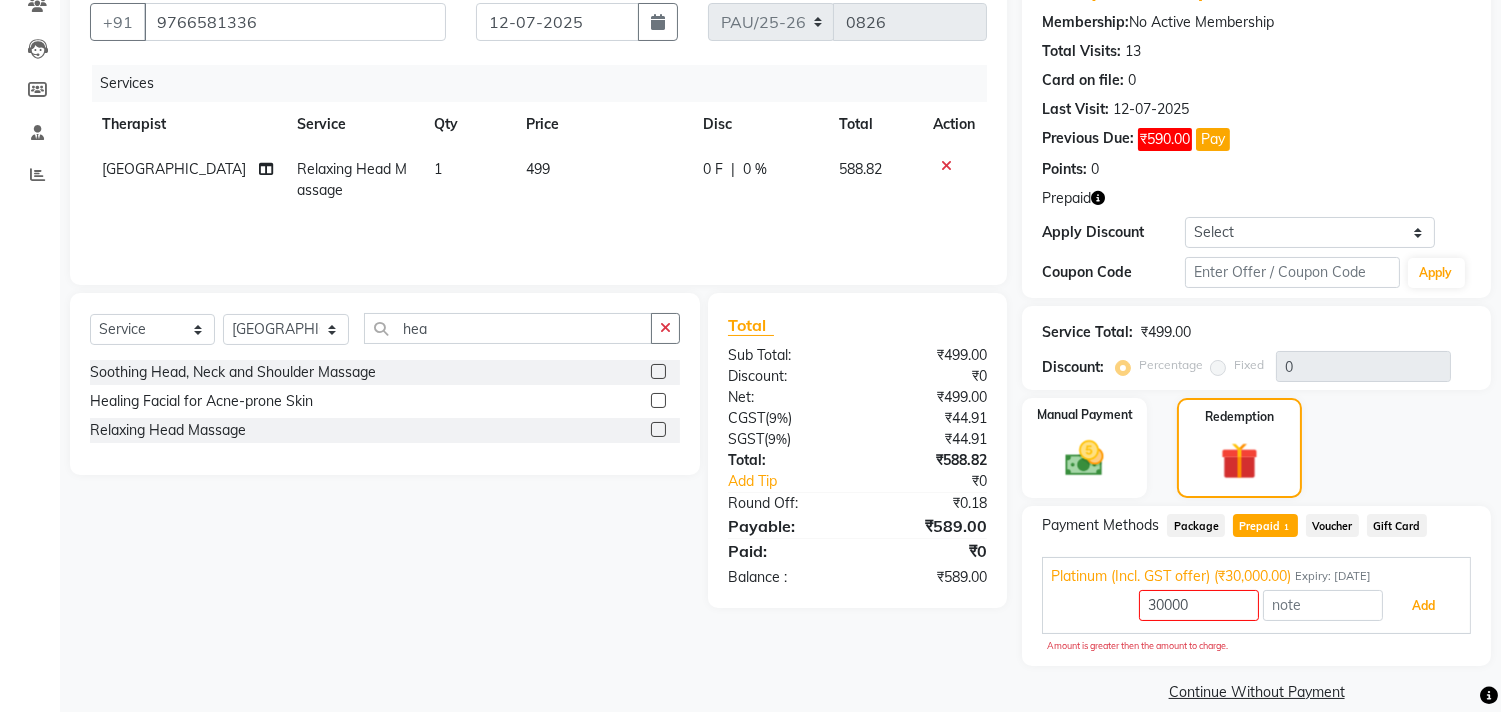 scroll, scrollTop: 206, scrollLeft: 0, axis: vertical 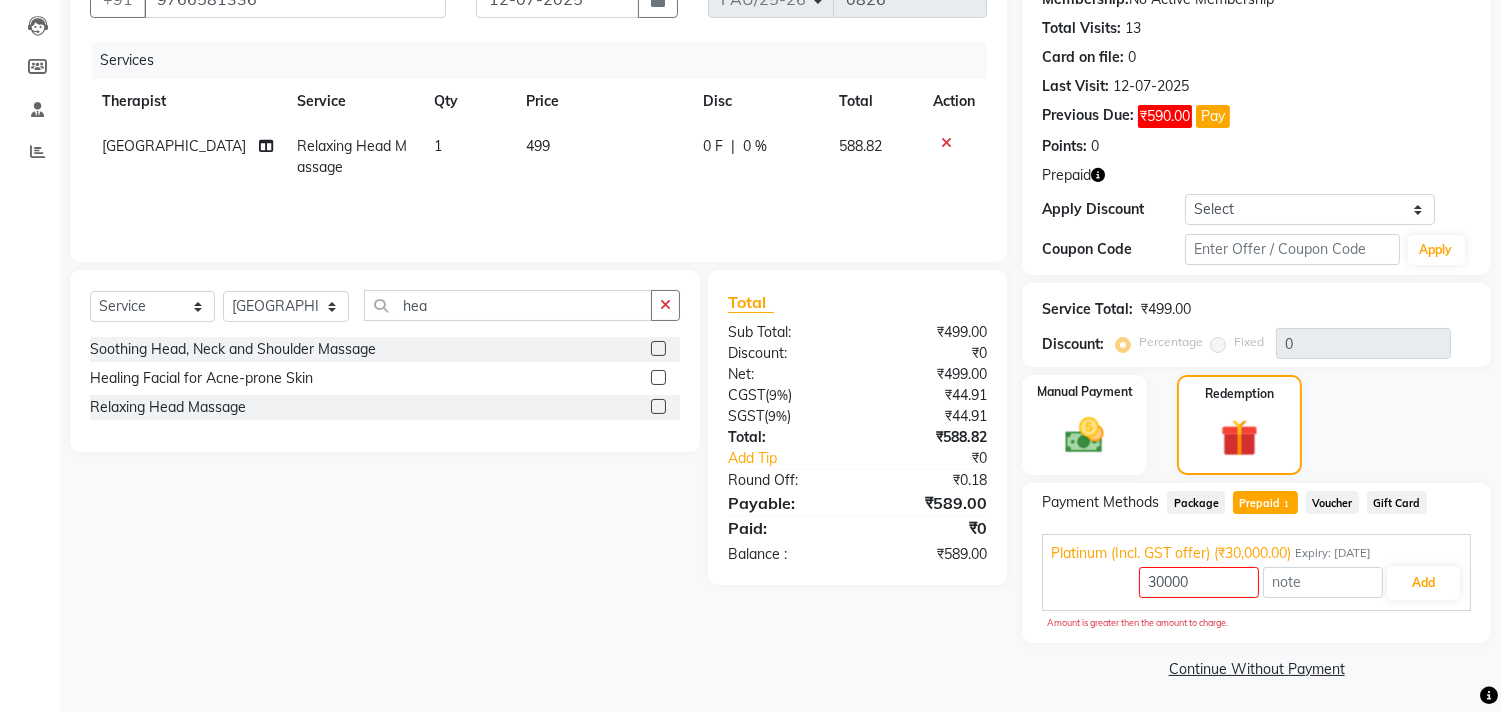 click on "Voucher" 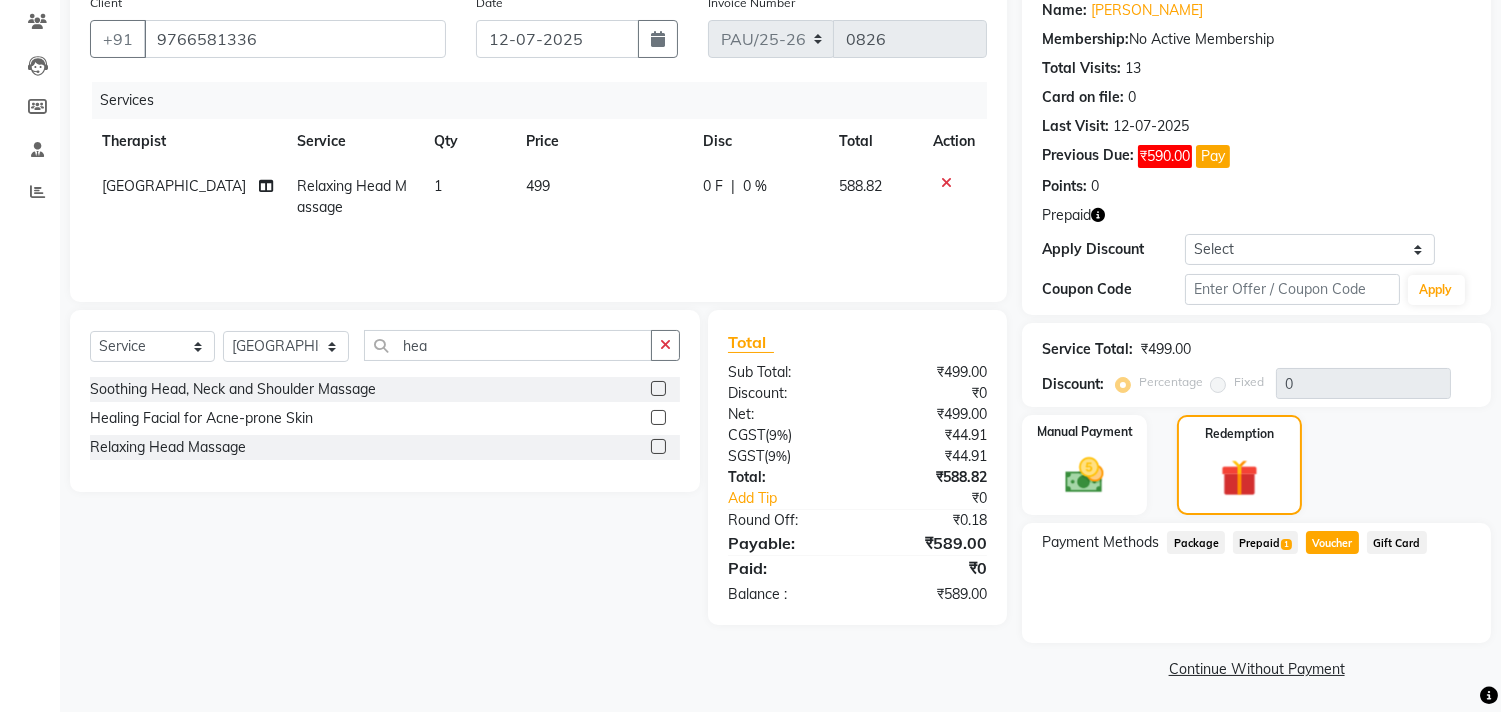 click on "Prepaid  1" 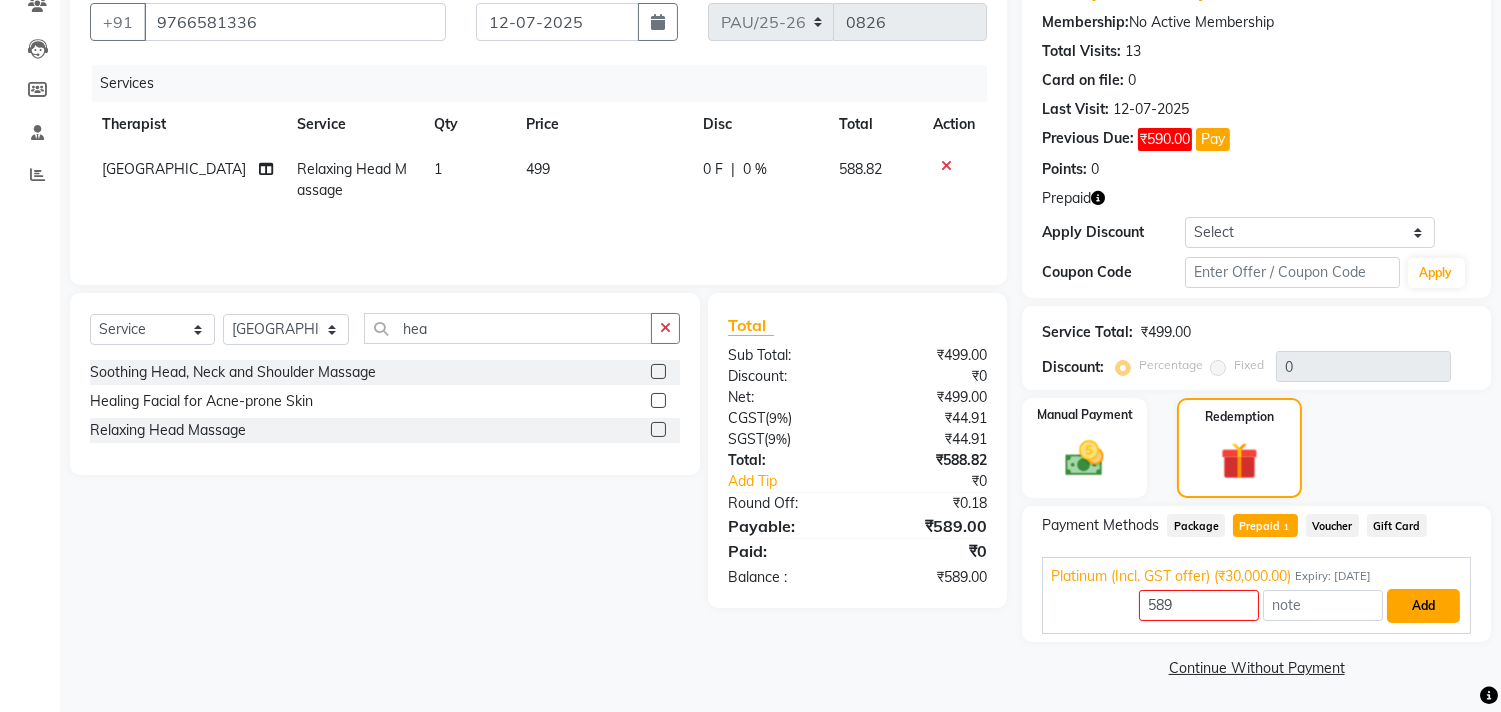 click on "Add" at bounding box center [1423, 606] 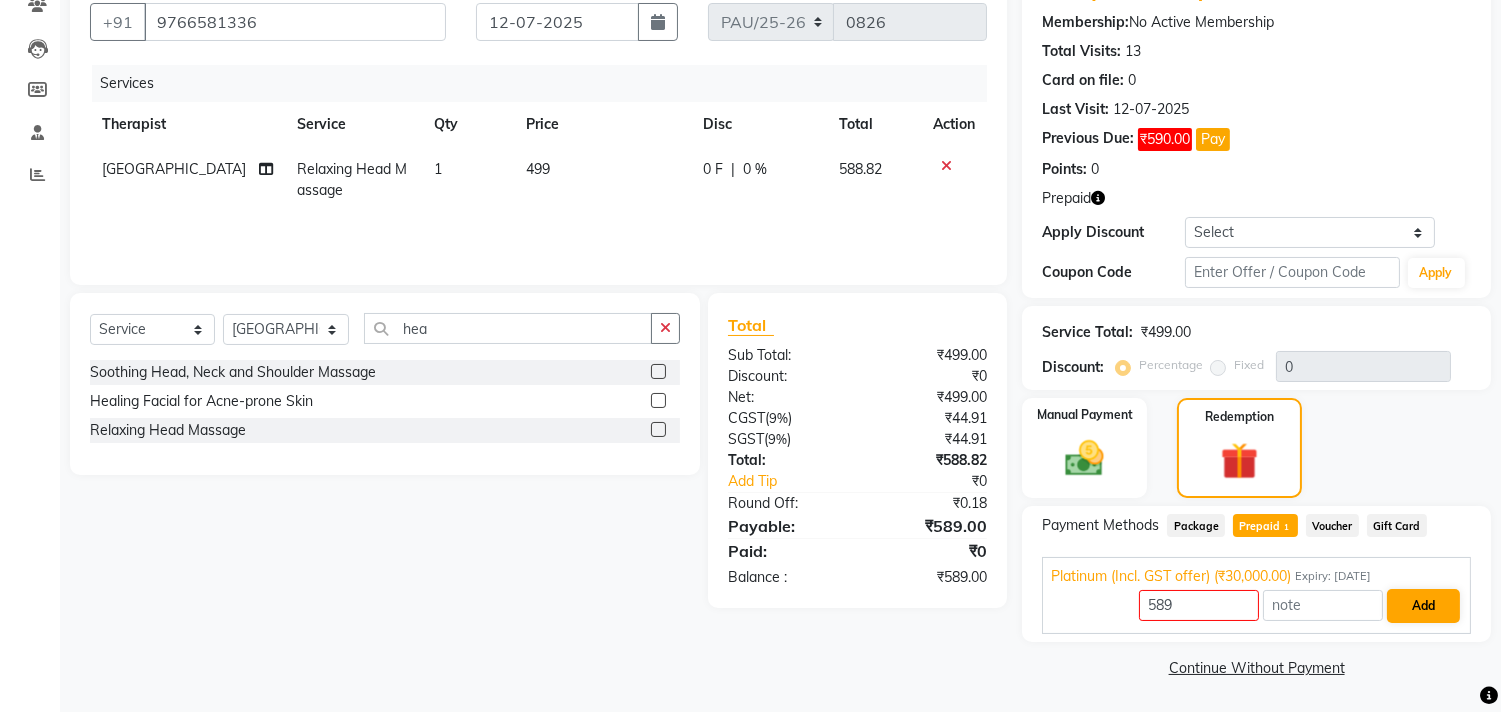 scroll, scrollTop: 166, scrollLeft: 0, axis: vertical 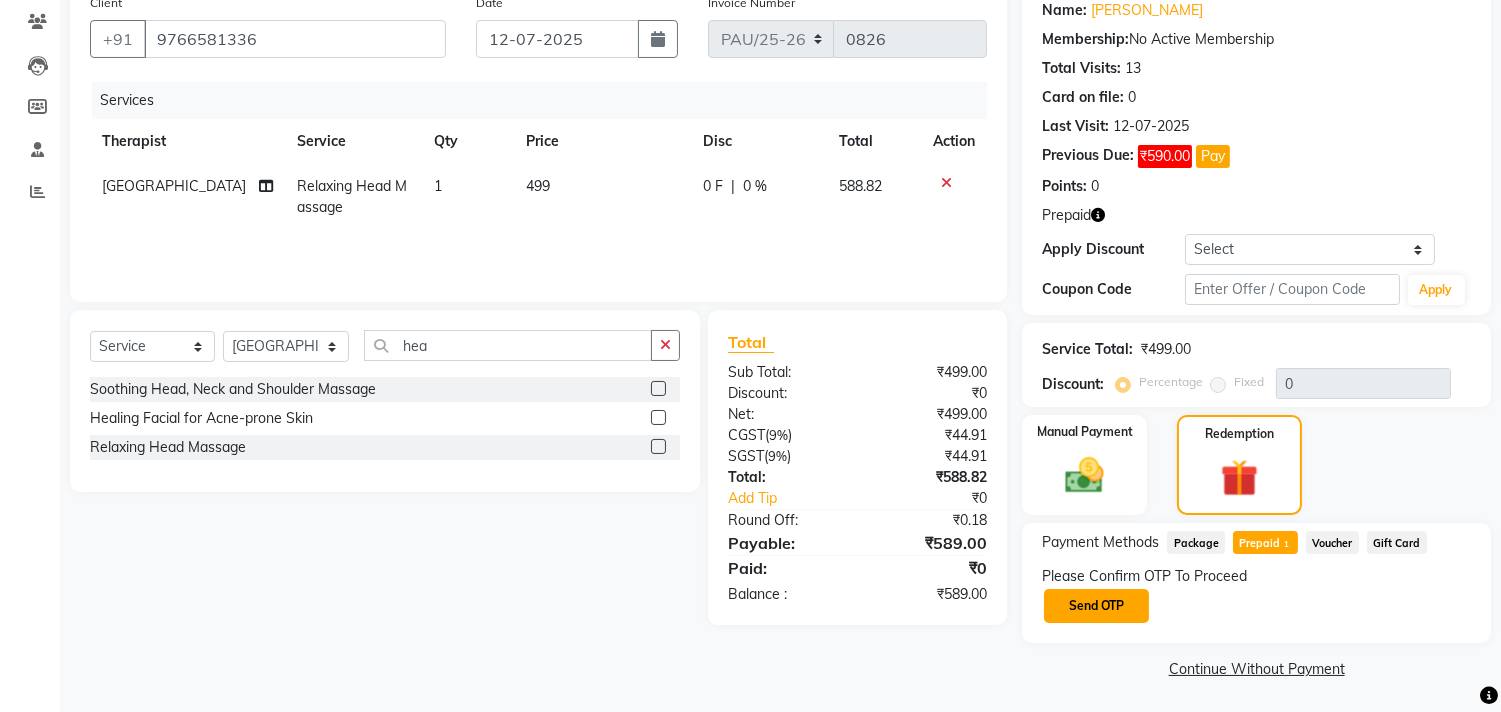 click on "Send OTP" 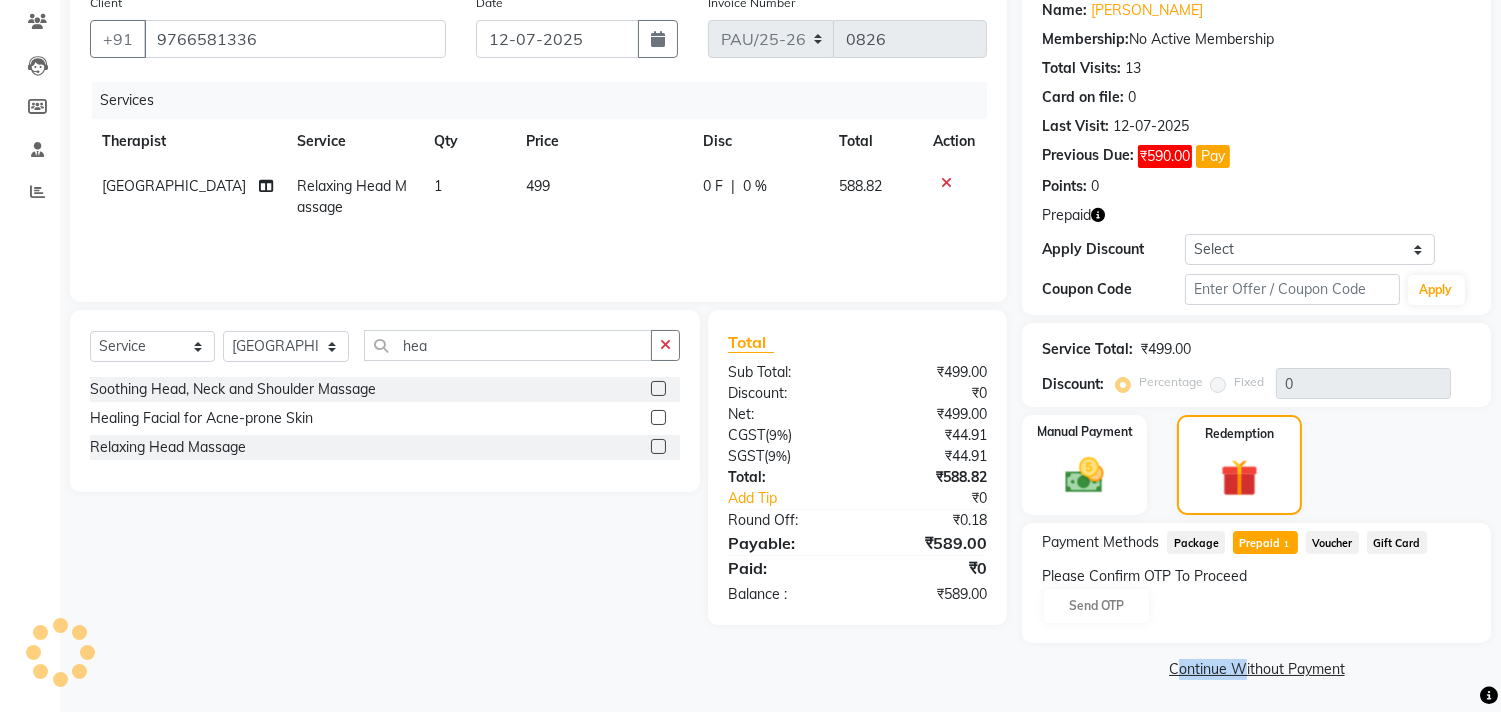 click on "Please Confirm OTP To Proceed Send OTP" 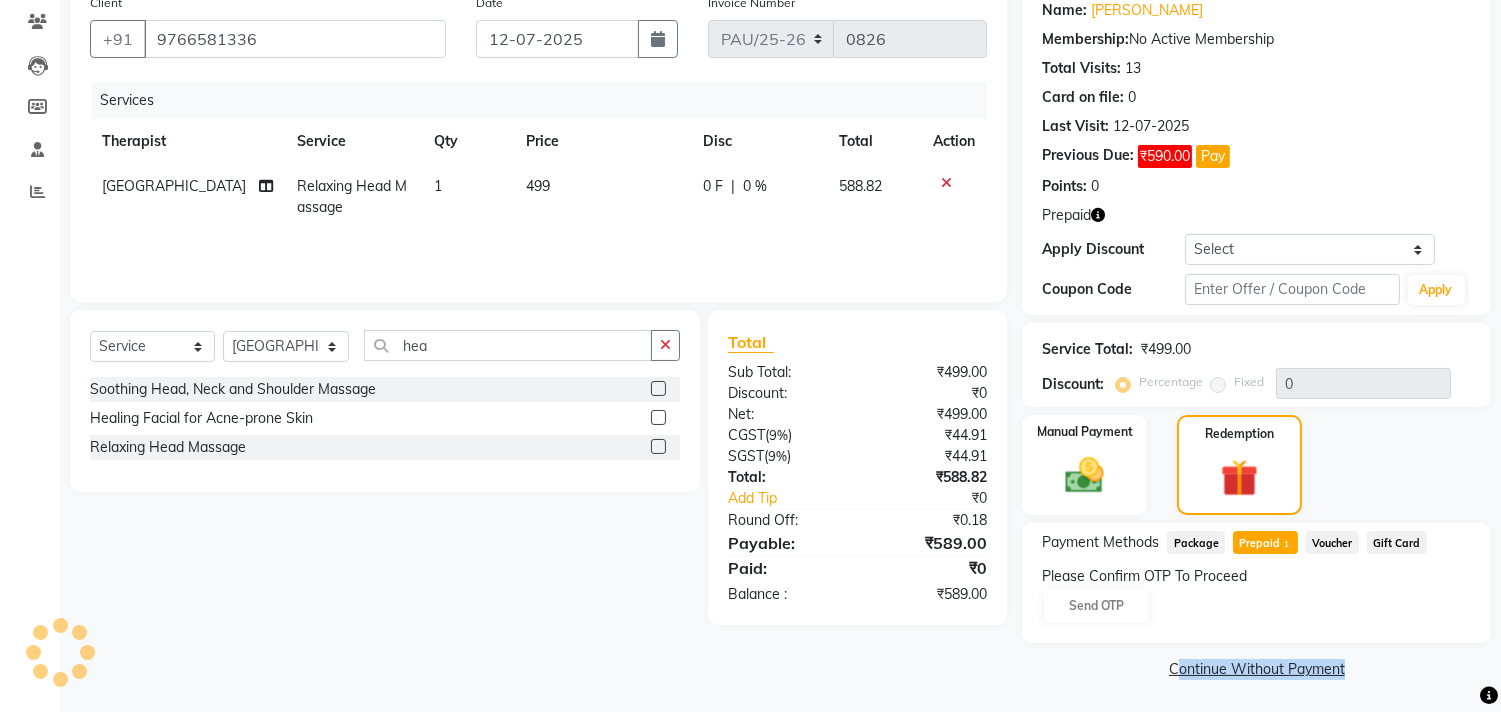 click on "Please Confirm OTP To Proceed Send OTP" 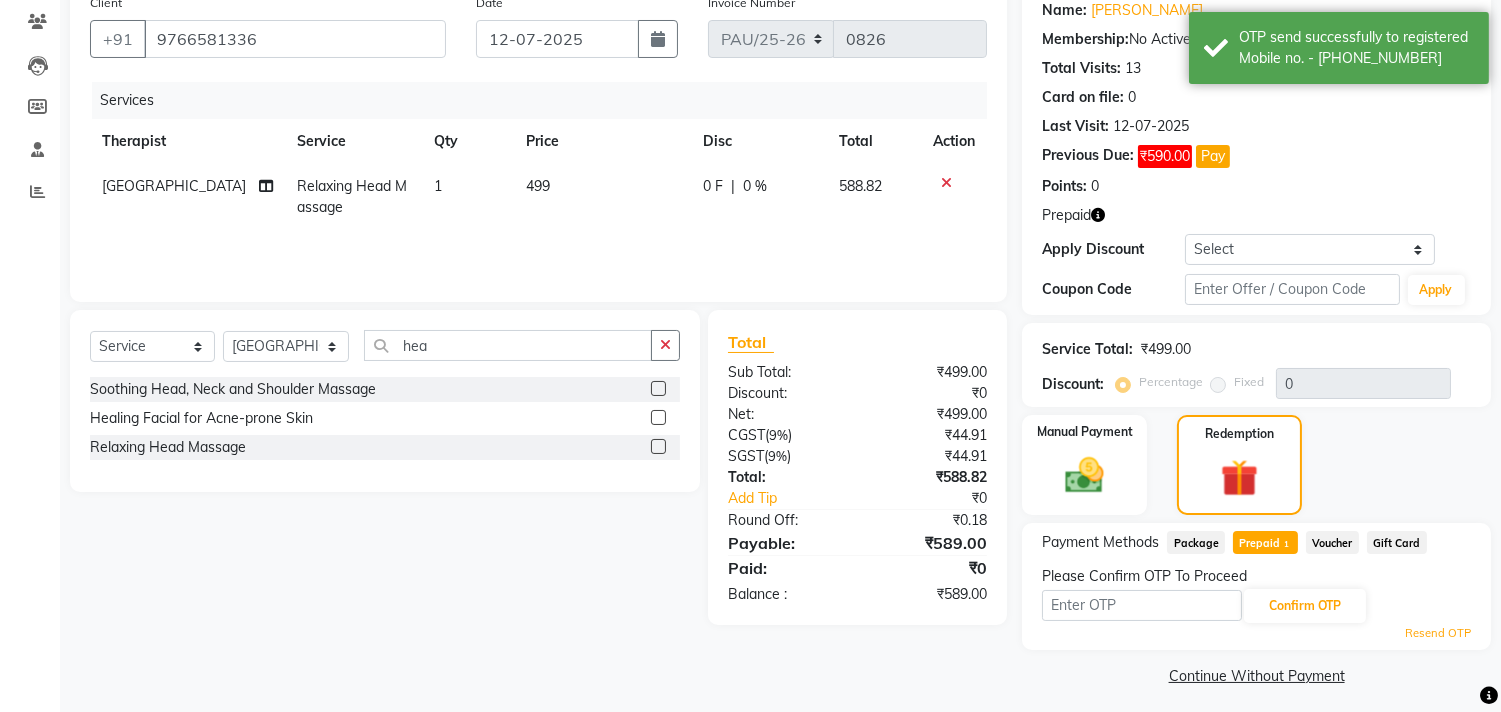 click at bounding box center [1142, 605] 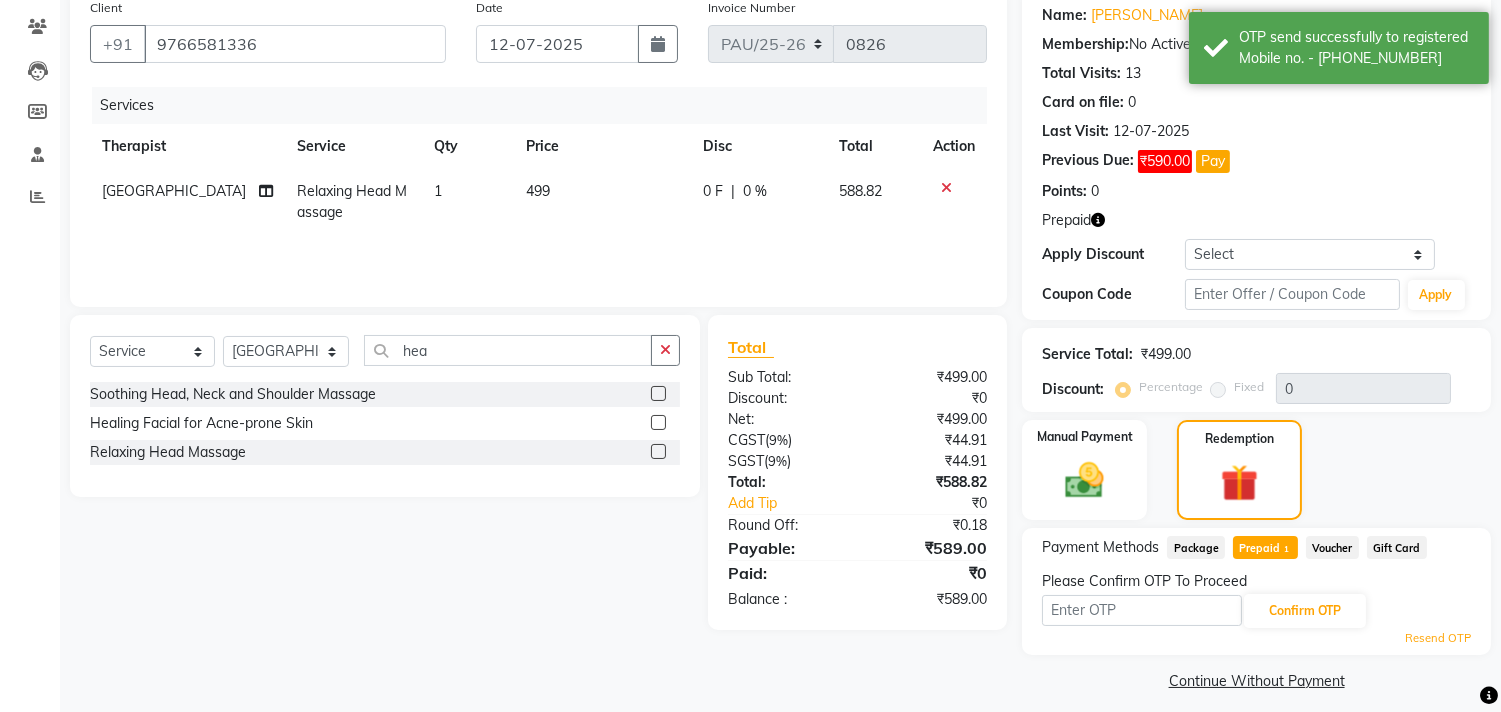 scroll, scrollTop: 174, scrollLeft: 0, axis: vertical 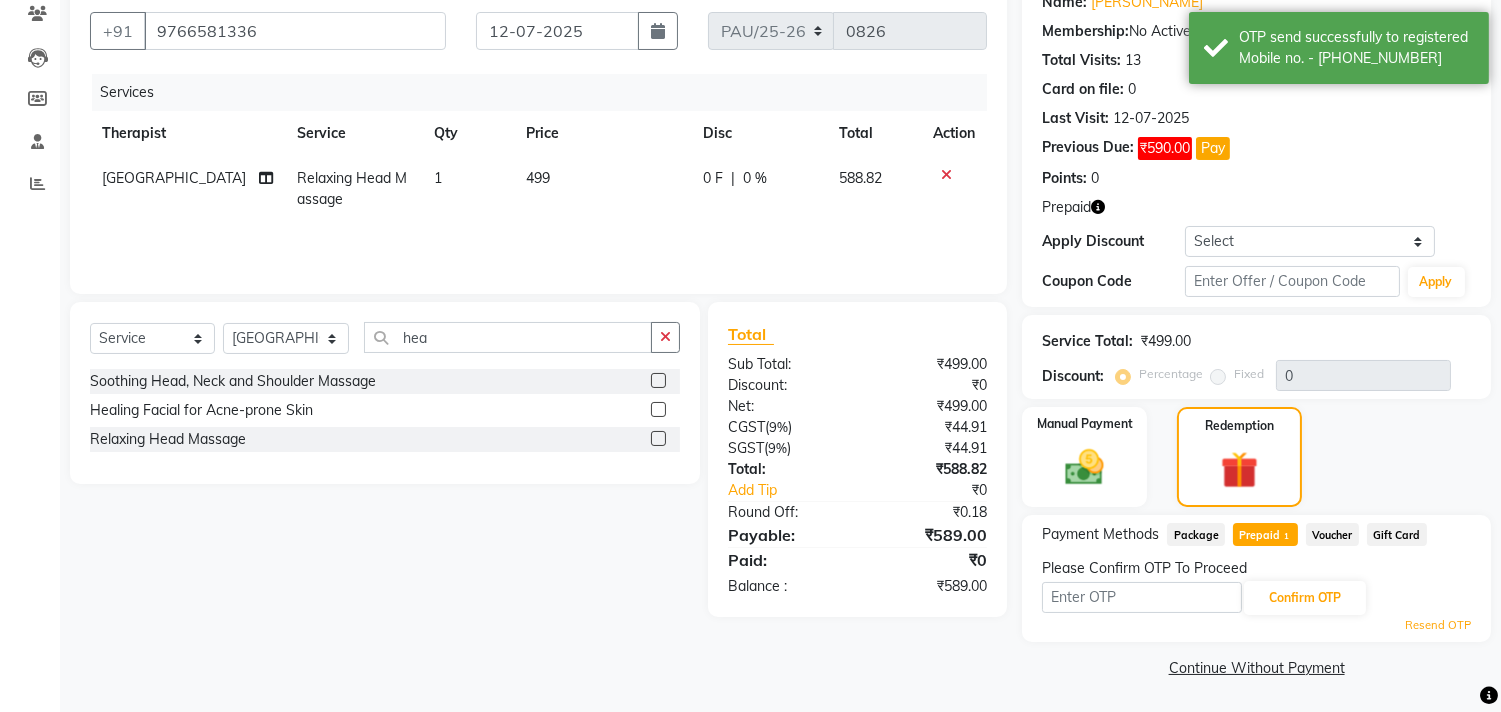 click at bounding box center [1142, 597] 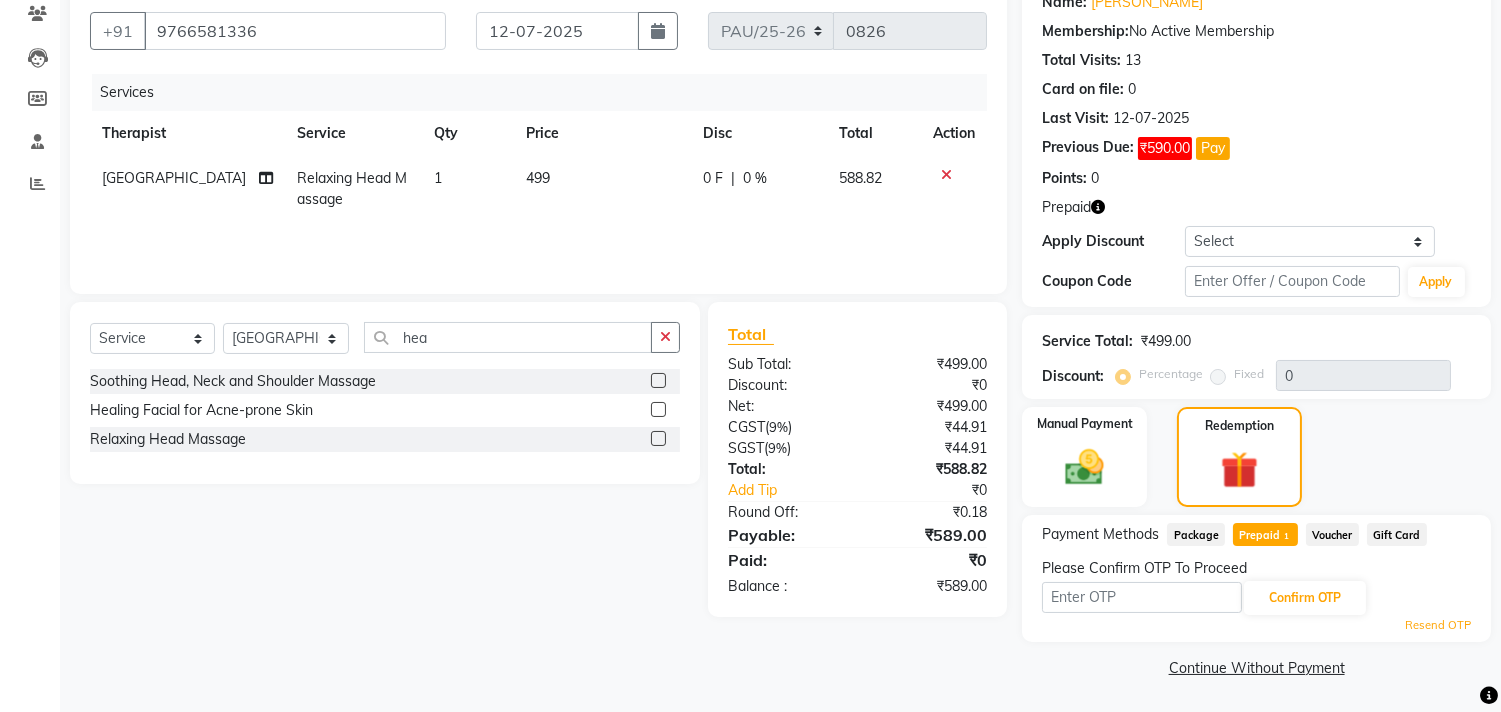 click at bounding box center [1142, 597] 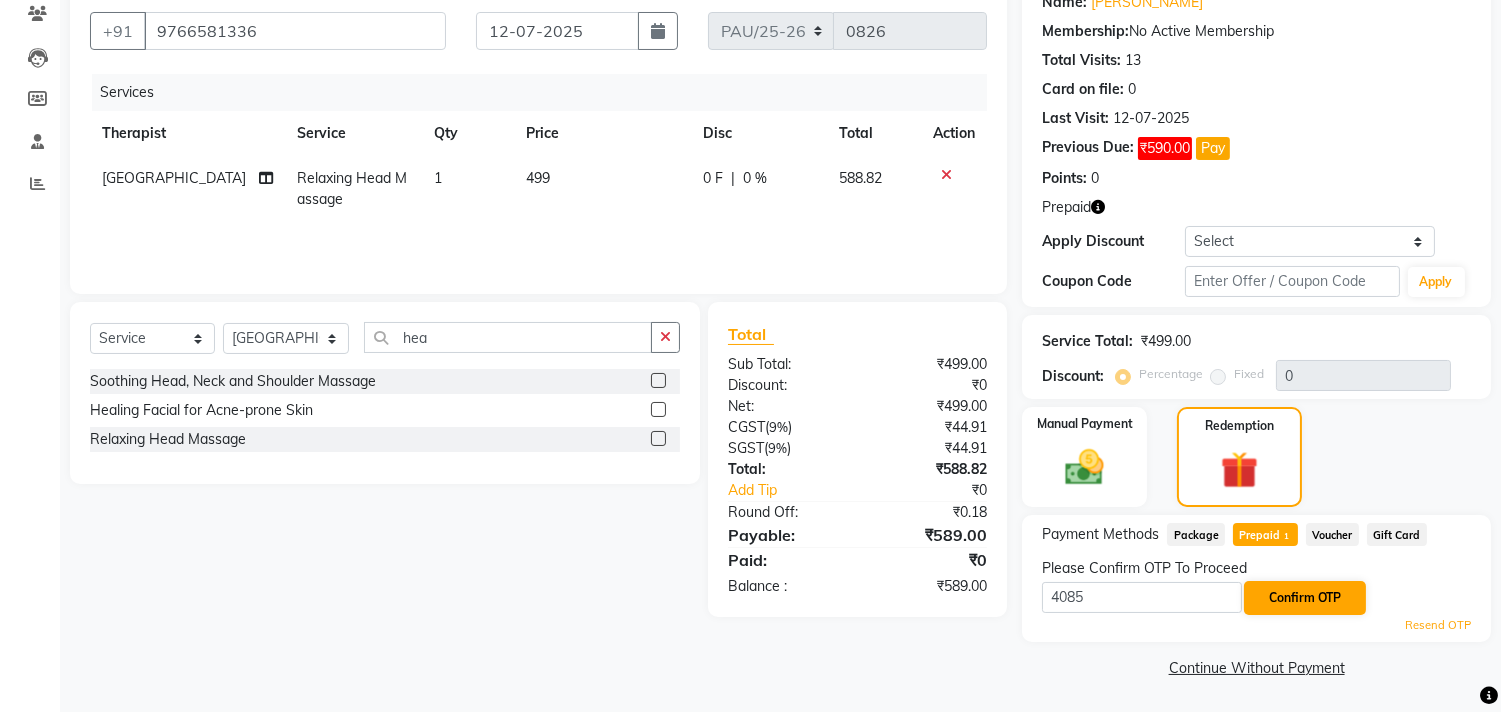 type on "4085" 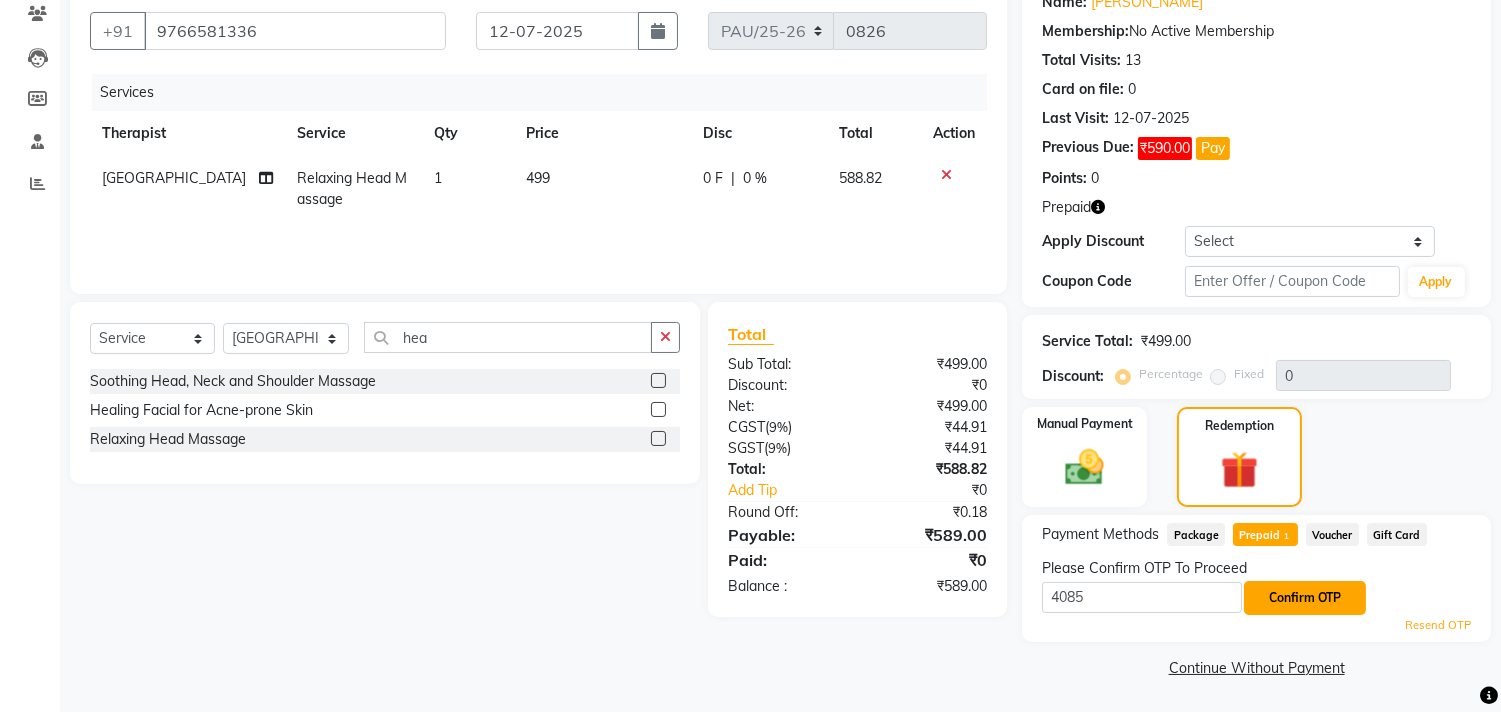 click on "Confirm OTP" 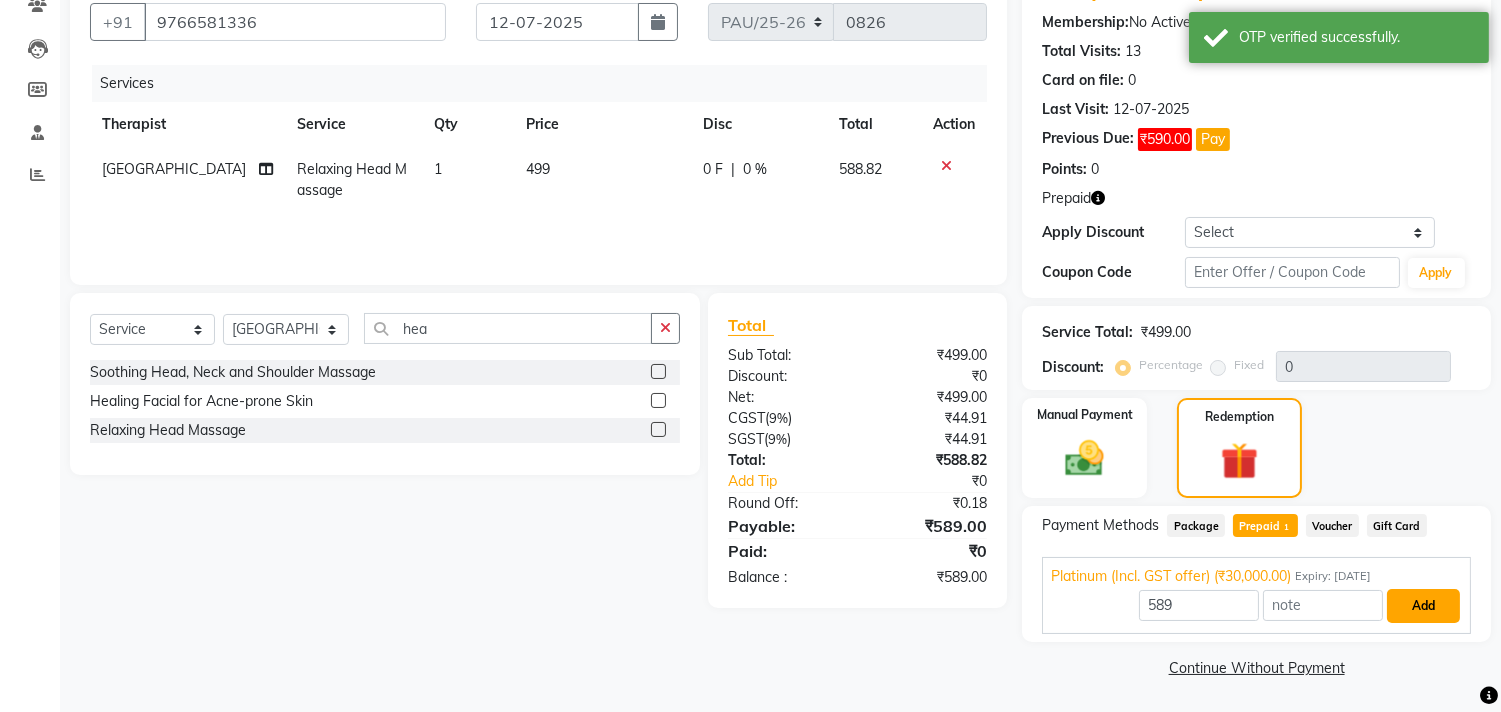 click on "Add" at bounding box center (1423, 606) 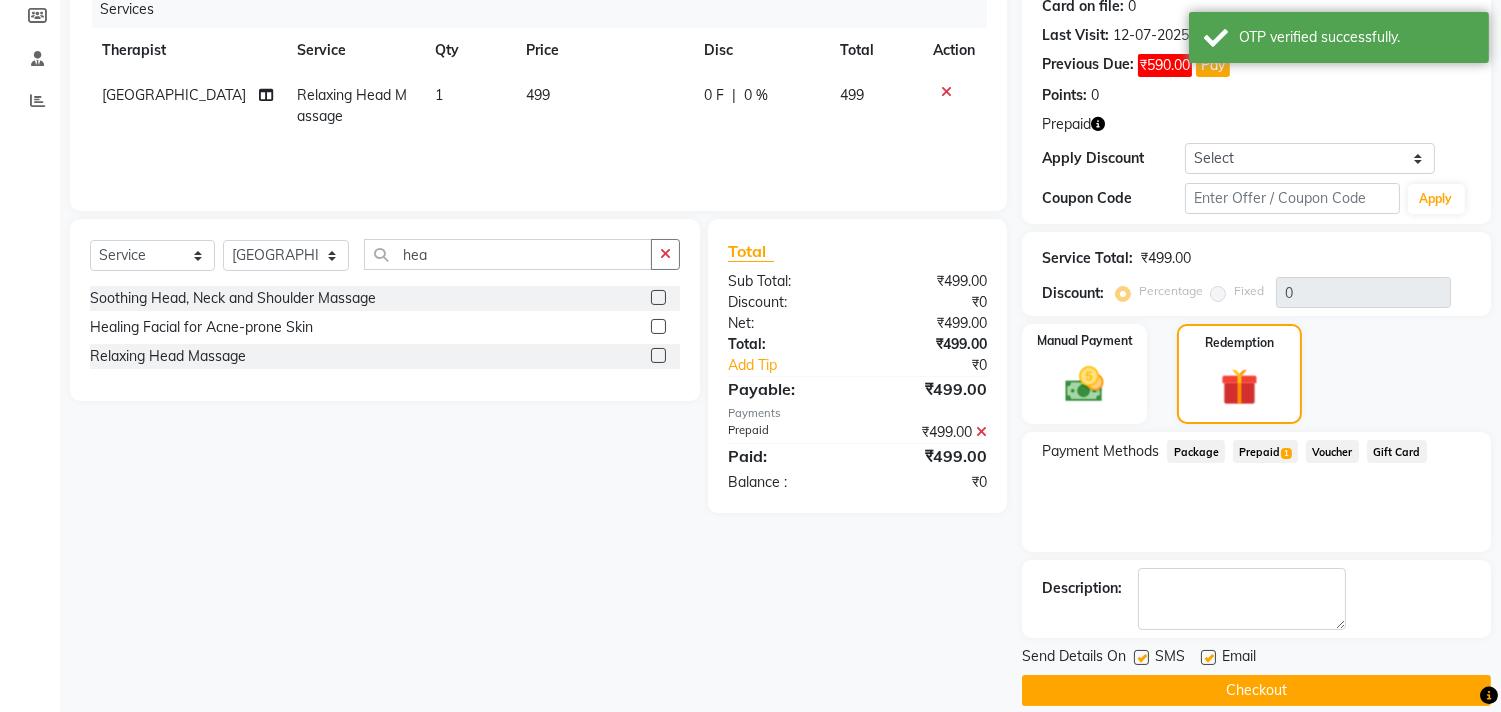 scroll, scrollTop: 280, scrollLeft: 0, axis: vertical 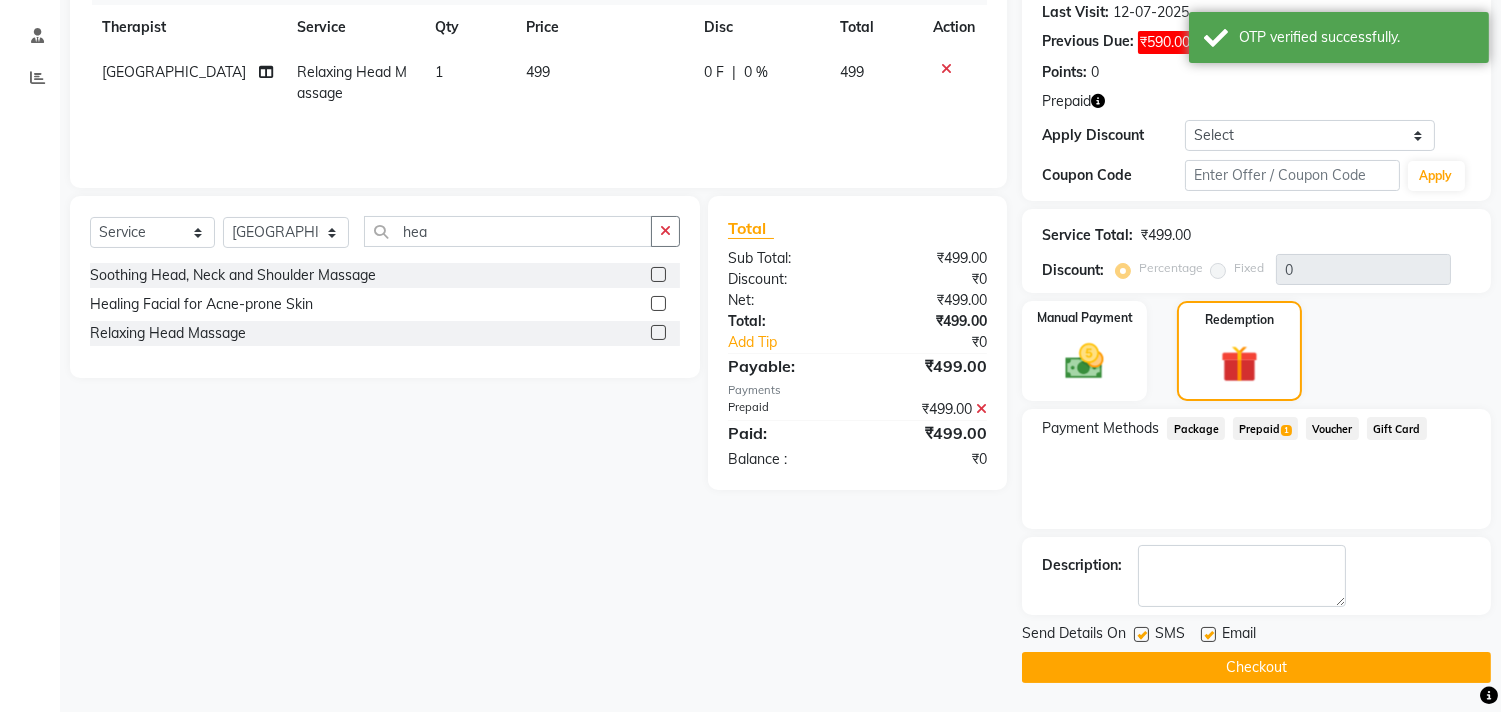 click on "Checkout" 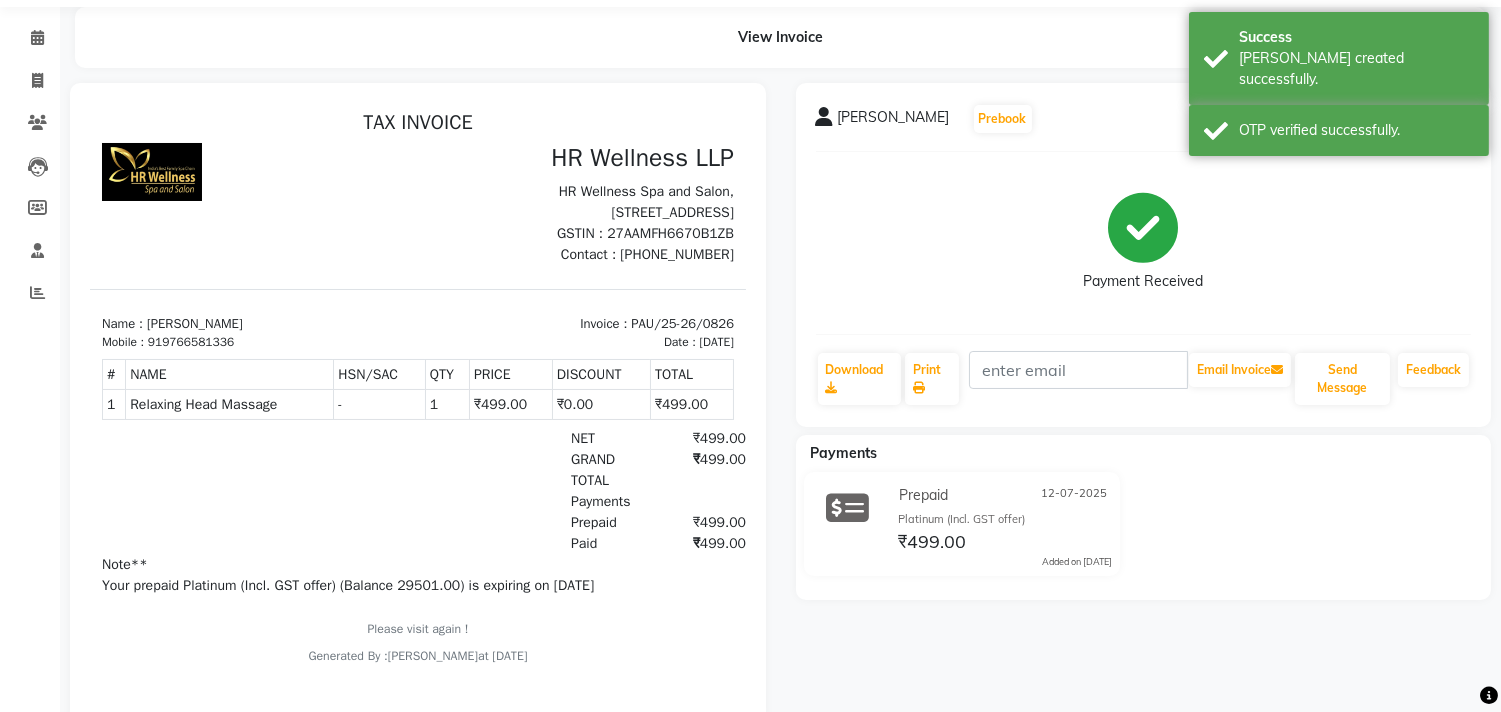 scroll, scrollTop: 123, scrollLeft: 0, axis: vertical 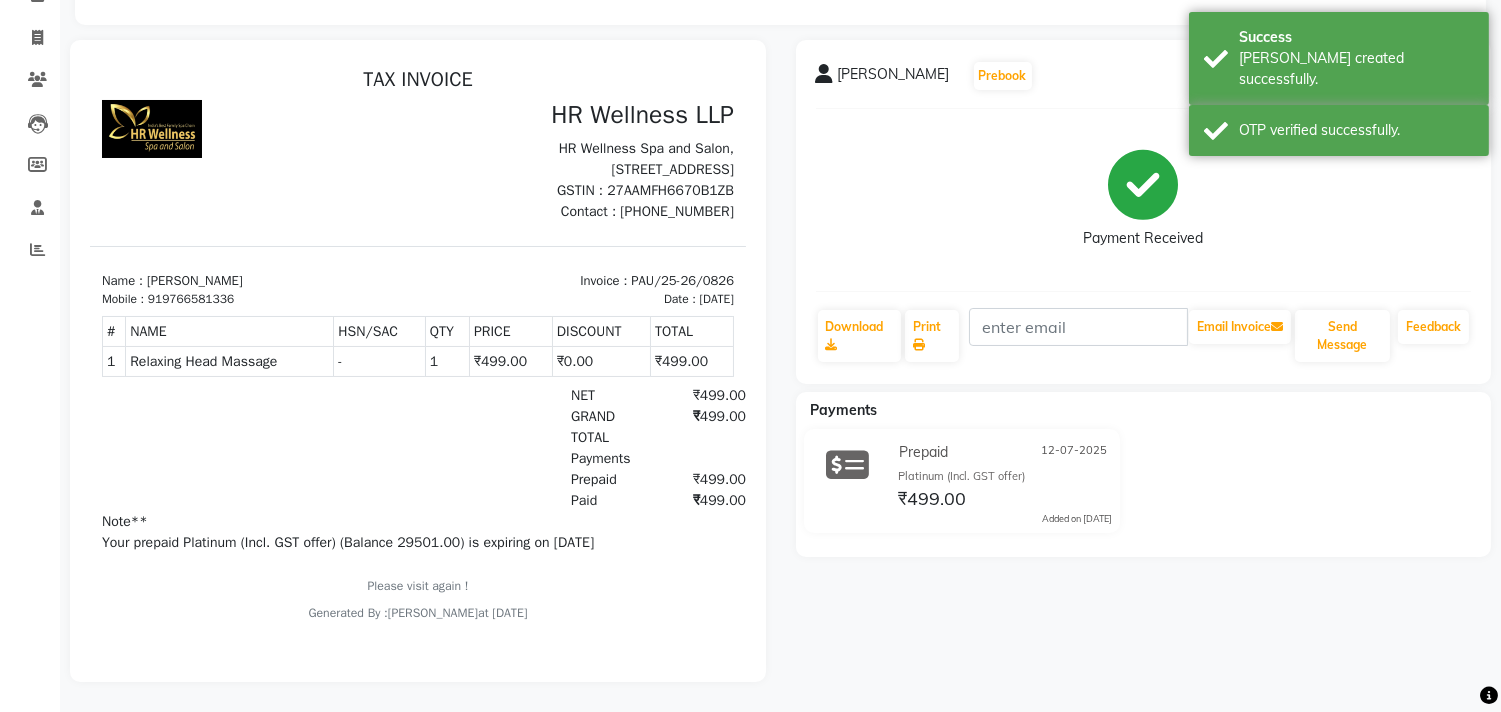 click on "Note**" at bounding box center [125, 521] 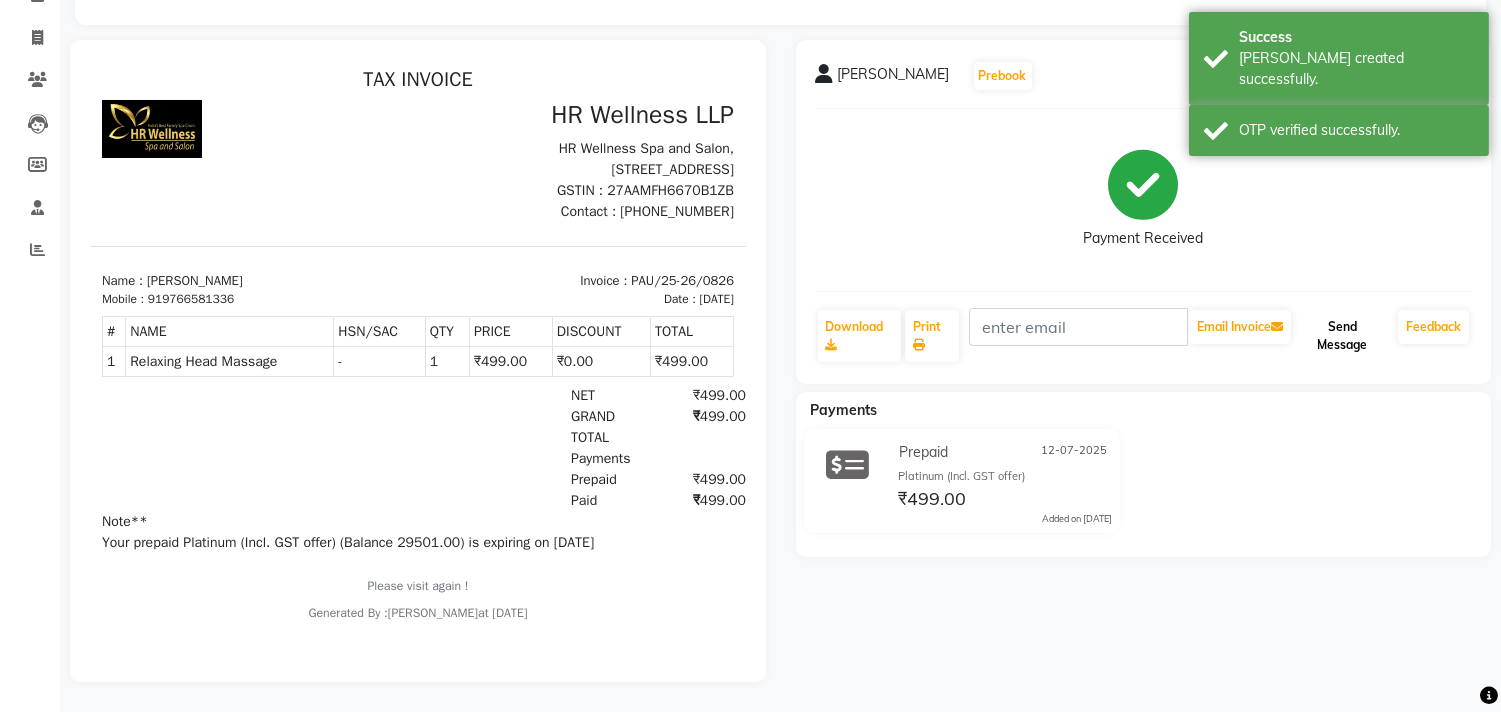 click on "Send Message" 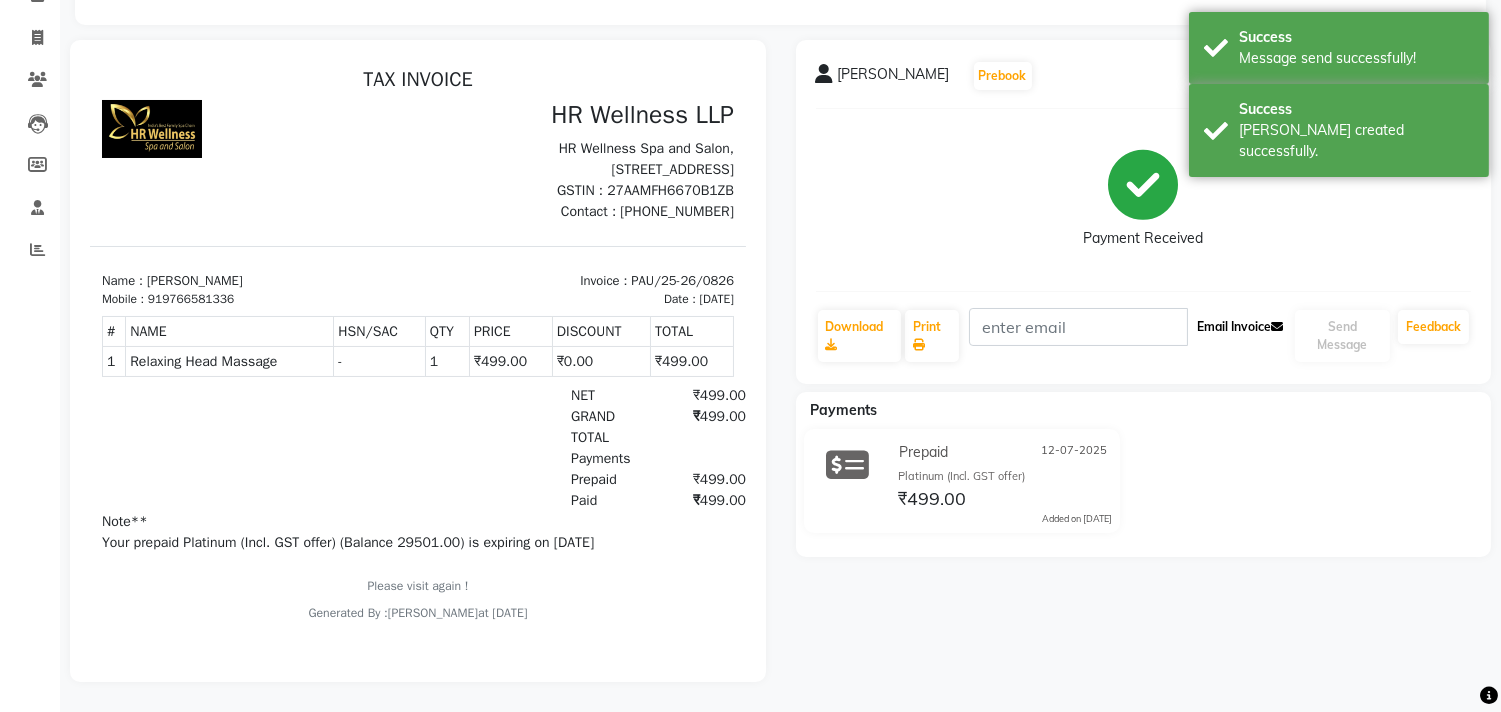 click on "Email Invoice" 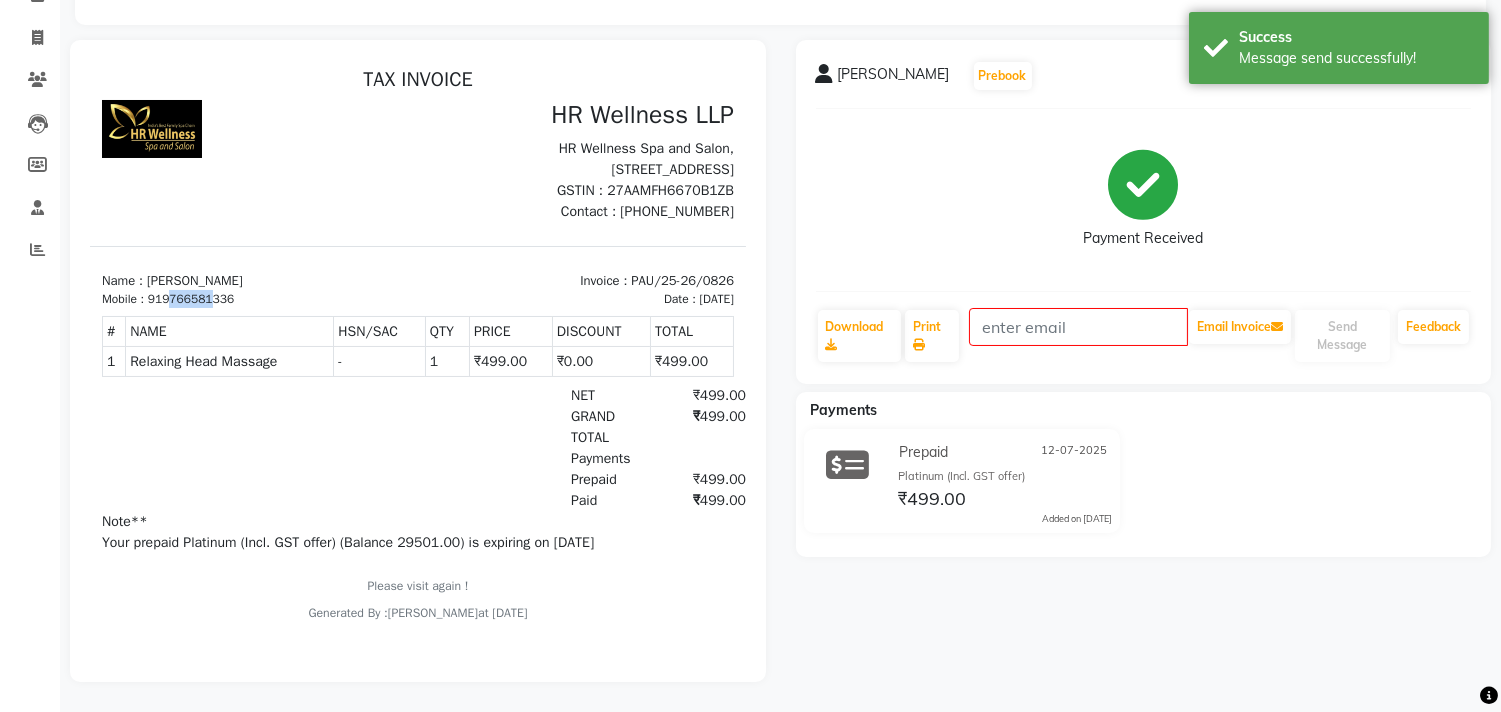 drag, startPoint x: 168, startPoint y: 340, endPoint x: 213, endPoint y: 340, distance: 45 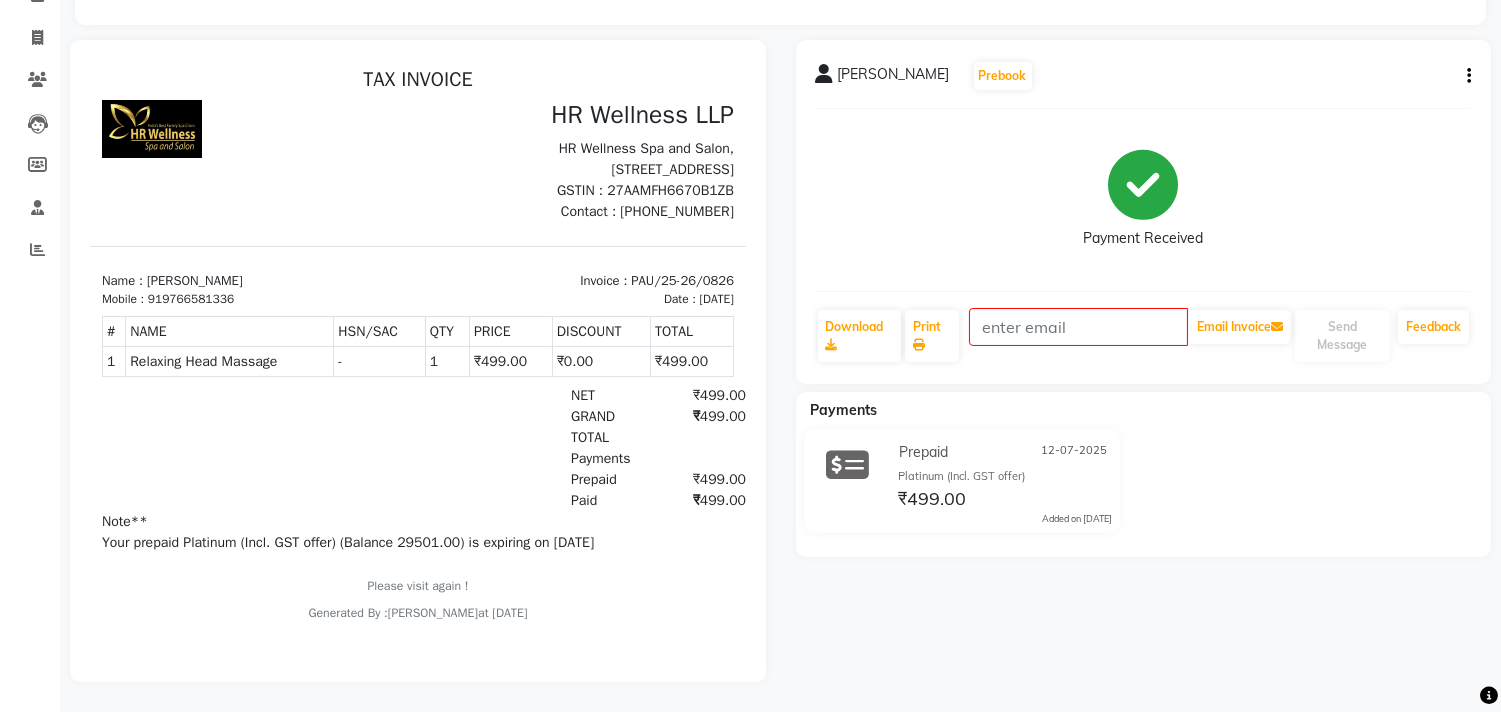 click on "GRAND TOTAL
₹499.00" at bounding box center (523, 427) 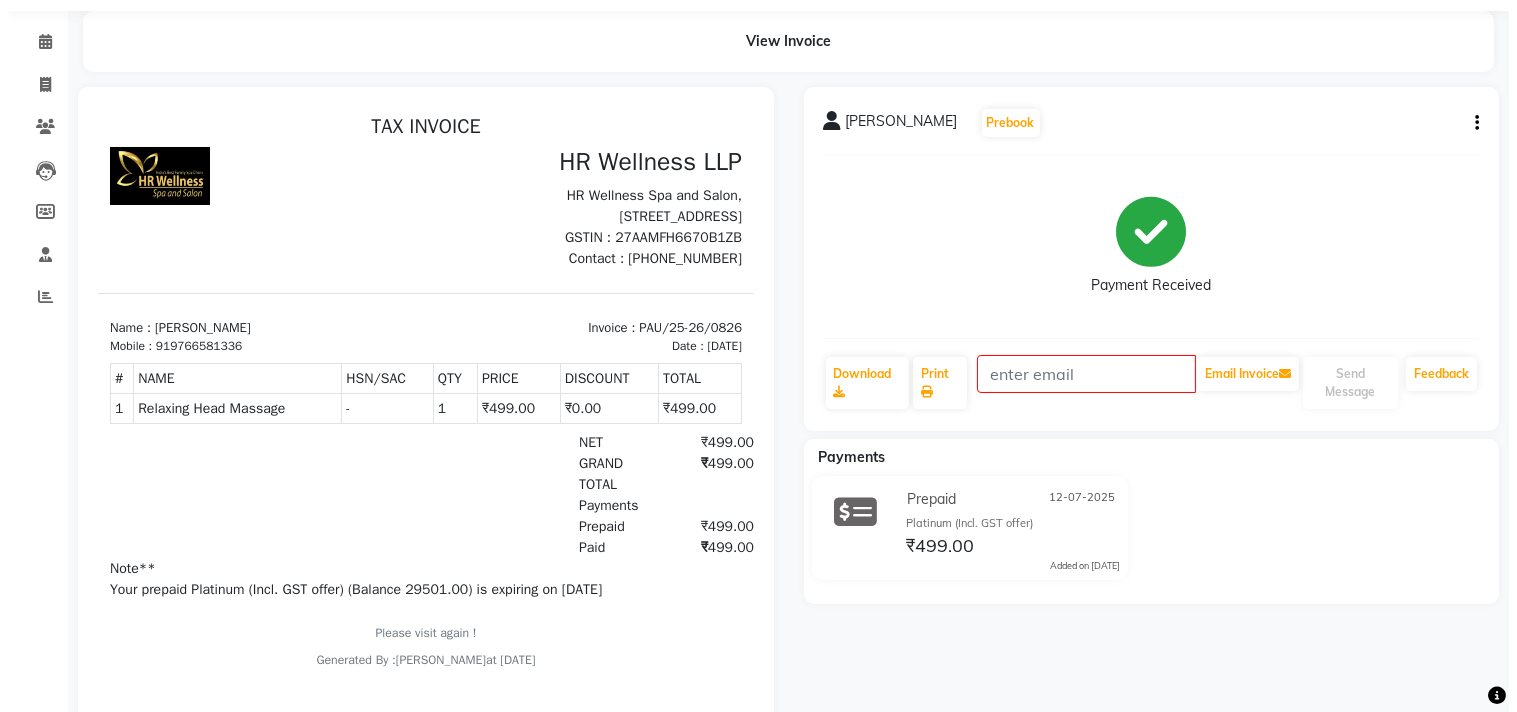 scroll, scrollTop: 0, scrollLeft: 0, axis: both 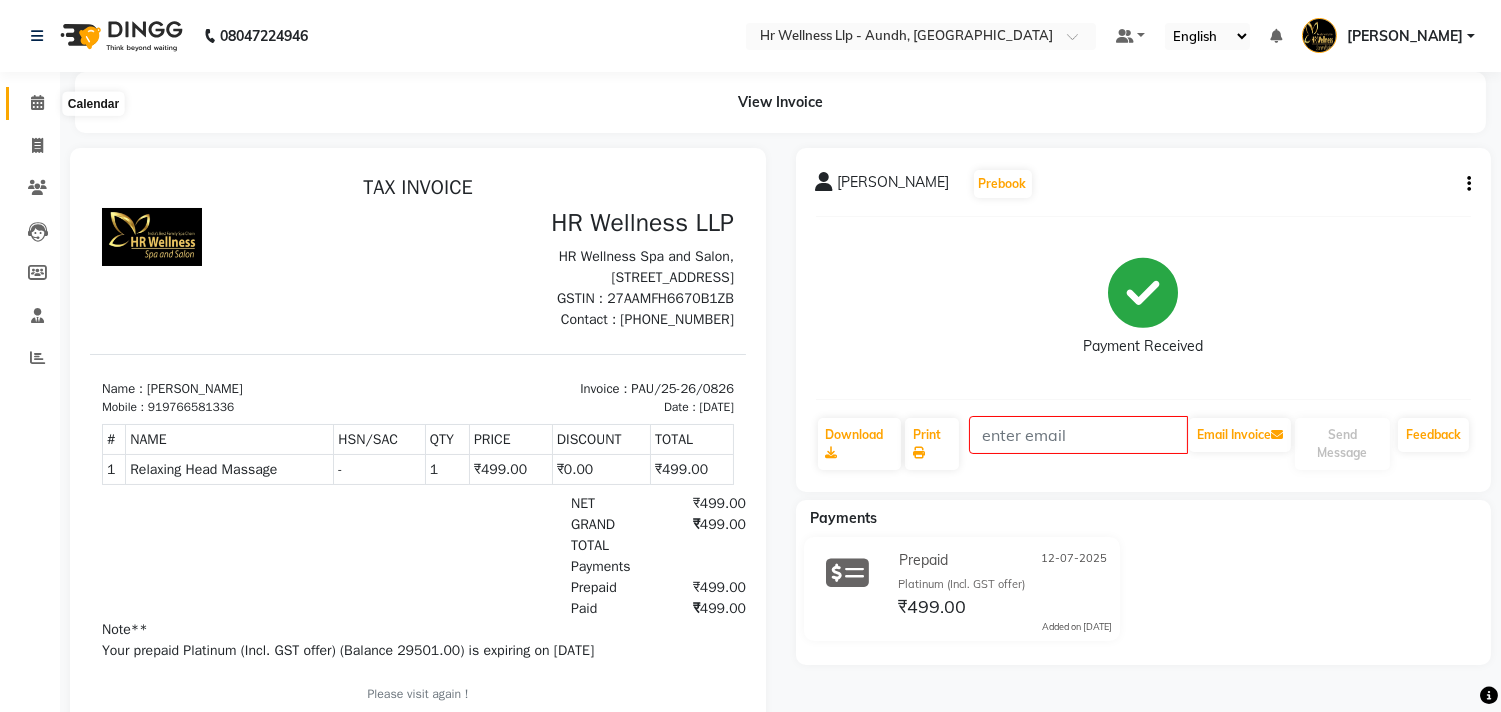 click 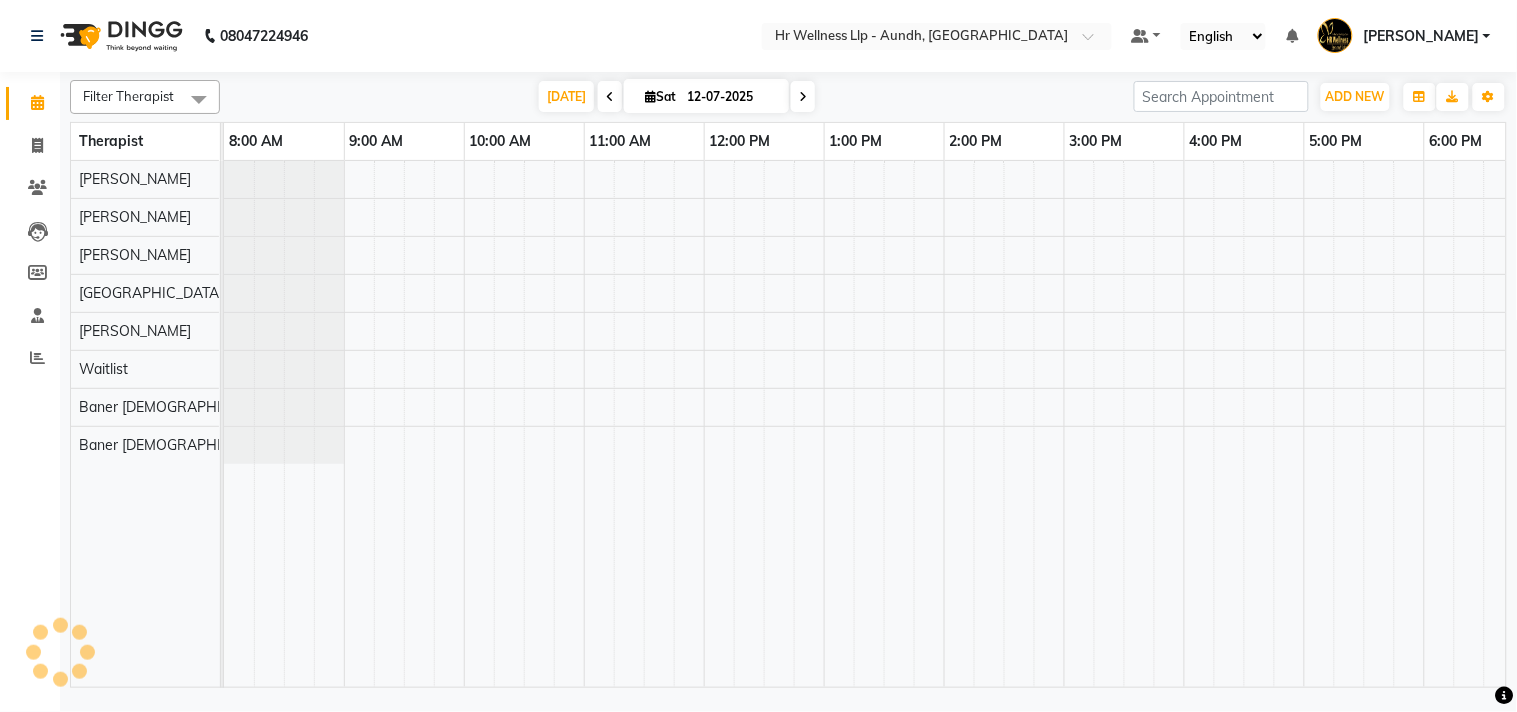 scroll, scrollTop: 0, scrollLeft: 0, axis: both 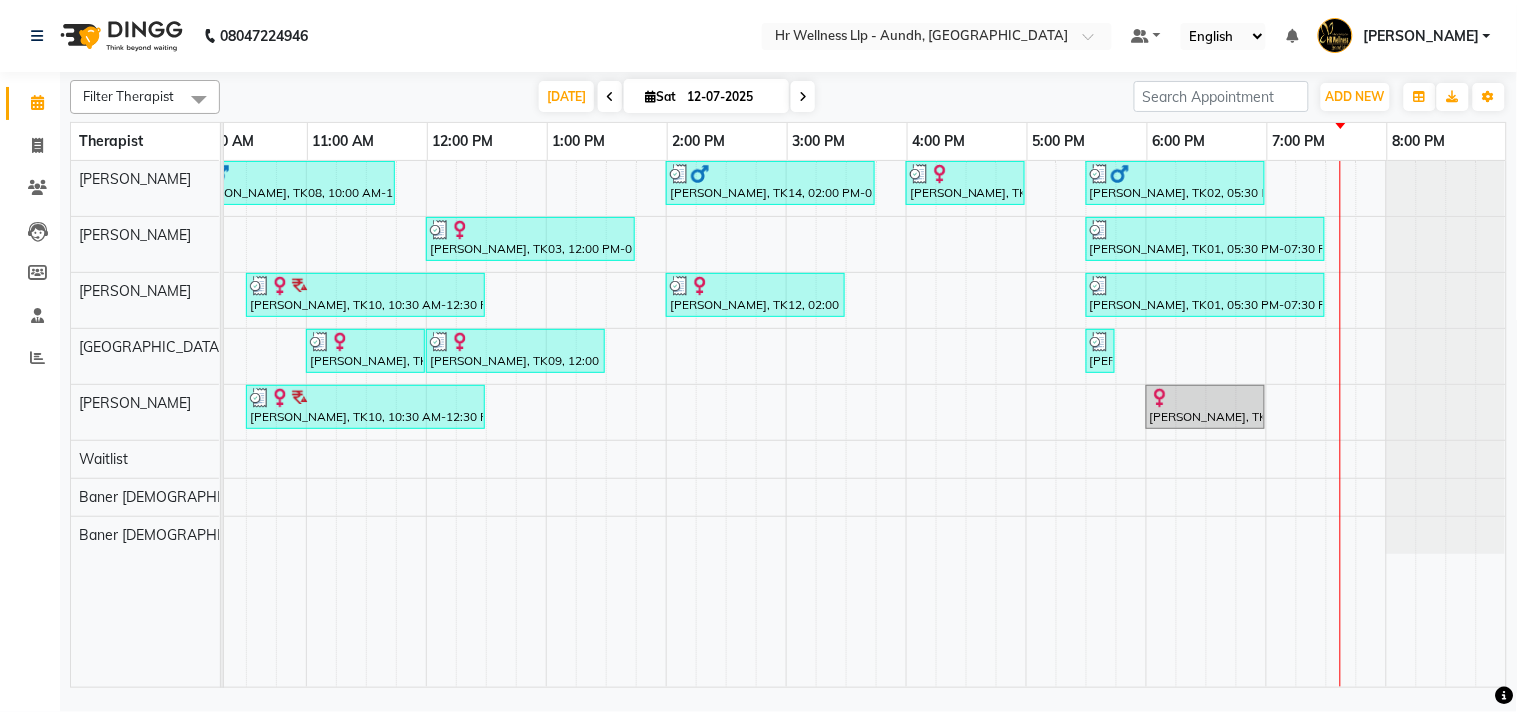 click at bounding box center (803, 96) 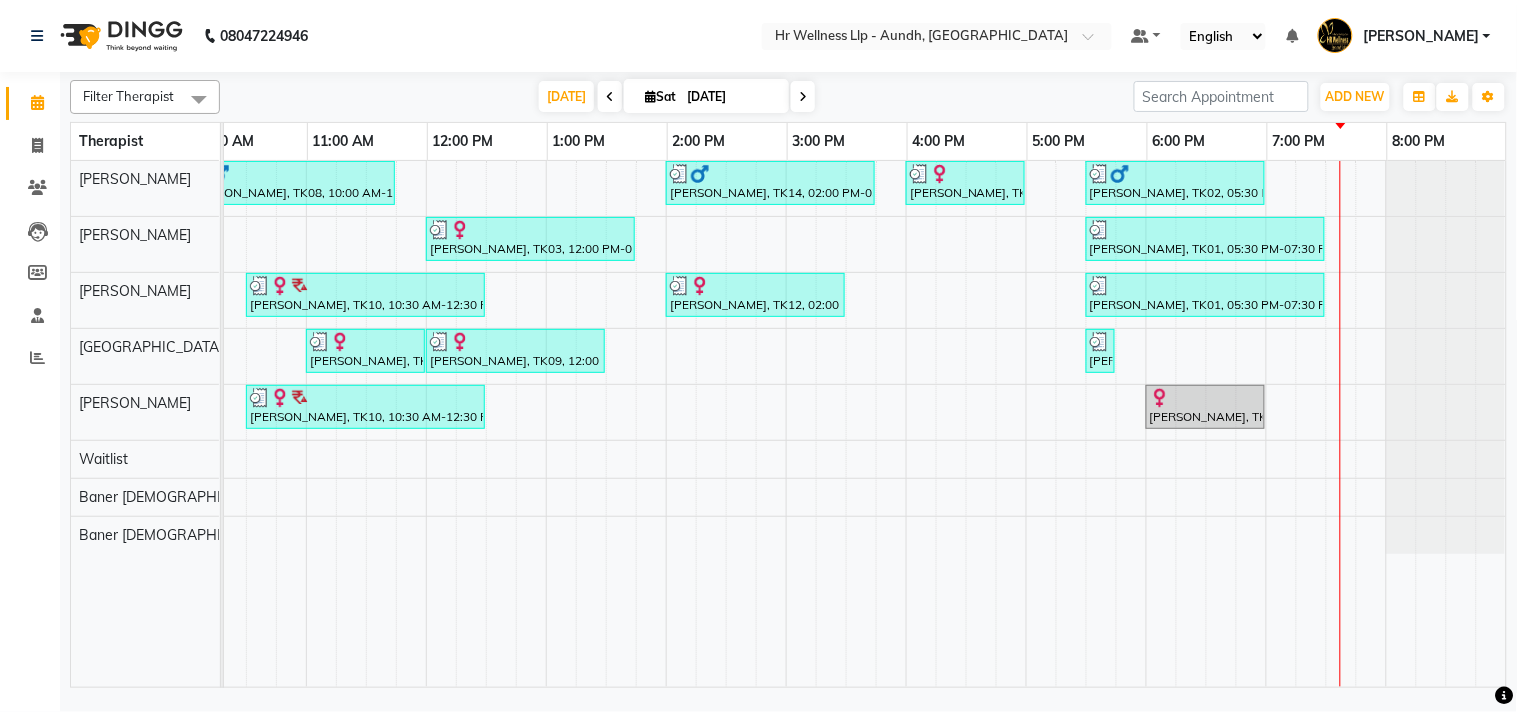 scroll, scrollTop: 0, scrollLeft: 0, axis: both 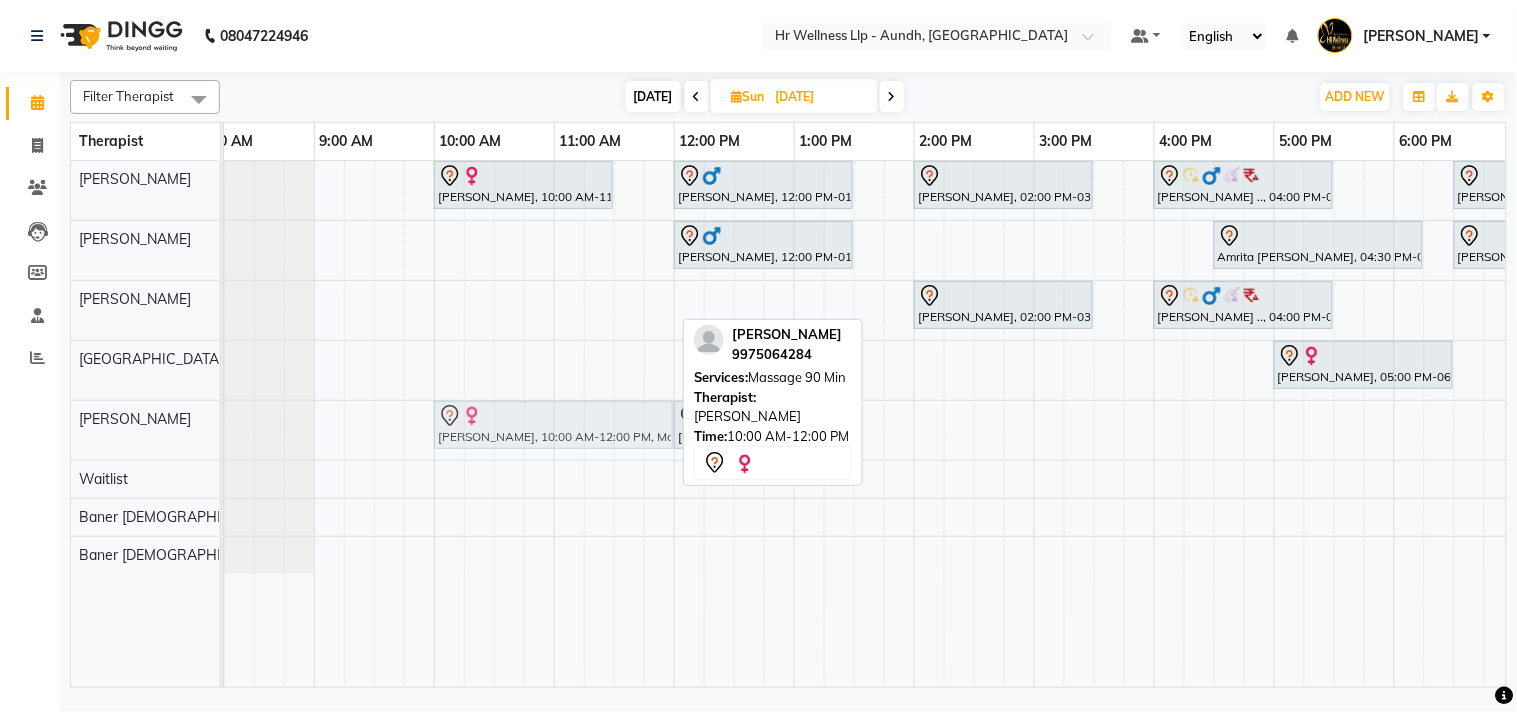drag, startPoint x: 551, startPoint y: 312, endPoint x: 543, endPoint y: 427, distance: 115.27792 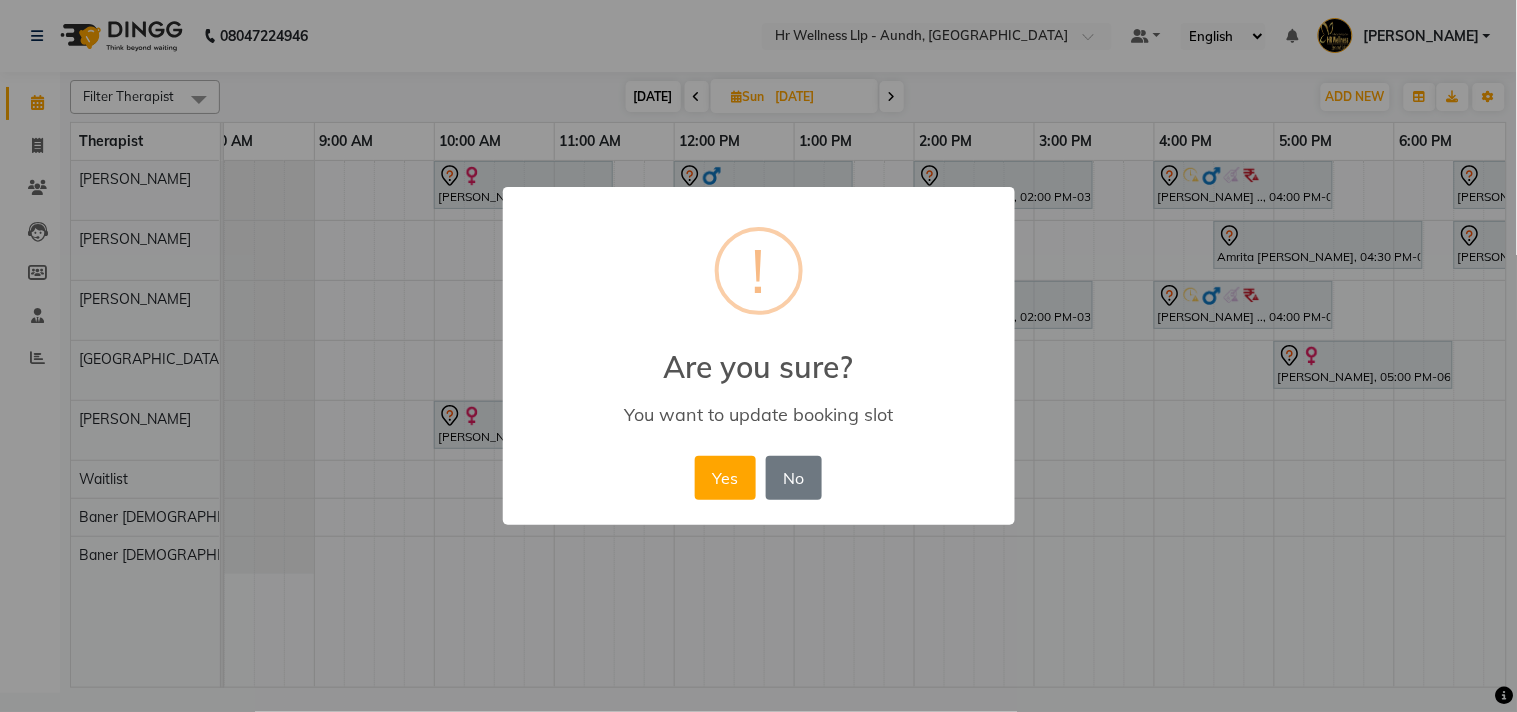 scroll, scrollTop: 0, scrollLeft: 28, axis: horizontal 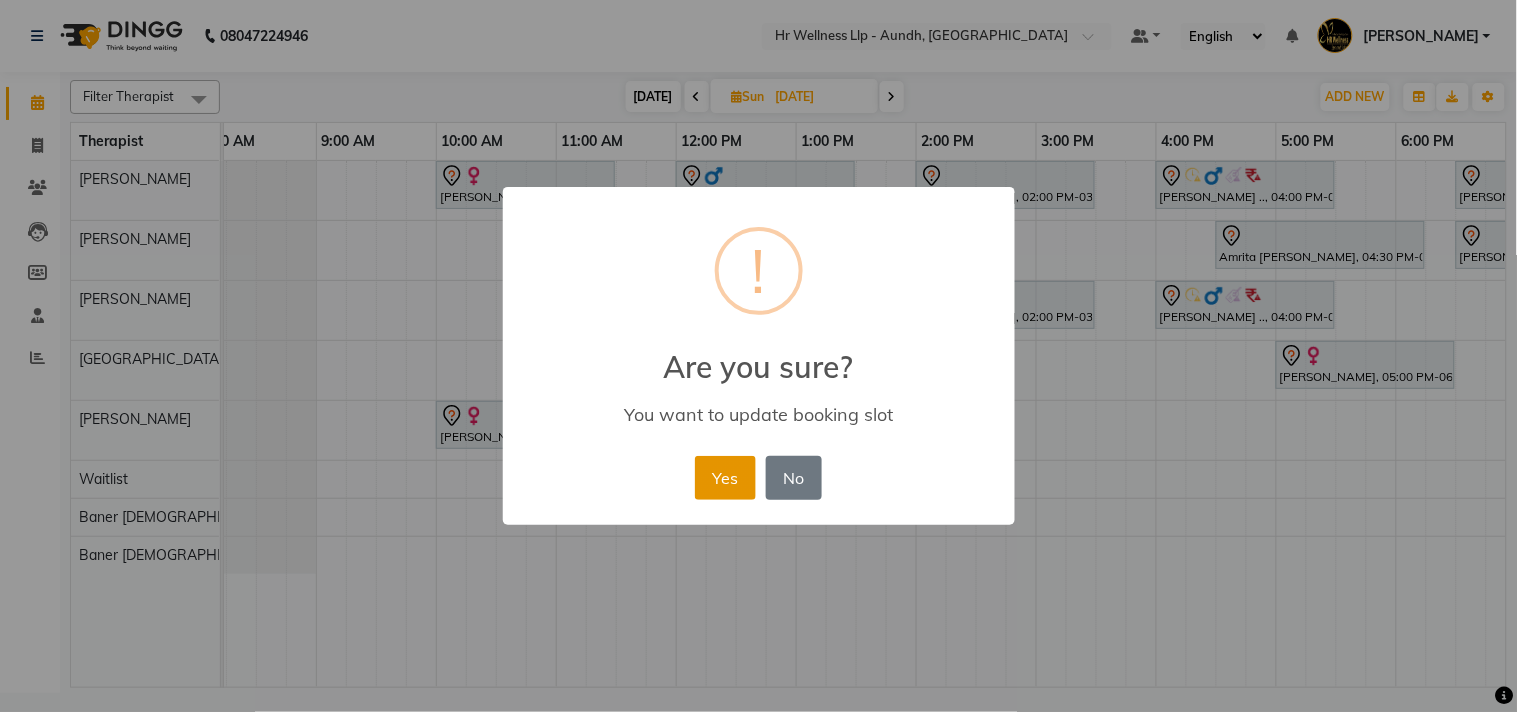 click on "Yes" at bounding box center [725, 478] 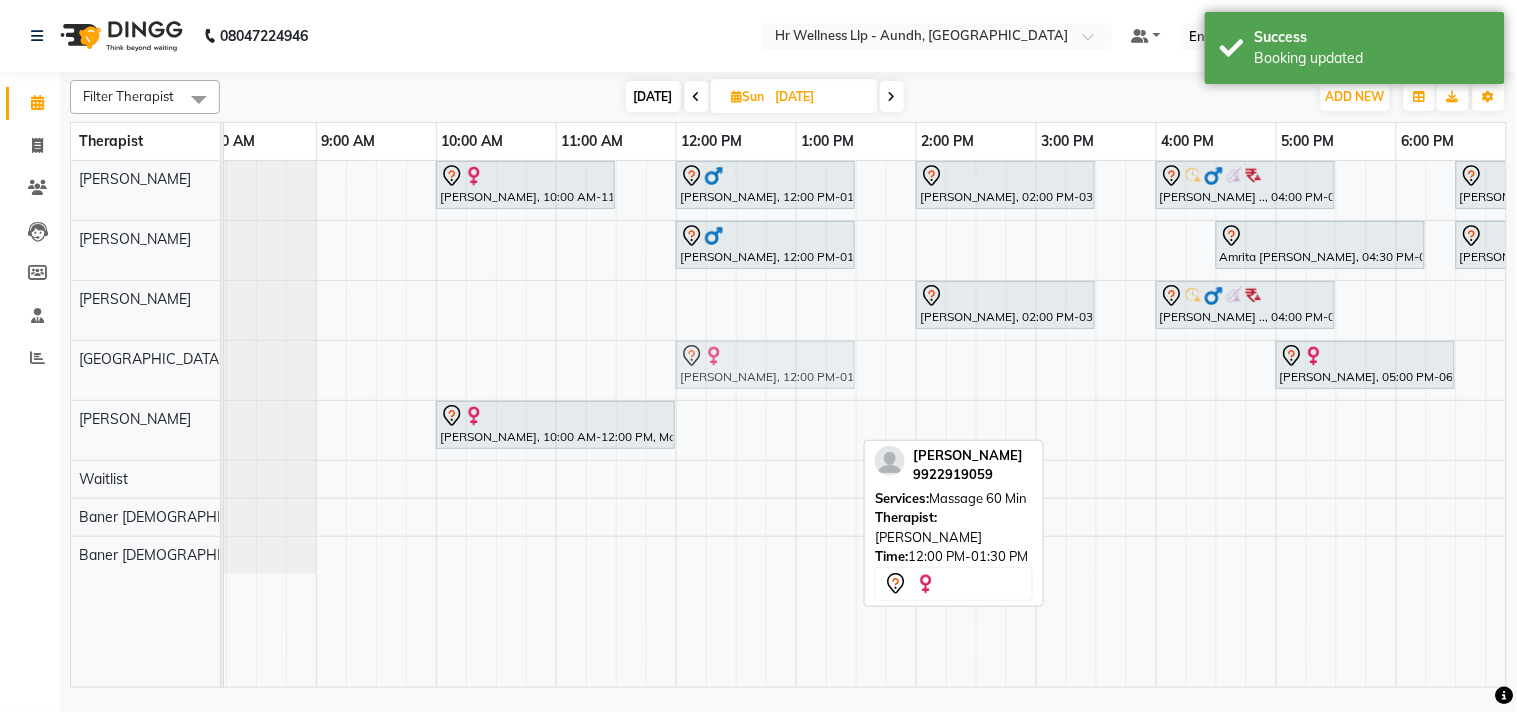 drag, startPoint x: 718, startPoint y: 425, endPoint x: 713, endPoint y: 397, distance: 28.442924 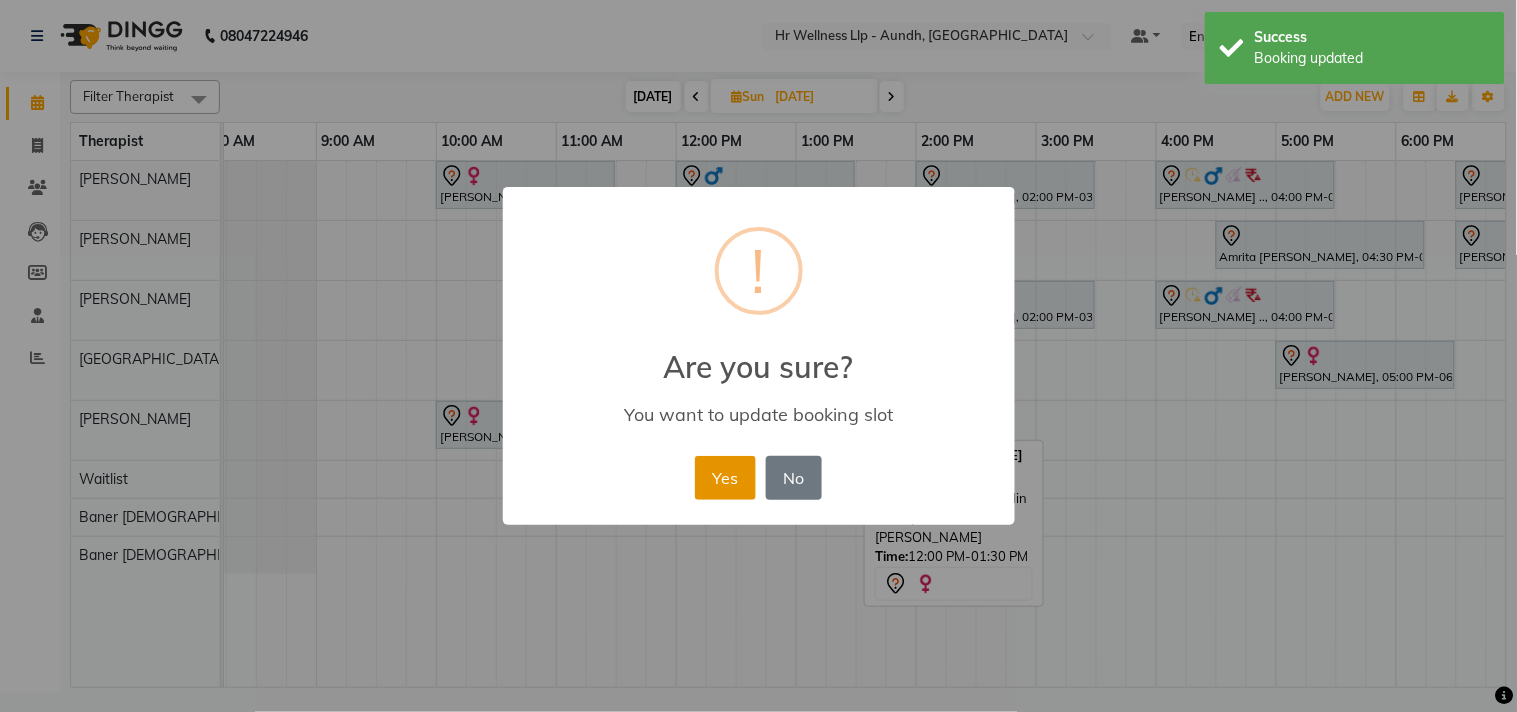 click on "Yes" at bounding box center (725, 478) 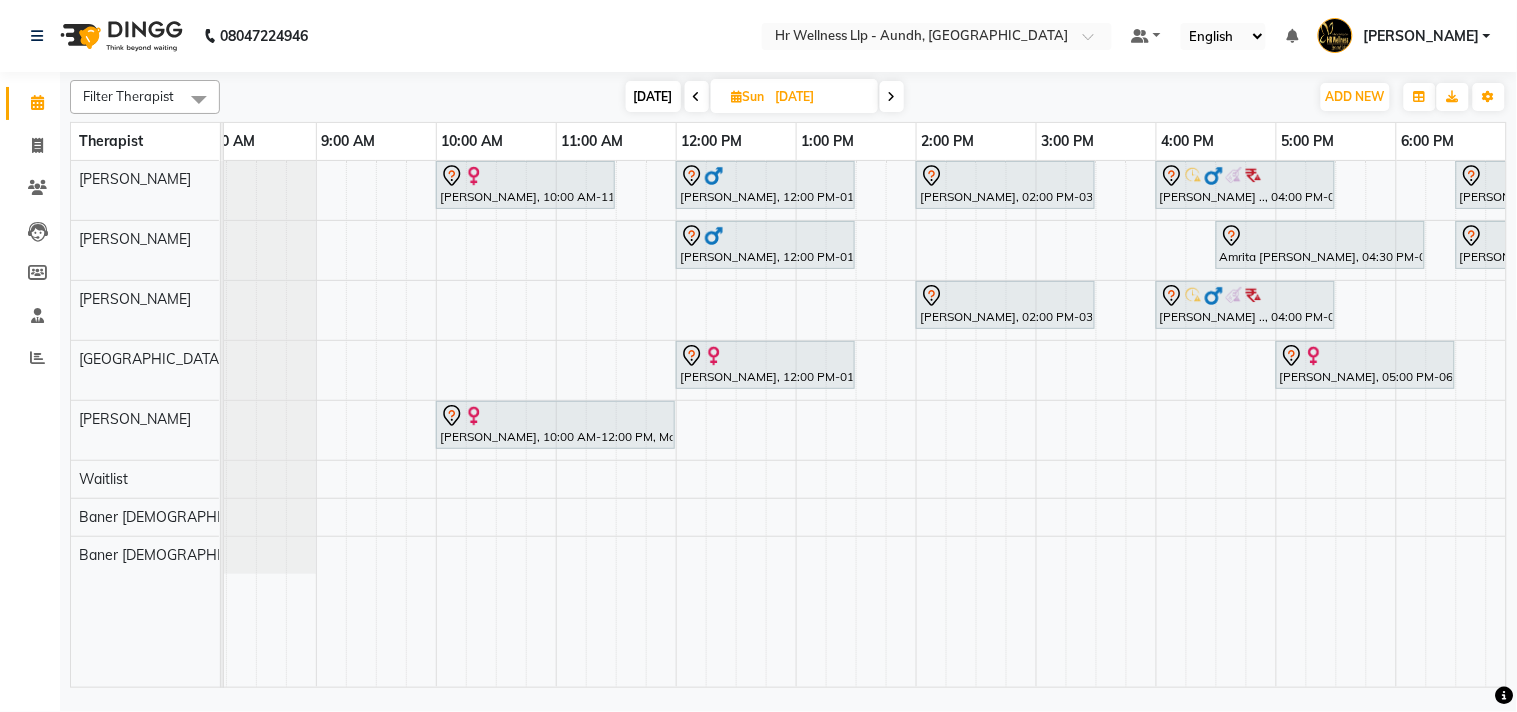 click on "[DATE]" at bounding box center [653, 96] 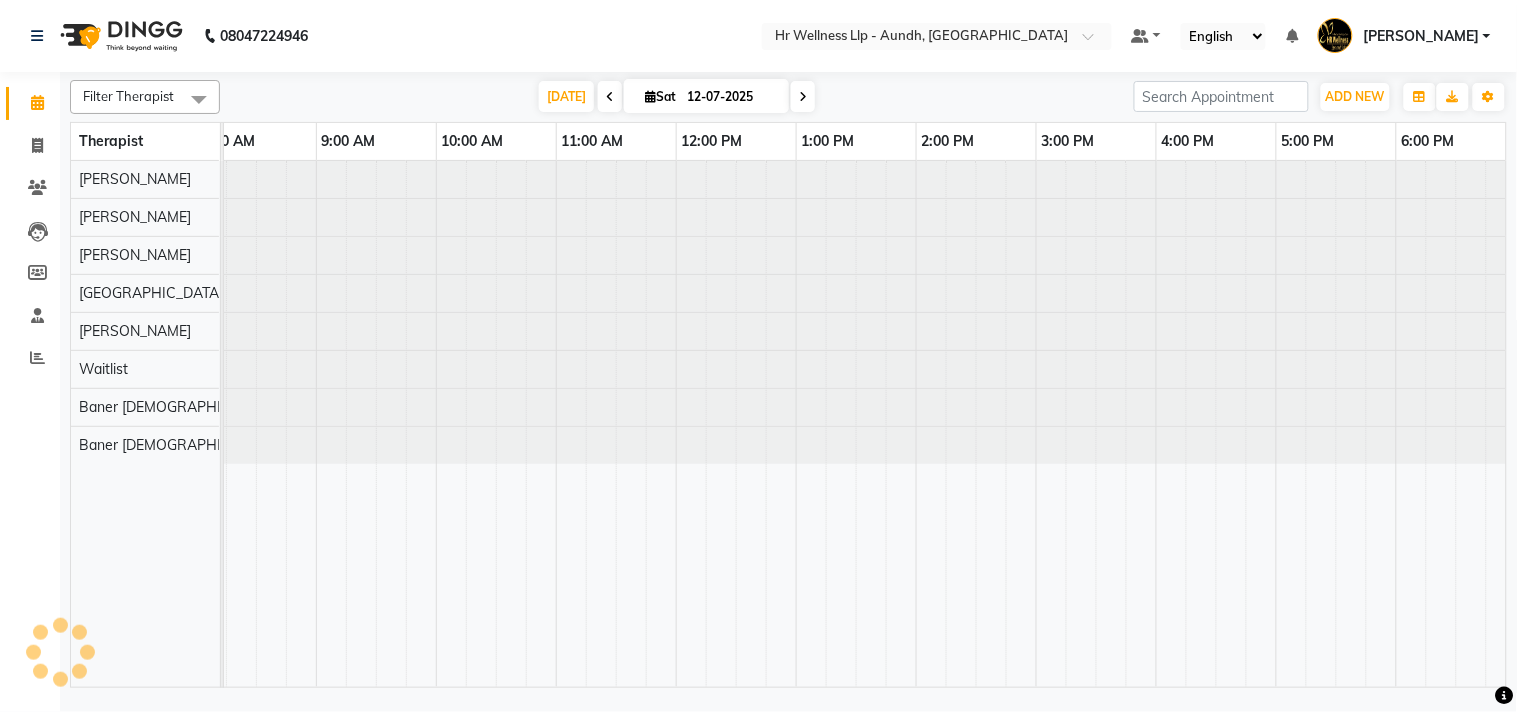 scroll, scrollTop: 0, scrollLeft: 0, axis: both 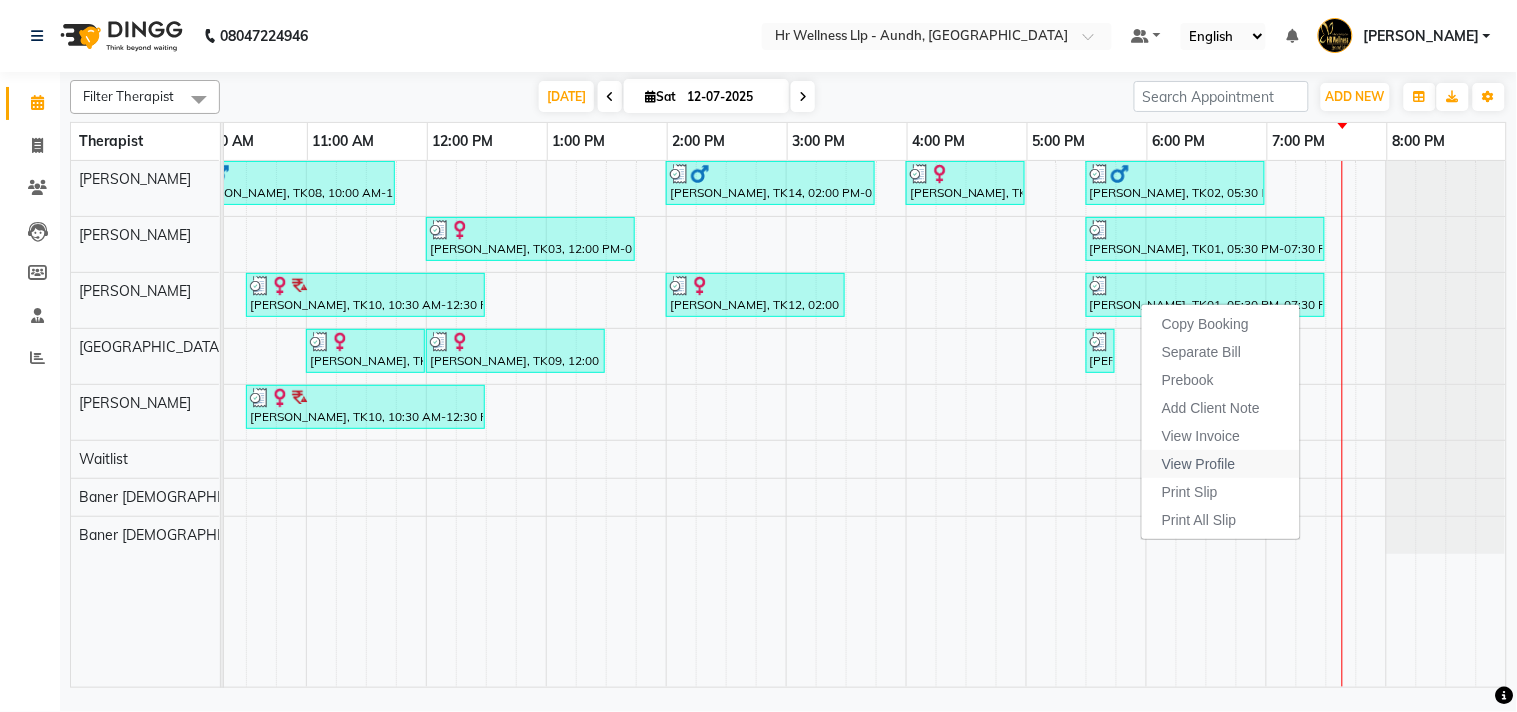 click on "View Profile" at bounding box center (1199, 464) 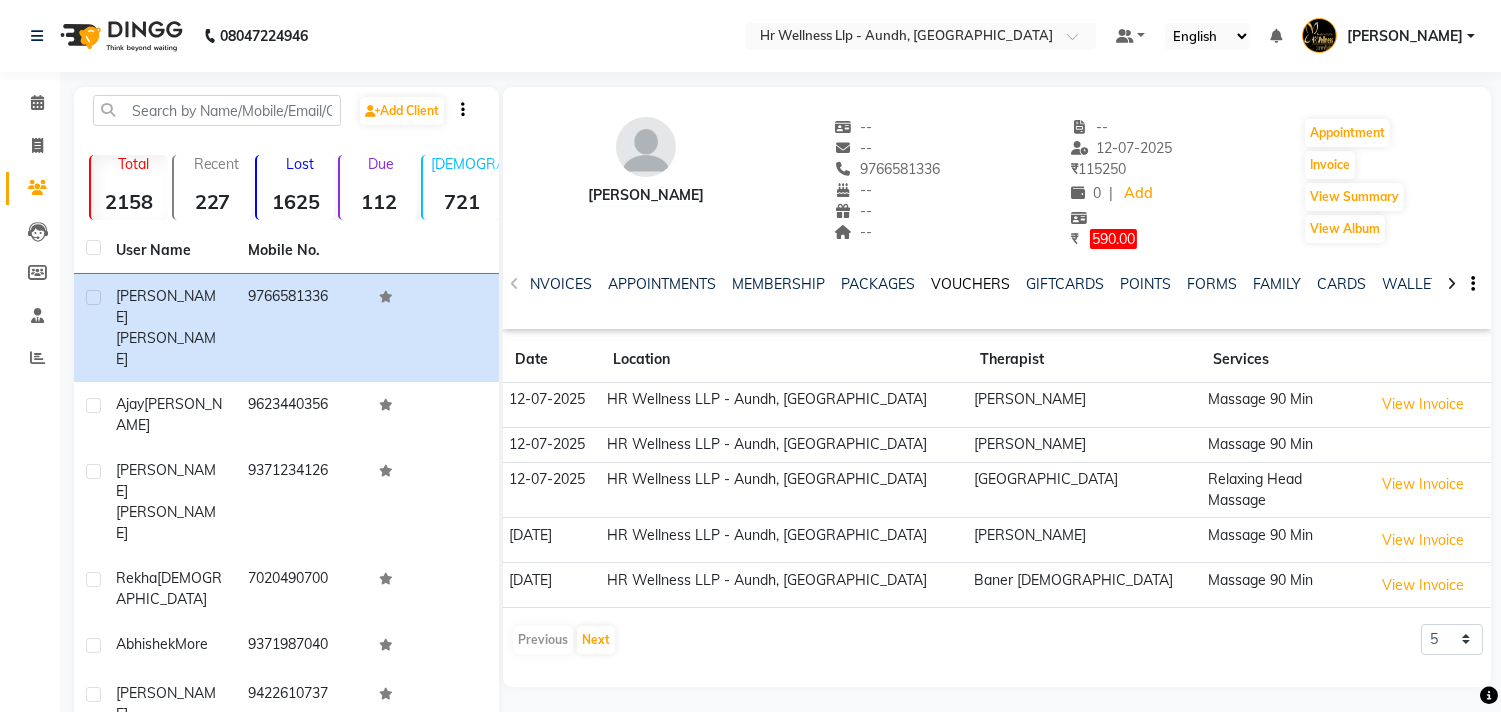 click on "VOUCHERS" 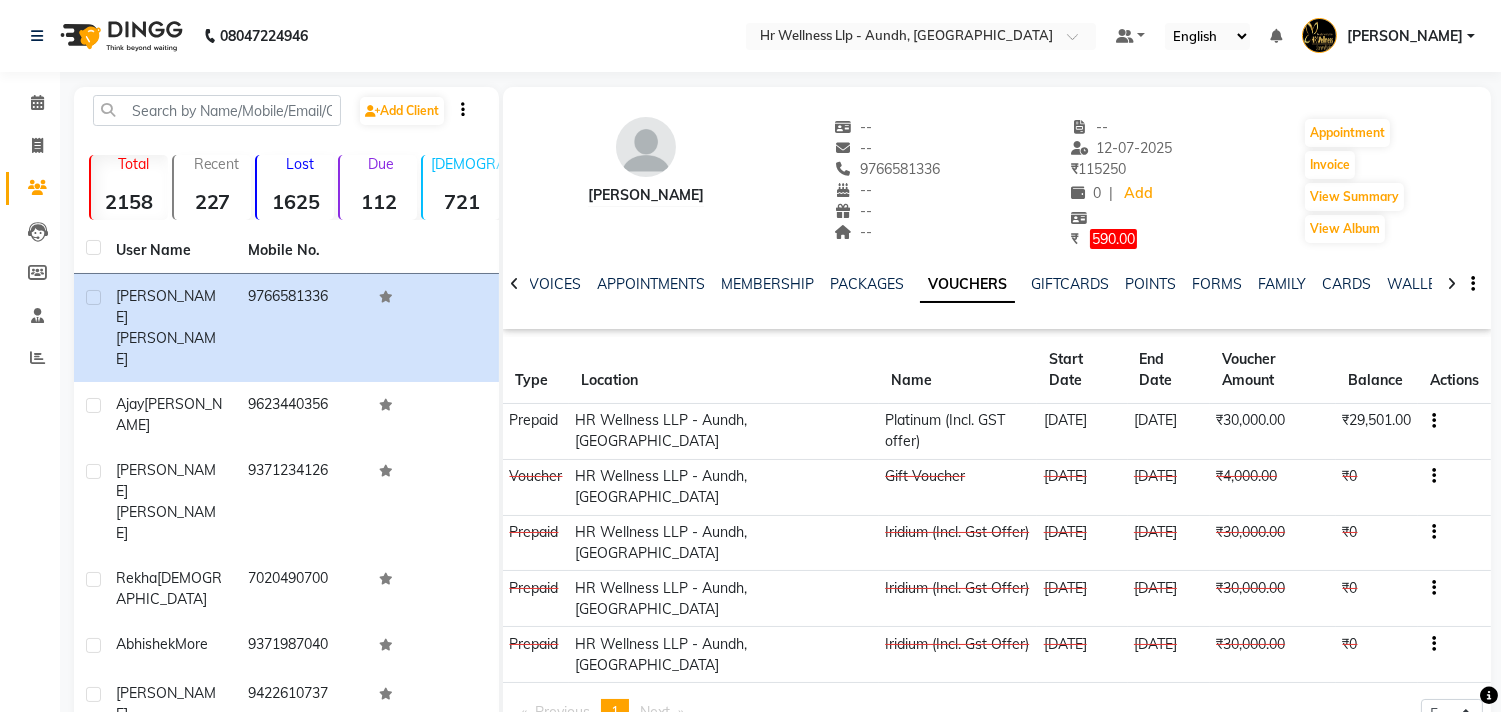 scroll, scrollTop: 0, scrollLeft: 233, axis: horizontal 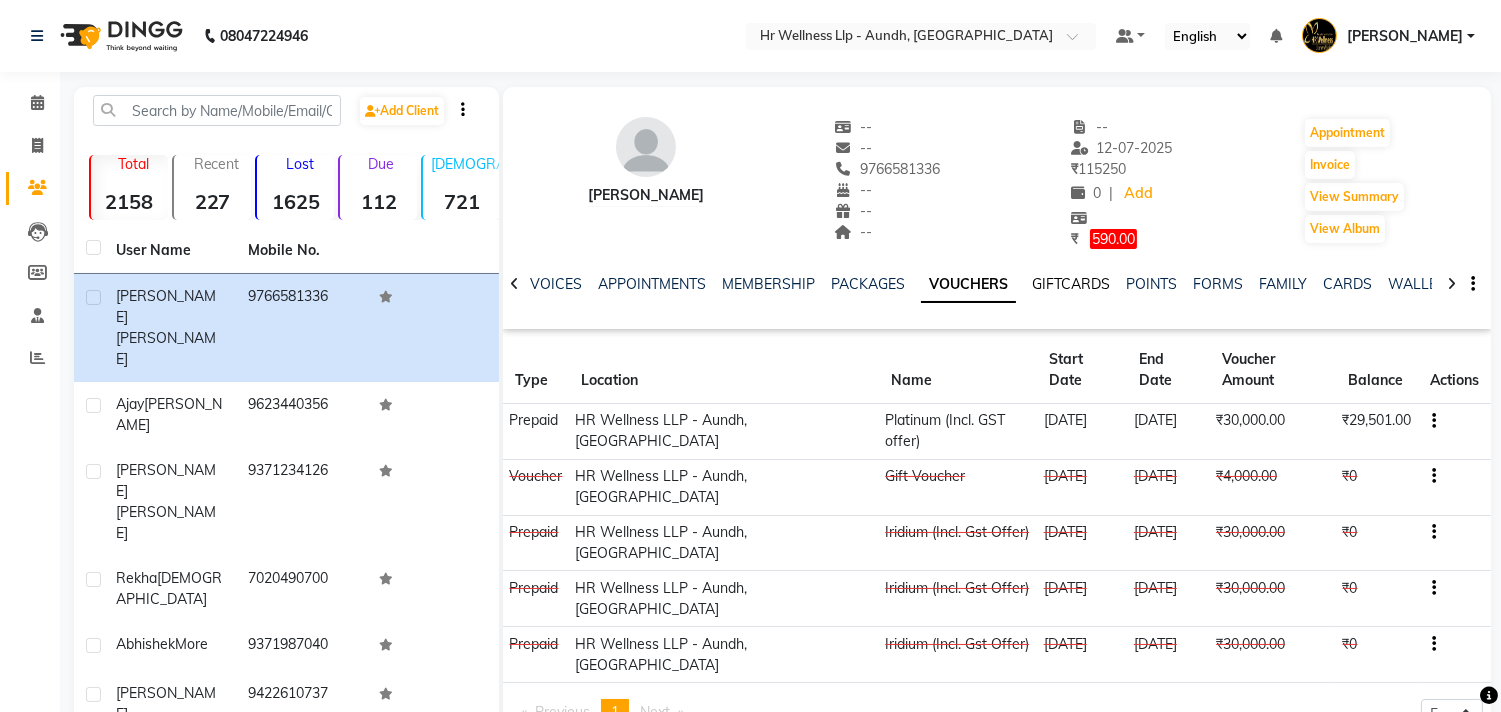 click on "GIFTCARDS" 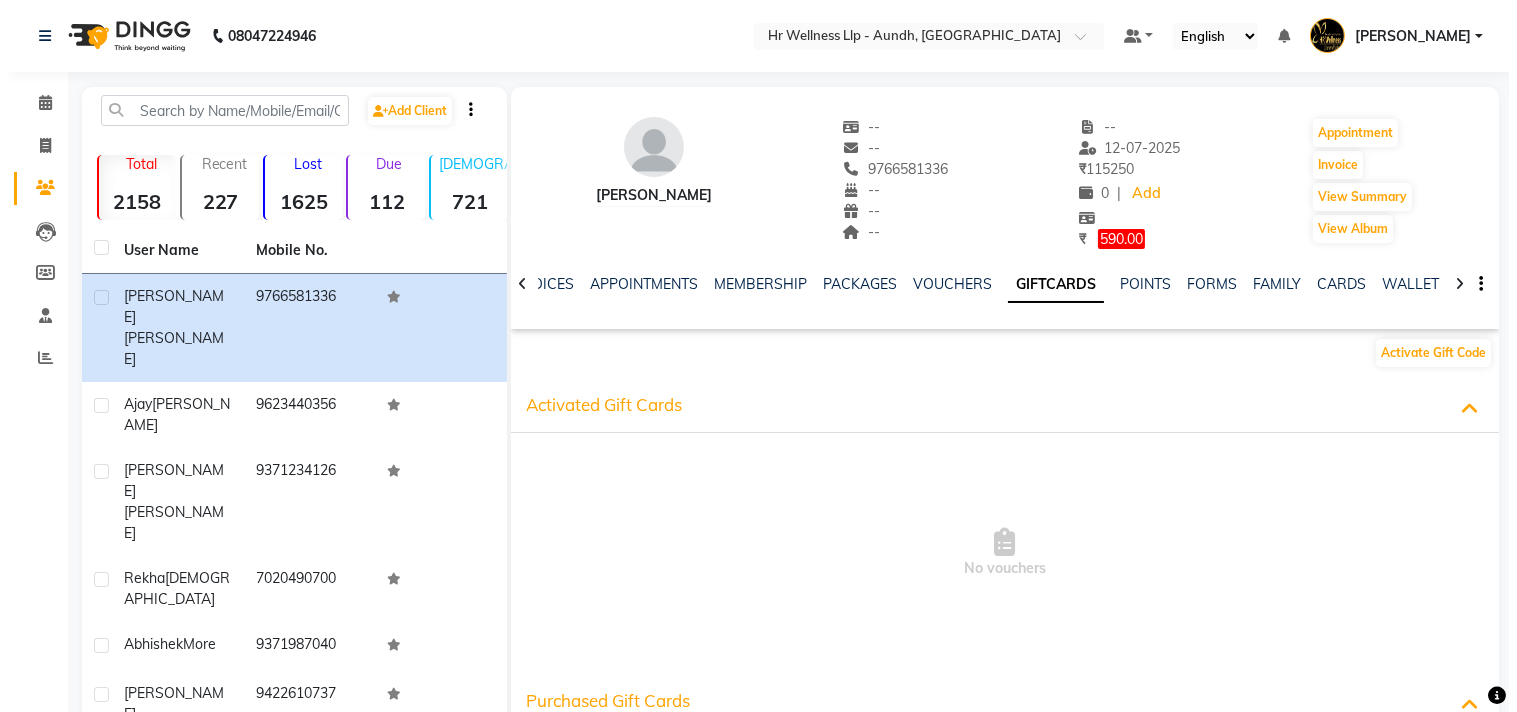 scroll, scrollTop: 0, scrollLeft: 231, axis: horizontal 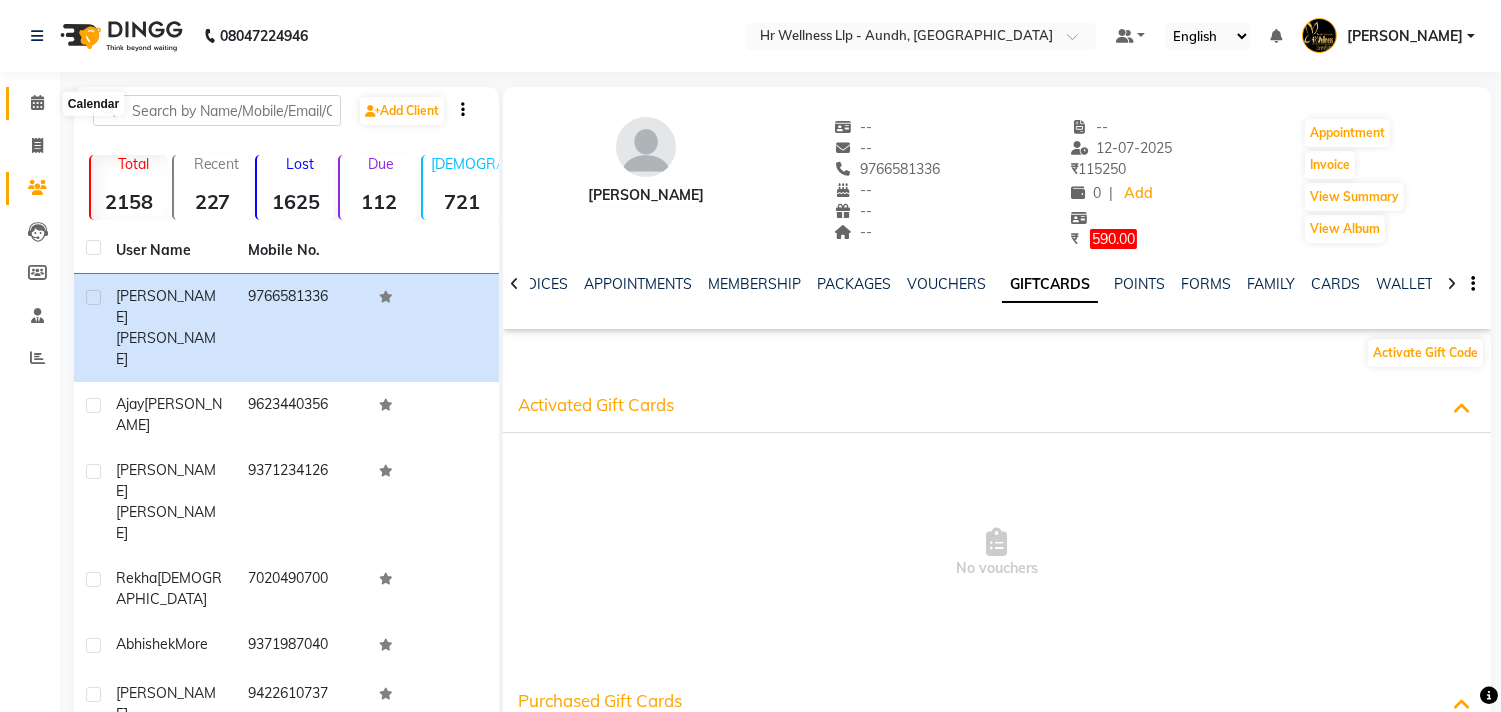 click 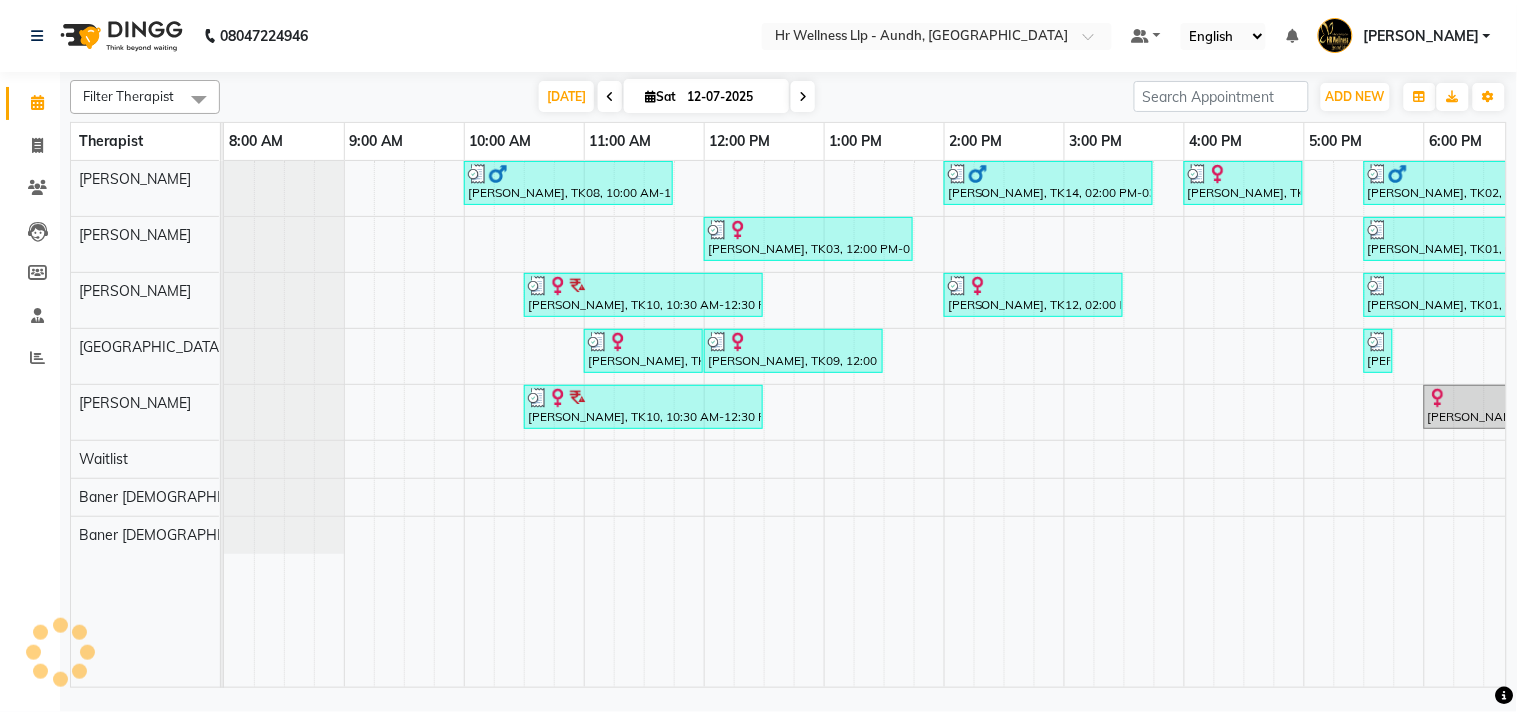 scroll, scrollTop: 0, scrollLeft: 0, axis: both 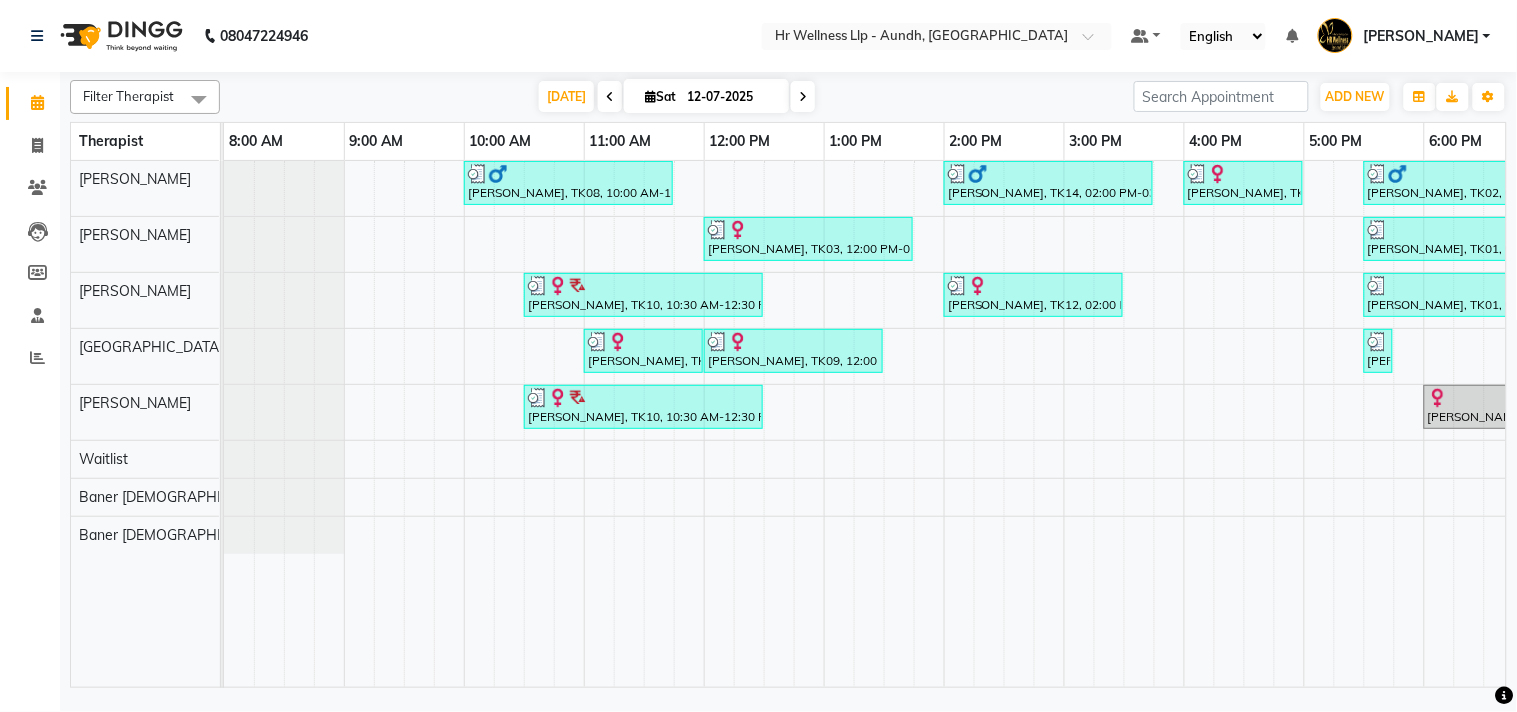 click at bounding box center [803, 96] 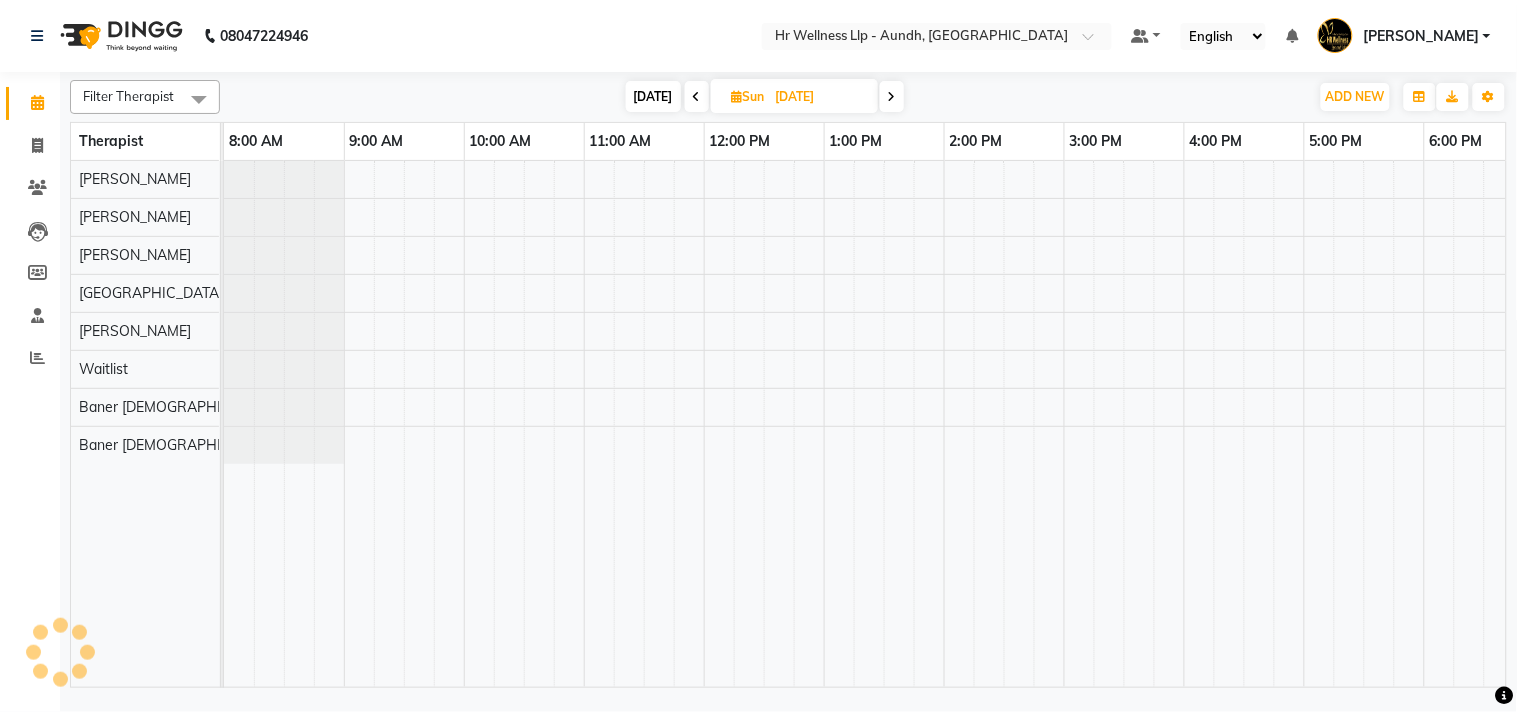 scroll, scrollTop: 0, scrollLeft: 277, axis: horizontal 